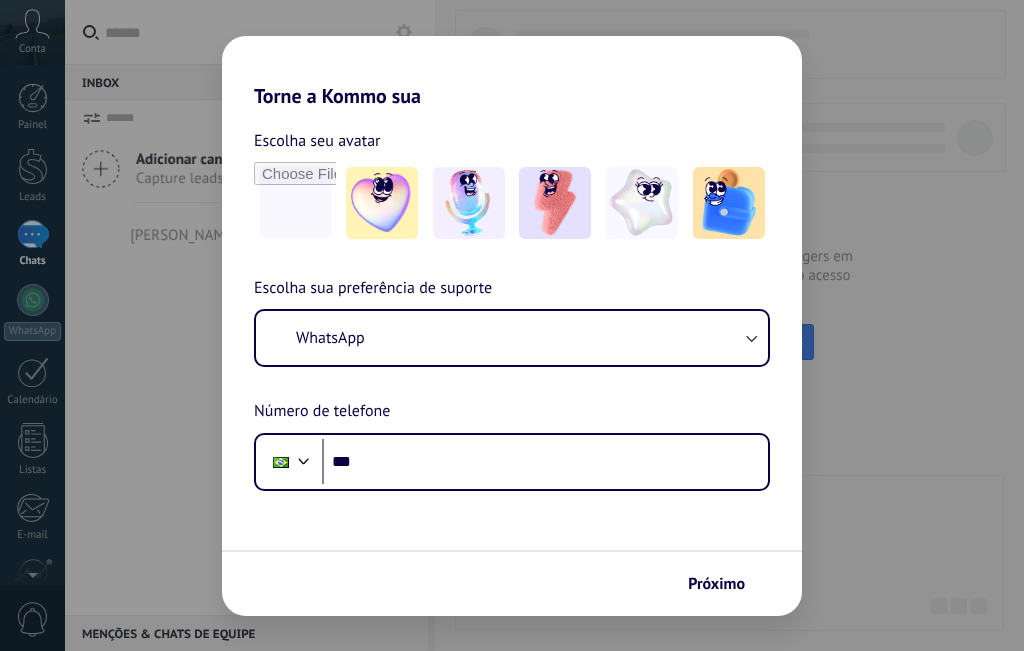 scroll, scrollTop: 0, scrollLeft: 0, axis: both 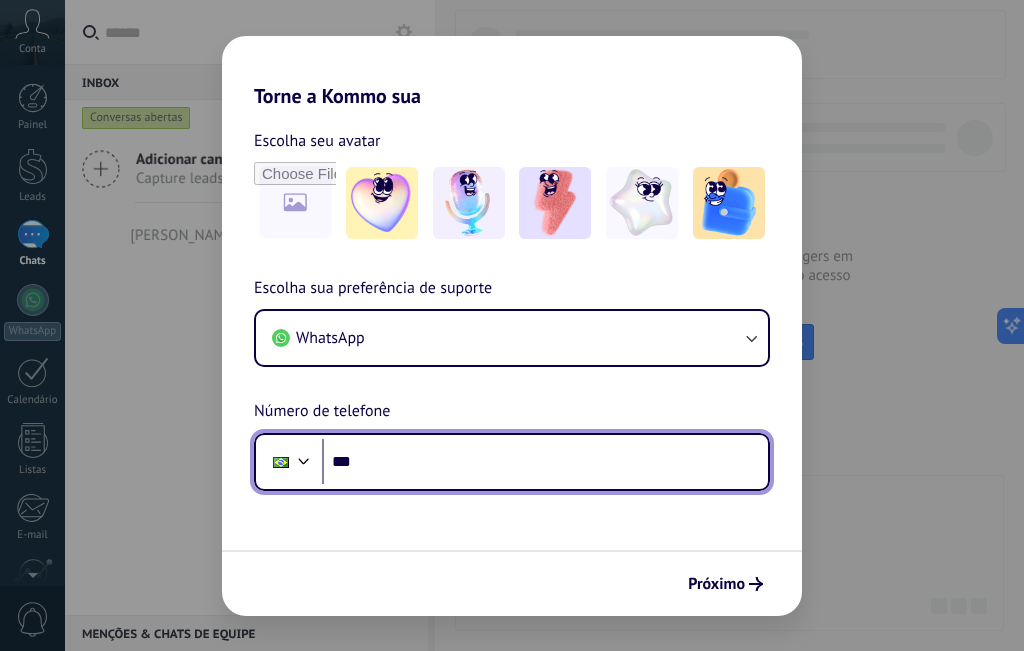 click on "***" at bounding box center [545, 462] 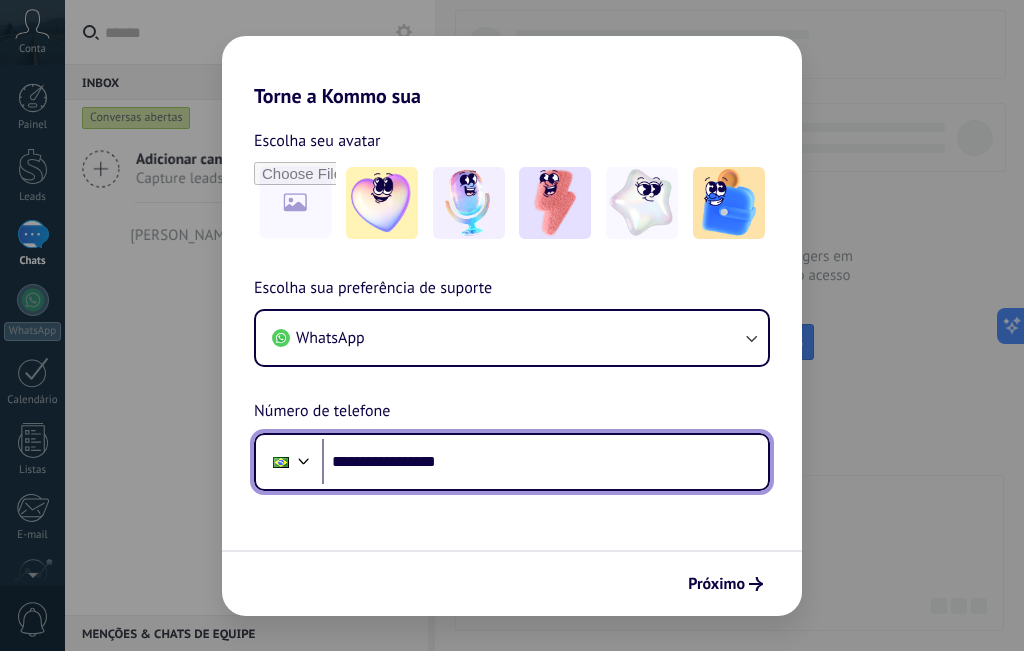 type on "**********" 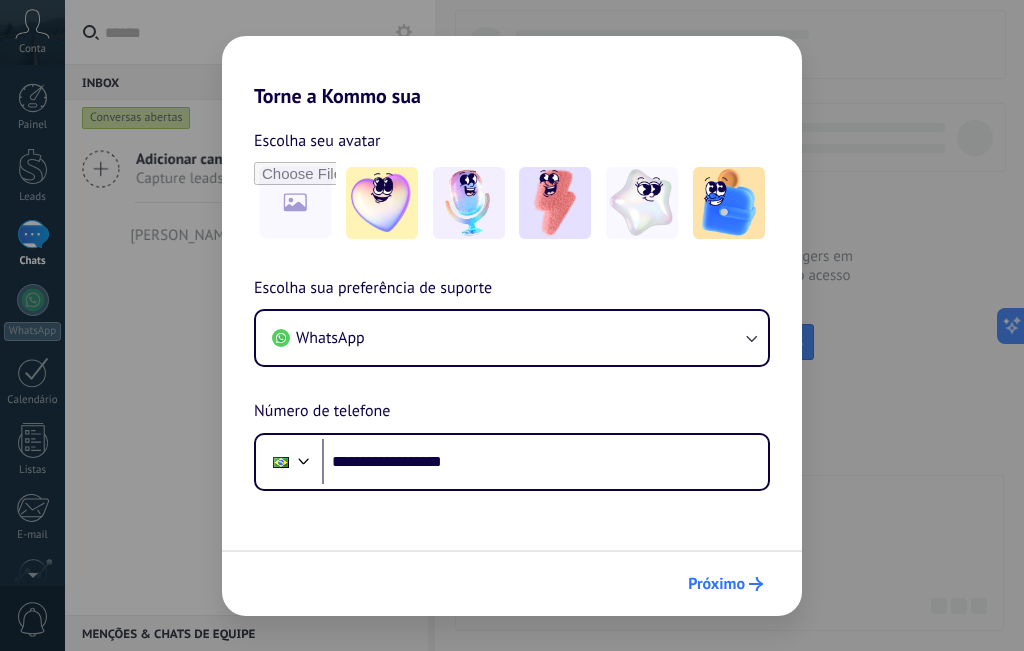 click on "Próximo" at bounding box center [716, 584] 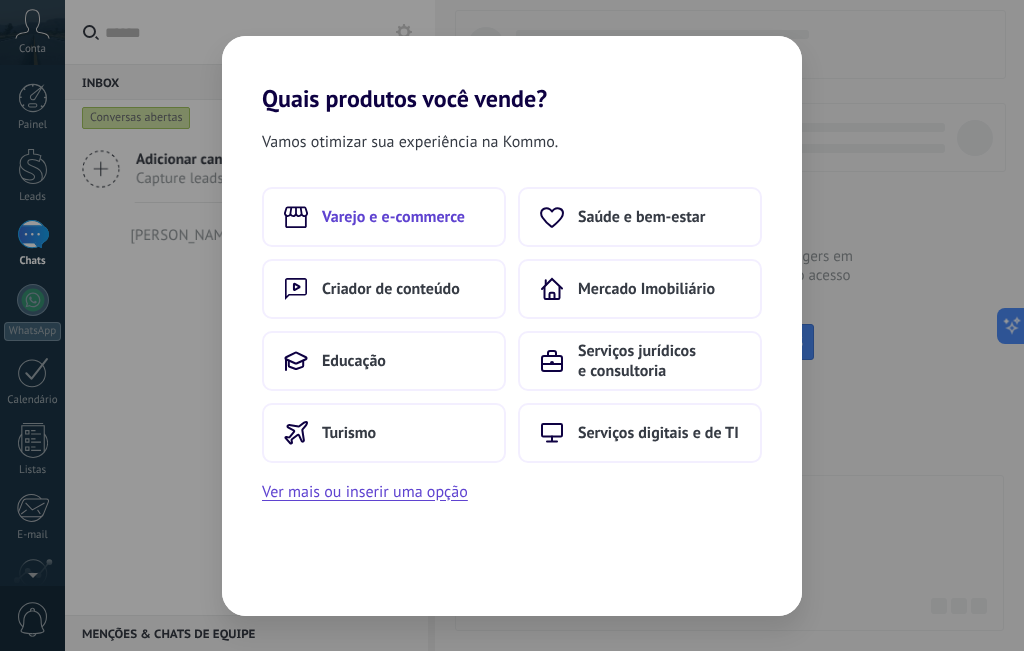click on "Varejo e e-commerce" at bounding box center [393, 217] 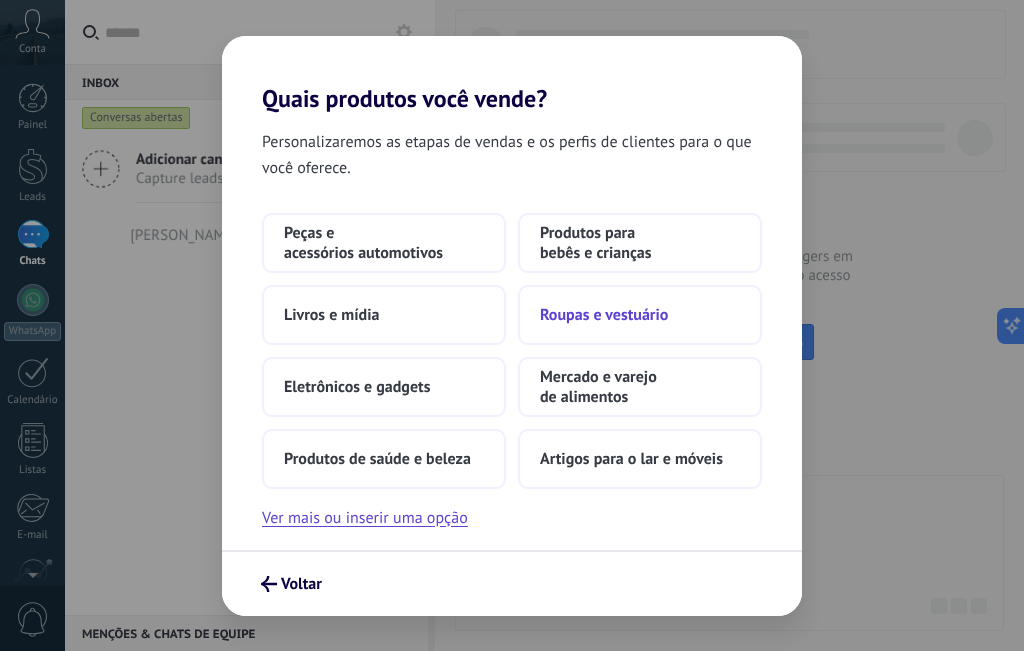 click on "Roupas e vestuário" at bounding box center [640, 315] 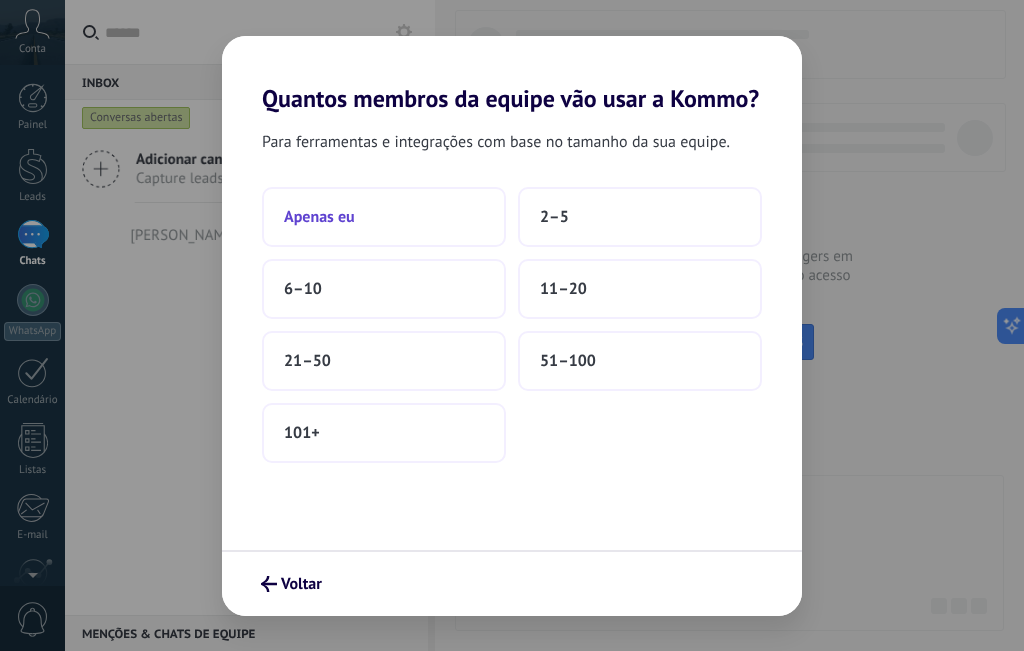 click on "Apenas eu" at bounding box center (384, 217) 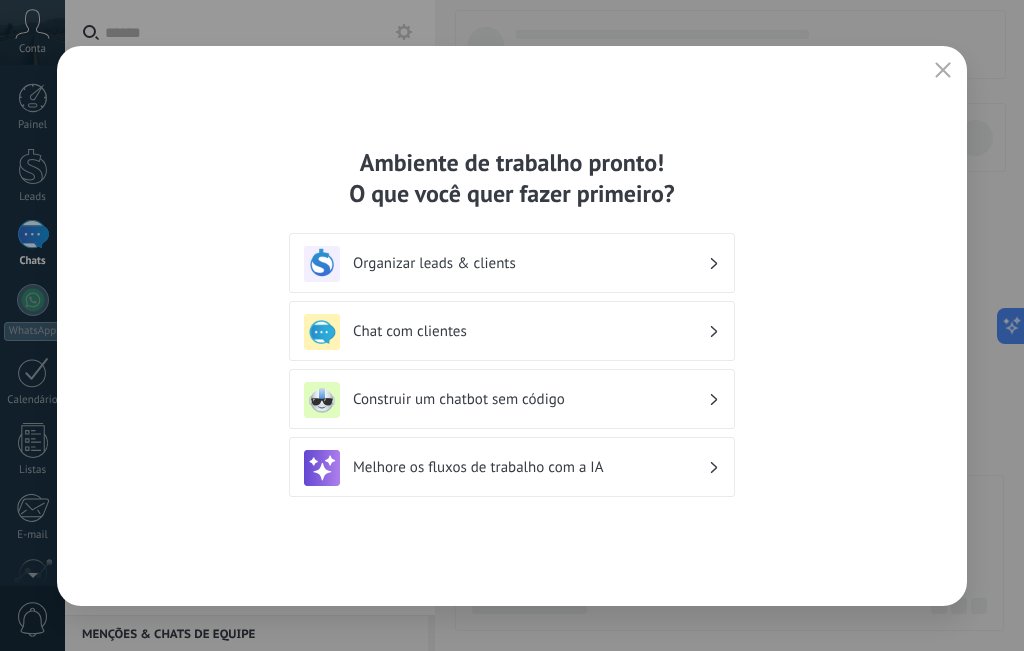 click 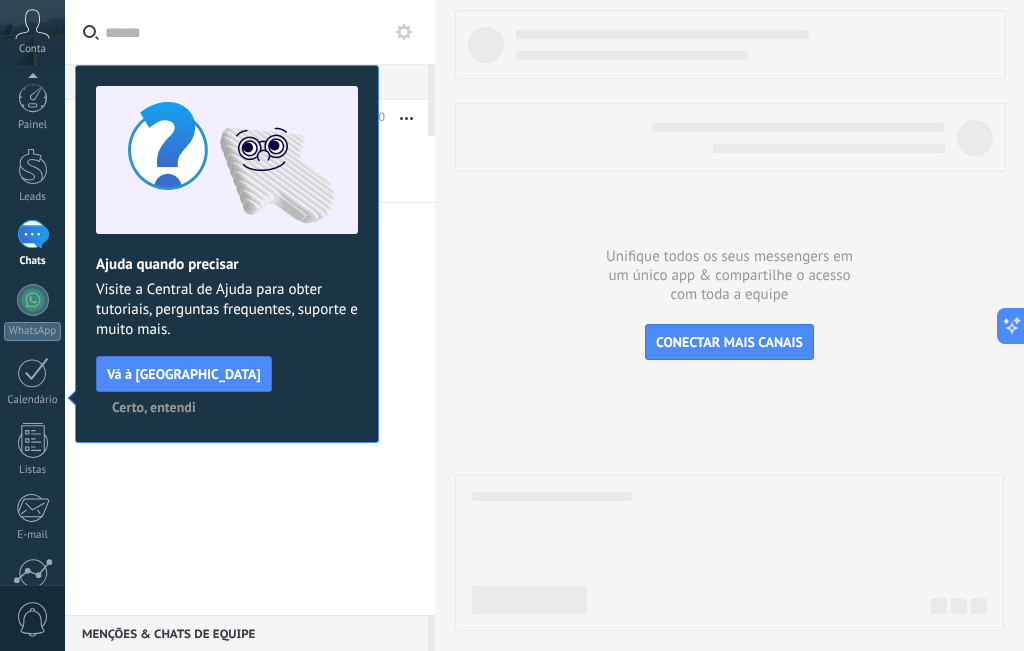 scroll, scrollTop: 181, scrollLeft: 0, axis: vertical 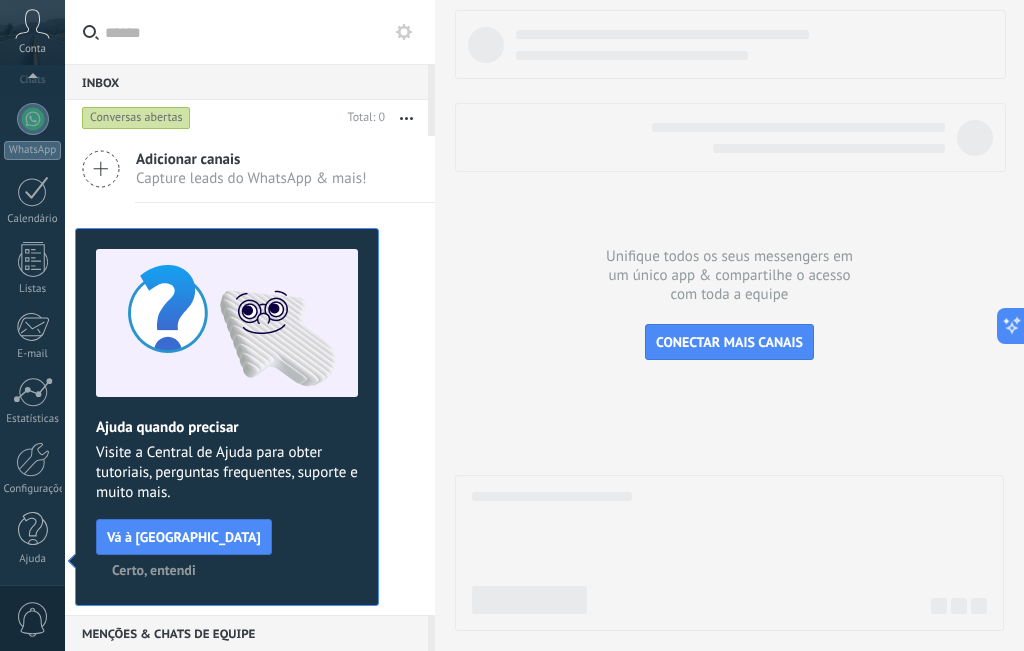 click on "Ajuda quando precisar Visite a Central de Ajuda para obter tutoriais, perguntas frequentes, suporte e muito mais. Vá à Central de Ajuda Certo, entendi" at bounding box center [227, 417] 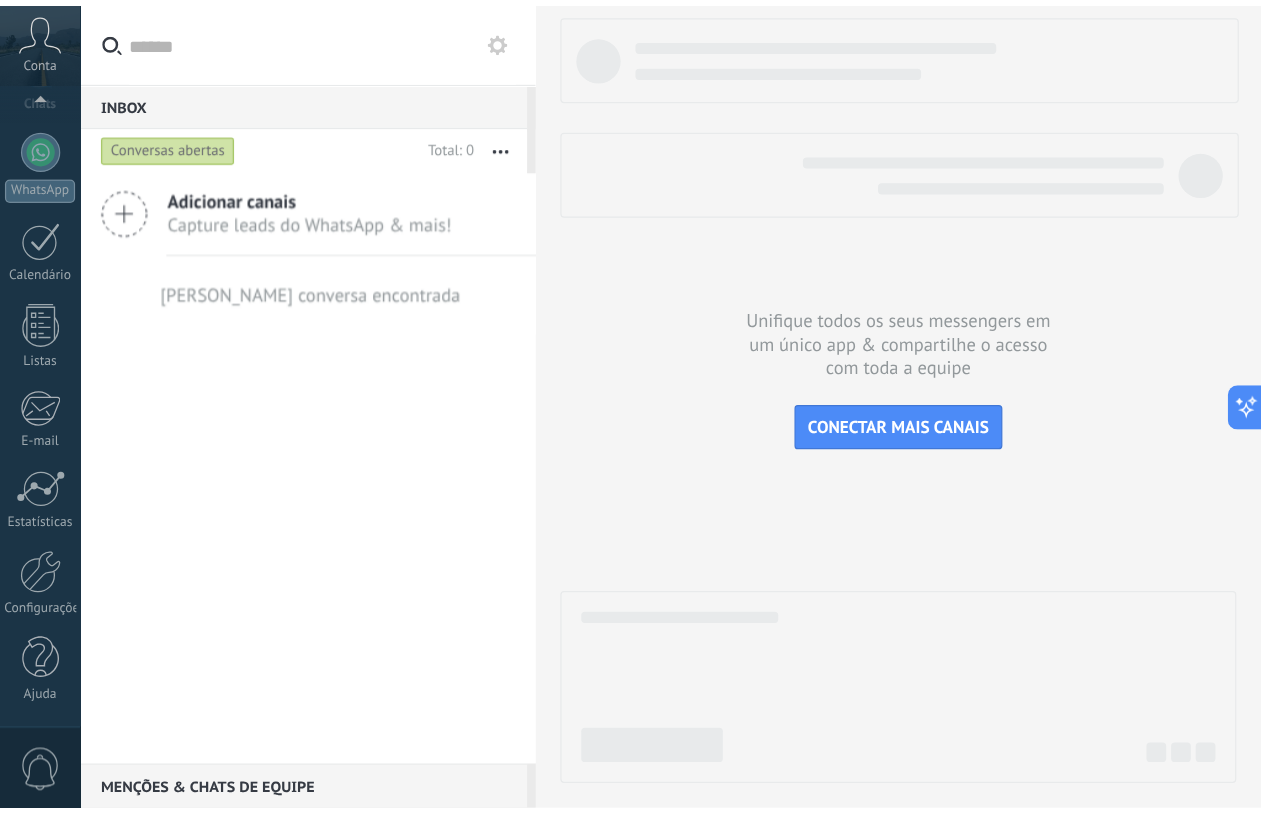 scroll, scrollTop: 0, scrollLeft: 0, axis: both 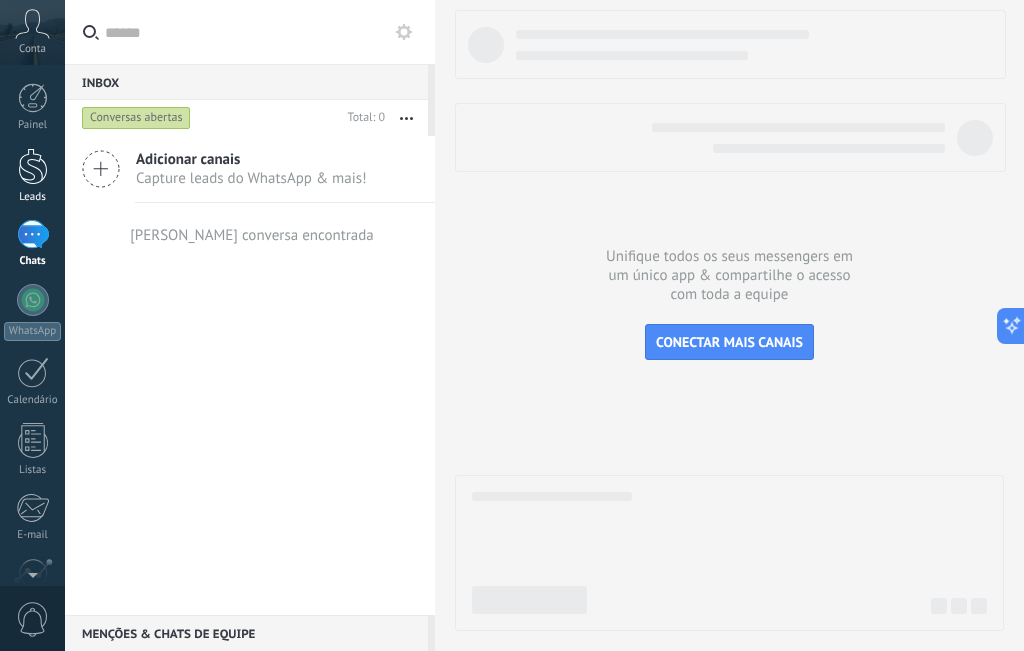 click at bounding box center [33, 166] 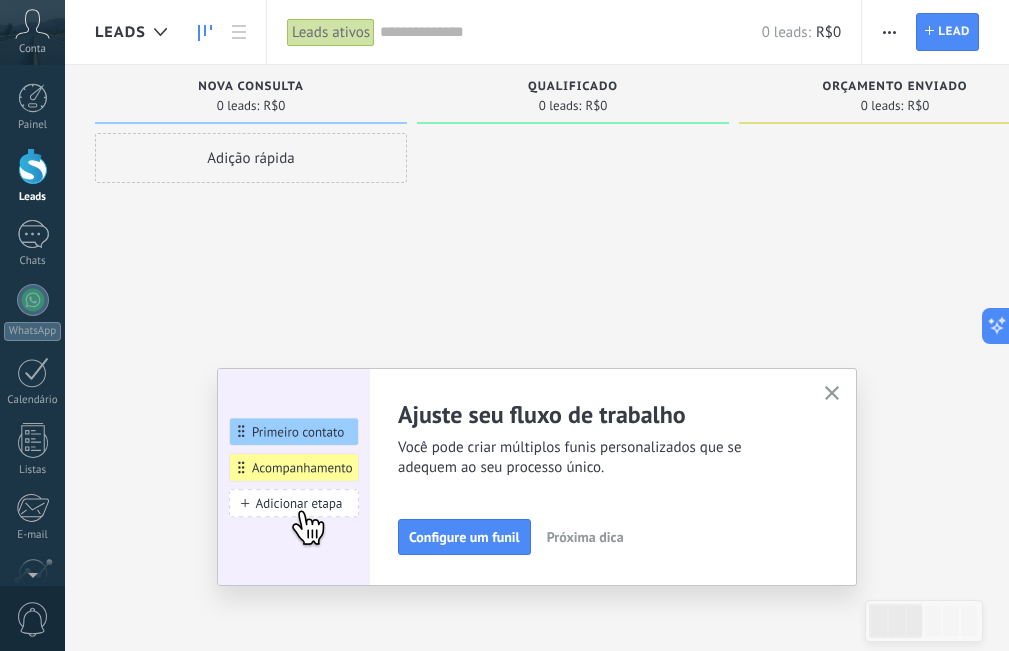 click 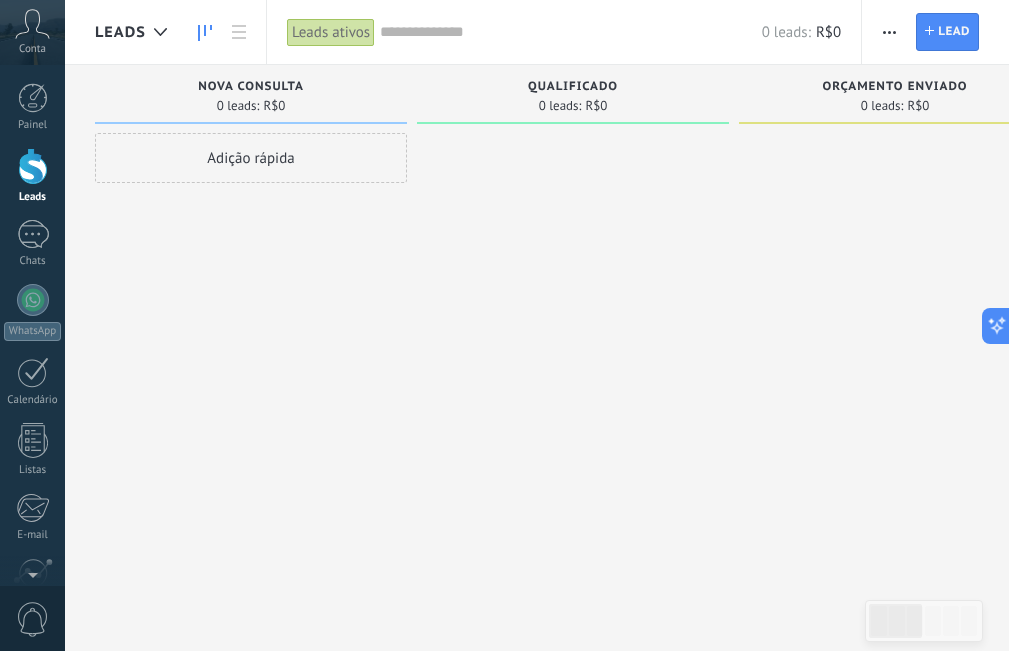click on "Leads" at bounding box center (120, 32) 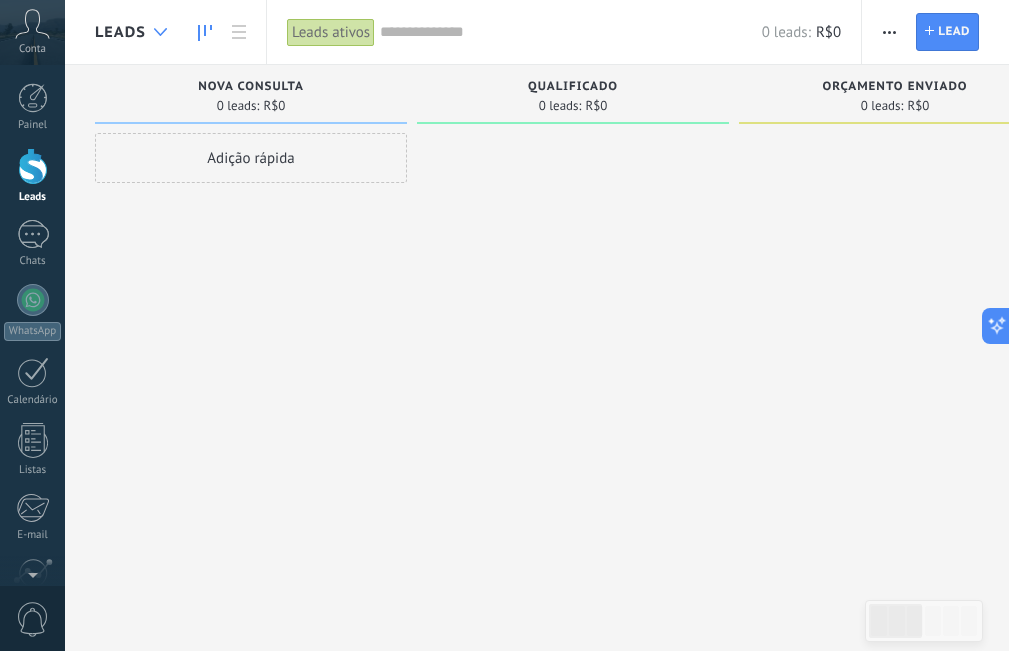 click 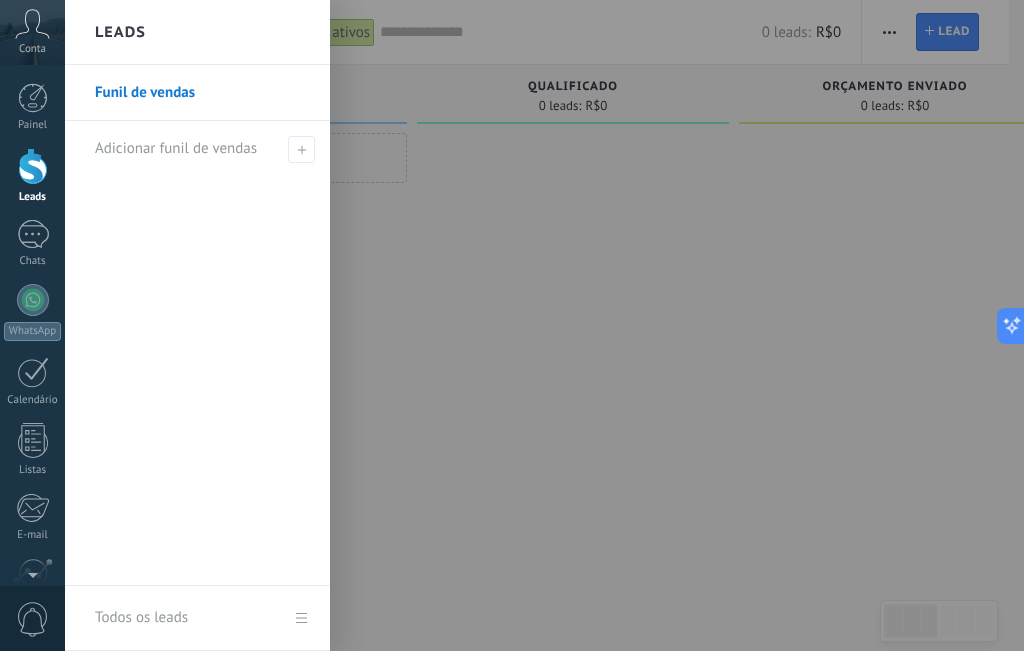 click at bounding box center (577, 325) 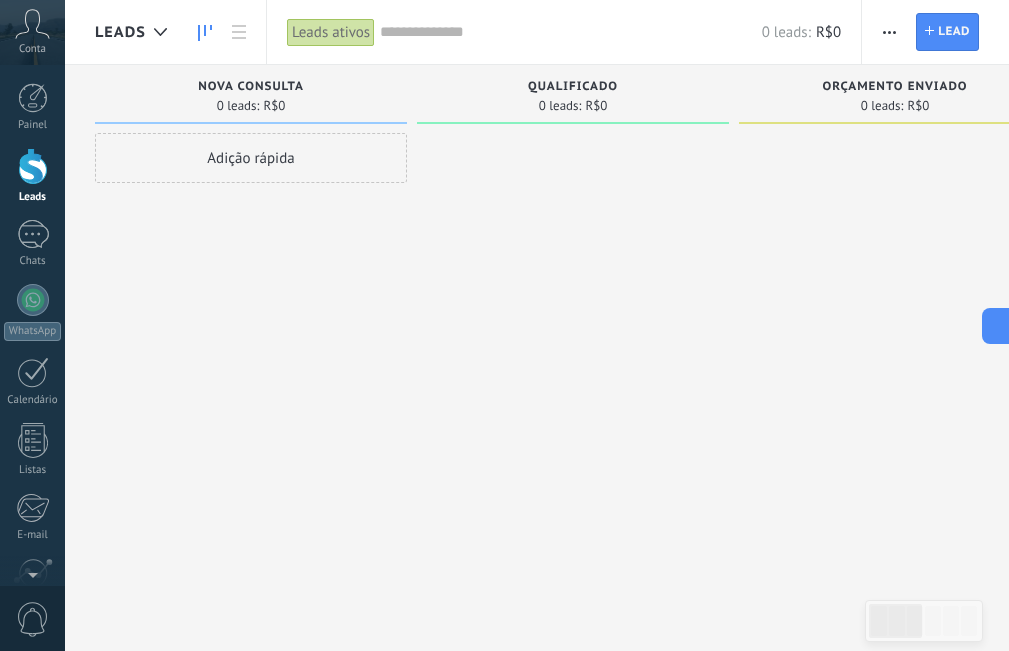 click at bounding box center (889, 32) 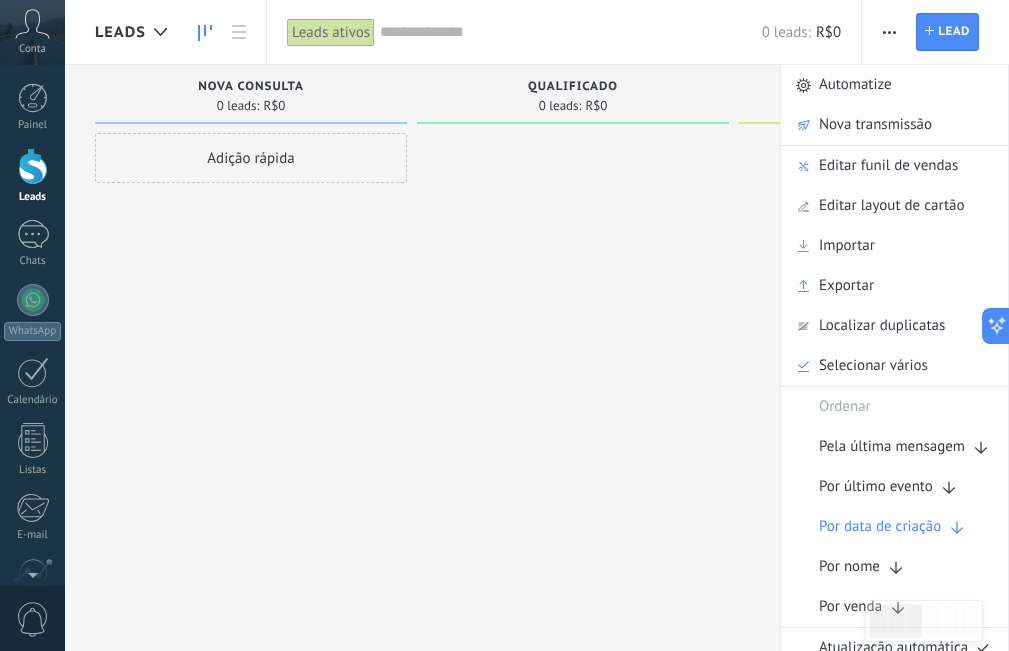 click on "Adição rápida" at bounding box center (251, 328) 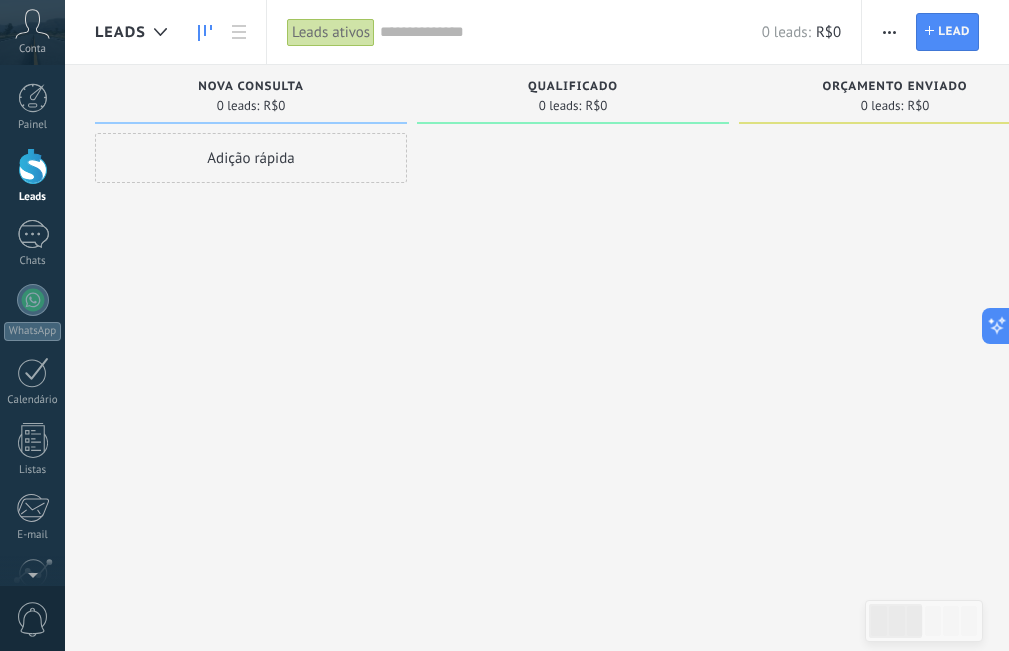 click at bounding box center (889, 32) 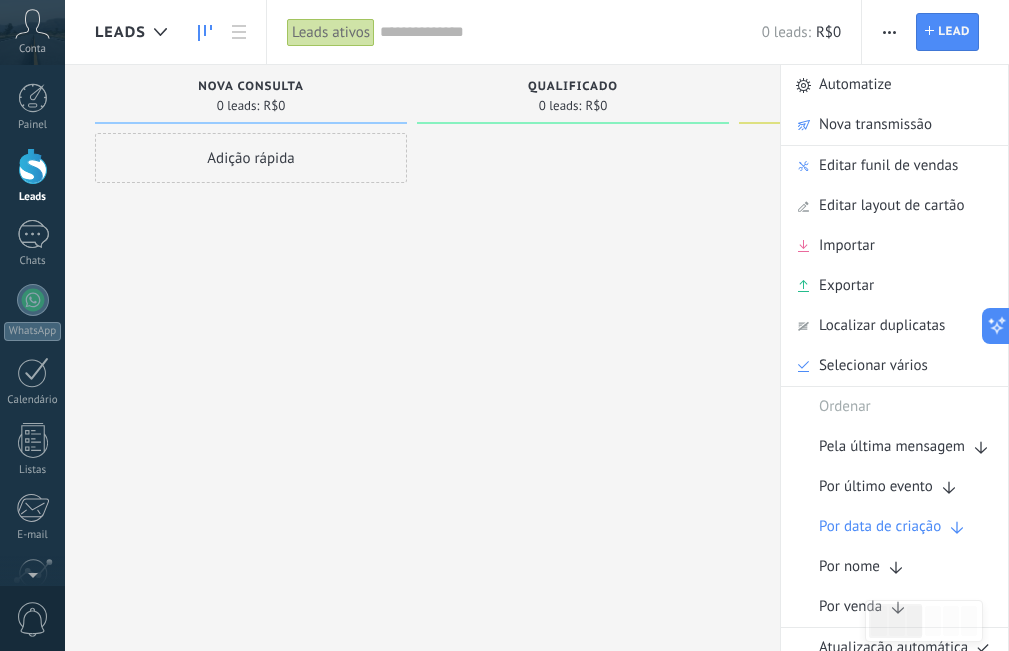 click at bounding box center [573, 328] 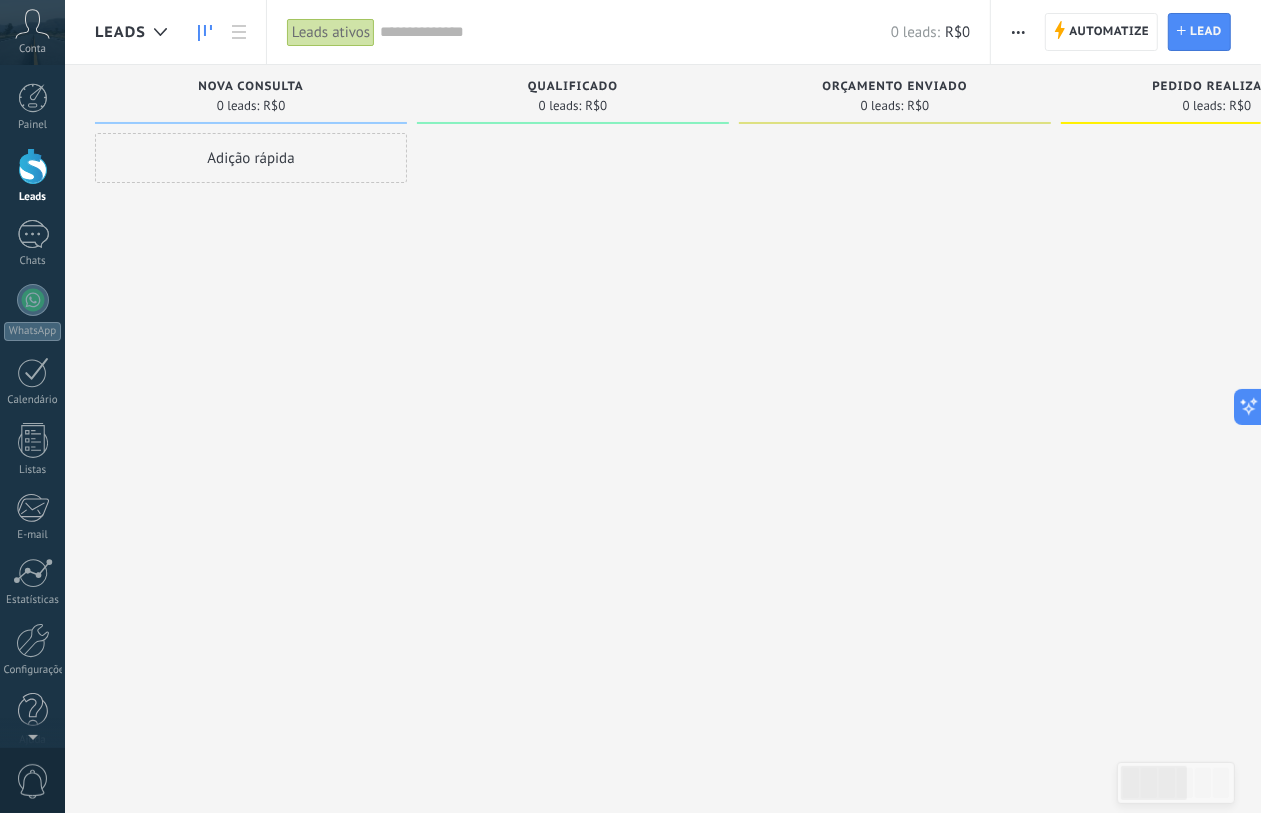 click at bounding box center (895, 409) 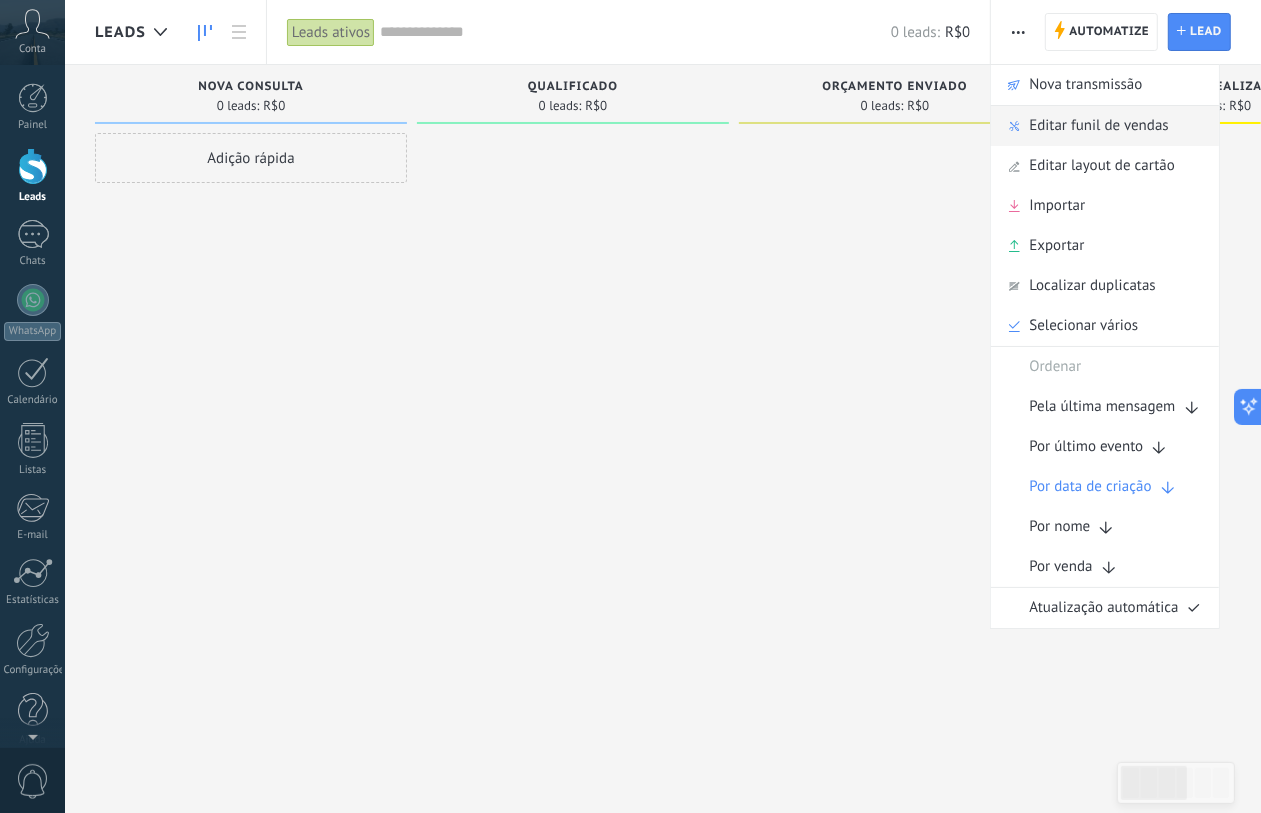 click on "Editar funil de vendas" at bounding box center (1098, 126) 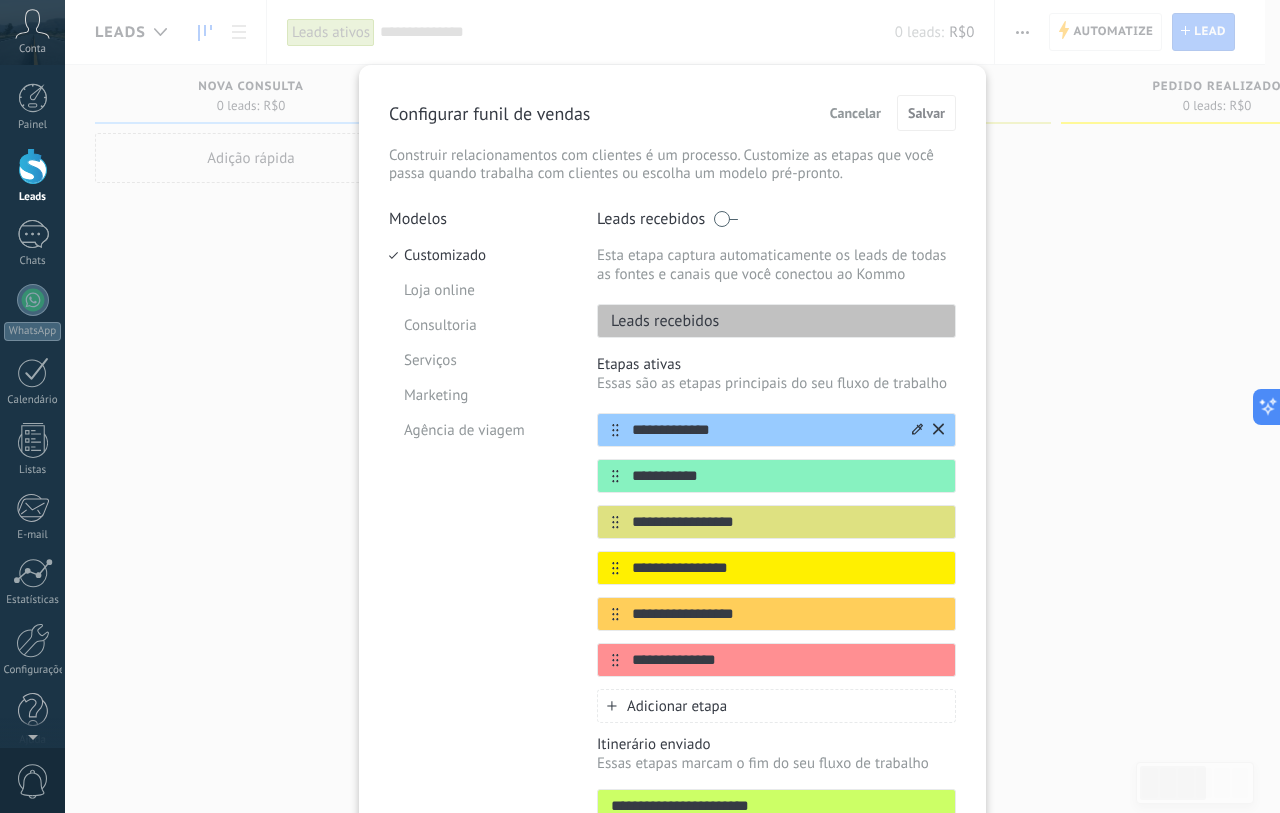 click on "**********" at bounding box center (764, 430) 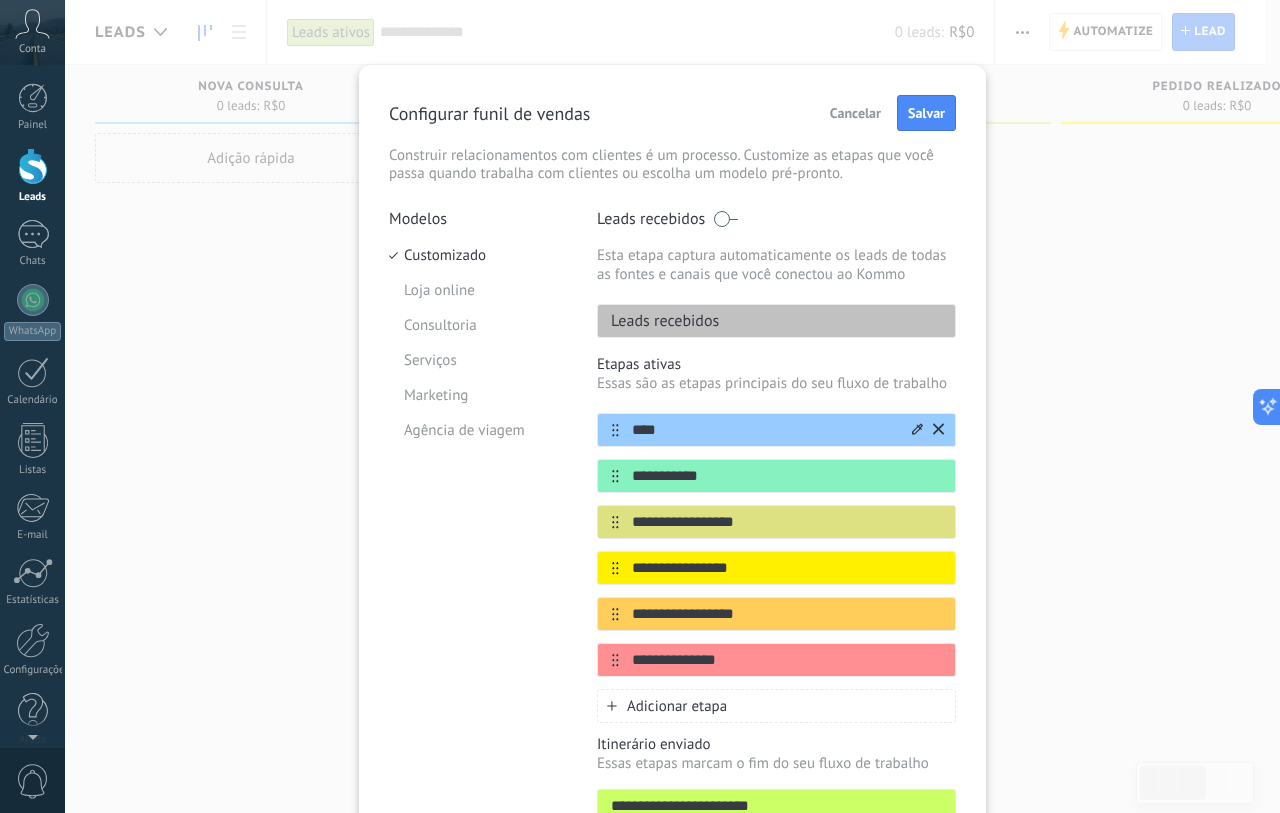 type on "****" 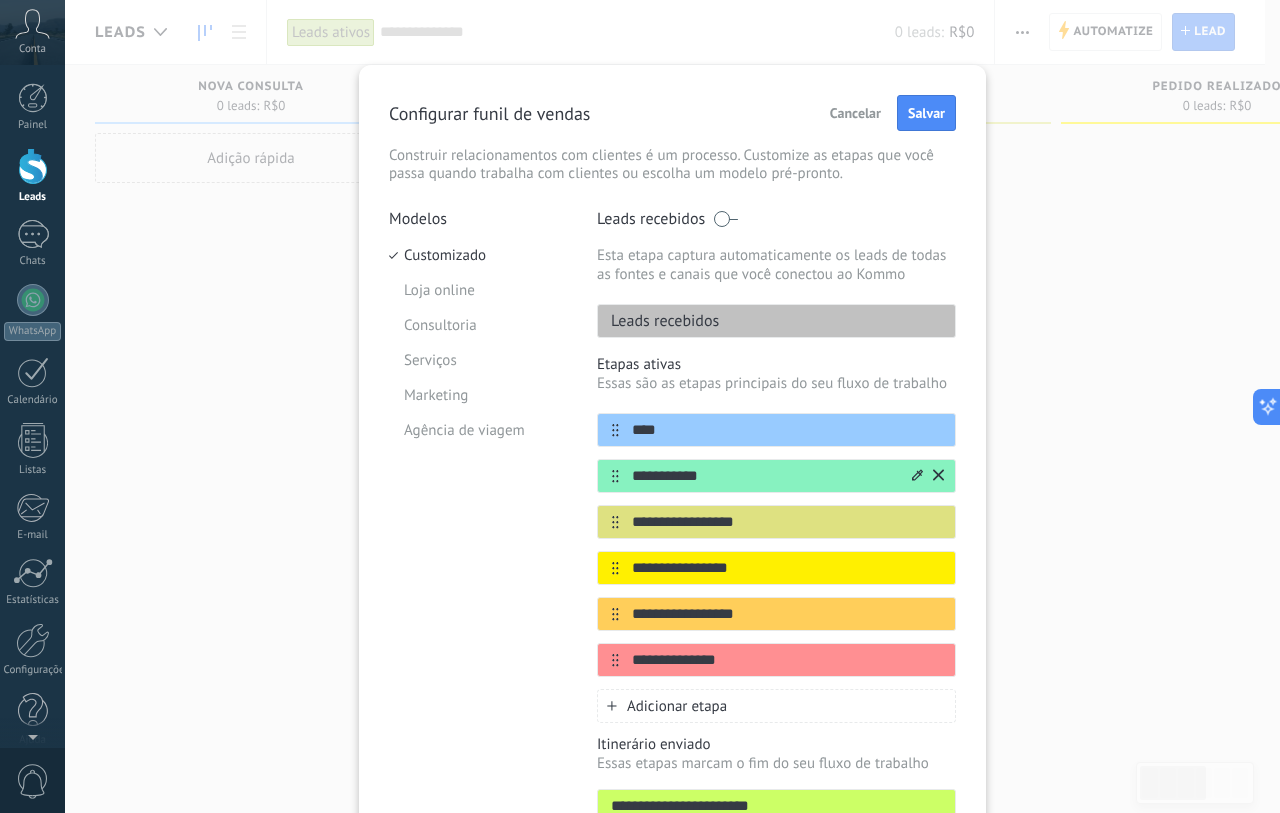 click on "**********" at bounding box center [776, 476] 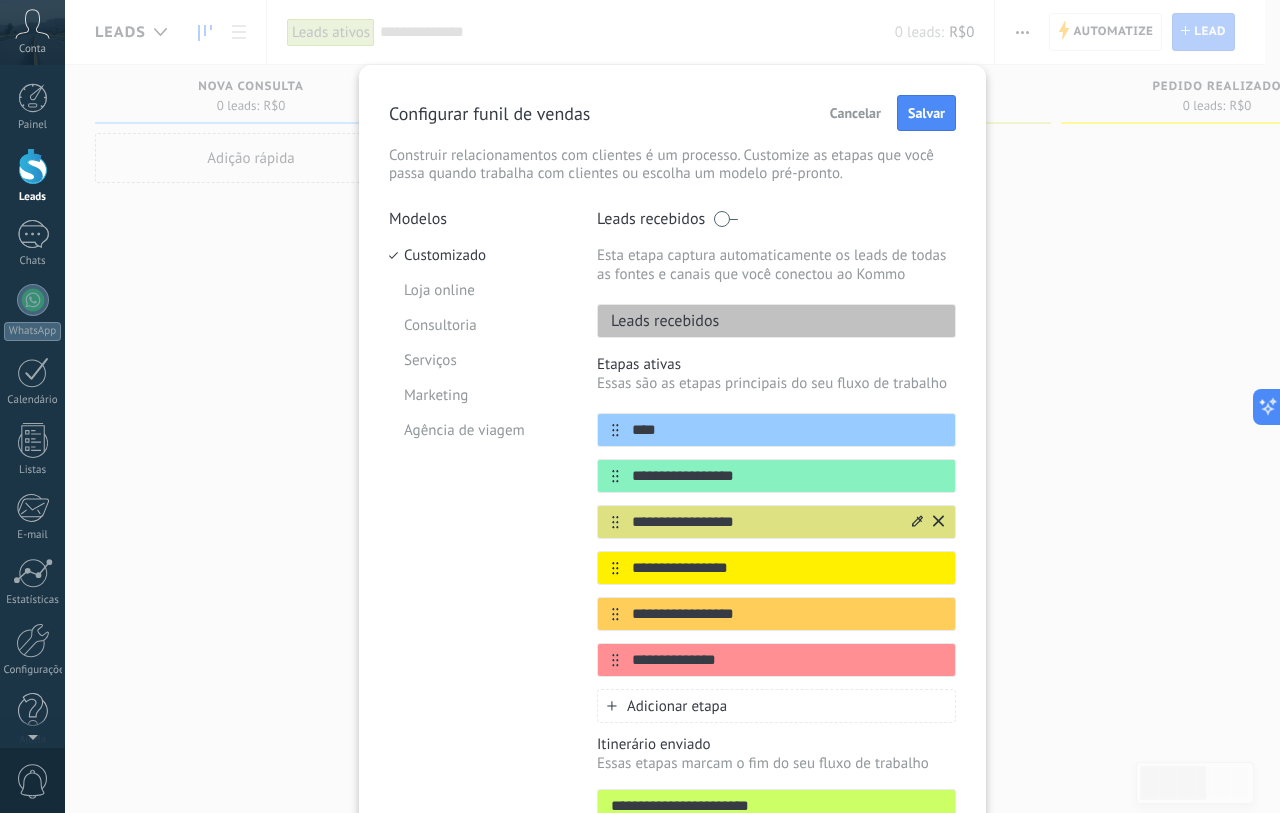 type on "**********" 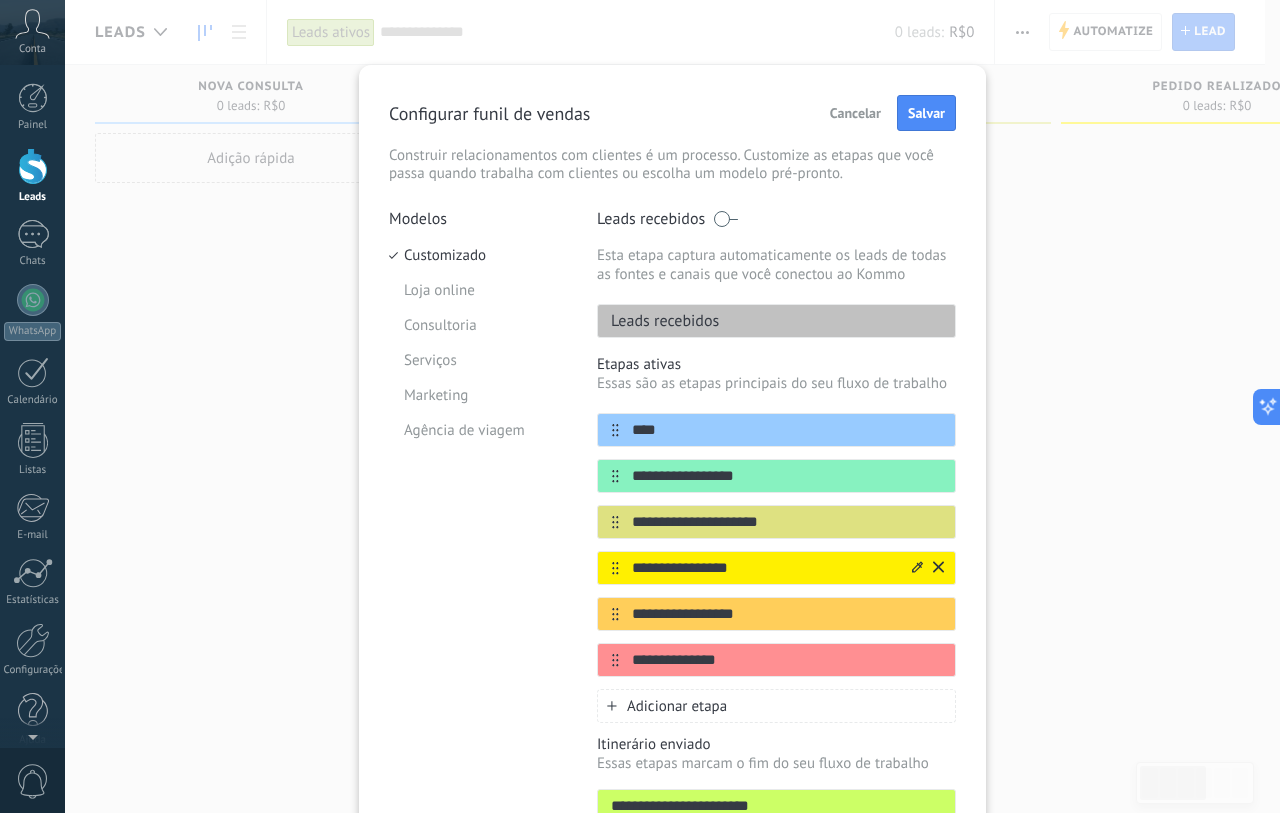 type on "**********" 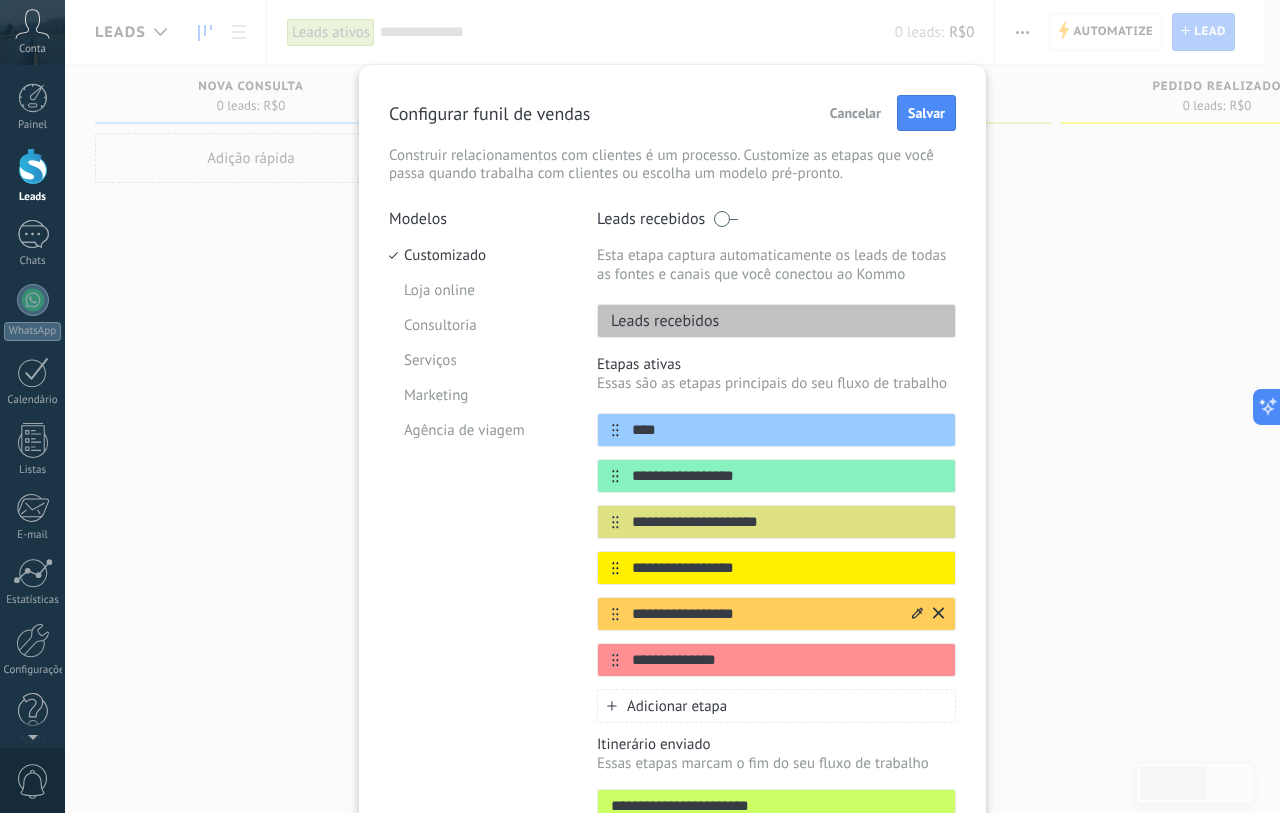 type on "**********" 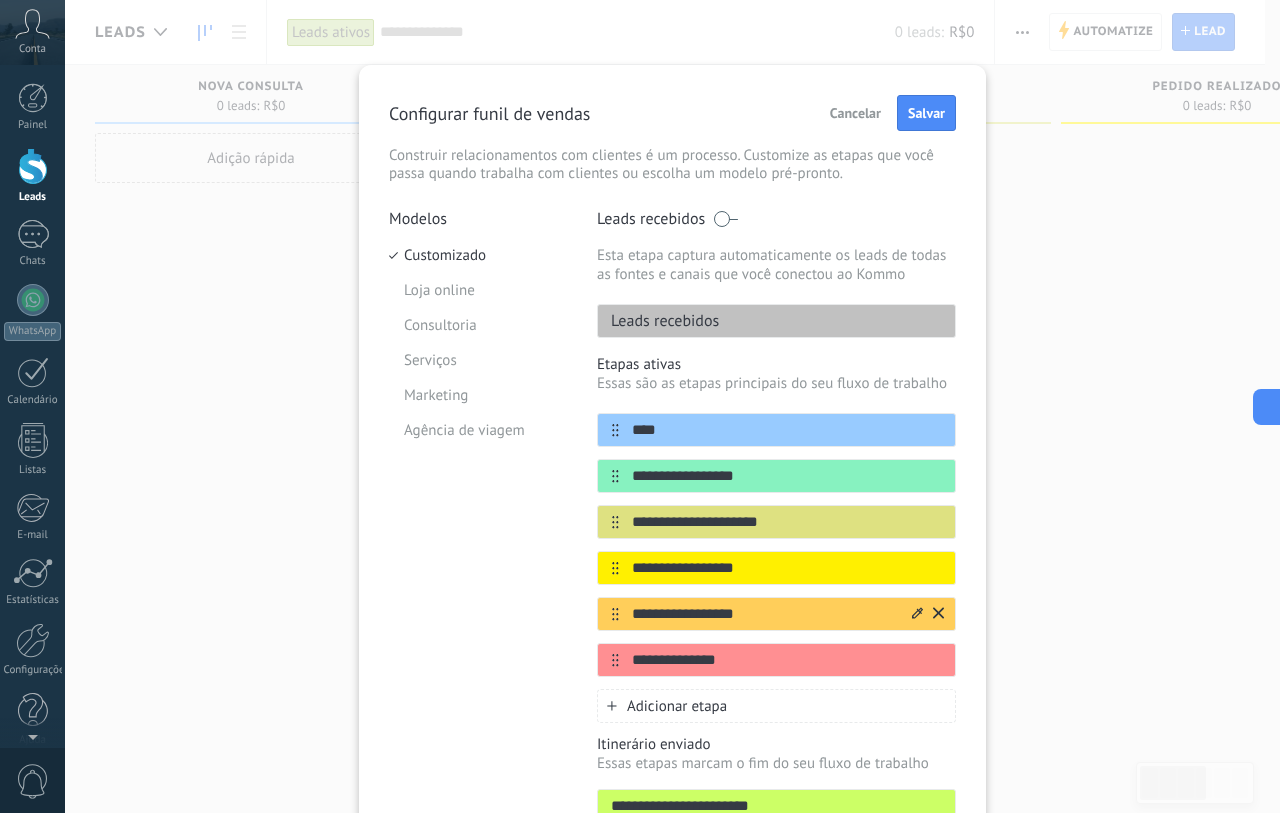 click on "**********" at bounding box center (764, 614) 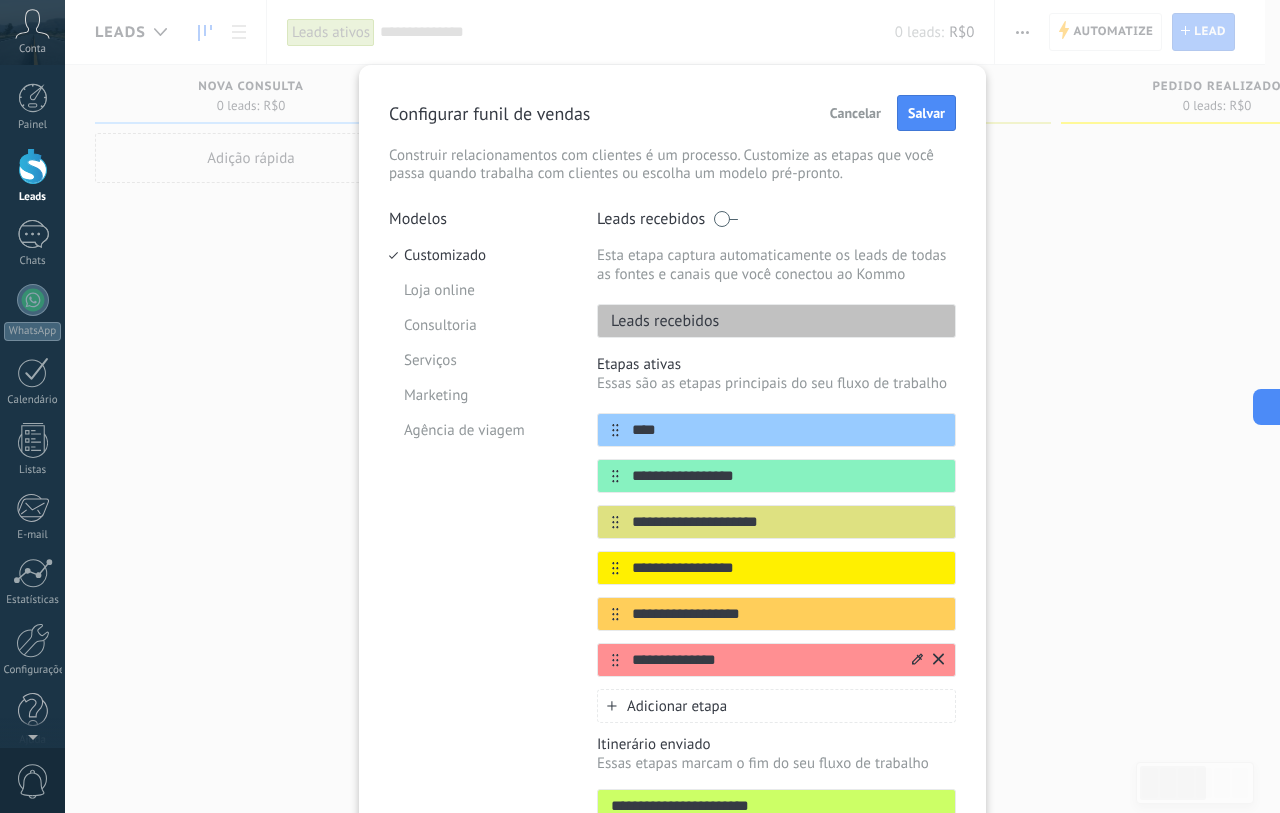 type on "**********" 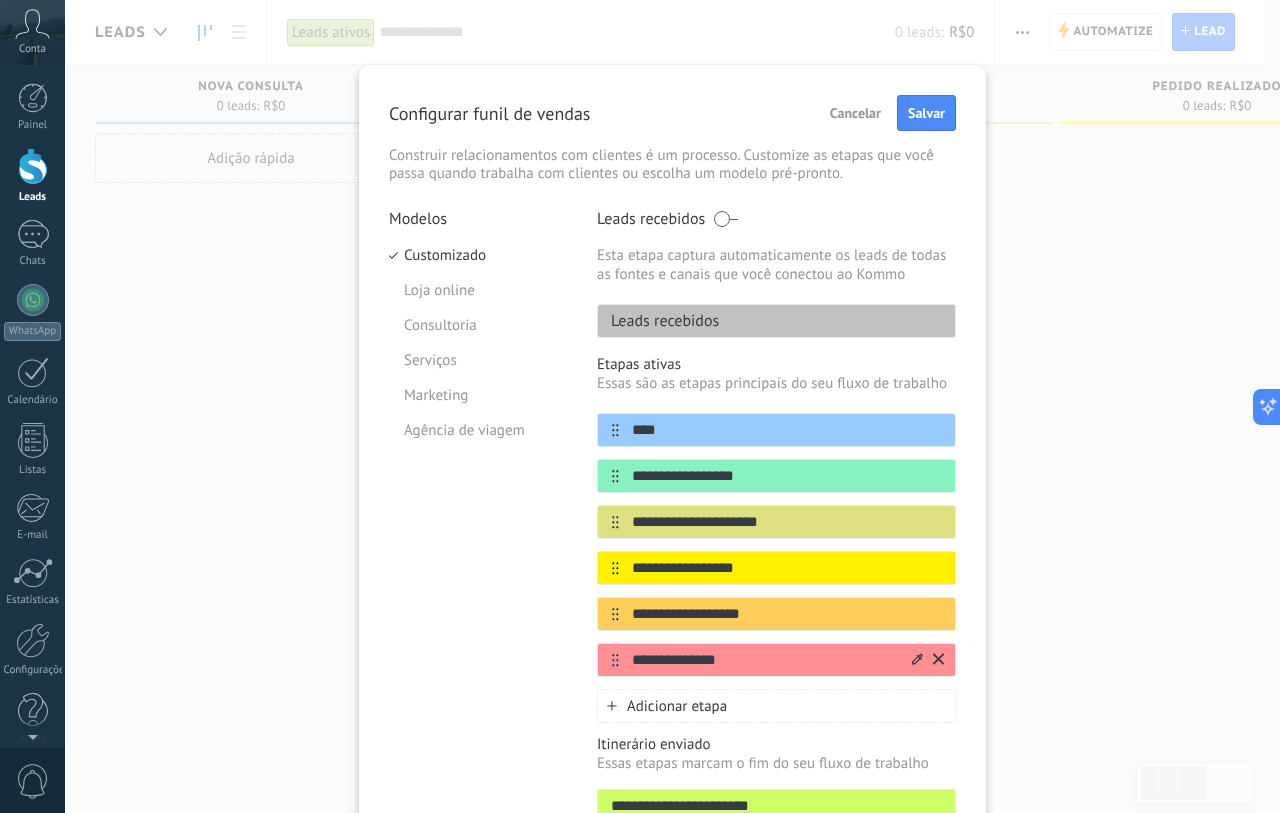 click on "**********" at bounding box center [764, 660] 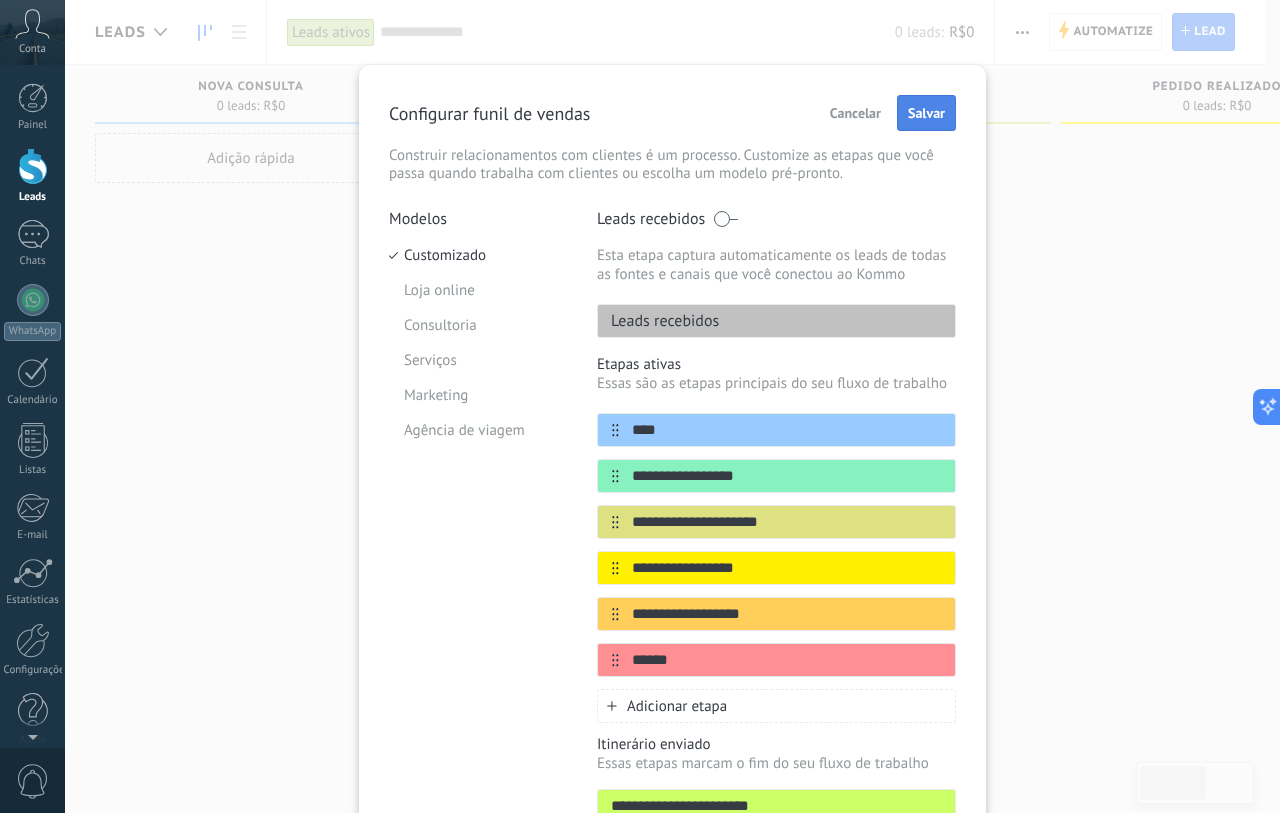 type on "******" 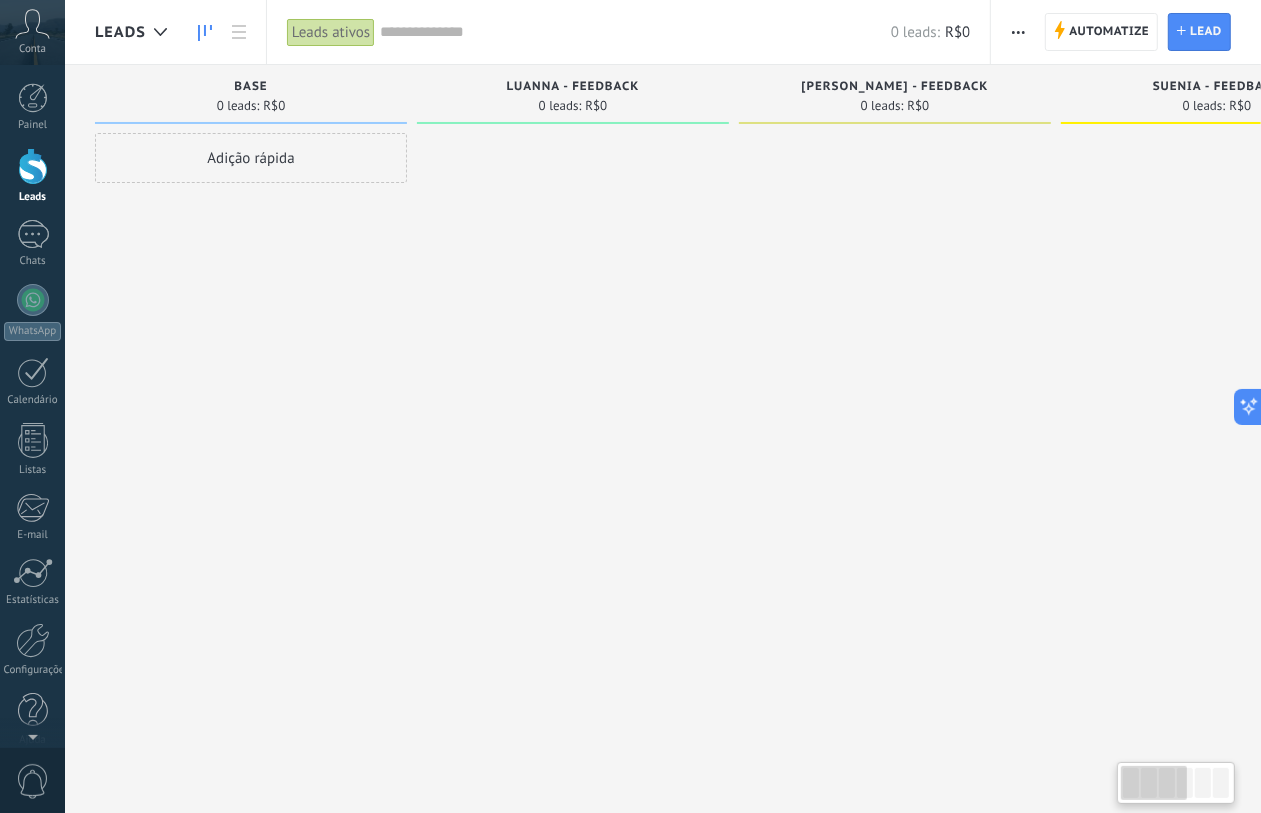 click on "Leads" at bounding box center (120, 32) 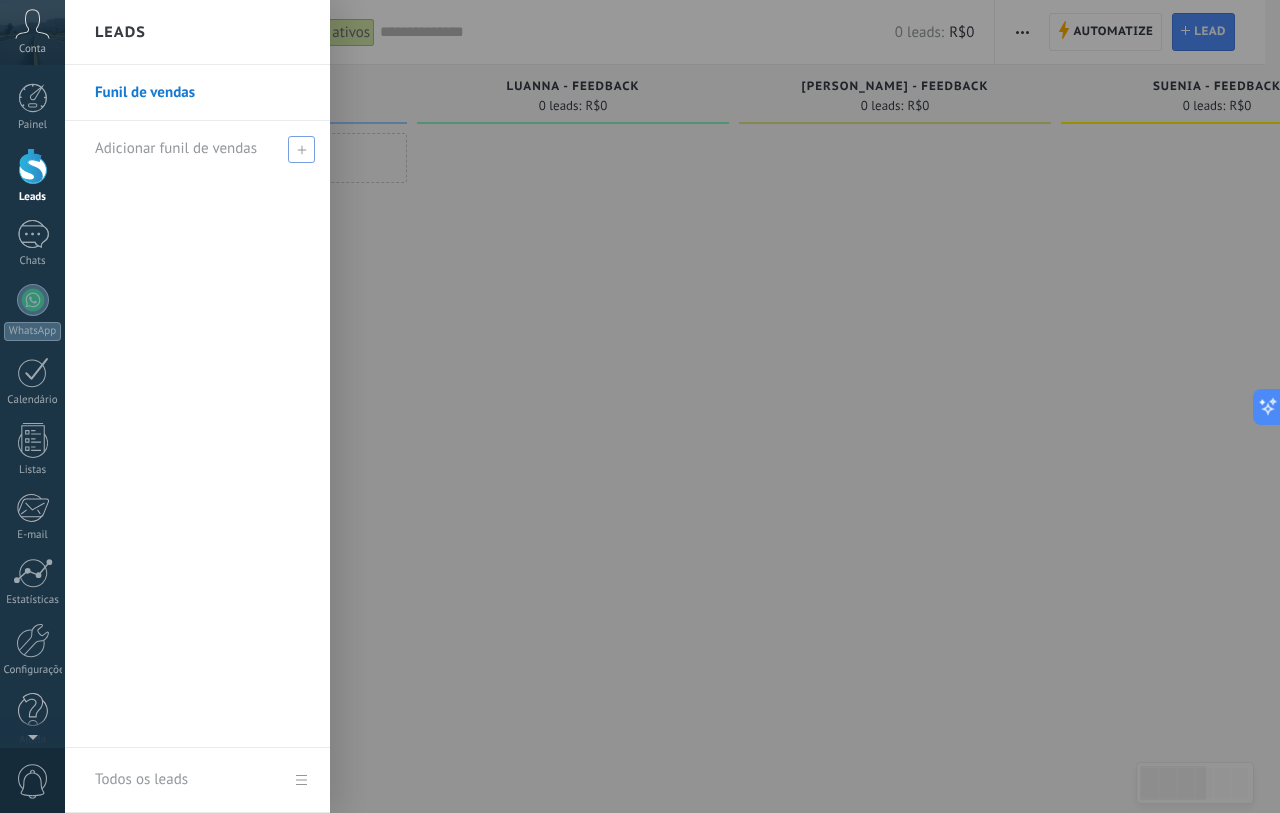 click on "Adicionar funil de vendas" at bounding box center (202, 148) 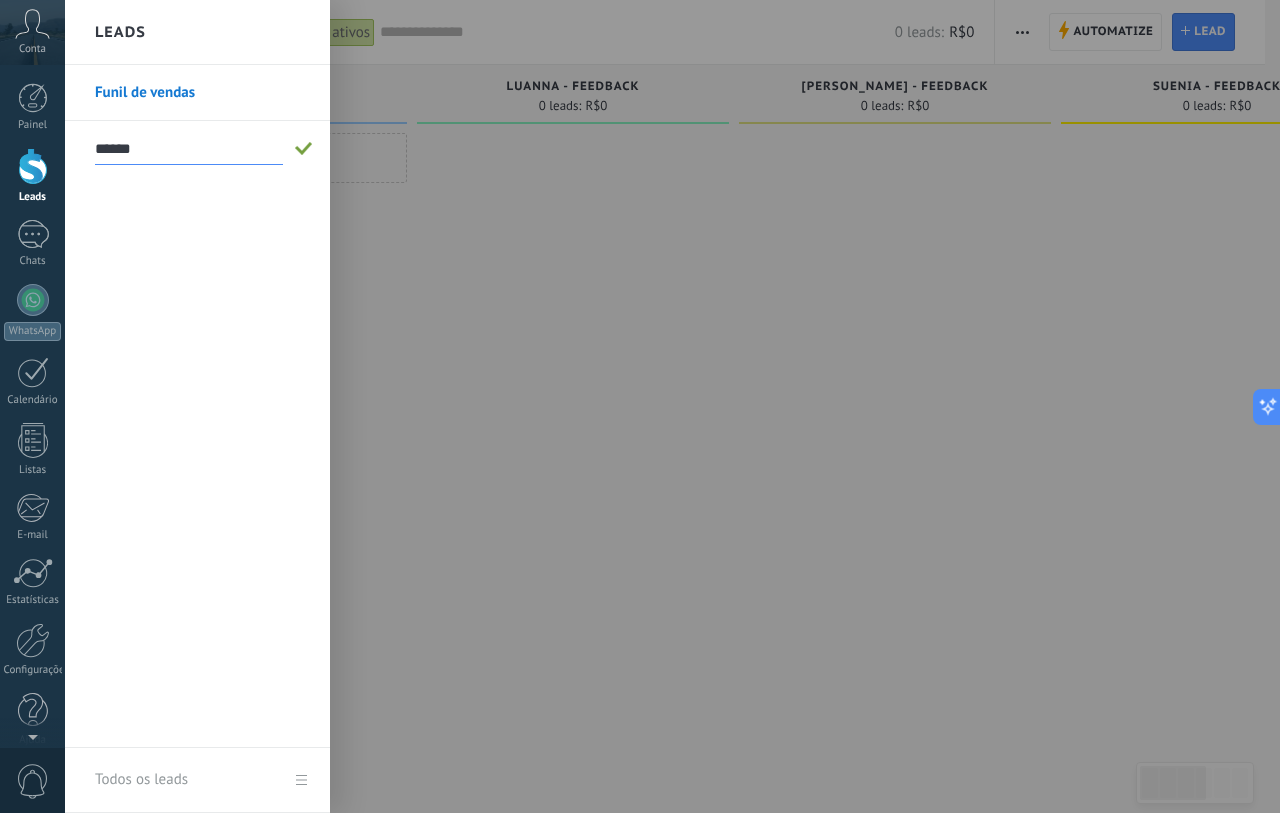 type on "******" 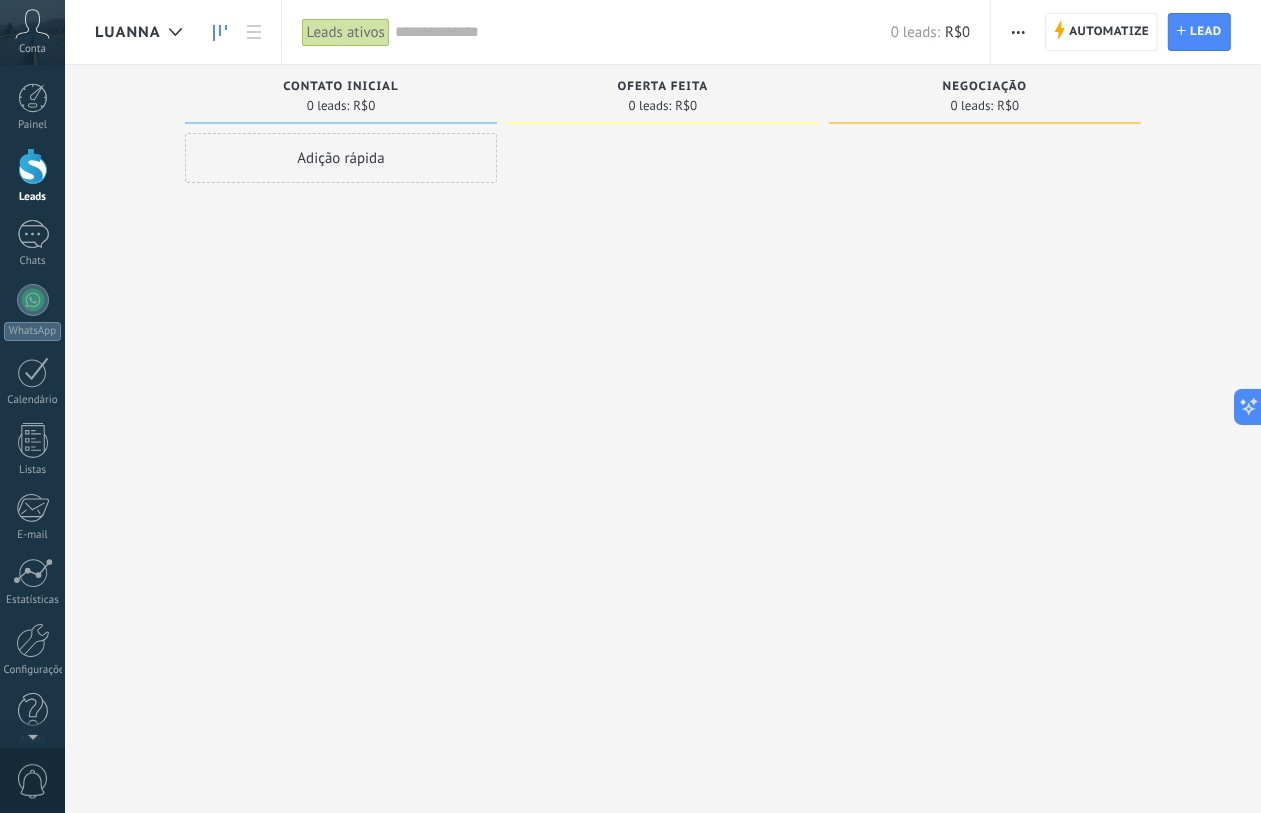 click at bounding box center (1018, 32) 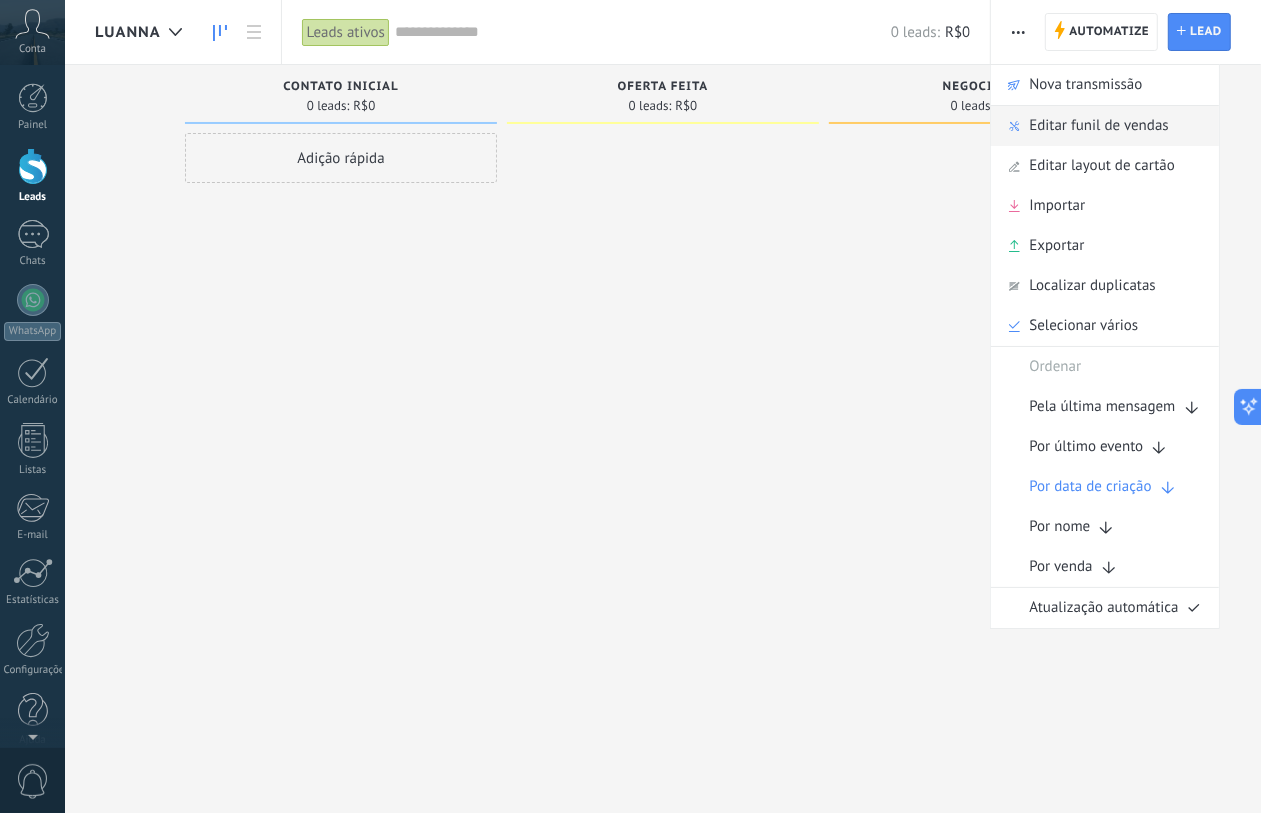click on "Editar funil de vendas" at bounding box center (1098, 126) 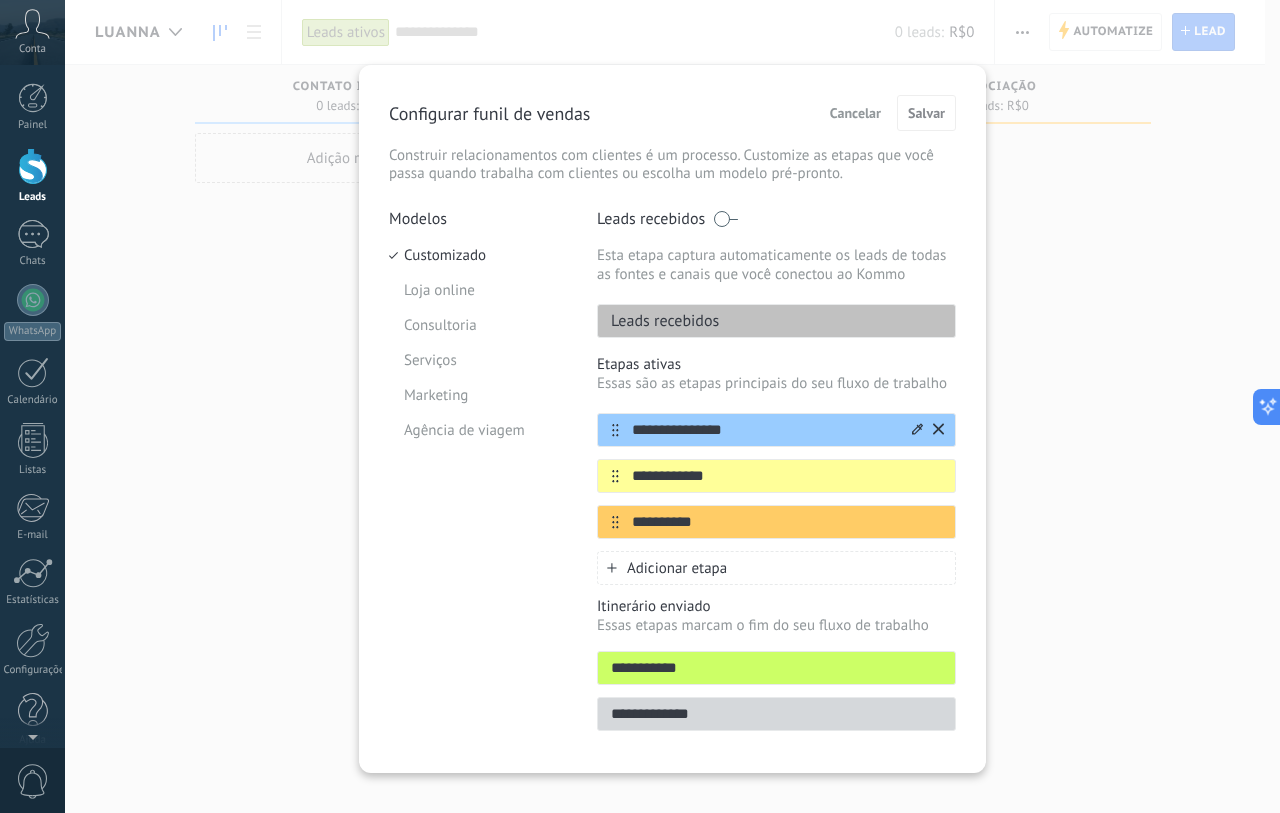 click on "**********" at bounding box center (764, 430) 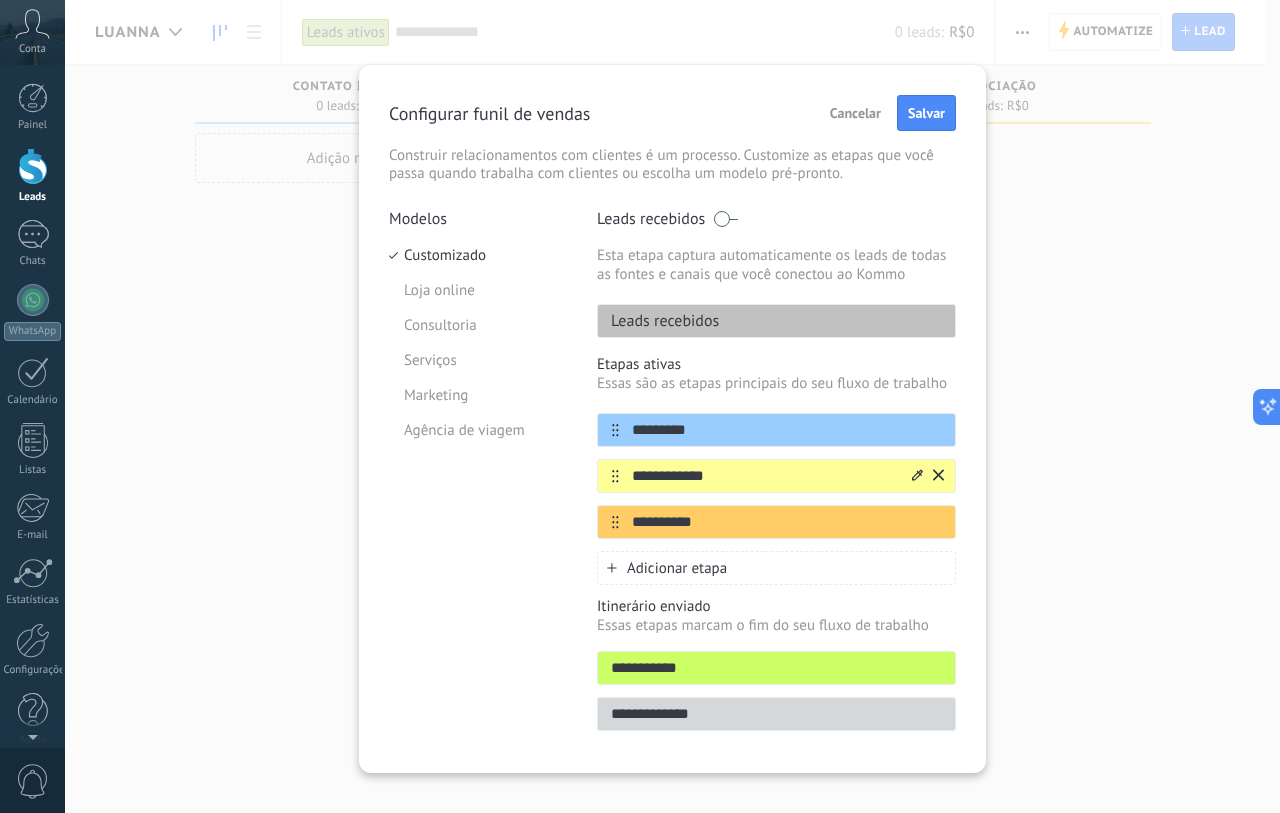 type on "*********" 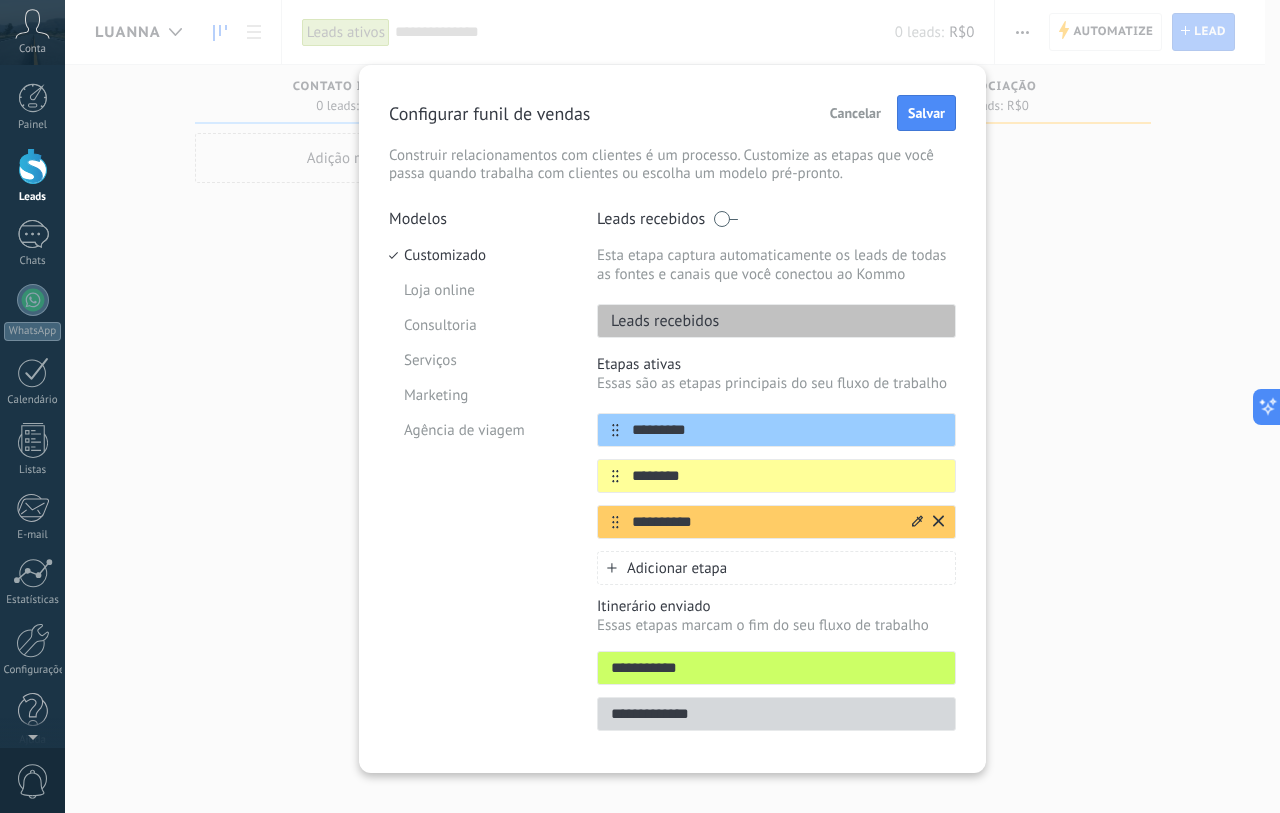 type on "********" 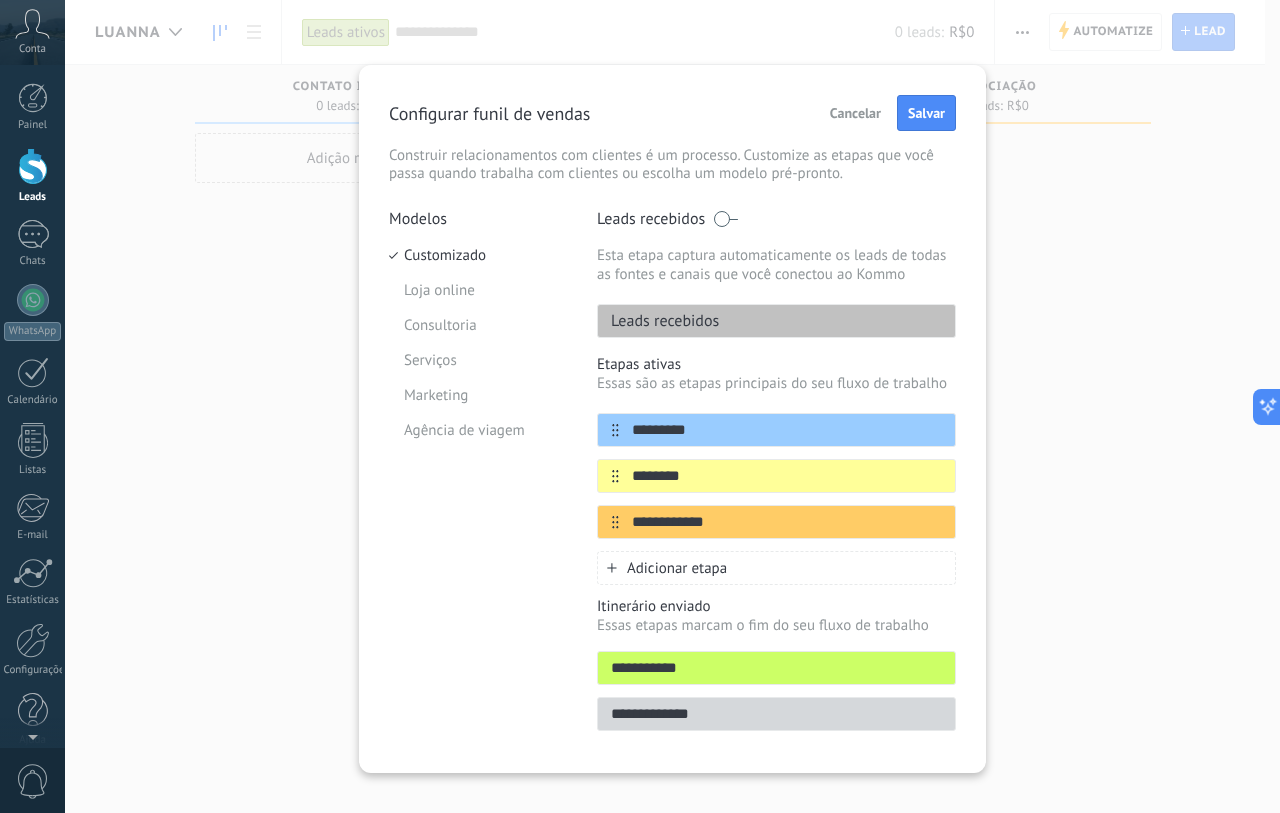 type on "**********" 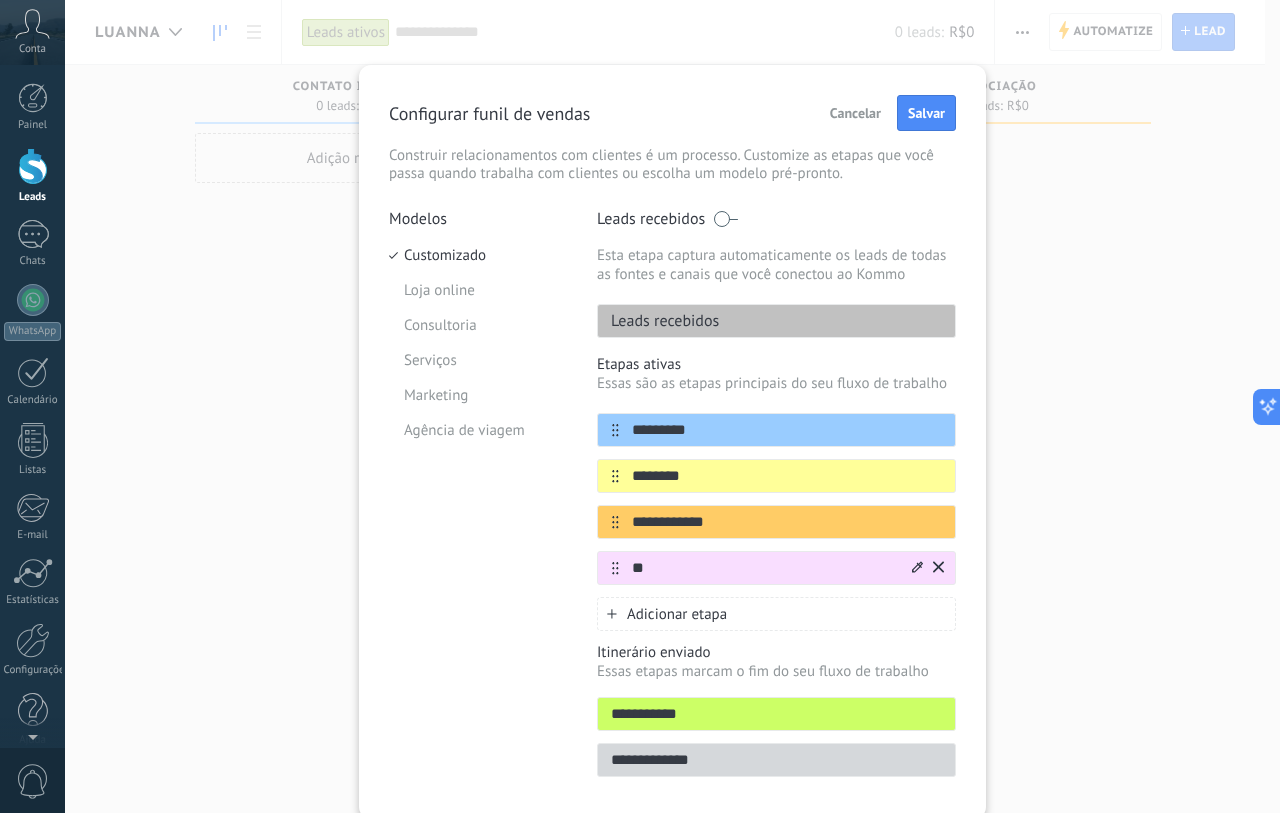 type on "*" 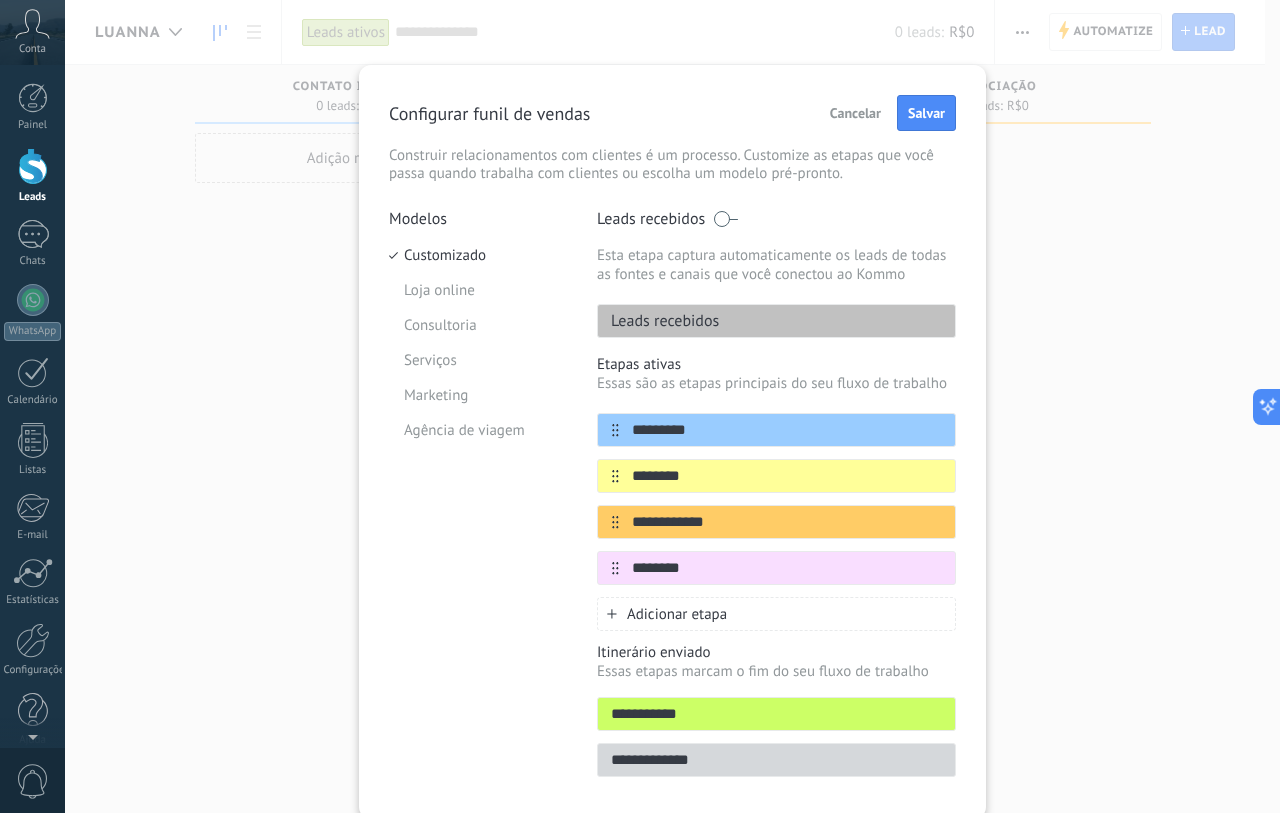type on "********" 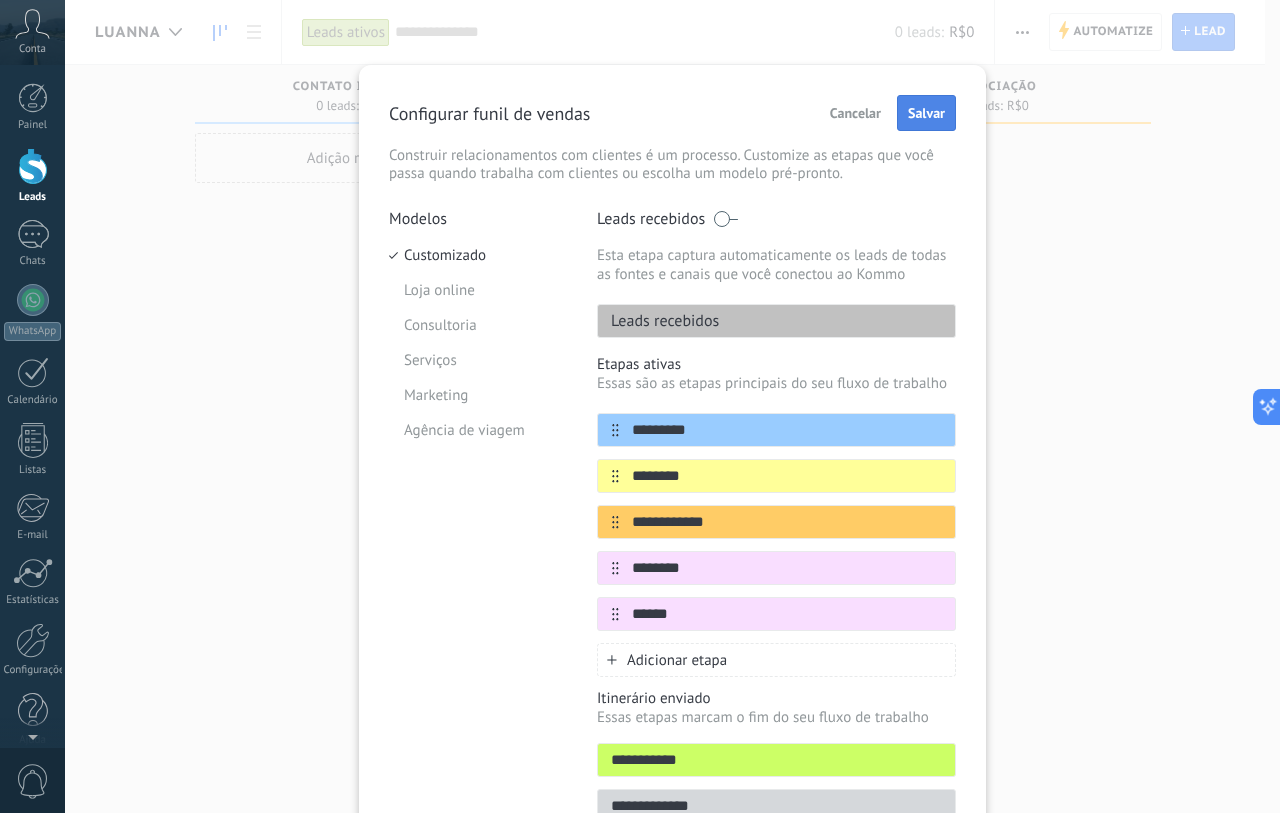 type on "******" 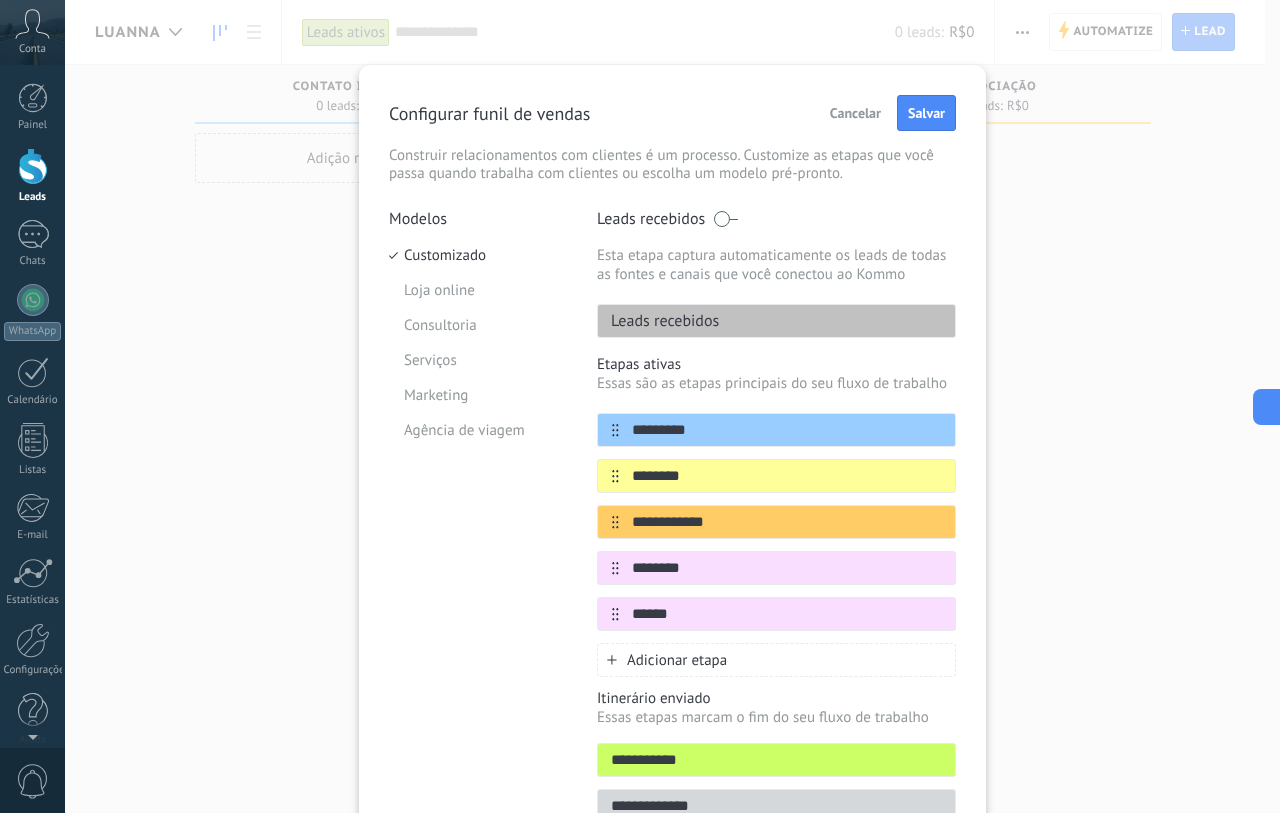 drag, startPoint x: 927, startPoint y: 127, endPoint x: 676, endPoint y: 200, distance: 261.4001 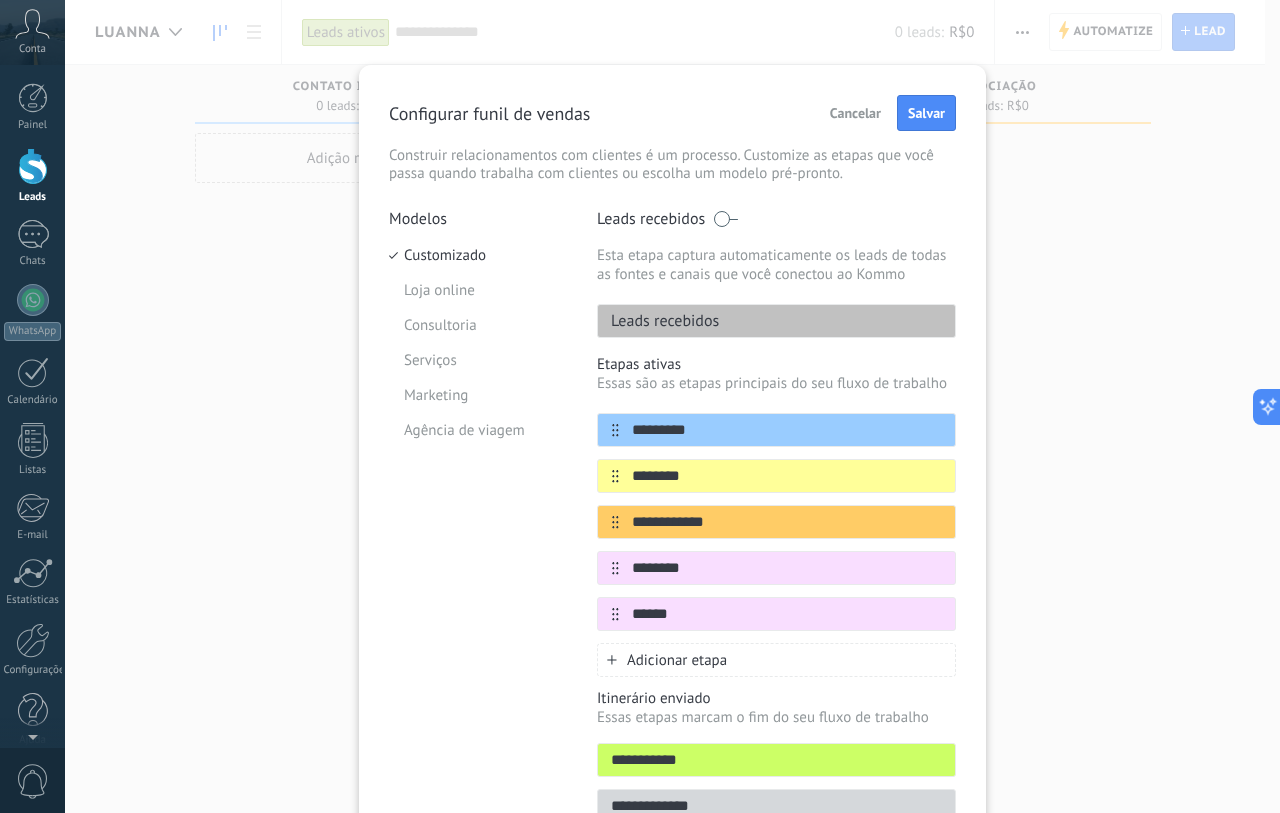 click on "**********" at bounding box center (672, 465) 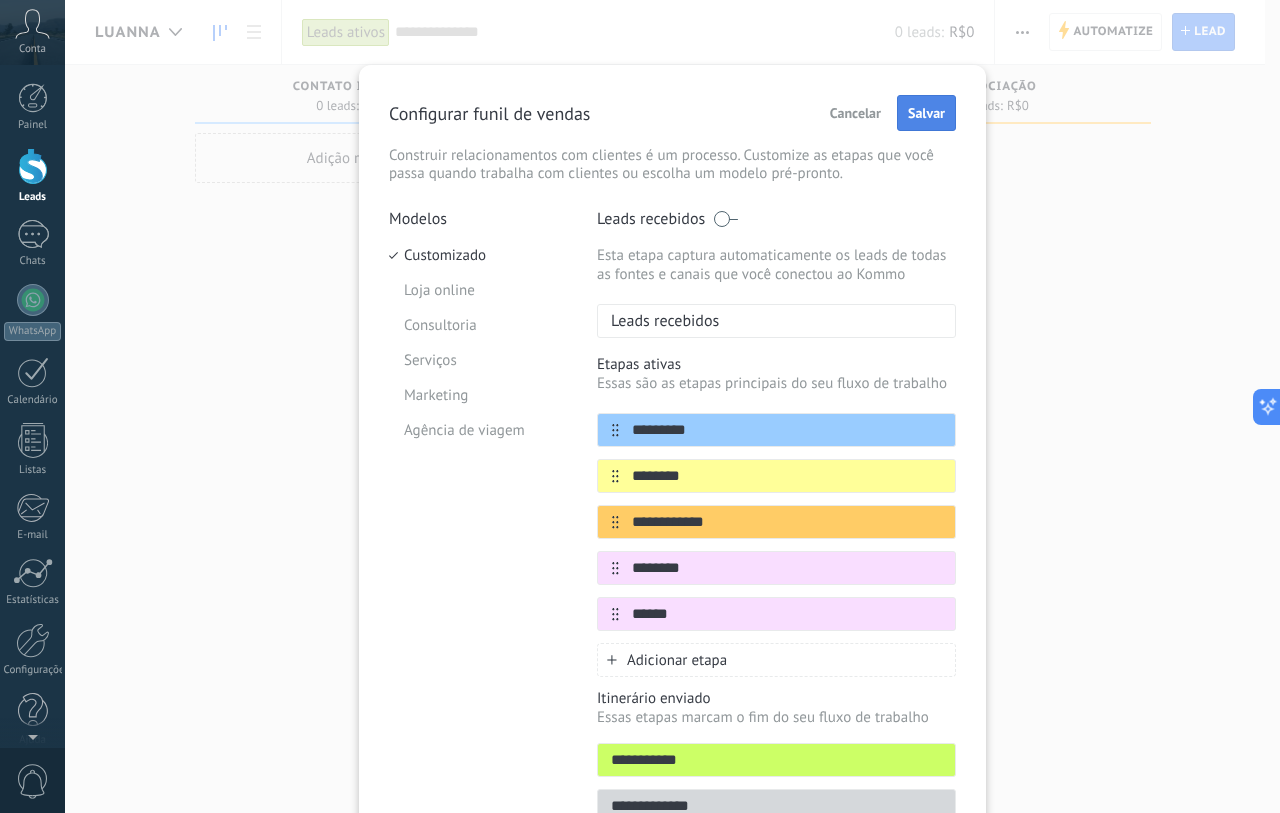 click on "Salvar" at bounding box center [926, 113] 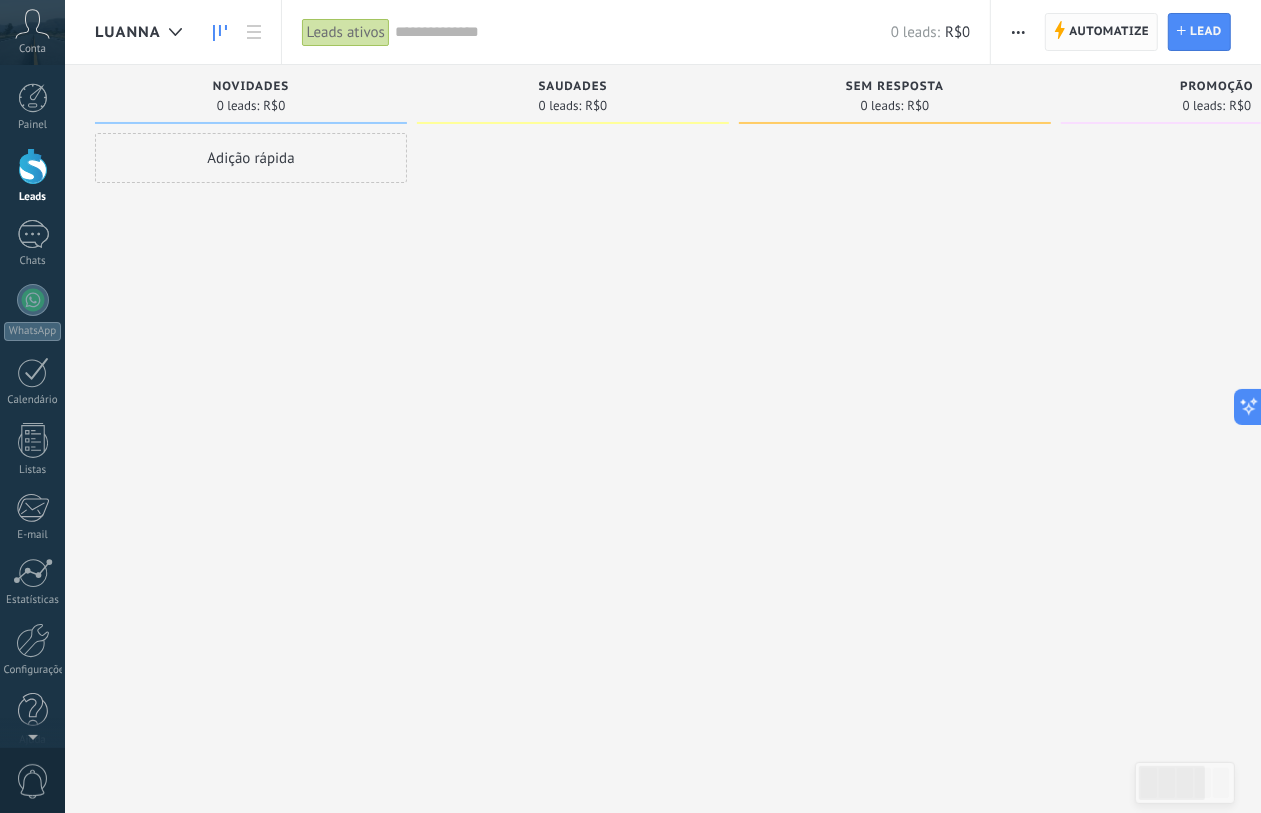click on "Automatize" at bounding box center (1109, 32) 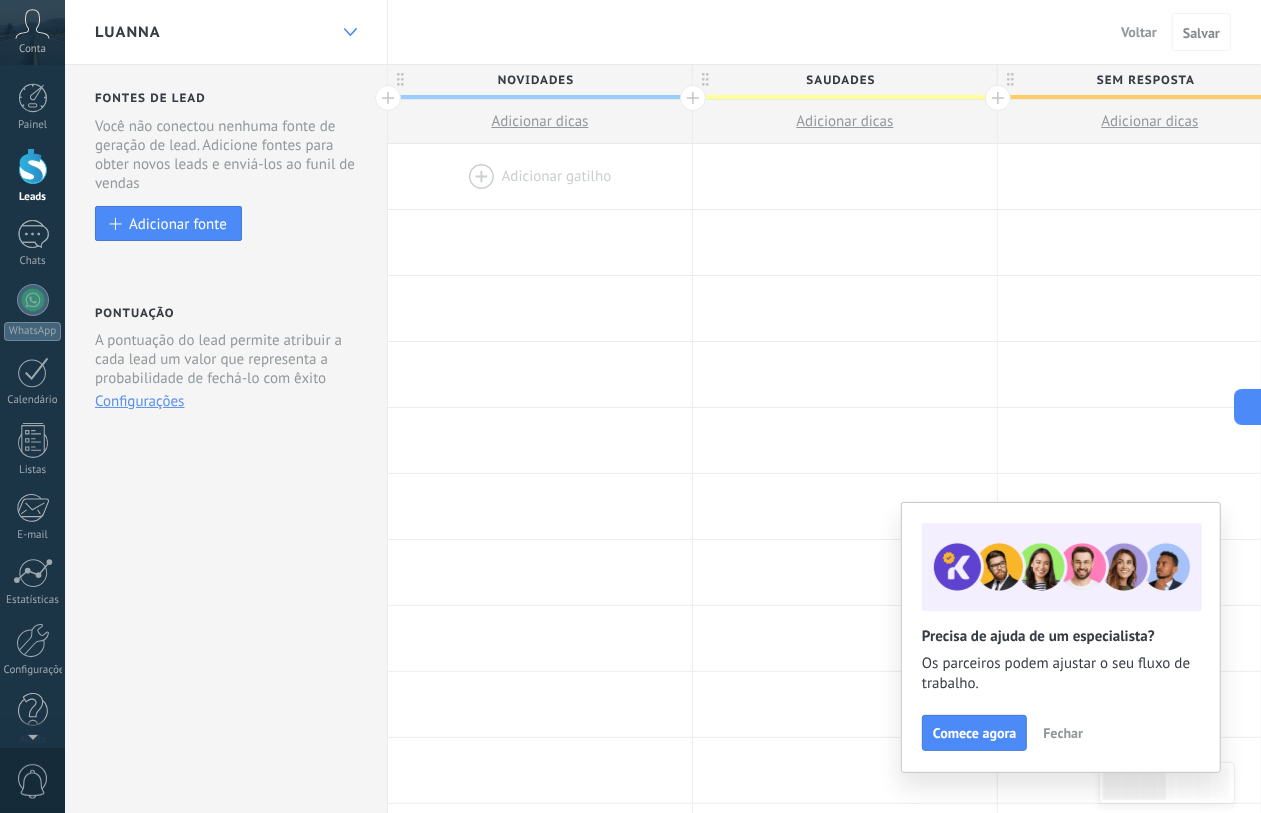 click at bounding box center (350, 32) 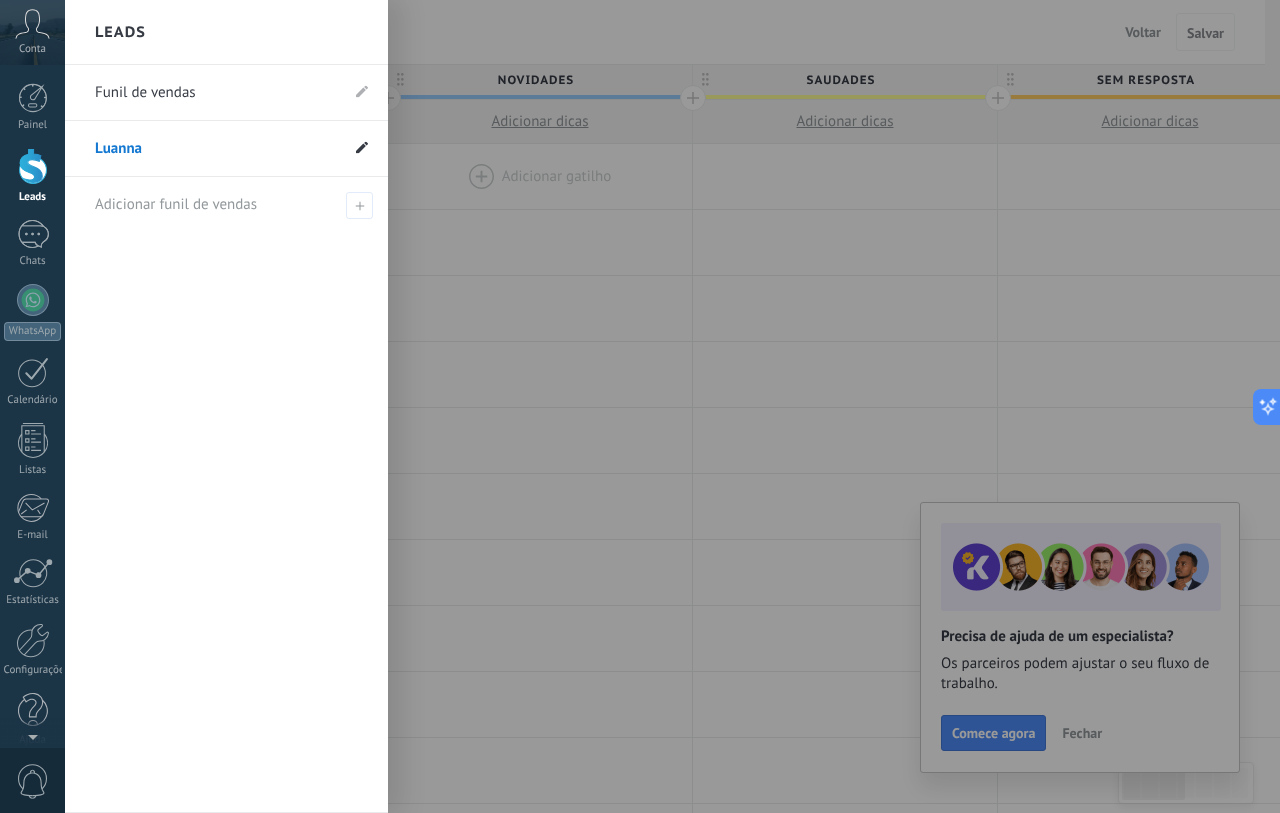 click 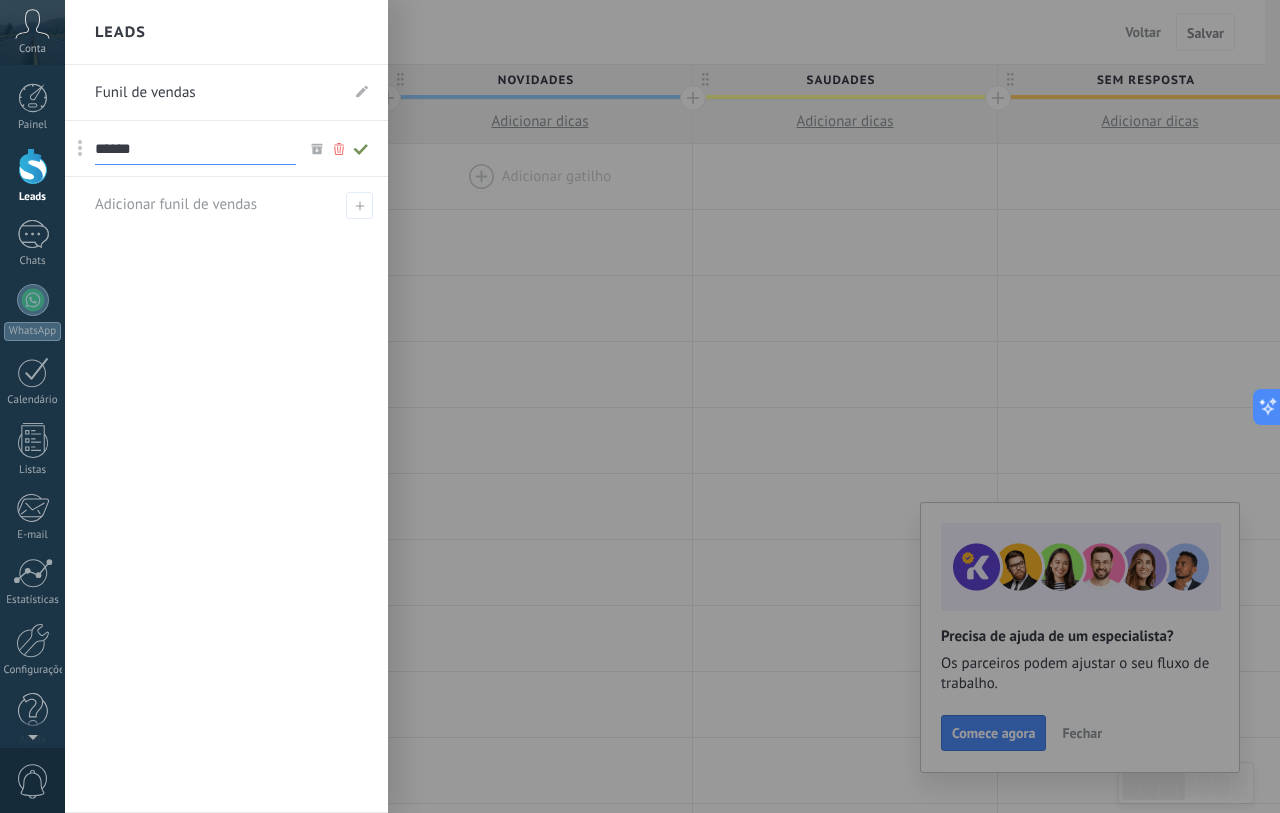 click at bounding box center [705, 406] 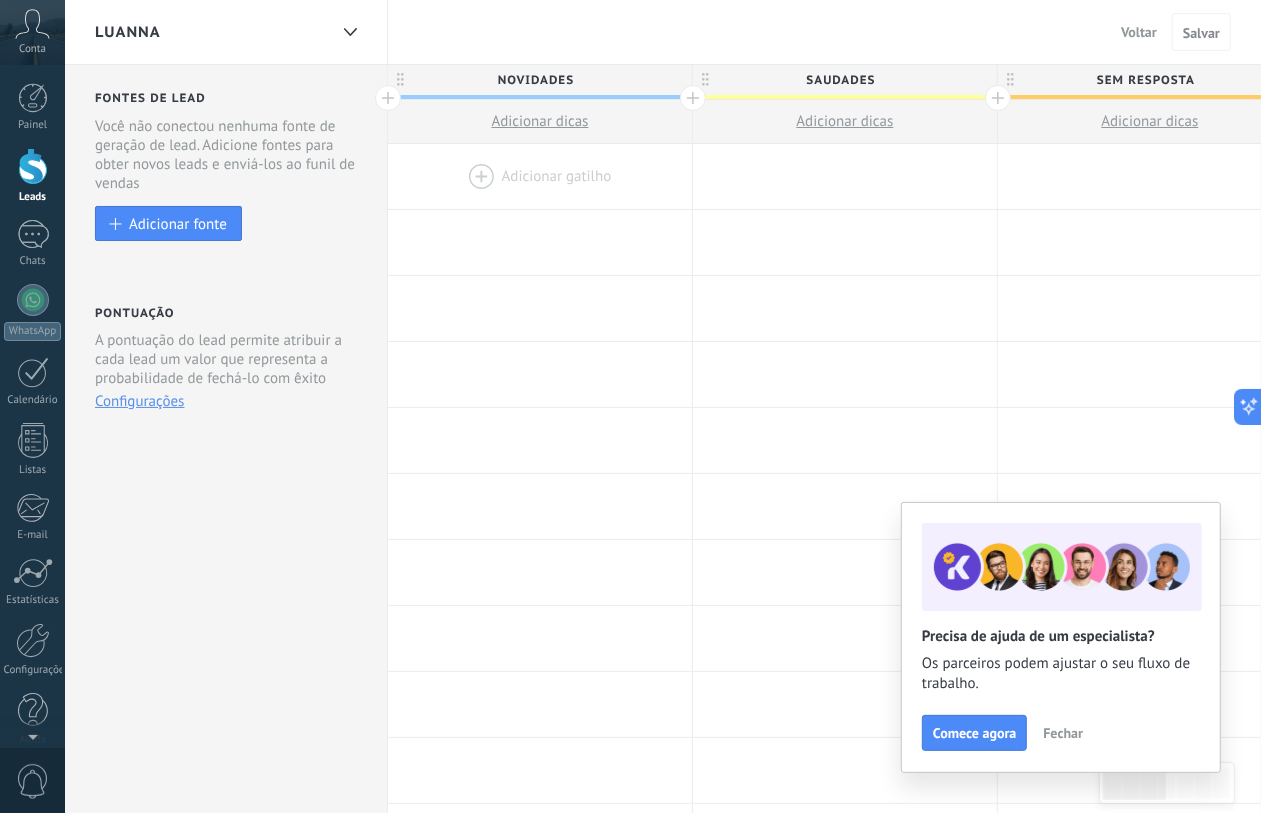 click on "Fechar" at bounding box center [1063, 733] 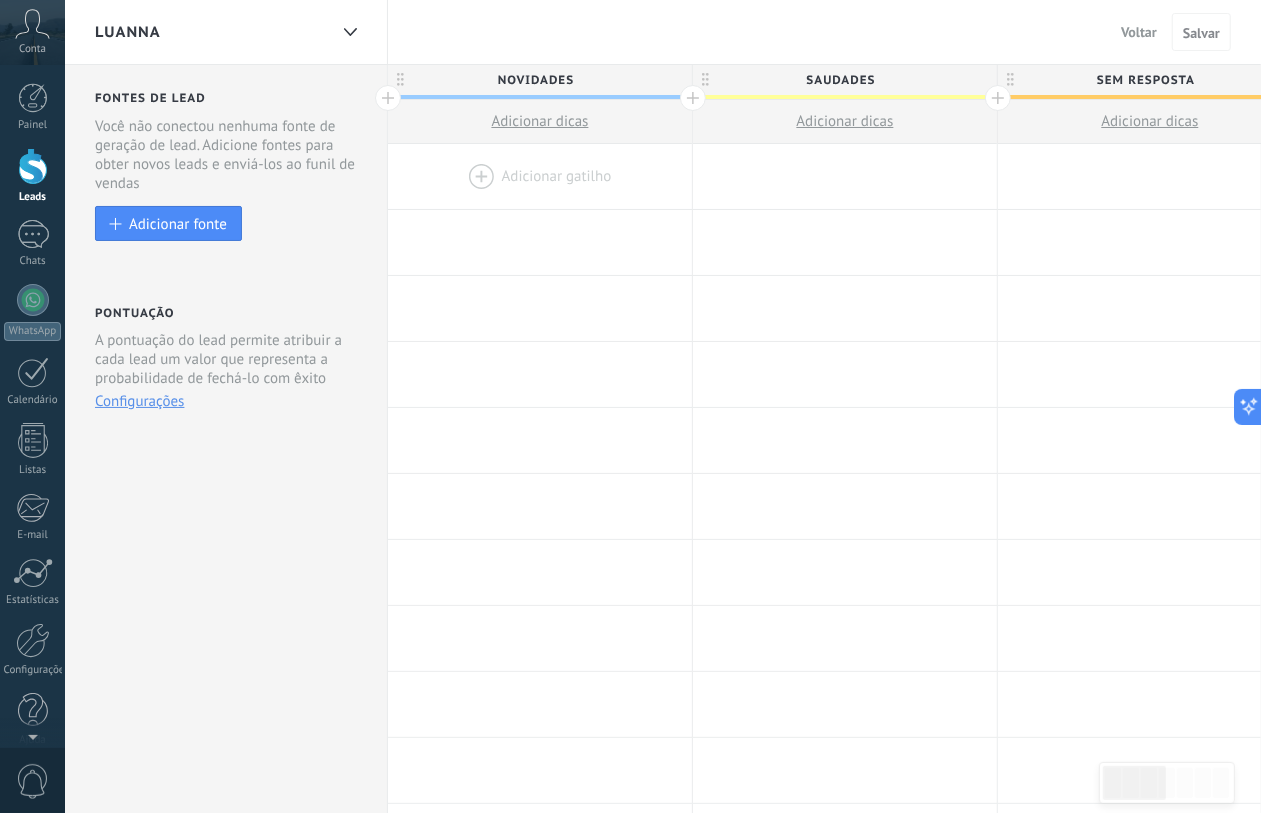 click on "Voltar" at bounding box center (1139, 32) 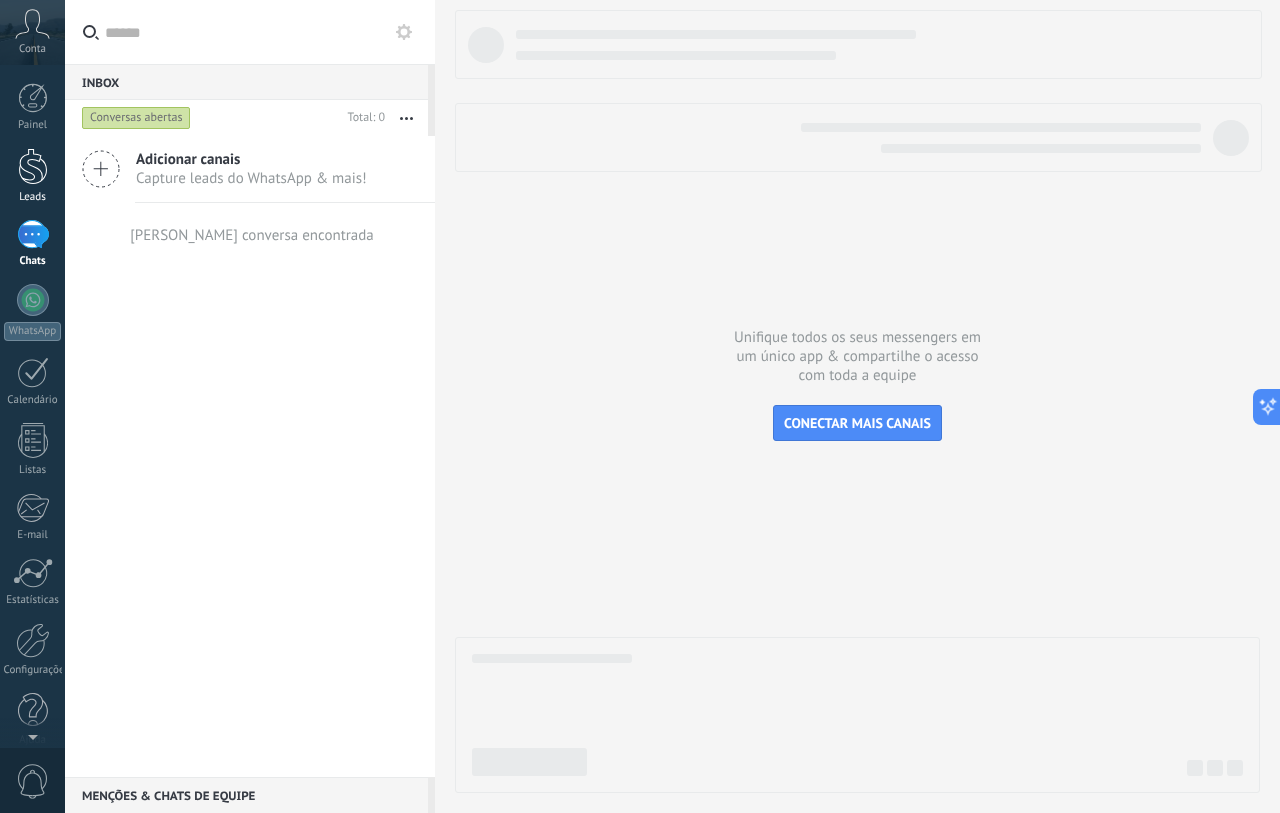 click at bounding box center (33, 166) 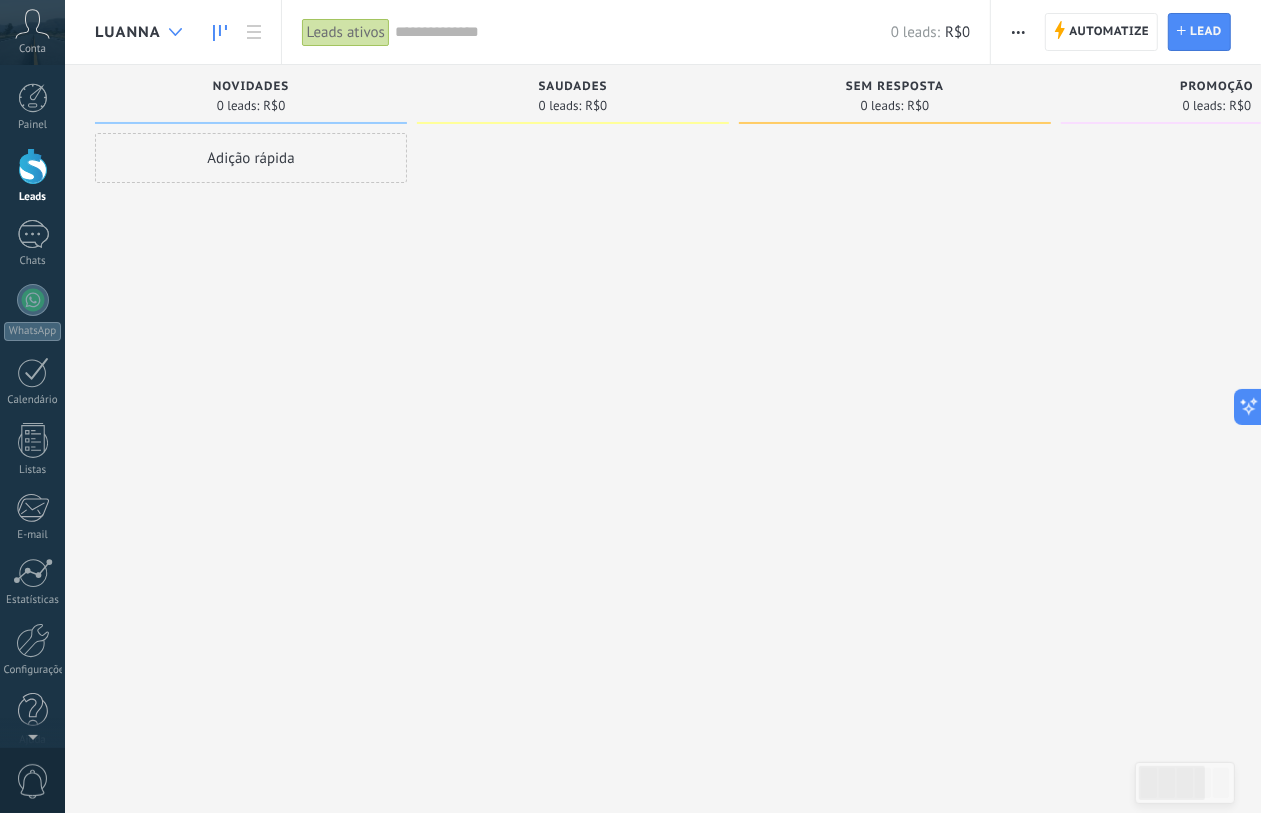 click at bounding box center [175, 32] 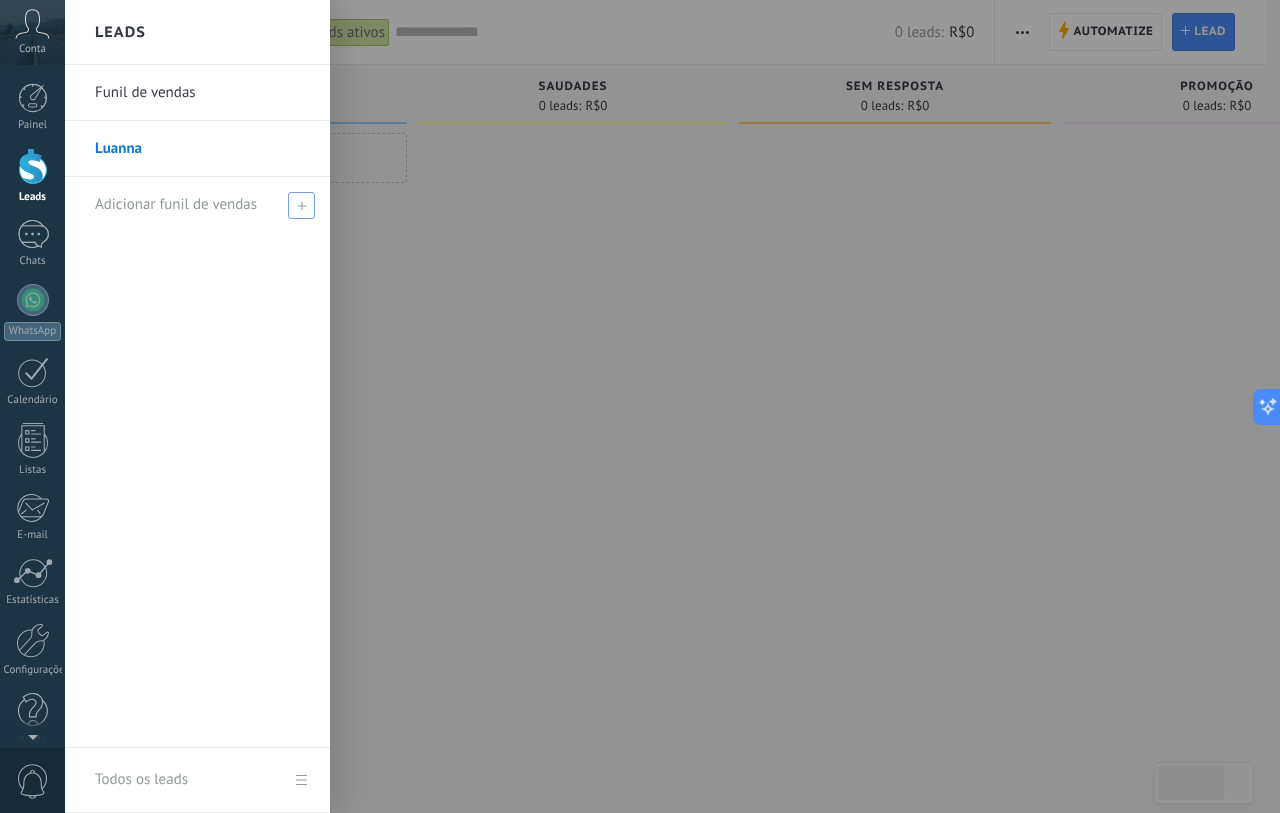 click on "Adicionar funil de vendas" at bounding box center [176, 204] 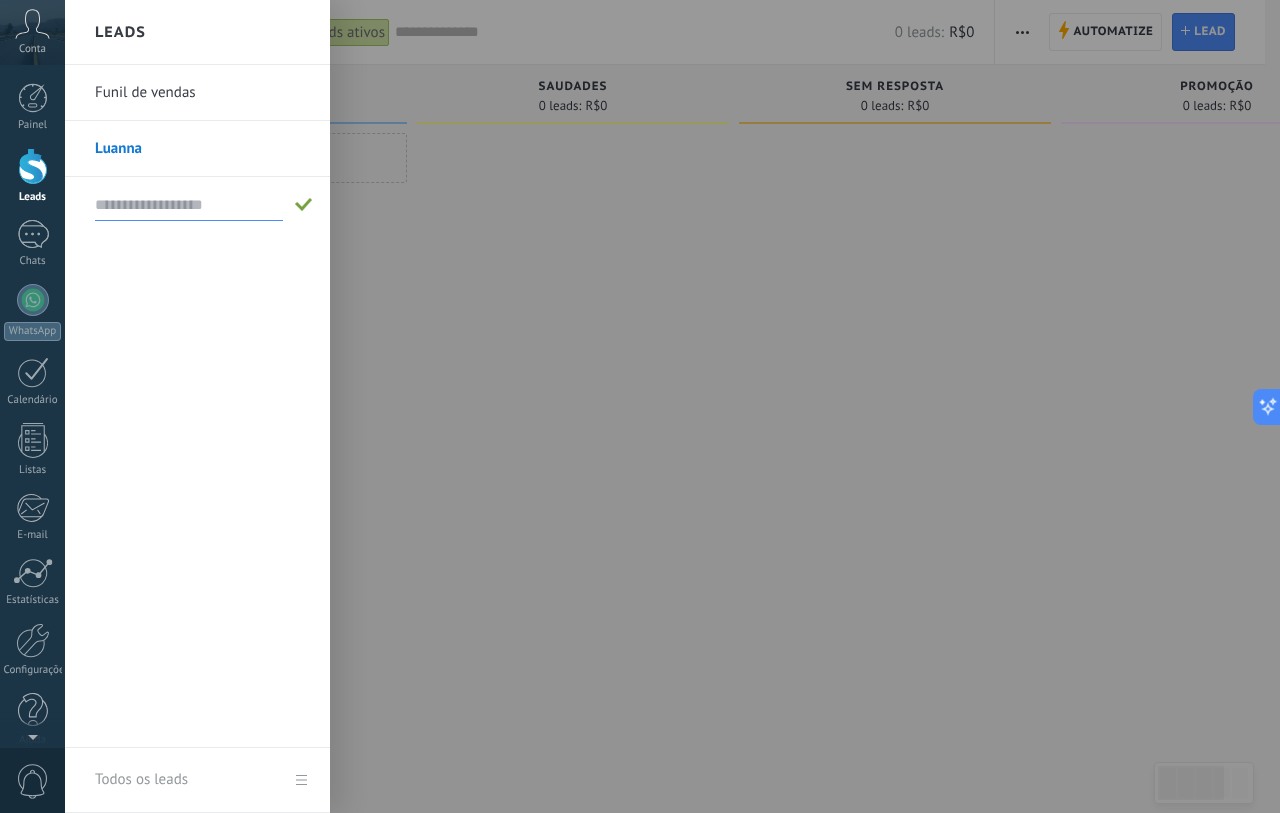 click at bounding box center (189, 205) 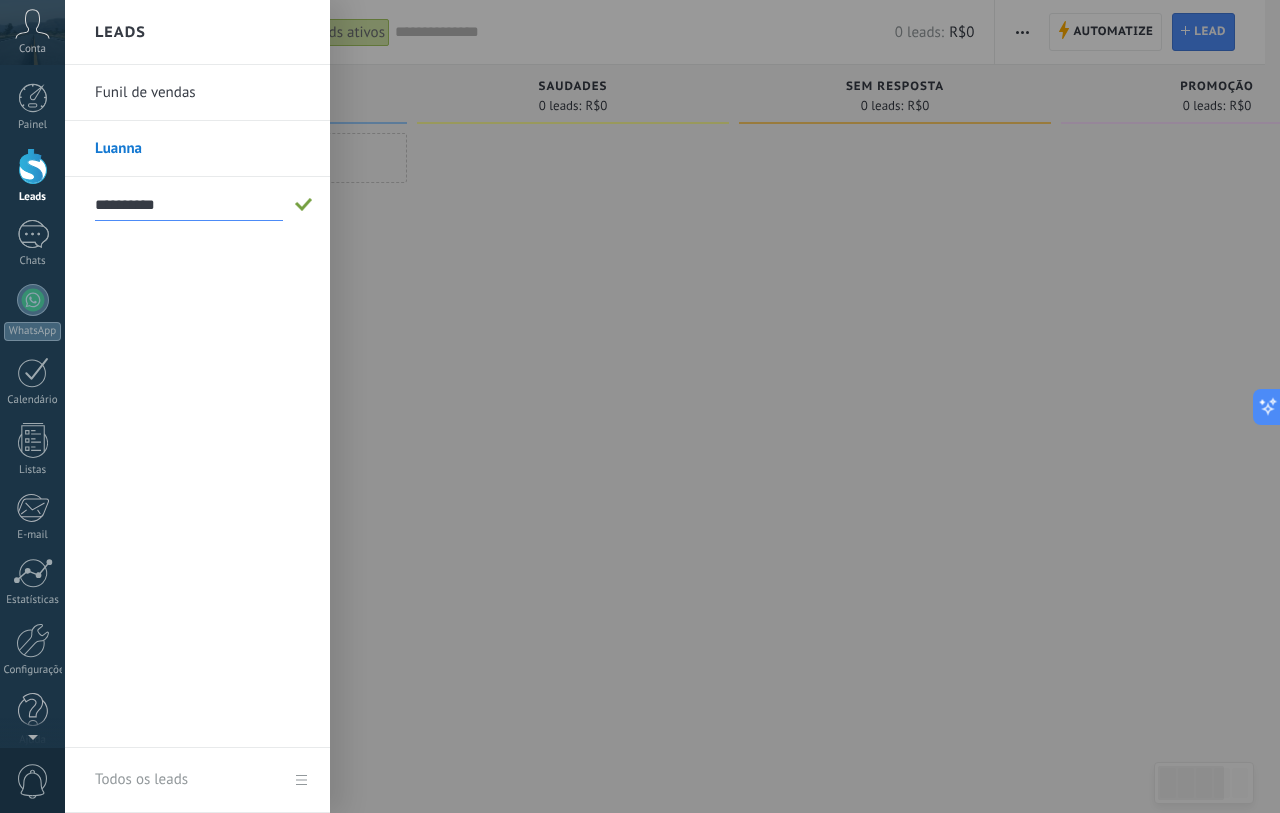 type on "**********" 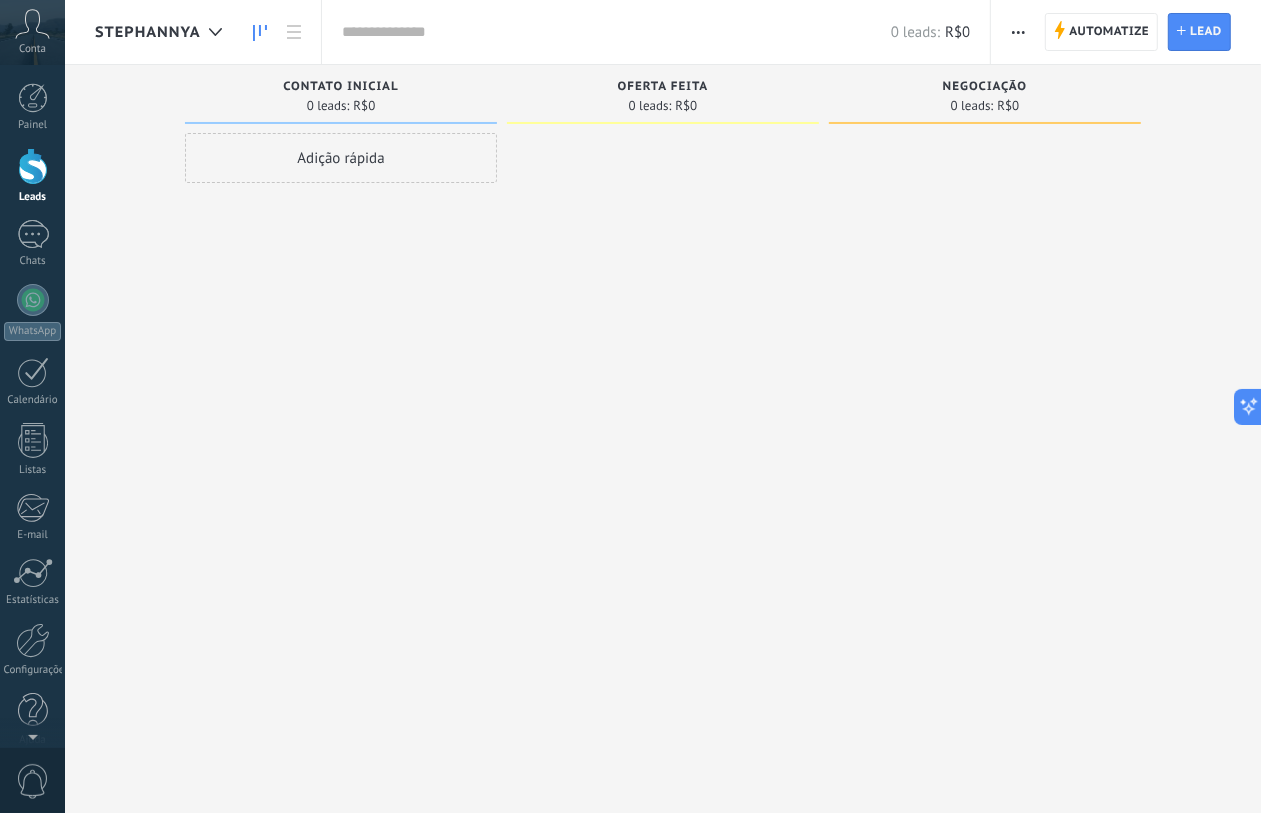 click on "Stephannya" at bounding box center [148, 32] 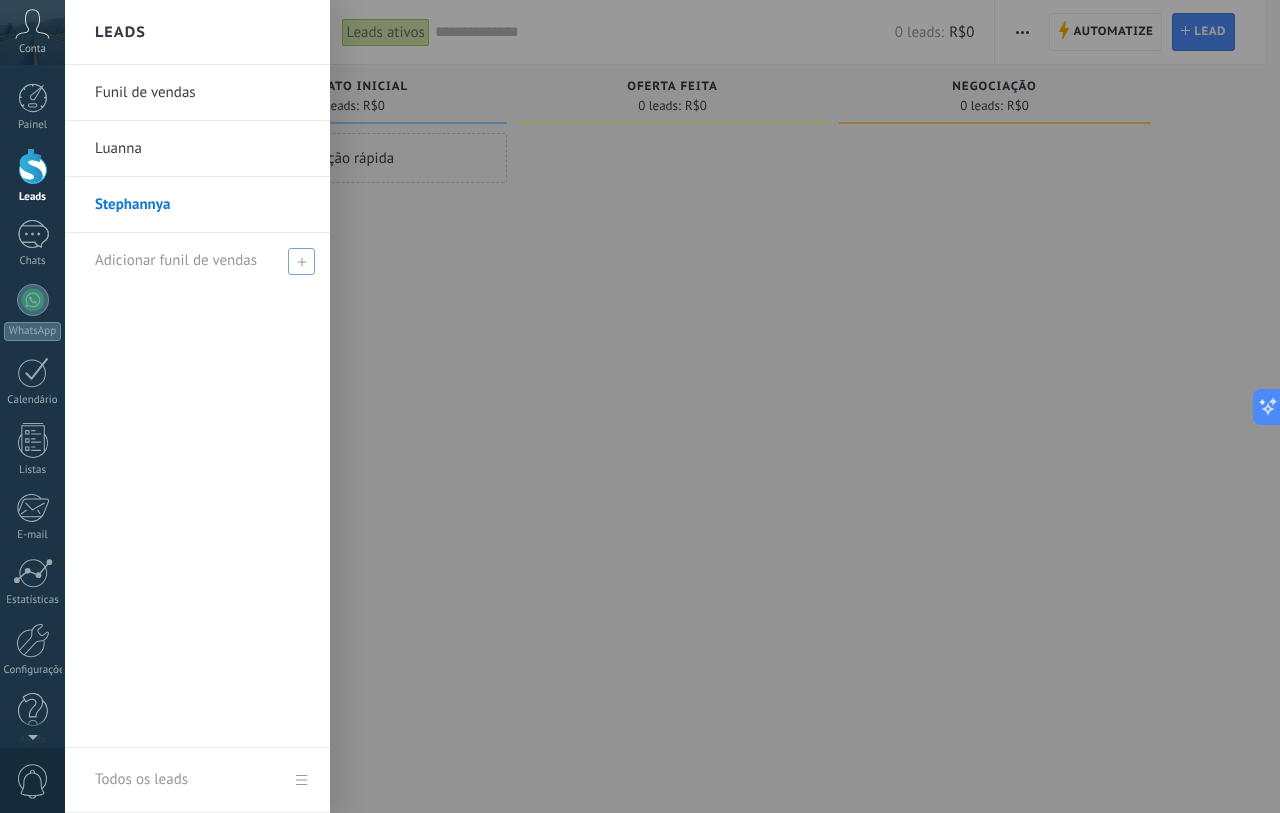 click on "Adicionar funil de vendas" at bounding box center (202, 260) 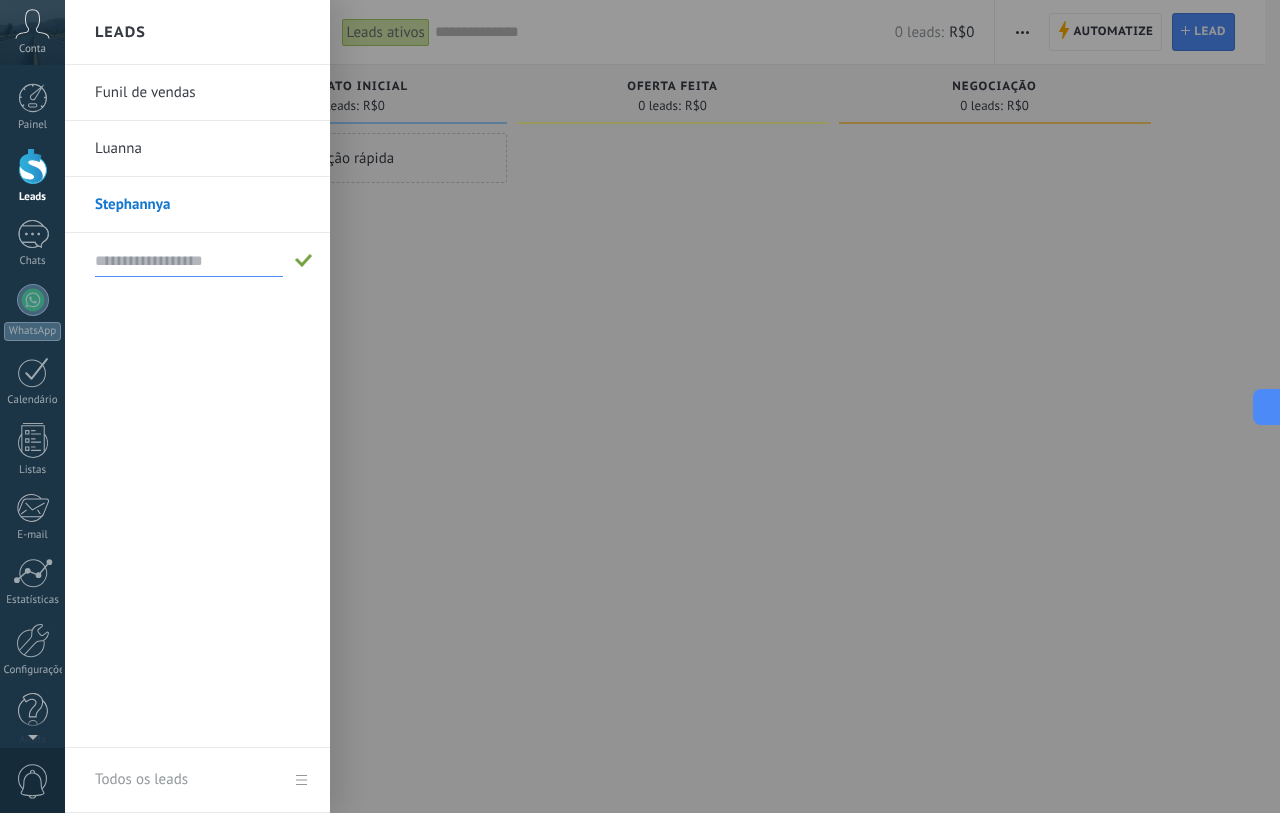 click at bounding box center (189, 261) 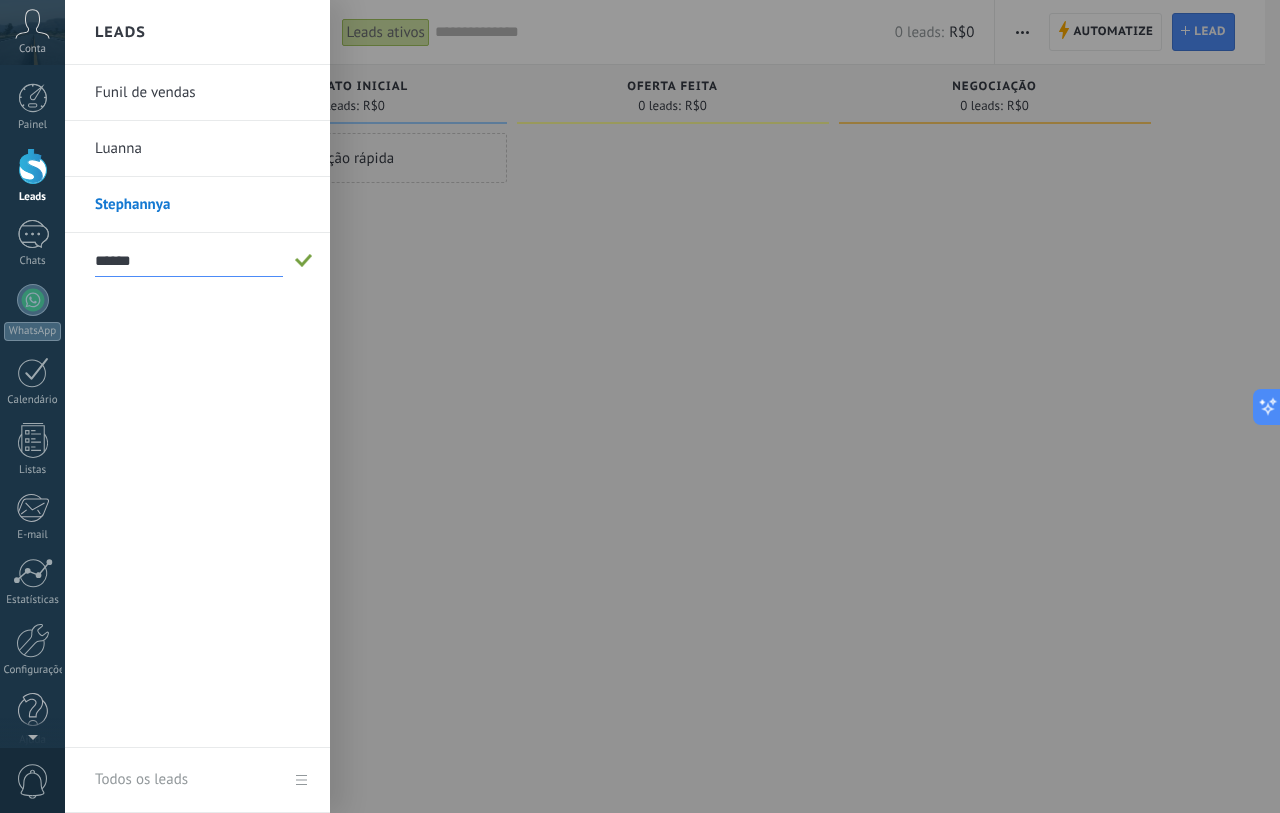 type on "******" 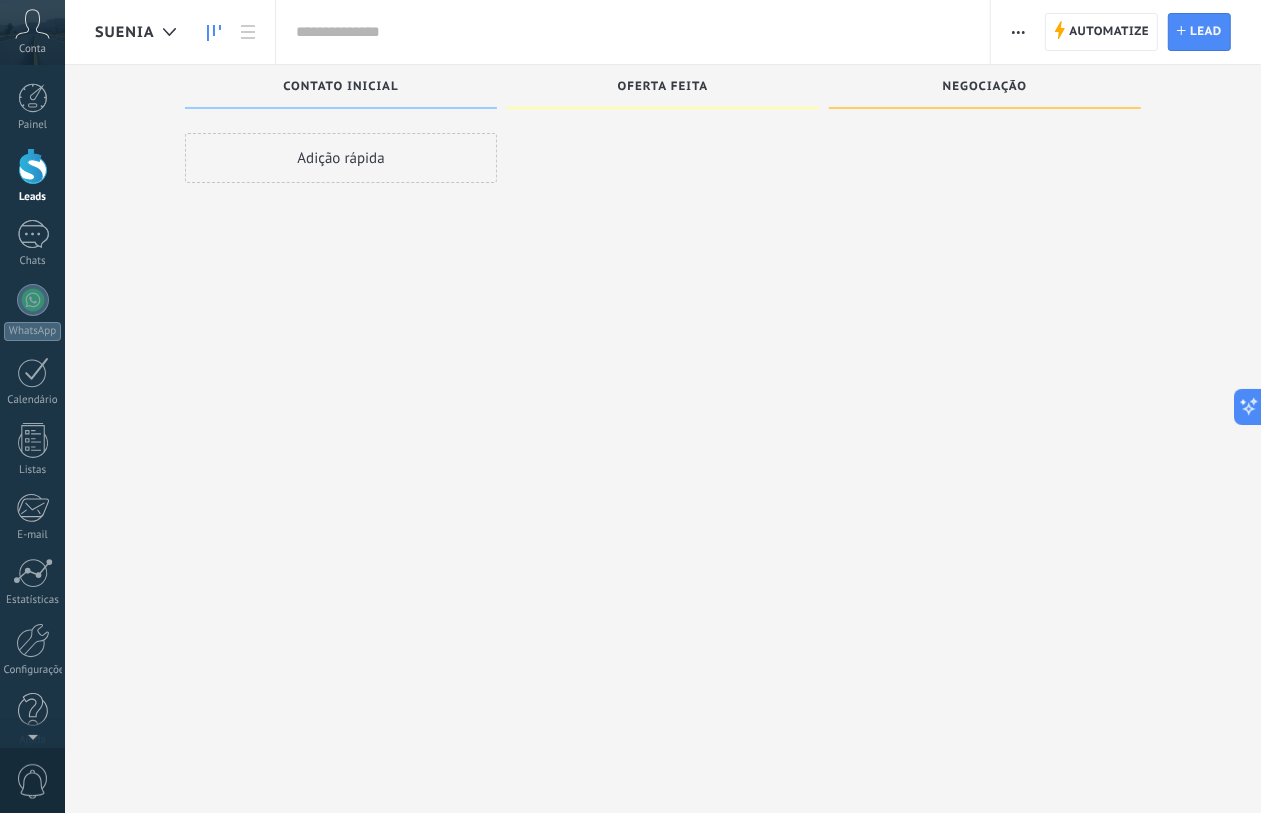 click on "Suenia" at bounding box center [125, 32] 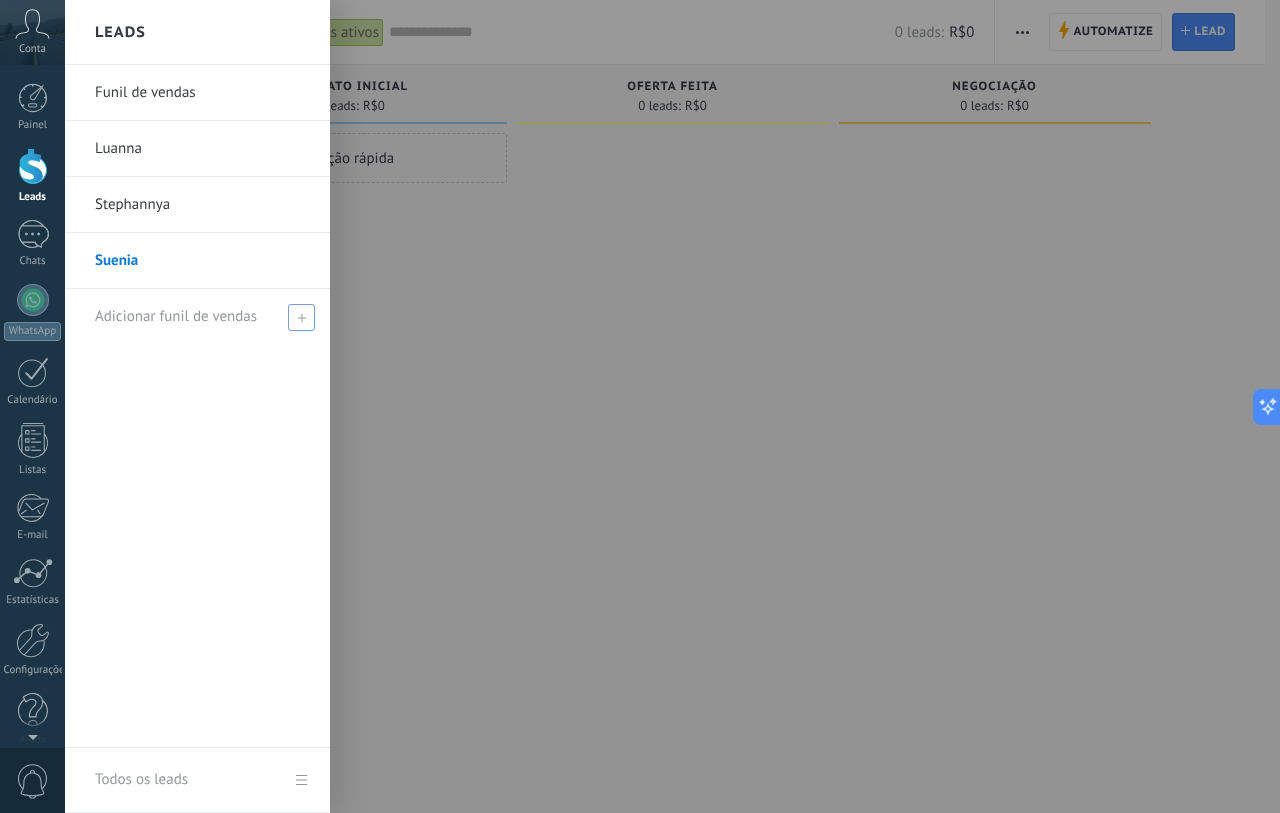 click on "Adicionar funil de vendas" at bounding box center [176, 316] 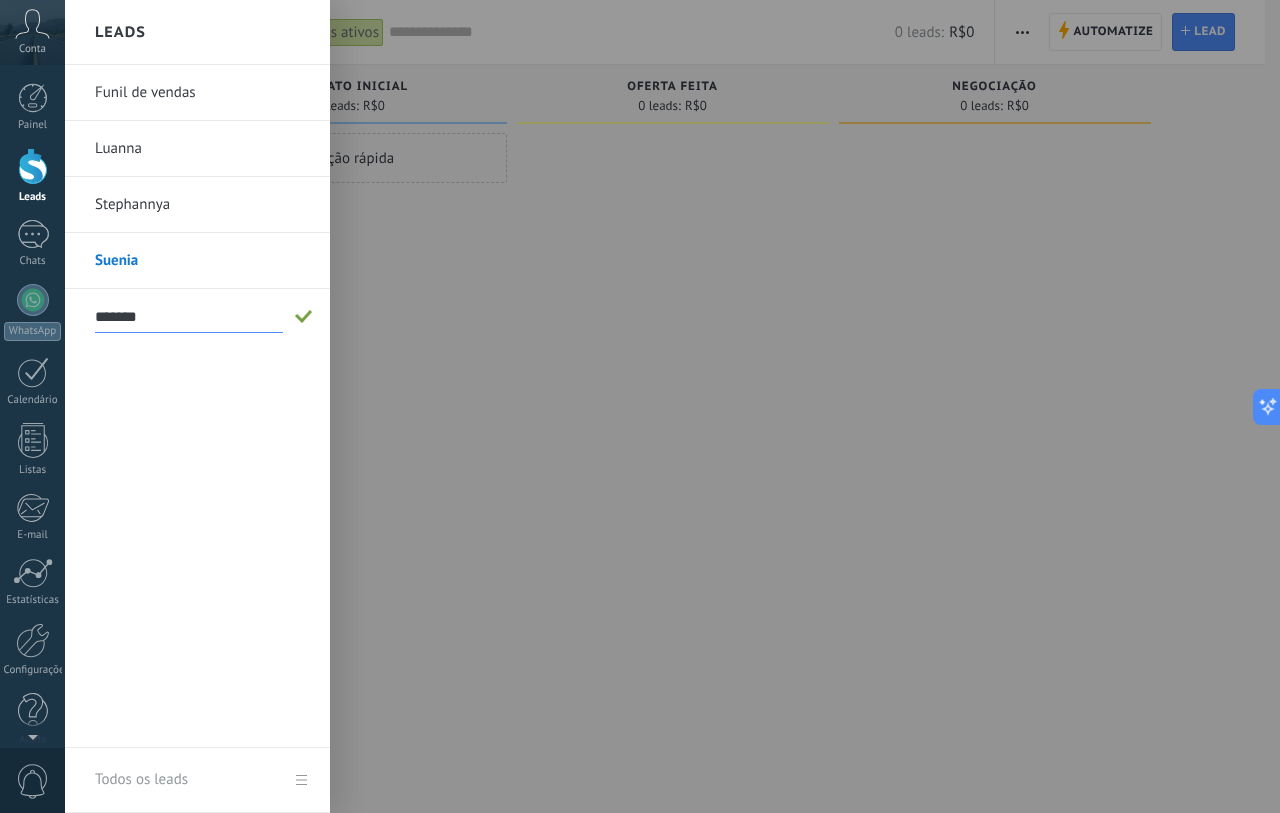 type on "*******" 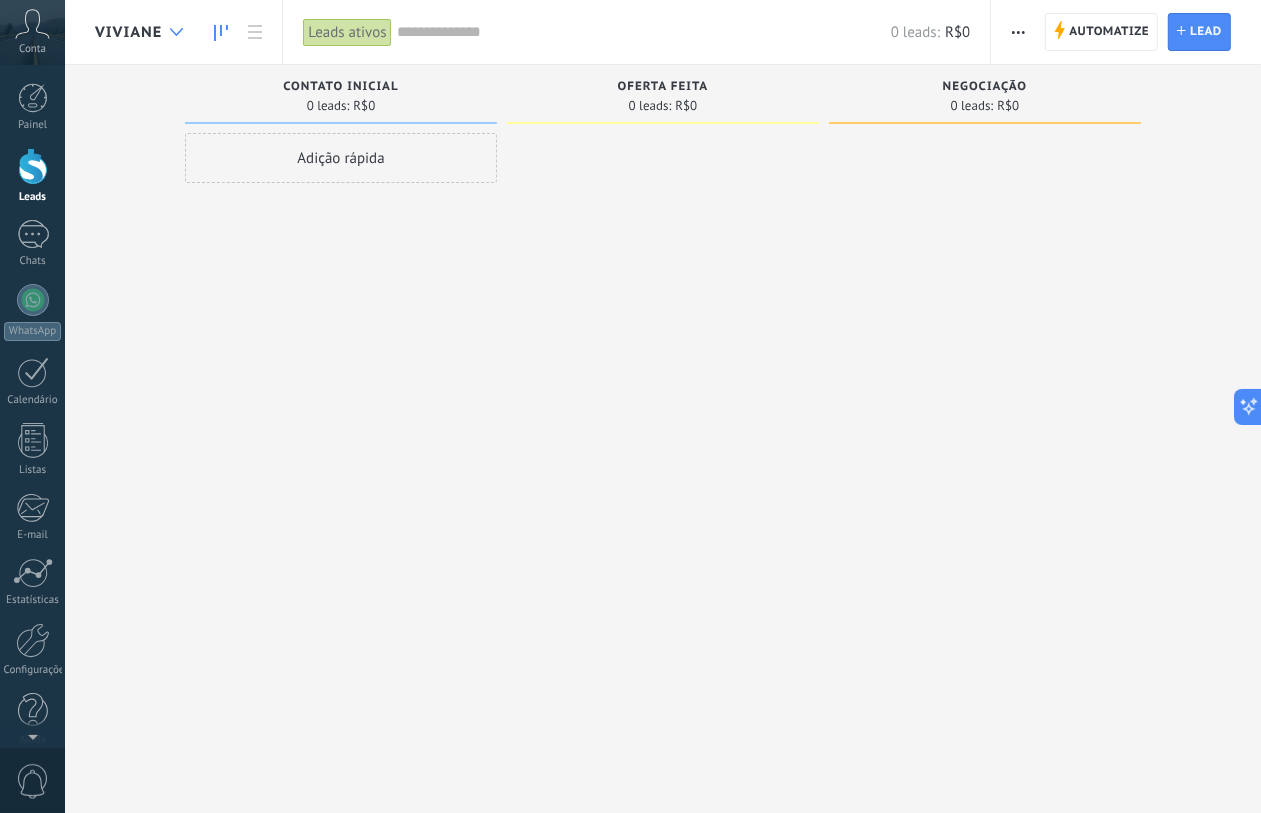click at bounding box center [176, 32] 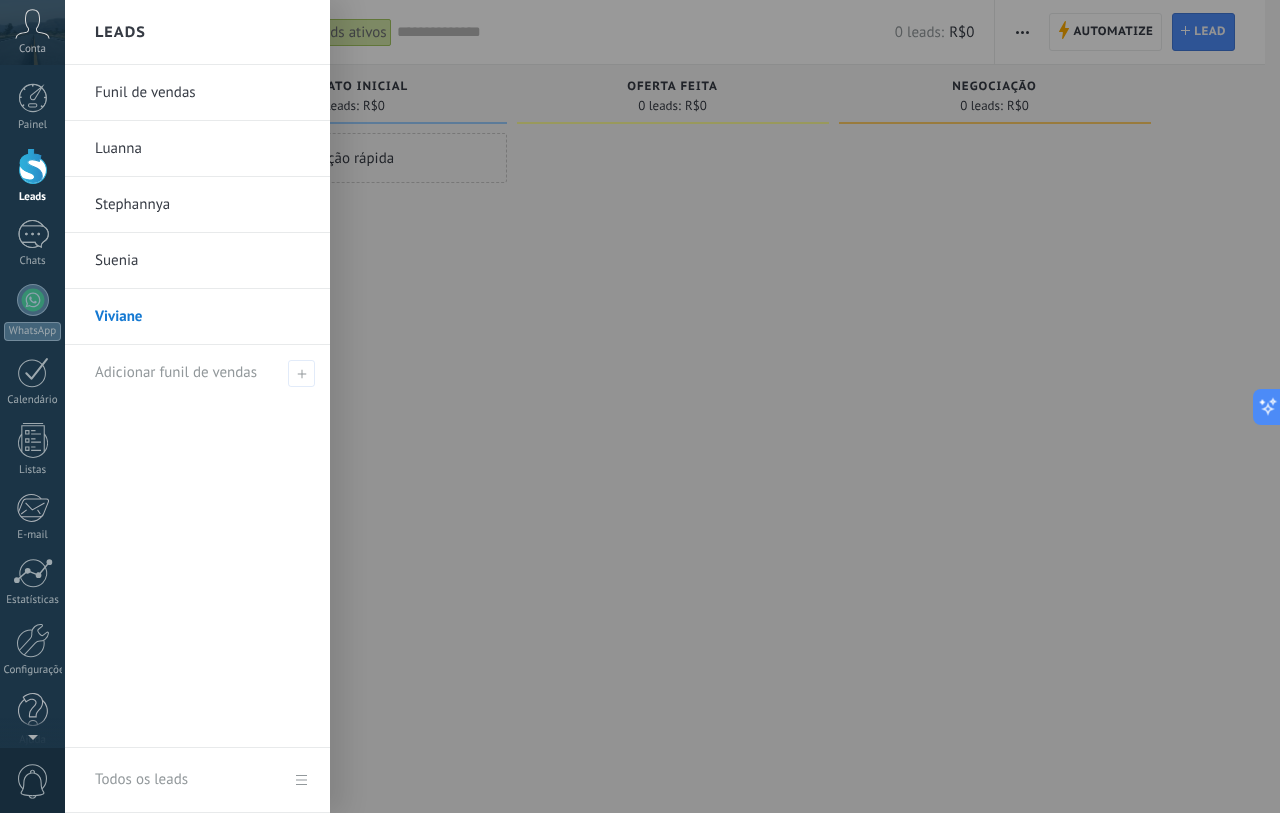 click on "Funil de vendas" at bounding box center (202, 93) 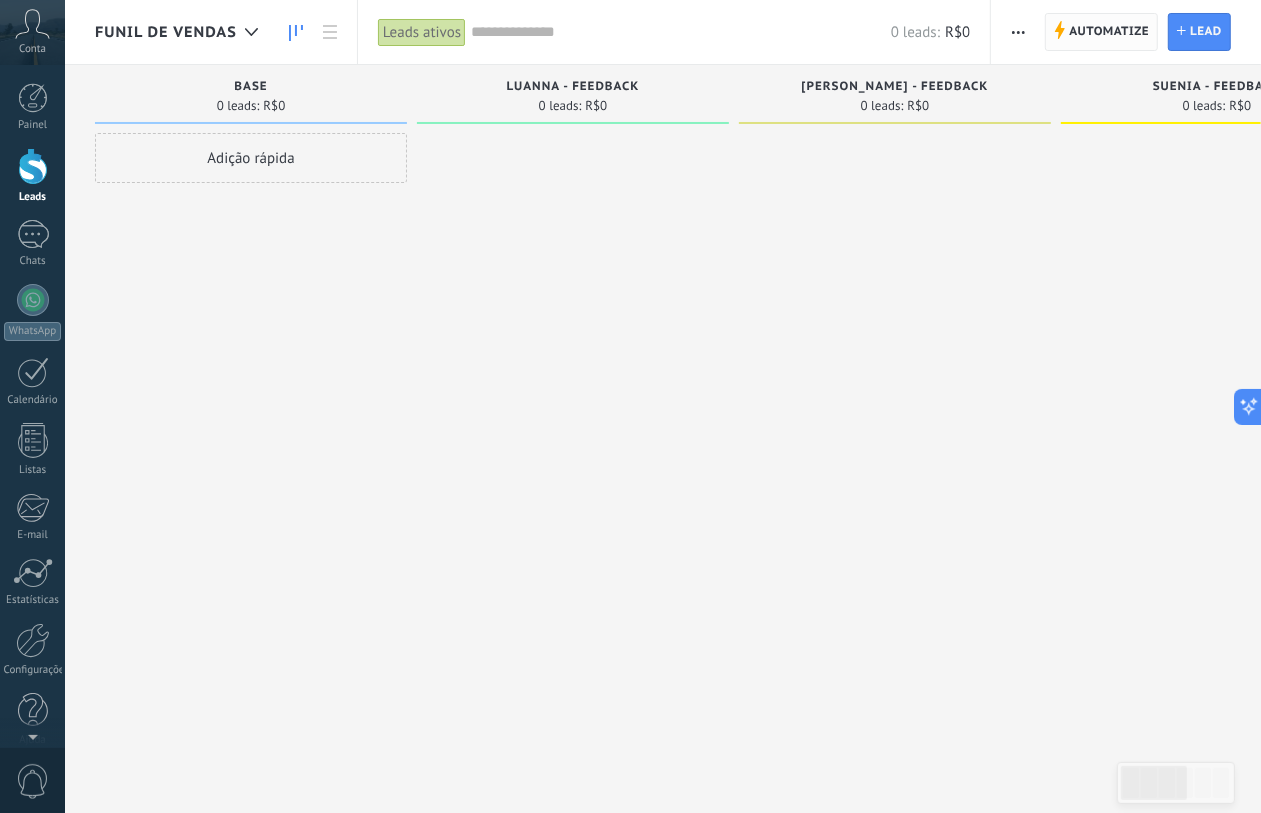 click on "Automatize" at bounding box center [1109, 32] 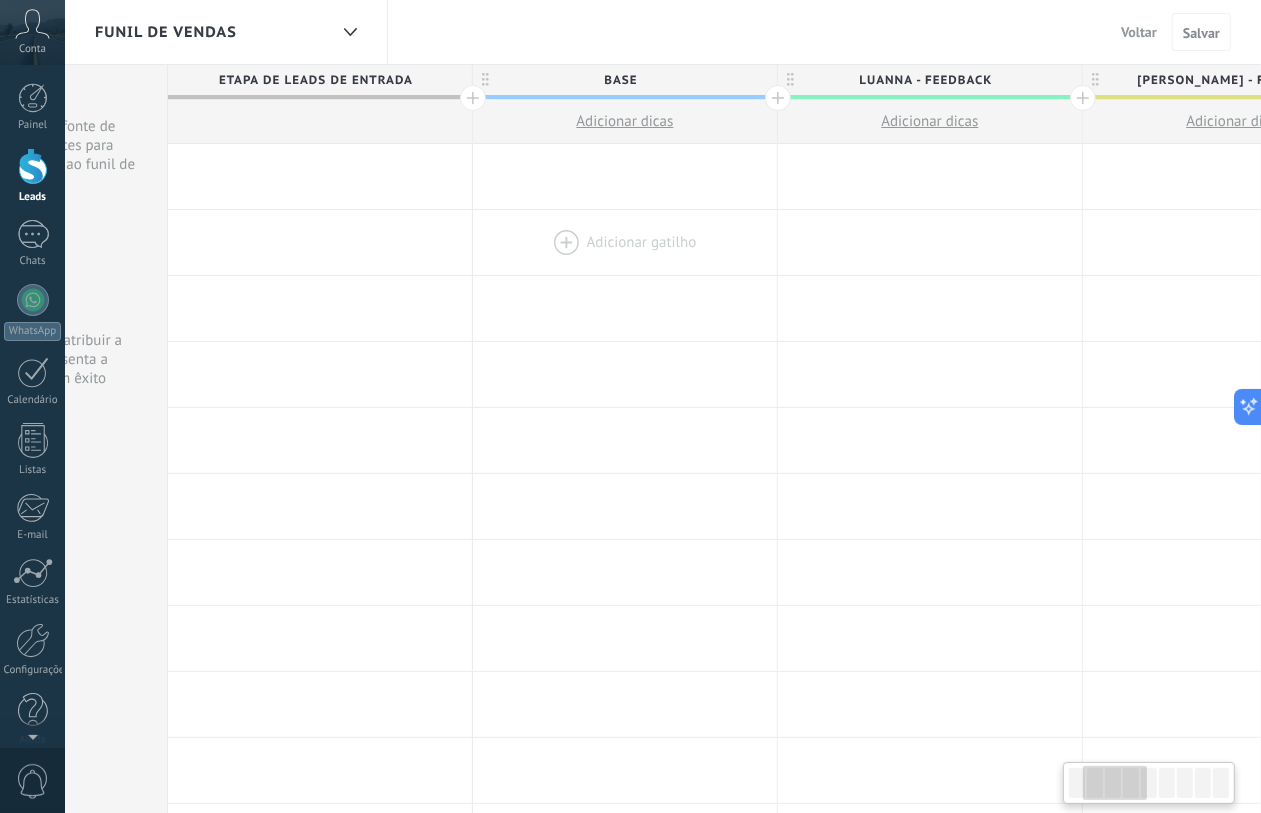 scroll, scrollTop: 0, scrollLeft: 312, axis: horizontal 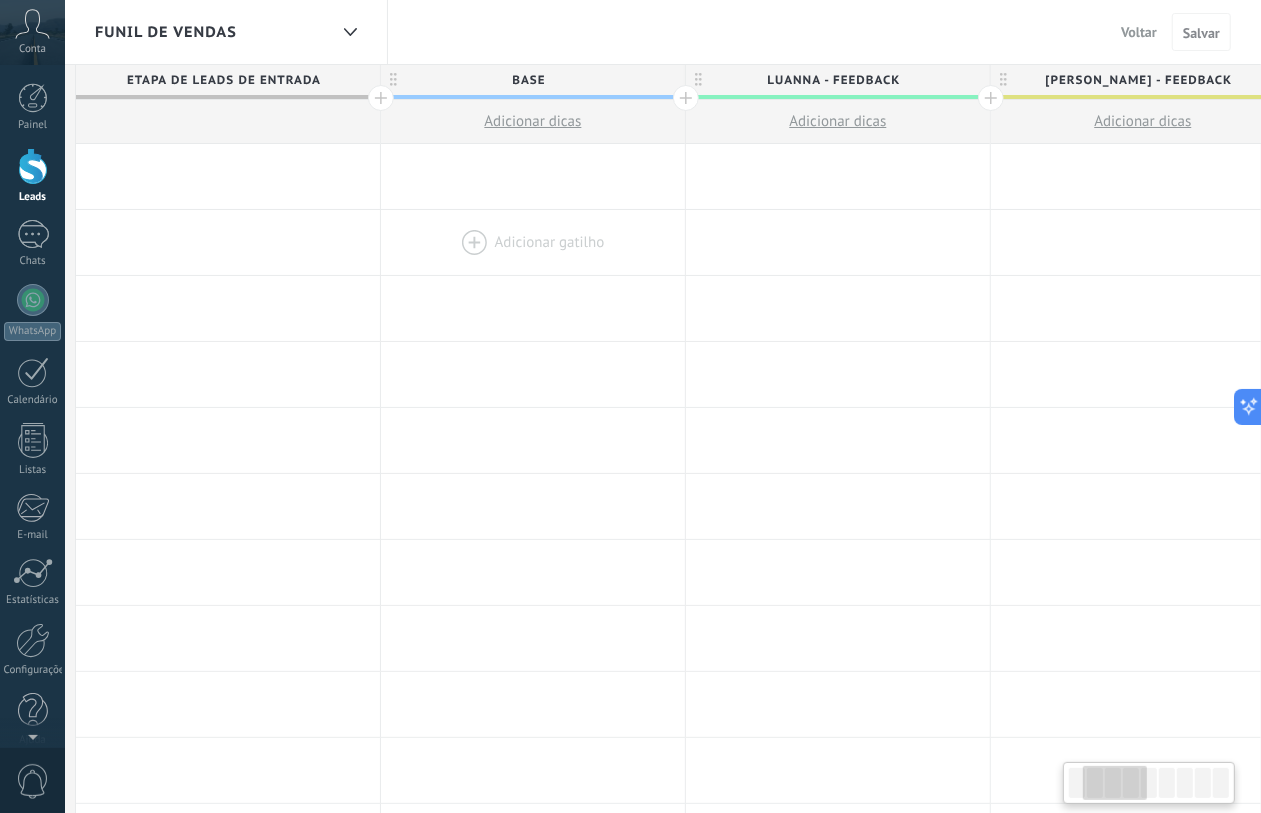 drag, startPoint x: 893, startPoint y: 233, endPoint x: 583, endPoint y: 258, distance: 311.00644 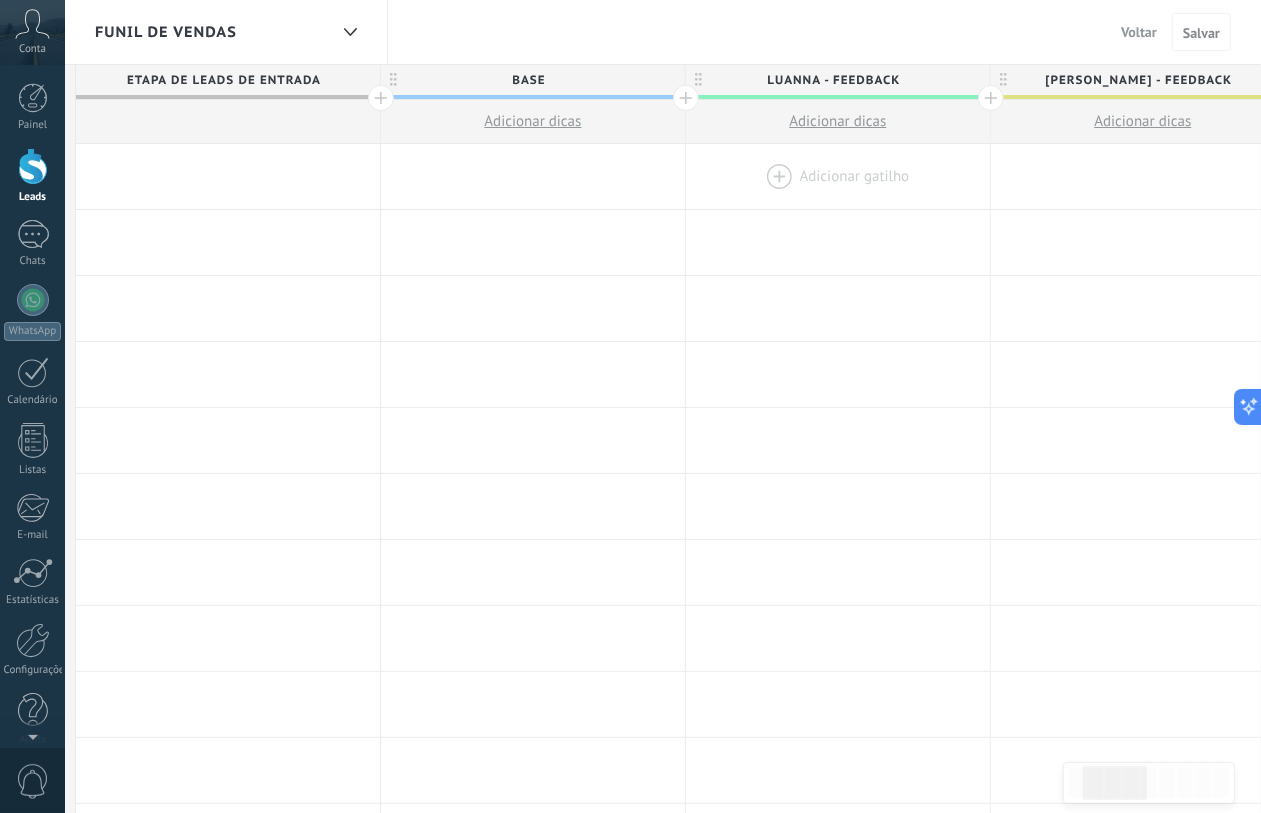 click at bounding box center (838, 176) 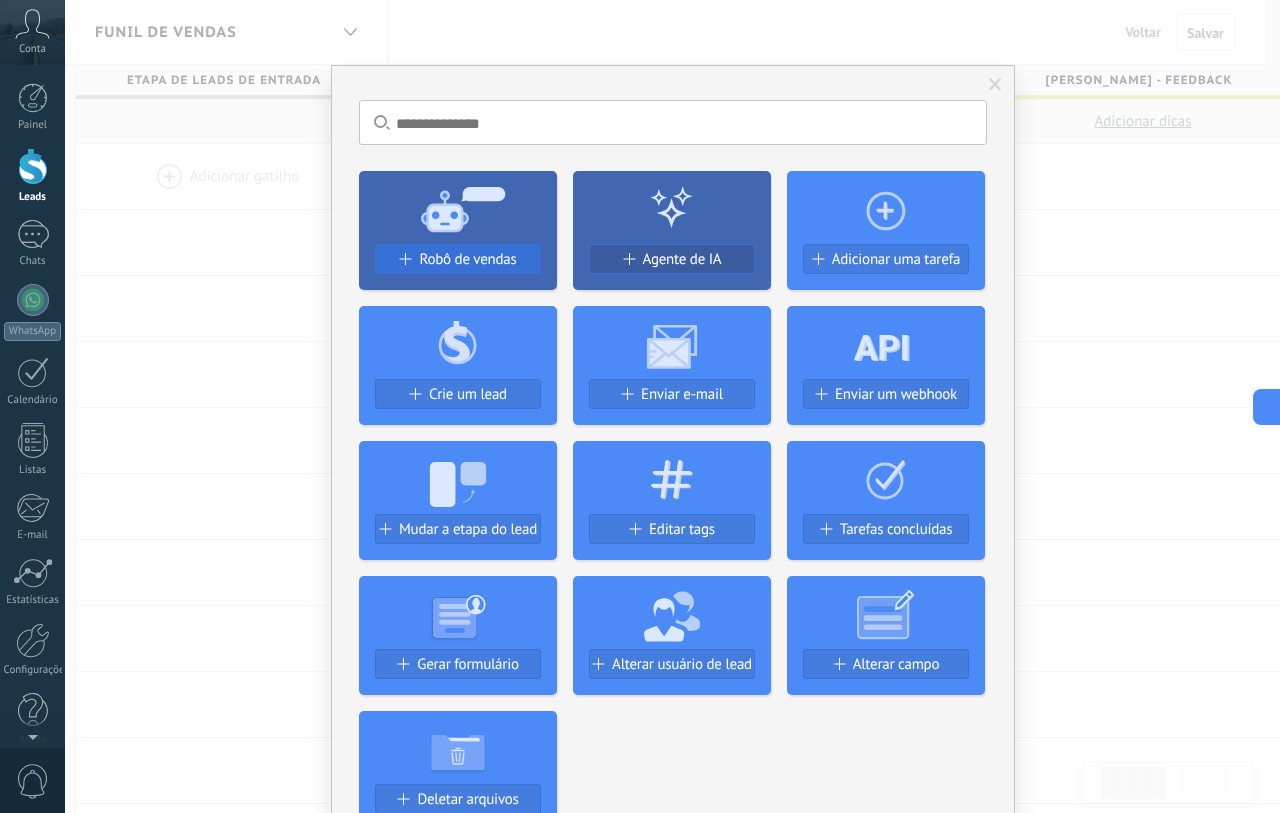 click on "Robô de vendas" at bounding box center [458, 259] 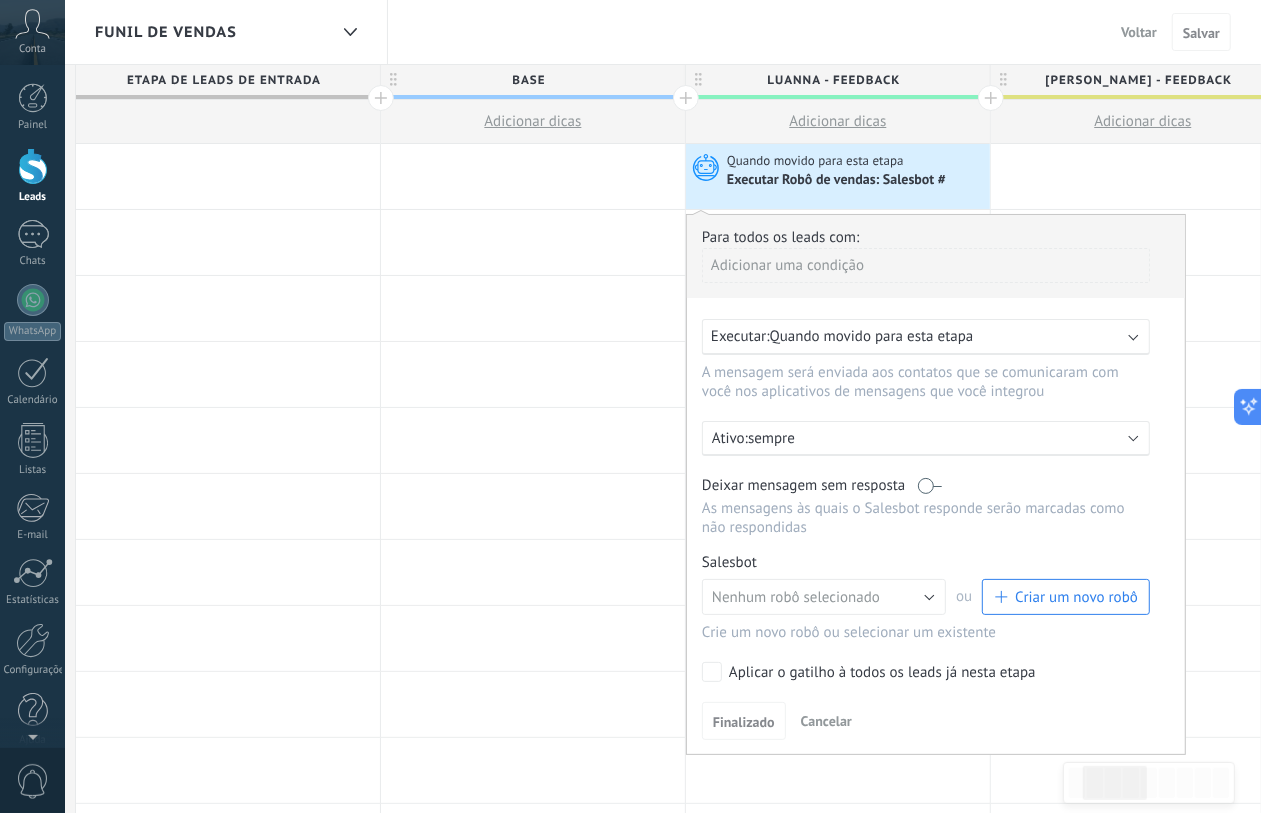 click on "Quando movido para esta etapa" at bounding box center (872, 336) 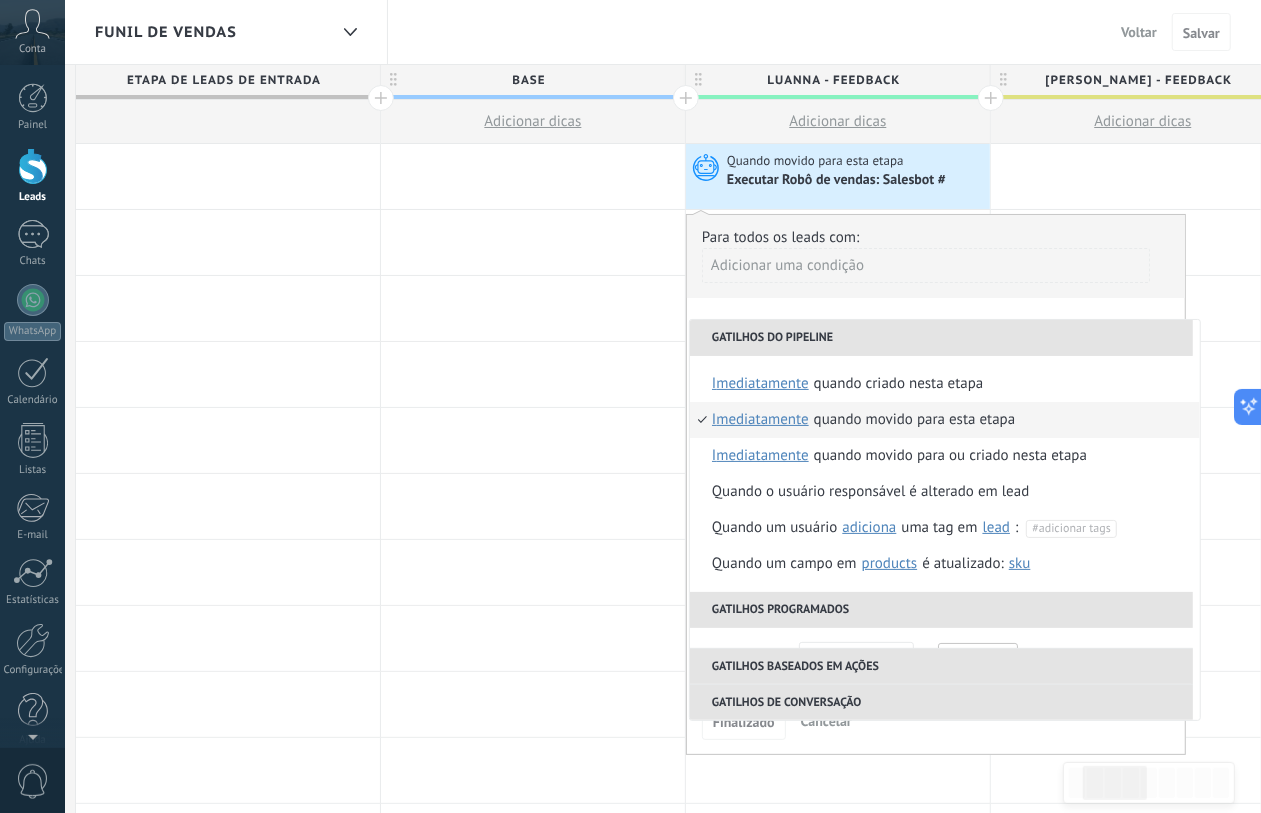 click on "Quando movido para esta etapa" at bounding box center [915, 420] 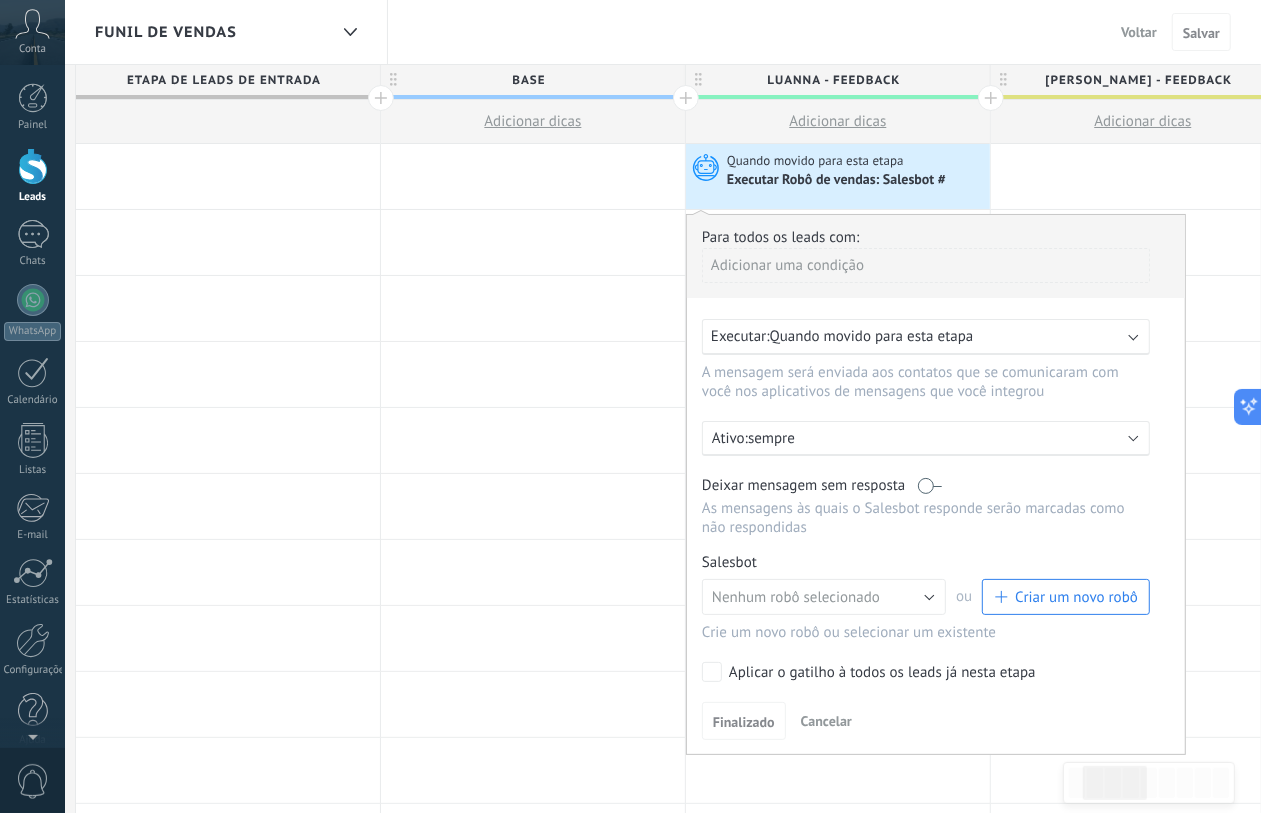 scroll, scrollTop: 125, scrollLeft: 0, axis: vertical 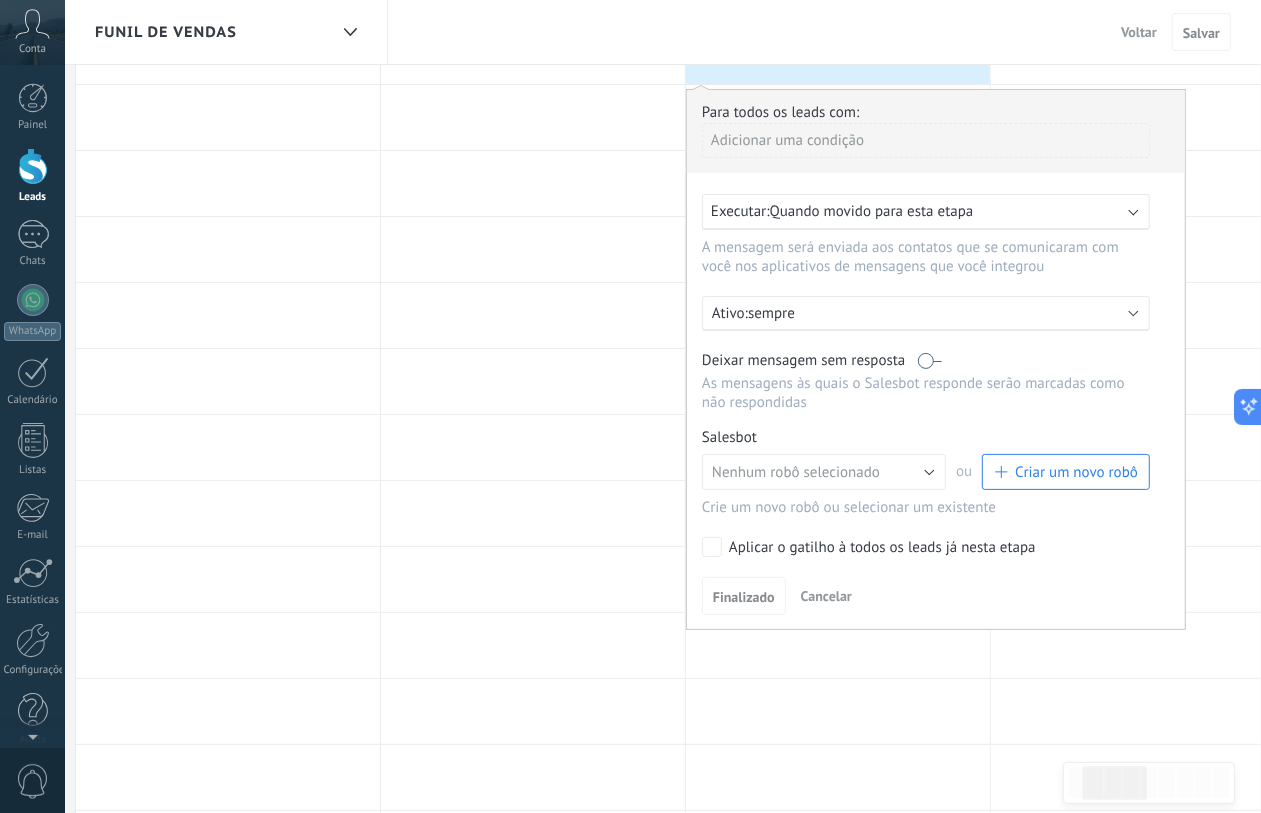 click on "Criar um novo robô" at bounding box center [1076, 472] 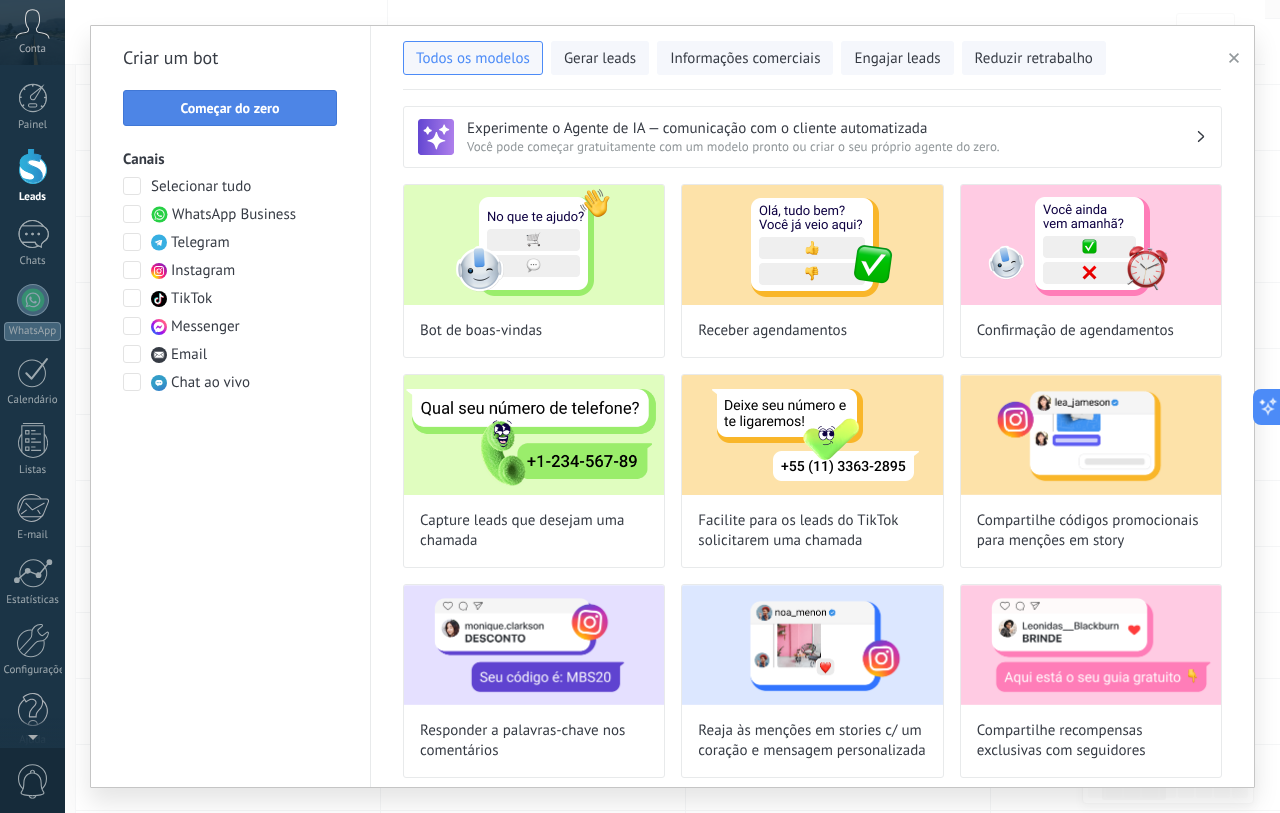 click on "Começar do zero" at bounding box center (229, 108) 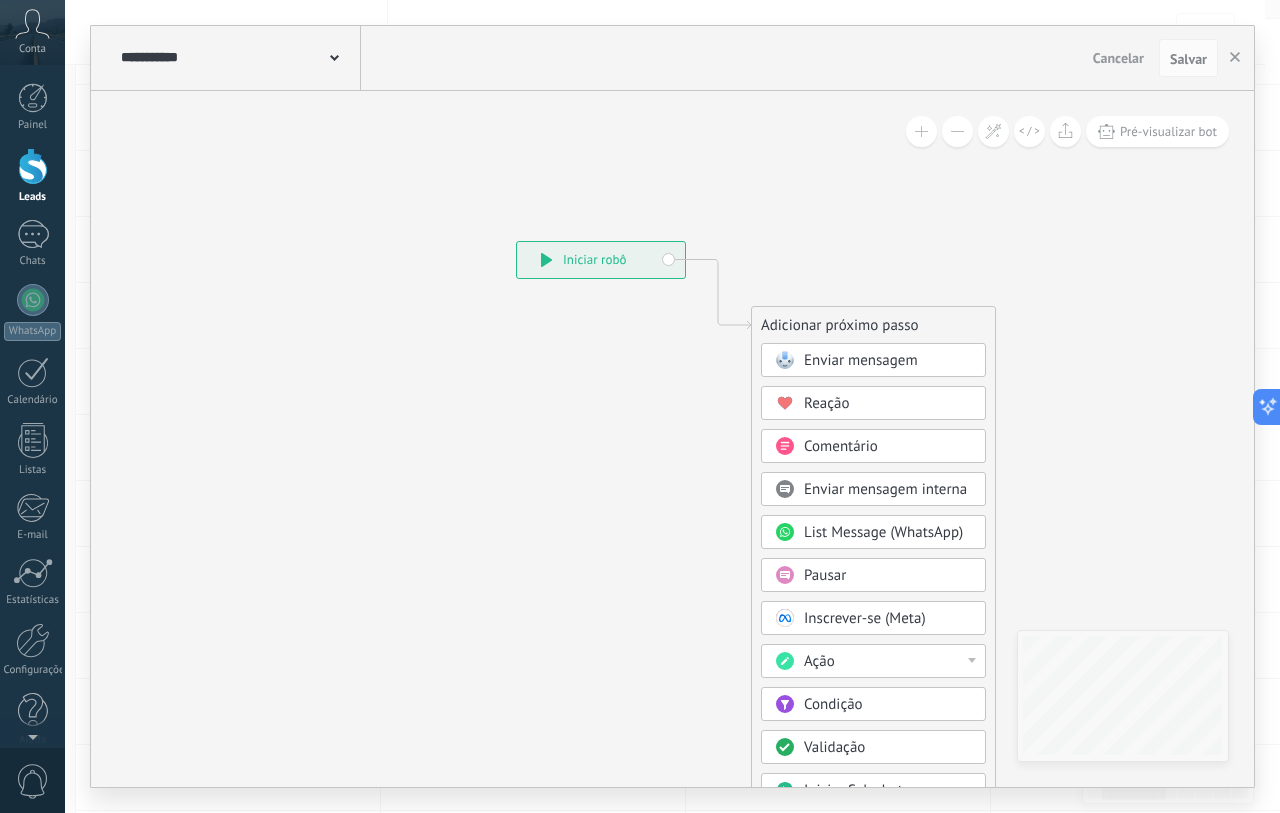 click on "Enviar mensagem" at bounding box center (861, 360) 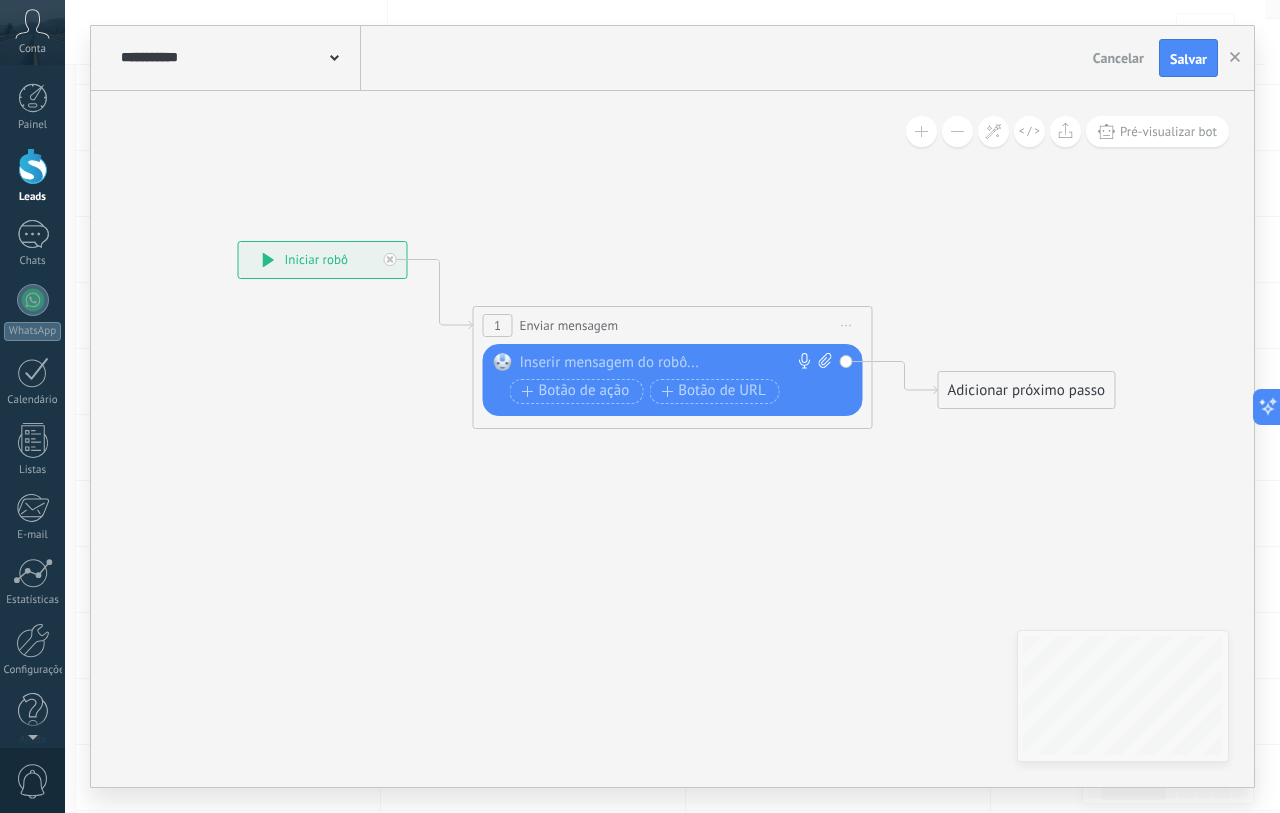 click on "Iniciar pré-visualização aqui
Renomear
Duplicar
Excluir" at bounding box center [847, 325] 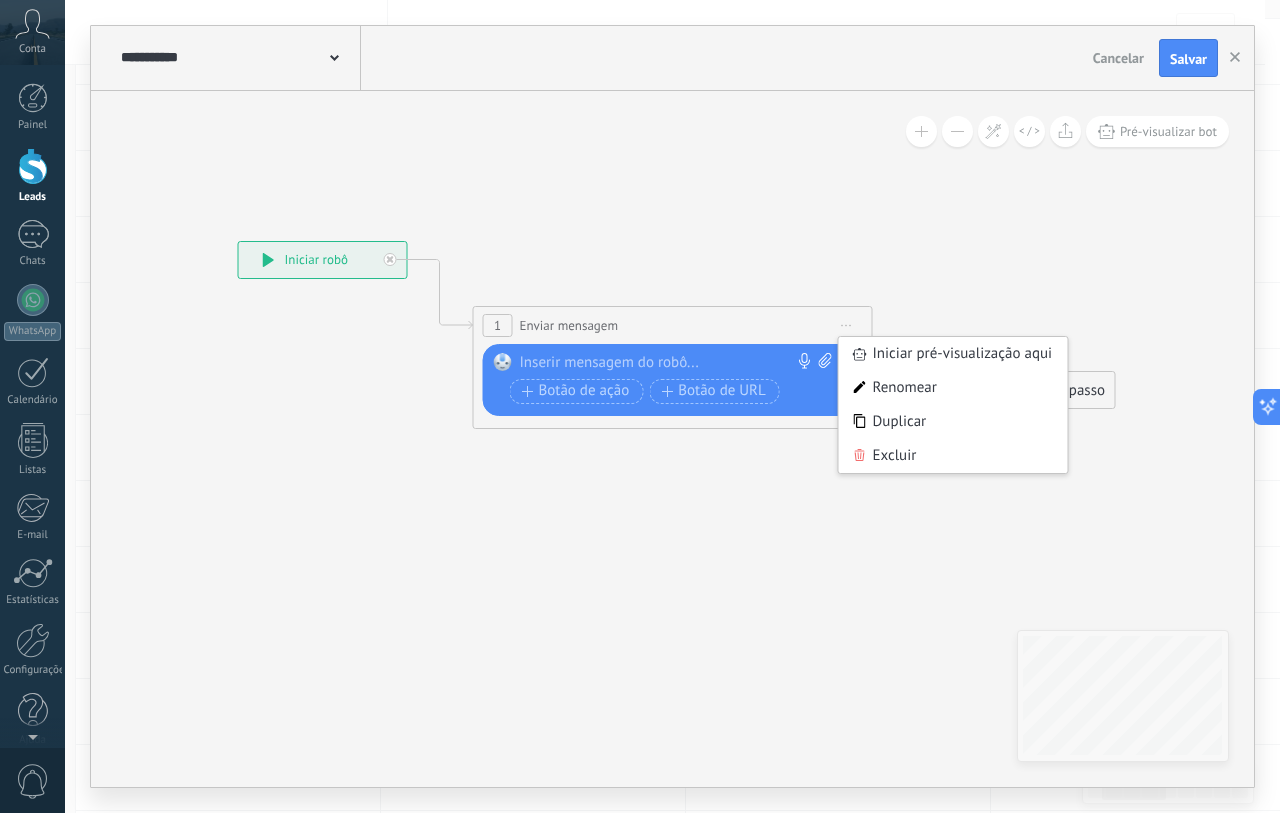 drag, startPoint x: 916, startPoint y: 282, endPoint x: 1190, endPoint y: 152, distance: 303.27545 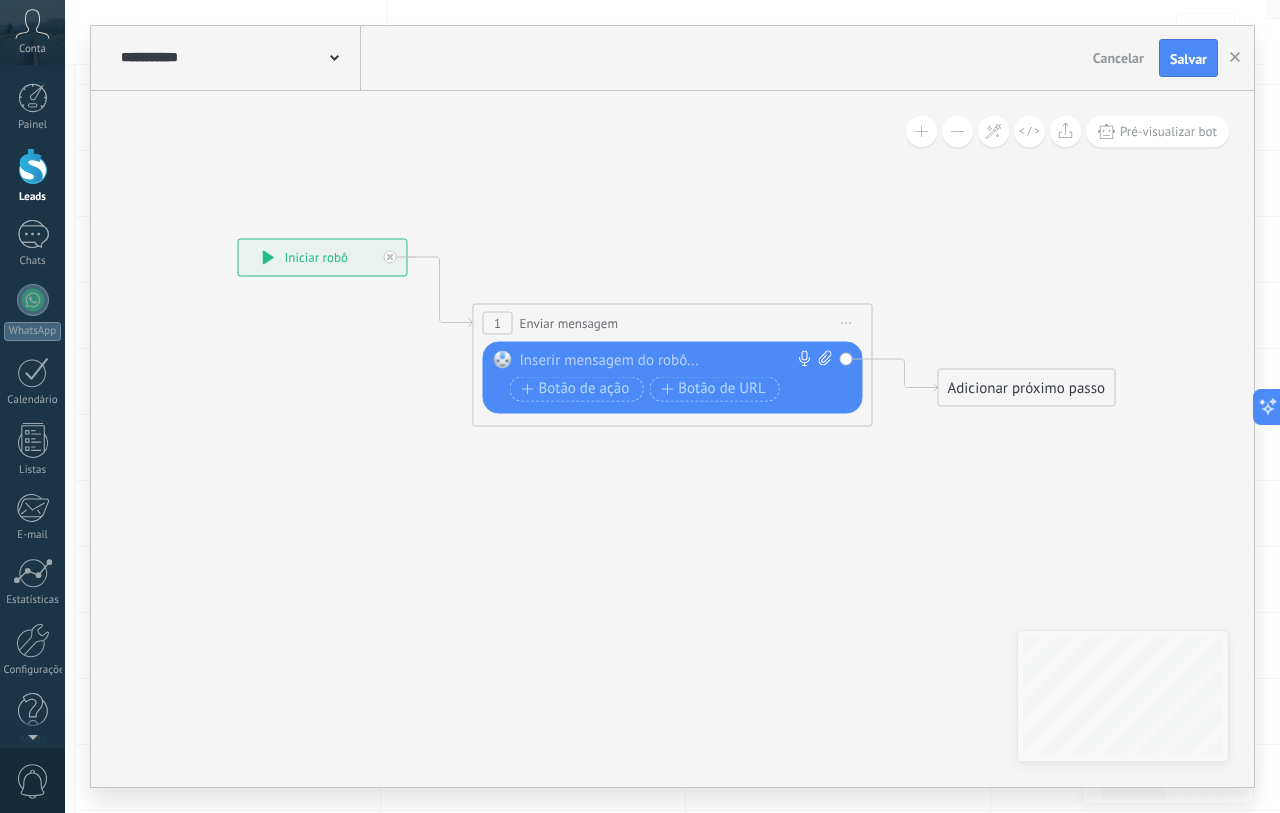 click on "Cancelar" at bounding box center [1118, 58] 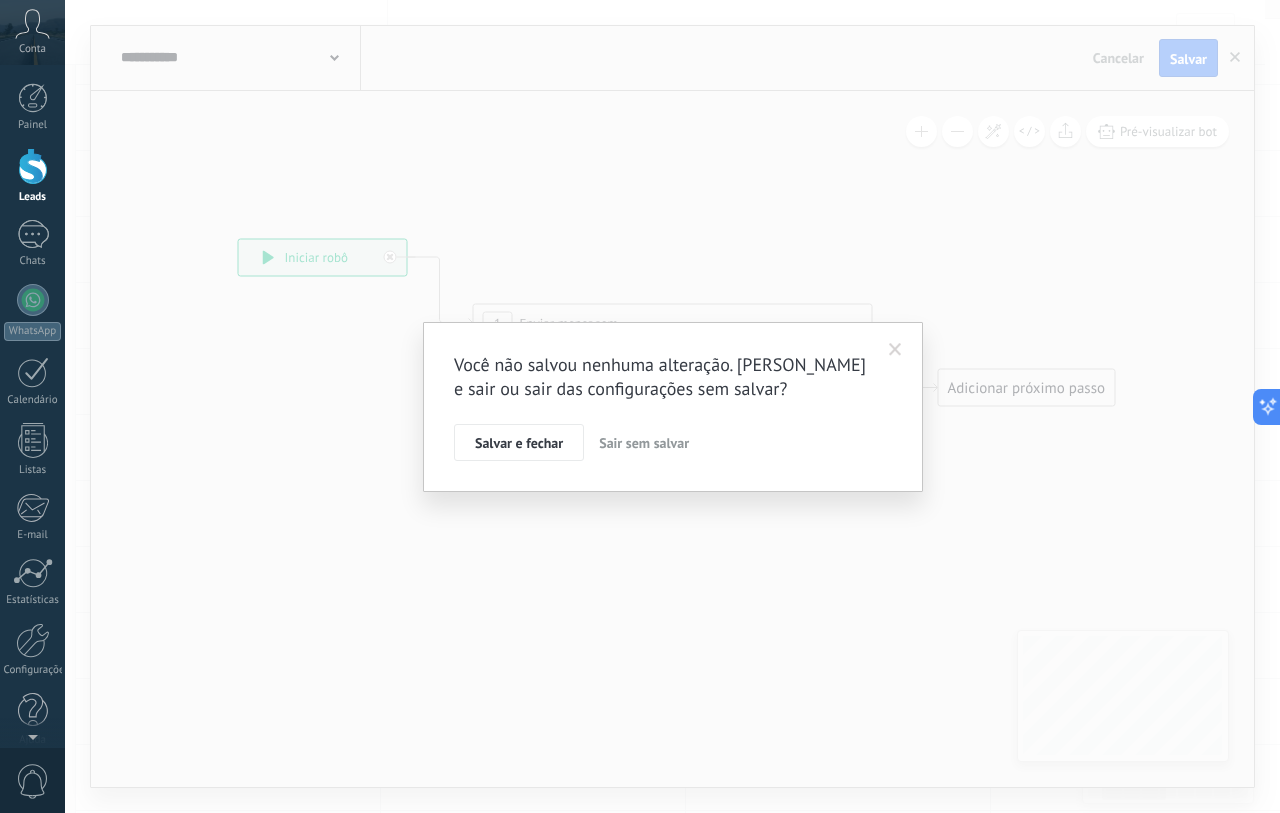 click on "Sair sem salvar" at bounding box center [644, 443] 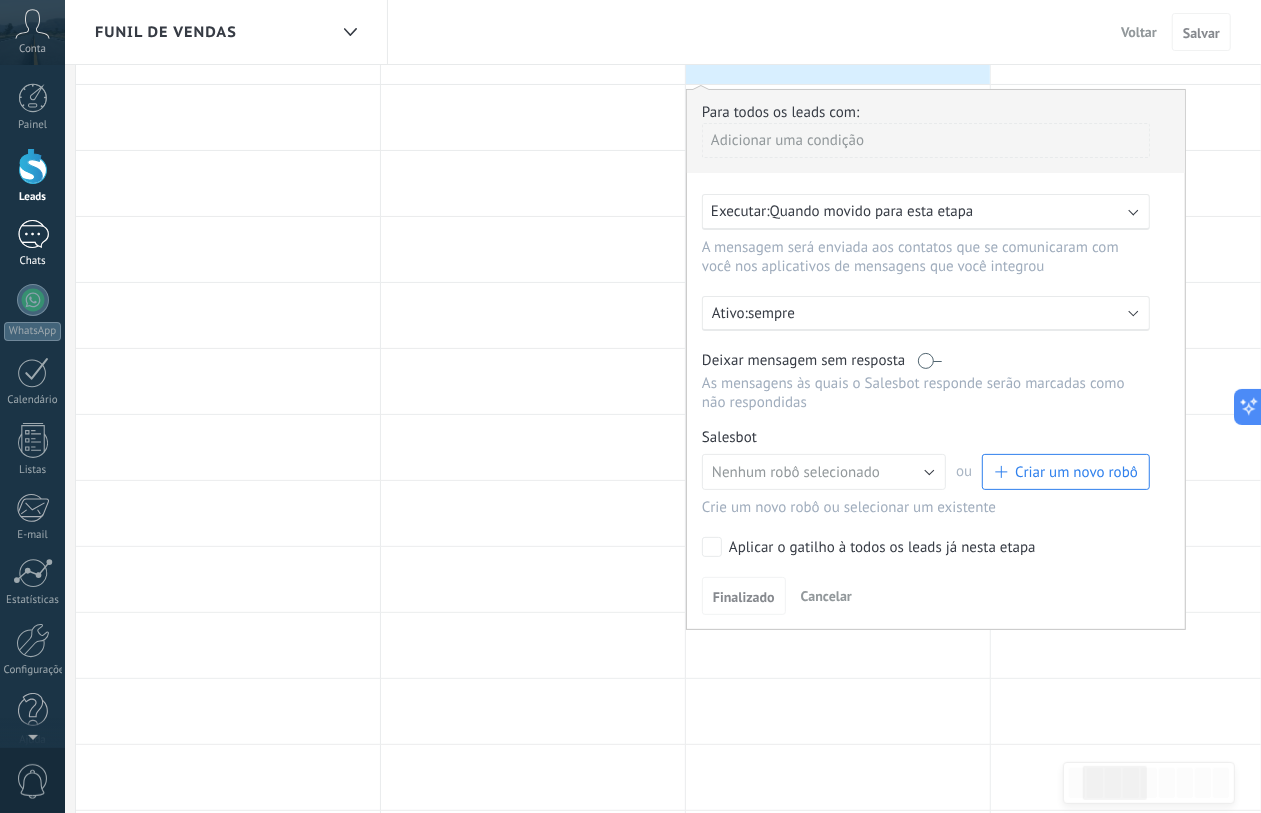 click at bounding box center (33, 234) 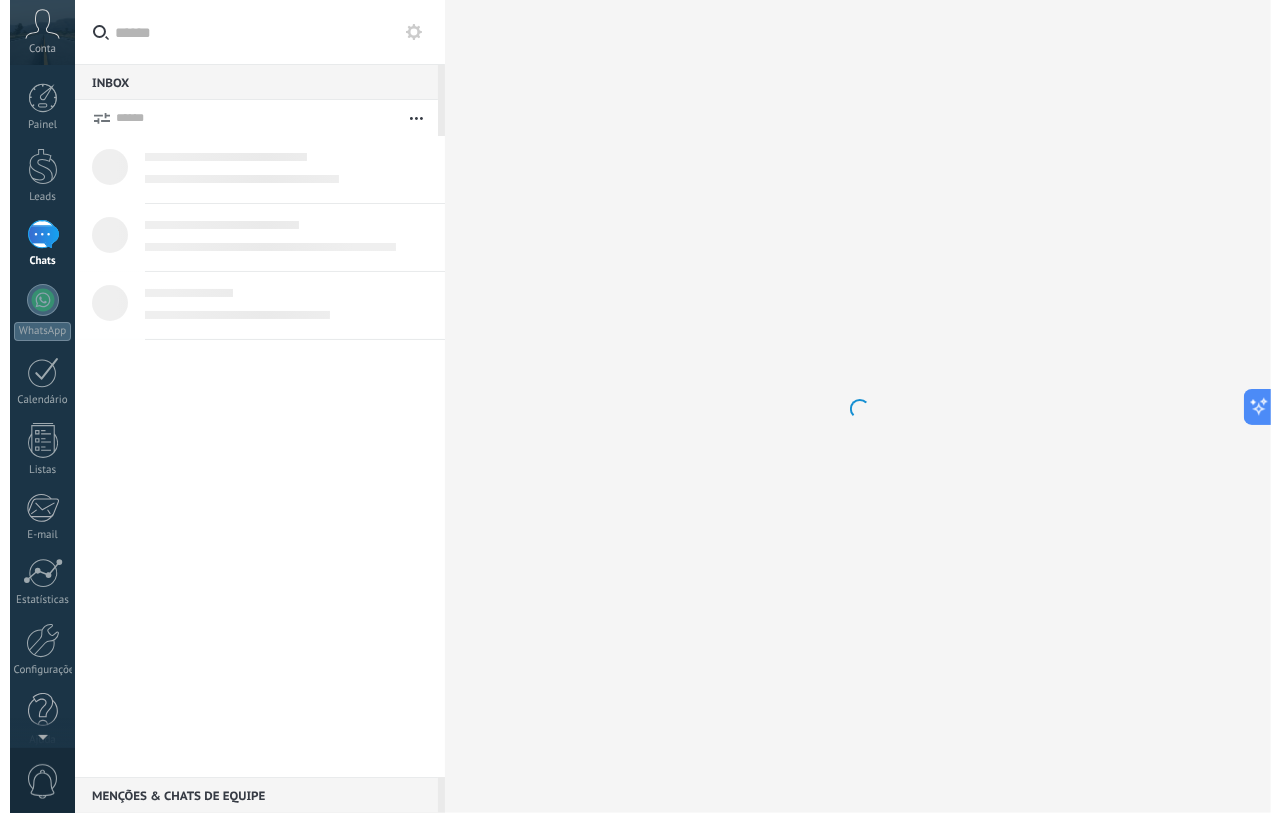 scroll, scrollTop: 0, scrollLeft: 0, axis: both 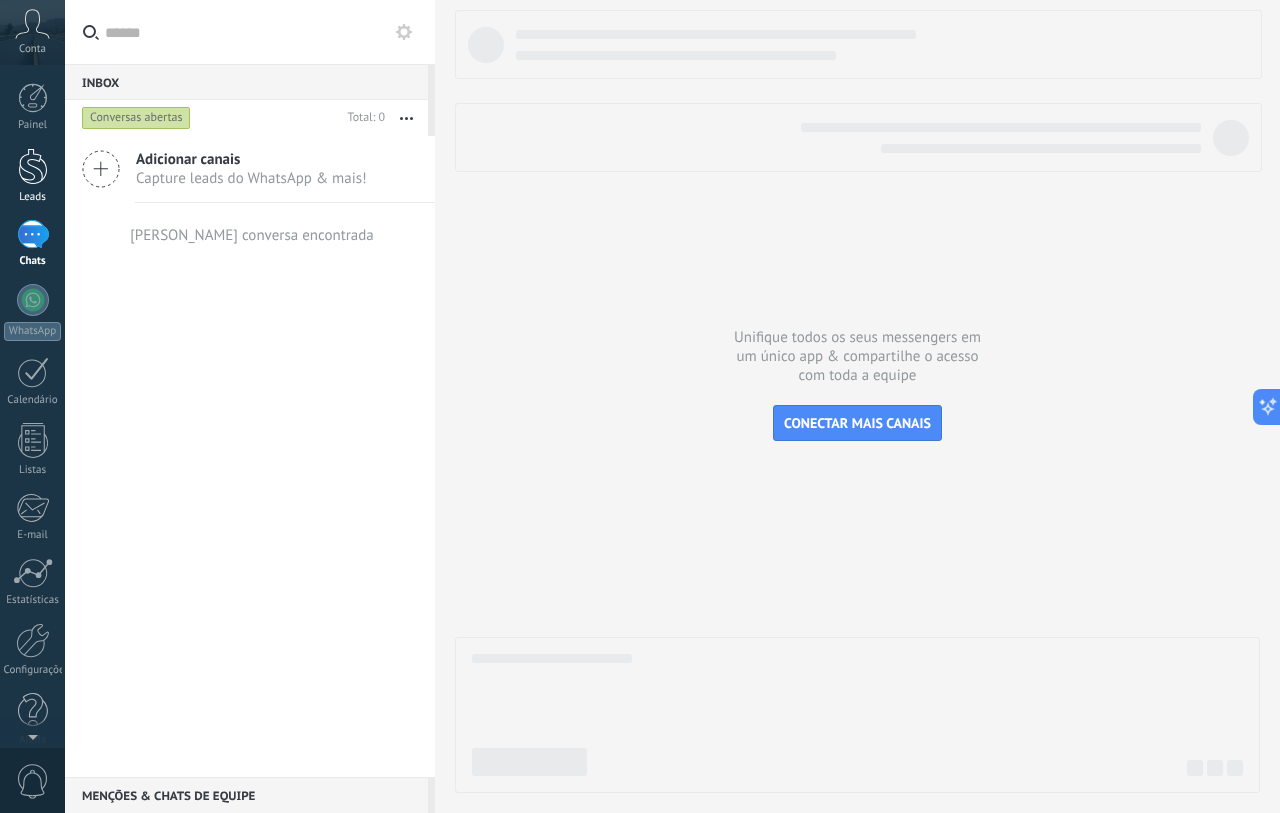 click at bounding box center [33, 166] 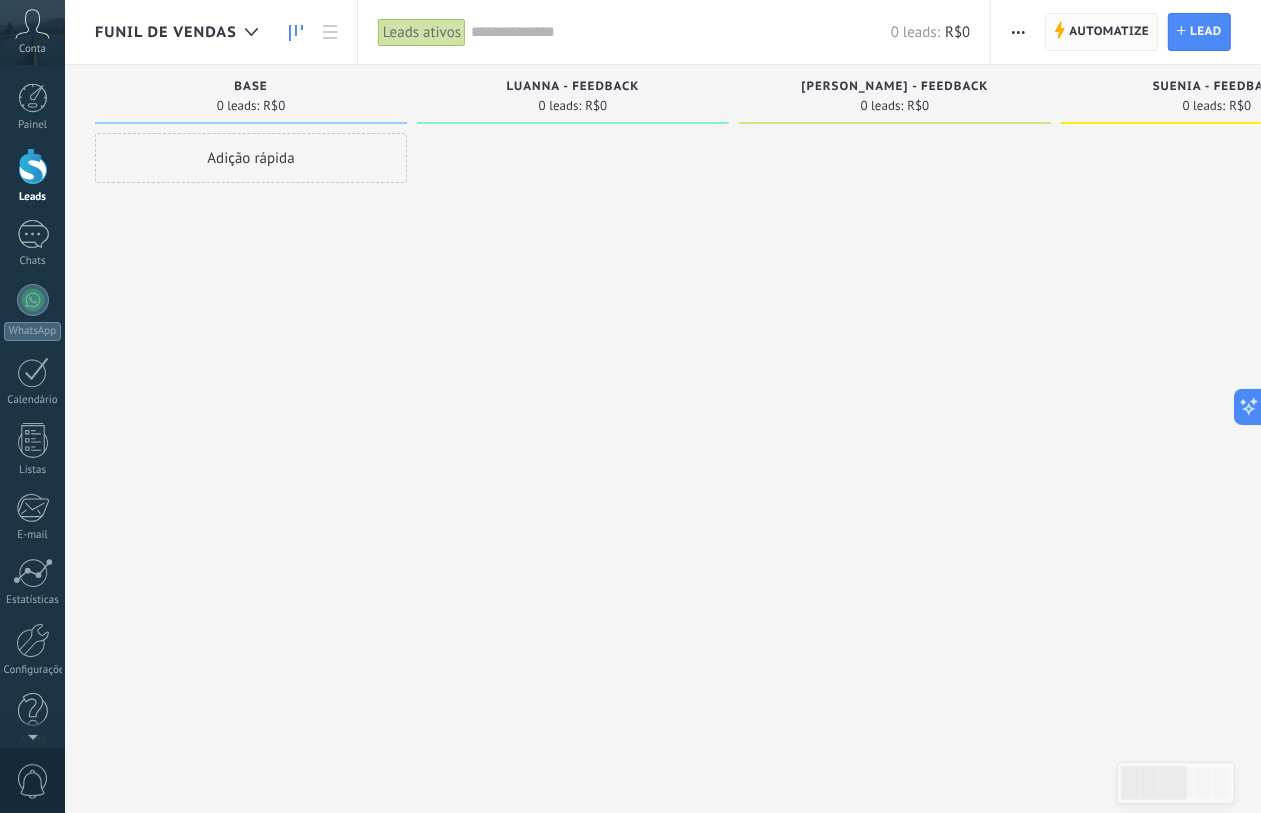click on "Automatize" at bounding box center [1109, 32] 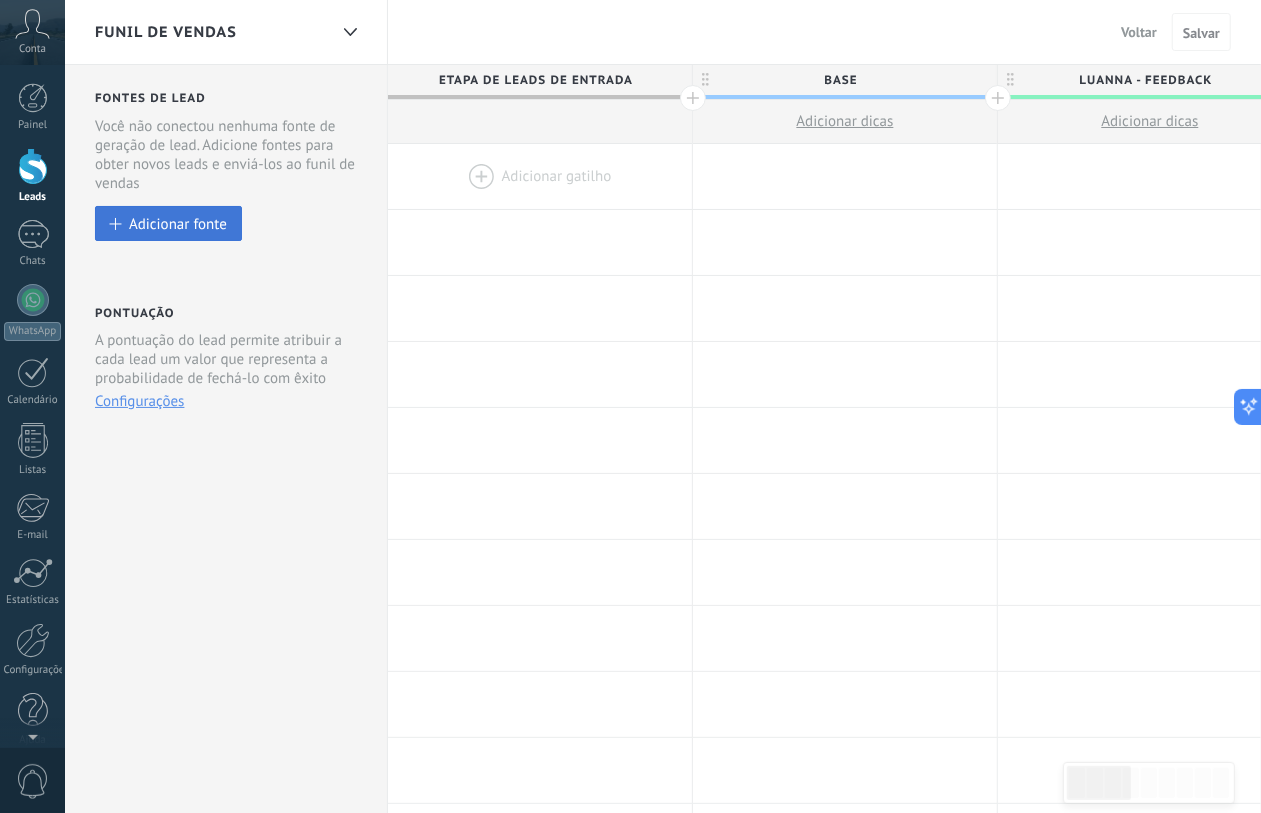 click on "Adicionar fonte" at bounding box center (178, 223) 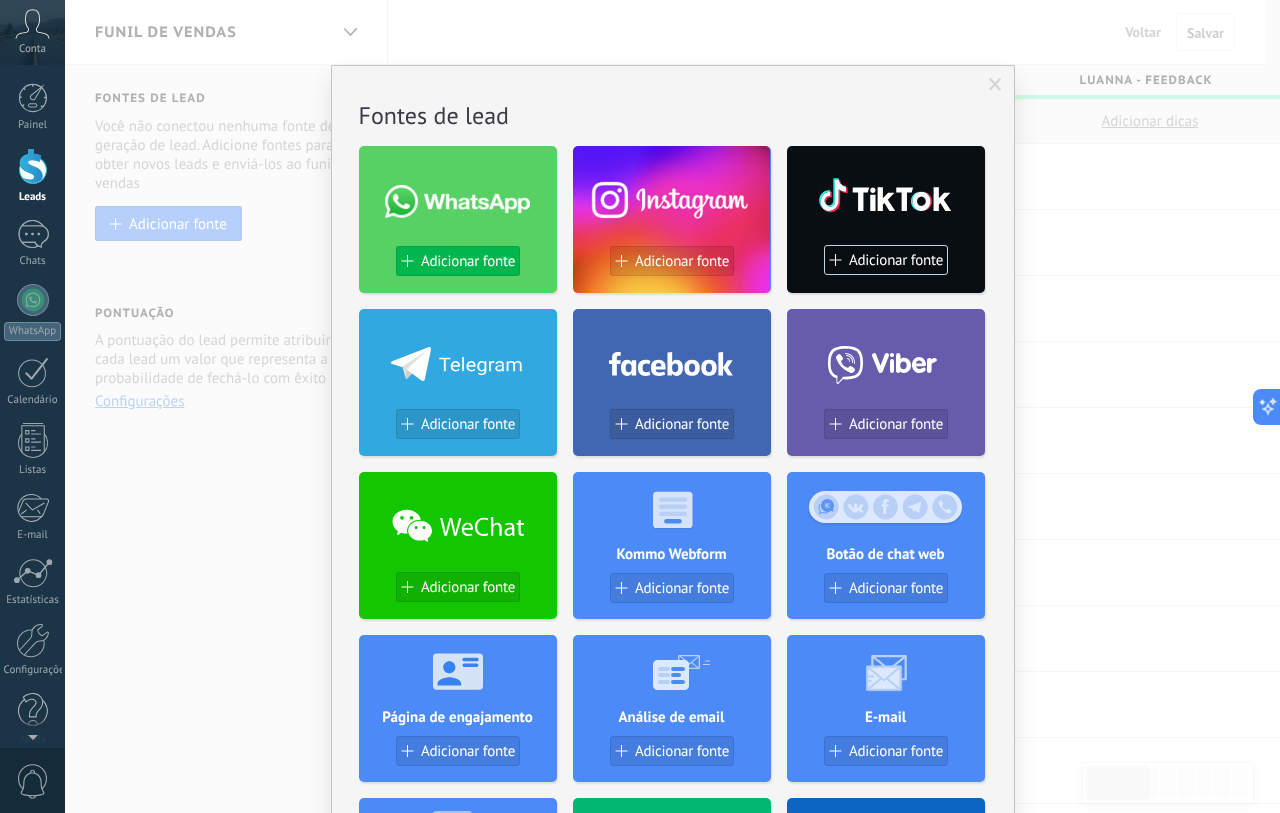 click on "Adicionar fonte" at bounding box center [468, 261] 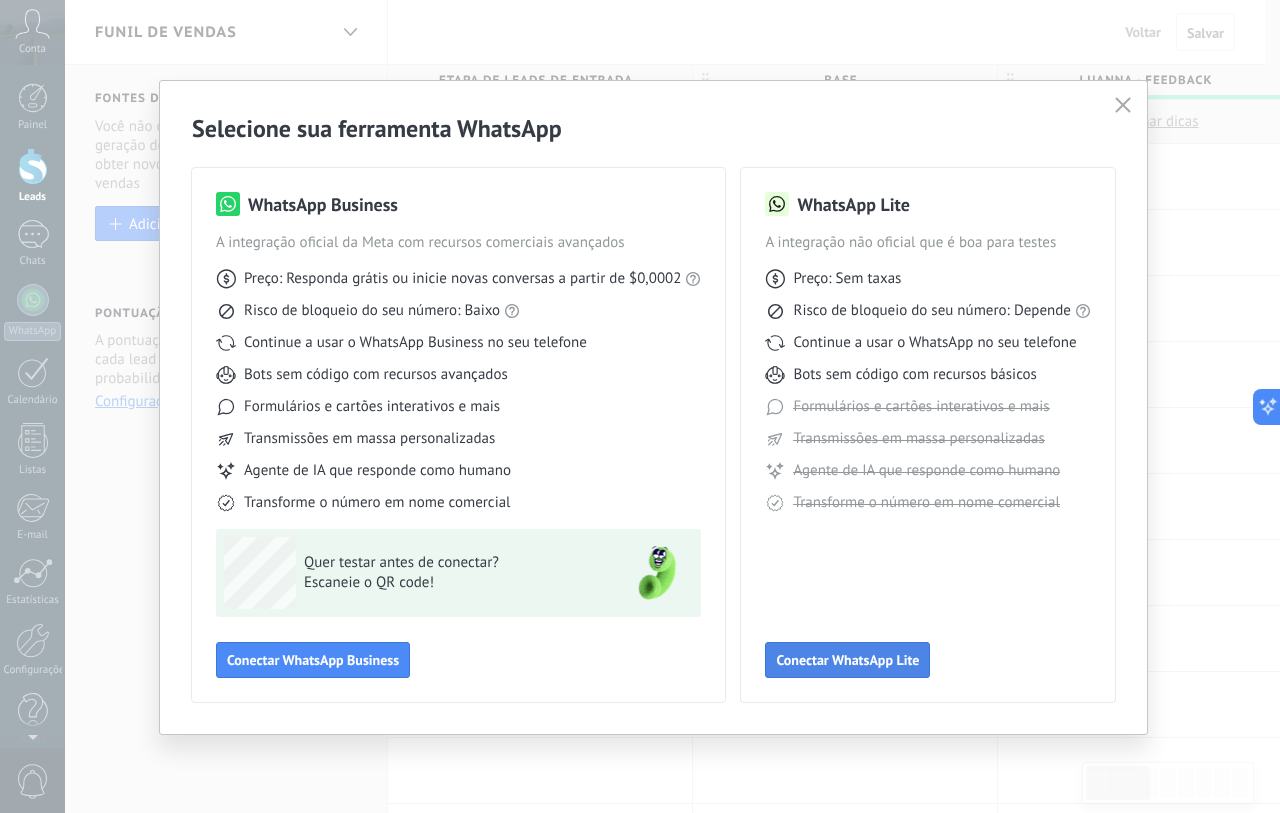 click on "Conectar WhatsApp Lite" at bounding box center [847, 660] 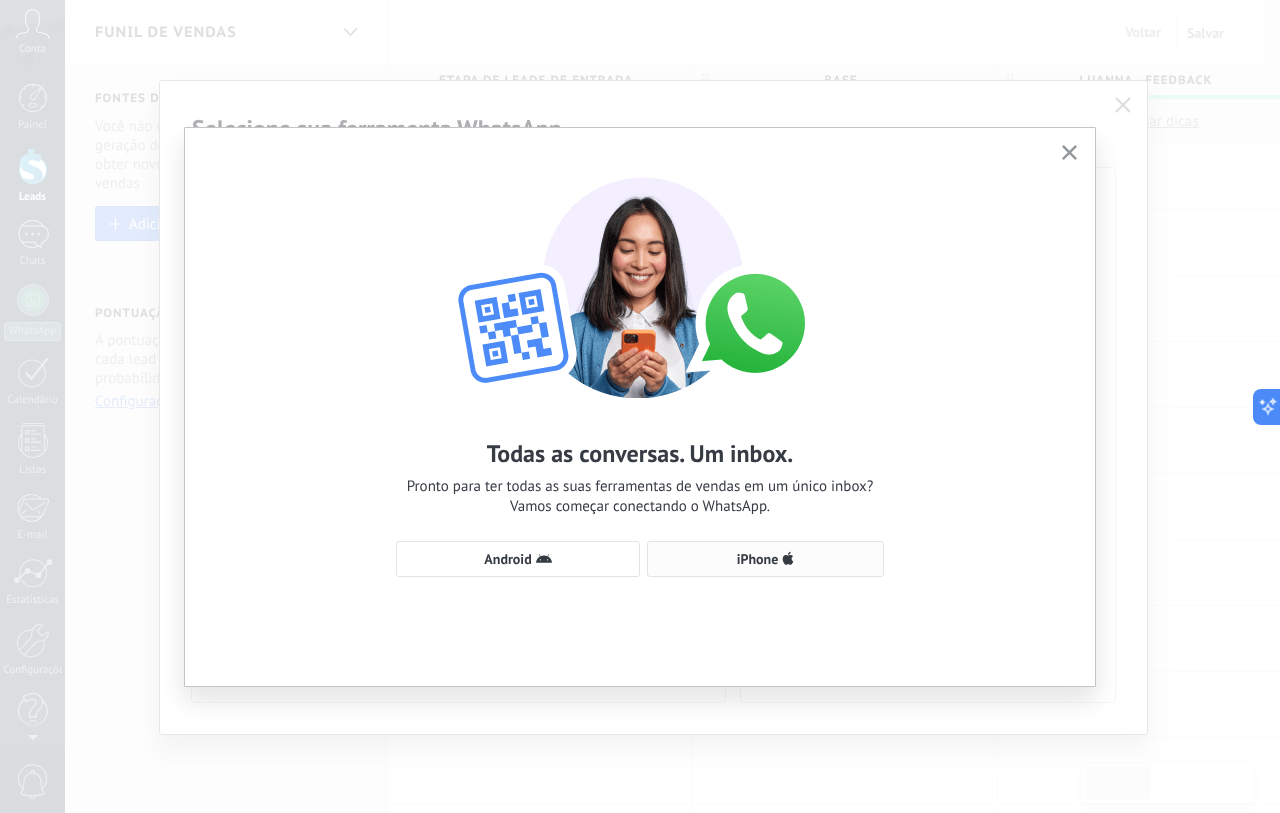 click on "iPhone" at bounding box center [765, 559] 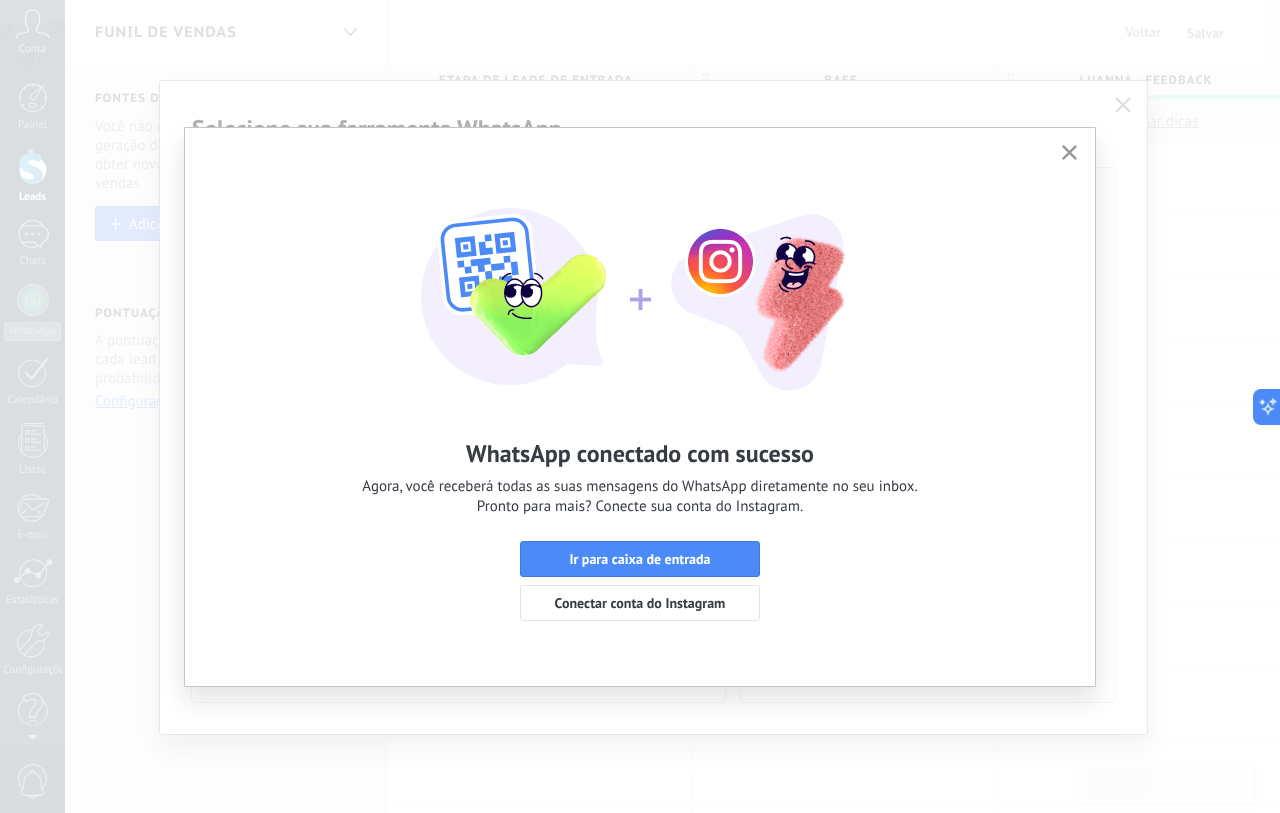 click at bounding box center (1069, 153) 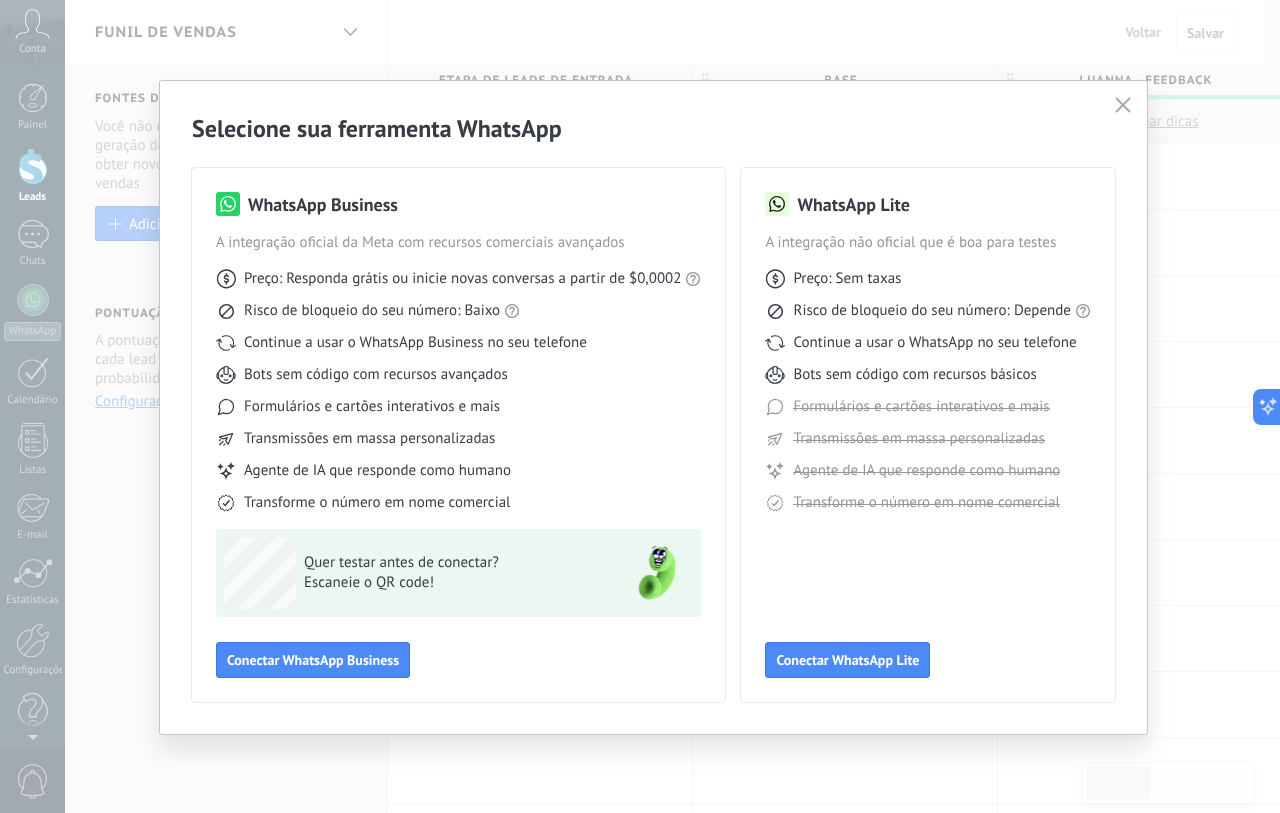 click 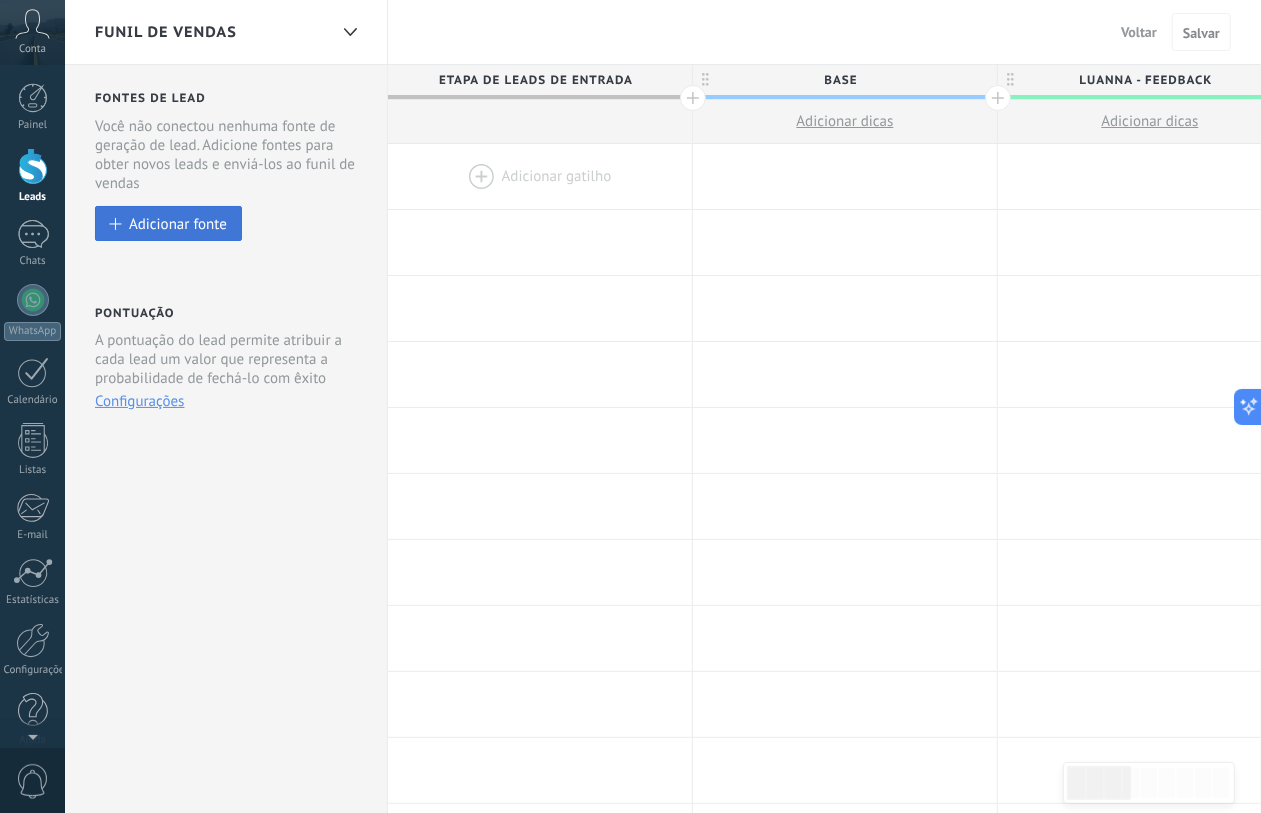 click on "Adicionar fonte" at bounding box center (168, 223) 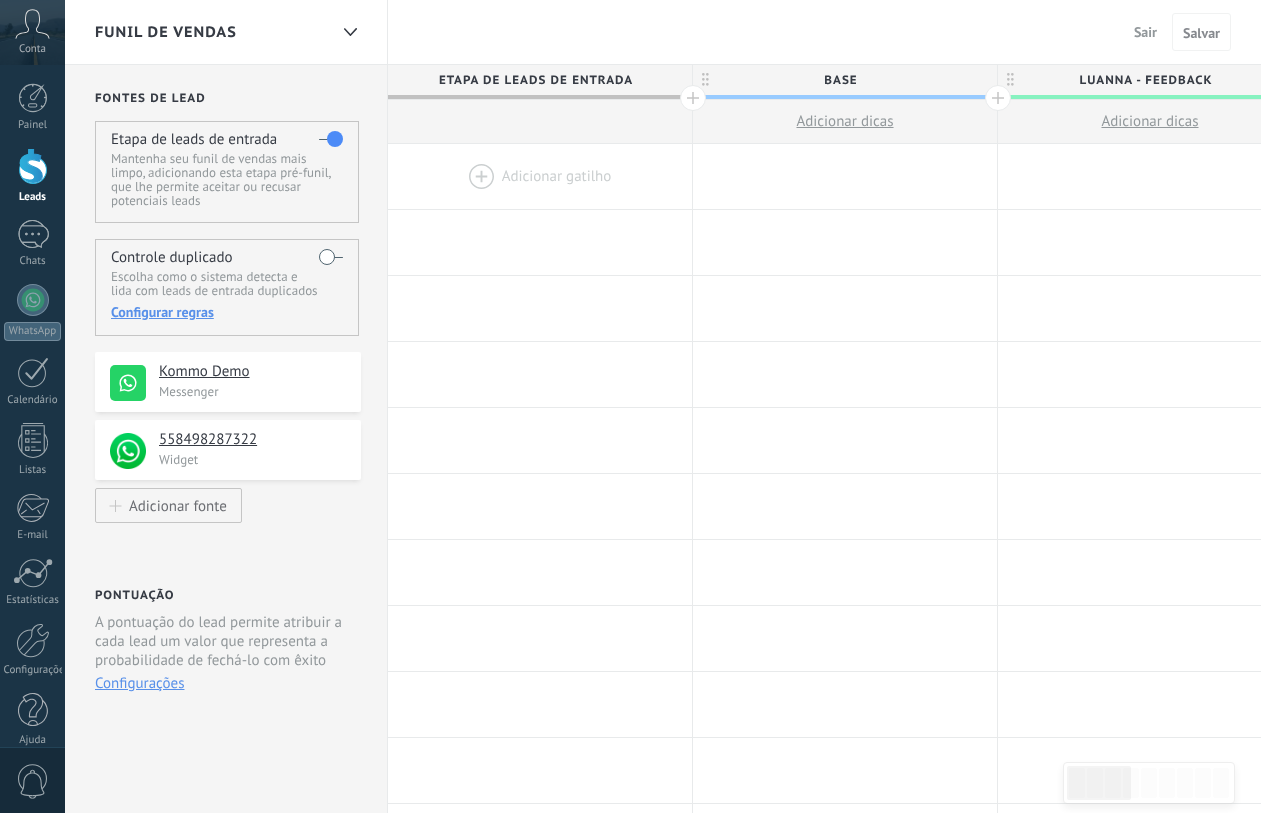 scroll, scrollTop: 0, scrollLeft: 0, axis: both 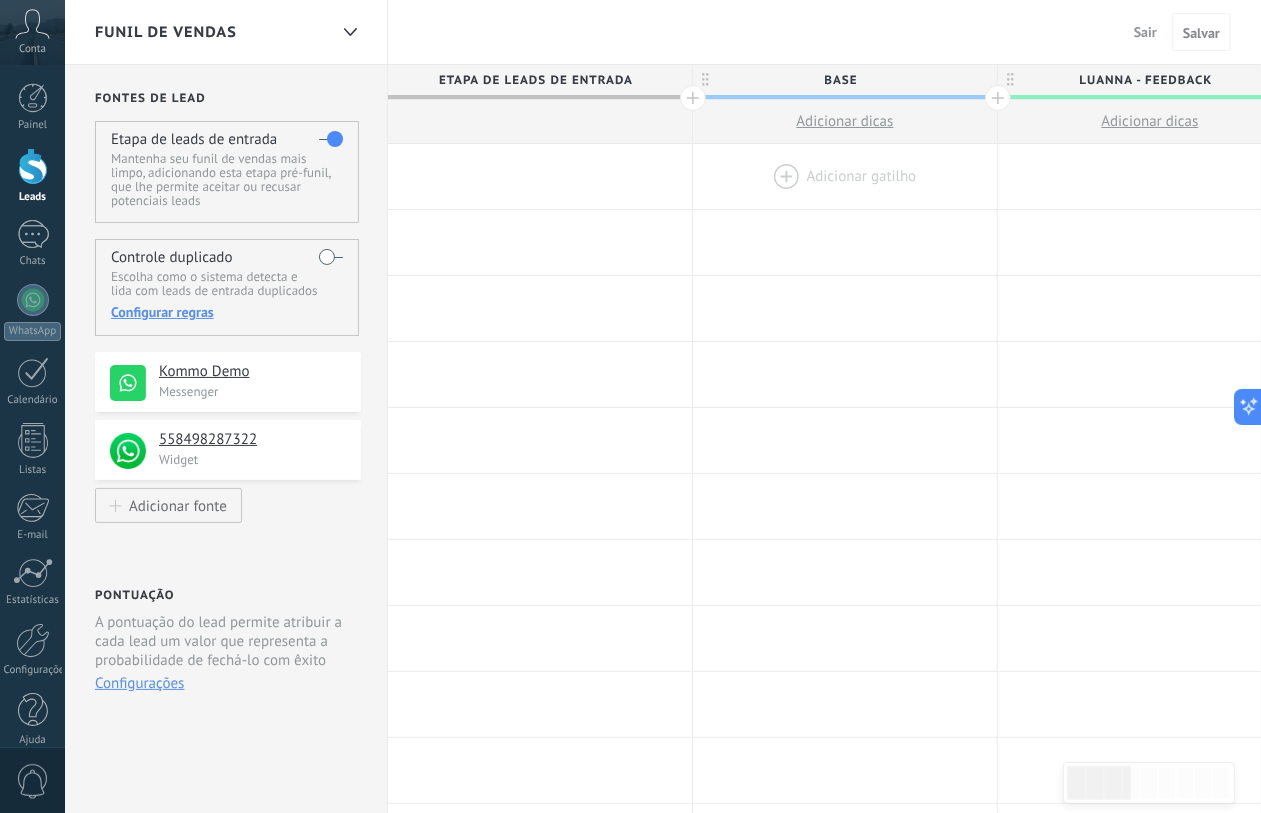 click at bounding box center [845, 176] 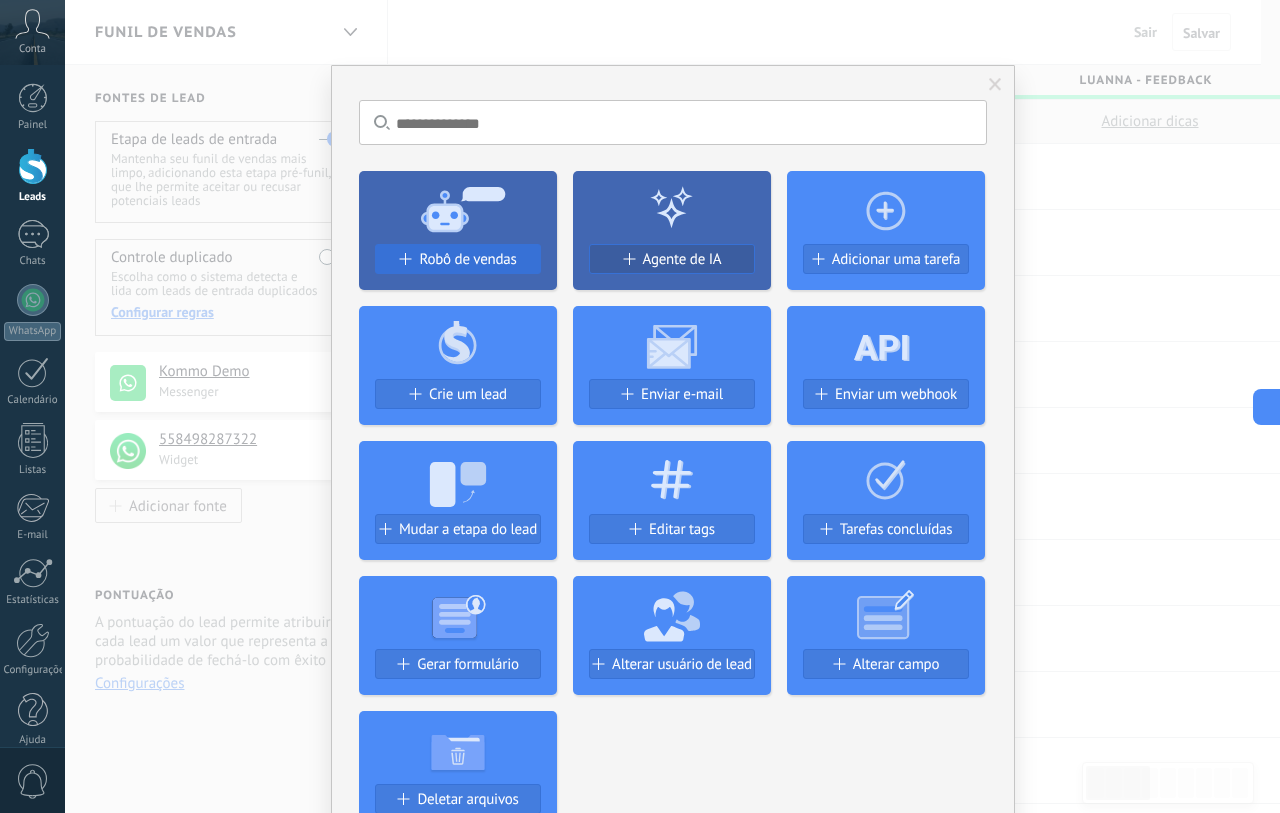 click on "Robô de vendas" at bounding box center [458, 259] 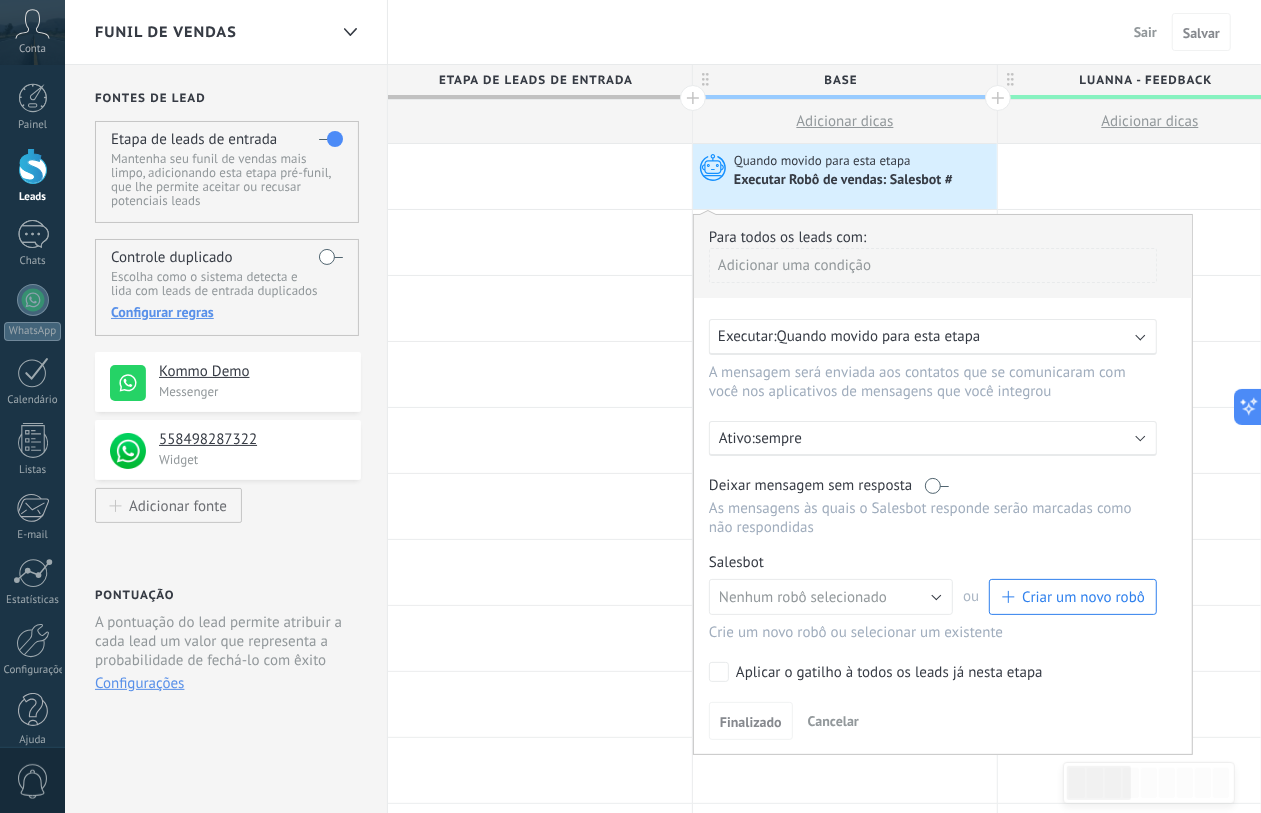click on "Criar um novo robô" at bounding box center (1083, 597) 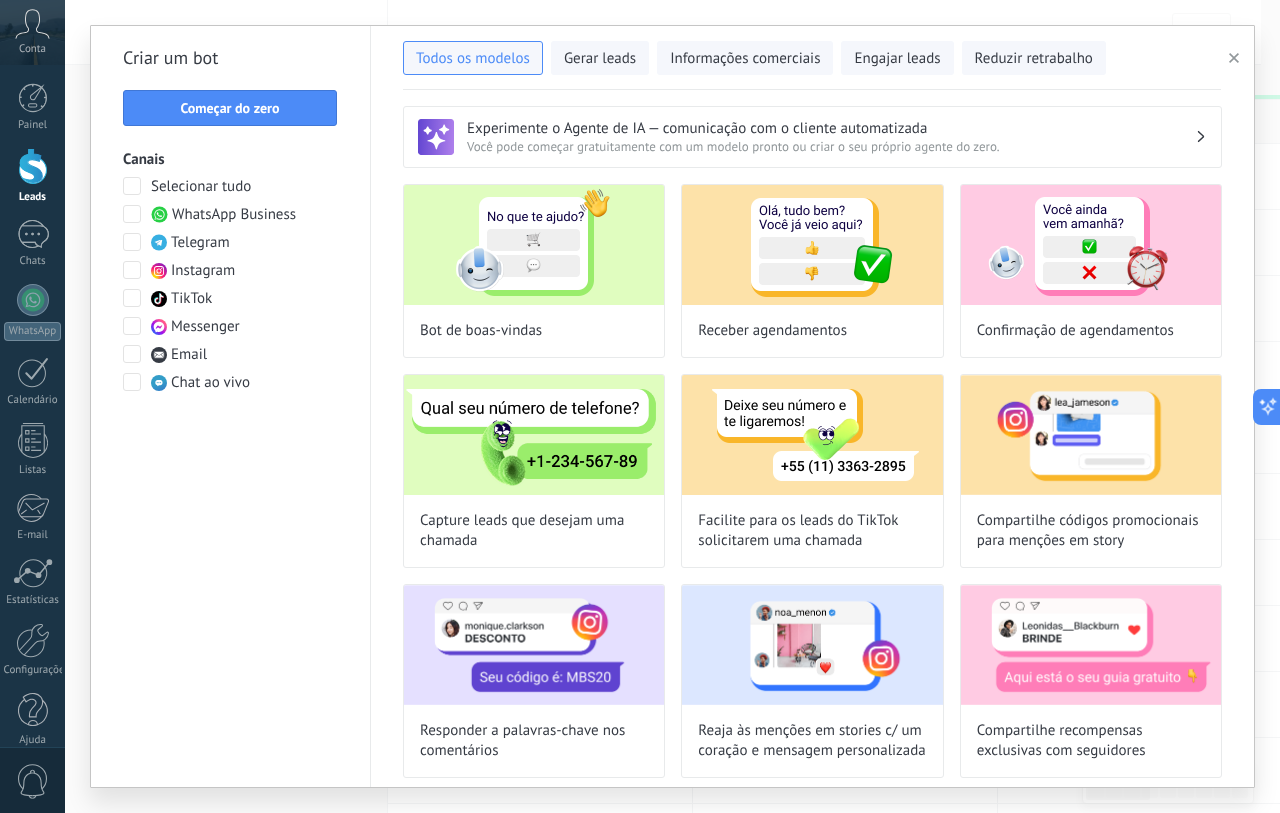 type on "**********" 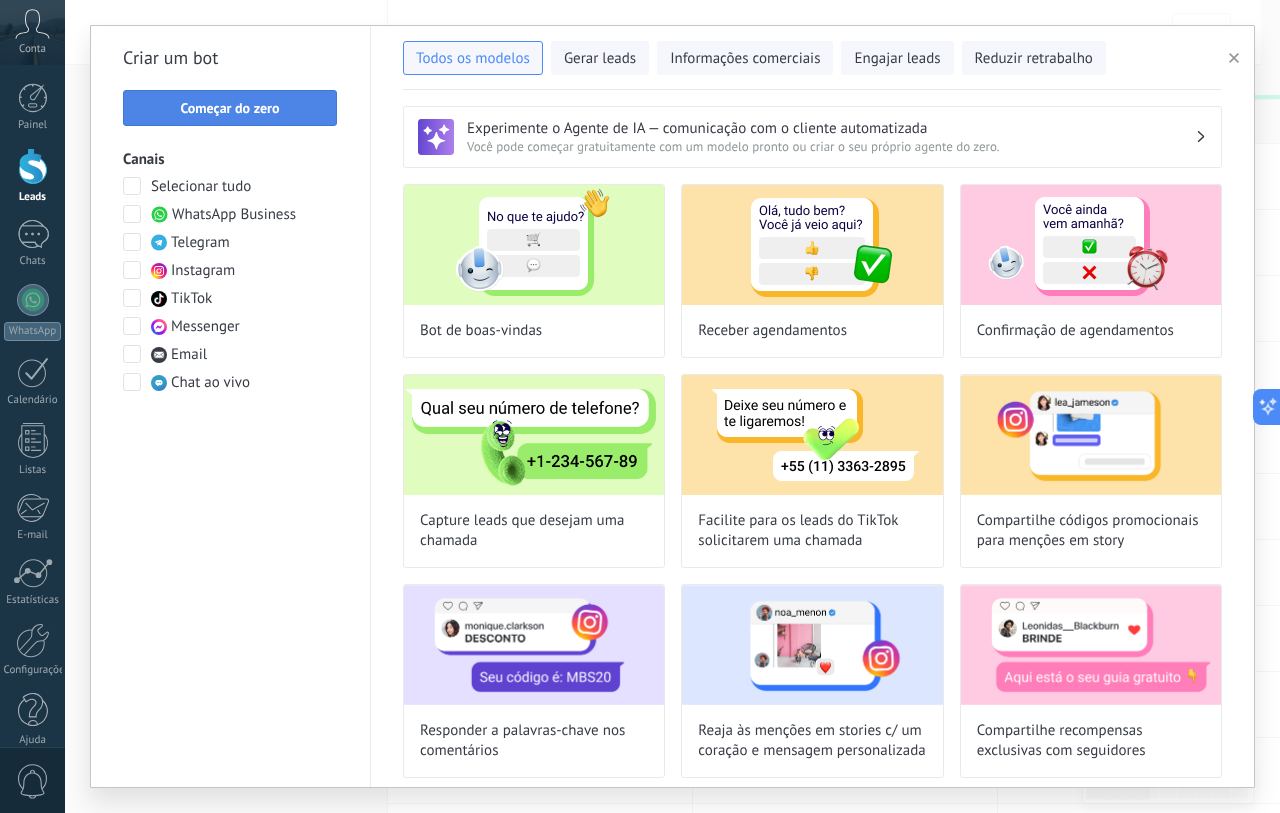 click on "Começar do zero" at bounding box center [229, 108] 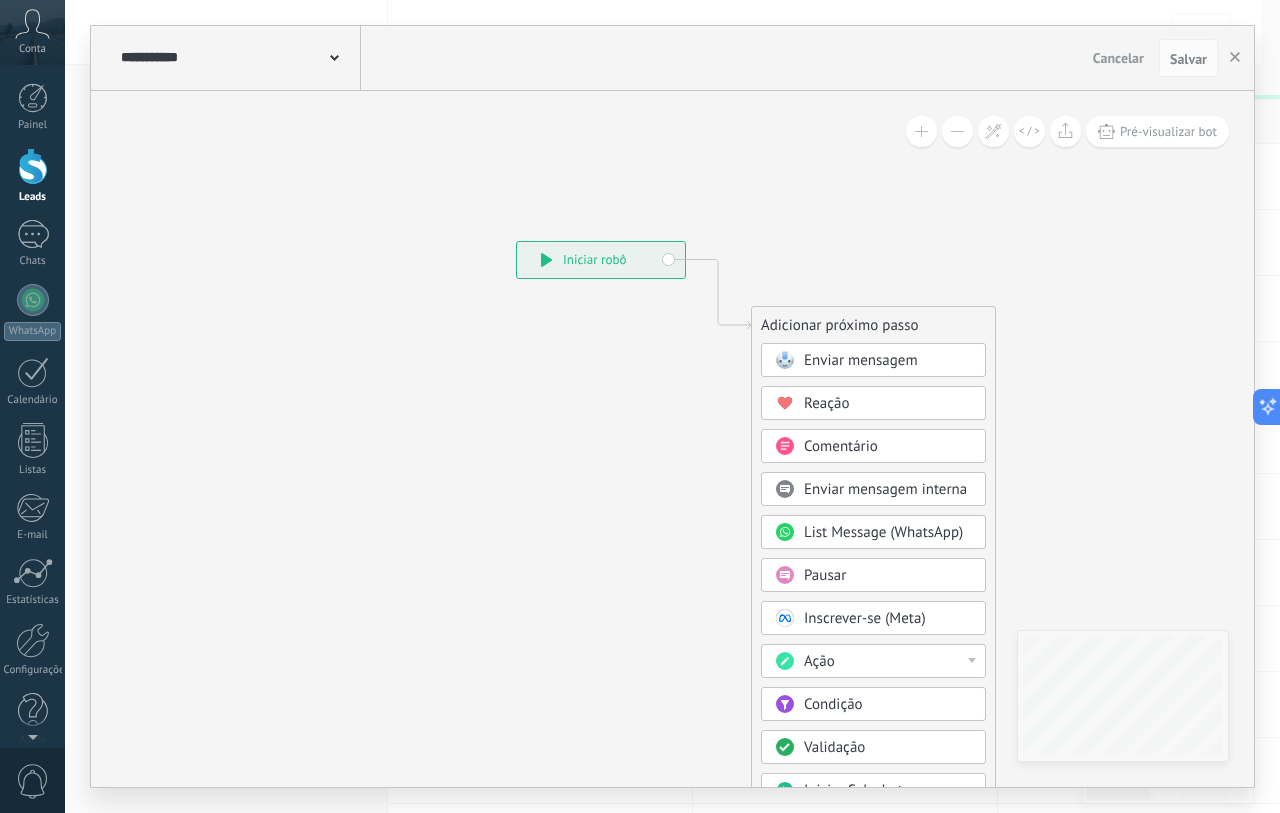 click on "**********" at bounding box center (238, 58) 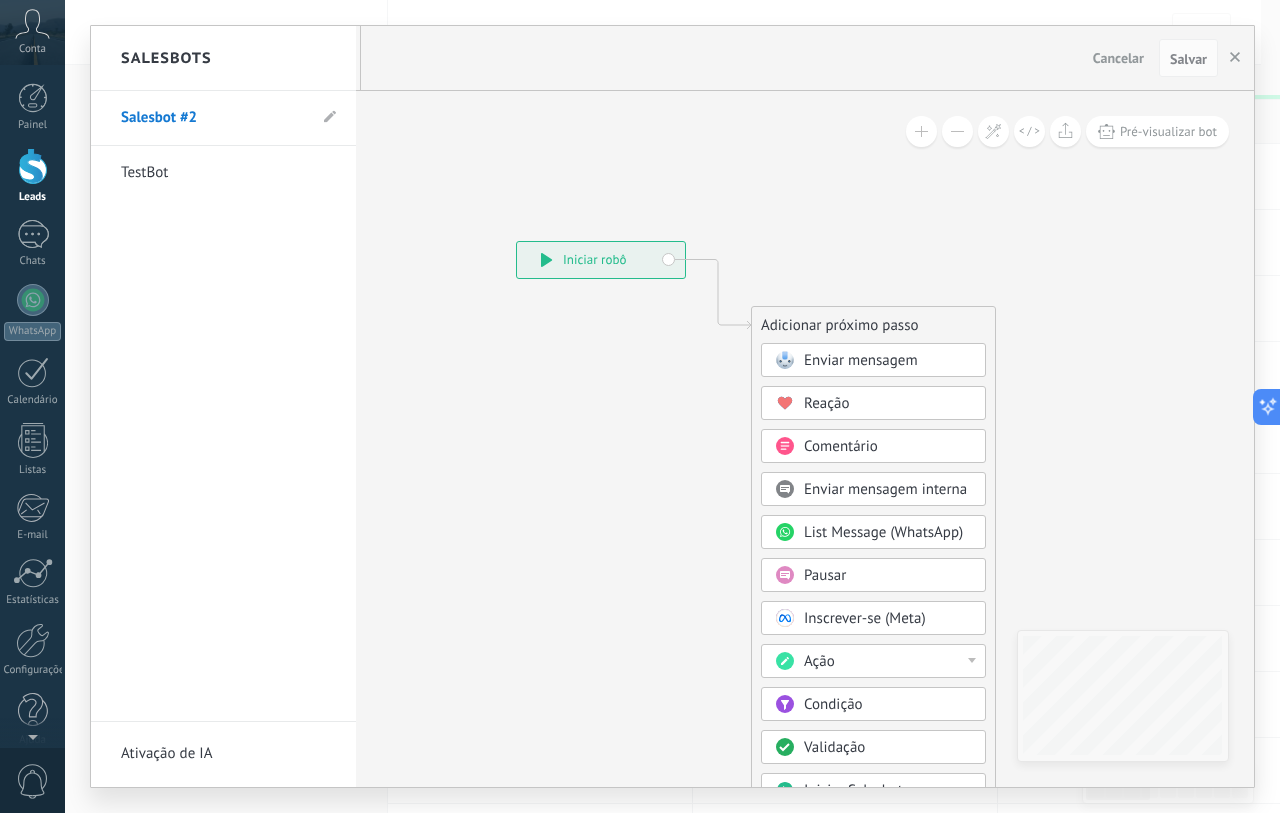 click at bounding box center (672, 406) 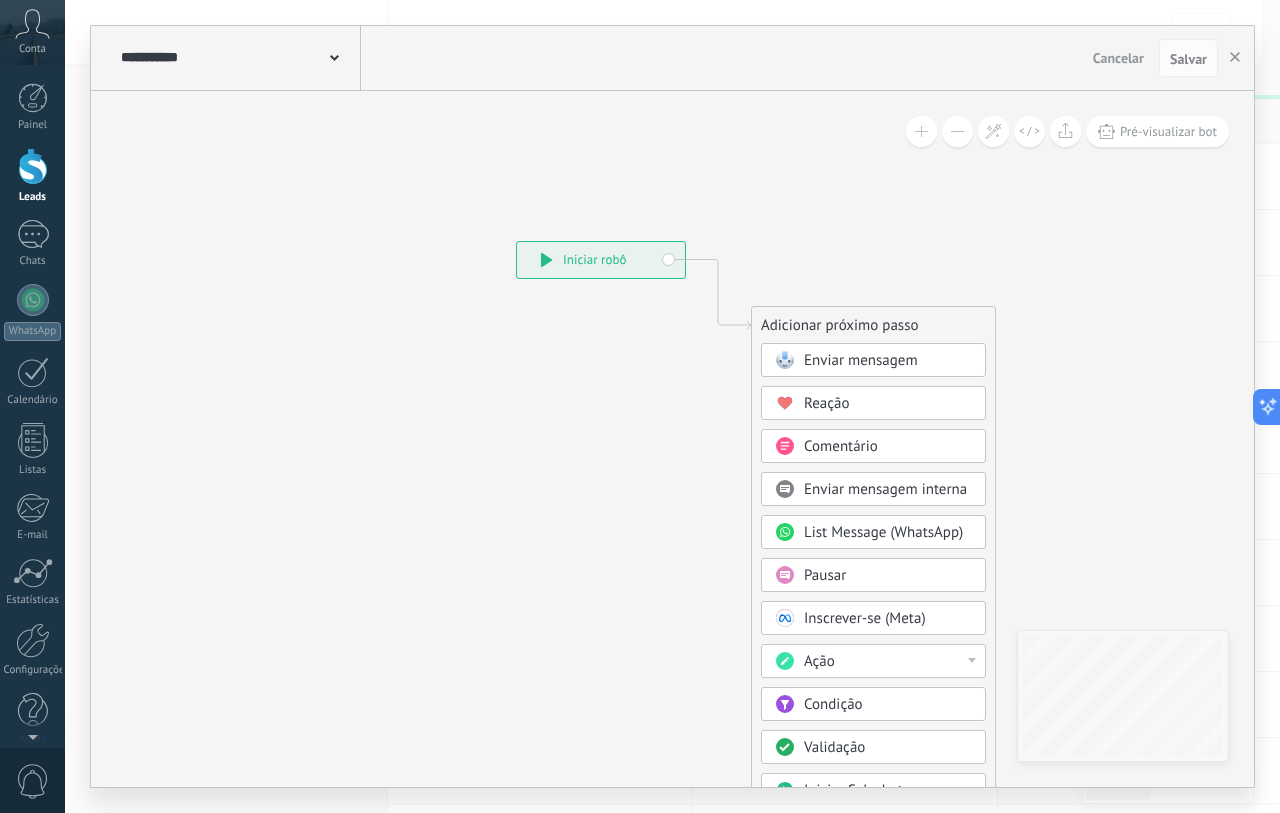 click on "Enviar mensagem" at bounding box center [861, 360] 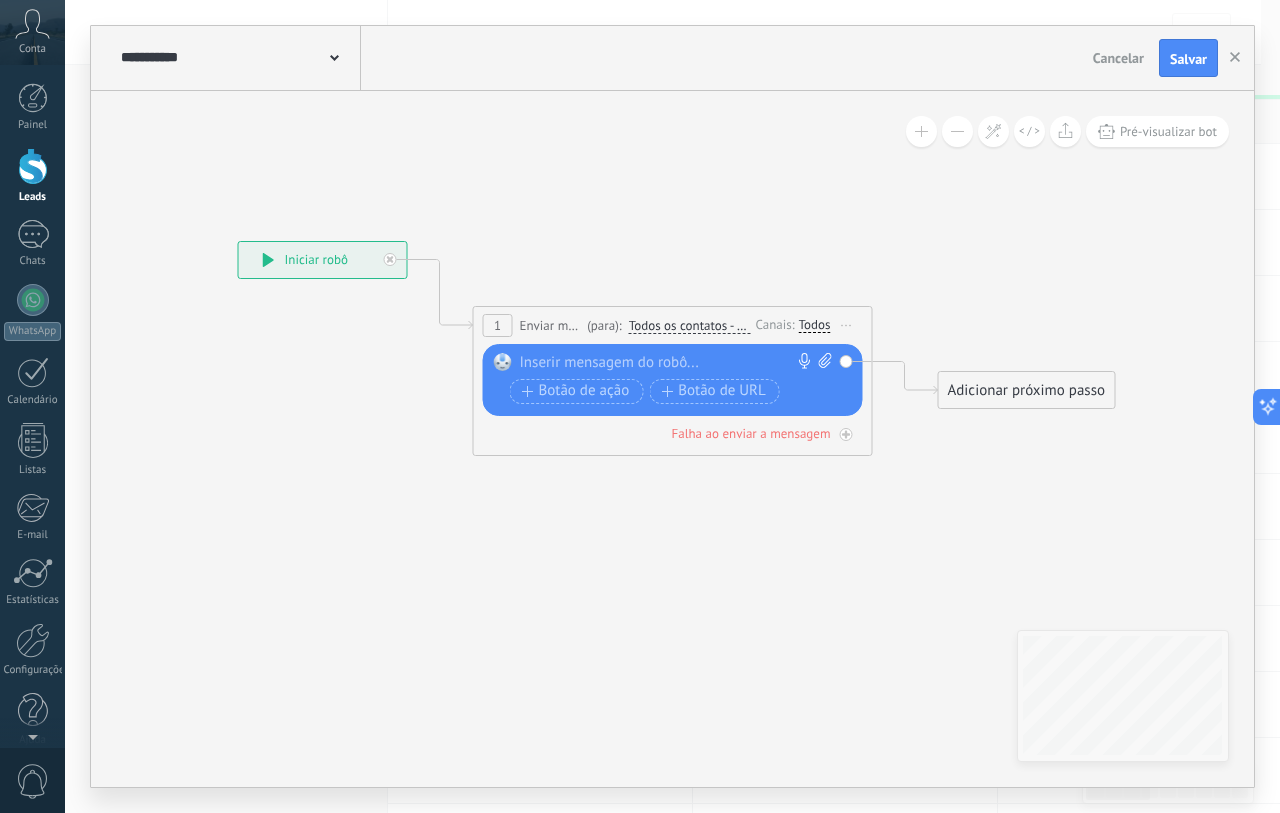 click on "Todos" at bounding box center (815, 325) 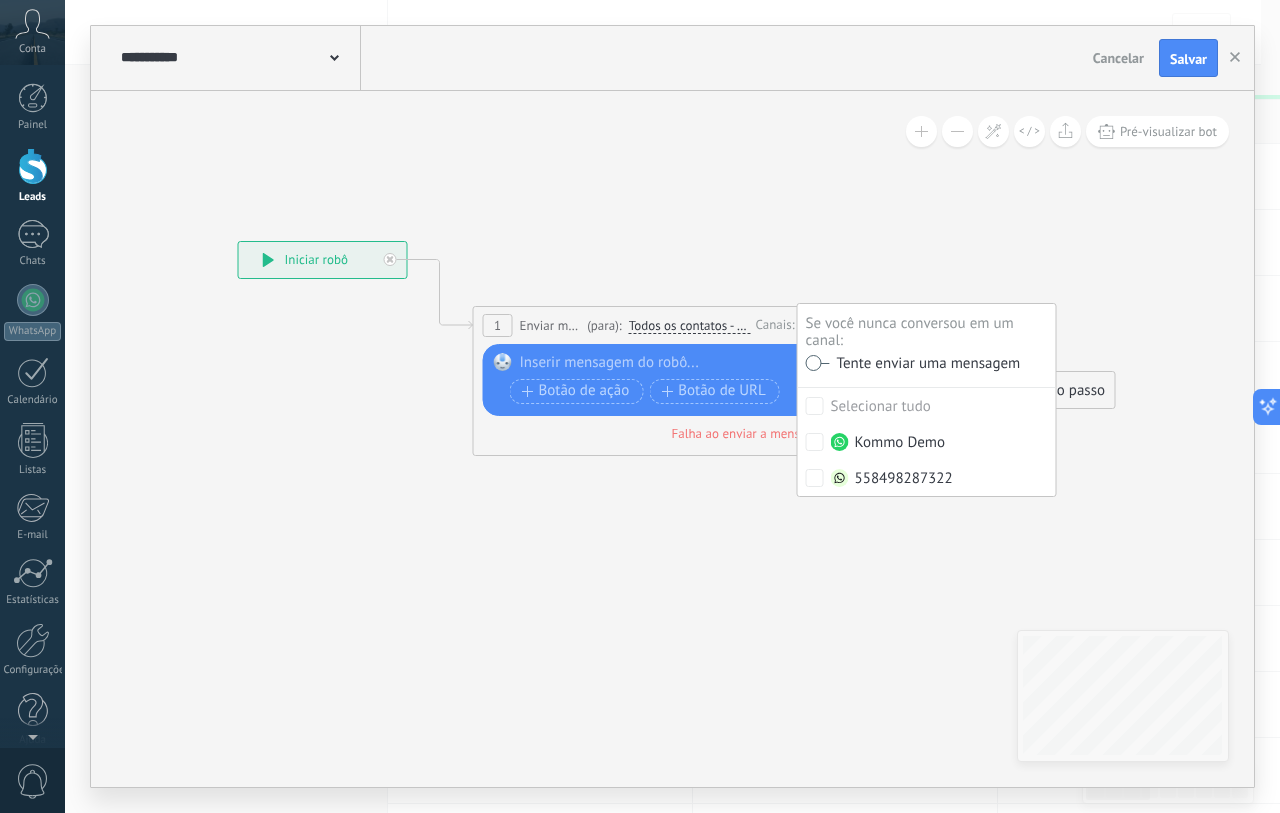 click at bounding box center (818, 363) 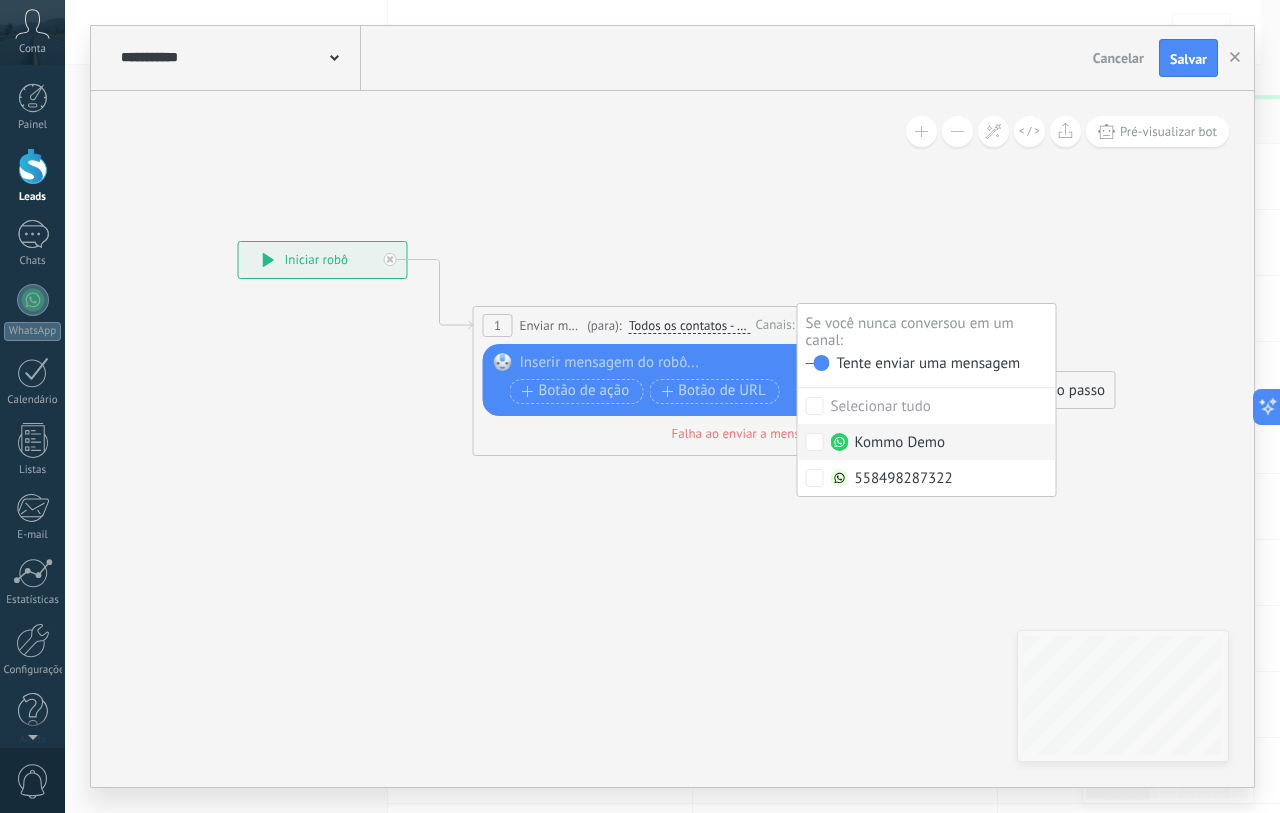 click at bounding box center [840, 442] 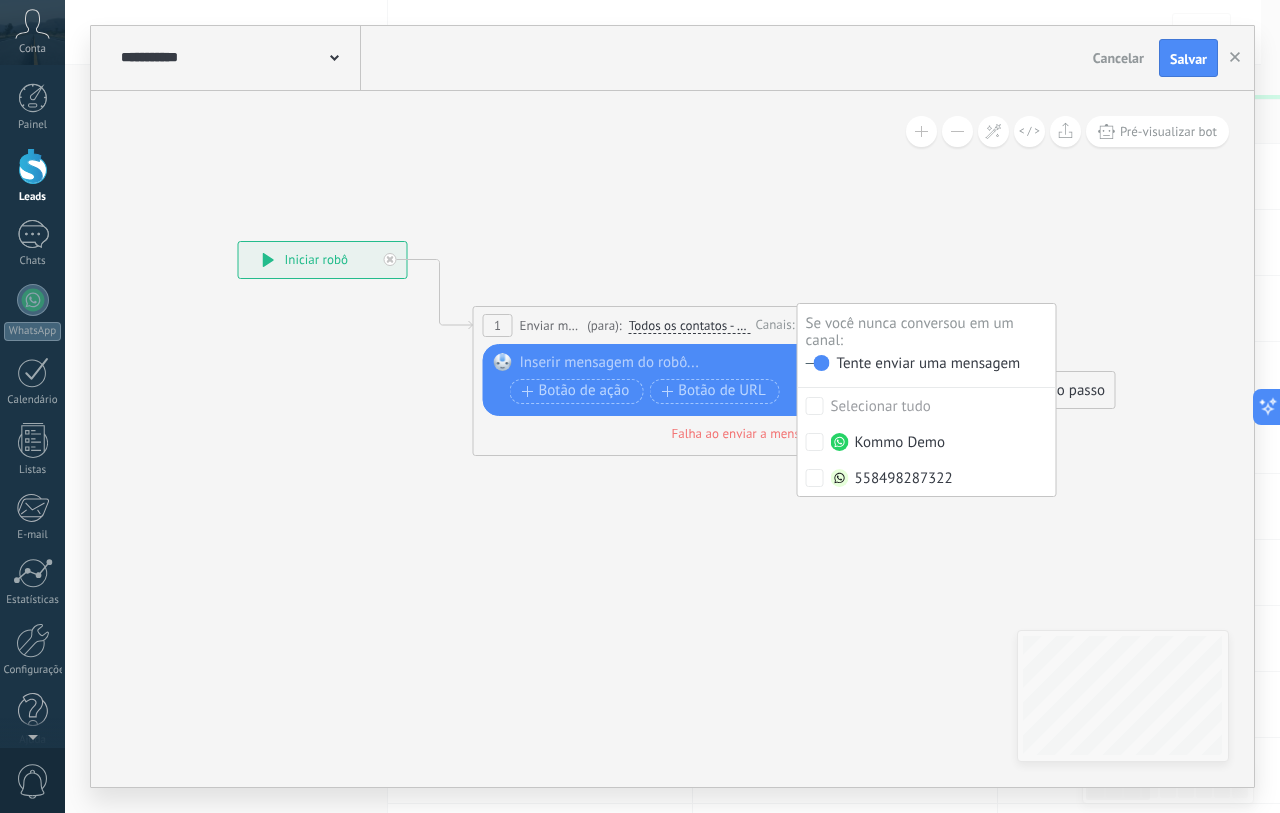 click 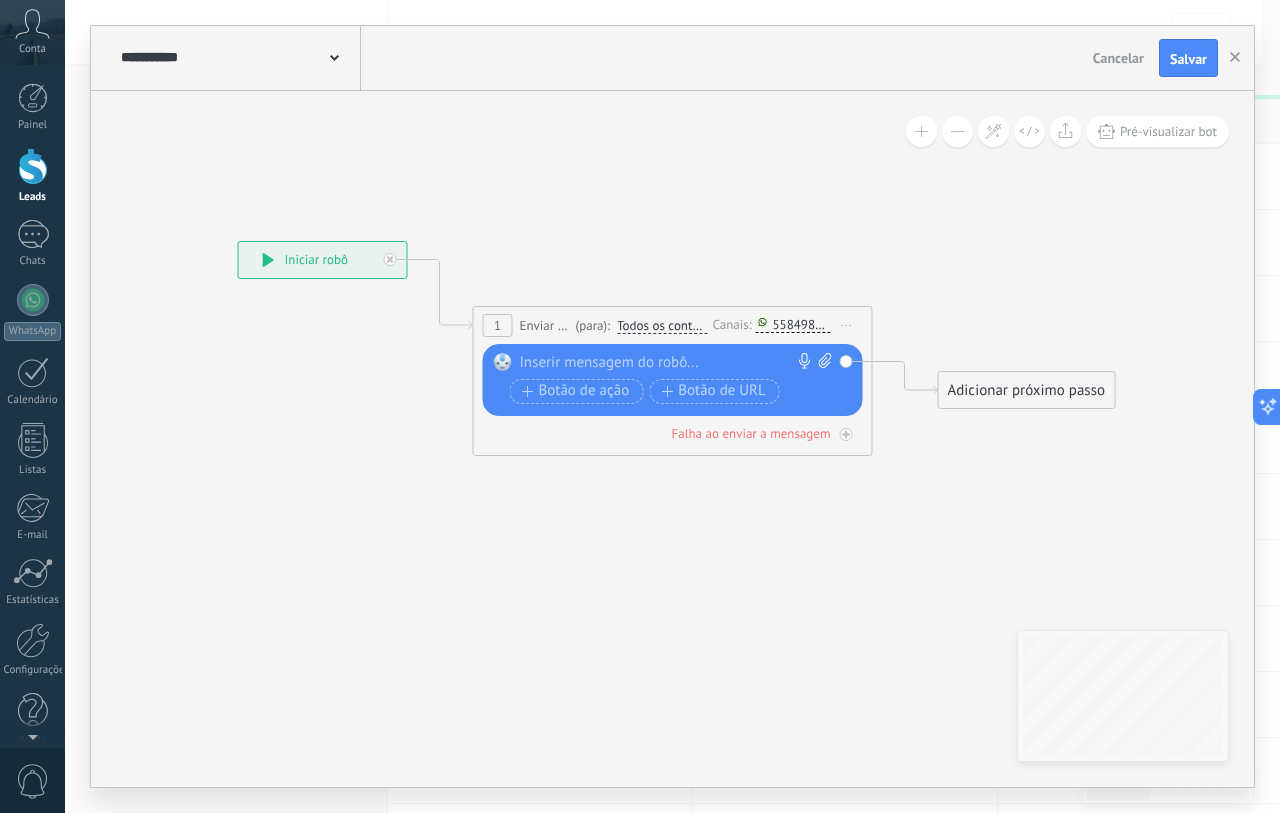 click at bounding box center (668, 363) 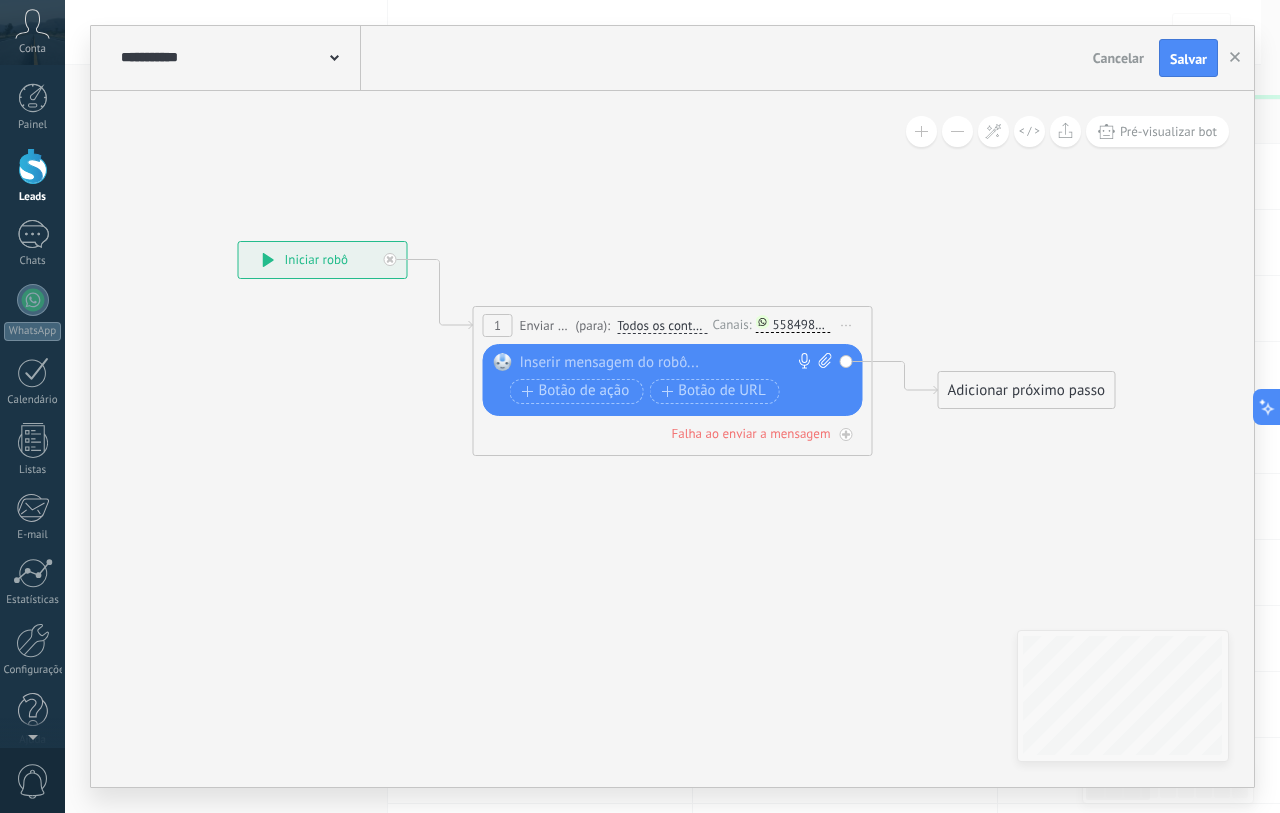 type 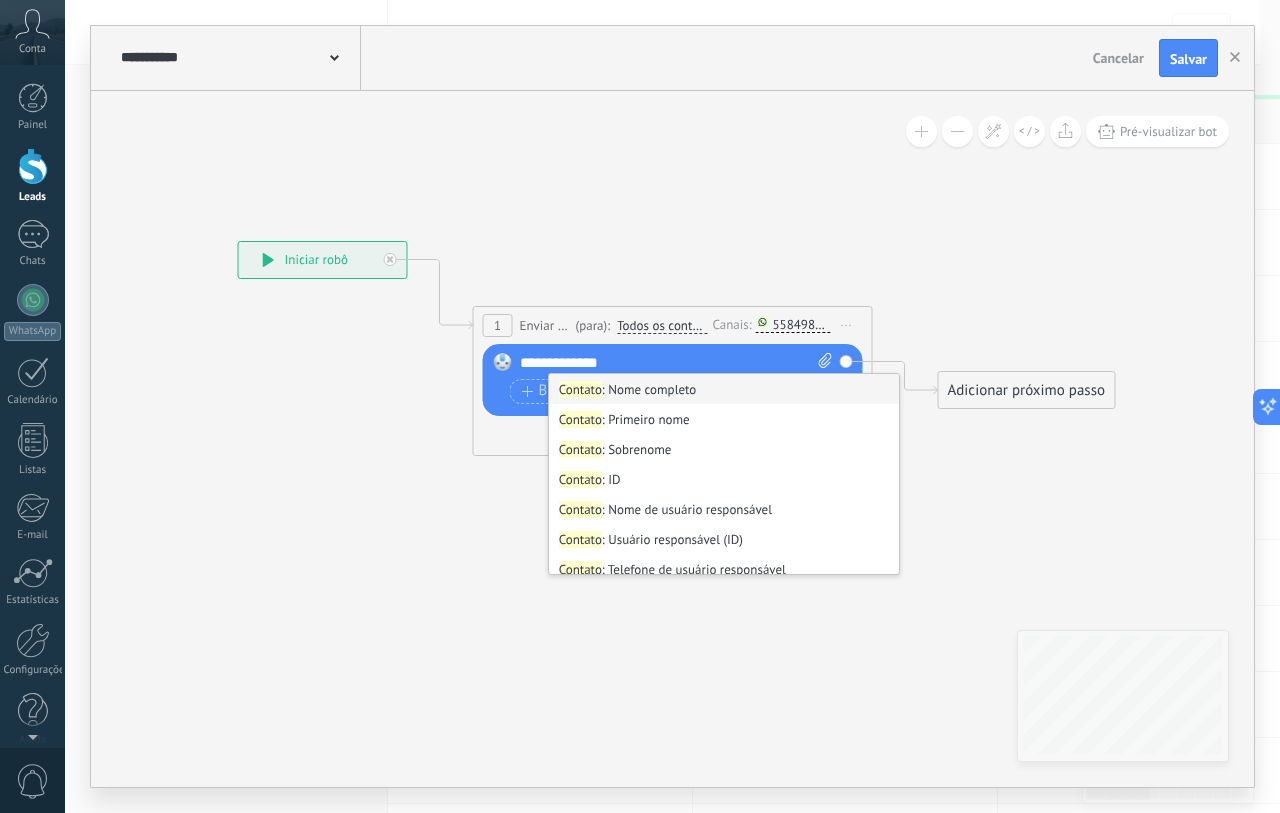 click on "Contato : Nome completo" at bounding box center [724, 389] 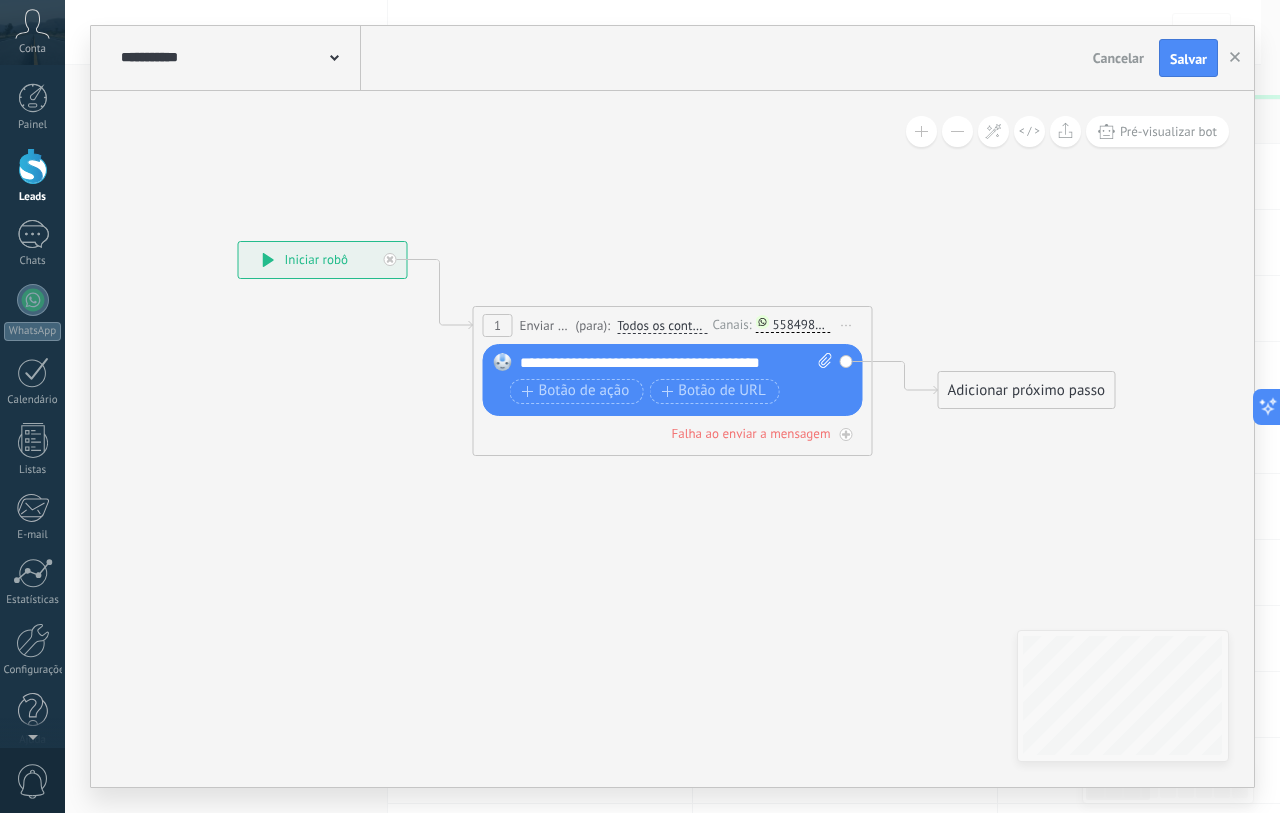 click 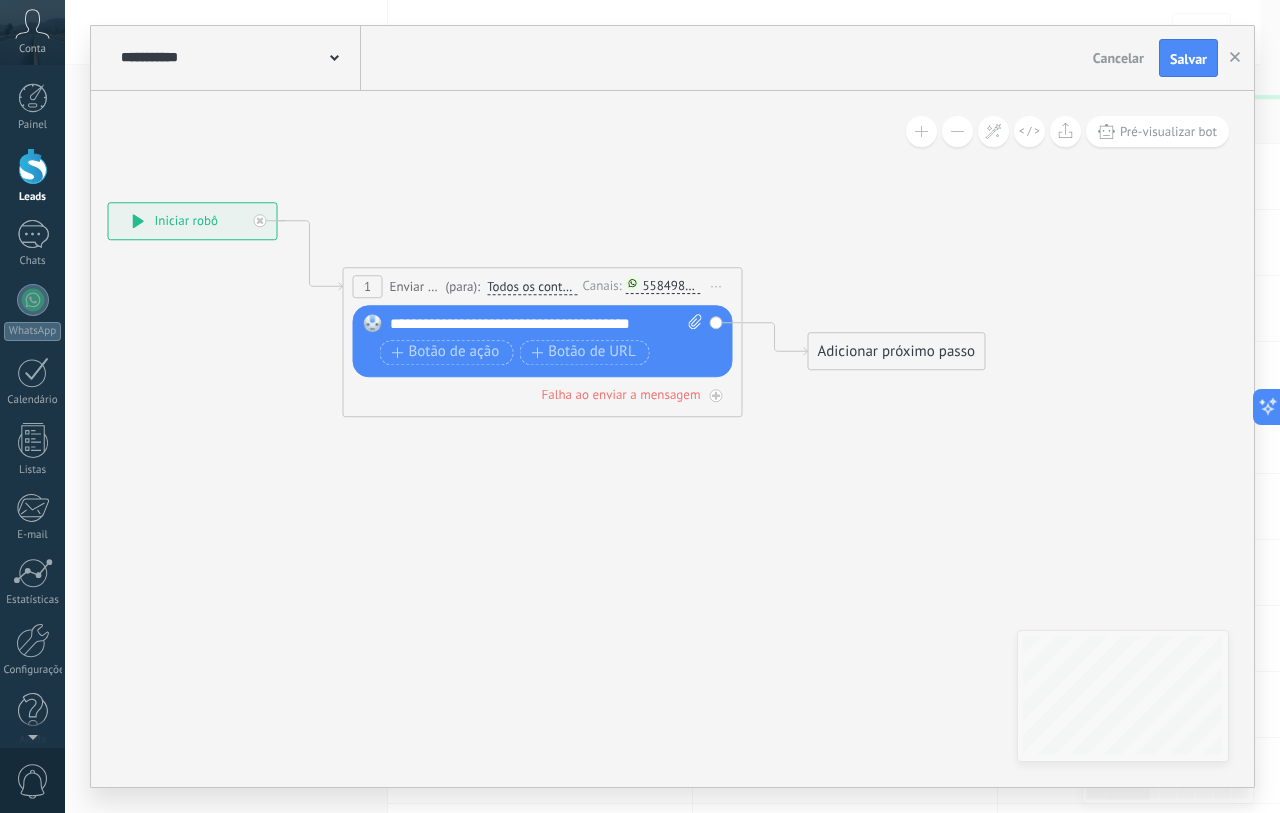drag, startPoint x: 757, startPoint y: 560, endPoint x: 732, endPoint y: 518, distance: 48.8774 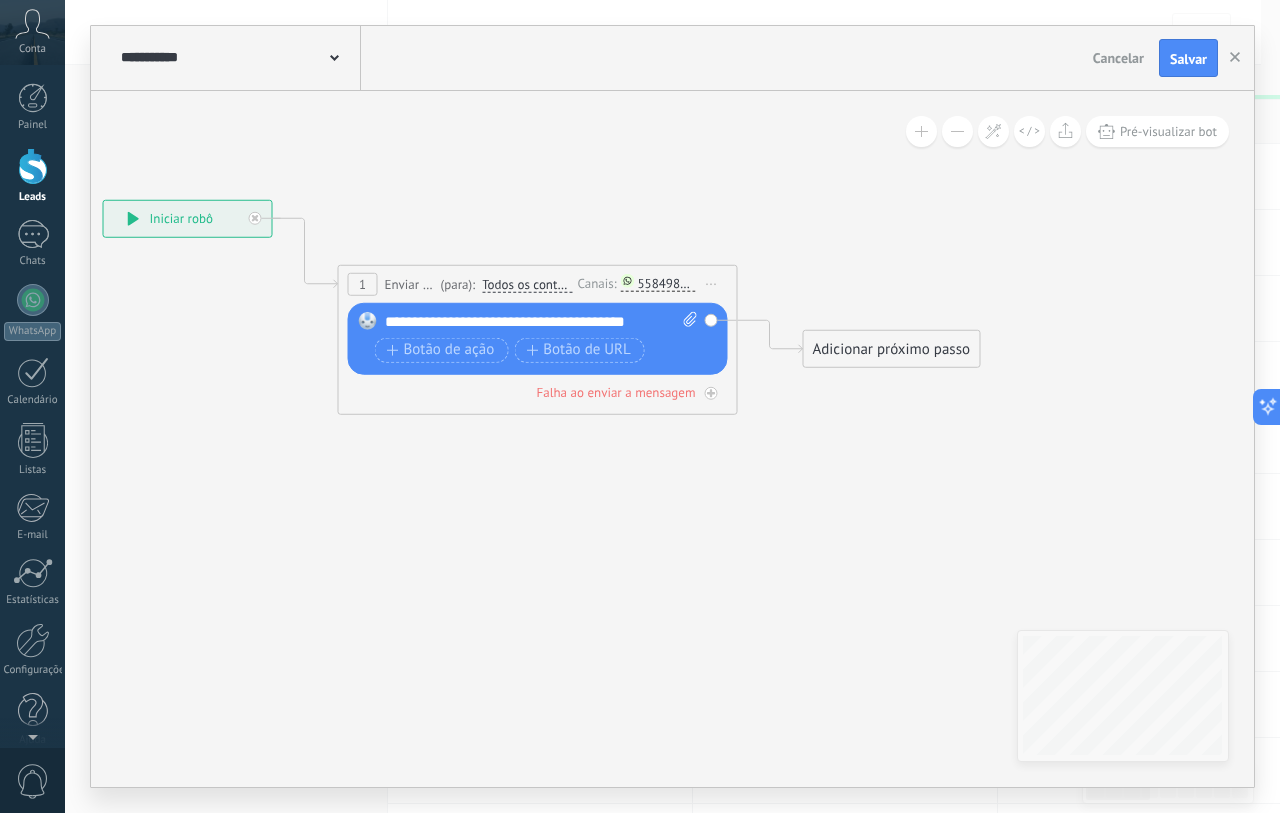 click on "Adicionar próximo passo" at bounding box center [892, 349] 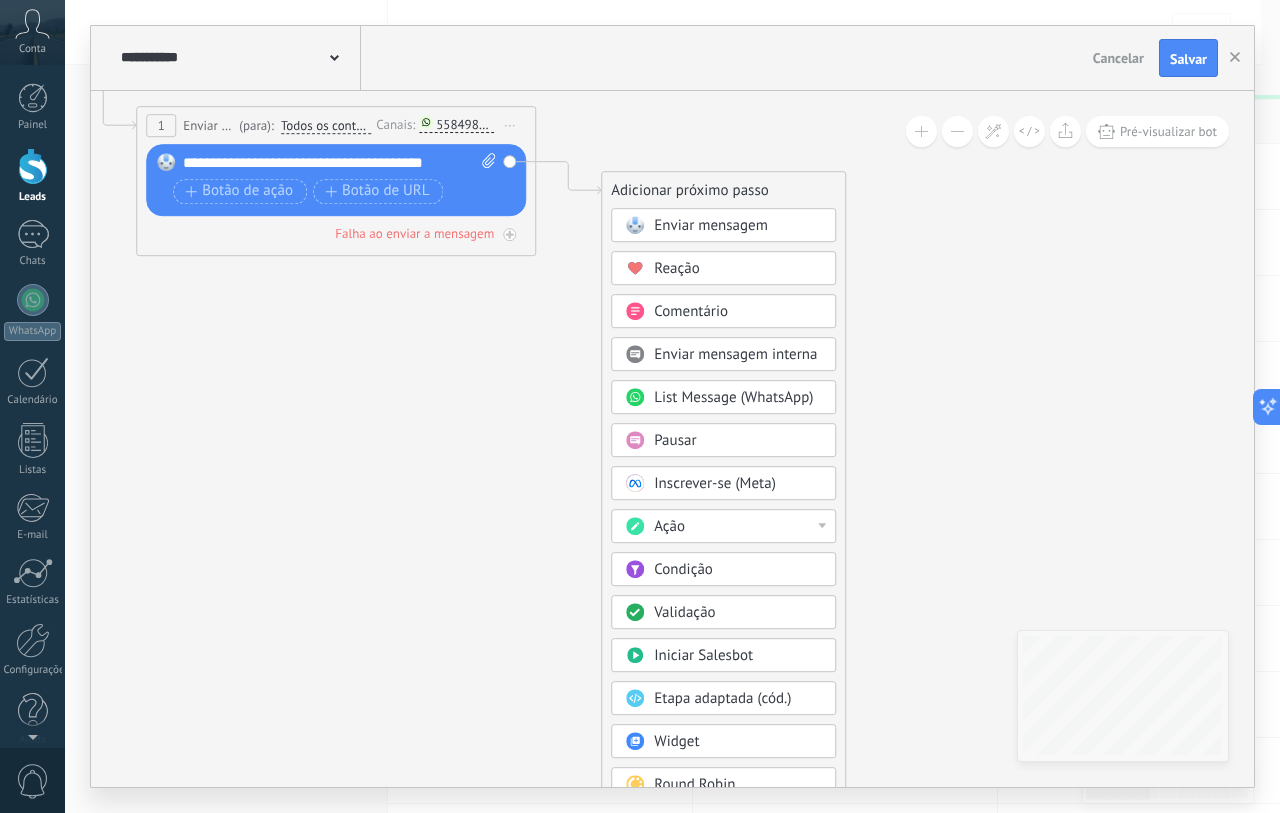drag, startPoint x: 1221, startPoint y: 430, endPoint x: 872, endPoint y: 331, distance: 362.7699 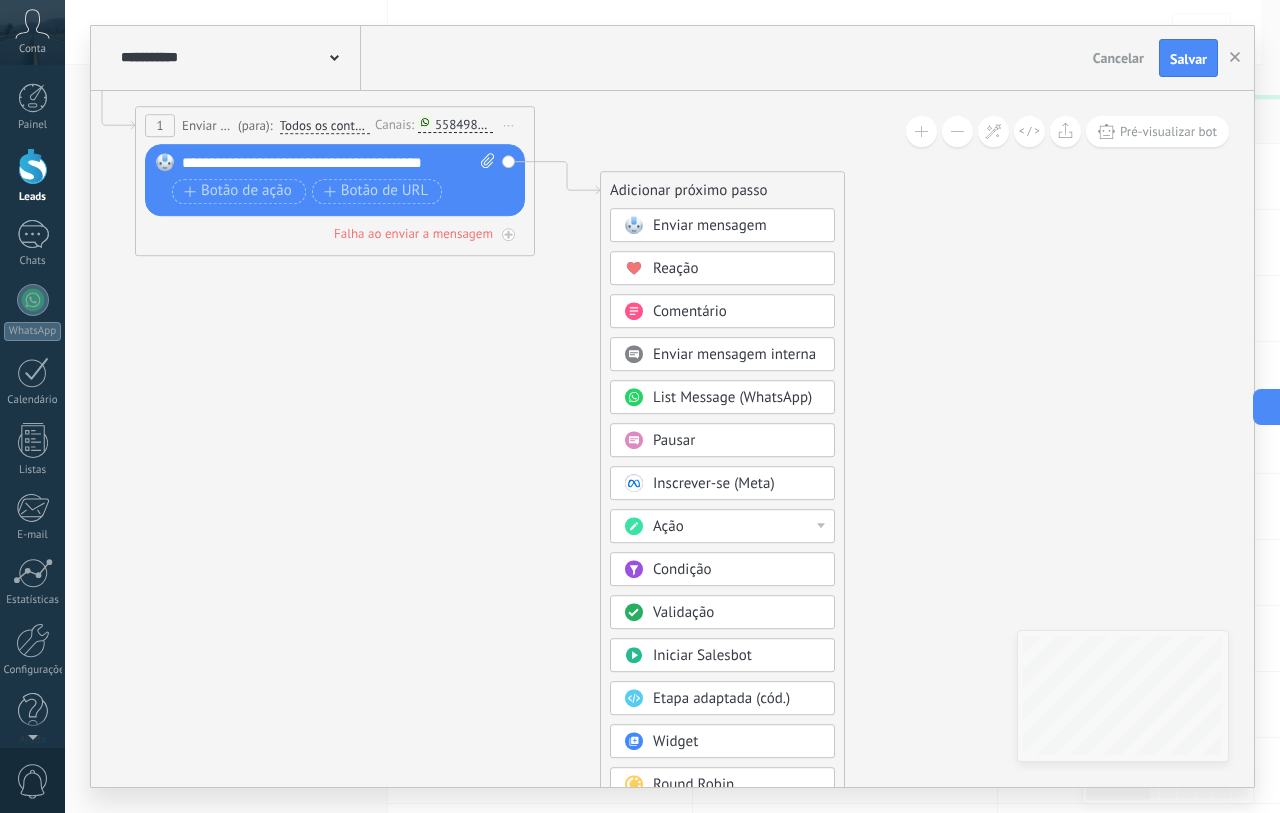 drag, startPoint x: 963, startPoint y: 567, endPoint x: 843, endPoint y: 413, distance: 195.2332 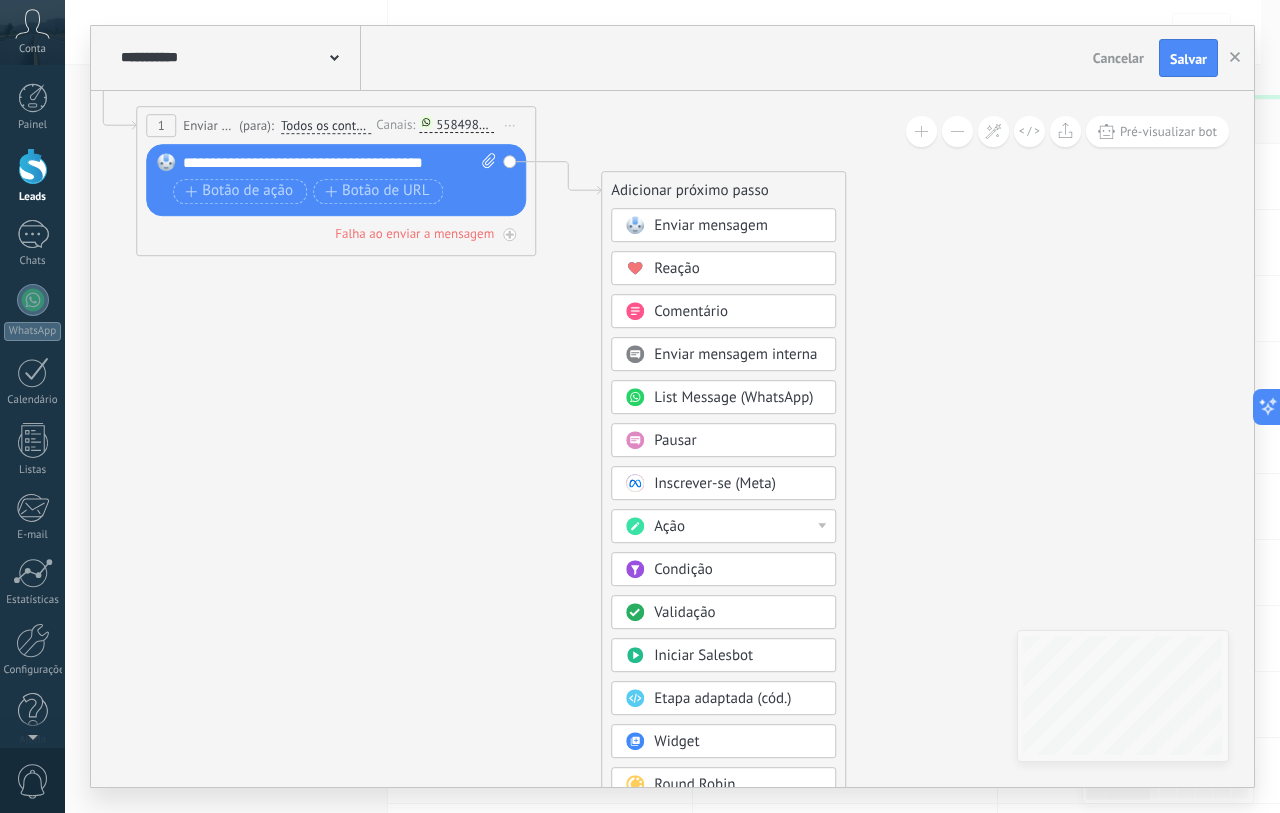 click at bounding box center [957, 131] 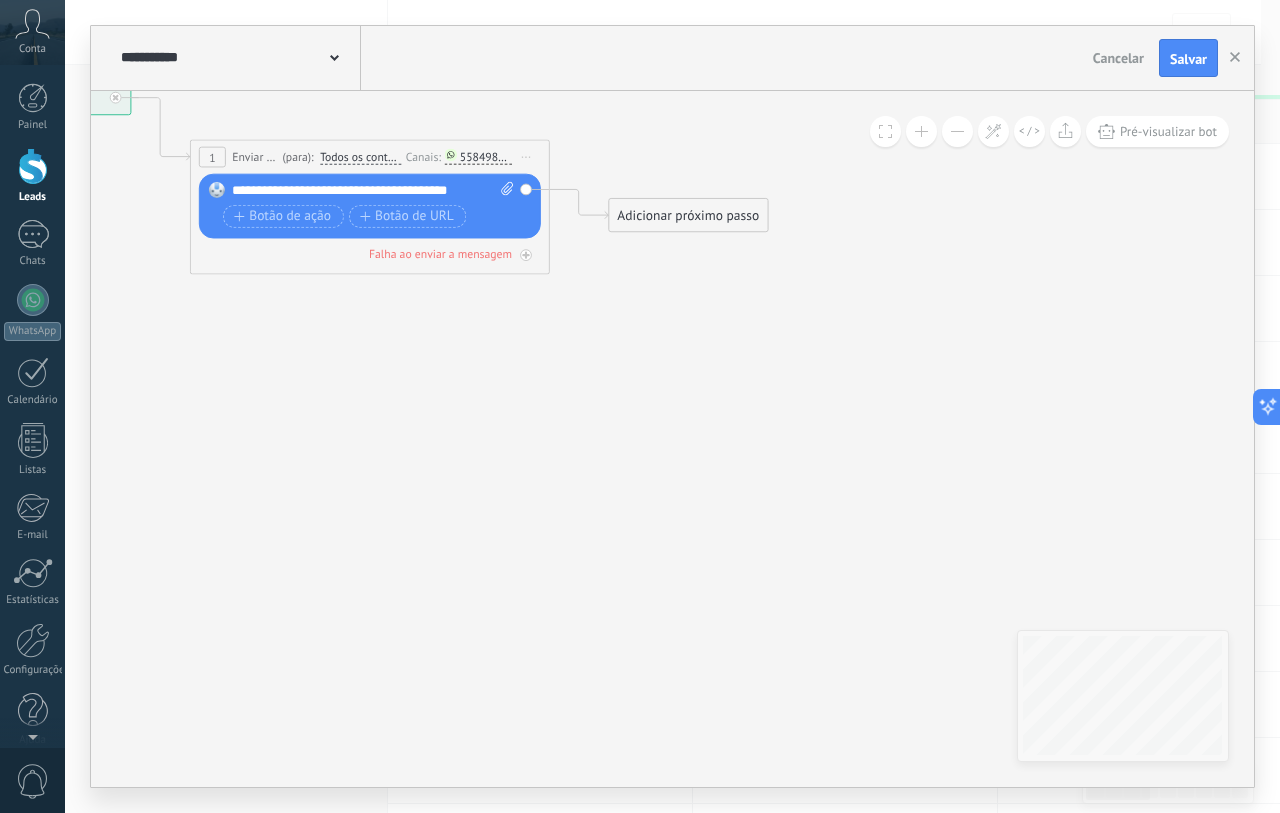 click on "Adicionar próximo passo" at bounding box center [688, 215] 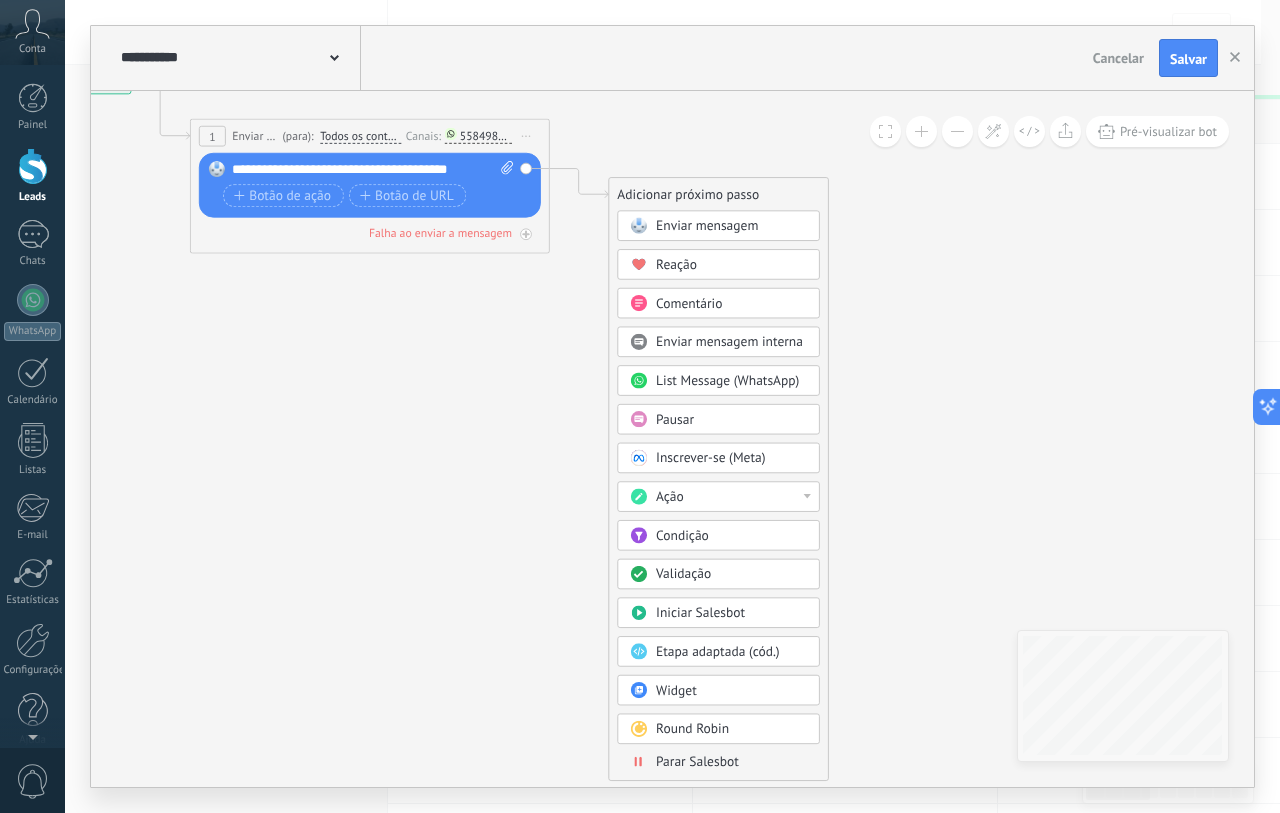 click on "Pausar" at bounding box center (731, 420) 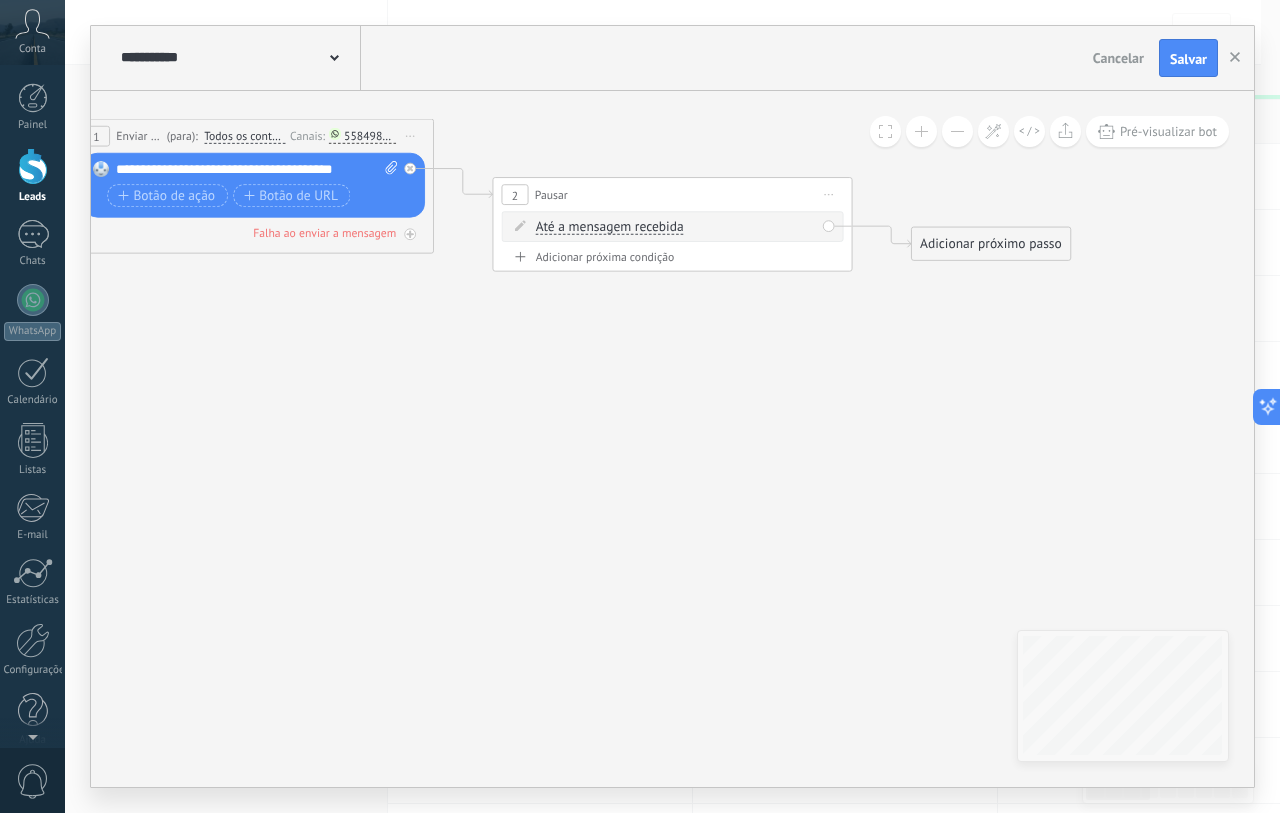 click on "Até a mensagem recebida" at bounding box center (610, 227) 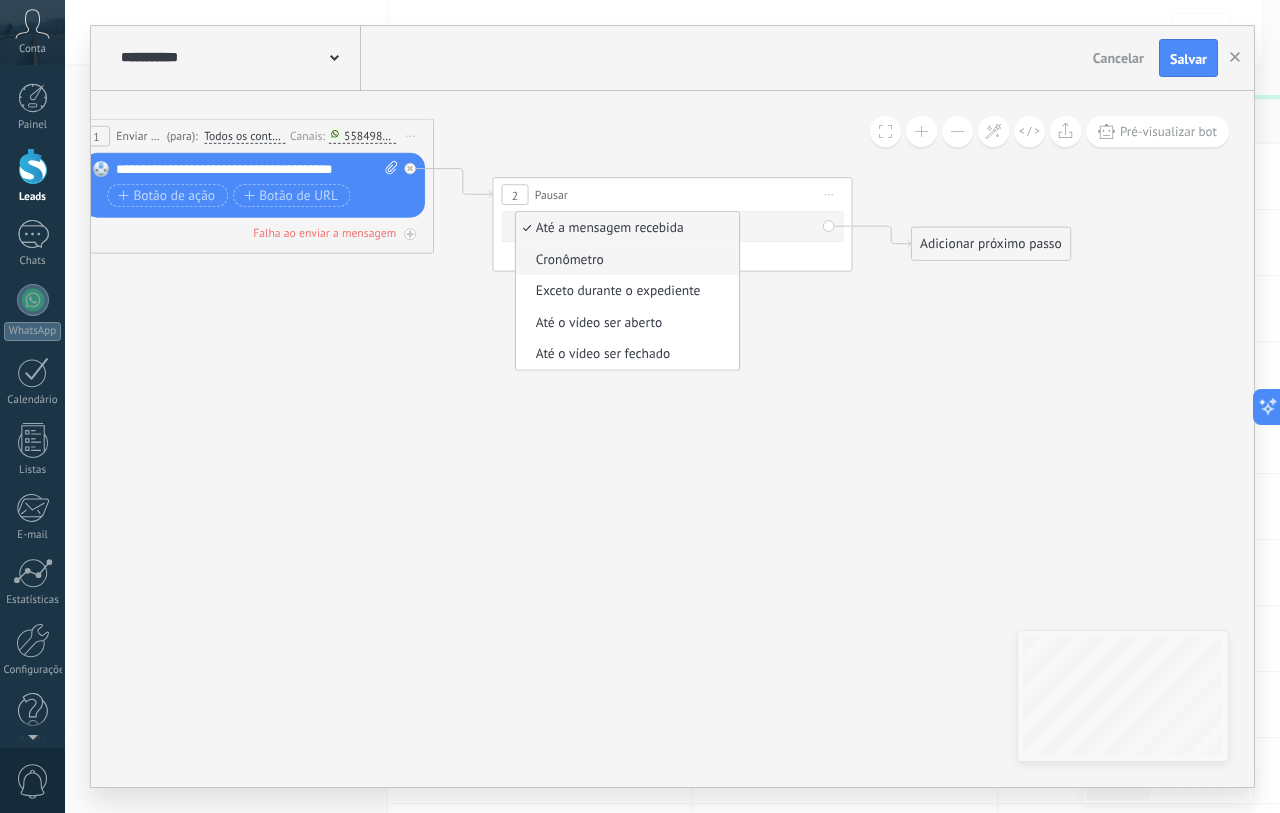 click on "Cronômetro" at bounding box center (627, 259) 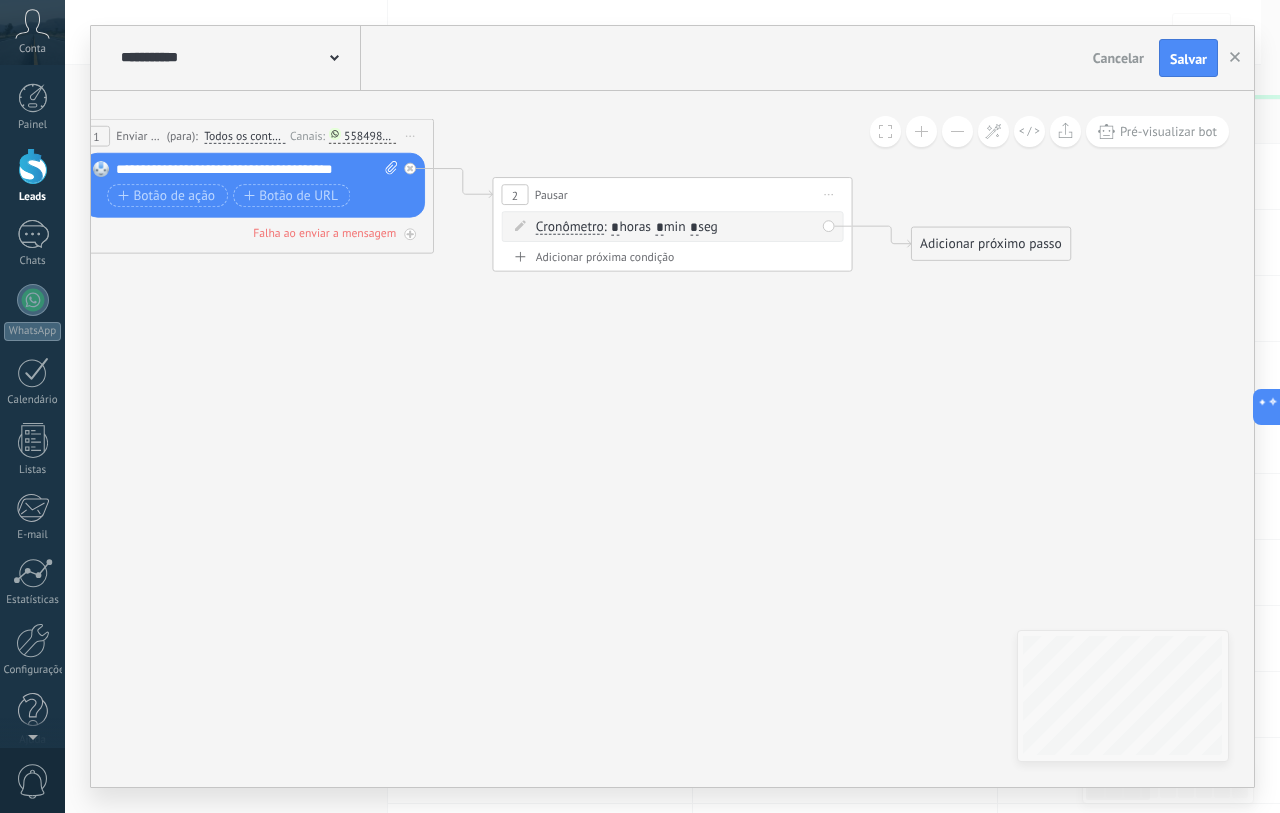 click on "*" at bounding box center (660, 228) 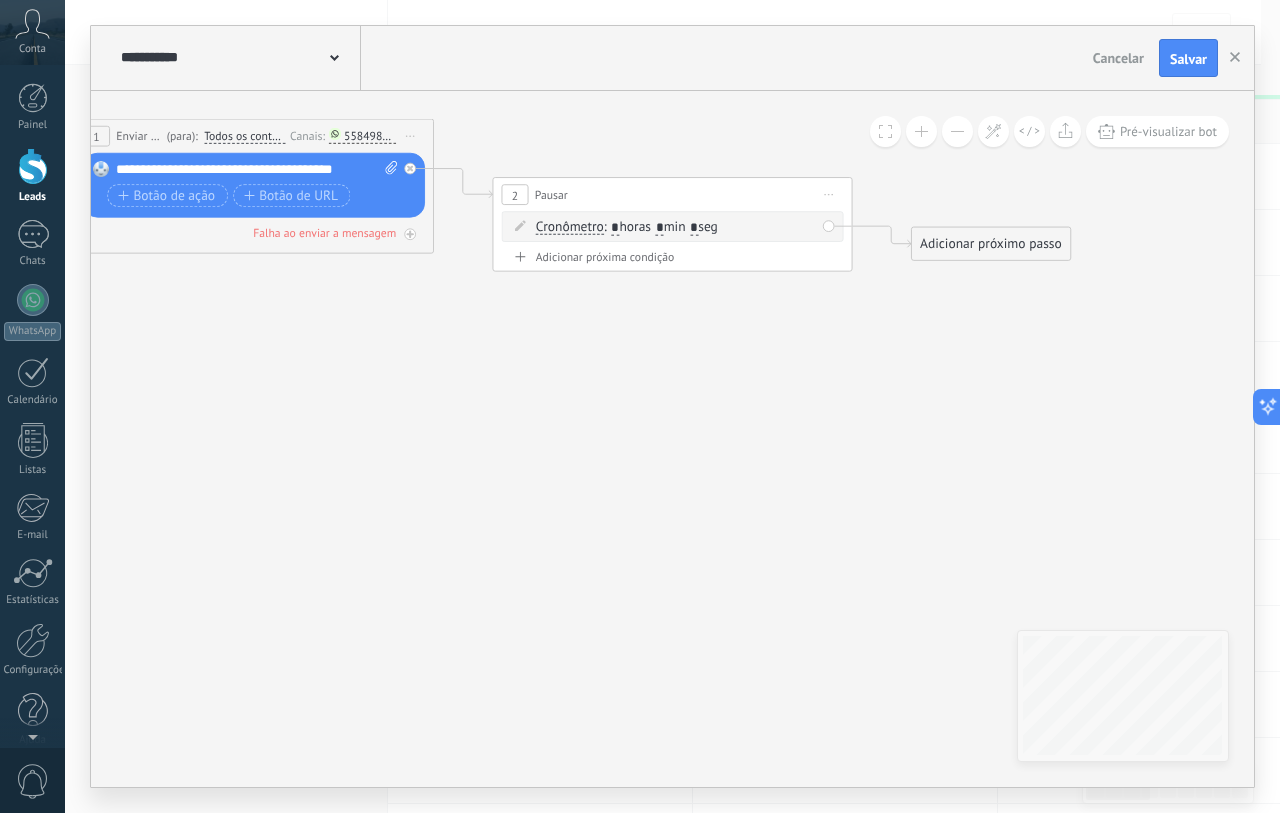 click on "*" at bounding box center (660, 228) 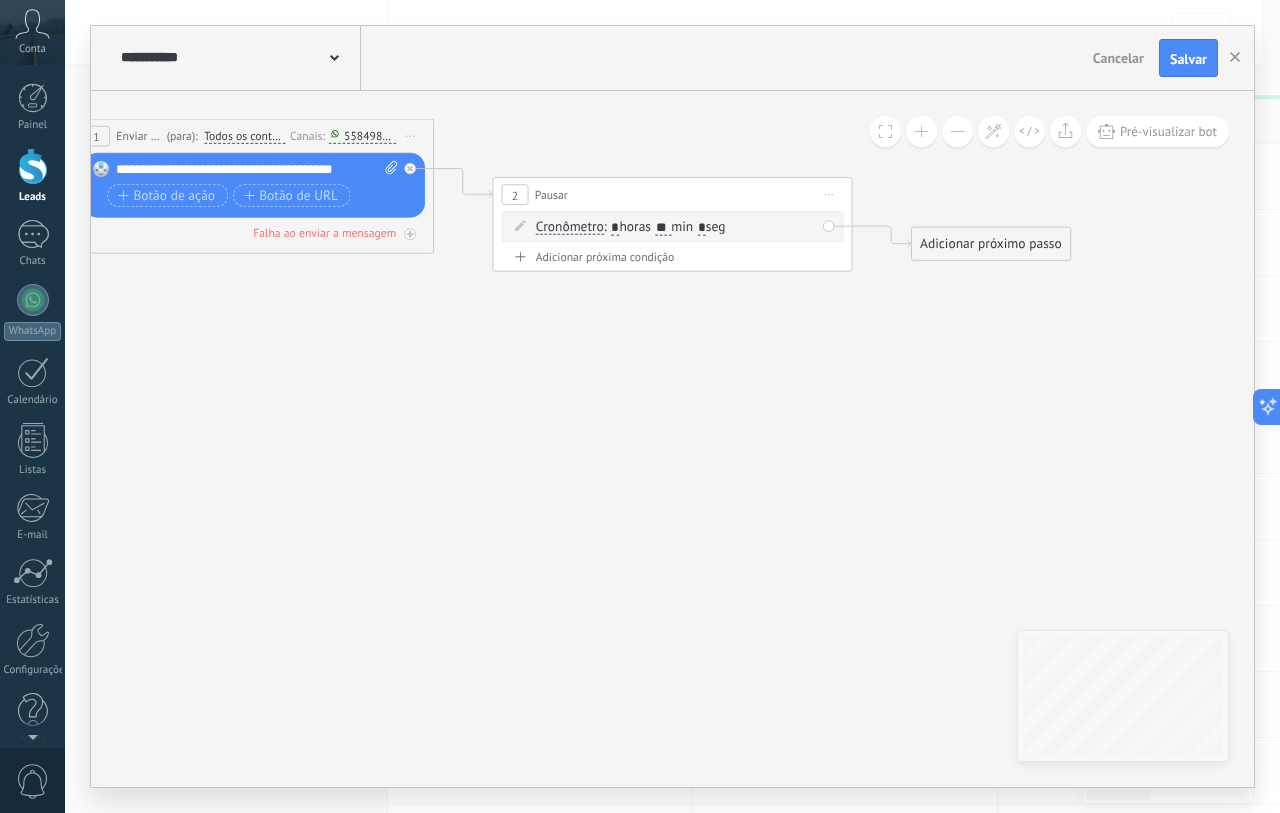type on "*" 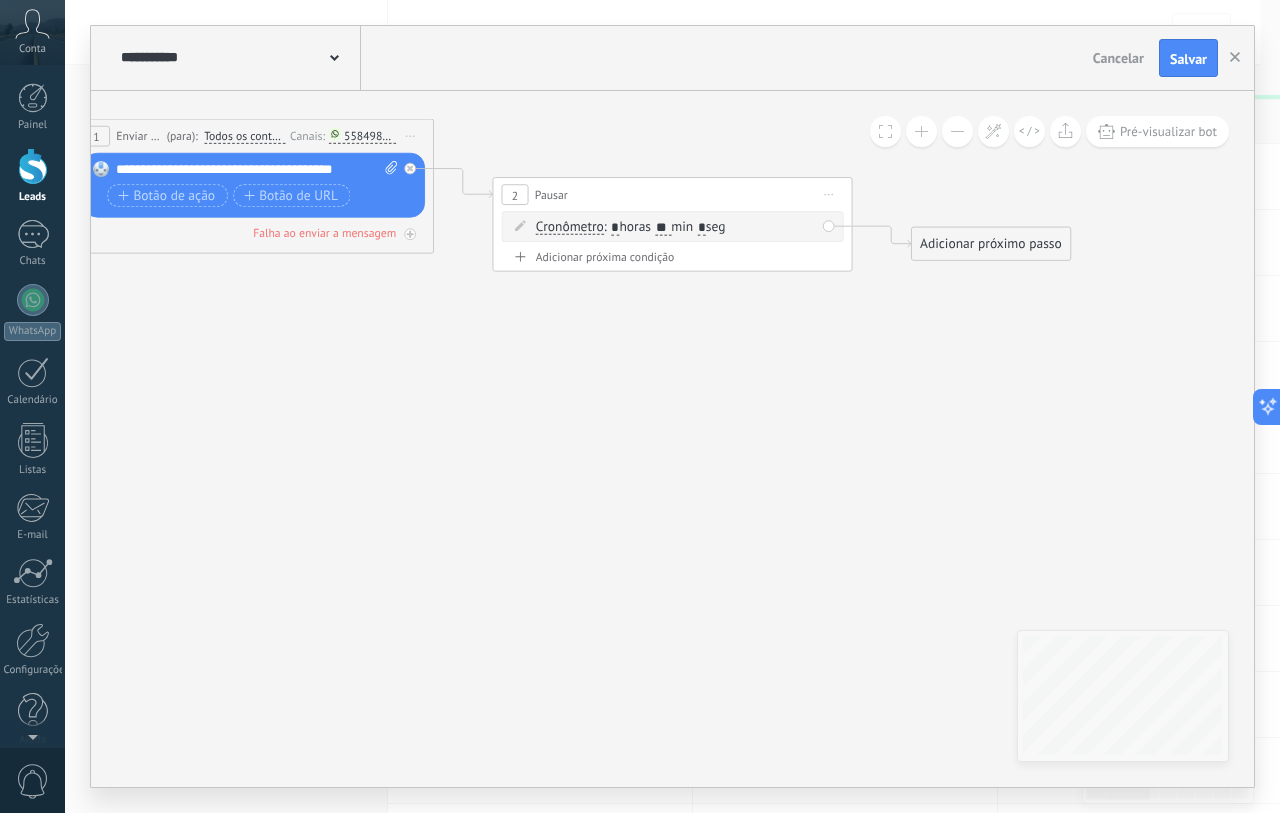 type on "**" 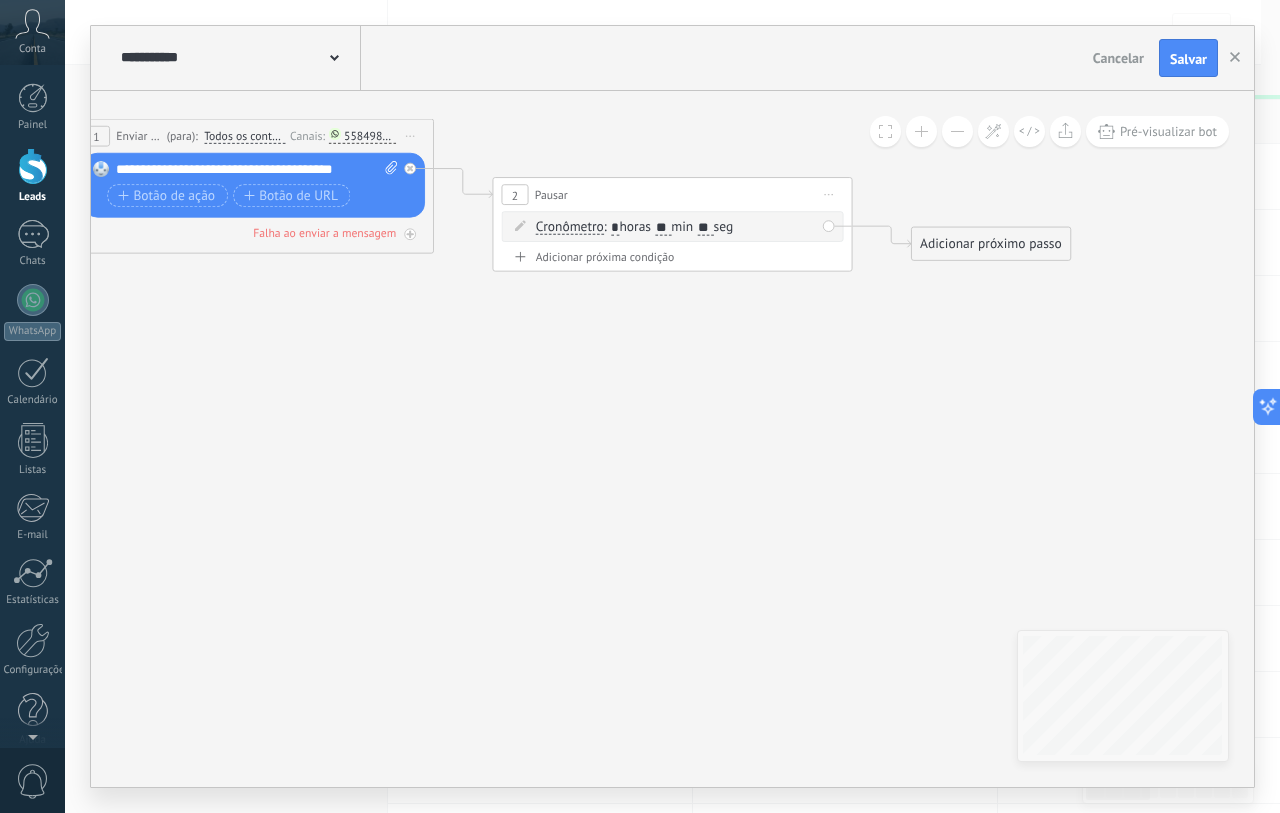 type on "**" 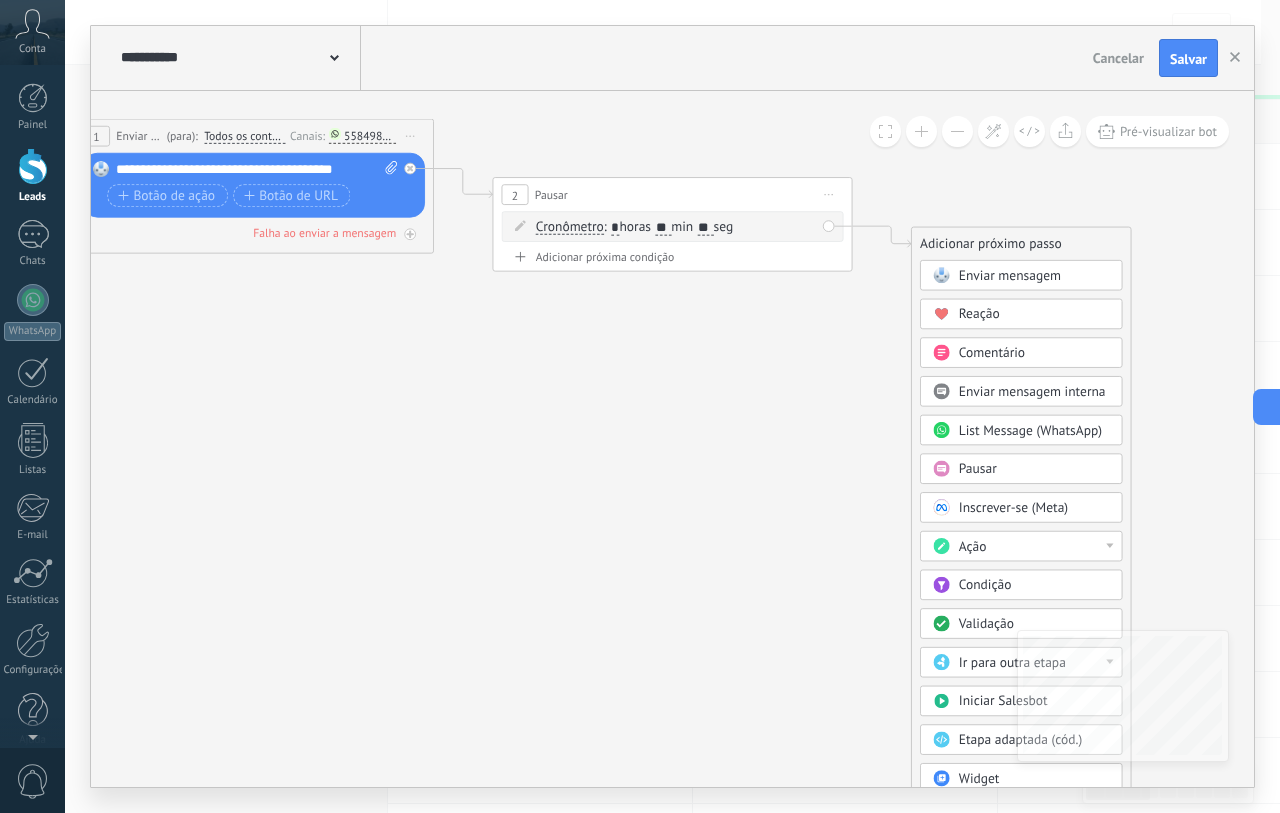 click on "Enviar mensagem" at bounding box center [1010, 275] 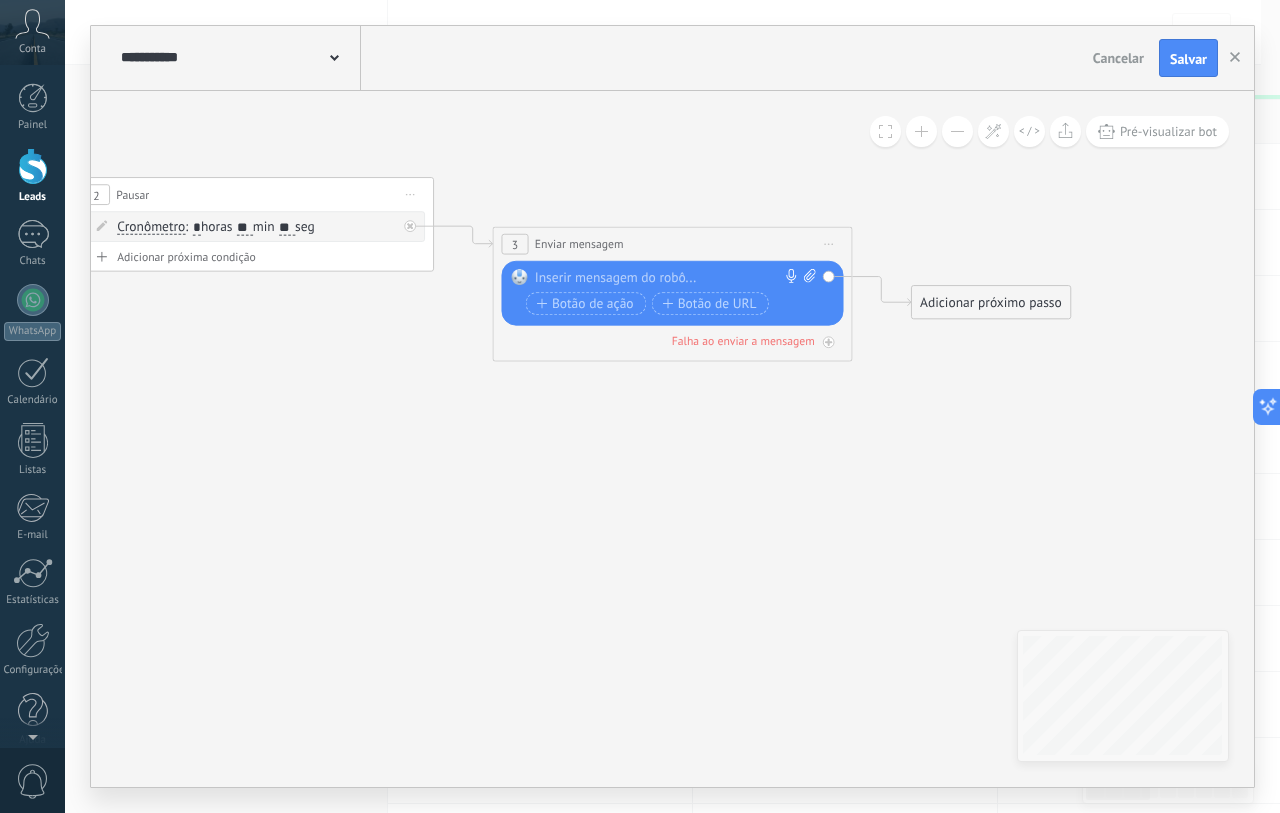 click at bounding box center [668, 278] 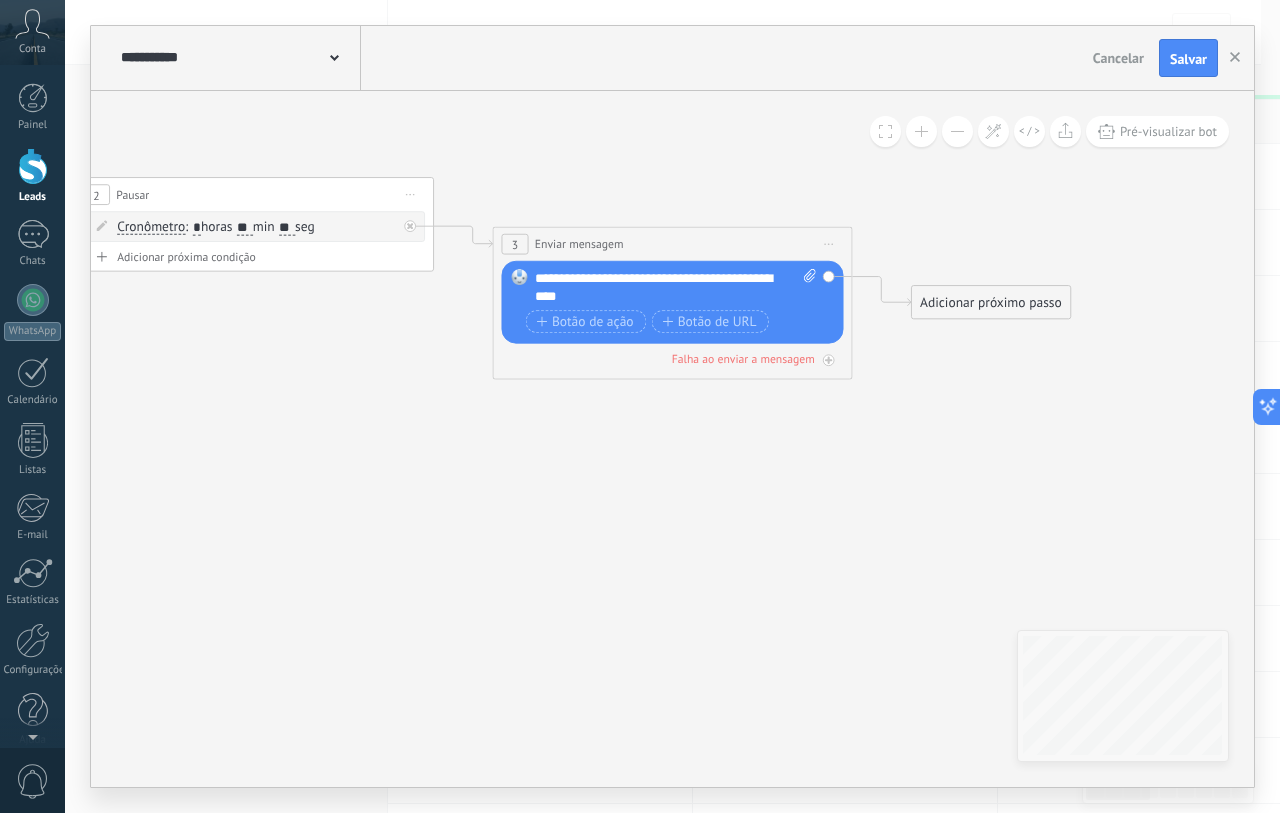 click 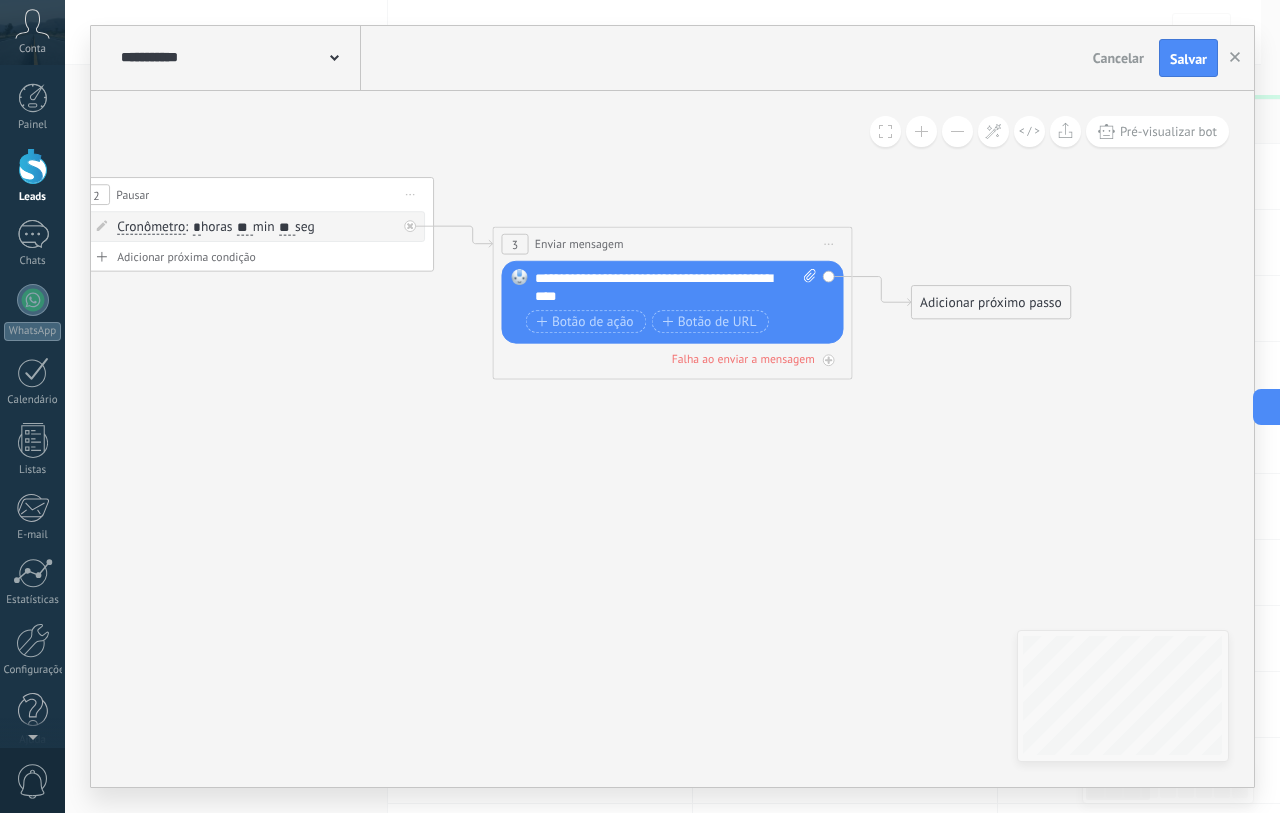 click on "Adicionar próximo passo" at bounding box center (991, 303) 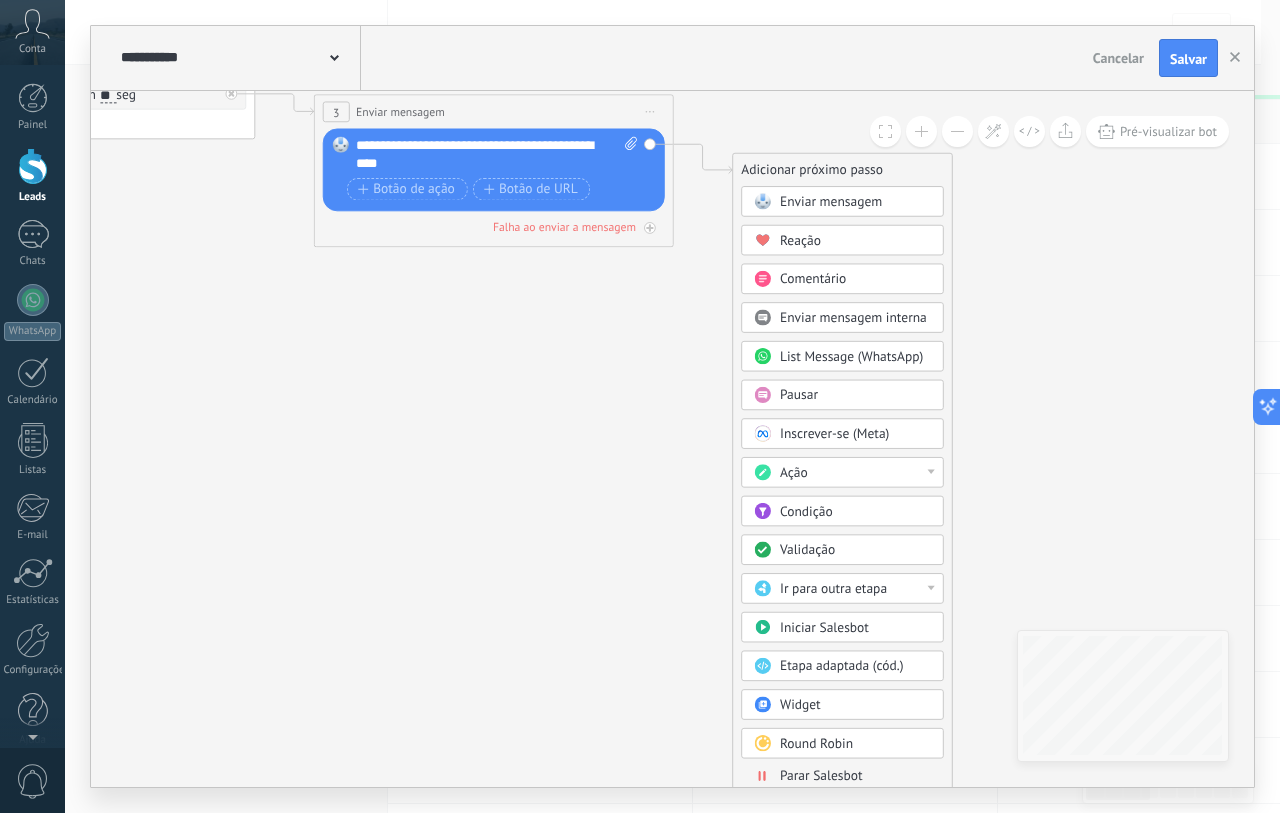 drag, startPoint x: 760, startPoint y: 581, endPoint x: 597, endPoint y: 290, distance: 333.5416 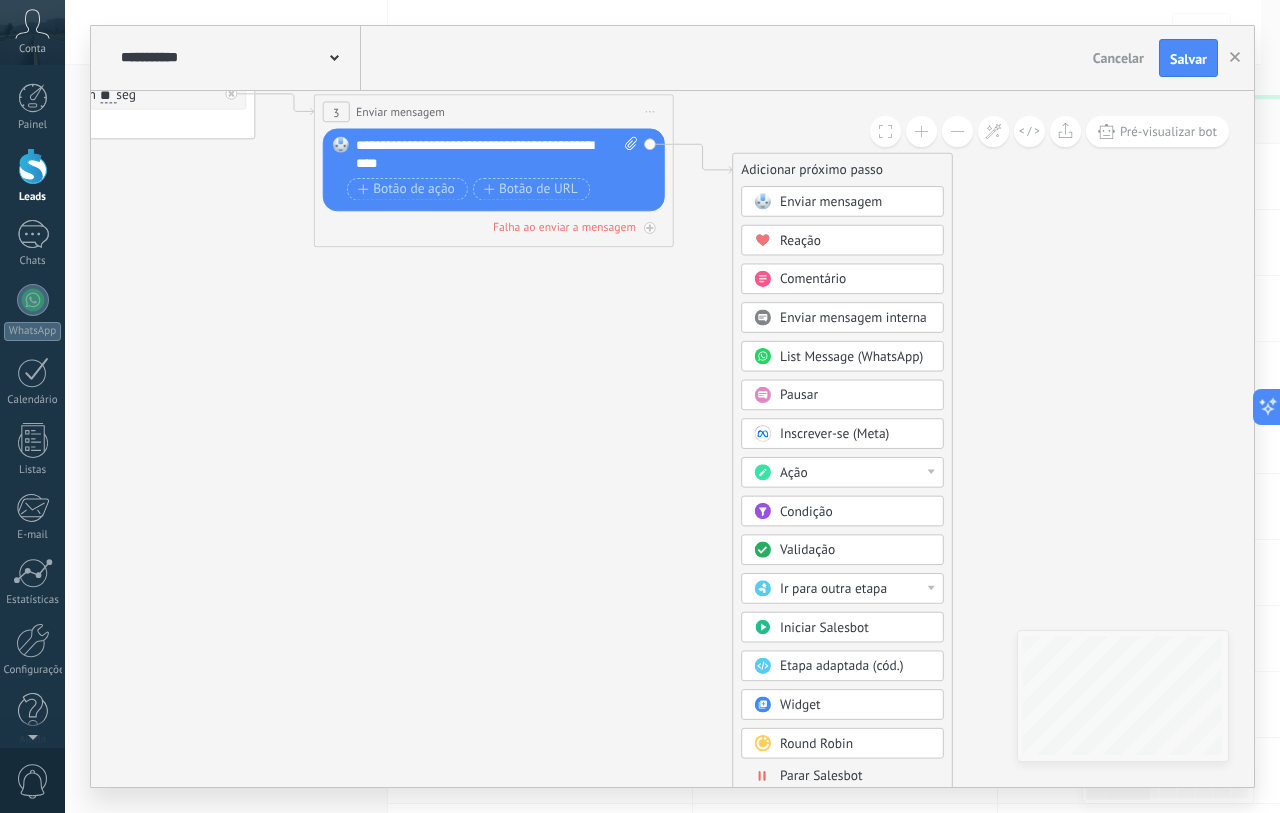 click on "Pausar" at bounding box center [855, 396] 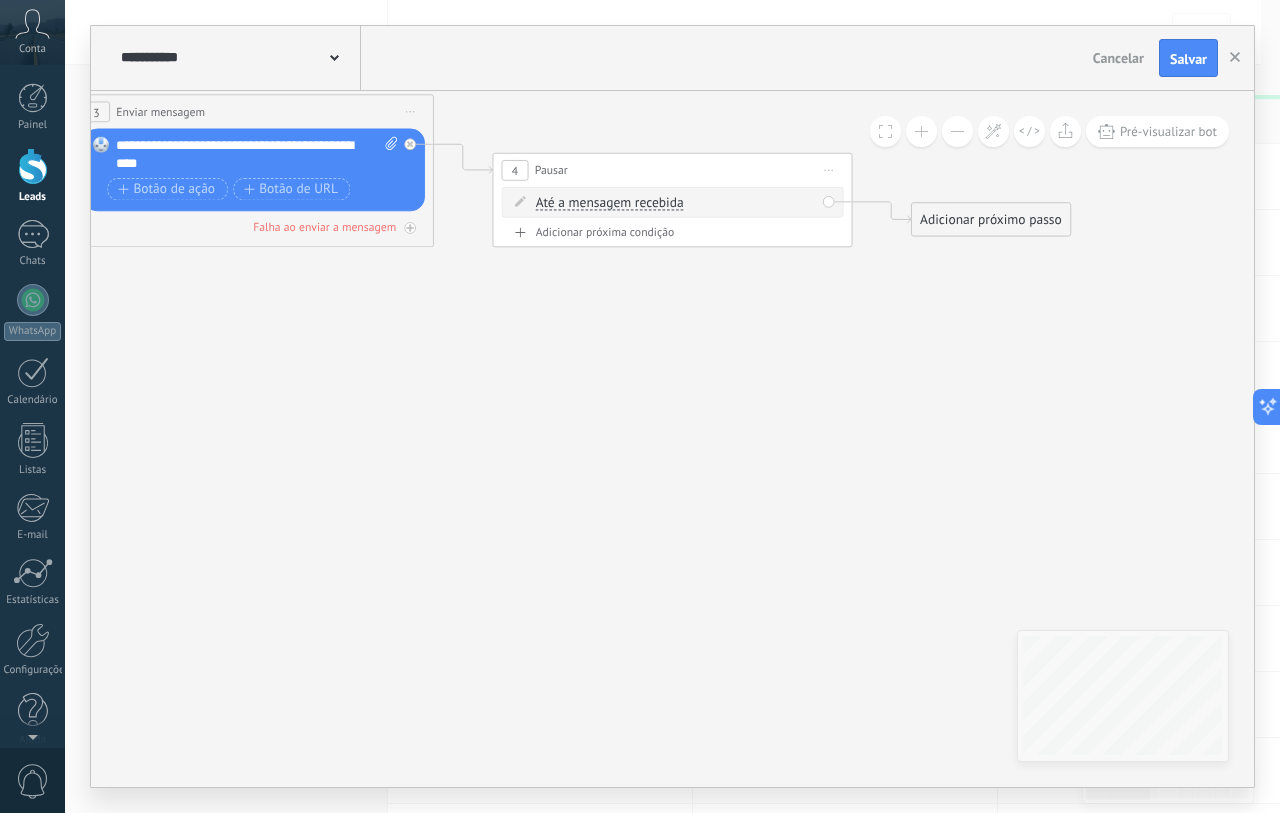 click on "Até a mensagem recebida" at bounding box center (610, 203) 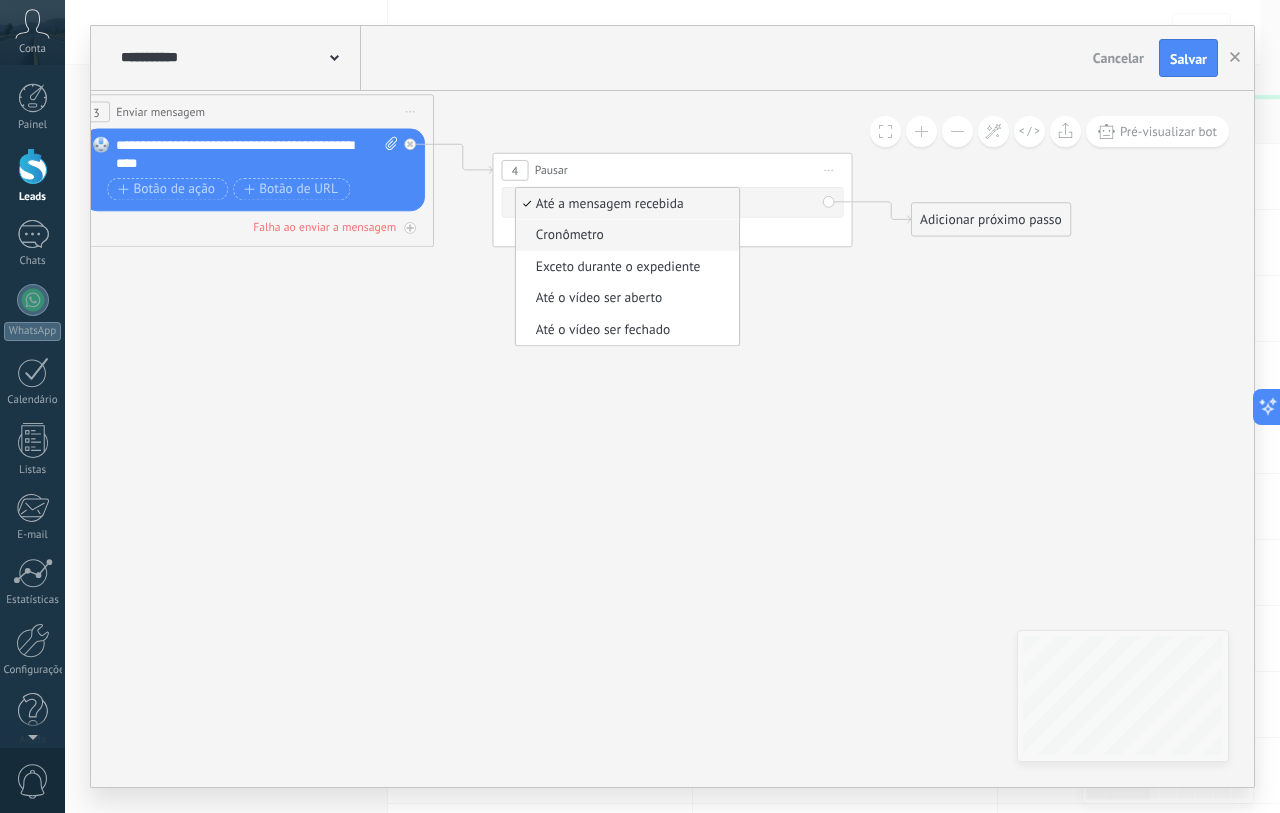 click on "Cronômetro" at bounding box center (625, 235) 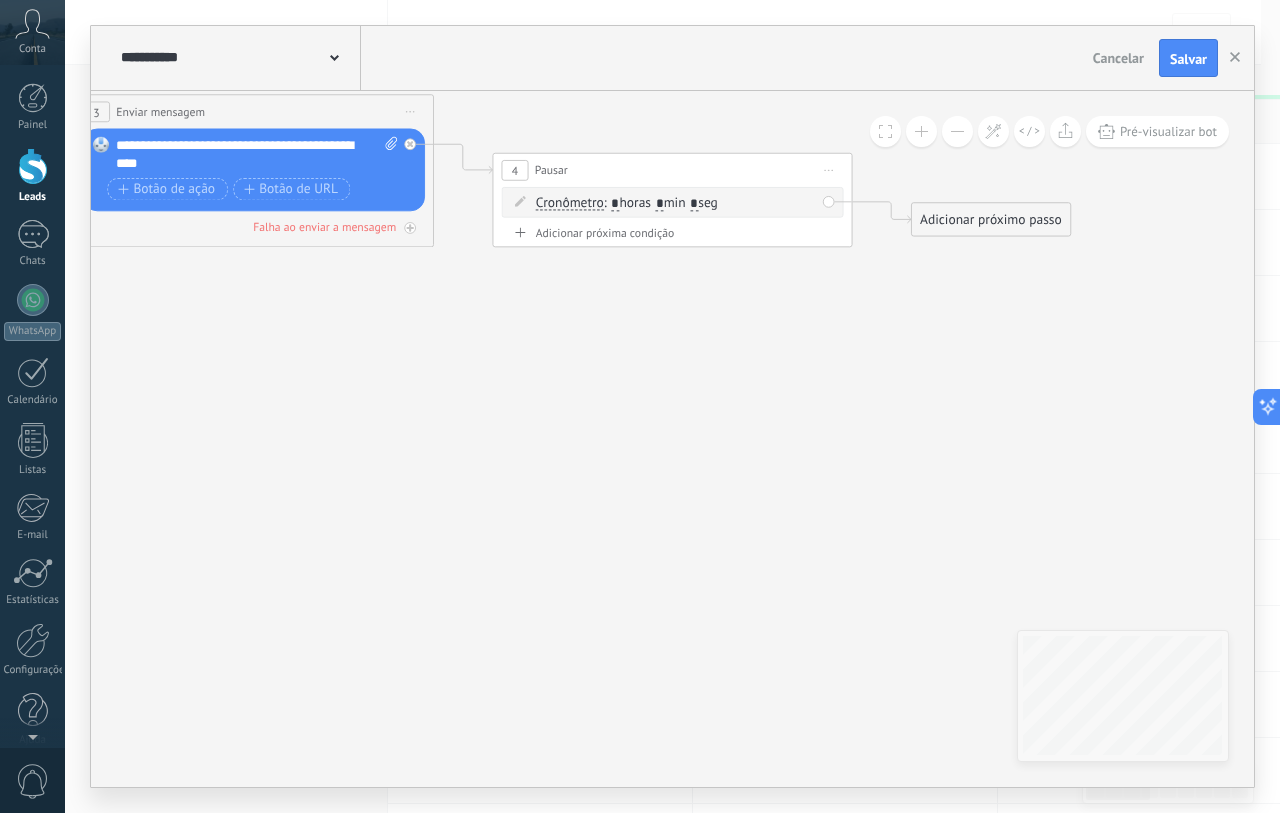 click on ":
*  horas
*  min  *  seg" at bounding box center (661, 202) 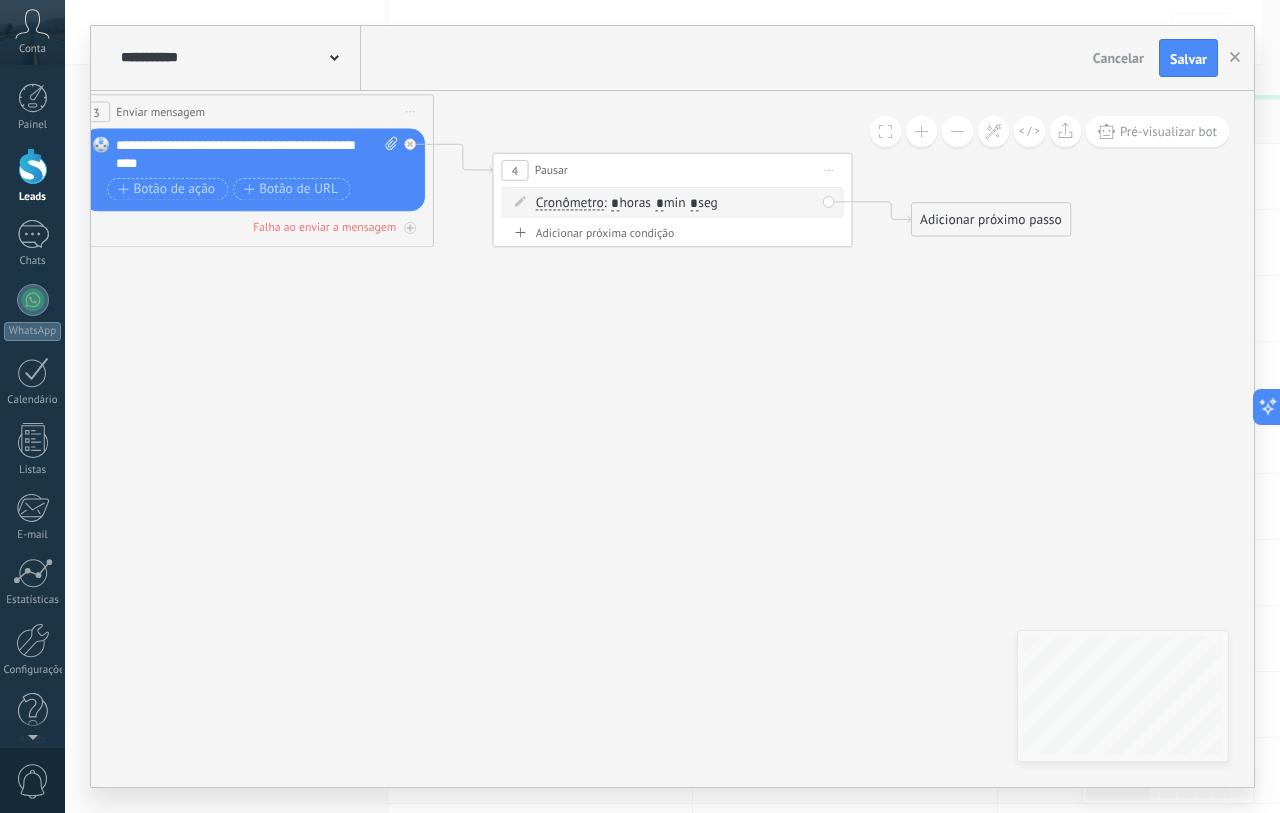 click on "*" at bounding box center [694, 203] 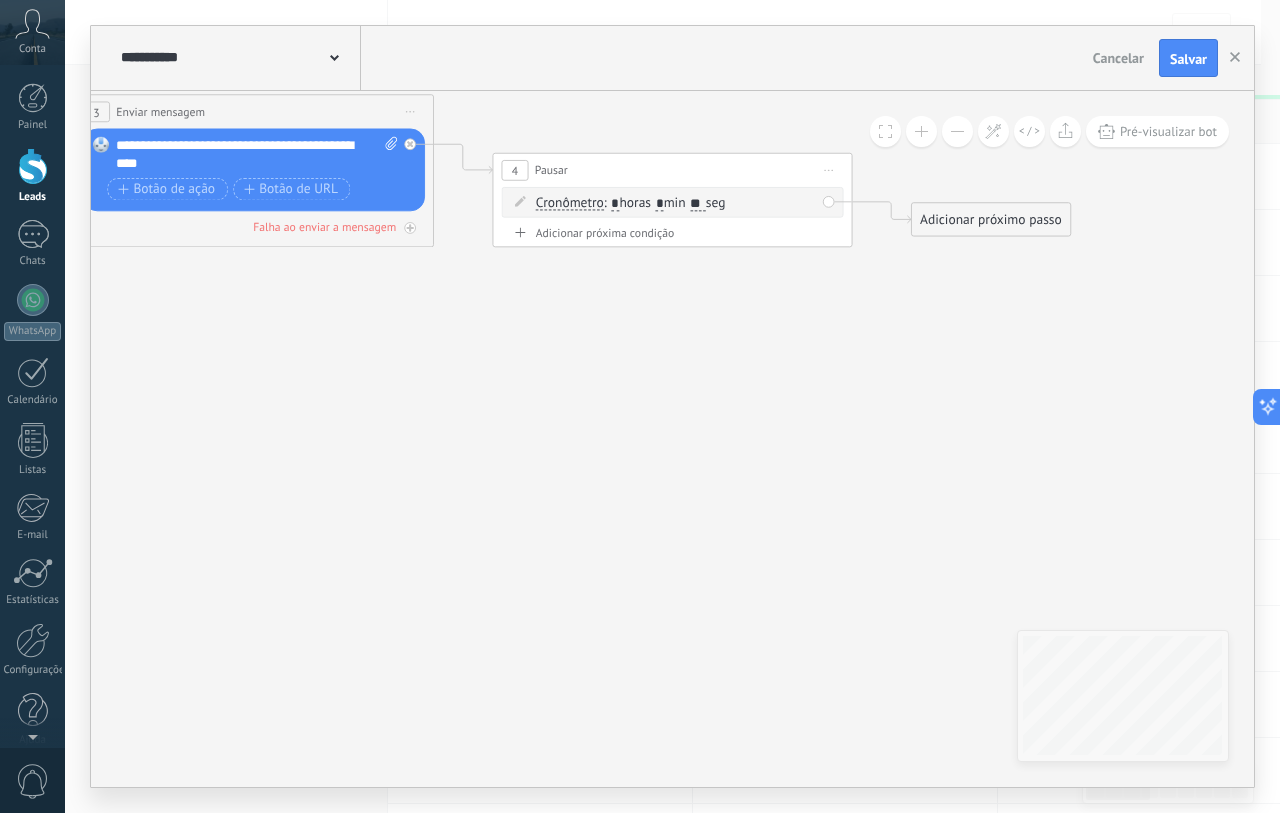 type on "**" 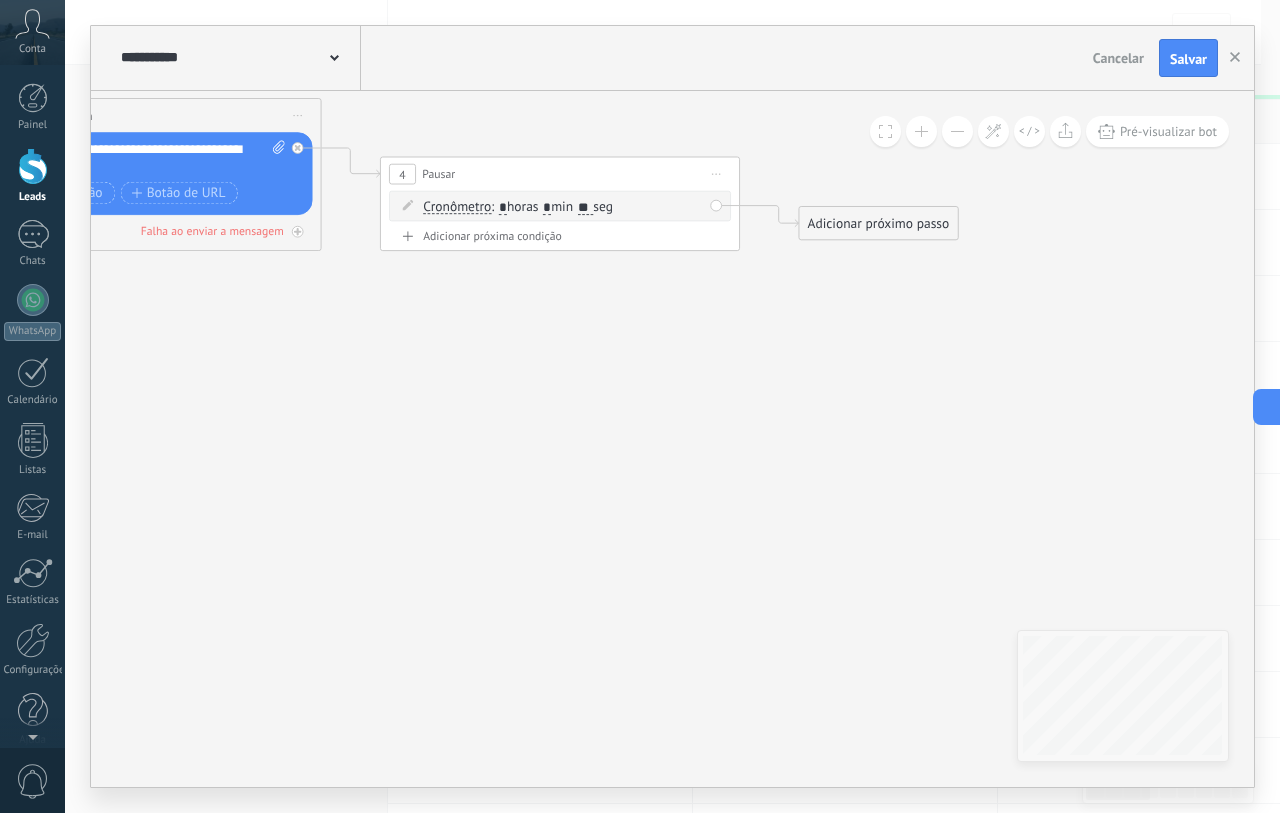 drag, startPoint x: 853, startPoint y: 308, endPoint x: 681, endPoint y: 317, distance: 172.2353 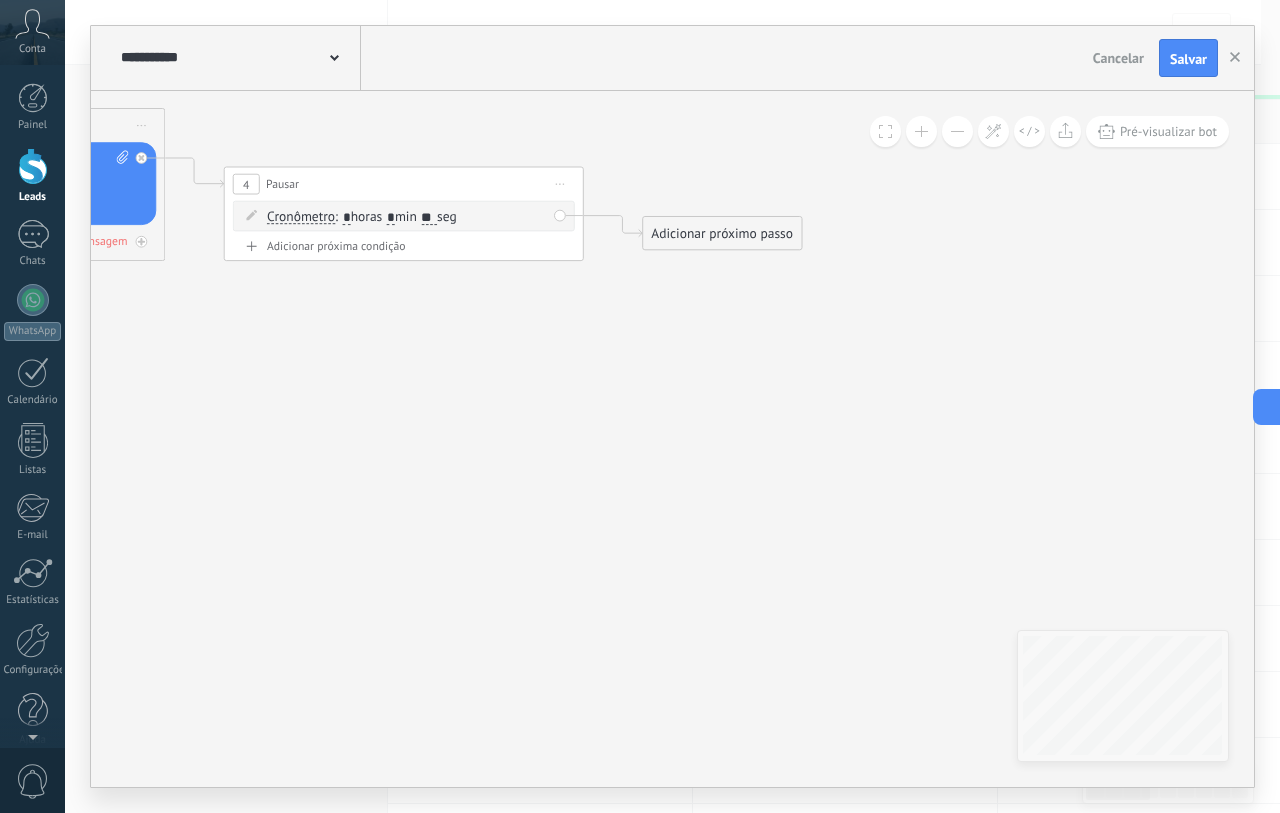 click on "Adicionar próximo passo" at bounding box center (722, 234) 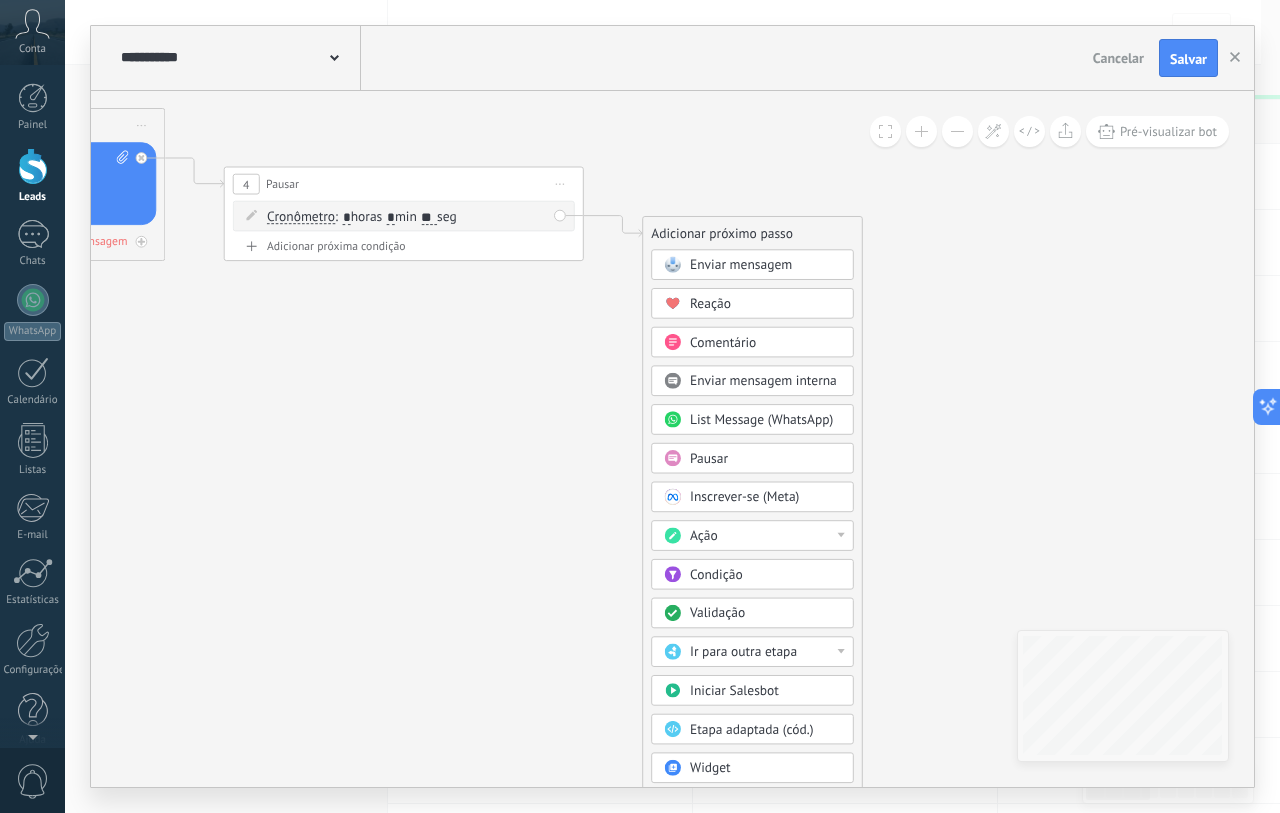 click on "Enviar mensagem" at bounding box center (765, 265) 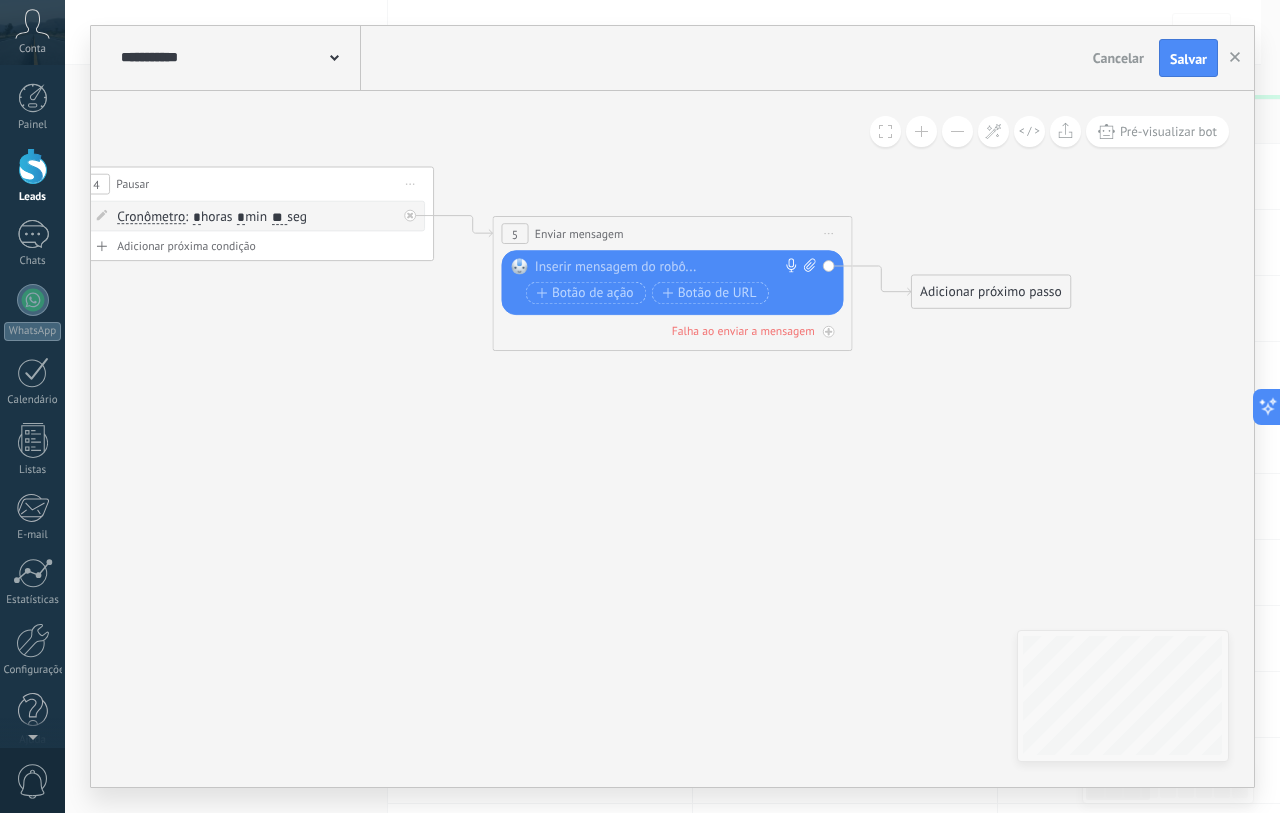 click at bounding box center (668, 267) 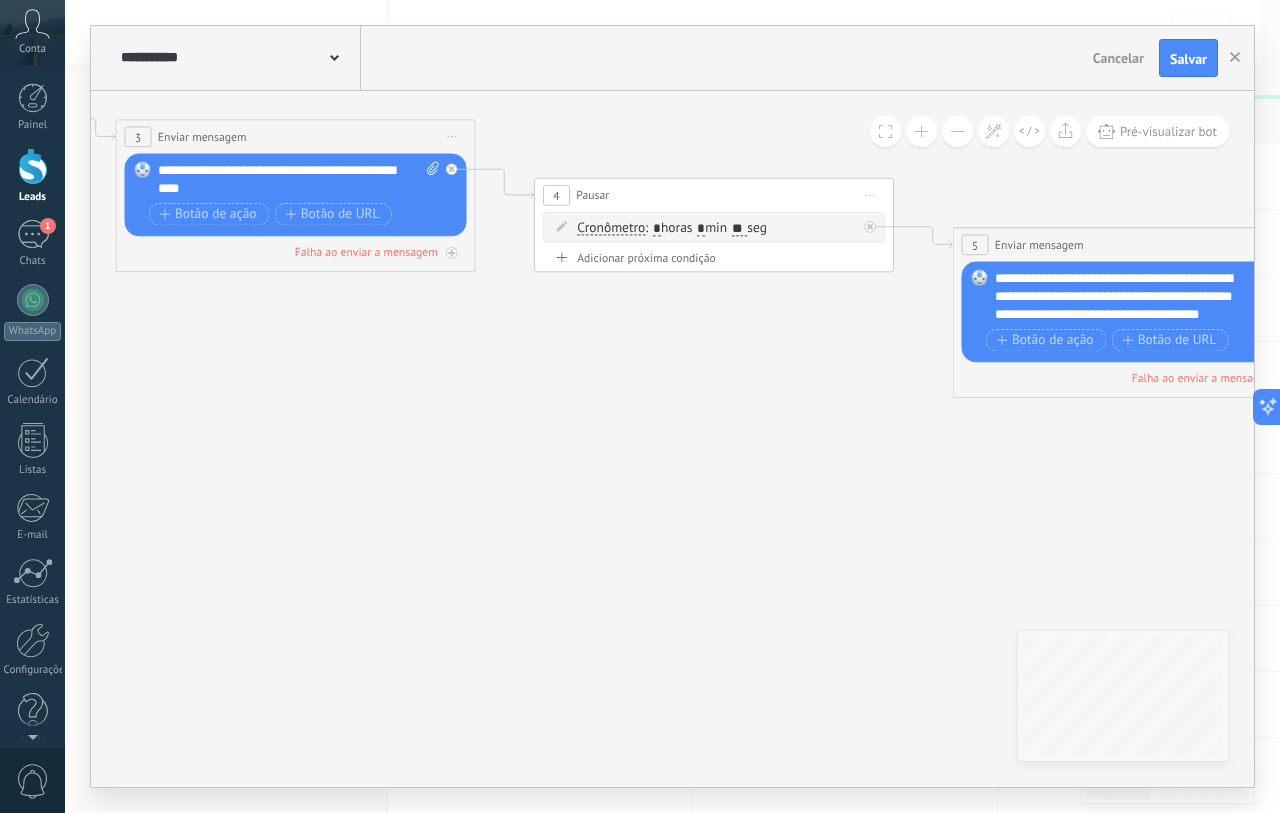 drag, startPoint x: 1057, startPoint y: 488, endPoint x: 998, endPoint y: 497, distance: 59.682495 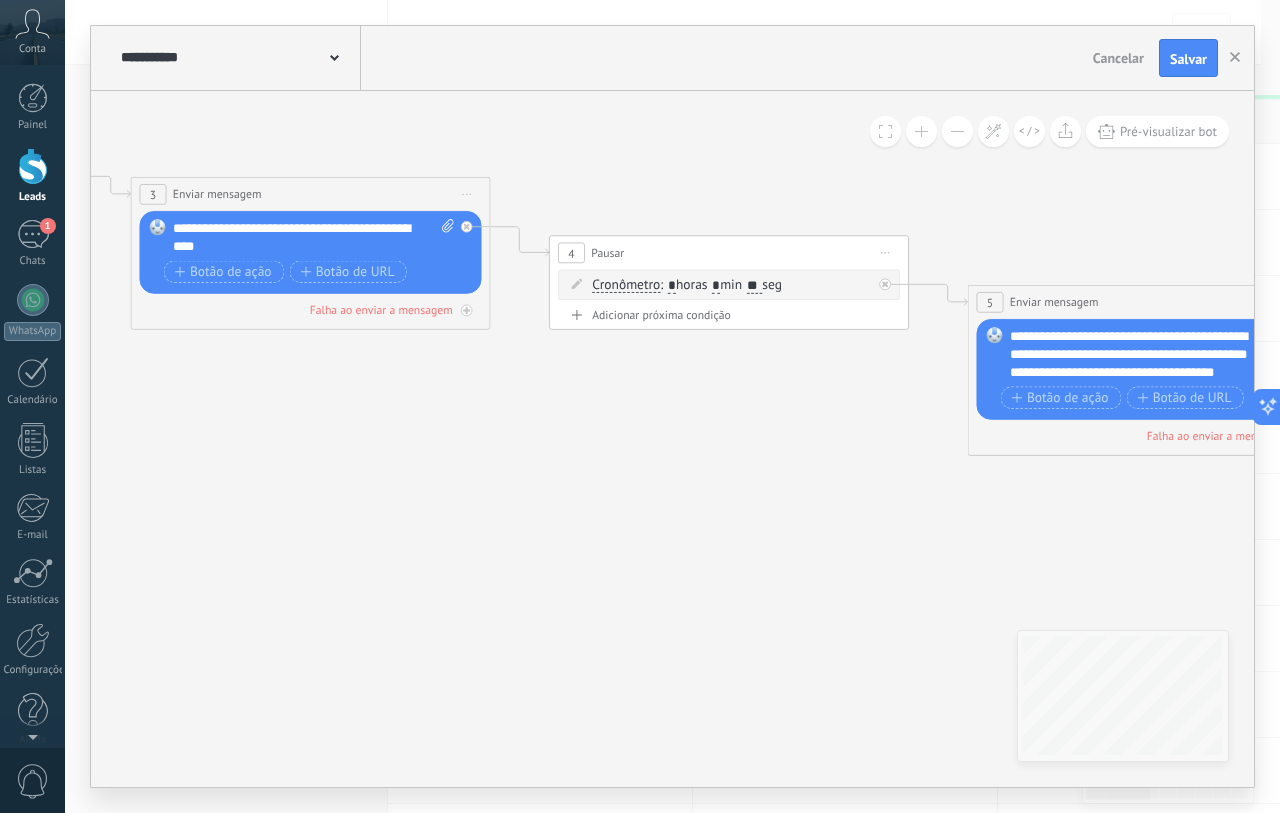 drag, startPoint x: 327, startPoint y: 460, endPoint x: 291, endPoint y: 515, distance: 65.734314 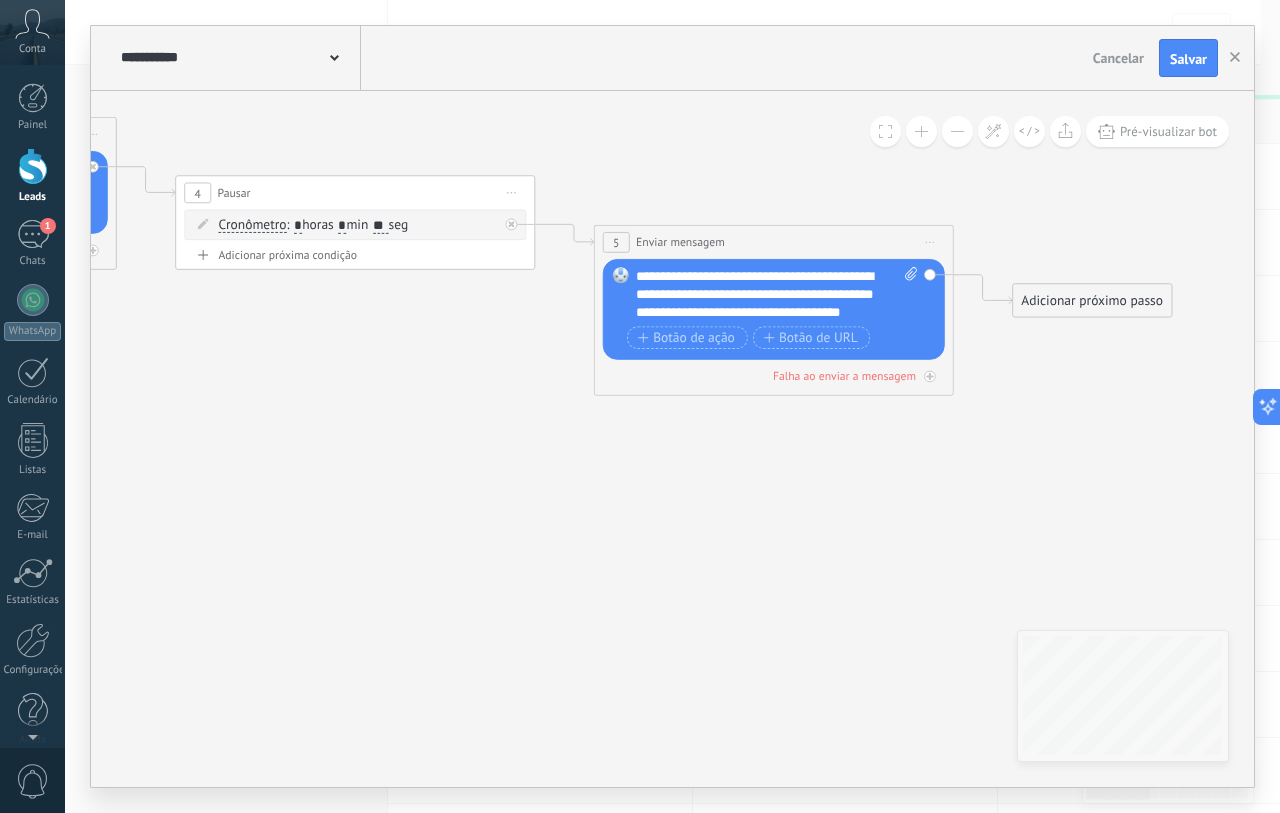 drag, startPoint x: 793, startPoint y: 522, endPoint x: 392, endPoint y: 460, distance: 405.7647 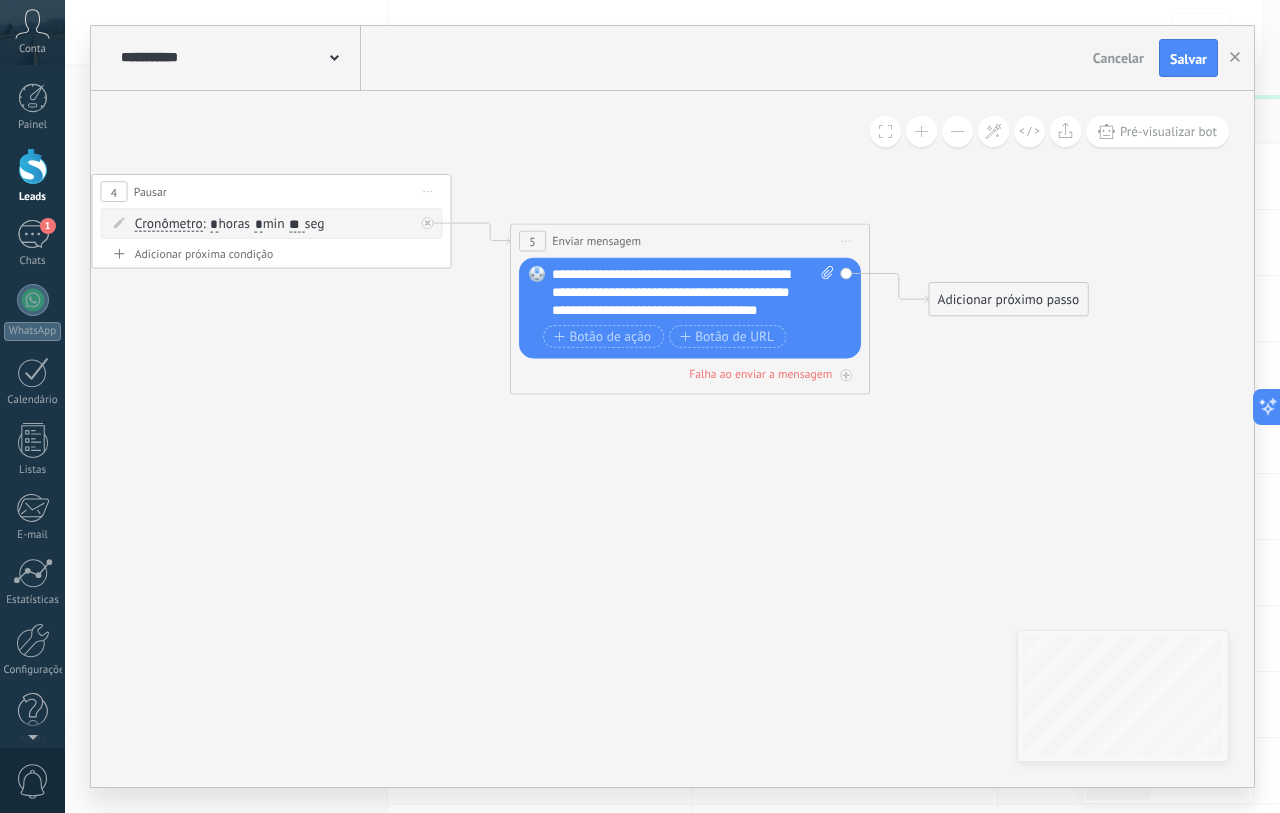 click on "**********" at bounding box center (692, 293) 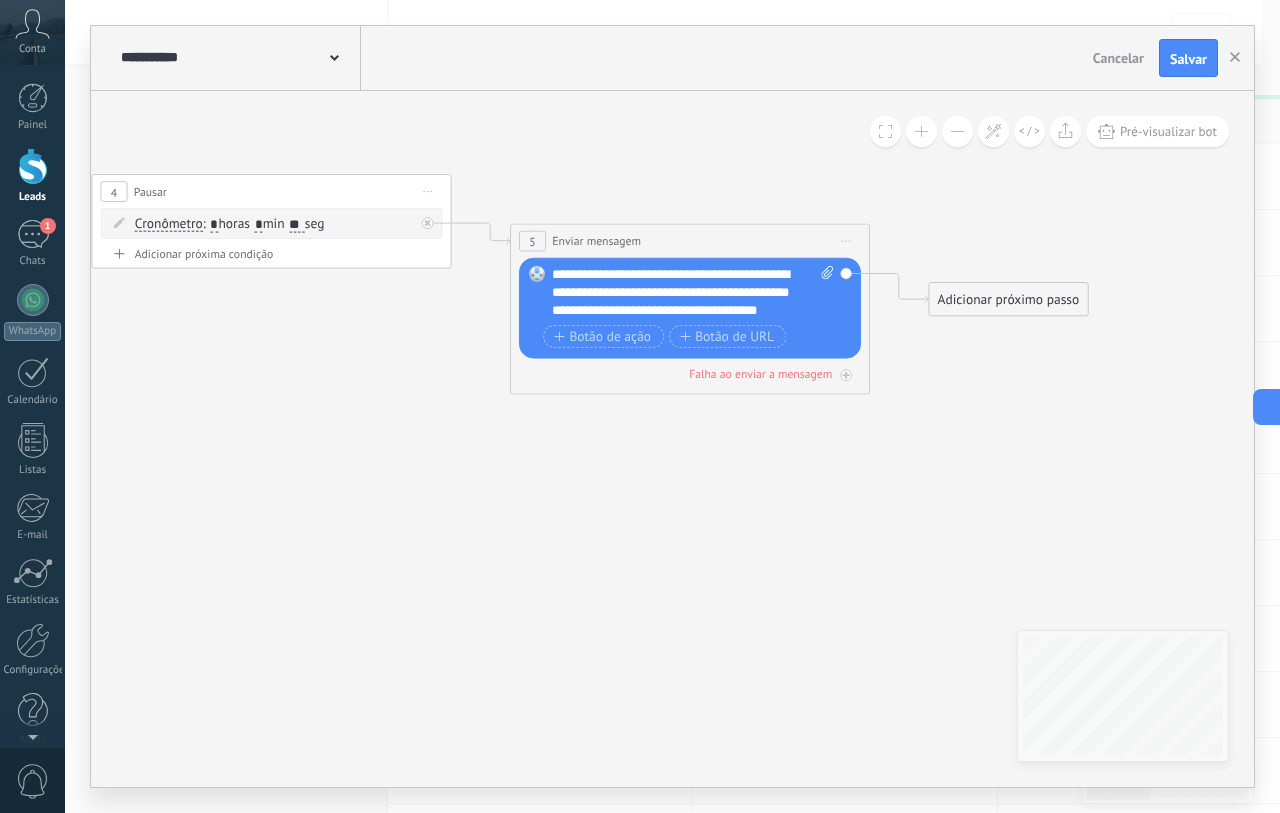 click on "**********" at bounding box center [692, 293] 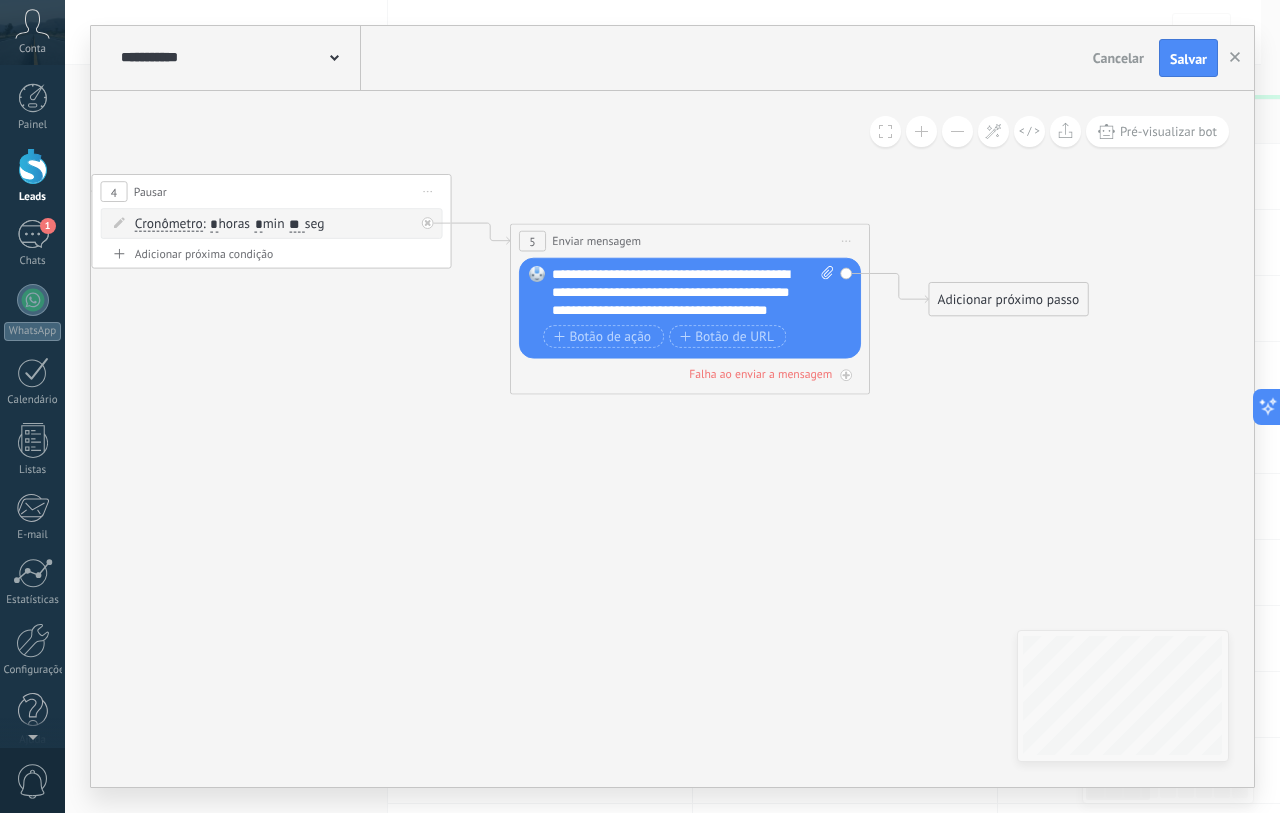 click 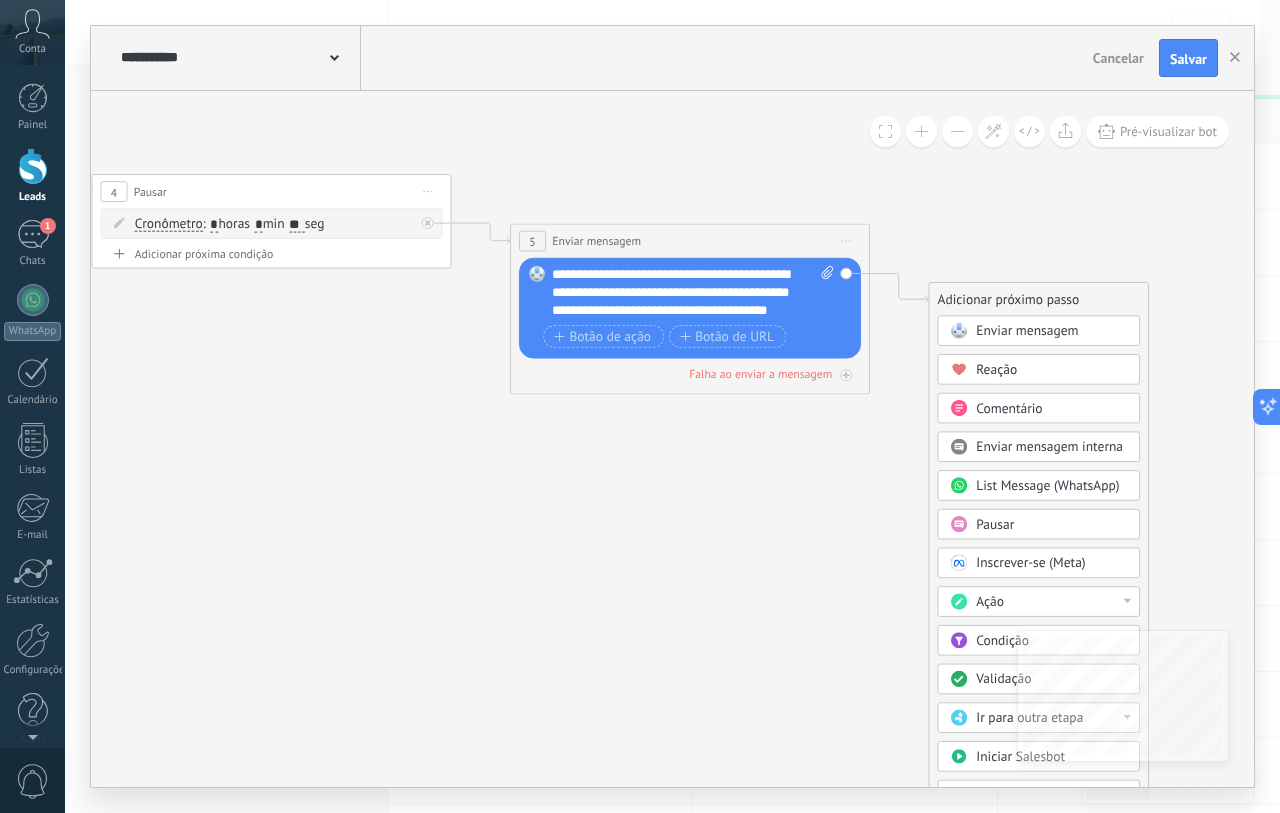 click on "**********" at bounding box center [-1375, -51] 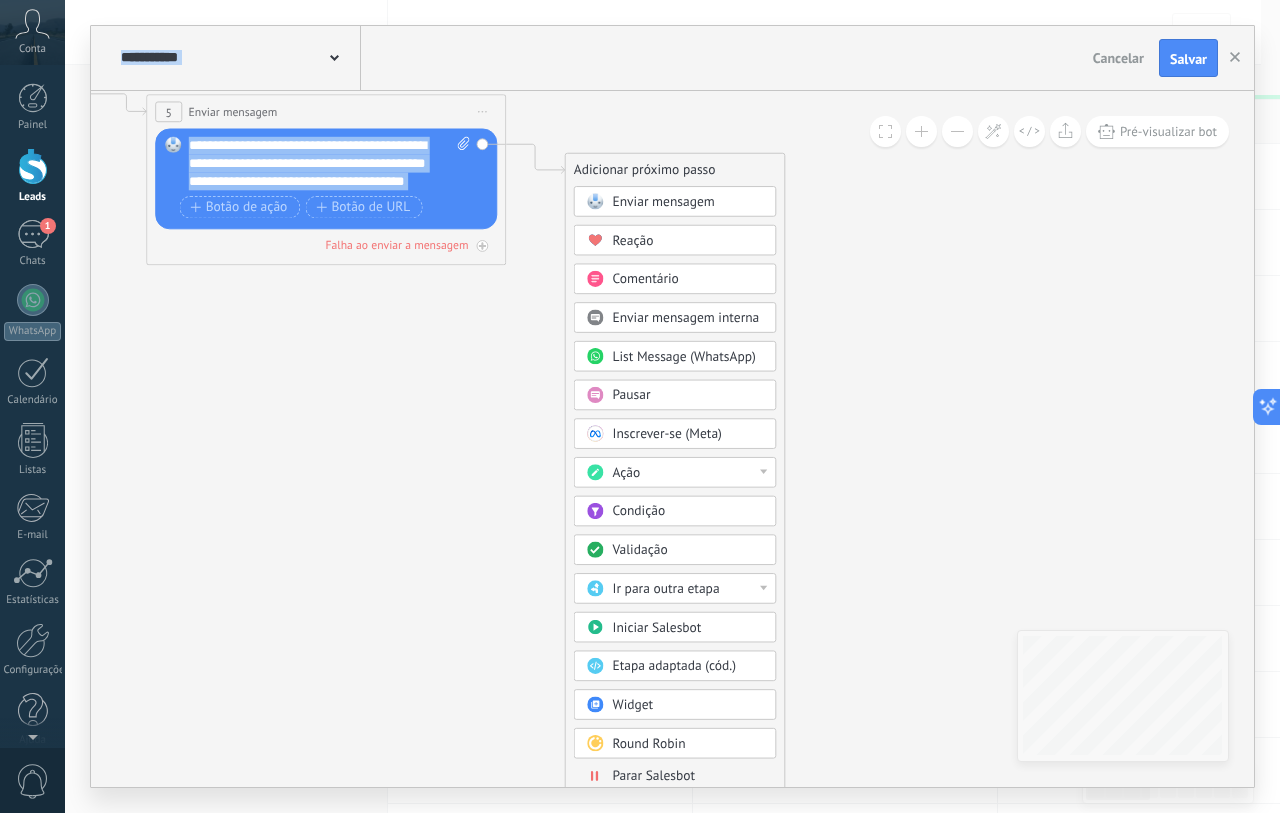 click on "Ação" at bounding box center (687, 473) 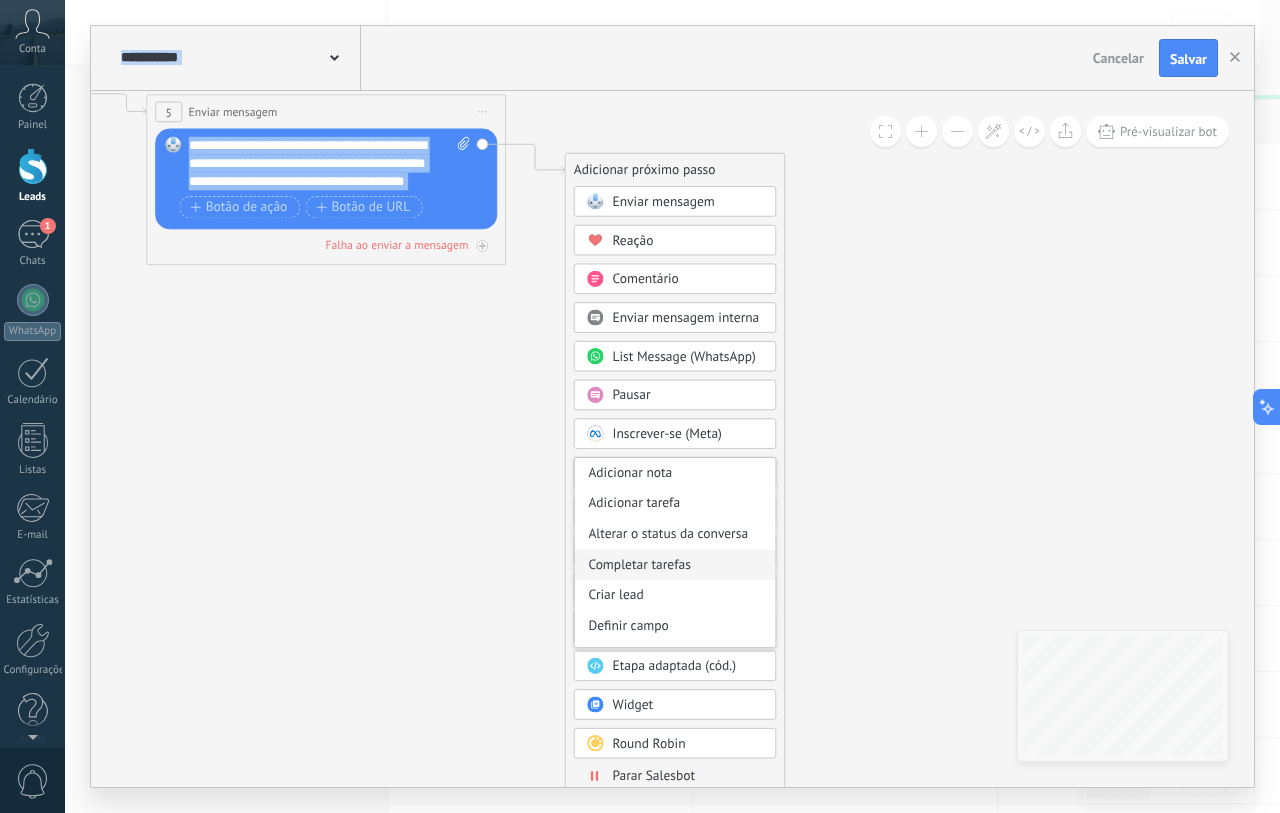 click on "Completar tarefas" at bounding box center (675, 564) 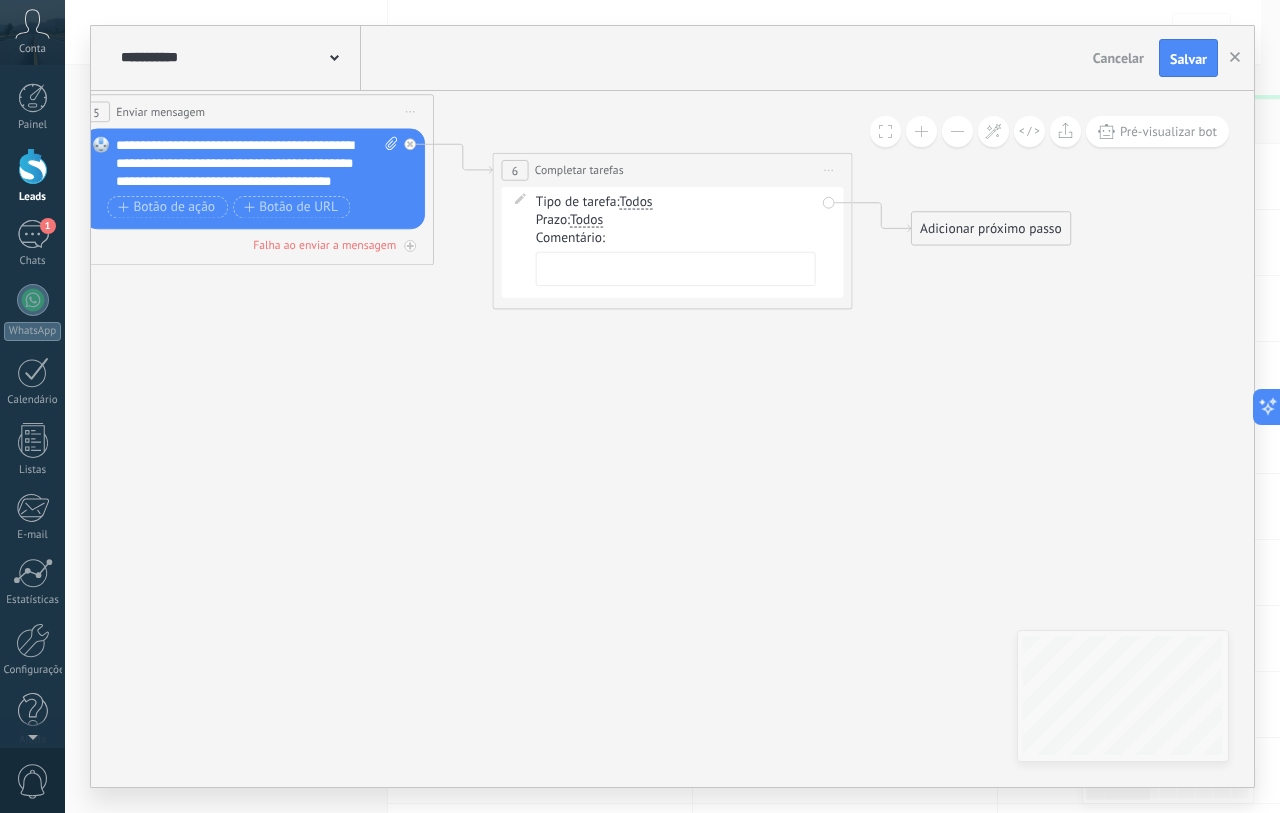click 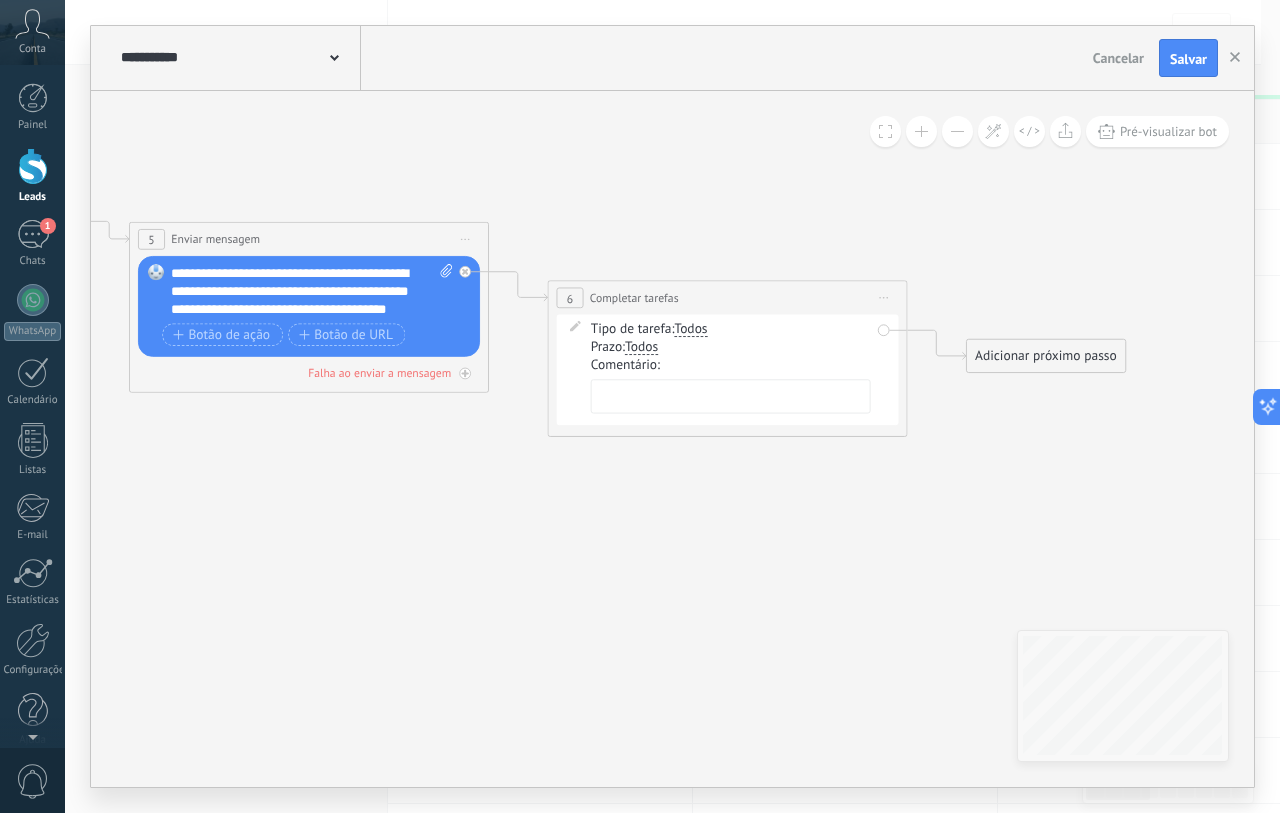 drag, startPoint x: 376, startPoint y: 457, endPoint x: 437, endPoint y: 603, distance: 158.23085 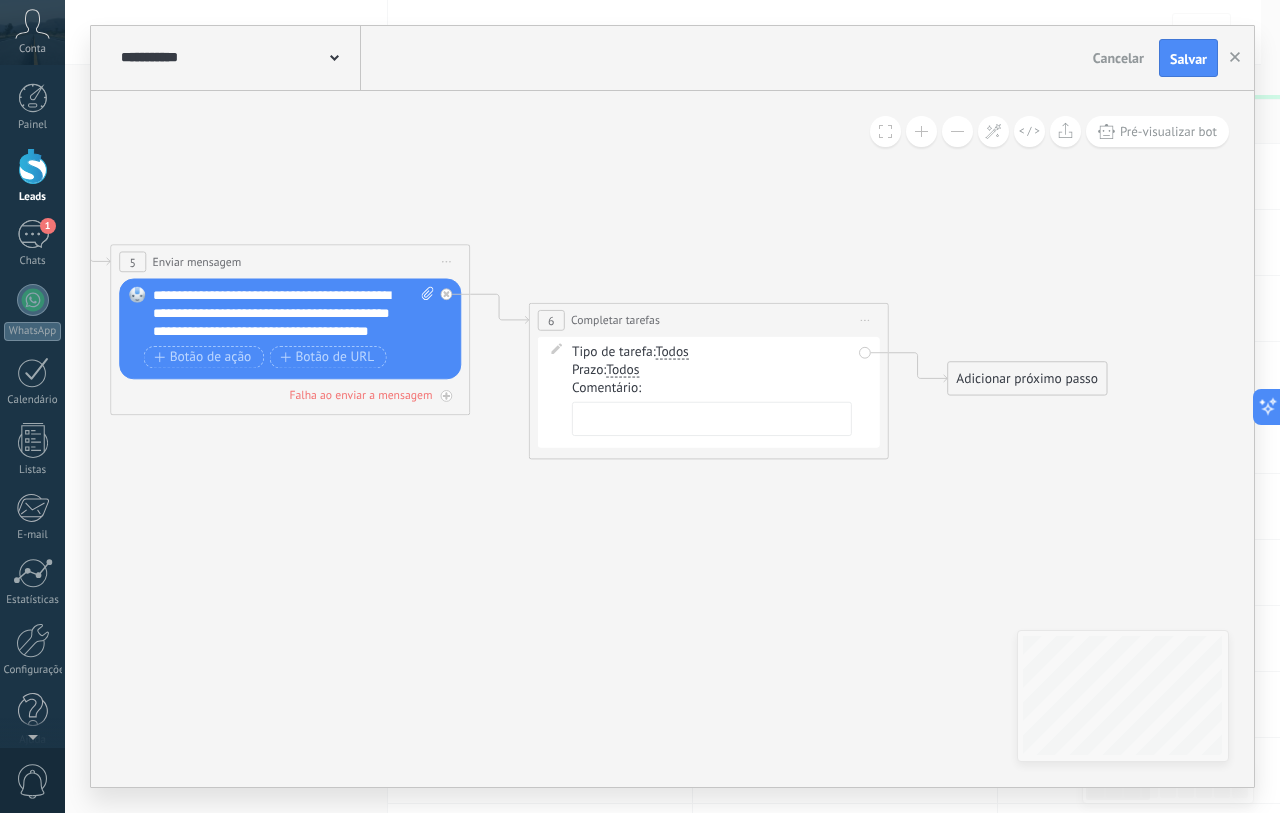 drag, startPoint x: 791, startPoint y: 658, endPoint x: 566, endPoint y: 610, distance: 230.06303 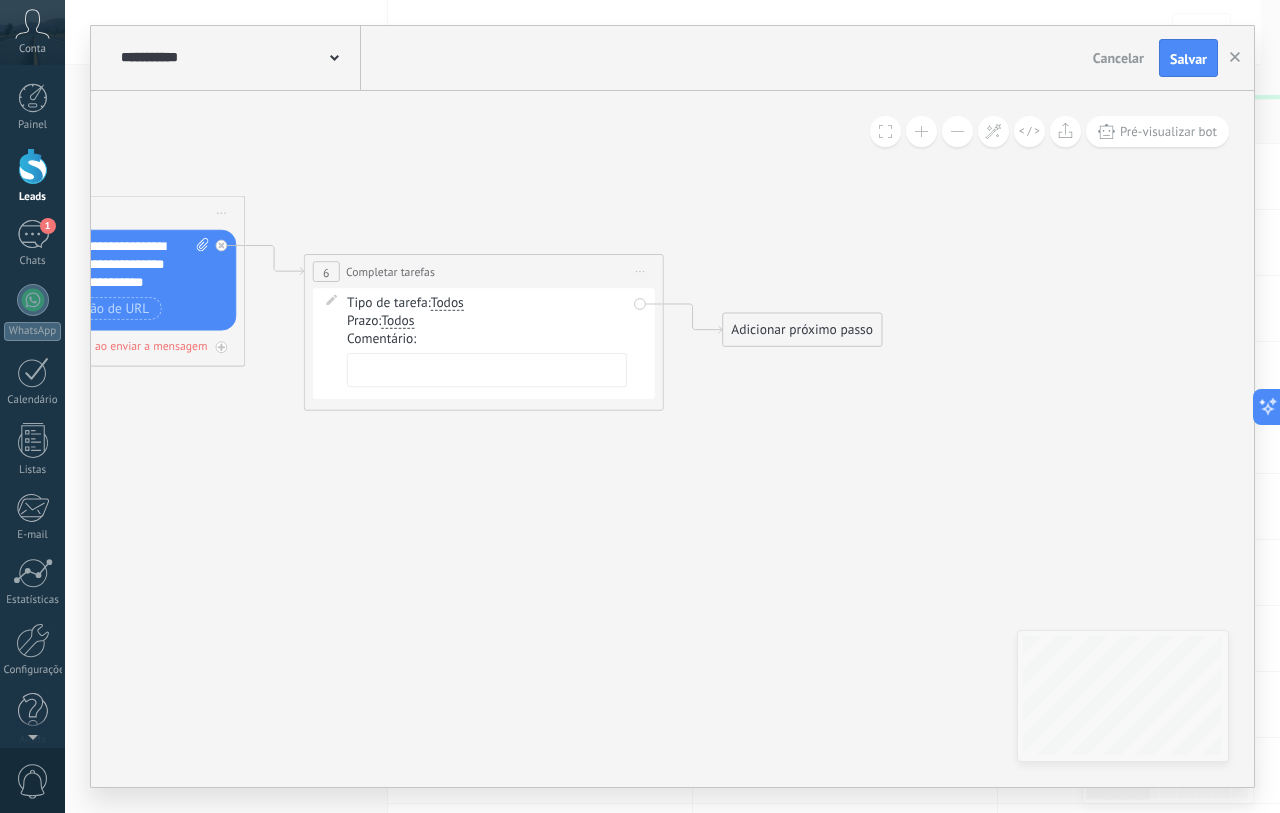 click on "Adicionar próximo passo" at bounding box center (802, 330) 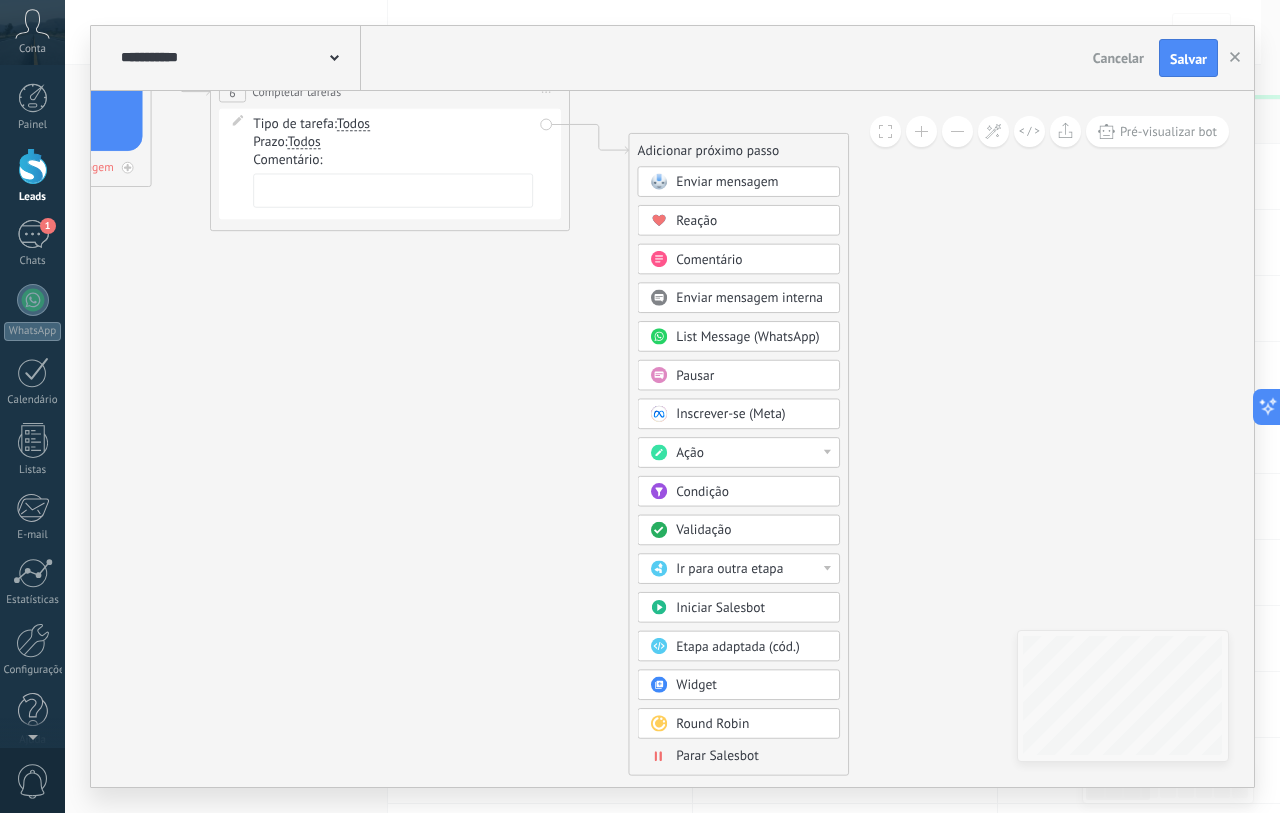 drag, startPoint x: 1026, startPoint y: 497, endPoint x: 868, endPoint y: 188, distance: 347.05188 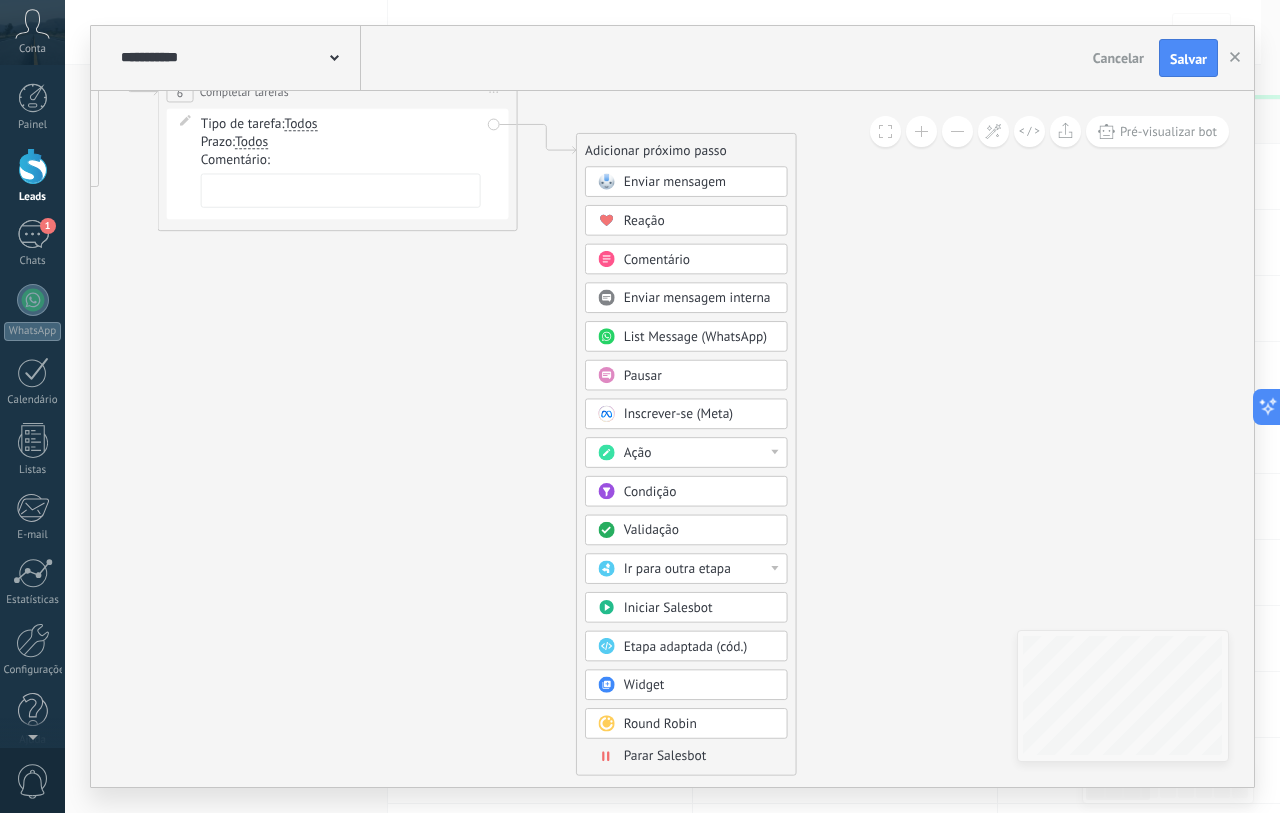 click on "Ação" at bounding box center [699, 453] 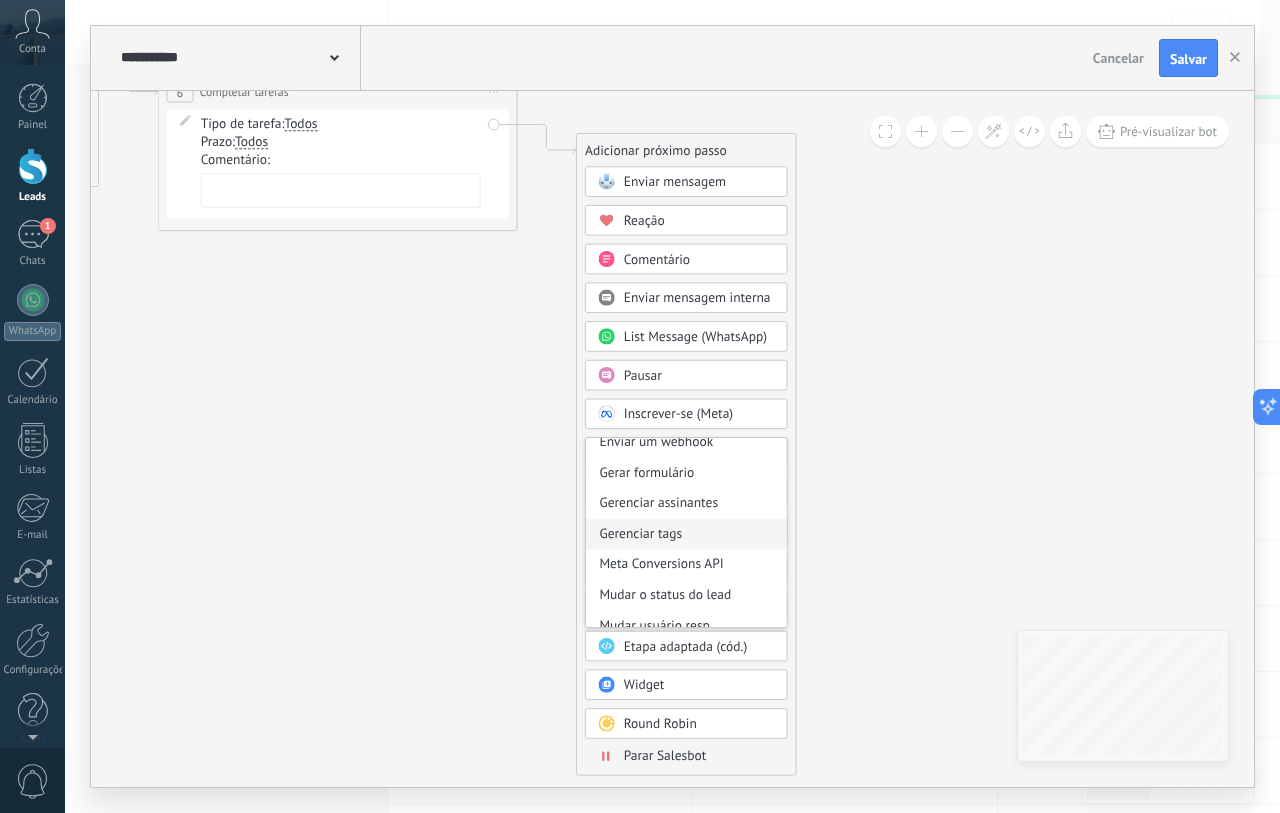 scroll, scrollTop: 266, scrollLeft: 0, axis: vertical 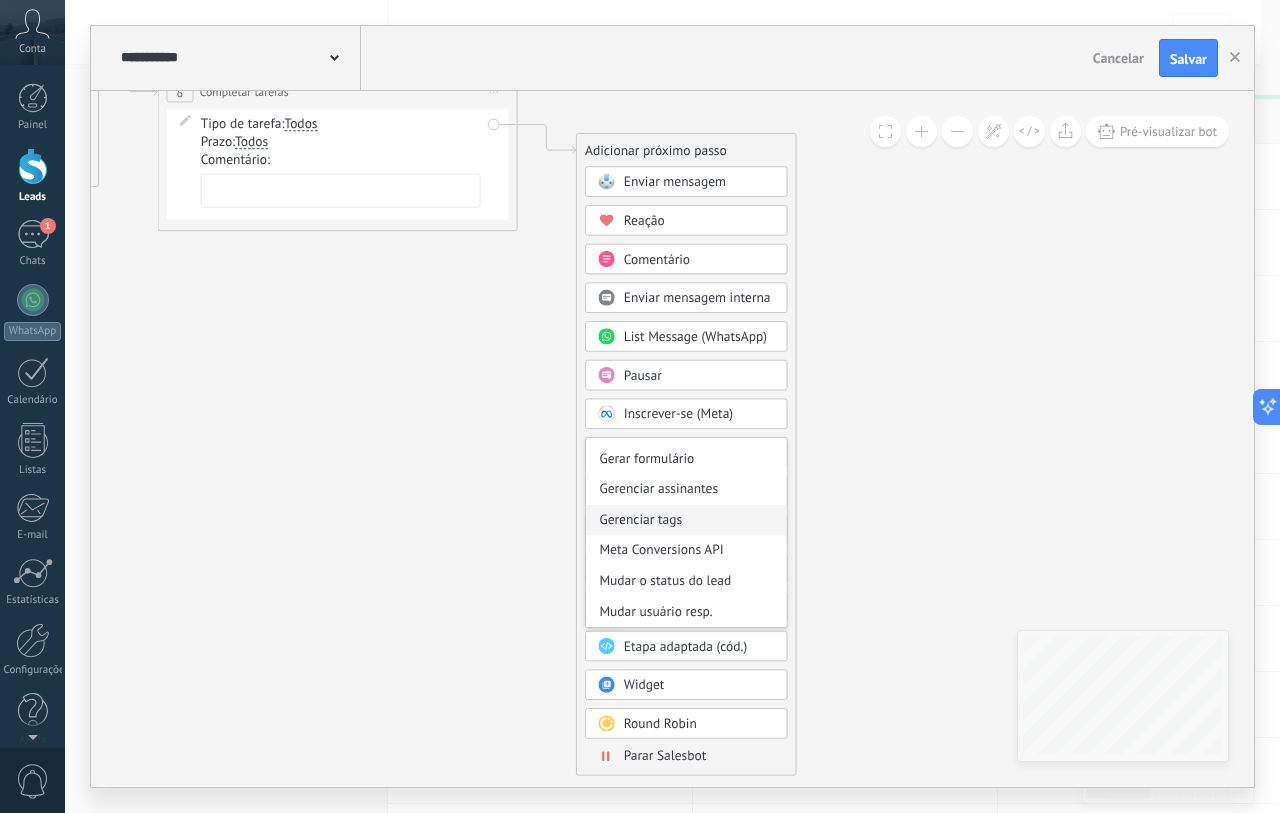 click on "Gerenciar tags" at bounding box center (686, 519) 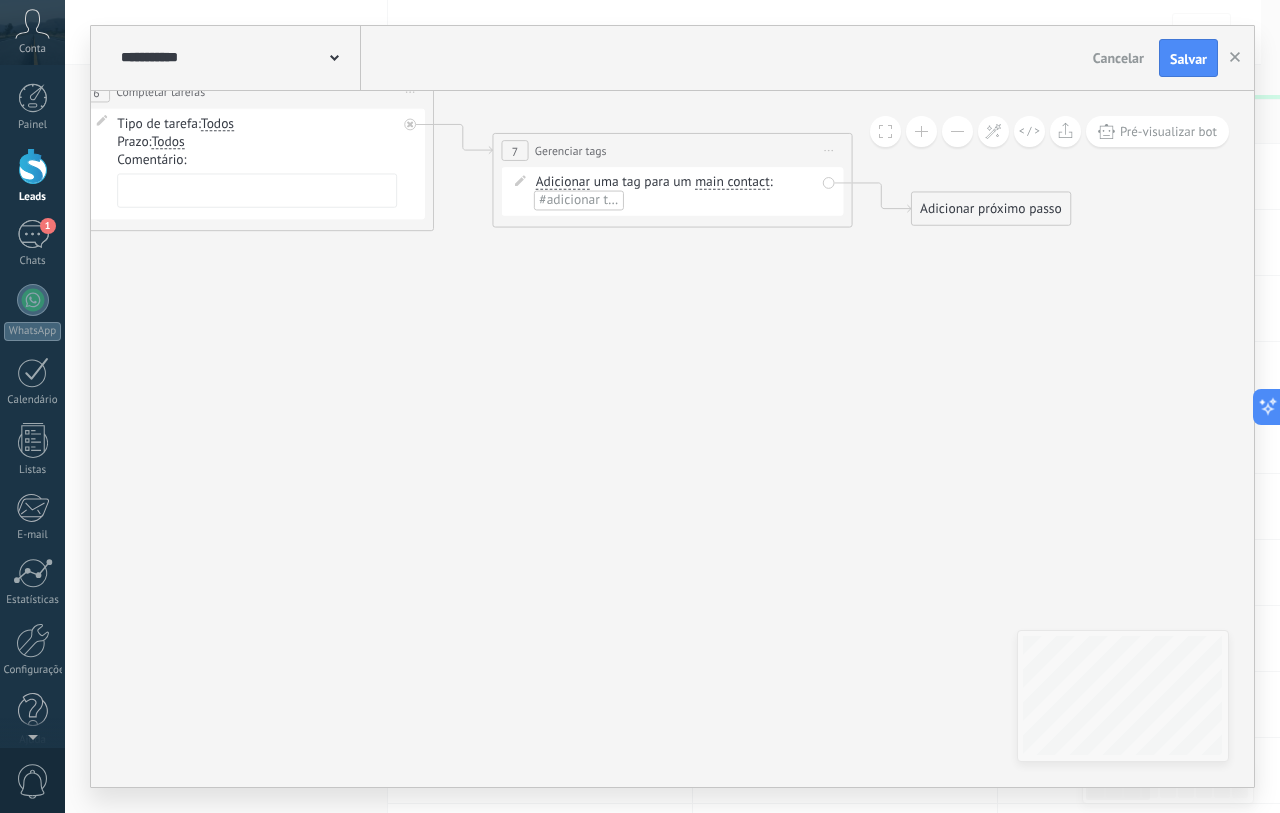 drag, startPoint x: 412, startPoint y: 360, endPoint x: 431, endPoint y: 483, distance: 124.45883 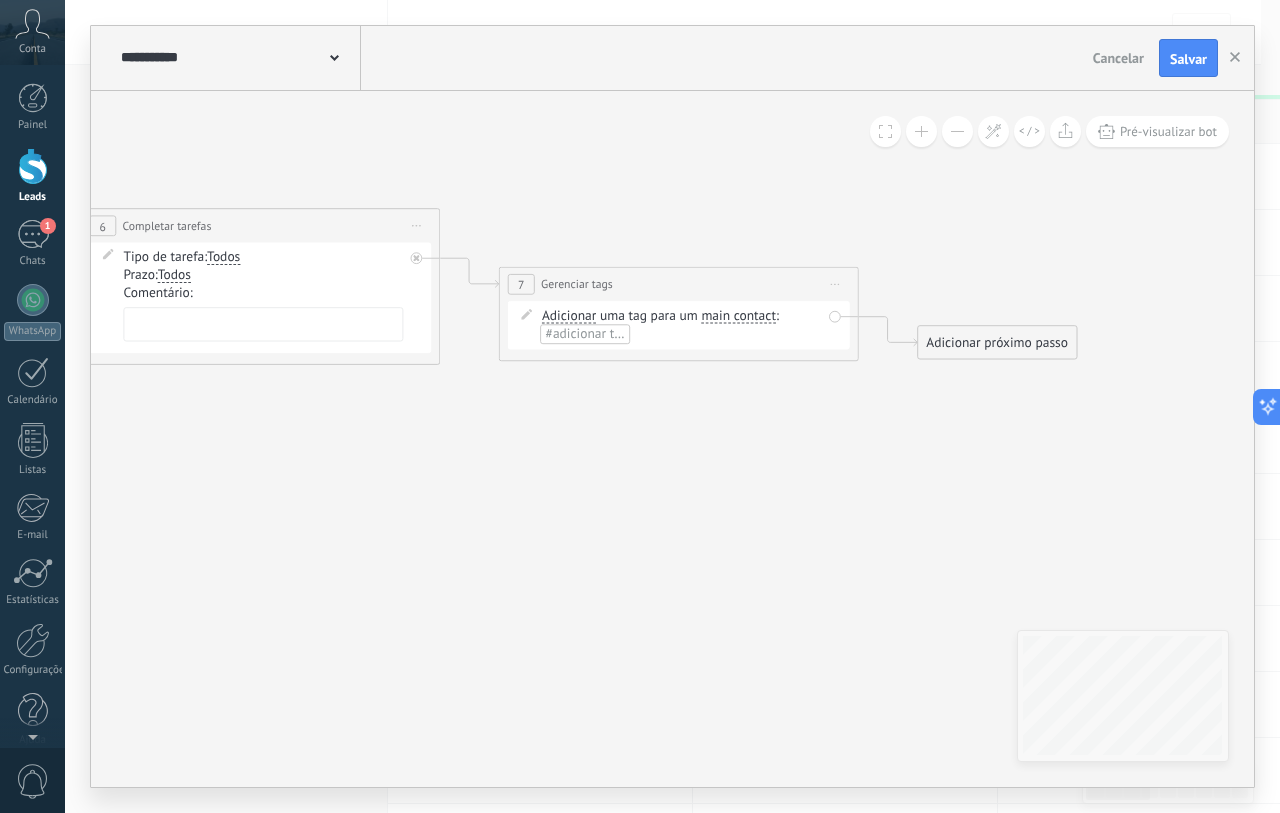 click on "main contact" at bounding box center [738, 316] 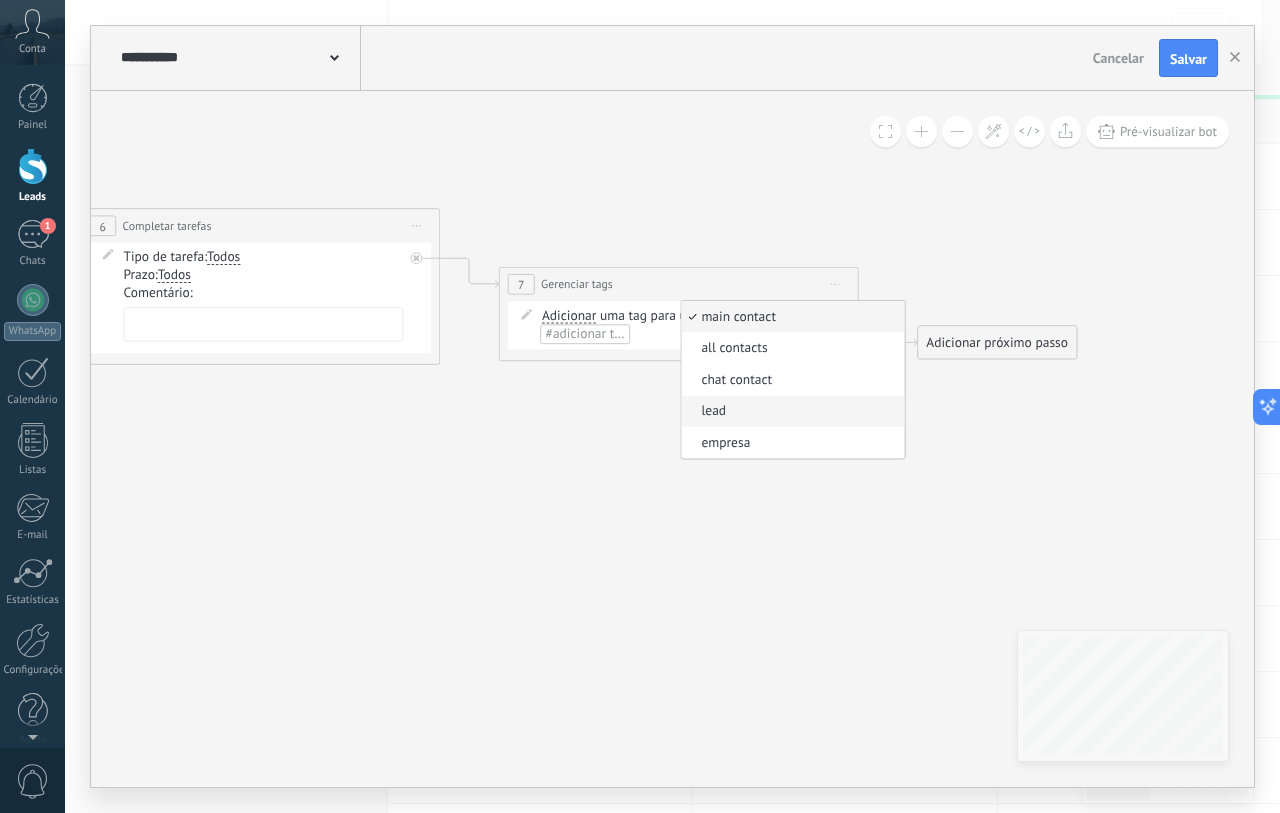 click on "lead" at bounding box center [793, 411] 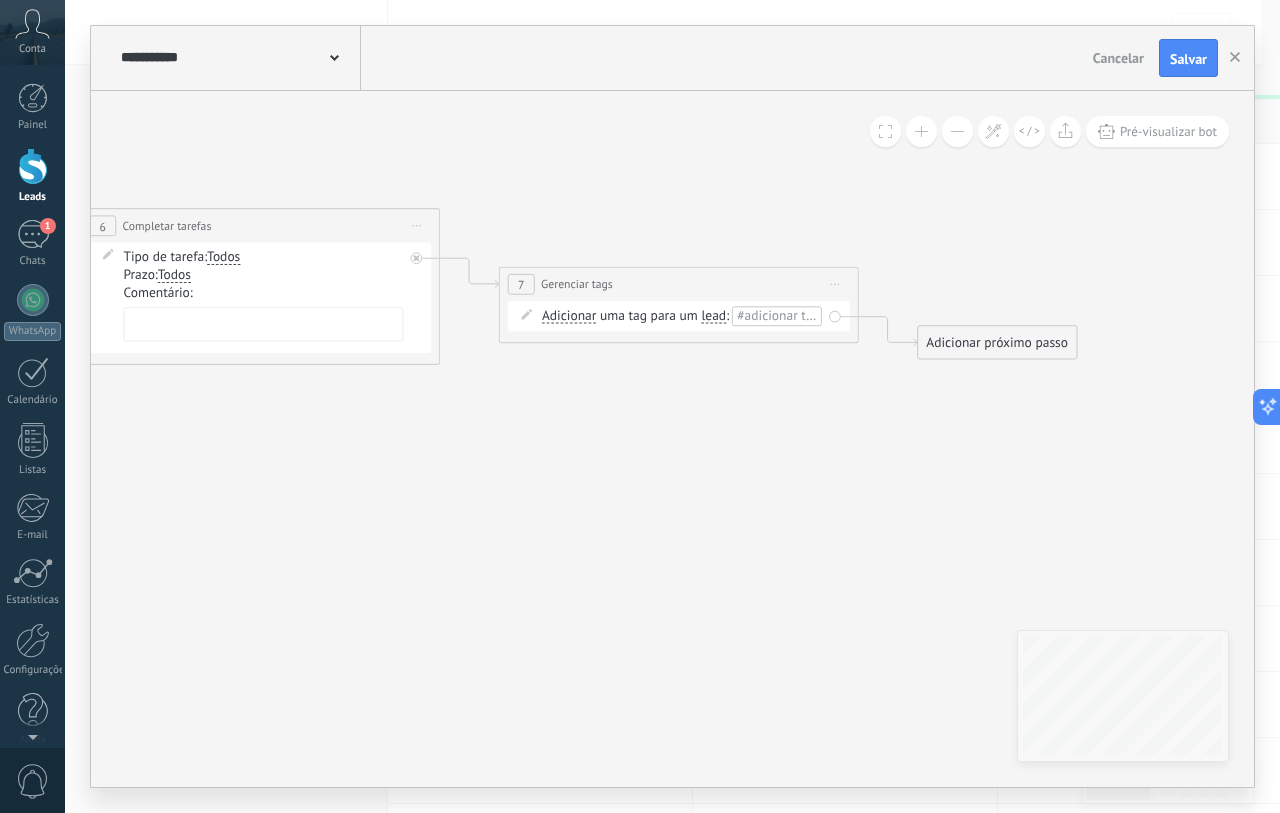 click on "Iniciar pré-visualização aqui
Renomear
Duplicar
Excluir" at bounding box center (835, 284) 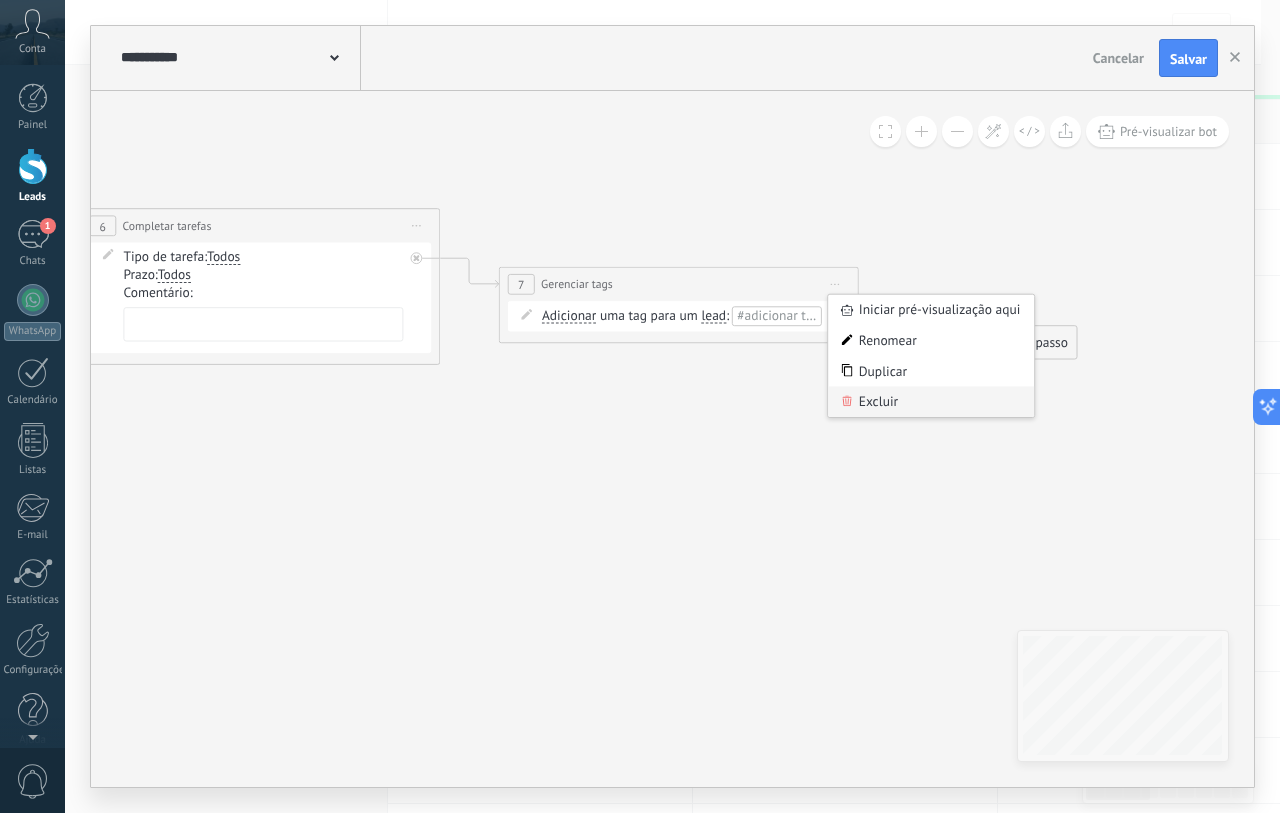 click on "Excluir" at bounding box center (931, 401) 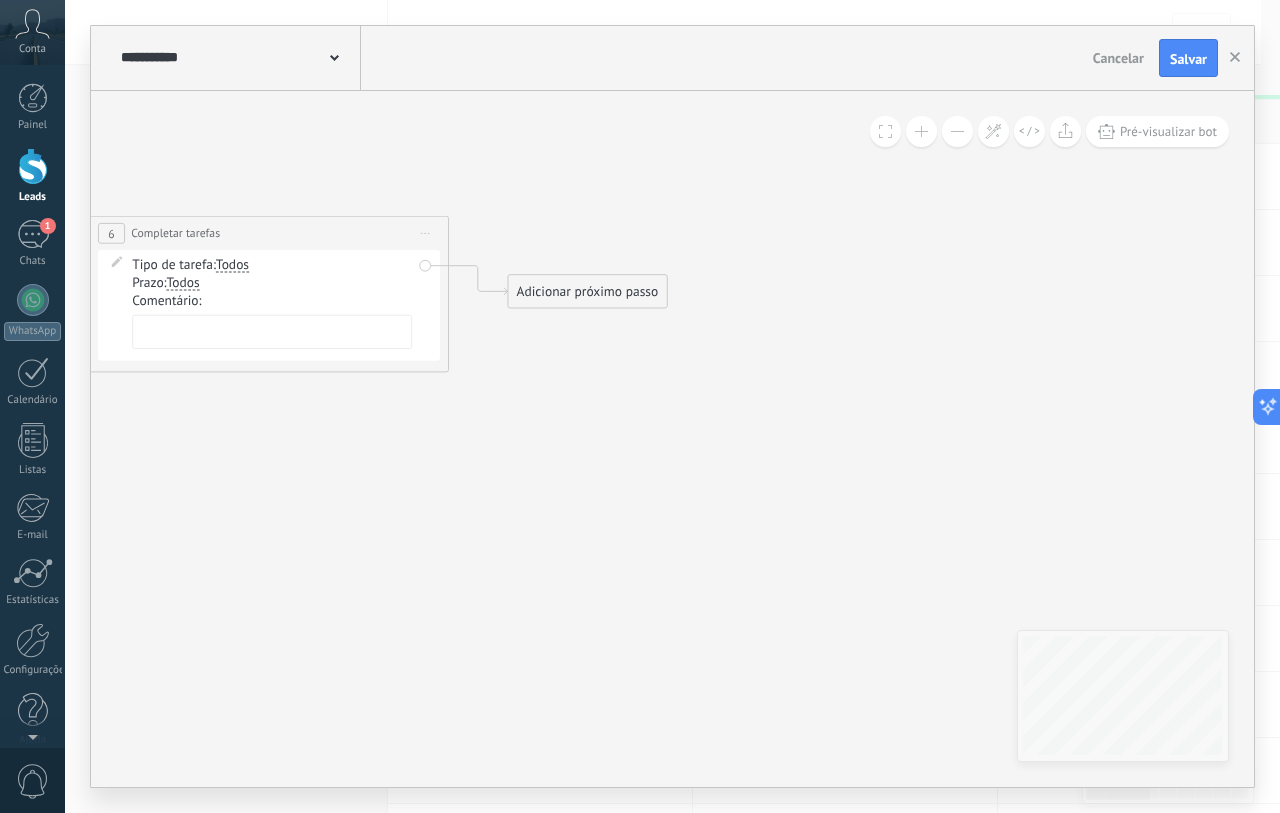 drag, startPoint x: 437, startPoint y: 403, endPoint x: 566, endPoint y: 453, distance: 138.351 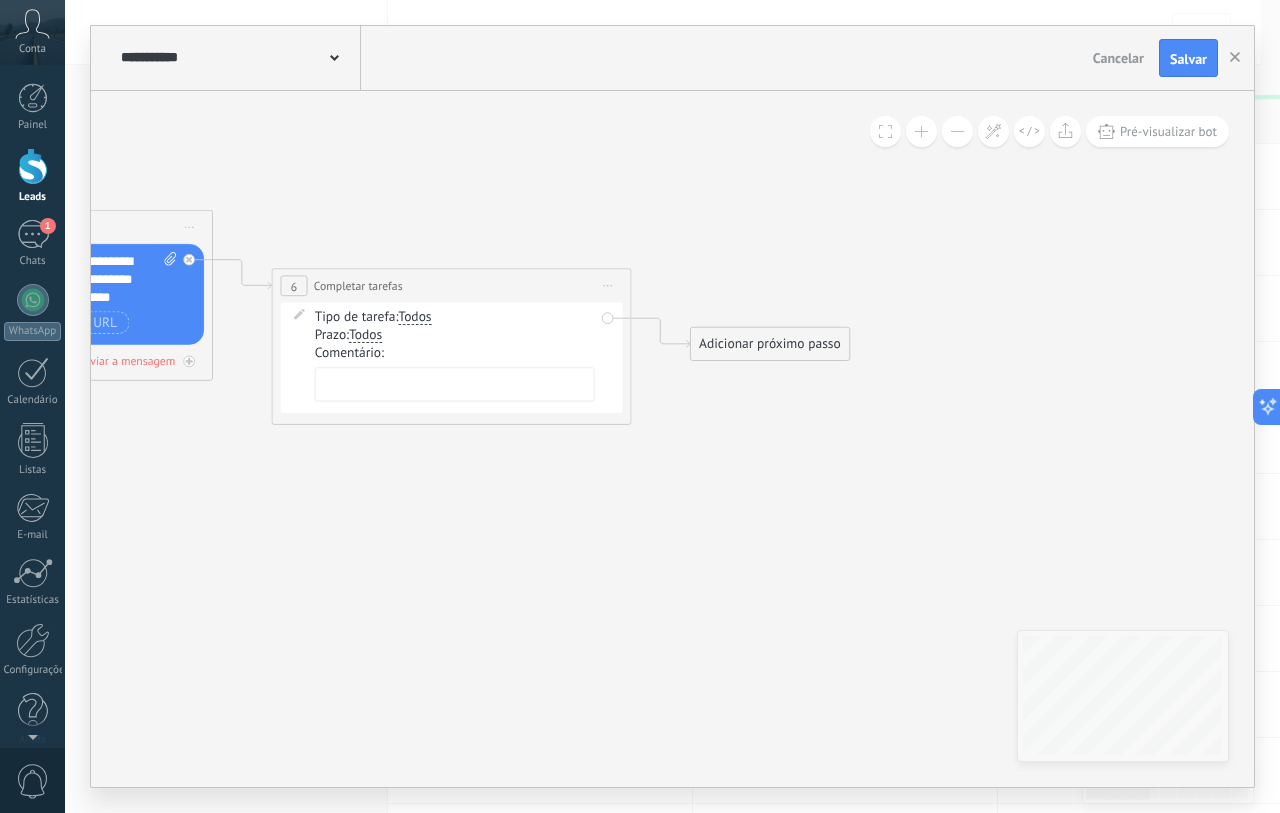 drag, startPoint x: 425, startPoint y: 491, endPoint x: 842, endPoint y: 605, distance: 432.30197 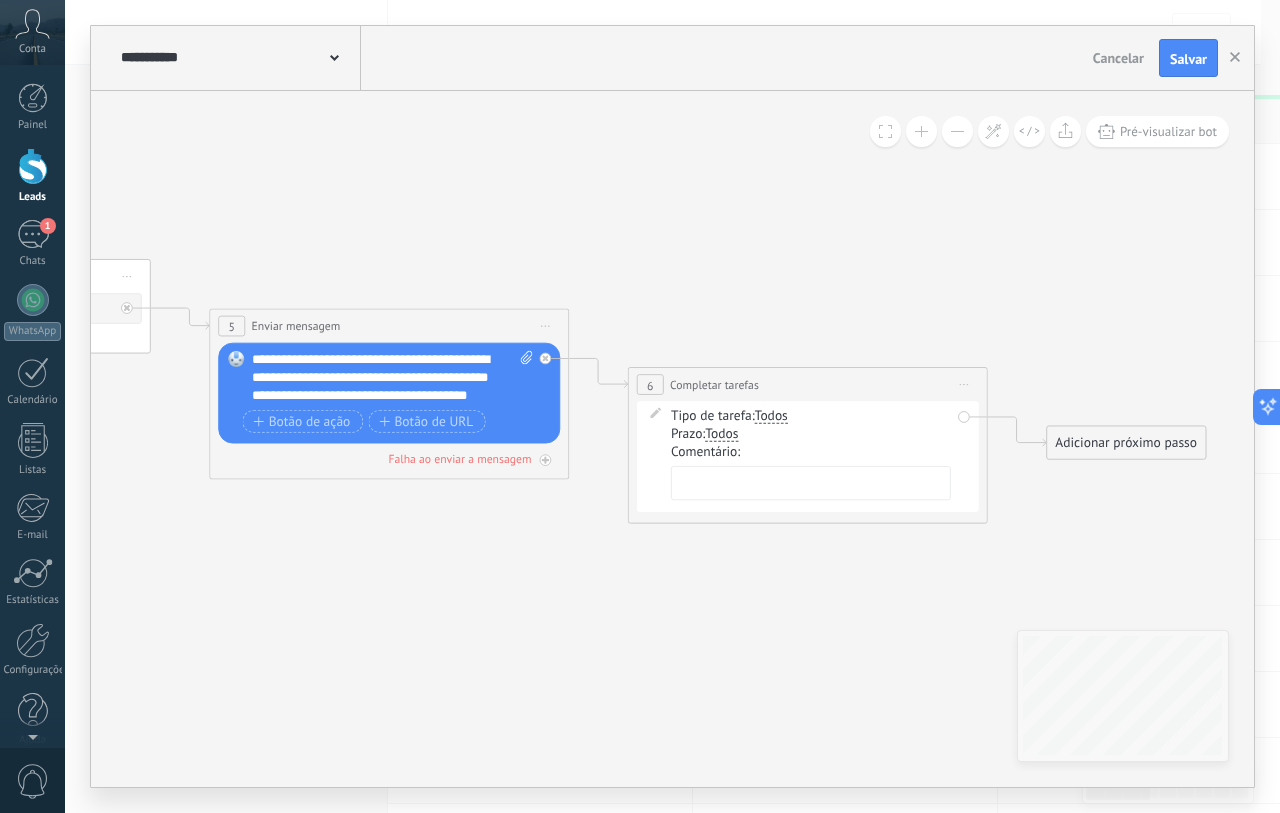 drag, startPoint x: 831, startPoint y: 598, endPoint x: 587, endPoint y: 497, distance: 264.07764 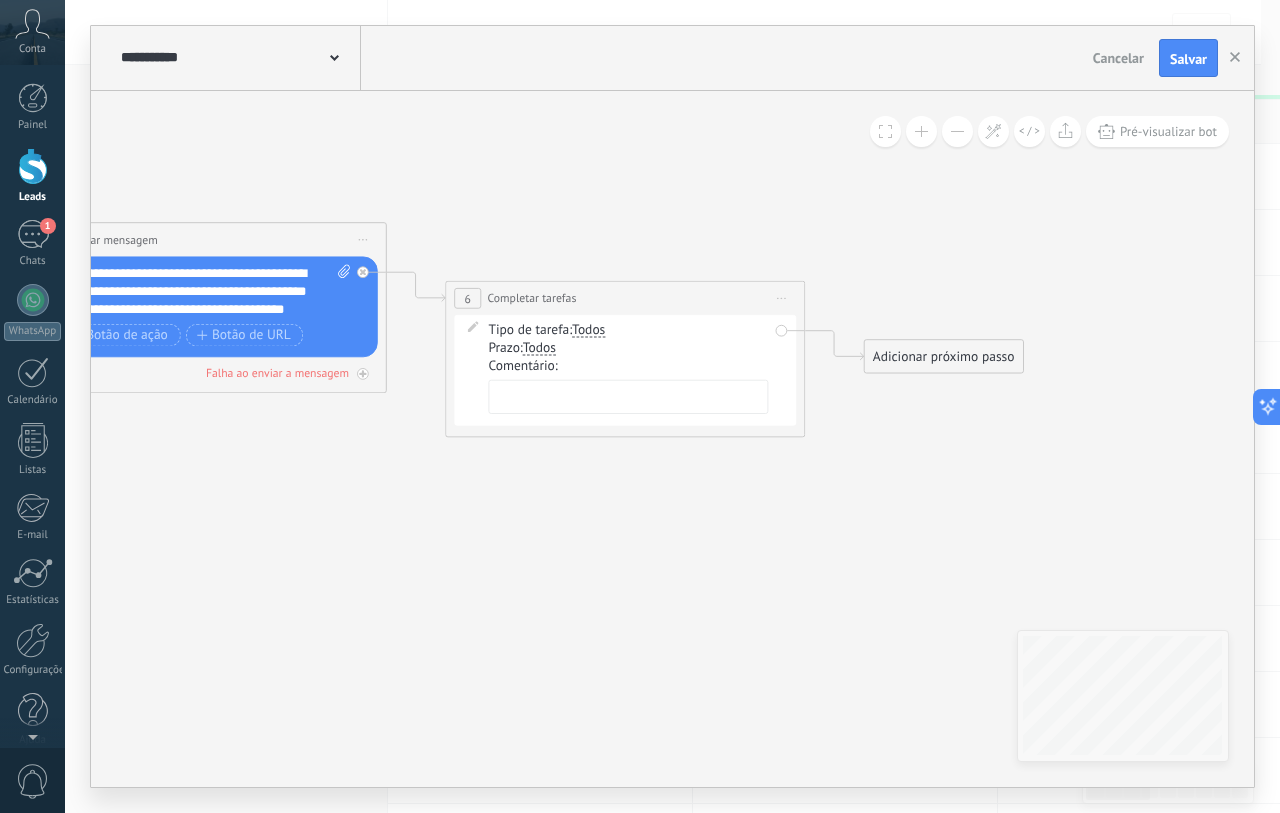 click on "Iniciar pré-visualização aqui
Renomear
Duplicar
Excluir" at bounding box center (781, 298) 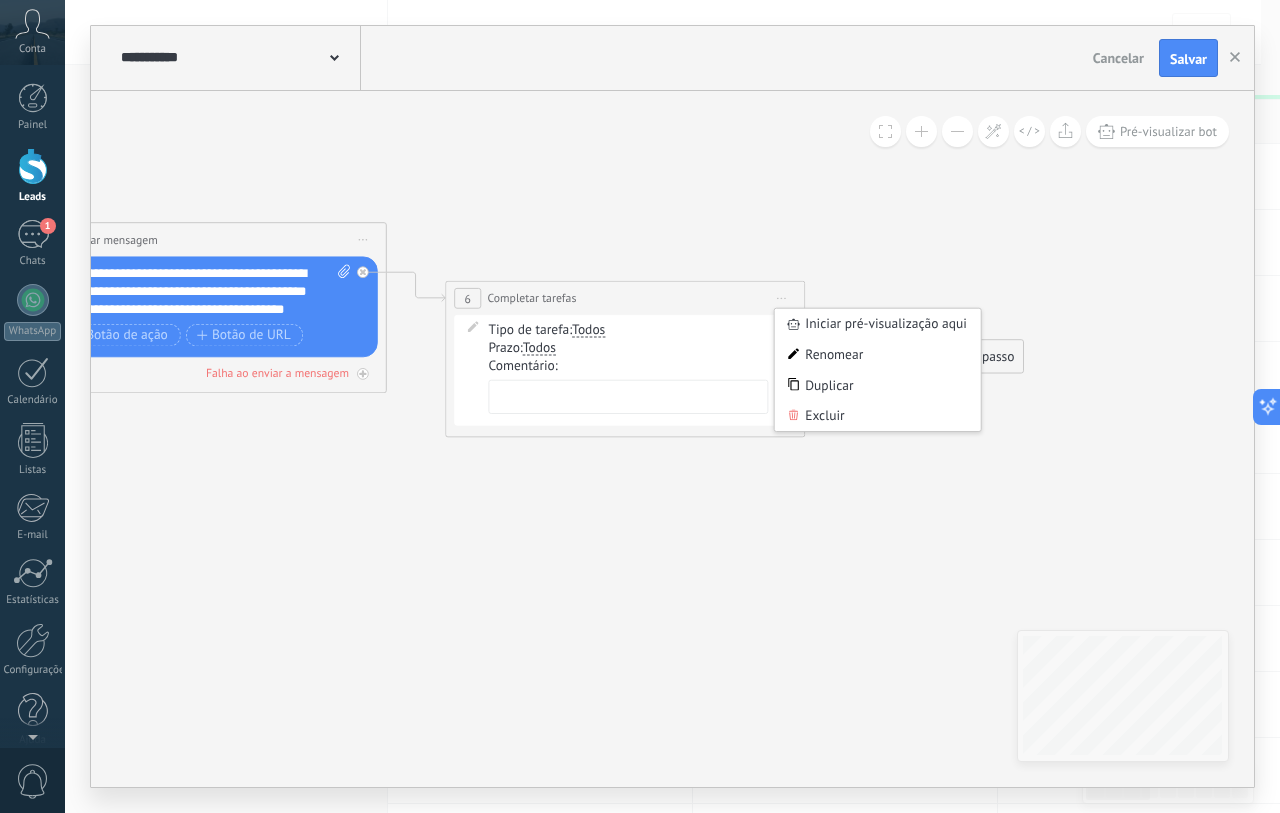 click on "Excluir" at bounding box center [878, 415] 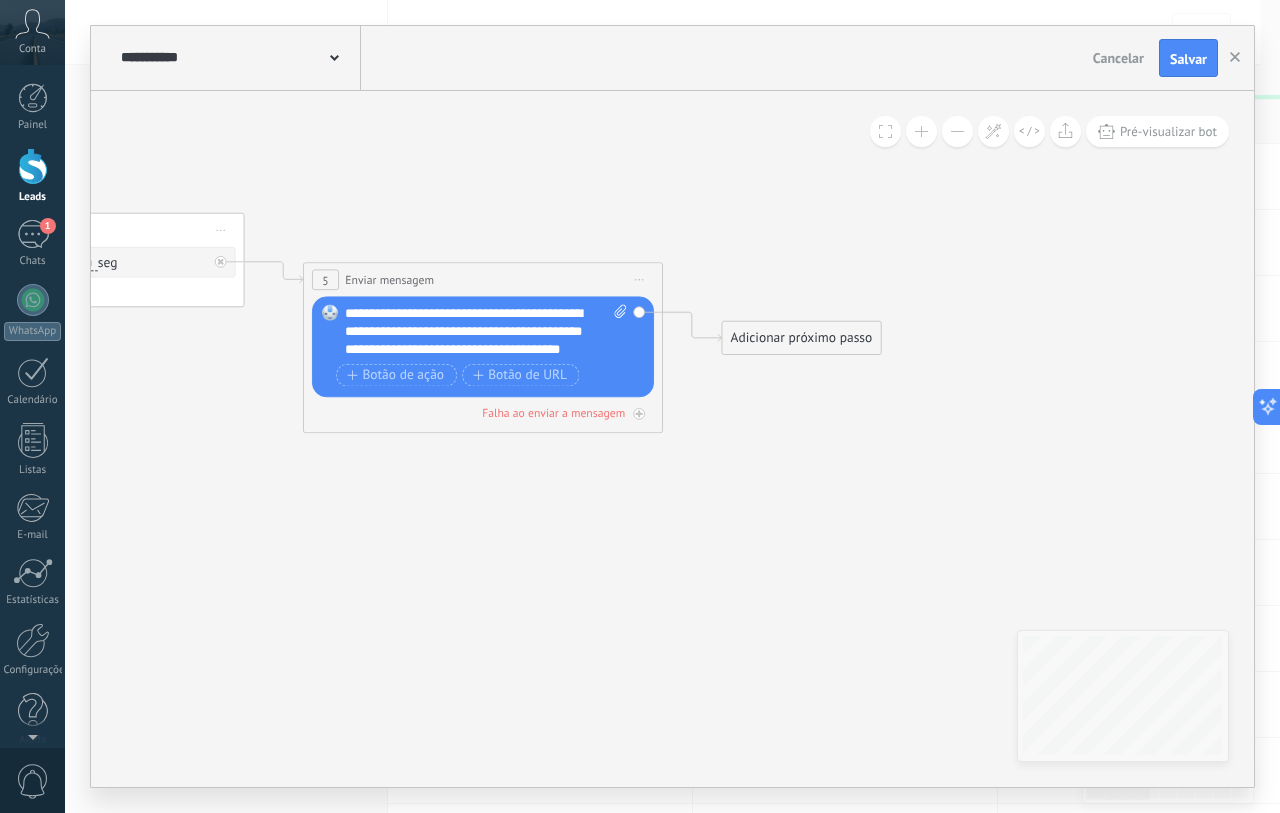 drag, startPoint x: 537, startPoint y: 437, endPoint x: 826, endPoint y: 481, distance: 292.3303 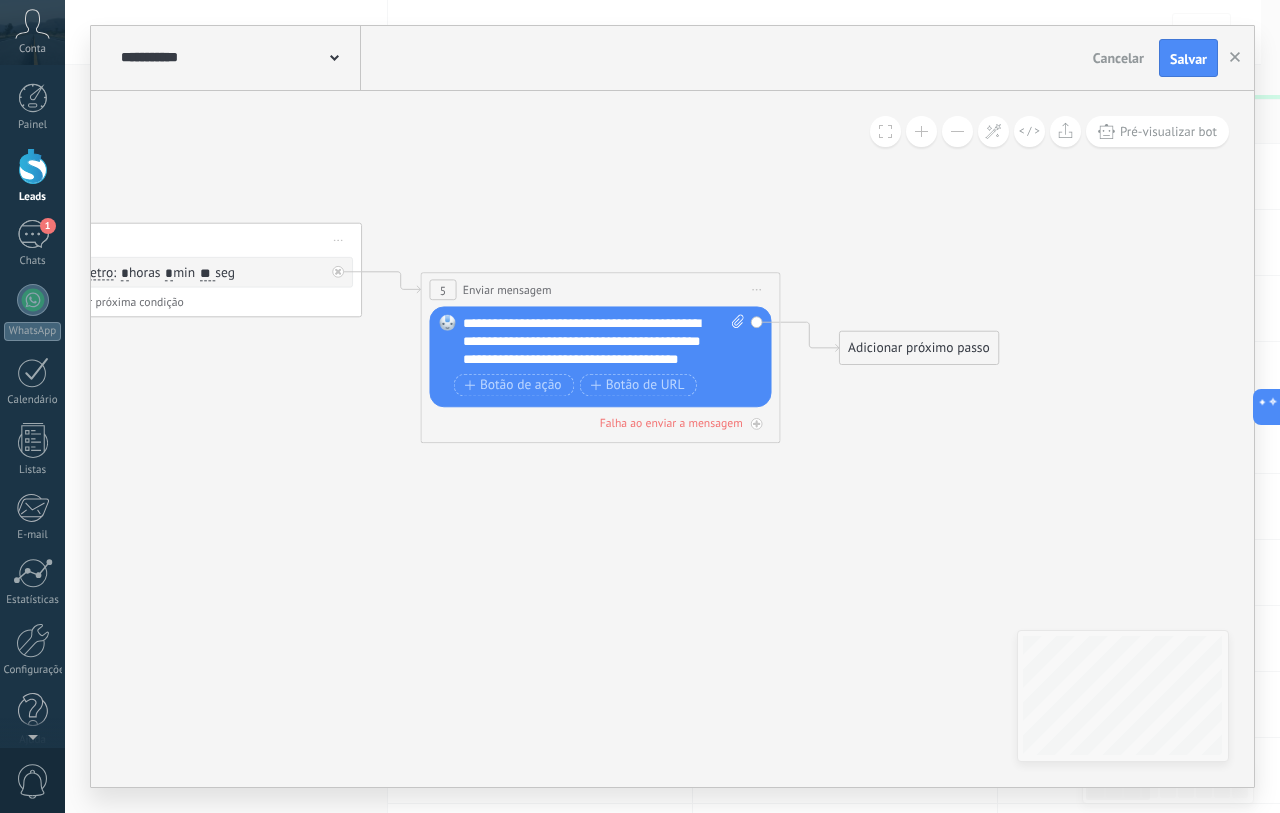 drag, startPoint x: 442, startPoint y: 533, endPoint x: 465, endPoint y: 535, distance: 23.086792 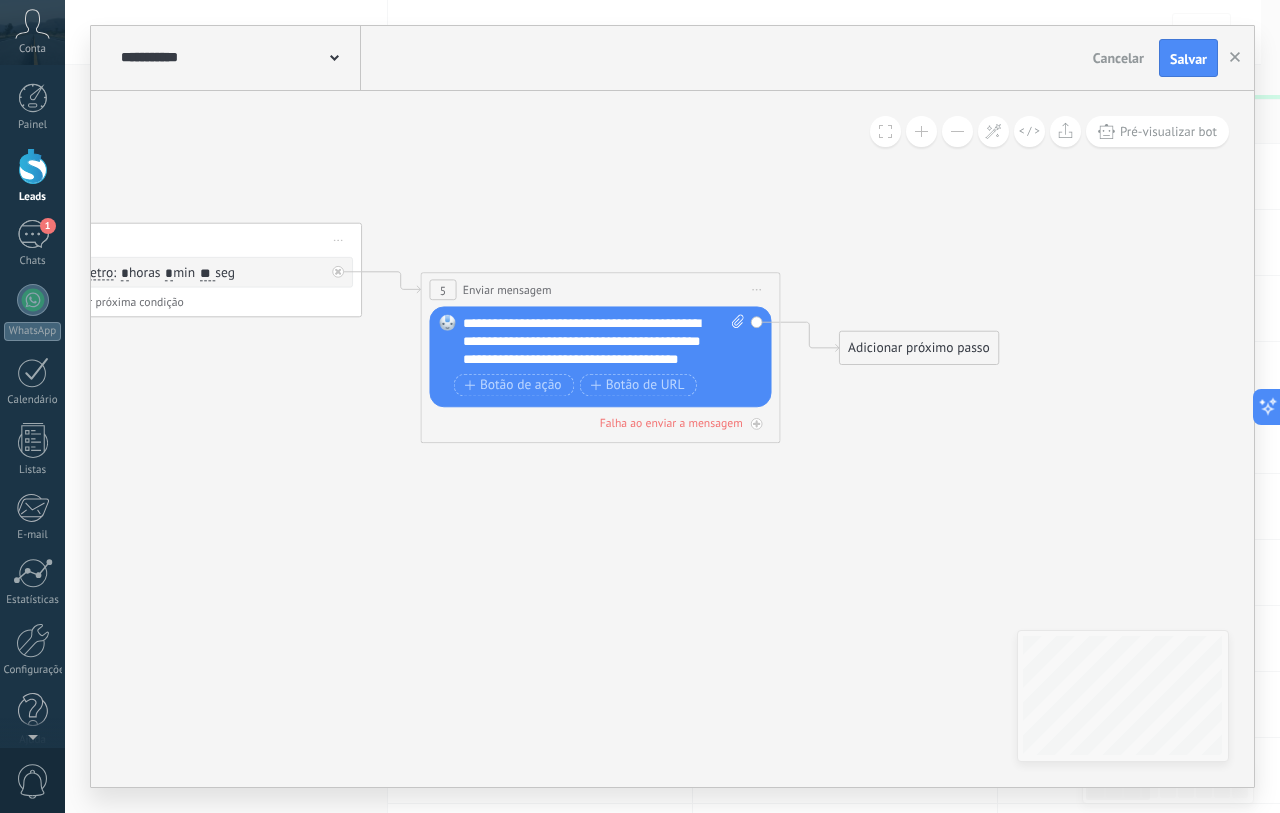 click 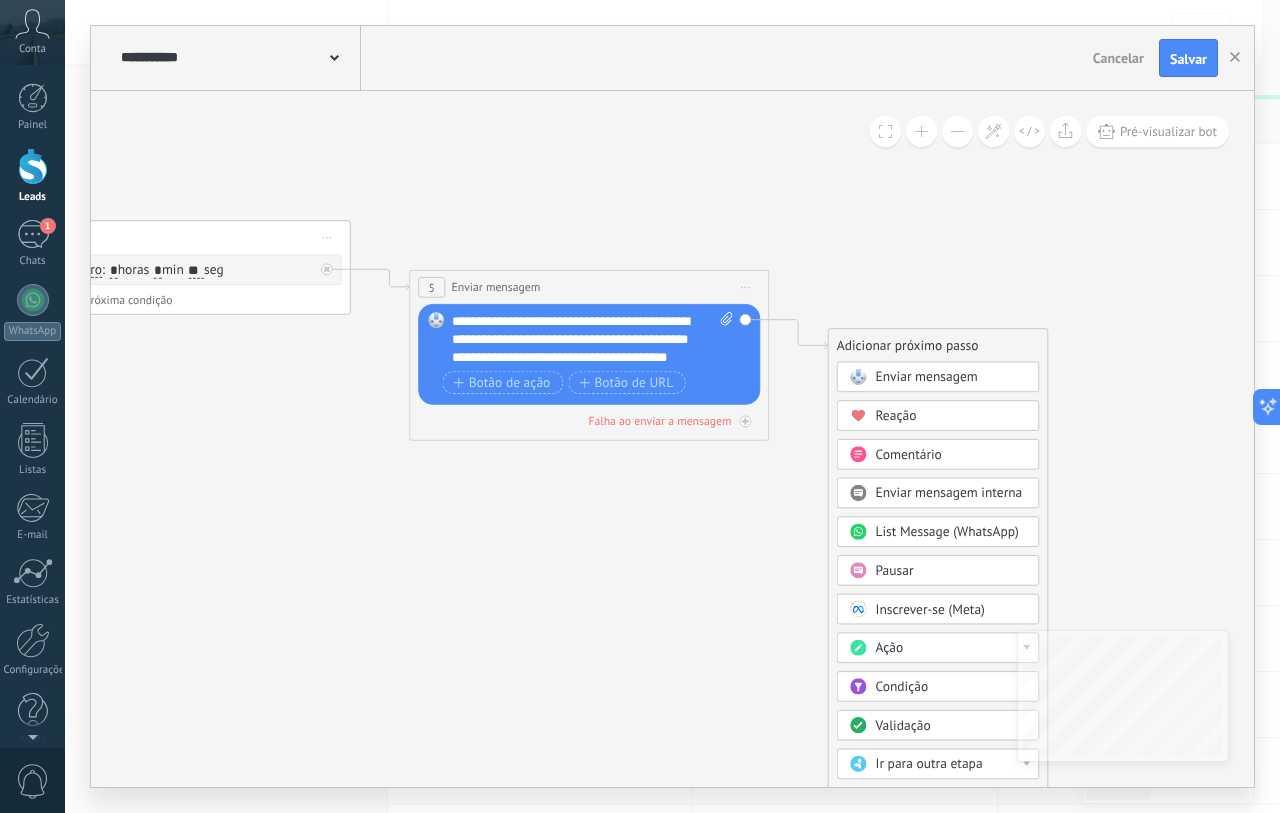 drag, startPoint x: 758, startPoint y: 577, endPoint x: 650, endPoint y: 358, distance: 244.18231 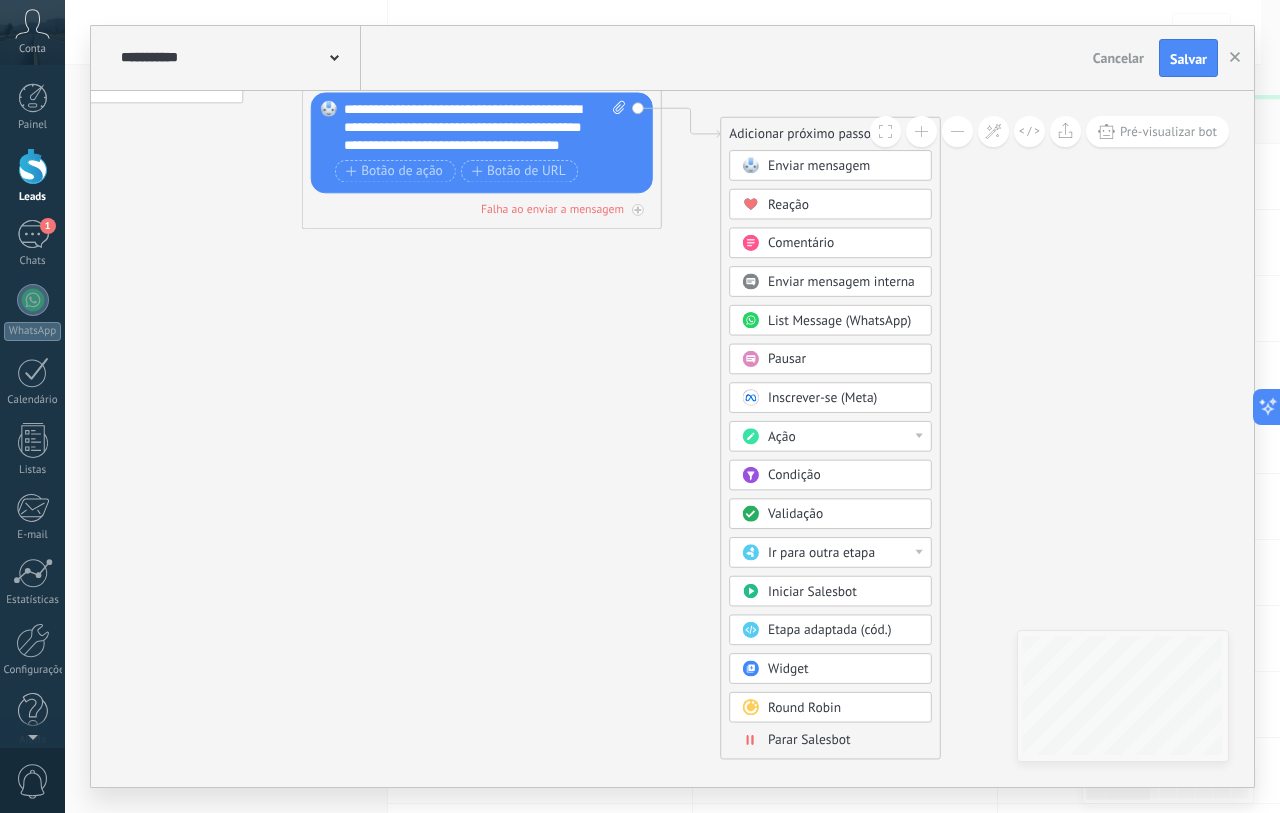 click on "Ação" at bounding box center (843, 437) 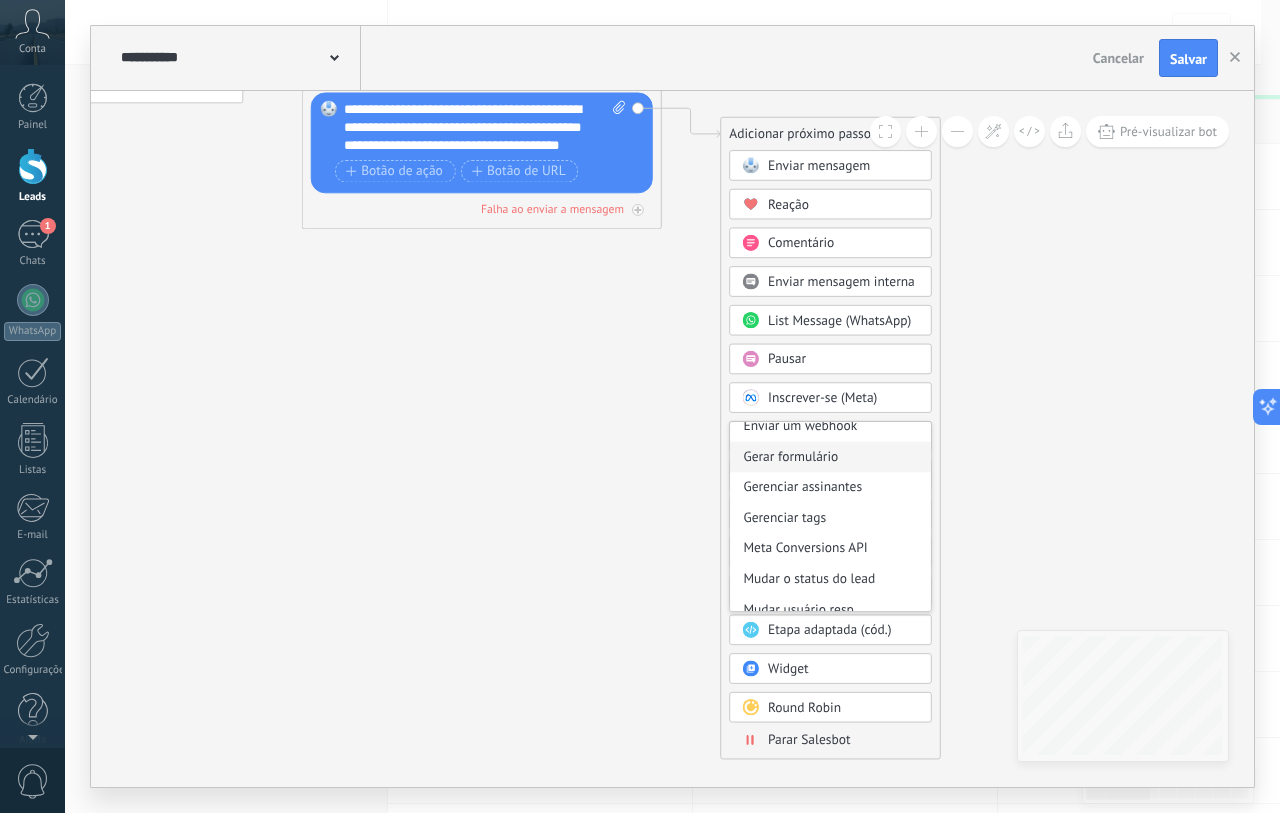 scroll, scrollTop: 266, scrollLeft: 0, axis: vertical 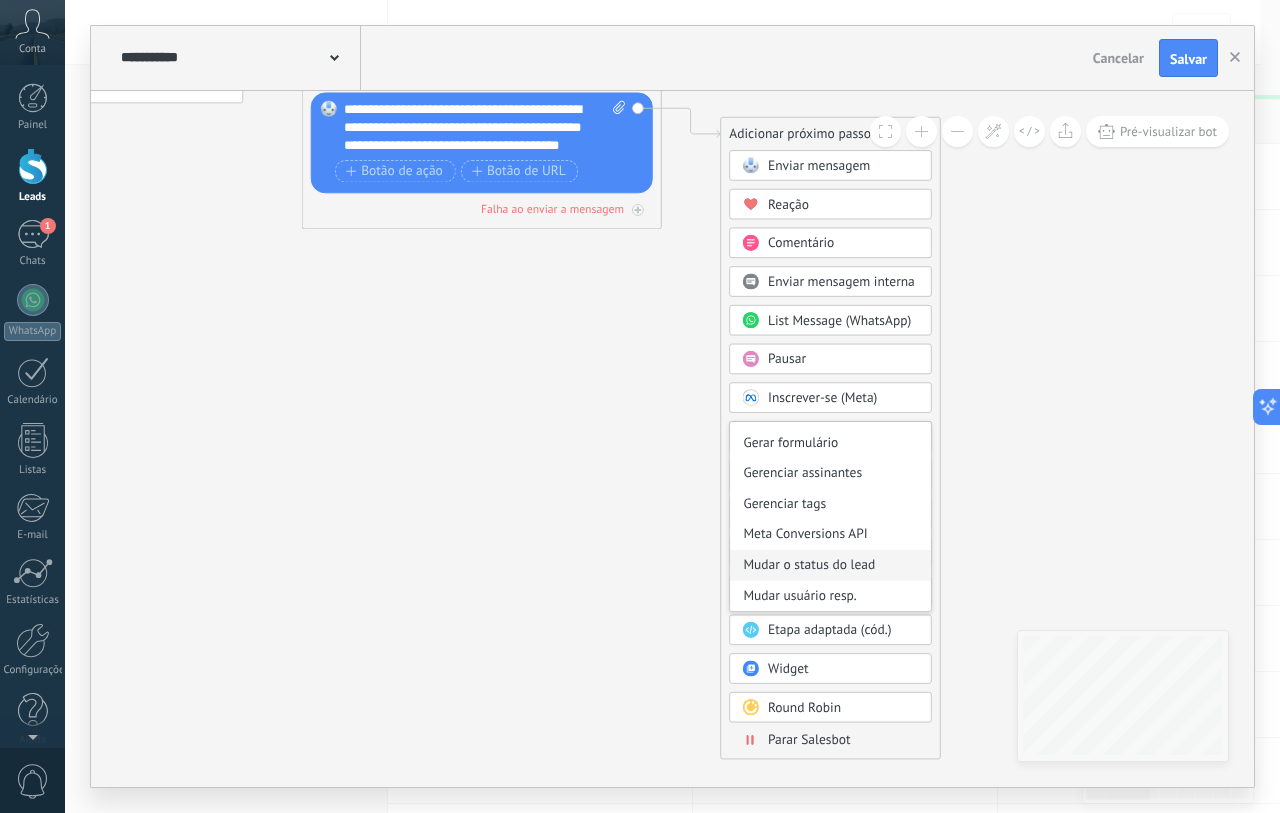 click on "Mudar o status do lead" at bounding box center [830, 564] 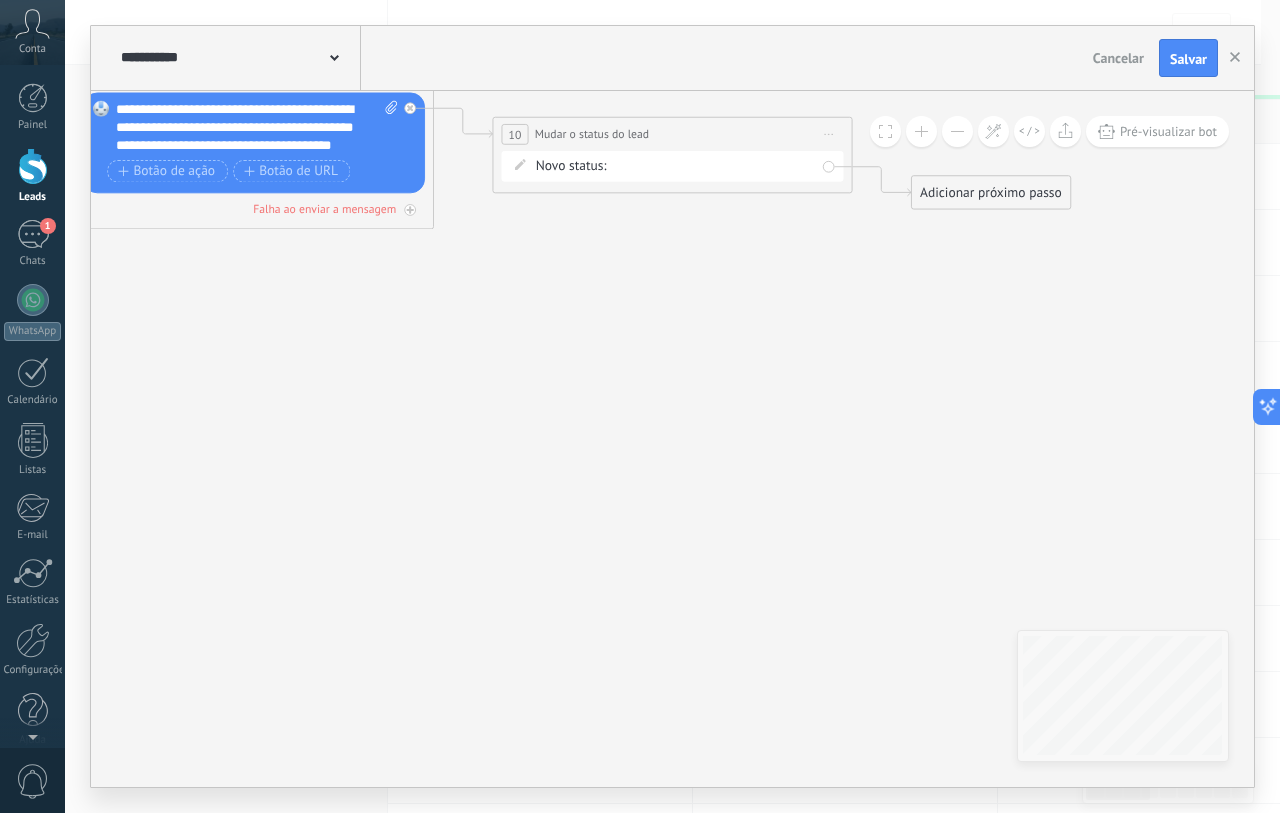 click on "**********" at bounding box center (673, 155) 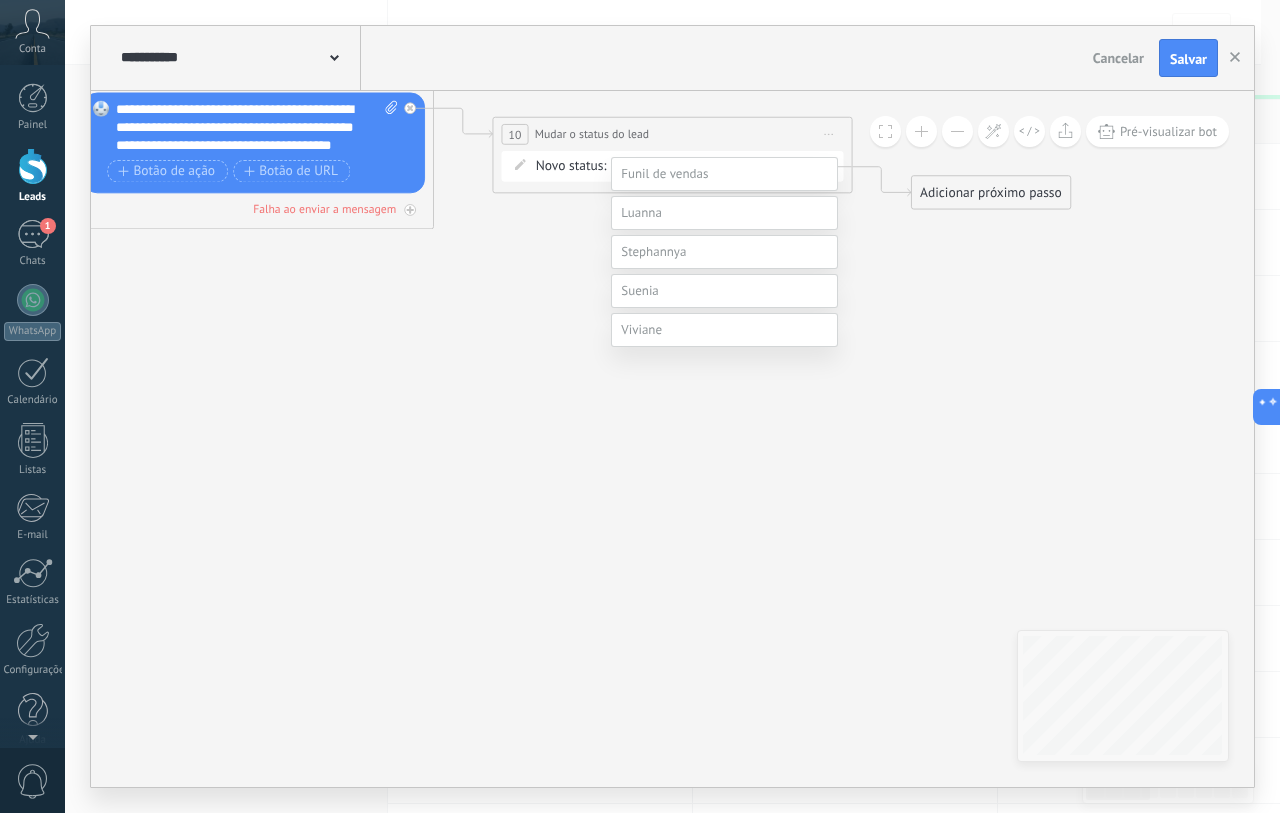 click at bounding box center (724, 213) 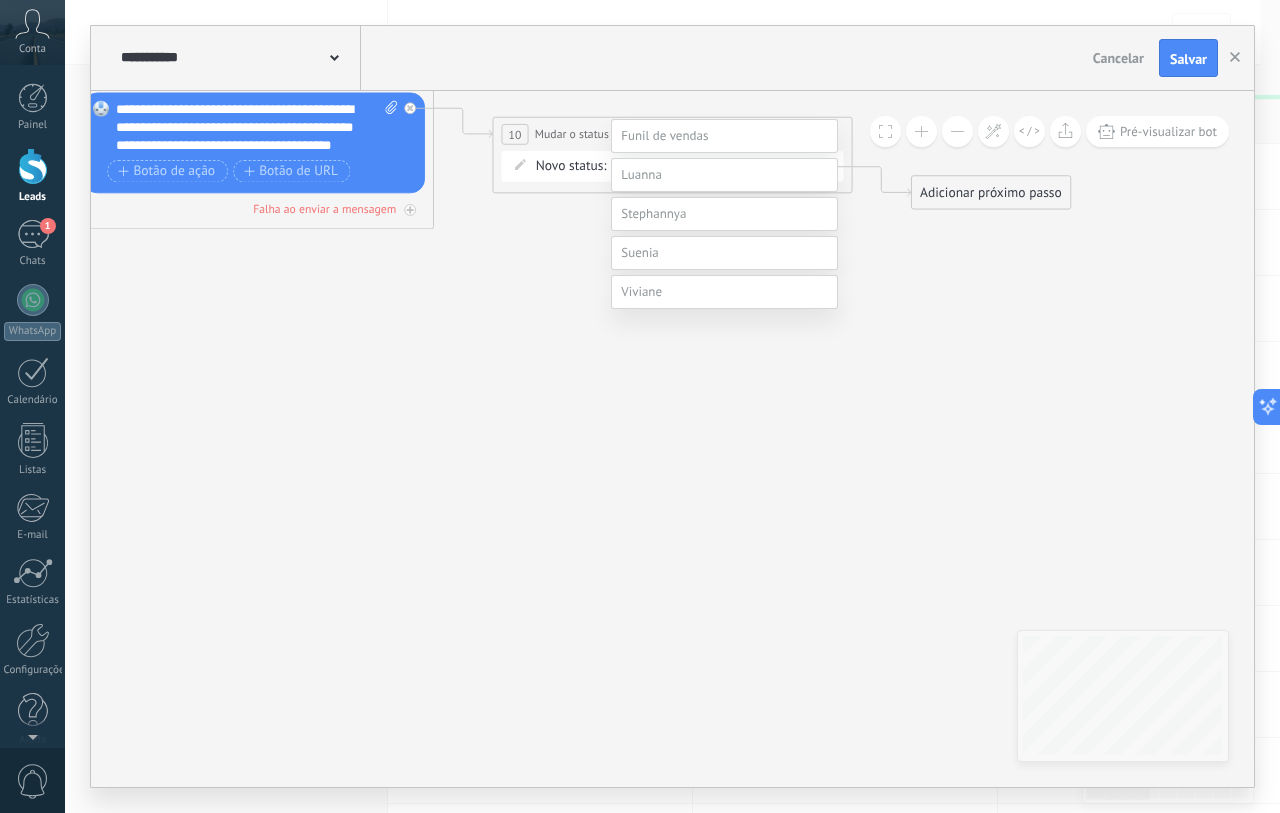 click on "Novidades" at bounding box center (0, 0) 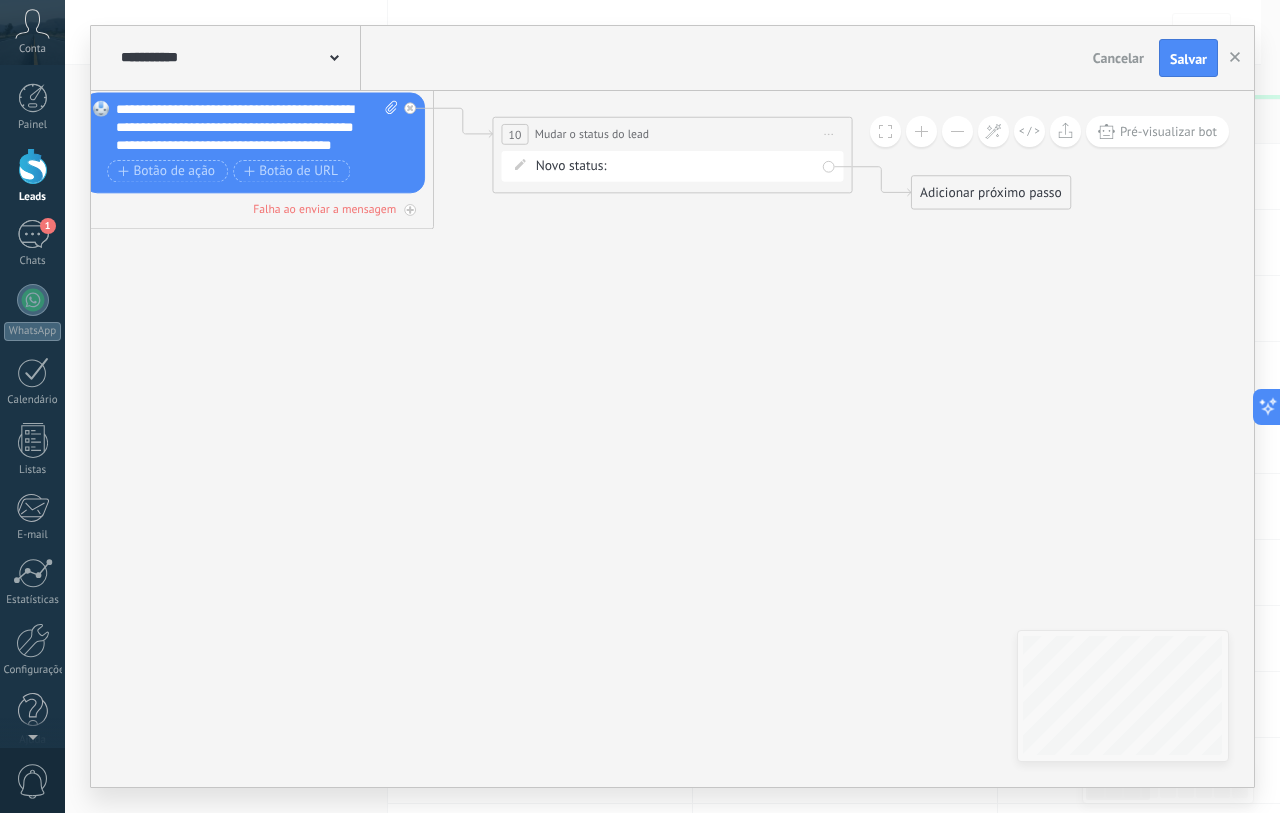 scroll, scrollTop: 0, scrollLeft: 0, axis: both 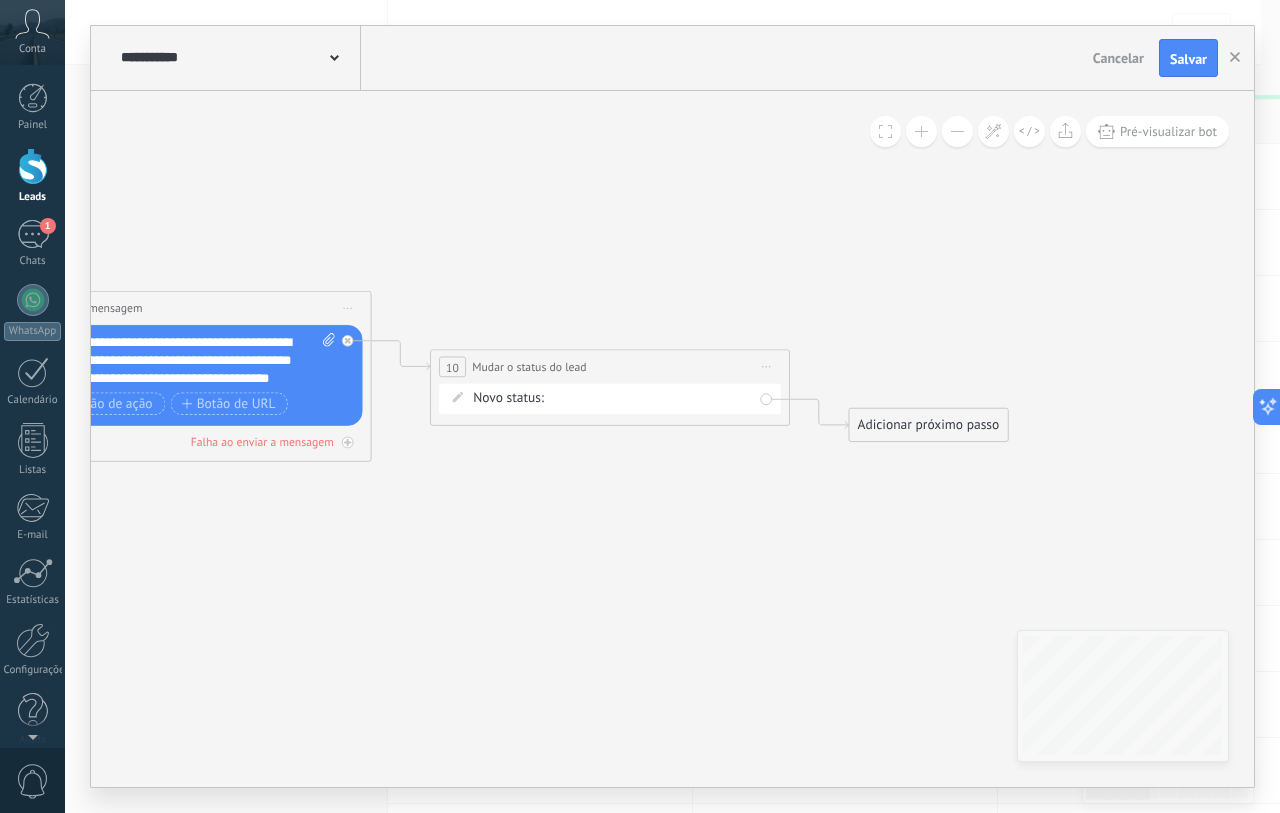 click on "Adicionar próximo passo" at bounding box center (928, 425) 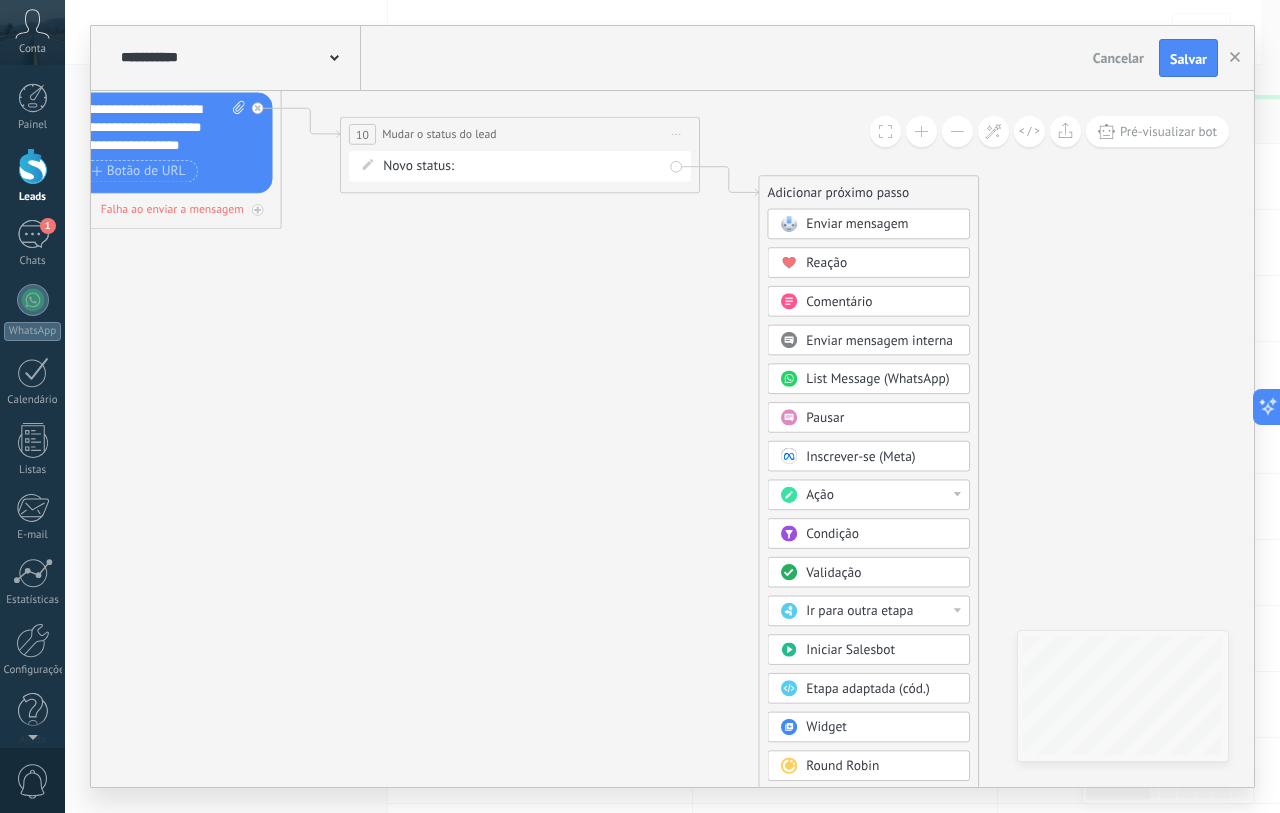 drag, startPoint x: 715, startPoint y: 248, endPoint x: 696, endPoint y: 132, distance: 117.54574 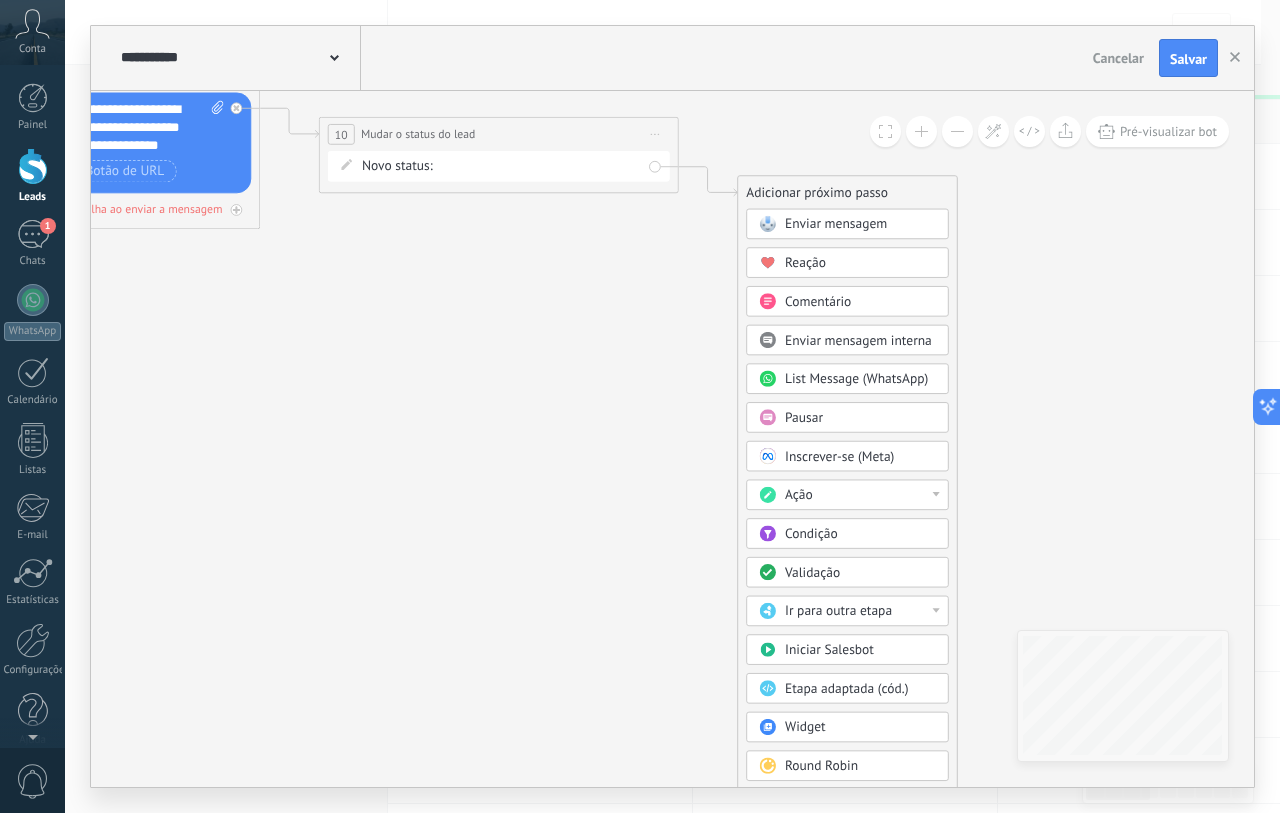 click at bounding box center [957, 131] 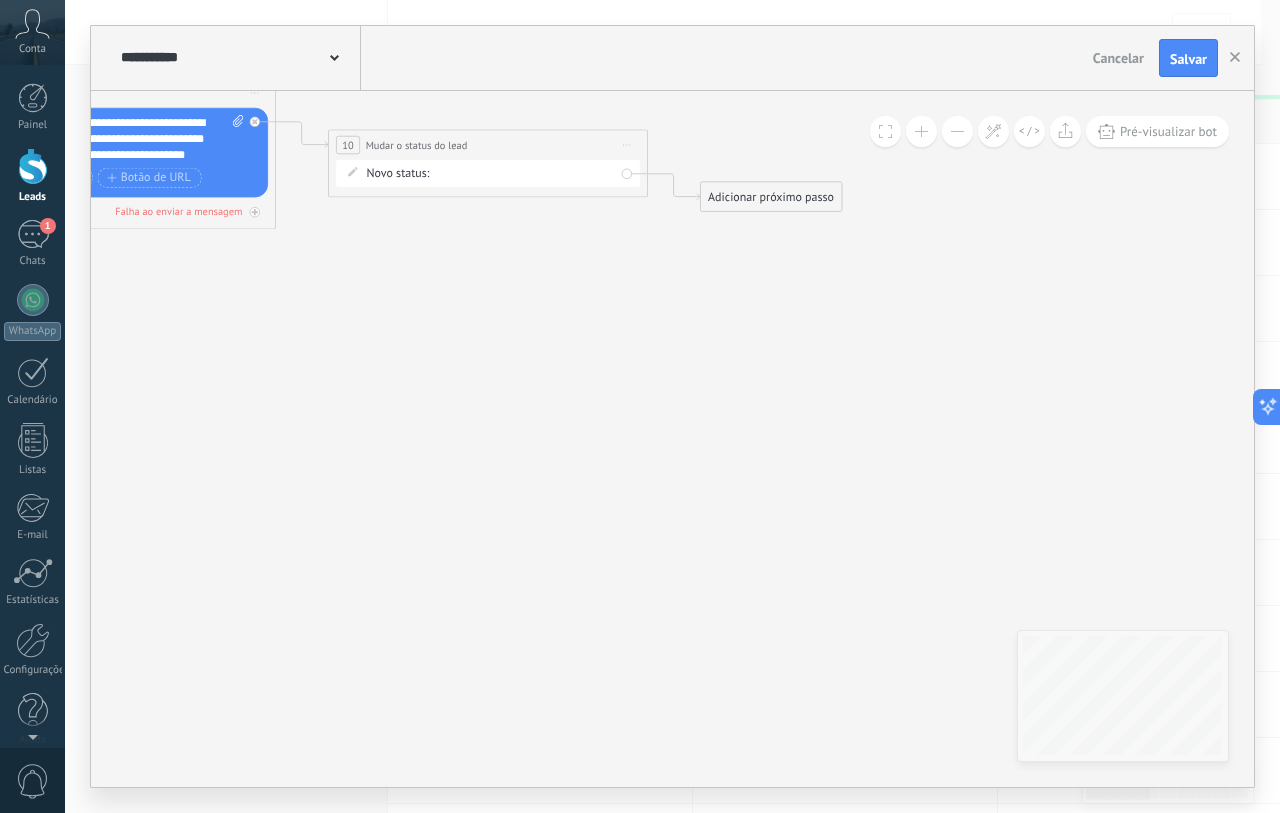drag, startPoint x: 1008, startPoint y: 317, endPoint x: 948, endPoint y: 193, distance: 137.7534 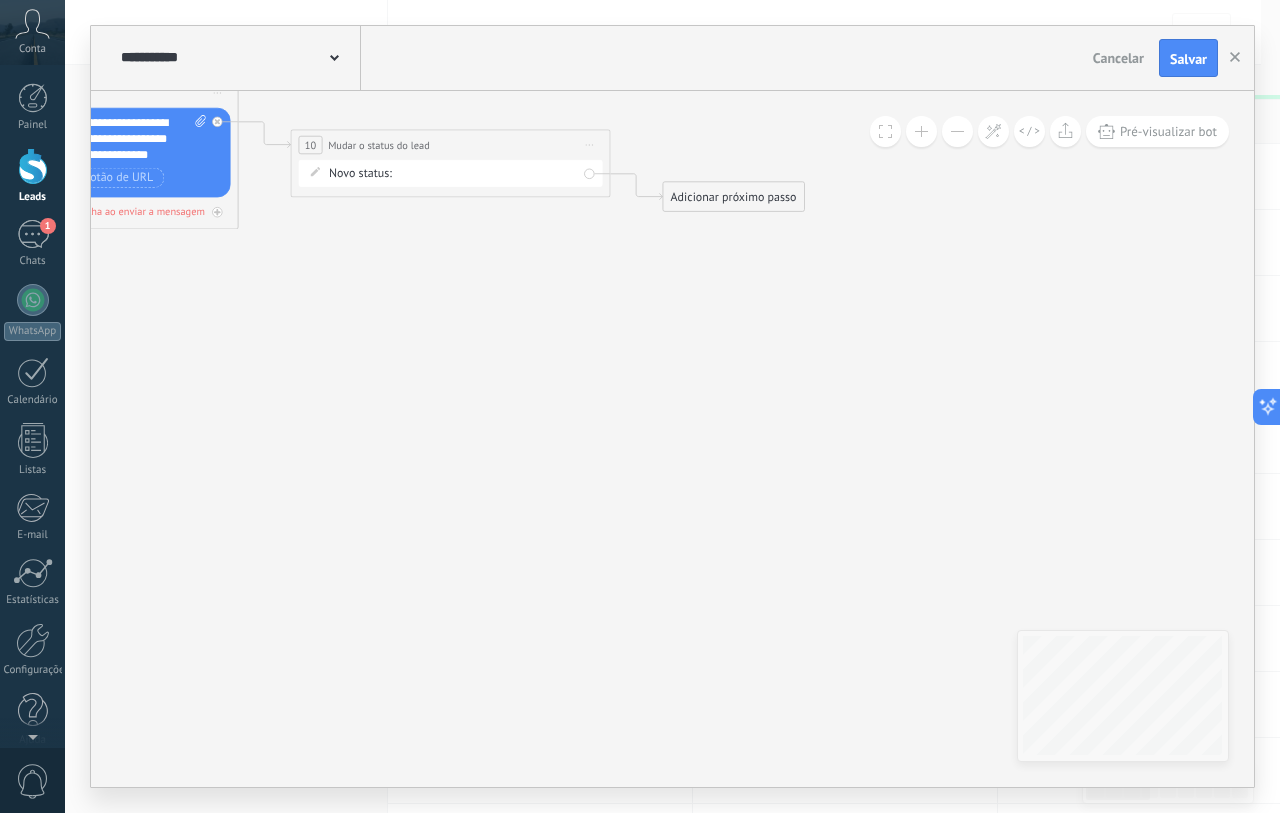 click on "Adicionar próximo passo" at bounding box center [733, 197] 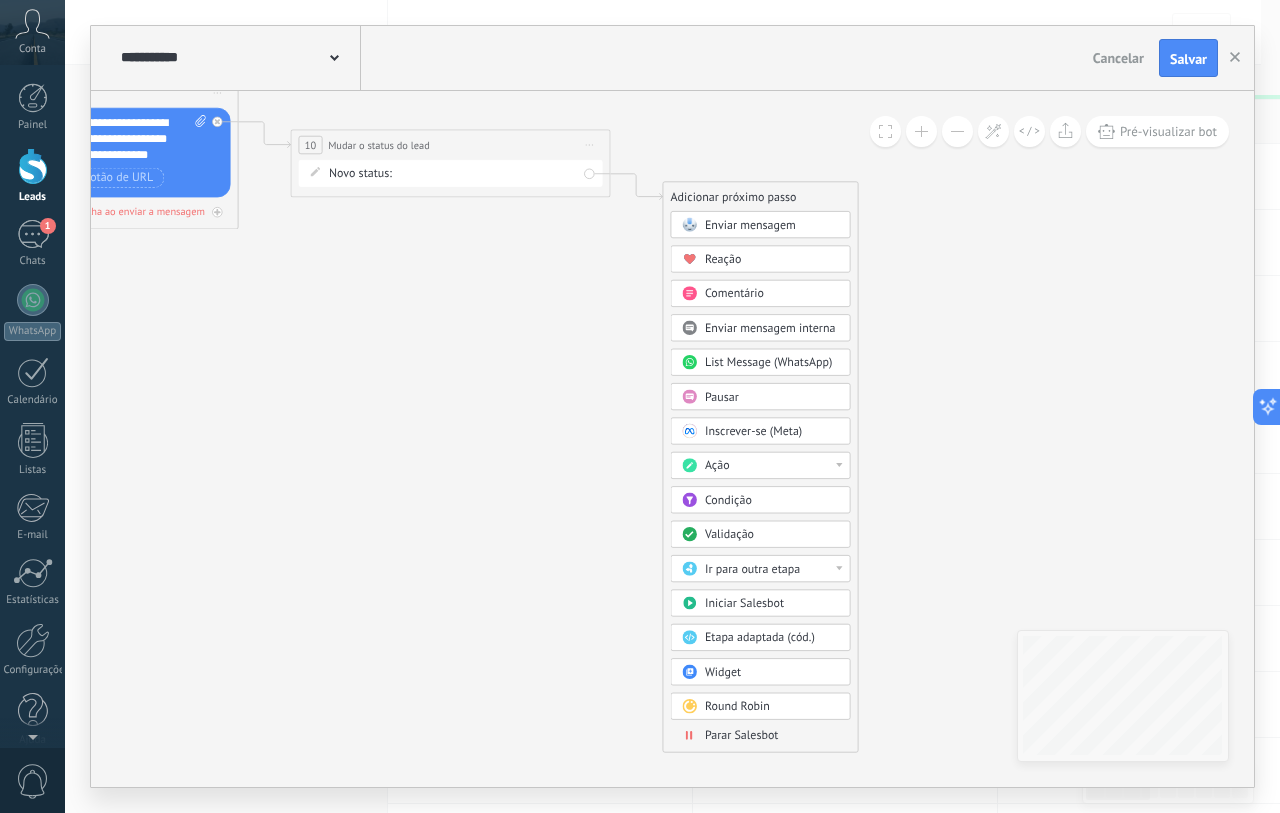 click on "Parar Salesbot" at bounding box center (761, 736) 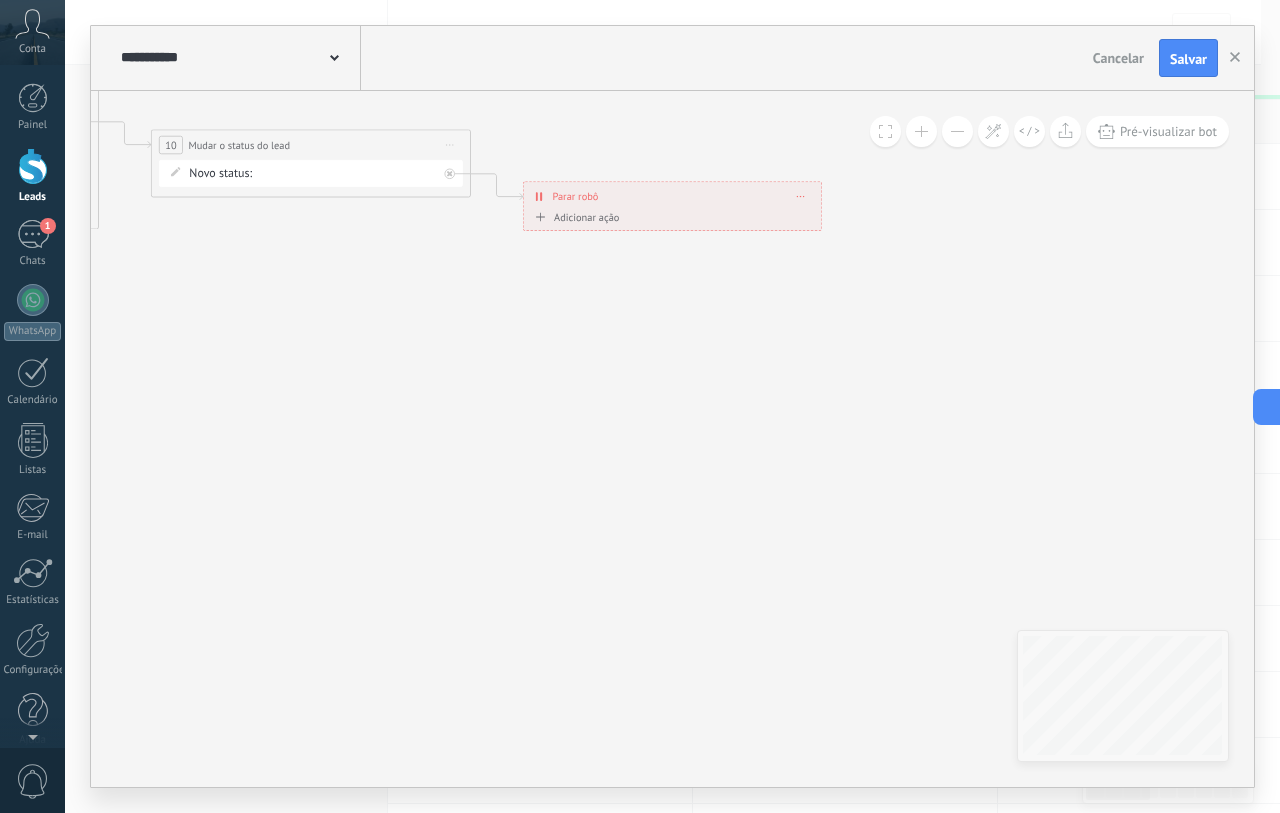 drag, startPoint x: 478, startPoint y: 441, endPoint x: 1156, endPoint y: 588, distance: 693.7528 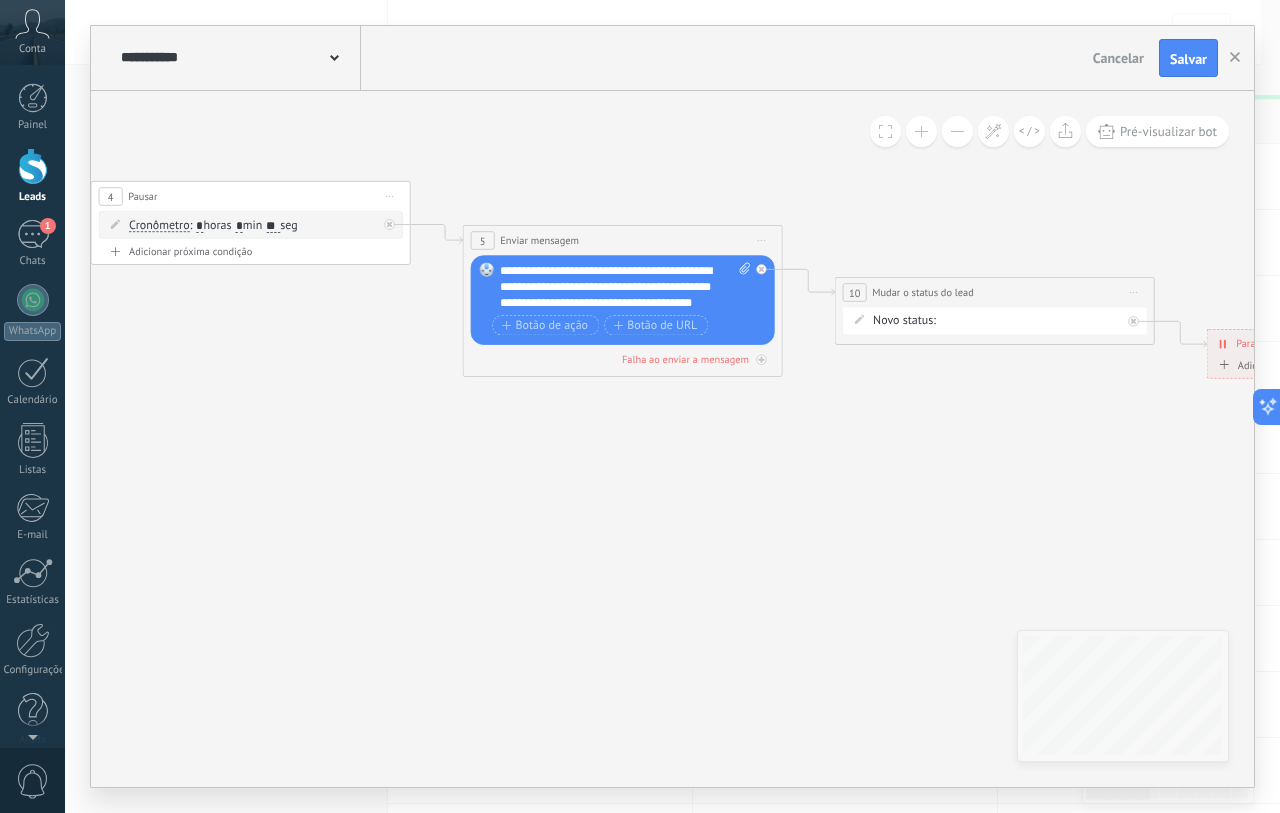 click 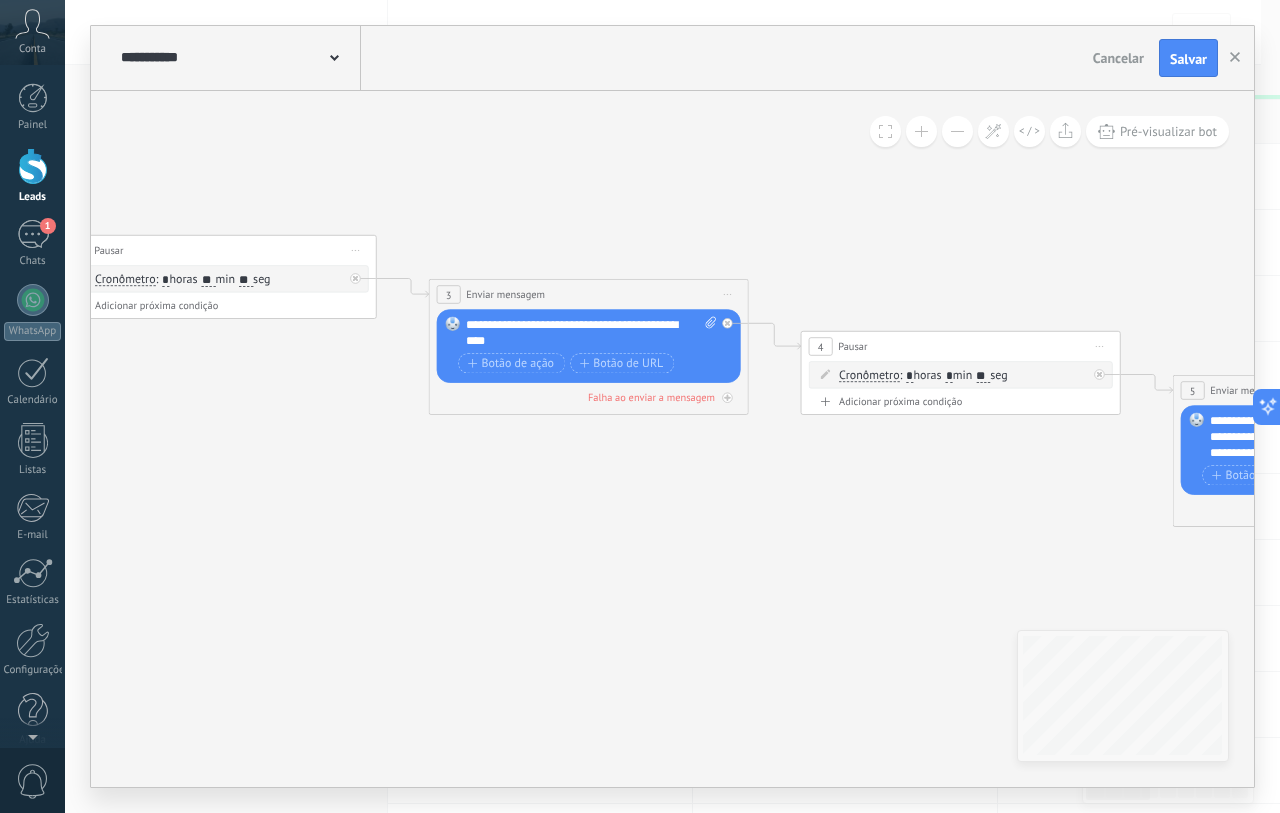 drag, startPoint x: 713, startPoint y: 583, endPoint x: 896, endPoint y: 587, distance: 183.04372 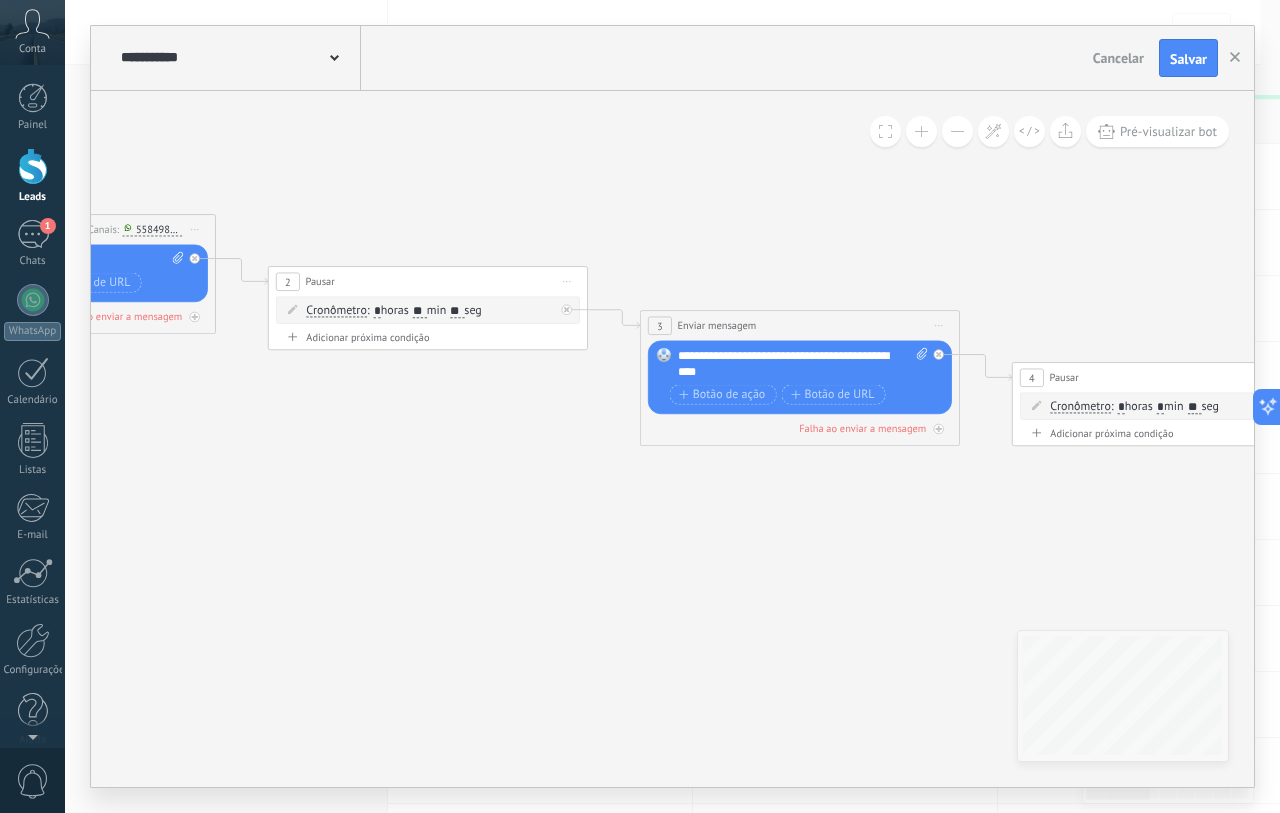 drag, startPoint x: 613, startPoint y: 523, endPoint x: 893, endPoint y: 562, distance: 282.70303 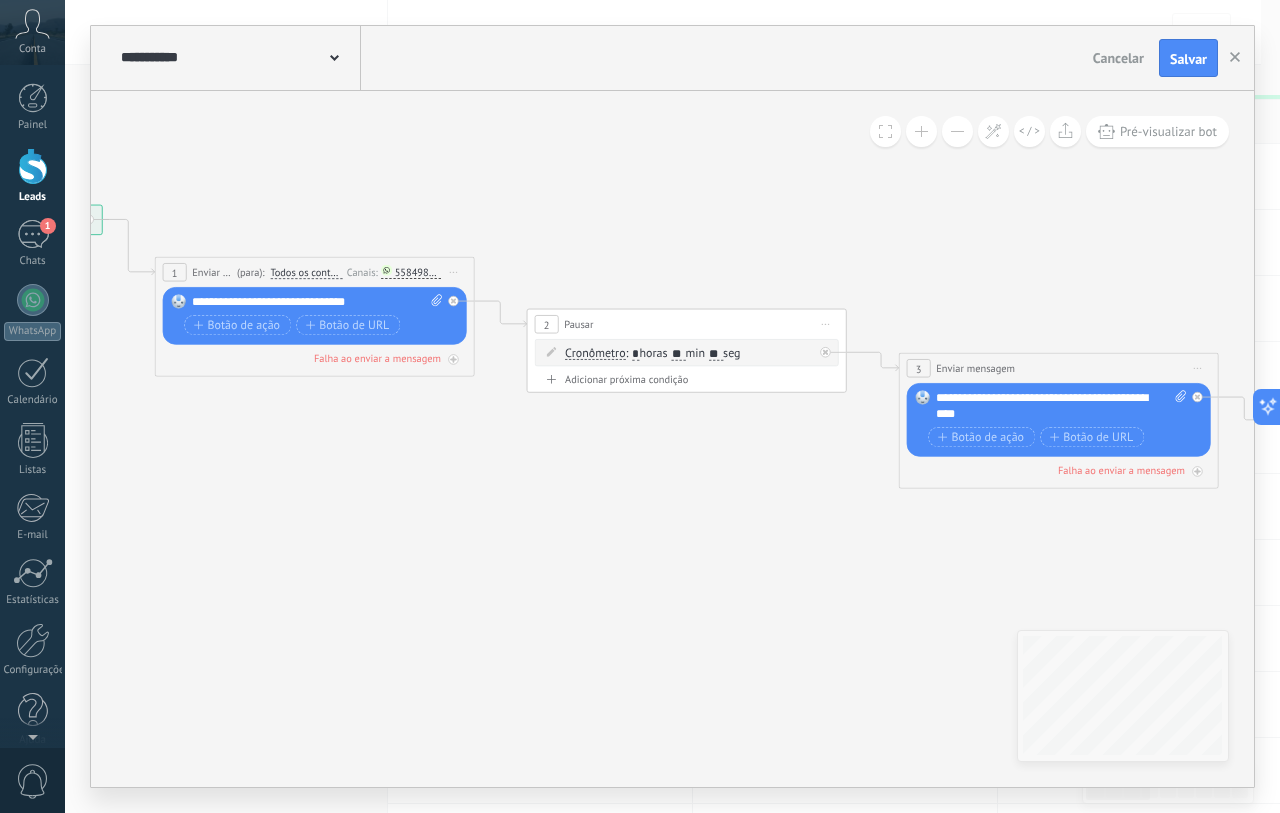 click 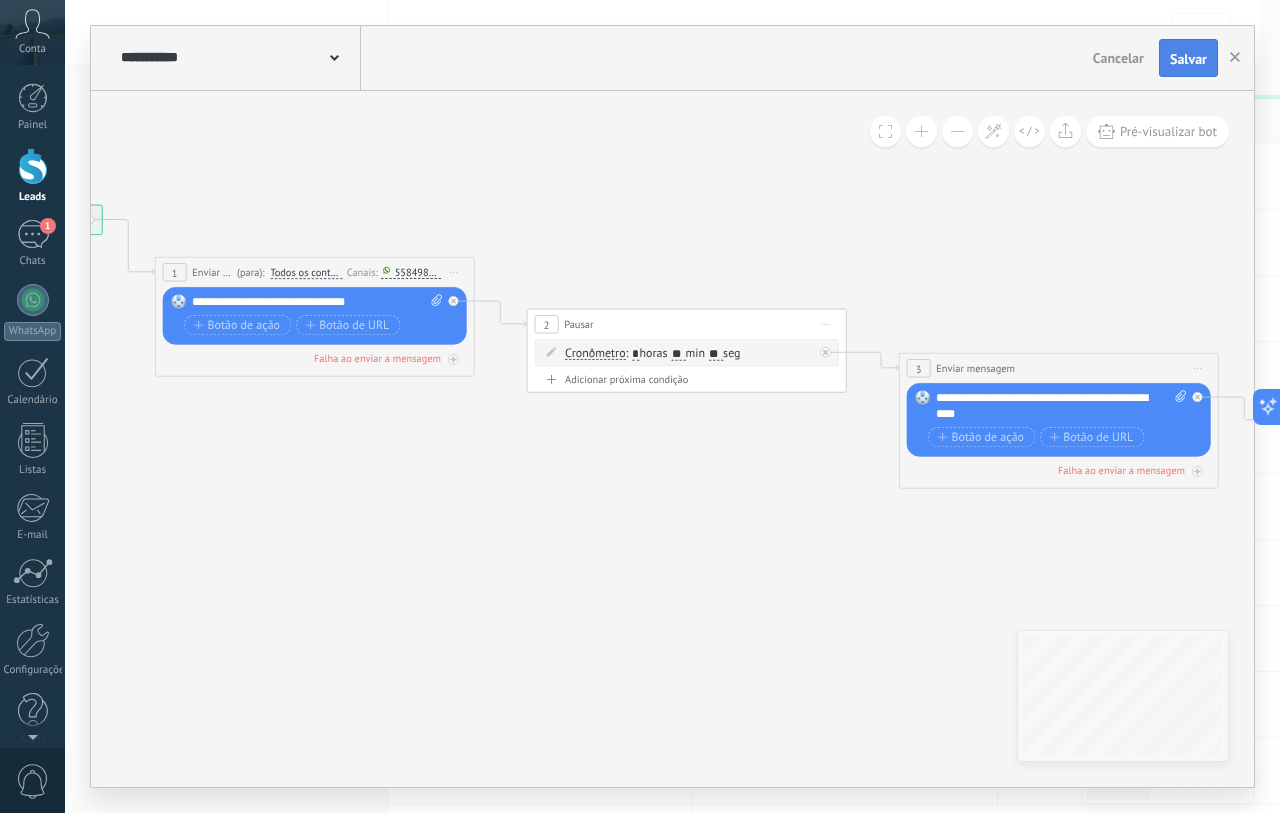 click on "Salvar" at bounding box center [1188, 58] 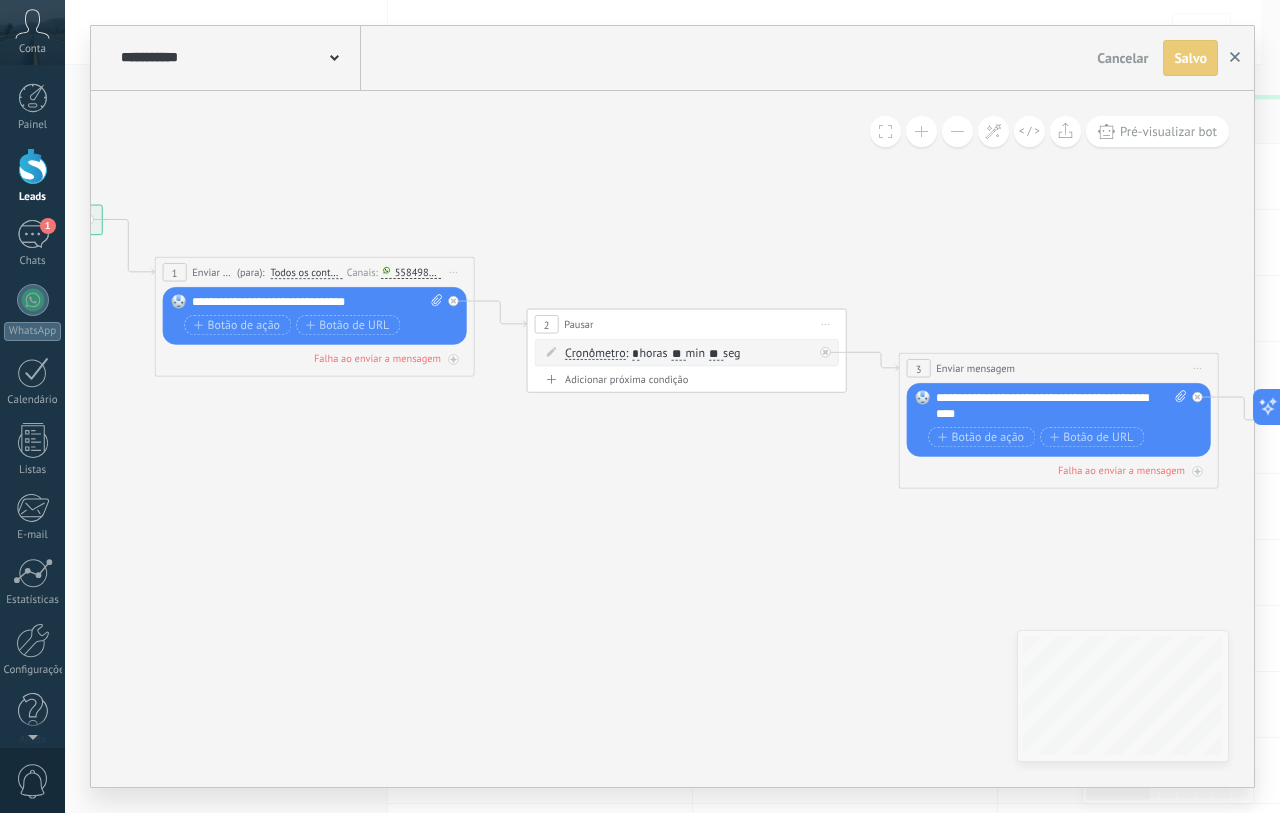 click 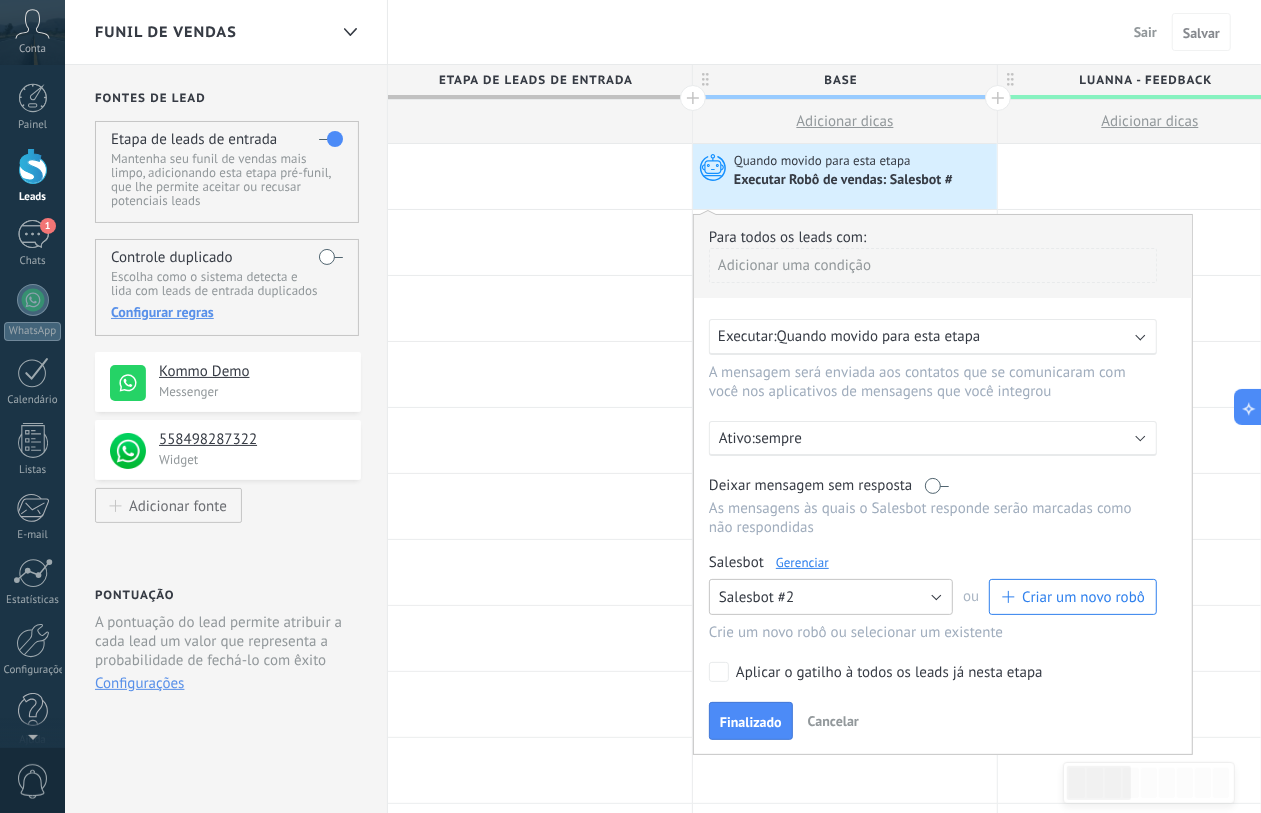 click on "Salesbot #2" at bounding box center (831, 597) 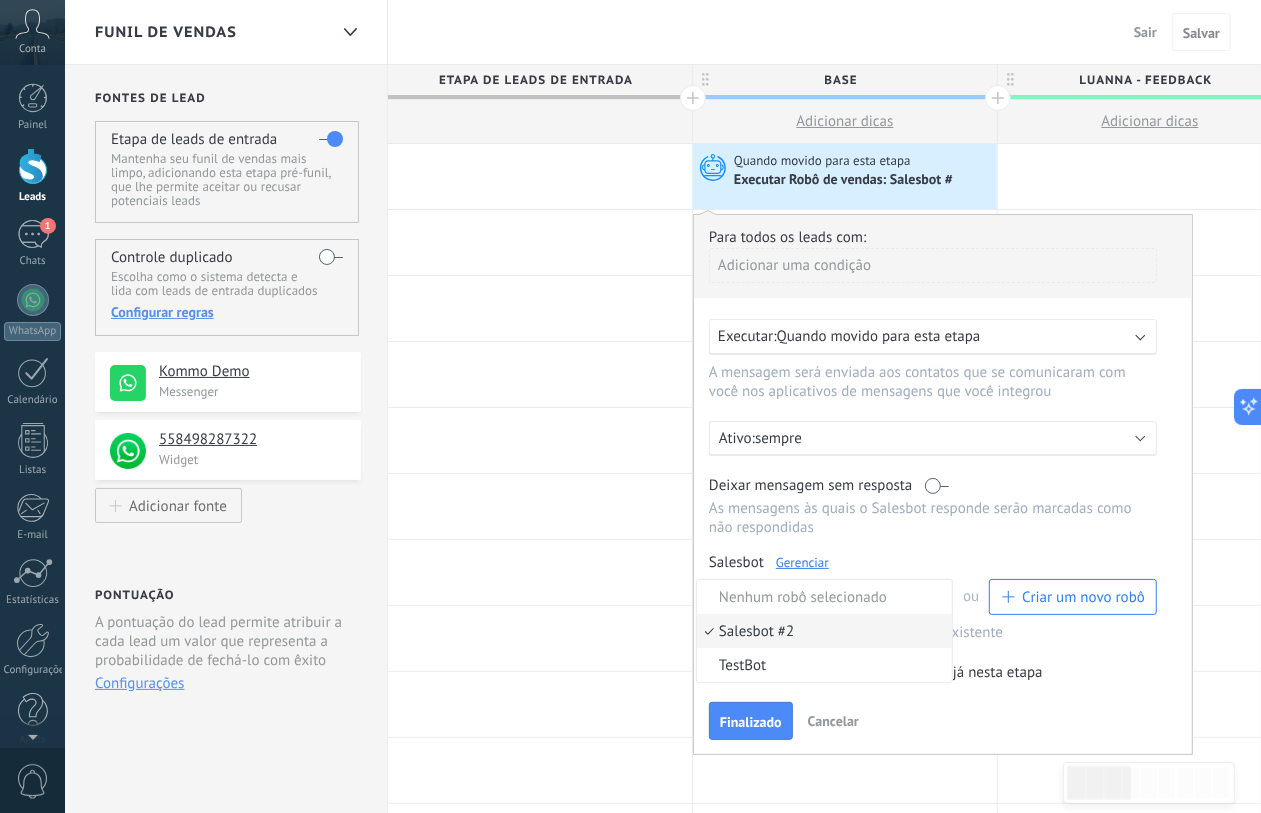 click on "Salesbot #2" at bounding box center (821, 631) 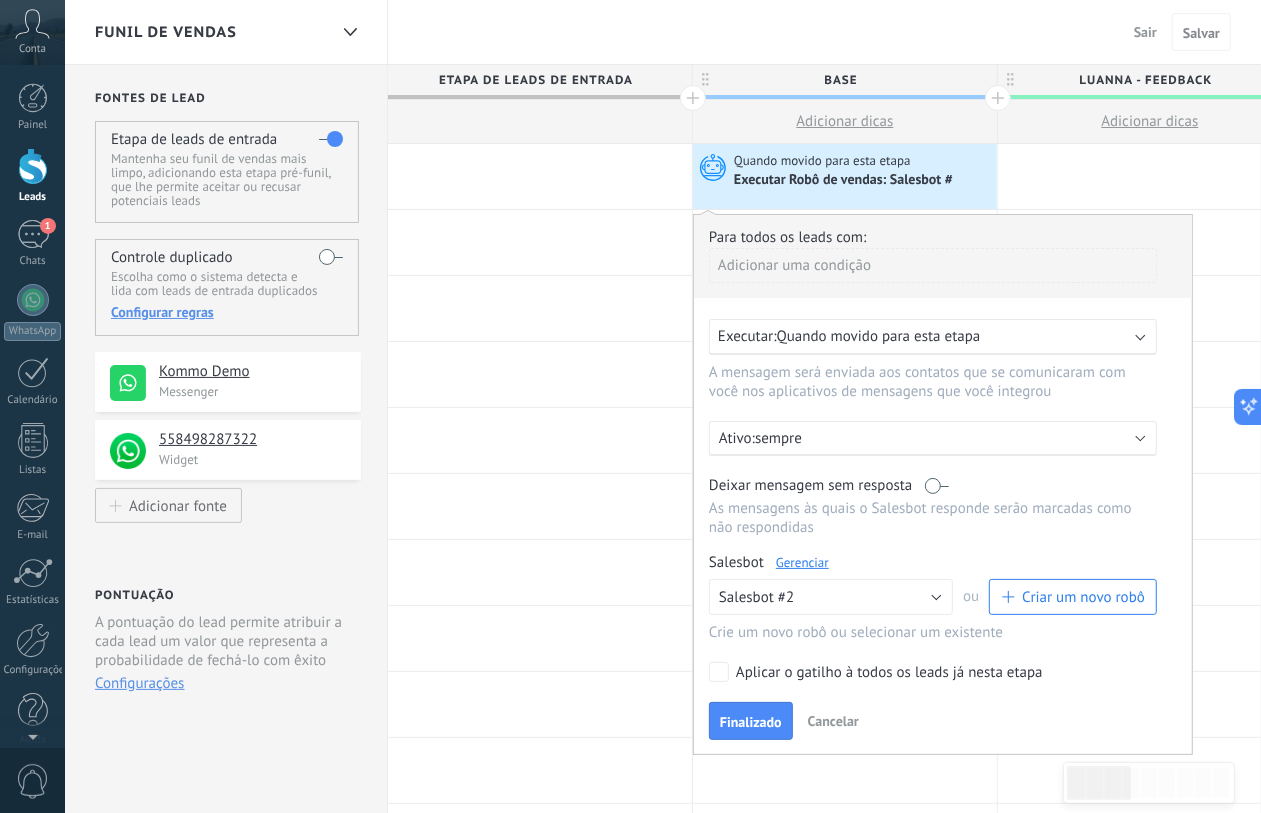 click on "Gerenciar" at bounding box center [802, 562] 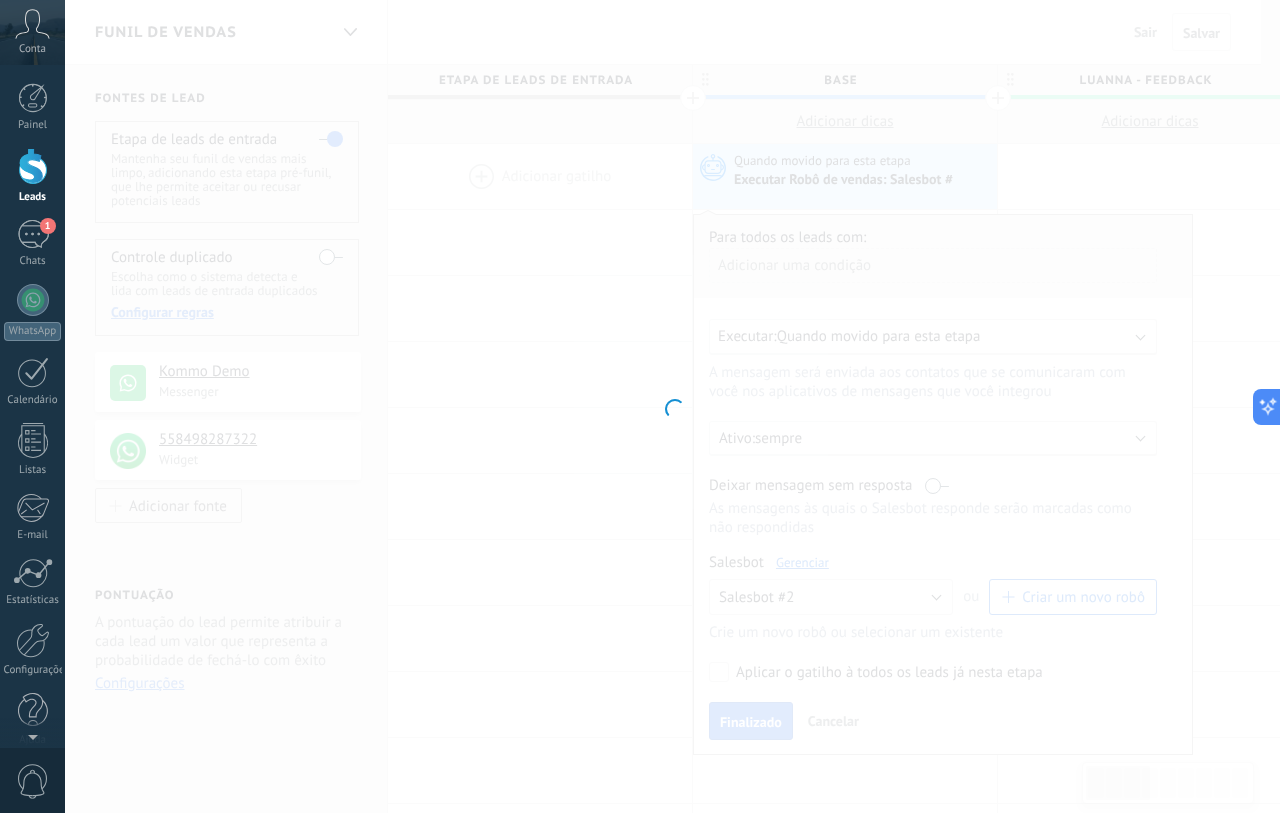 type on "**********" 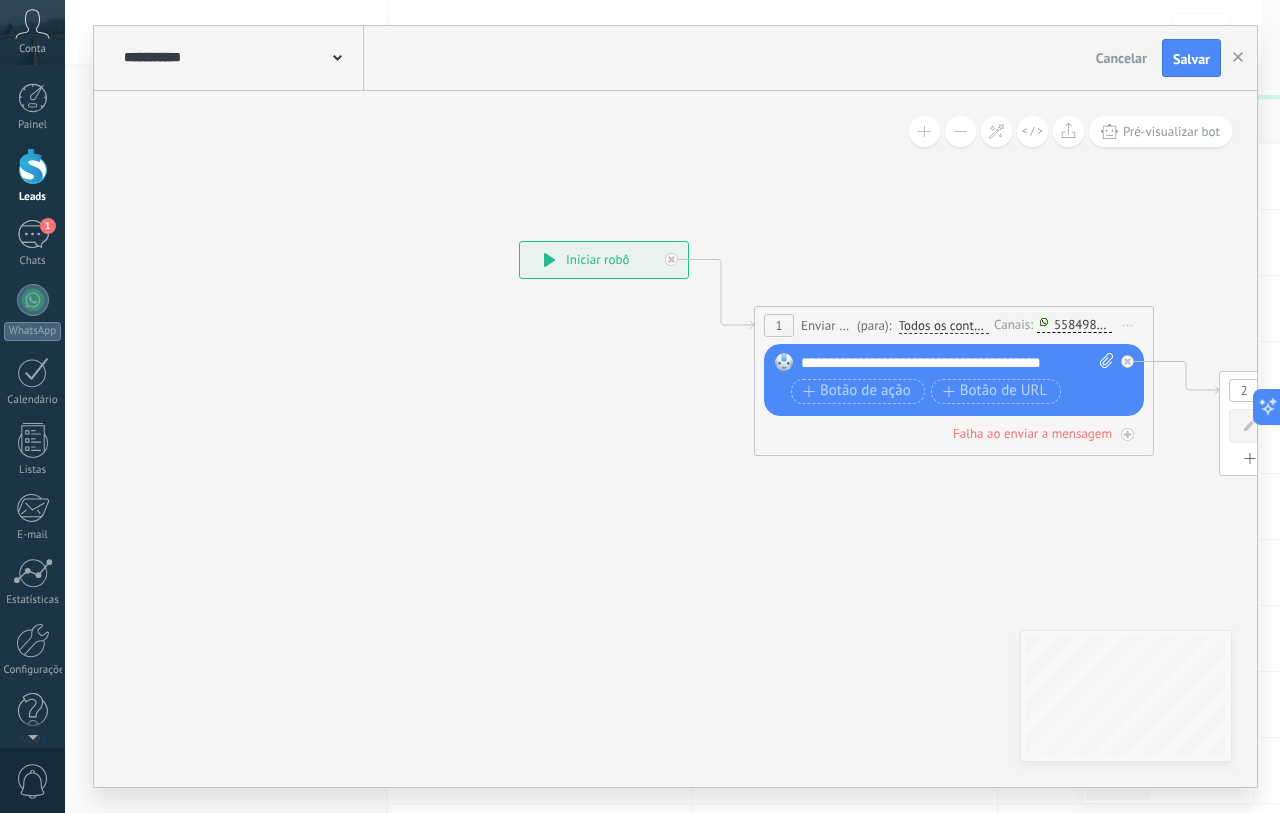 click at bounding box center (337, 56) 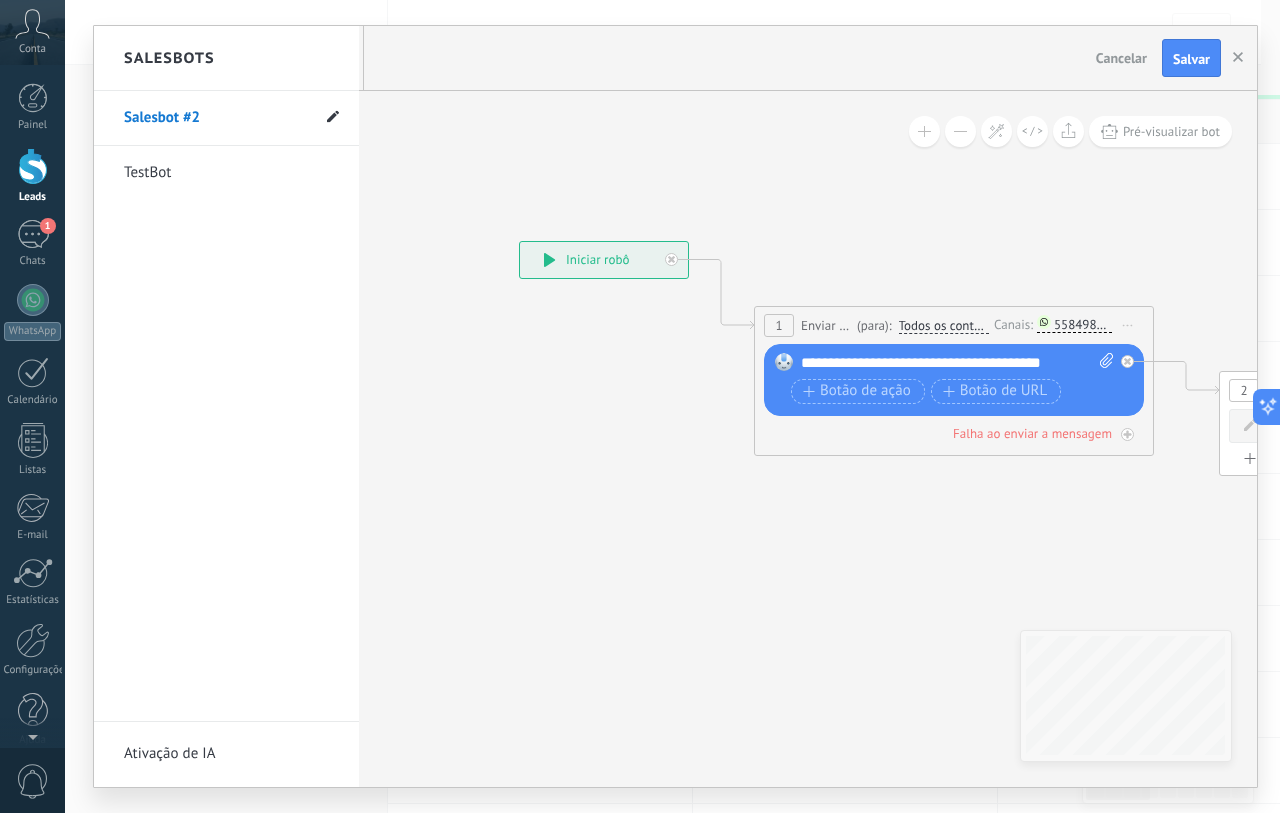 click 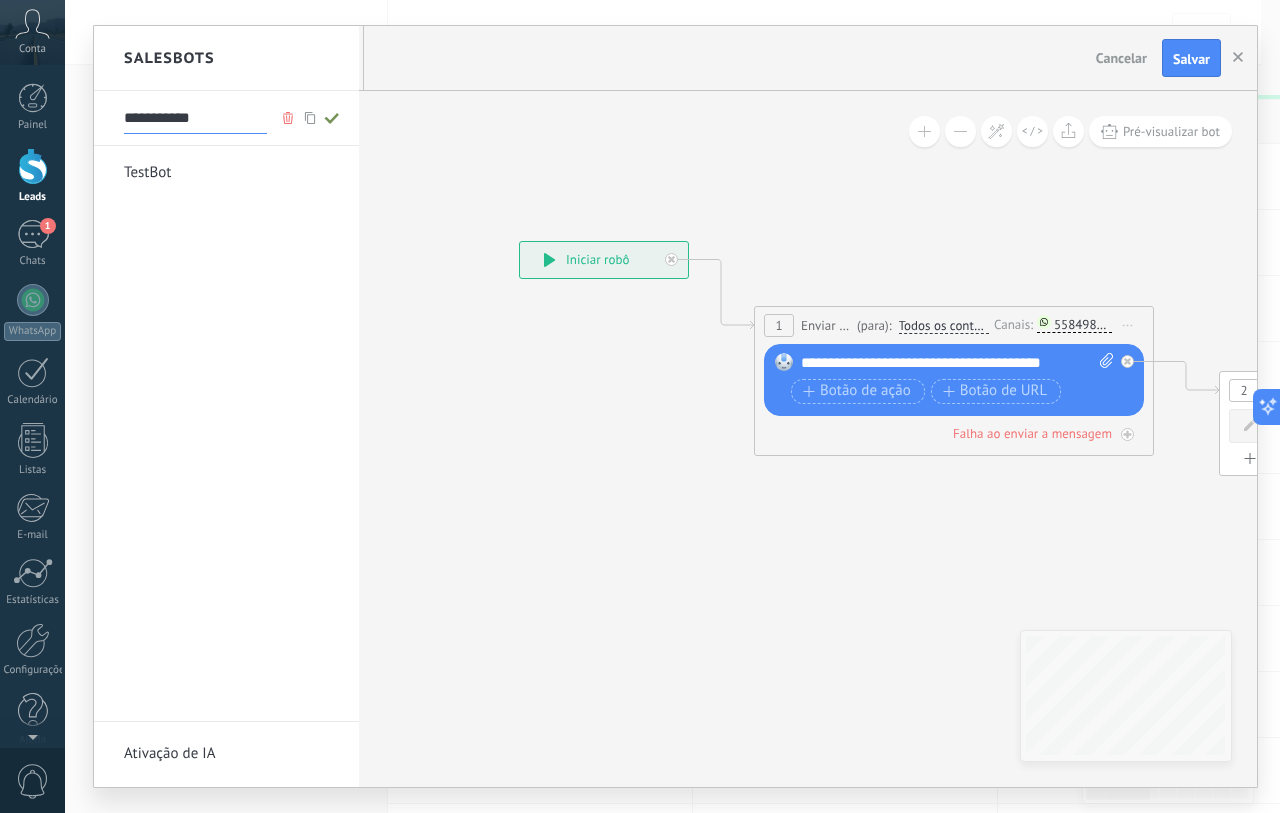 click on "**********" at bounding box center [195, 118] 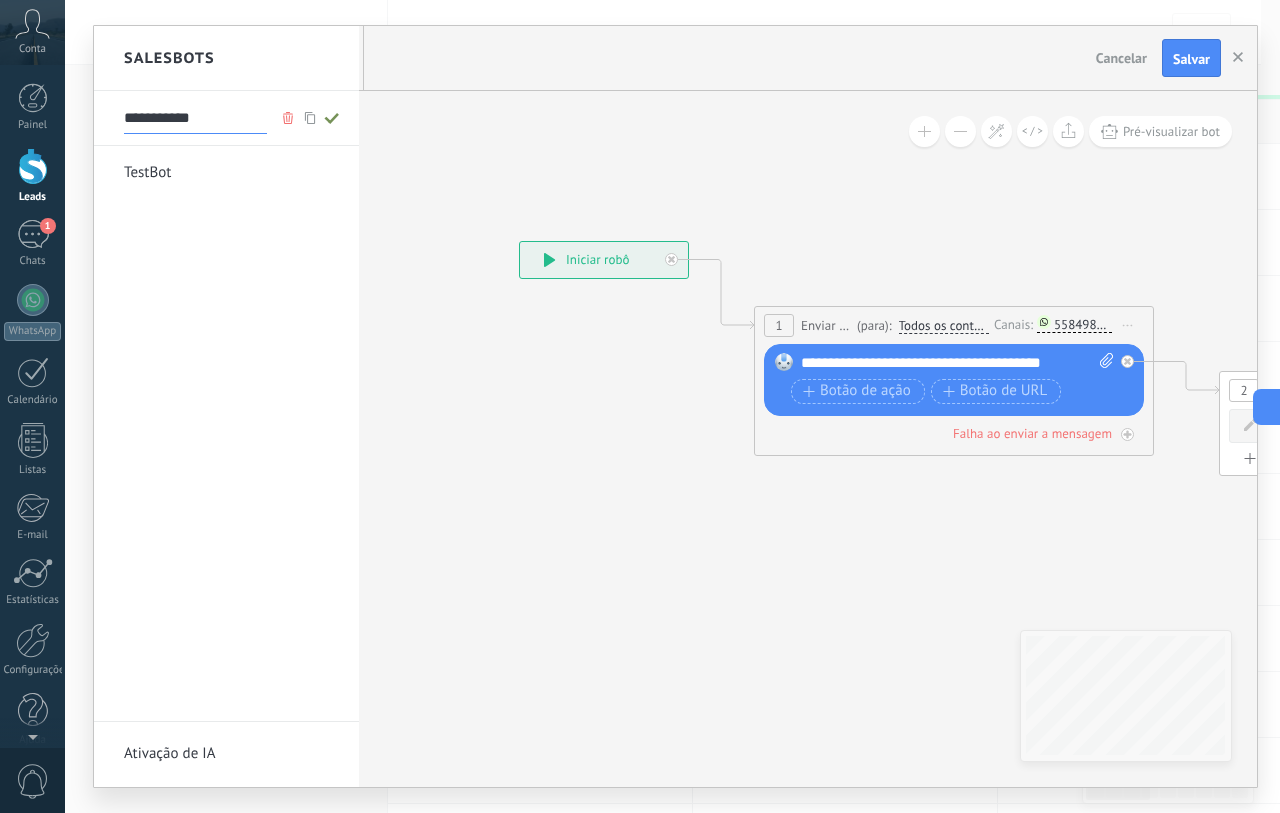 click on "**********" at bounding box center [195, 118] 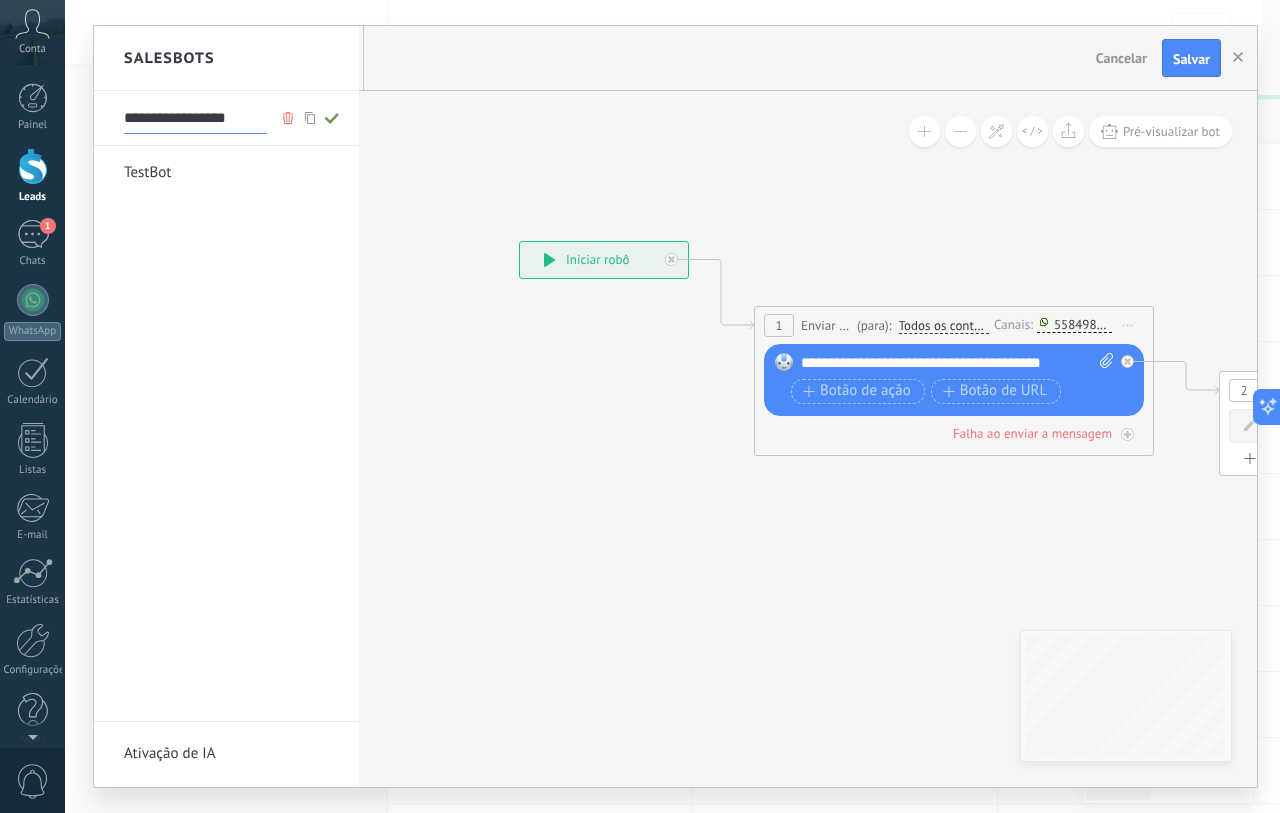 type on "**********" 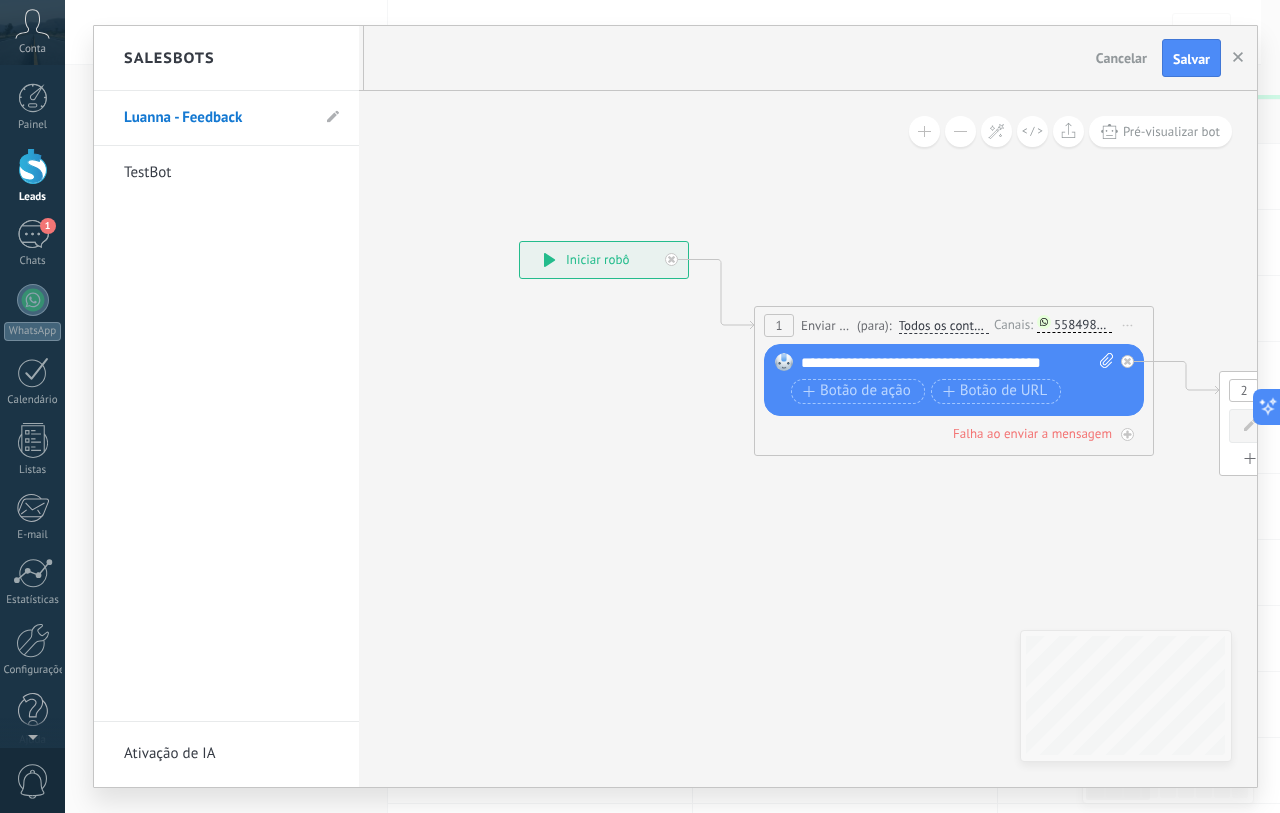 click at bounding box center (675, 406) 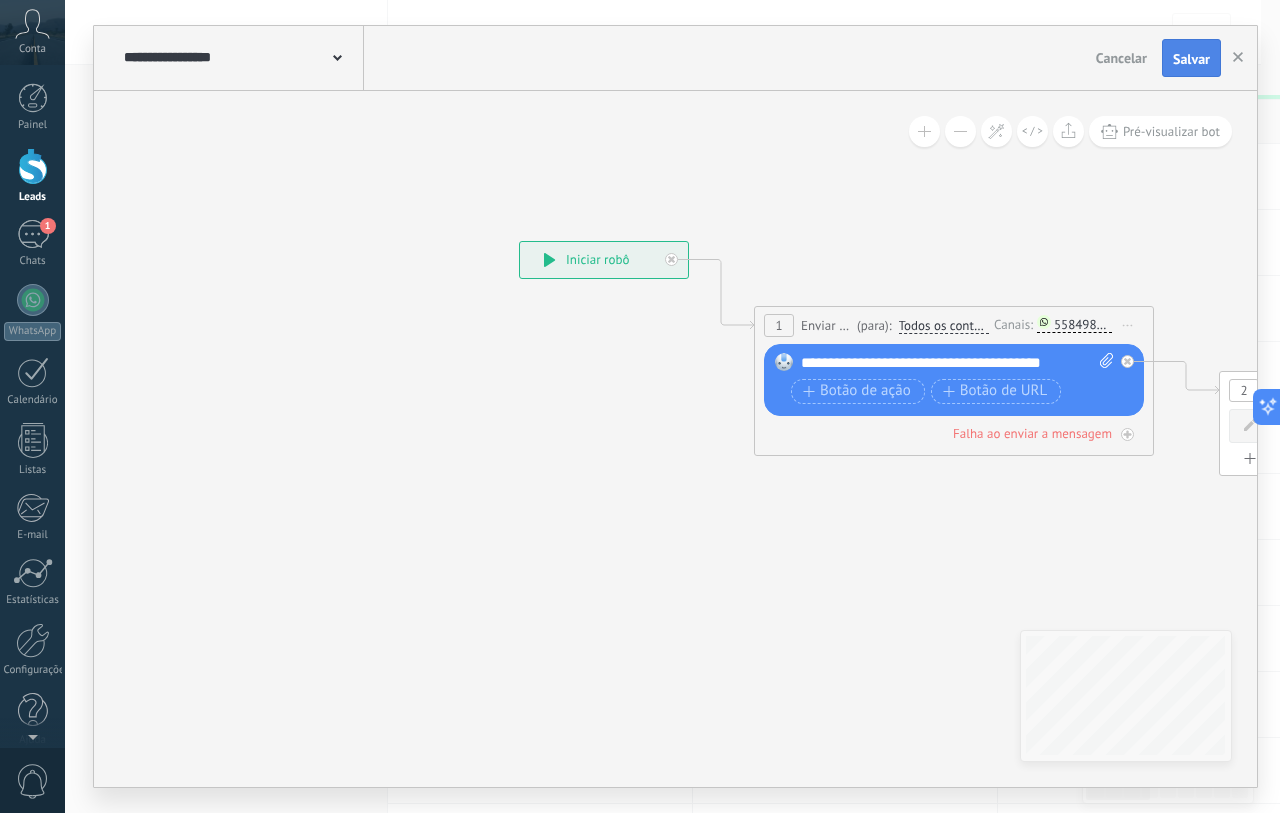 click on "Salvar" at bounding box center (1191, 59) 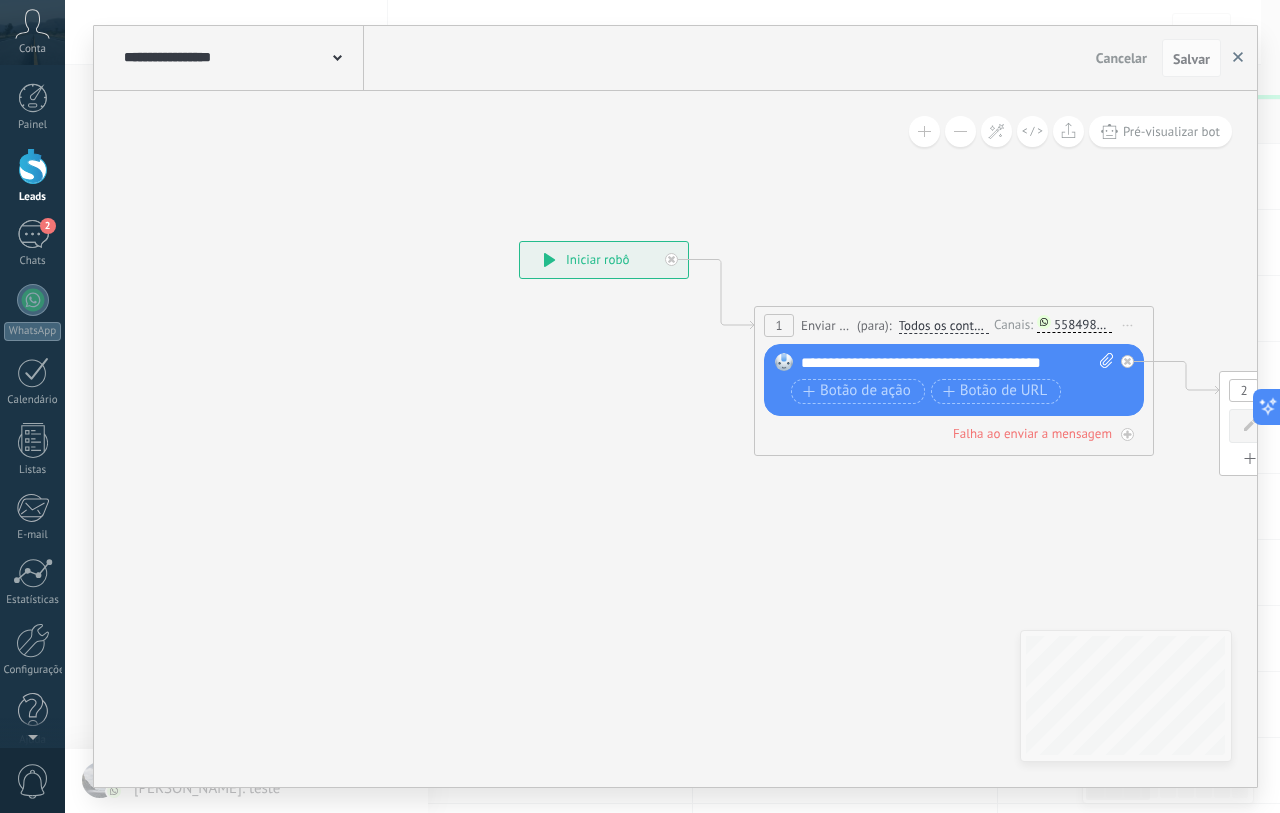 click 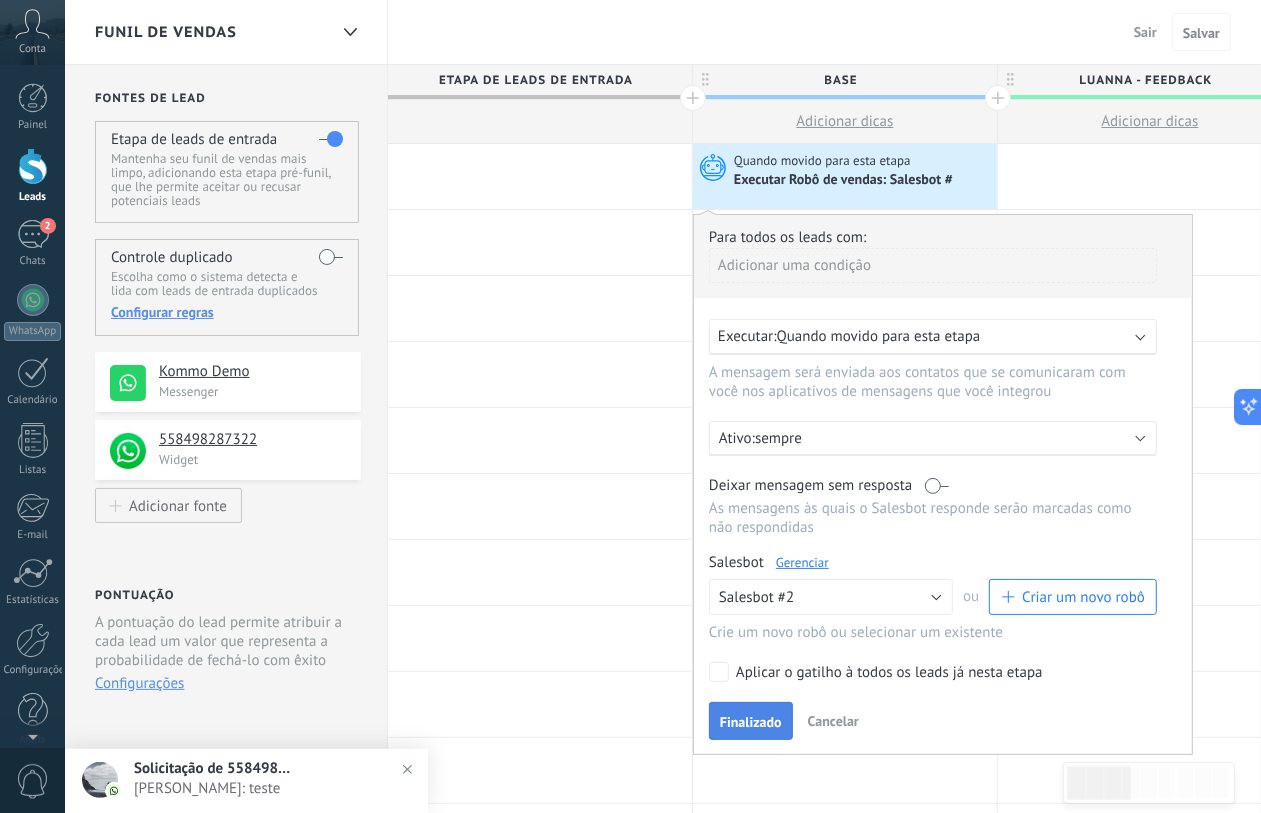 click on "Finalizado" at bounding box center (751, 721) 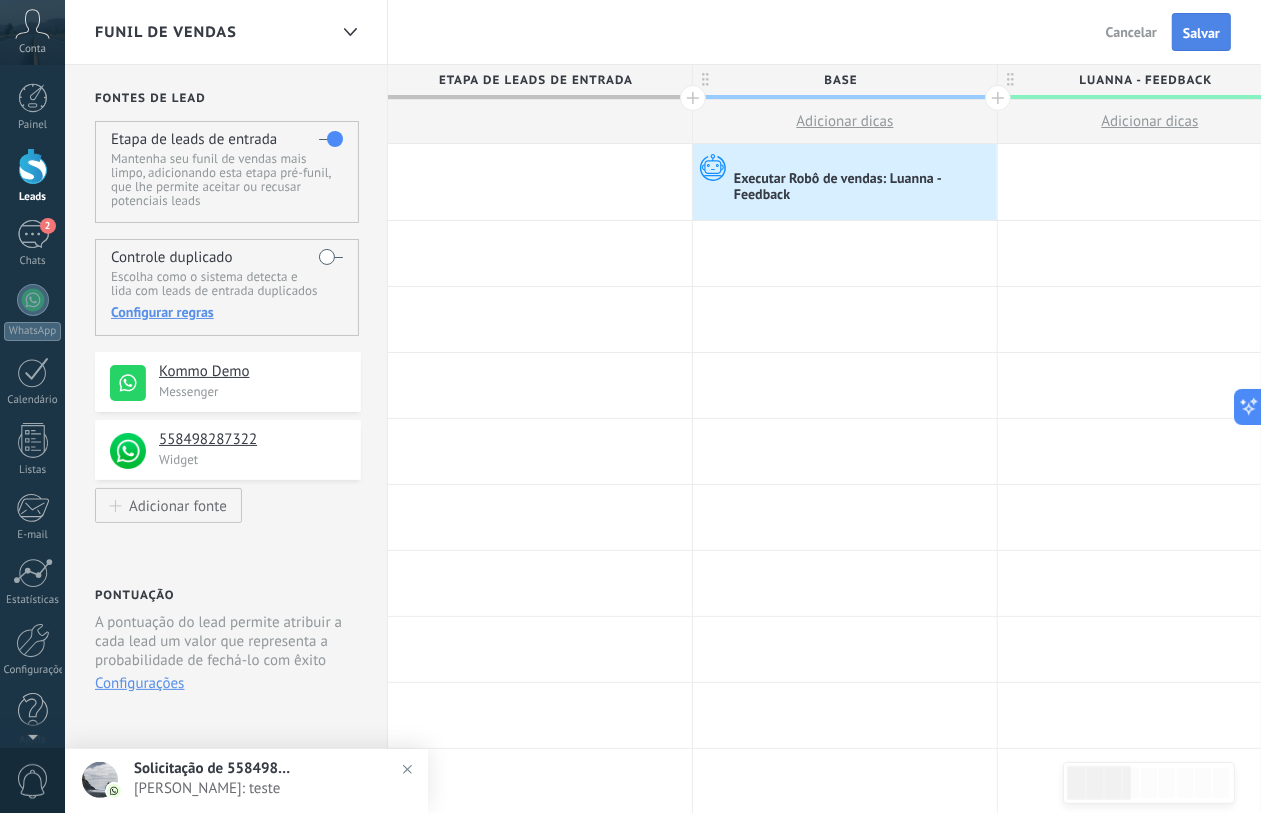 click on "Salvar" at bounding box center [1201, 32] 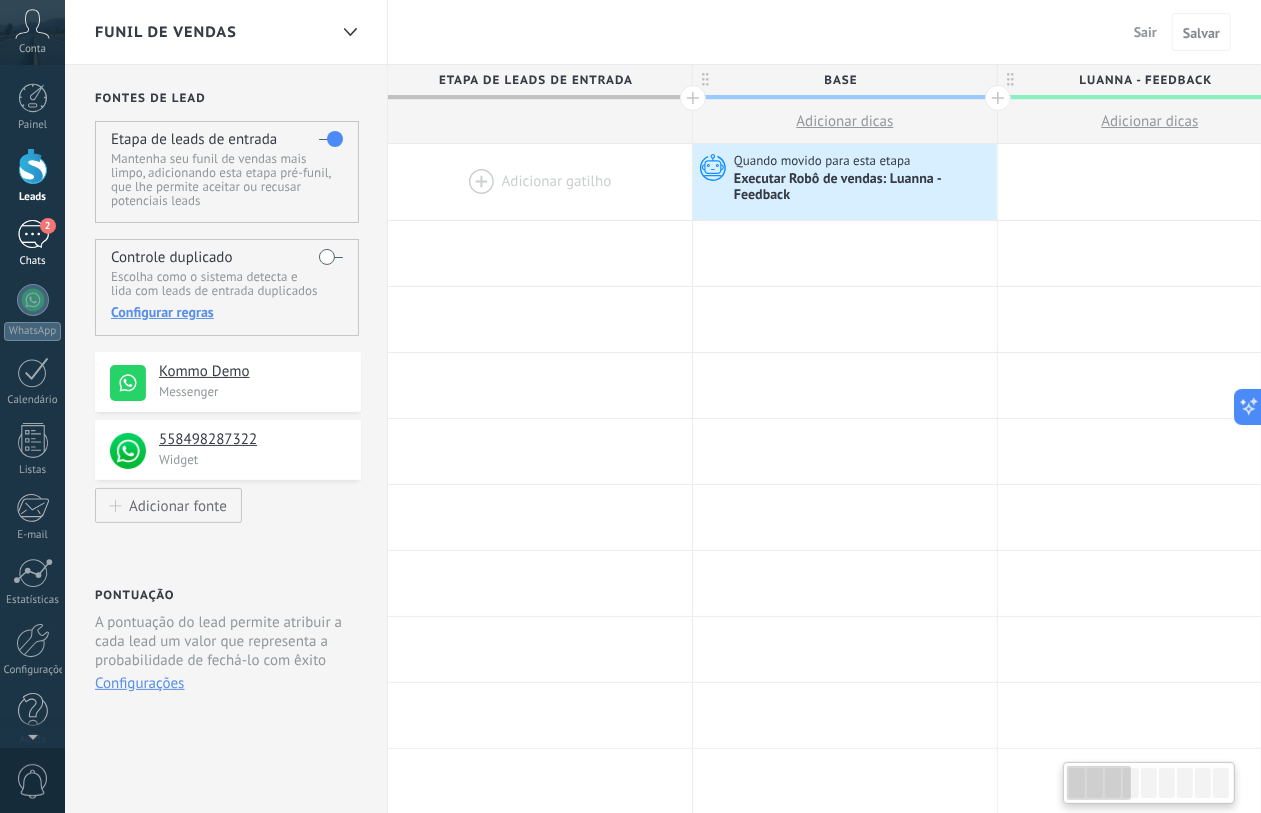 click on "2" at bounding box center (33, 234) 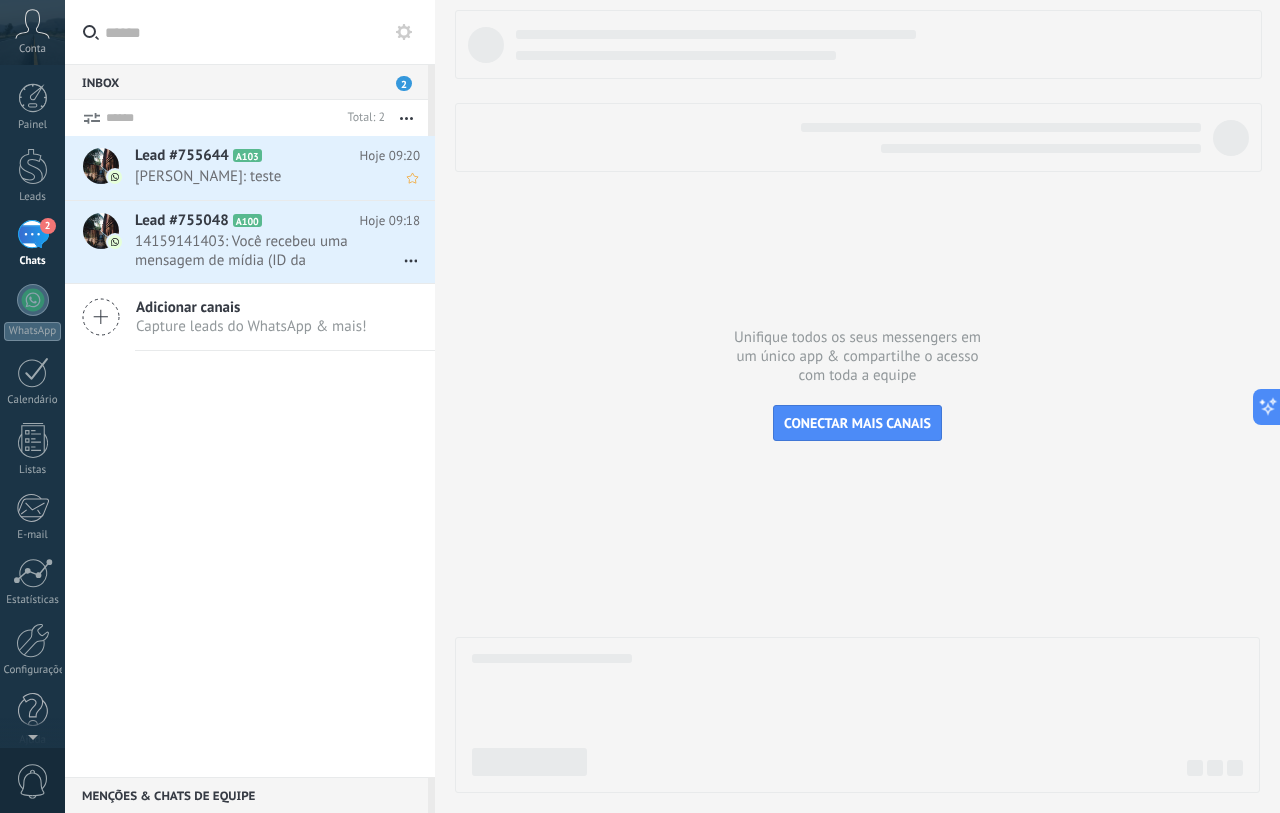 click on "Luis Eduardo Mendonça: teste" at bounding box center [258, 176] 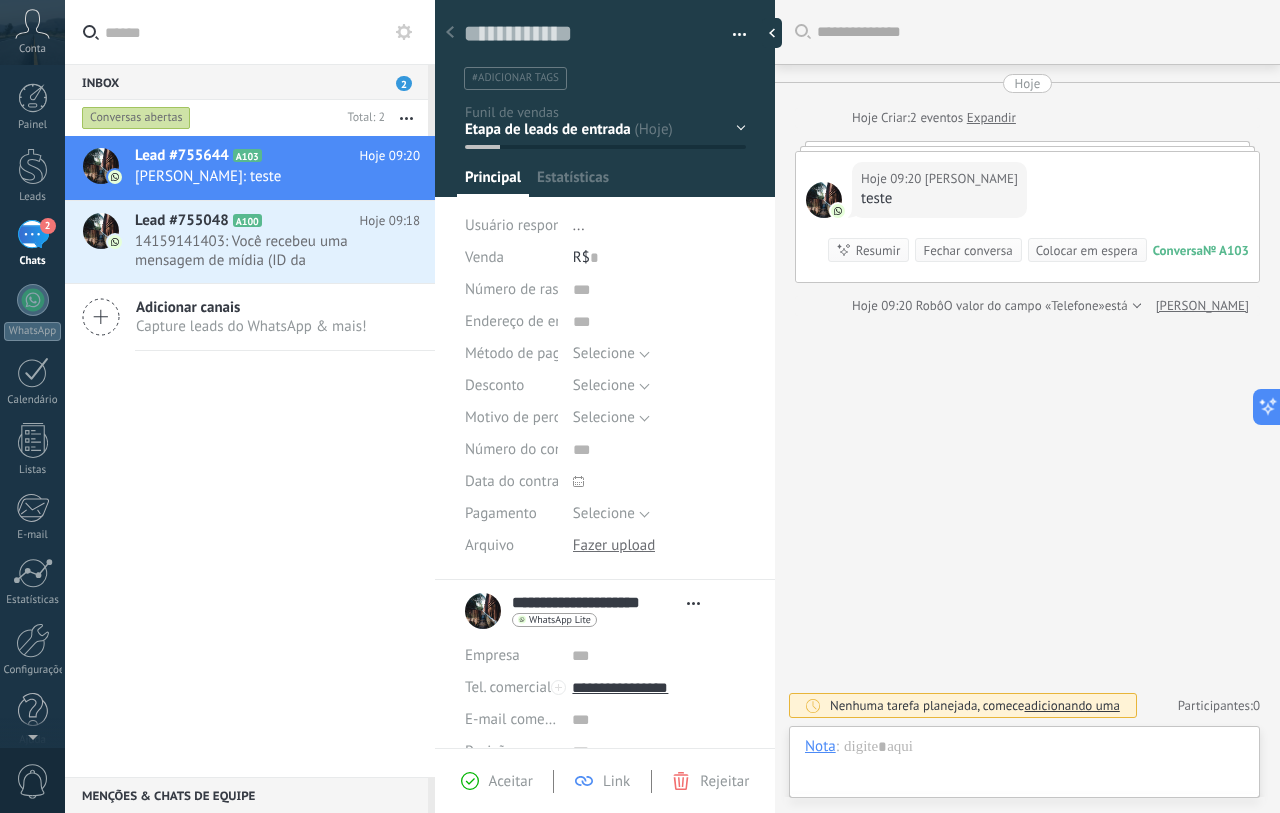 scroll, scrollTop: 30, scrollLeft: 0, axis: vertical 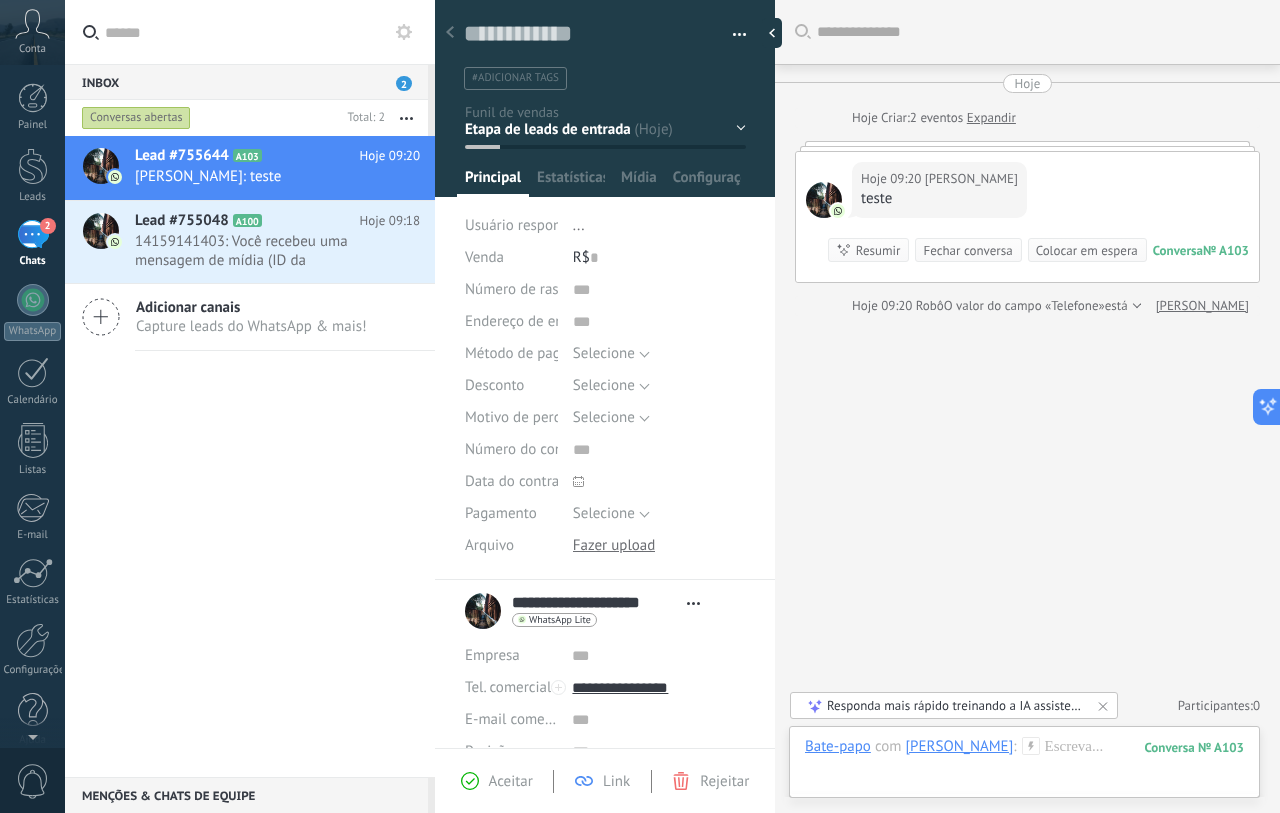 click on "Base
Luanna - Feedback
Stephannya - Feedback
Suenia - Feedback
Viviane - Feedback" at bounding box center (0, 0) 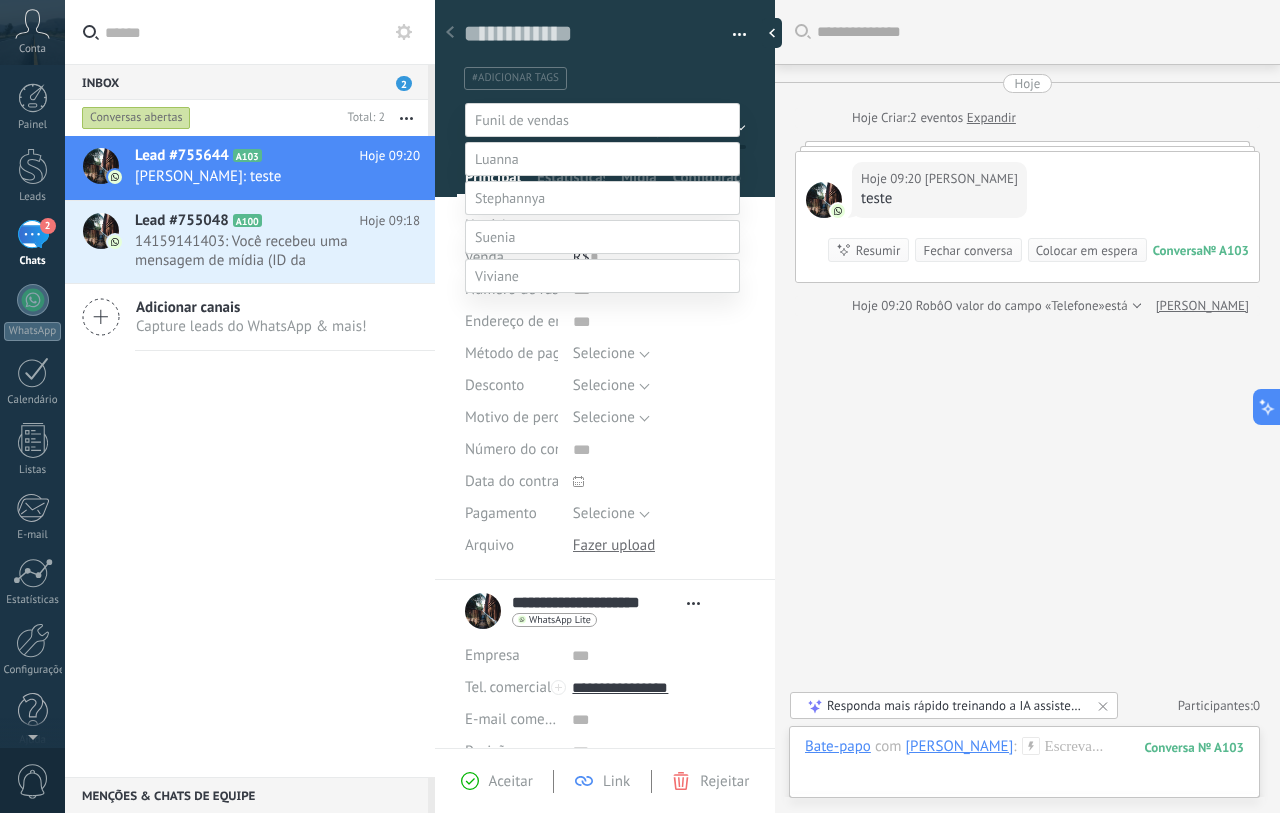 click on "Luanna - Feedback" at bounding box center (0, 0) 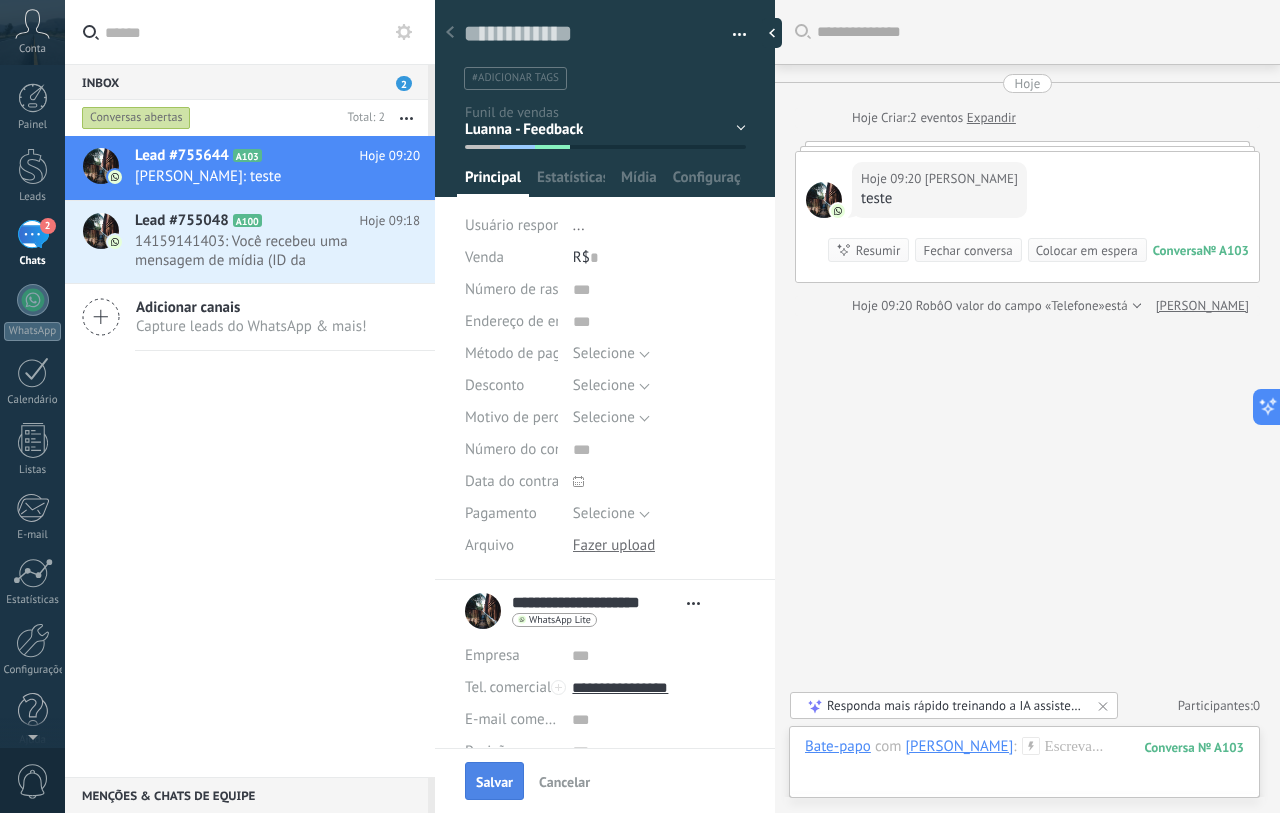 click on "Salvar
Cancelar" at bounding box center [605, 780] 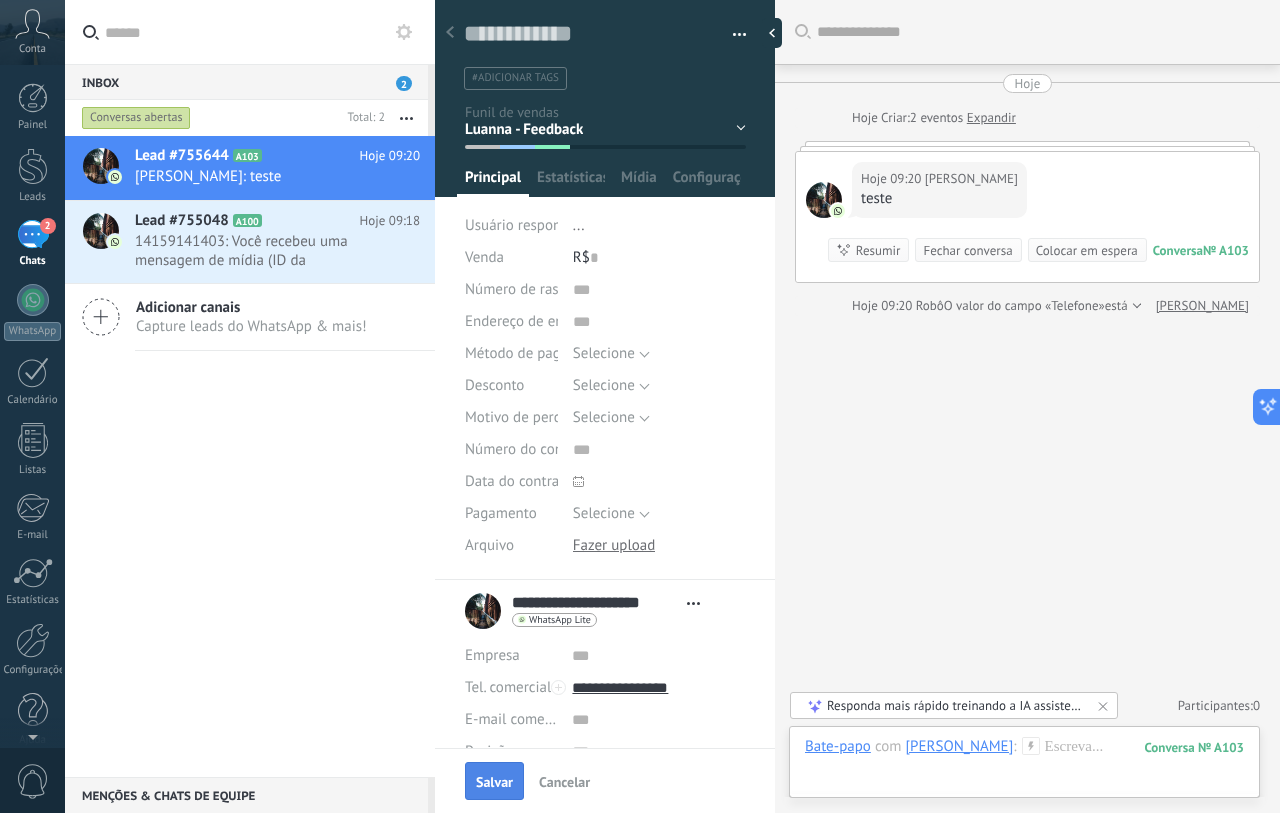 click on "Salvar" at bounding box center [494, 782] 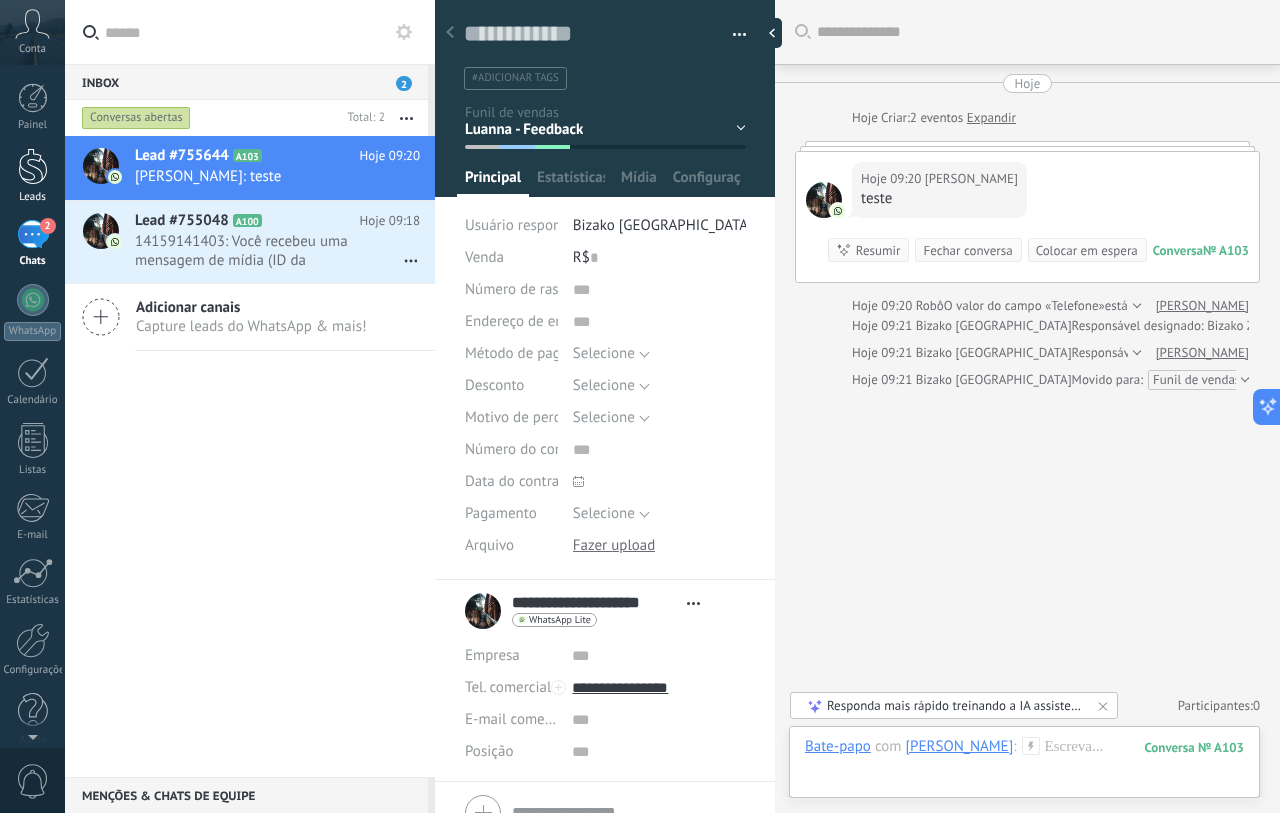 click at bounding box center [33, 166] 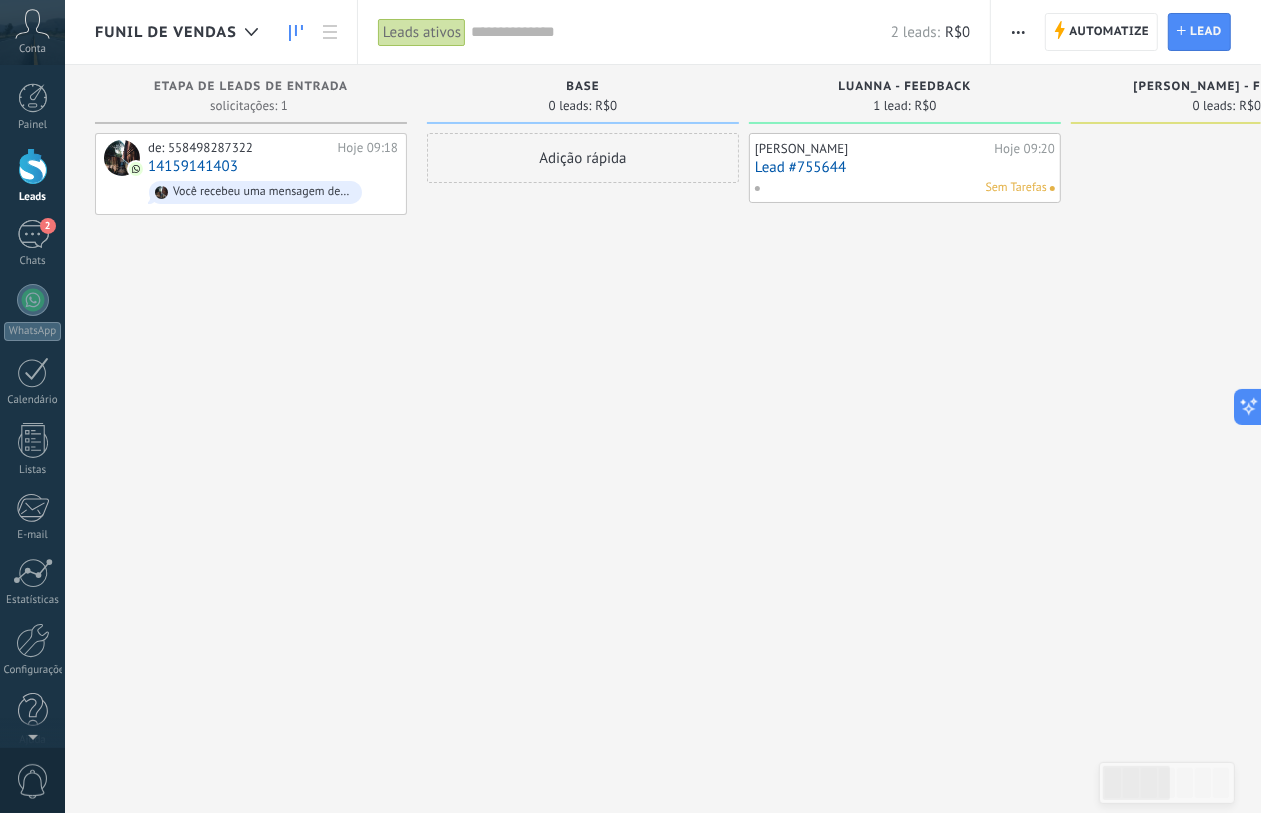 click on "Lead #755644" at bounding box center [905, 167] 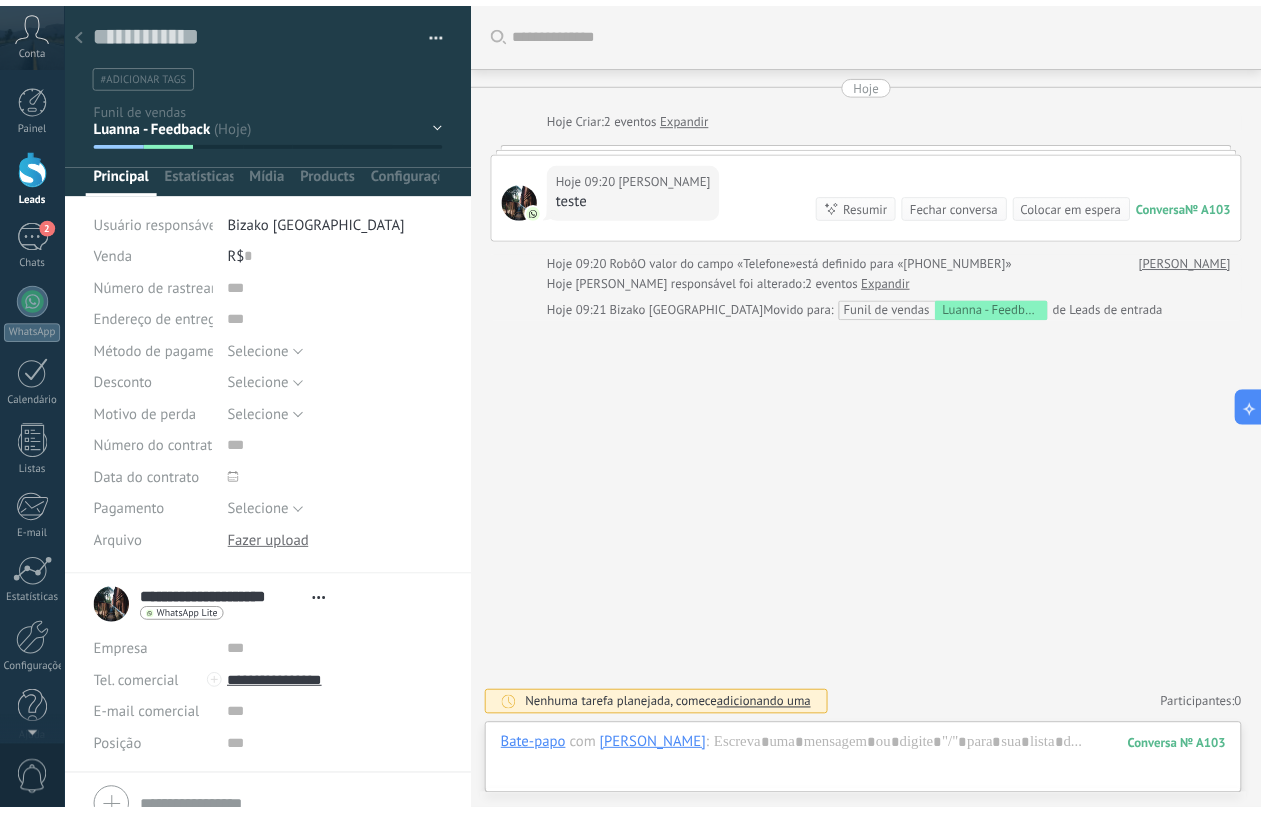 scroll, scrollTop: 30, scrollLeft: 0, axis: vertical 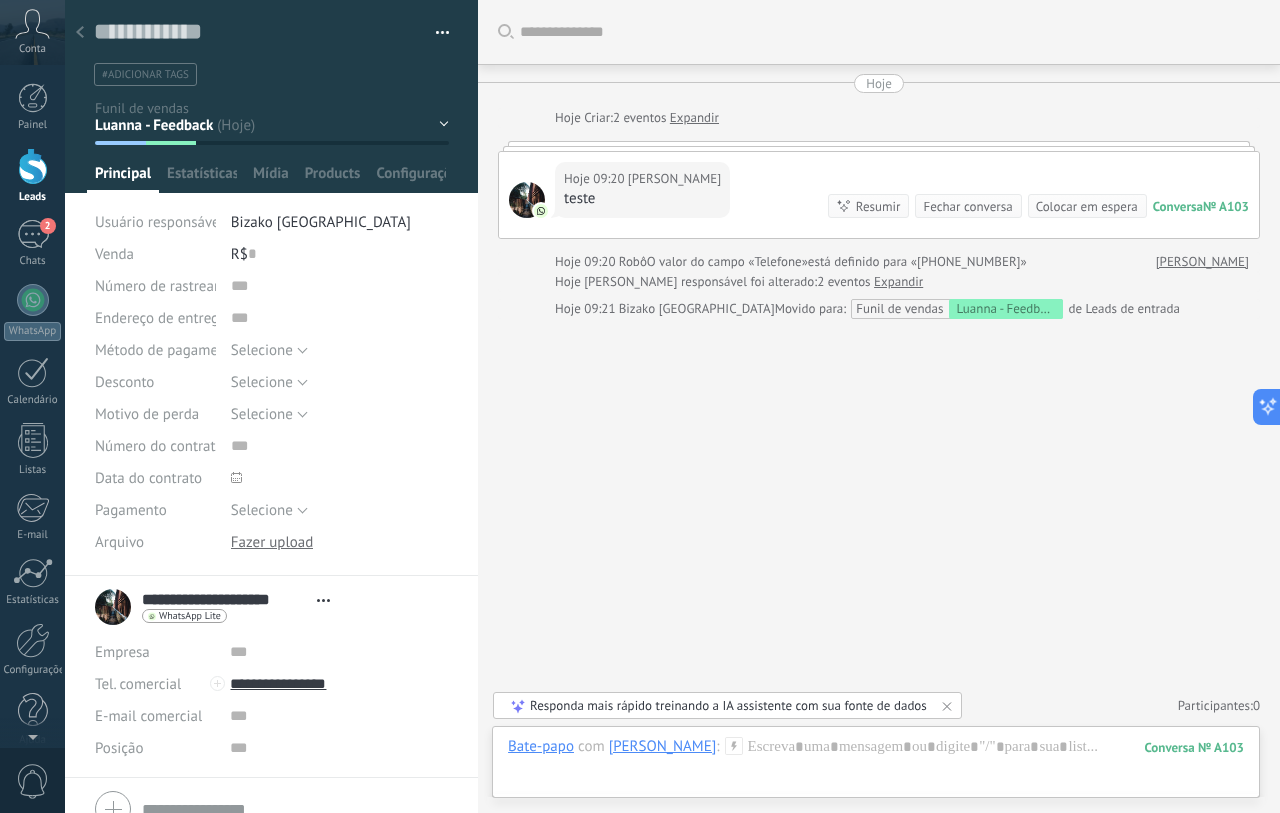click at bounding box center (80, 33) 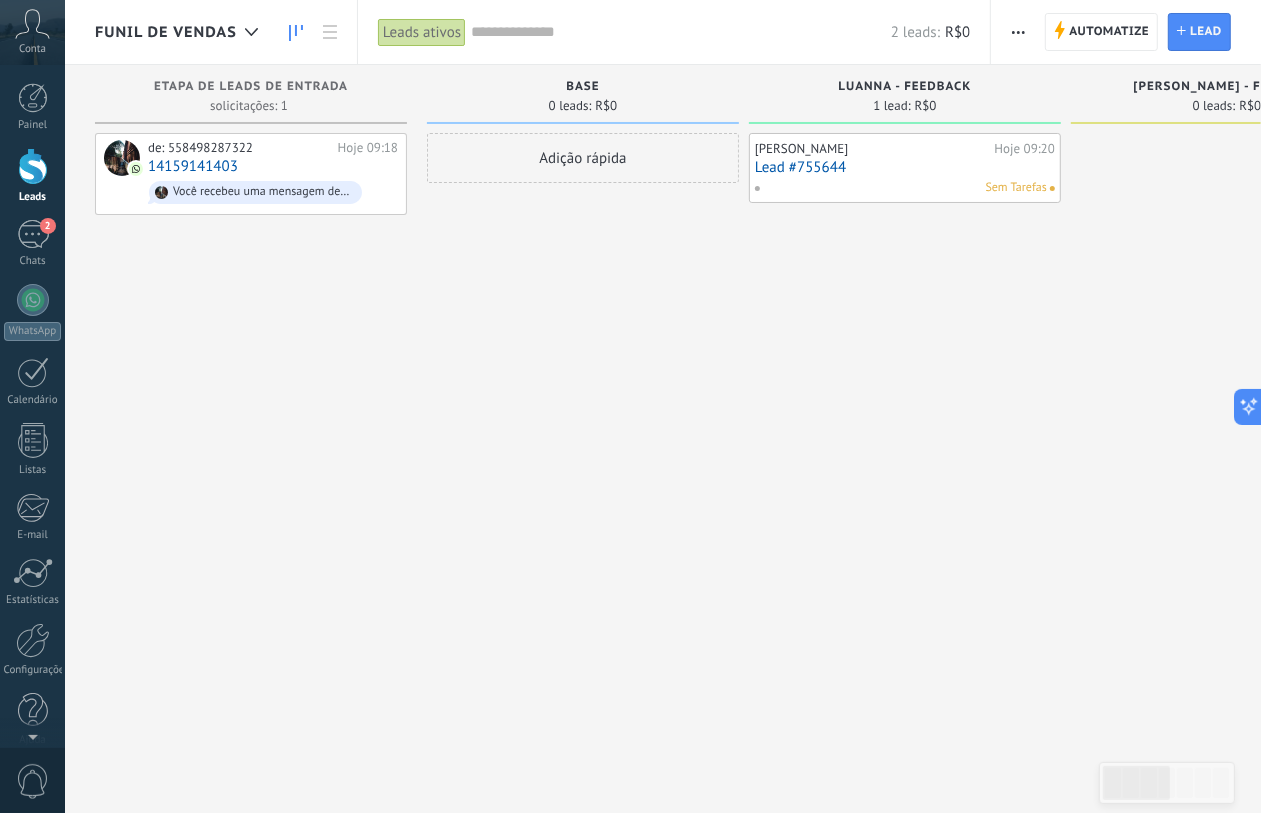 click on "Automatize" at bounding box center [1109, 32] 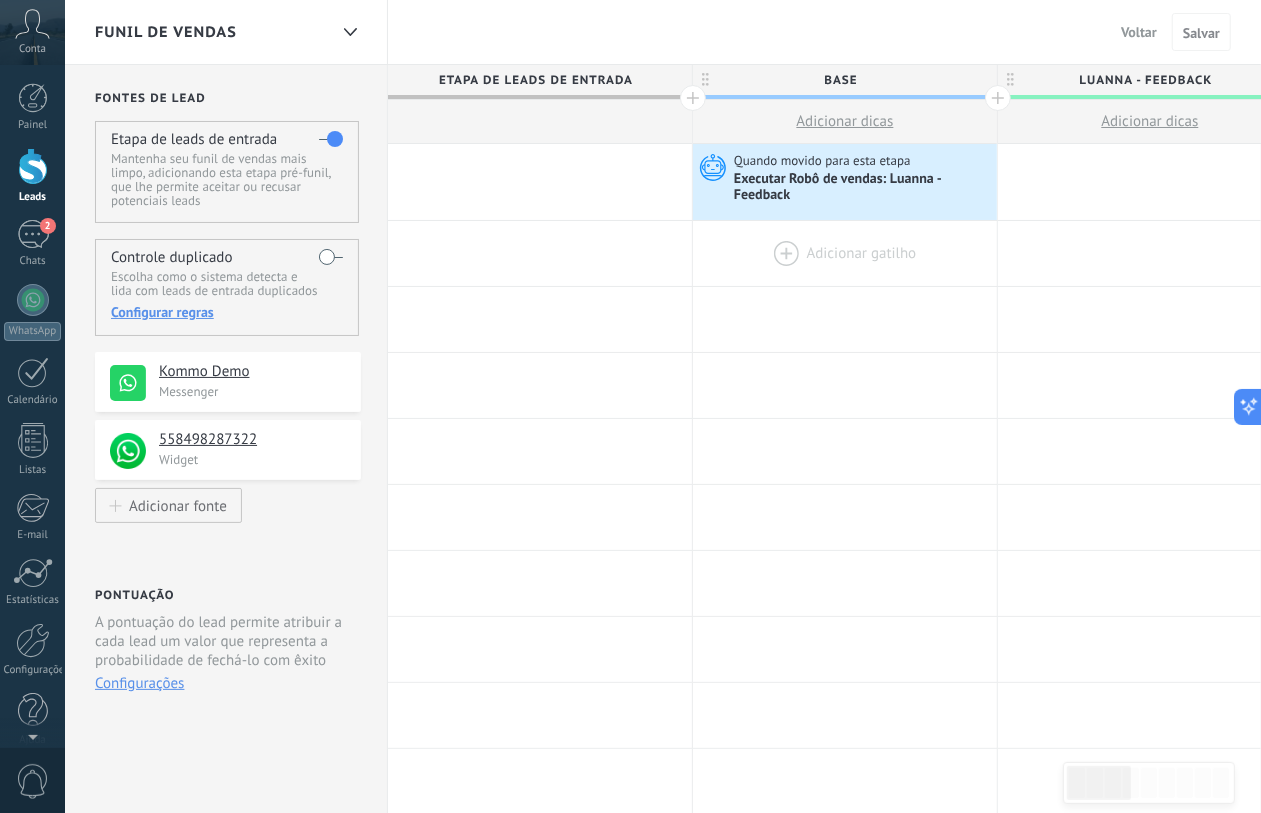 click on "**********" at bounding box center [1760, 842] 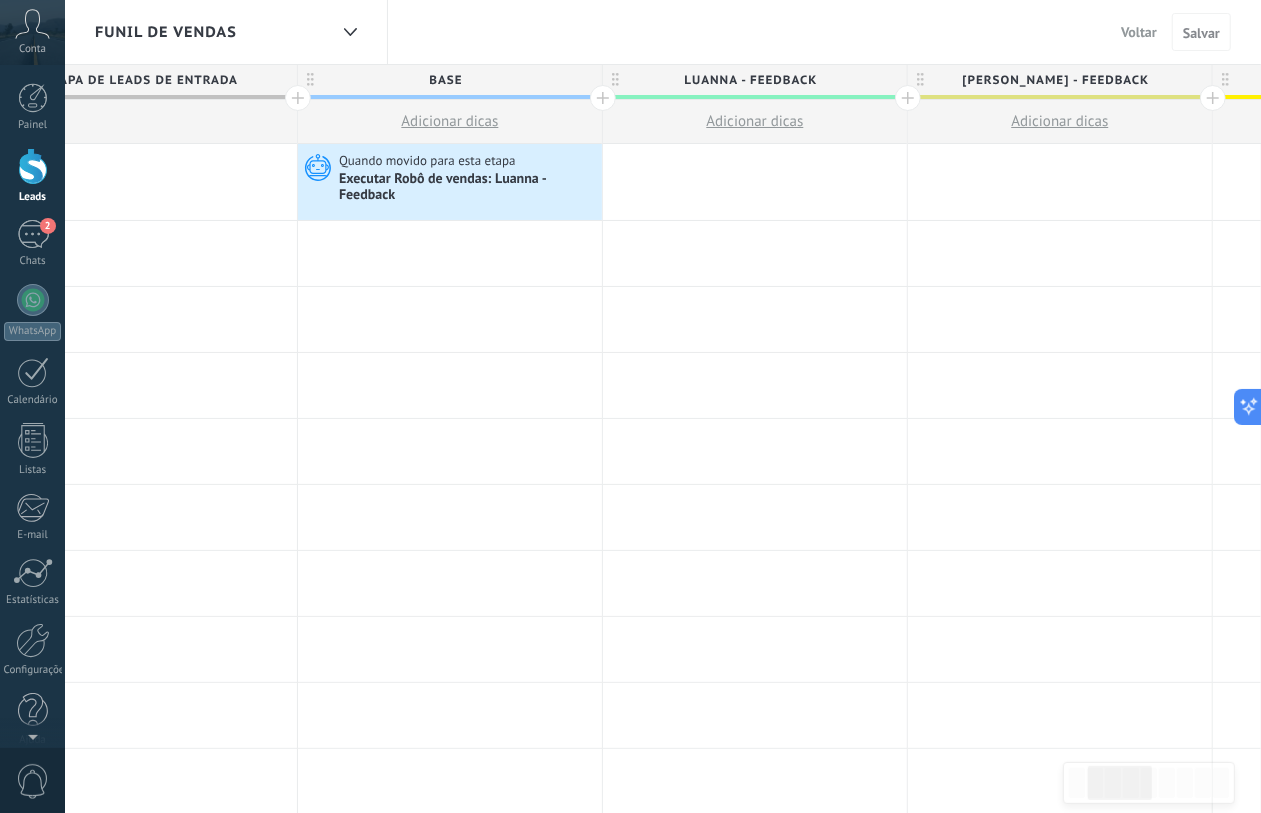 scroll, scrollTop: 0, scrollLeft: 388, axis: horizontal 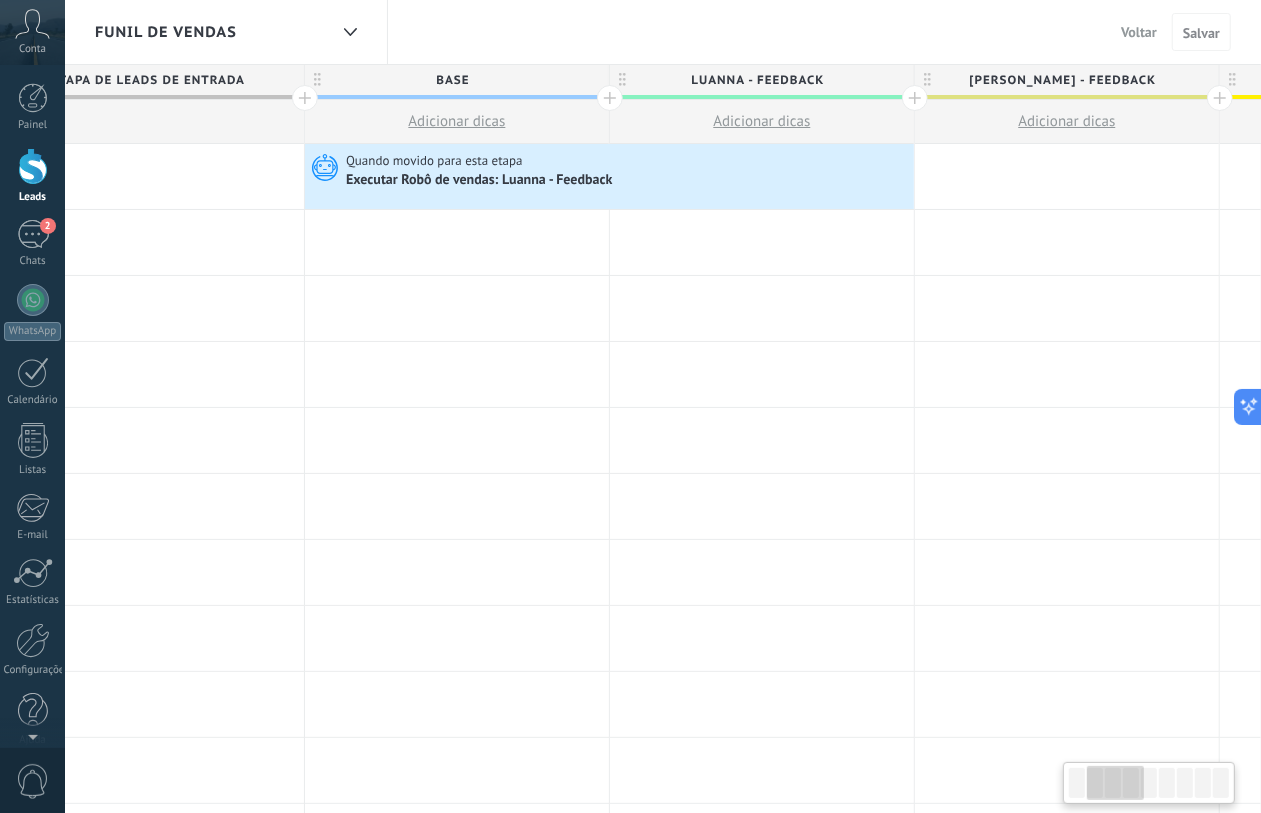 type on "**********" 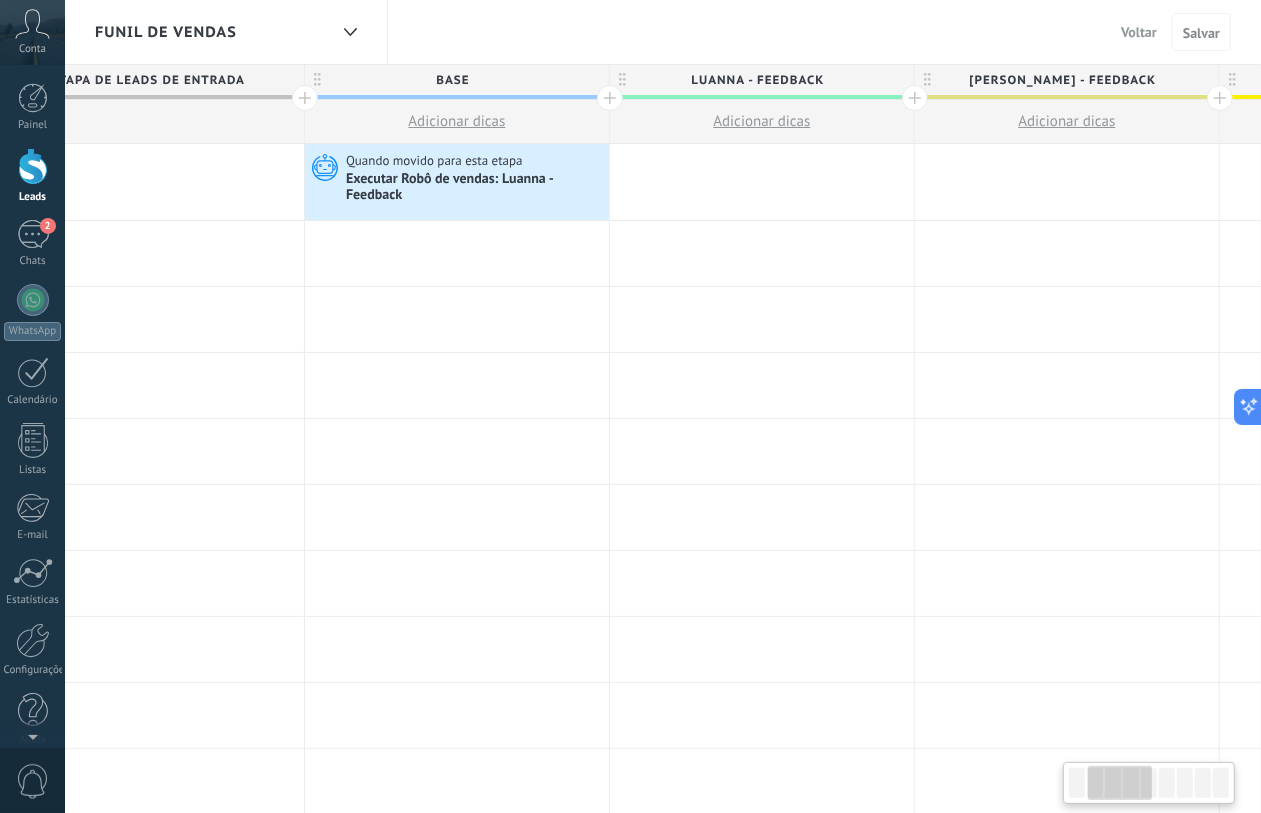 drag, startPoint x: 580, startPoint y: 178, endPoint x: 541, endPoint y: 177, distance: 39.012817 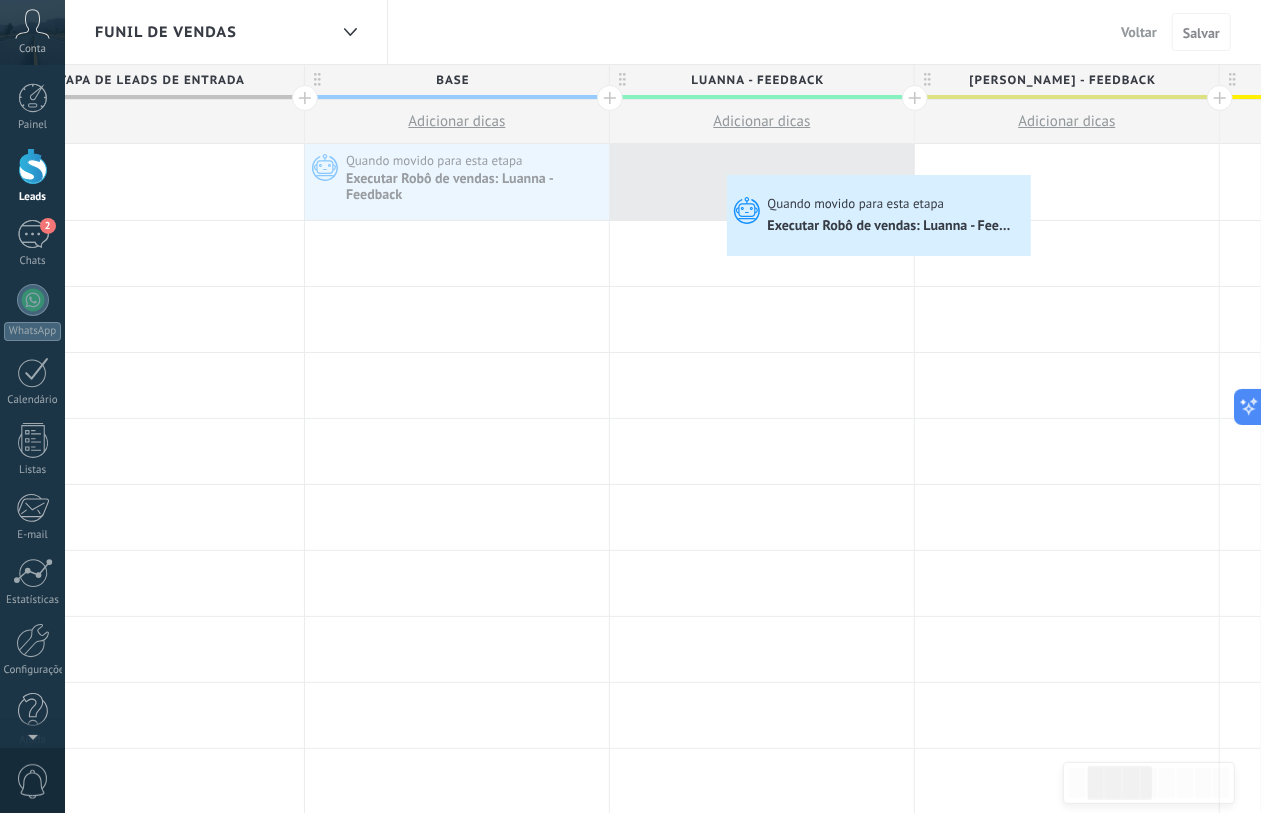 drag, startPoint x: 482, startPoint y: 175, endPoint x: 727, endPoint y: 178, distance: 245.01837 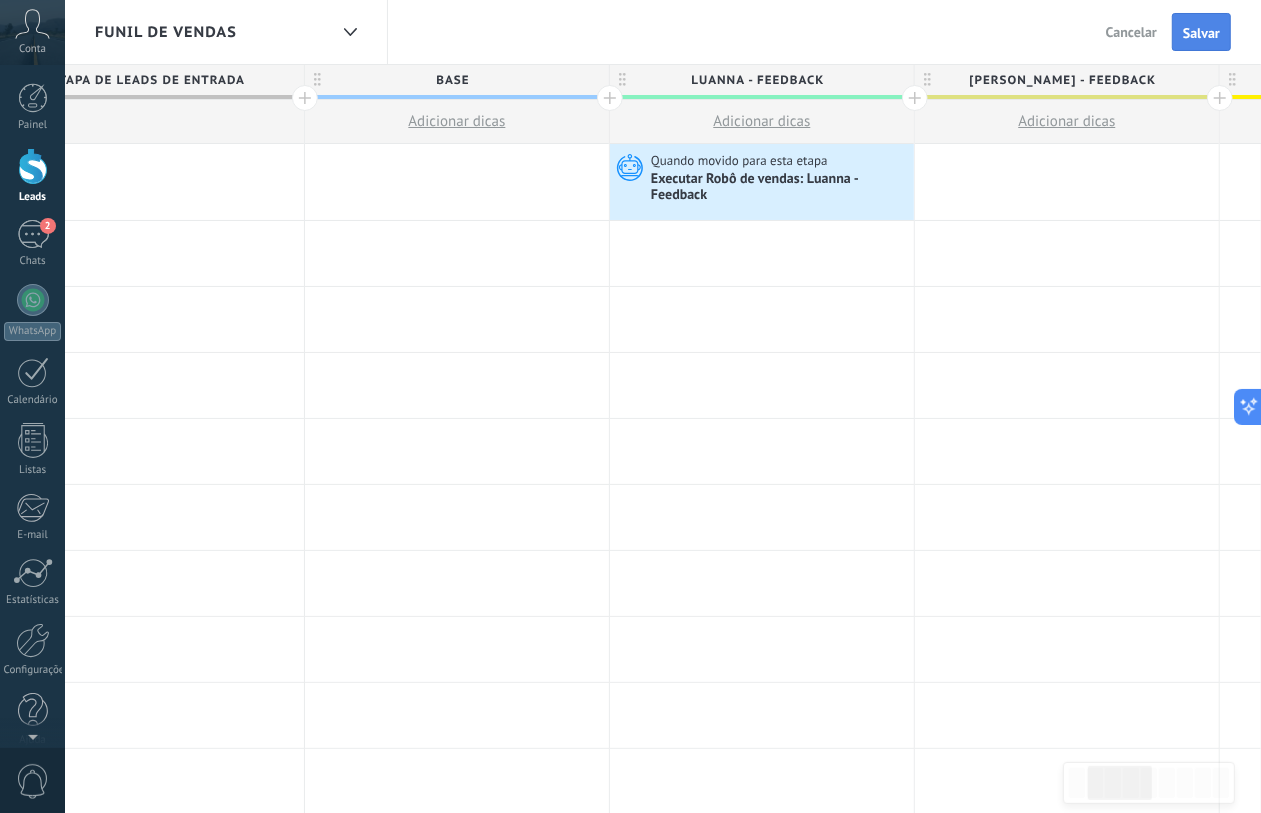 click on "Salvar" at bounding box center (1201, 32) 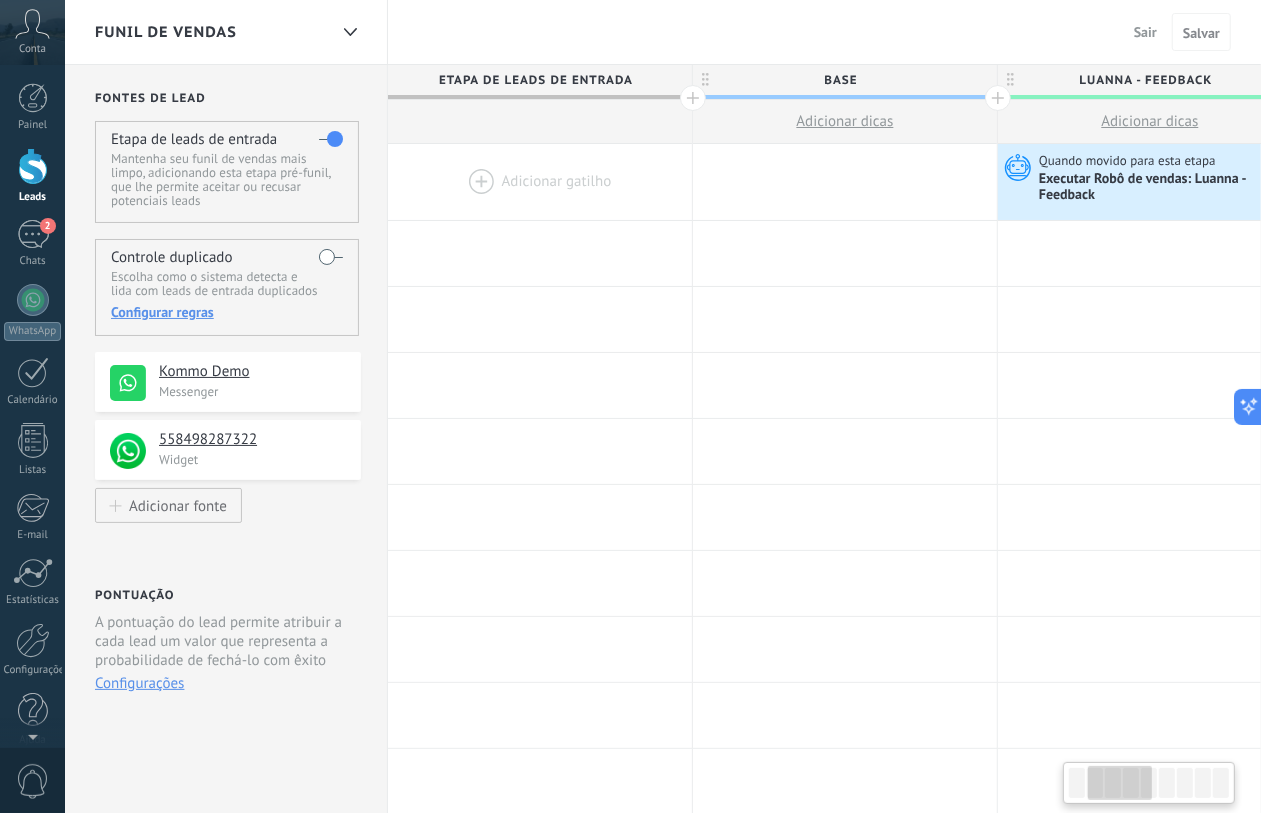 scroll, scrollTop: 0, scrollLeft: 388, axis: horizontal 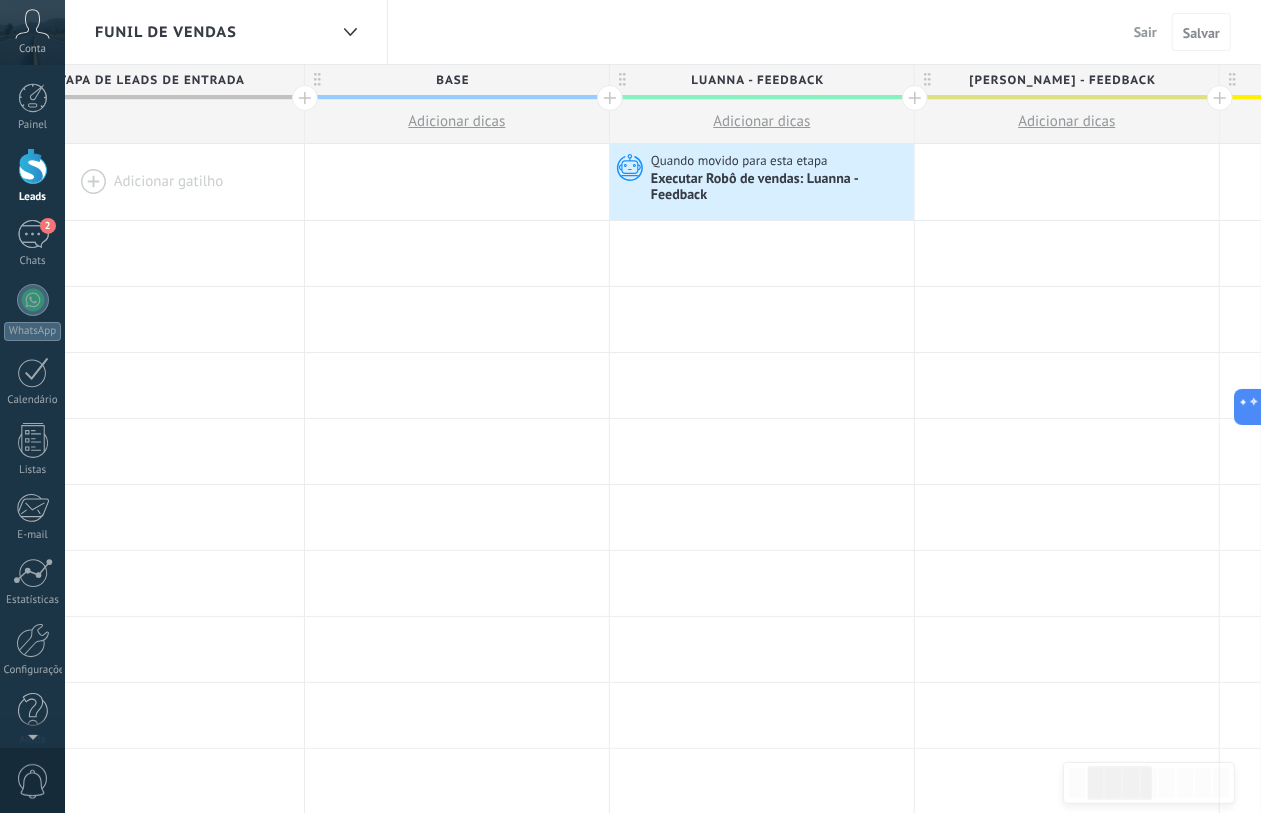 click on "Sair" at bounding box center [1145, 32] 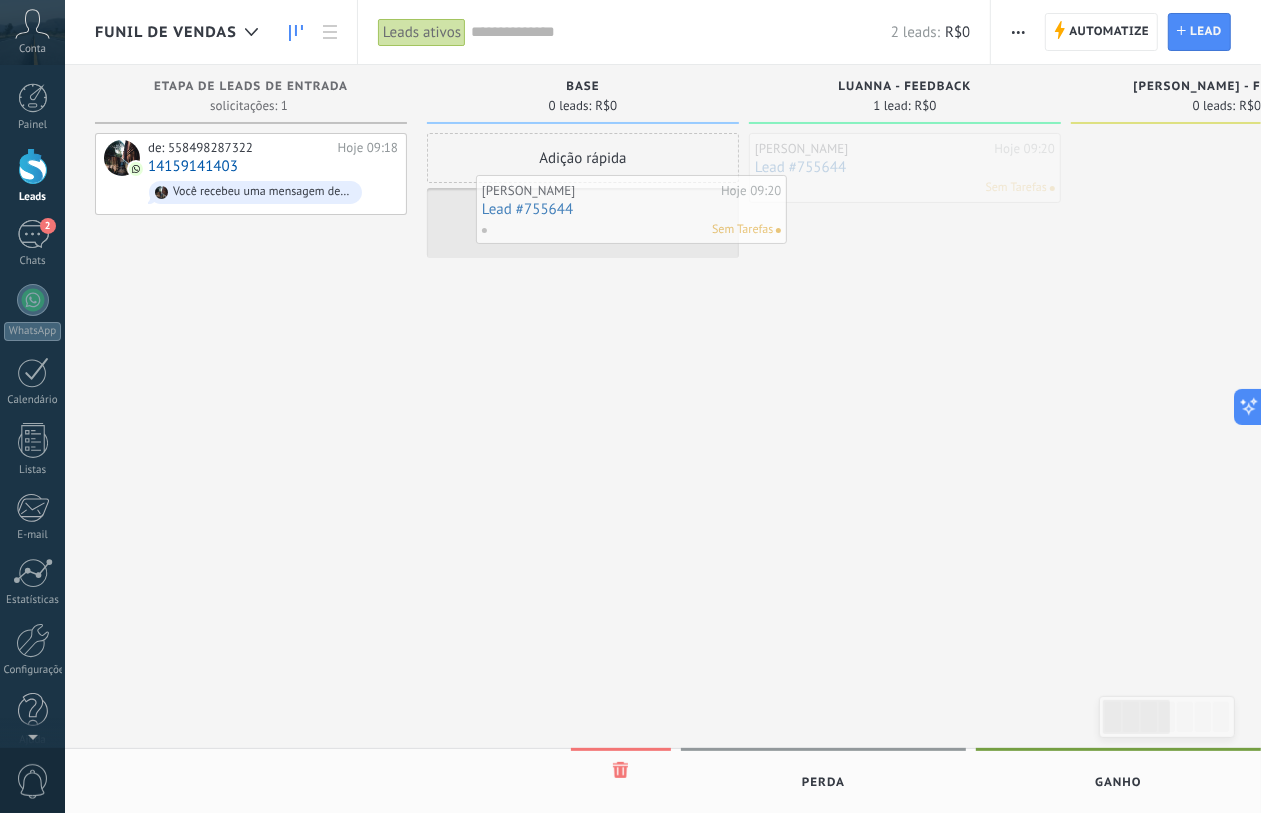 drag, startPoint x: 933, startPoint y: 158, endPoint x: 647, endPoint y: 196, distance: 288.51343 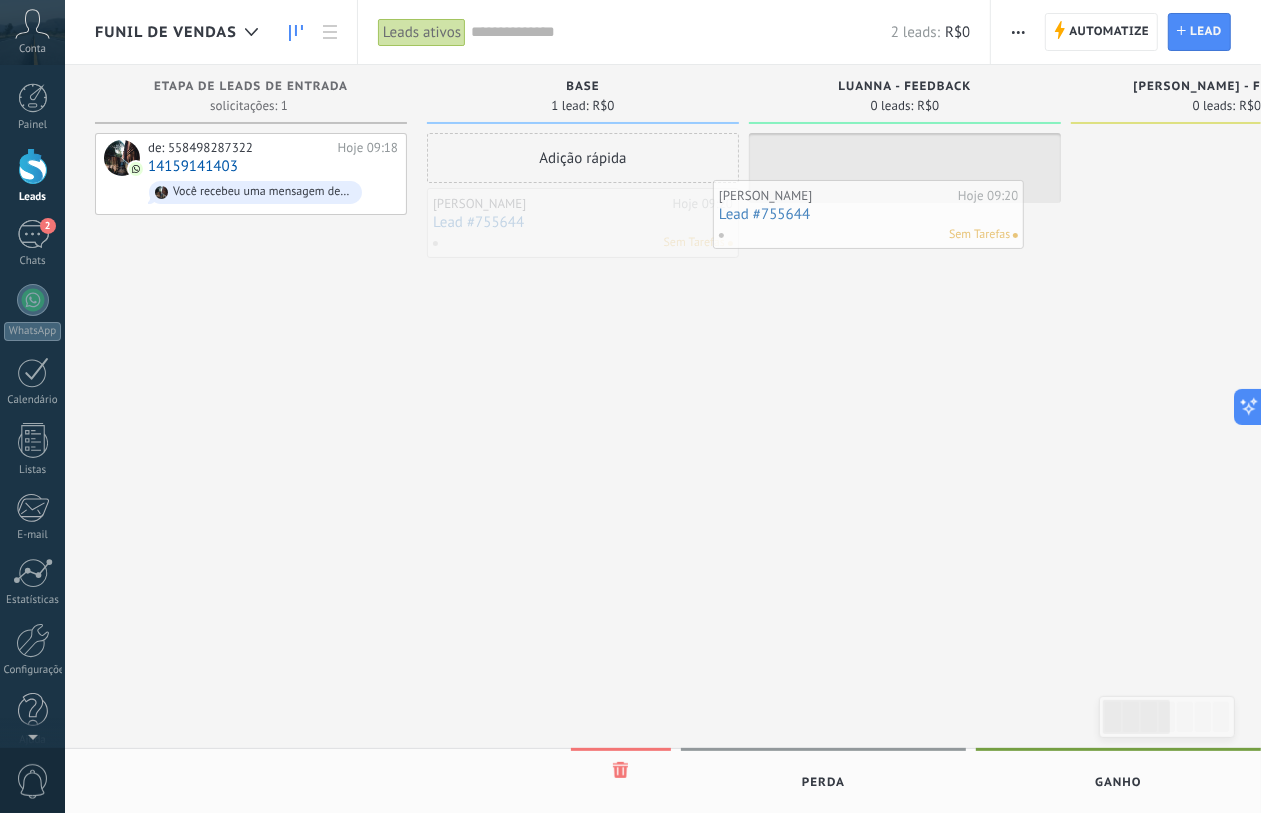 drag, startPoint x: 627, startPoint y: 233, endPoint x: 917, endPoint y: 222, distance: 290.20856 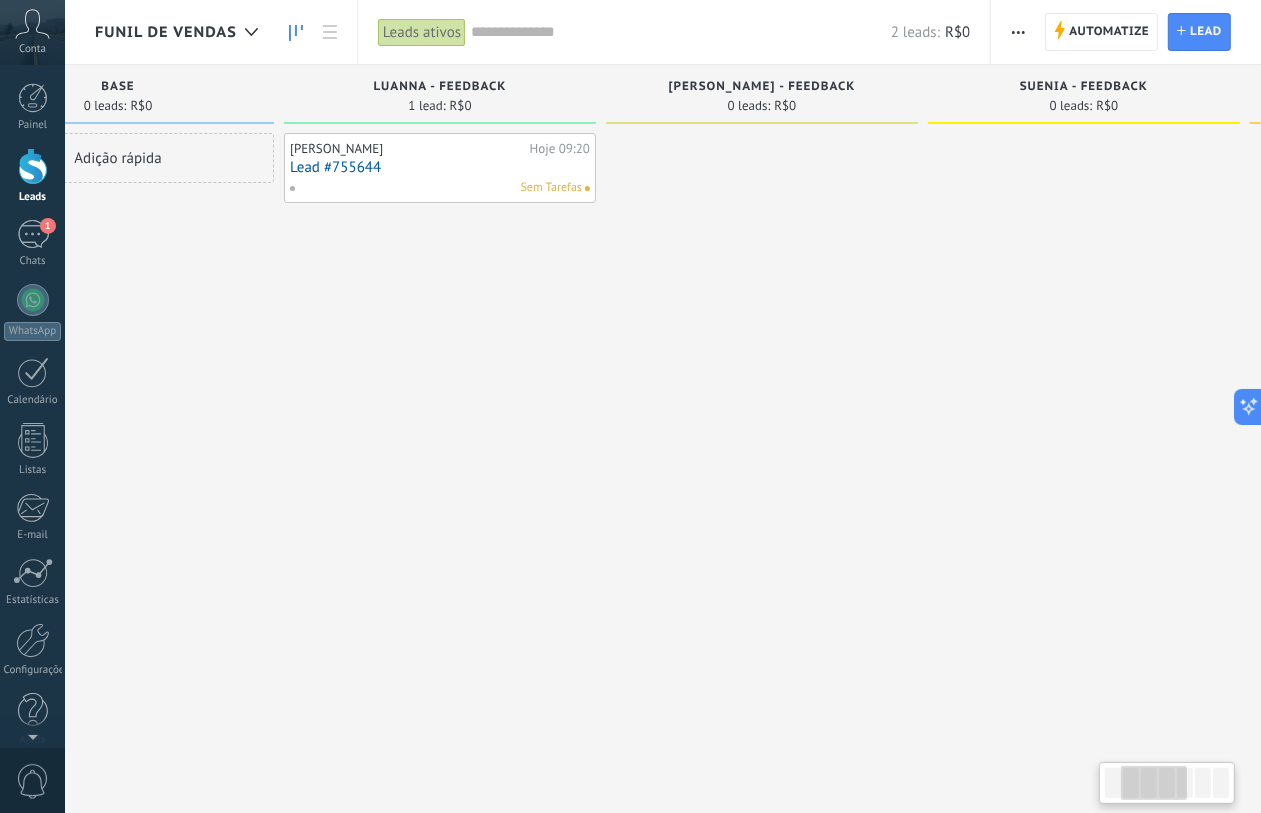 drag, startPoint x: 758, startPoint y: 461, endPoint x: 533, endPoint y: 430, distance: 227.12552 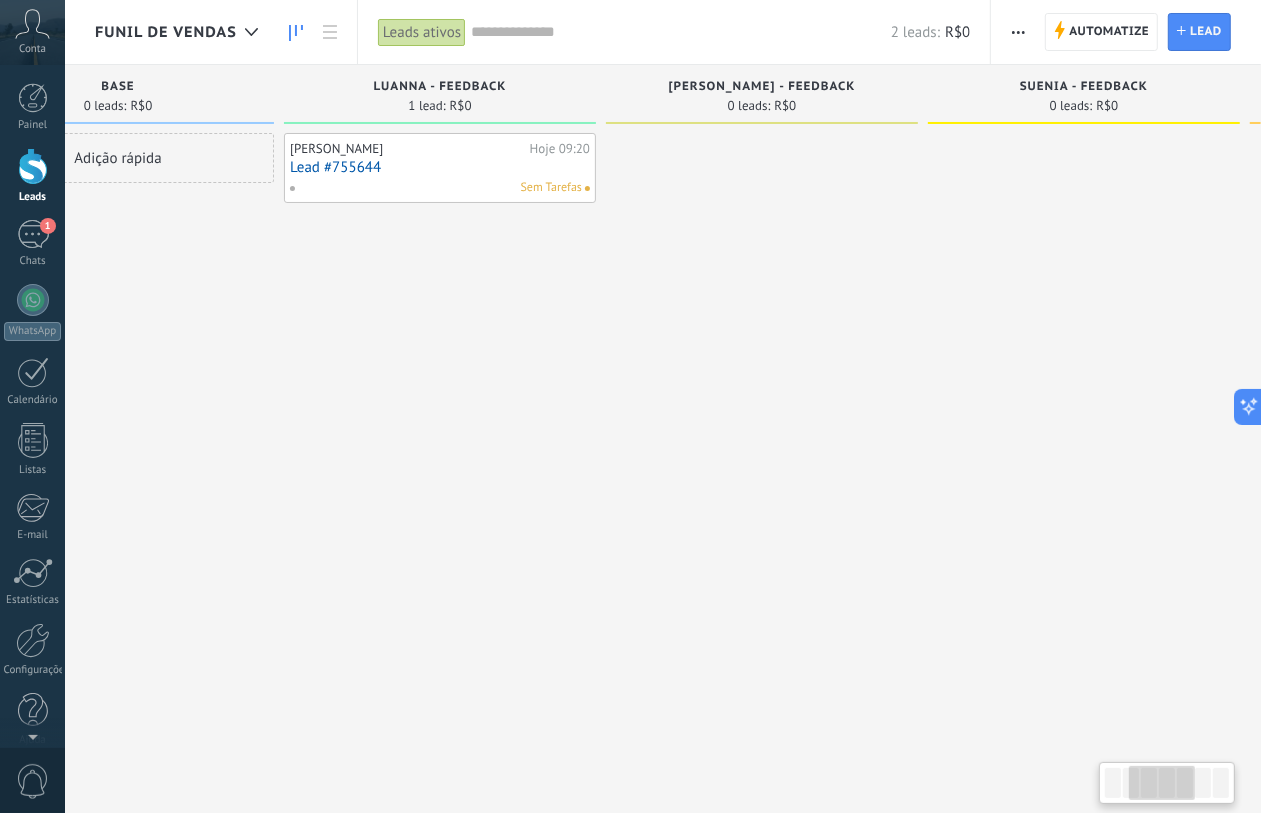 scroll, scrollTop: 0, scrollLeft: 466, axis: horizontal 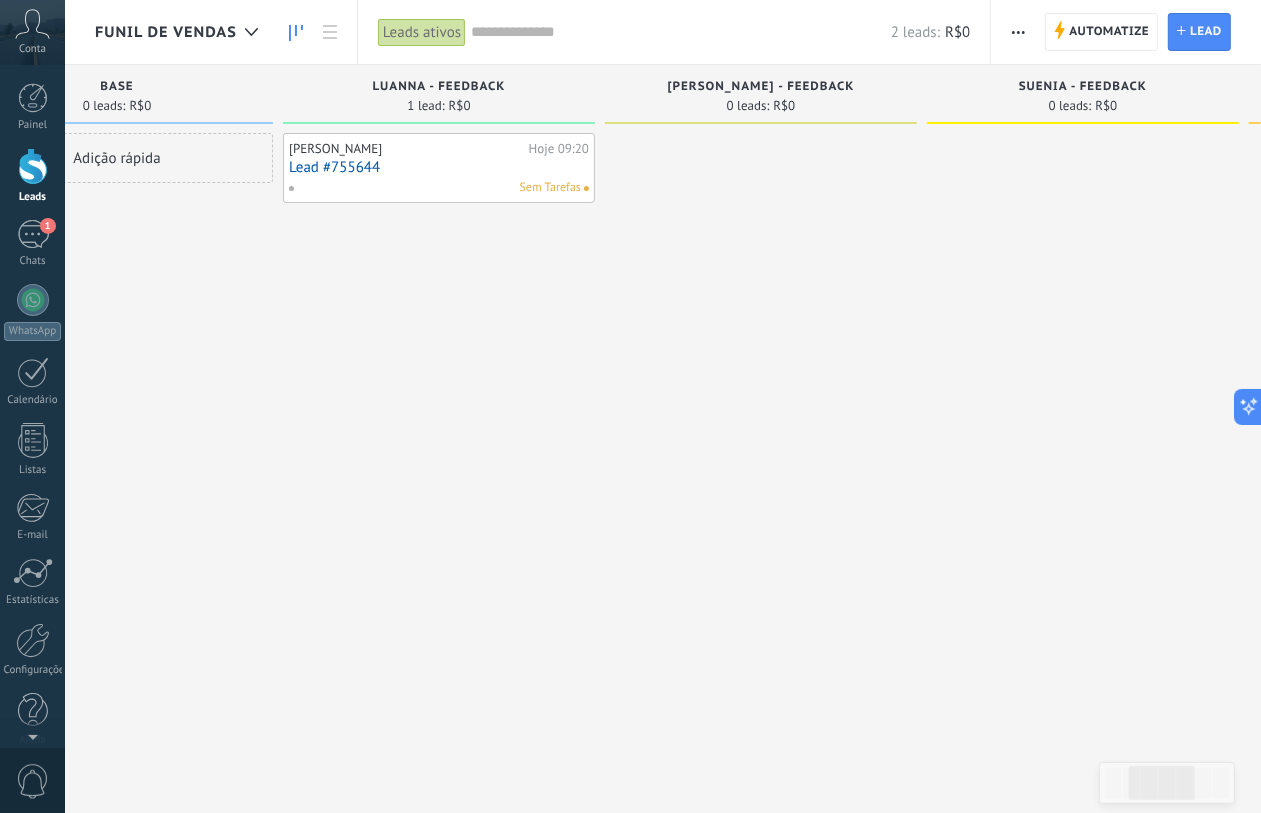 click on "Funil de vendas" at bounding box center (181, 32) 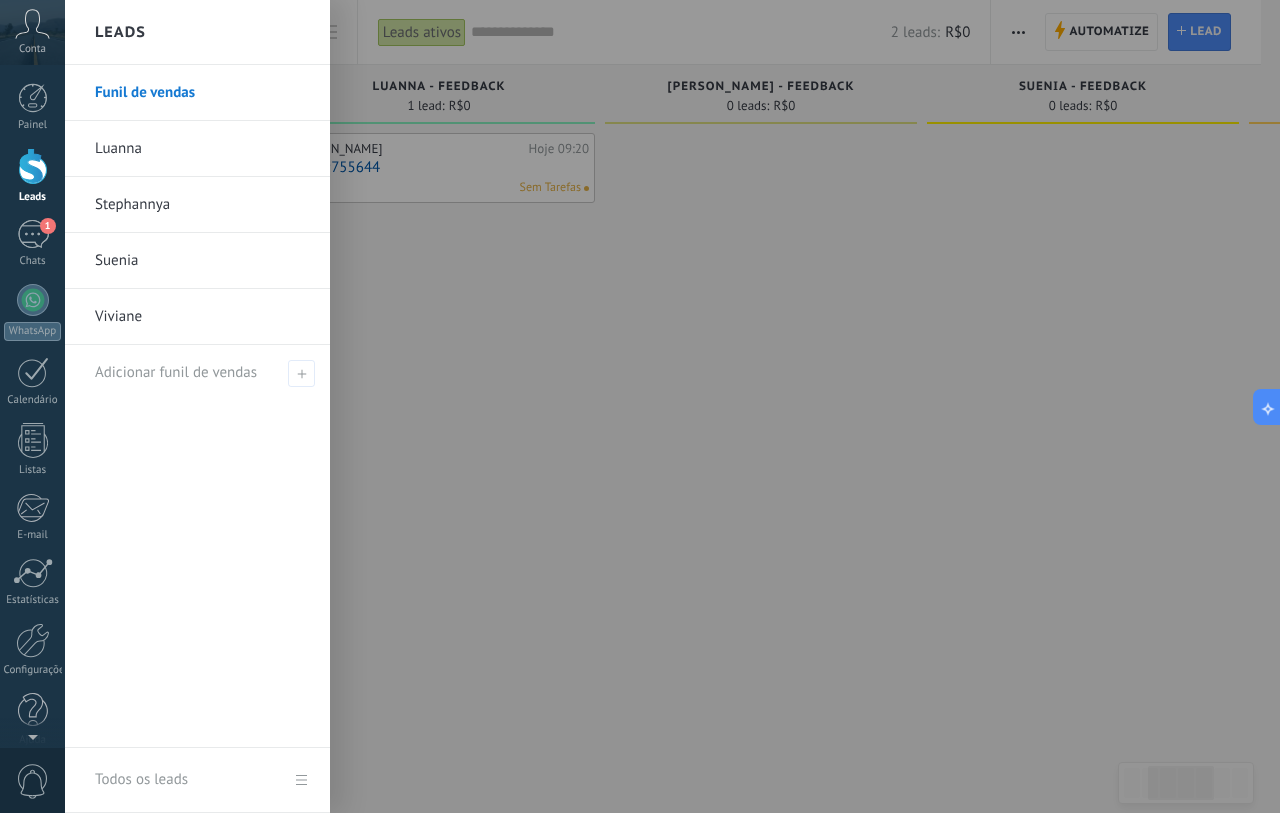 click on "Luanna" at bounding box center [202, 149] 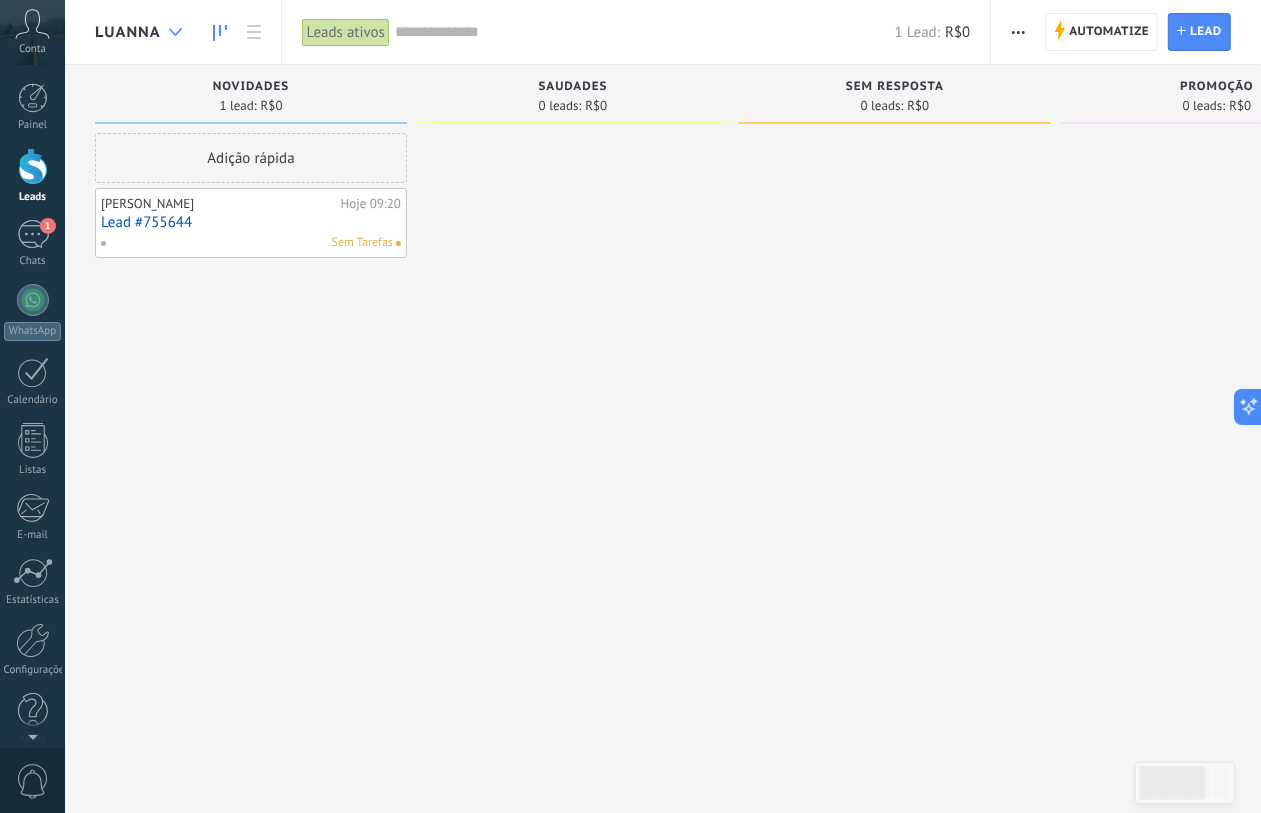 click 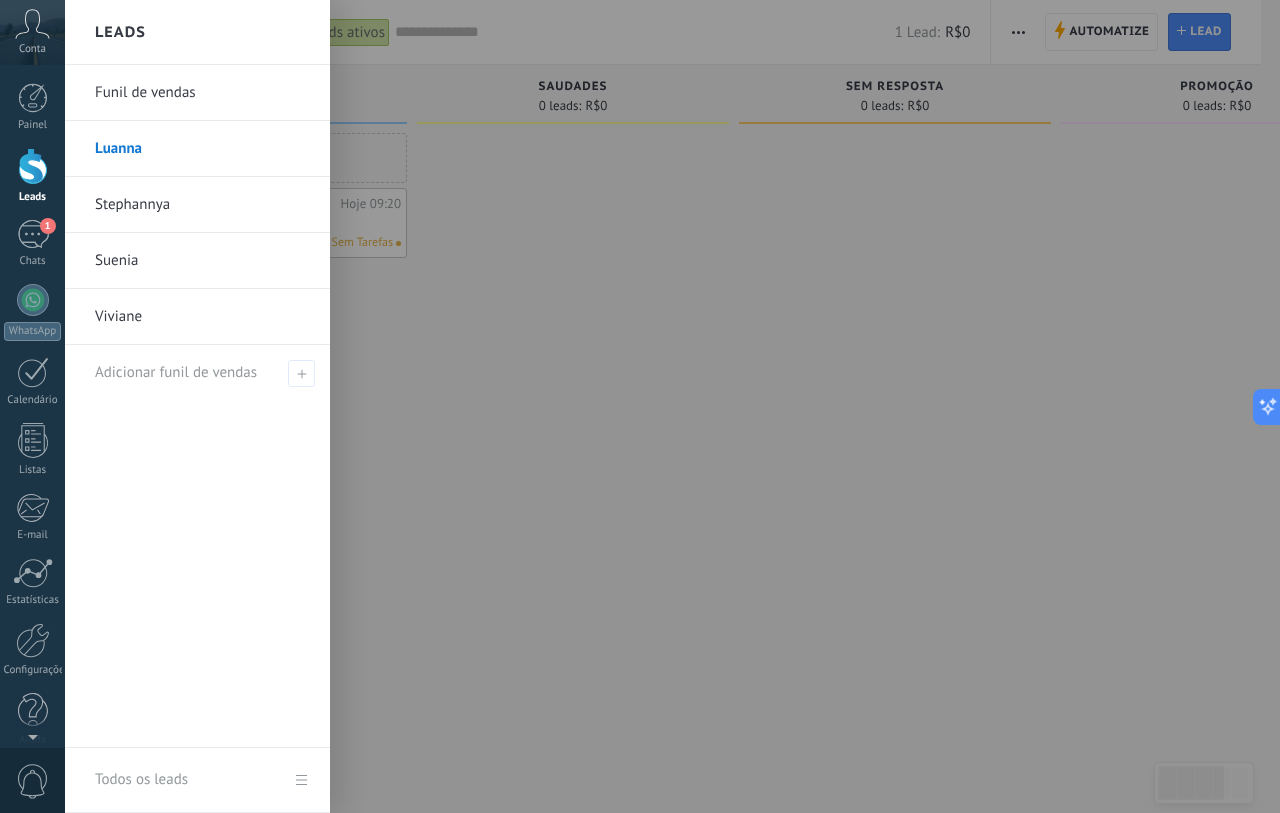 click on "Funil de vendas" at bounding box center (202, 93) 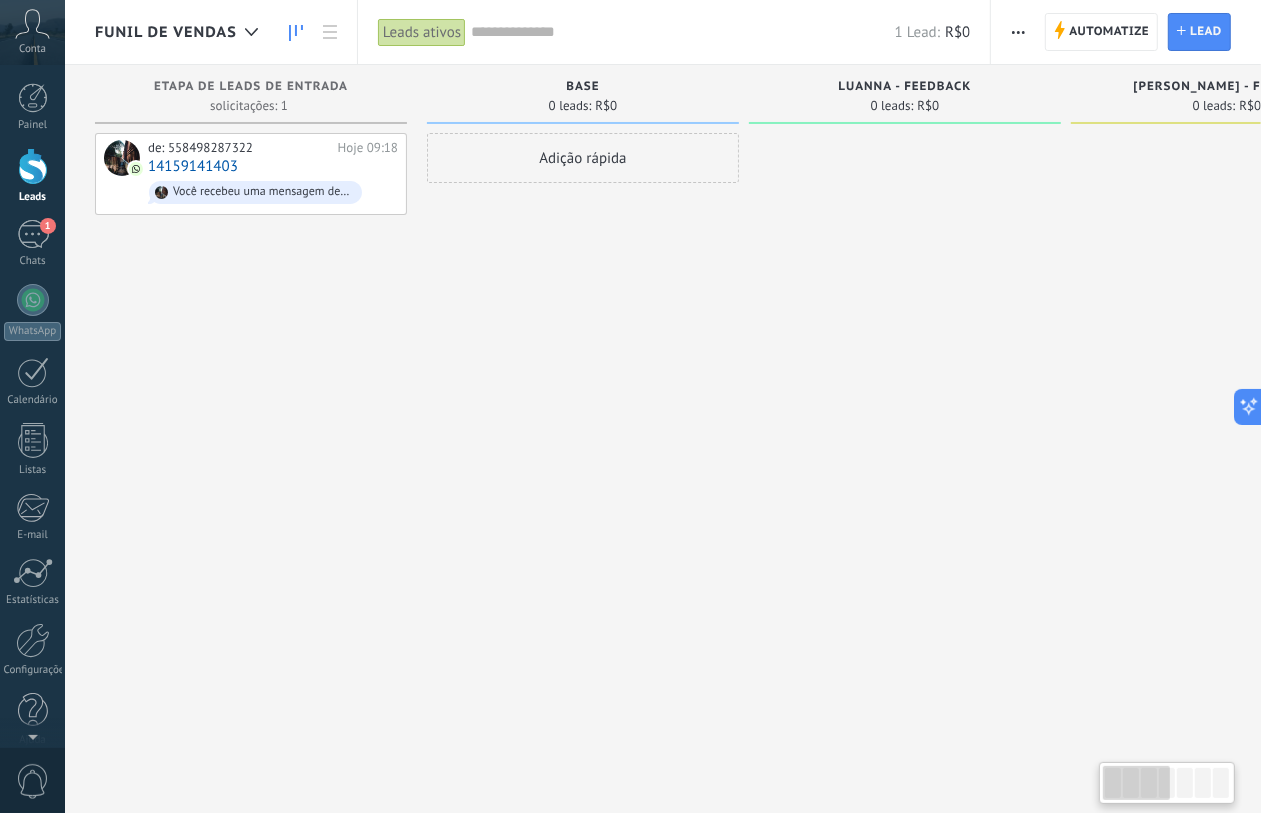 click on "Funil de vendas" at bounding box center (181, 32) 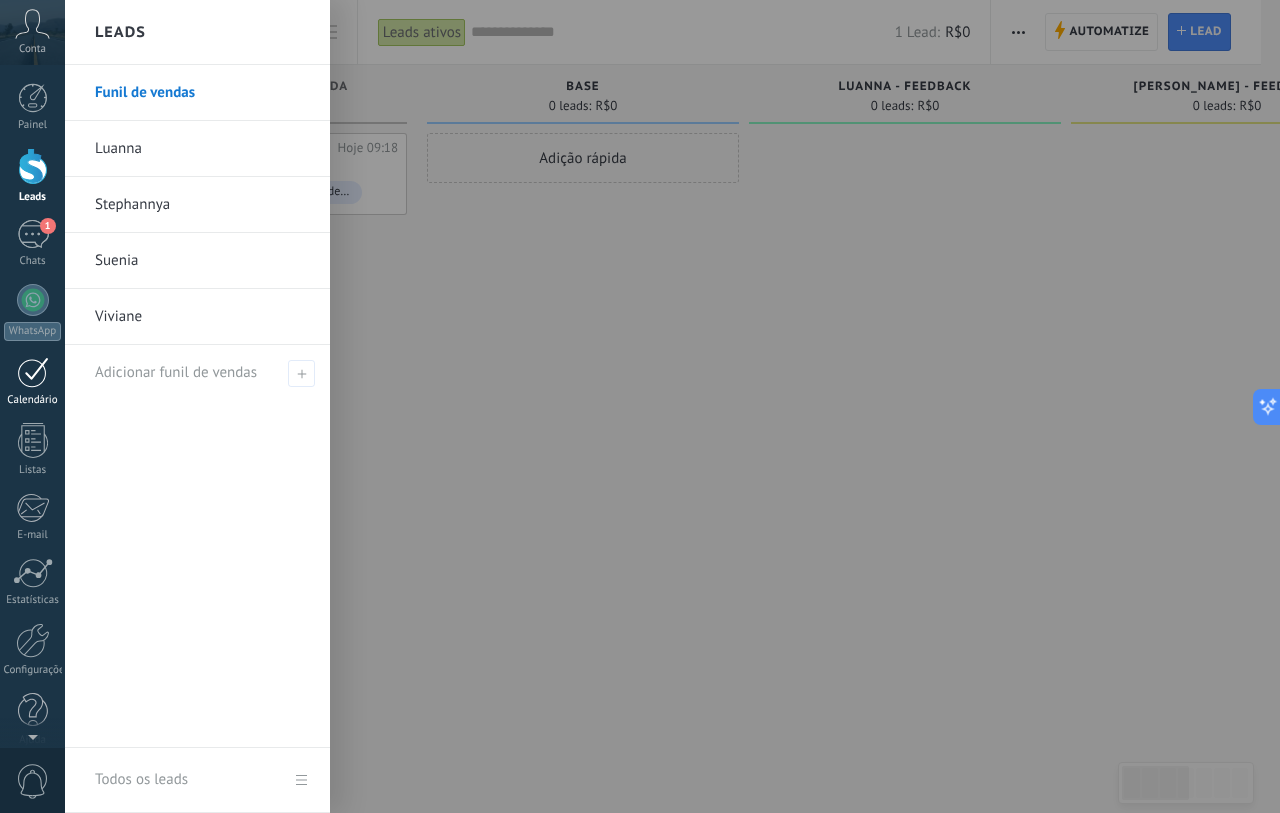 click at bounding box center [33, 372] 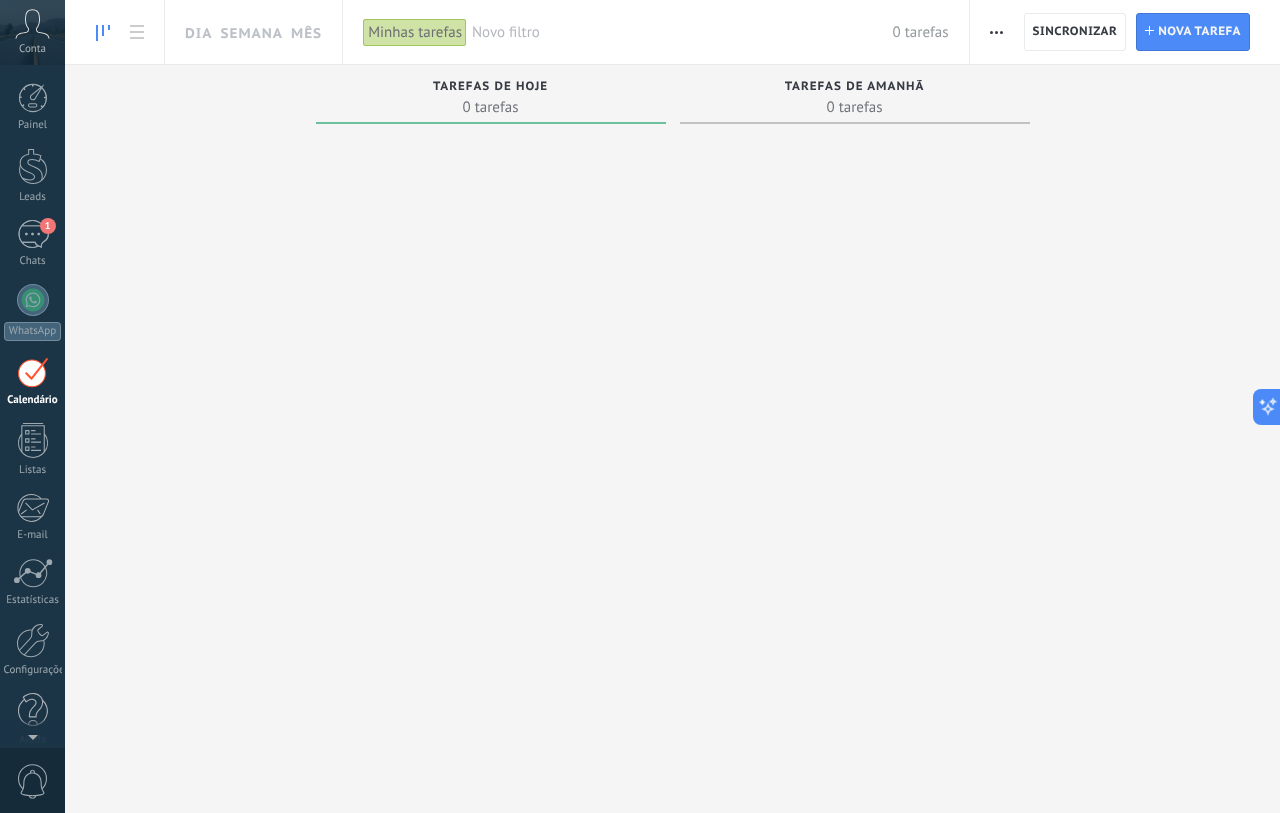 click at bounding box center (996, 32) 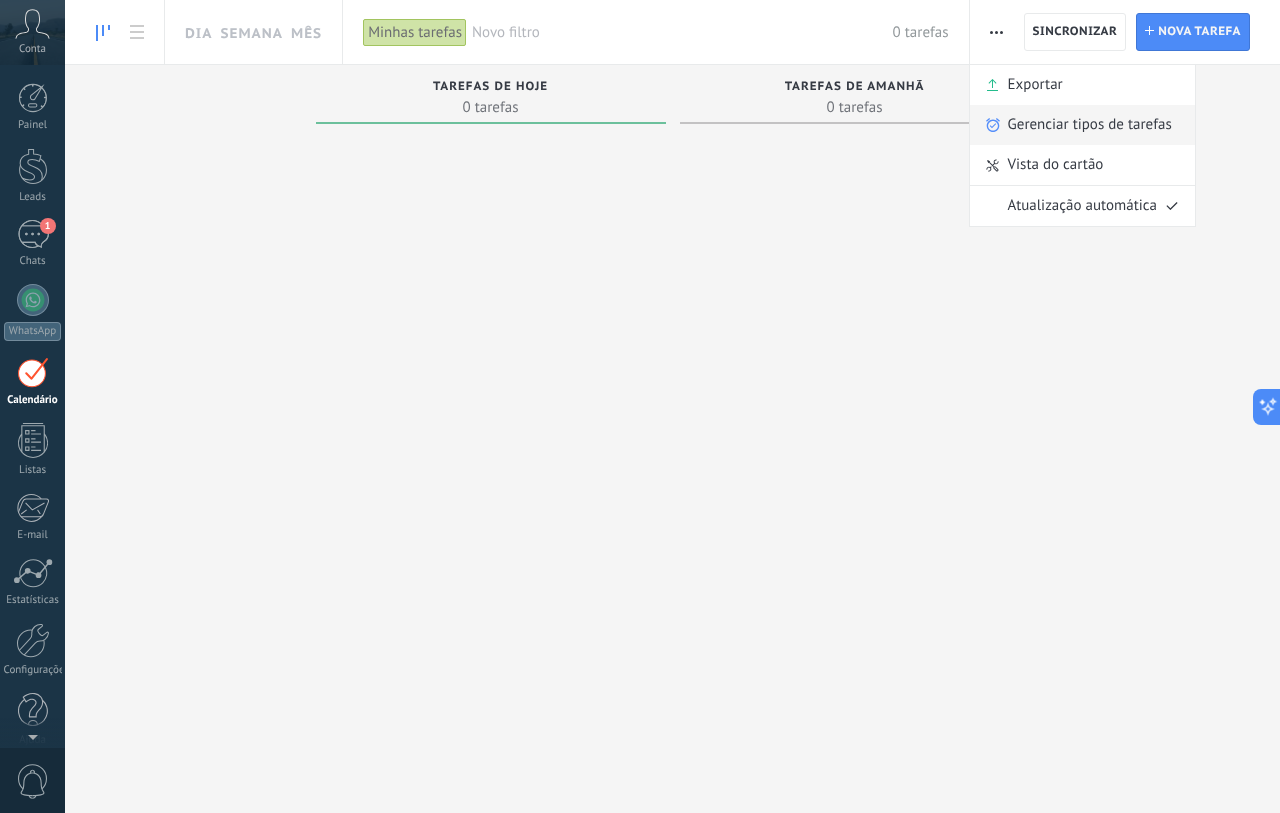 click on "Gerenciar tipos de tarefas" at bounding box center (1090, 125) 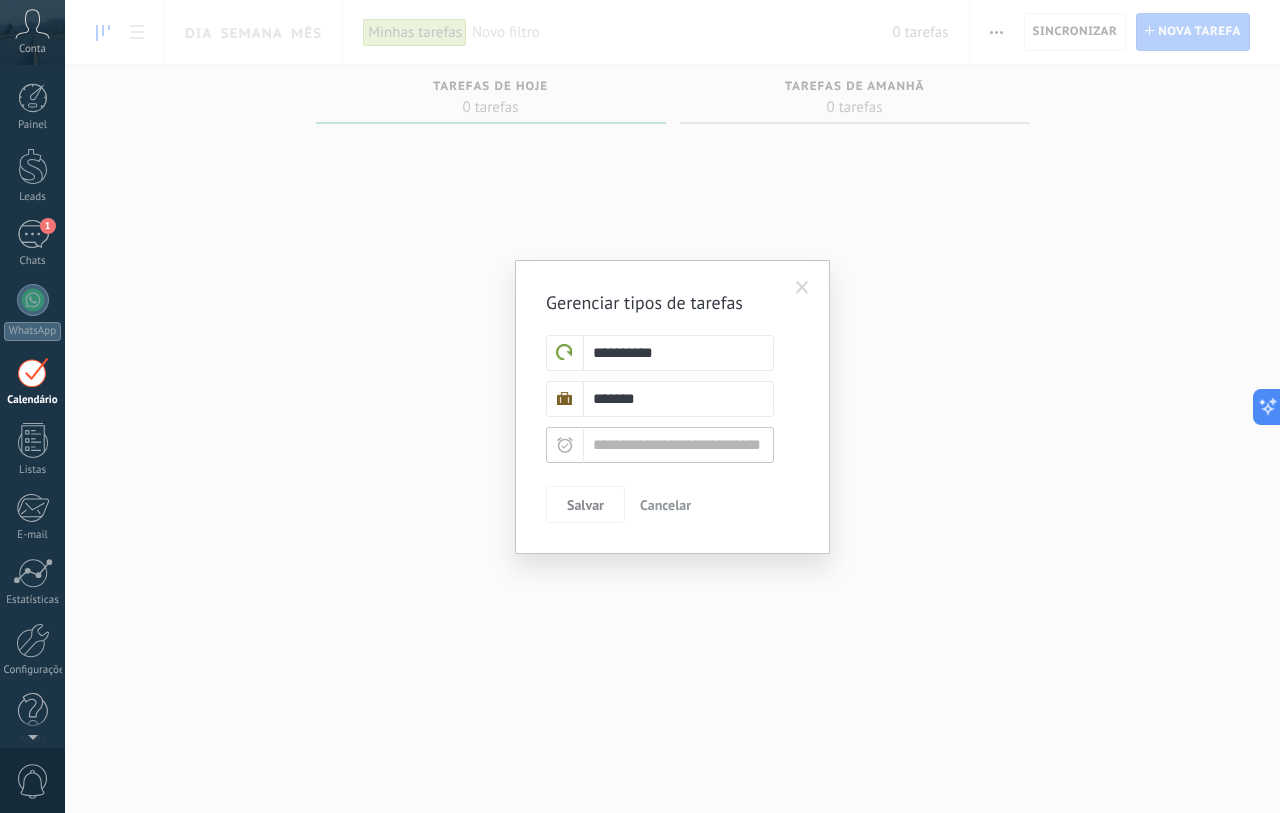 click on ".abccls-1,.abccls-2{fill-rule:evenodd}.abccls-2{fill:#fff} .abfcls-1{fill:none}.abfcls-2{fill:#fff} .abncls-1{isolation:isolate}.abncls-2{opacity:.06}.abncls-2,.abncls-3,.abncls-6{mix-blend-mode:multiply}.abncls-3{opacity:.15}.abncls-4,.abncls-8{fill:#fff}.abncls-5{fill:url(#abnlinear-gradient)}.abncls-6{opacity:.04}.abncls-7{fill:url(#abnlinear-gradient-2)}.abncls-8{fill-rule:evenodd} .abqst0{fill:#ffa200} .abwcls-1{fill:#252525} .cls-1{isolation:isolate} .acicls-1{fill:none} .aclcls-1{fill:#232323} .acnst0{display:none} .addcls-1,.addcls-2{fill:none;stroke-miterlimit:10}.addcls-1{stroke:#dfe0e5}.addcls-2{stroke:#a1a7ab} .adecls-1,.adecls-2{fill:none;stroke-miterlimit:10}.adecls-1{stroke:#dfe0e5}.adecls-2{stroke:#a1a7ab} .adqcls-1{fill:#8591a5;fill-rule:evenodd} .aeccls-1{fill:#5c9f37} .aeecls-1{fill:#f86161} .aejcls-1{fill:#8591a5;fill-rule:evenodd} .aekcls-1{fill-rule:evenodd} .aelcls-1{fill-rule:evenodd;fill:currentColor} .aemcls-1{fill-rule:evenodd;fill:currentColor} .aencls-2{fill:#f86161;opacity:.3}" at bounding box center (640, 406) 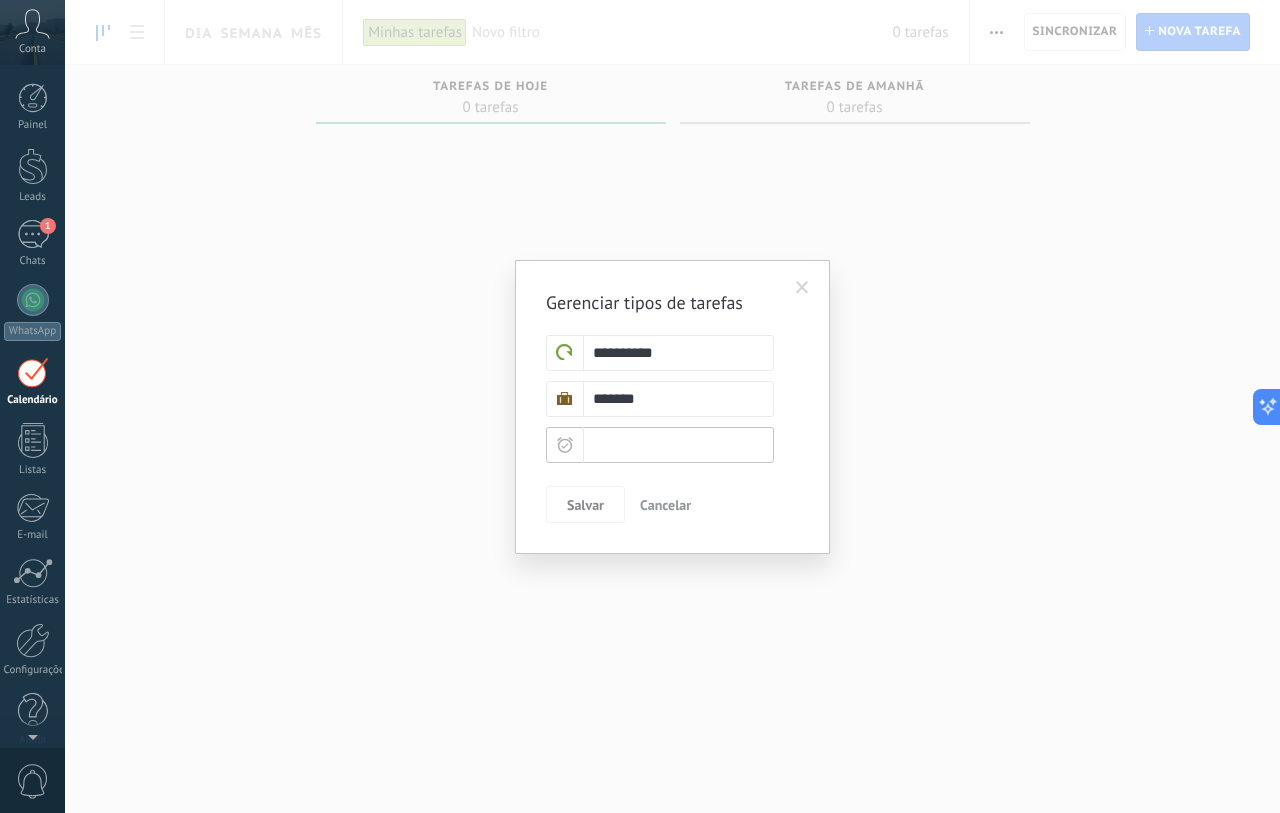 click at bounding box center [660, 445] 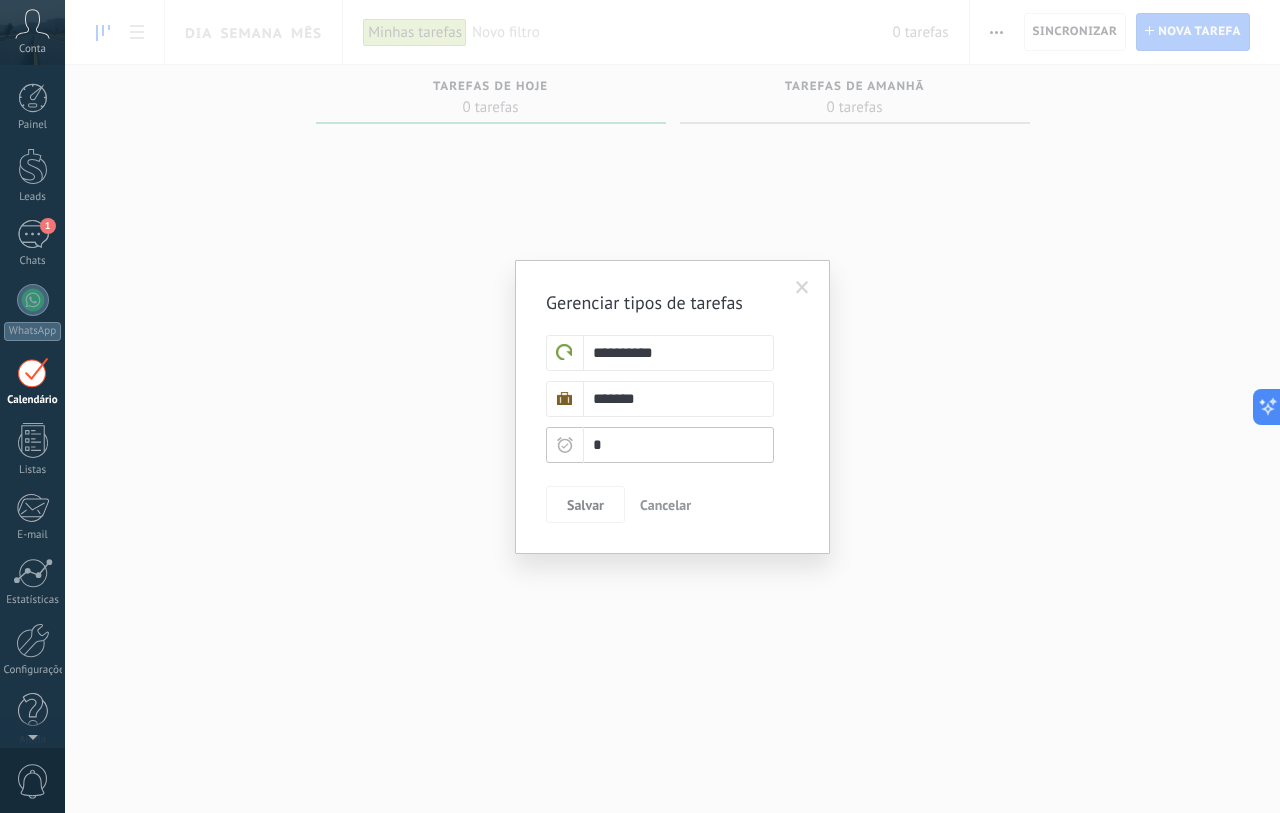 type 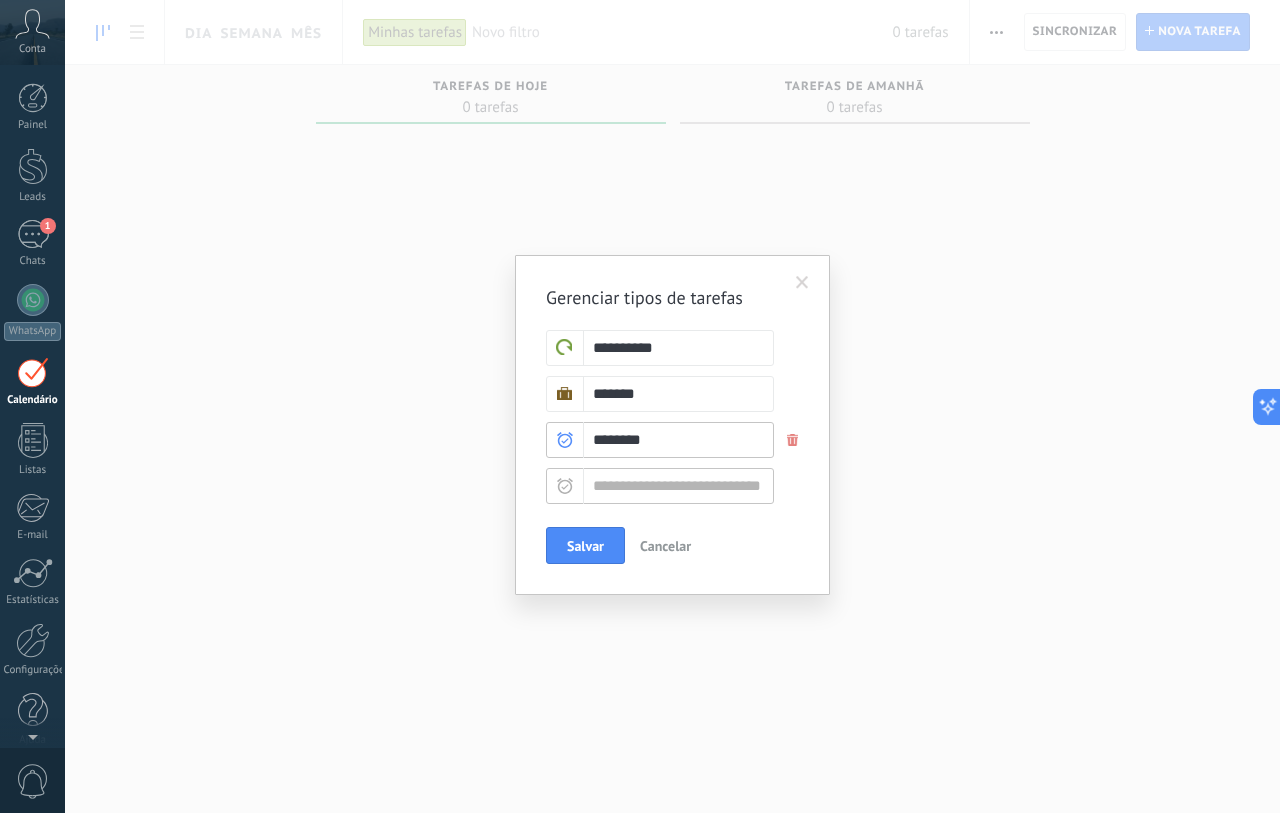 type on "********" 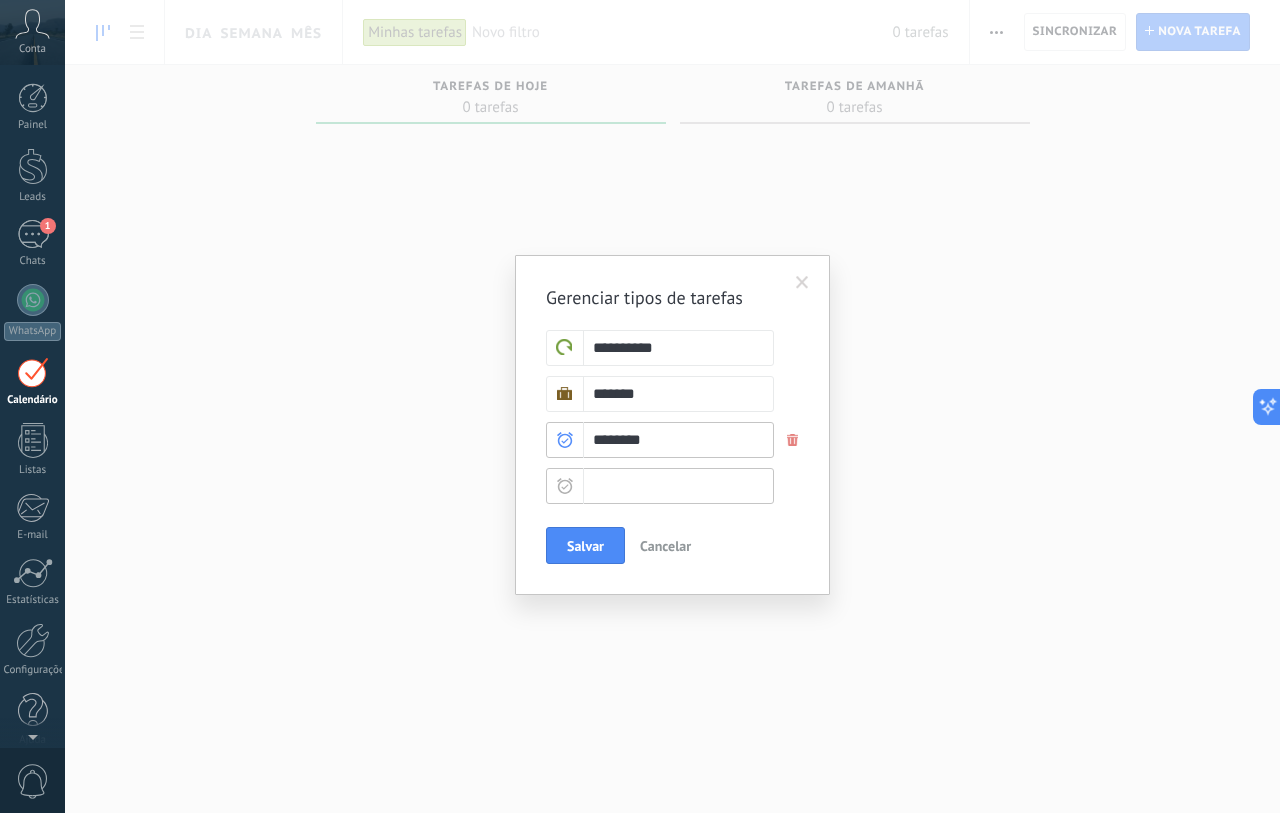 click at bounding box center (660, 486) 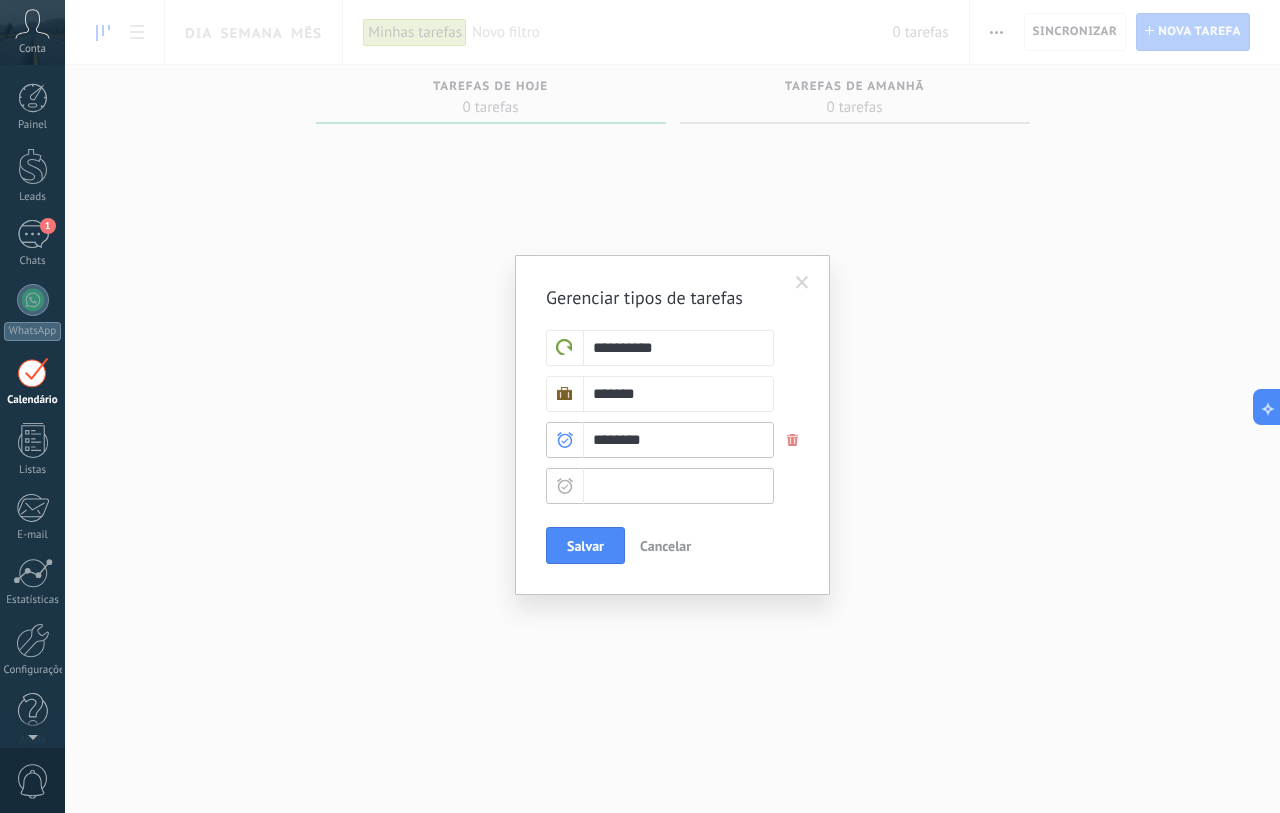 type on "*" 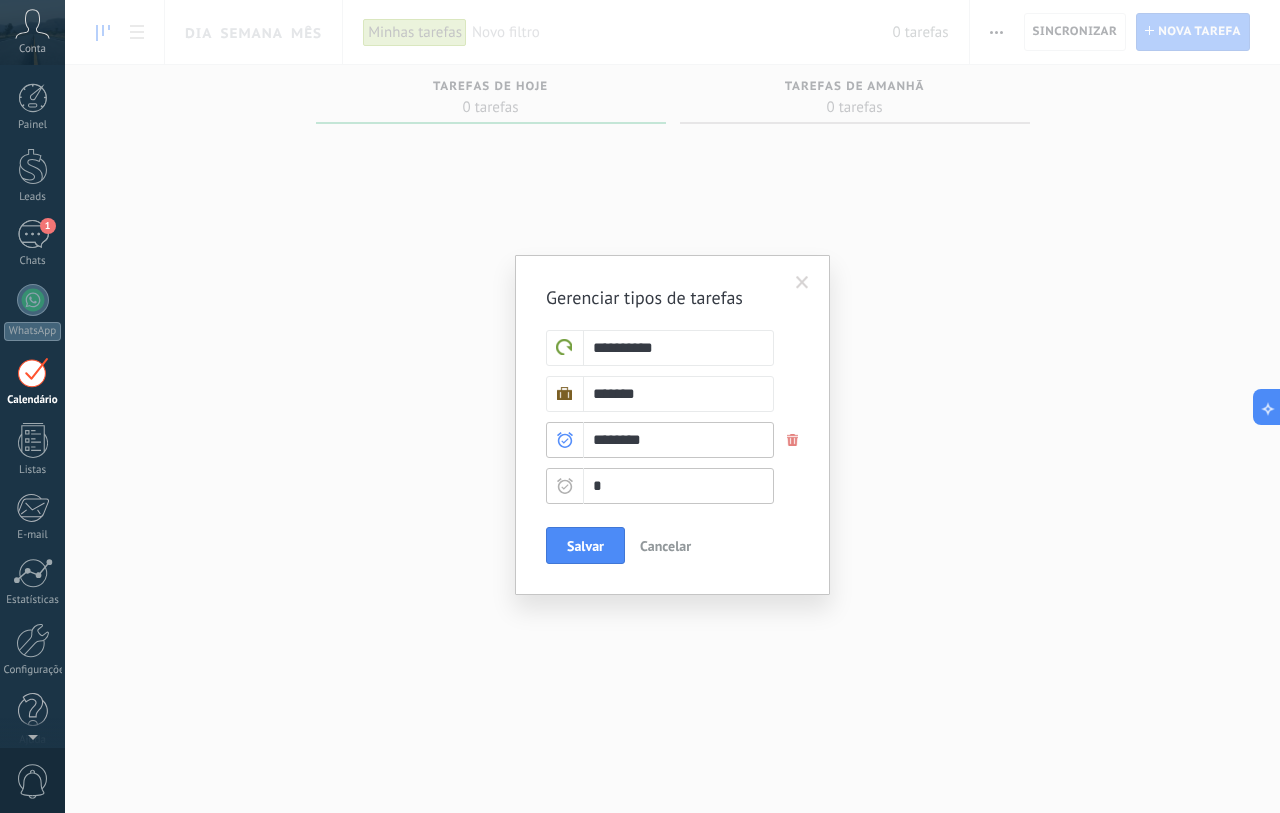 type 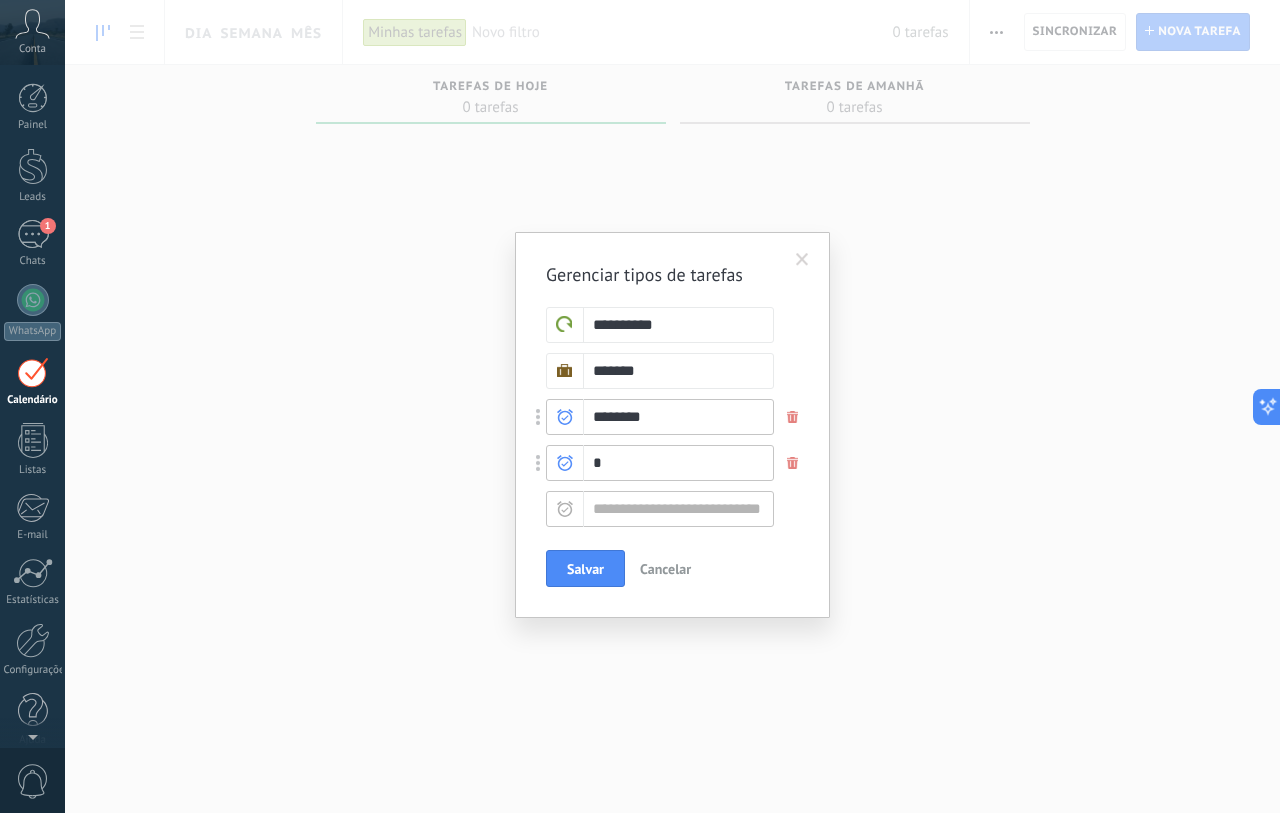 type 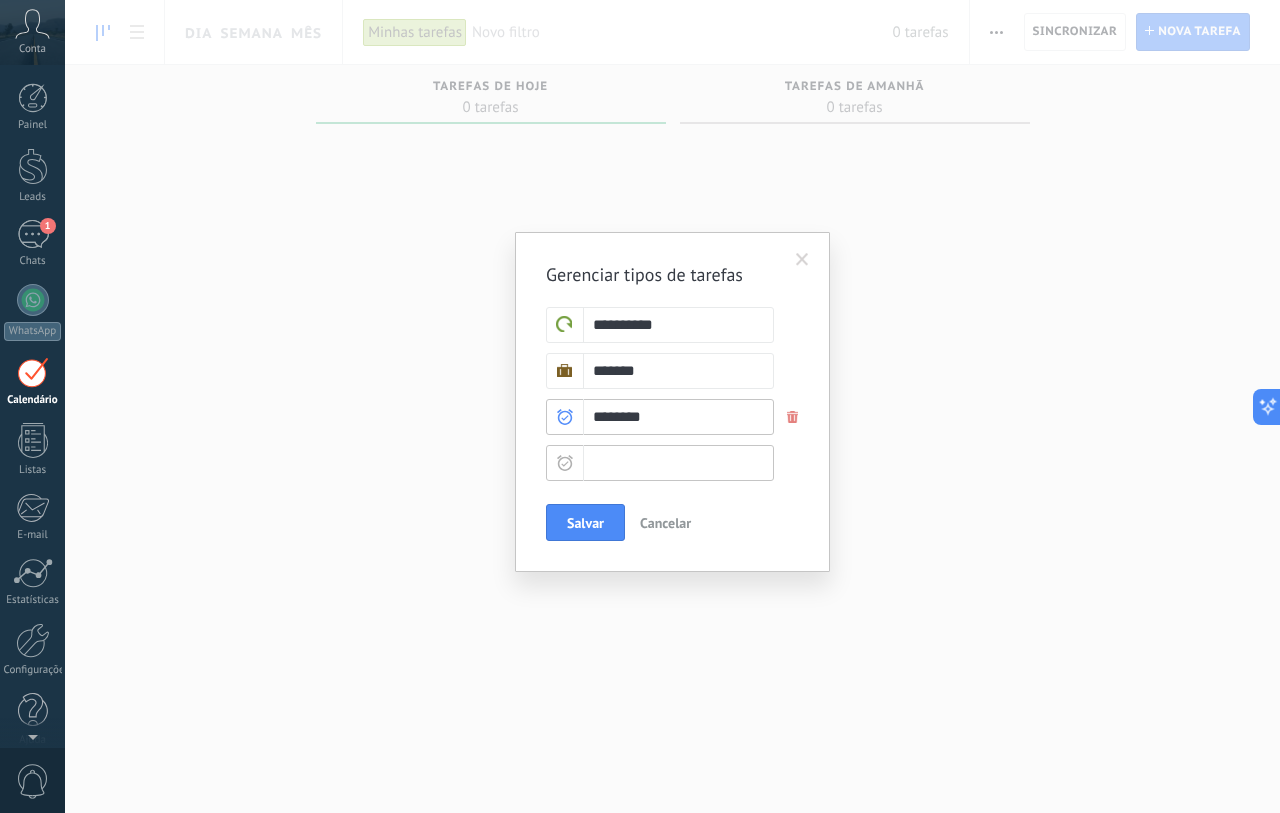 type on "*" 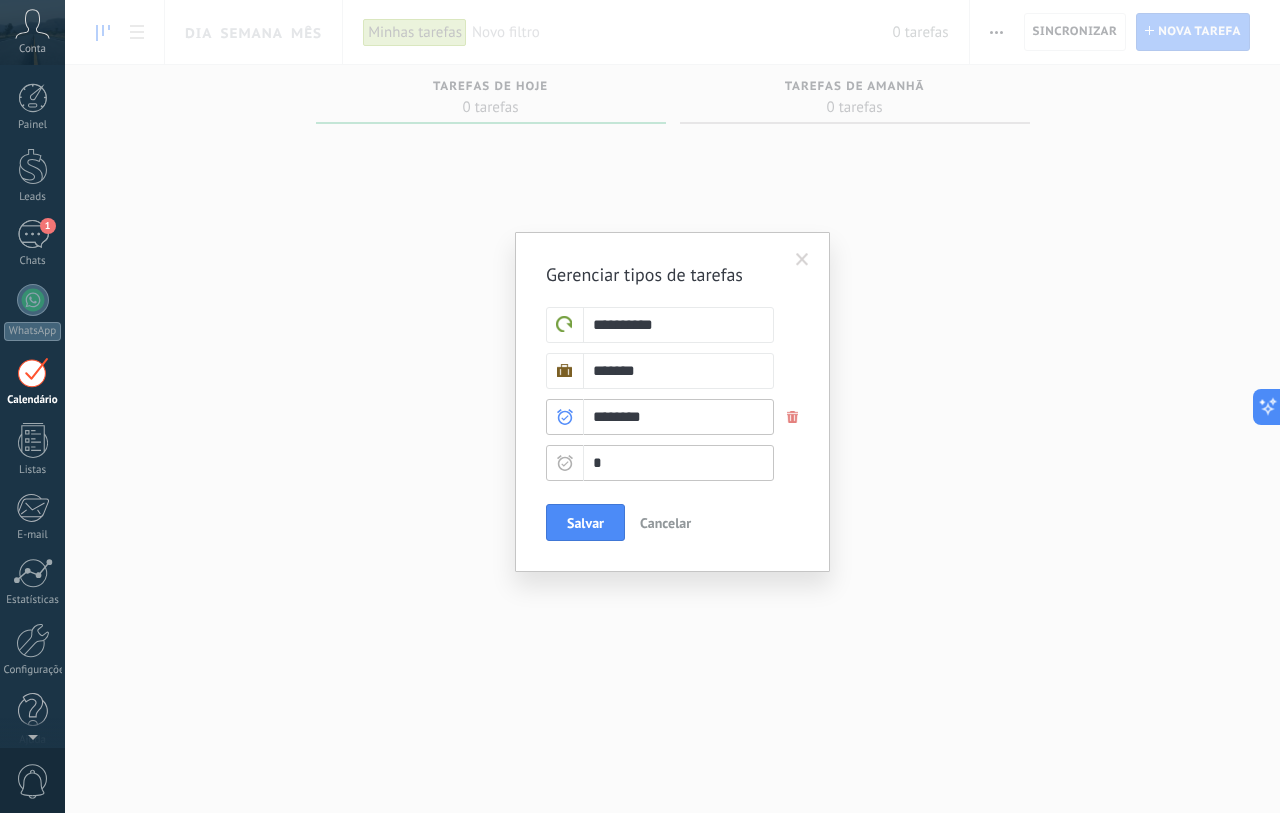 type 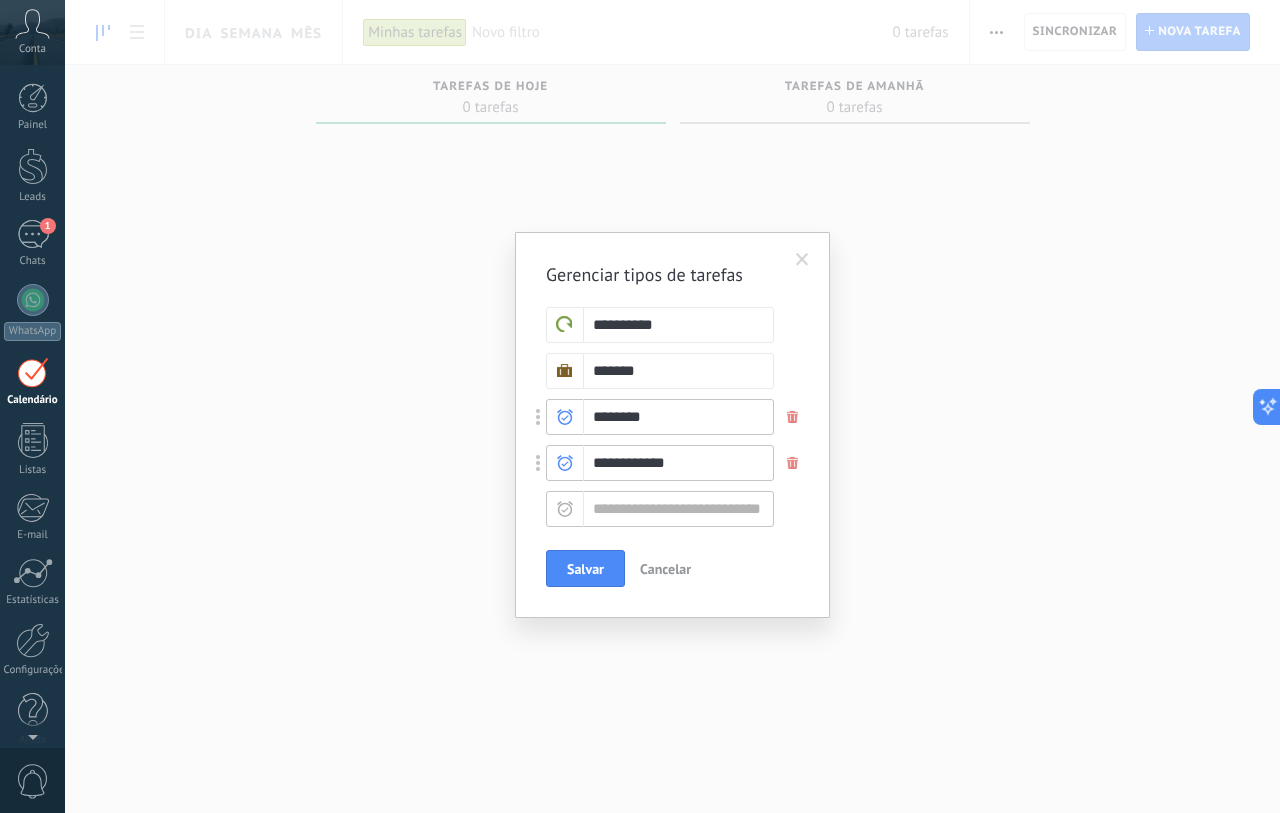 type on "**********" 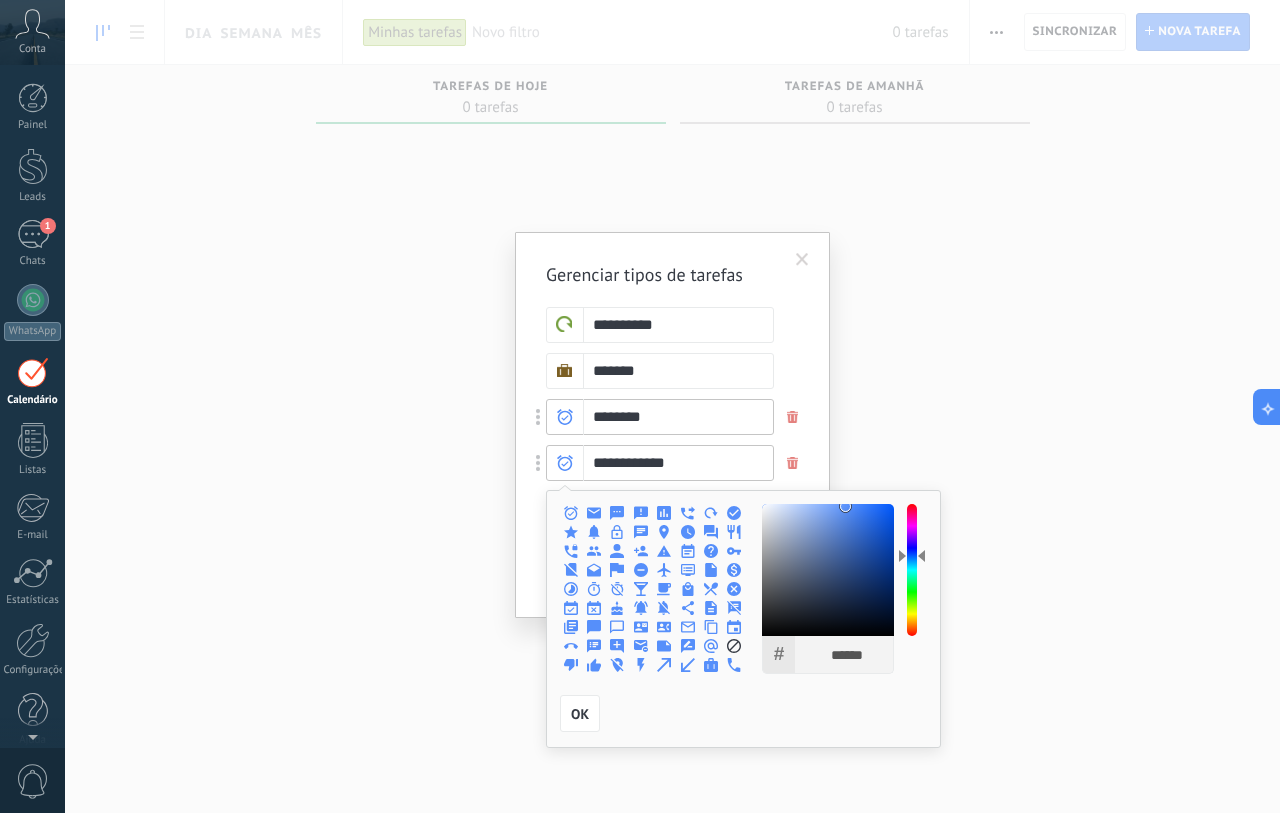 click 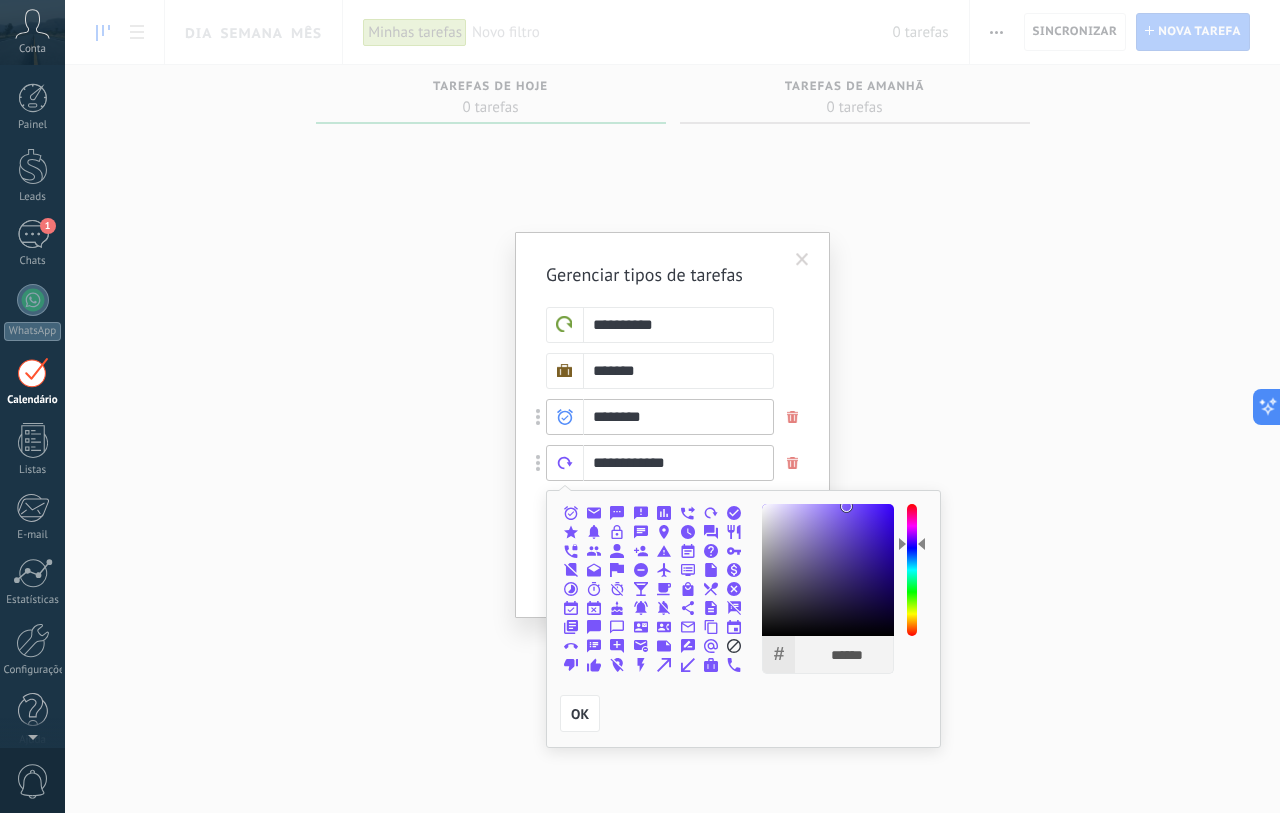 click at bounding box center (912, 570) 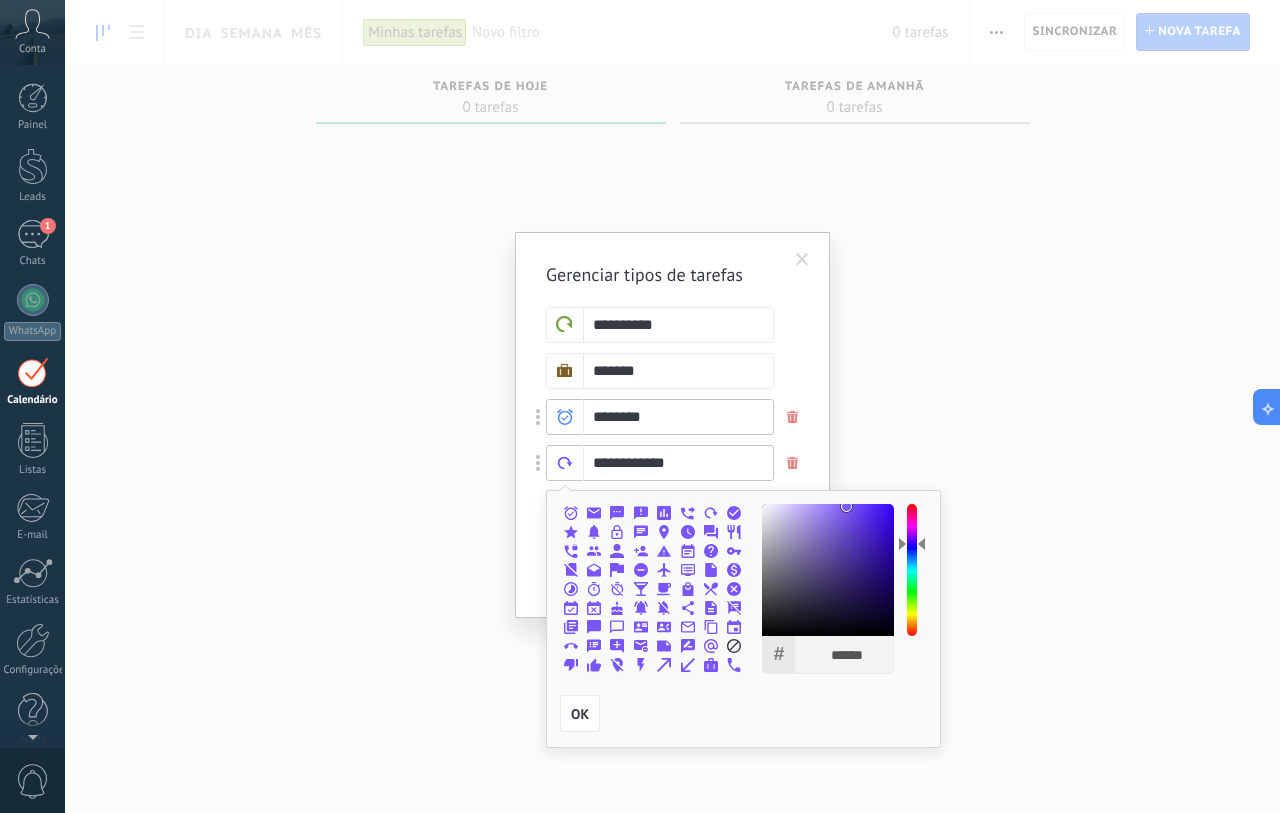 type on "******" 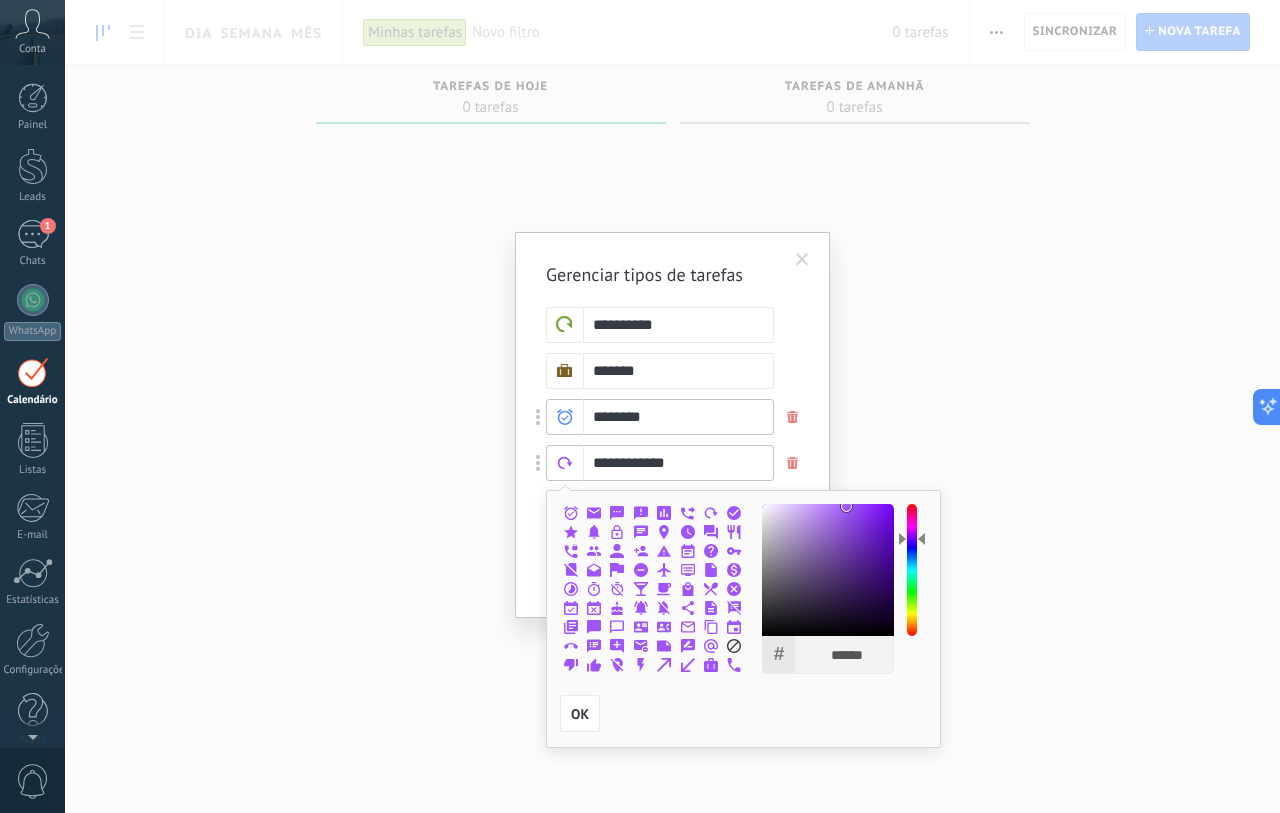 click on "**********" at bounding box center (672, 417) 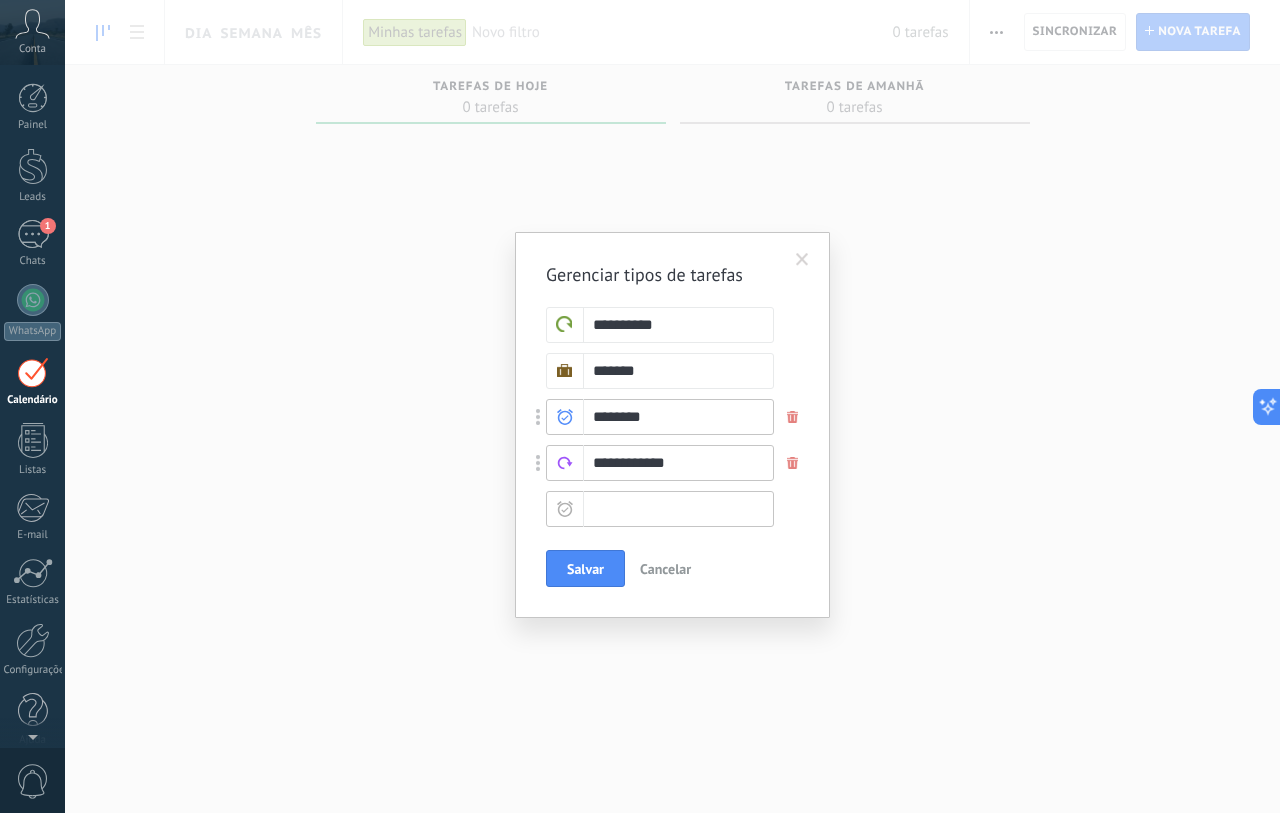 click at bounding box center (660, 509) 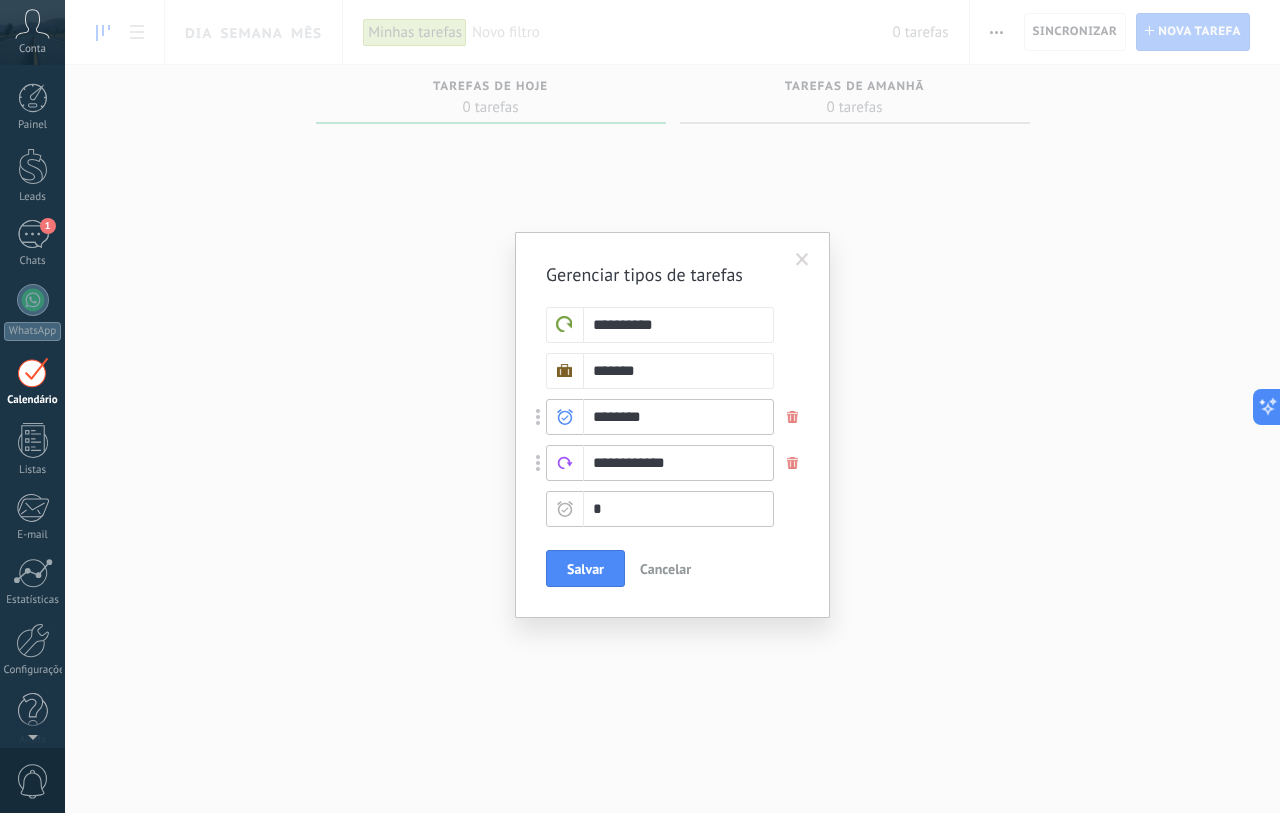 type 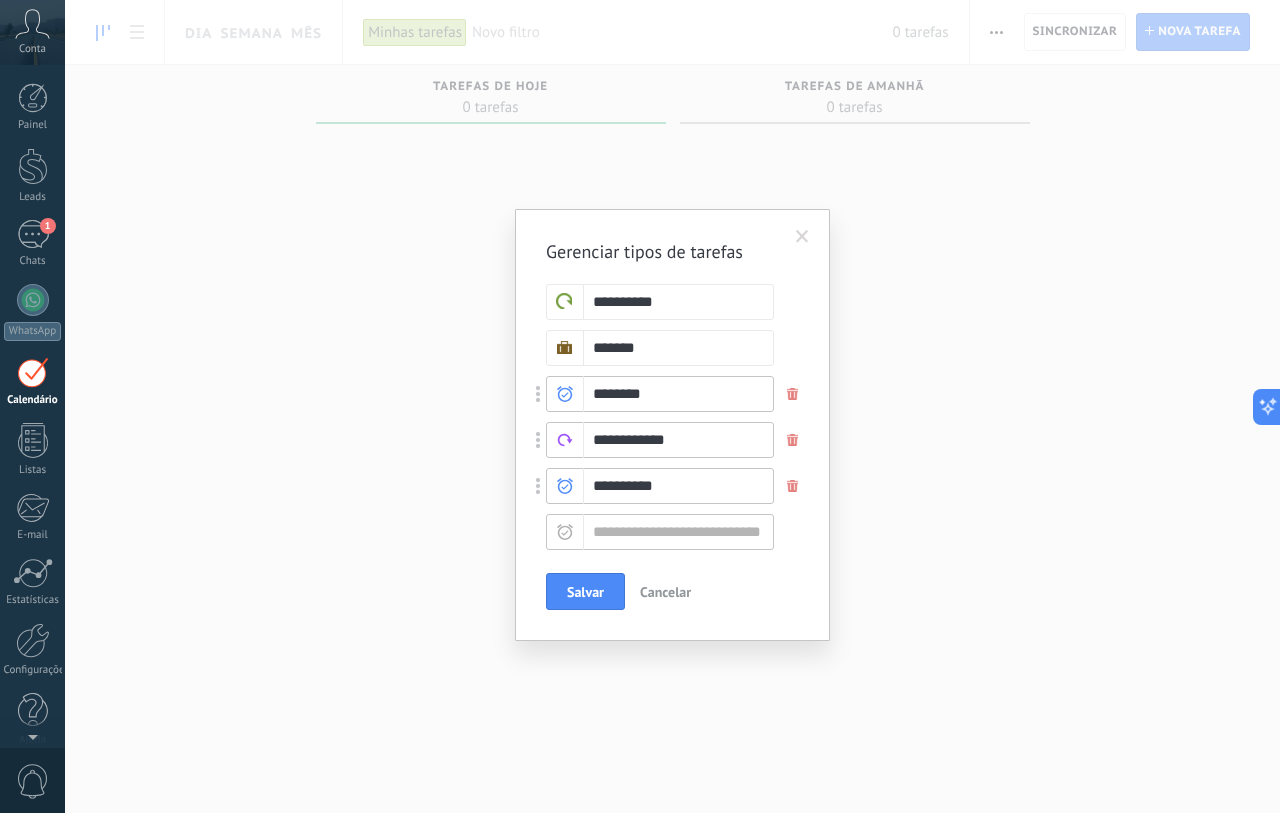 type on "*********" 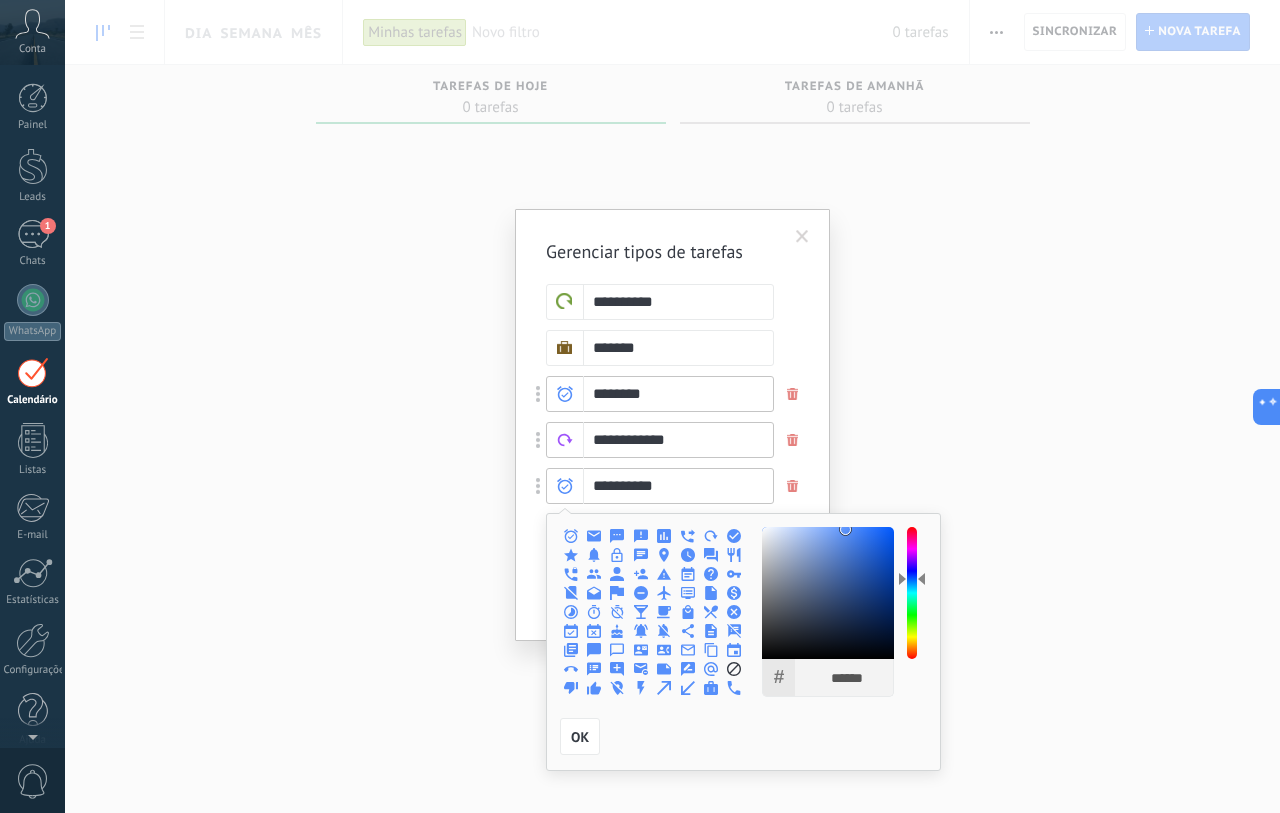 click 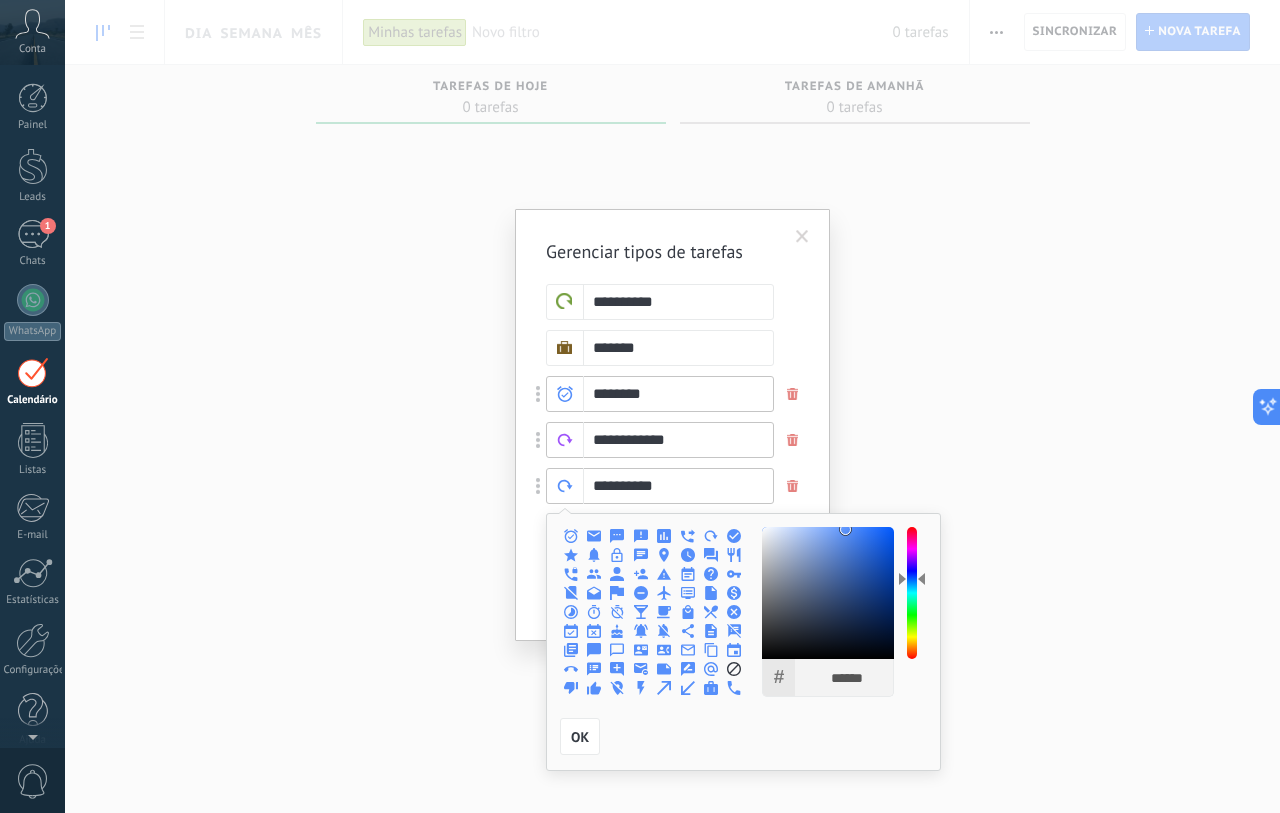 type on "******" 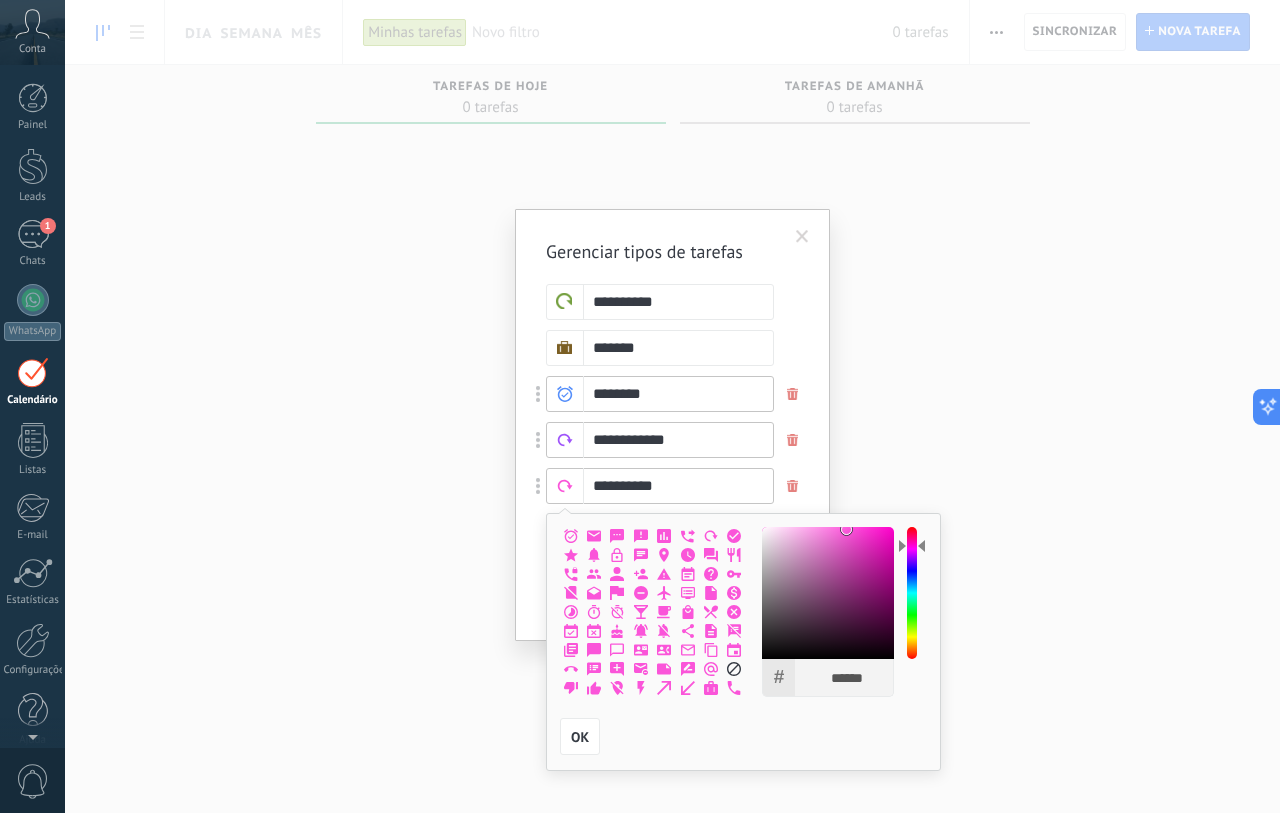 click at bounding box center [912, 593] 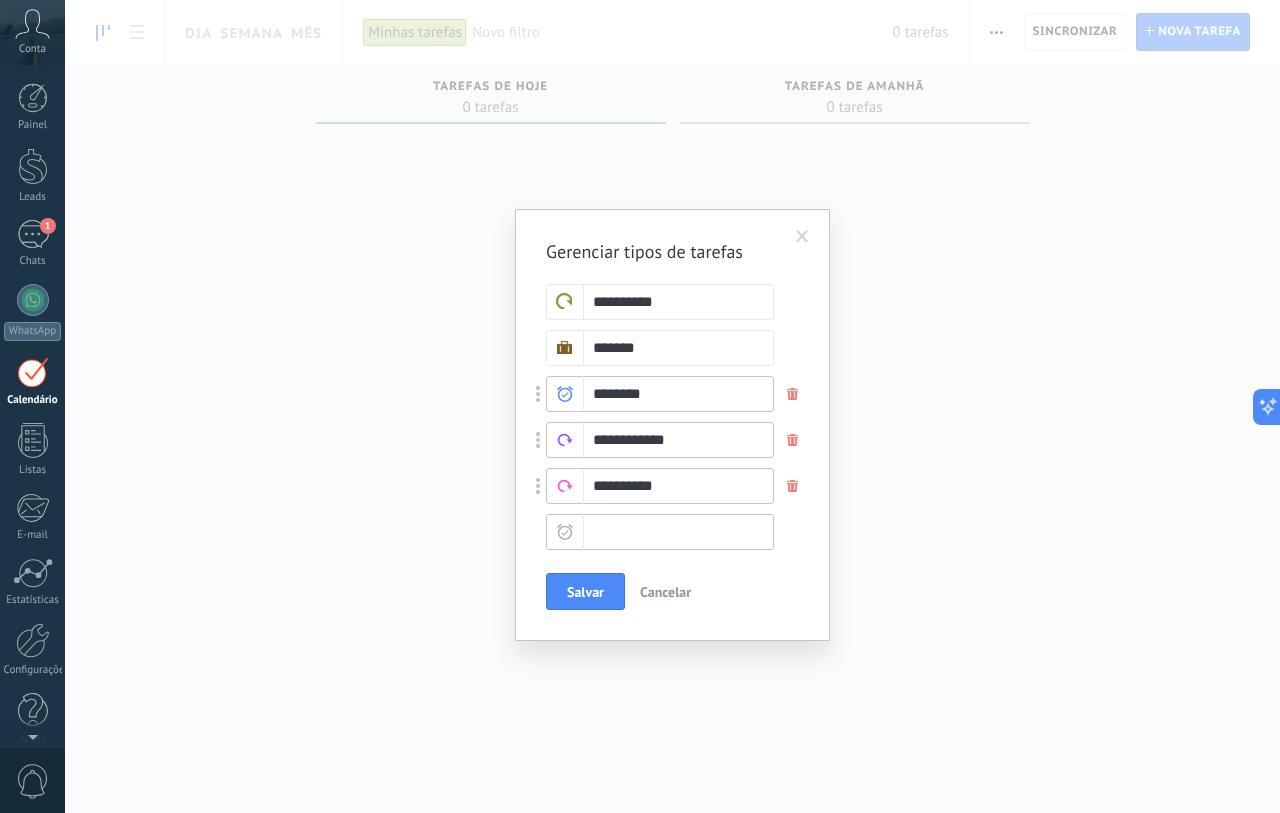 click at bounding box center (660, 532) 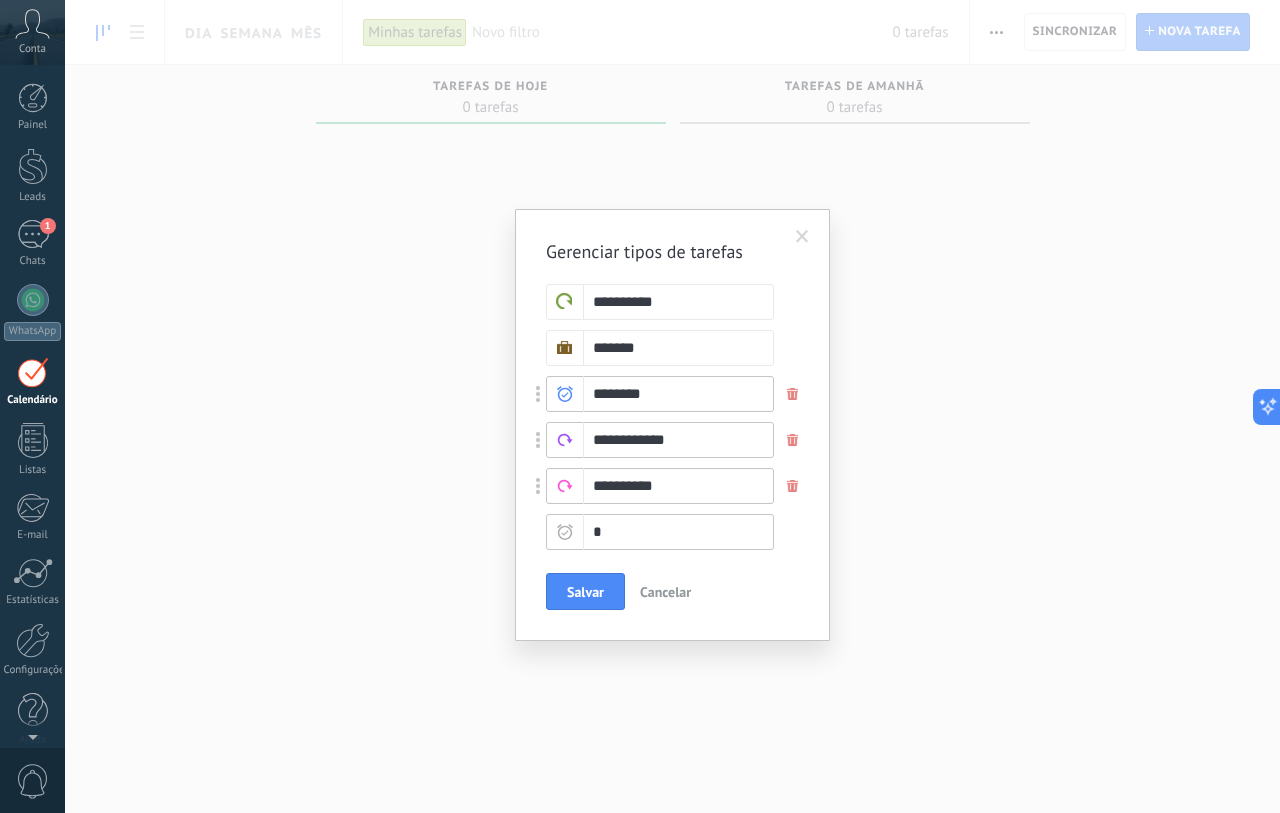 type 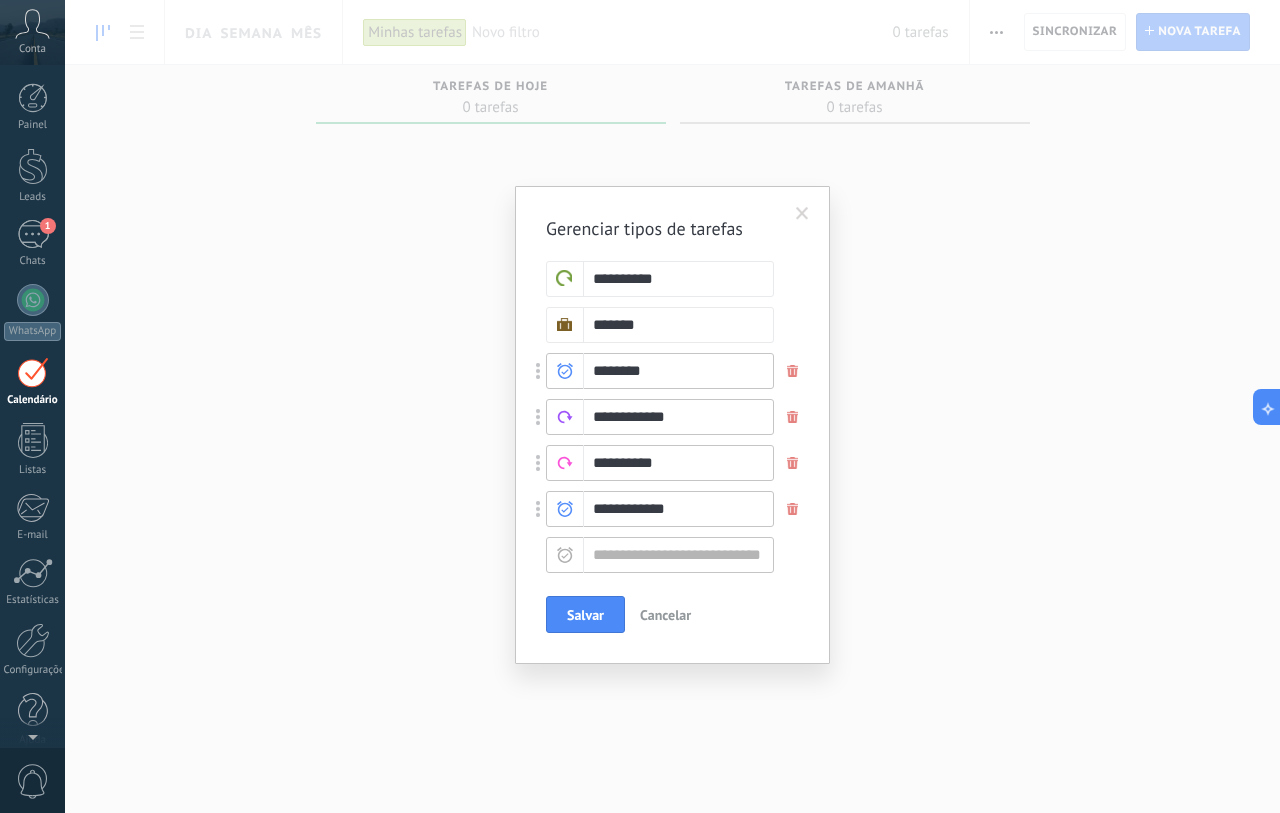 type on "**********" 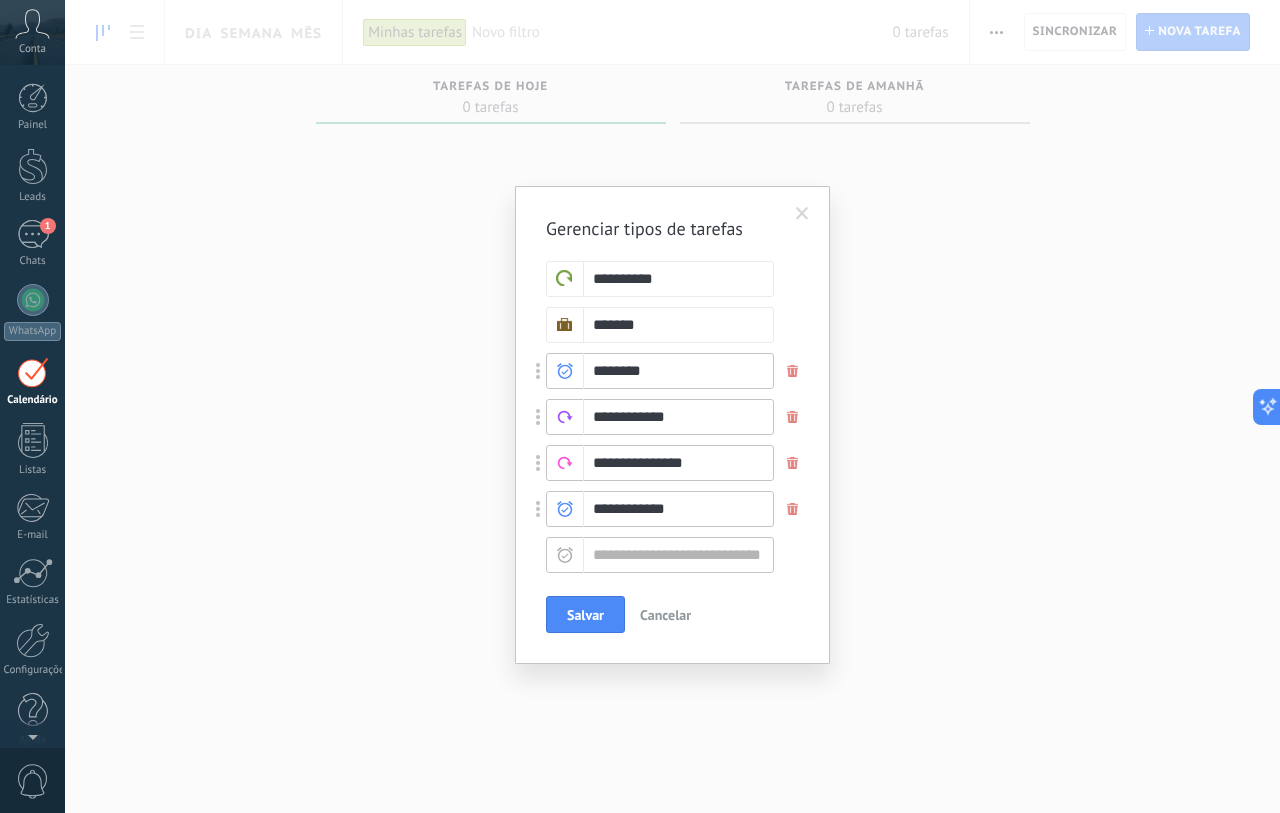 type on "**********" 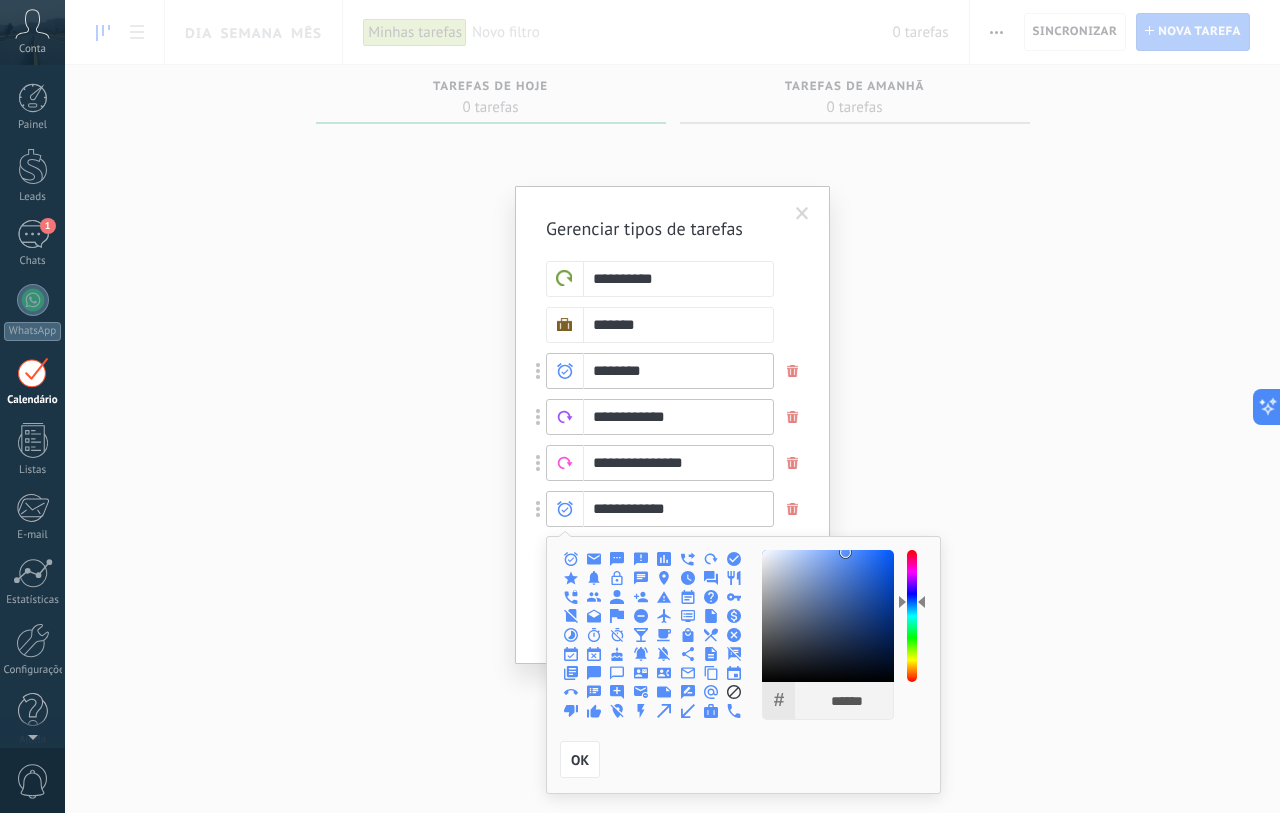 click 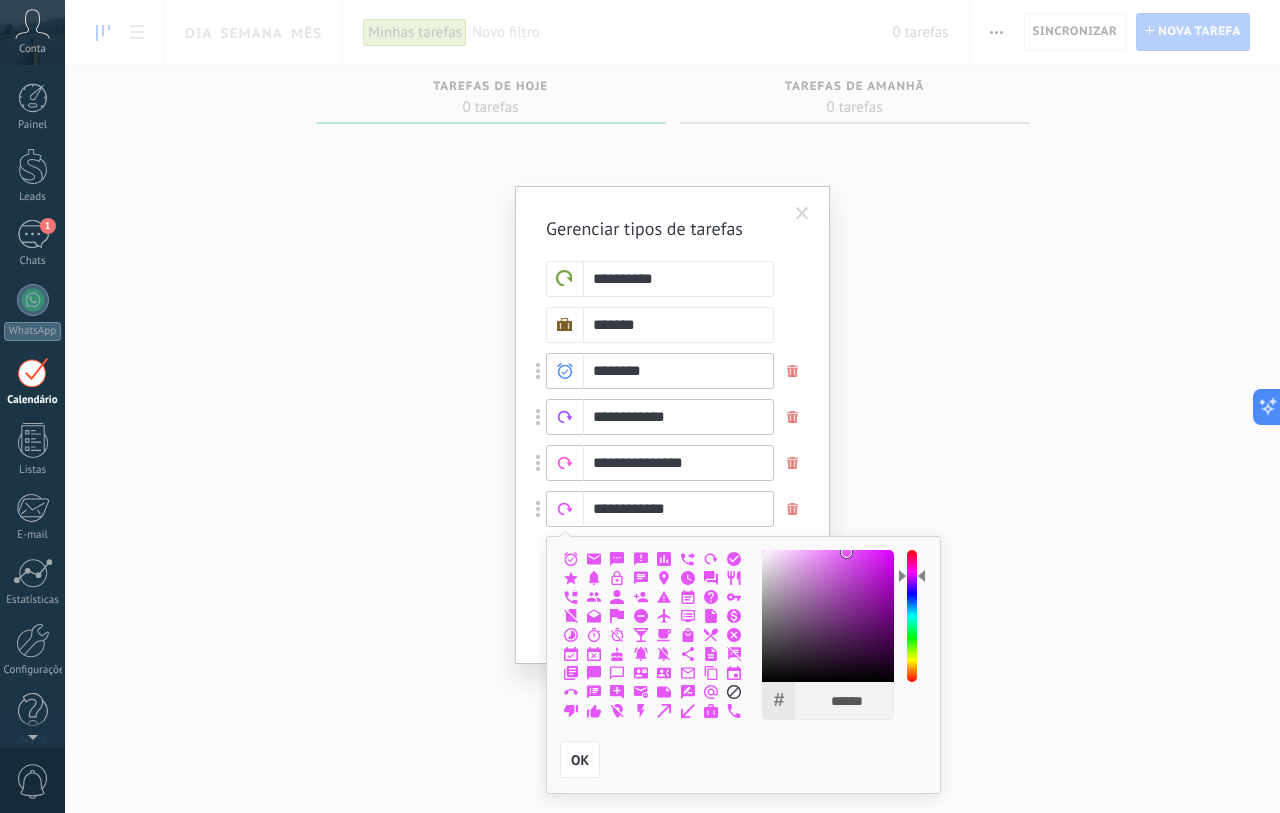 click at bounding box center (912, 616) 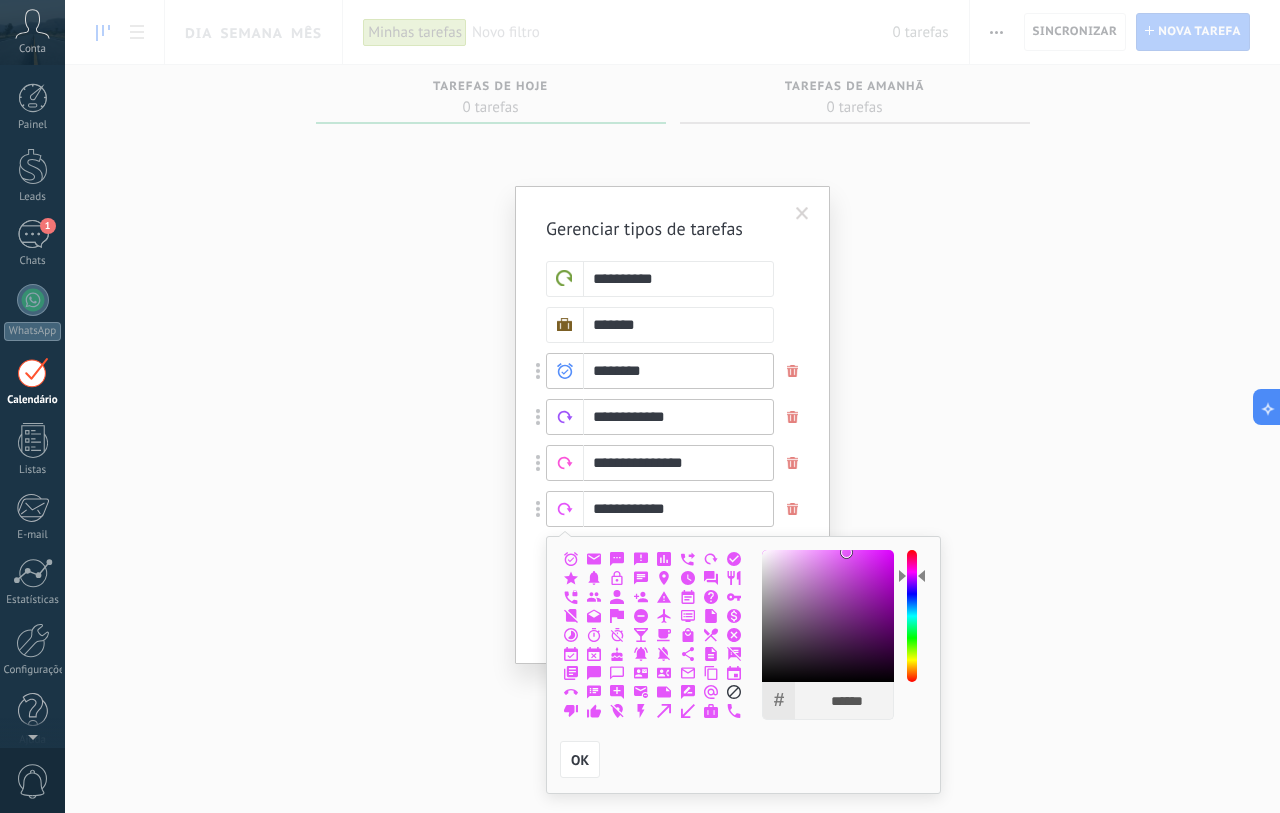 click at bounding box center (912, 616) 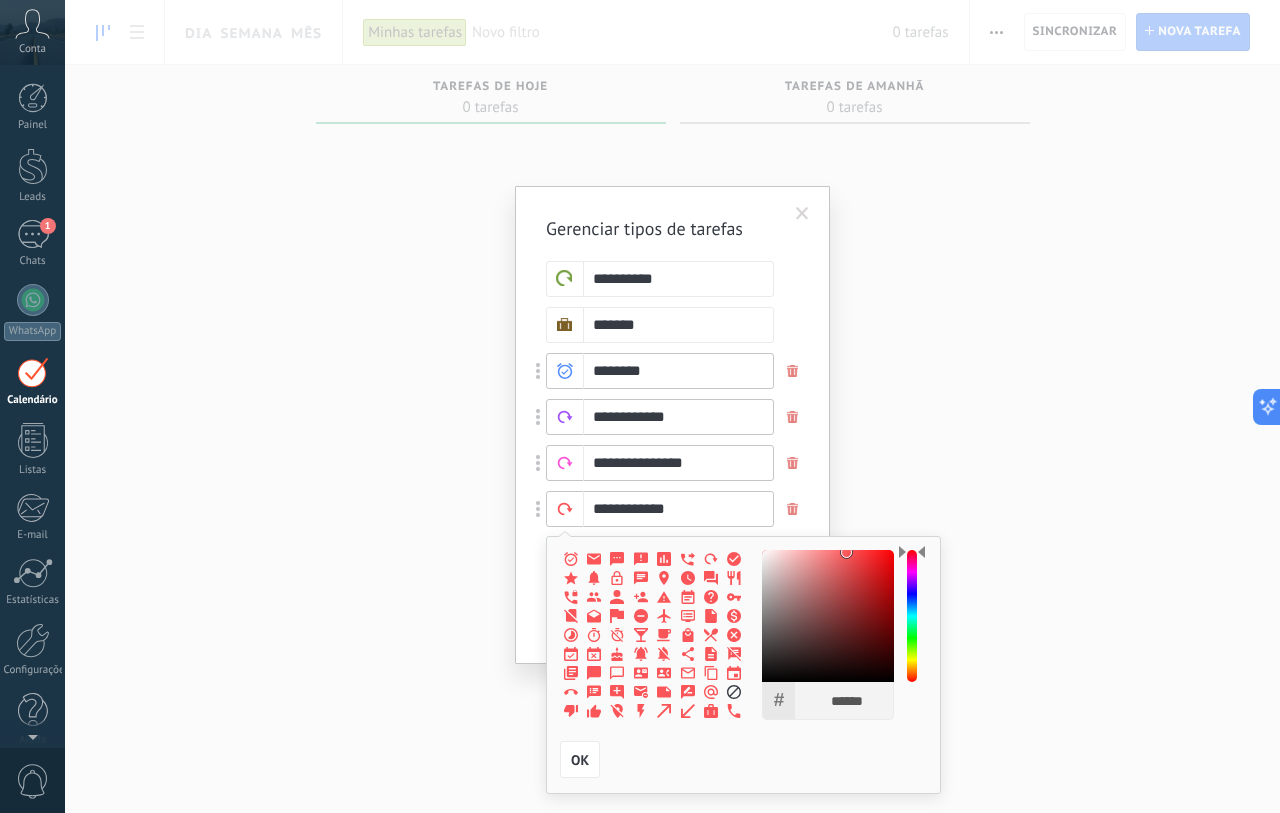 type on "******" 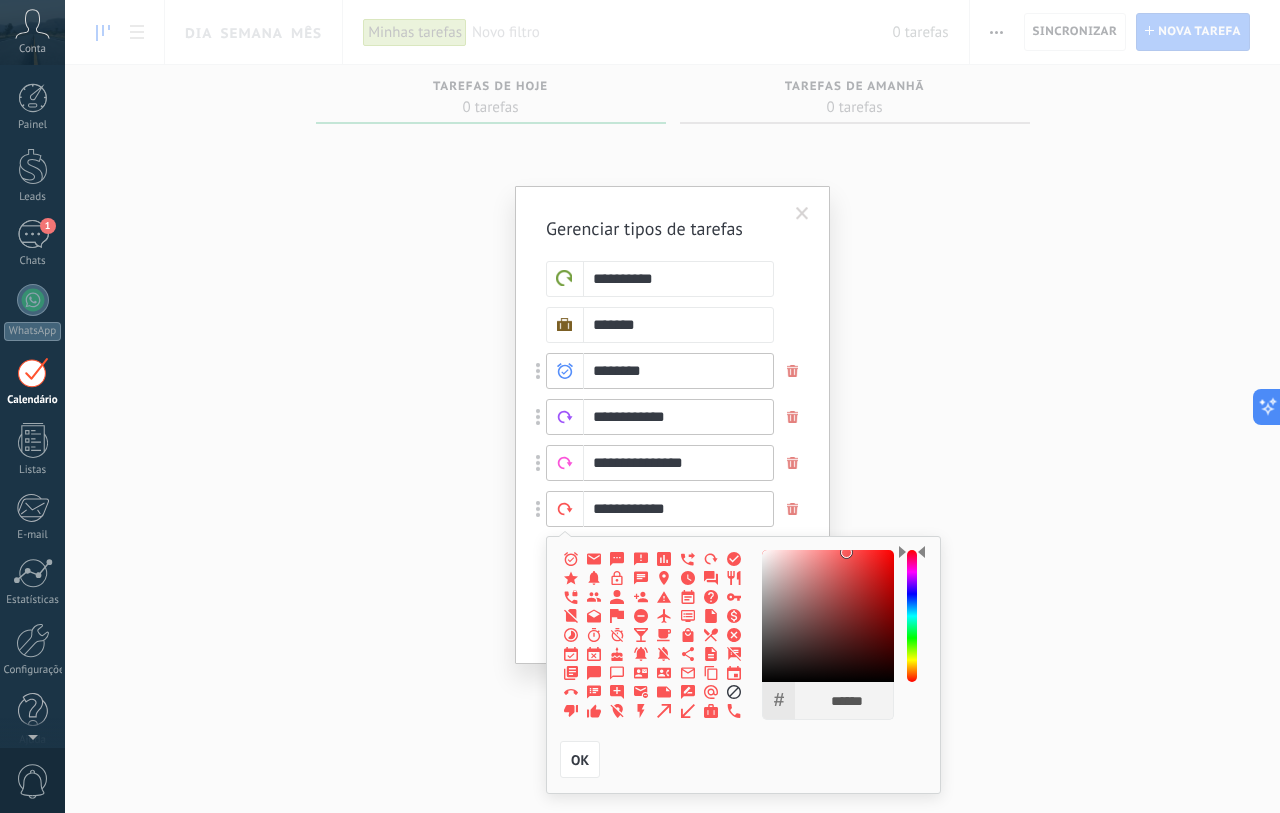 click on "**********" at bounding box center (672, 425) 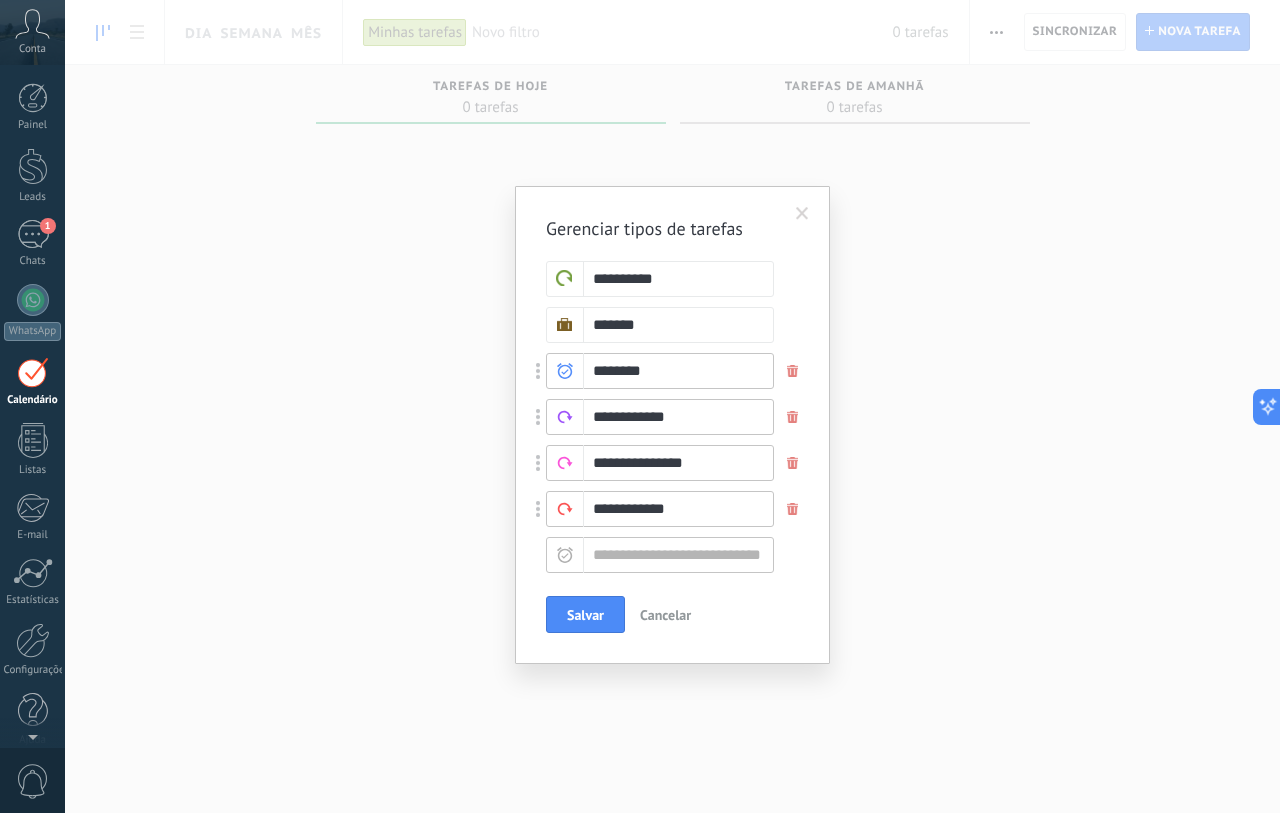click on "**********" at bounding box center (672, 425) 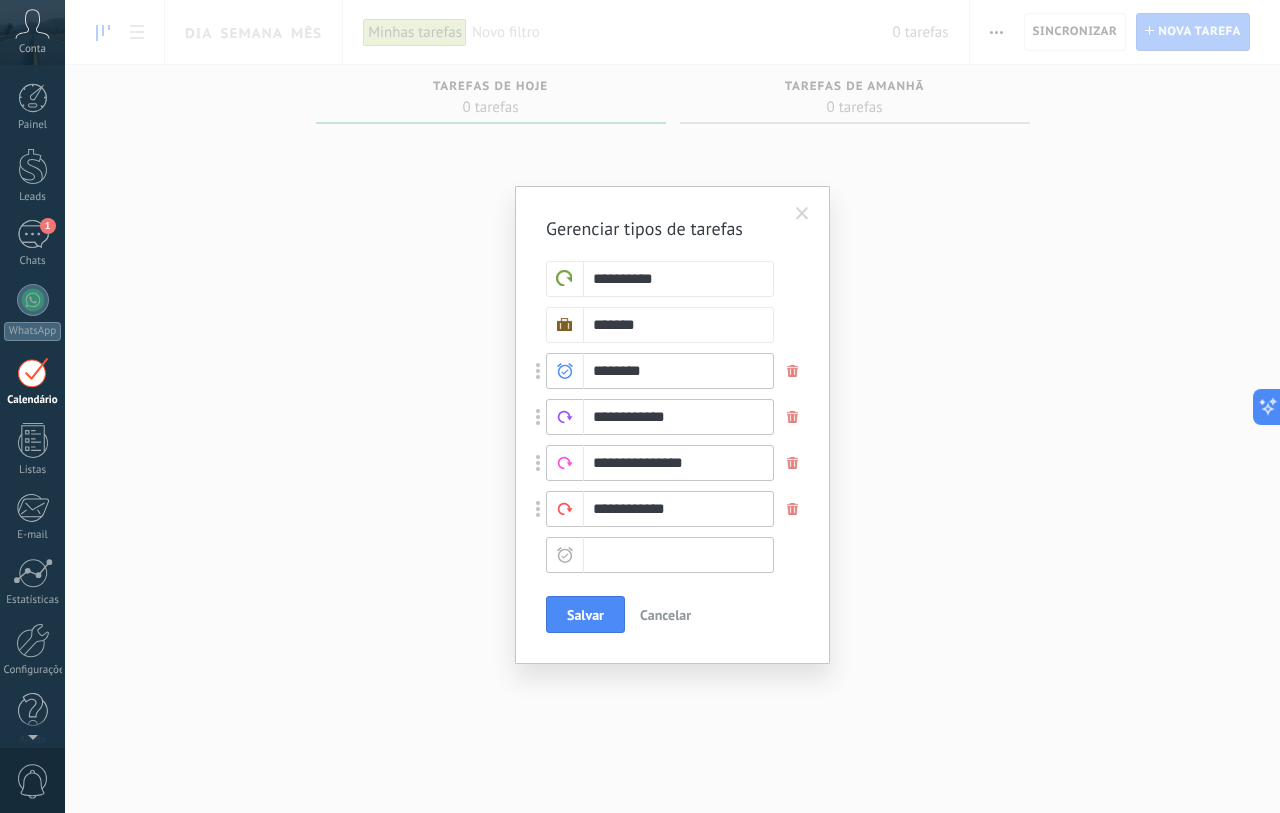 click at bounding box center [660, 555] 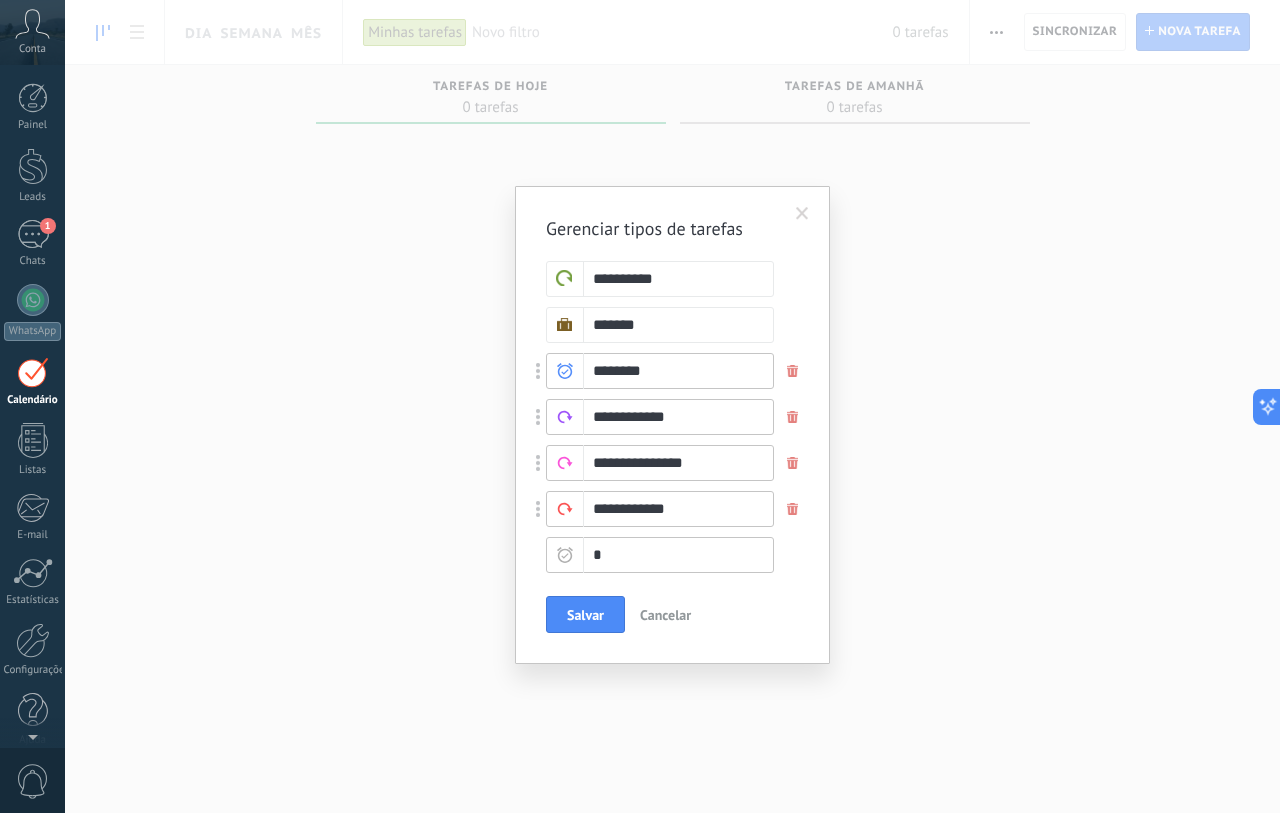 type 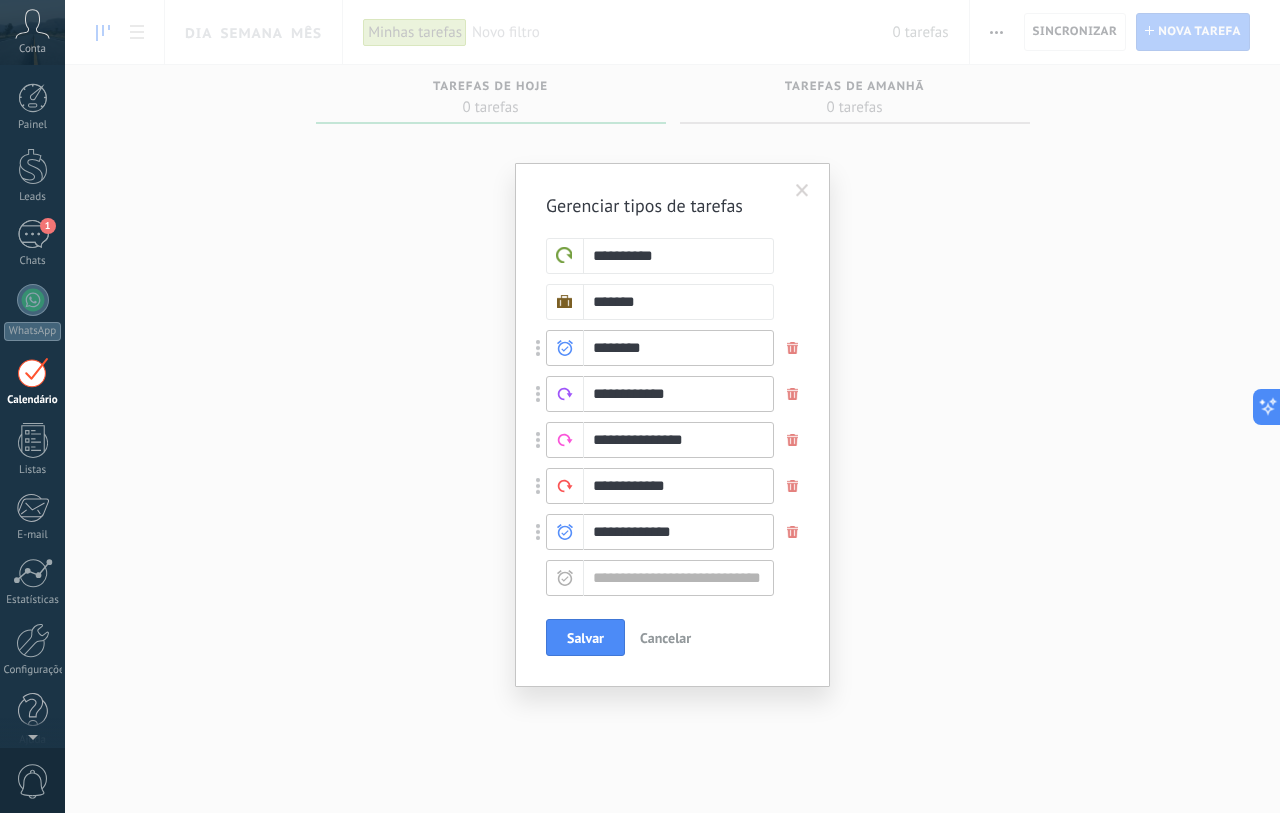 type on "**********" 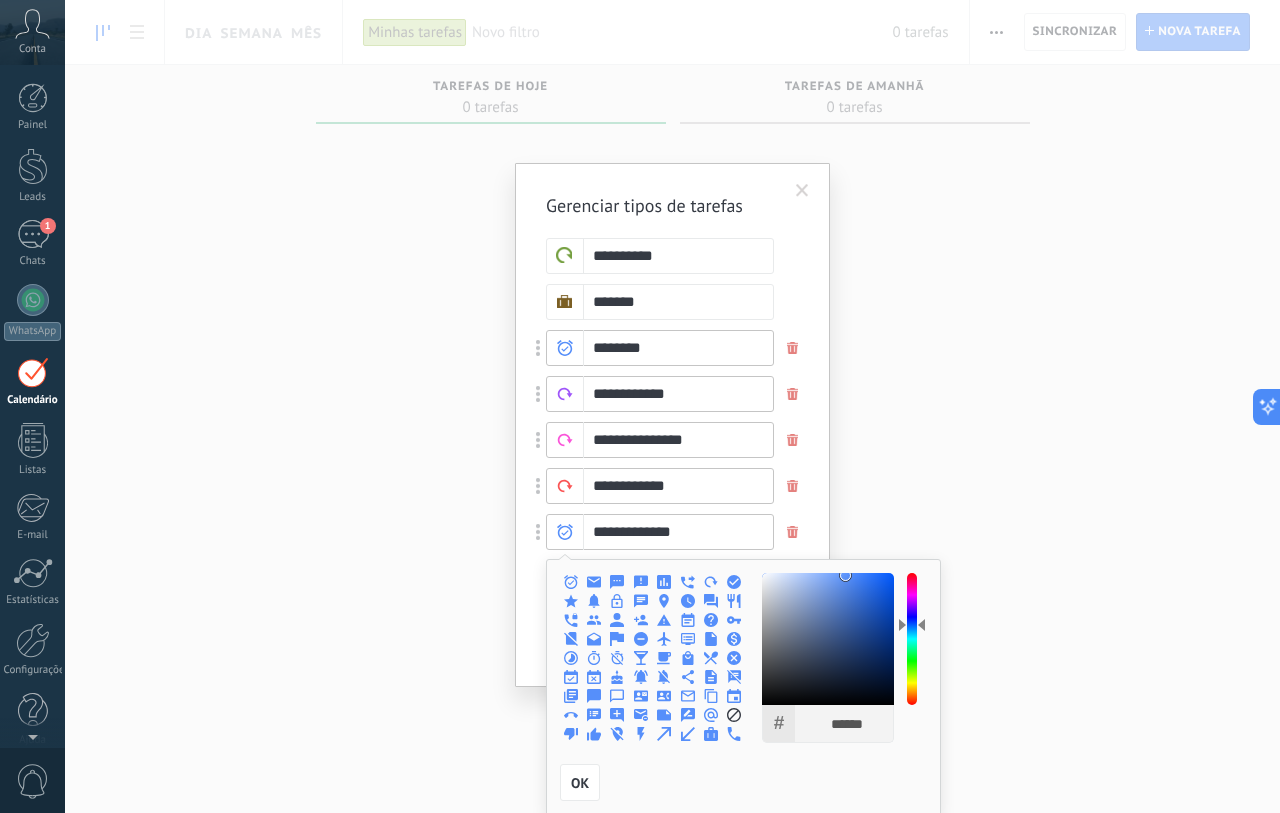 click 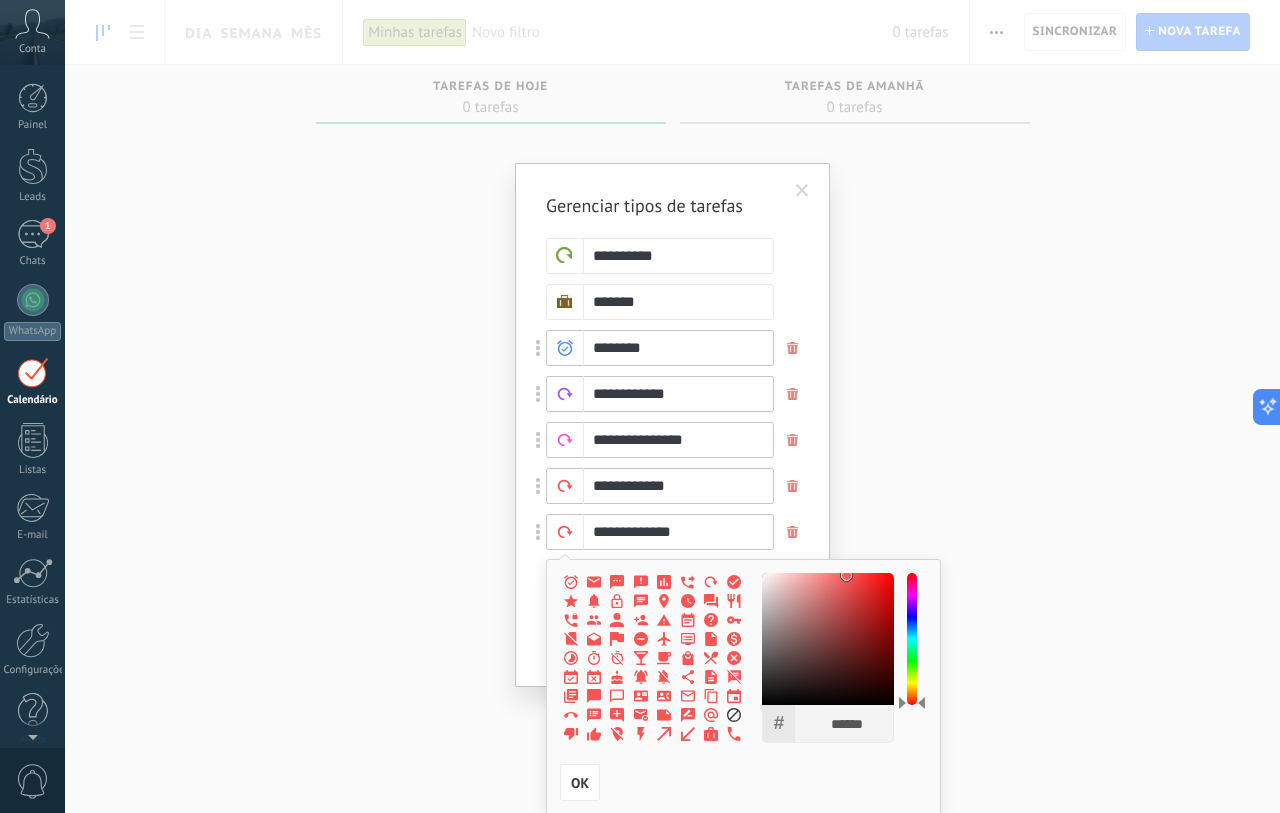 type on "******" 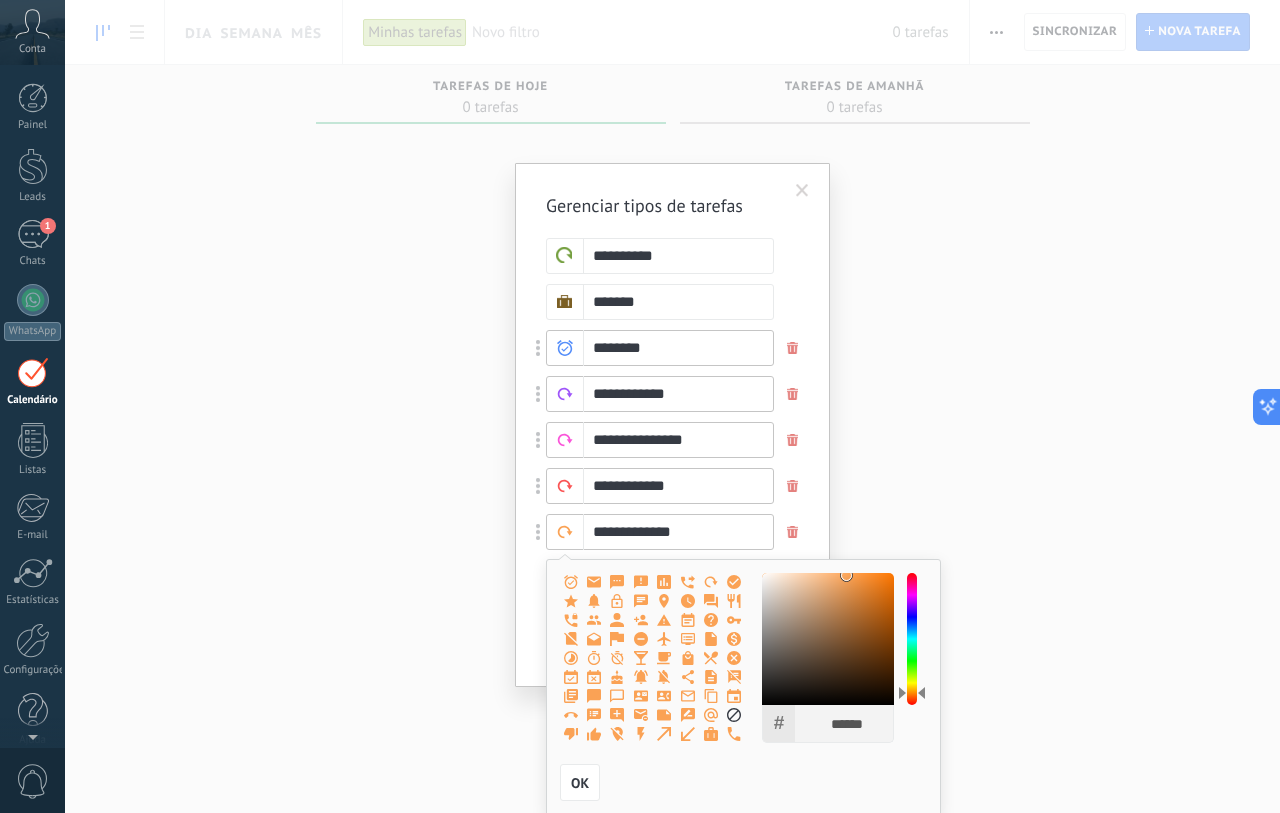 drag, startPoint x: 903, startPoint y: 638, endPoint x: 905, endPoint y: 692, distance: 54.037025 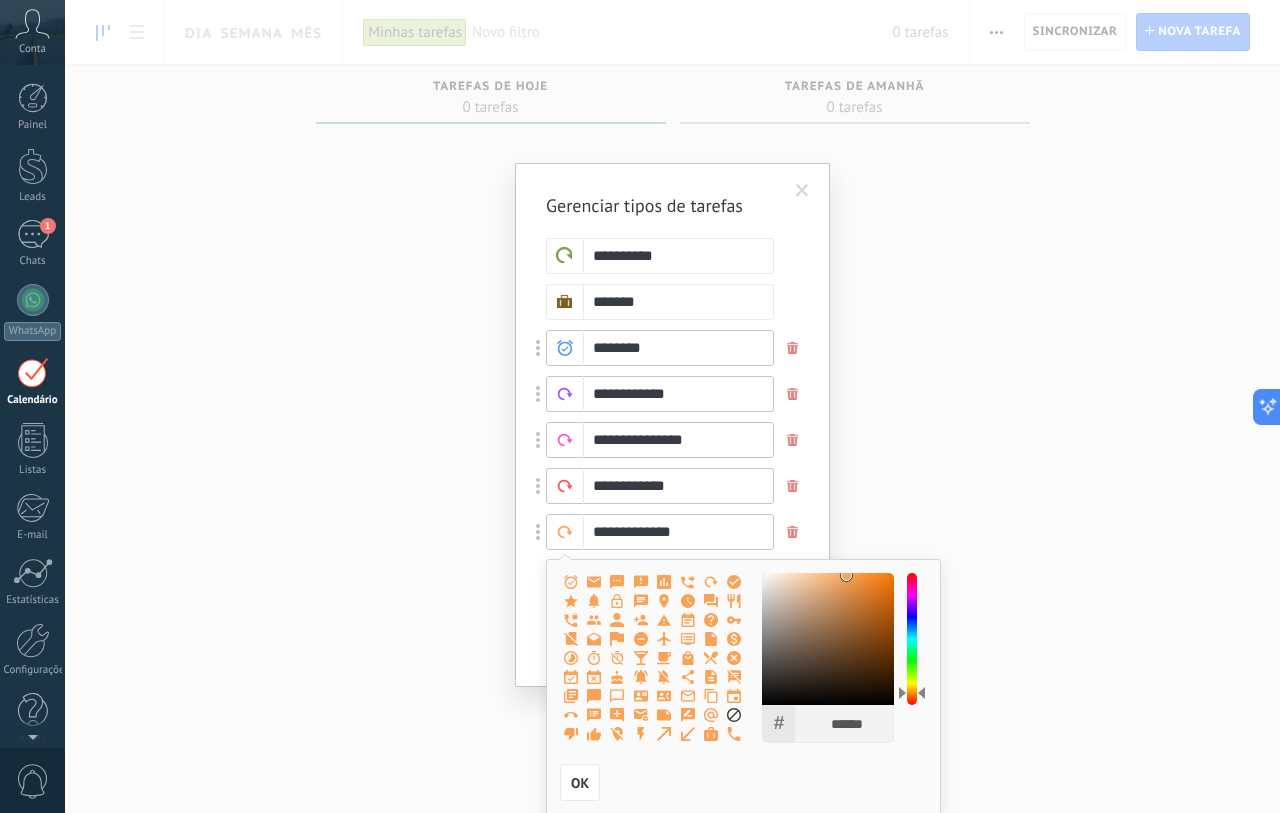 click at bounding box center [912, 639] 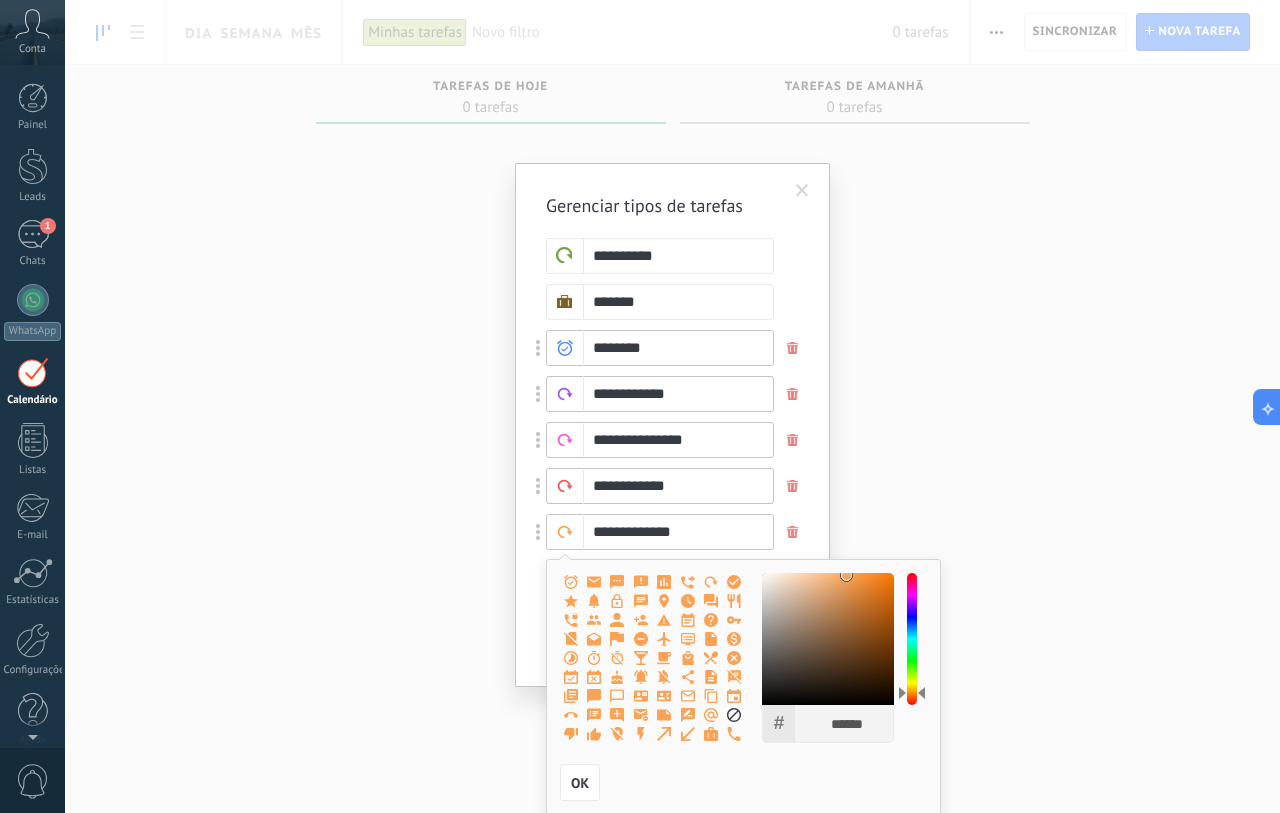click on "**********" at bounding box center [672, 417] 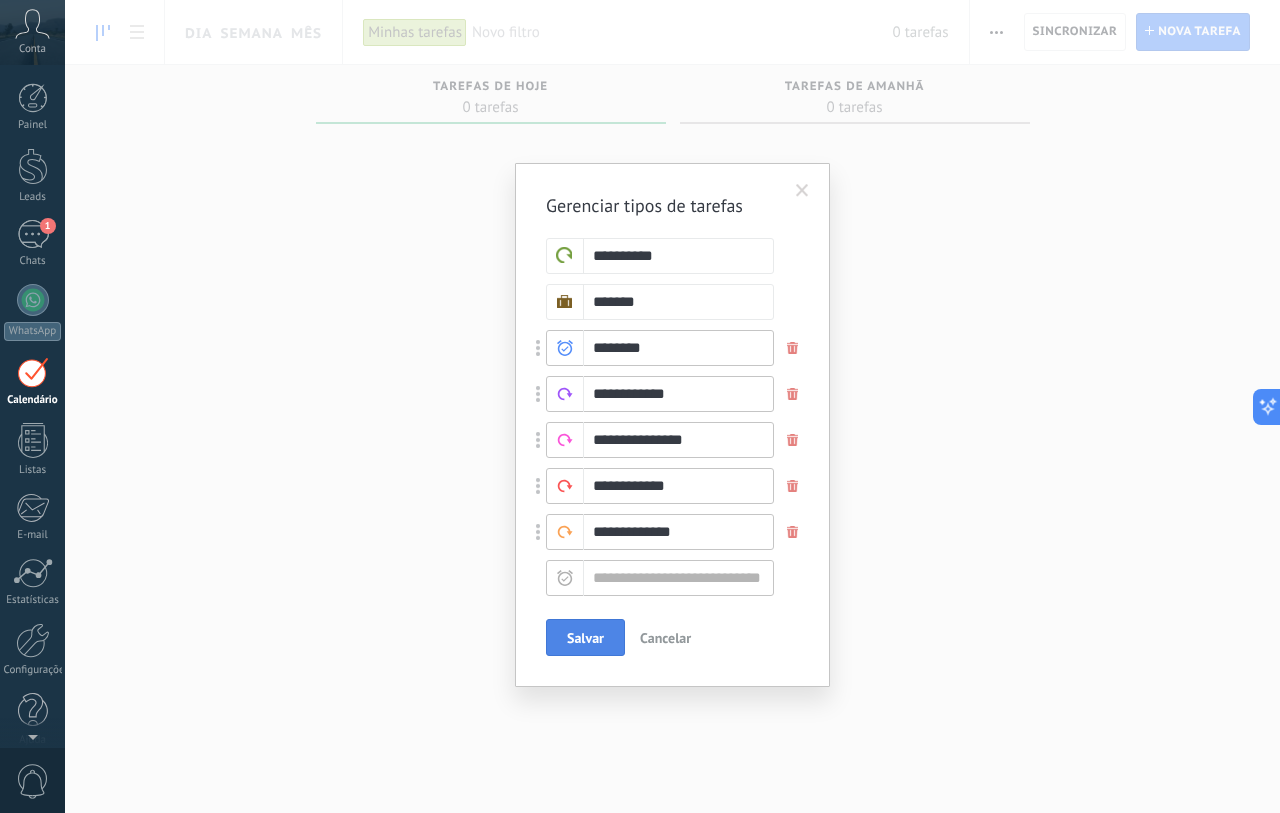 click on "Salvar" at bounding box center (585, 638) 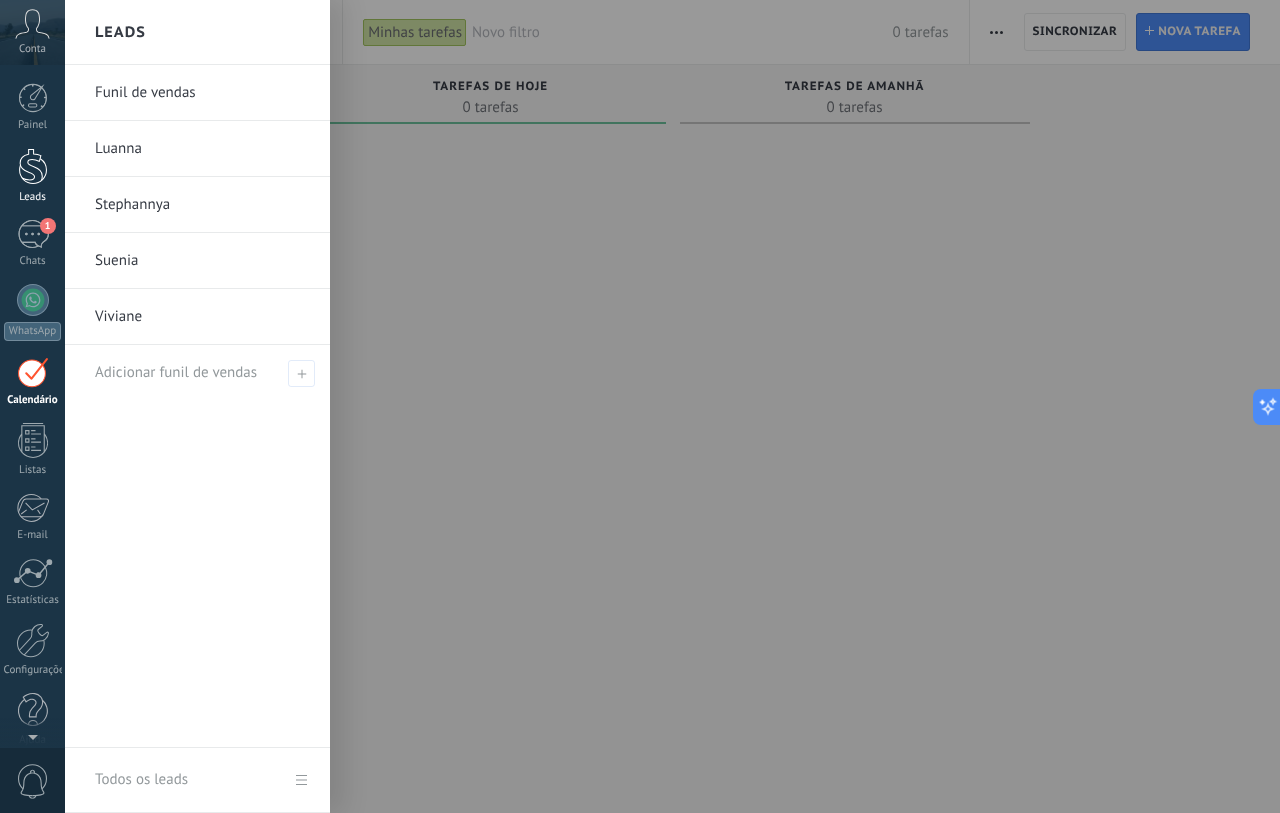 click on "Leads" at bounding box center [32, 176] 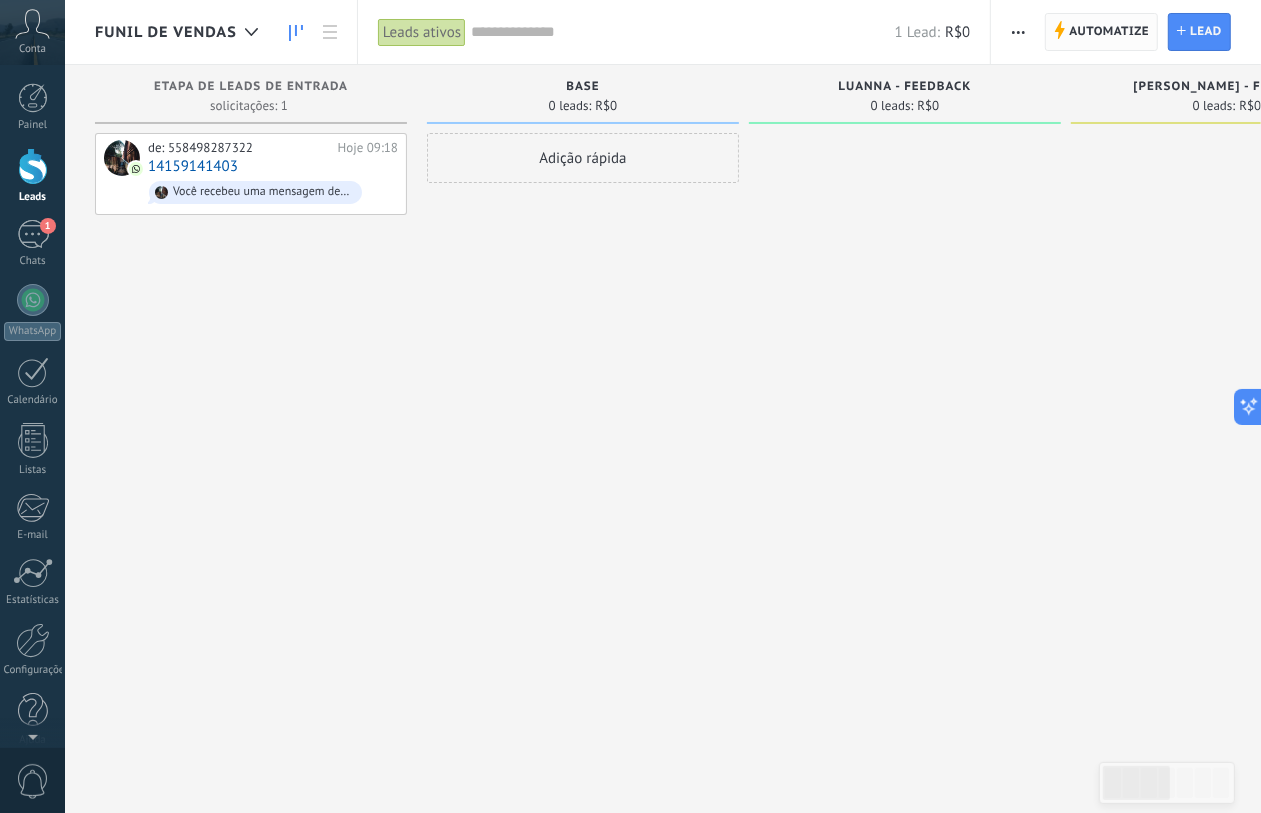 click on "Automatize" at bounding box center (1109, 32) 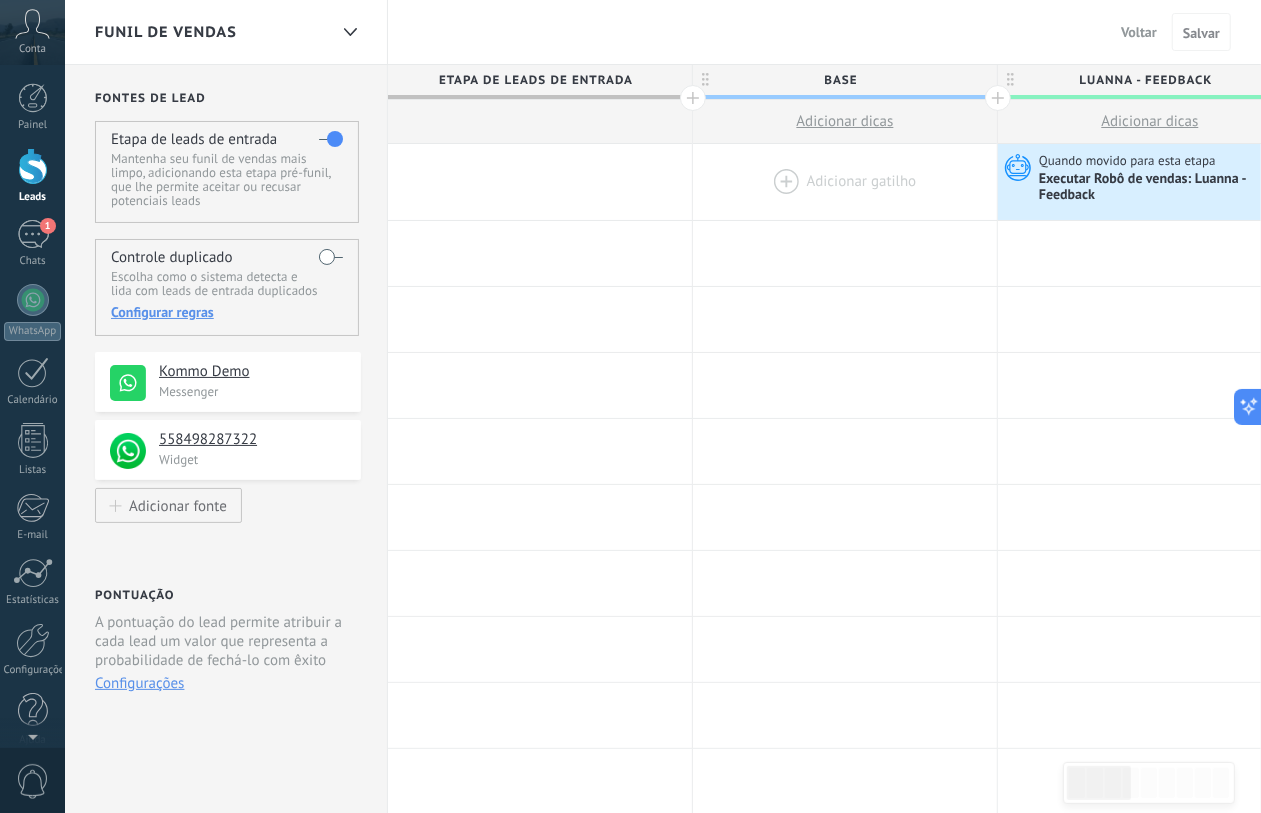 click at bounding box center (845, 182) 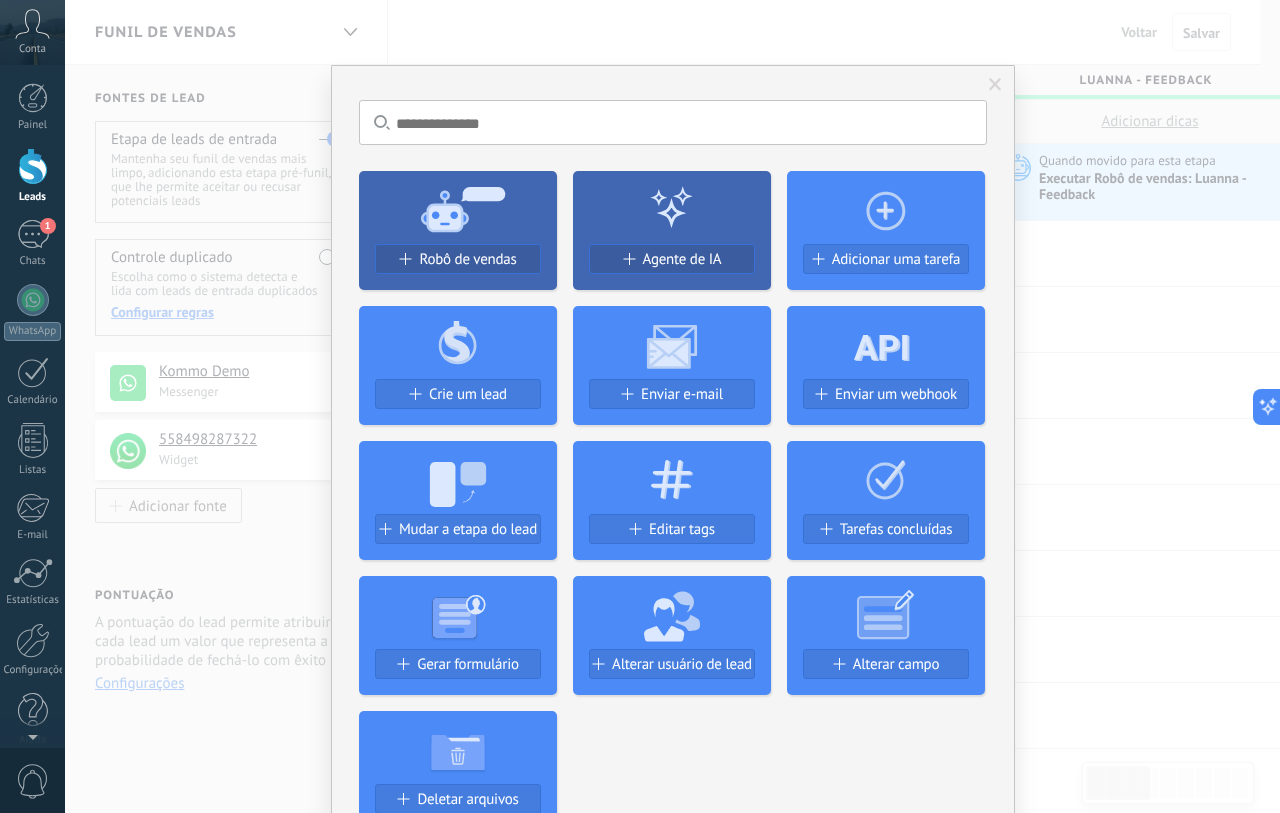 click 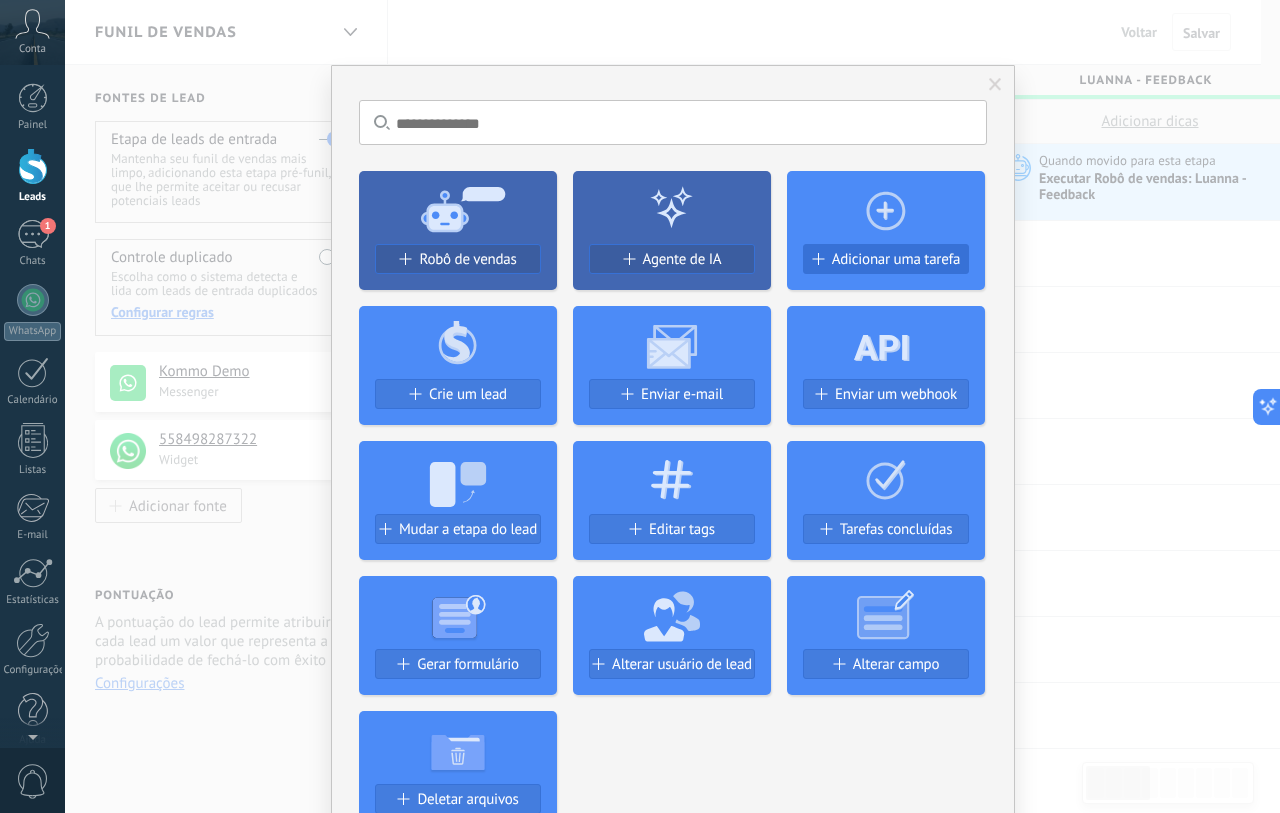 click on "Adicionar uma tarefa" at bounding box center (896, 259) 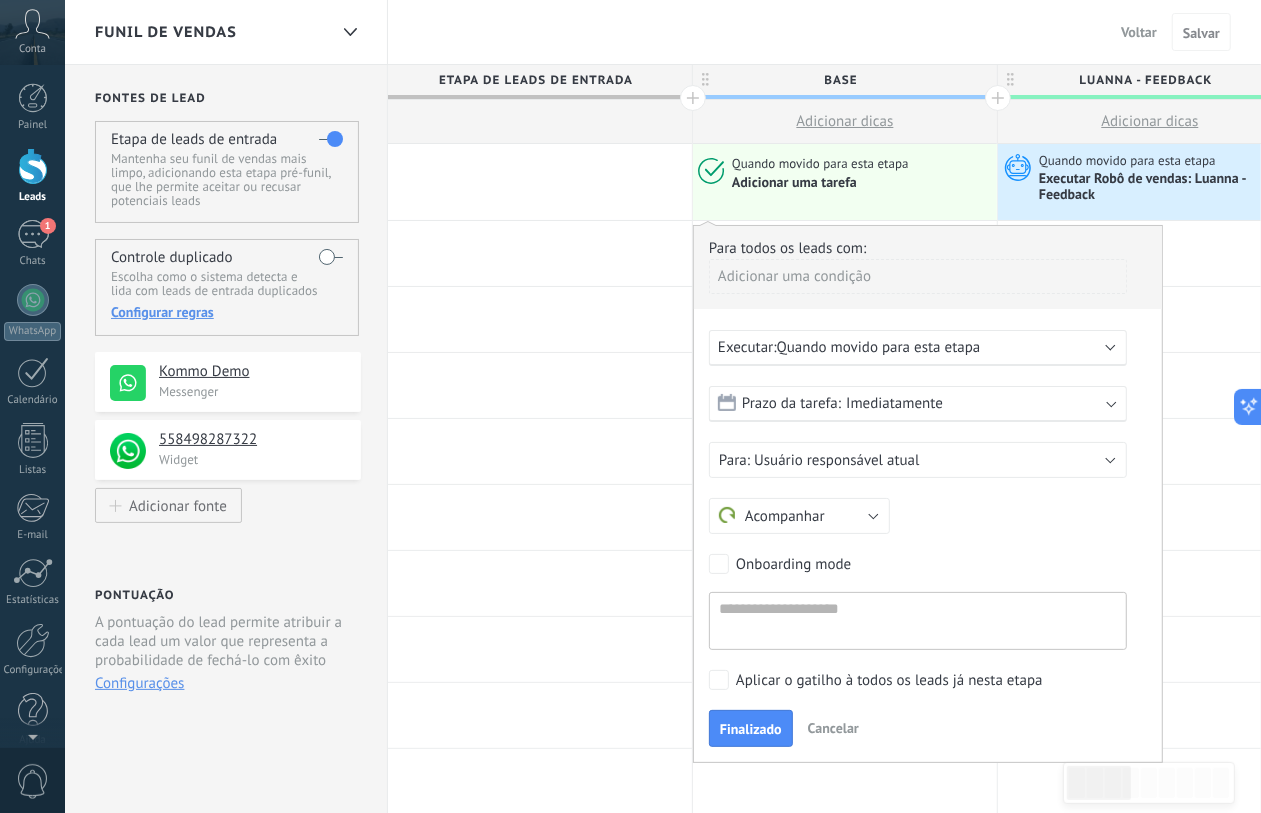 click on "Quando movido para esta etapa" at bounding box center [879, 347] 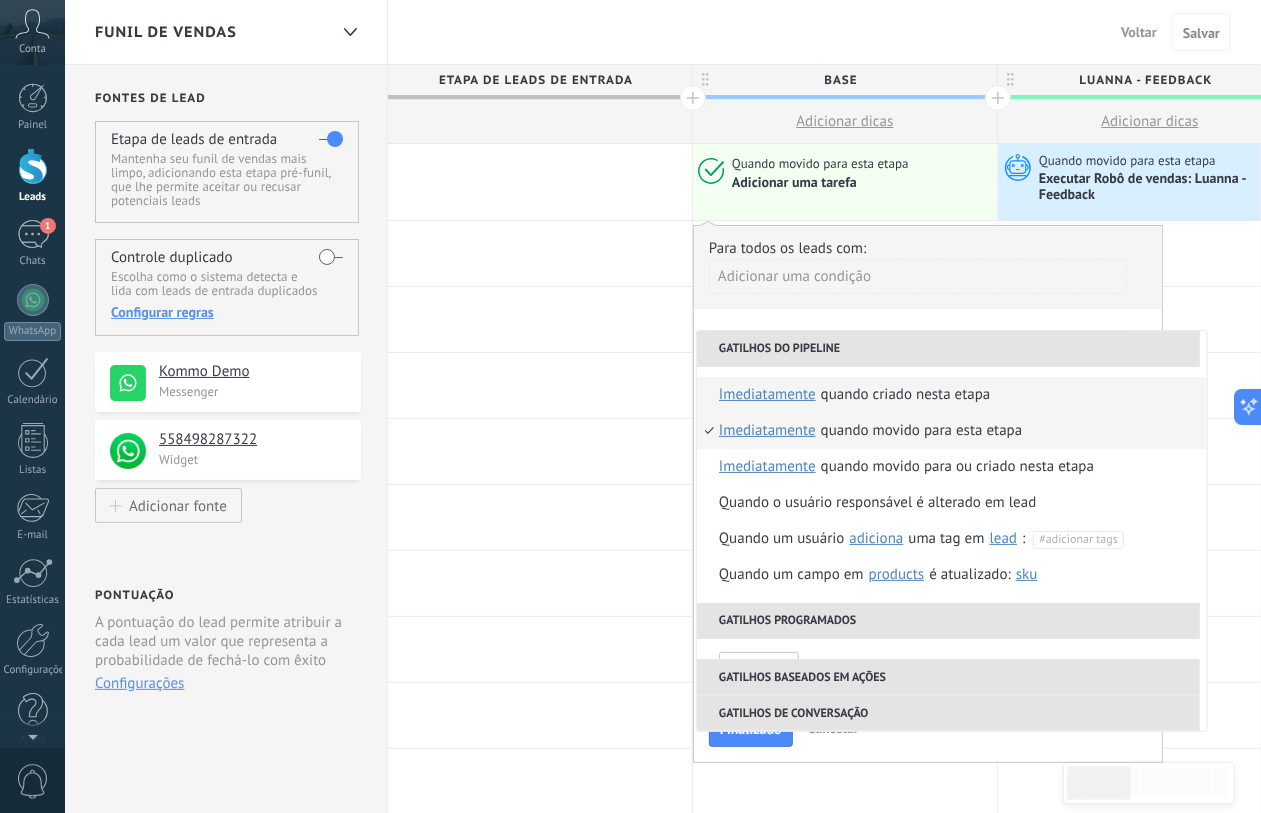 click on "Quando criado nesta etapa" at bounding box center [906, 395] 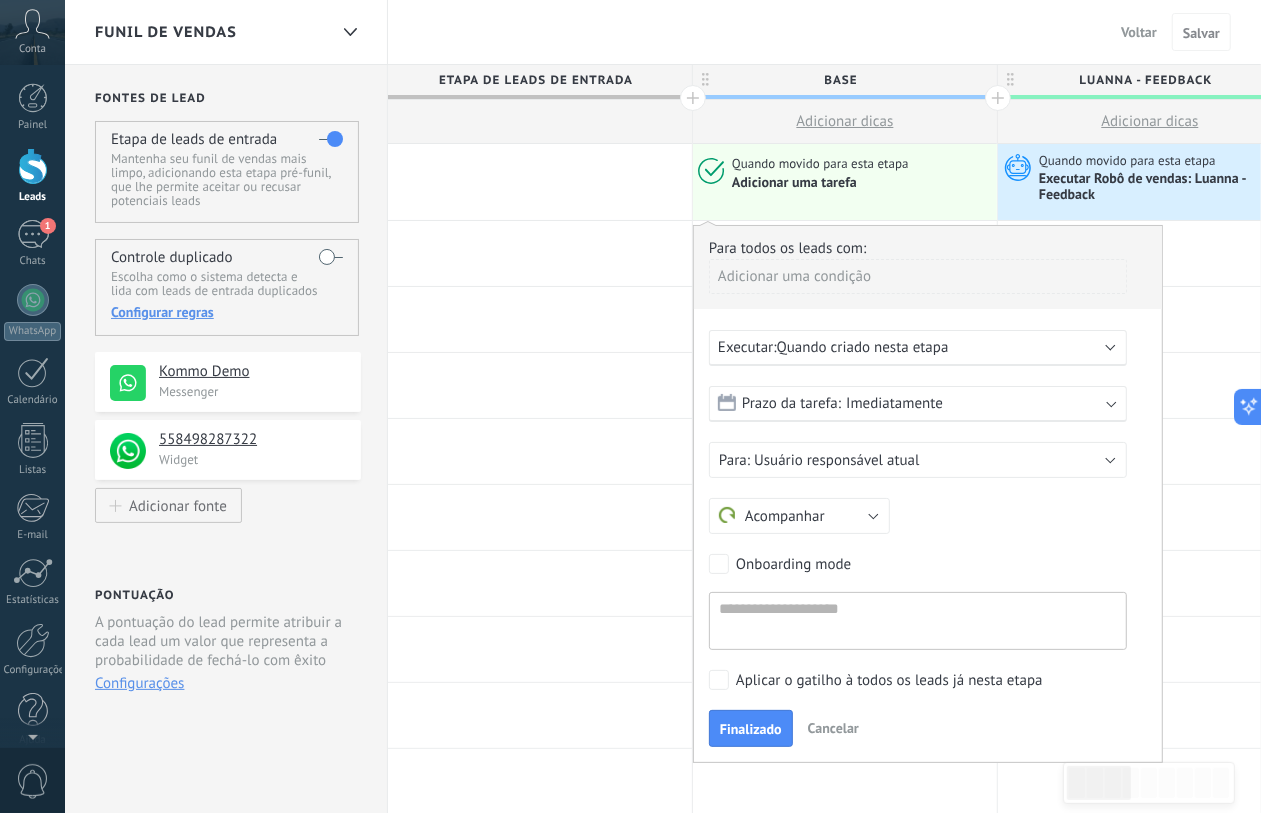 click on "Imediatamente" at bounding box center [894, 403] 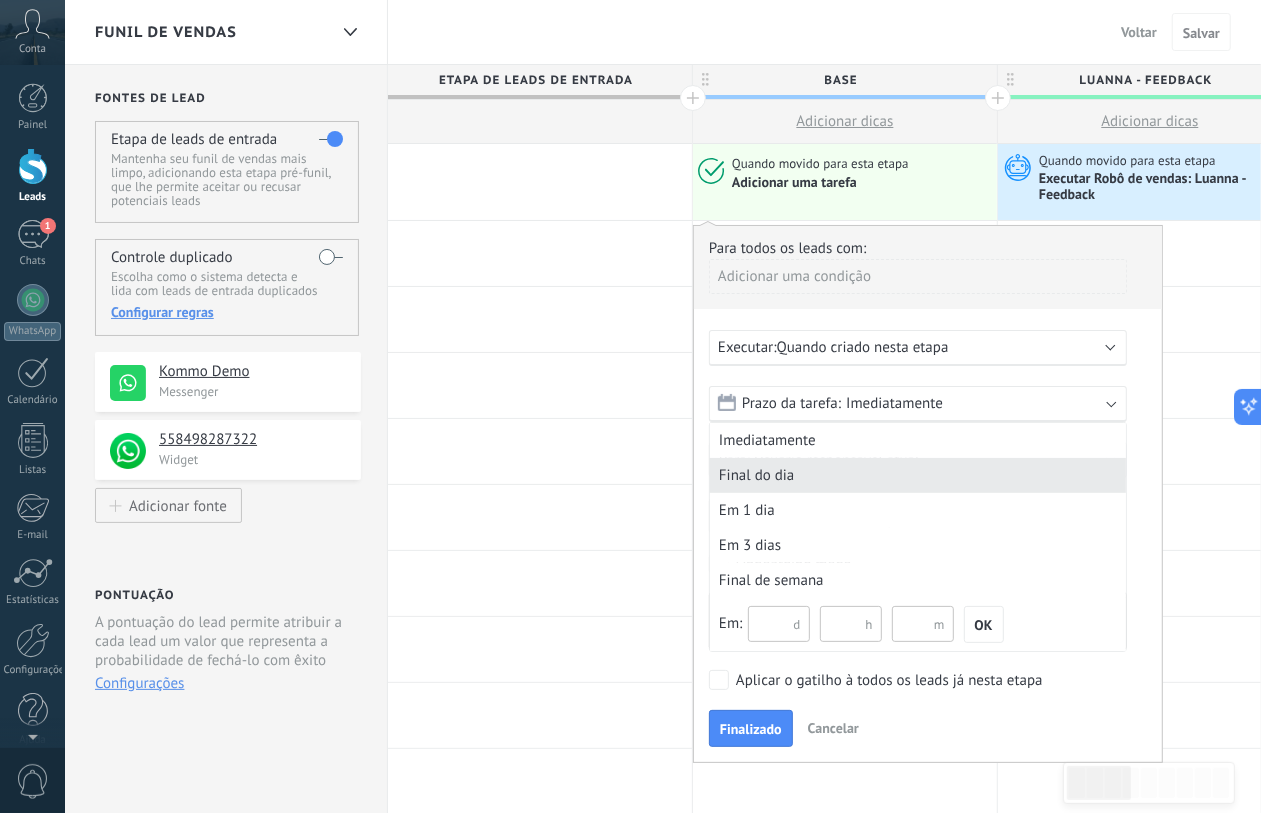 click on "Final do dia" at bounding box center (918, 475) 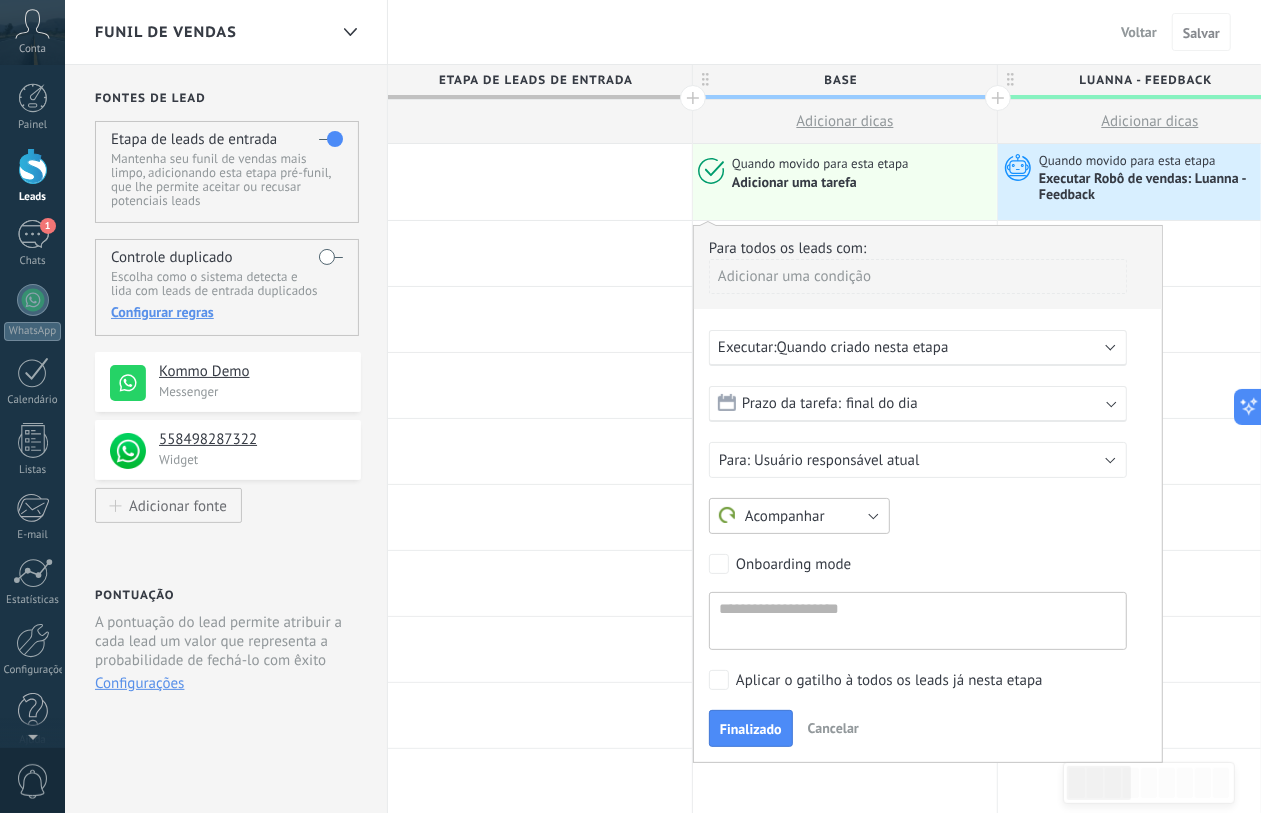 click on "Acompanhar" at bounding box center [799, 516] 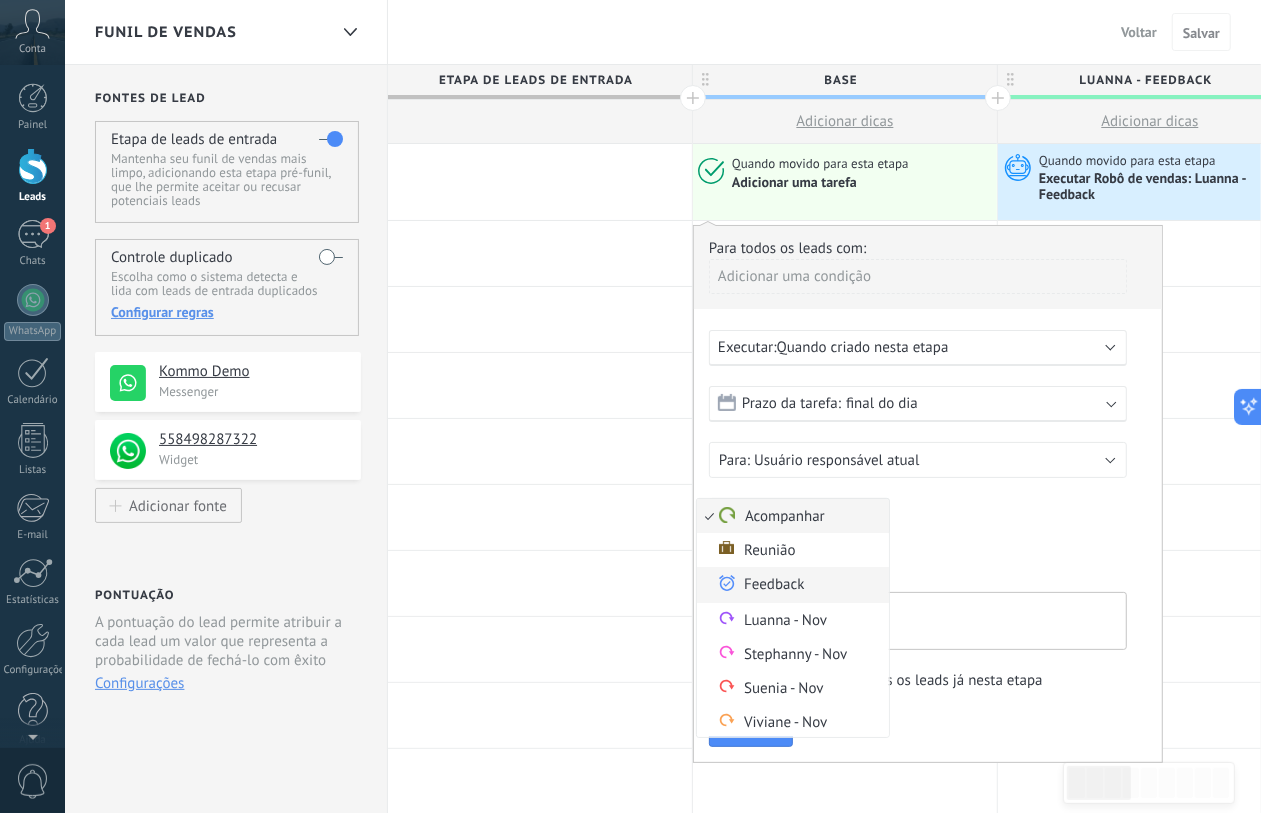 click on "Feedback" at bounding box center [790, 585] 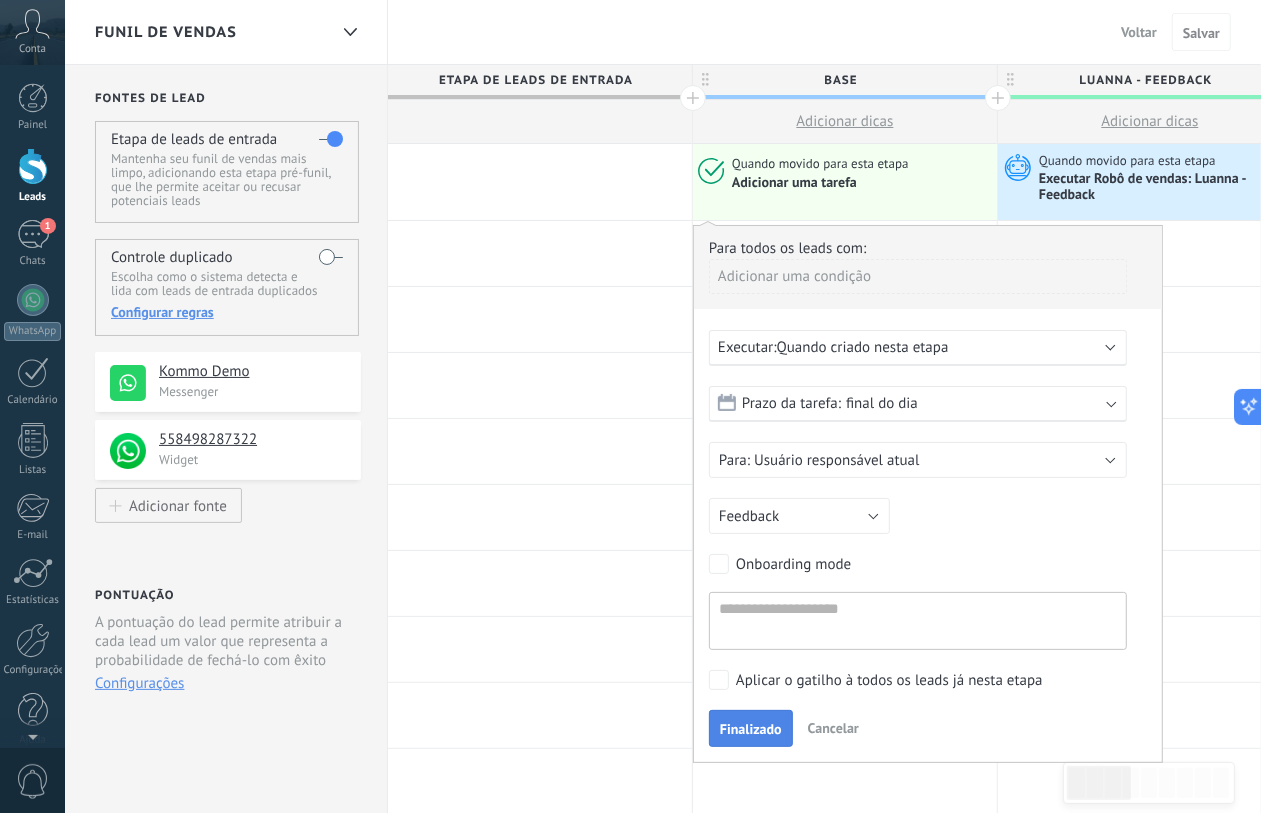click on "Finalizado" at bounding box center [751, 729] 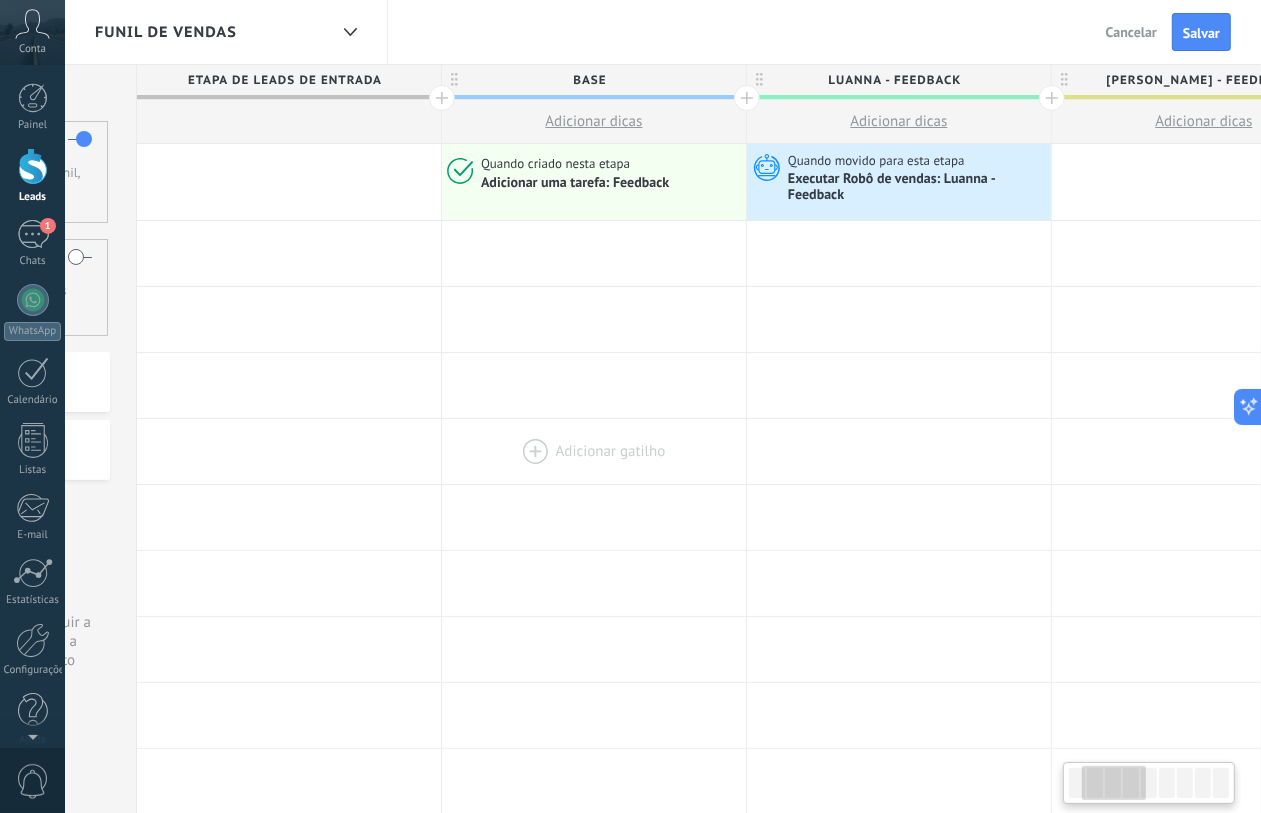 drag, startPoint x: 678, startPoint y: 422, endPoint x: 622, endPoint y: 428, distance: 56.32051 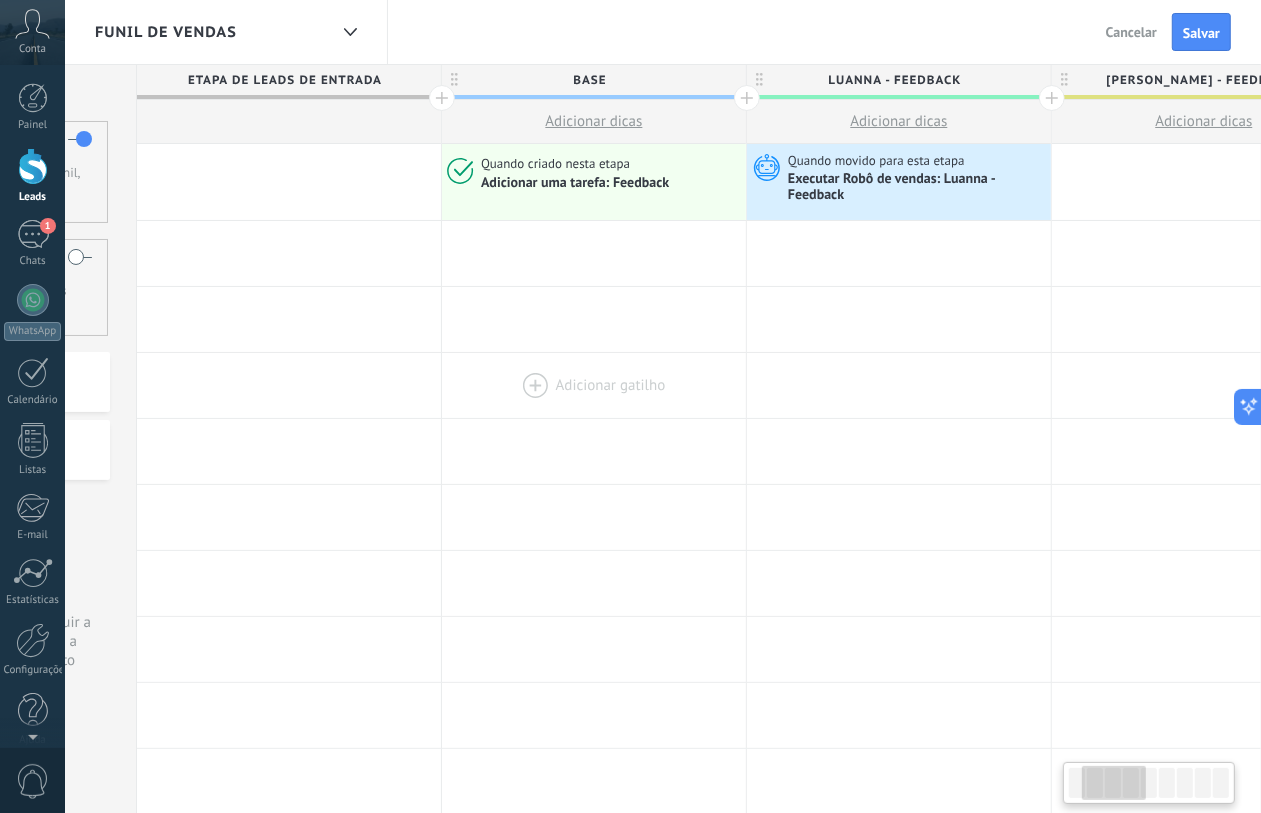scroll, scrollTop: 0, scrollLeft: 275, axis: horizontal 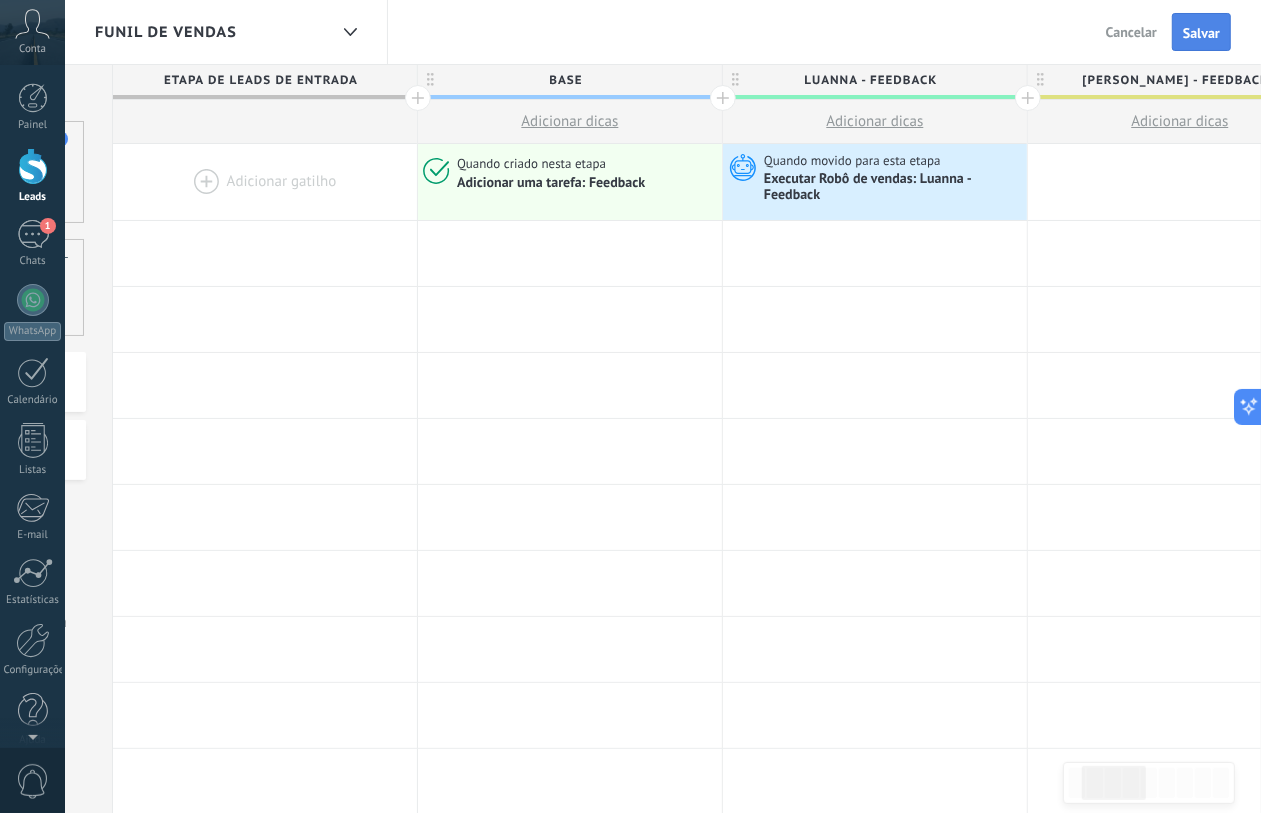 click on "Salvar" at bounding box center (1201, 33) 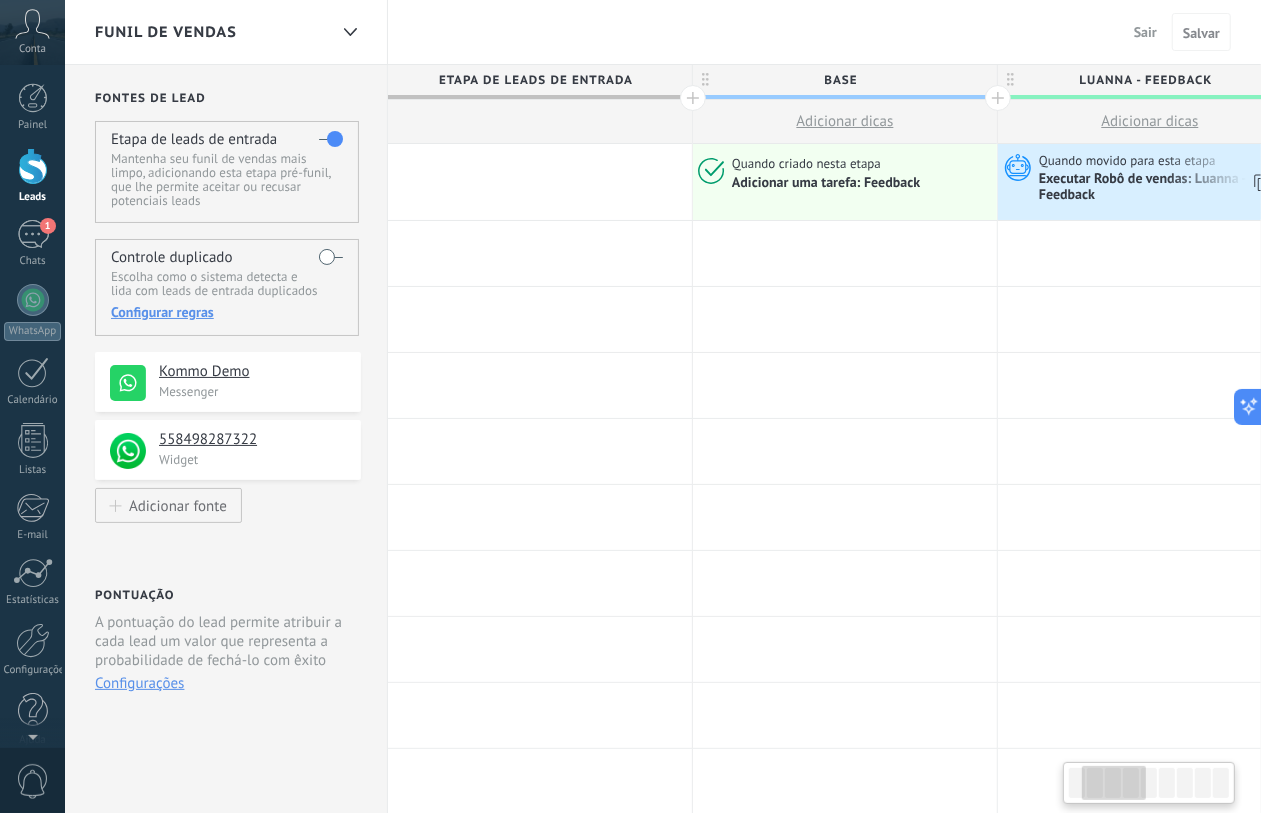 scroll, scrollTop: 0, scrollLeft: 275, axis: horizontal 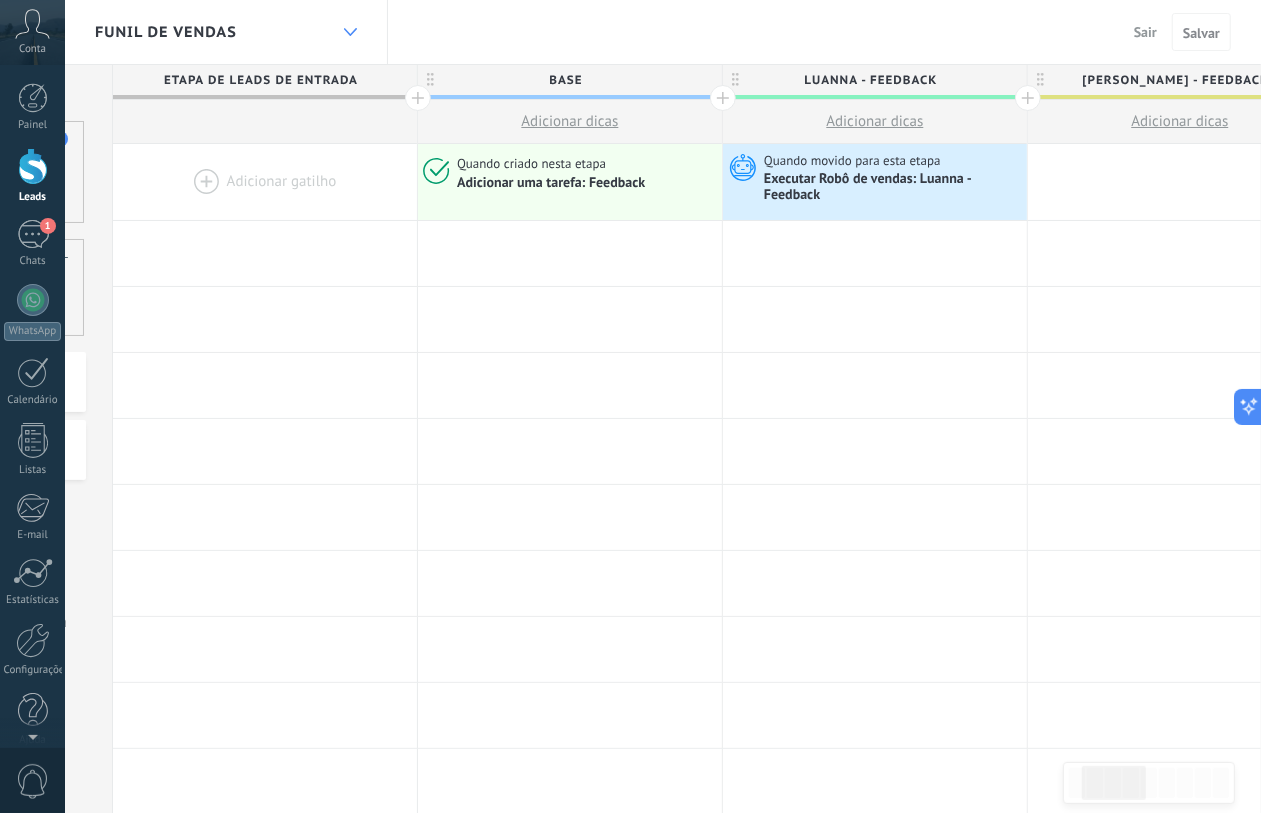 click at bounding box center (350, 32) 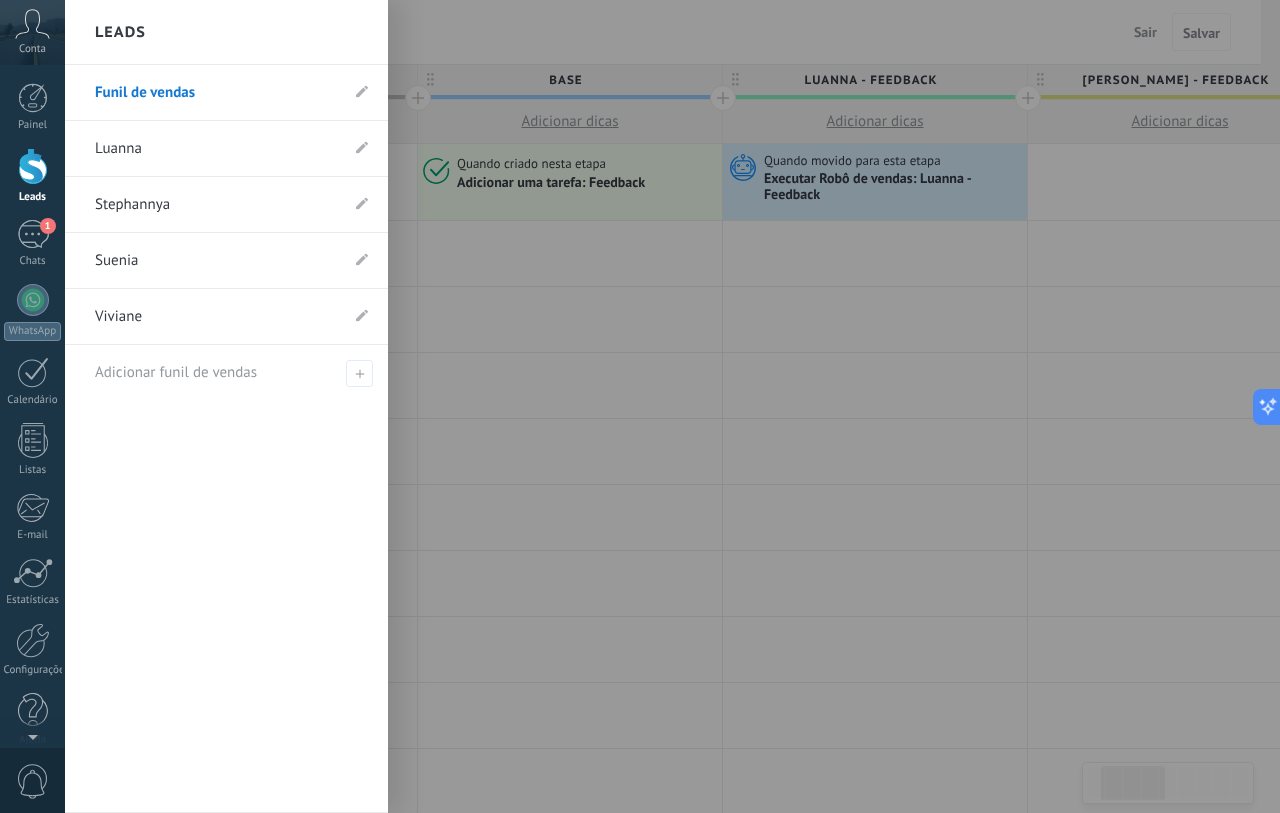 click on "Luanna" at bounding box center [216, 149] 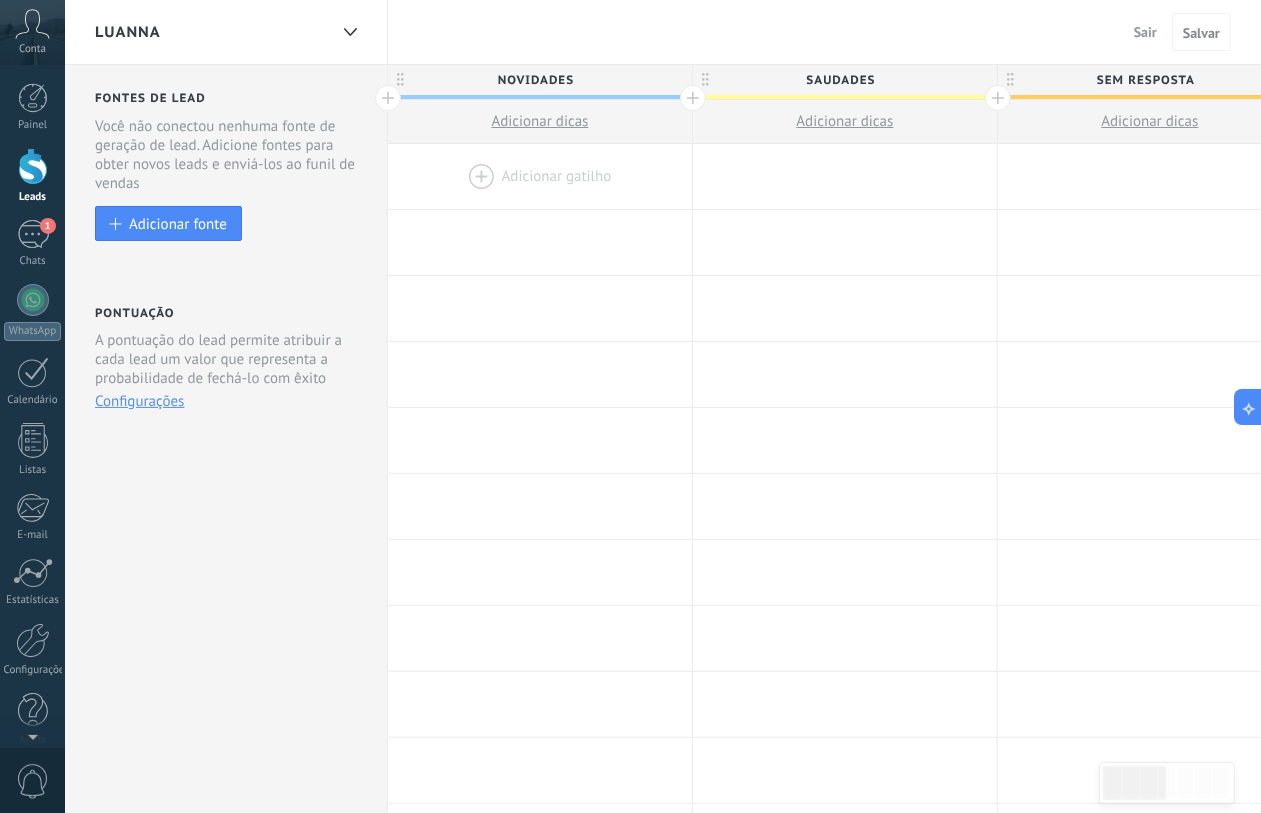 click at bounding box center (540, 176) 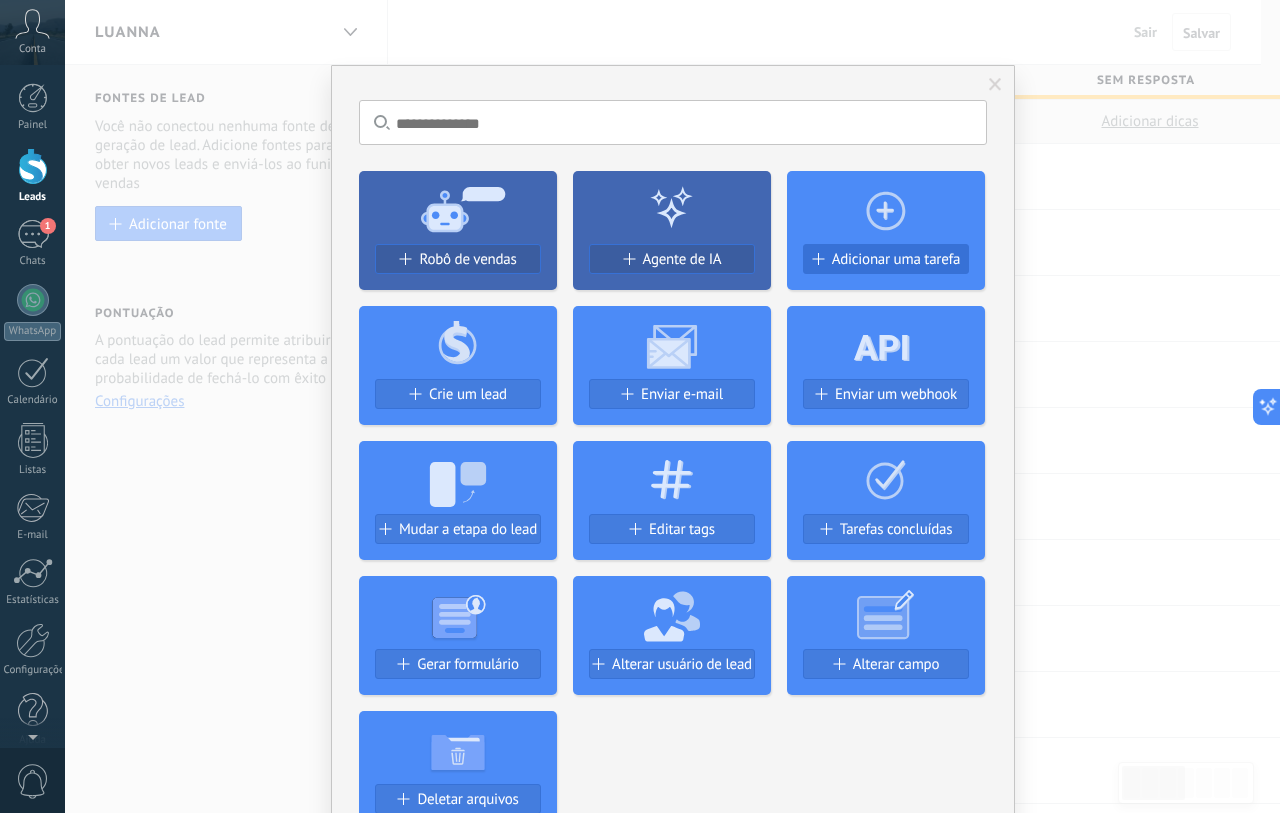 click on "Adicionar uma tarefa" at bounding box center [886, 259] 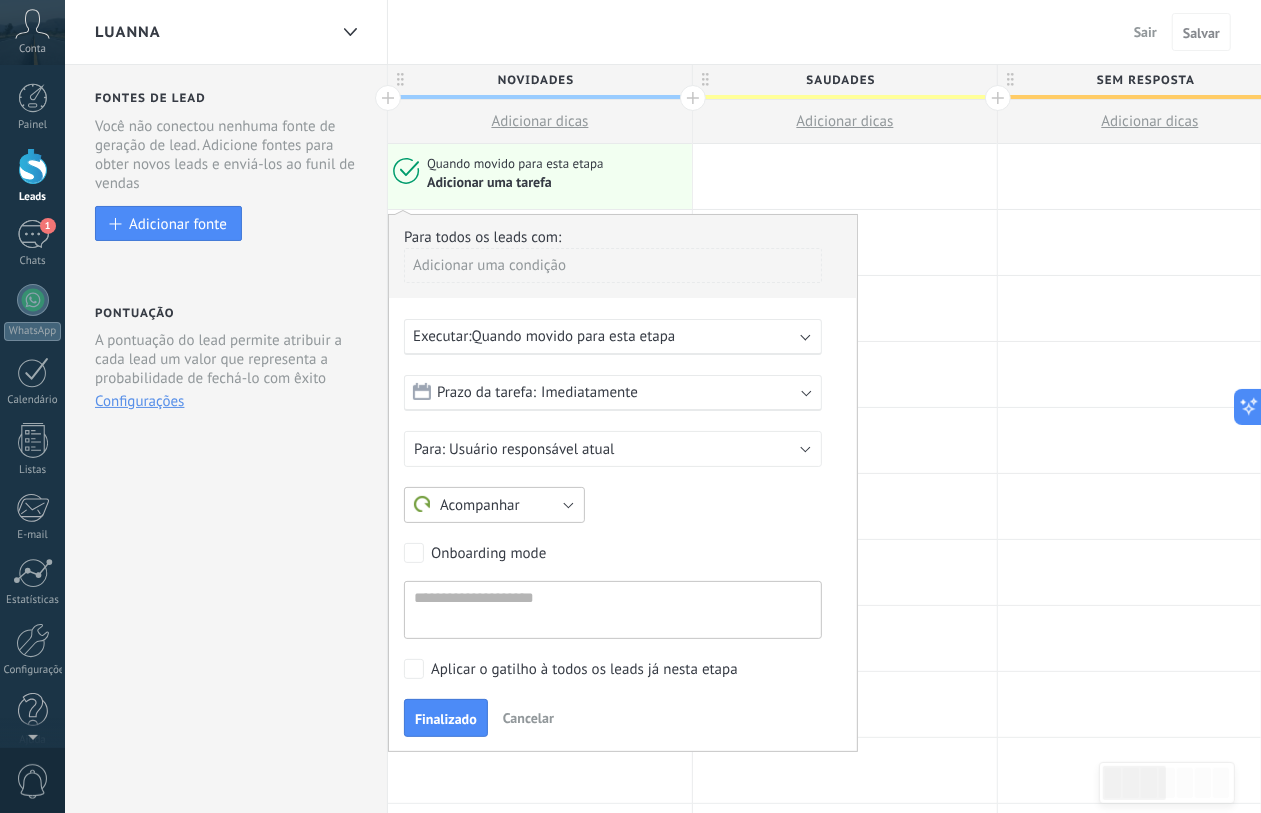 click on "Acompanhar" at bounding box center [494, 505] 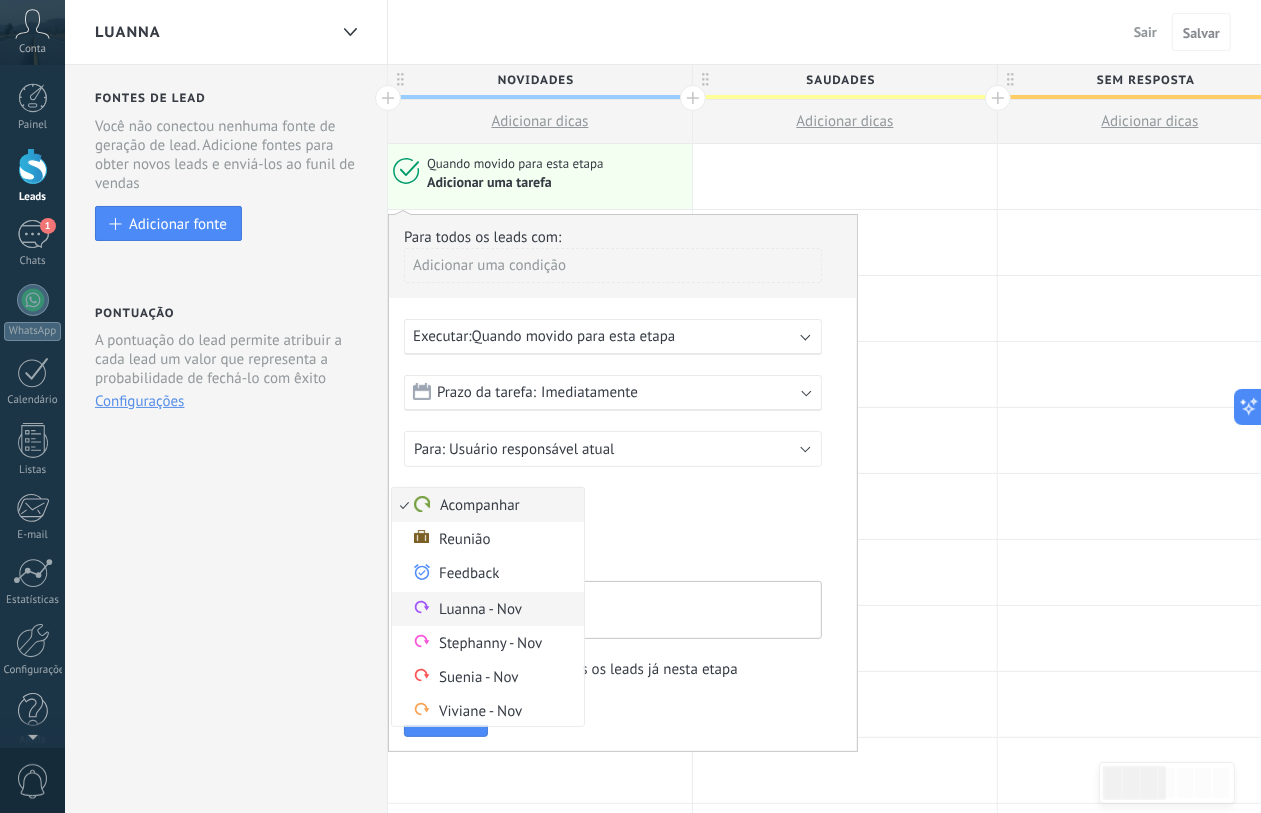 click on "Luanna - Nov" at bounding box center (488, 609) 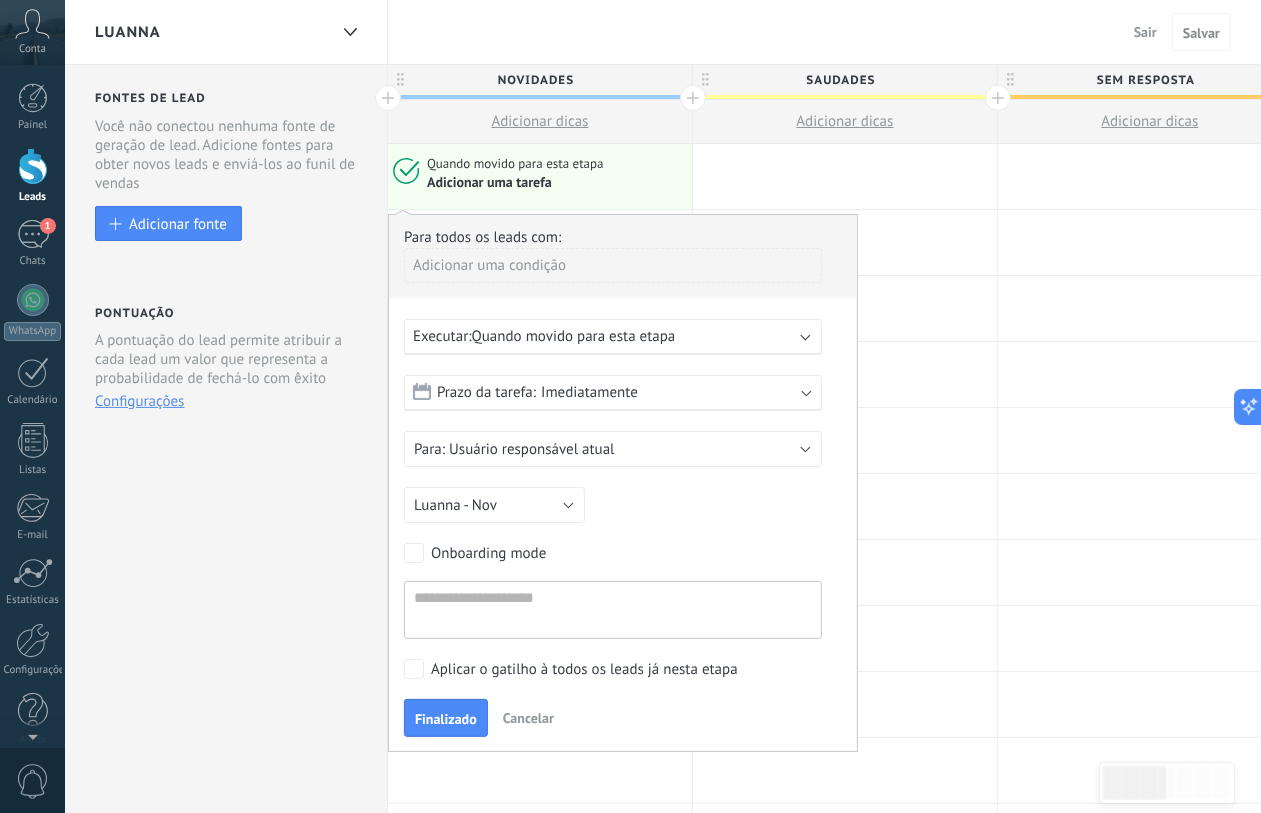 click on "Prazo da tarefa:  Imediatamente" at bounding box center (613, 393) 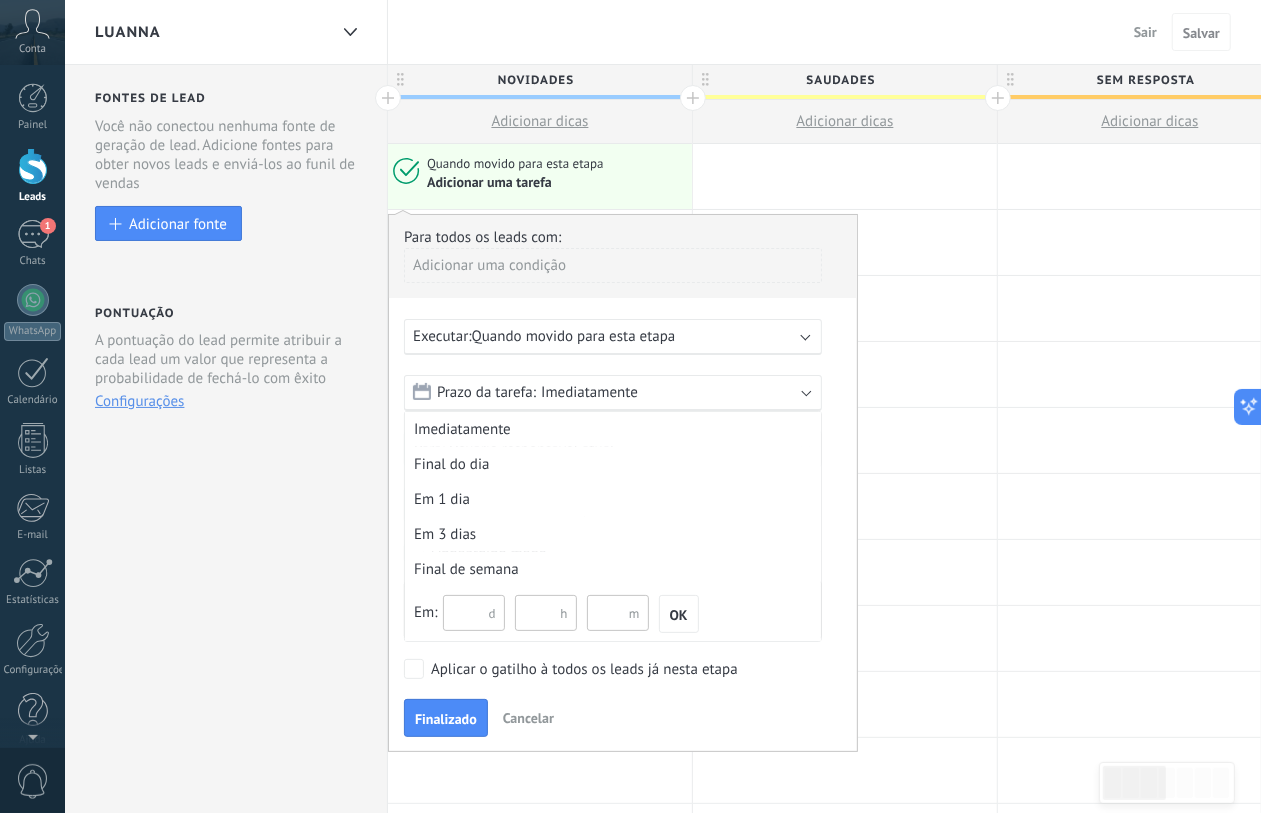 click on "Em: d h m OK" at bounding box center [613, 614] 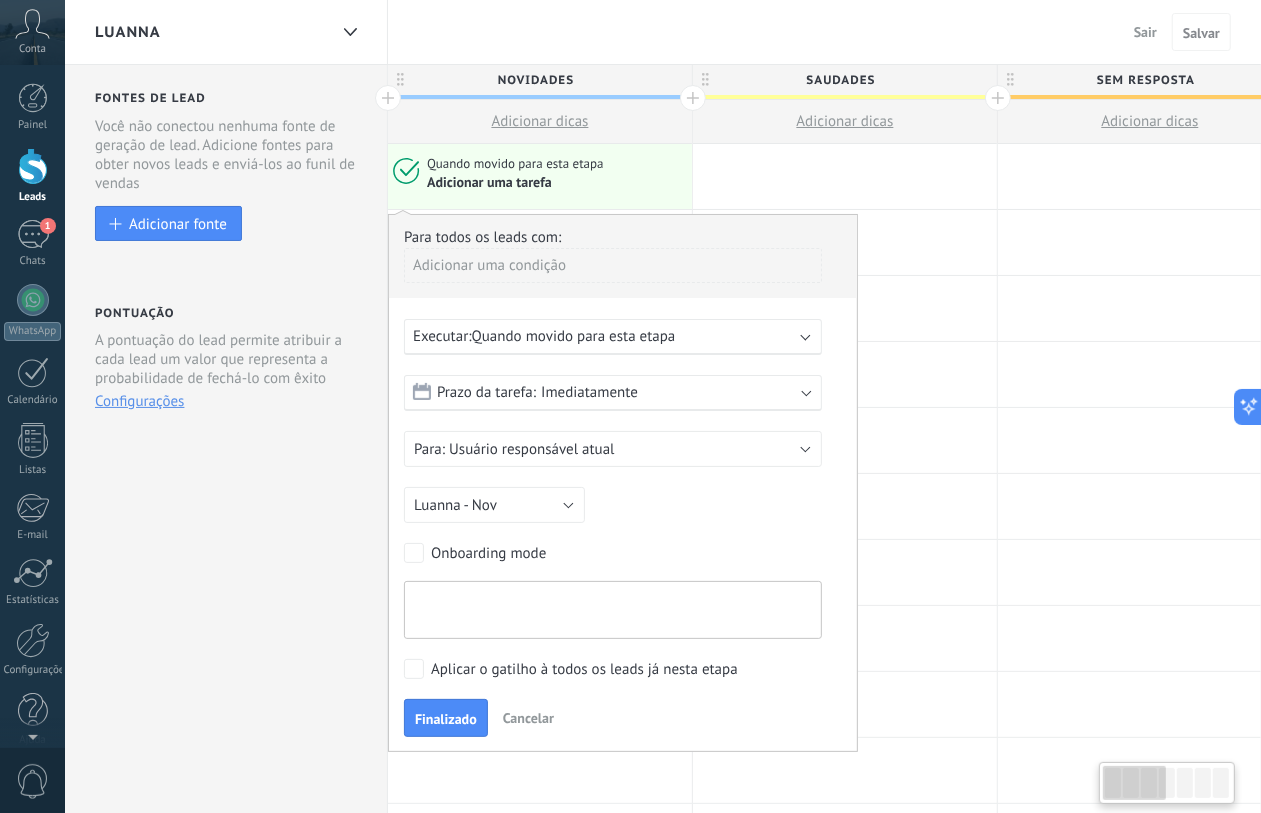 click at bounding box center [613, 610] 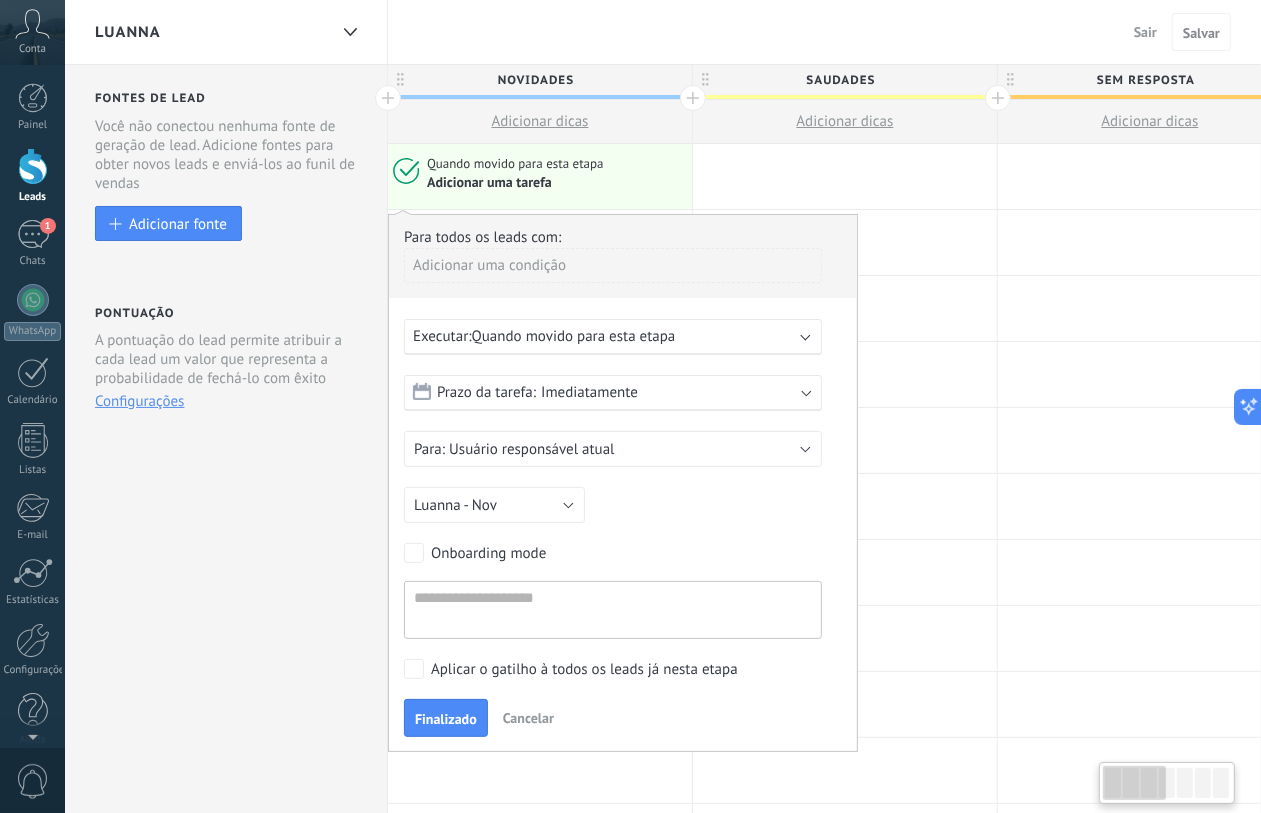 click on "Quando movido para esta etapa" at bounding box center [574, 336] 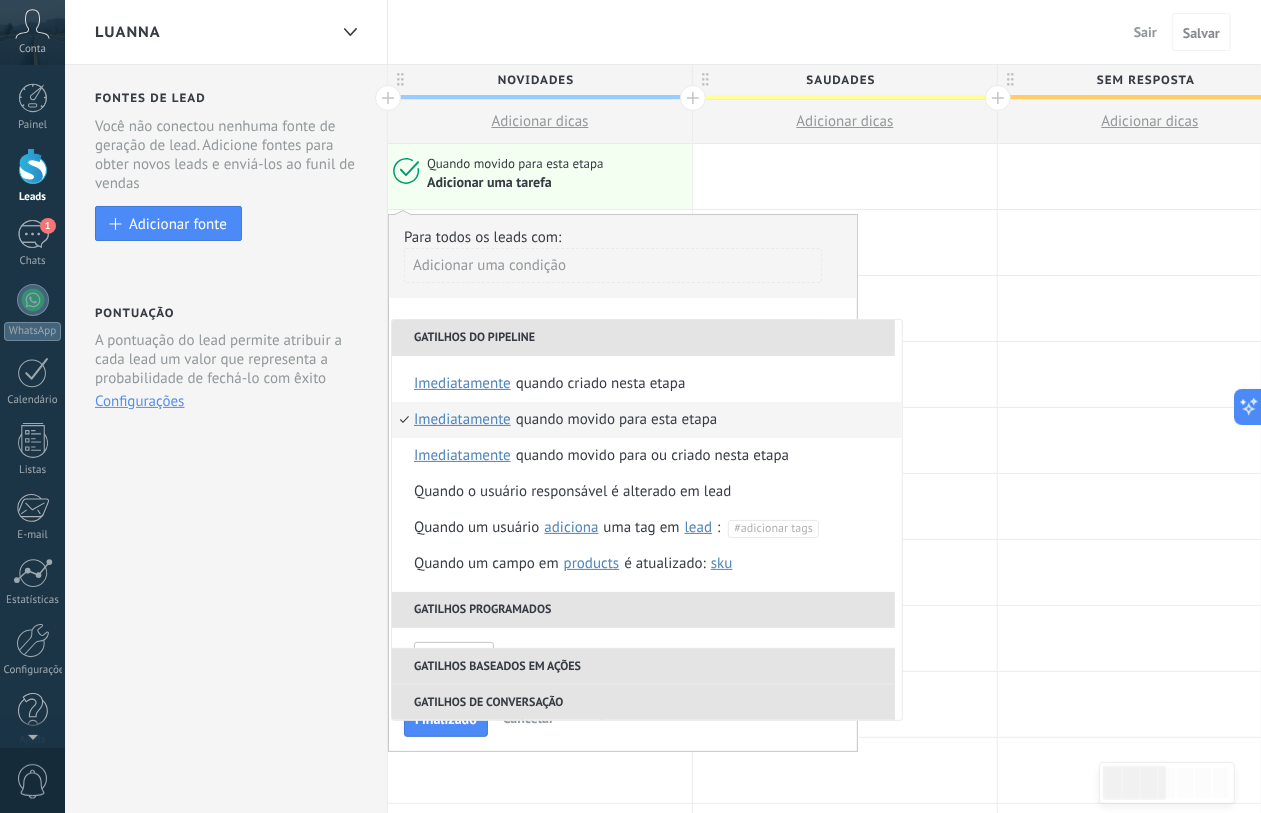 click on "Para todos os leads com: Adicionar uma condição" at bounding box center [623, 263] 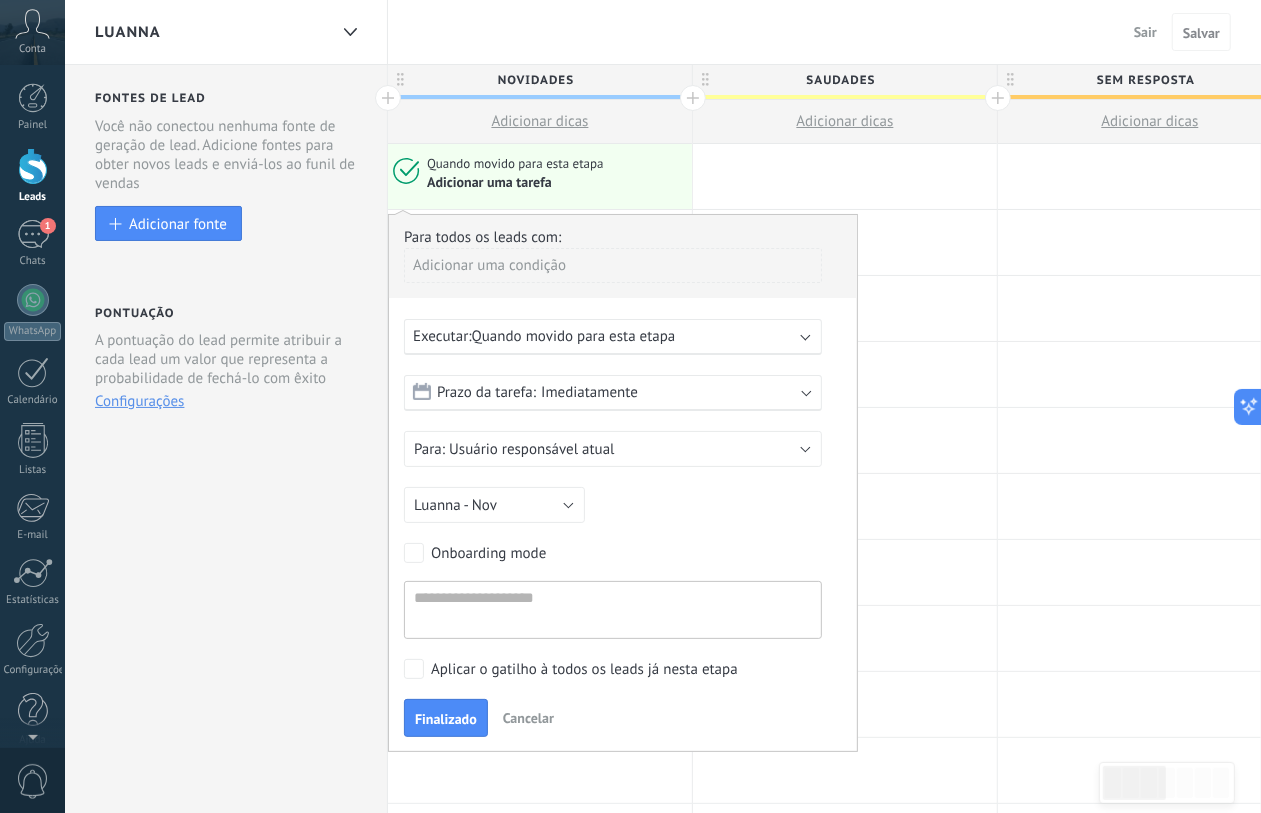 click on "Imediatamente" at bounding box center (589, 392) 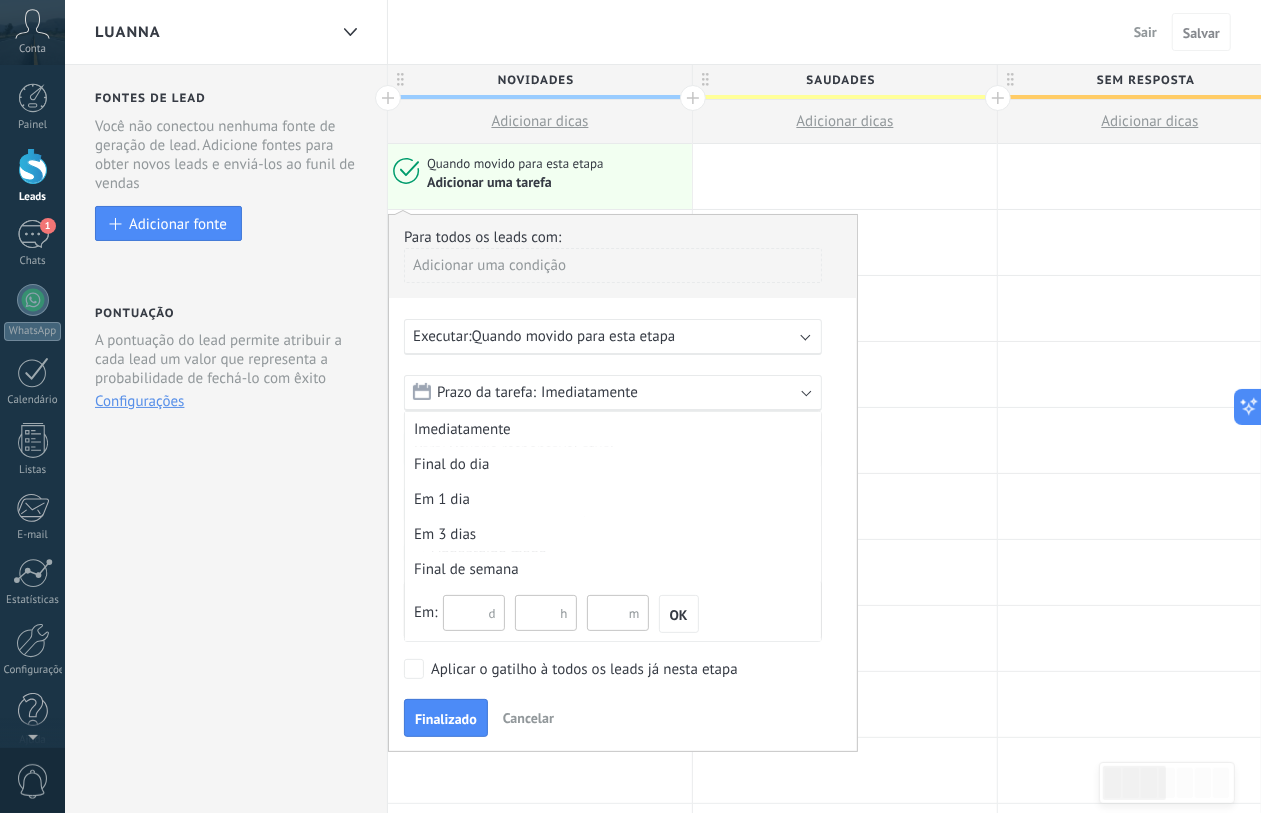 click at bounding box center [474, 613] 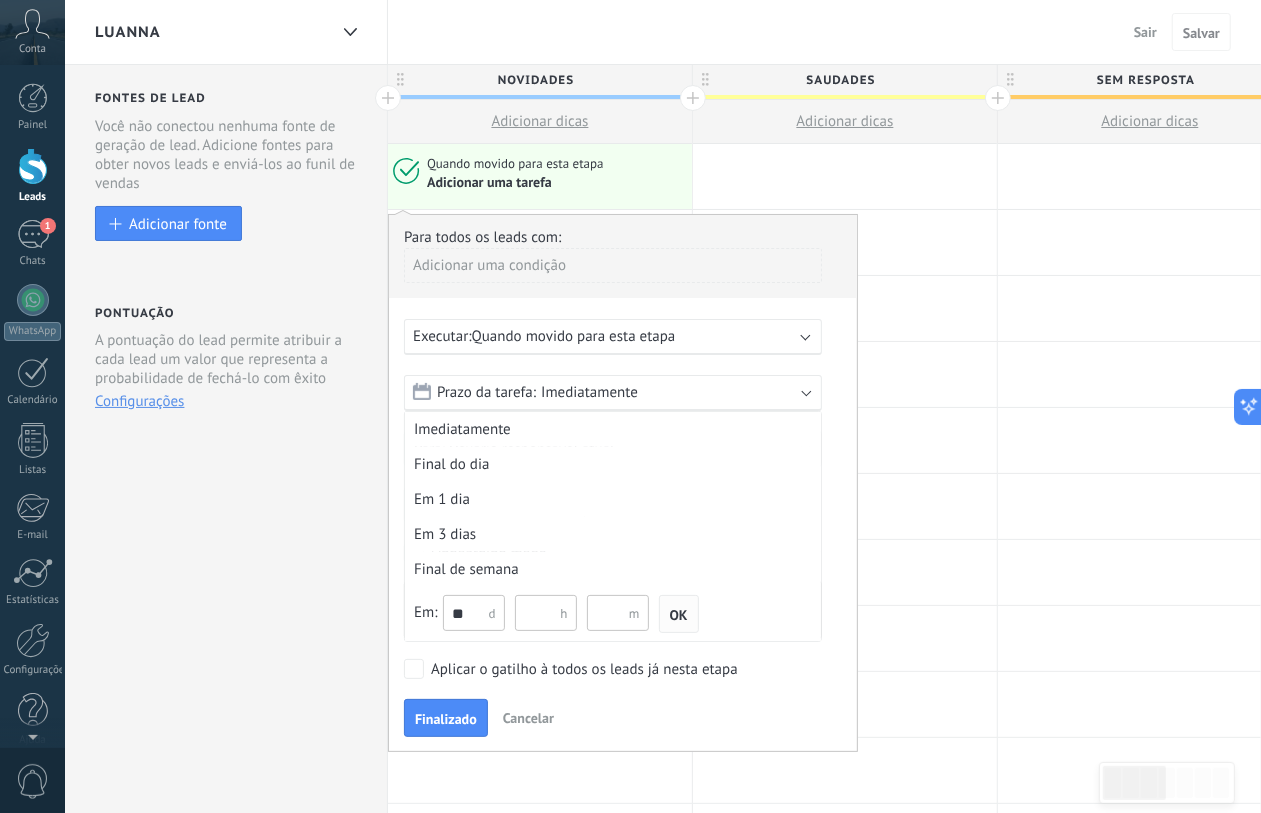 type on "**" 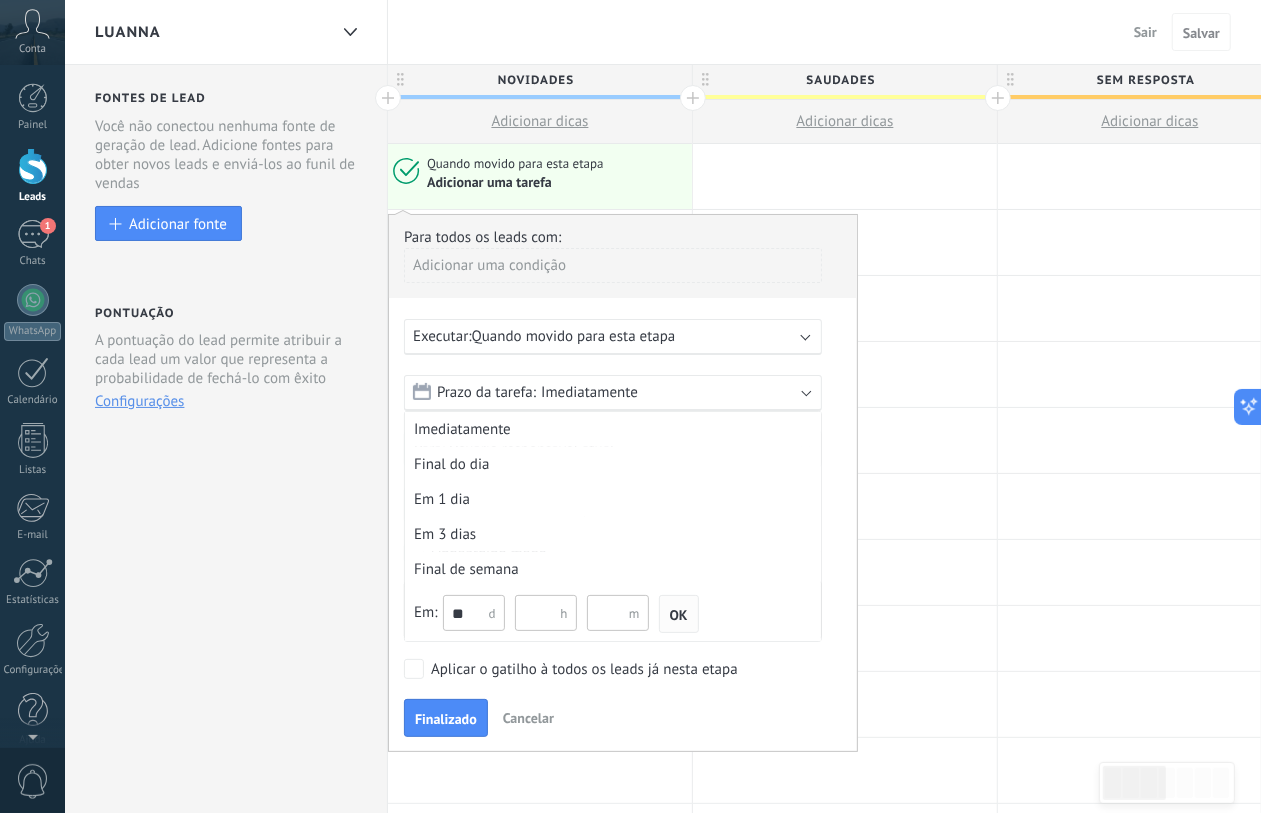 click on "OK" at bounding box center (679, 614) 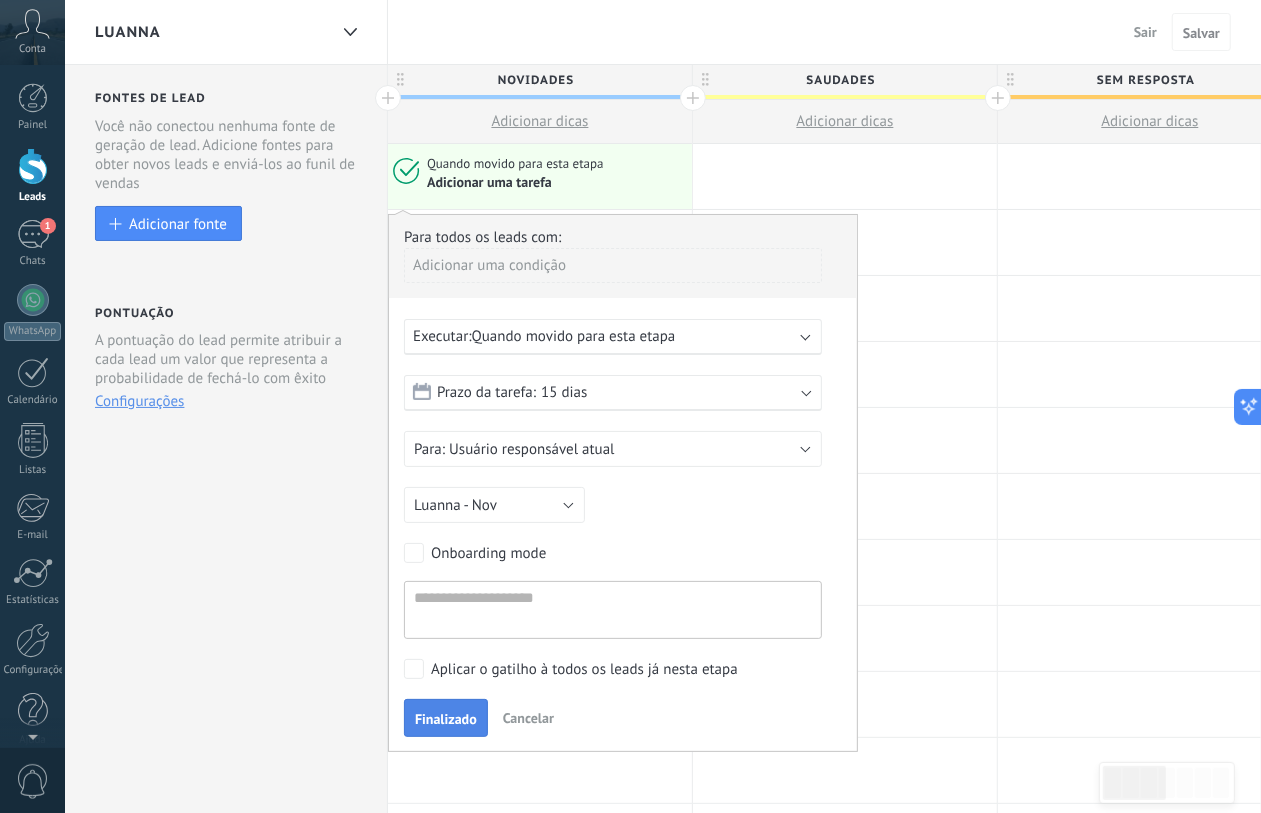 click on "Finalizado" at bounding box center [446, 719] 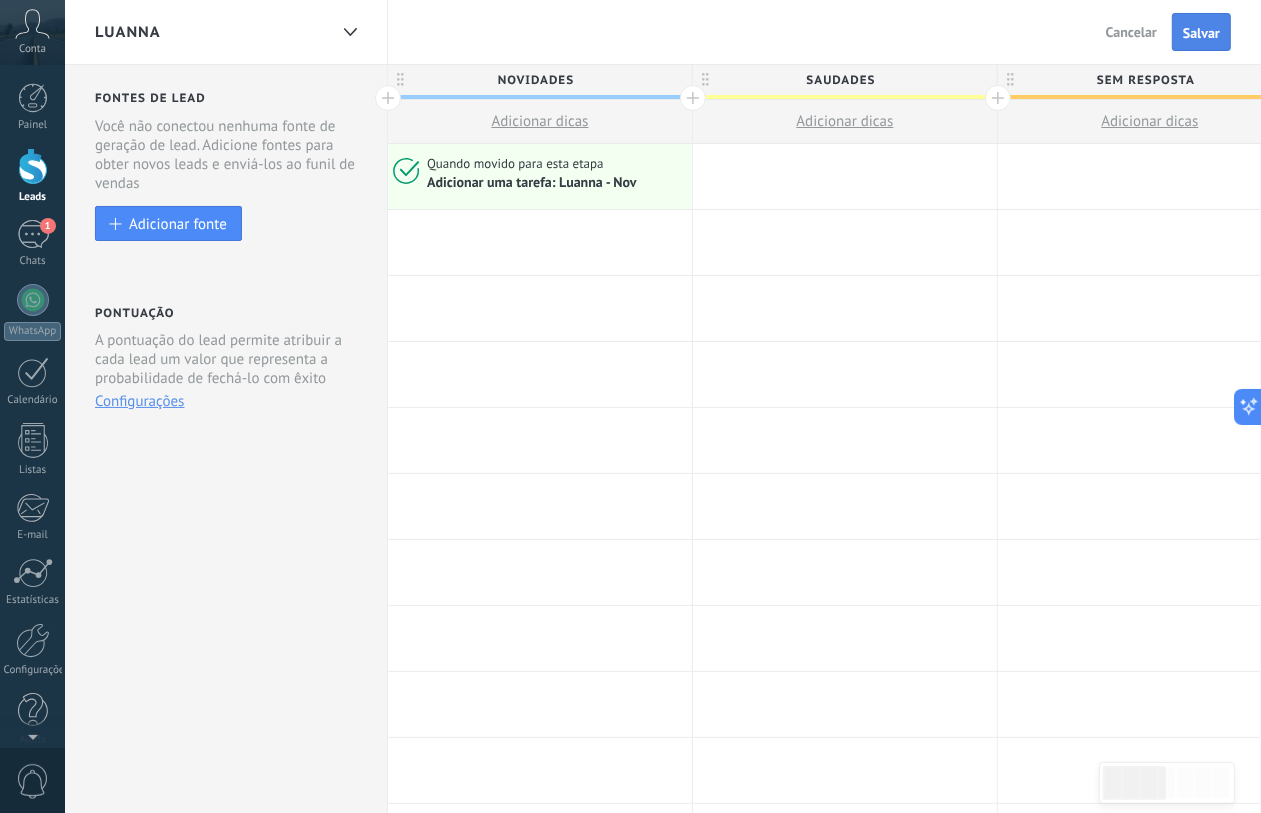 click on "Salvar" at bounding box center (1201, 32) 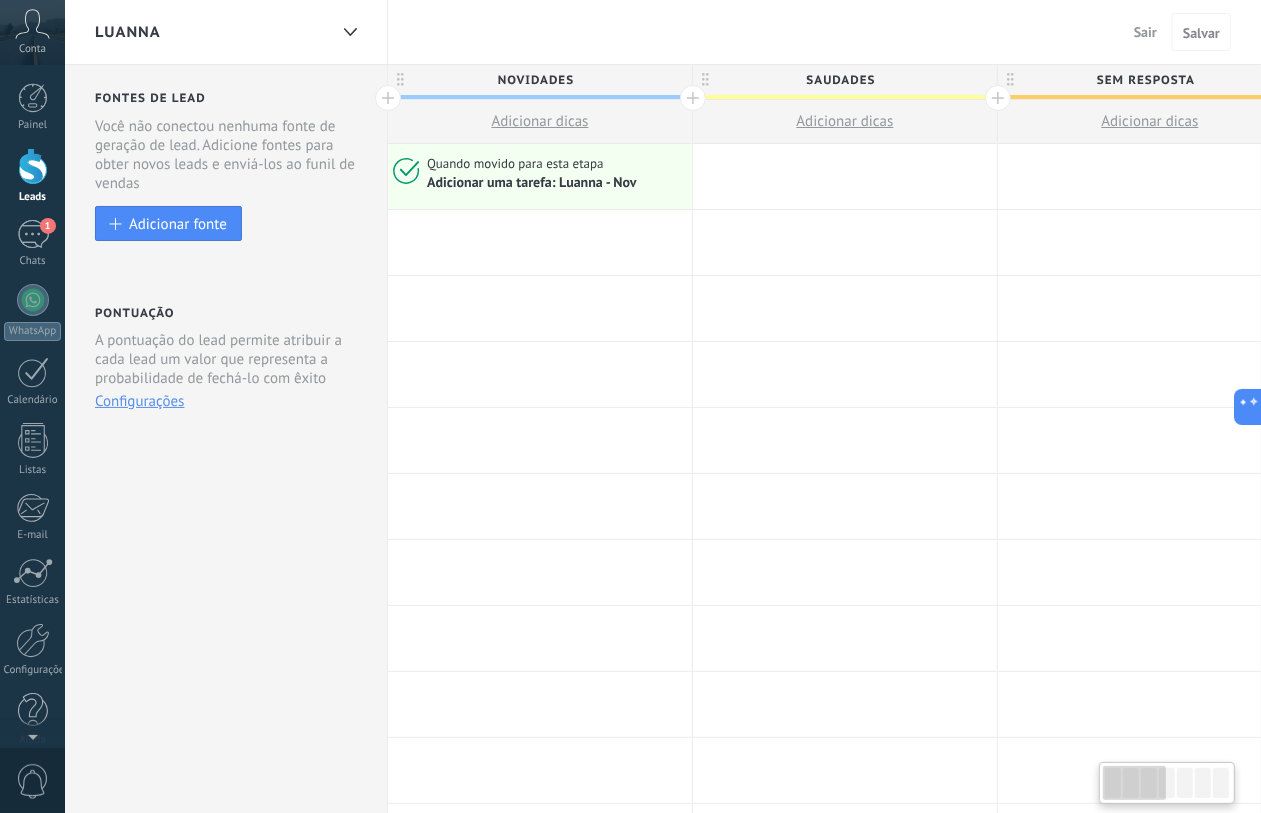 click at bounding box center (540, 242) 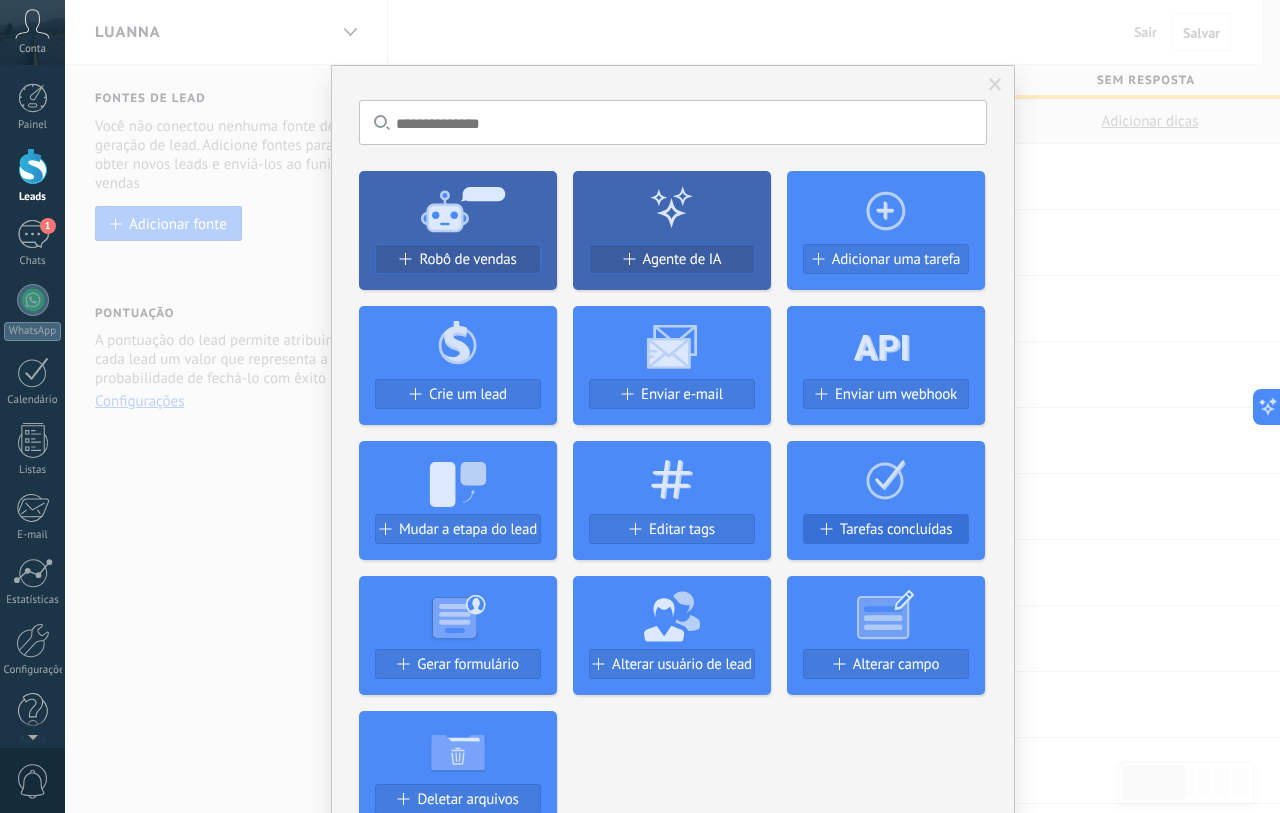 click on "Tarefas concluídas" at bounding box center [896, 529] 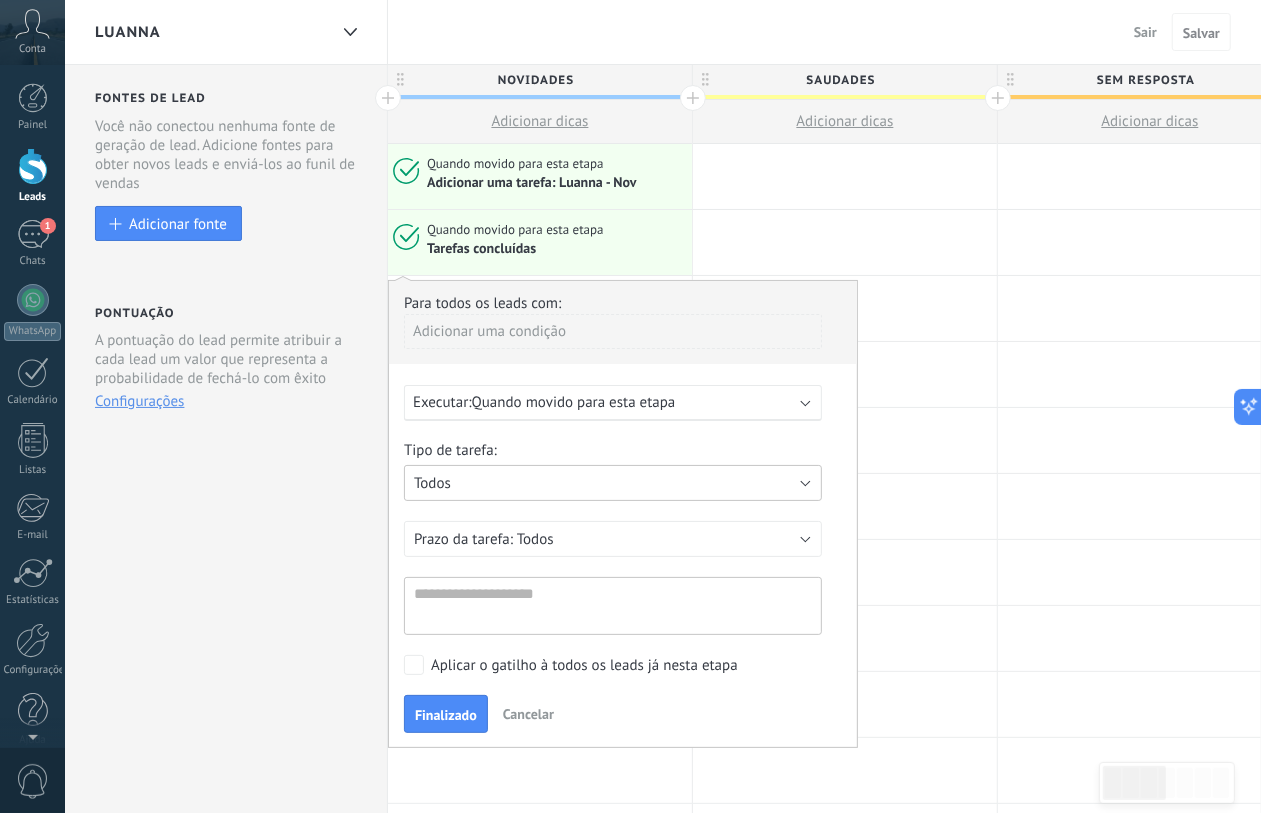 click on "Todos" at bounding box center [613, 483] 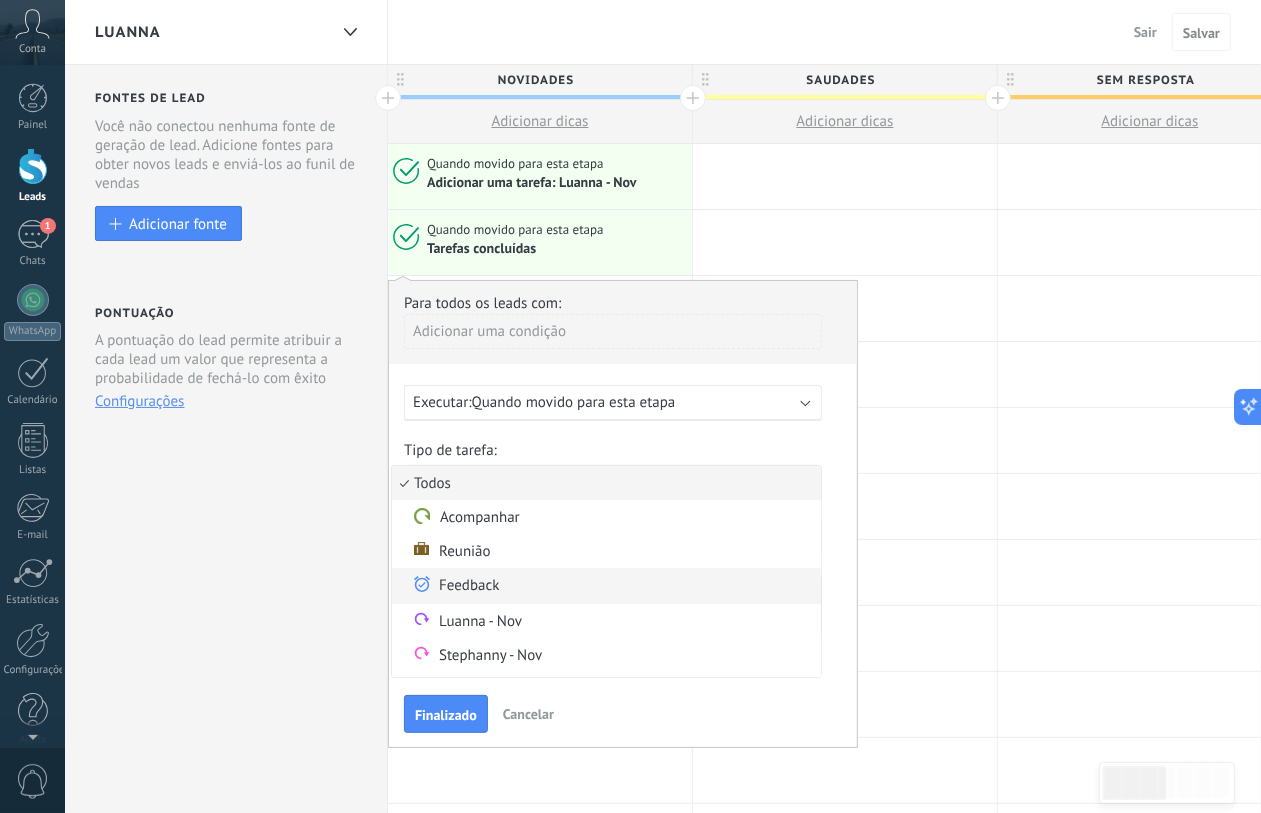 click on "Feedback" at bounding box center (606, 586) 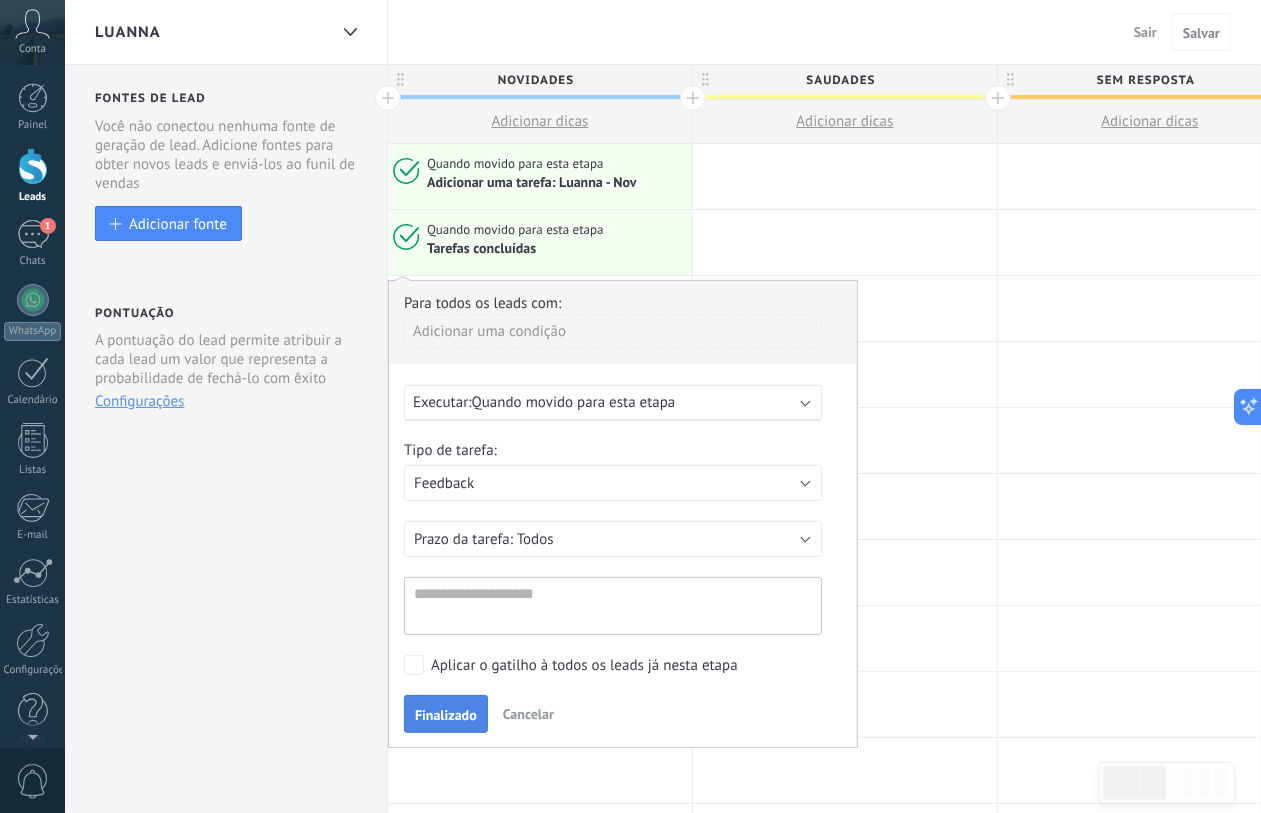 click on "Finalizado" at bounding box center [446, 714] 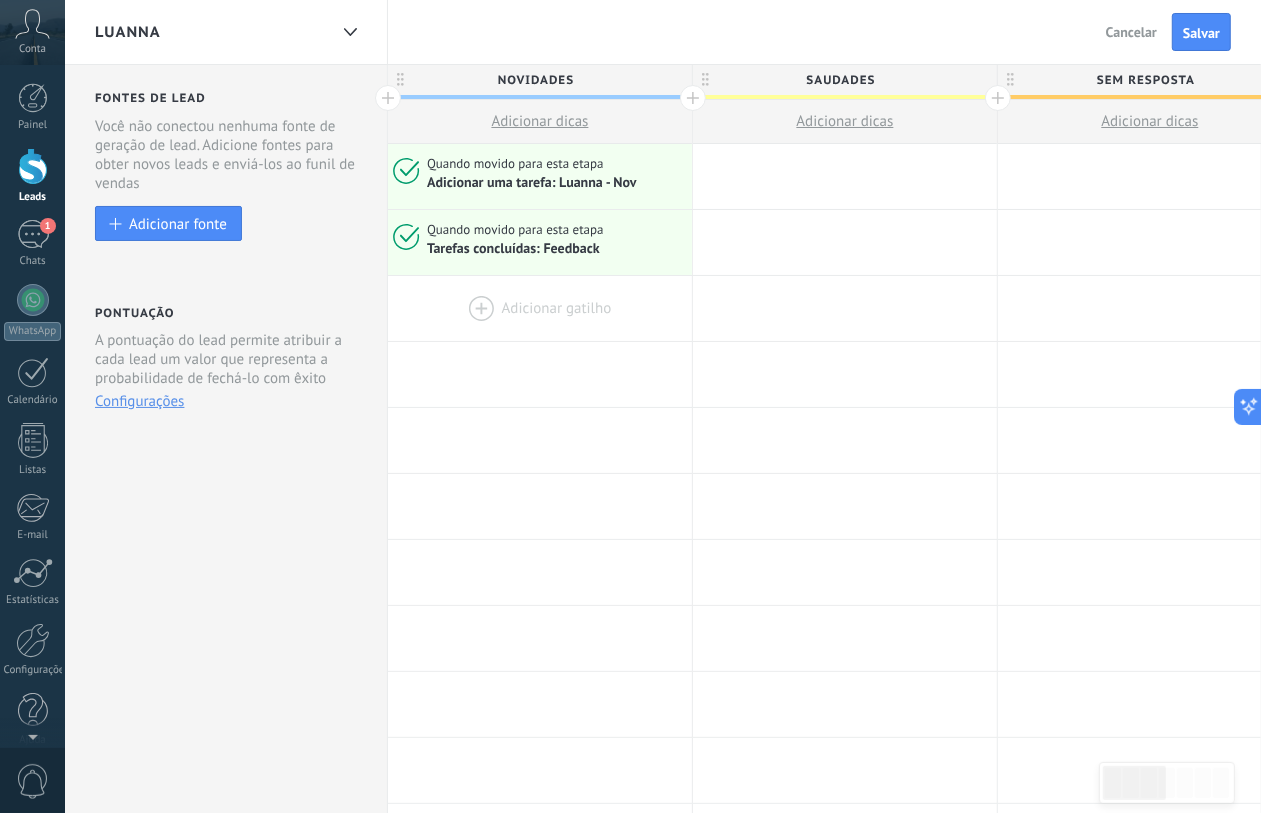 click at bounding box center (540, 308) 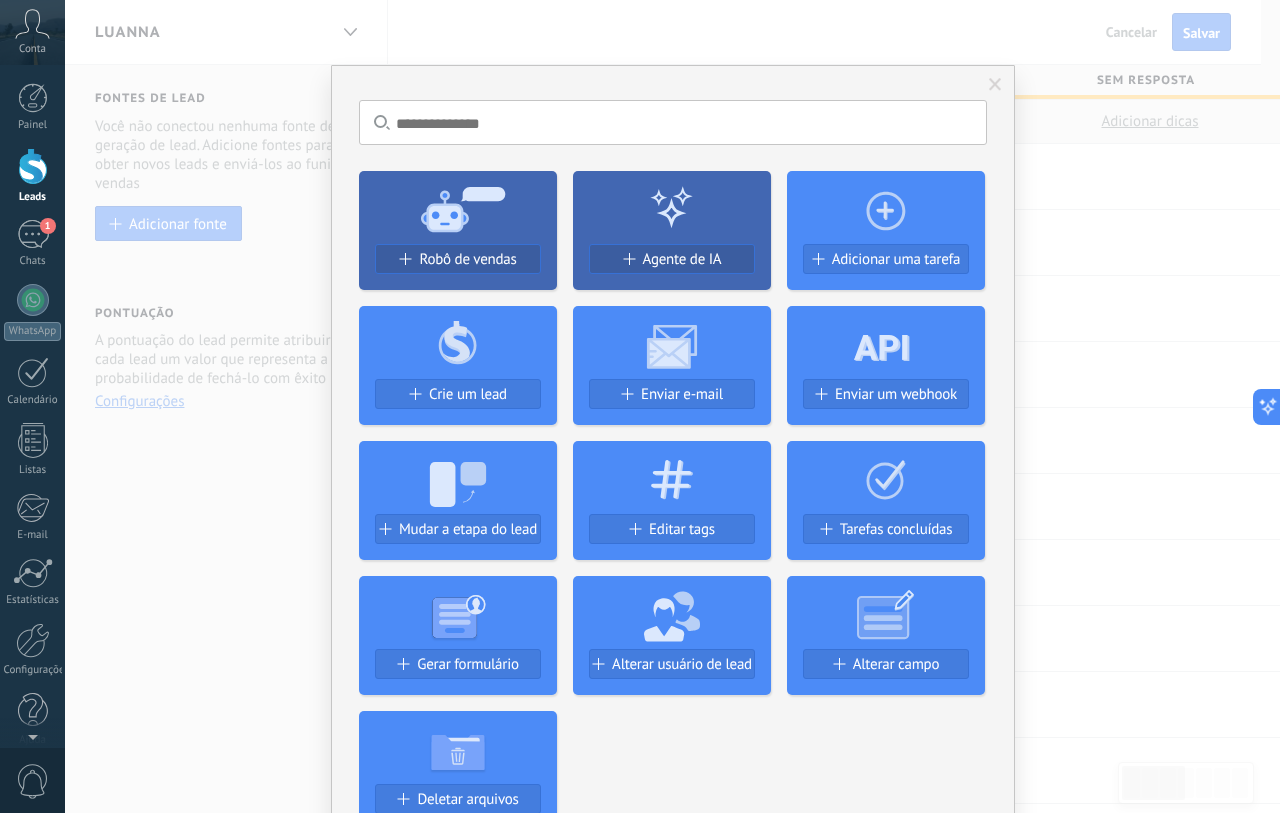 click 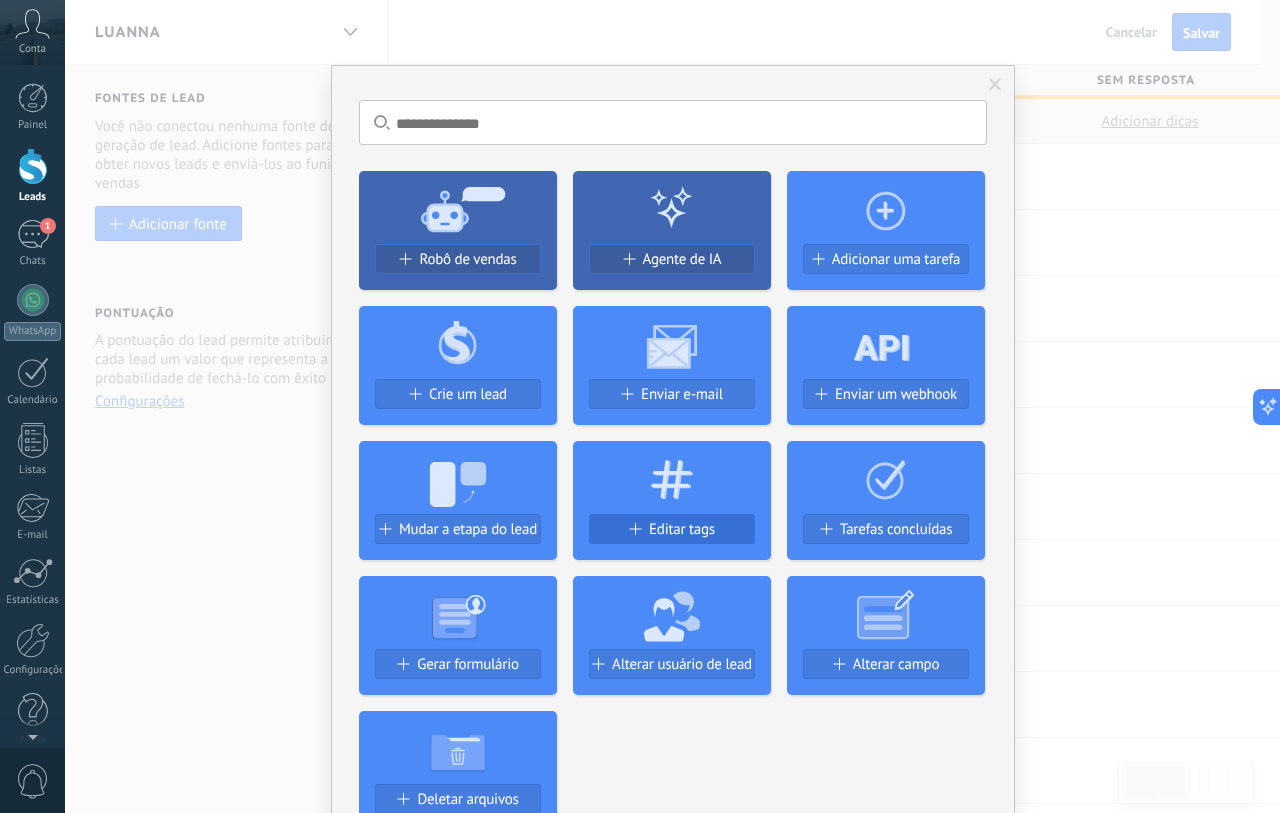 click on "Editar tags" at bounding box center [682, 529] 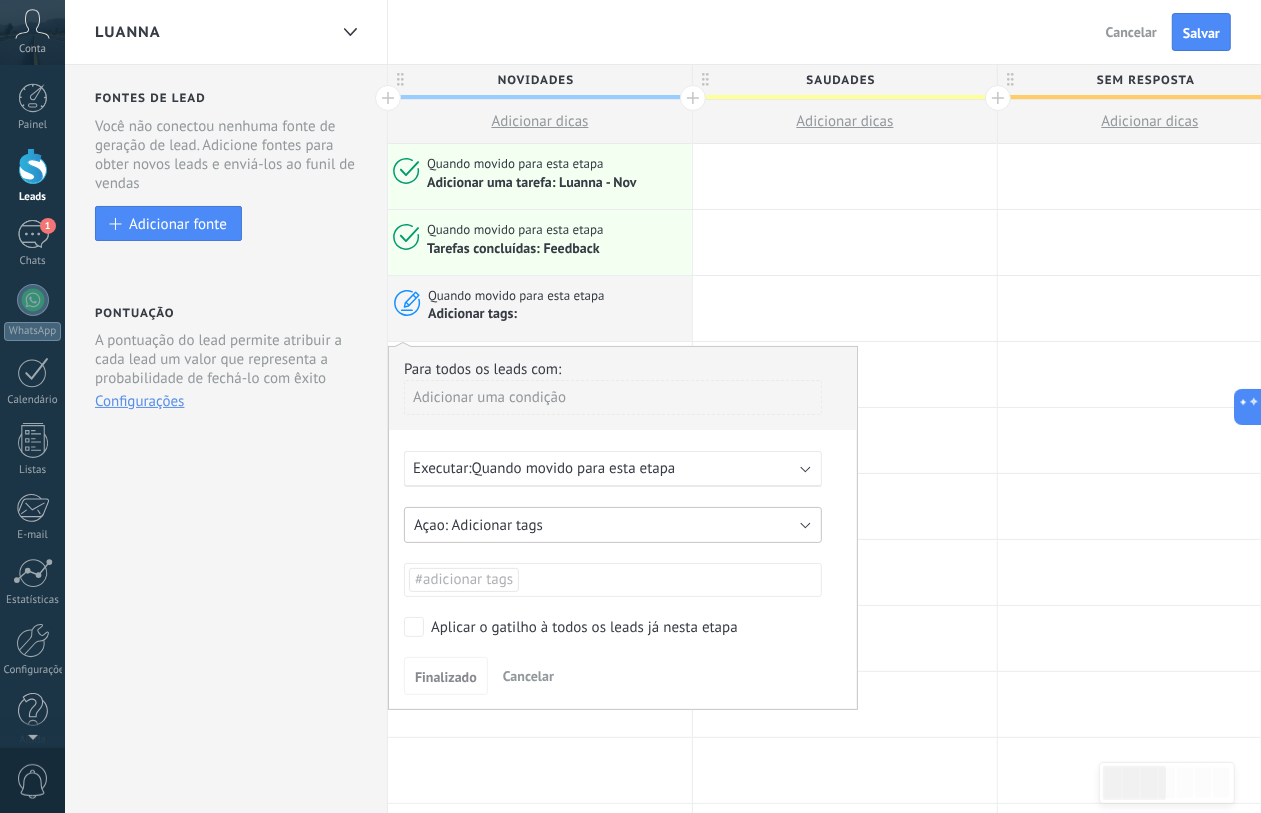 click on "Adicionar tags" at bounding box center (613, 525) 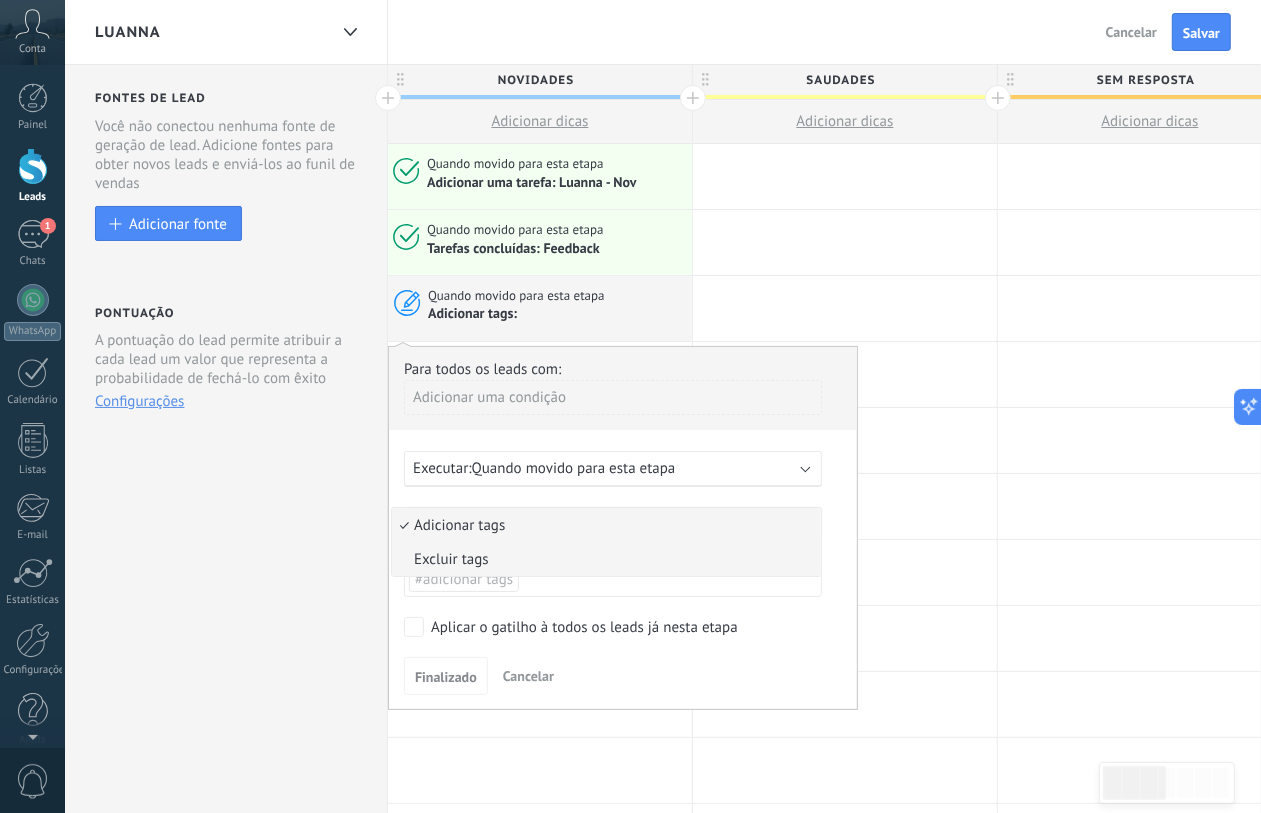 click on "Excluir tags" at bounding box center [606, 559] 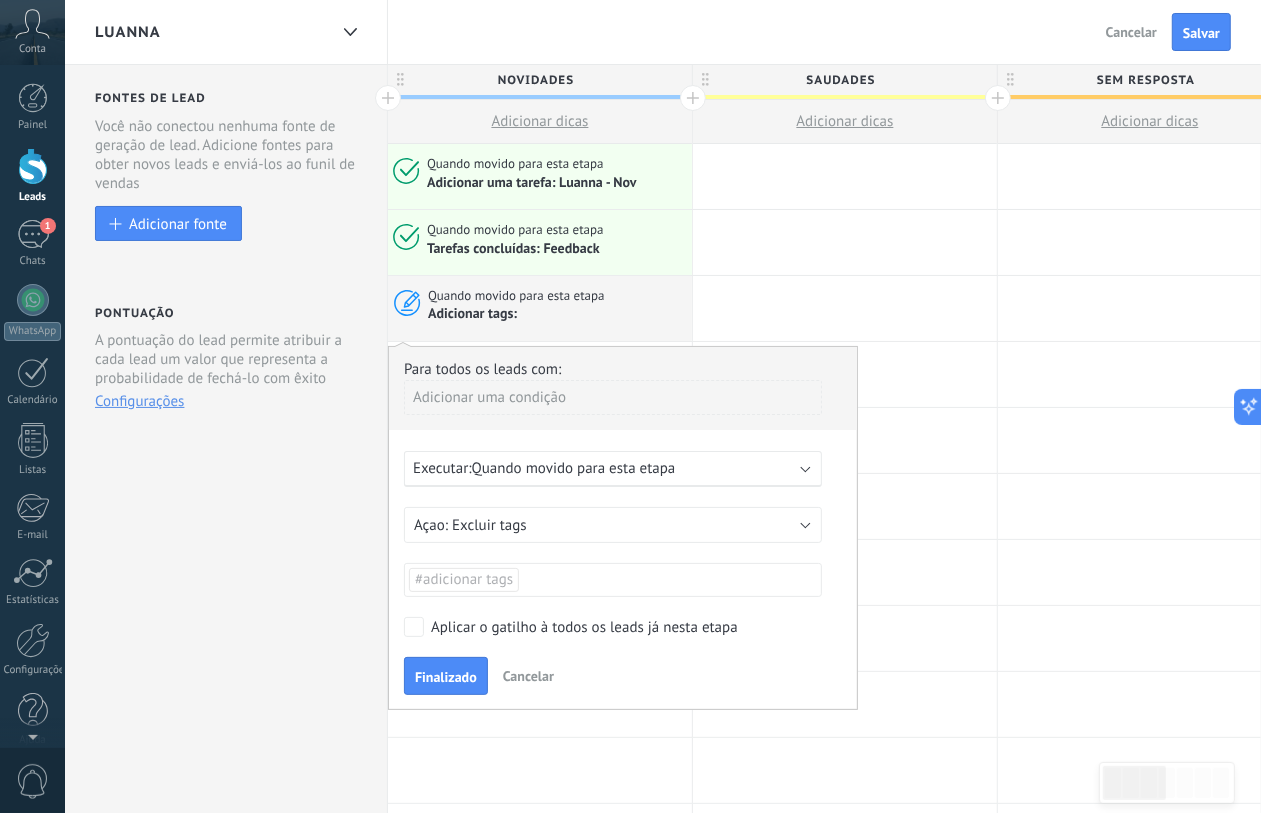 click on "Quando movido para esta etapa" at bounding box center (574, 468) 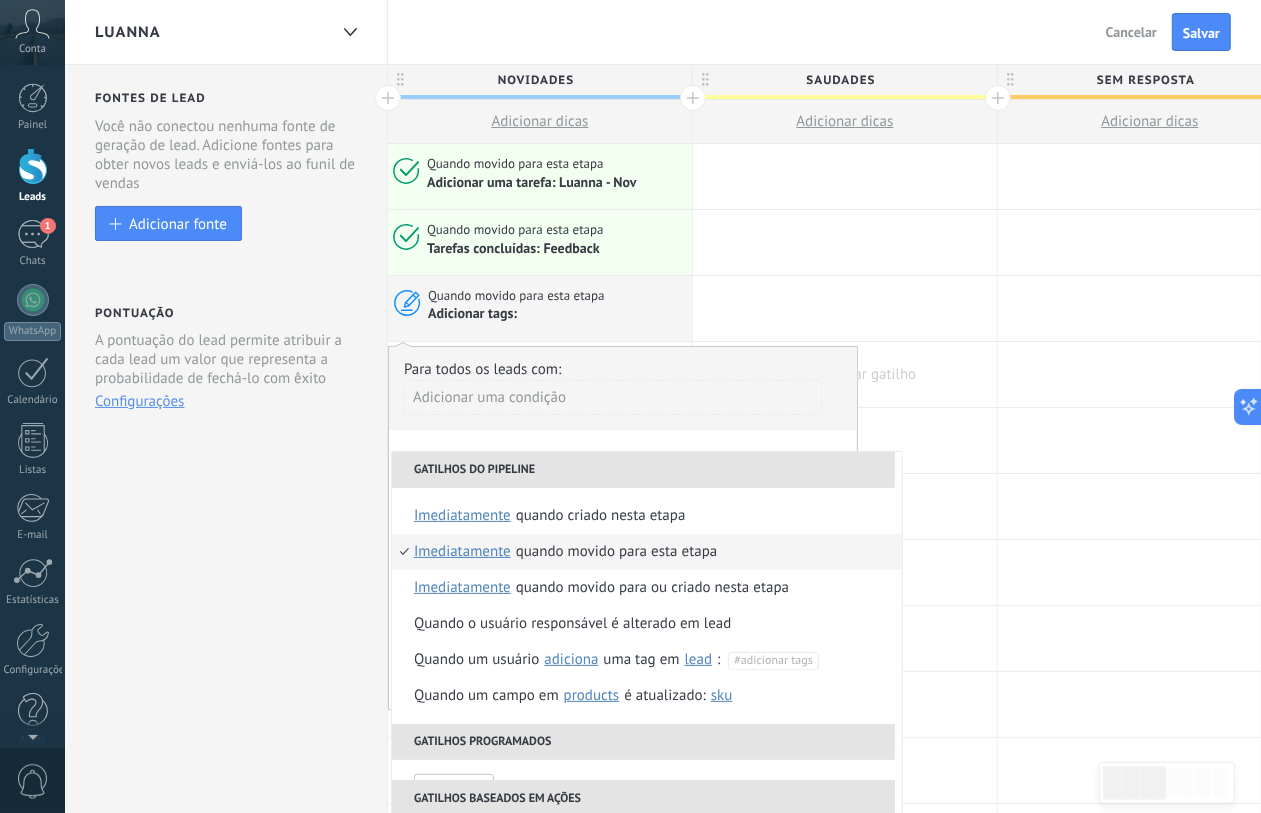 click at bounding box center [845, 374] 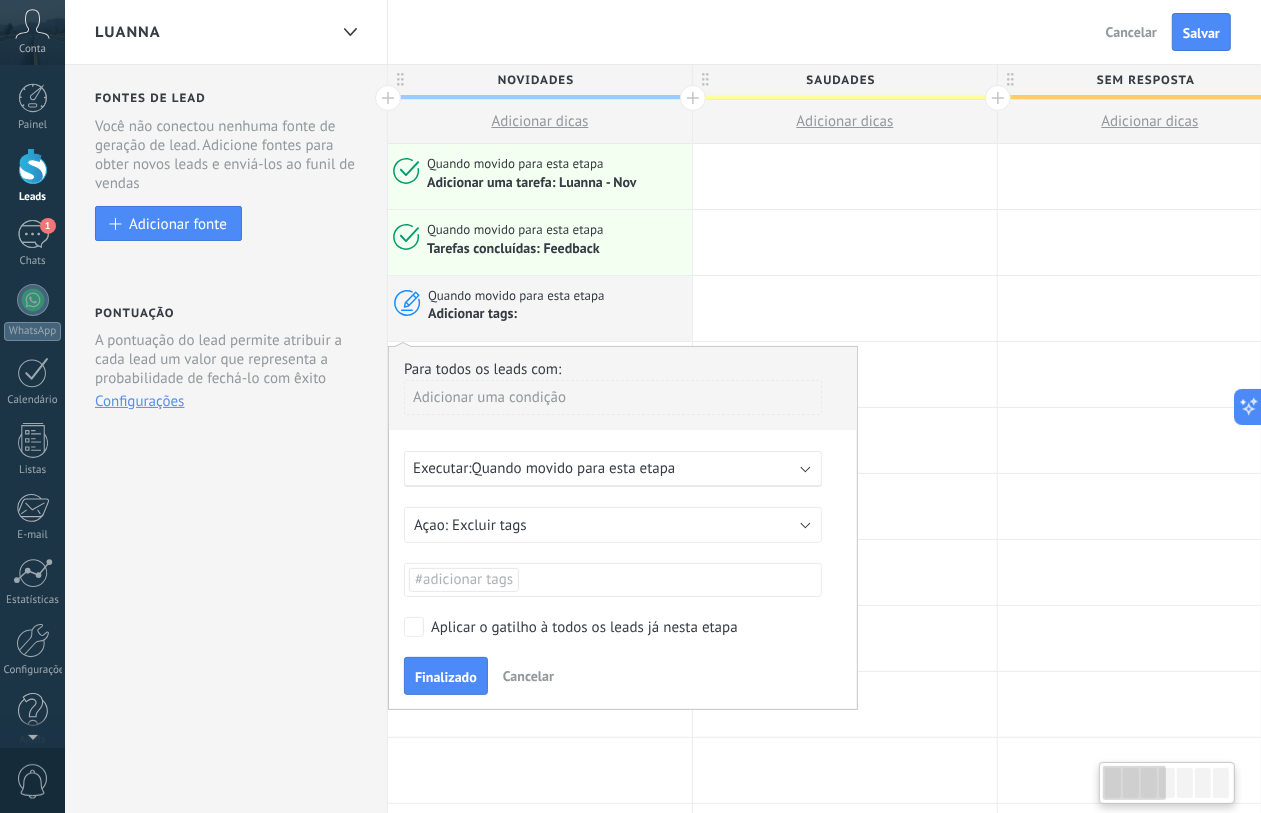 click on "Cancelar" at bounding box center (528, 676) 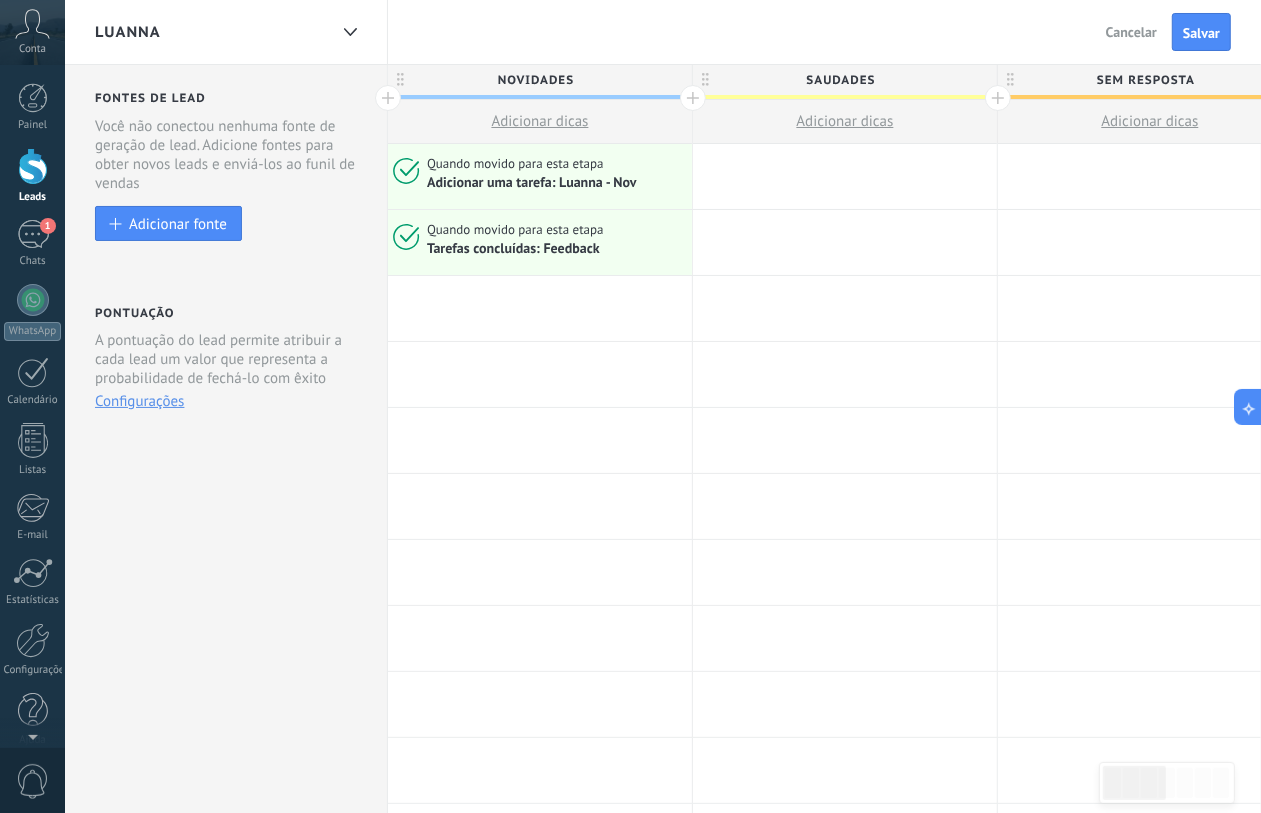 click at bounding box center (540, 308) 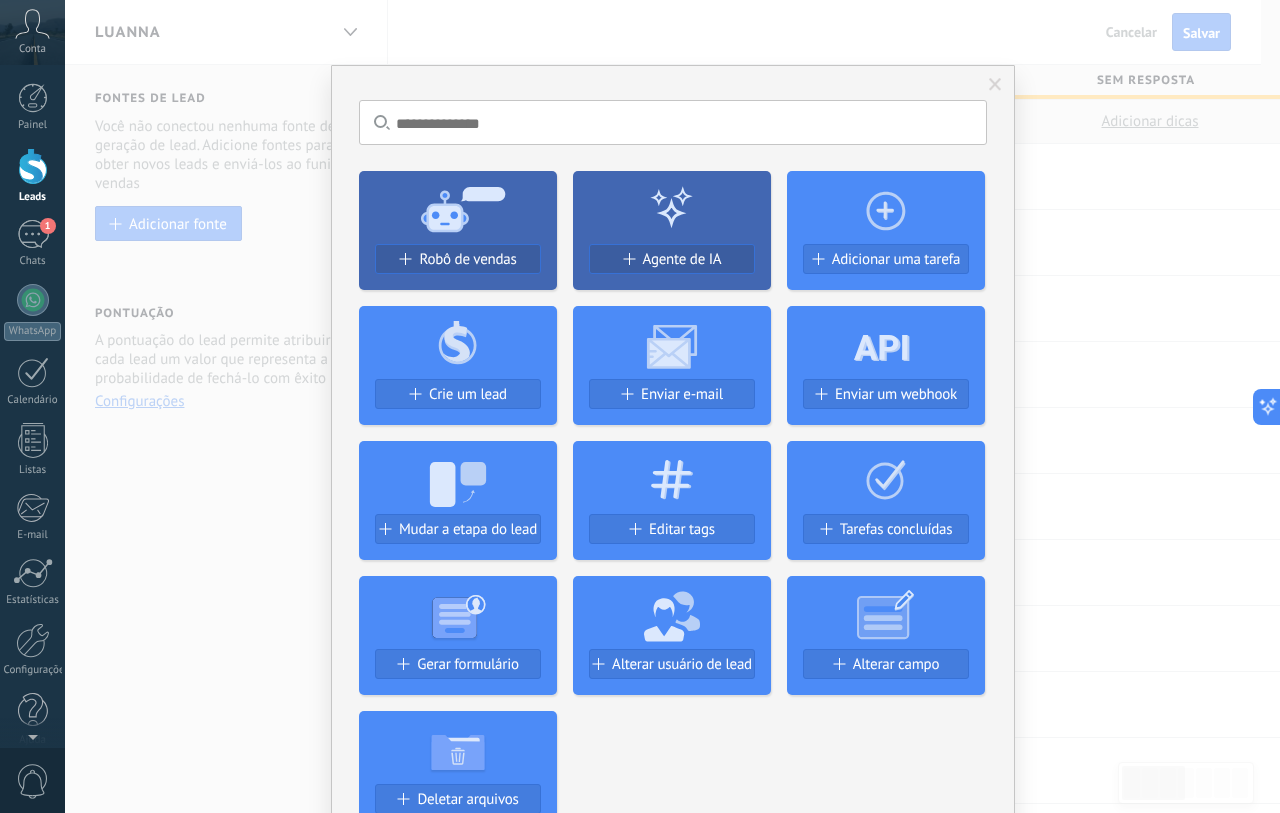 click 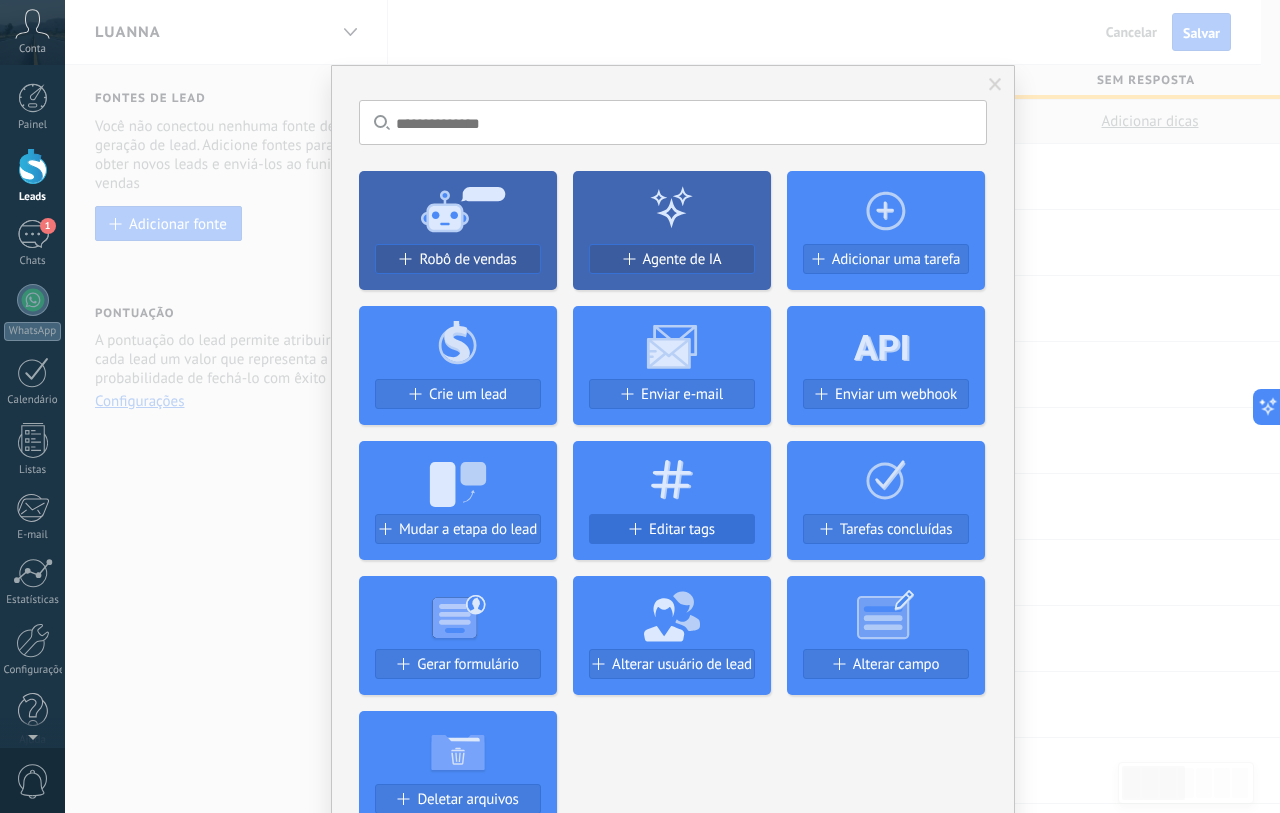 click on "Editar tags" at bounding box center (672, 529) 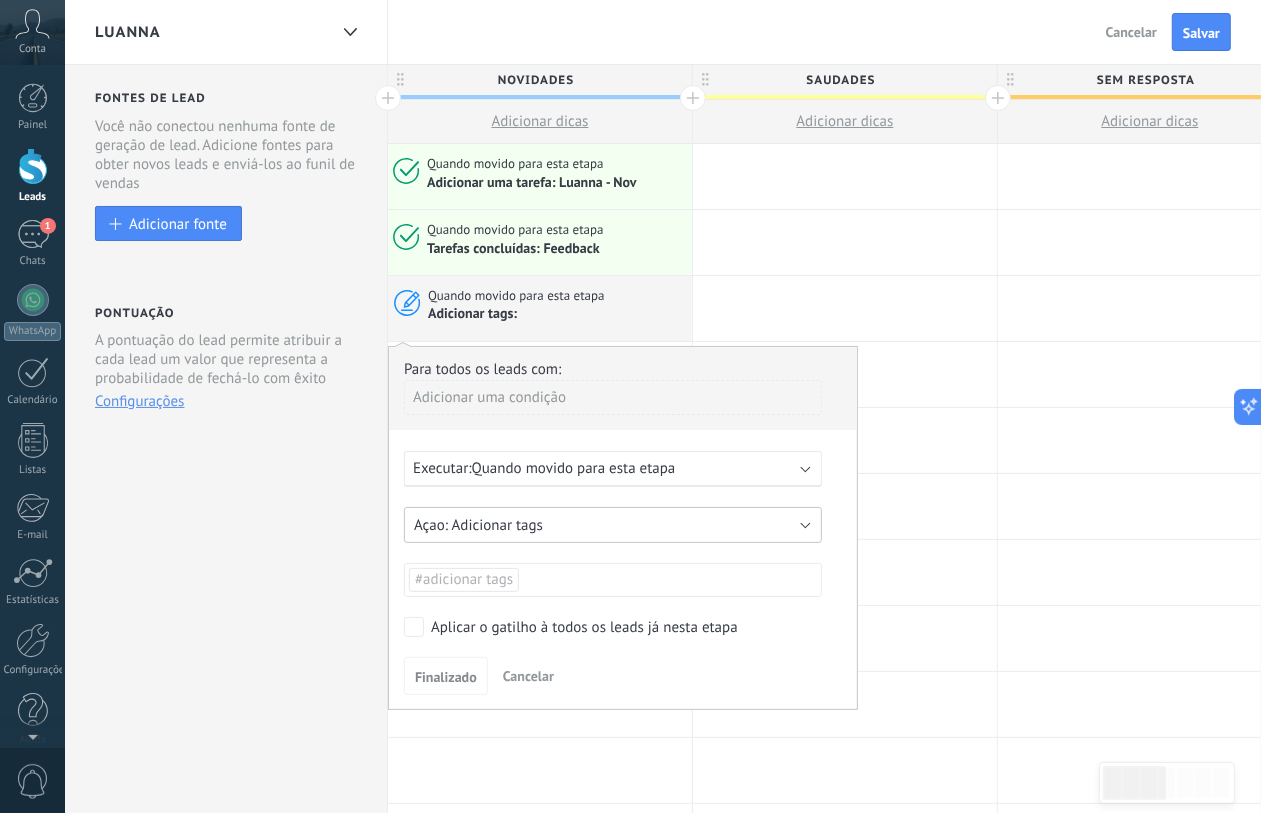click on "Adicionar tags" at bounding box center [613, 525] 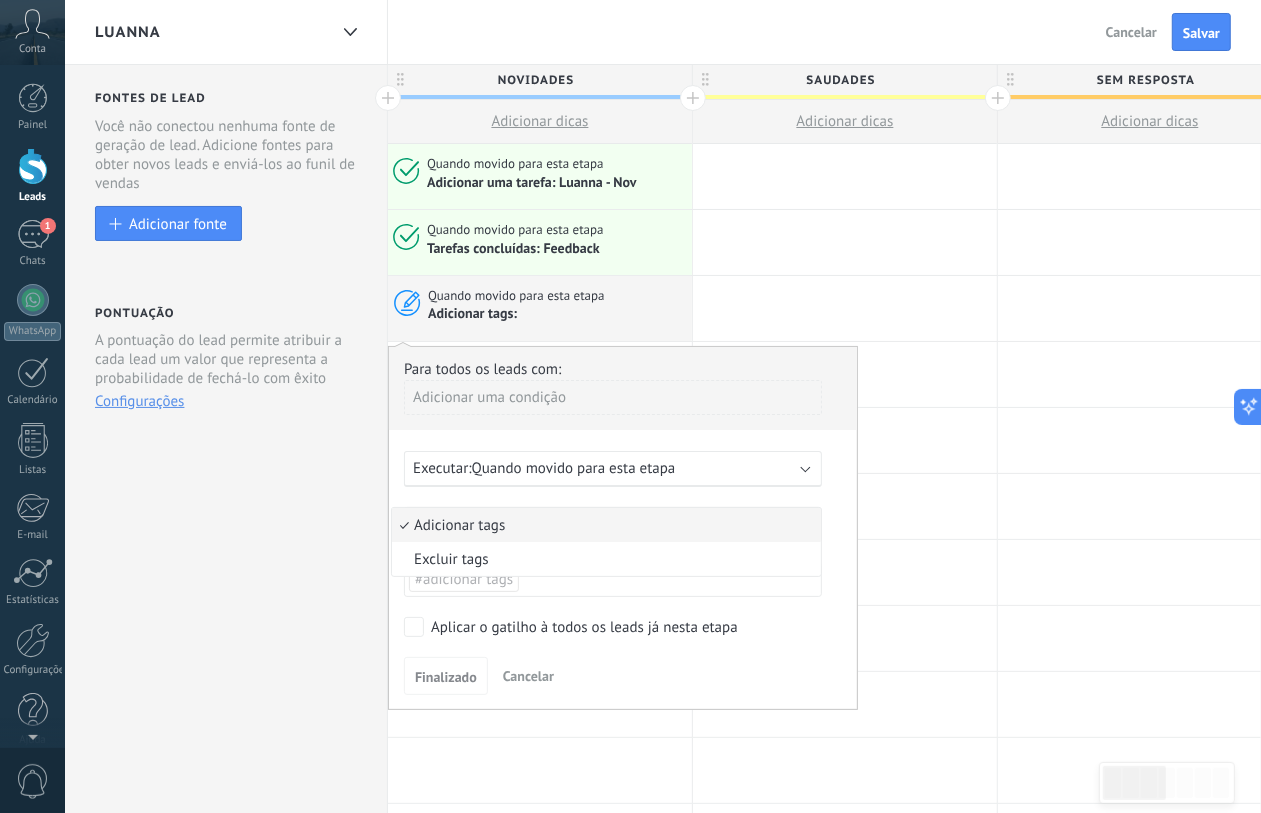 click on "Adicionar tags" at bounding box center [603, 525] 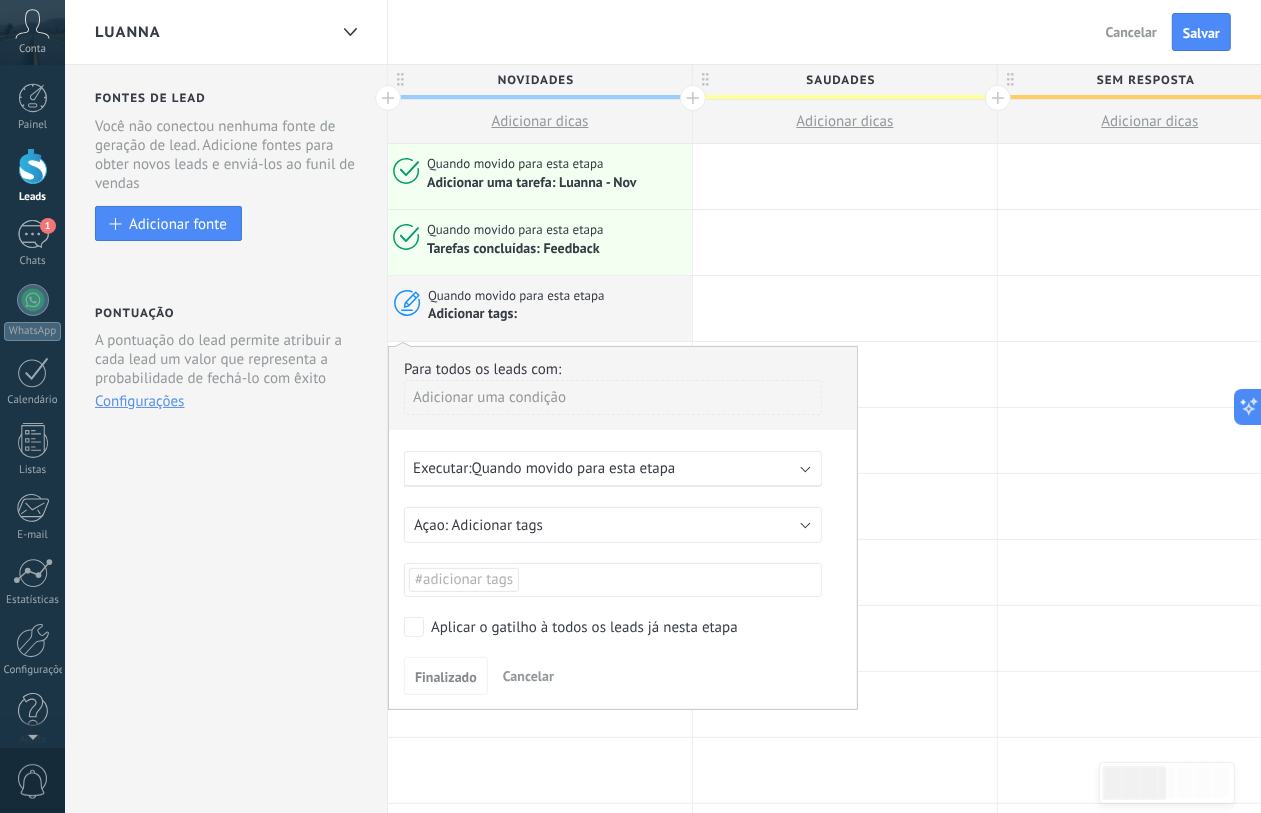 click on "#adicionar tags" at bounding box center [613, 580] 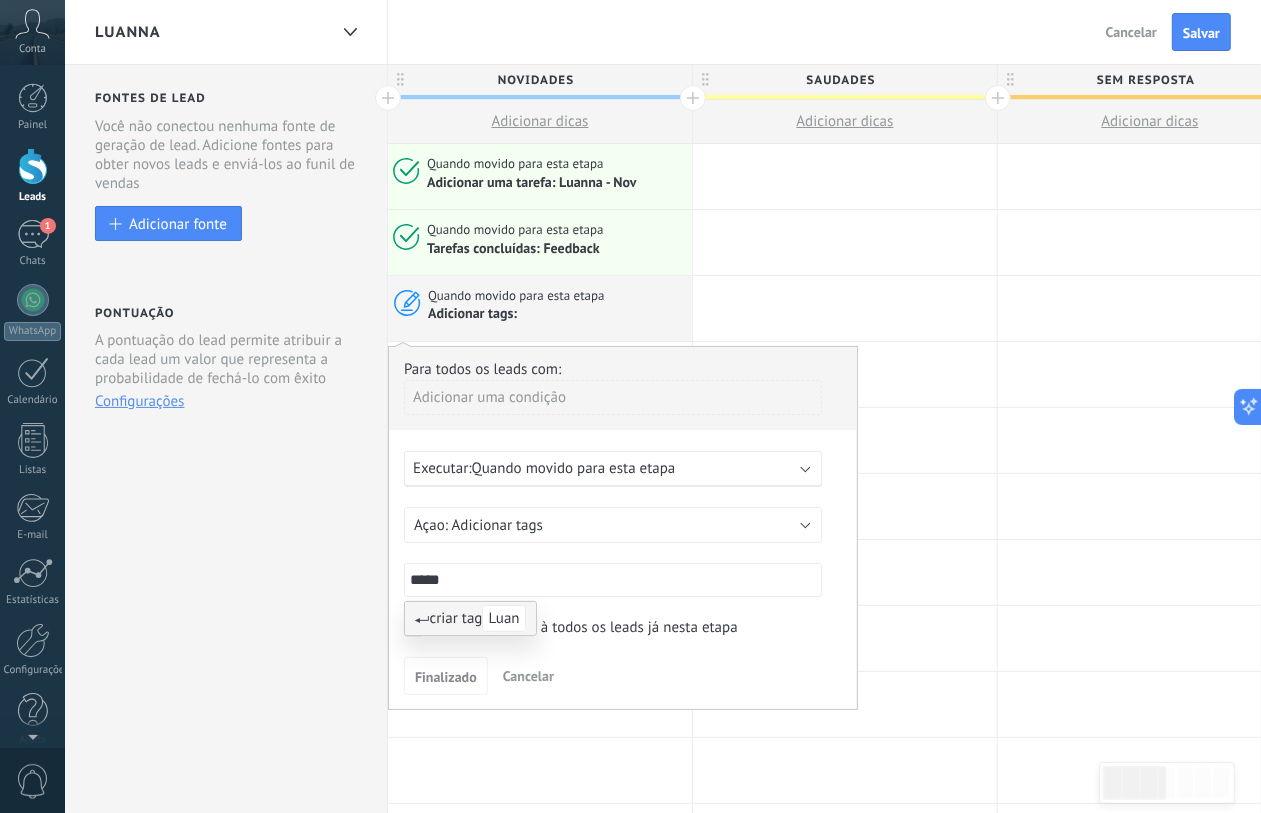 type on "******" 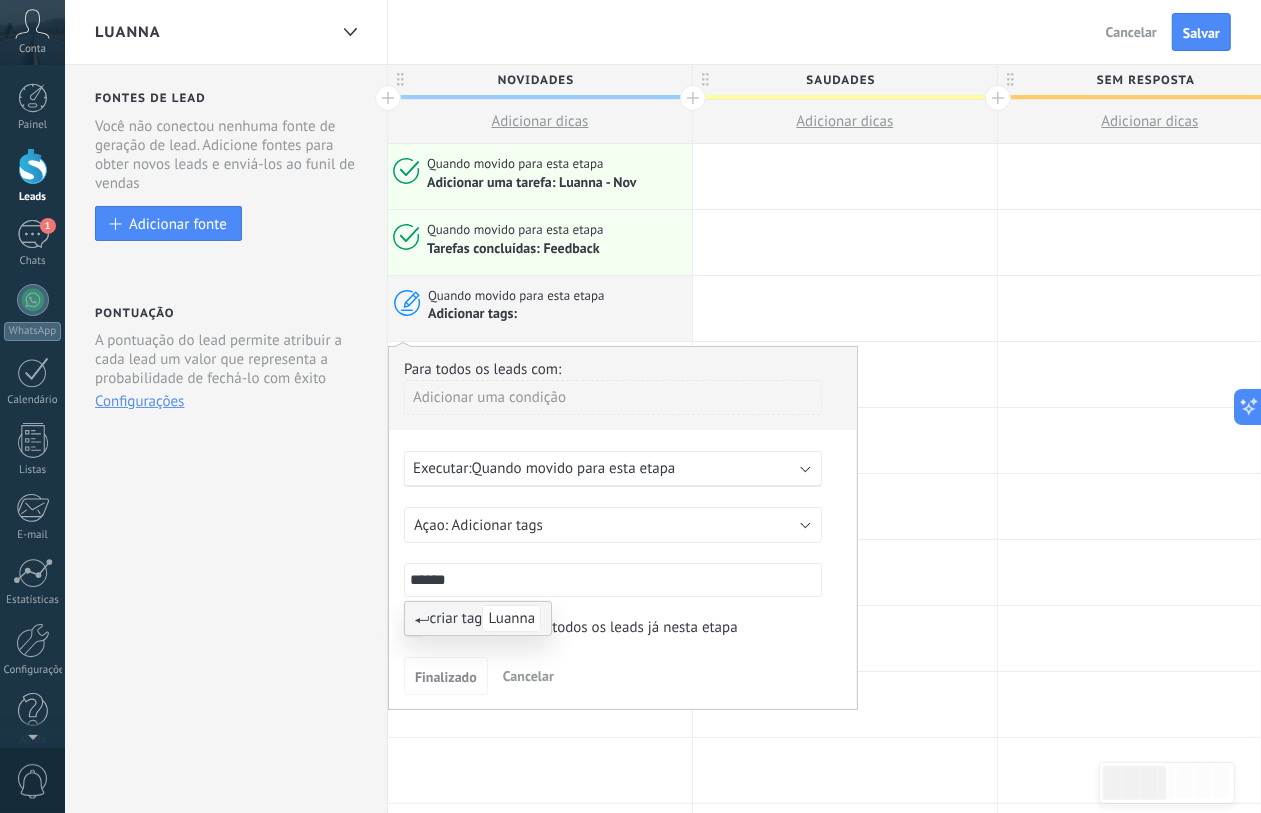 type 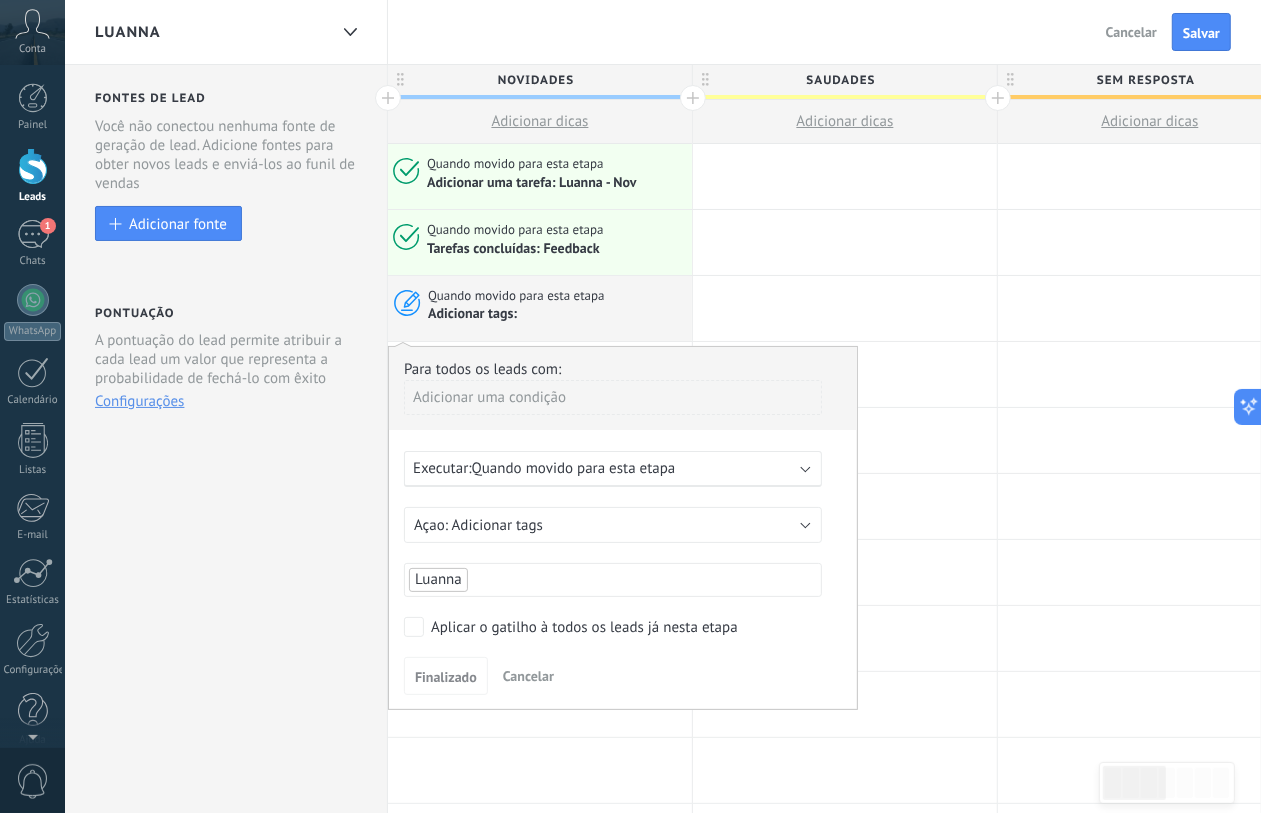 click on "Finalizado Cancelar" at bounding box center (623, 675) 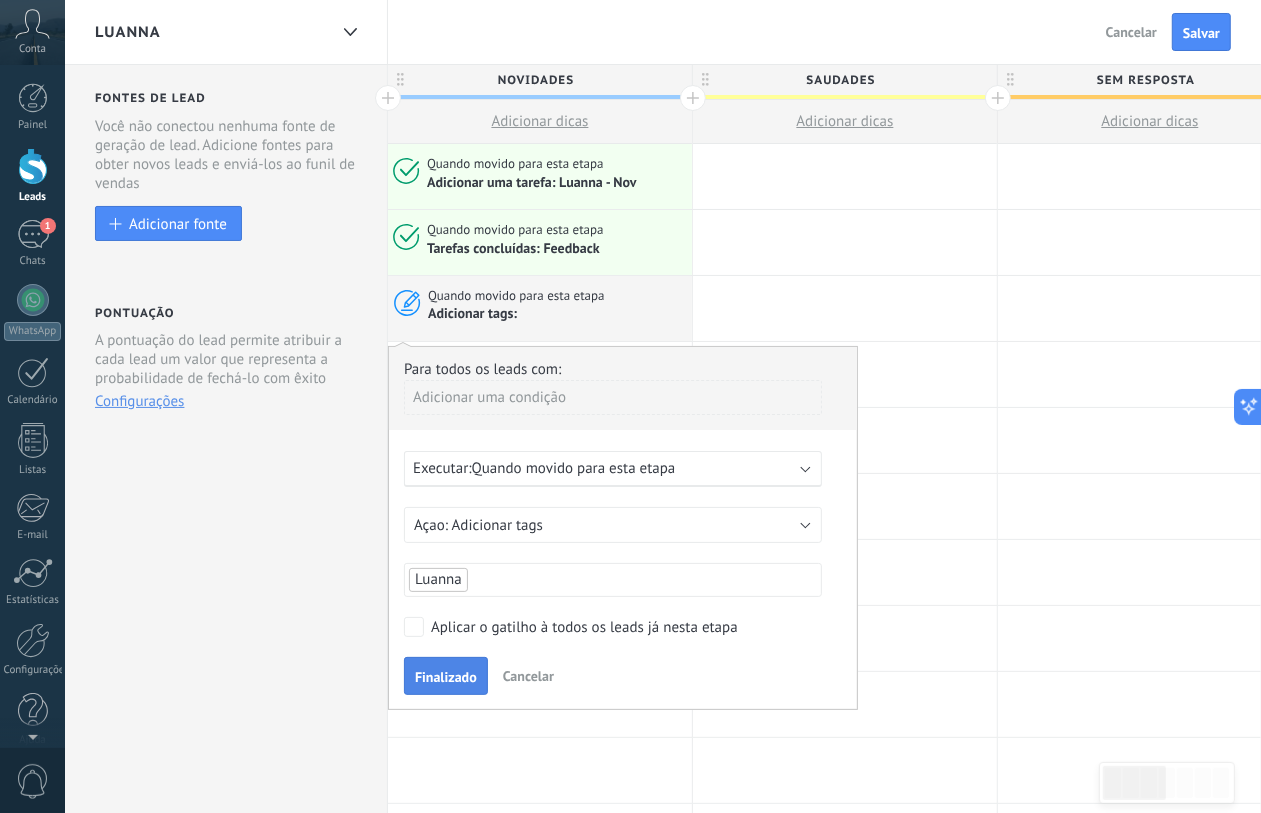 click on "Finalizado" at bounding box center [446, 677] 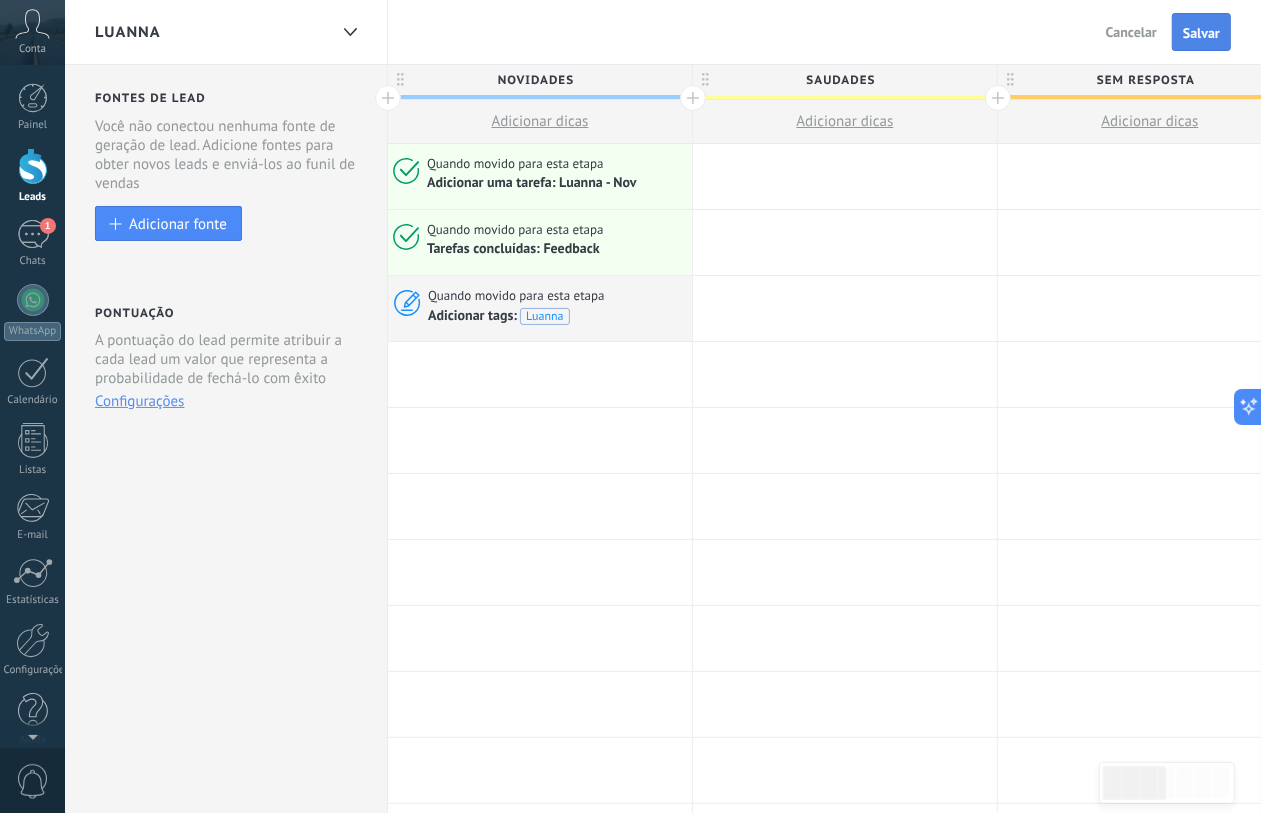 click on "Salvar" at bounding box center [1201, 33] 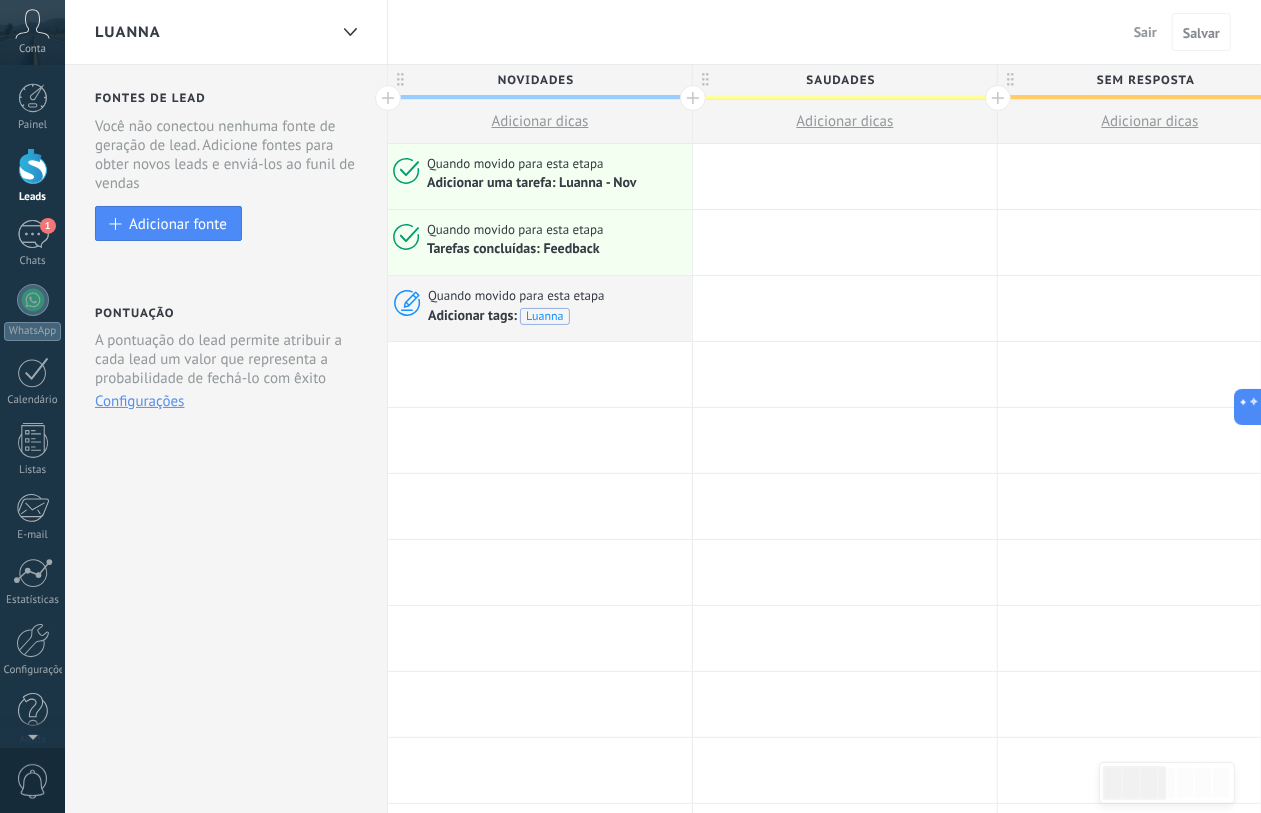 click on "Sair" at bounding box center [1145, 32] 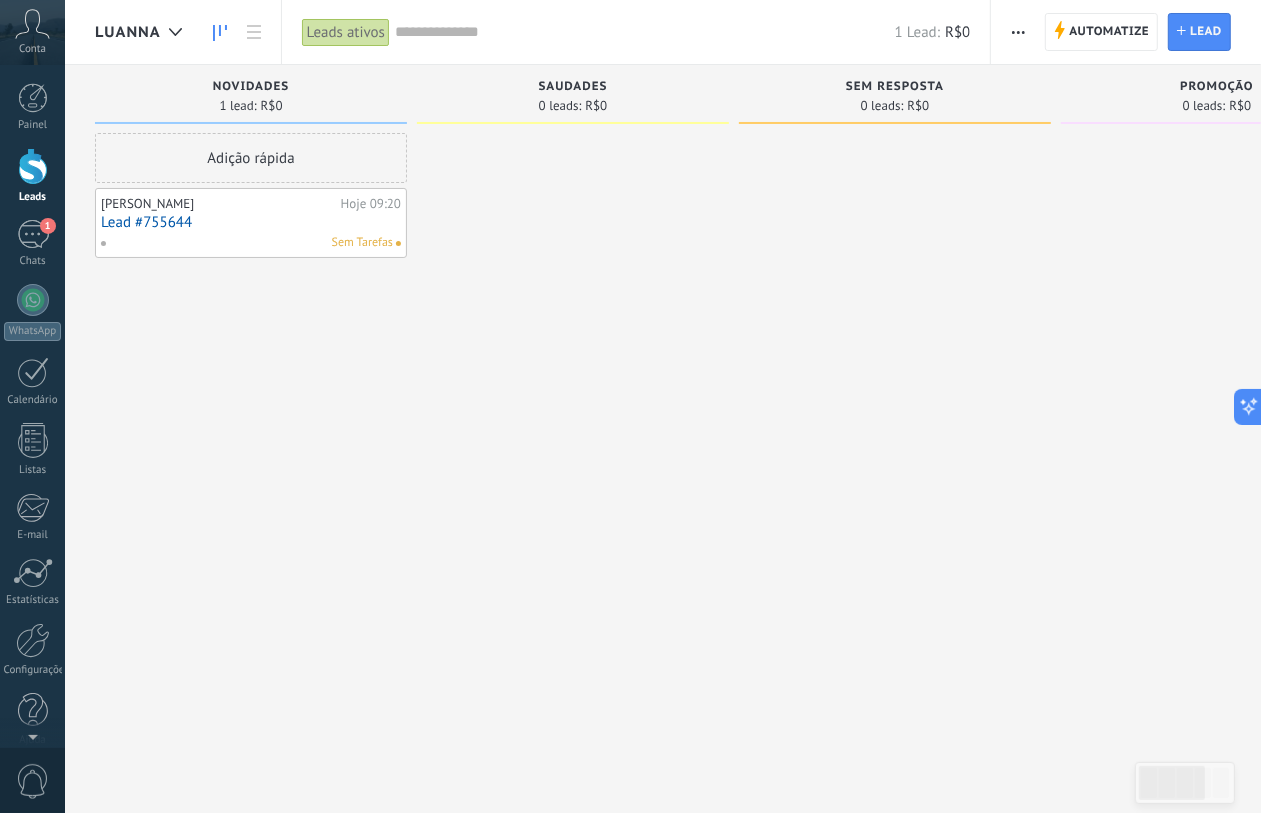 click on "Luanna" at bounding box center [128, 32] 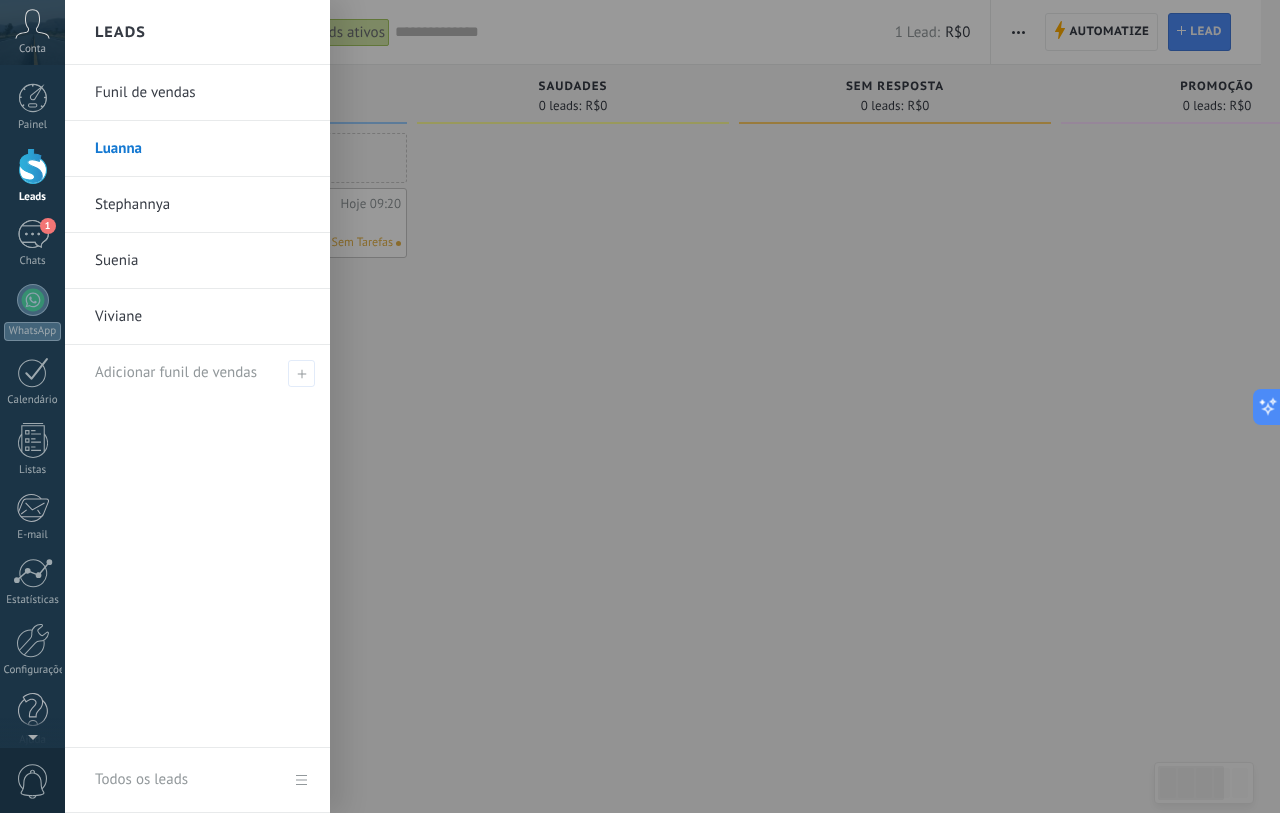 click on "Stephannya" at bounding box center [202, 205] 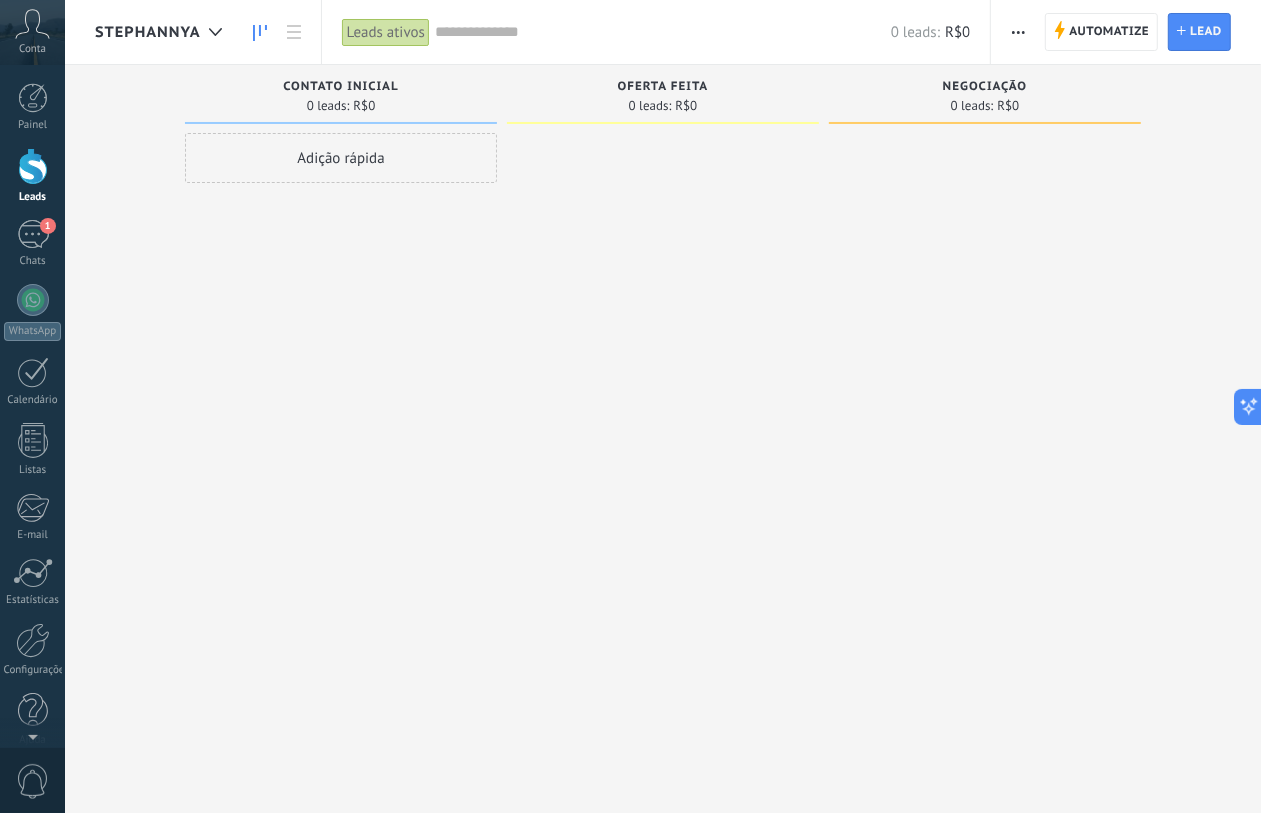 click at bounding box center (1018, 32) 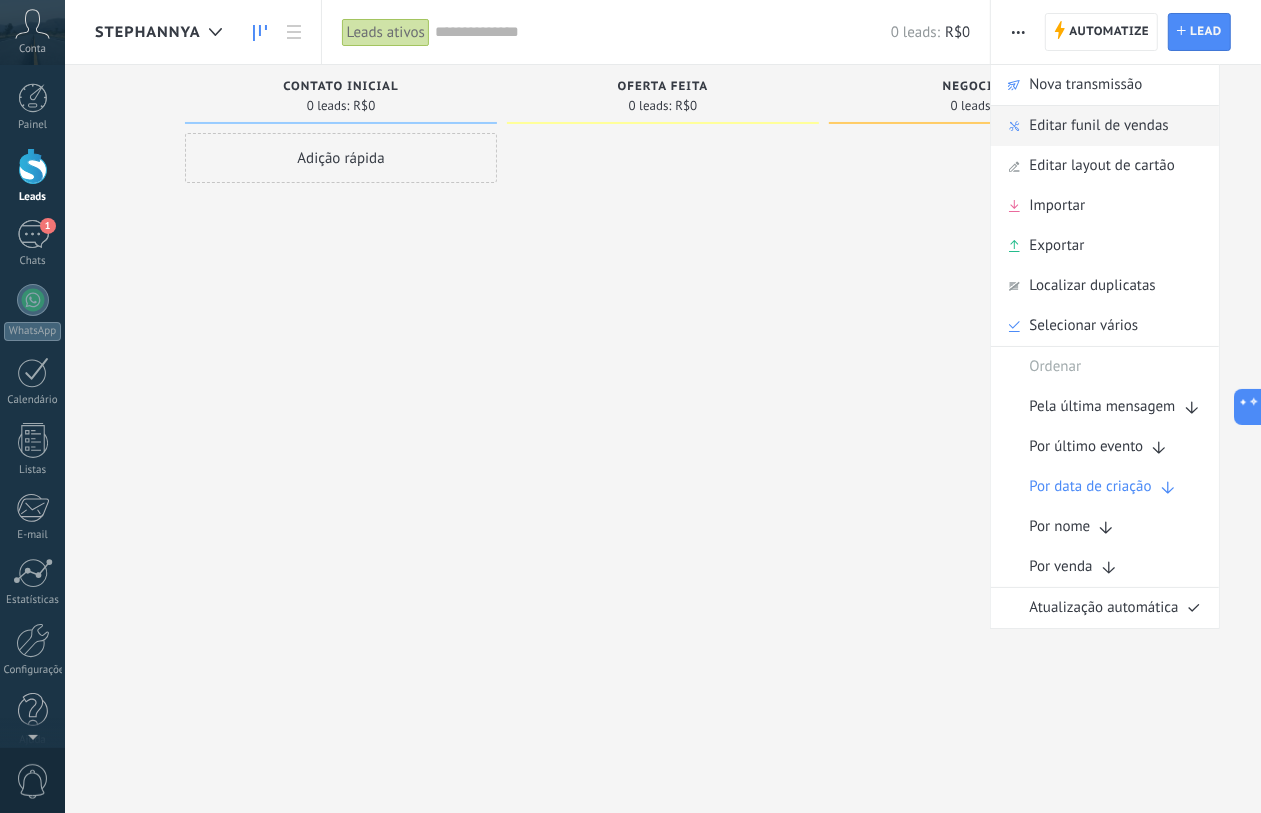 click on "Editar funil de vendas" at bounding box center [1098, 126] 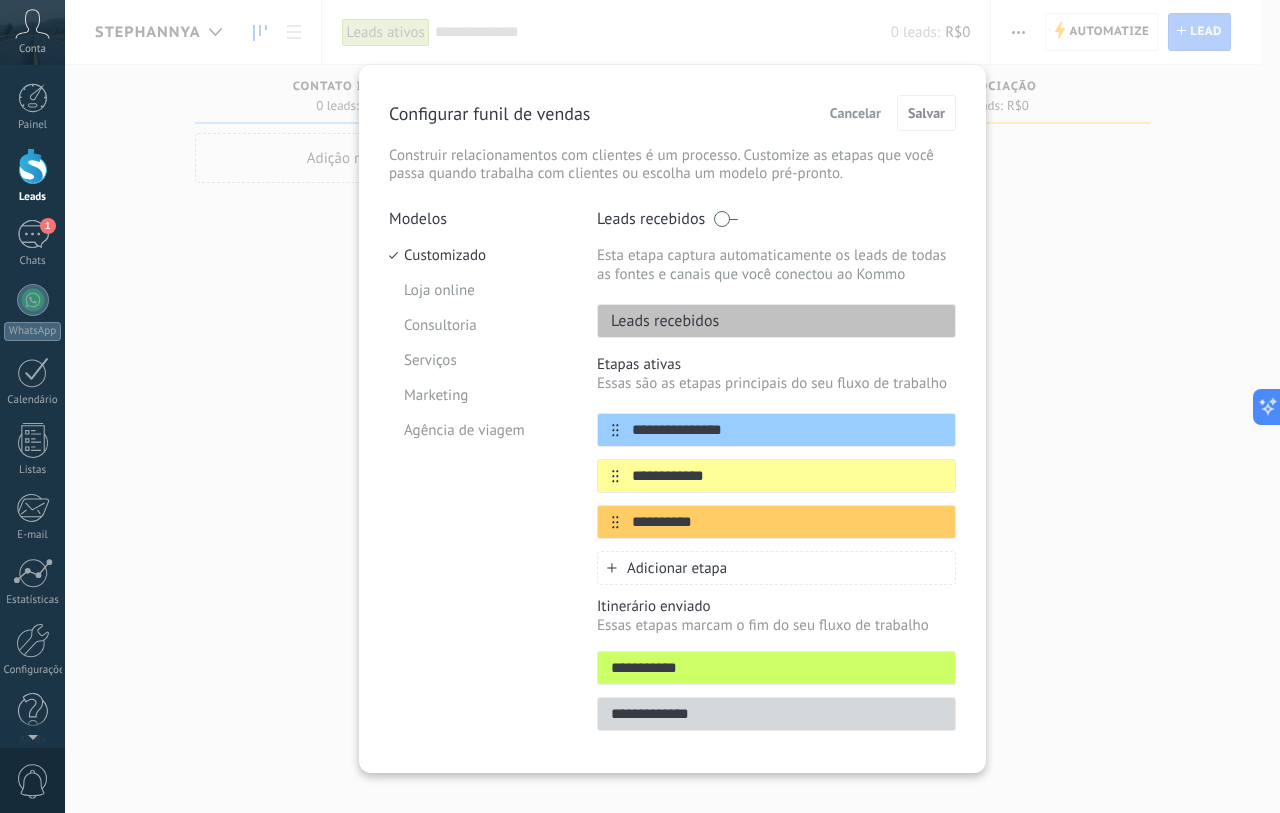 click at bounding box center (725, 219) 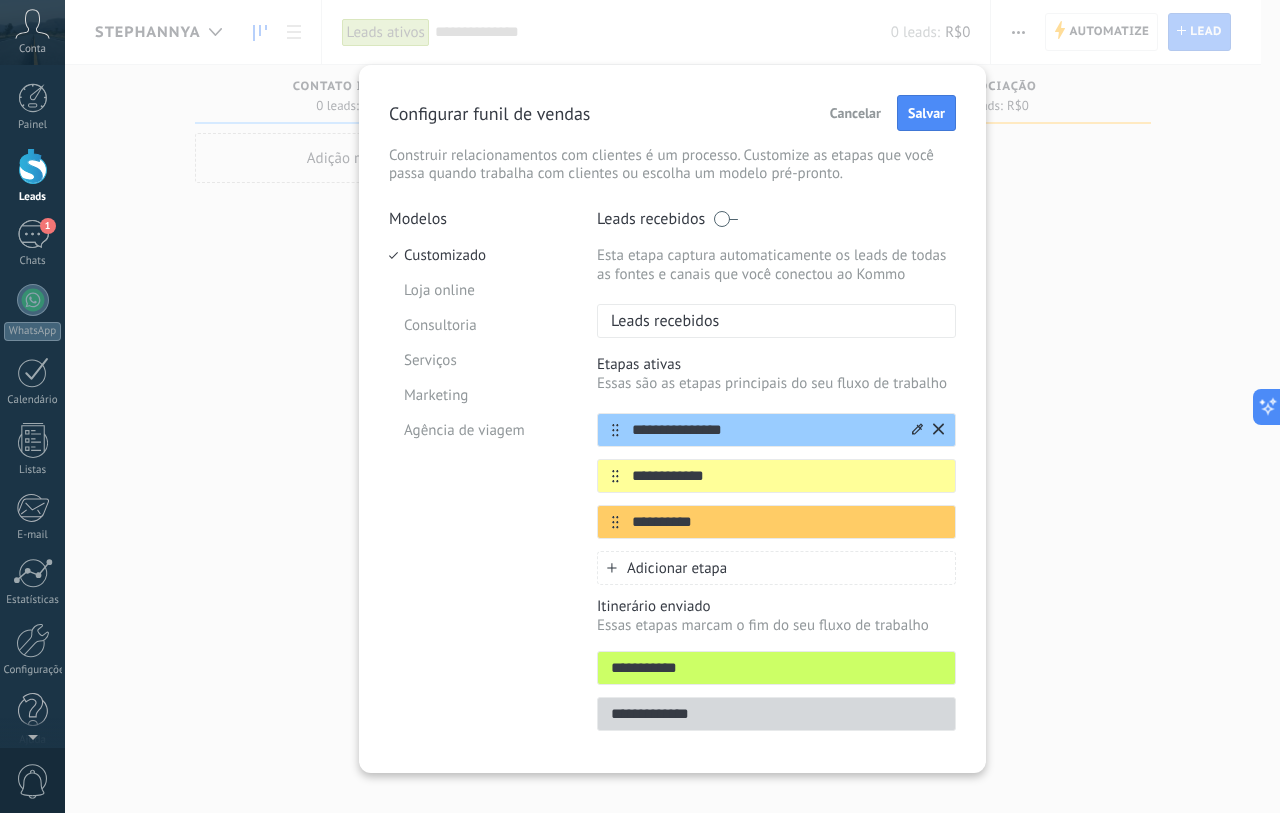 click on "**********" at bounding box center [764, 430] 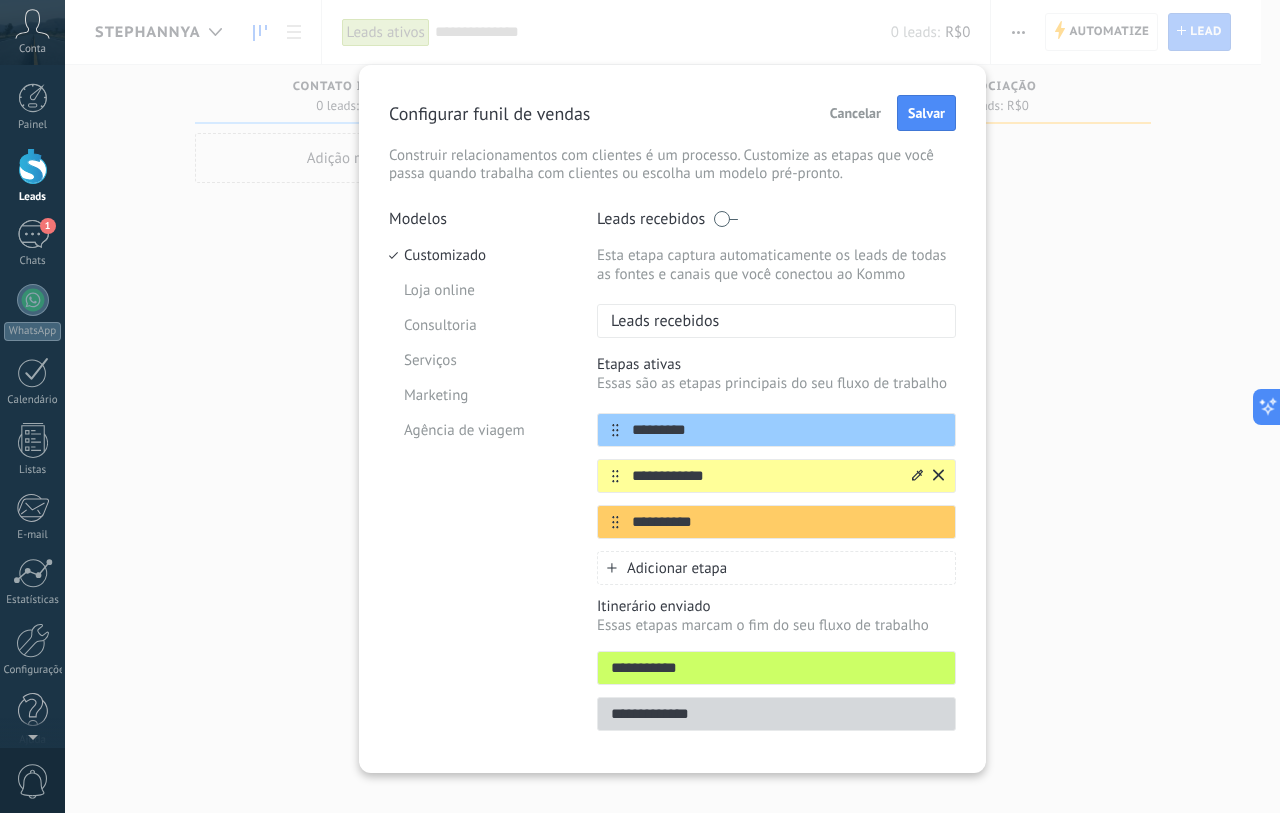 type on "*********" 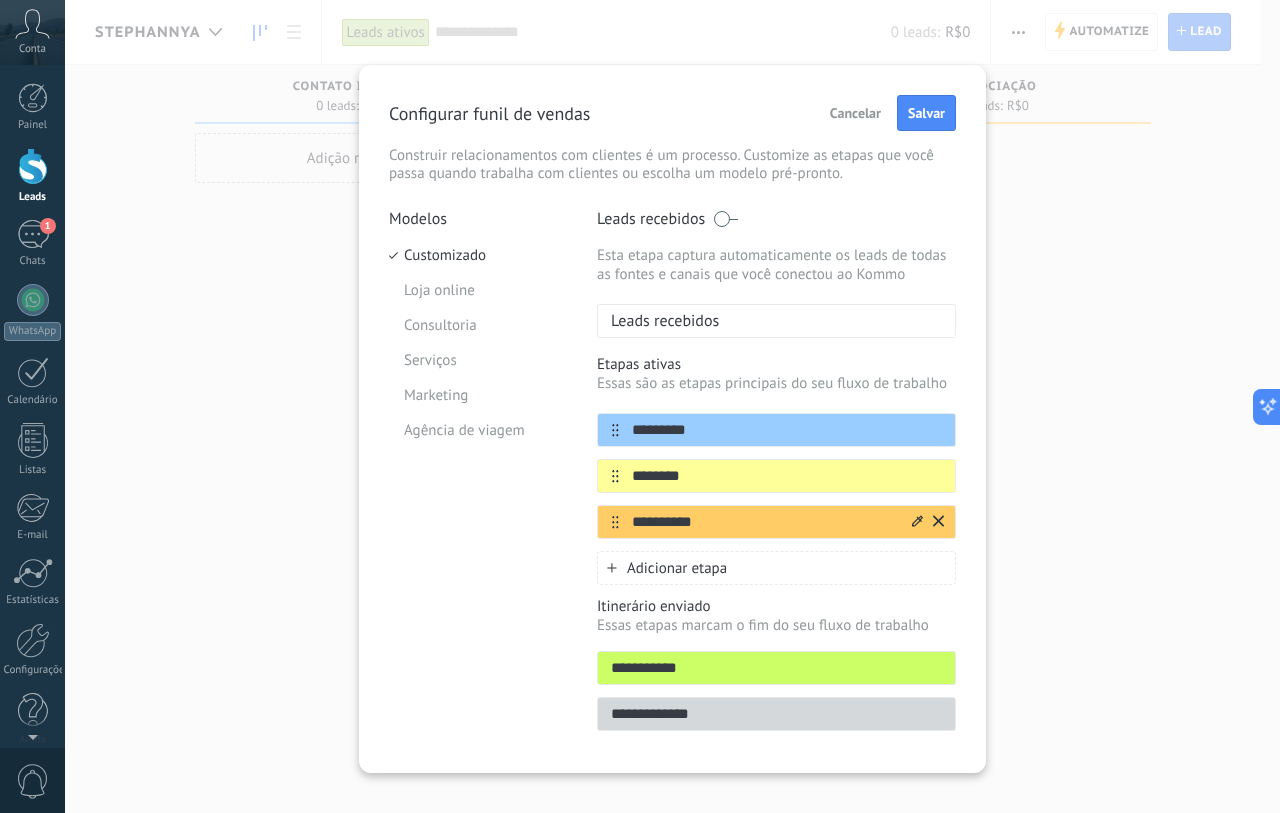 type on "********" 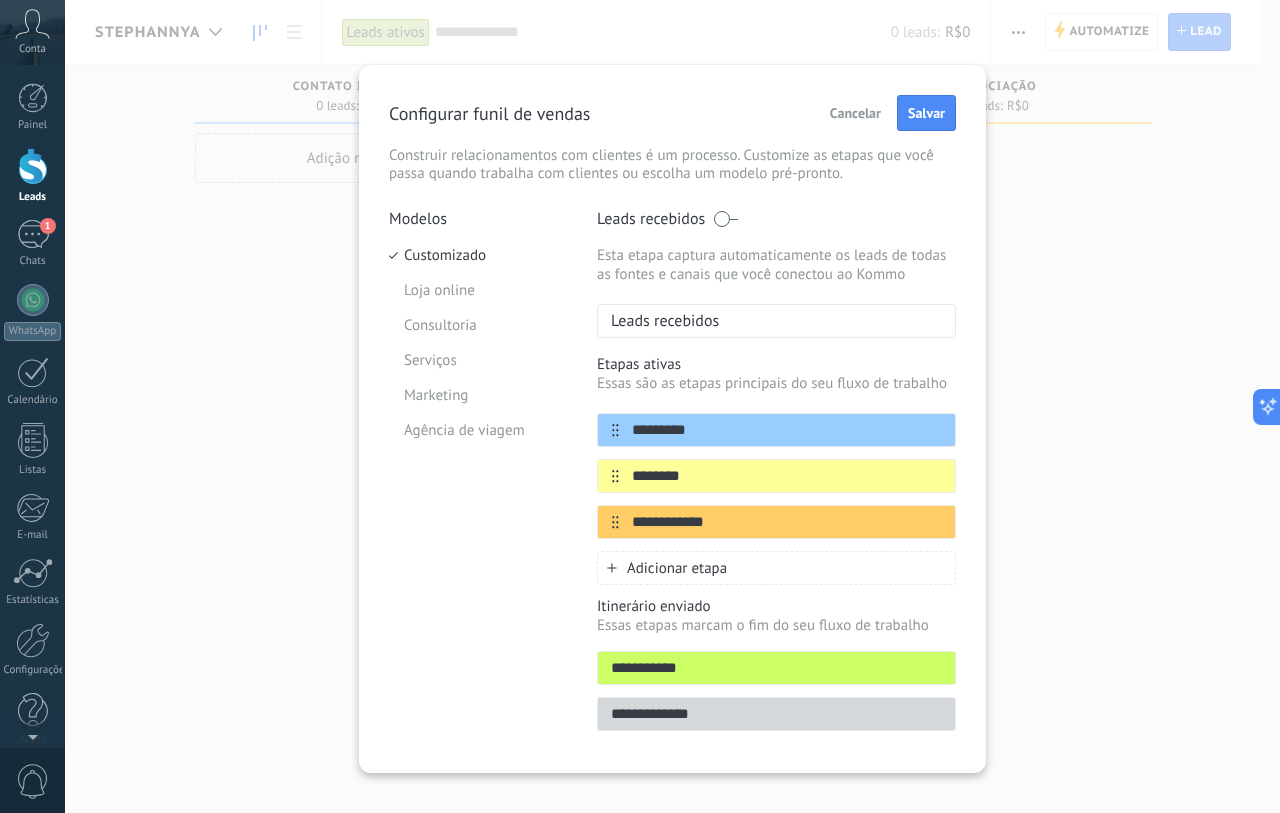 type on "**********" 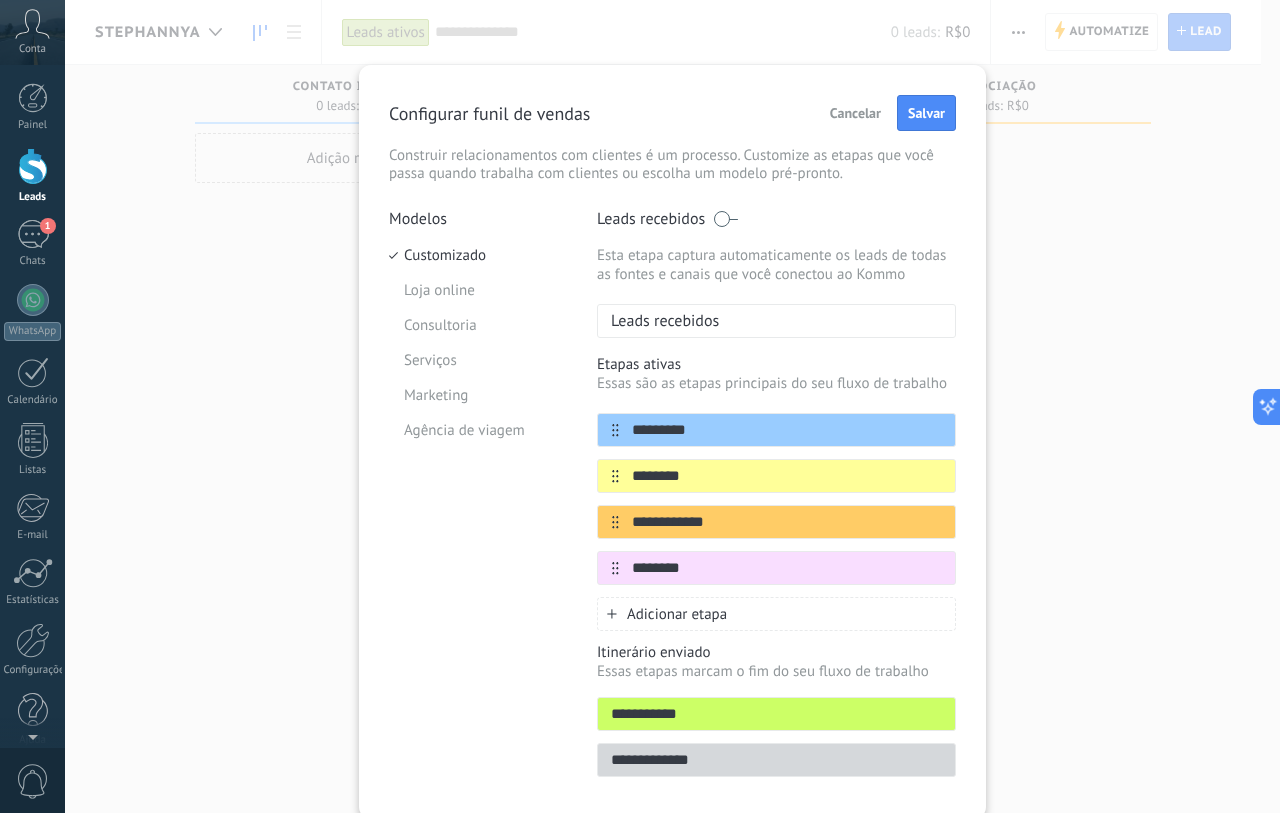 type on "********" 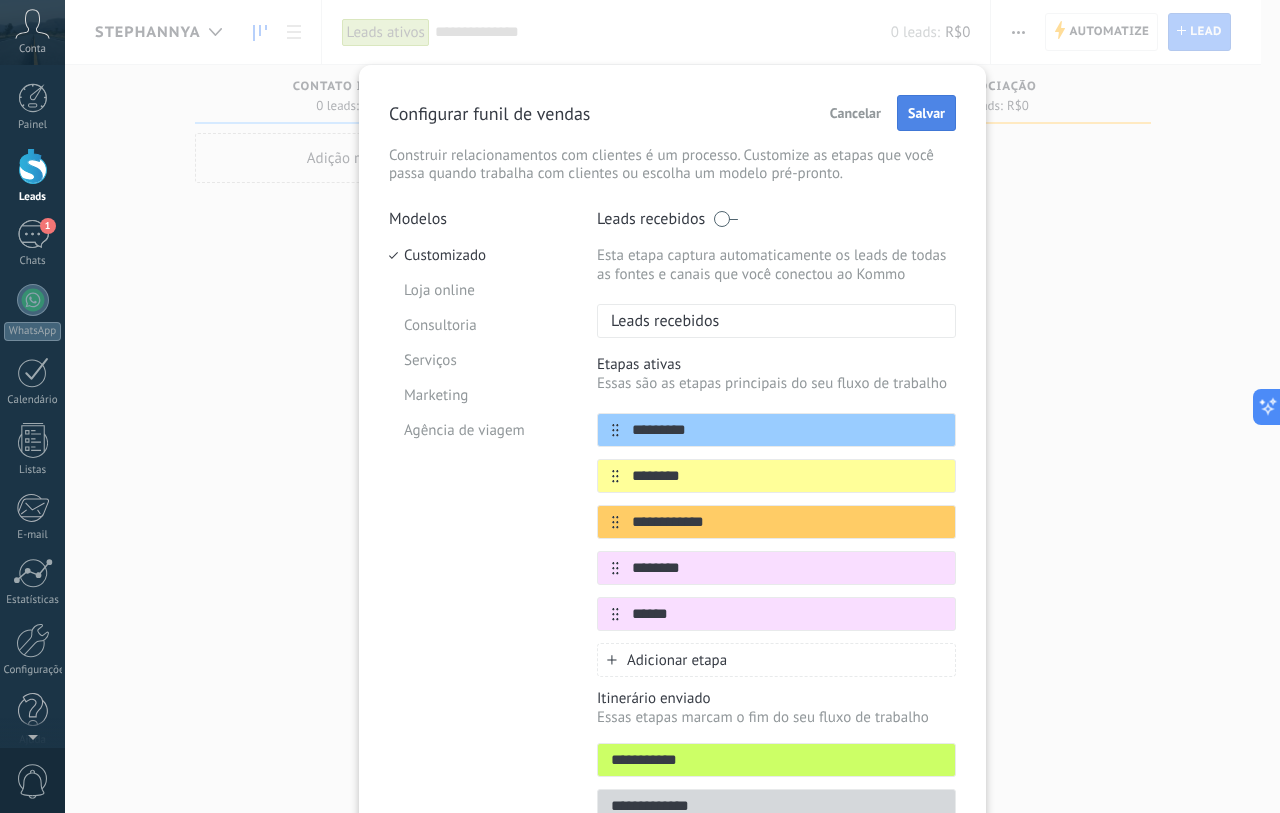 type on "******" 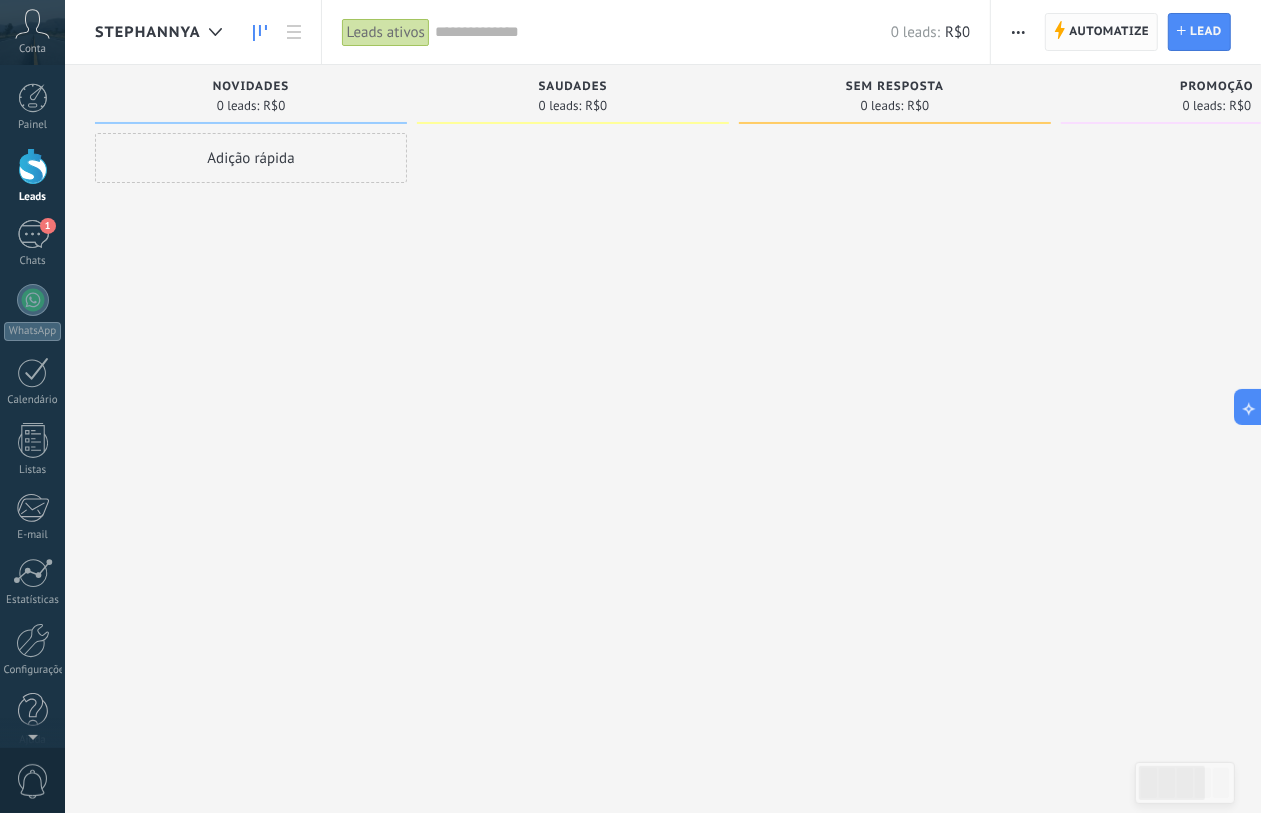 click on "Automatize" at bounding box center [1109, 32] 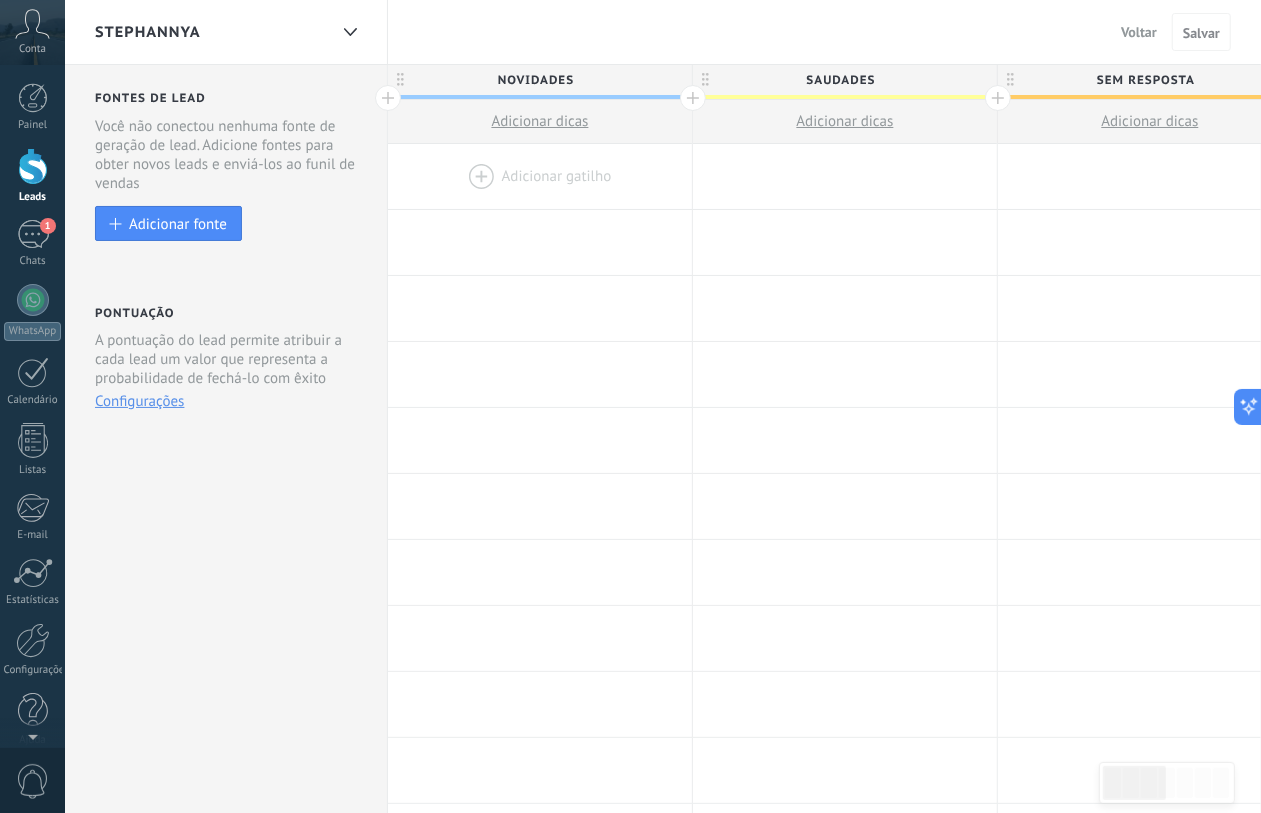 click at bounding box center [540, 176] 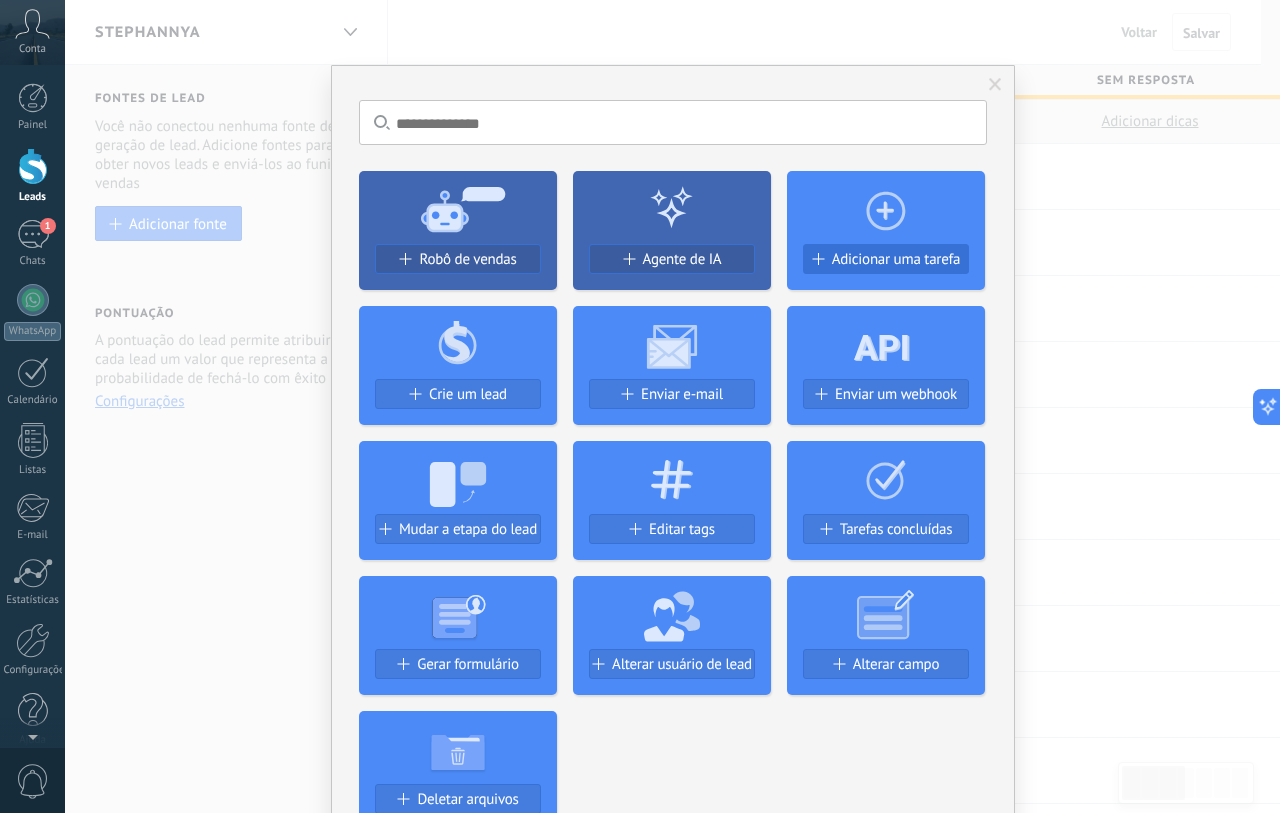 click on "Adicionar uma tarefa" at bounding box center [886, 259] 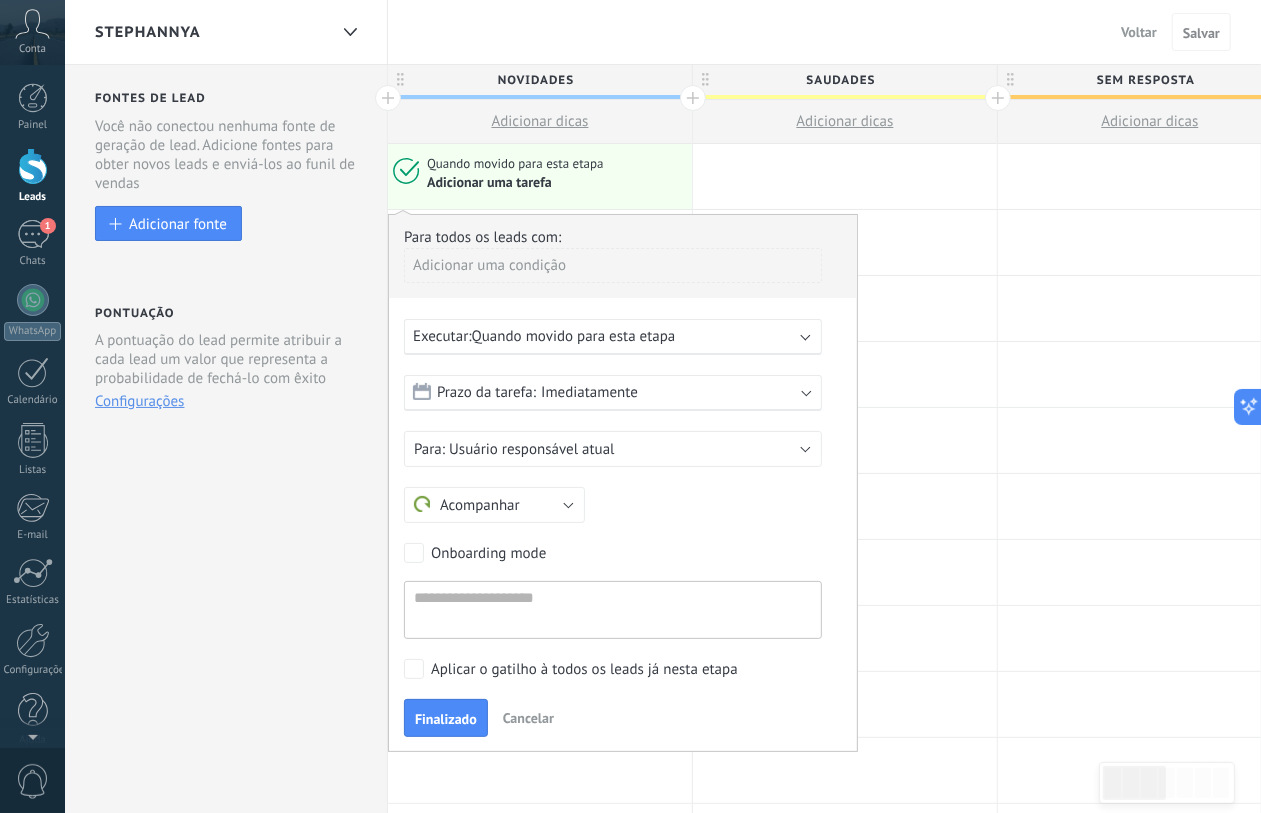 click on "Imediatamente" at bounding box center (589, 392) 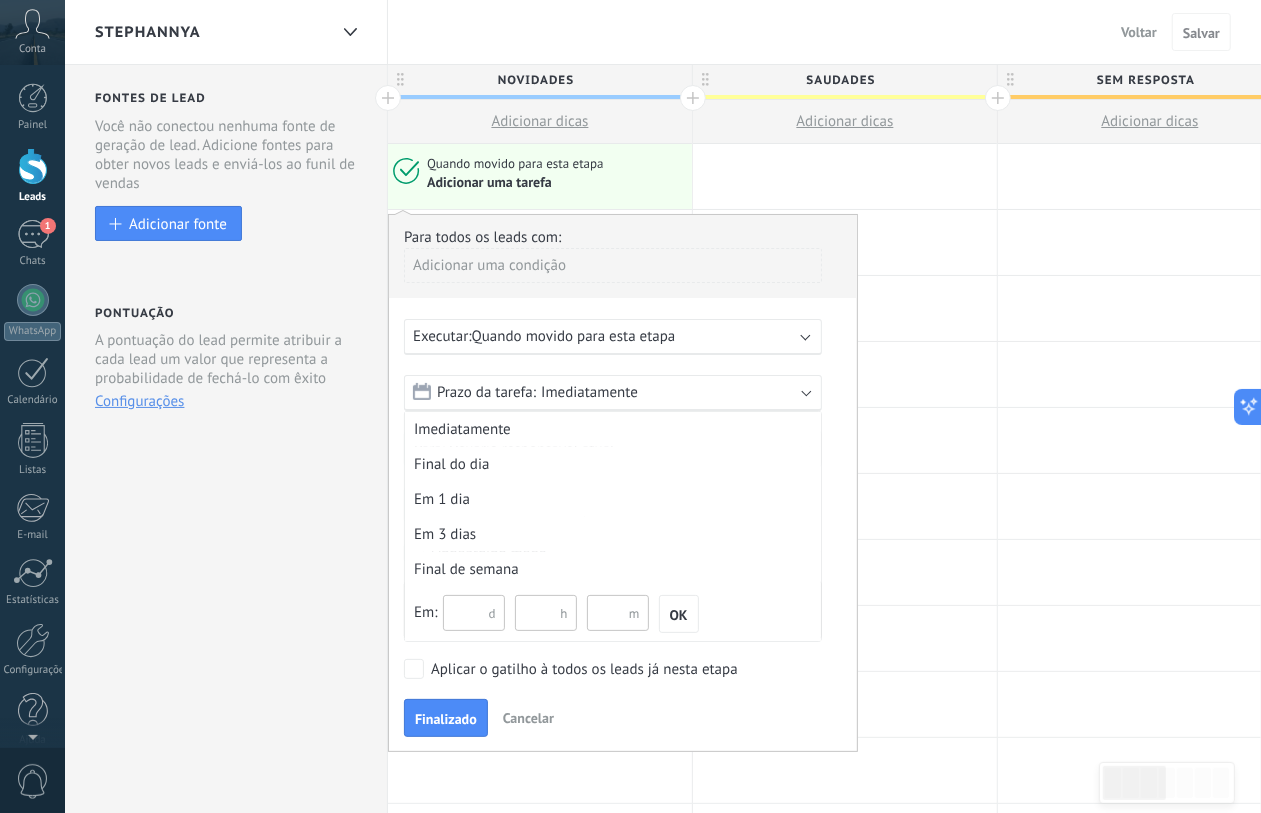 click at bounding box center (474, 613) 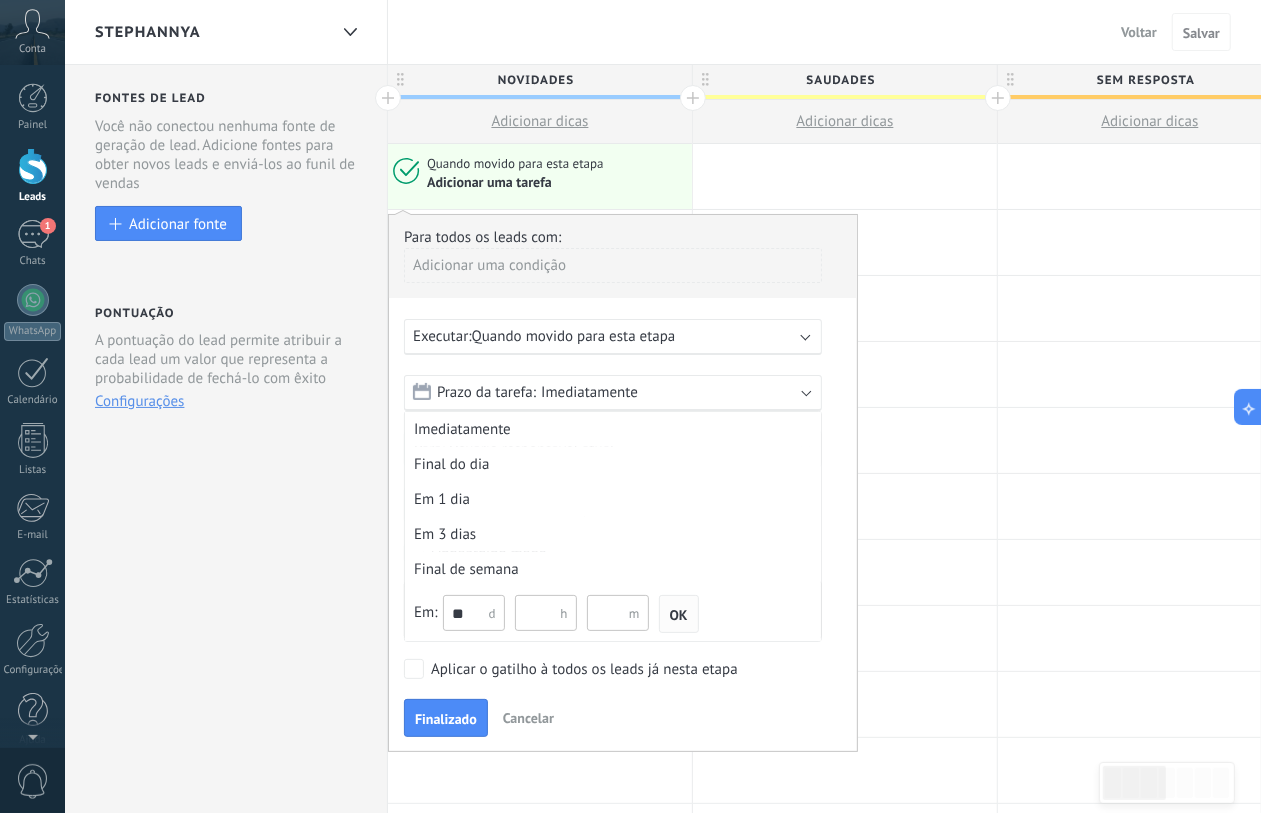 type on "**" 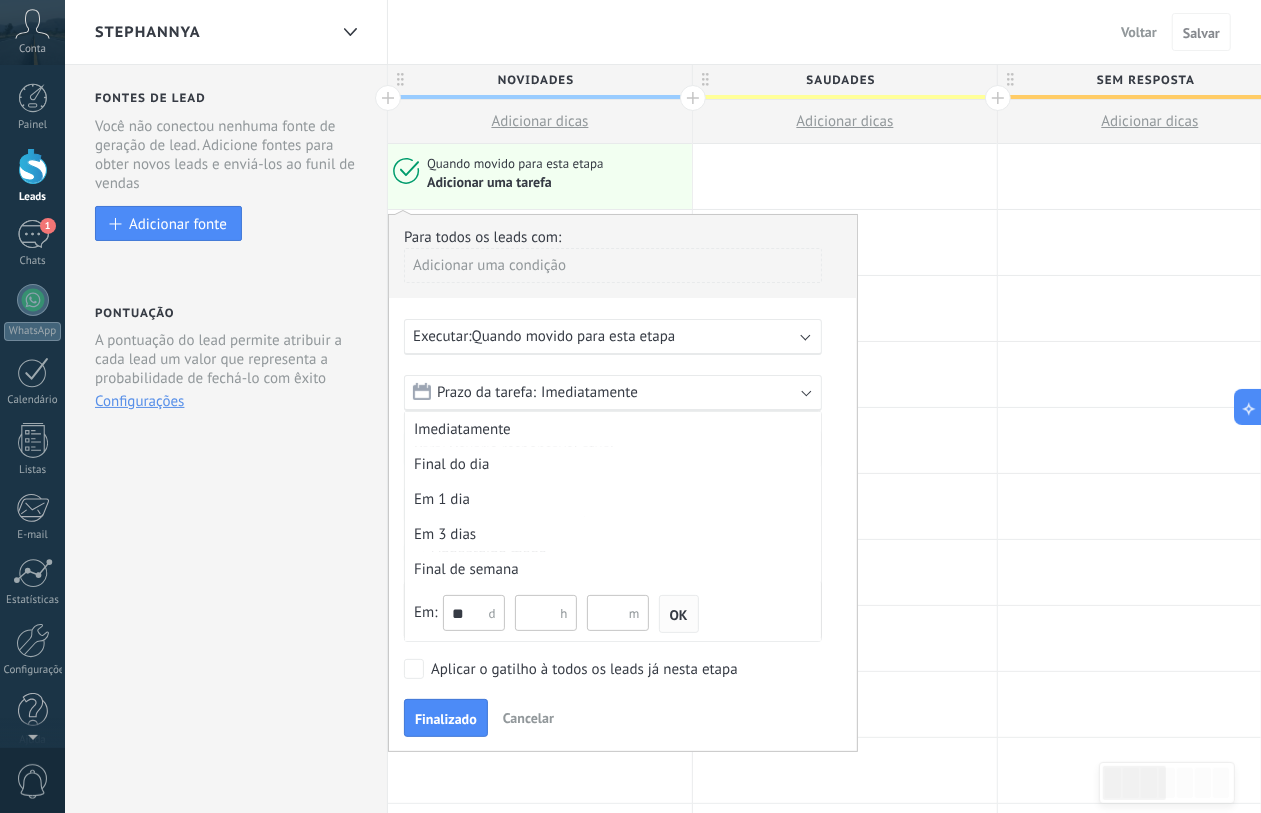 click on "OK" at bounding box center [679, 615] 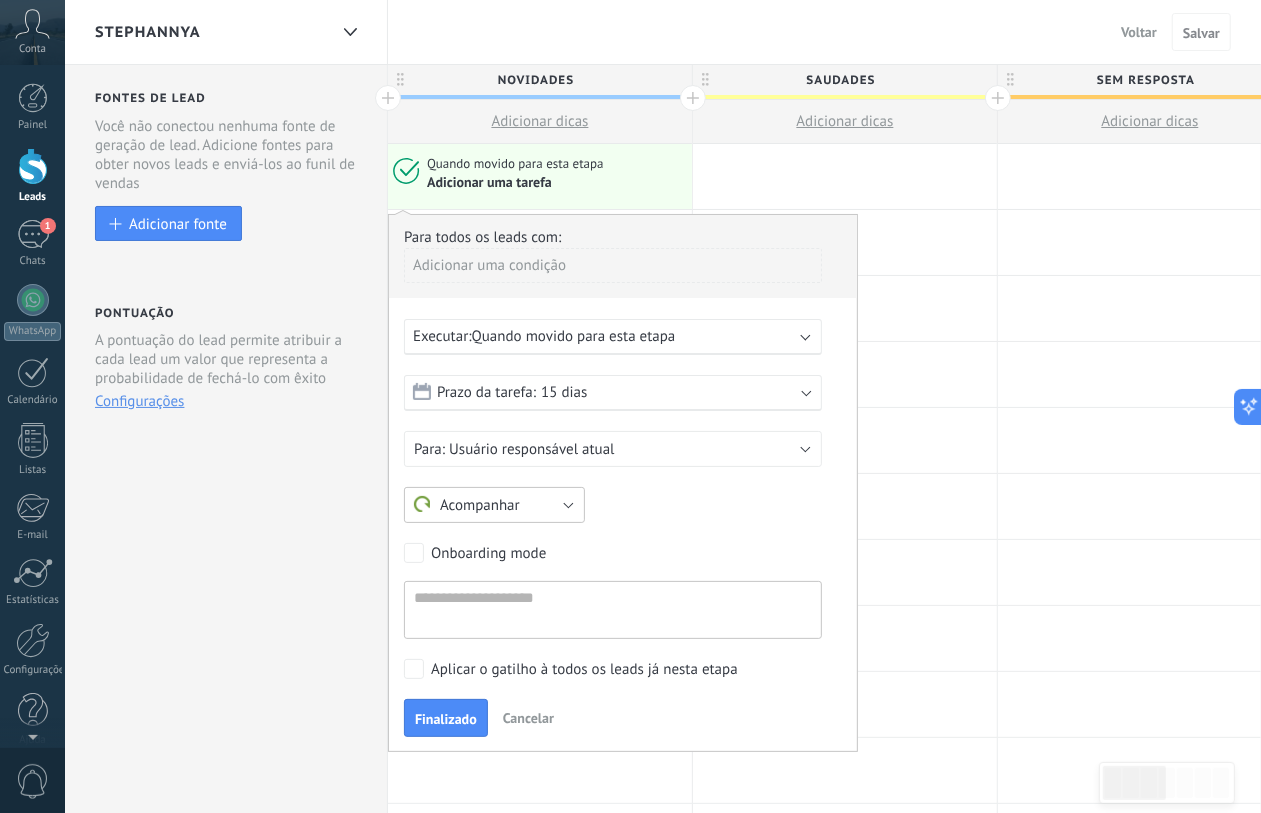 click on "Acompanhar" at bounding box center (494, 505) 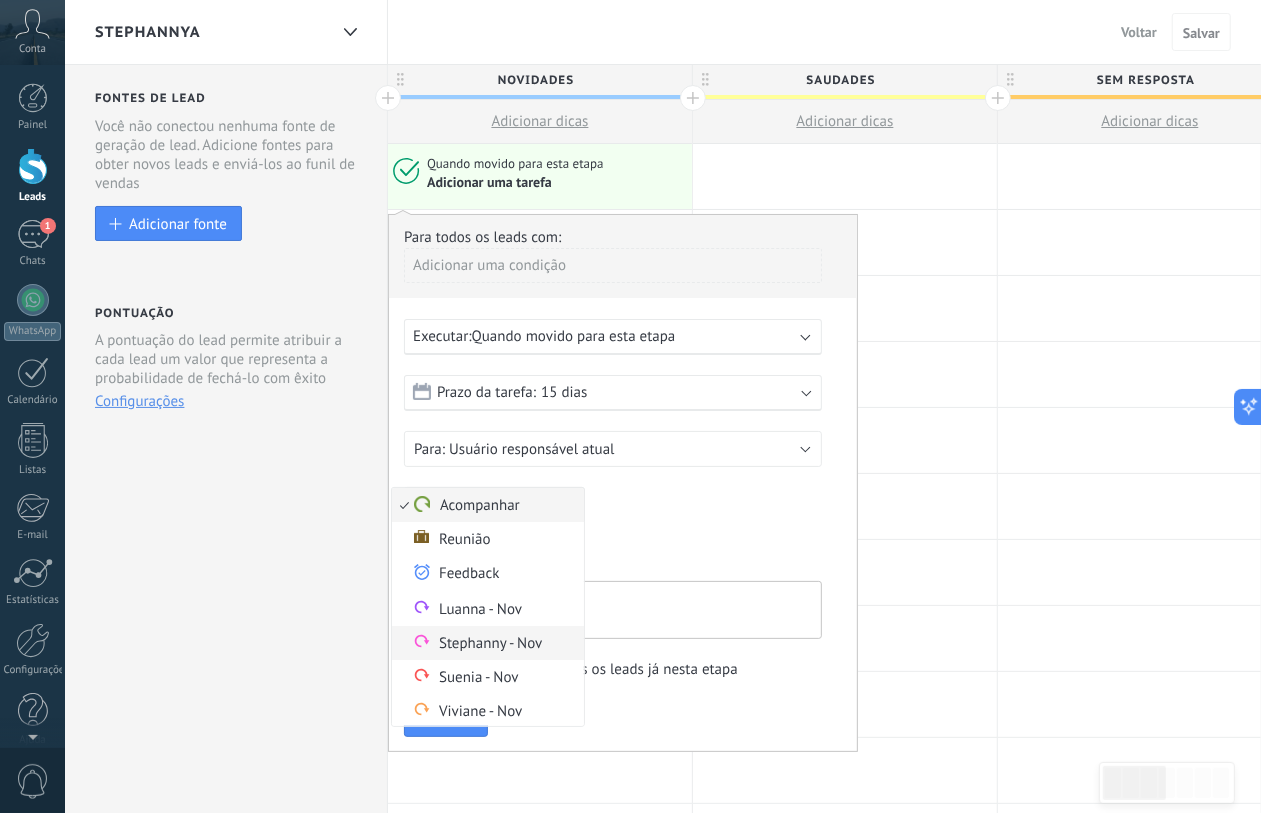 click on "Stephanny - Nov" at bounding box center [485, 643] 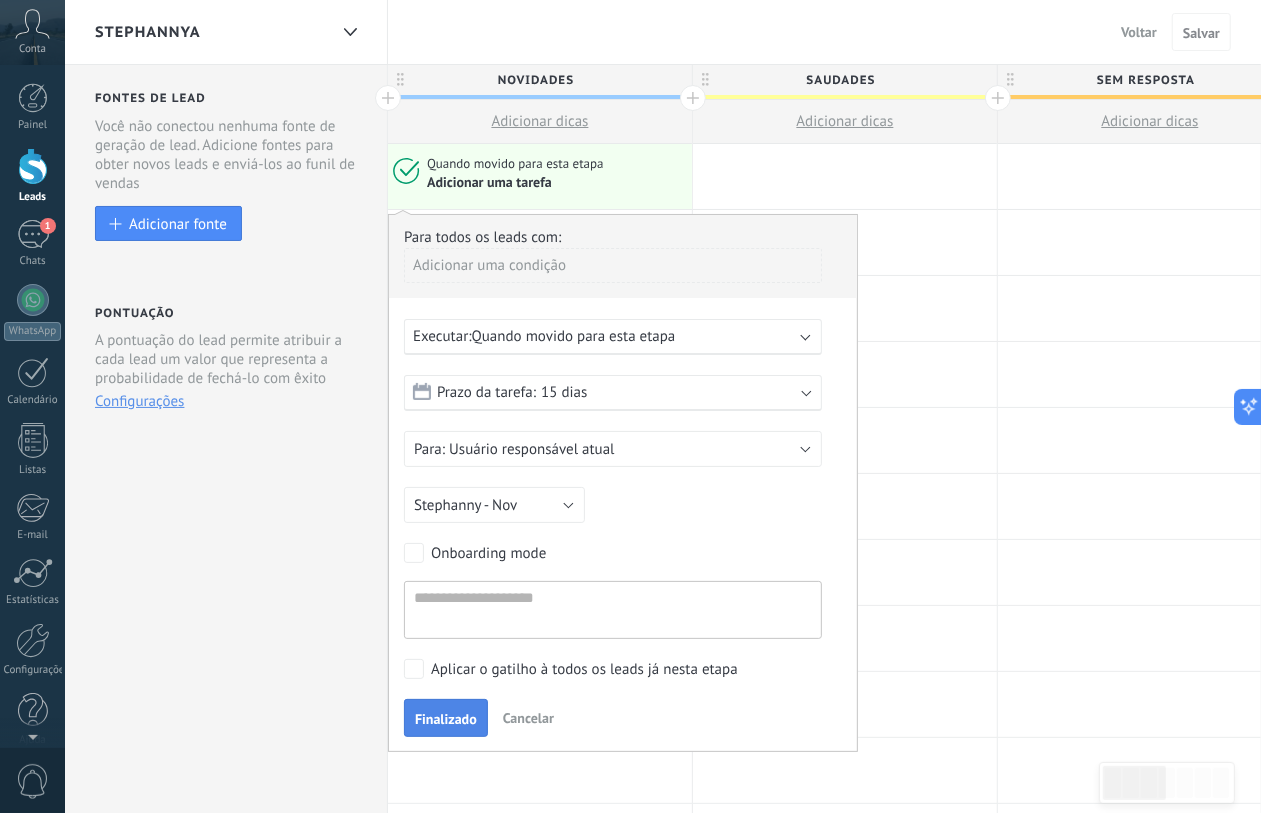 click on "Finalizado" at bounding box center (446, 719) 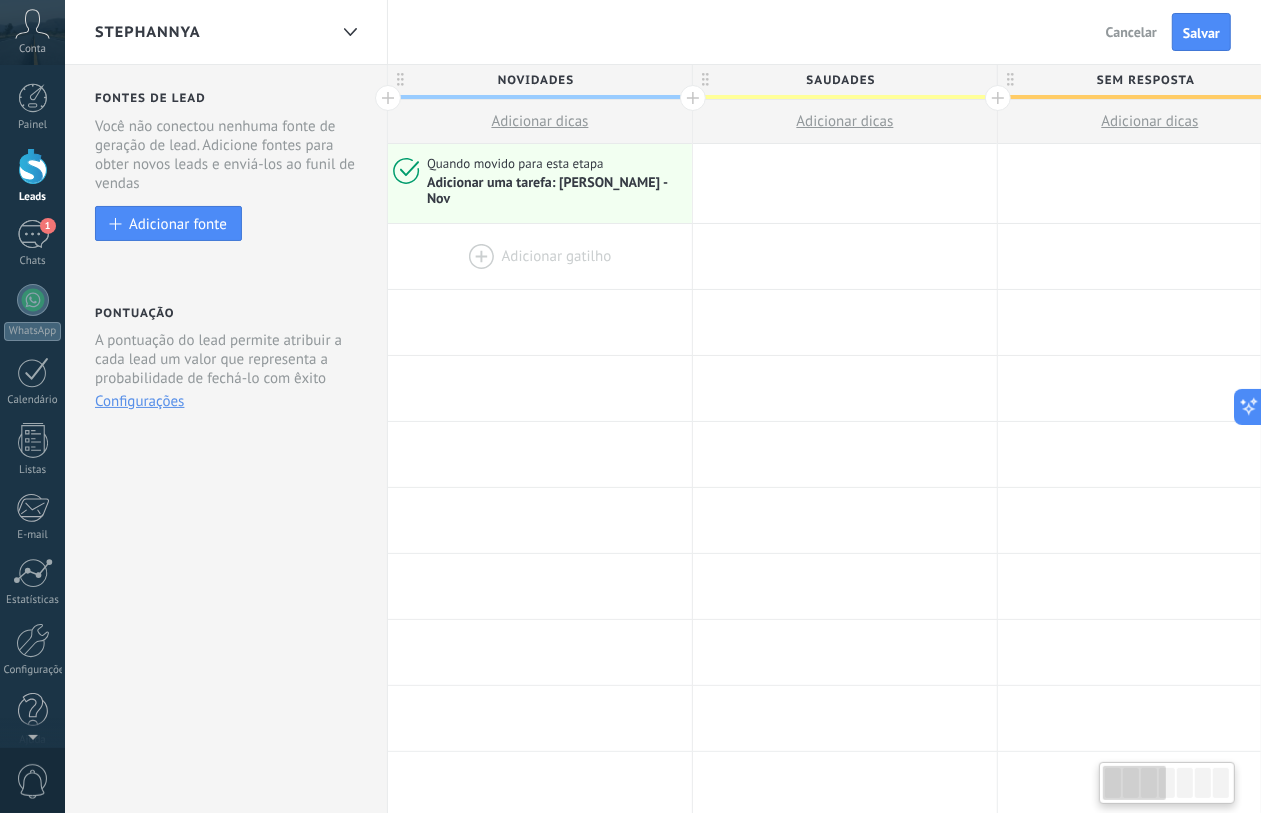click at bounding box center [540, 256] 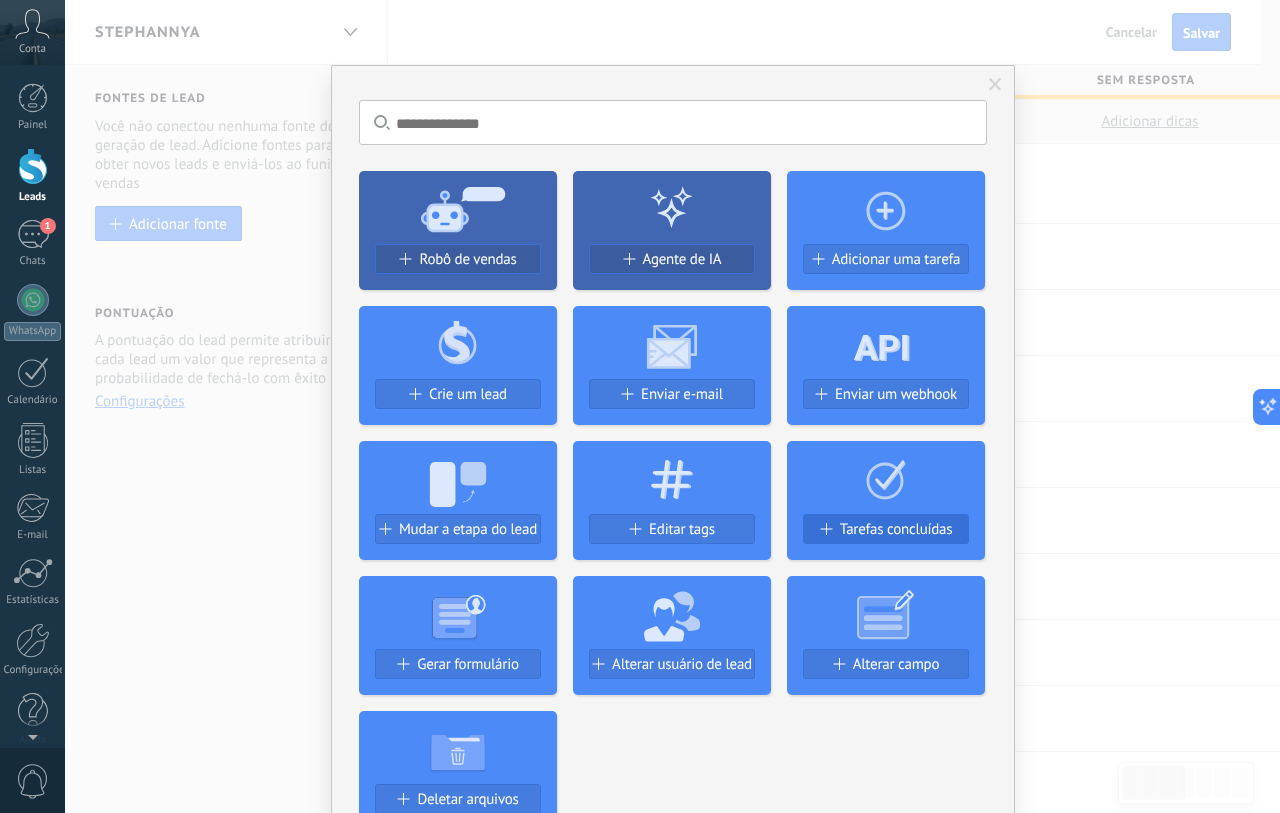 click on "Tarefas concluídas" at bounding box center (896, 529) 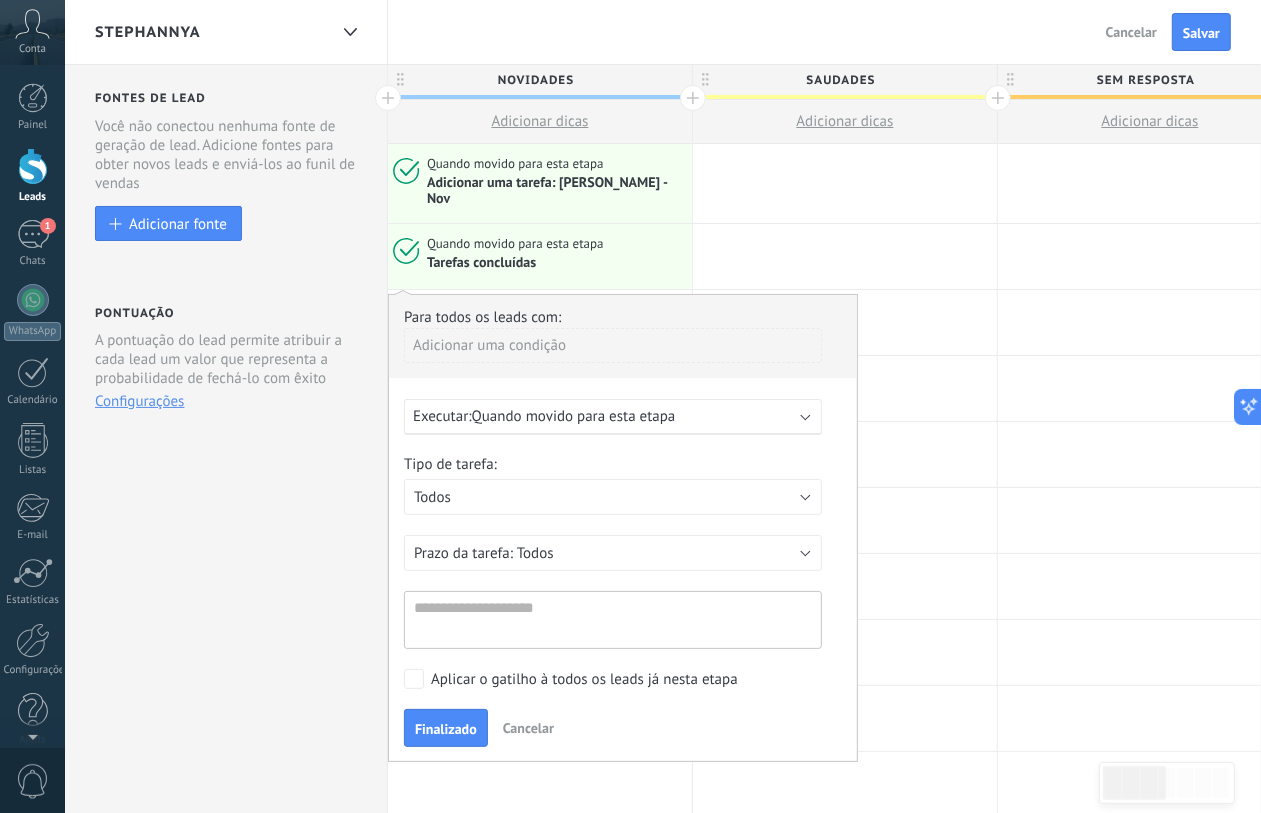 click on "Tipo de tarefa: Todos Acompanhar Reunião Feedback Luanna - Nov Stephanny - Nov Suenia - Nov Viviane - Nov Todos" at bounding box center [623, 485] 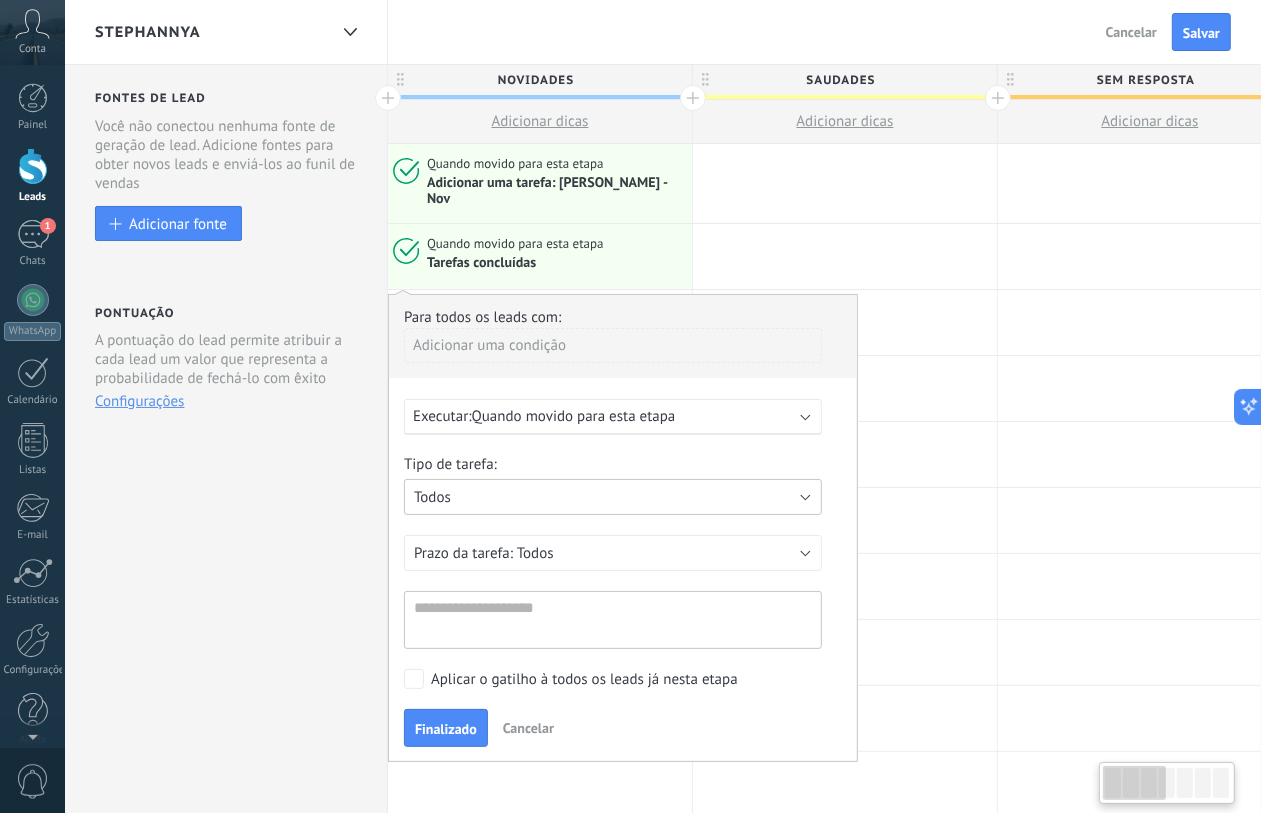click on "Todos" at bounding box center (613, 497) 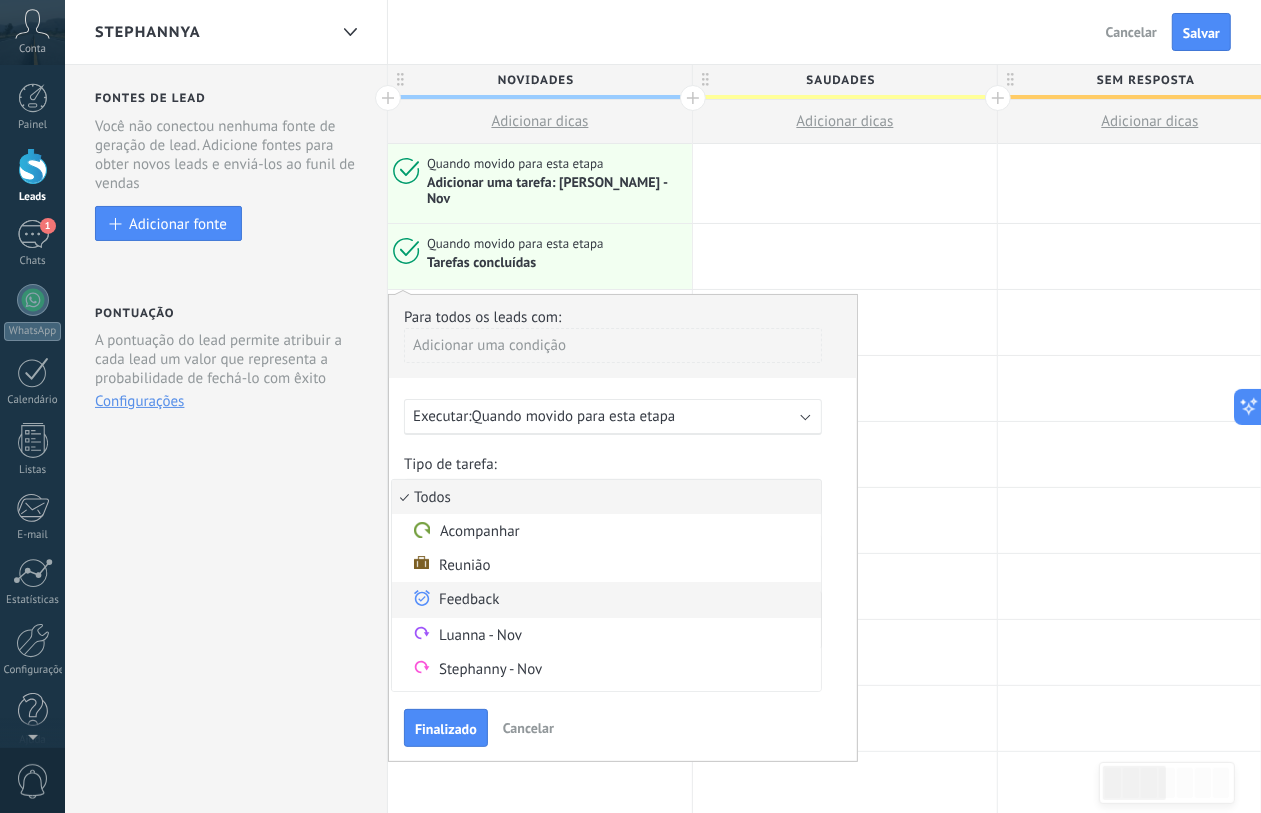 click on "Feedback" at bounding box center [606, 600] 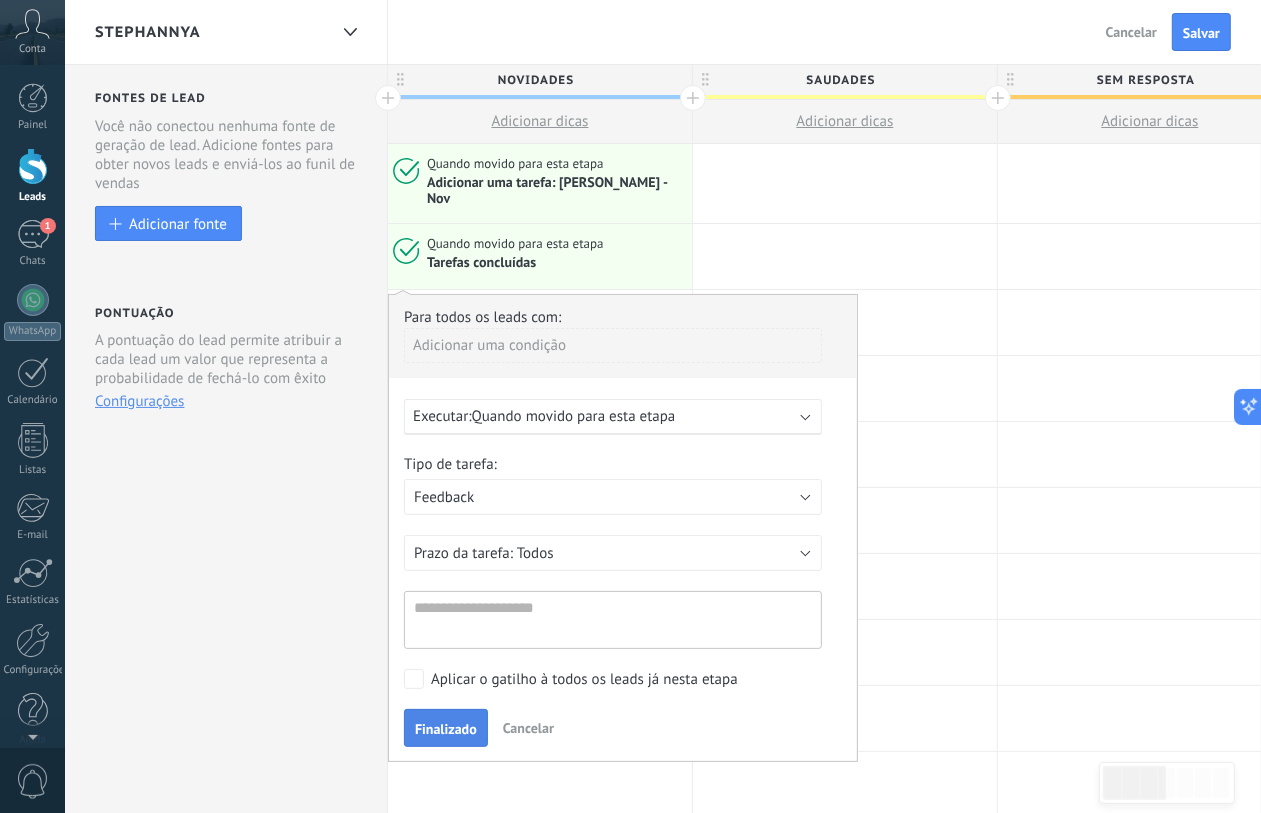 click on "Finalizado" at bounding box center (446, 729) 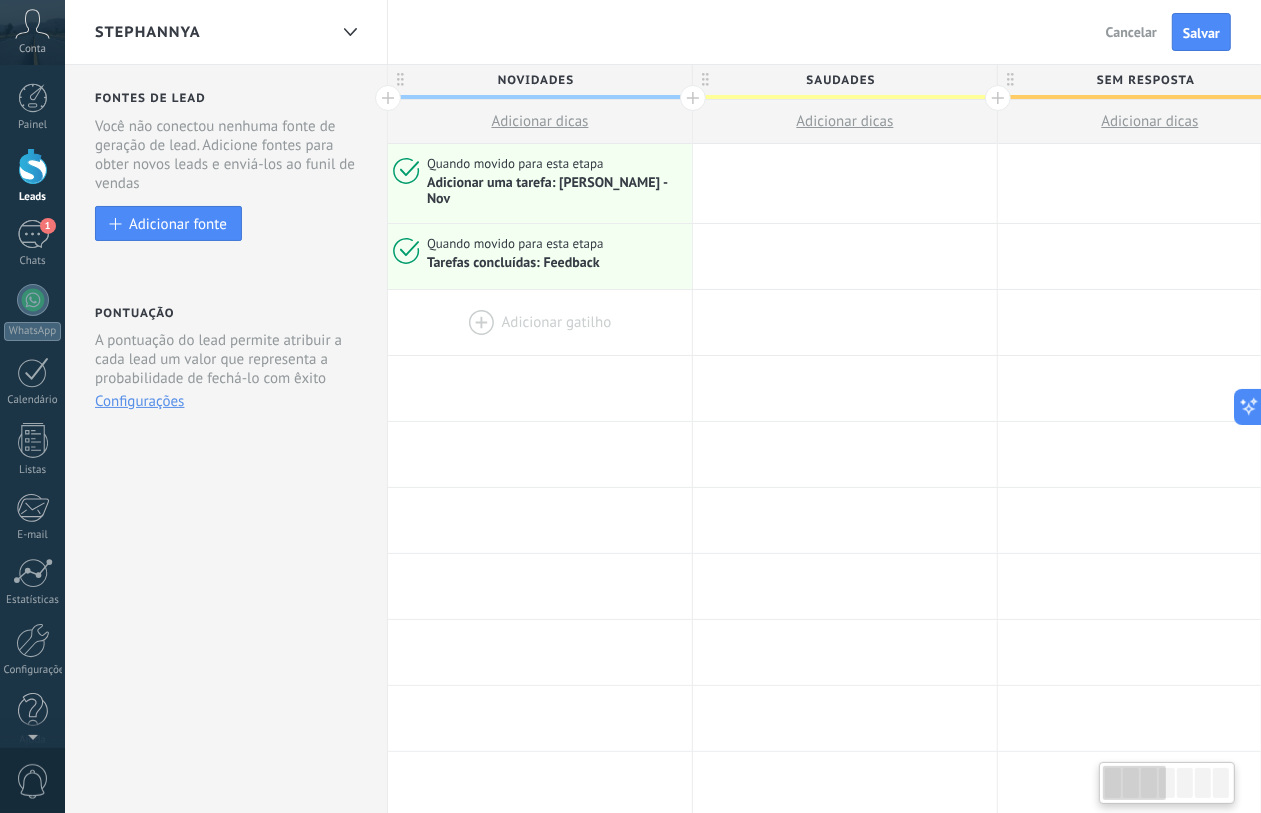 click at bounding box center (540, 322) 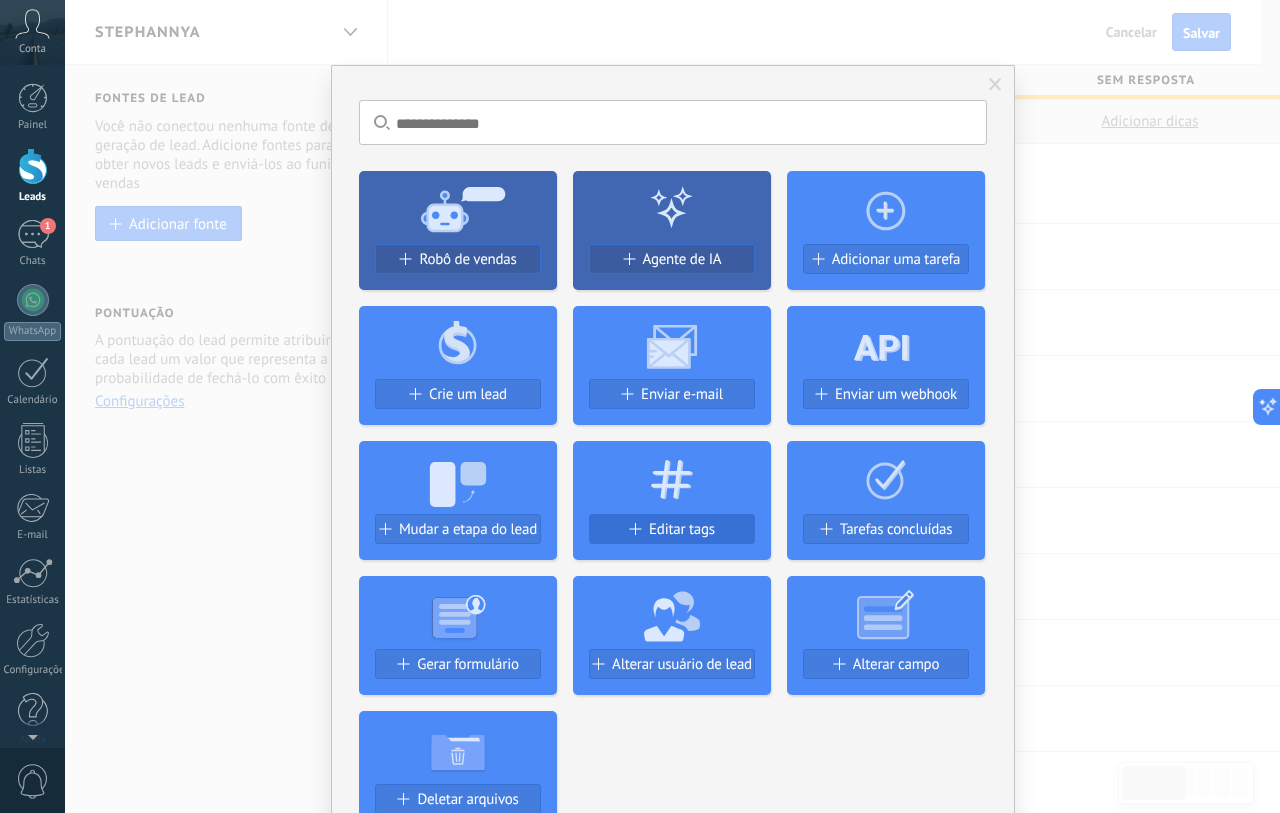 click on "Editar tags" at bounding box center [672, 537] 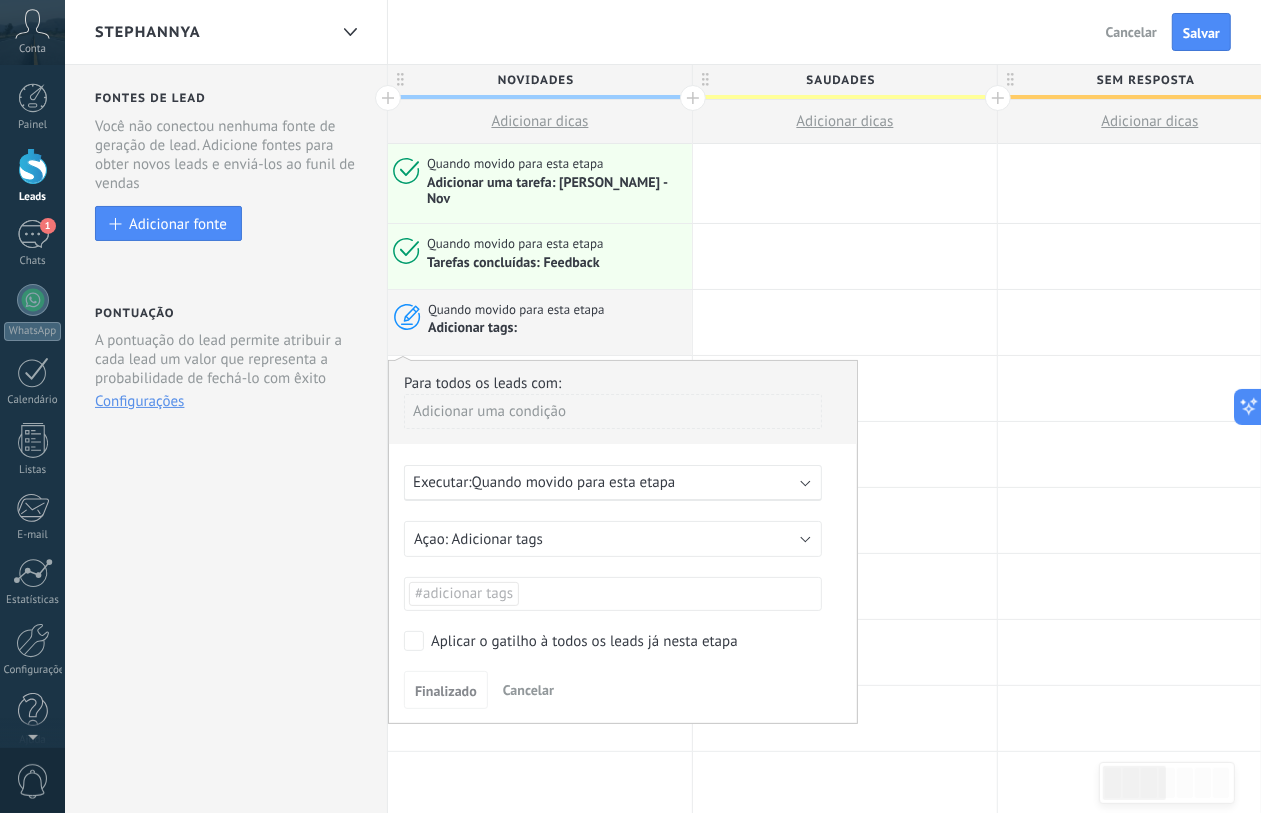 click on "#adicionar tags" at bounding box center [613, 594] 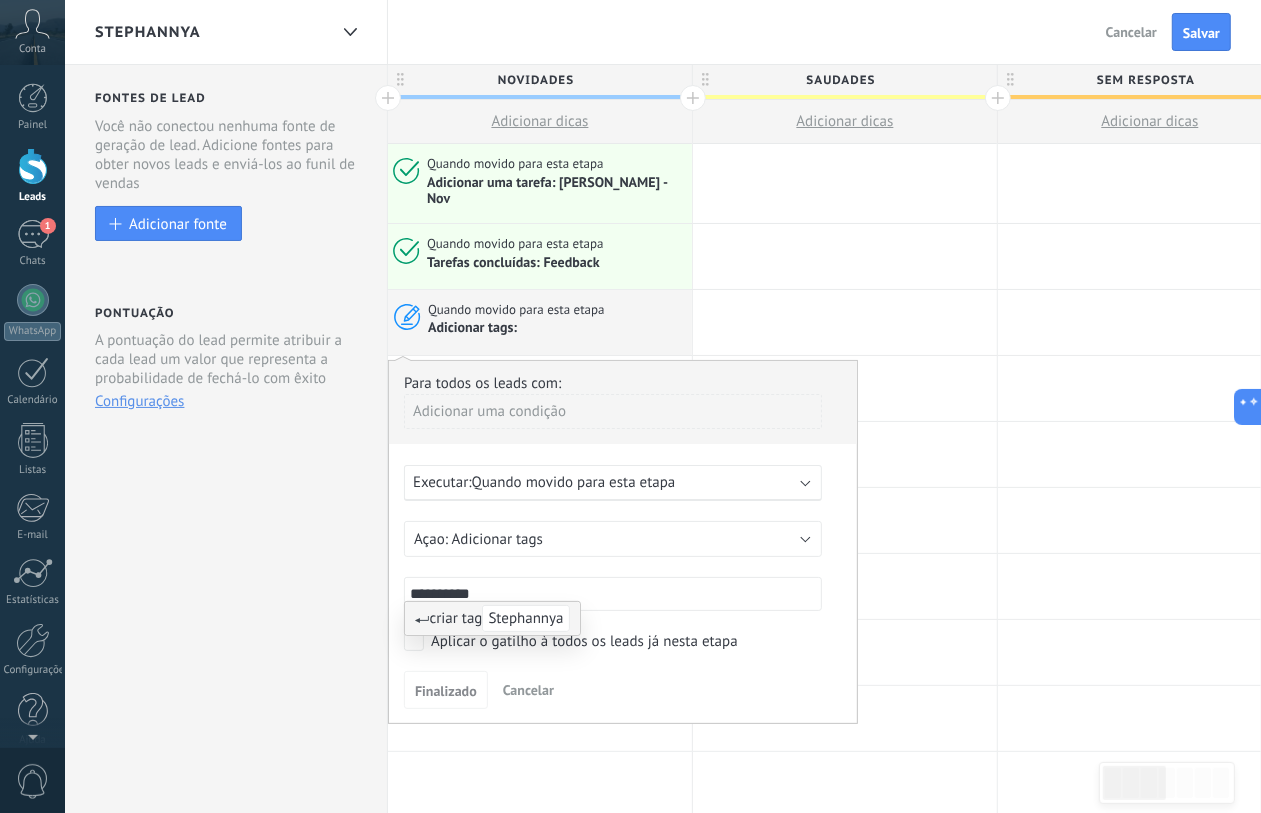 type on "**********" 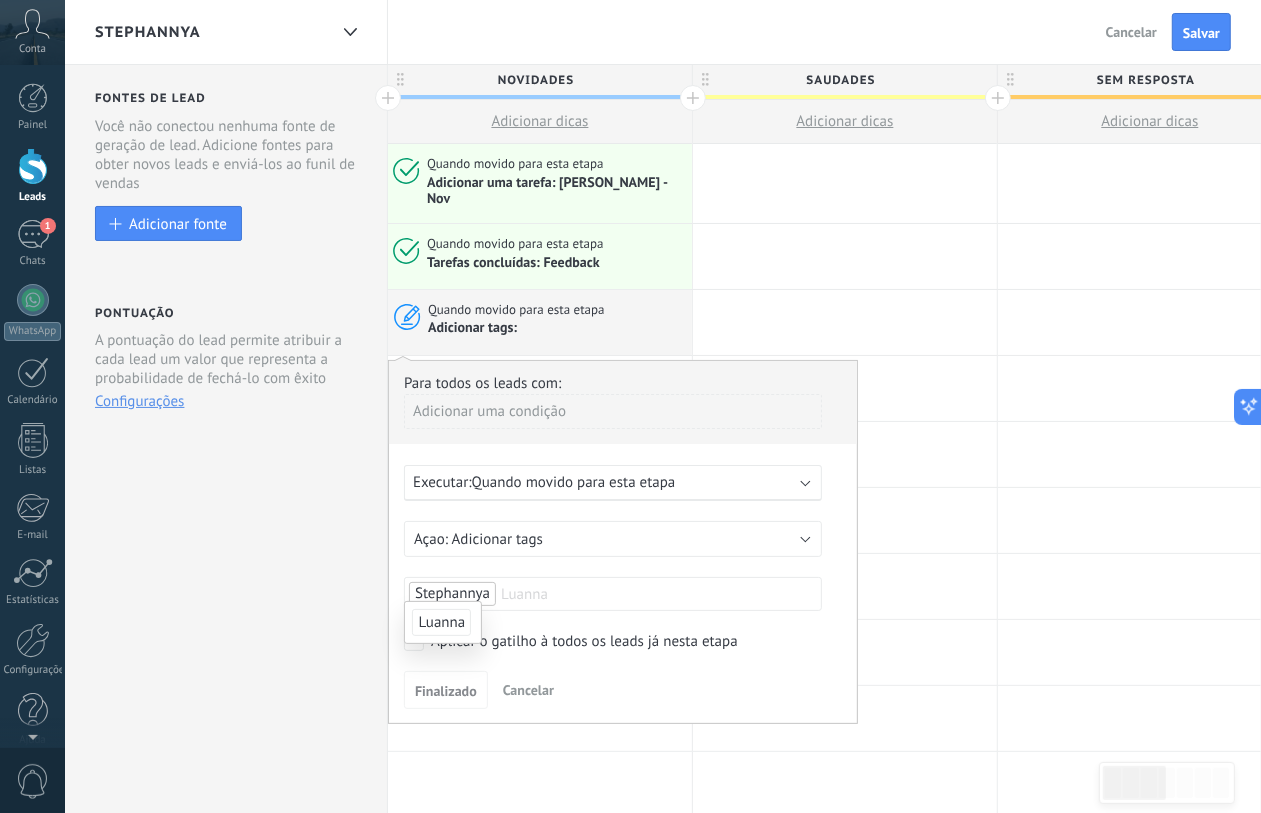 click on "Aplicar o gatilho à todos os leads já nesta etapa" at bounding box center [609, 641] 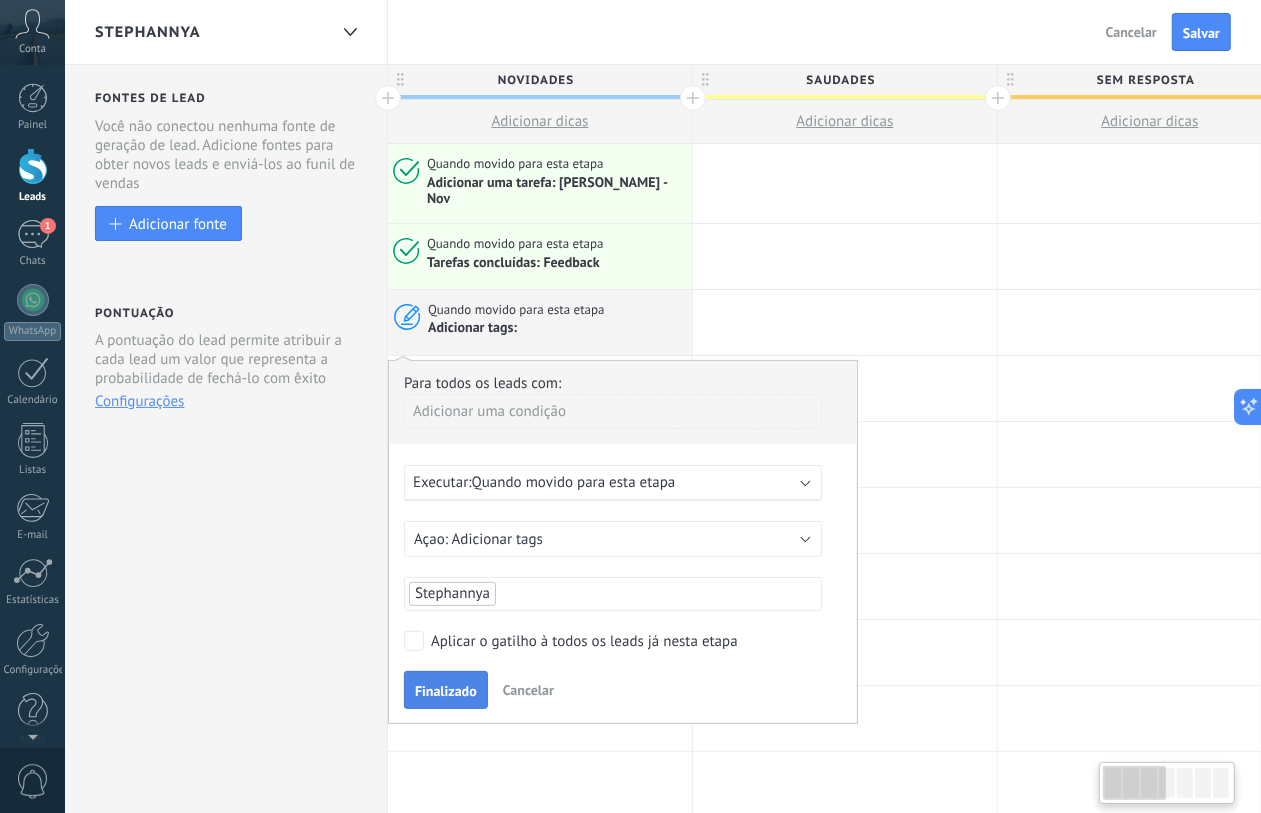 click on "Finalizado" at bounding box center [446, 691] 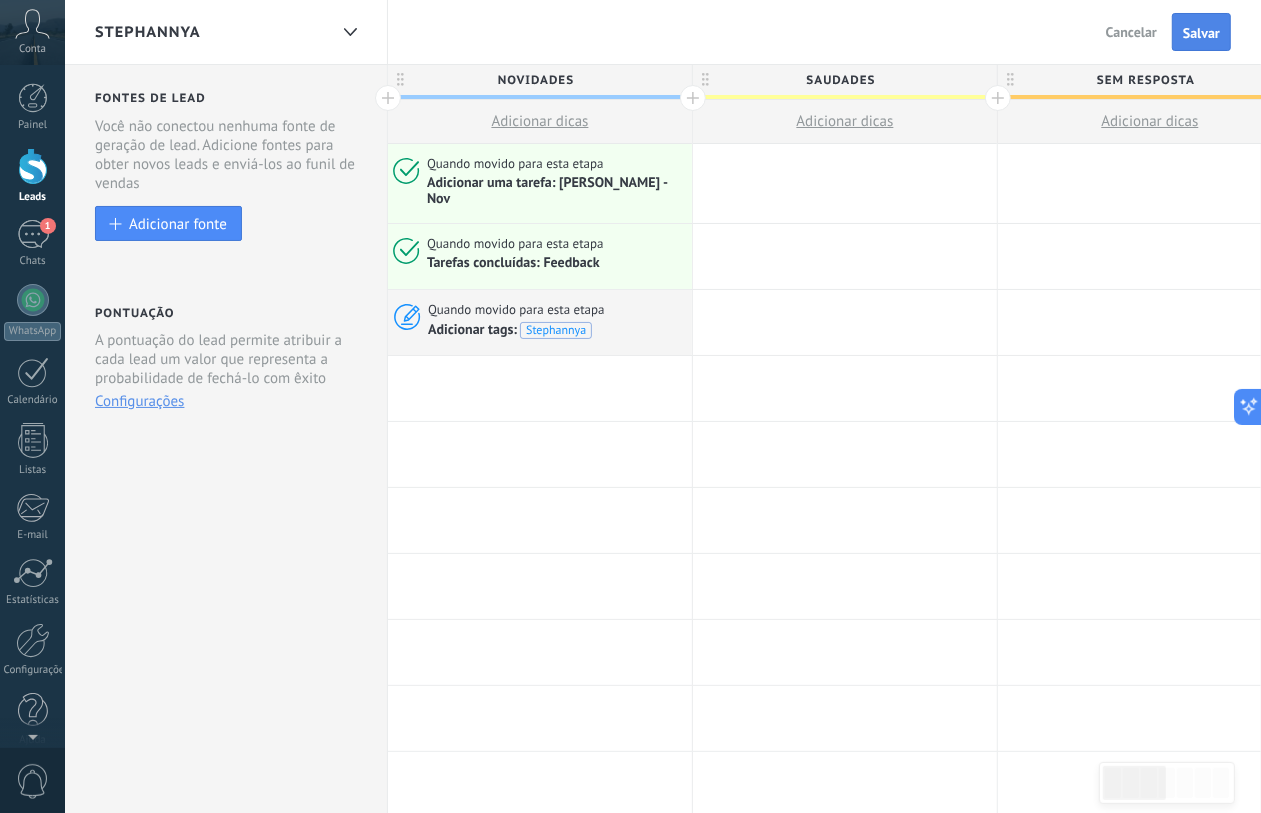 click on "Salvar" at bounding box center (1201, 33) 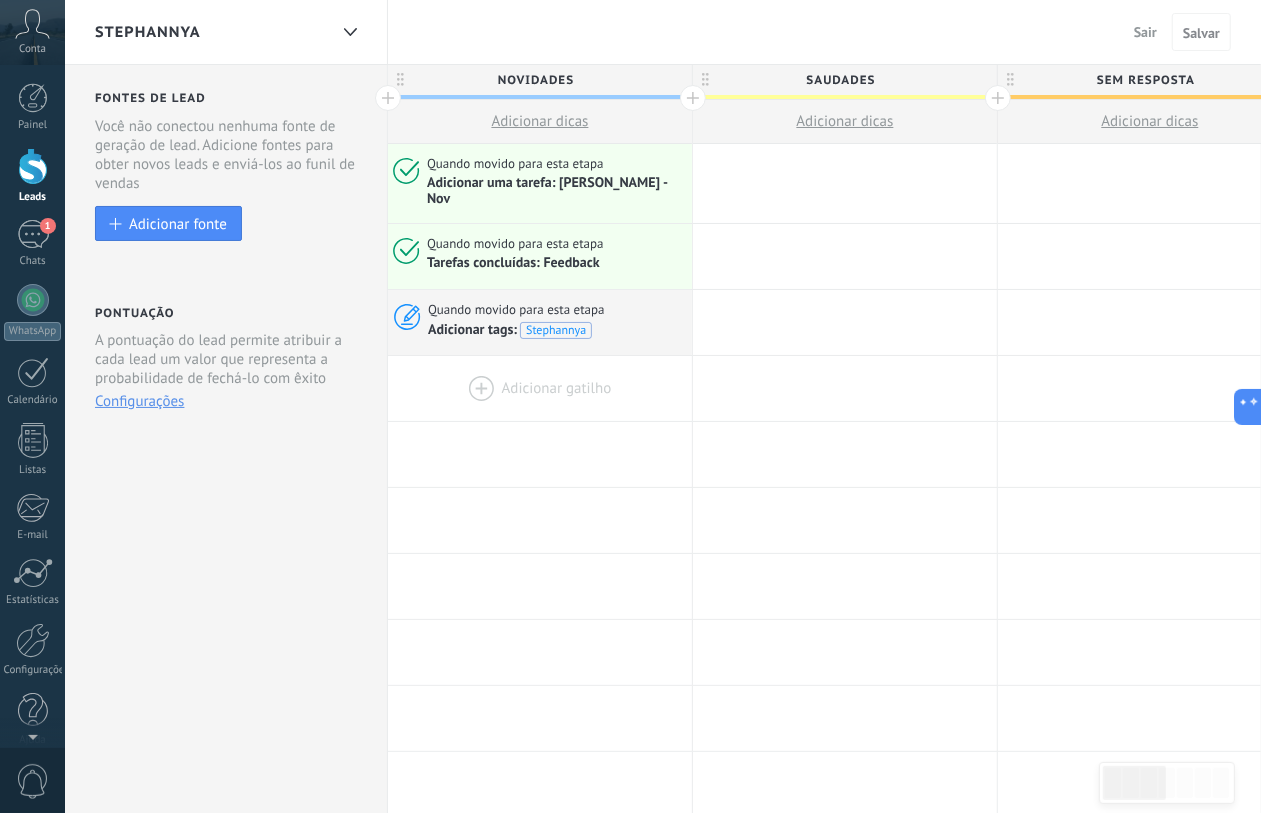 click at bounding box center (540, 388) 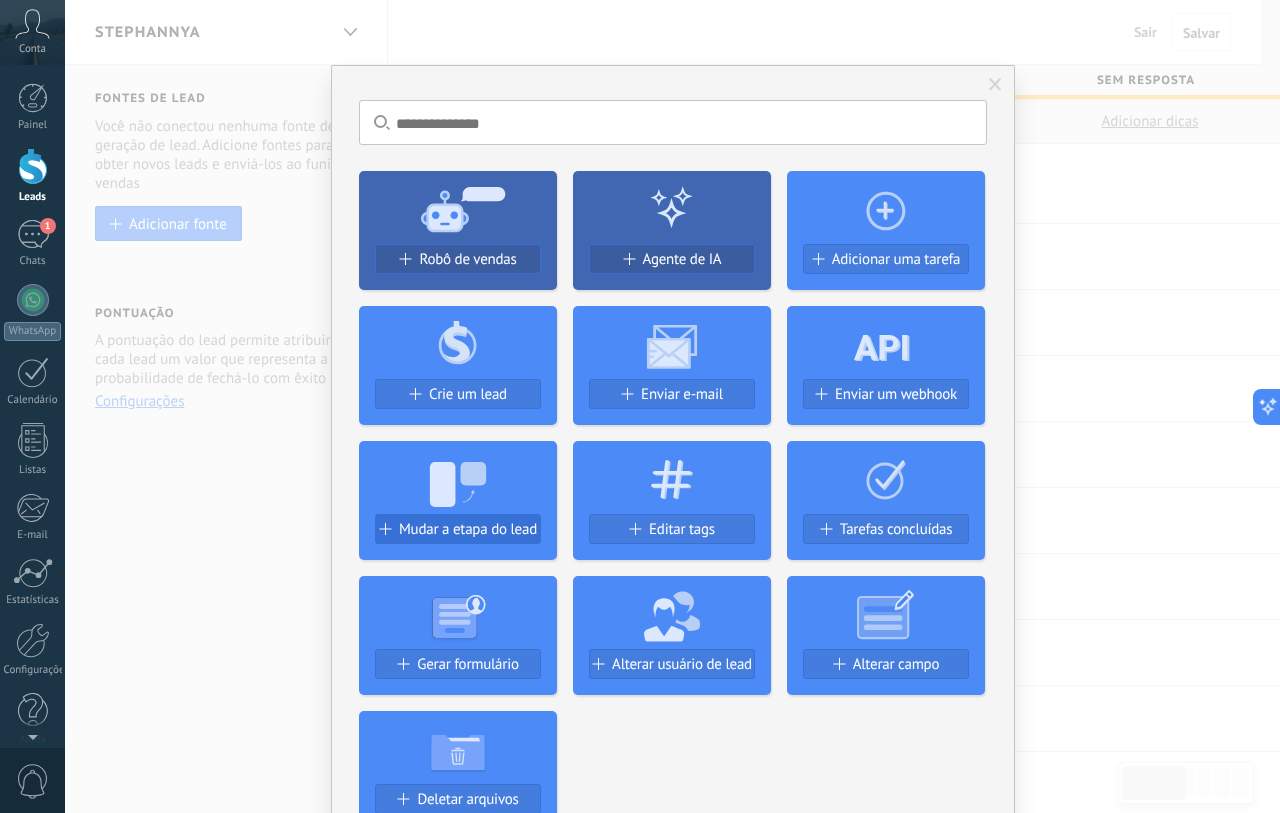 click on "Mudar a etapa do lead" at bounding box center (468, 529) 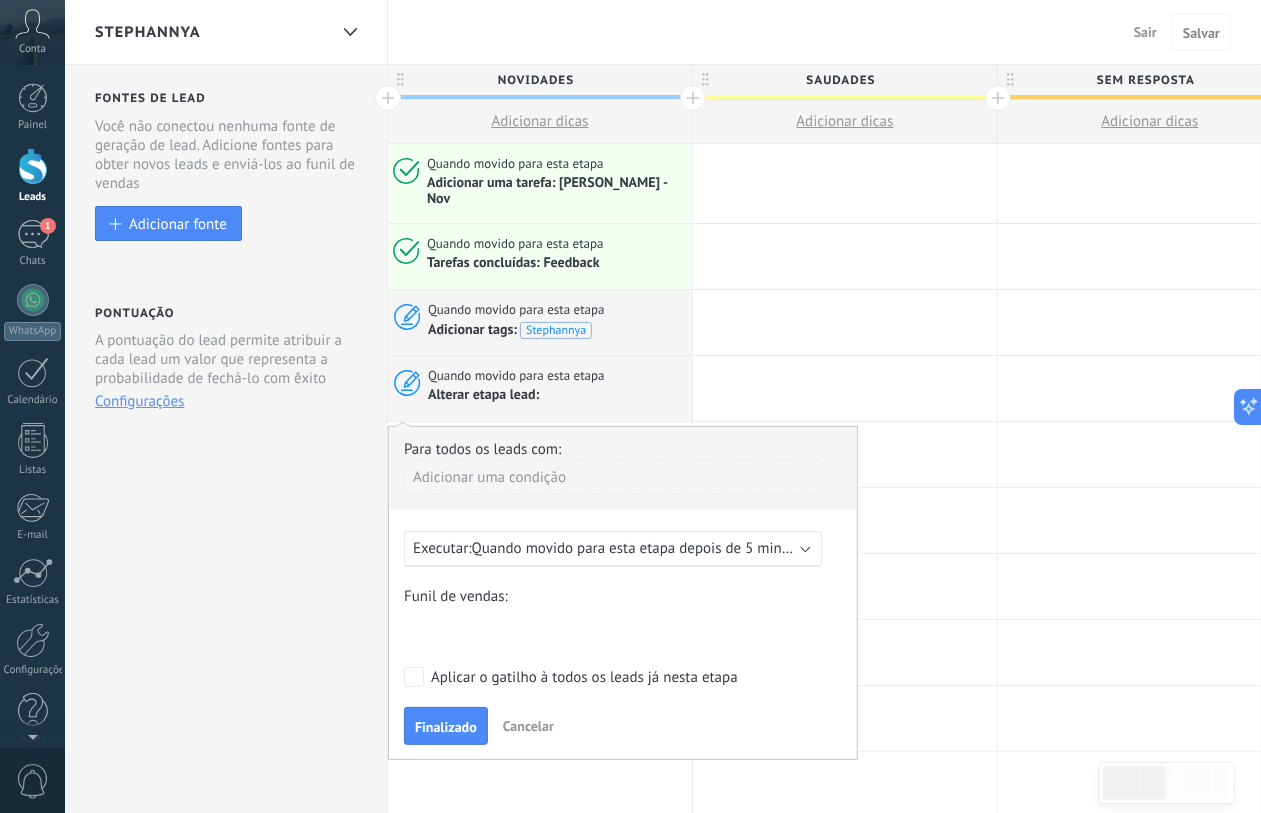 click on "Quando movido para esta etapa depois de 5 minutos" at bounding box center (641, 548) 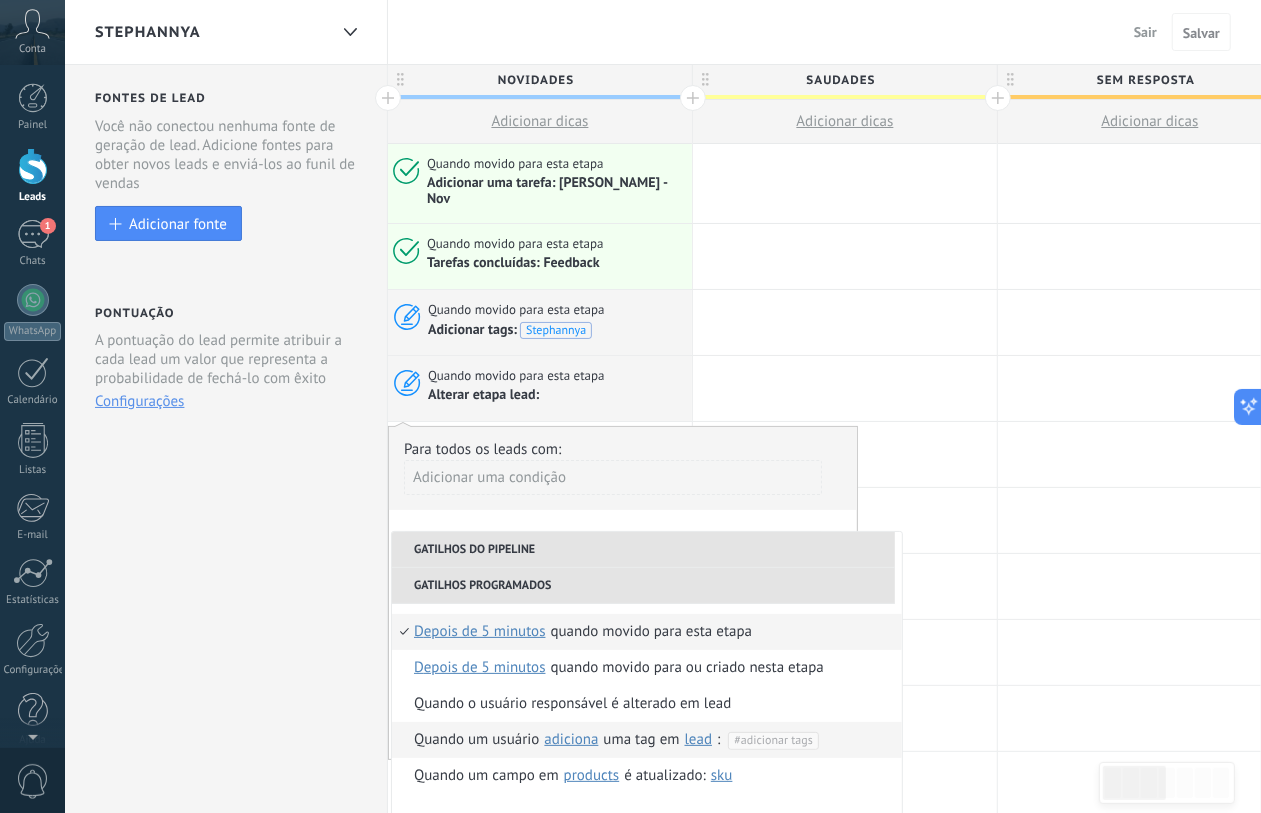 scroll, scrollTop: 250, scrollLeft: 0, axis: vertical 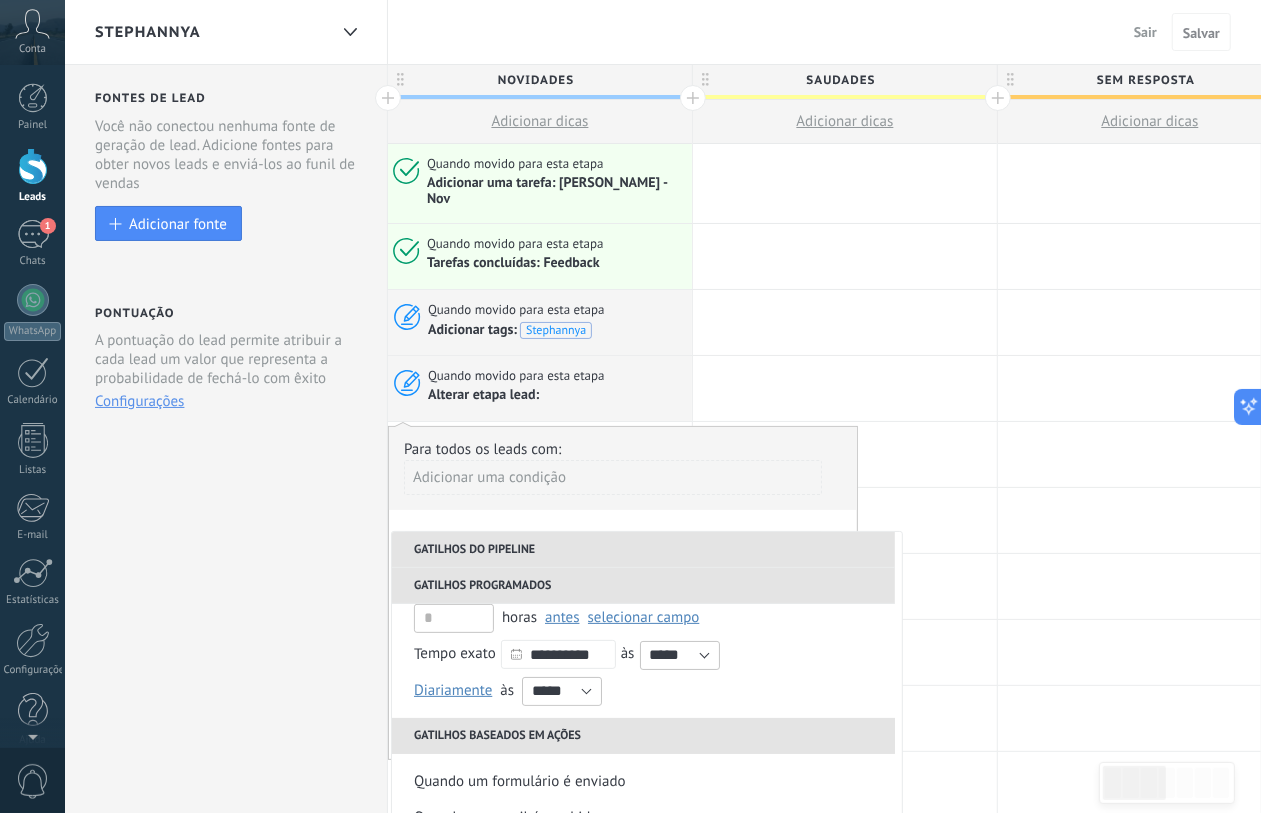 click on "Fontes de lead Etapa de leads de entrada Mantenha seu funil de vendas mais limpo, adicionando esta etapa pré-funil, que lhe permite aceitar ou recusar potenciais leads Esse recurso adiciona um estágio pré- funil de vendas para os leads aguardando sua aprovação Controle duplicado Escolha como o sistema detecta e lida com leads de entrada duplicados Configurar regras Você não conectou nenhuma fonte de geração de lead. Adicione fontes para obter novos leads e enviá-los ao funil de vendas Adicionar fonte Pontuação A pontuação do lead permite atribuir a cada lead um valor que representa a probabilidade de fechá-lo com êxito Esse recurso adiciona um estágio pré- funil de vendas para os leads aguardando sua aprovação Configurações" at bounding box center [226, 873] 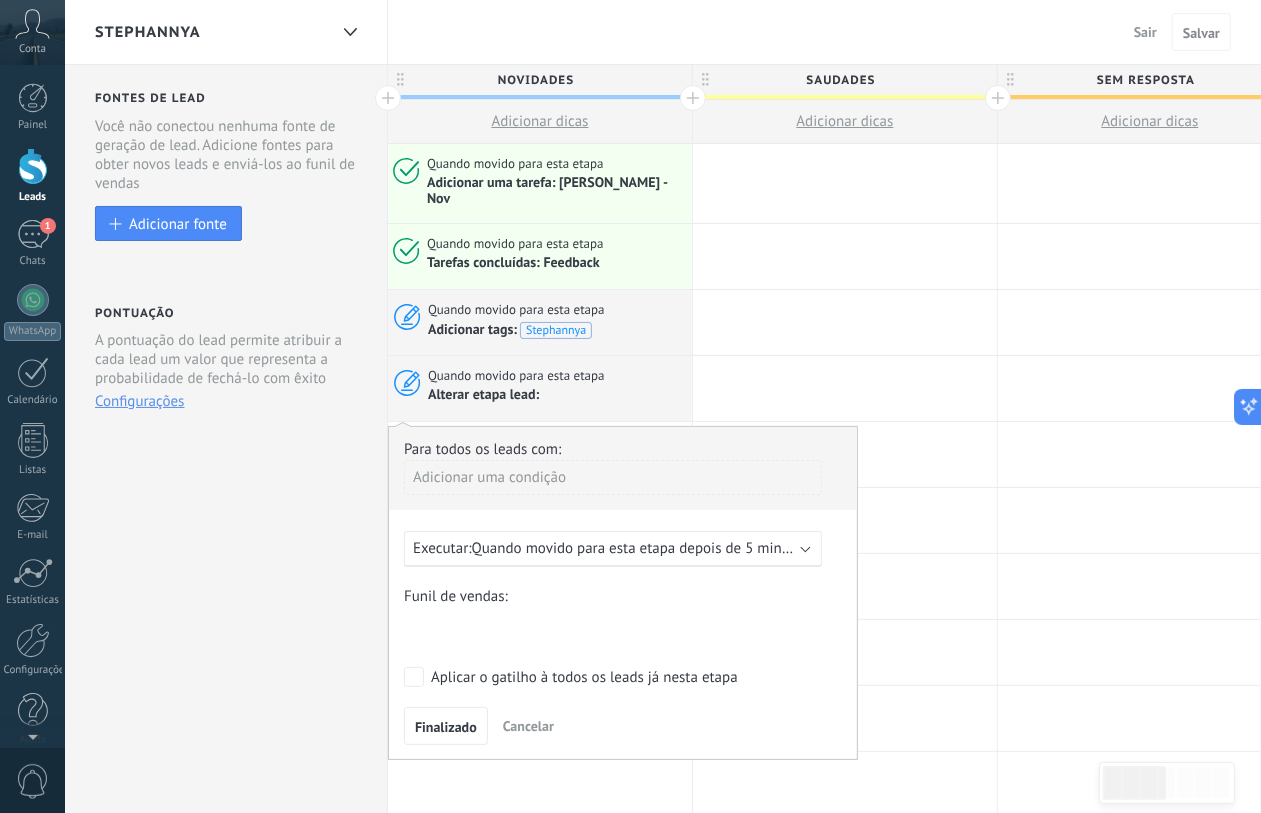 click on "Finalizado Cancelar" at bounding box center (623, 725) 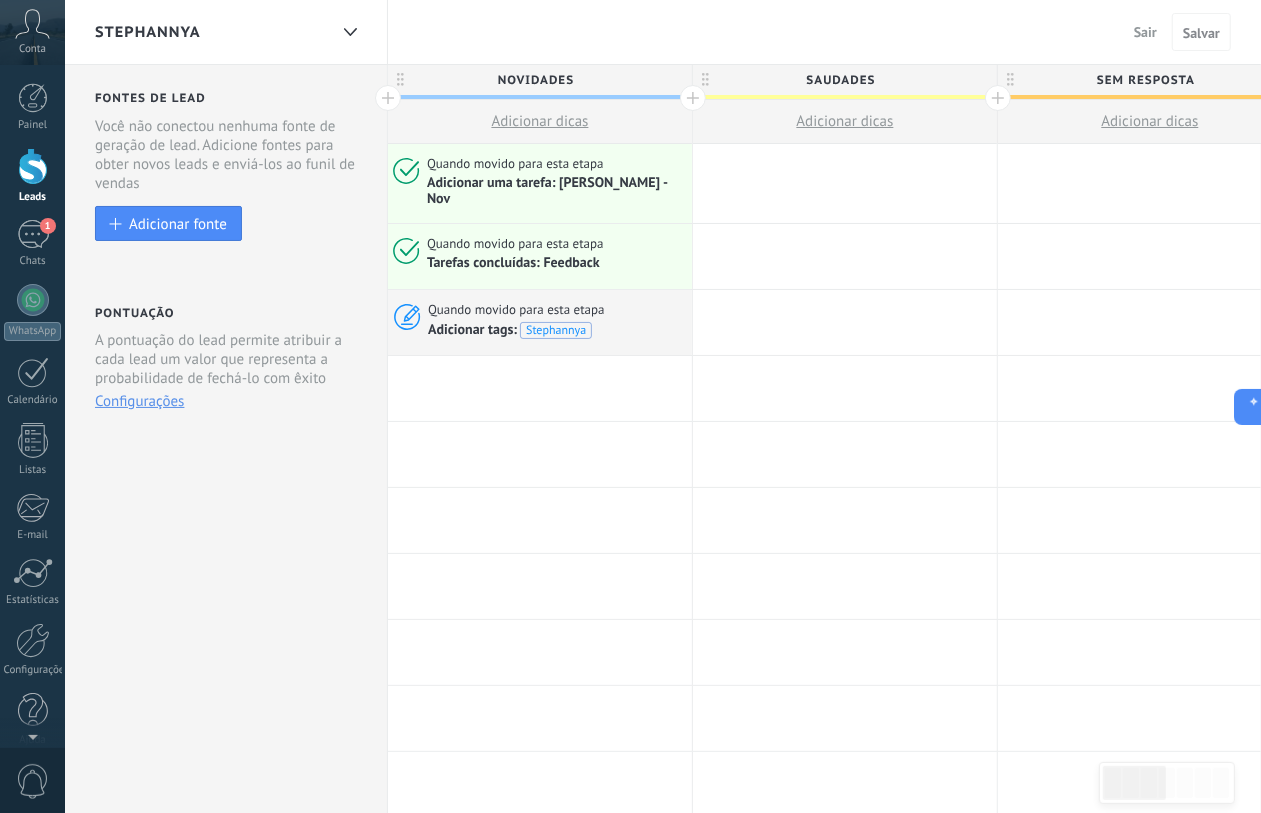 click on "Sair" at bounding box center (1145, 32) 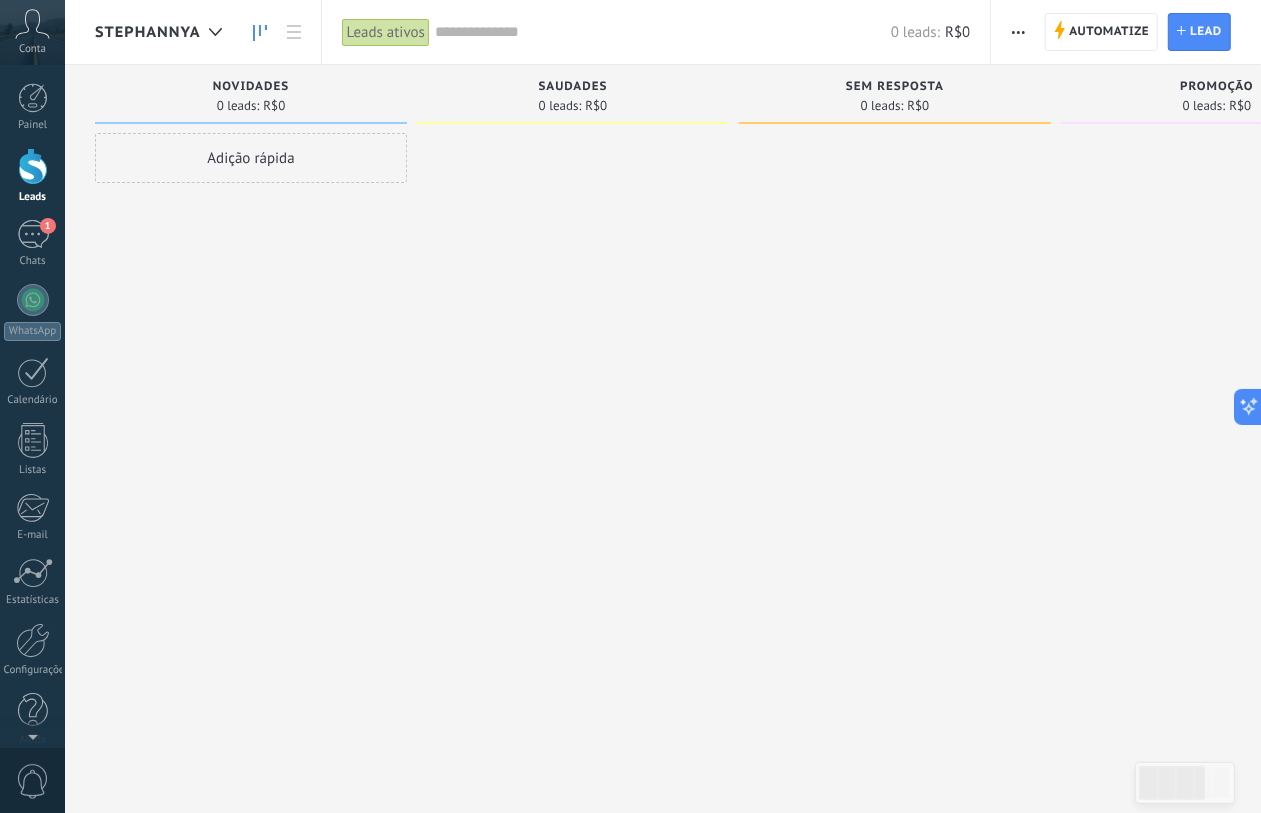 click on "Stephannya" at bounding box center (148, 32) 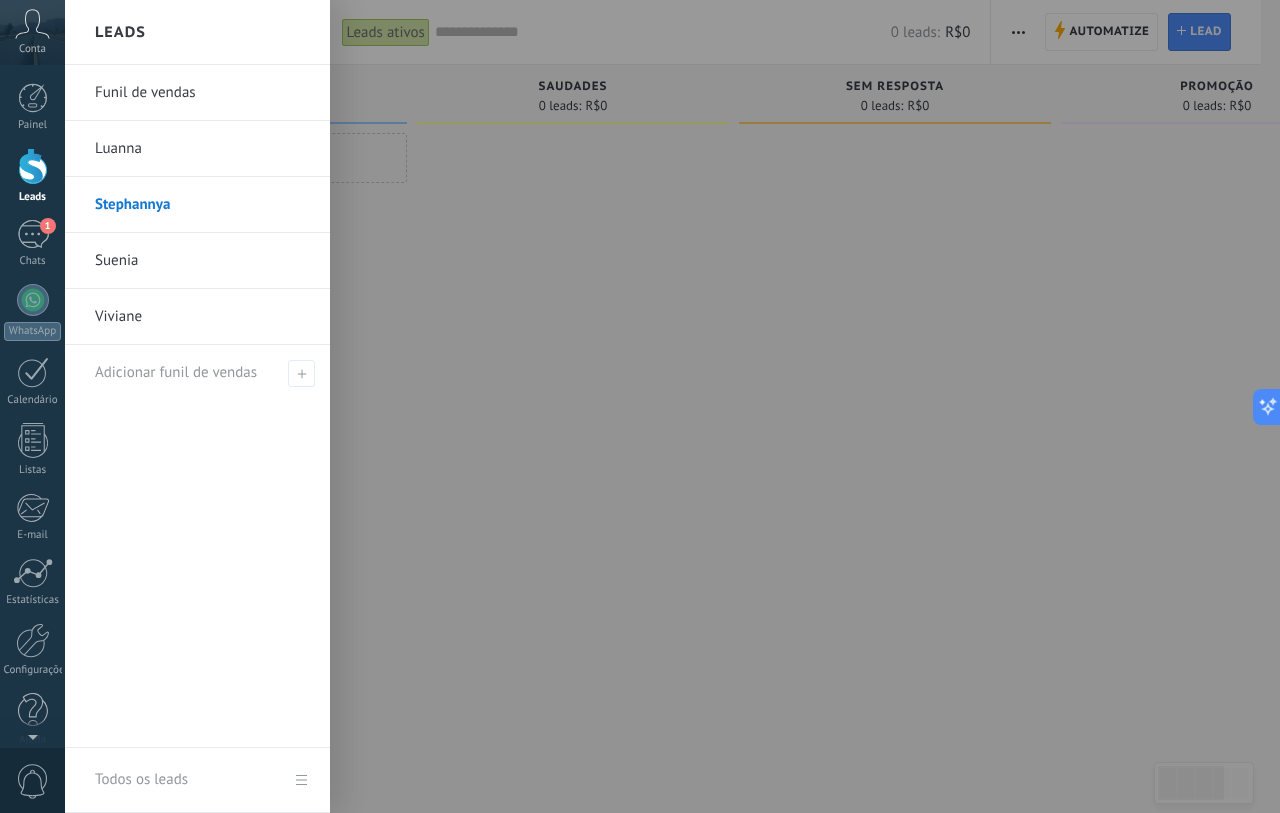 click on "Suenia" at bounding box center (202, 261) 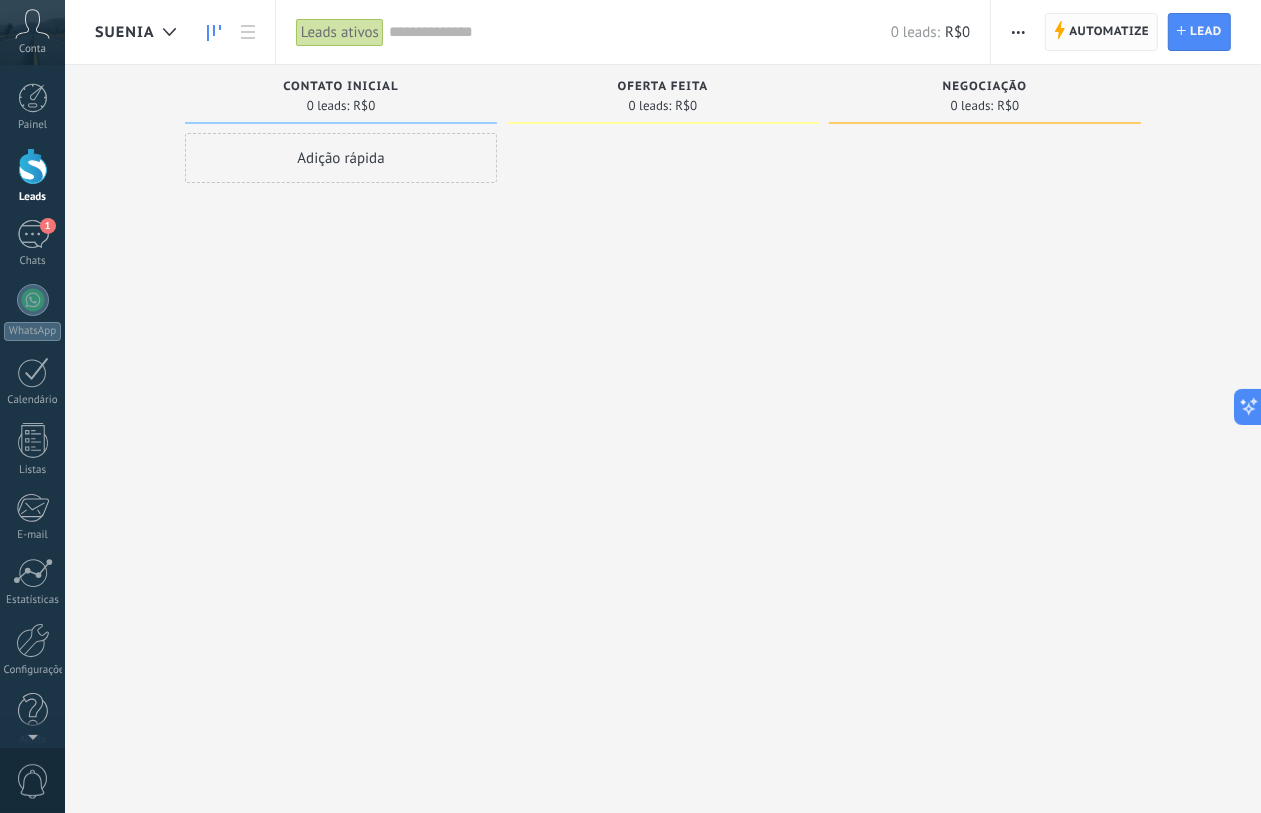 click 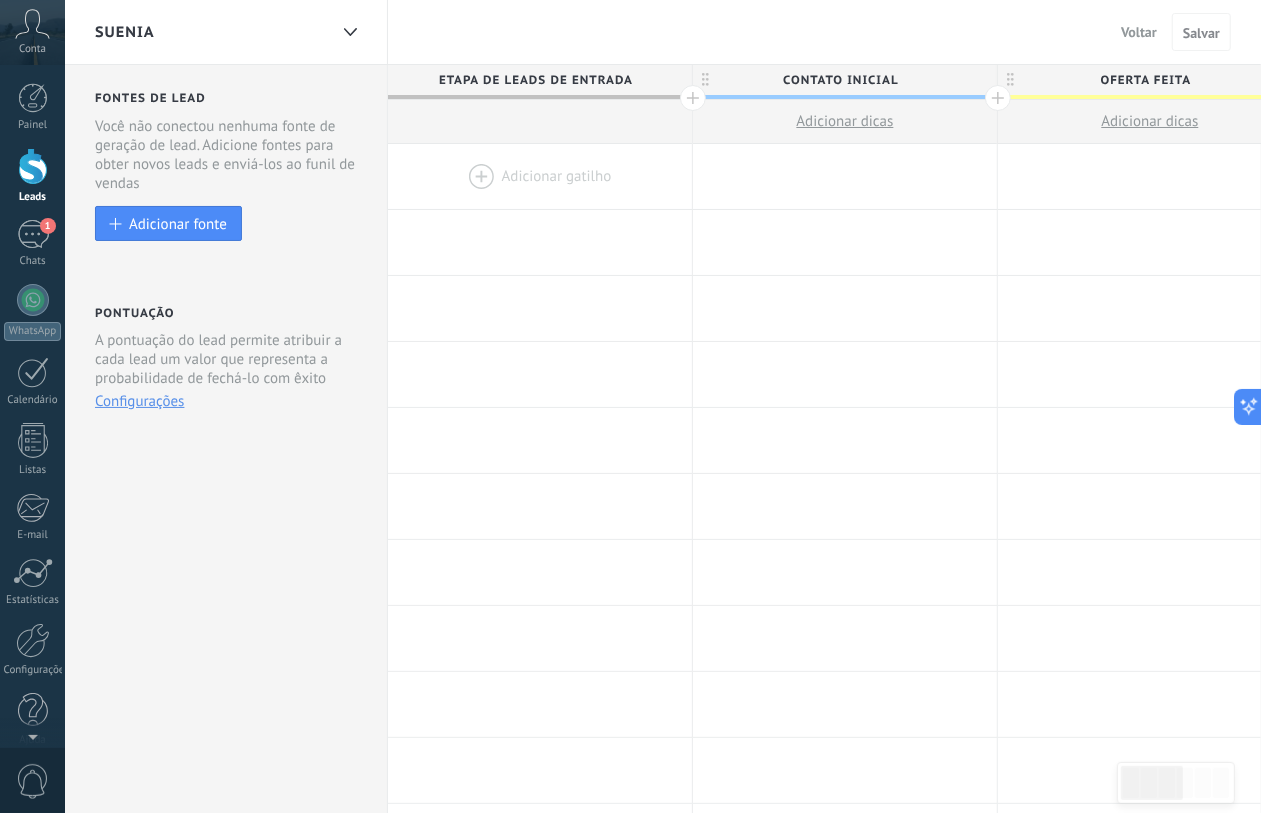 click on "Voltar" at bounding box center (1139, 32) 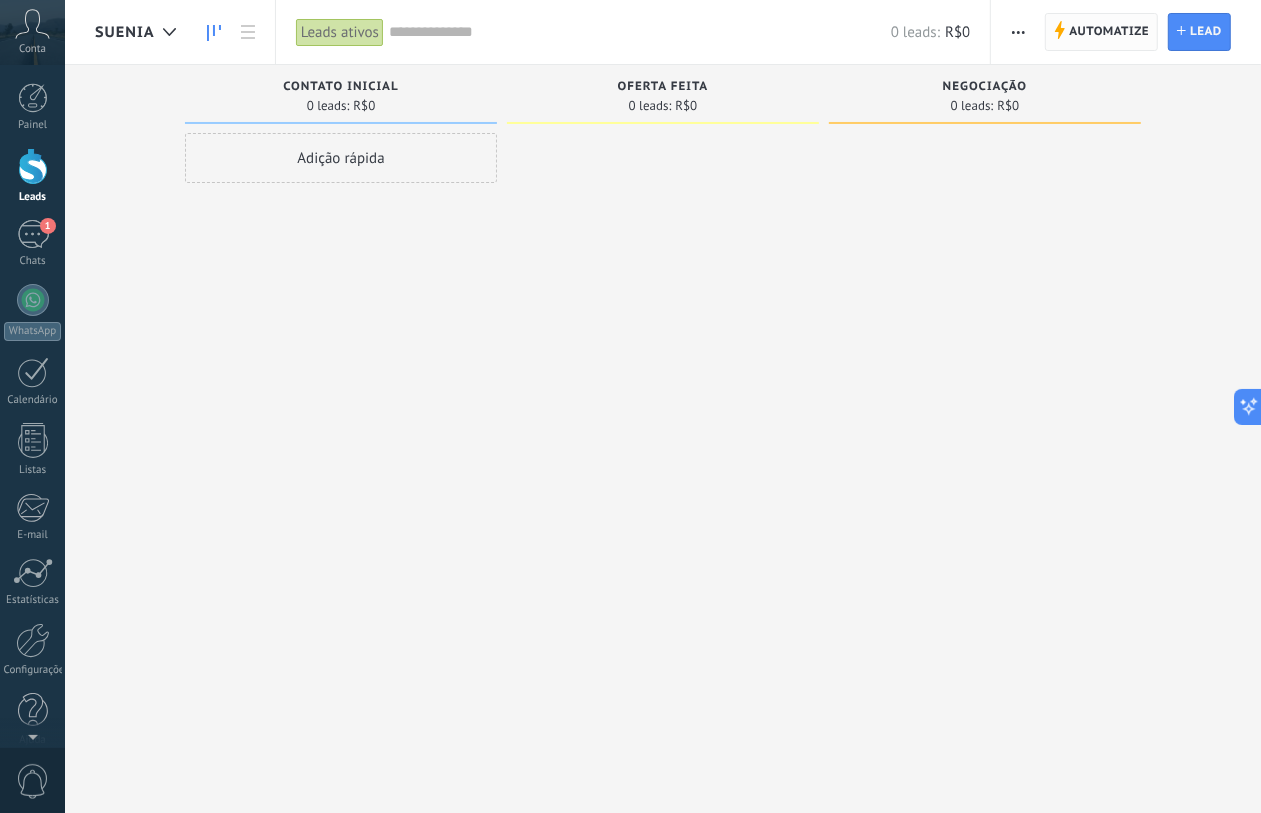 click on "Automatize" at bounding box center [1109, 32] 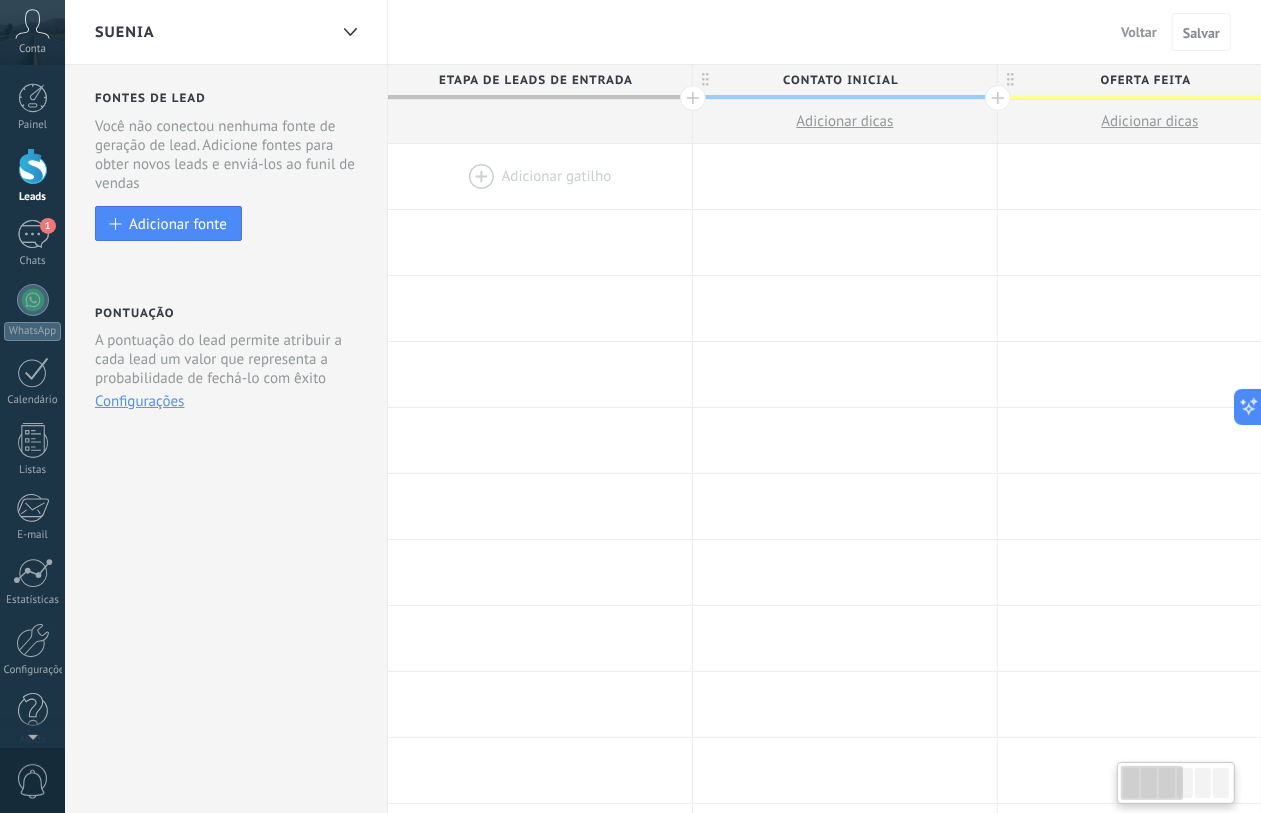 click on "Voltar" at bounding box center (1139, 32) 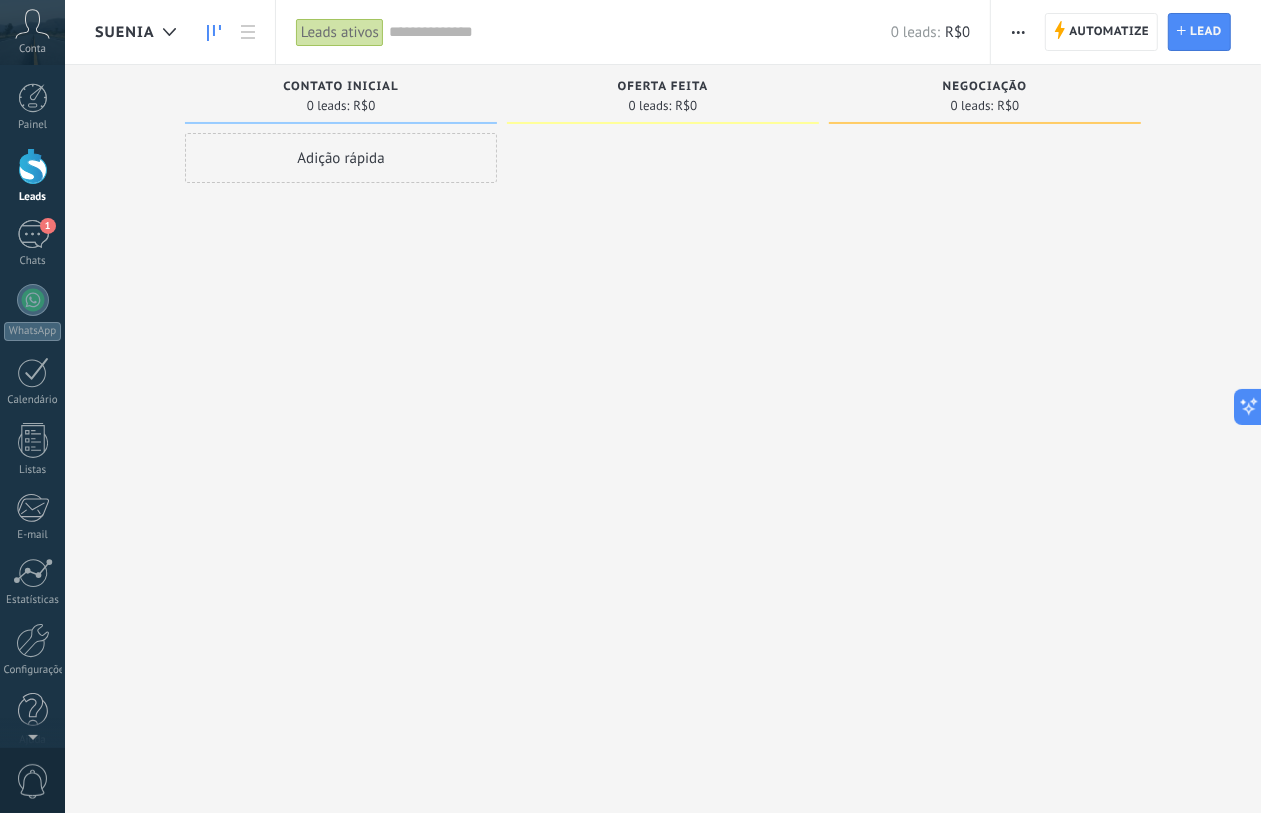 click at bounding box center (1018, 32) 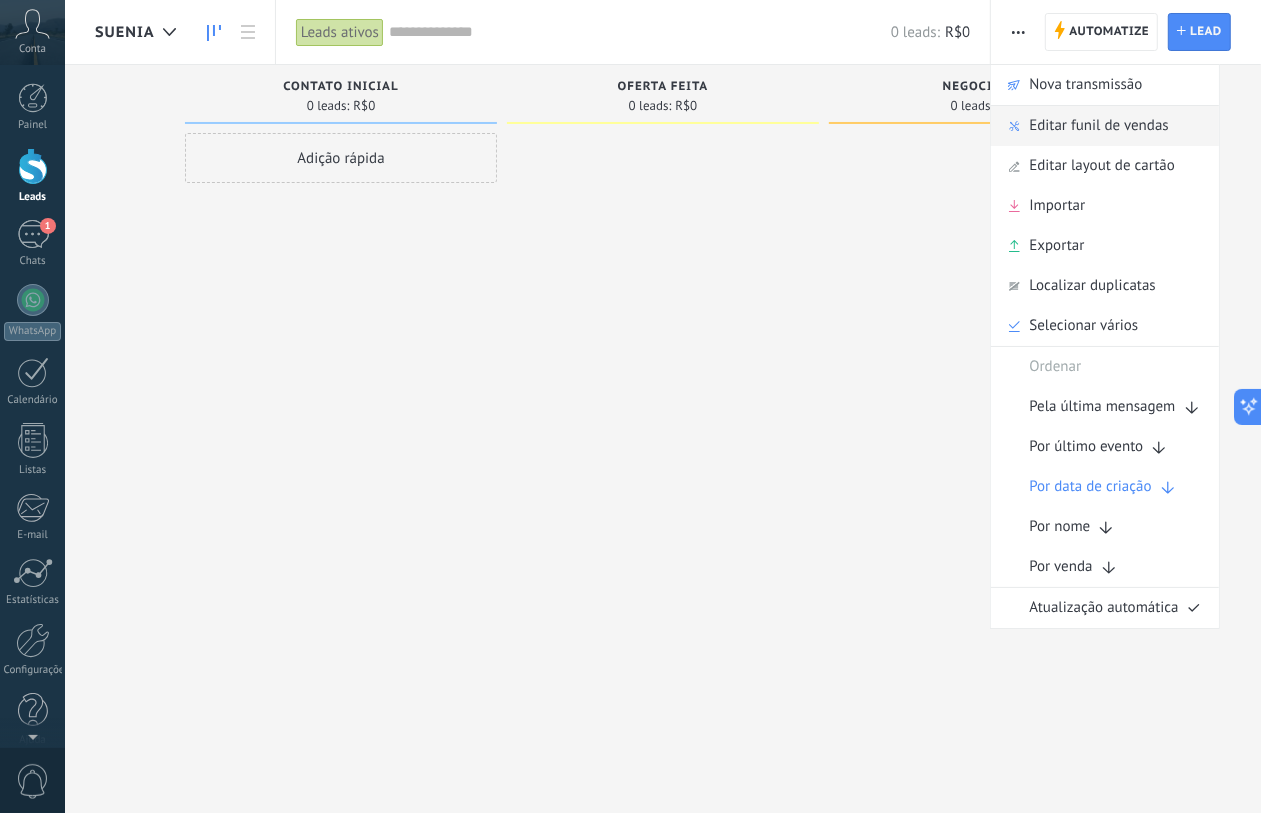click on "Editar funil de vendas" at bounding box center (1098, 126) 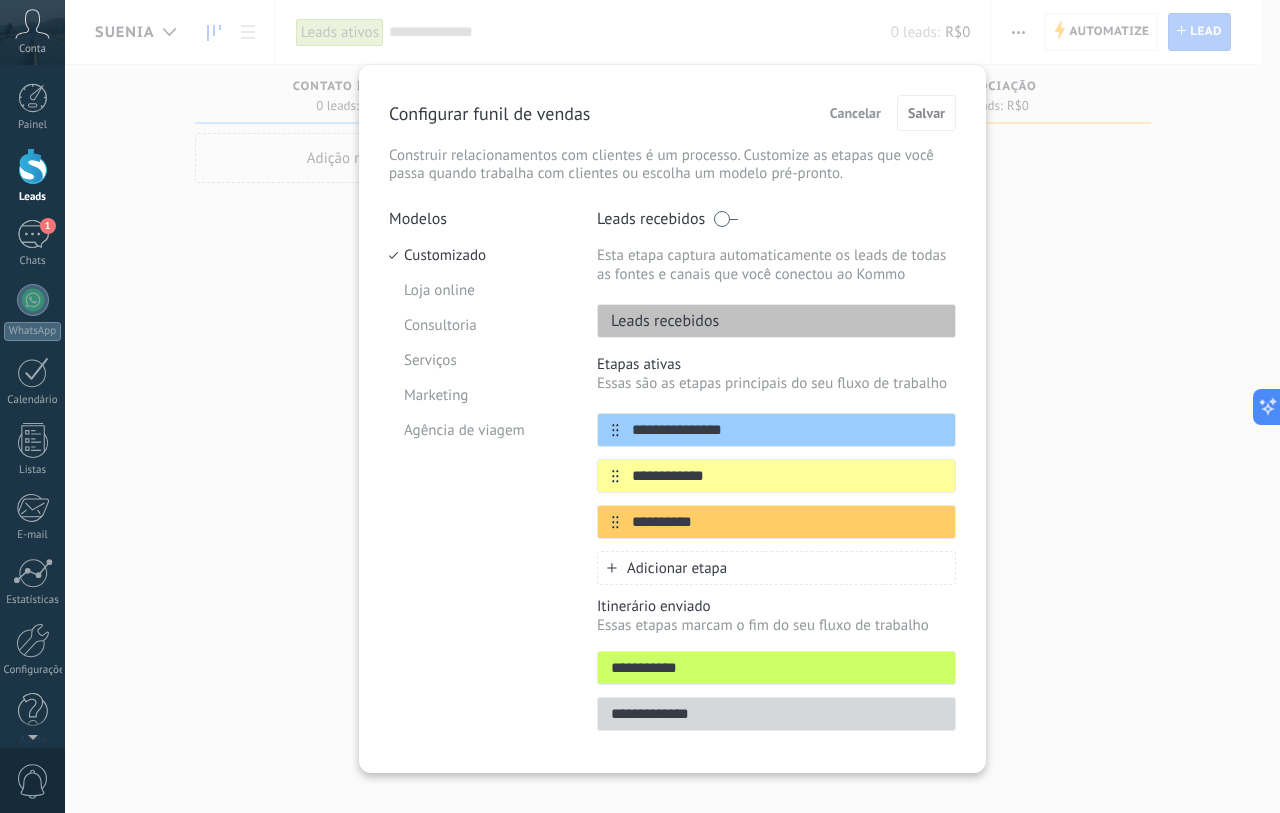 click on "**********" at bounding box center (672, 419) 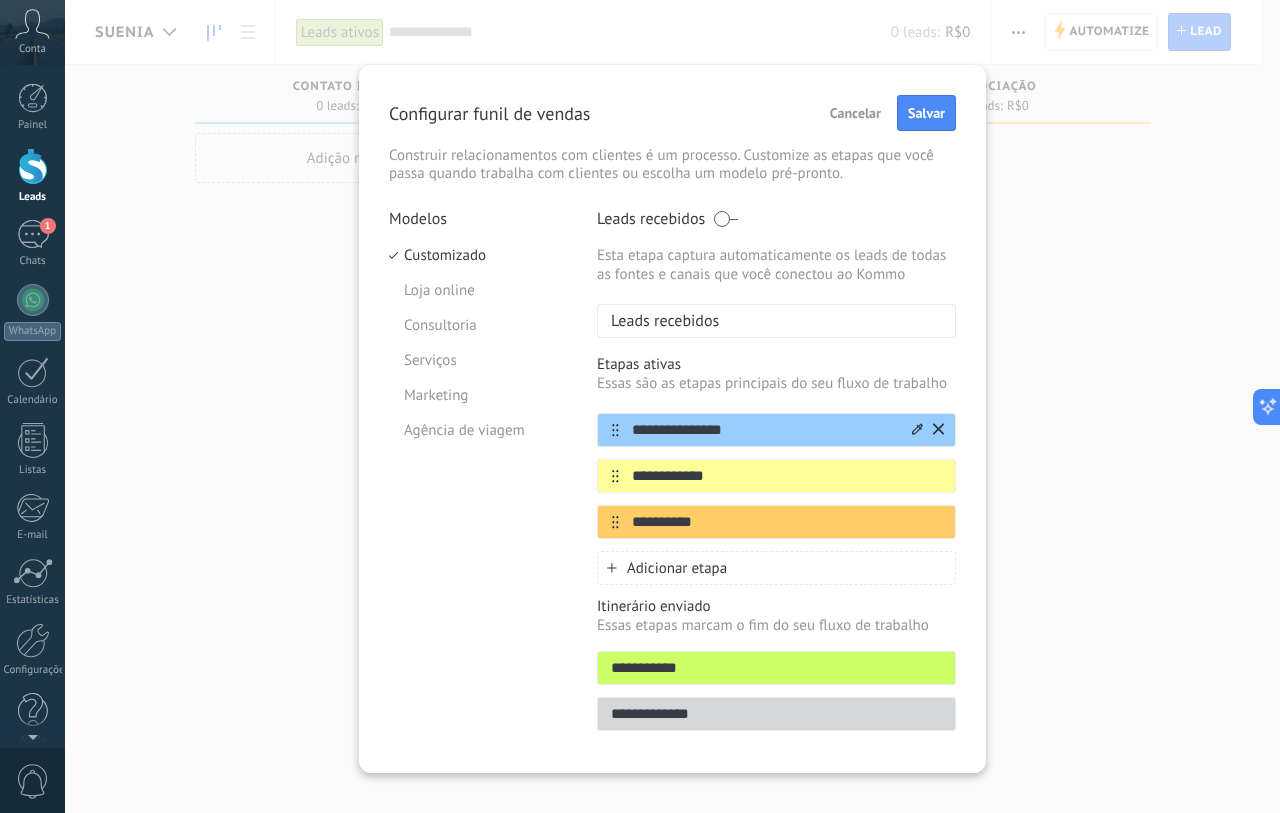 click on "**********" at bounding box center [776, 430] 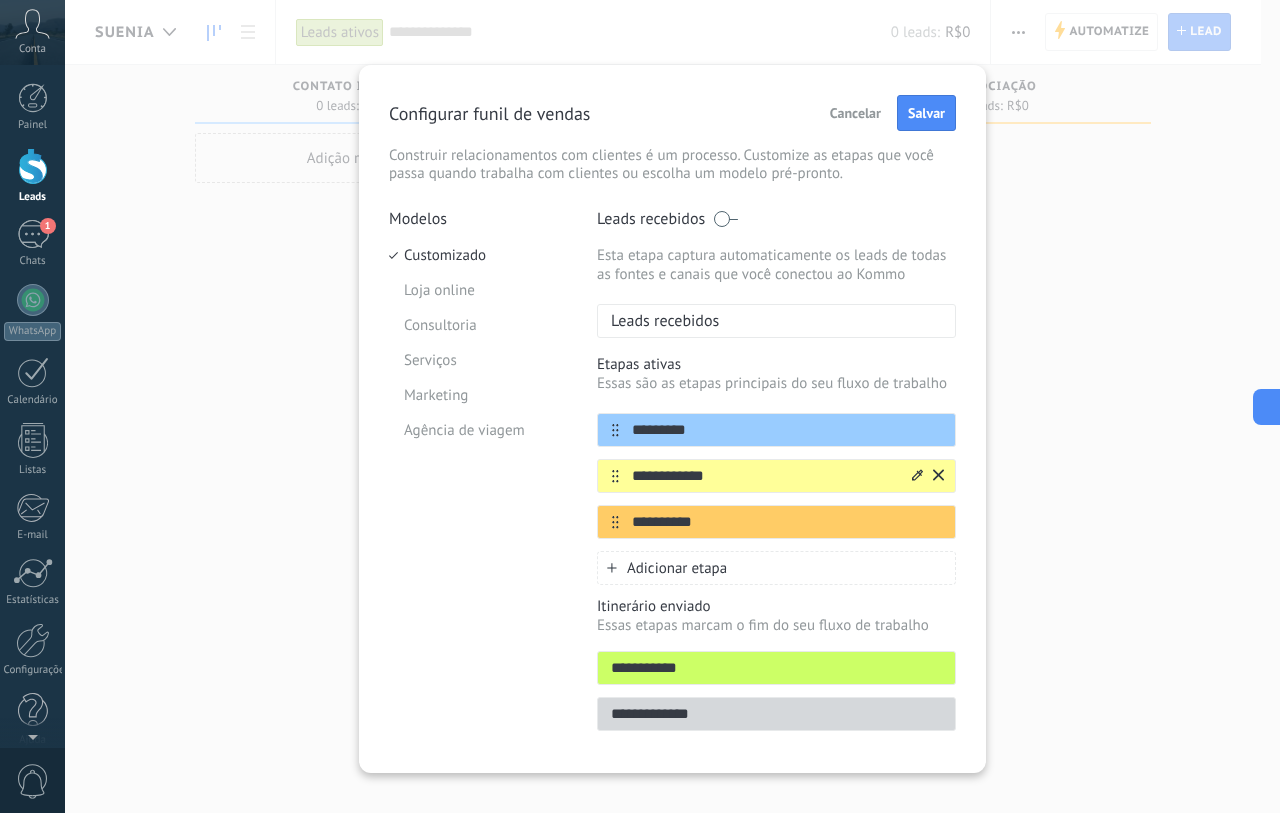type on "*********" 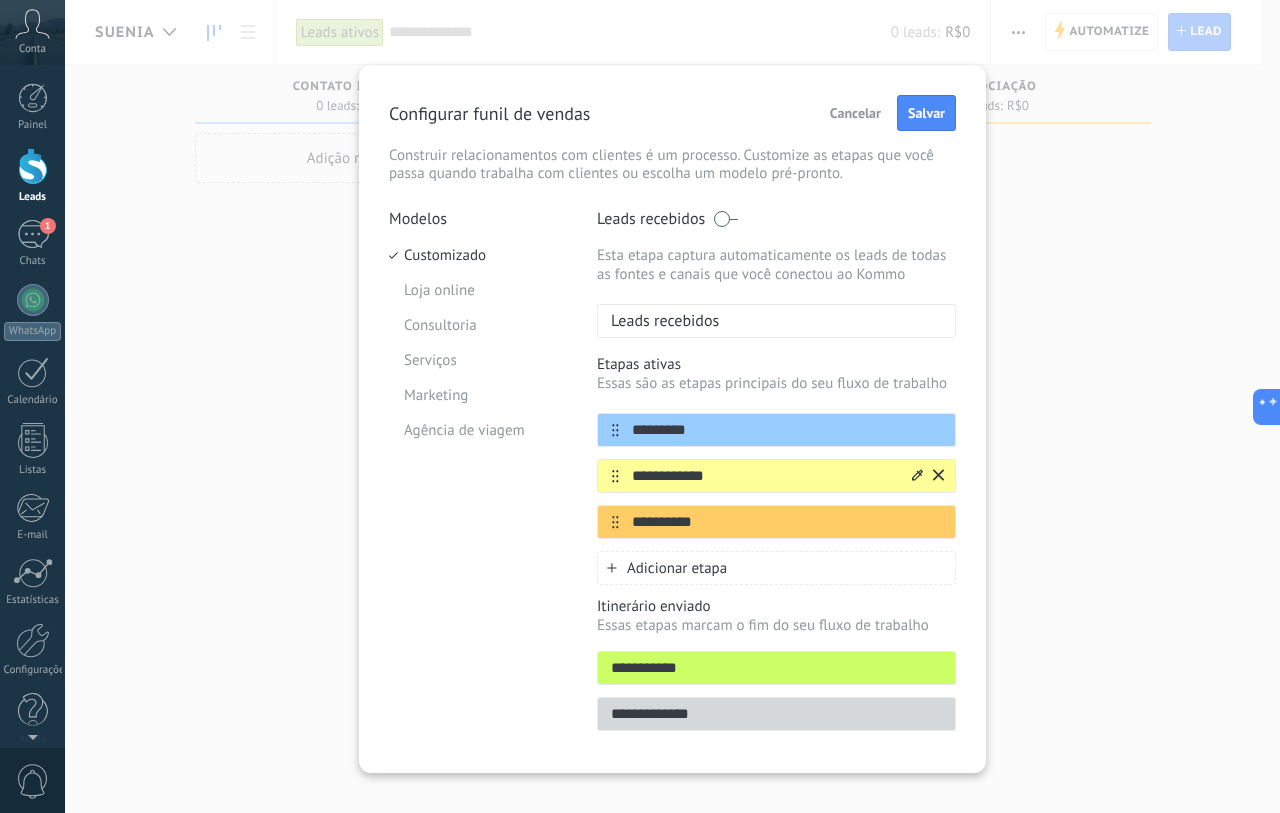 click on "**********" at bounding box center (764, 476) 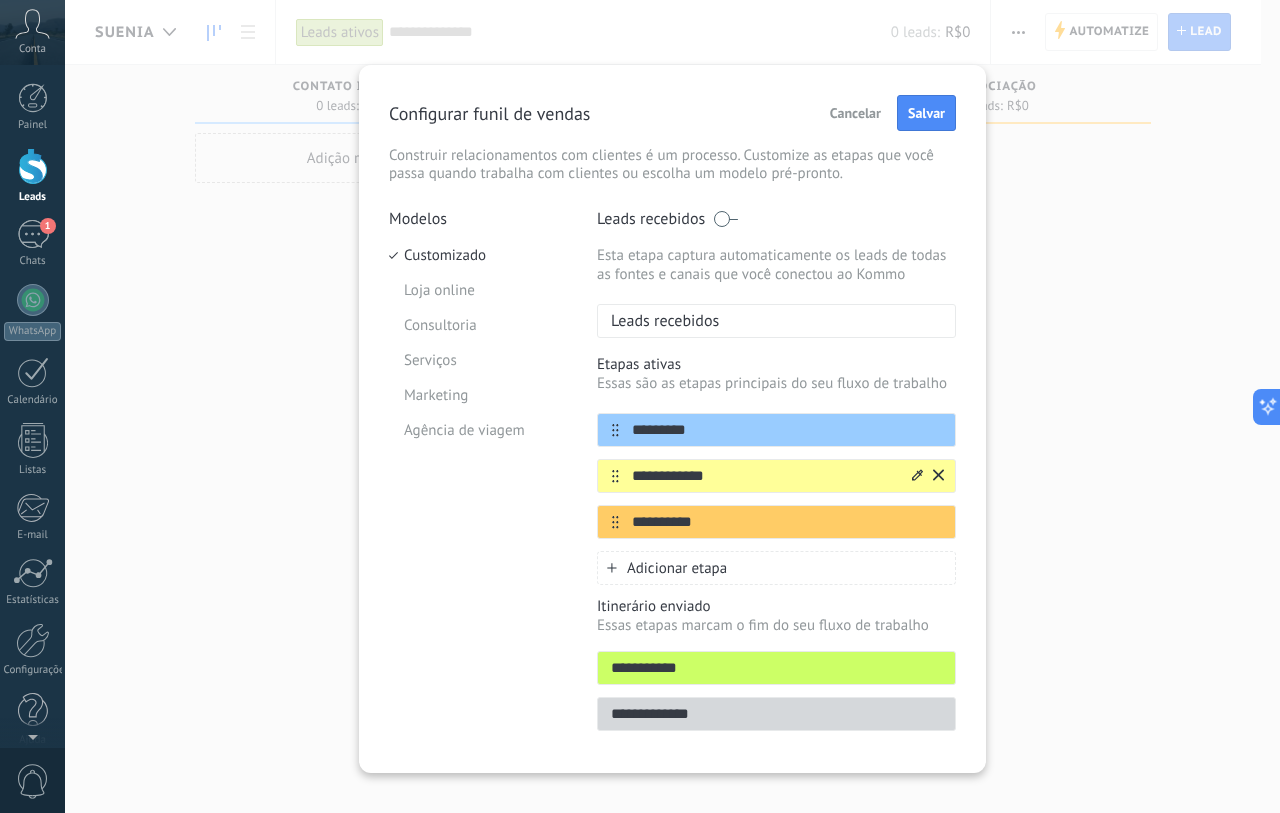 click on "**********" at bounding box center (764, 476) 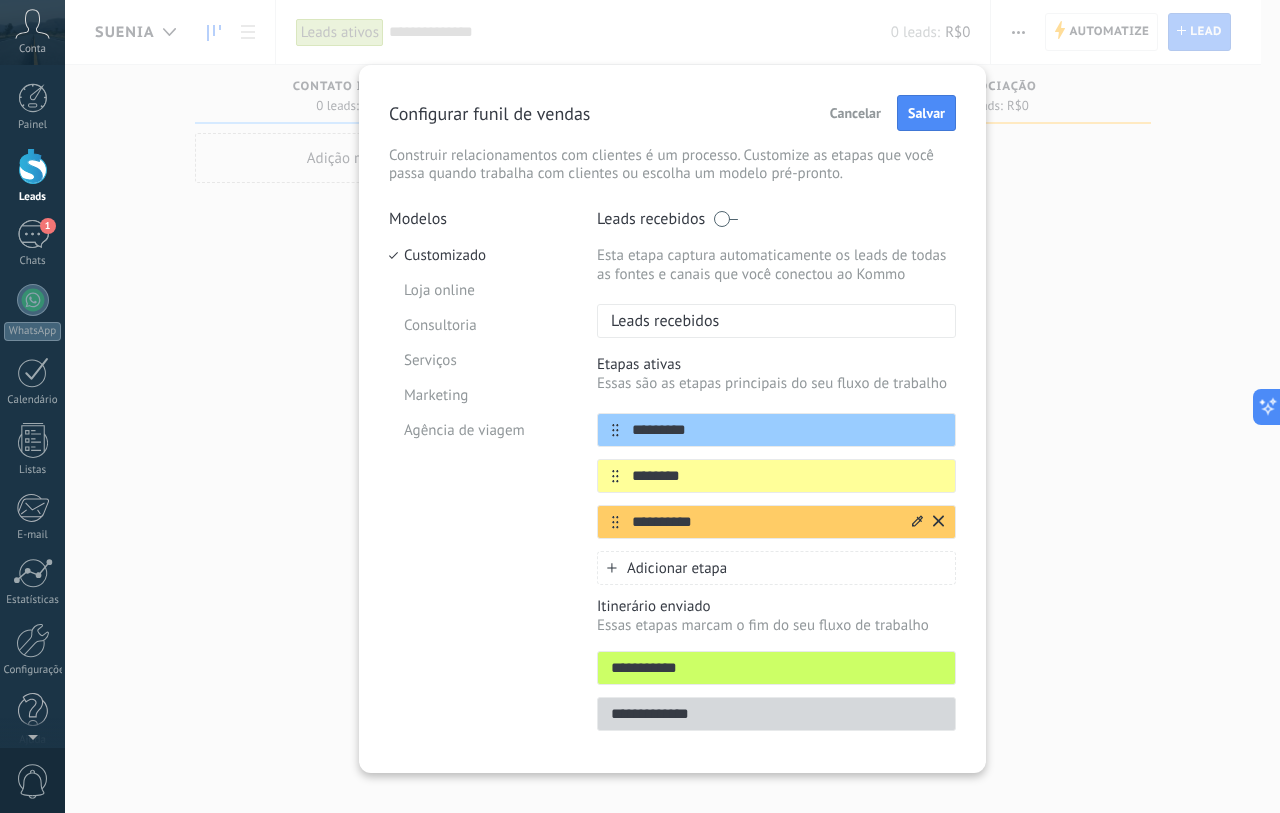 type on "********" 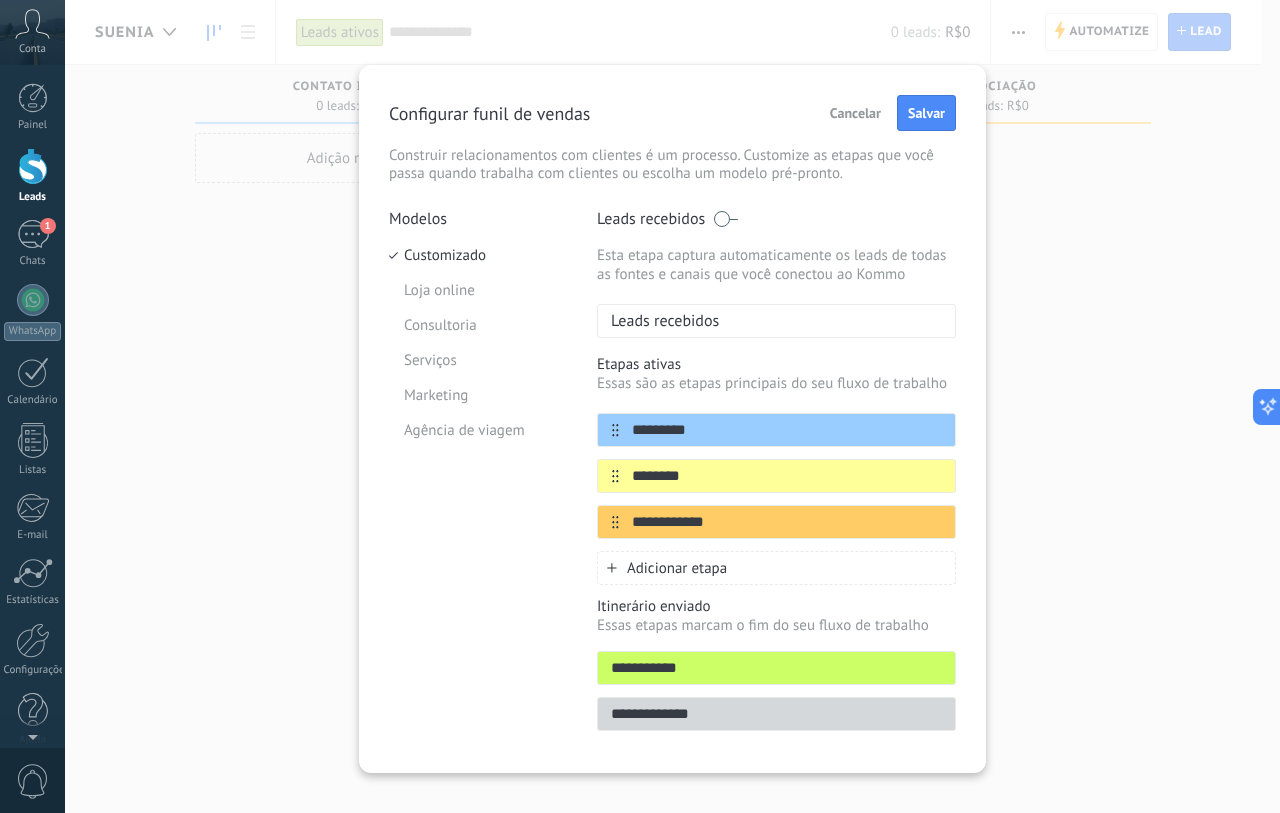 type on "**********" 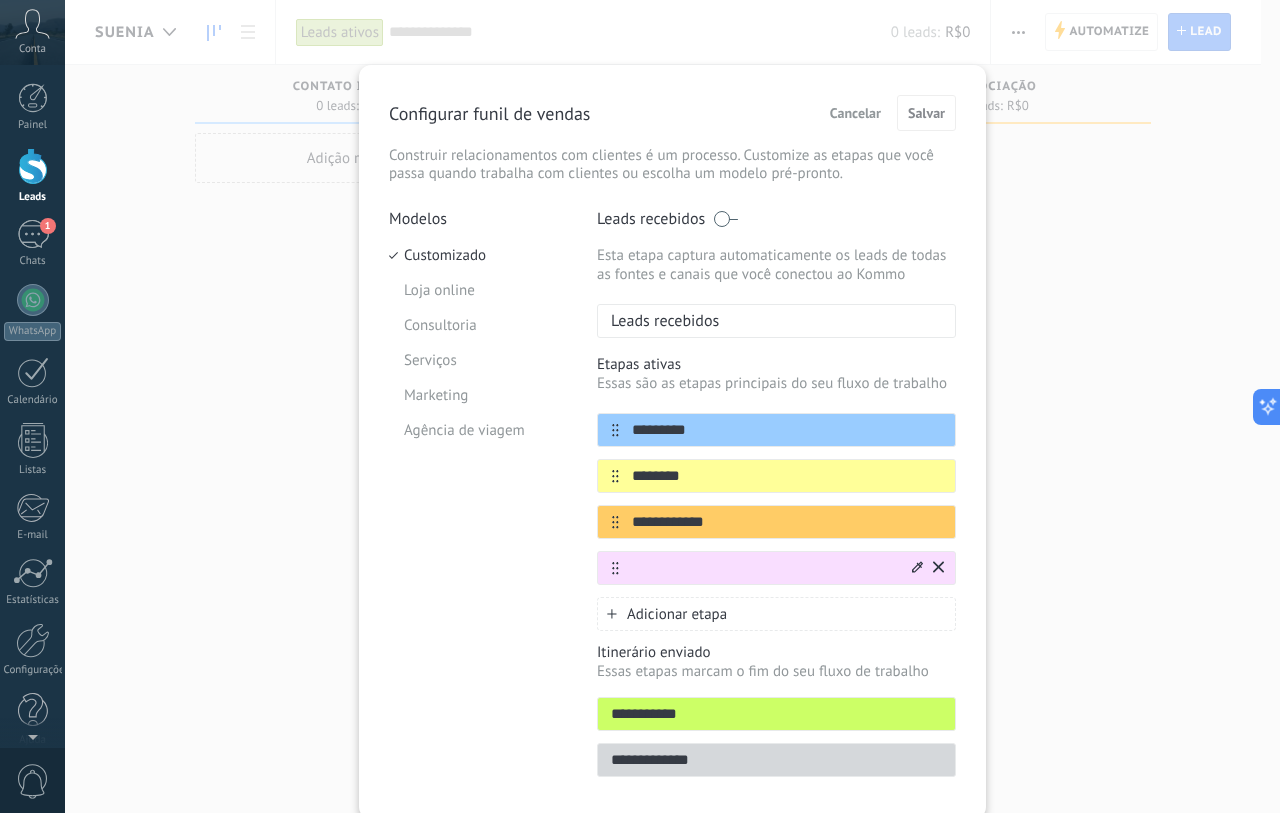 click at bounding box center [776, 568] 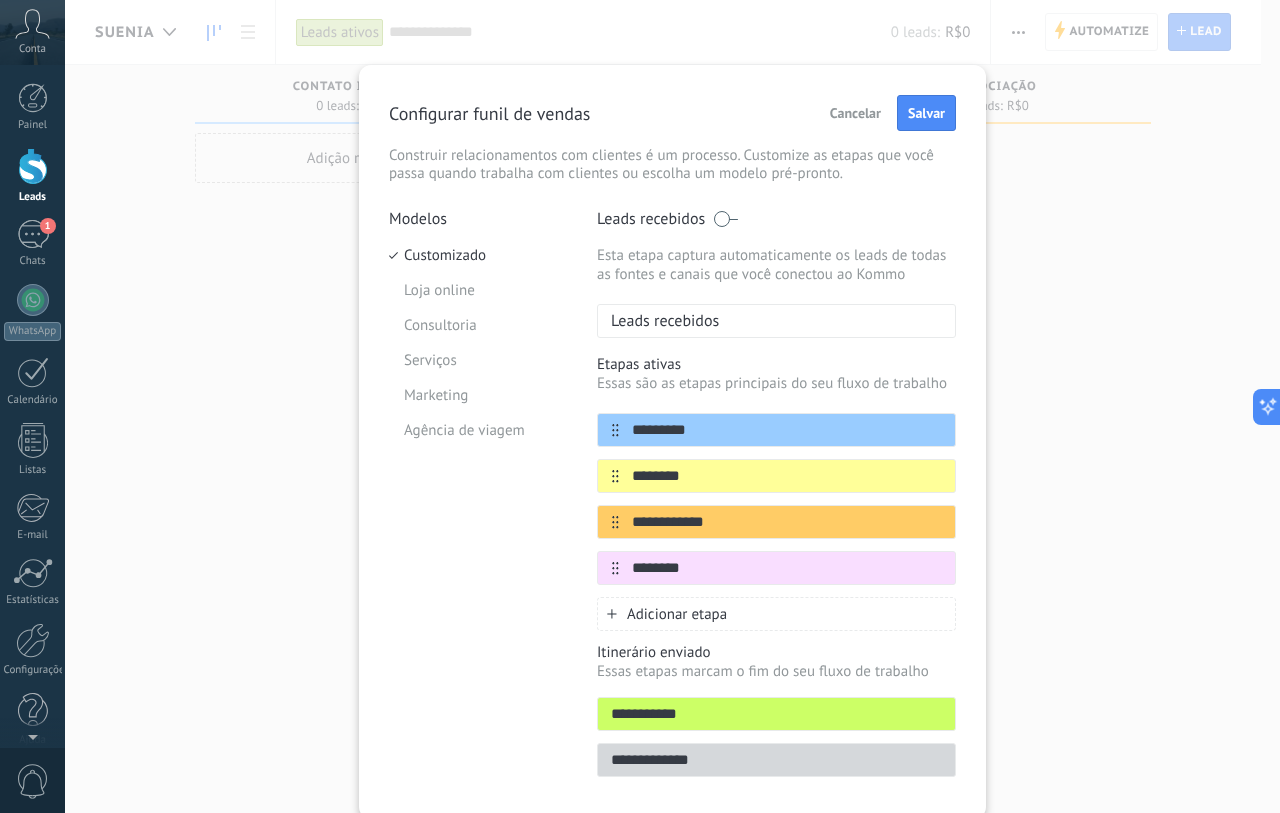 type on "********" 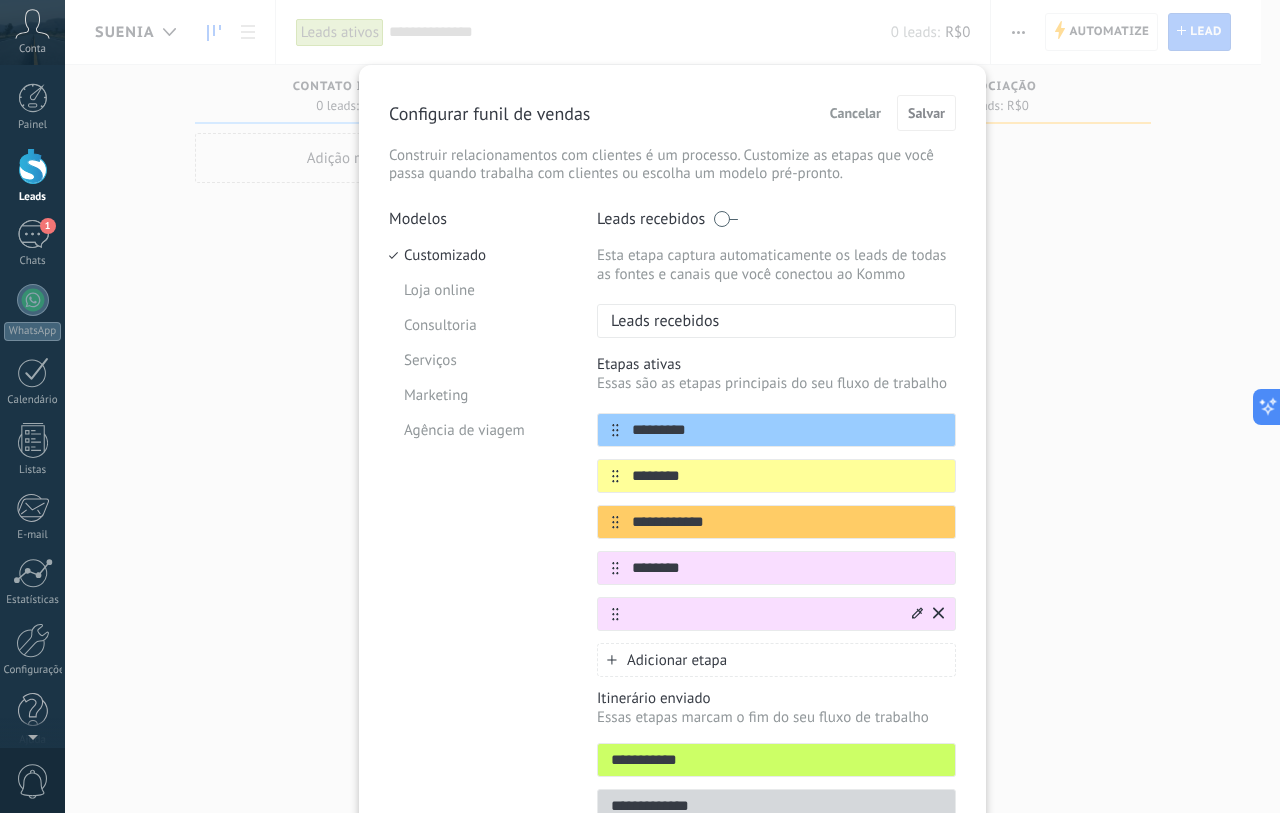 click at bounding box center (764, 614) 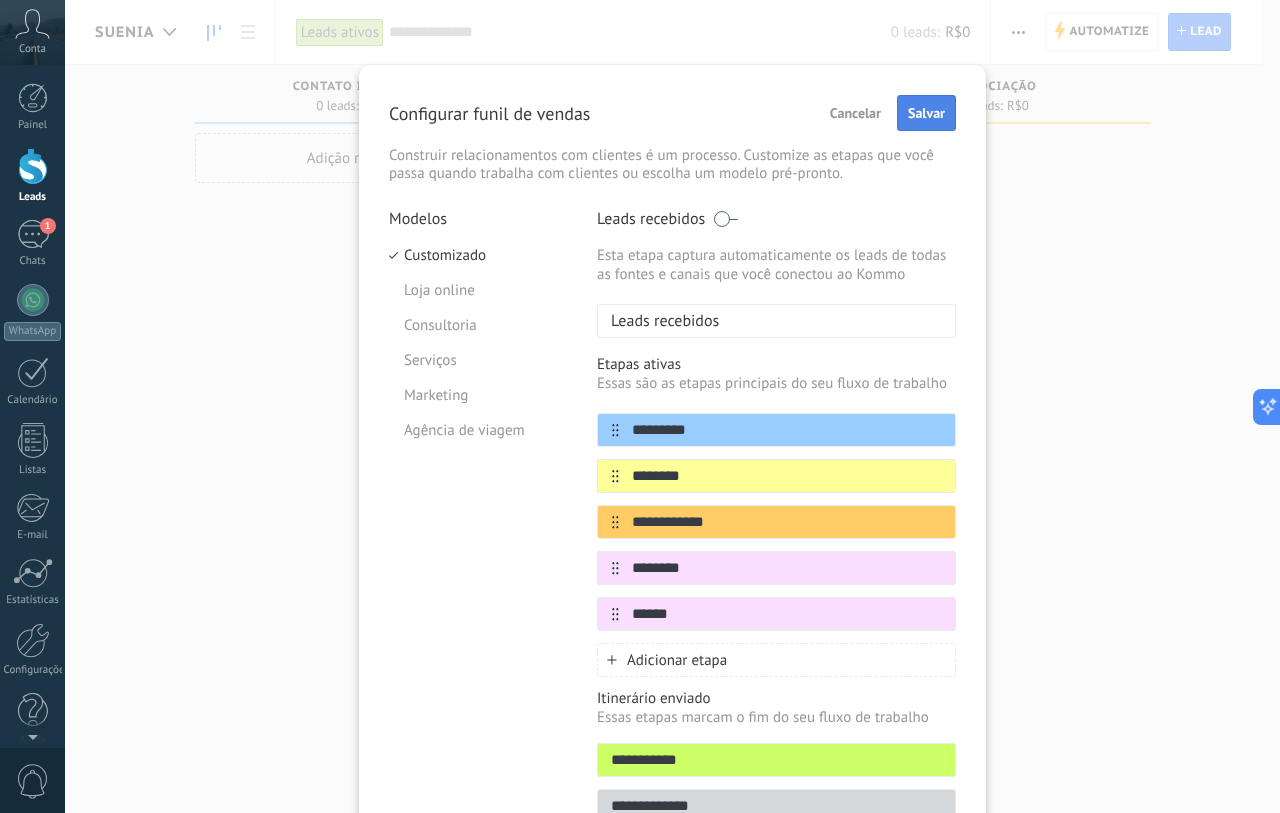 type on "******" 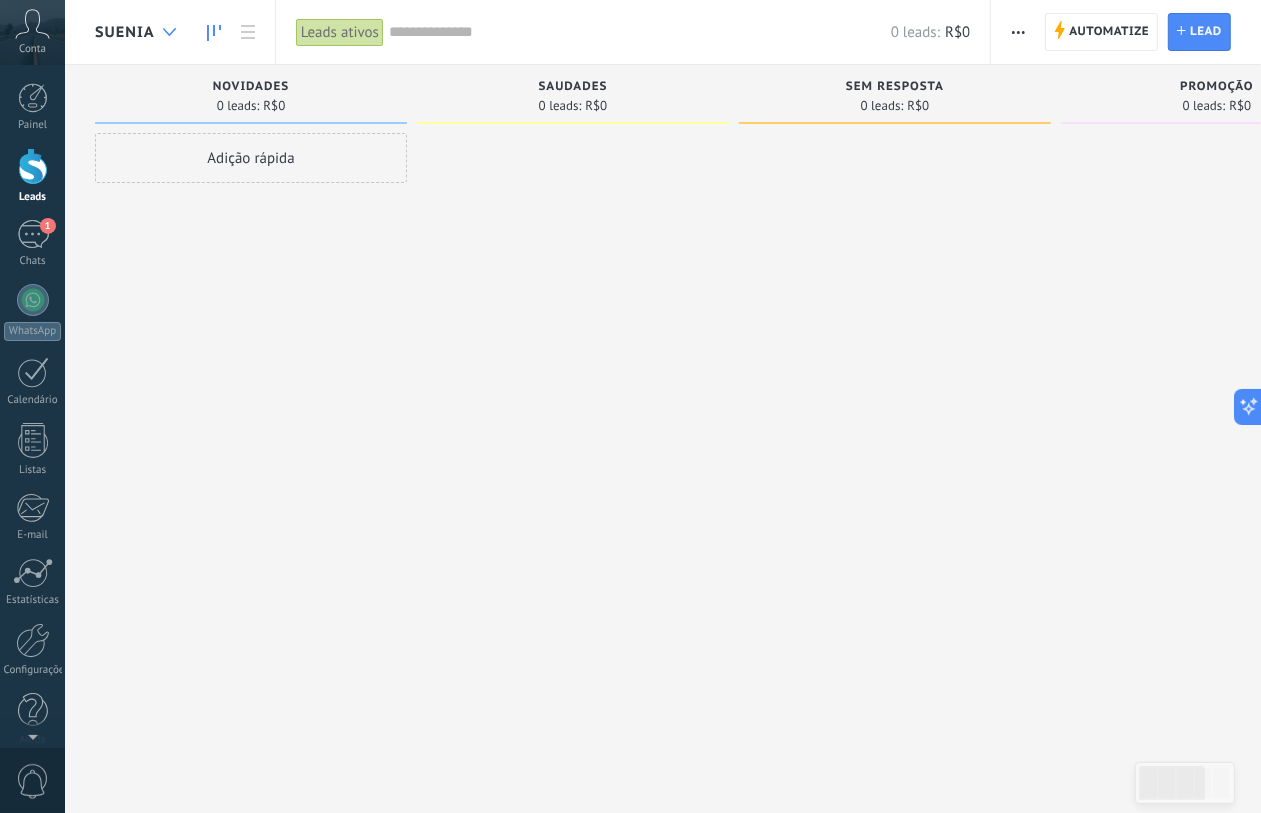 click 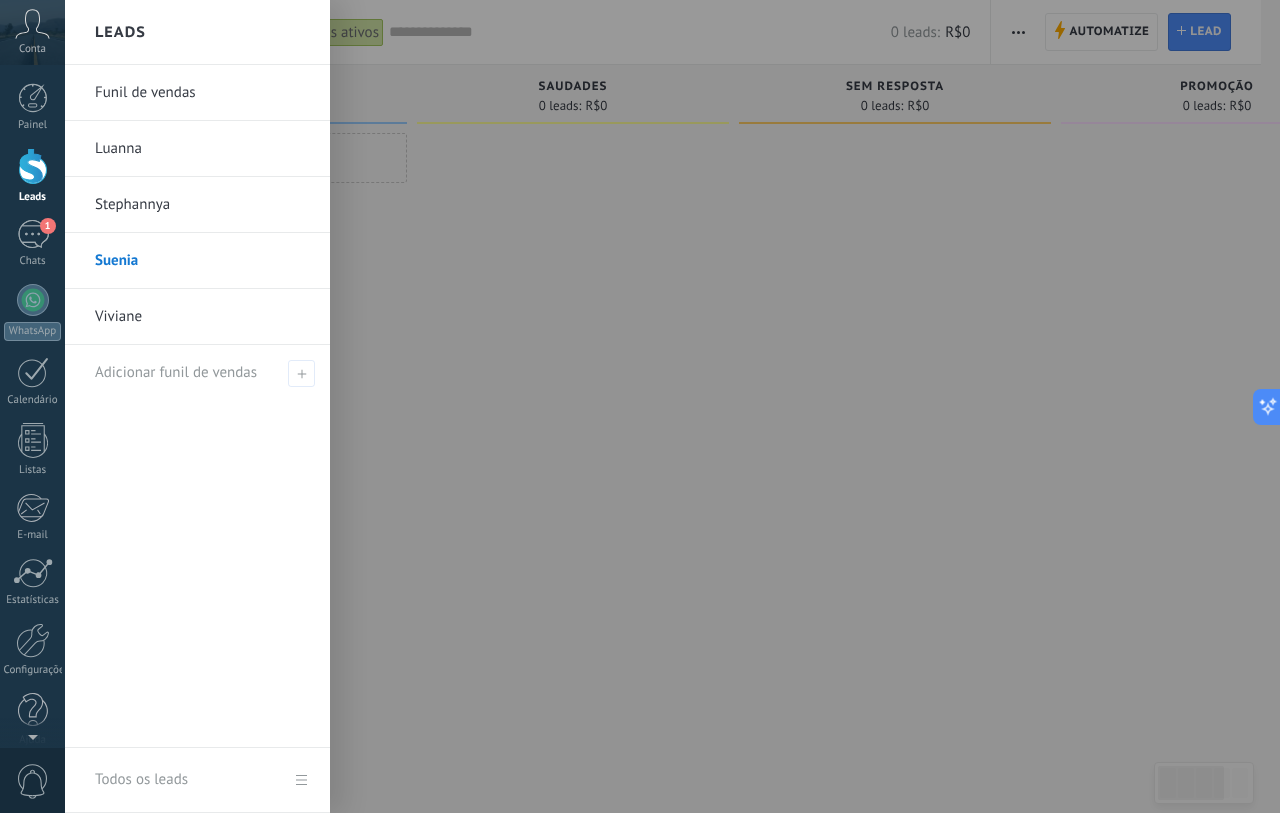 click at bounding box center [705, 406] 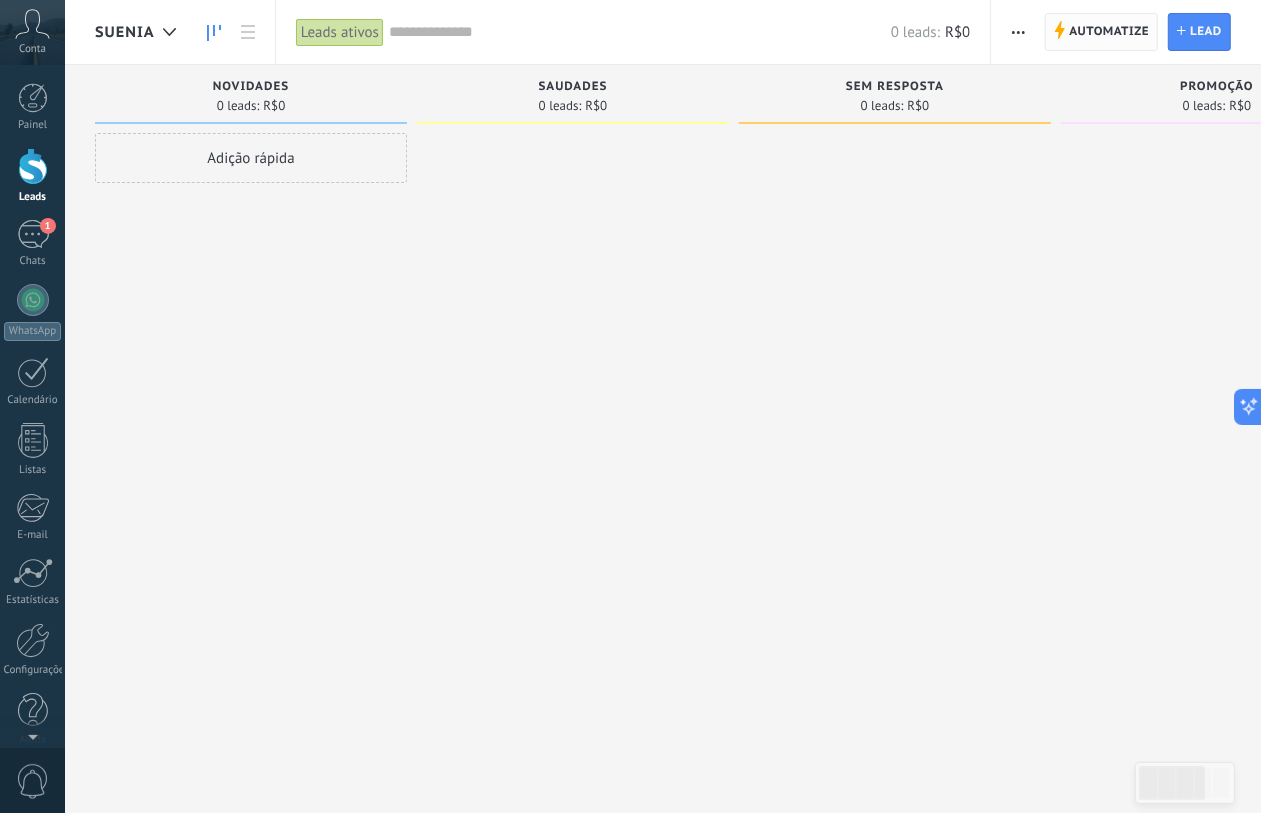 click on "Automatize" at bounding box center [1109, 32] 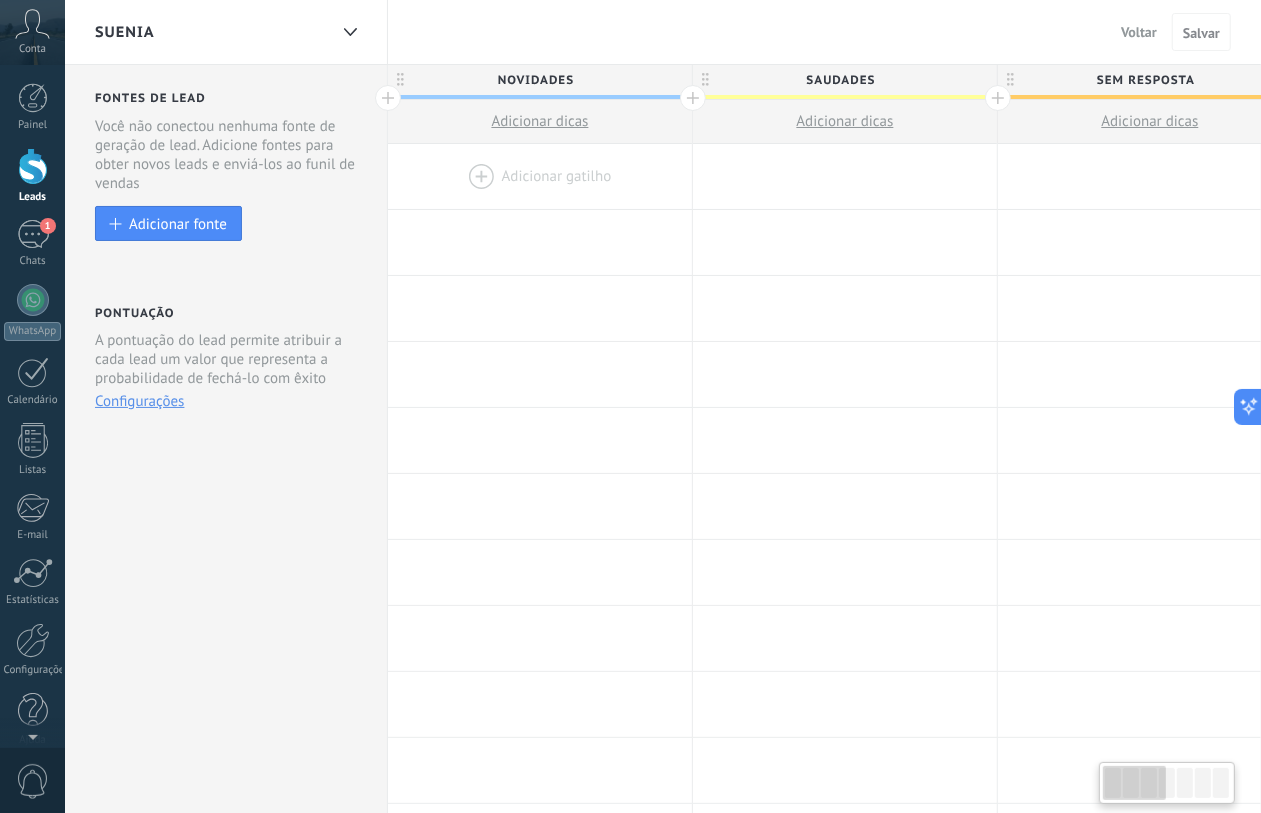 click at bounding box center [540, 176] 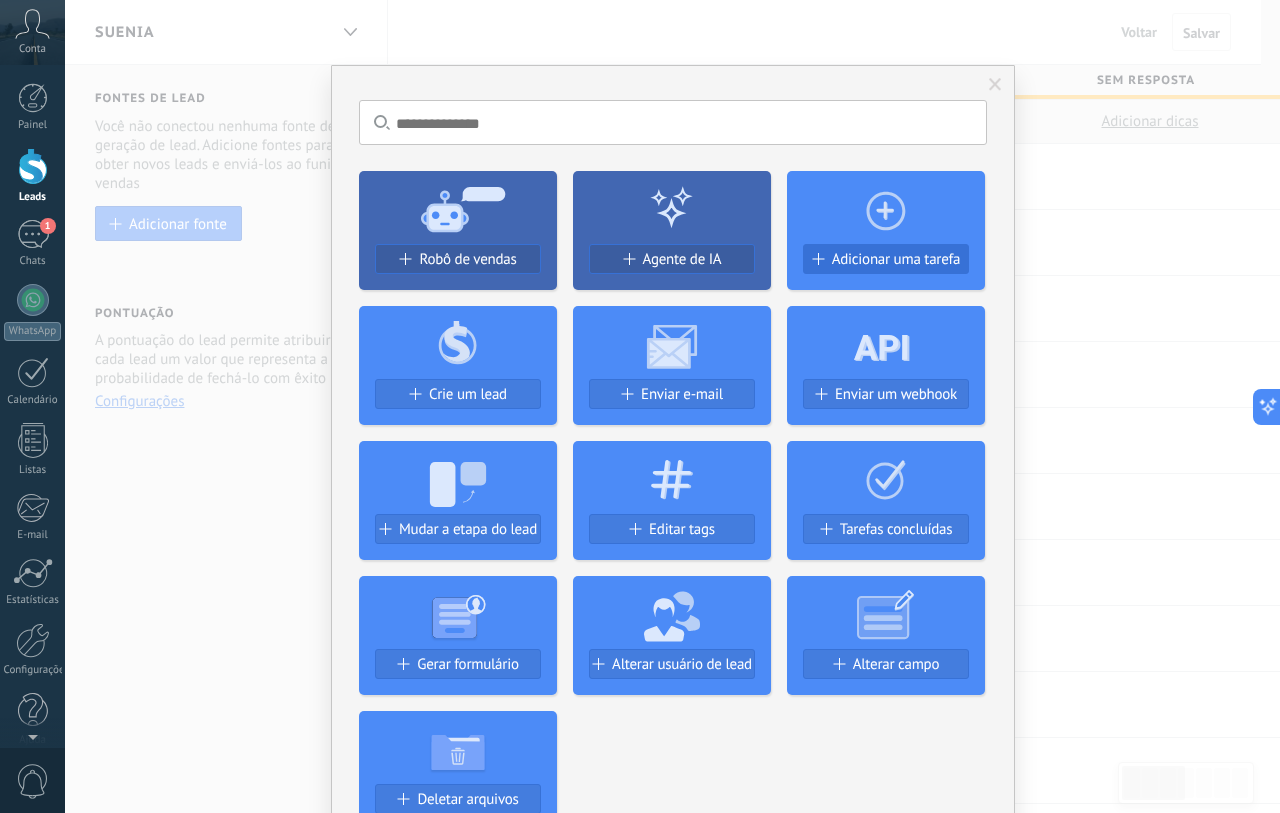 click on "Adicionar uma tarefa" at bounding box center (886, 259) 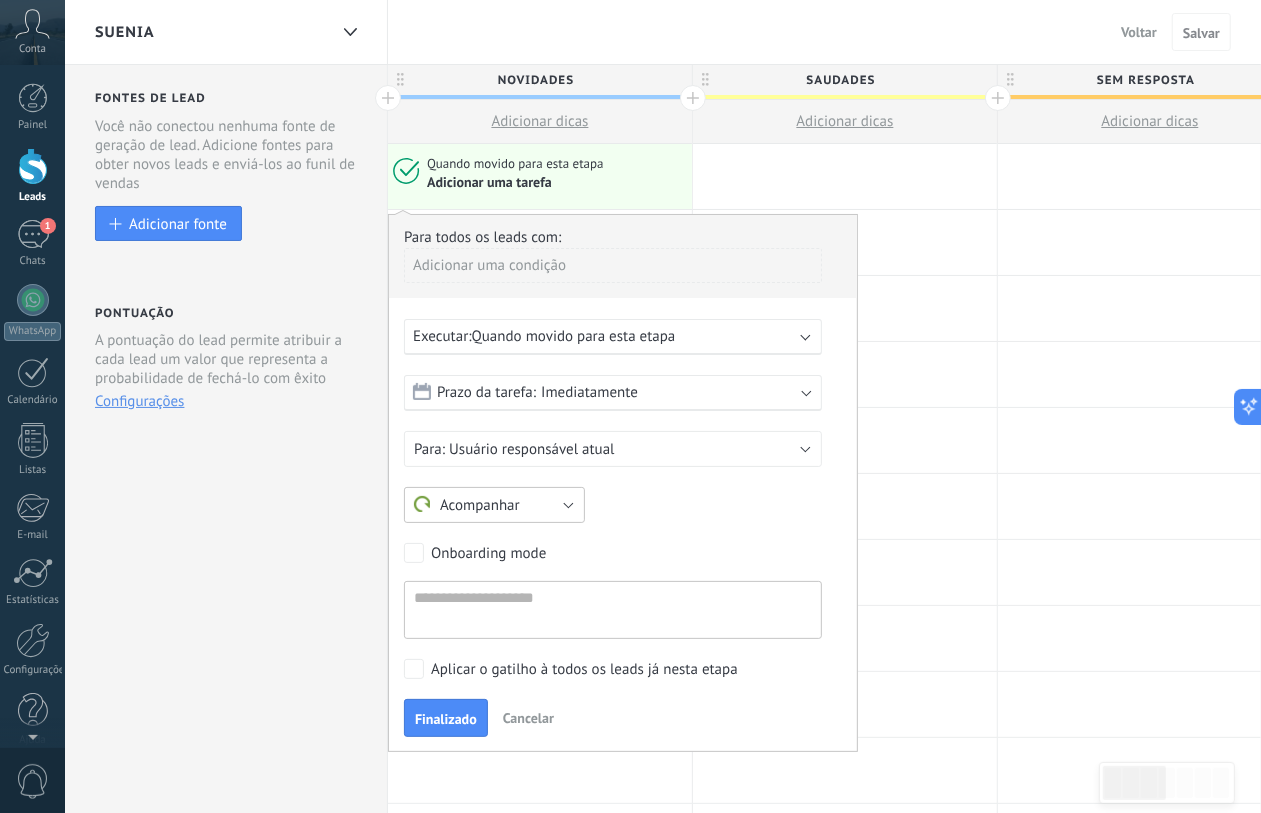 click on "Acompanhar" at bounding box center (494, 505) 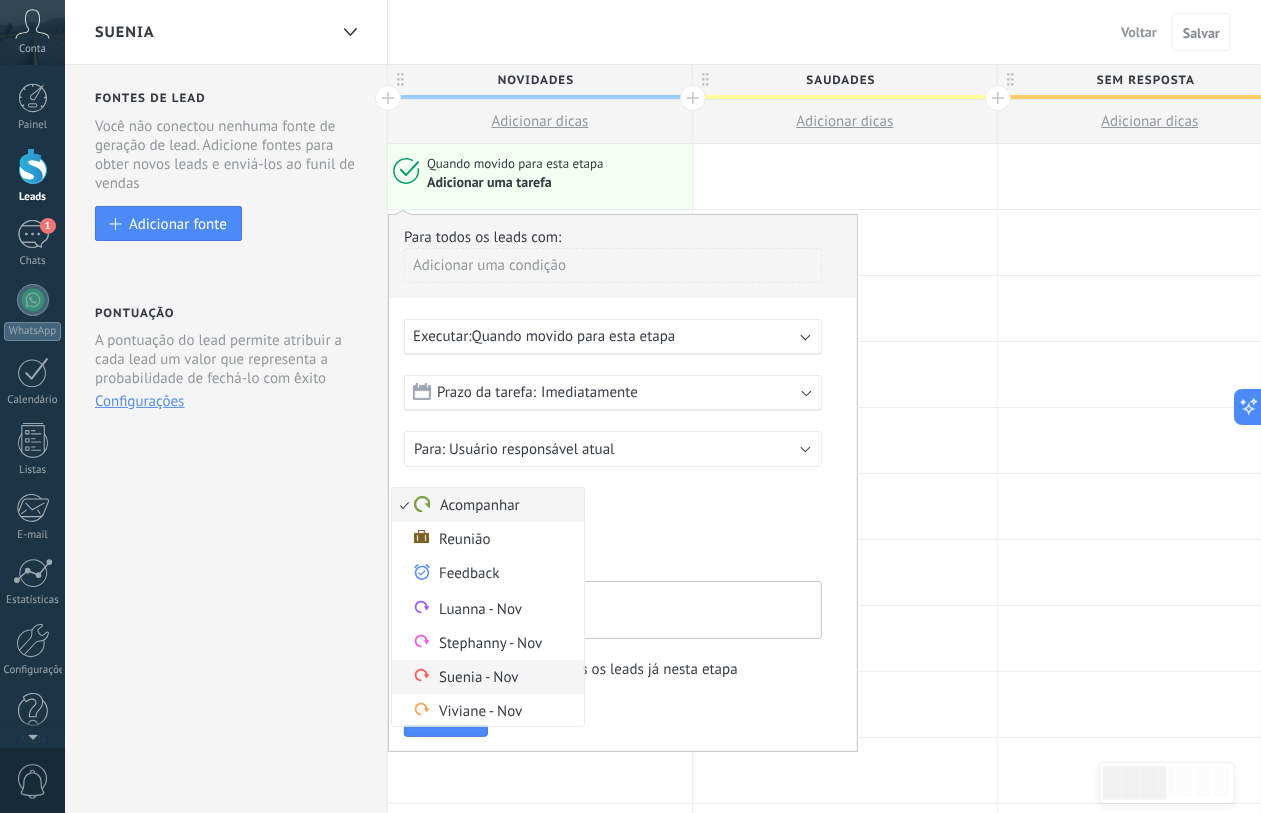 click on "Suenia - Nov" at bounding box center (485, 677) 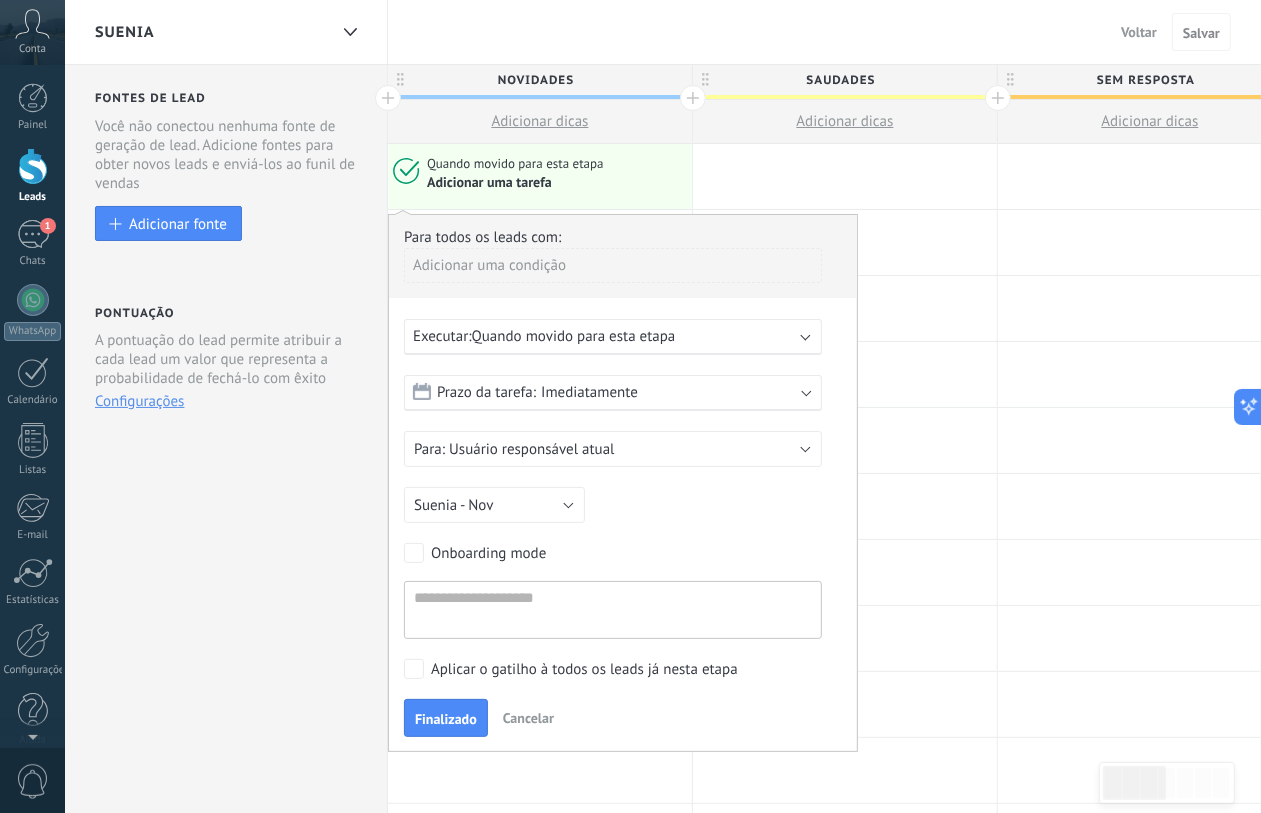 click on "Imediatamente" at bounding box center [589, 392] 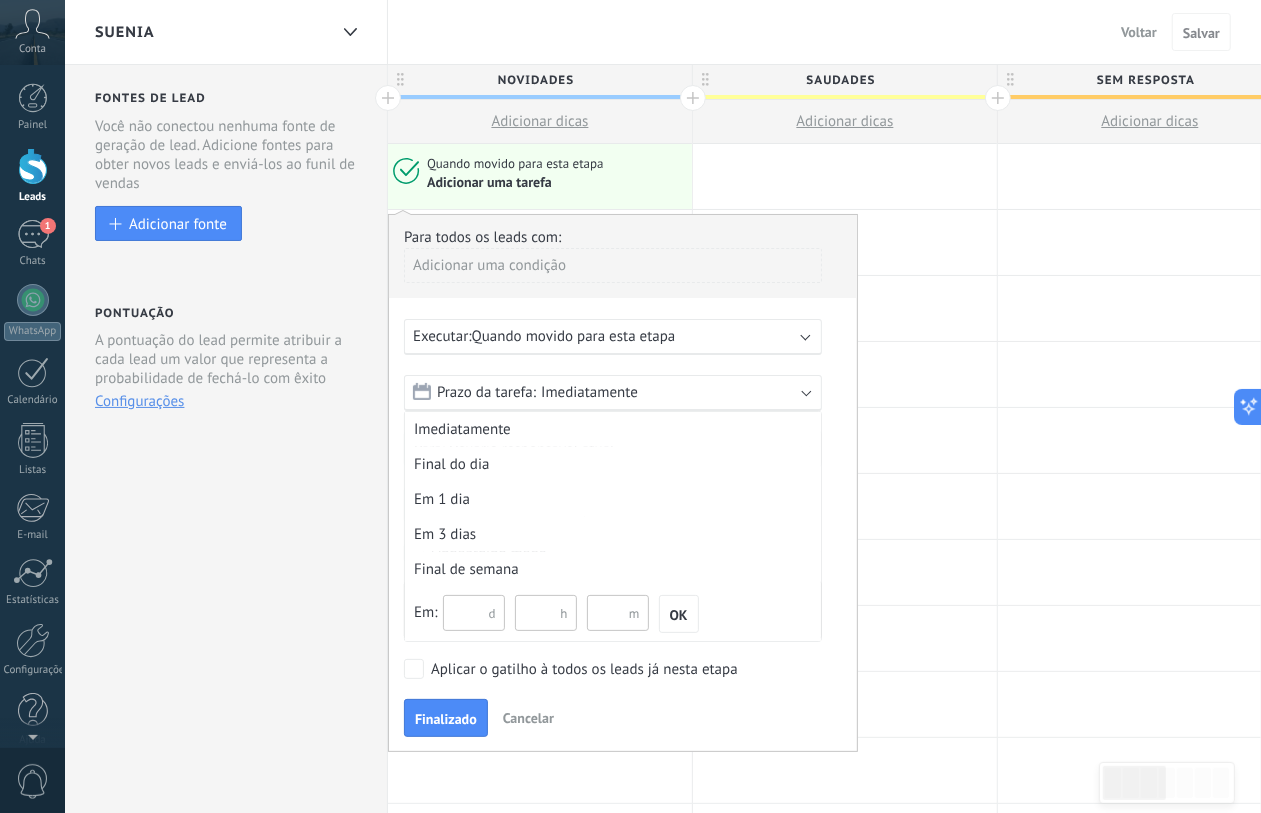 click at bounding box center (474, 613) 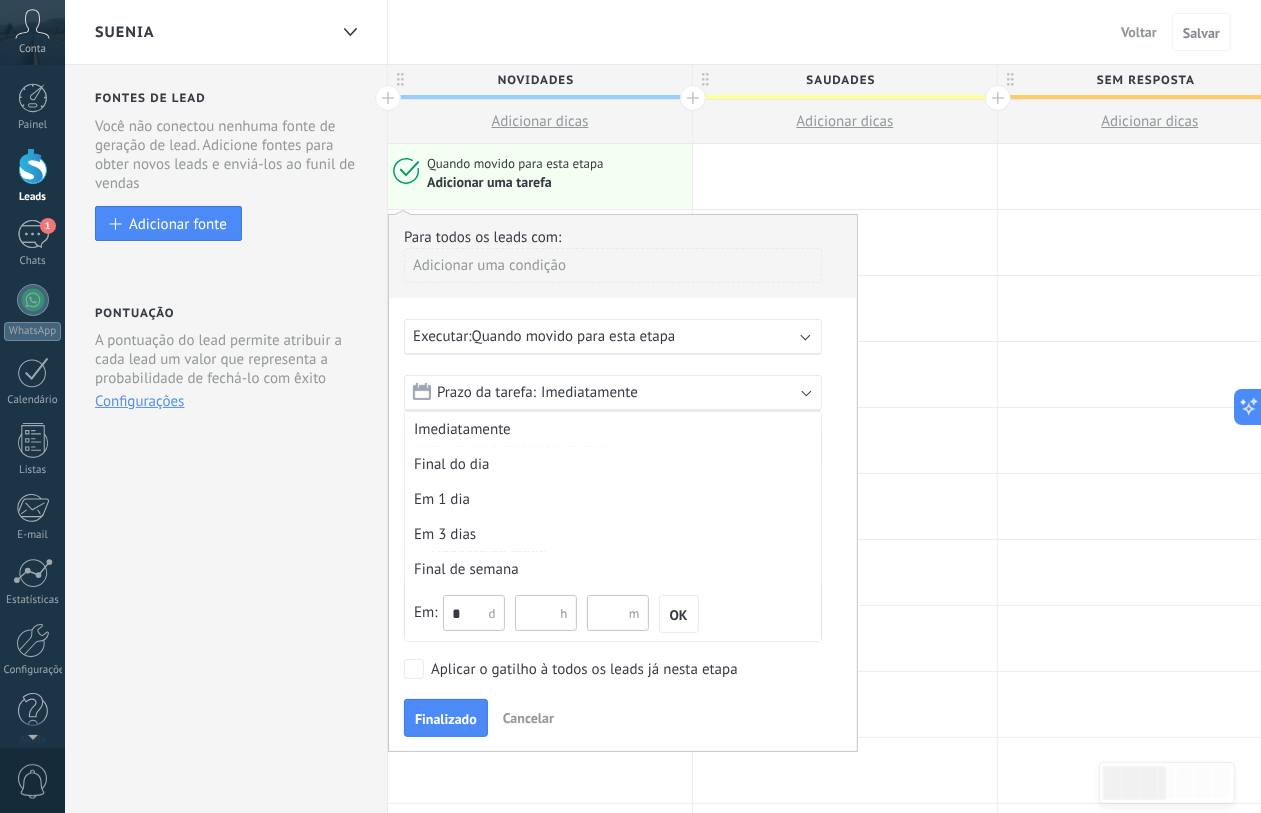 type on "**" 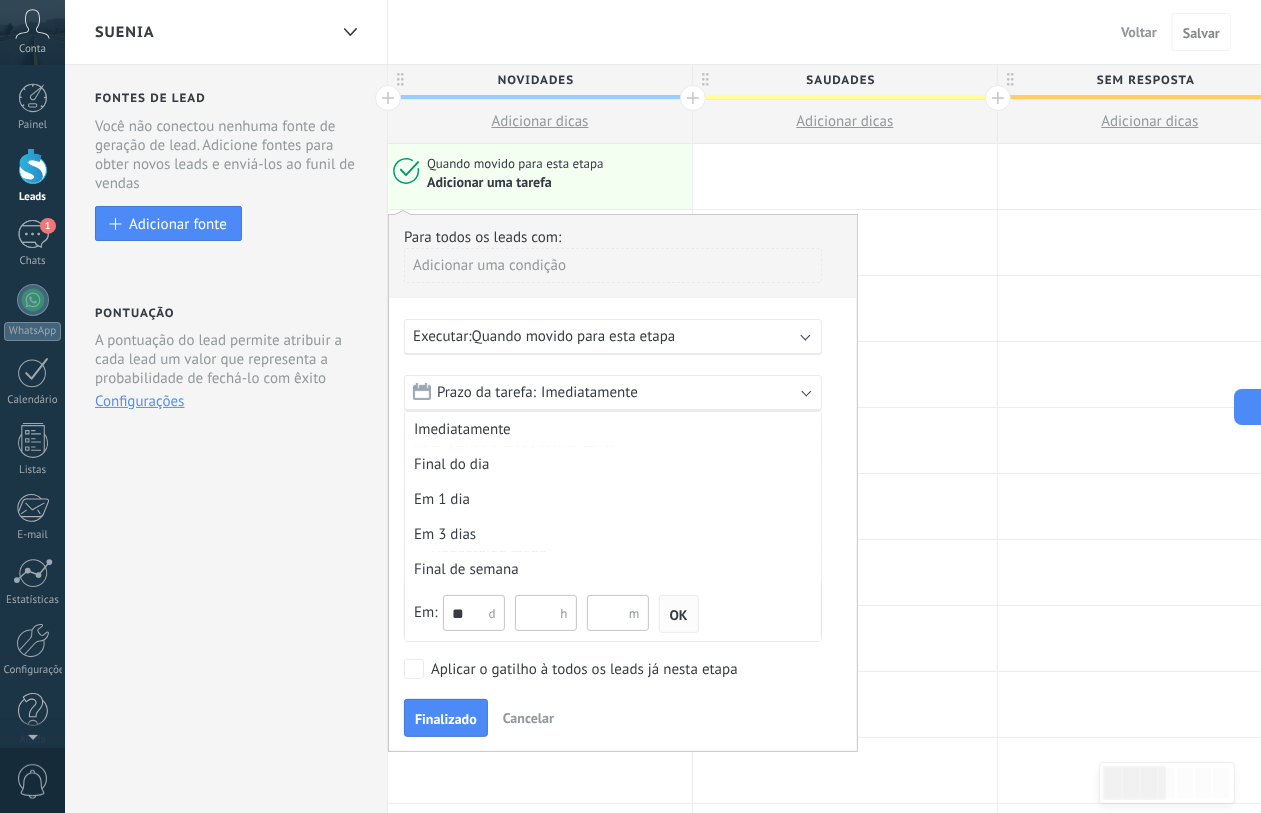 click on "OK" at bounding box center (679, 615) 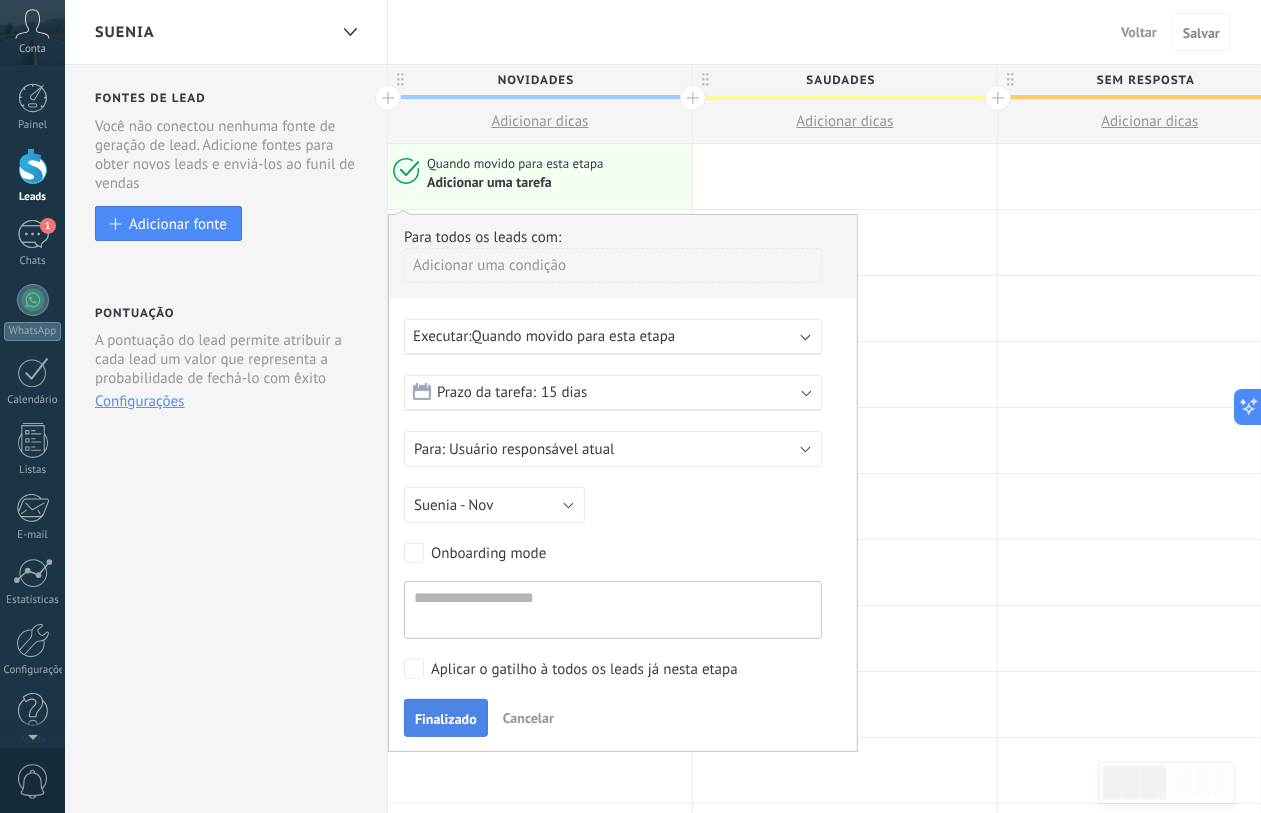 click on "Finalizado" at bounding box center [446, 719] 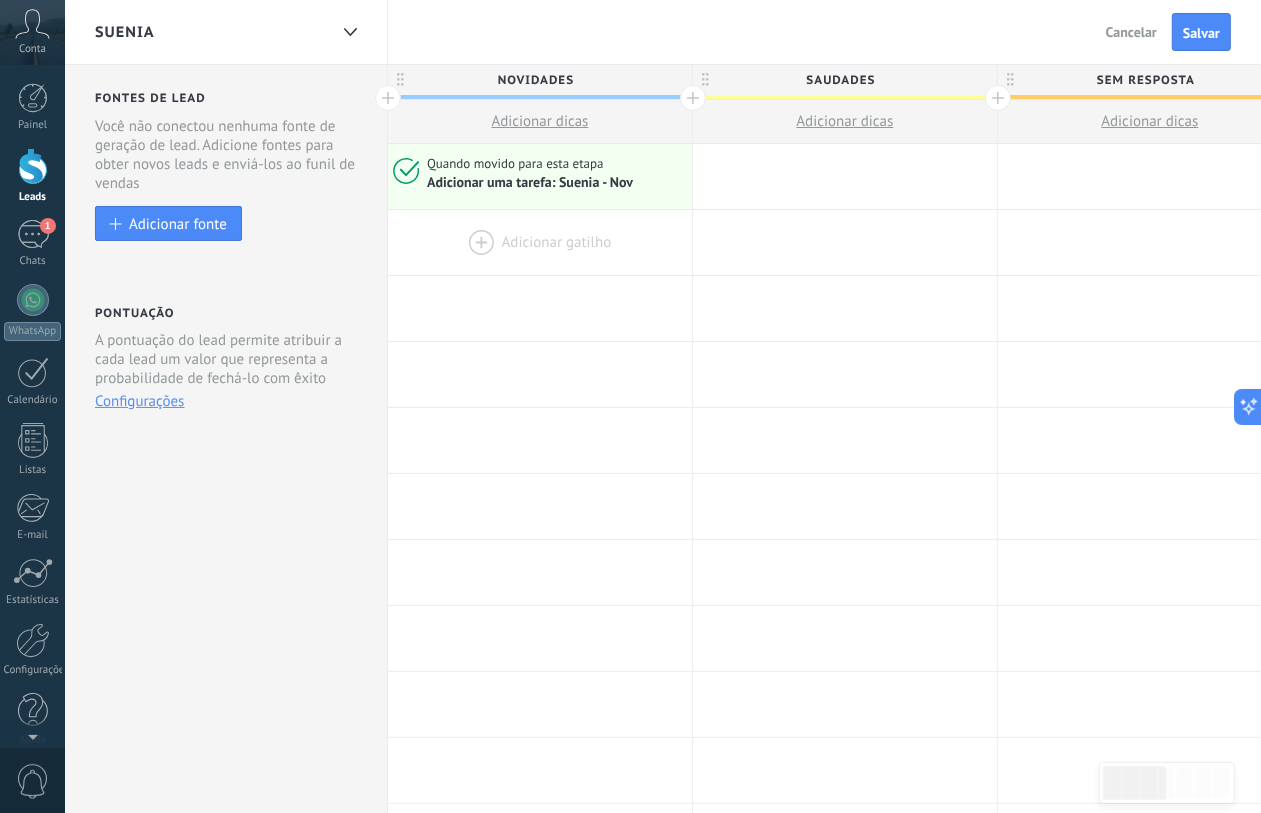 click at bounding box center [540, 242] 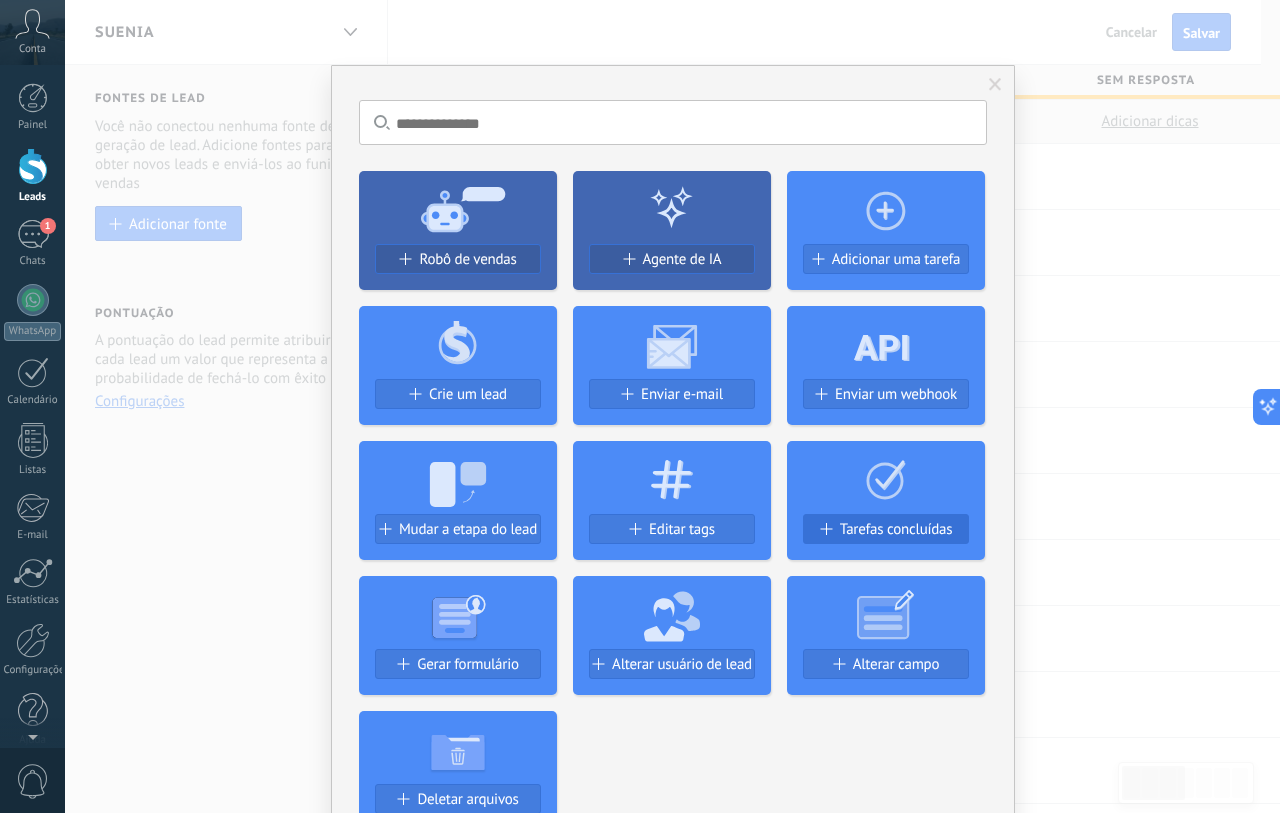 click on "Tarefas concluídas" at bounding box center (896, 529) 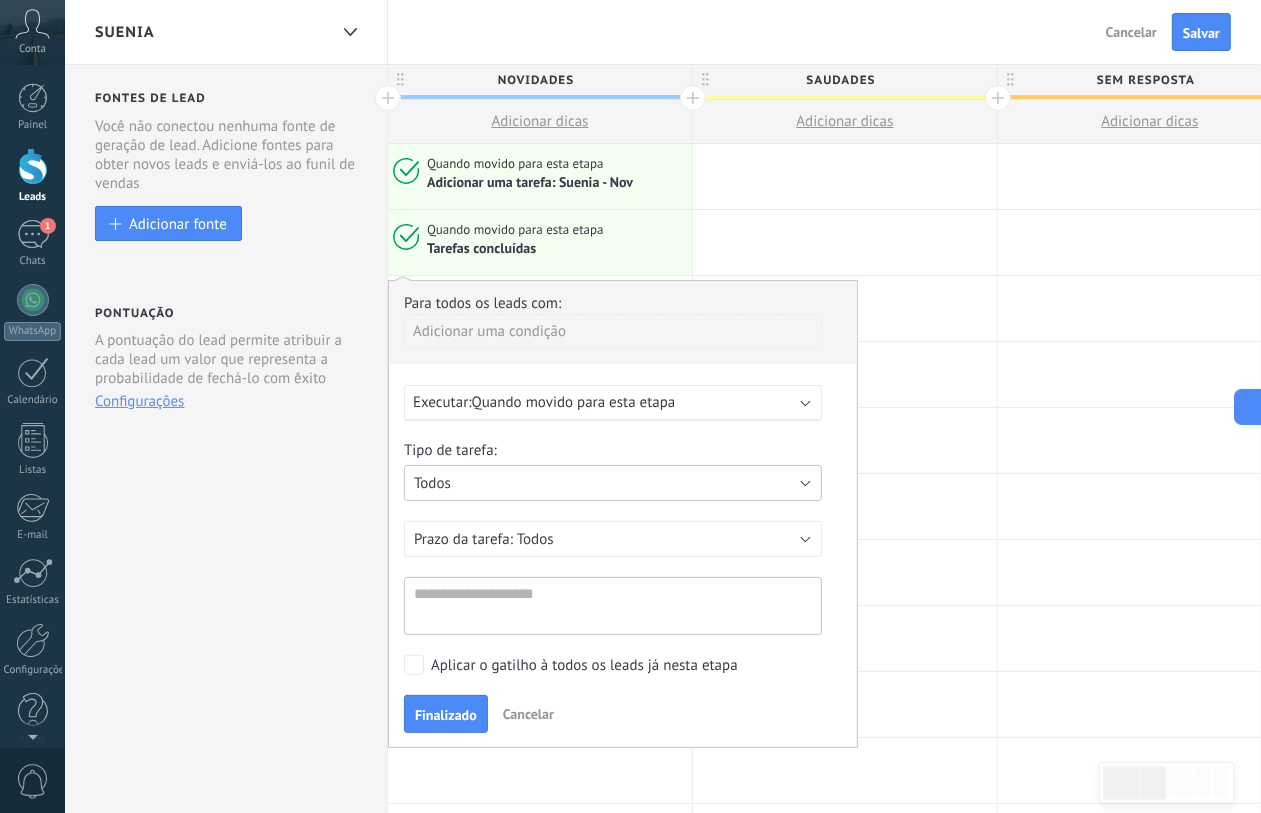 click on "Todos" at bounding box center [613, 483] 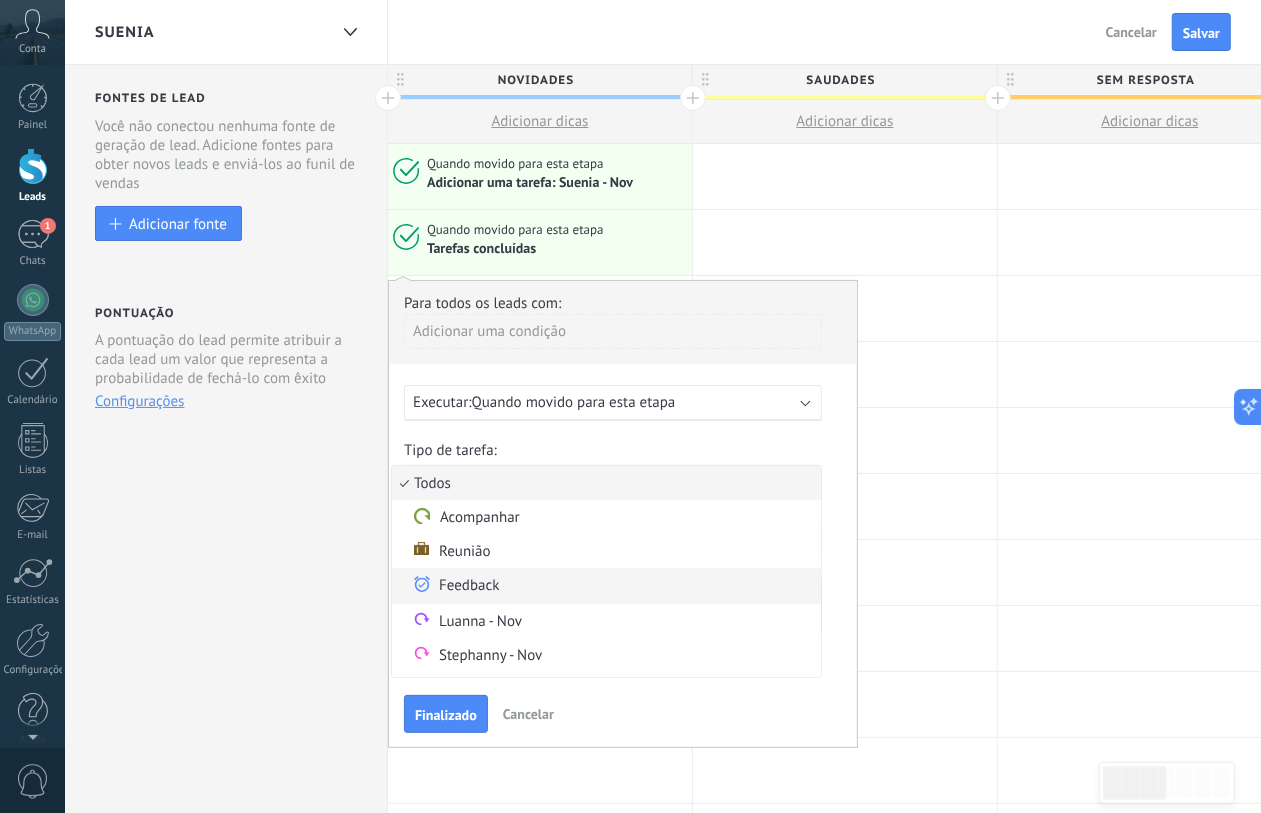click on "Feedback" at bounding box center (606, 586) 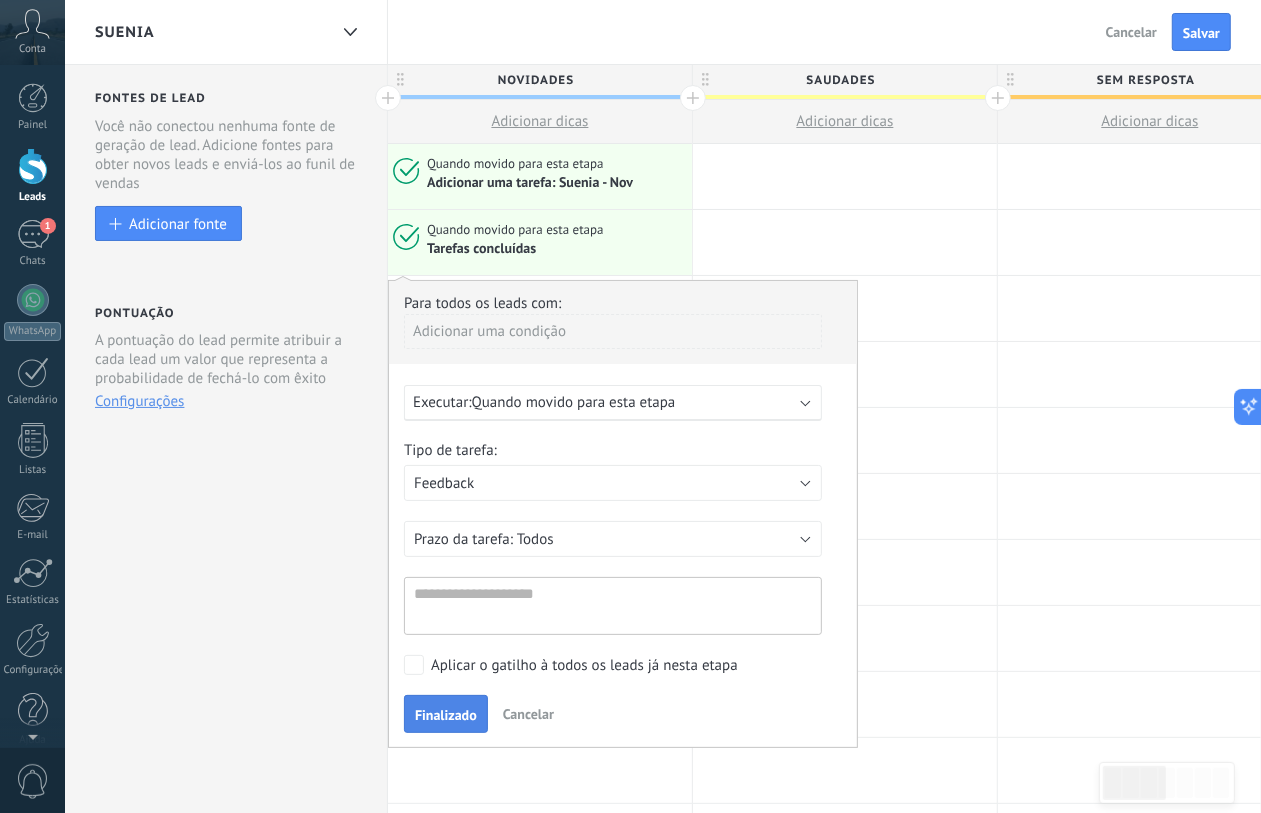click on "Finalizado" at bounding box center [446, 714] 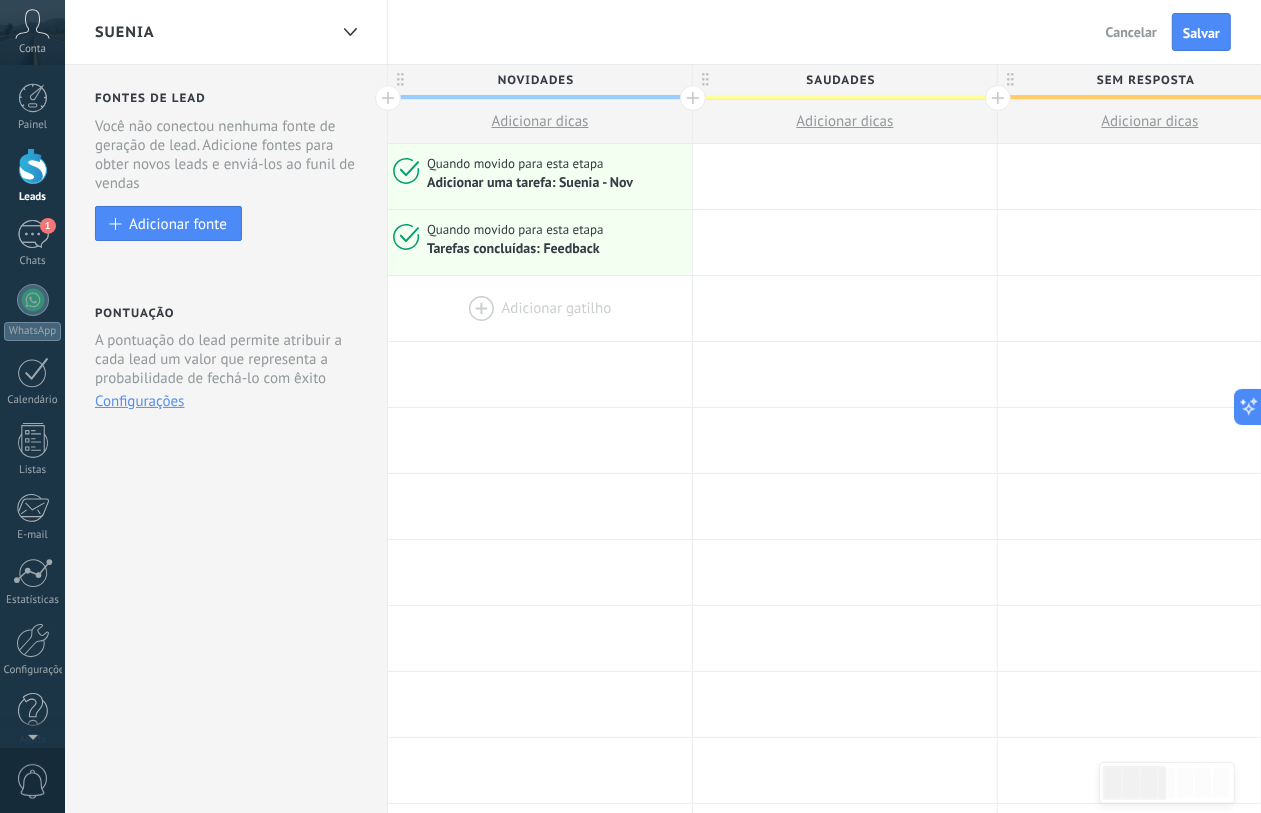 click at bounding box center [540, 308] 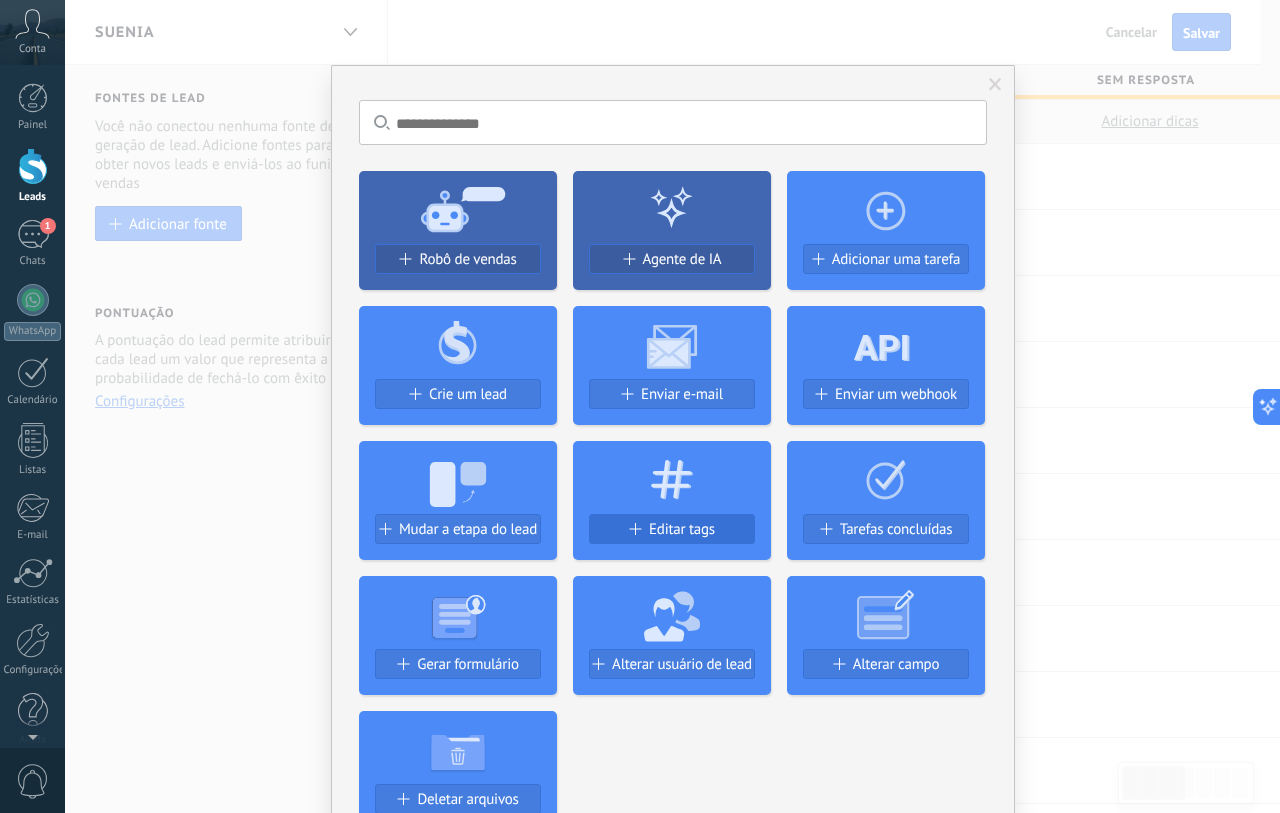 click on "Editar tags" at bounding box center [672, 529] 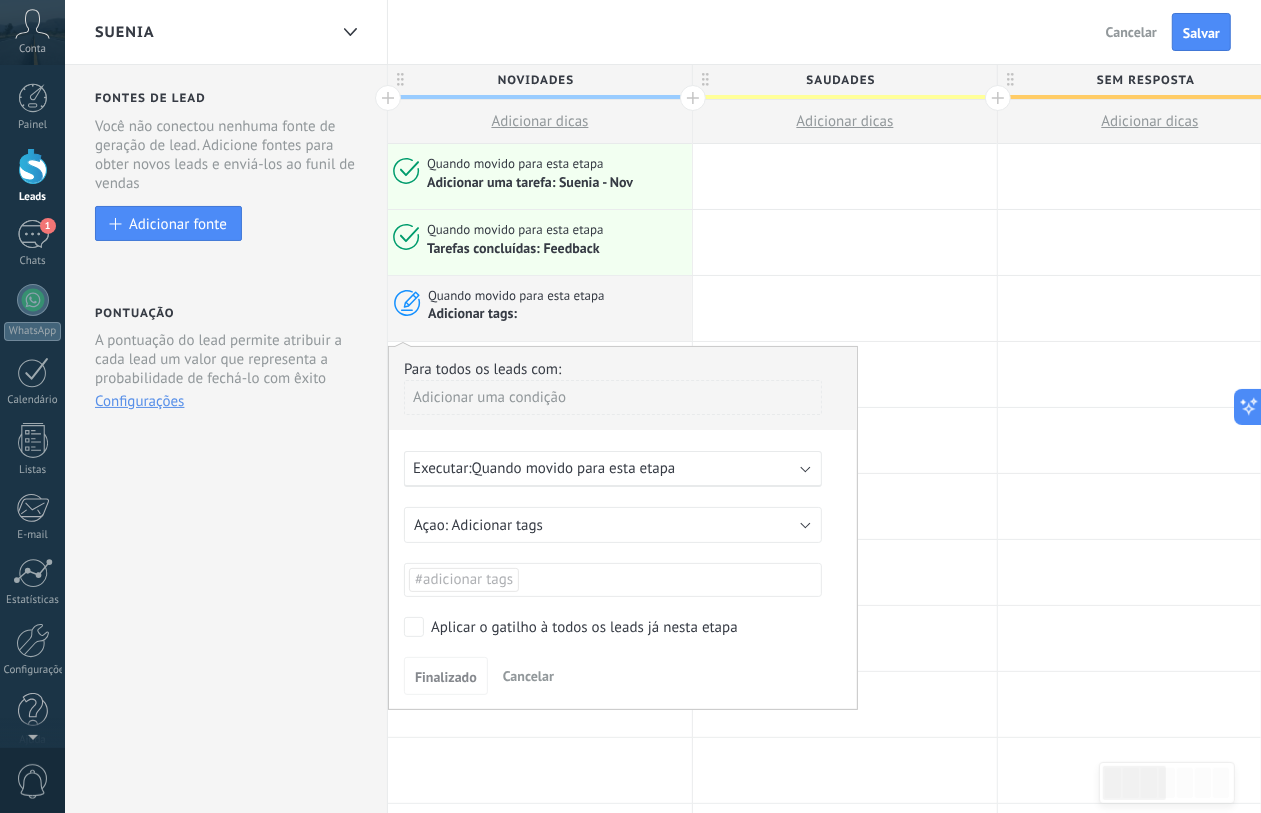 click on "#adicionar tags" at bounding box center [613, 580] 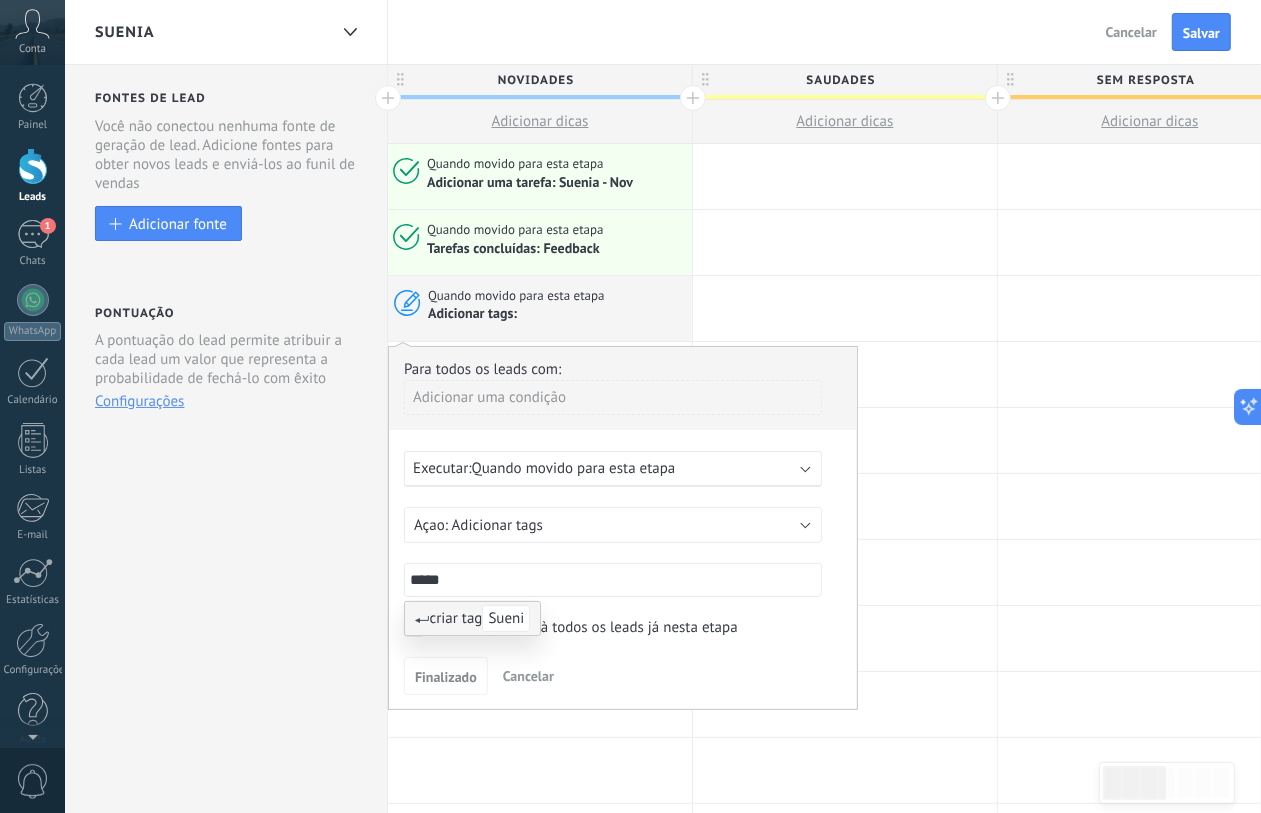 type on "******" 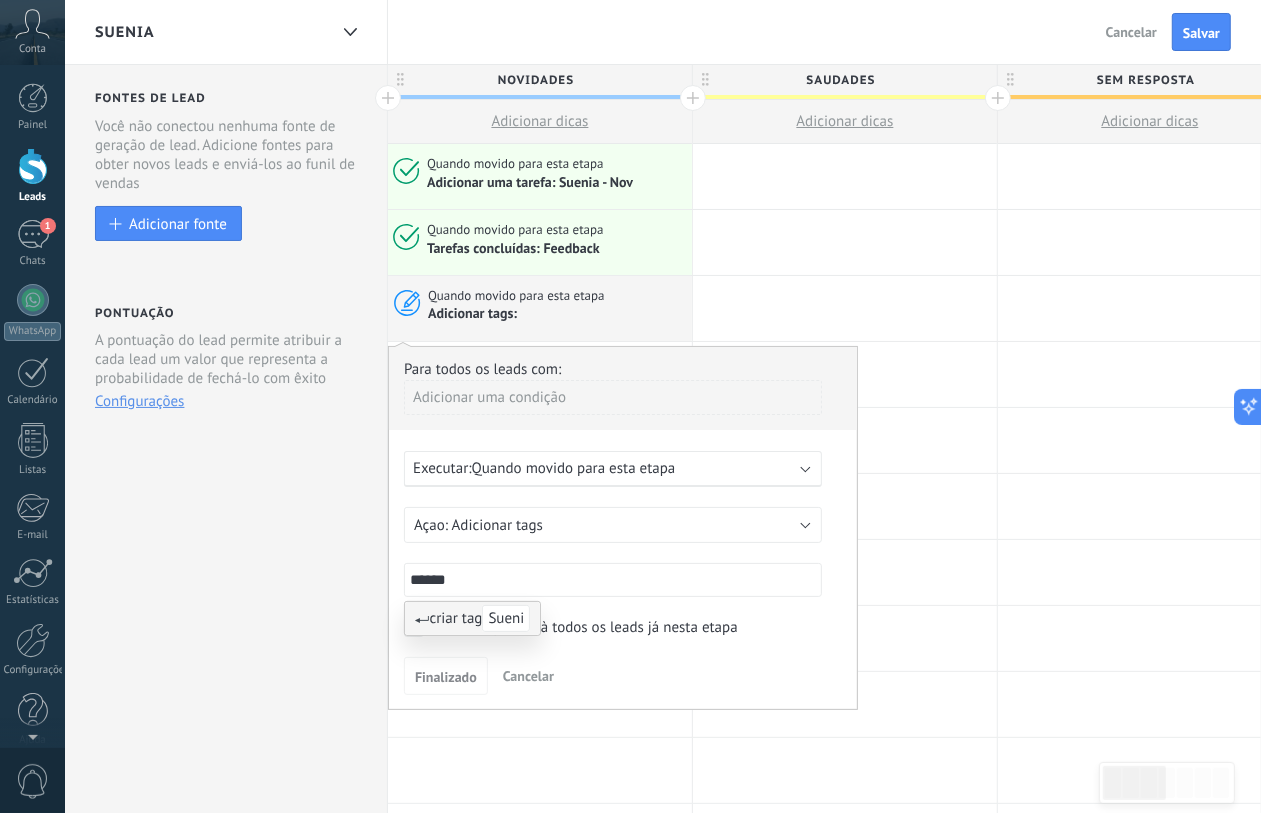 type 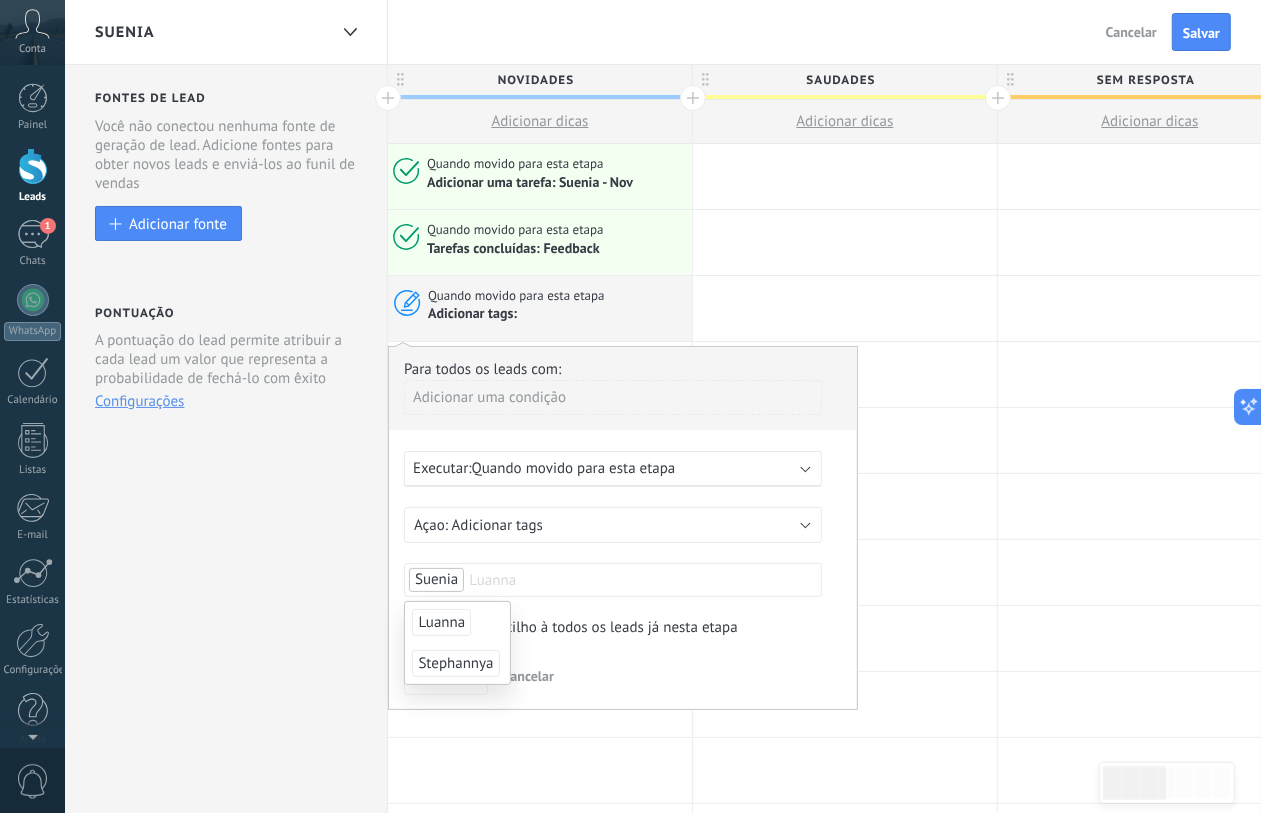 click on "Finalizado Cancelar" at bounding box center (623, 675) 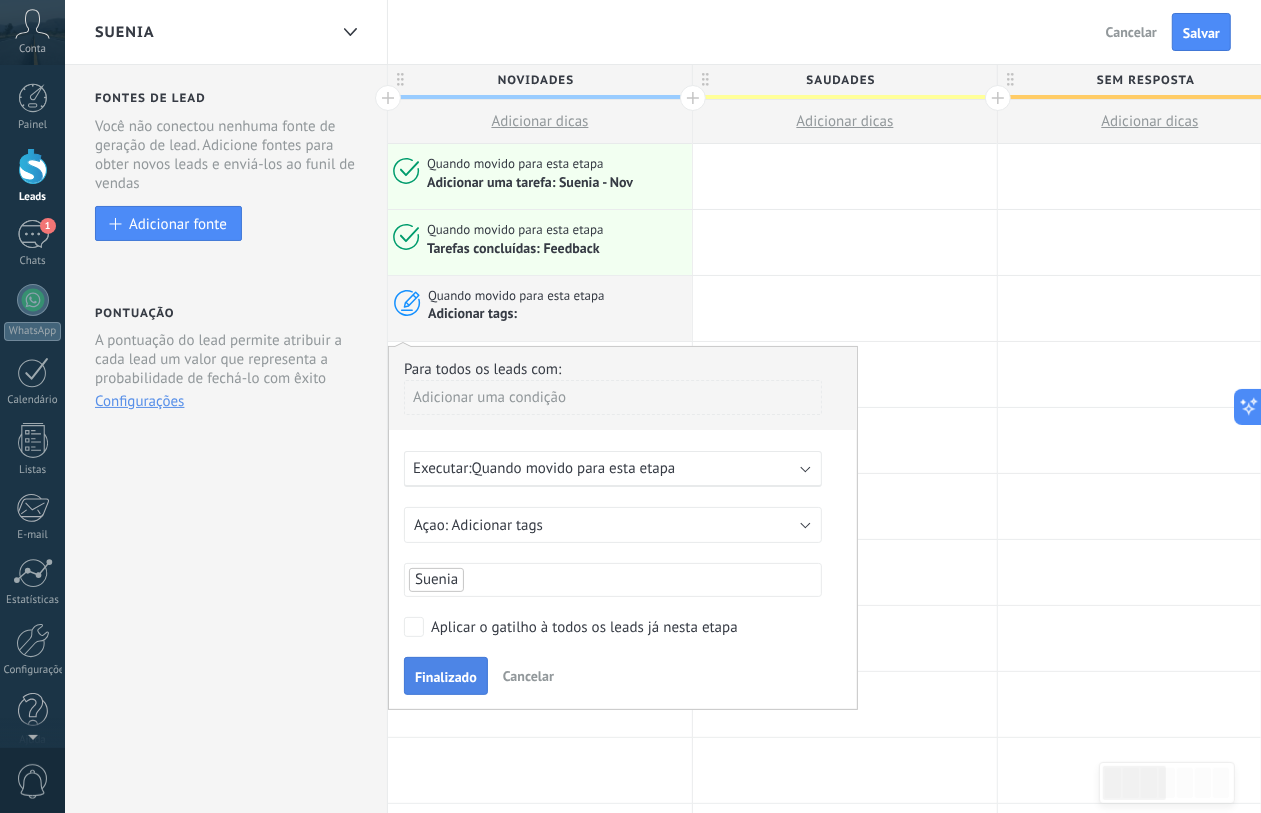 click on "Finalizado" at bounding box center (446, 677) 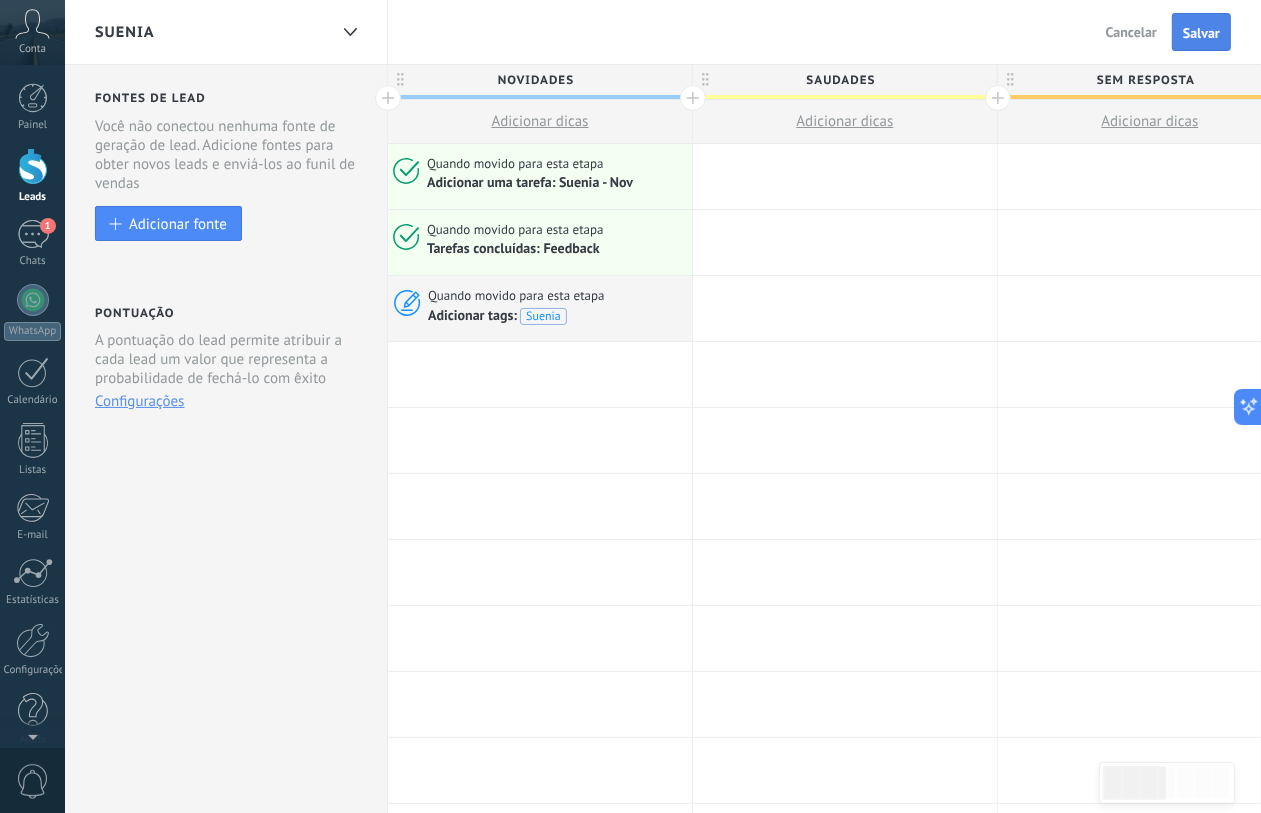 click on "Salvar" at bounding box center (1201, 32) 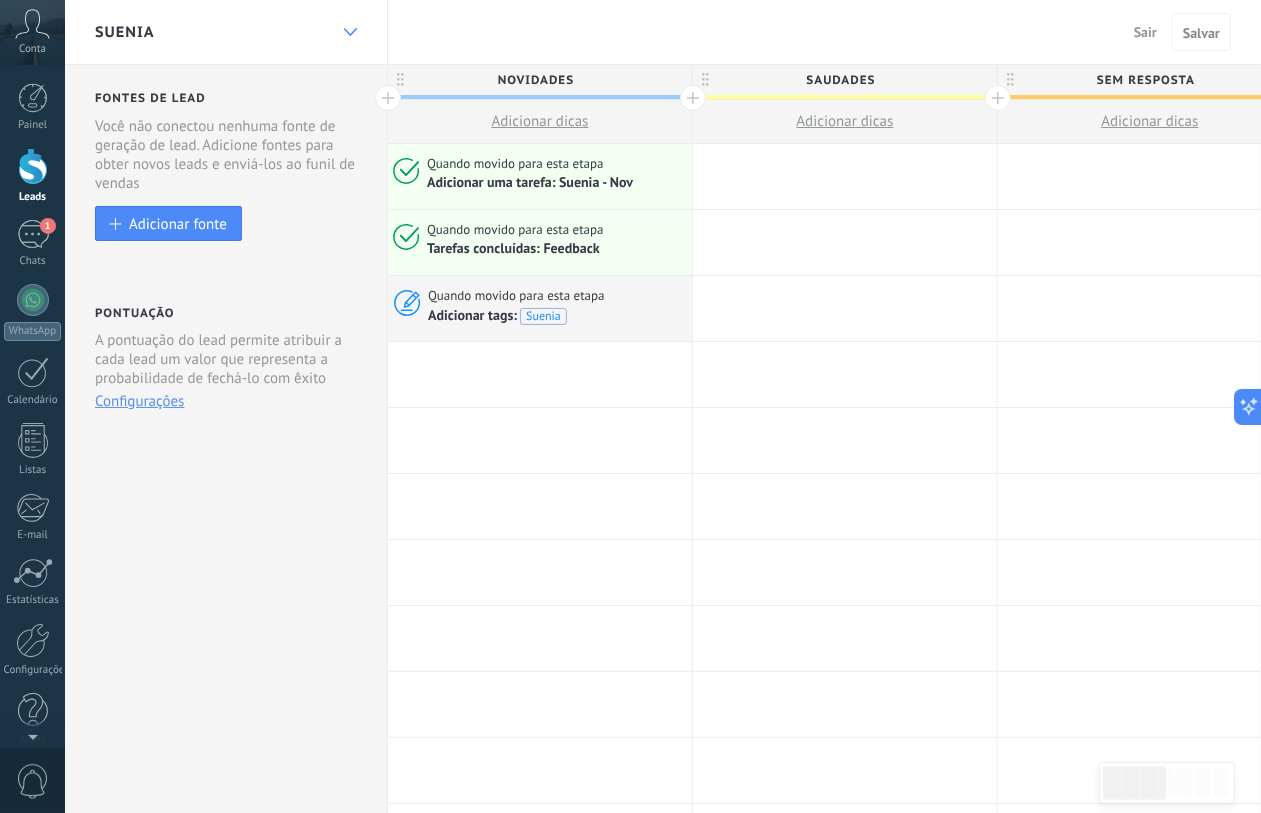click at bounding box center [350, 32] 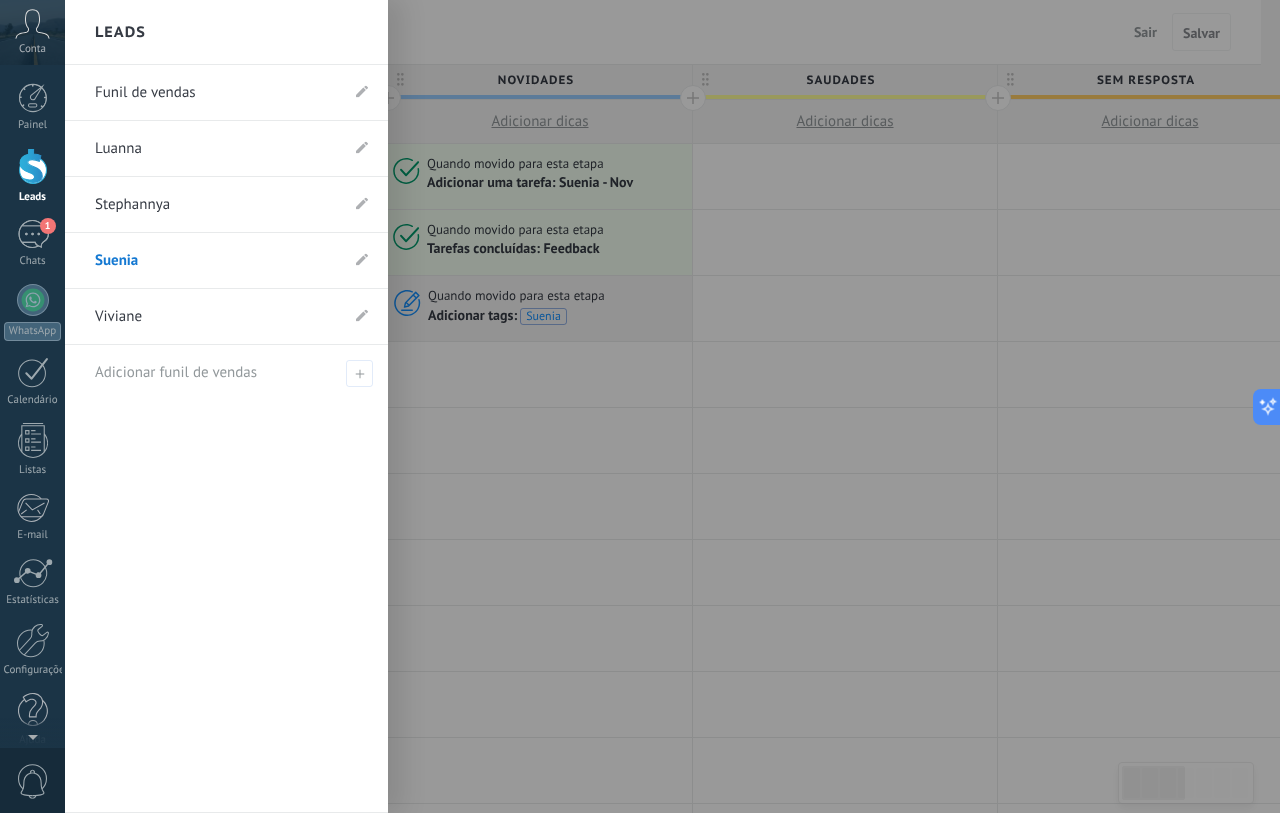 click on "Viviane" at bounding box center (216, 317) 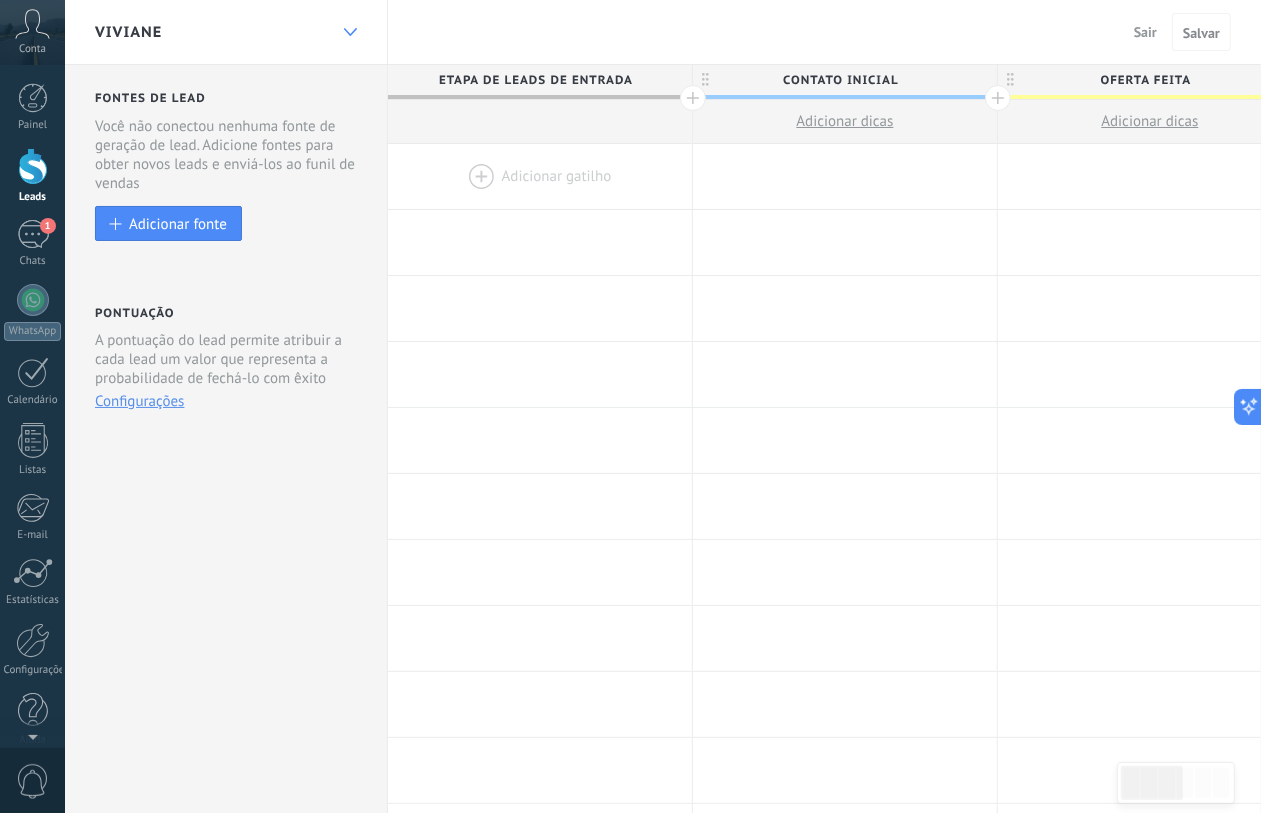click at bounding box center [350, 32] 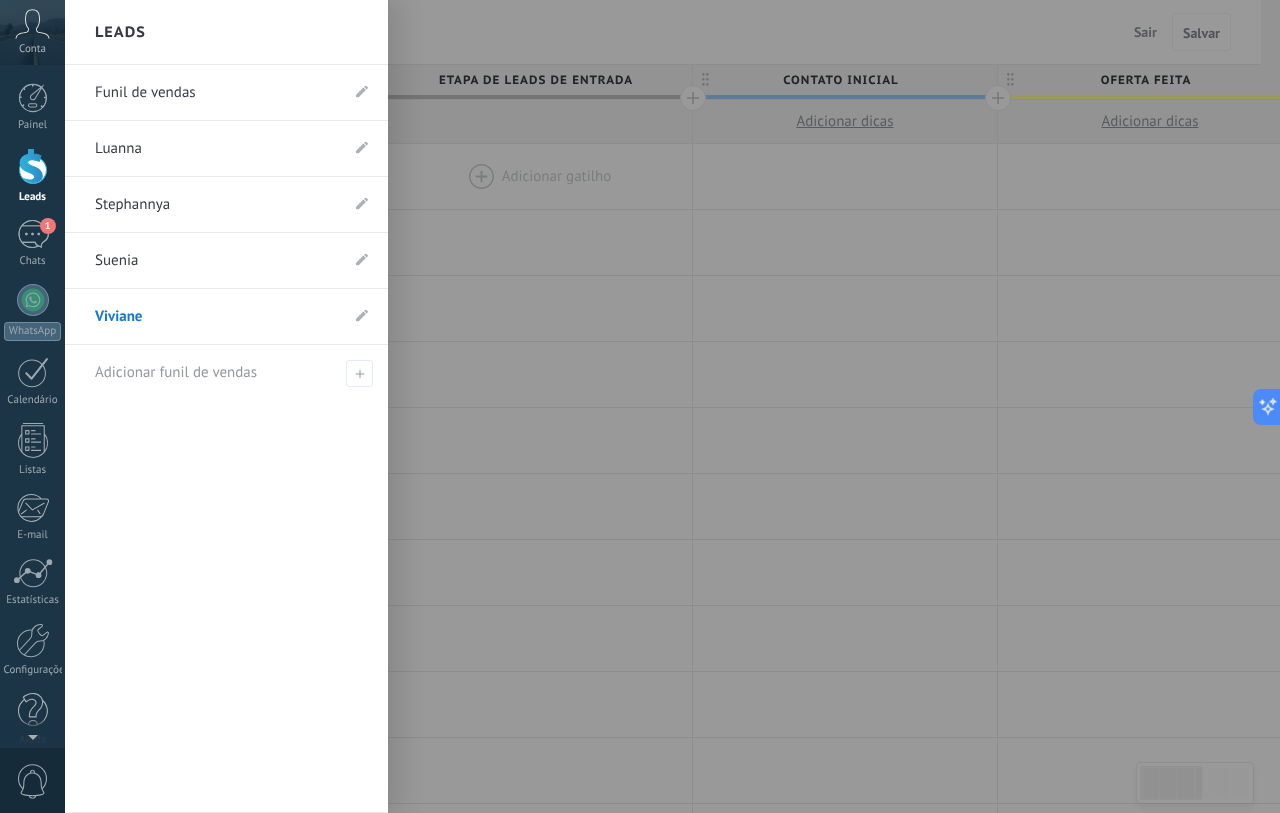 drag, startPoint x: 967, startPoint y: 148, endPoint x: 1090, endPoint y: 126, distance: 124.95199 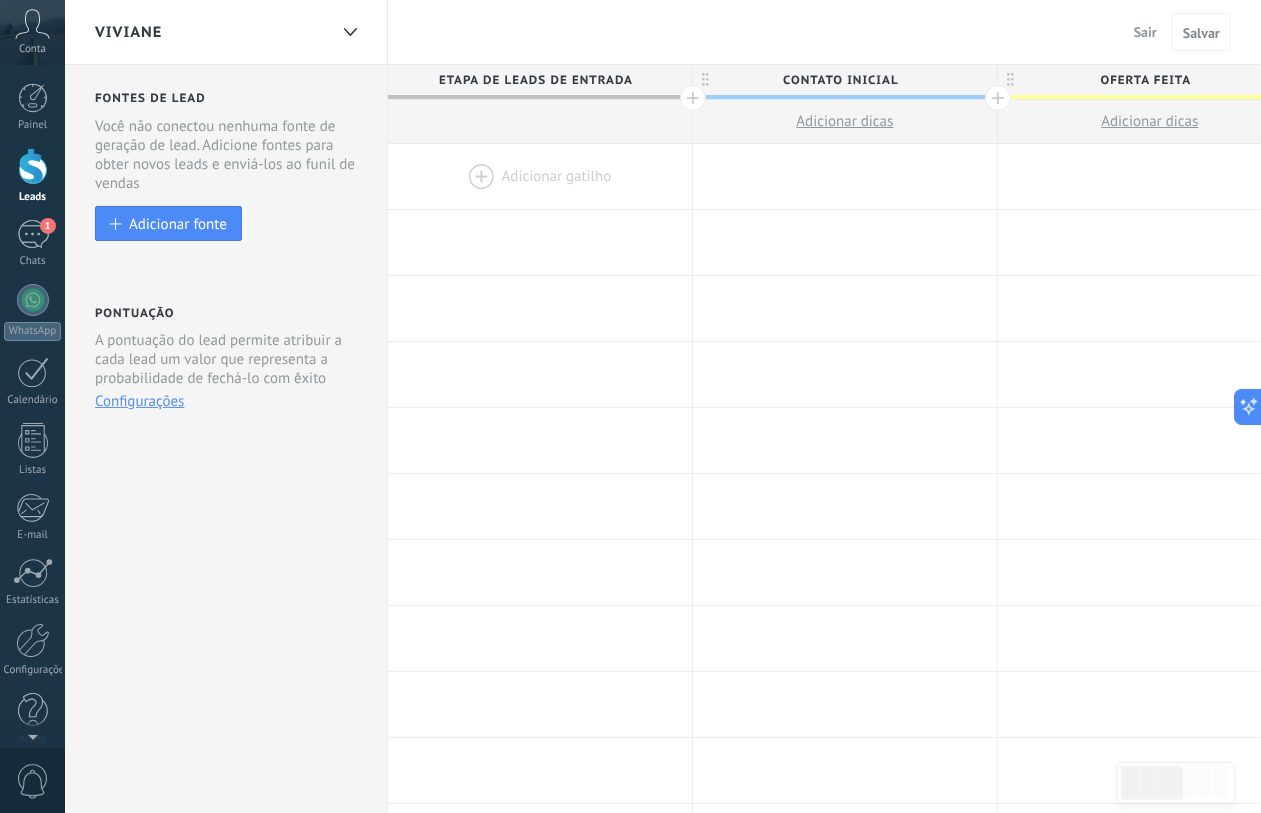 click on "Sair" at bounding box center (1145, 32) 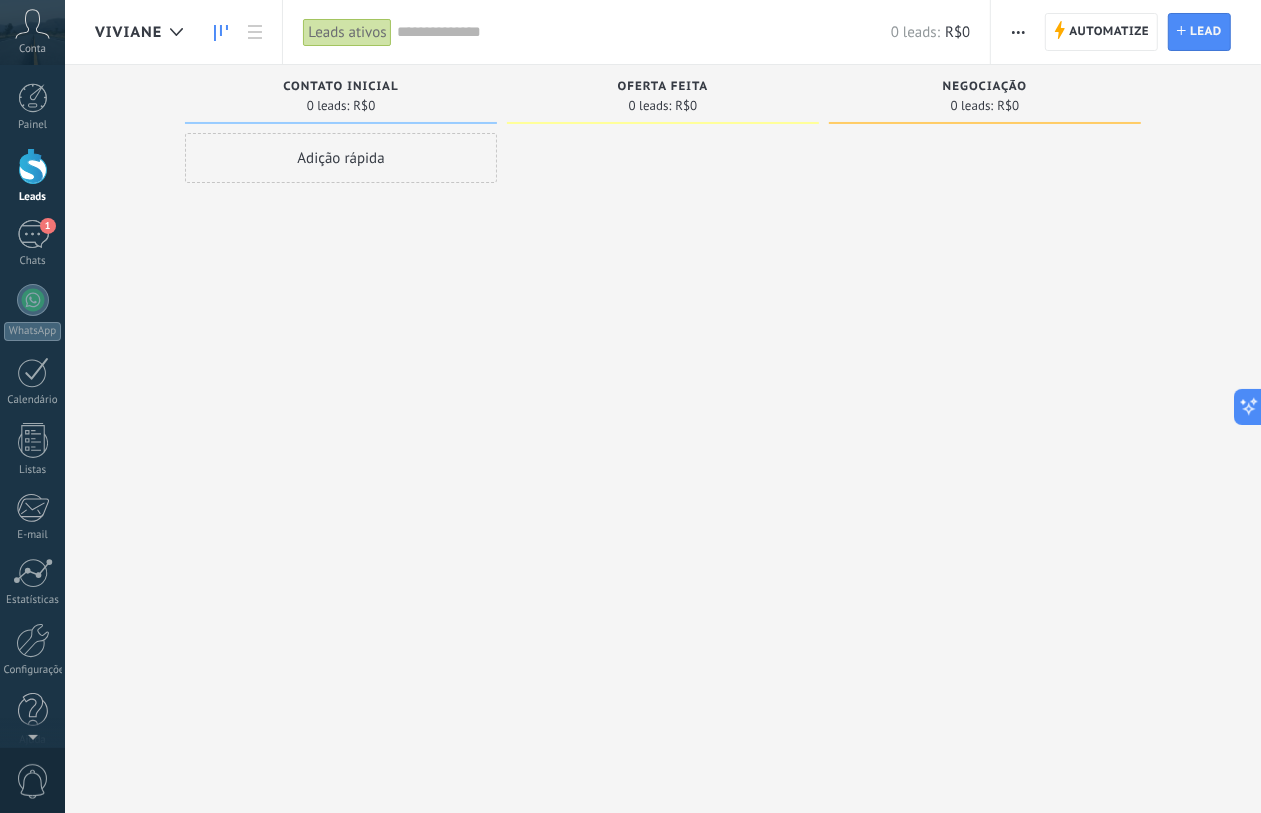click 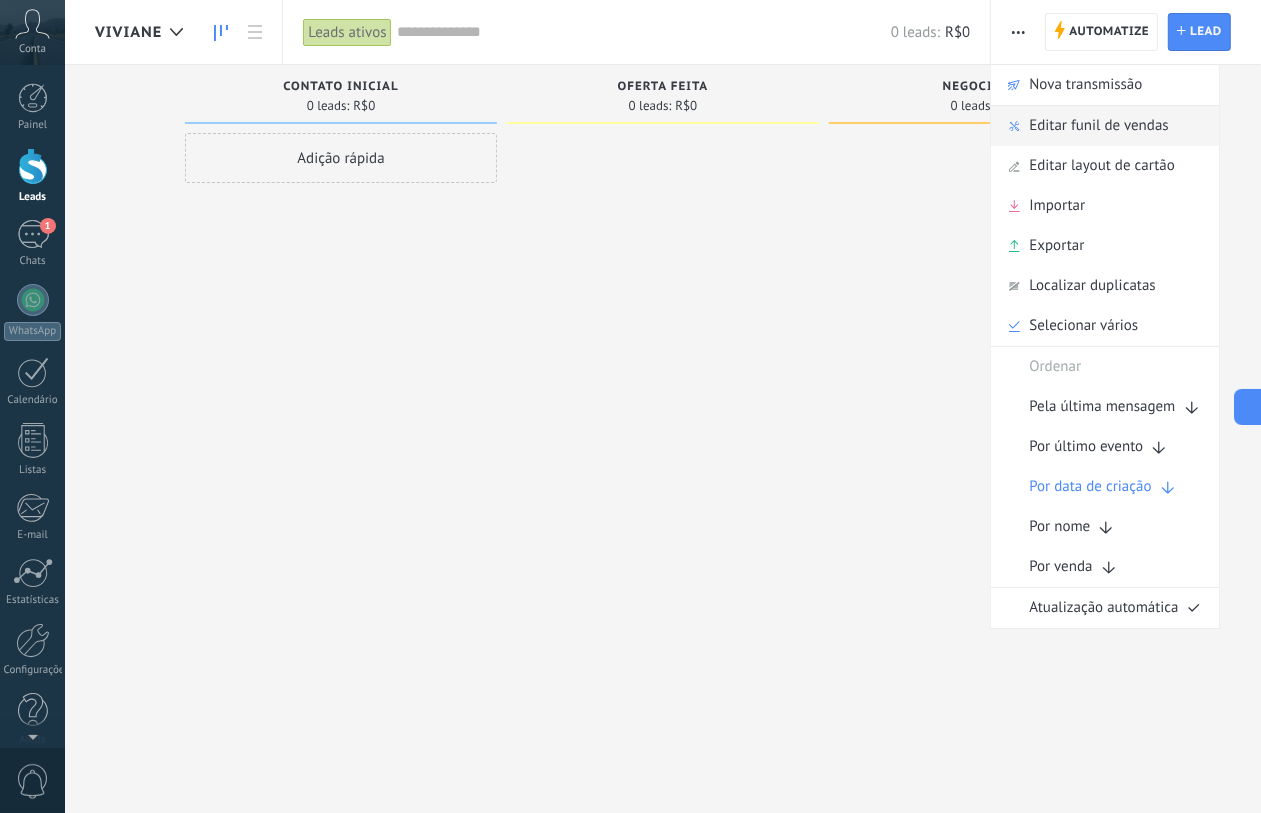 click on "Editar funil de vendas" at bounding box center [1098, 126] 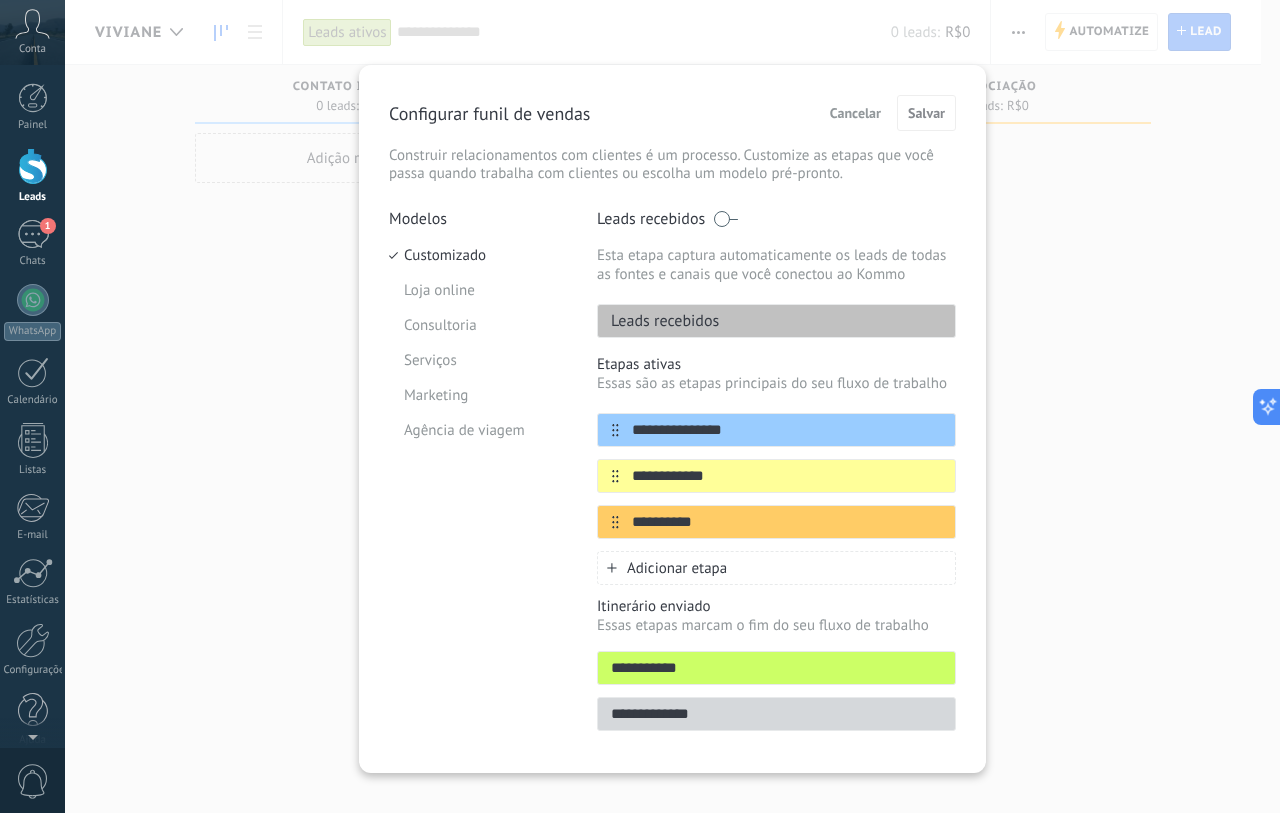 click at bounding box center [725, 219] 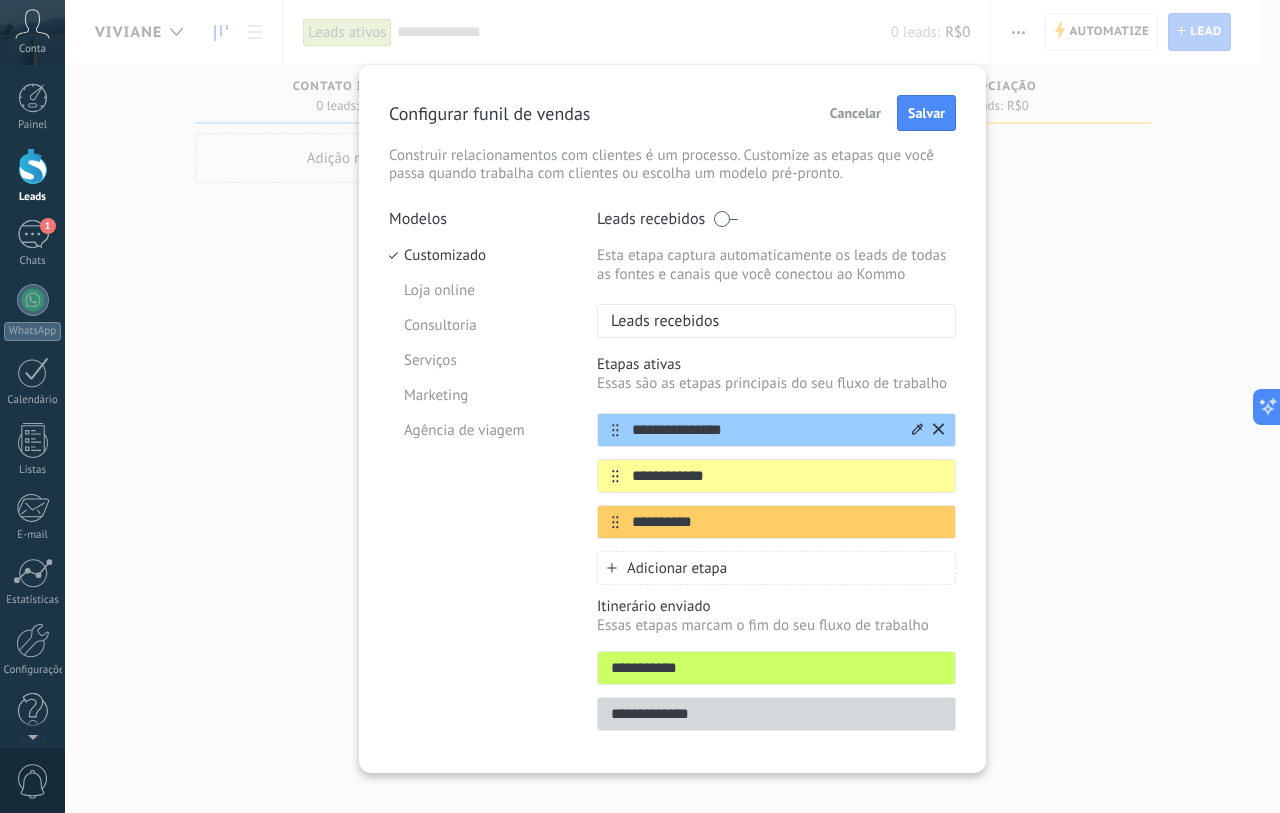click on "**********" at bounding box center [764, 430] 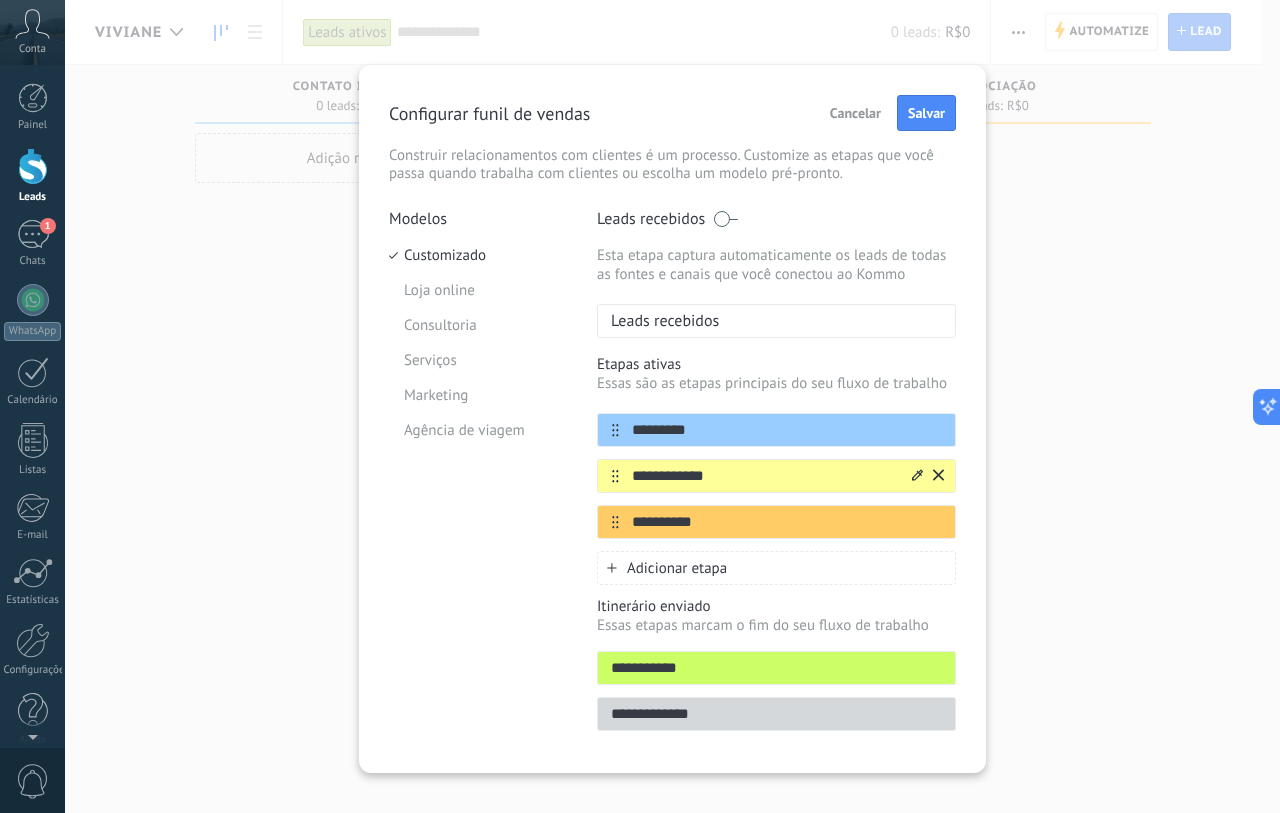 type on "*********" 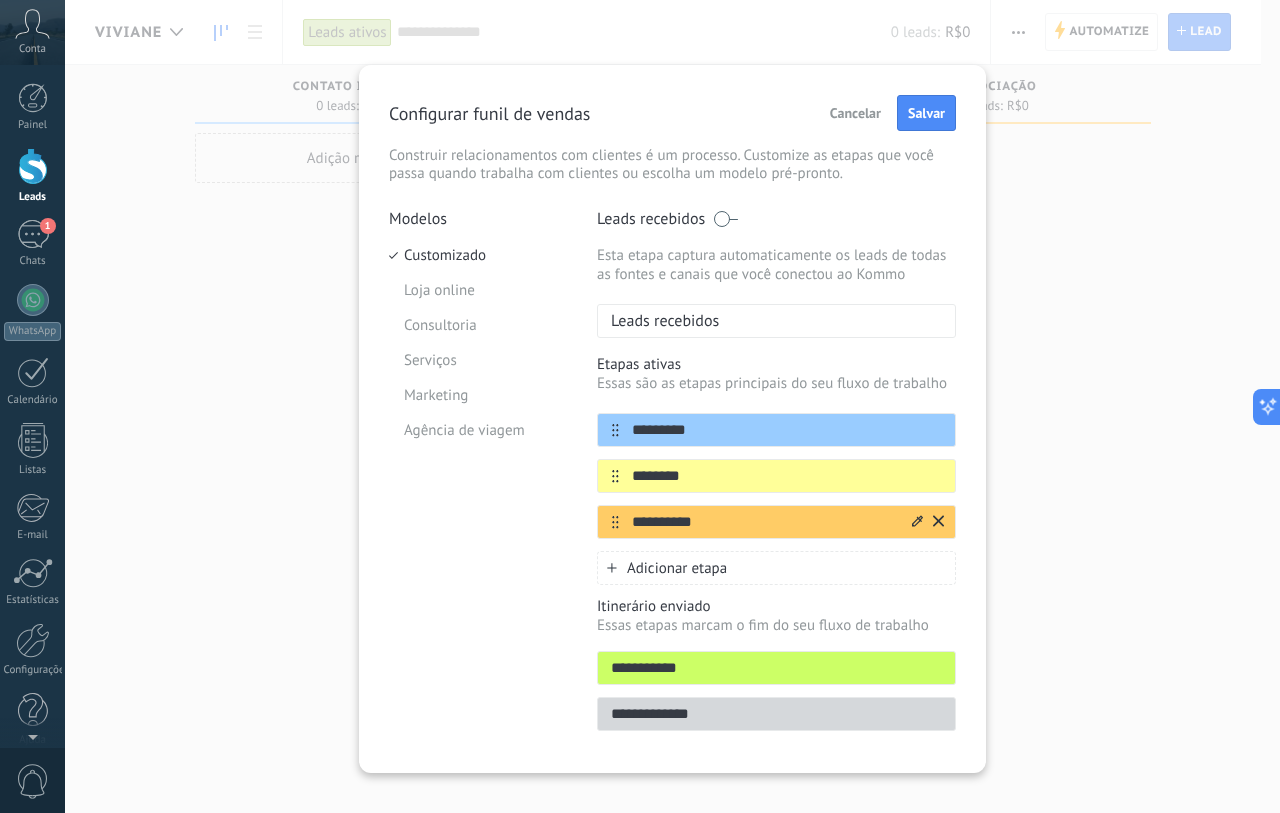 type on "********" 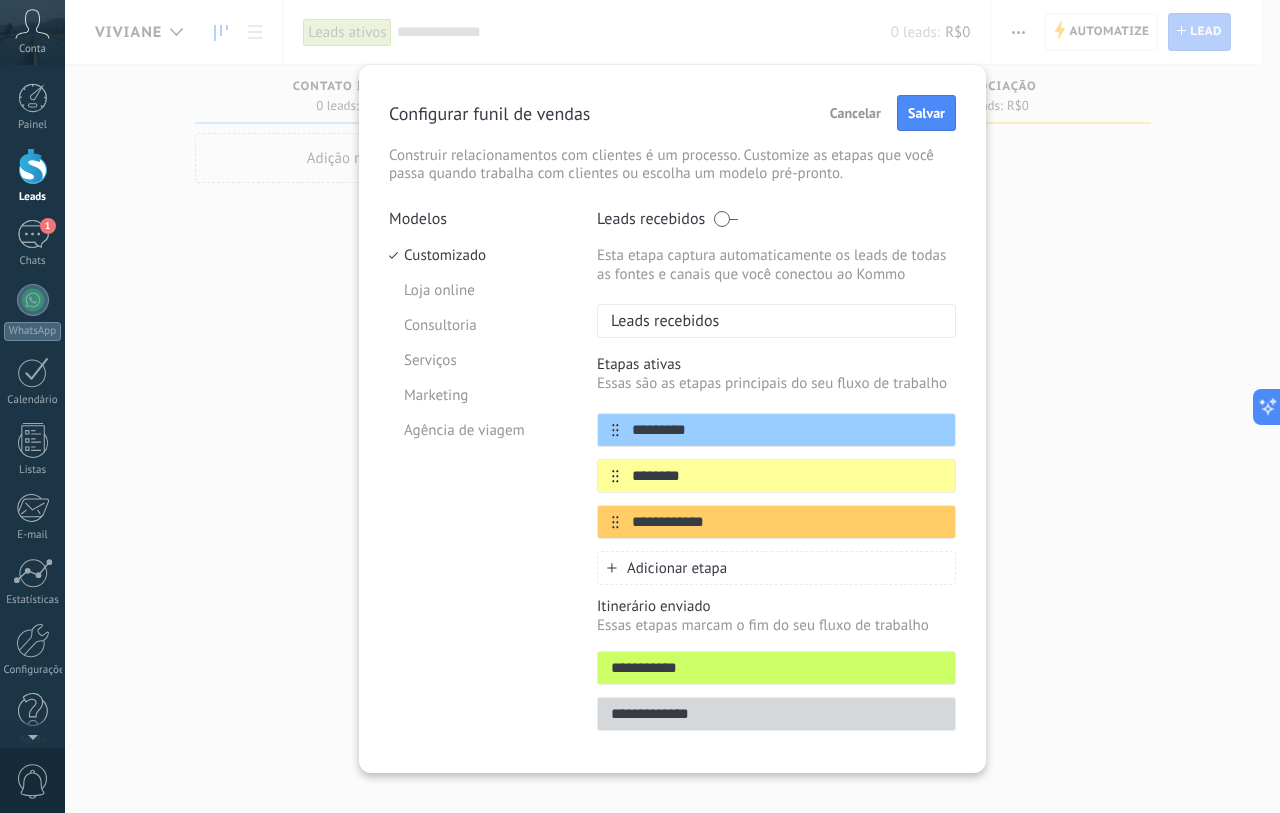 type on "**********" 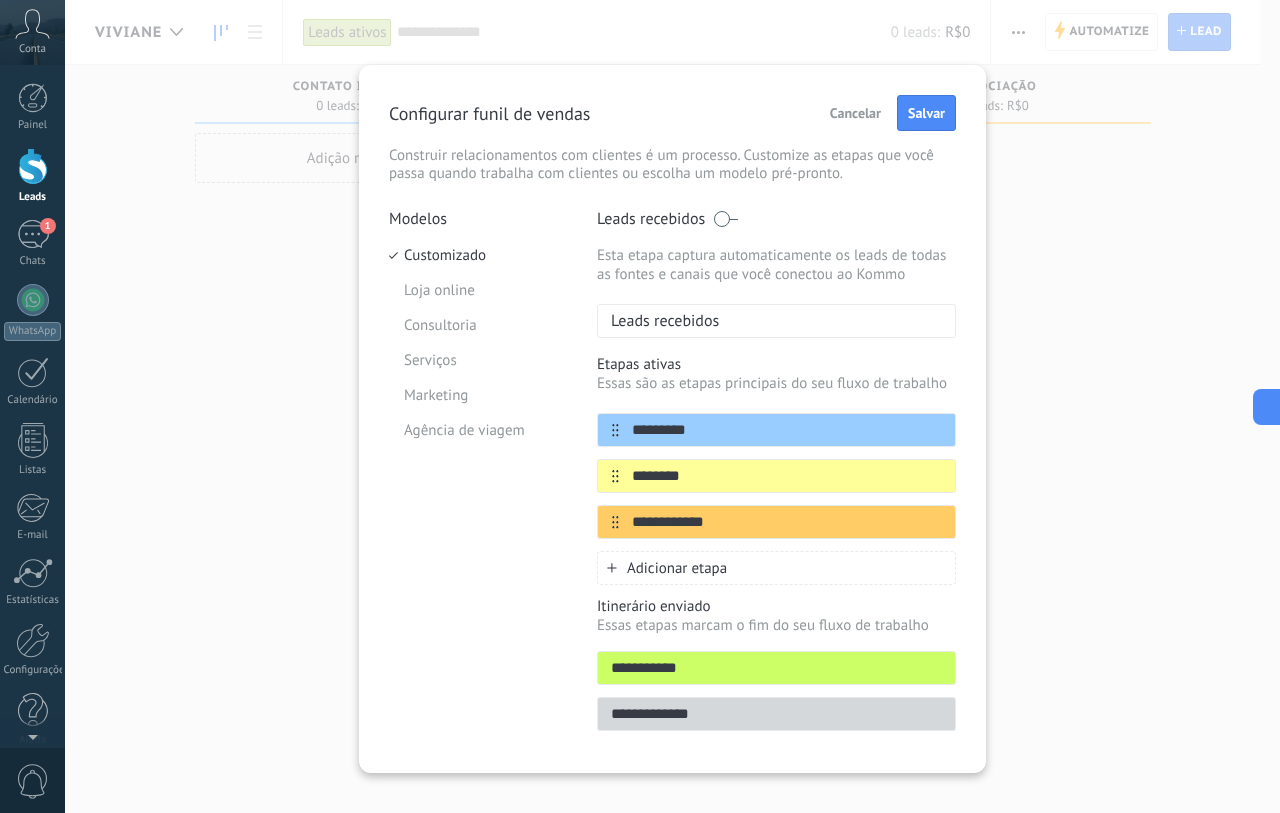 click on "Adicionar etapa" at bounding box center (776, 568) 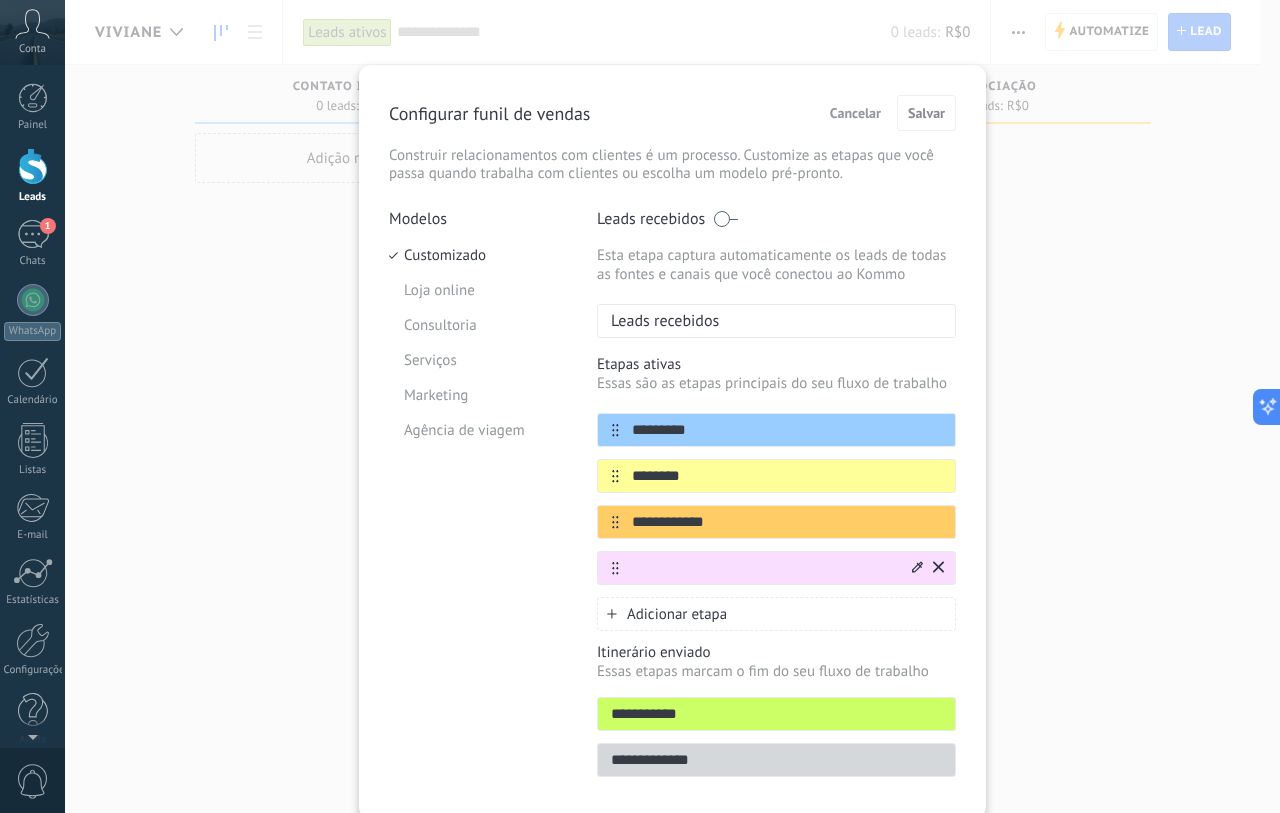 click at bounding box center [764, 568] 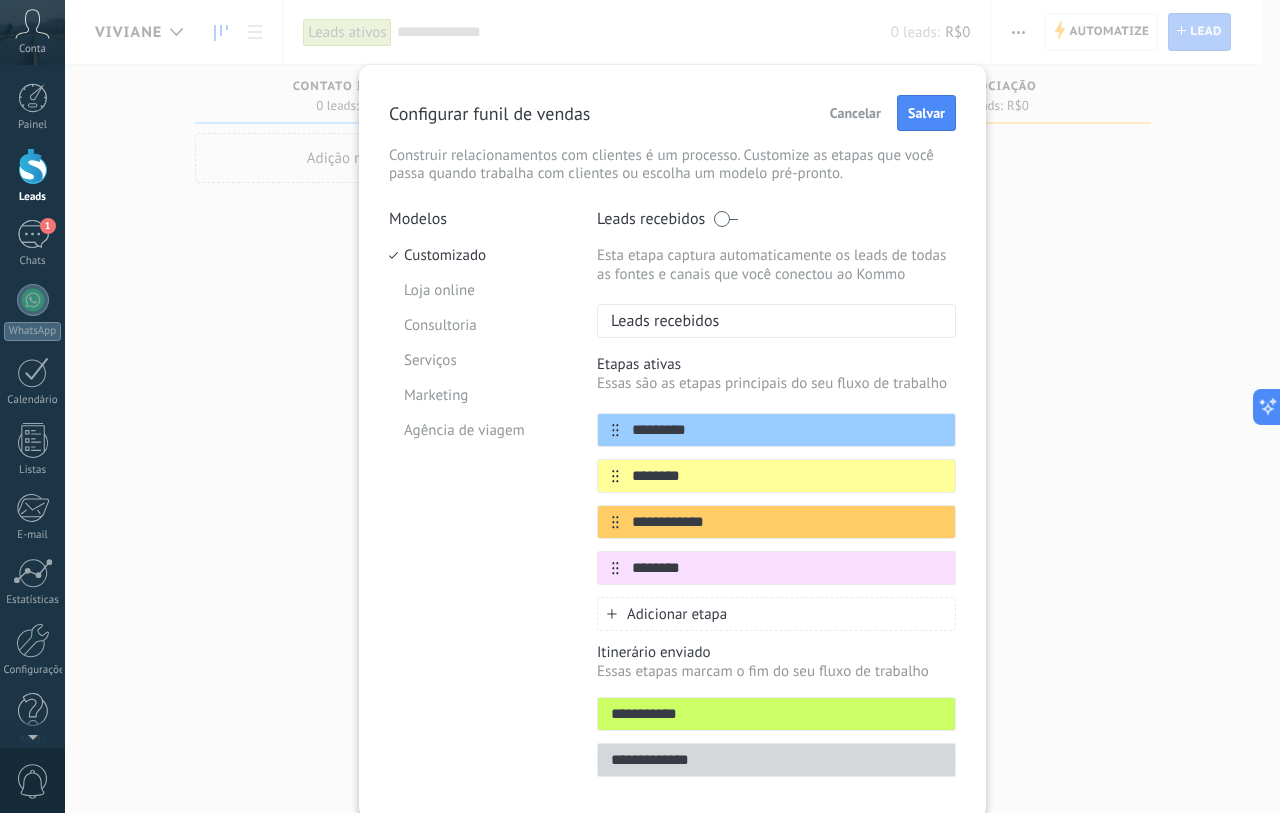 type on "********" 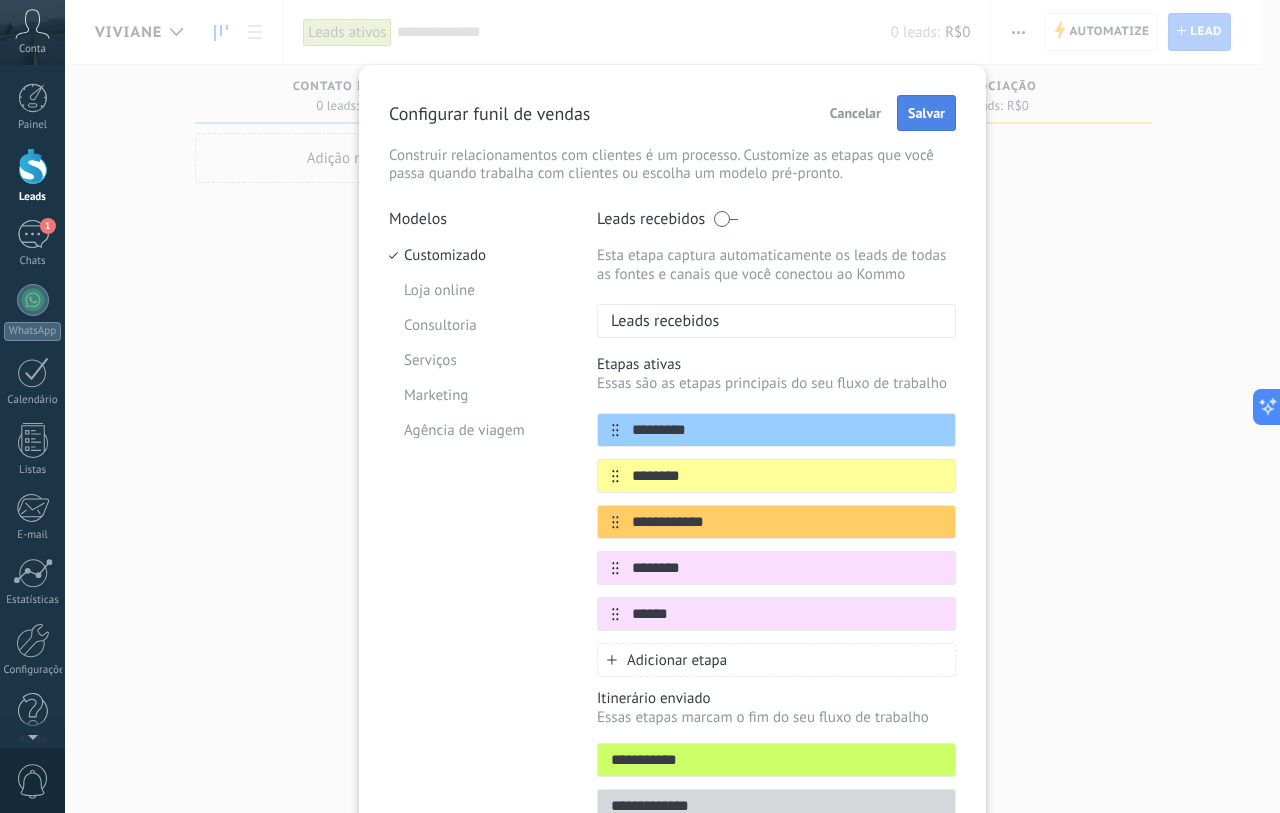 type on "******" 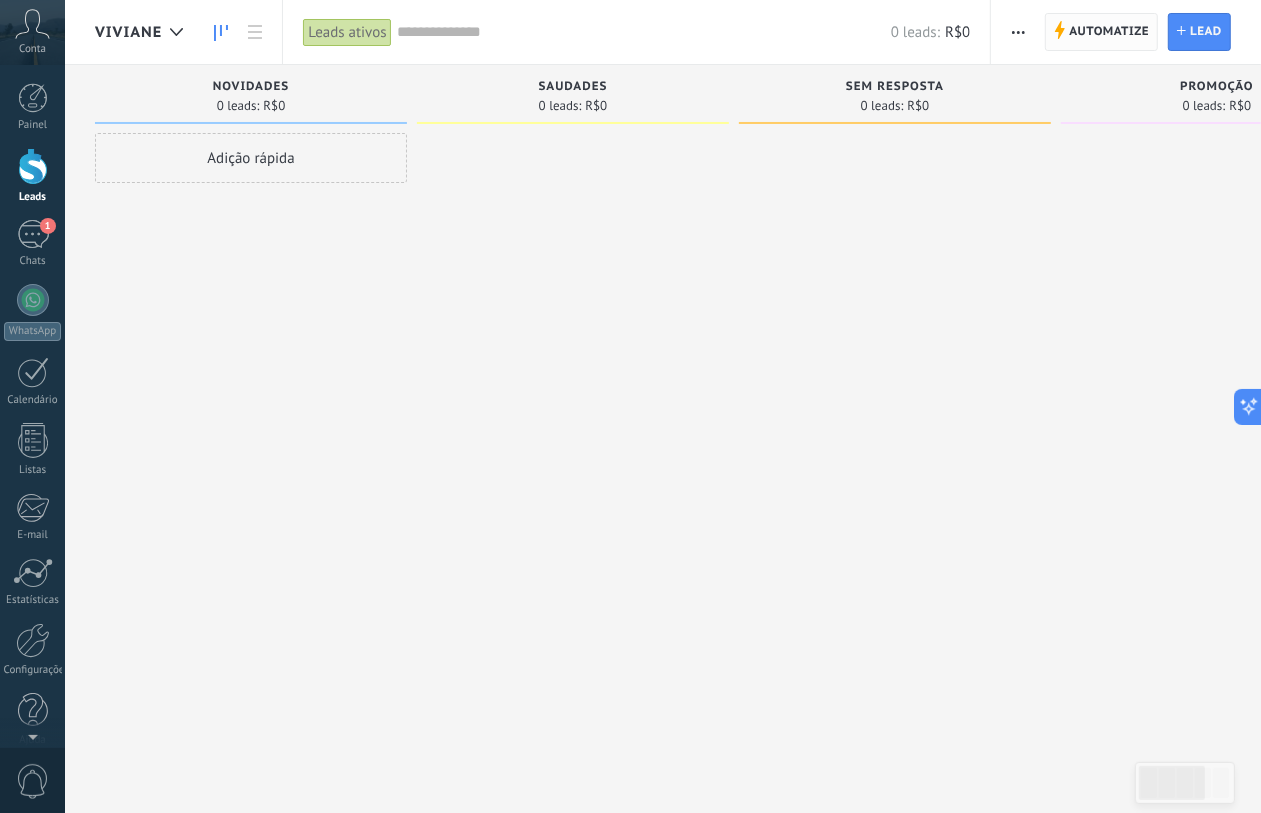click on "Automatize" at bounding box center [1109, 32] 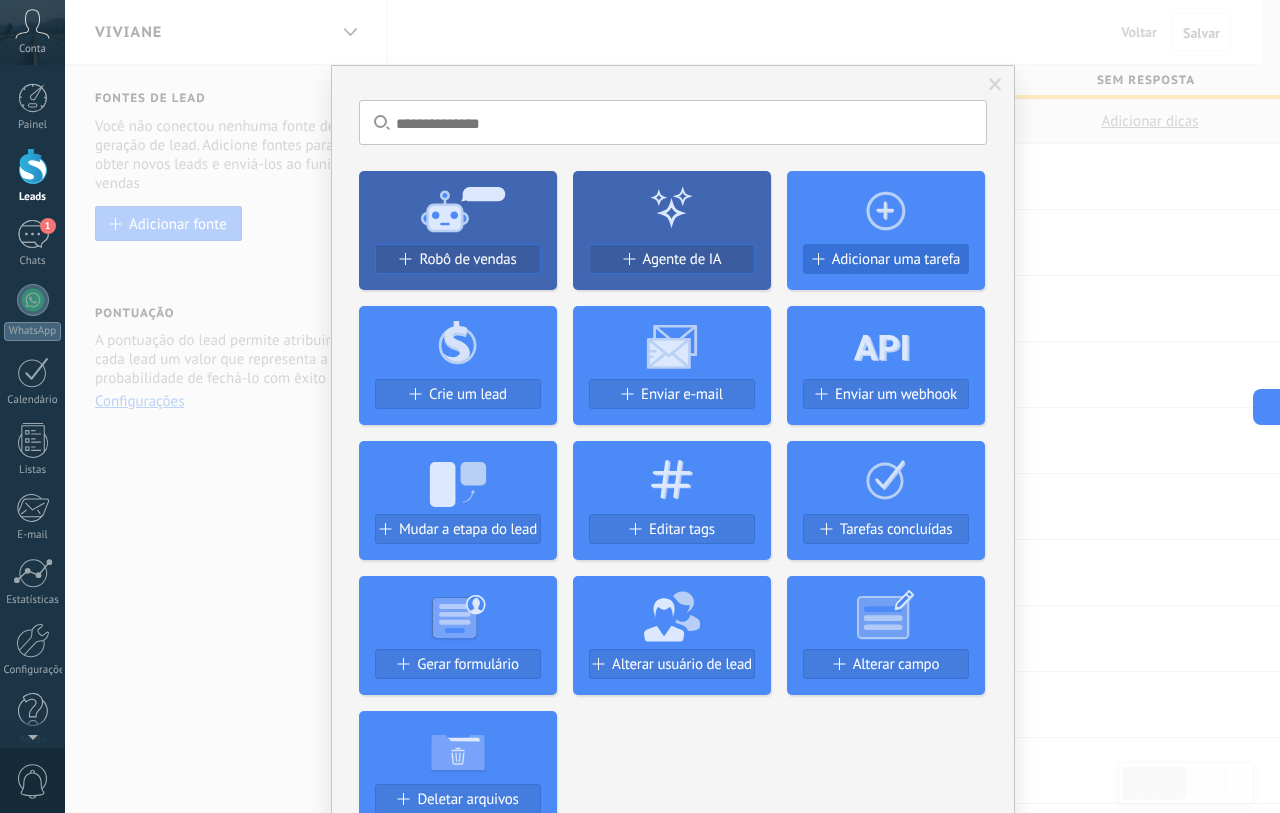 scroll, scrollTop: 0, scrollLeft: 0, axis: both 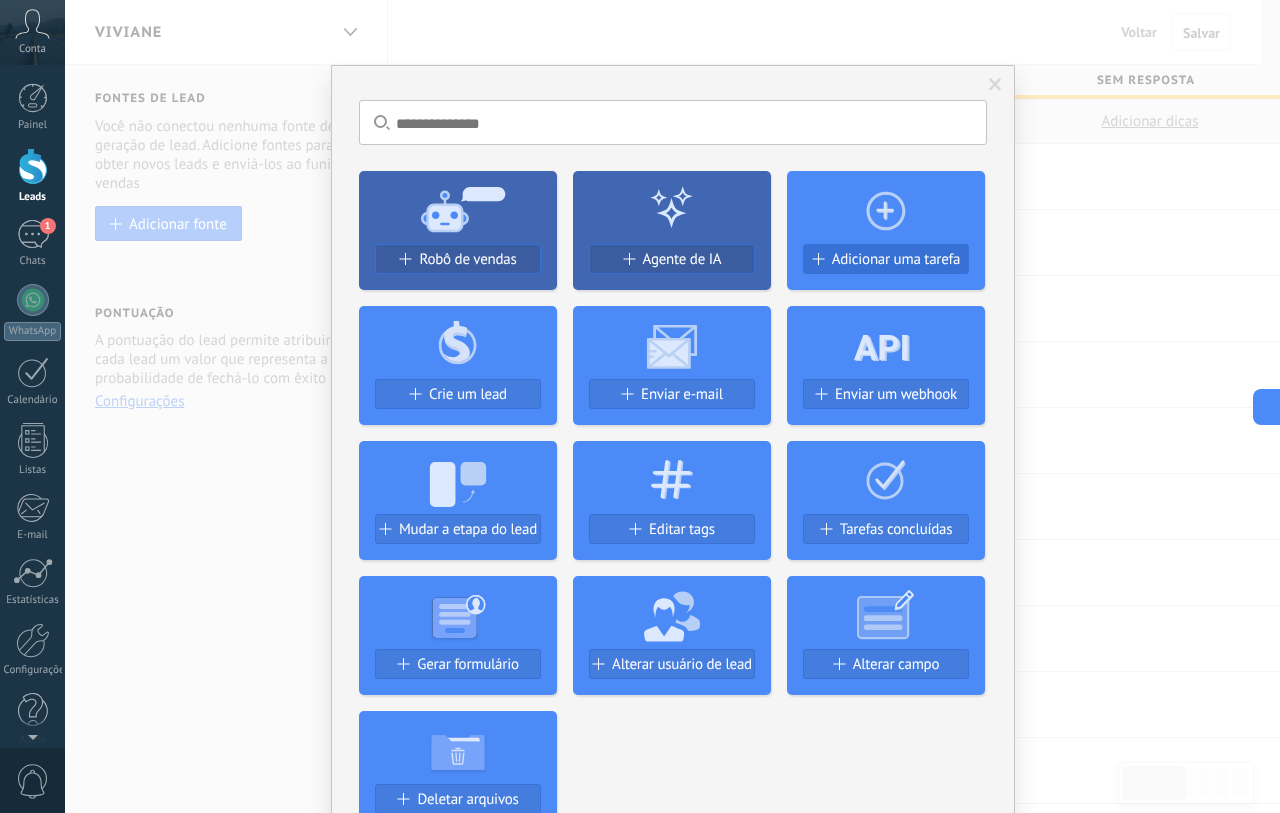 click on "Adicionar uma tarefa" at bounding box center [896, 259] 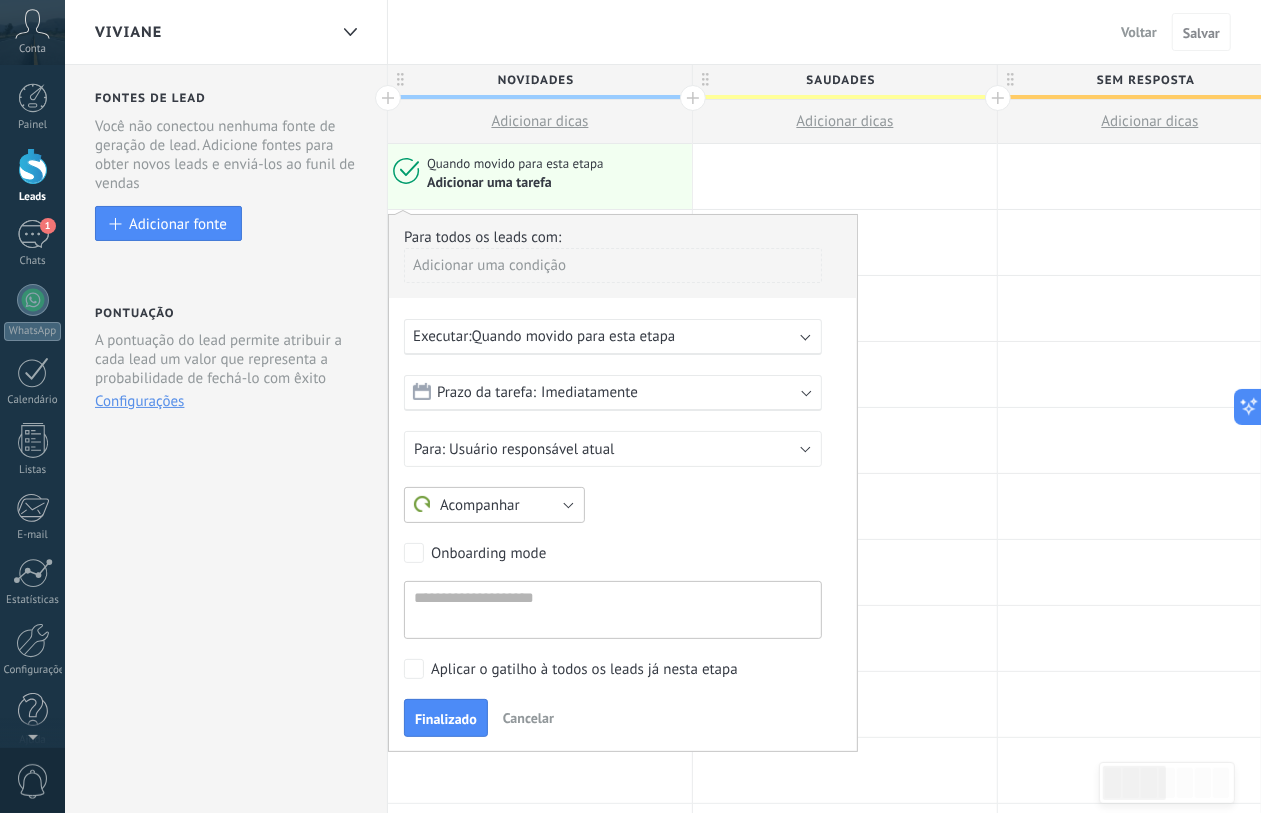 click on "Acompanhar" at bounding box center [494, 505] 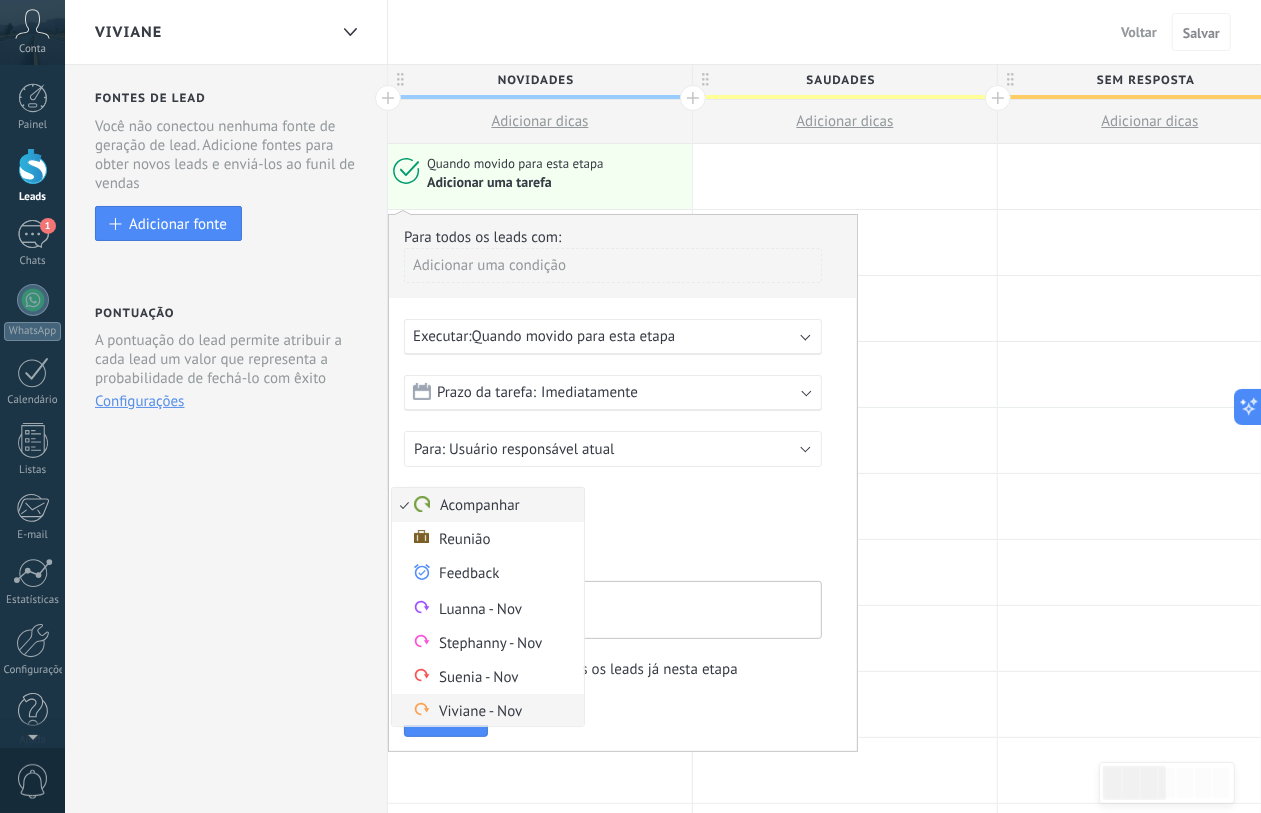 click on "Viviane - Nov" at bounding box center (485, 711) 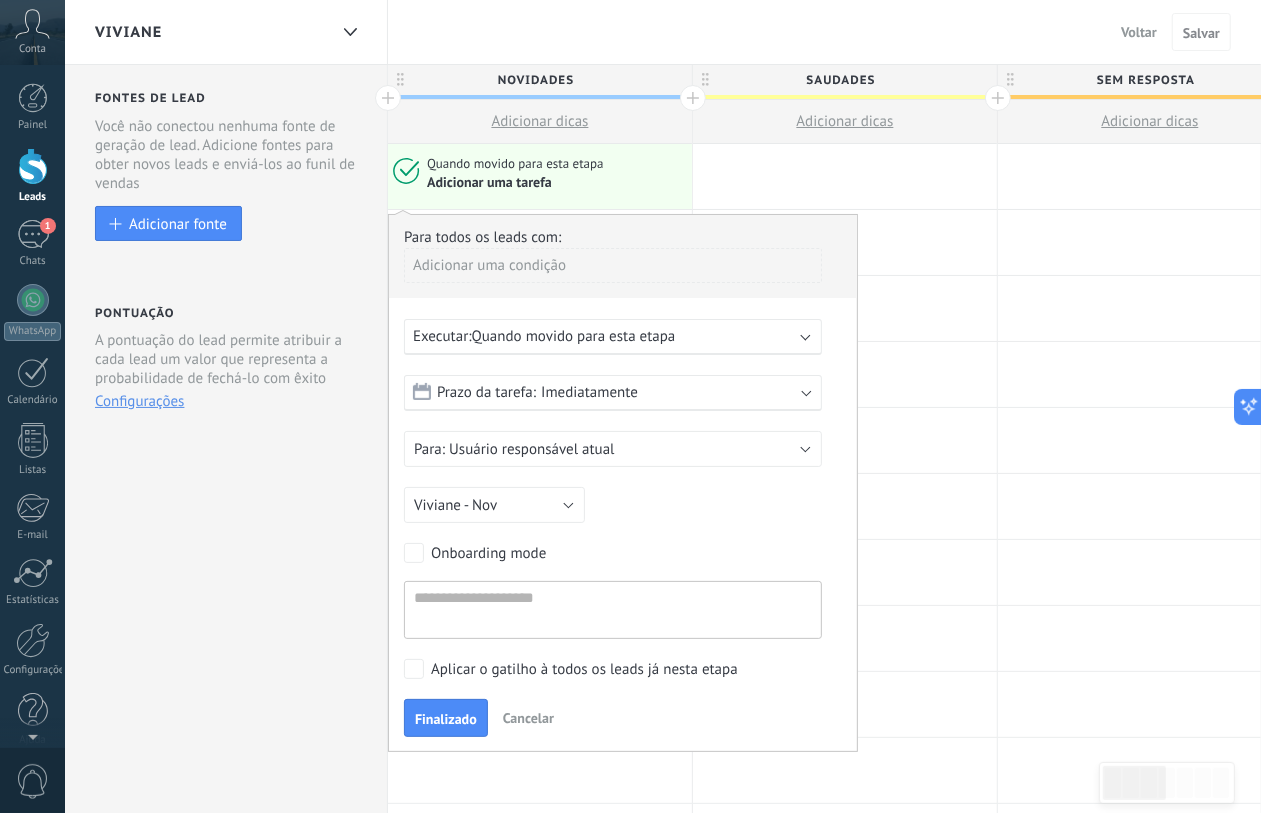 click on "Imediatamente" at bounding box center [589, 392] 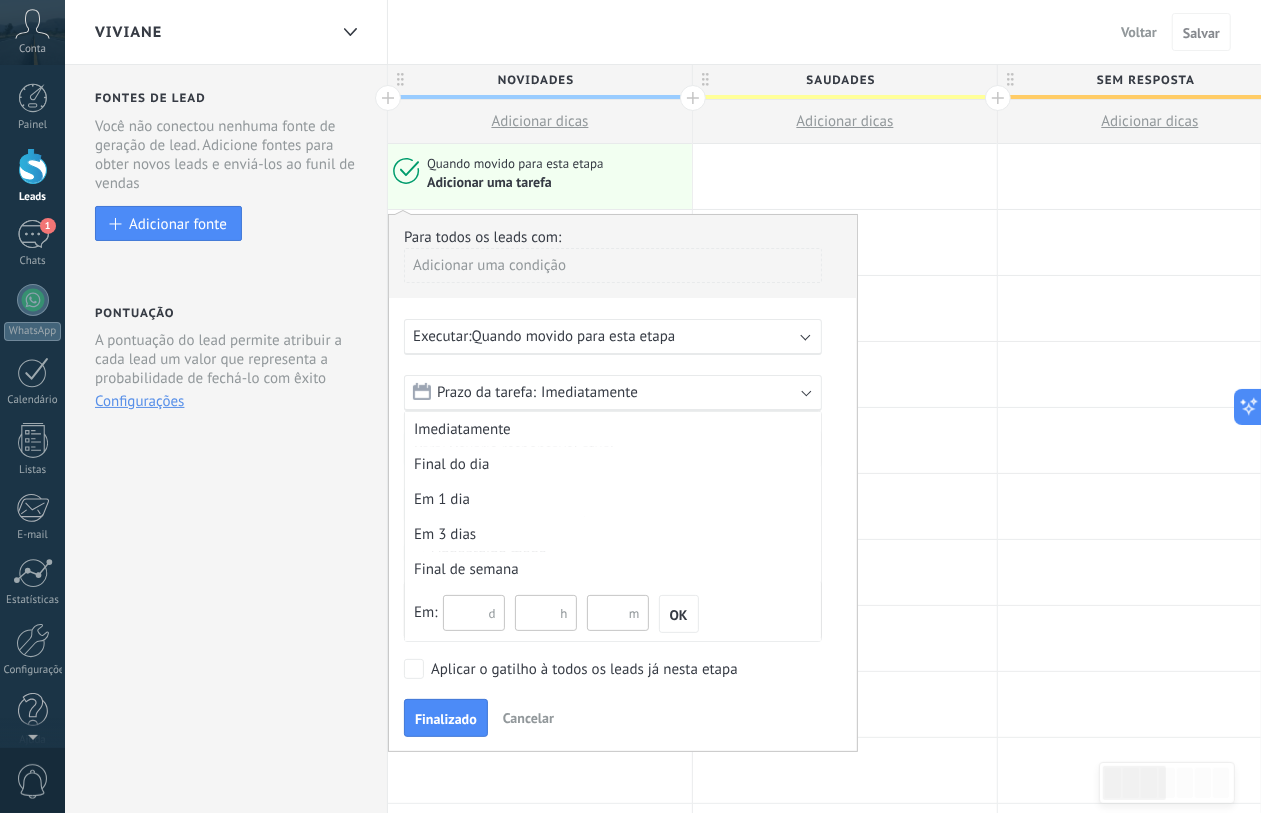 click on "d" at bounding box center [492, 613] 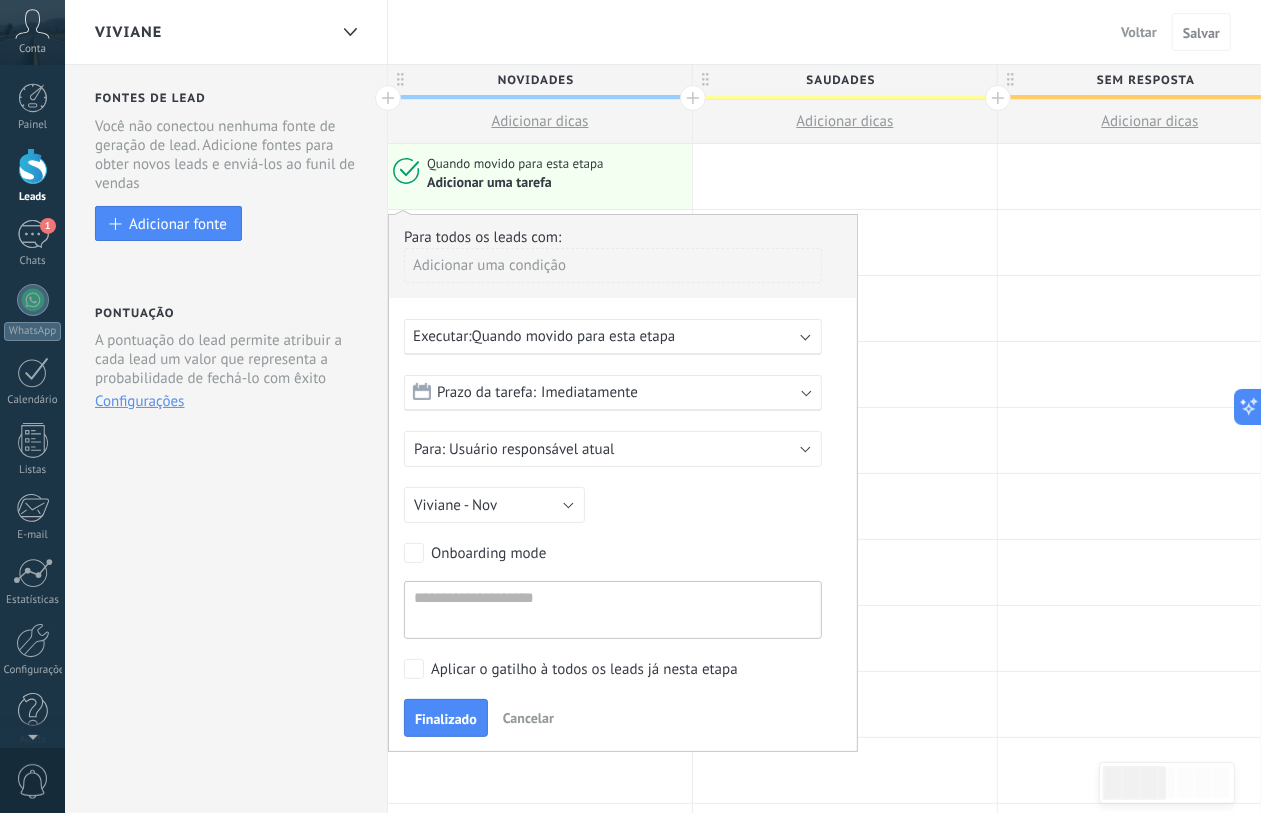 click on "Prazo da tarefa:" at bounding box center [486, 392] 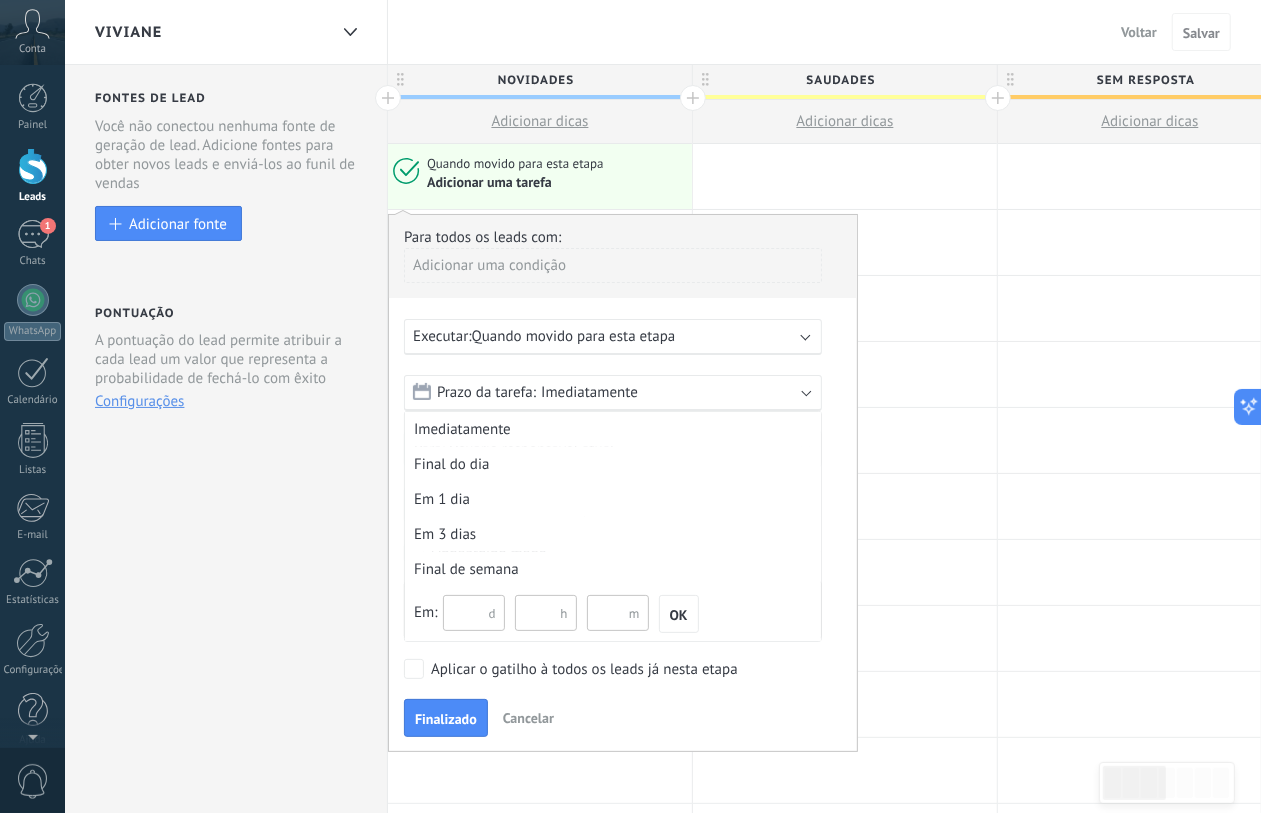 click at bounding box center [474, 613] 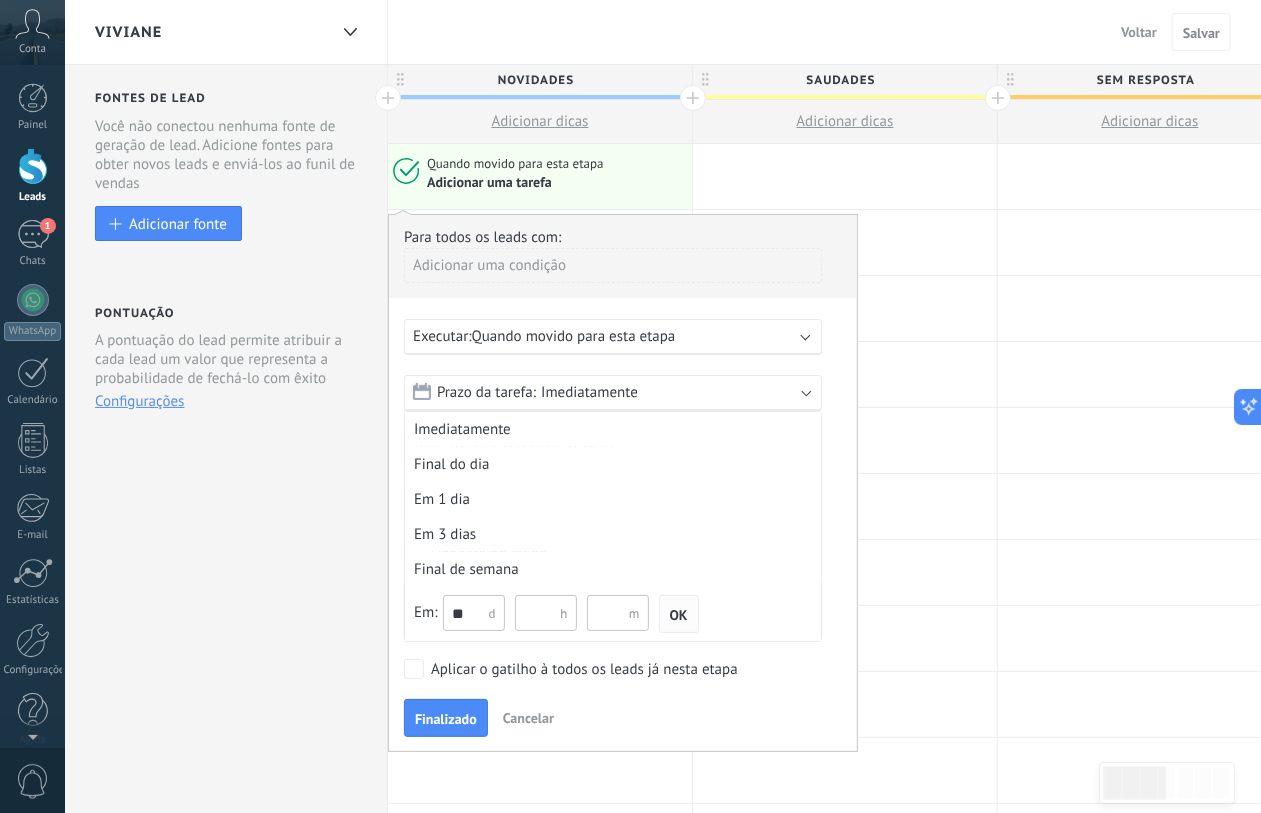 type on "**" 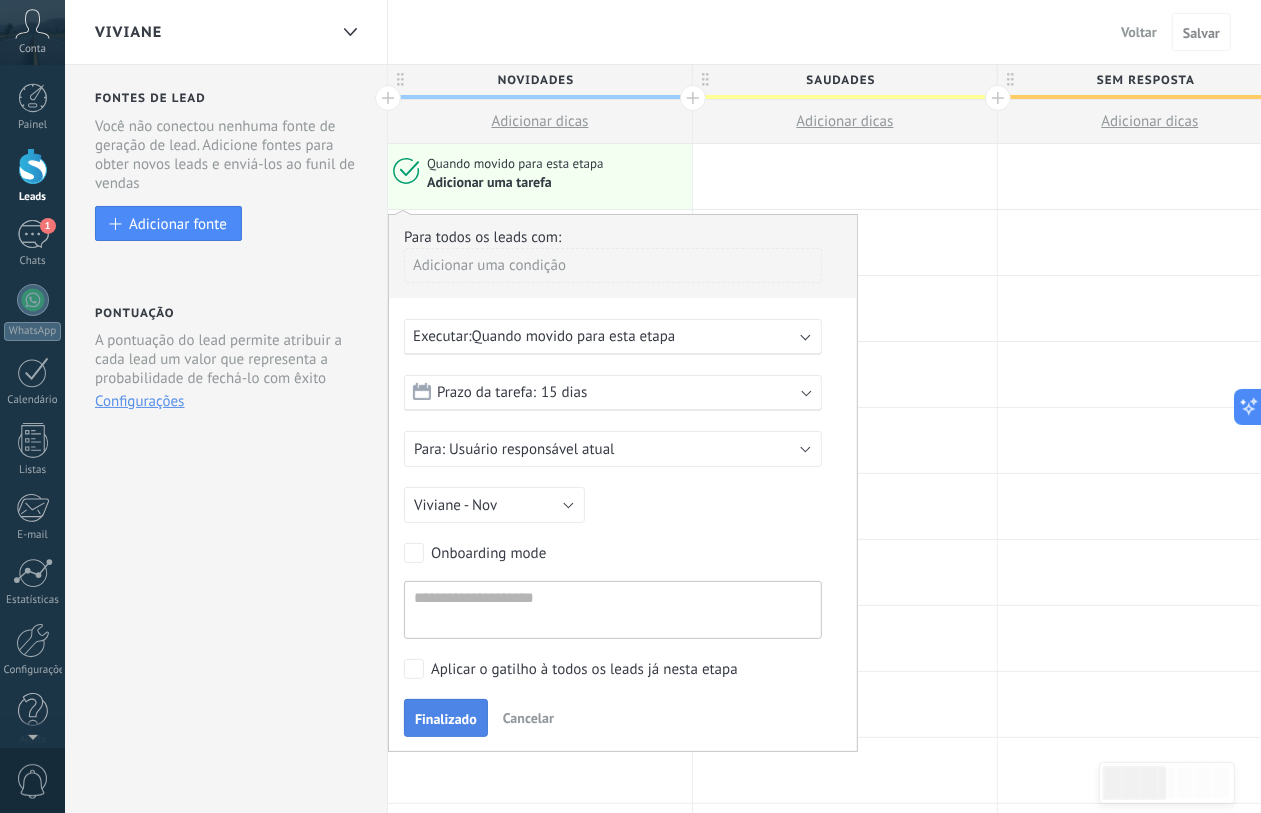 click on "Finalizado" at bounding box center [446, 719] 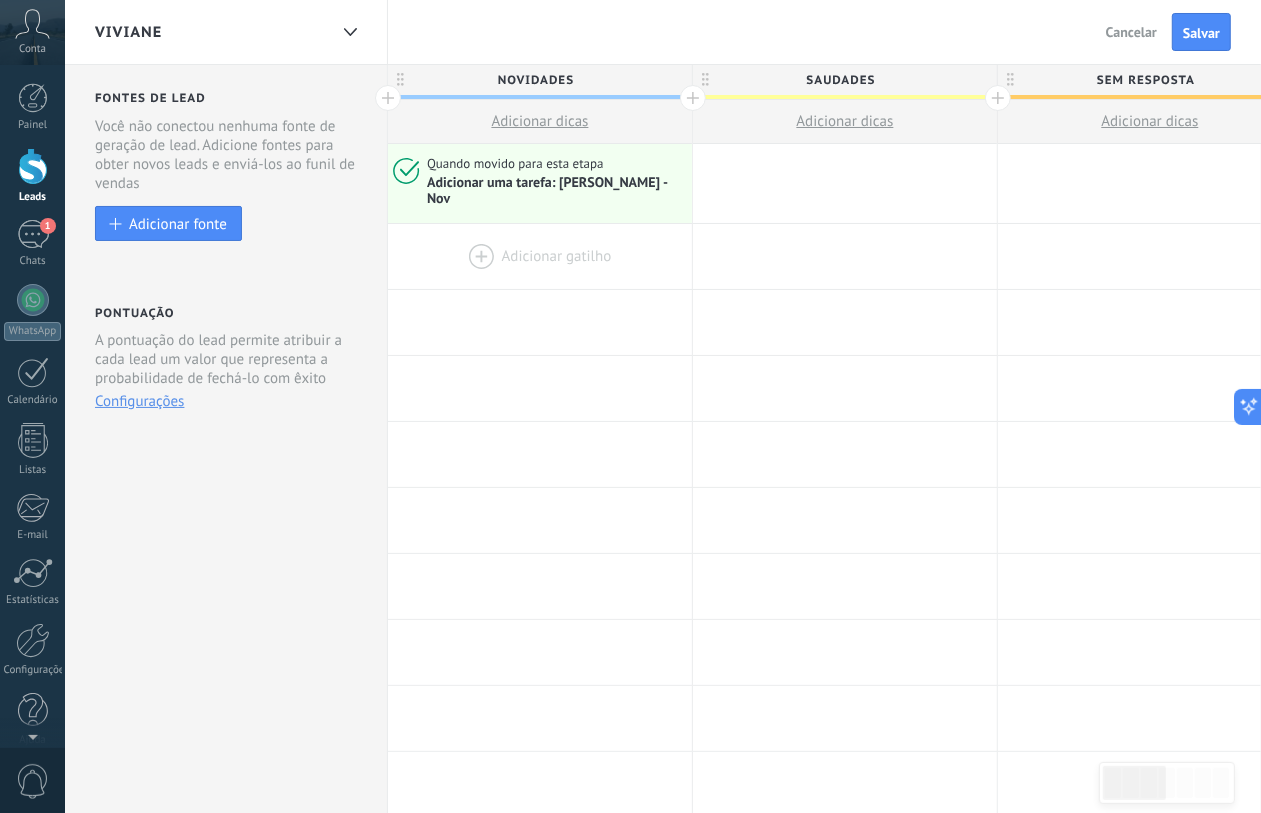 click at bounding box center (540, 256) 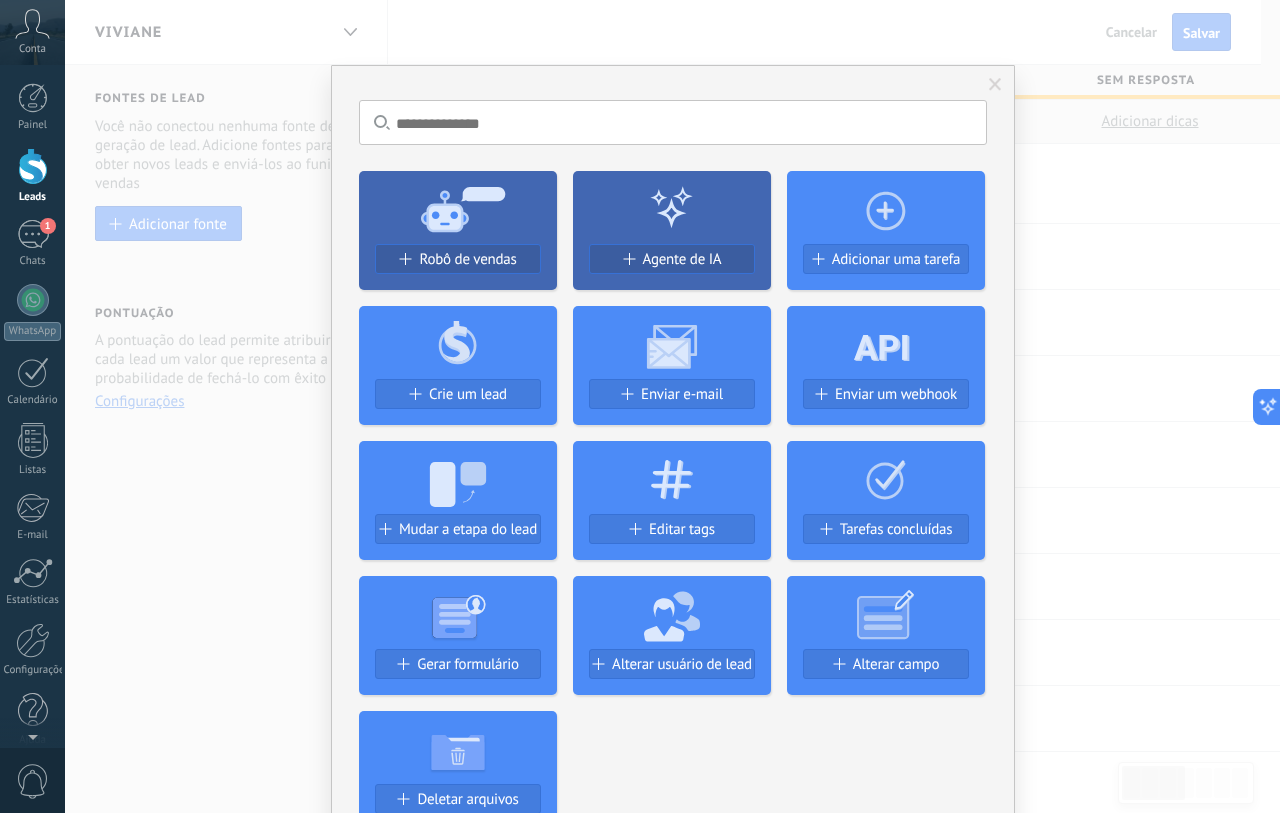 click 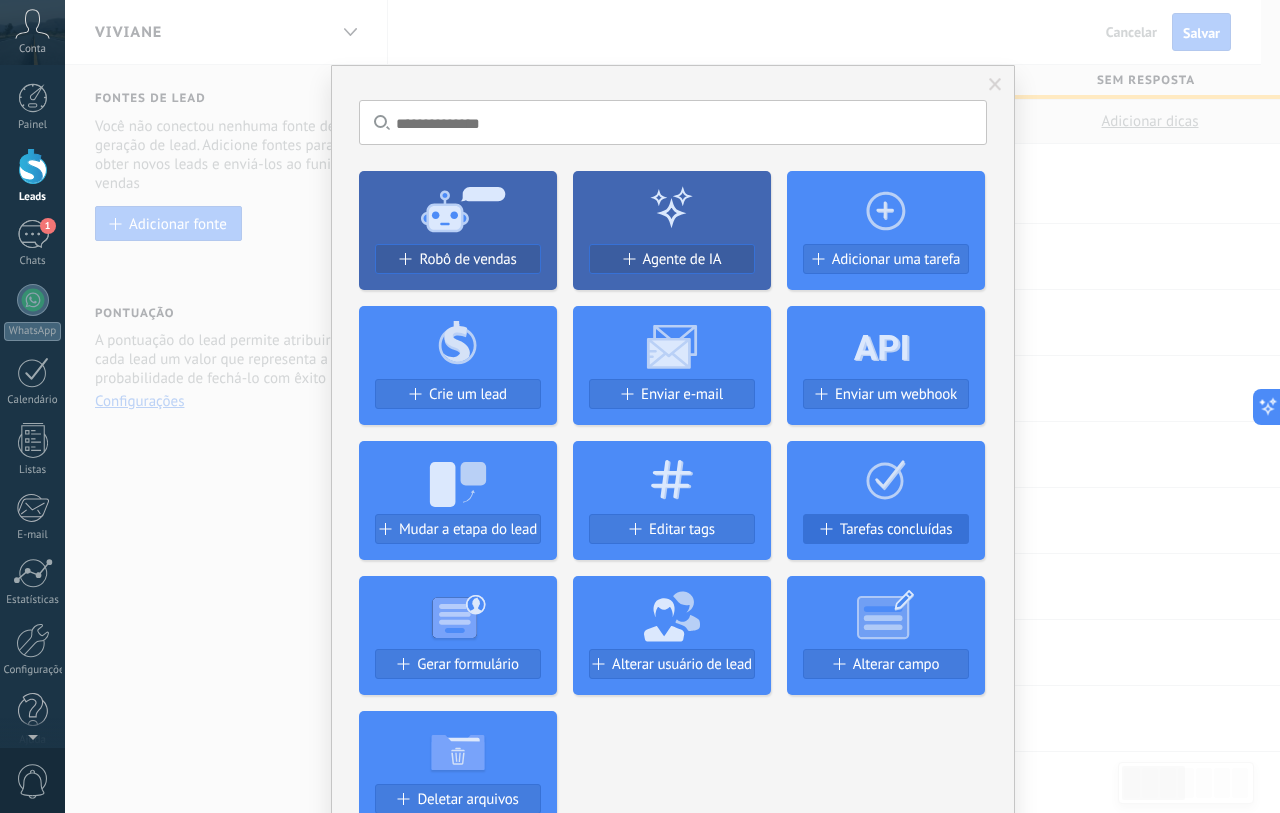 click on "Tarefas concluídas" at bounding box center (886, 529) 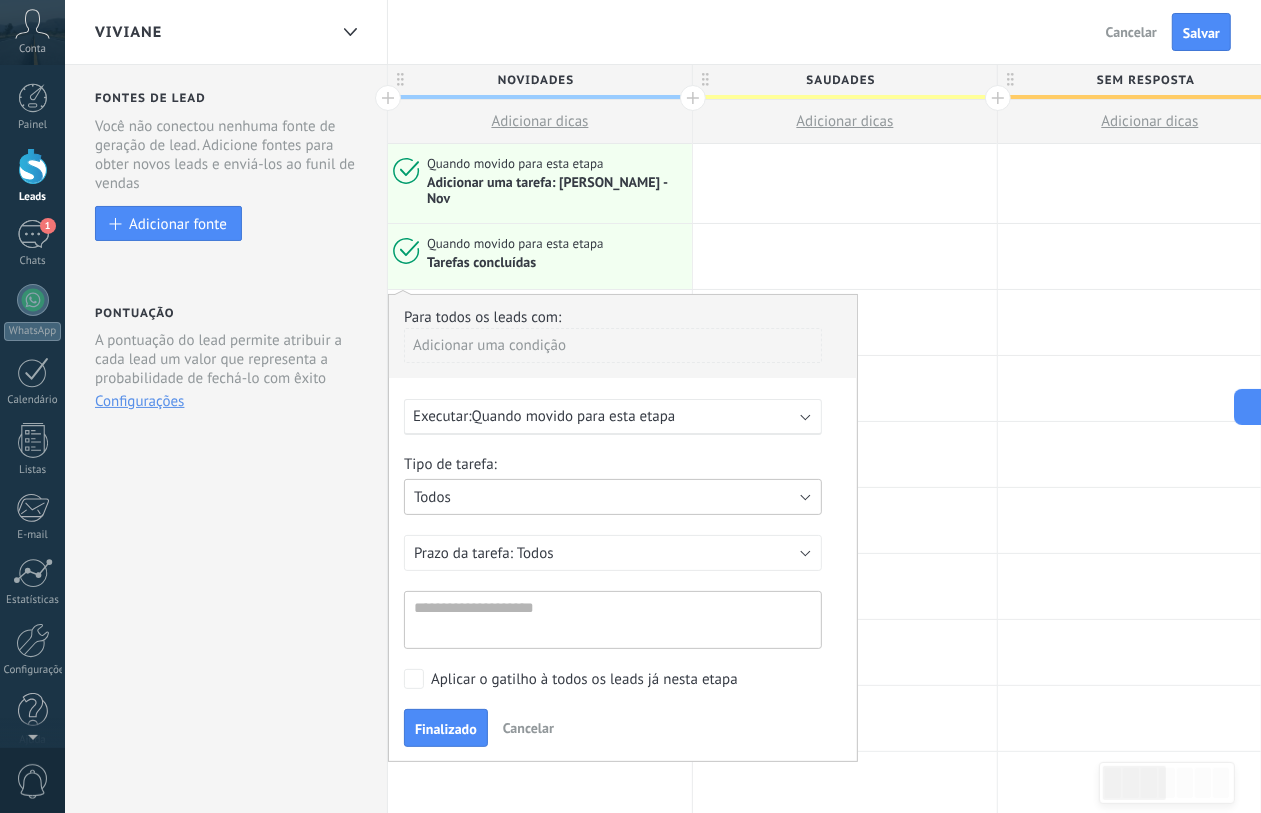 click on "Todos" at bounding box center [613, 497] 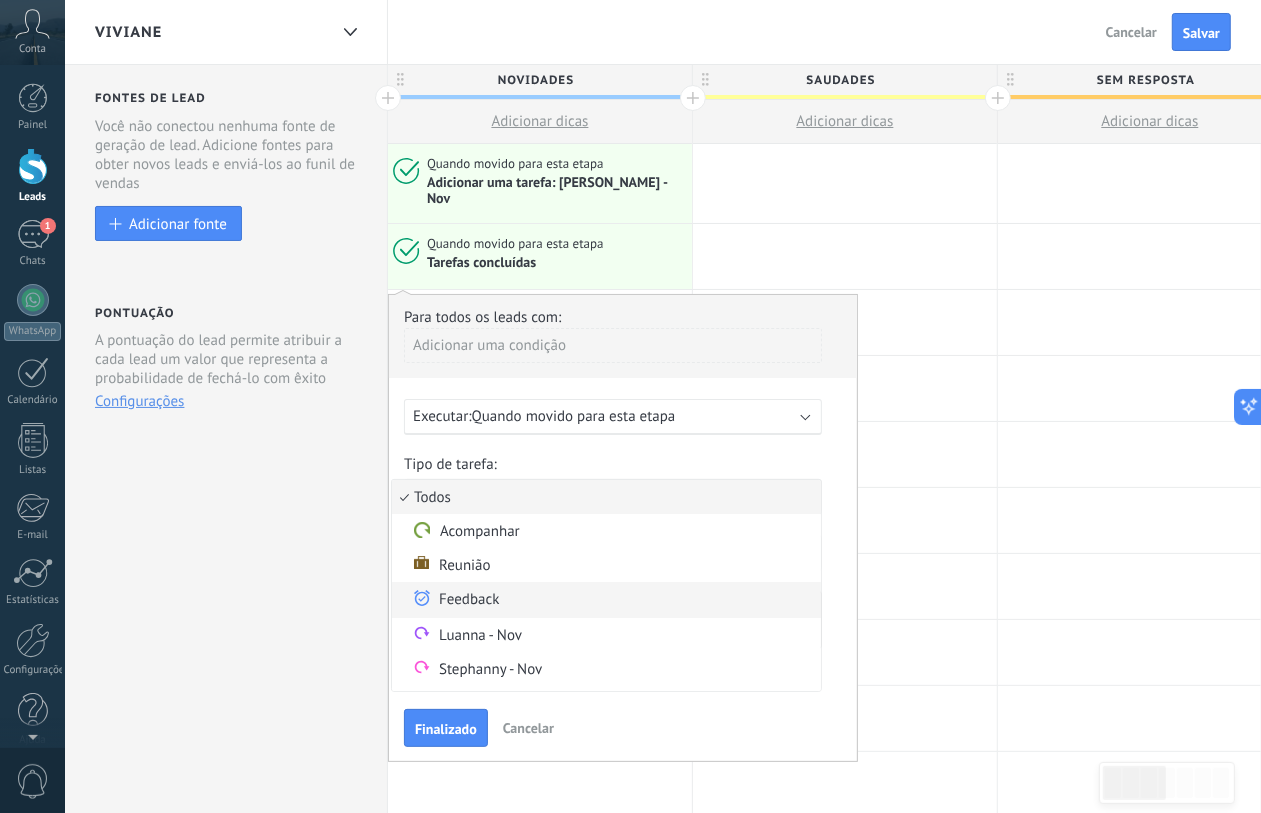 click on "Feedback" at bounding box center (606, 600) 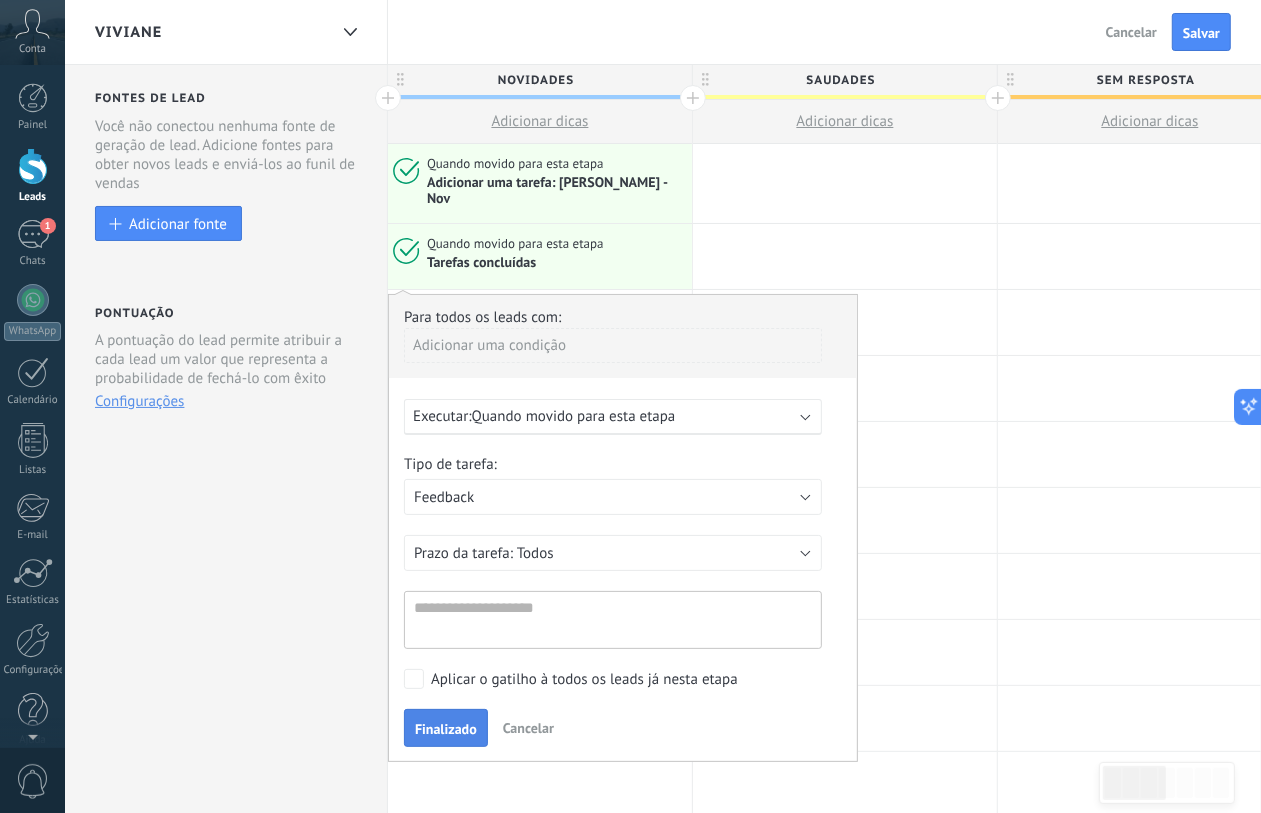 click on "Finalizado" at bounding box center [446, 729] 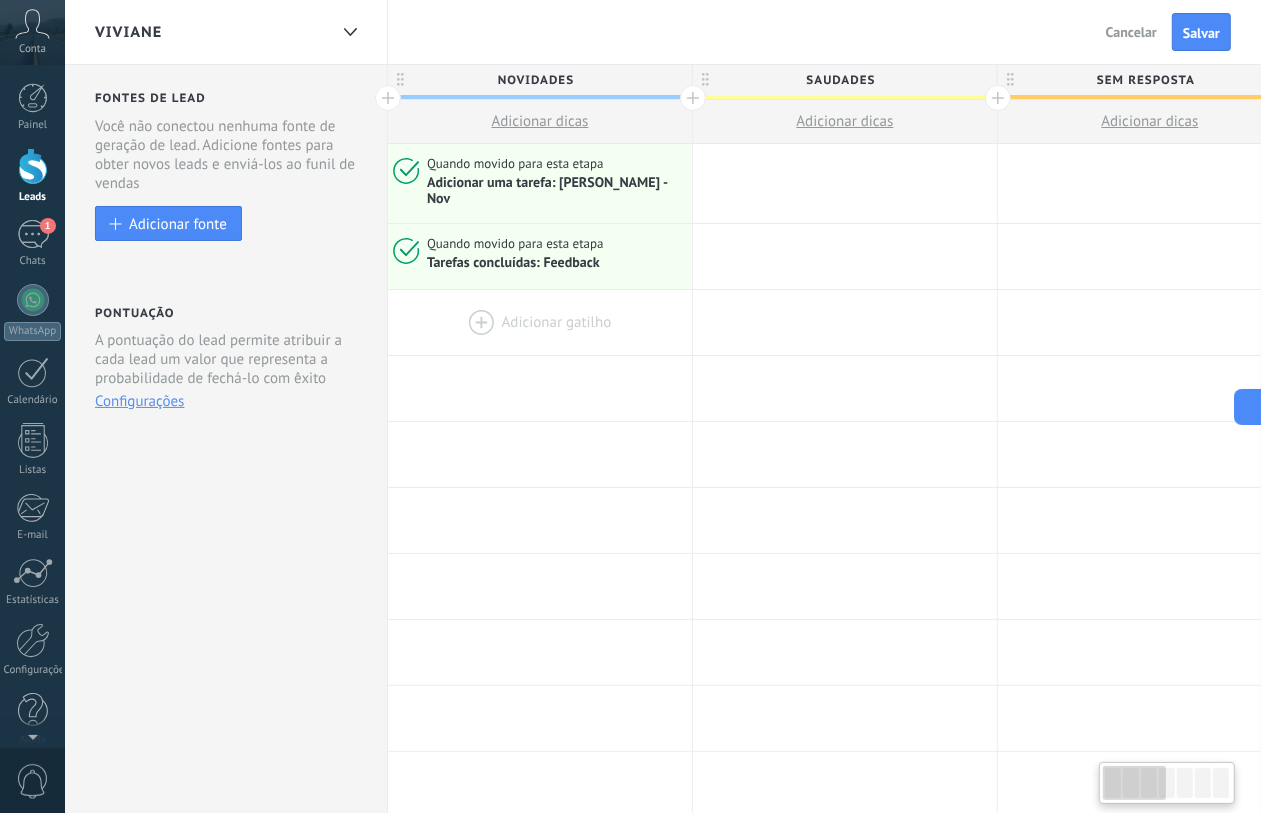 click at bounding box center [540, 322] 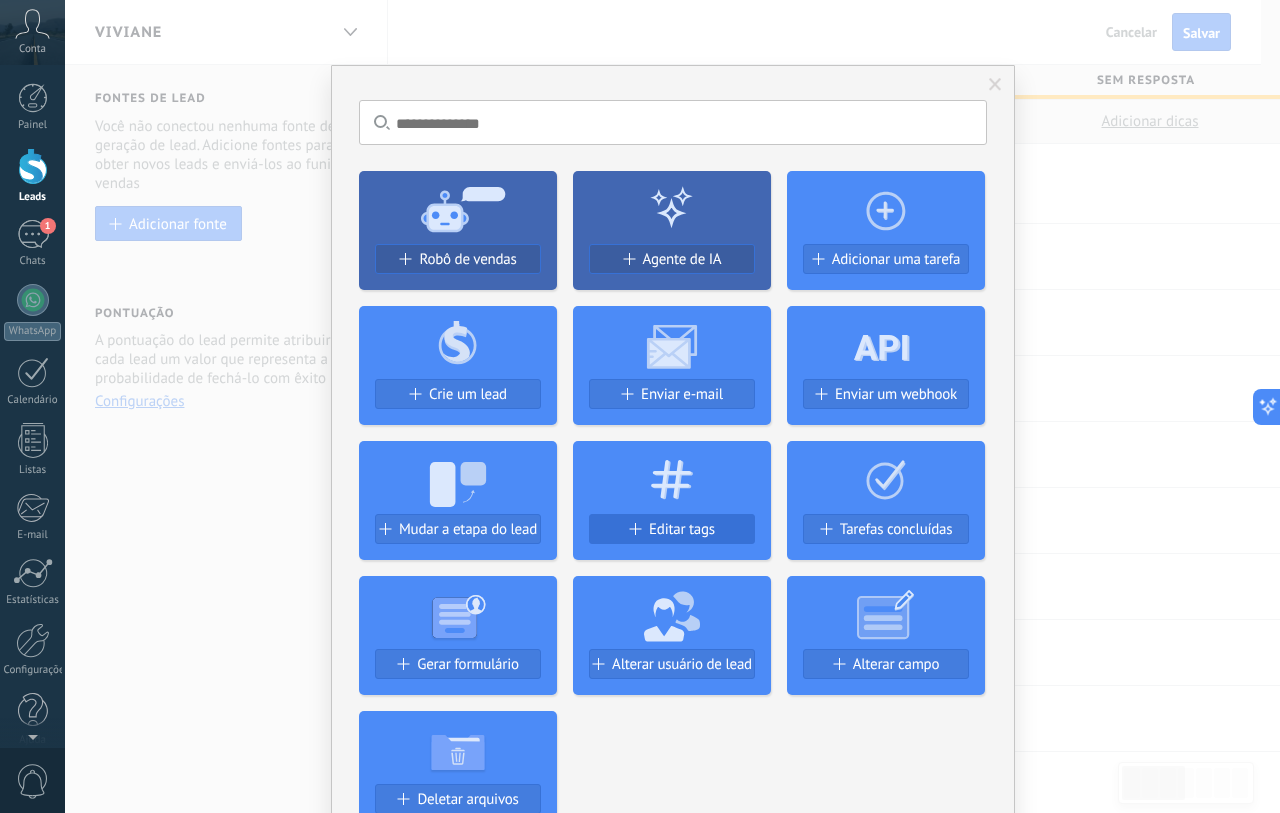 click on "Editar tags" at bounding box center [682, 529] 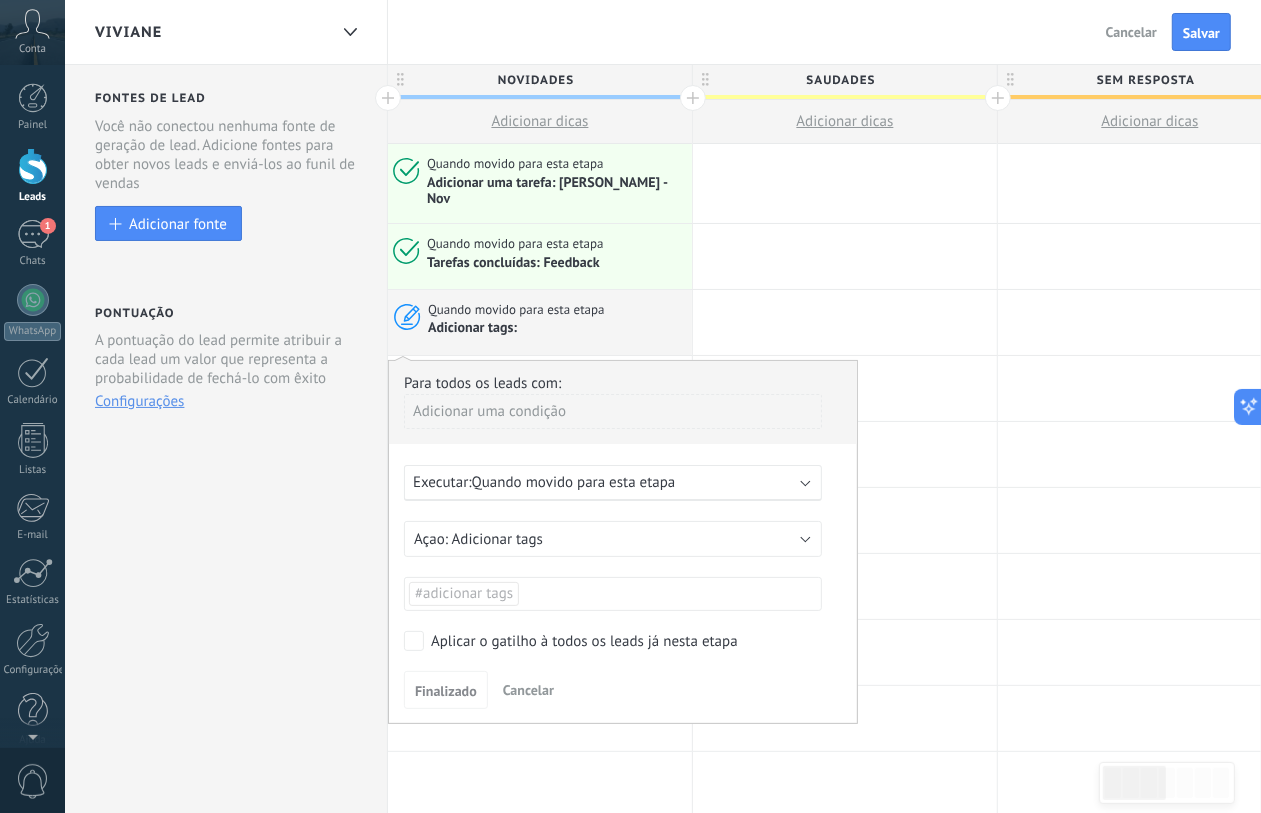 click on "#adicionar tags" at bounding box center (613, 594) 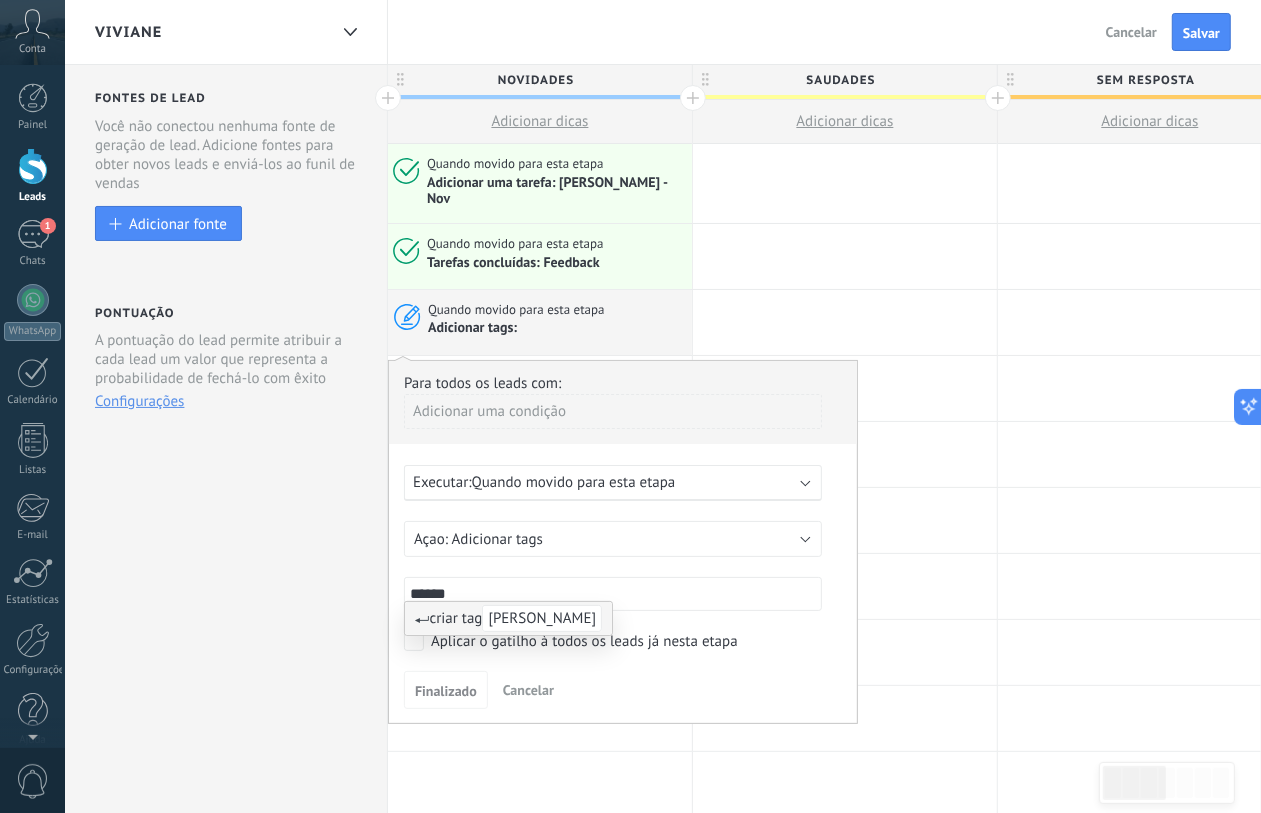 type on "*******" 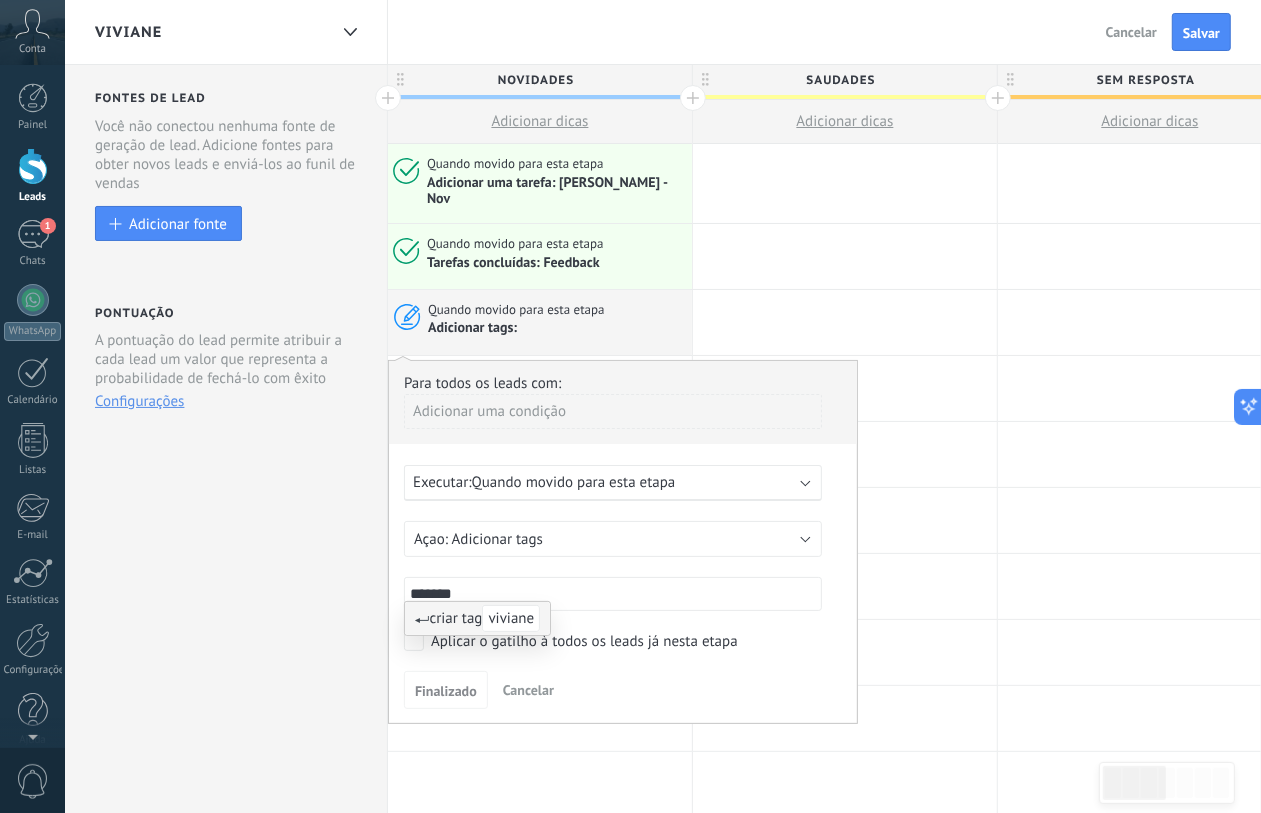 type 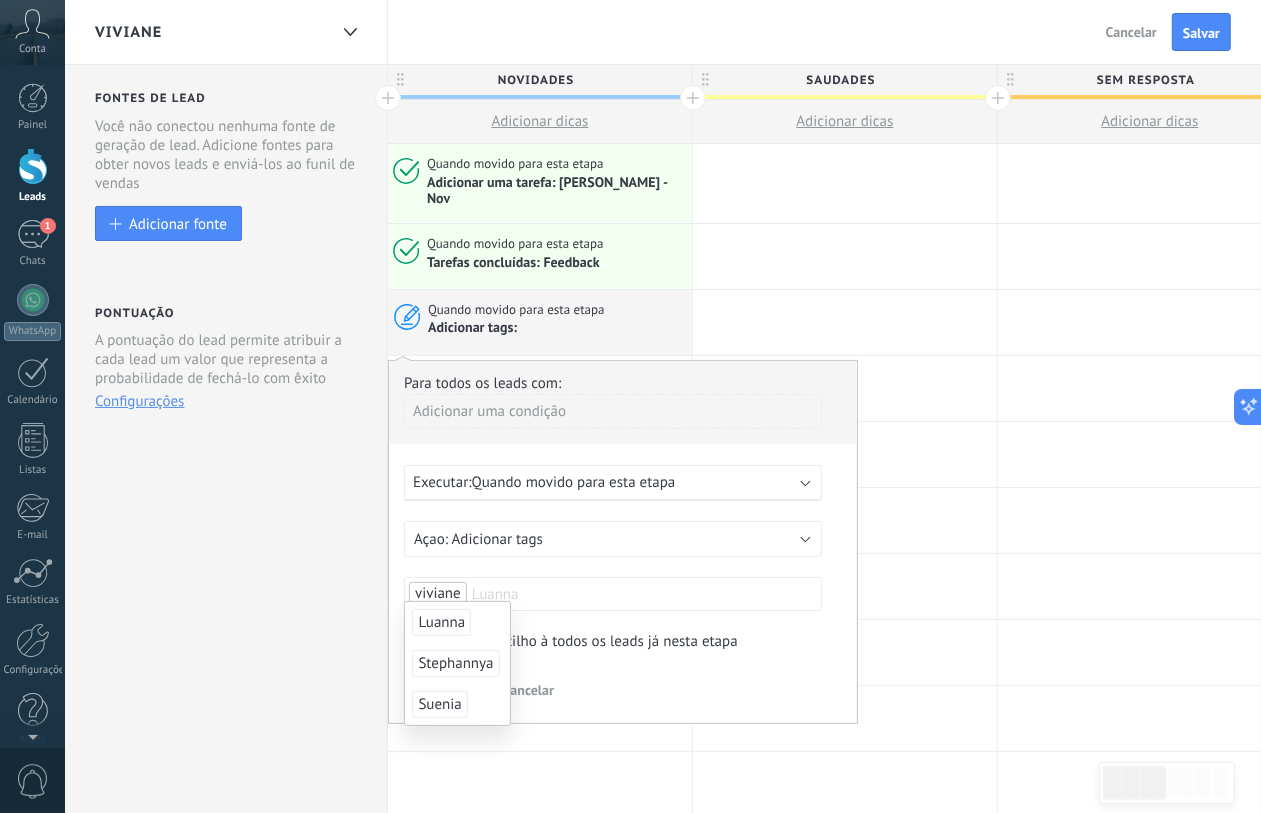 click on "Finalizado Cancelar" at bounding box center (623, 689) 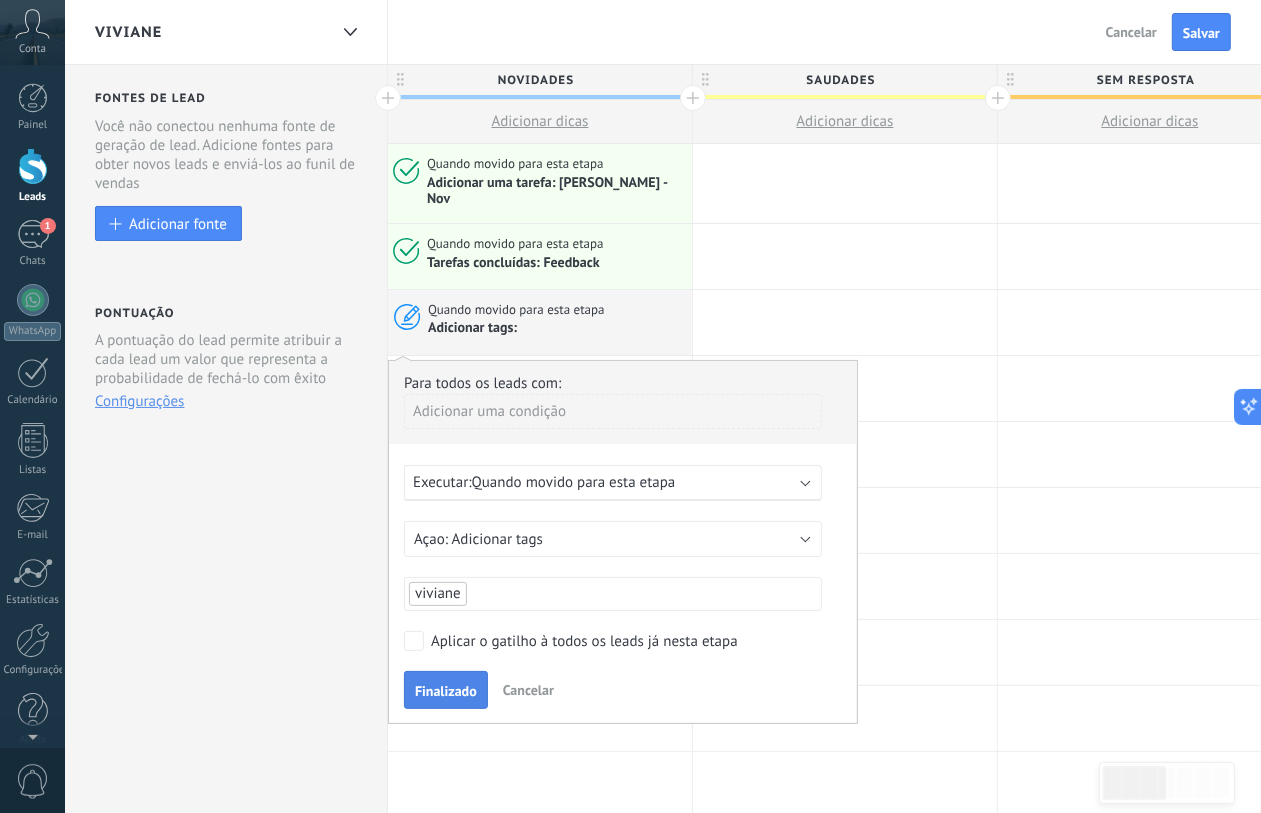 click on "Finalizado" at bounding box center (446, 691) 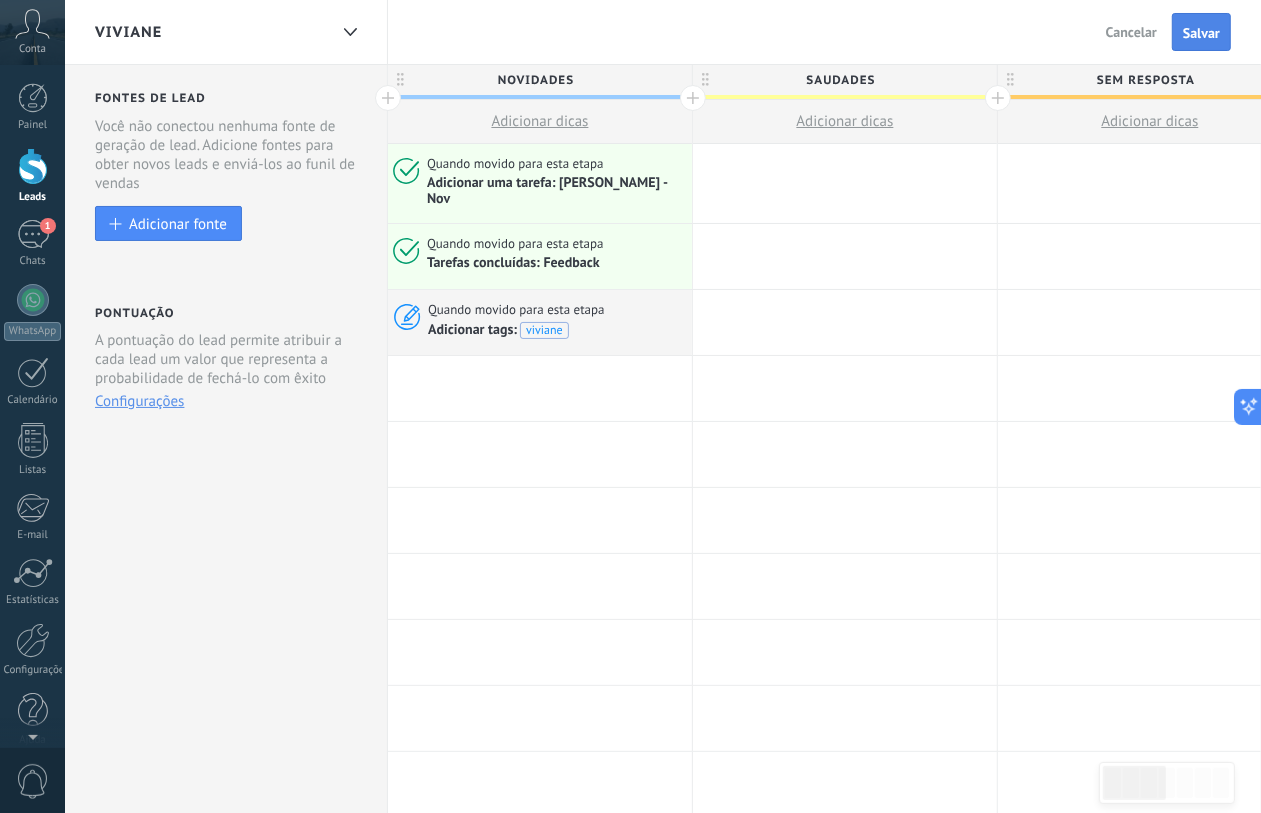 click on "Salvar" at bounding box center [1201, 33] 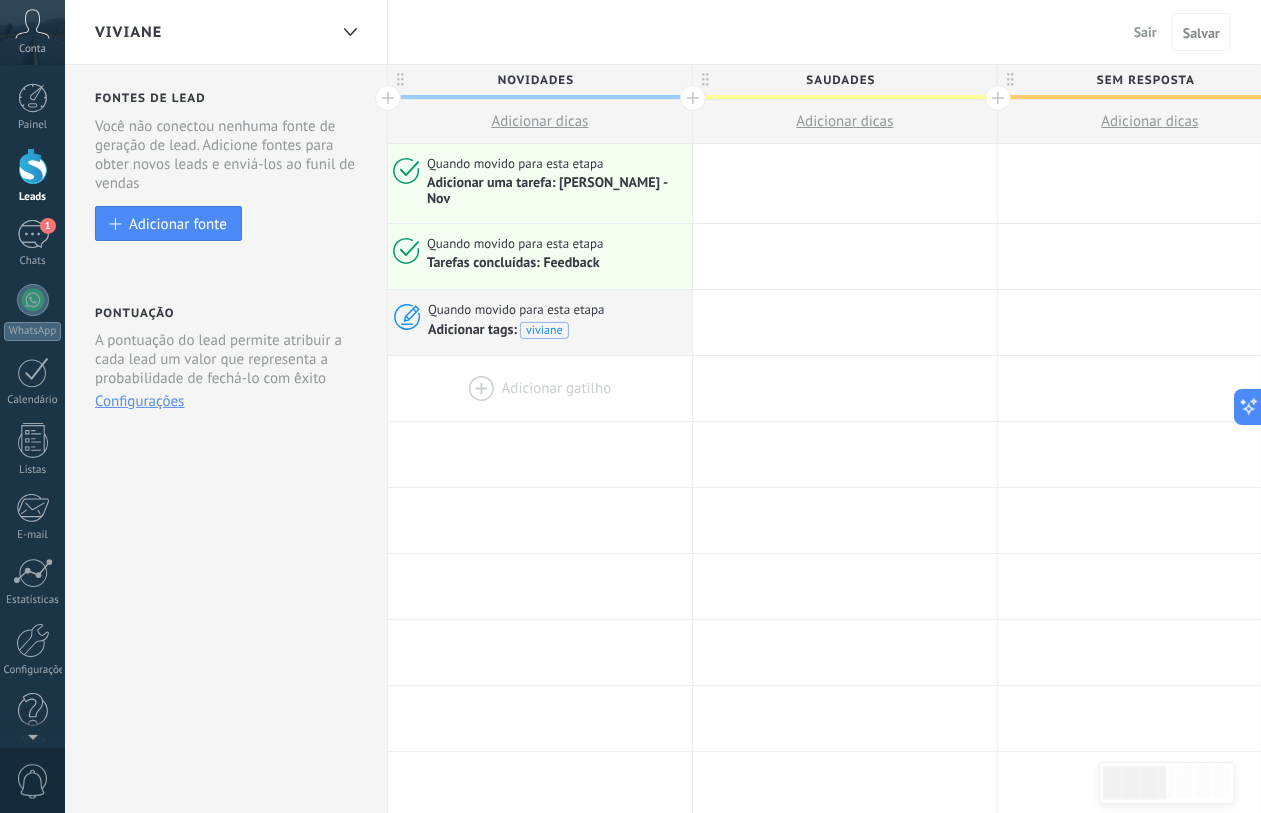 click at bounding box center (540, 388) 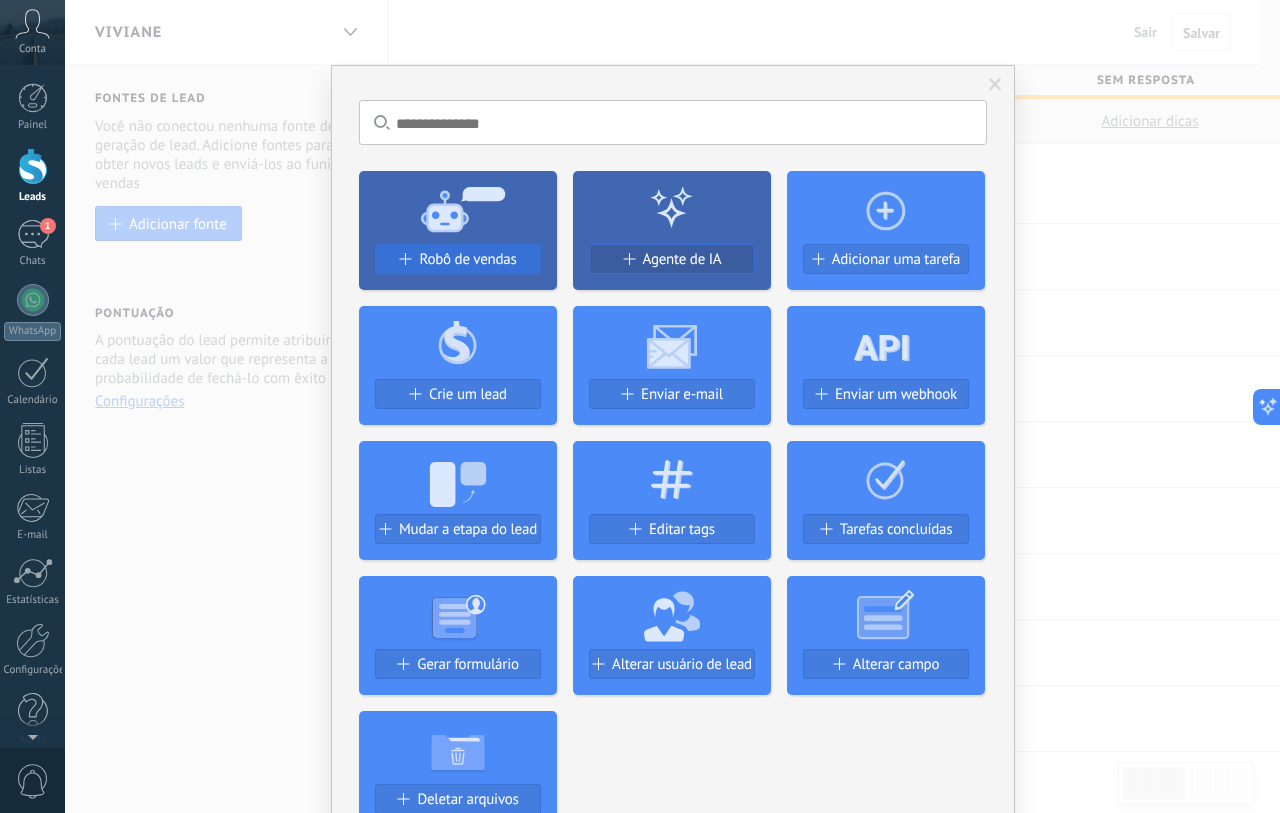 click on "Robô de vendas" at bounding box center (458, 259) 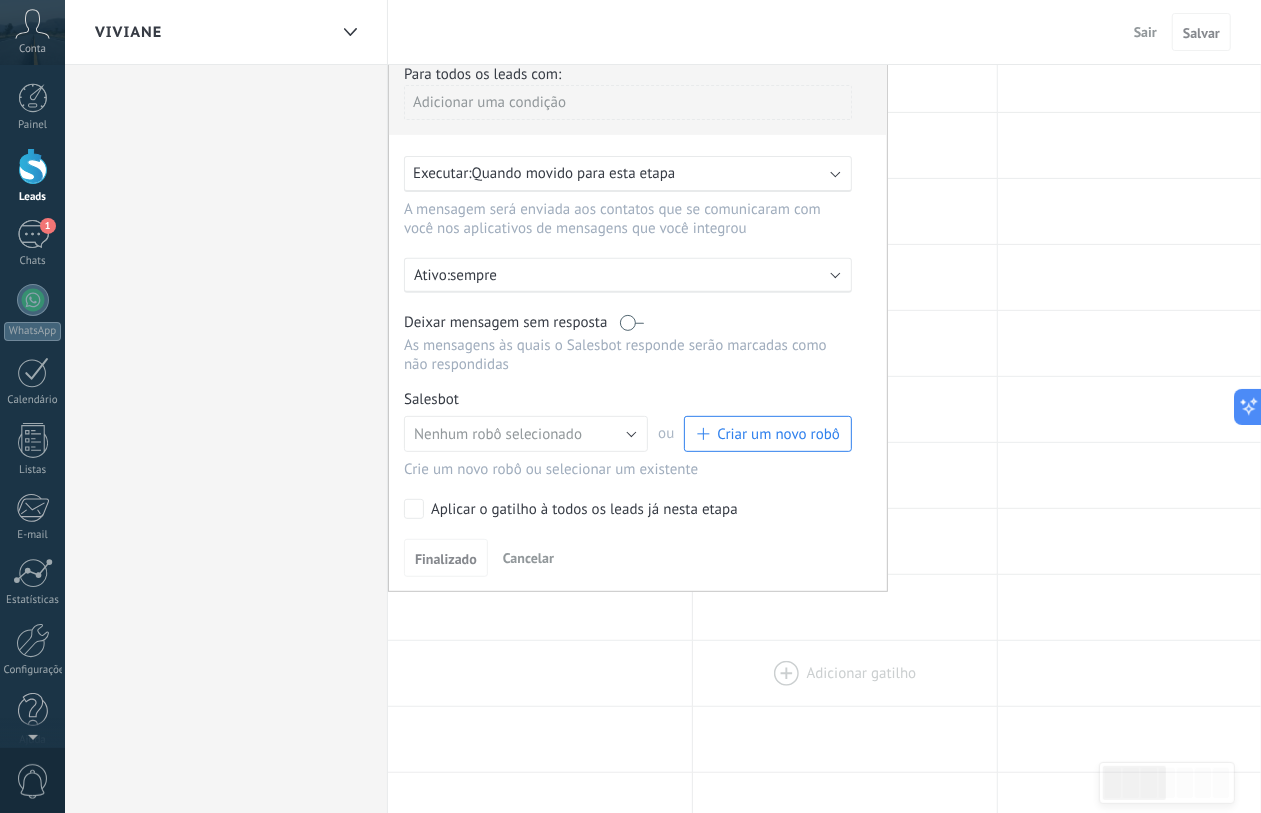 scroll, scrollTop: 500, scrollLeft: 0, axis: vertical 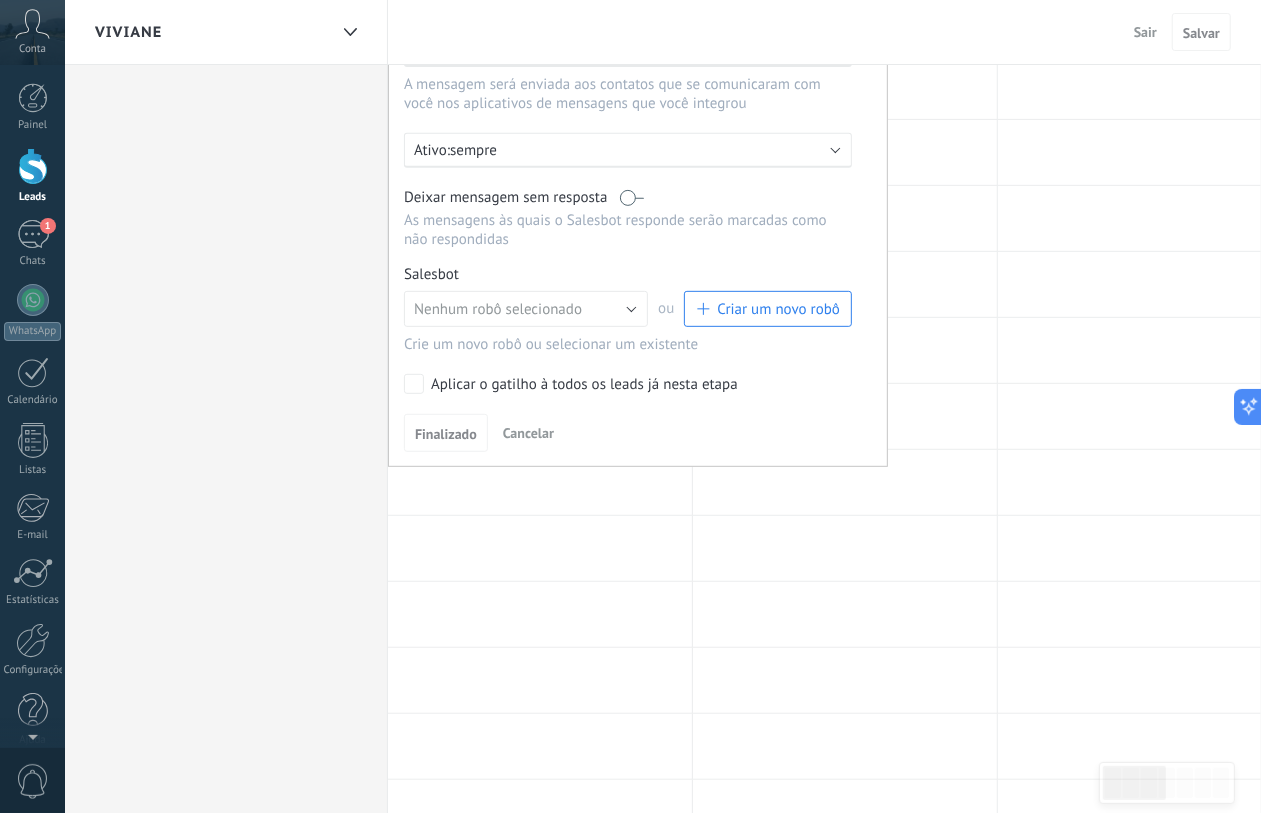 click on "Cancelar" at bounding box center (528, 433) 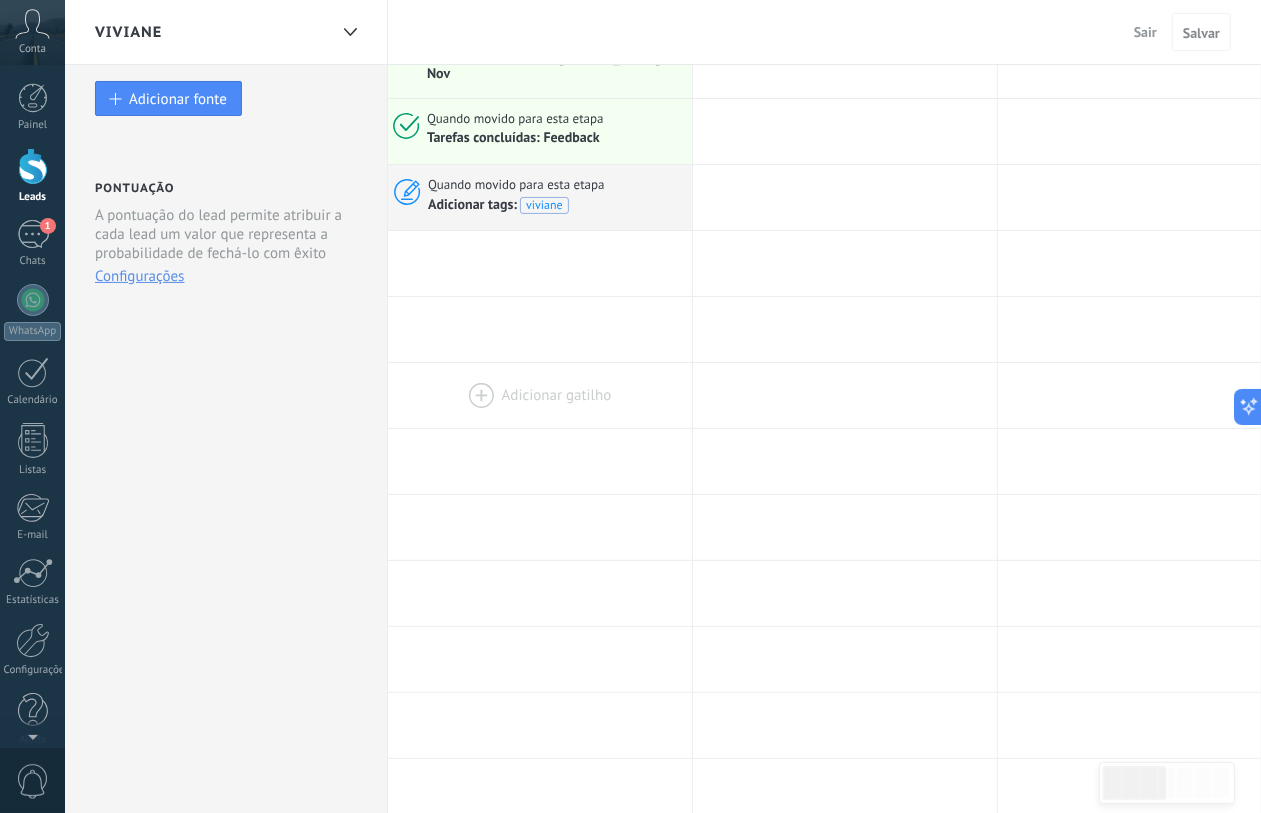 scroll, scrollTop: 0, scrollLeft: 0, axis: both 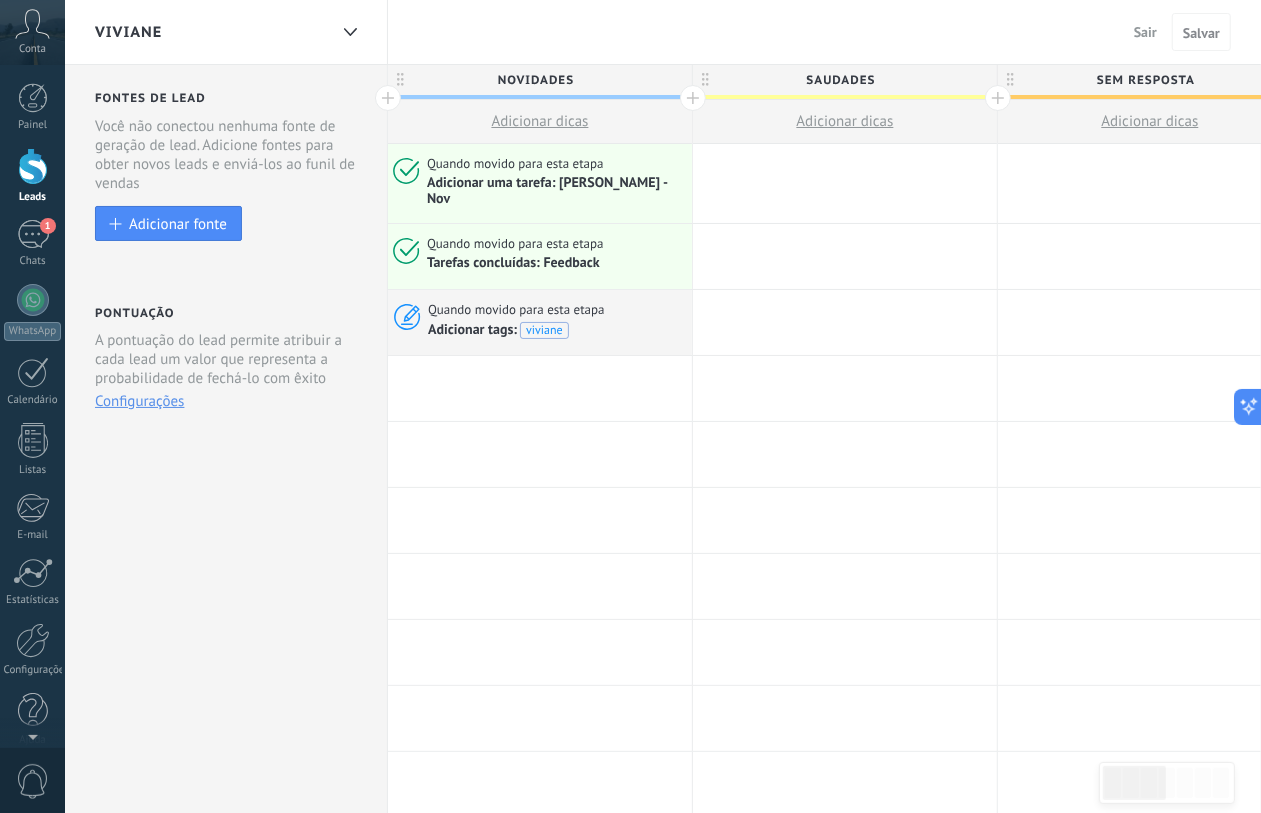 click on "Sair" at bounding box center (1145, 32) 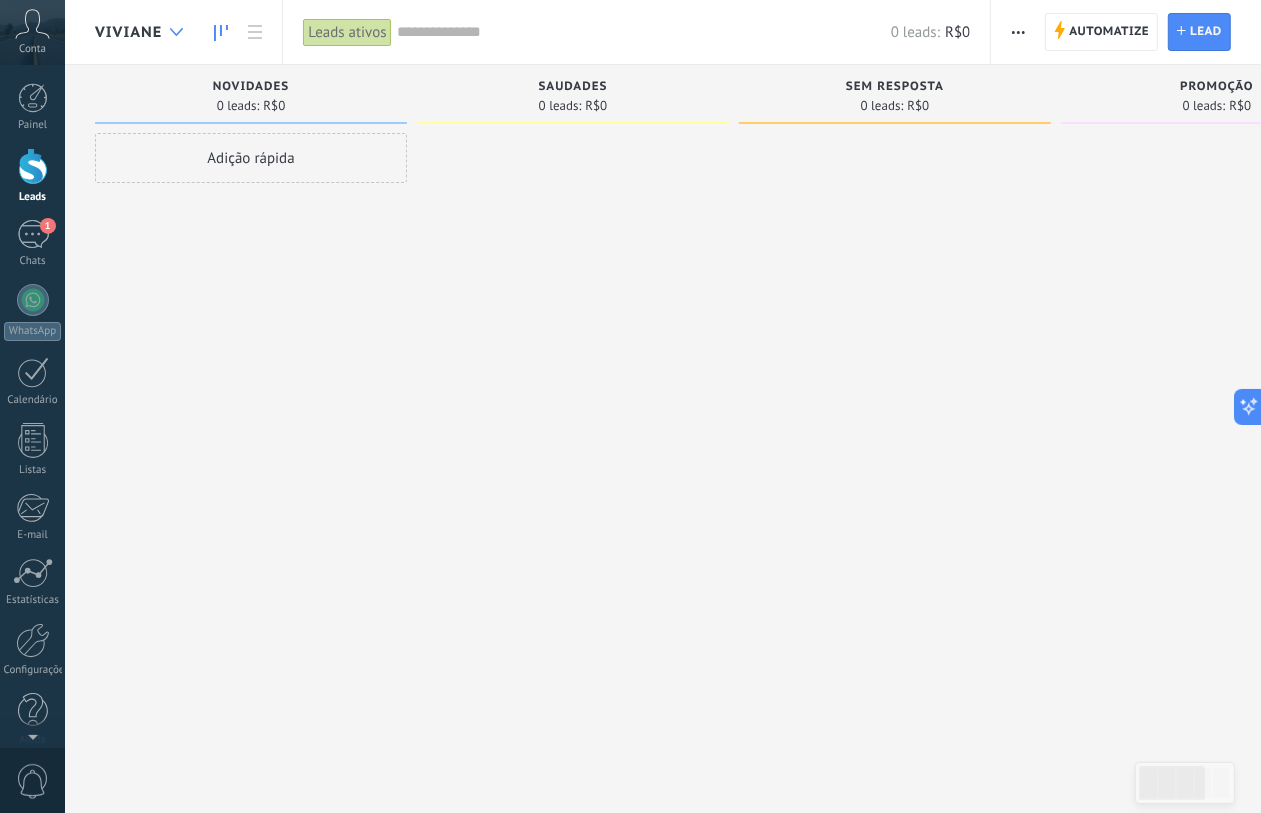 click at bounding box center (176, 32) 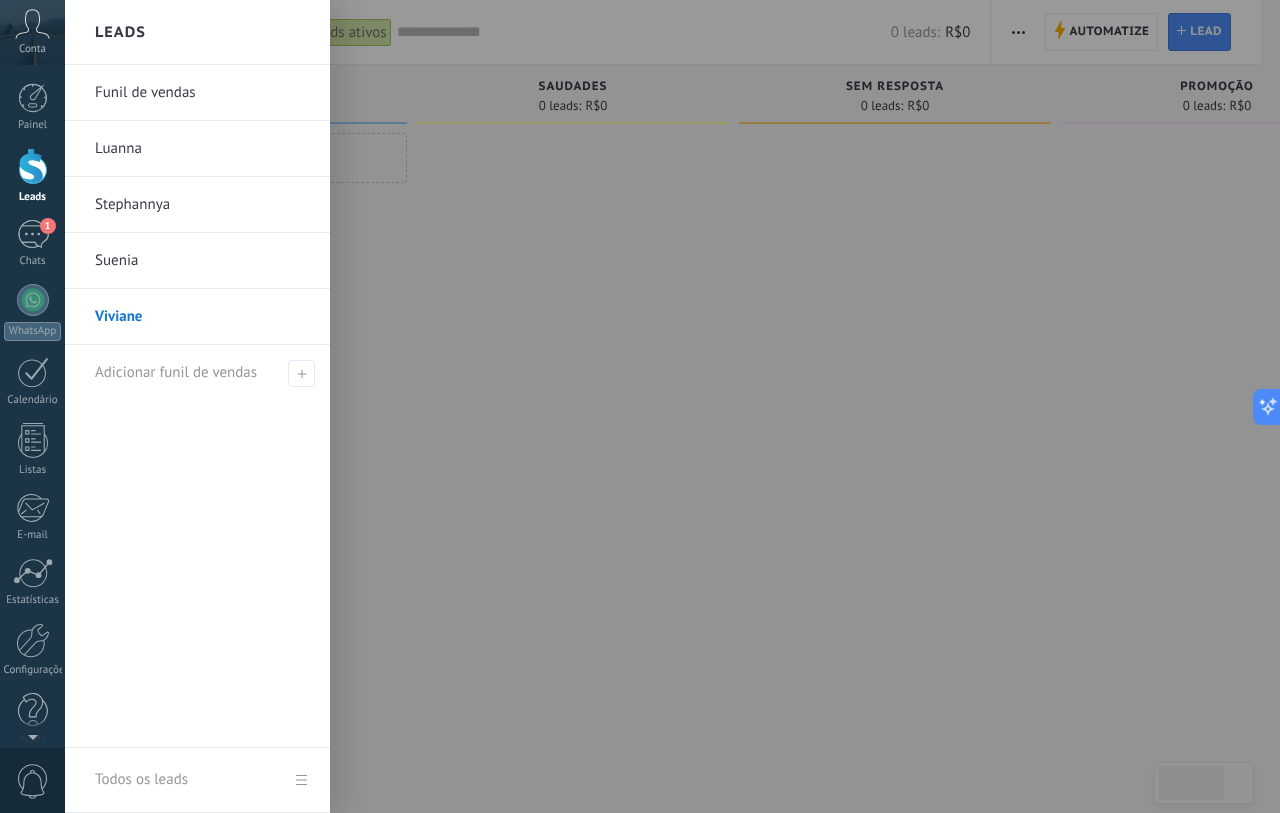 click on "Funil de vendas" at bounding box center (202, 93) 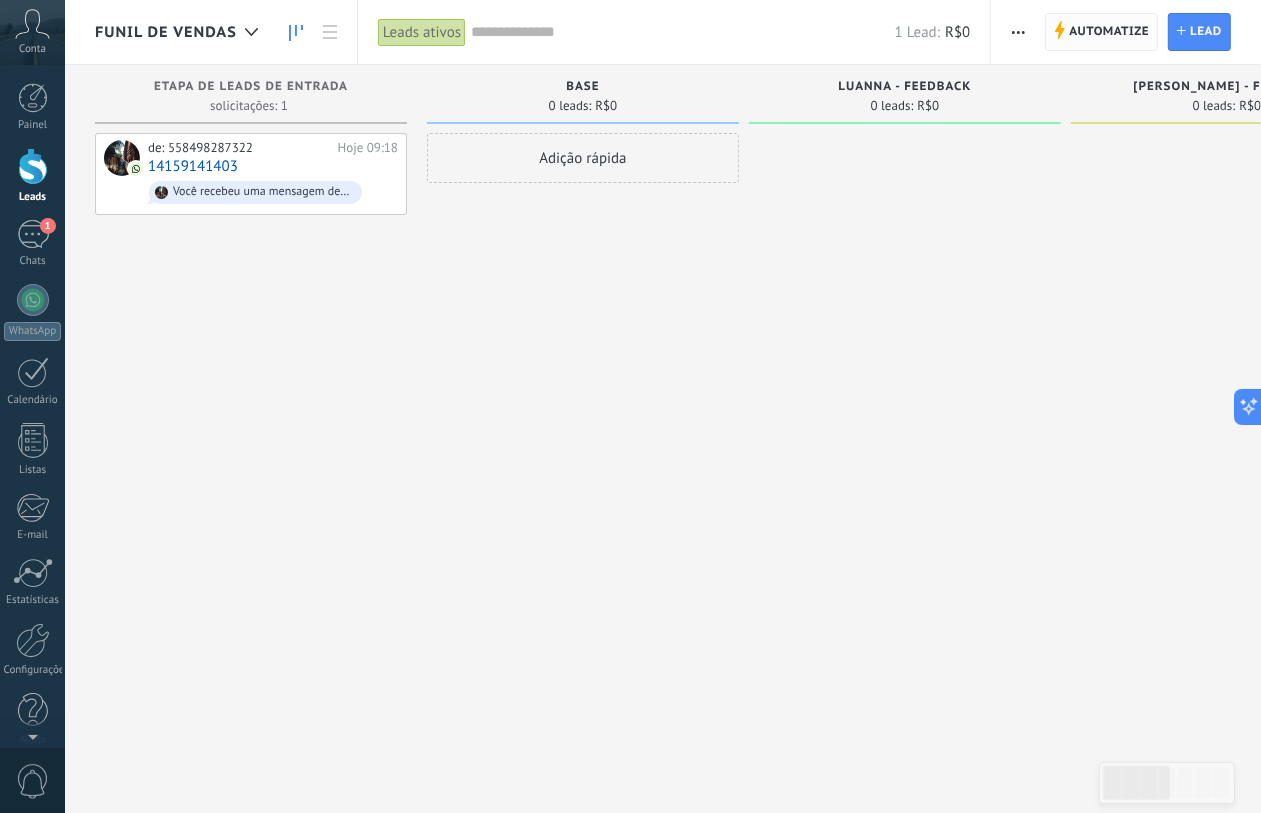 click on "Automatize" at bounding box center [1109, 32] 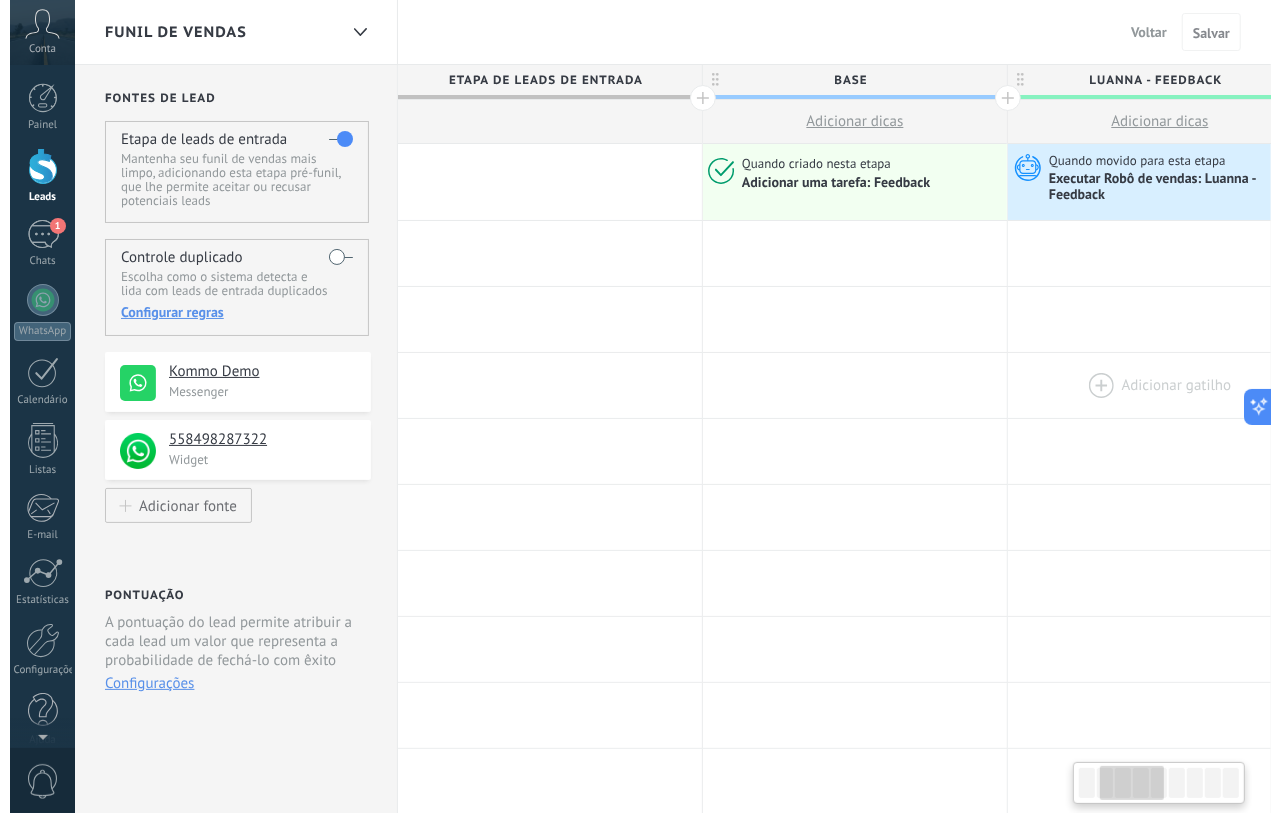 scroll, scrollTop: 0, scrollLeft: 472, axis: horizontal 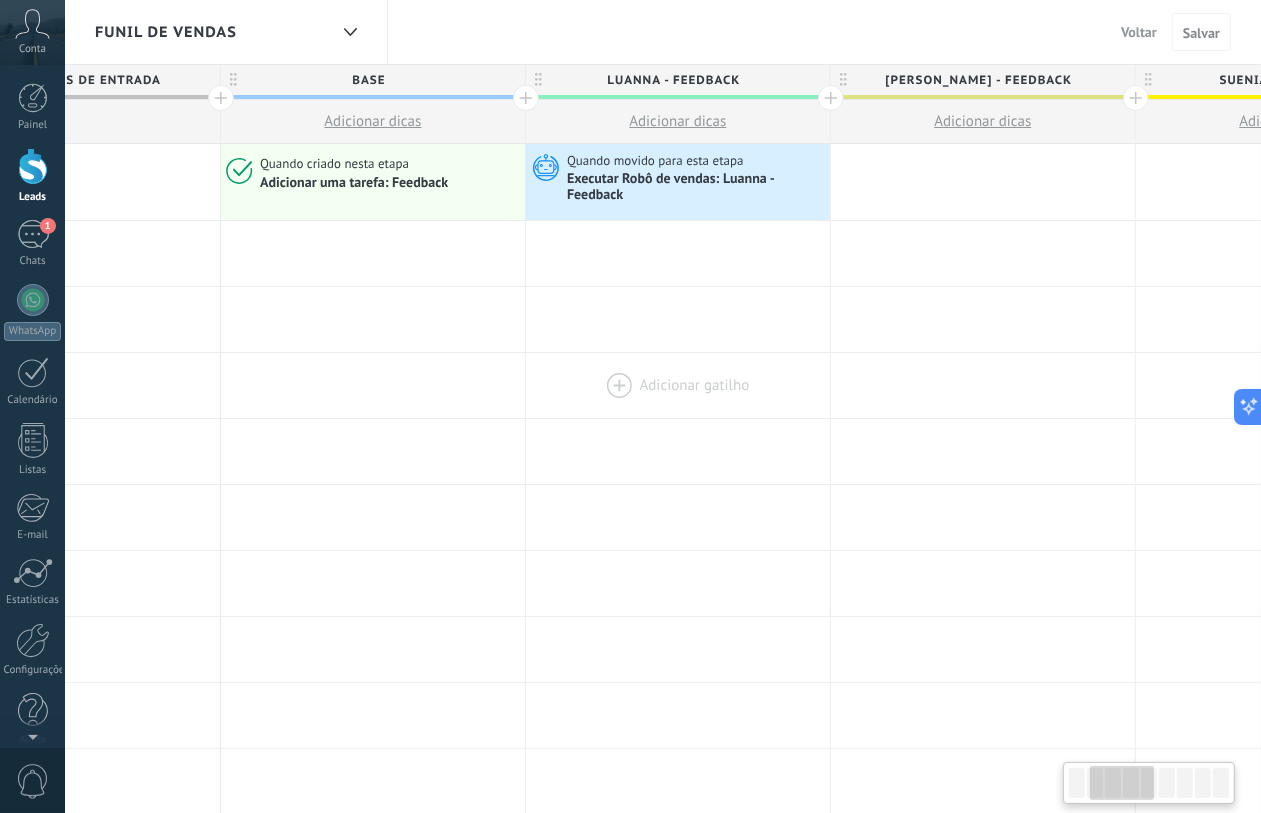 drag, startPoint x: 568, startPoint y: 400, endPoint x: 578, endPoint y: 377, distance: 25.079872 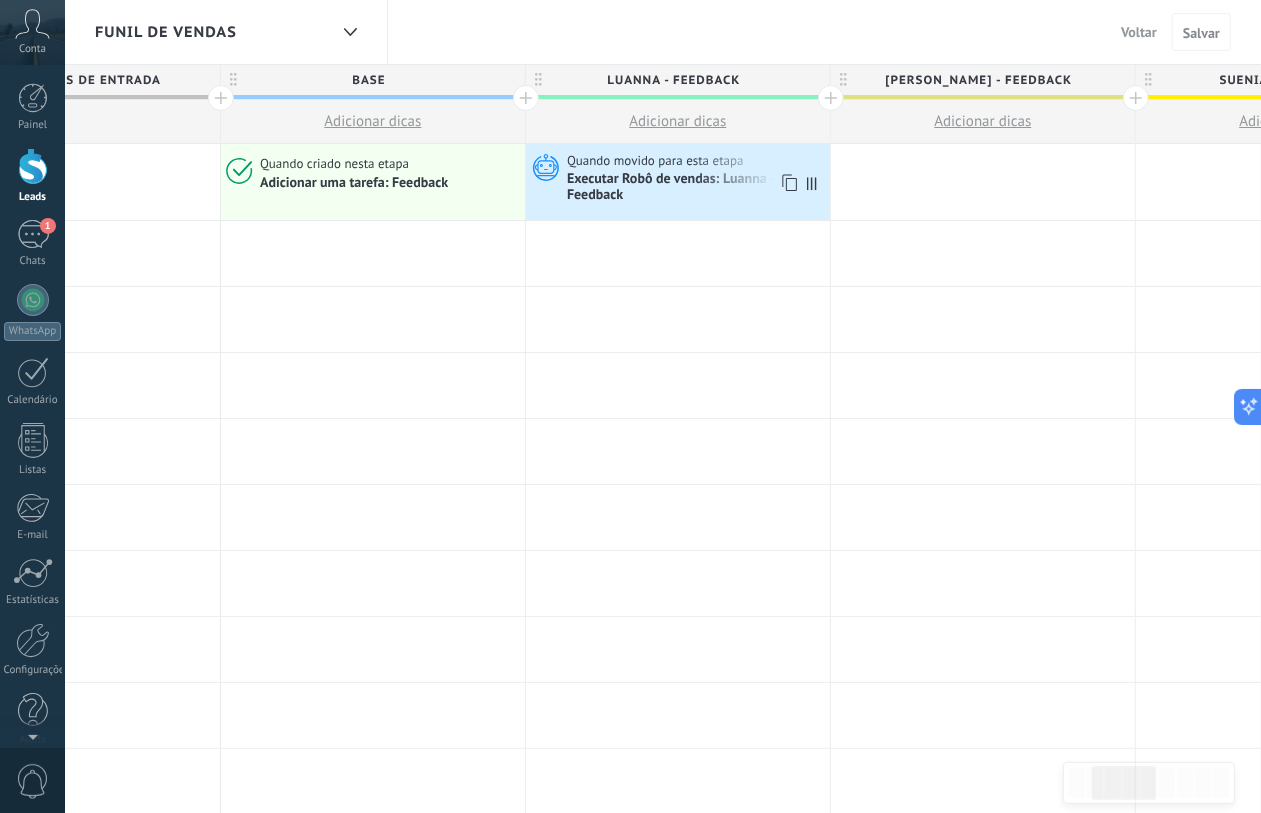 click on "Executar Robô de vendas: Luanna - Feedback" at bounding box center [696, 188] 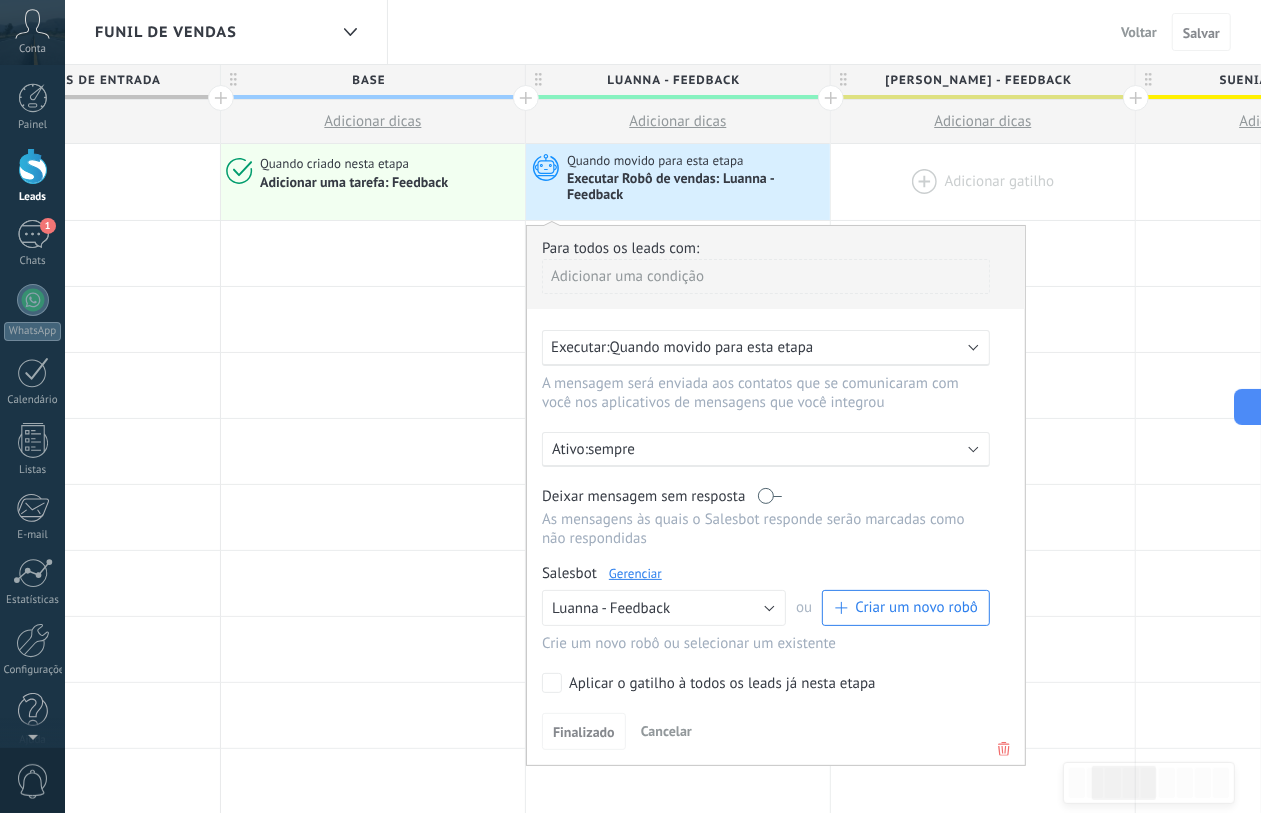 click at bounding box center (983, 182) 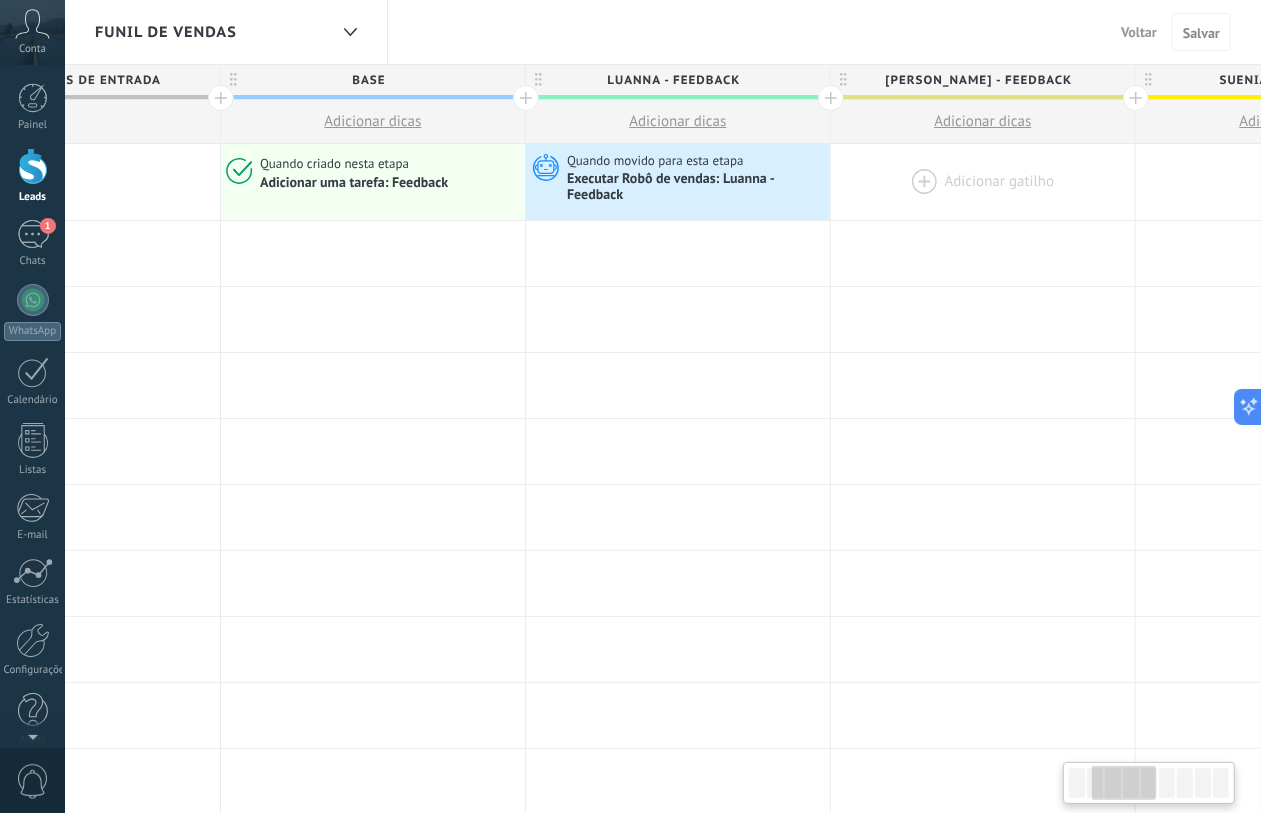 click at bounding box center [983, 182] 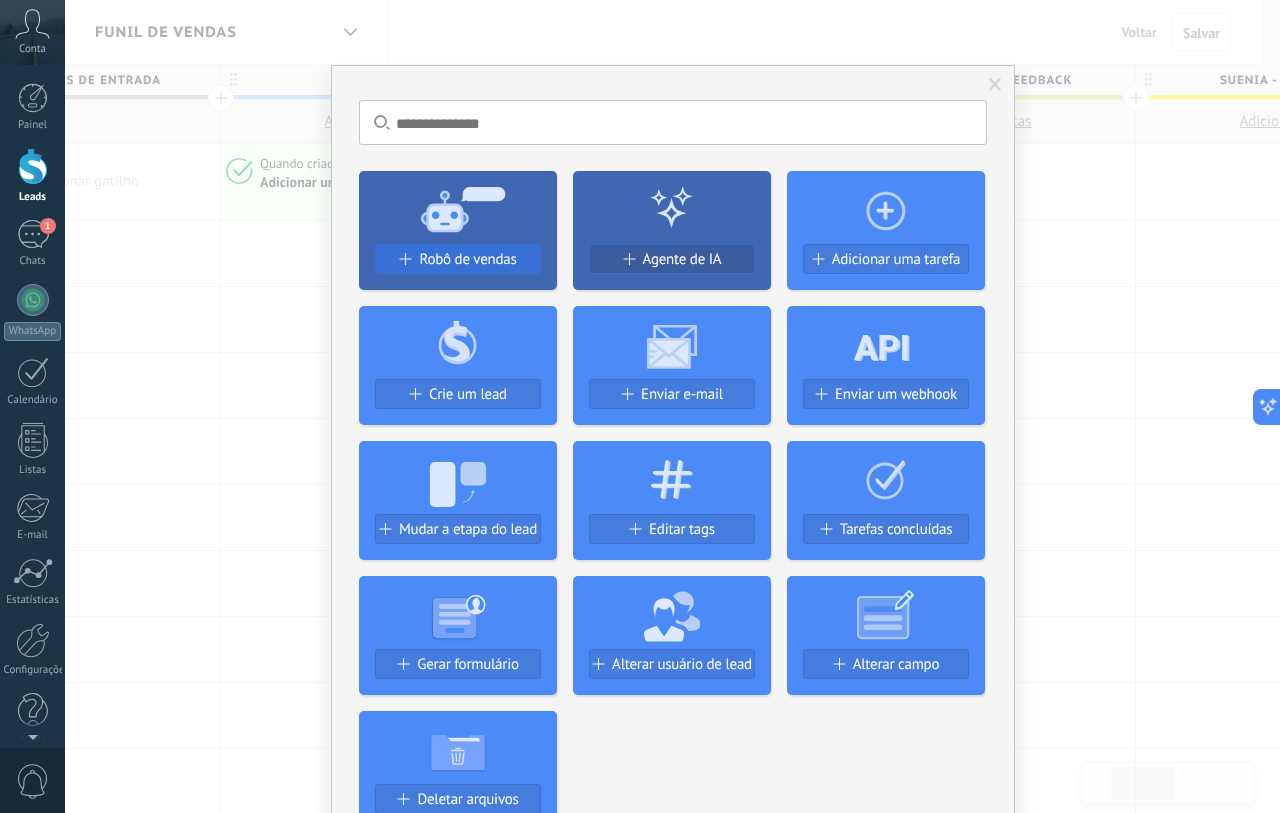 click on "Robô de vendas" at bounding box center [467, 259] 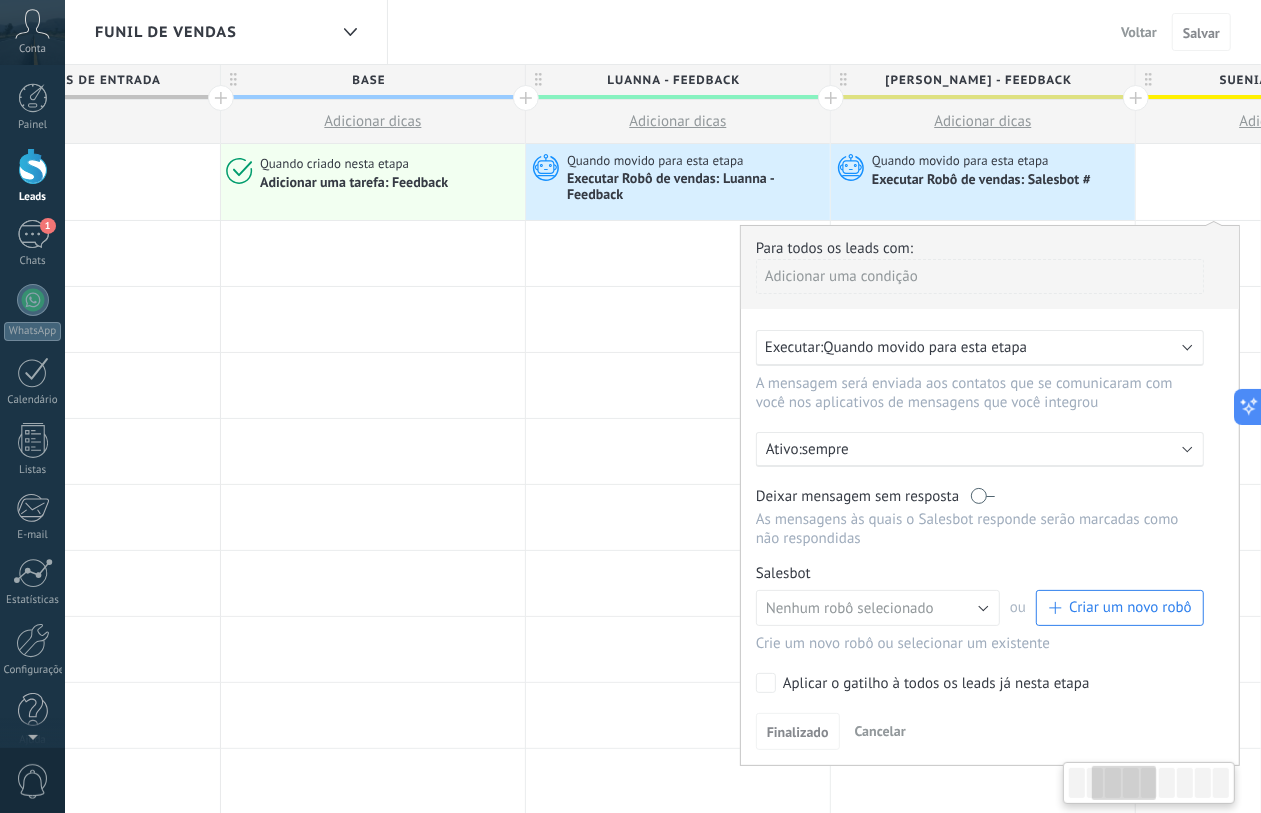 click on "Salesbot Gerenciar Nenhum robô selecionado Luanna - Feedback TestBot Nenhum robô selecionado ou Criar um novo robô Crie um novo robô ou selecionar um existente" at bounding box center (990, 608) 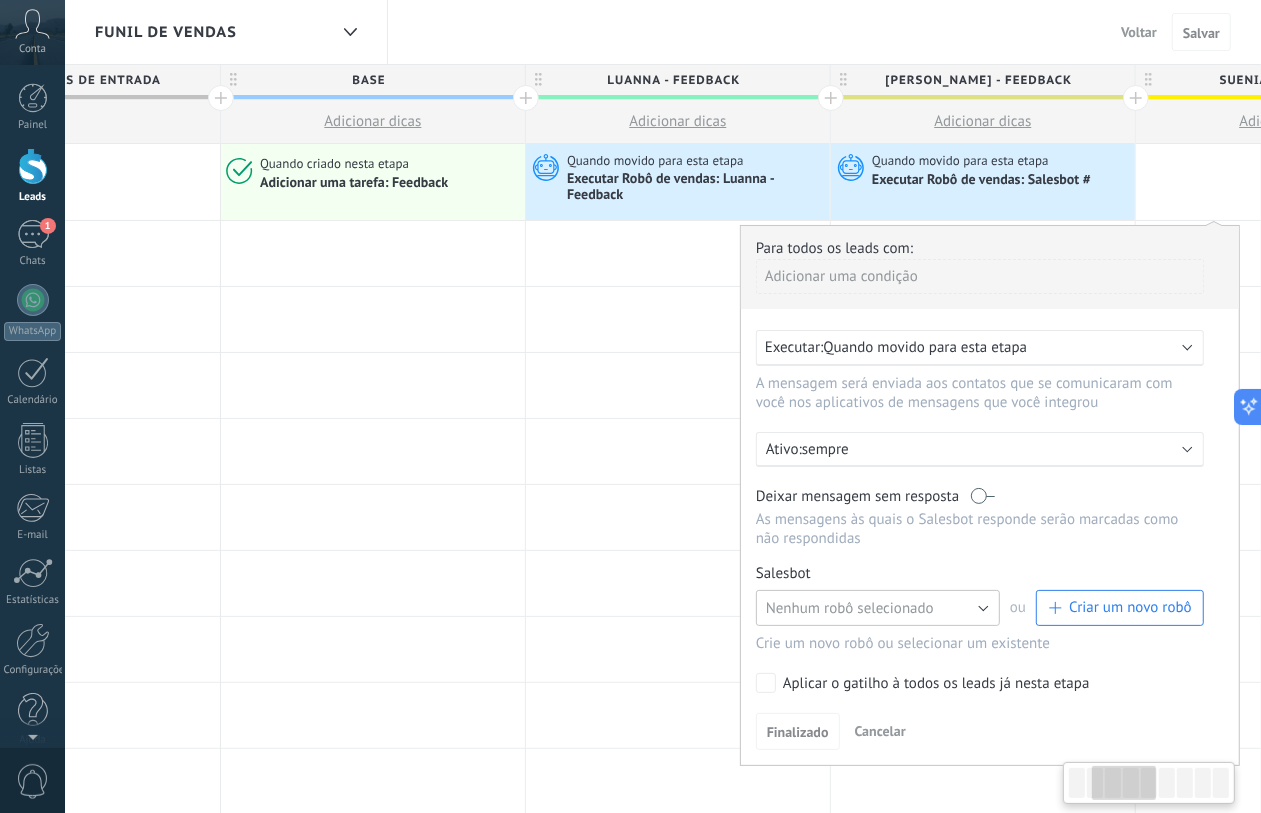 click on "Nenhum robô selecionado" at bounding box center (878, 608) 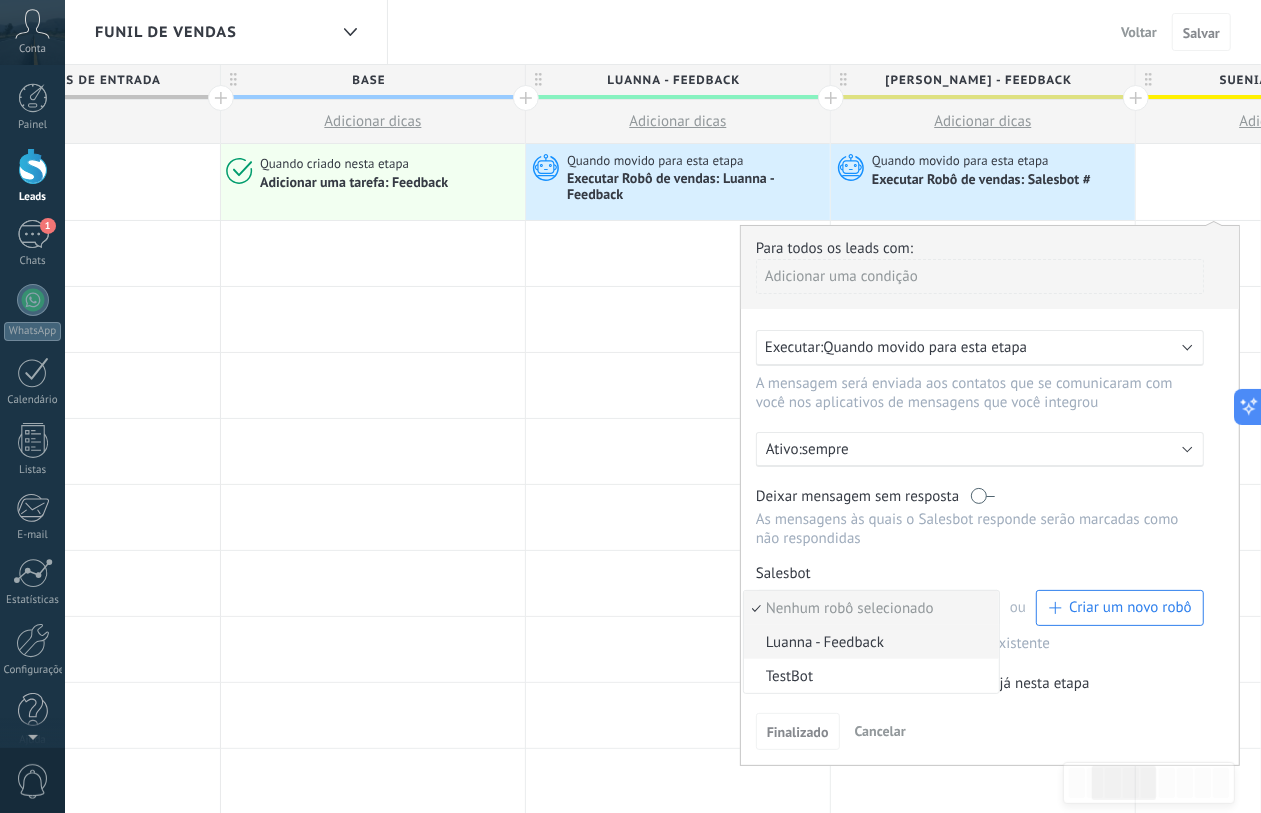 click on "Luanna - Feedback" at bounding box center [868, 642] 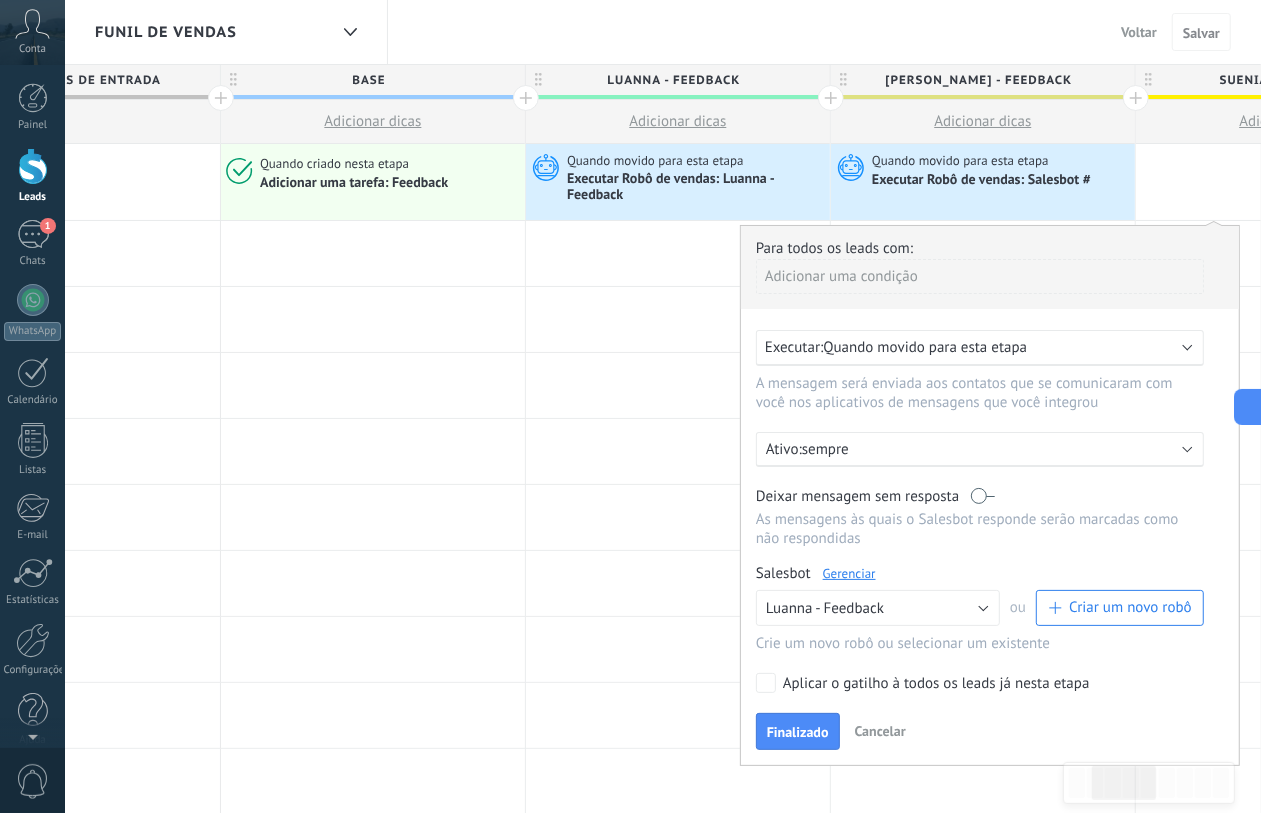 click on "Gerenciar" at bounding box center [849, 573] 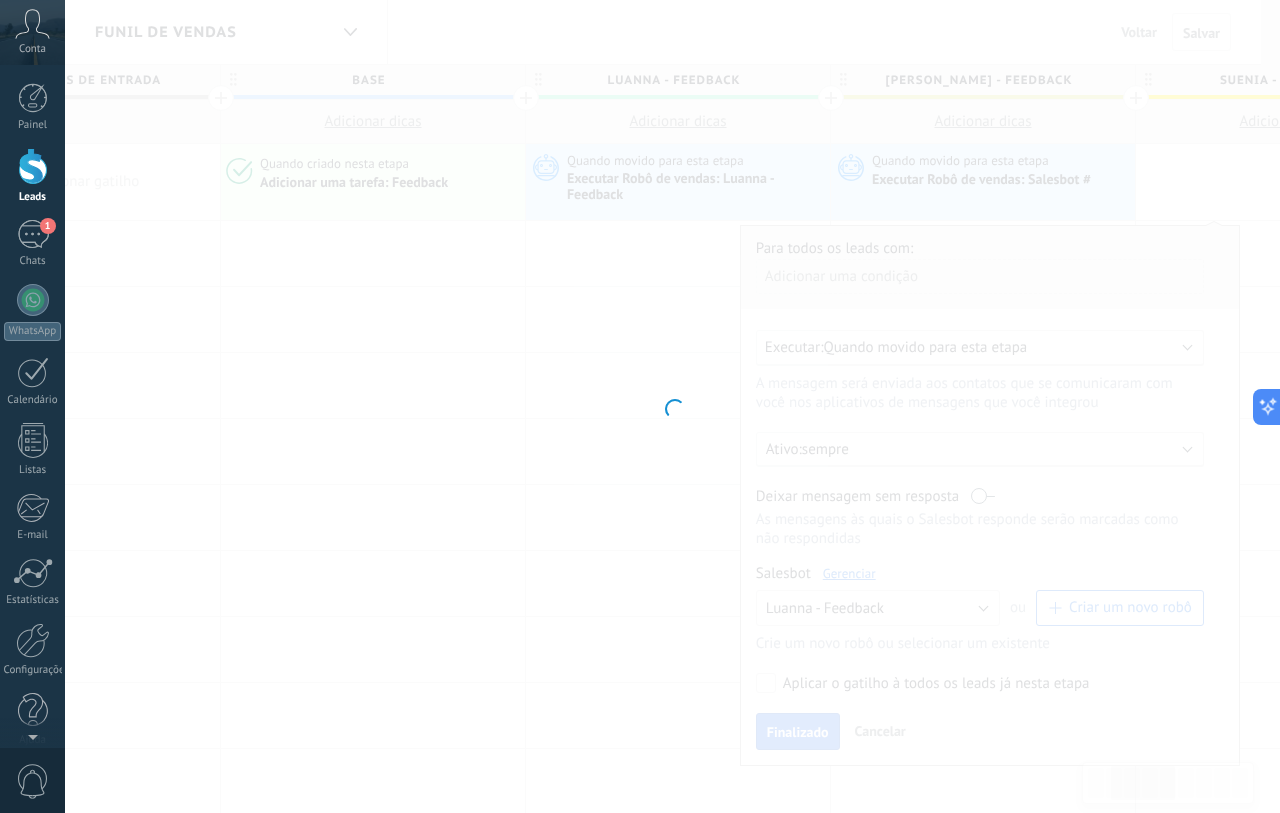 type on "**********" 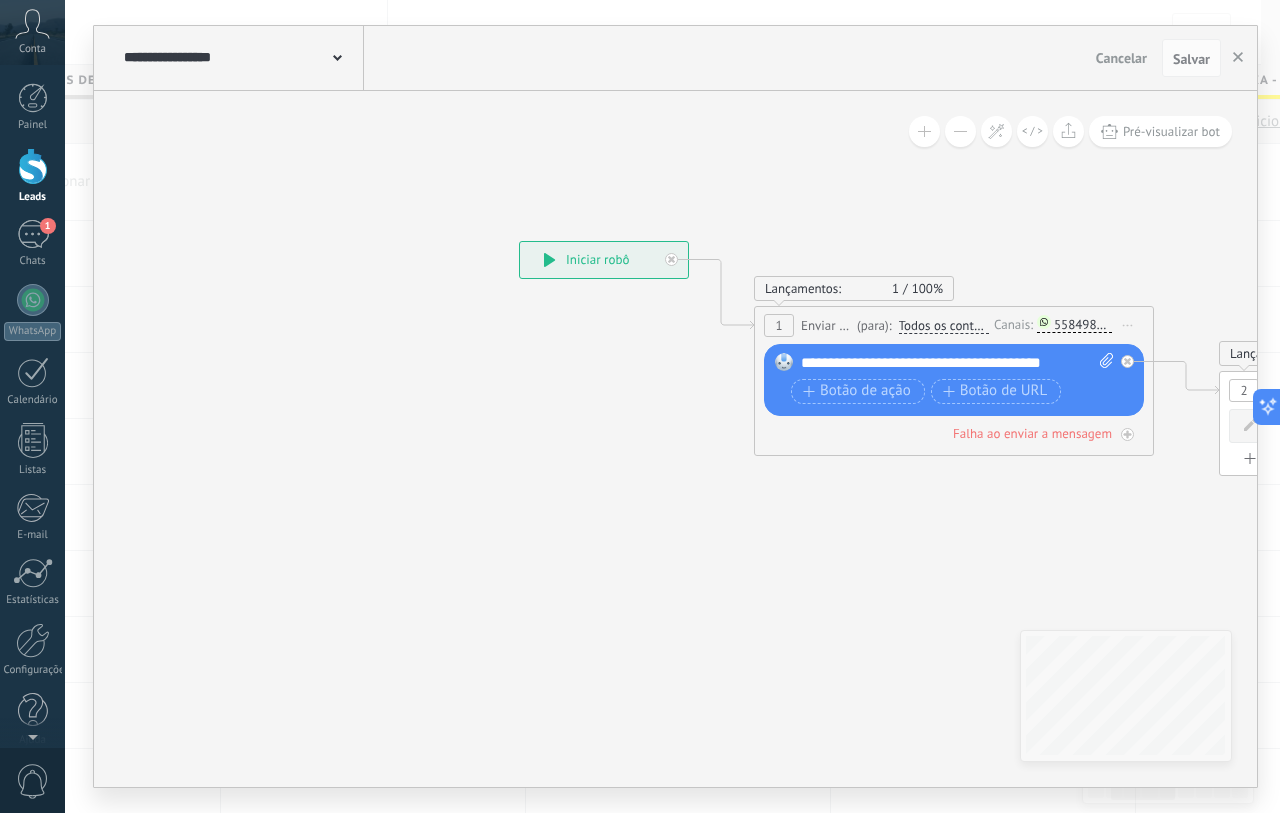 click on "**********" at bounding box center (241, 58) 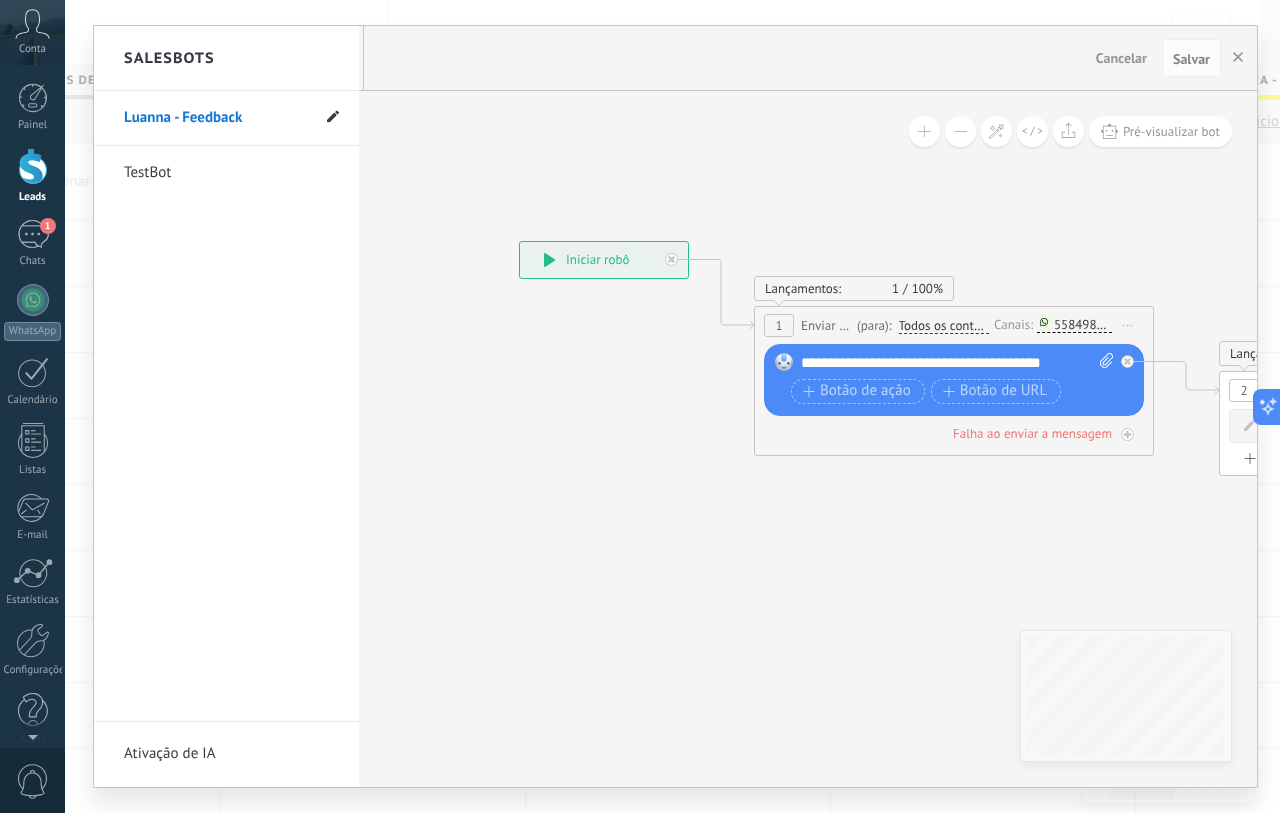 click 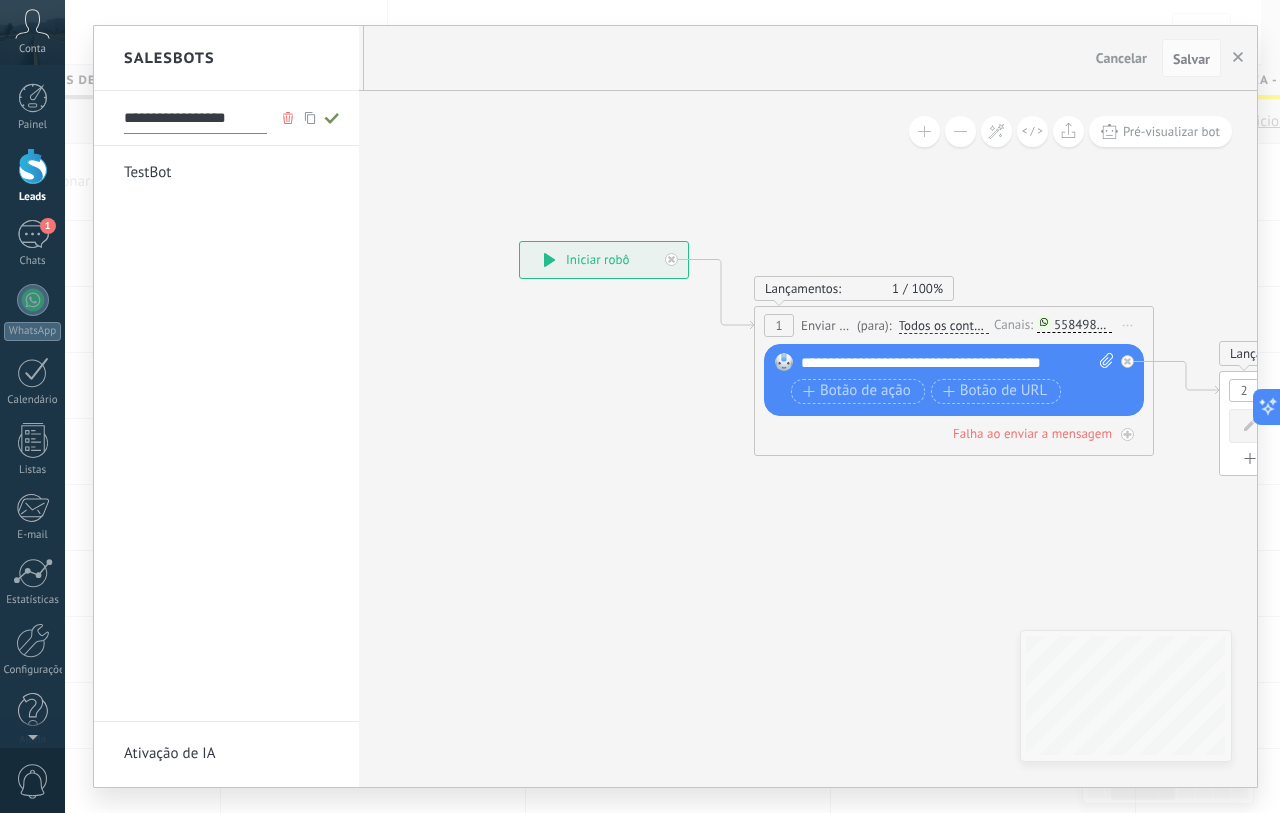 click 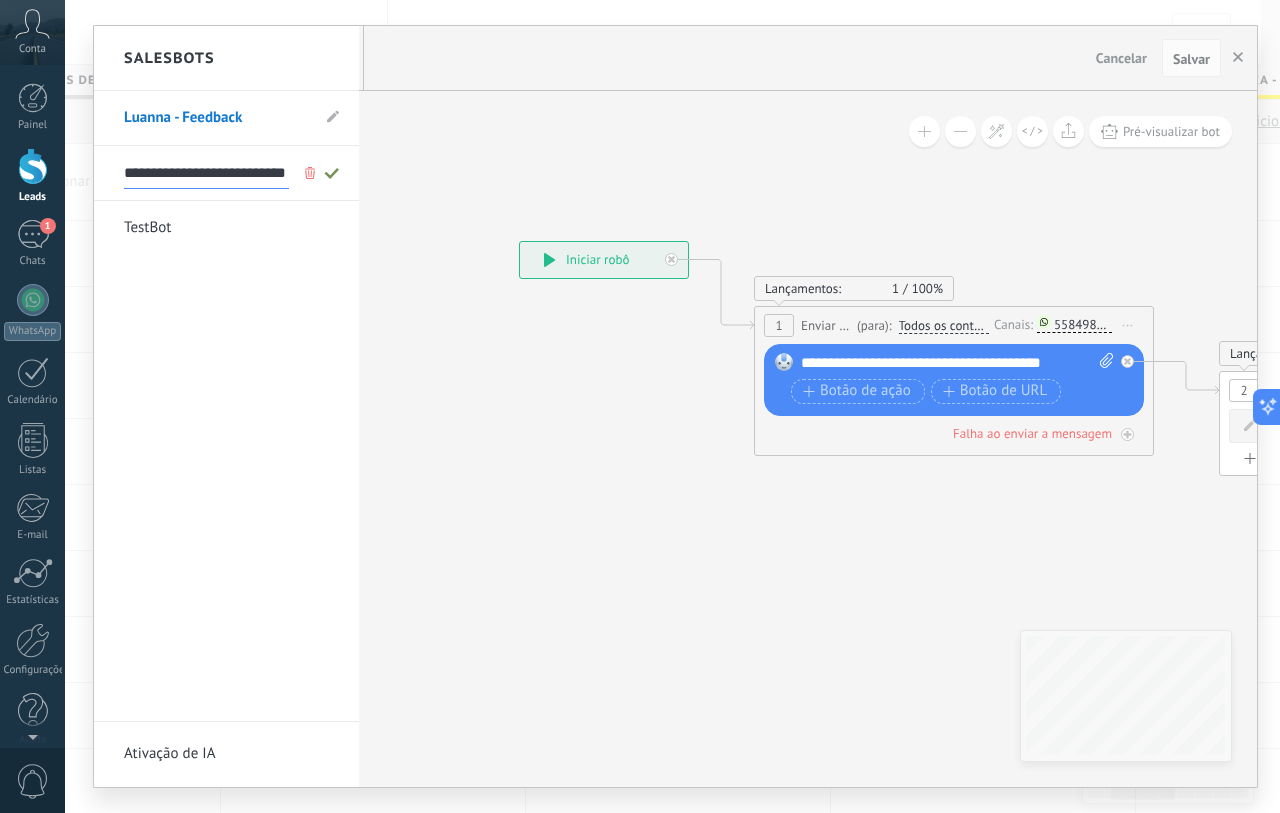 click on "**********" at bounding box center (206, 173) 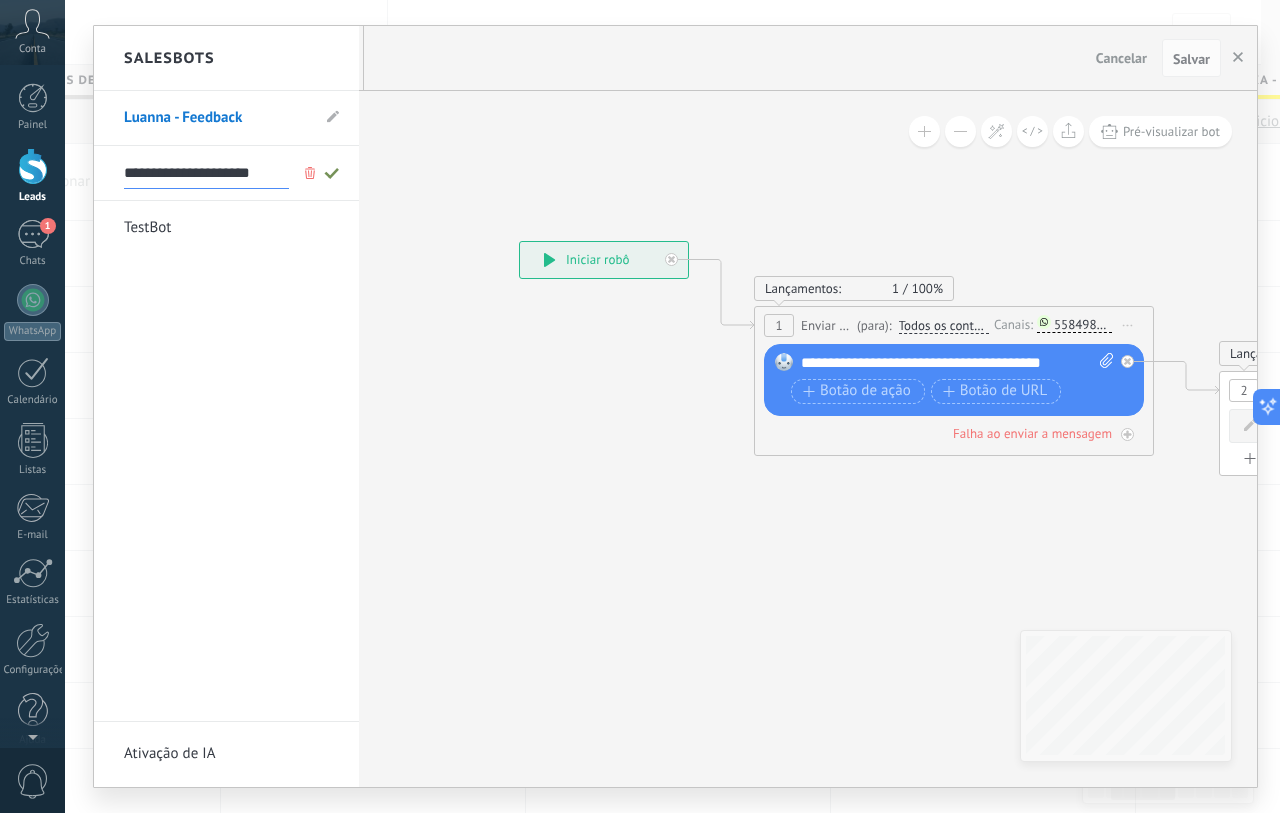 scroll, scrollTop: 0, scrollLeft: 0, axis: both 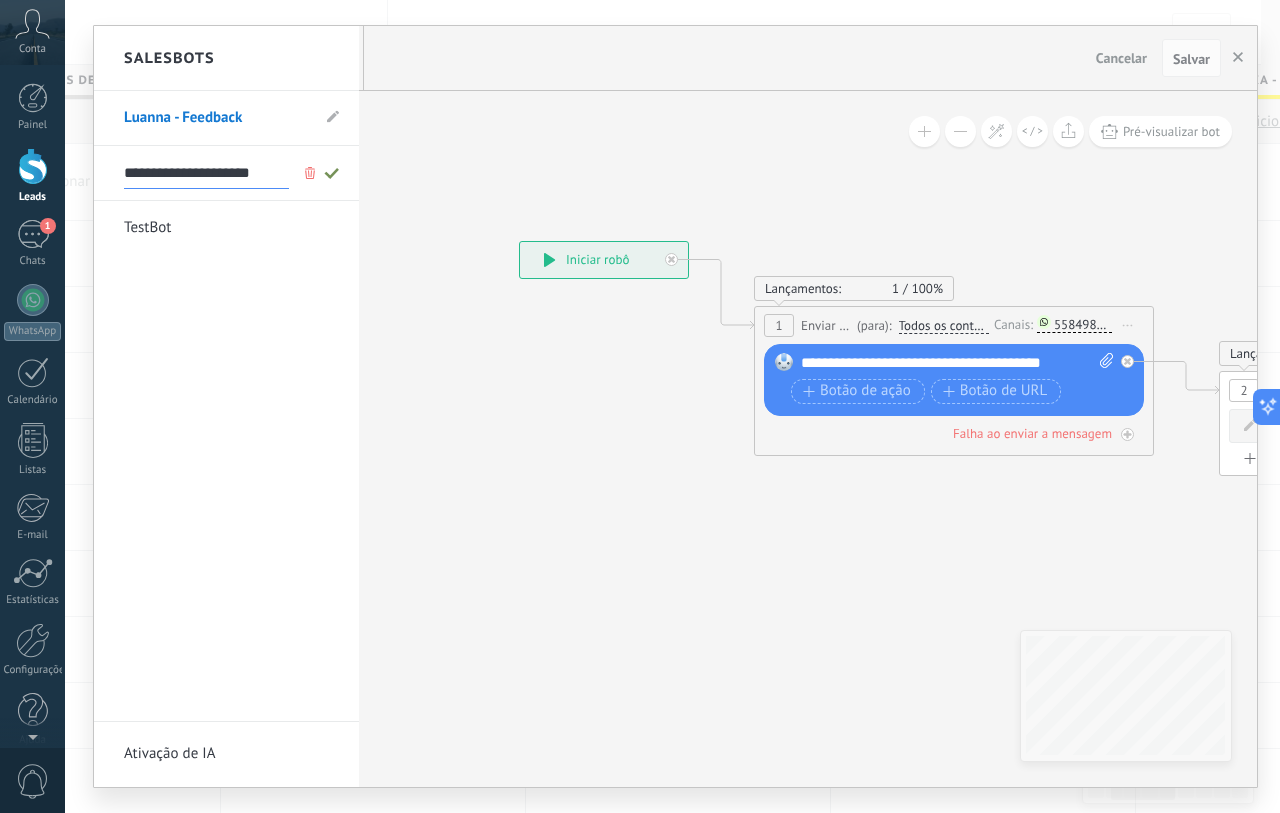 click on "**********" at bounding box center [206, 173] 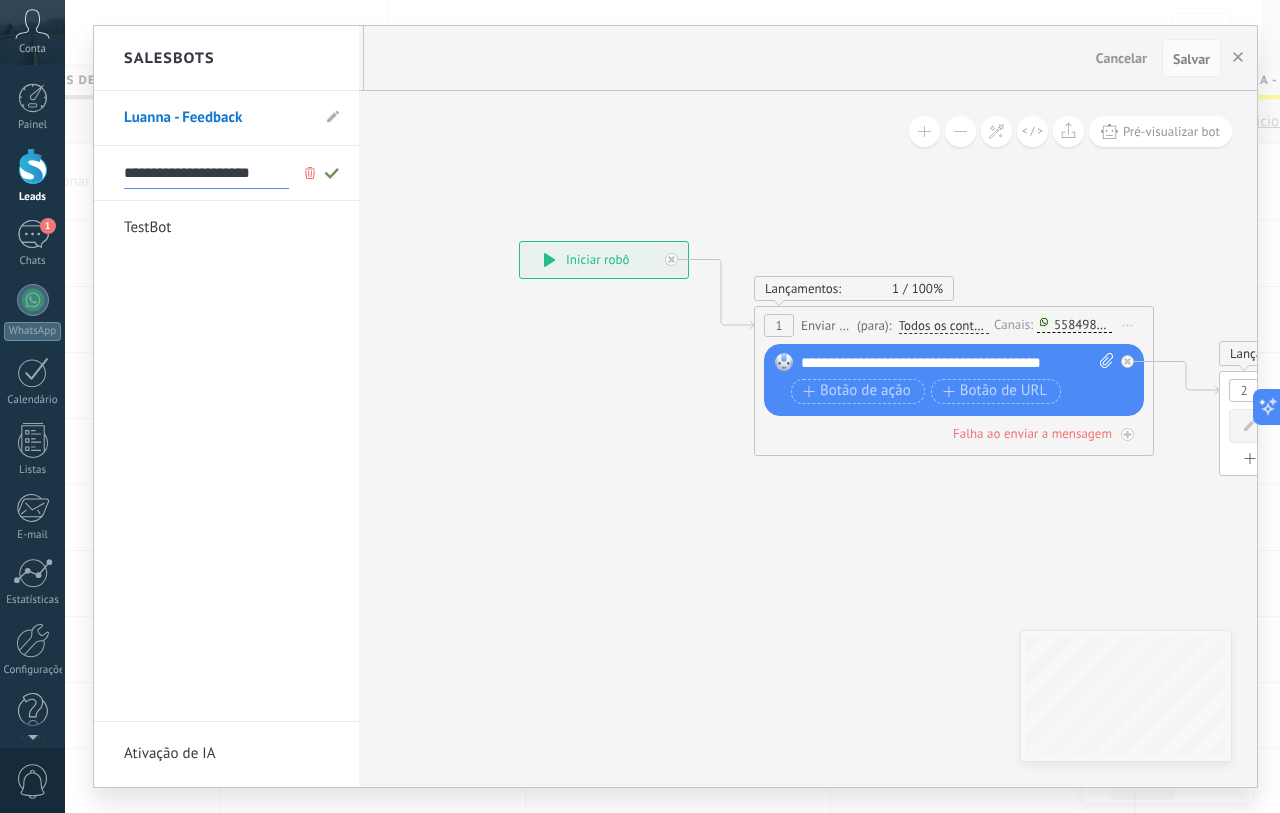 type on "**********" 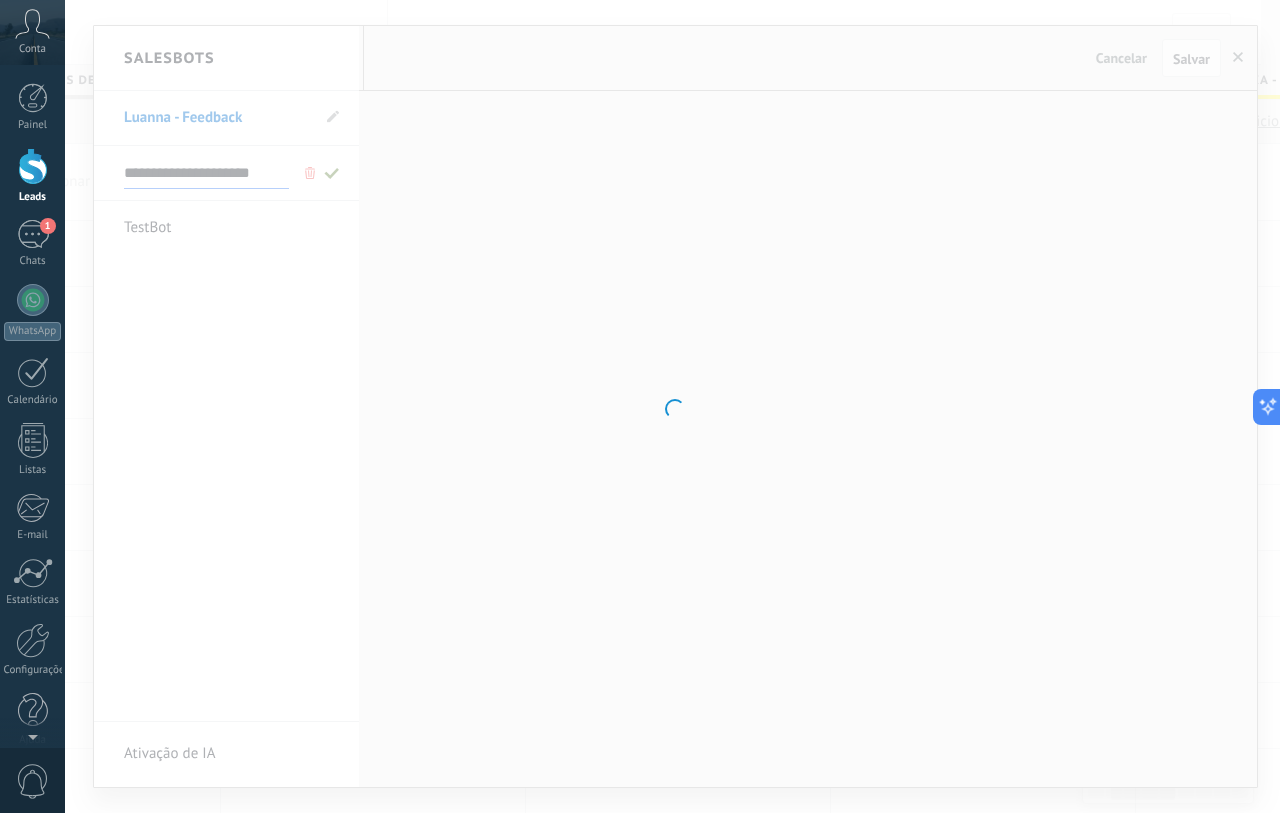 type on "**********" 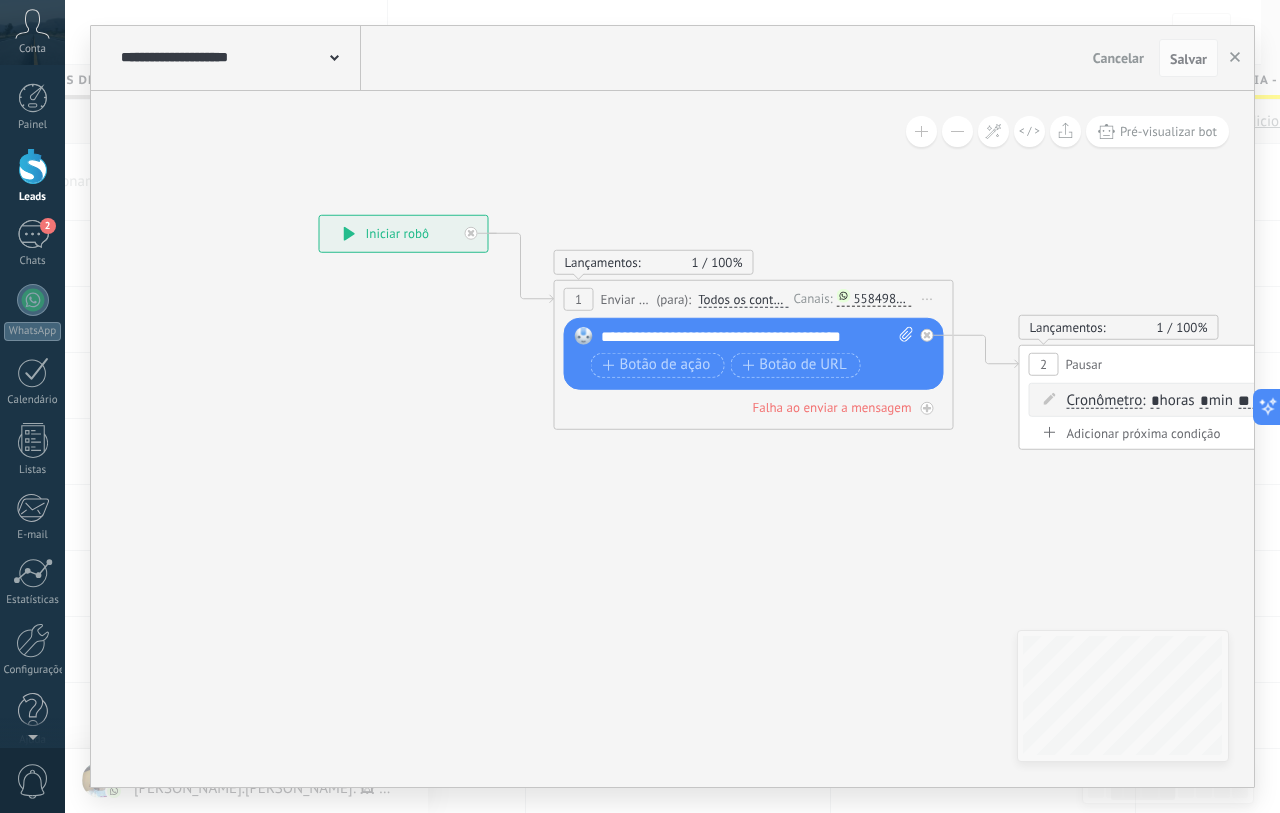 drag, startPoint x: 723, startPoint y: 542, endPoint x: 545, endPoint y: 541, distance: 178.0028 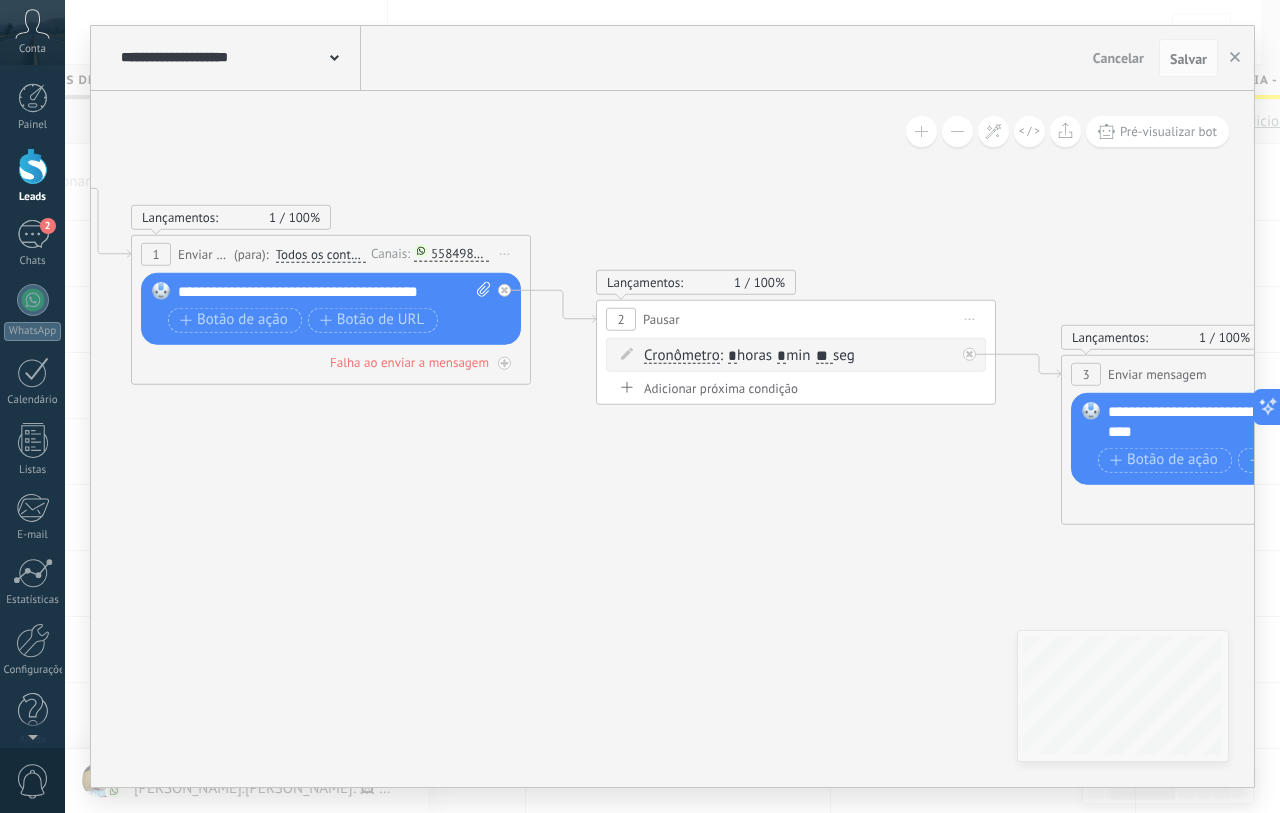 drag, startPoint x: 841, startPoint y: 540, endPoint x: 481, endPoint y: 470, distance: 366.74243 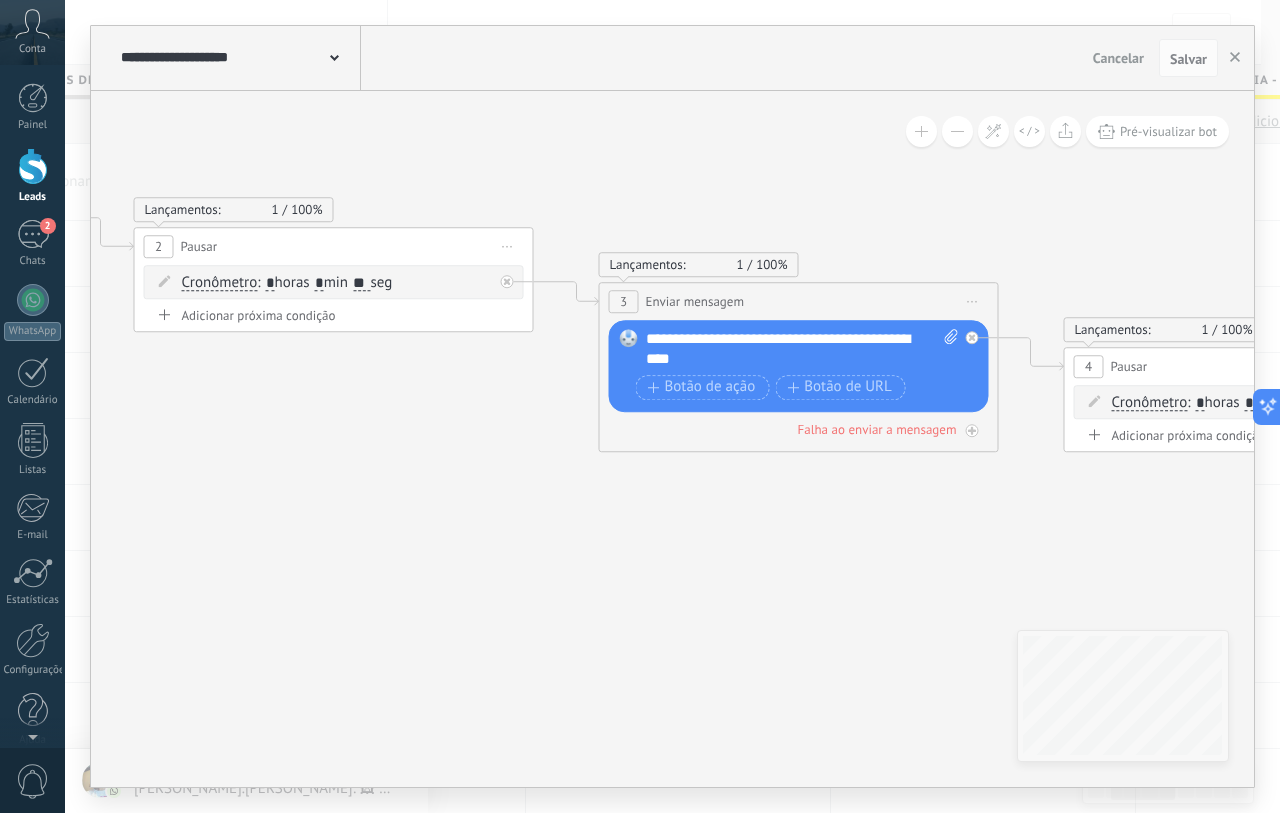 drag, startPoint x: 767, startPoint y: 515, endPoint x: 463, endPoint y: 473, distance: 306.8876 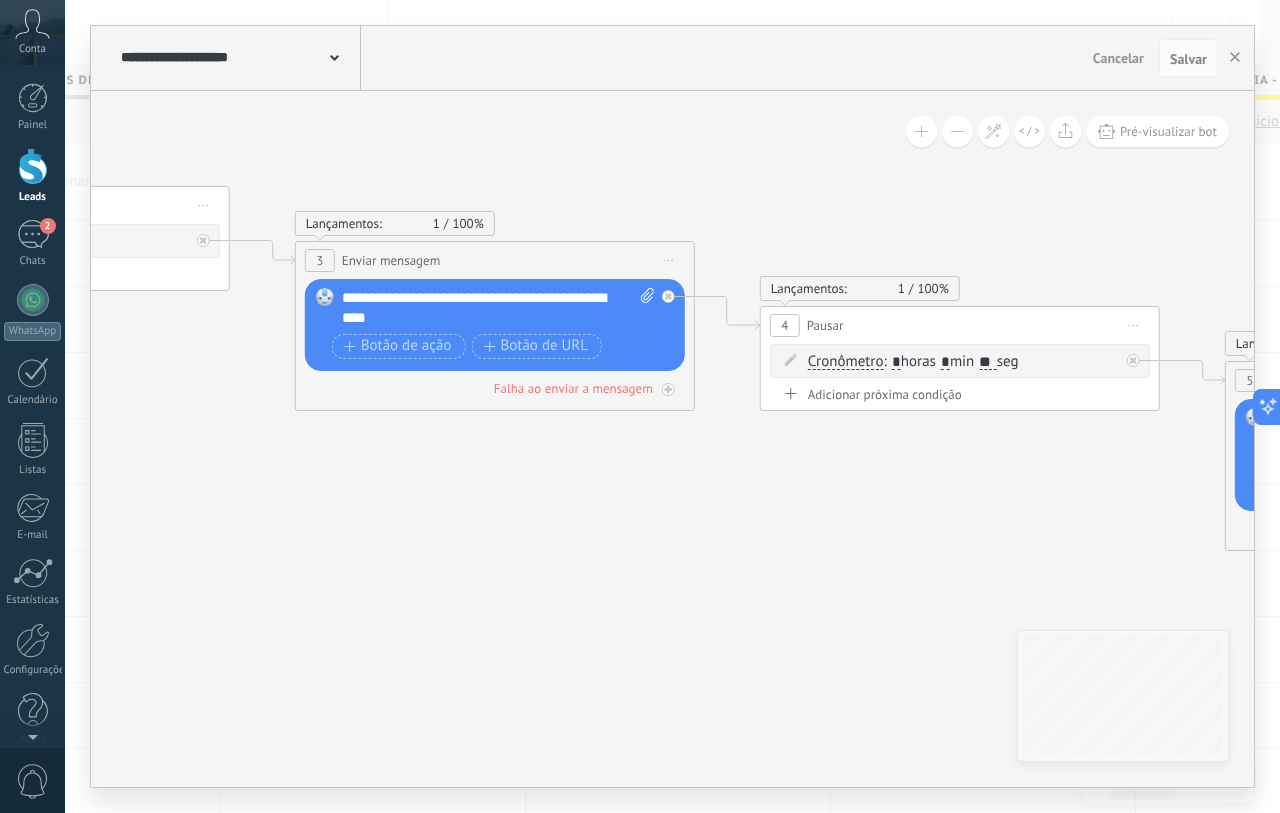 click on "**********" at bounding box center (498, 308) 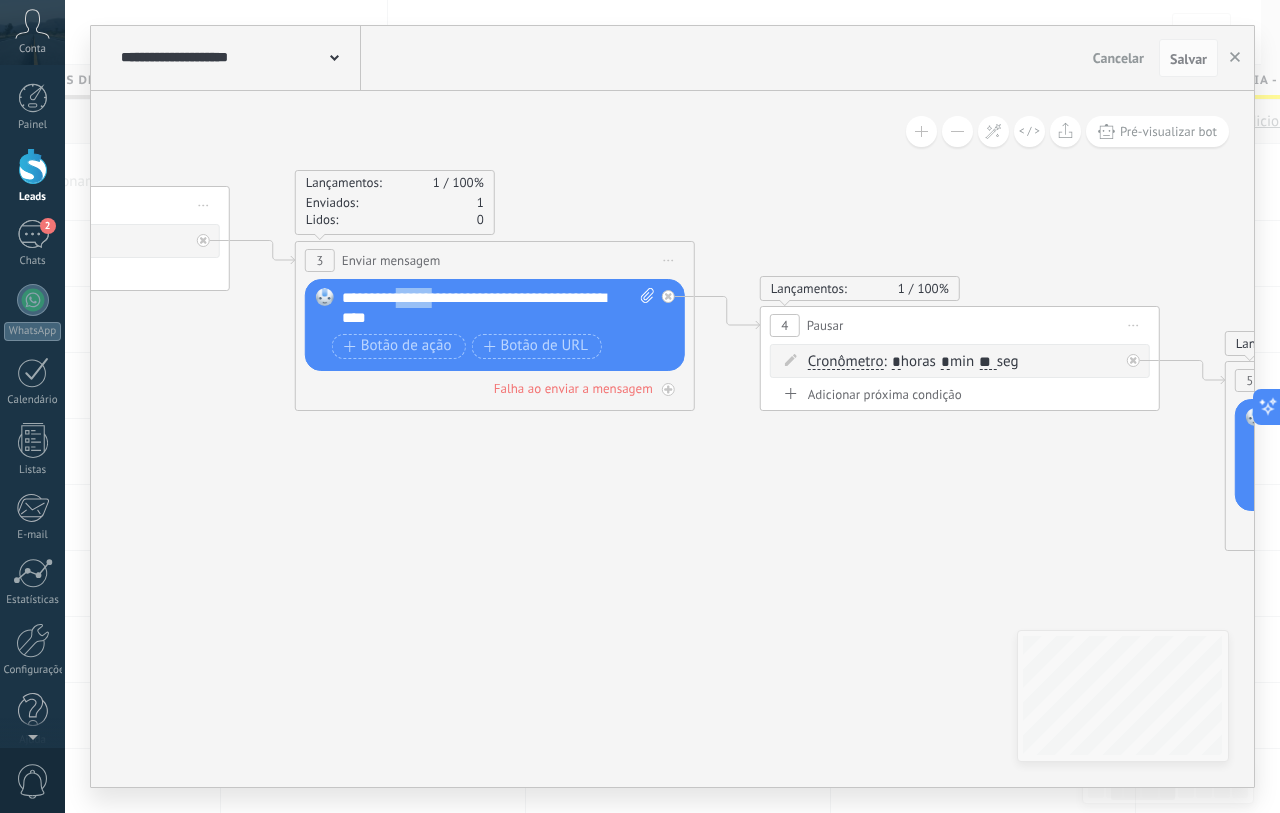 click on "**********" at bounding box center (498, 308) 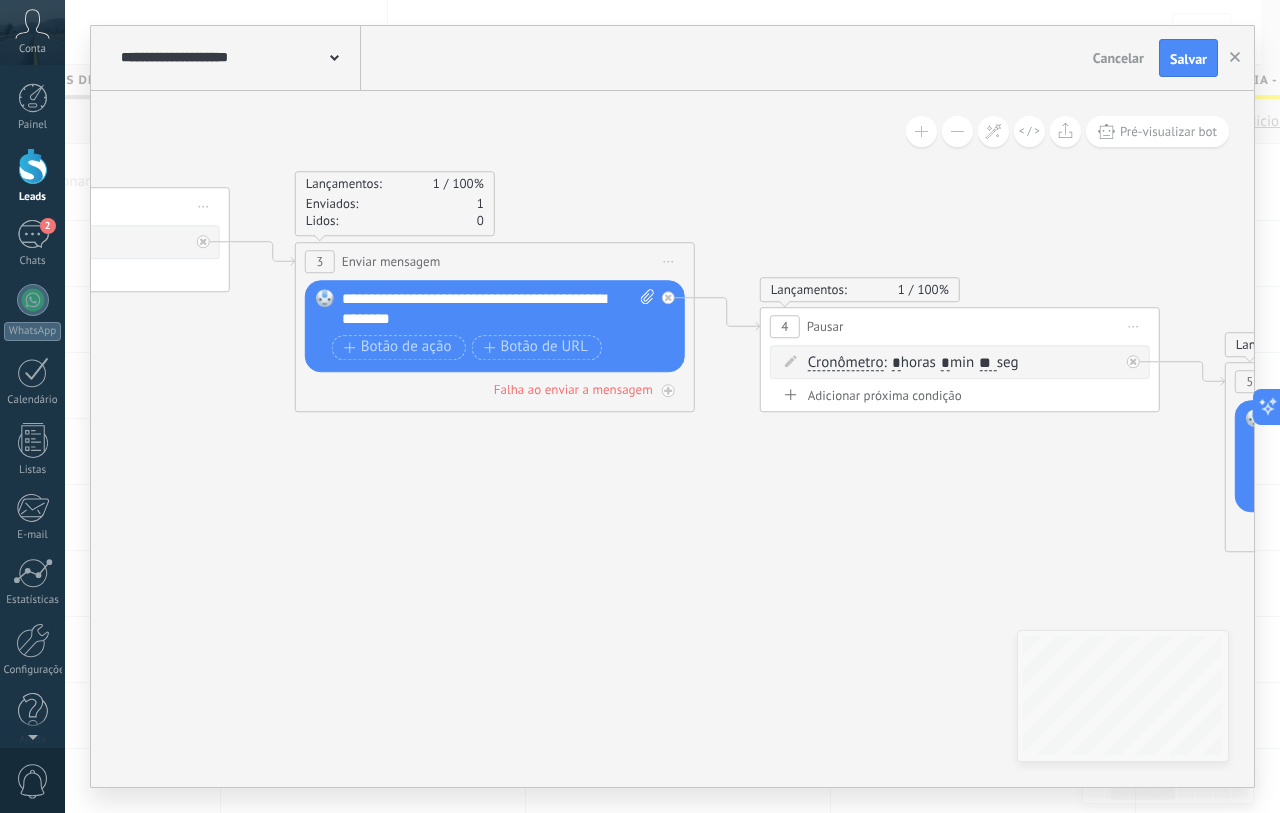 click 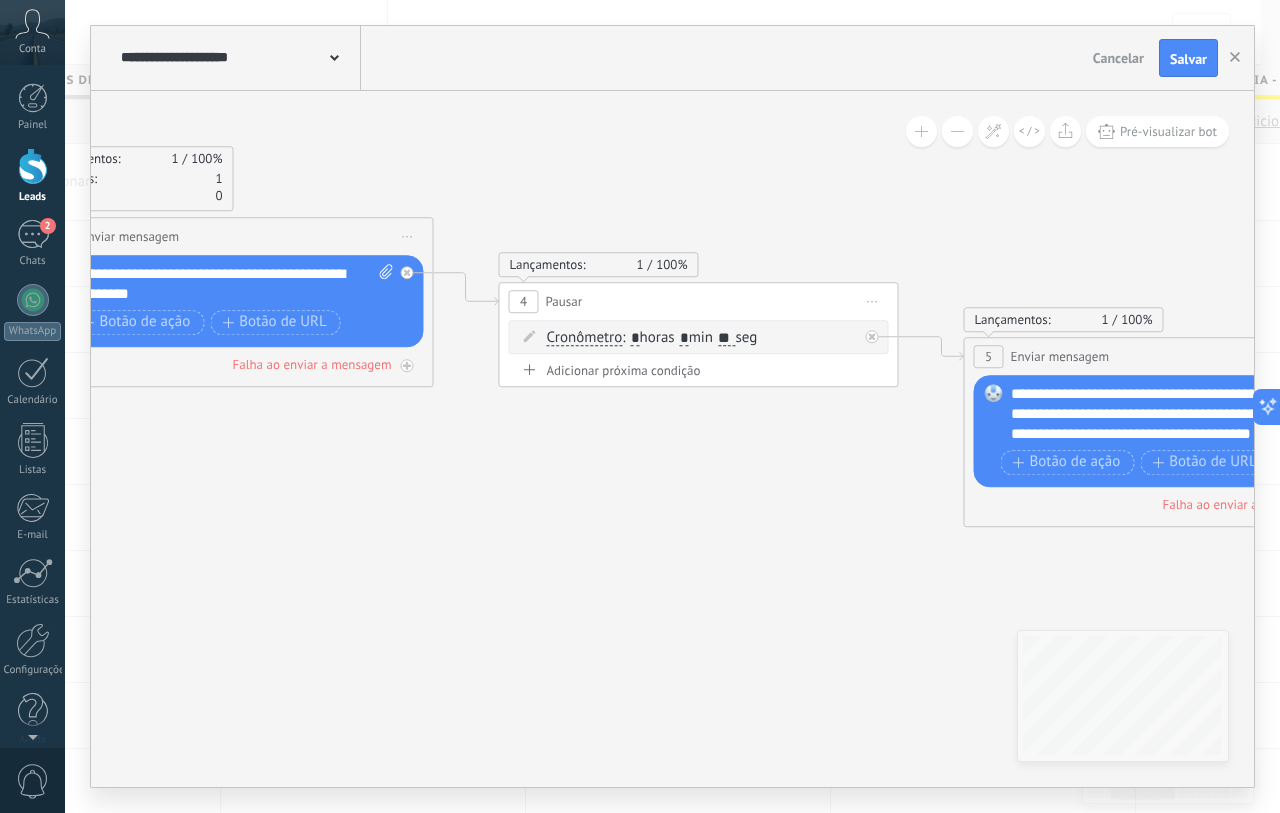 drag, startPoint x: 870, startPoint y: 605, endPoint x: 333, endPoint y: 525, distance: 542.92633 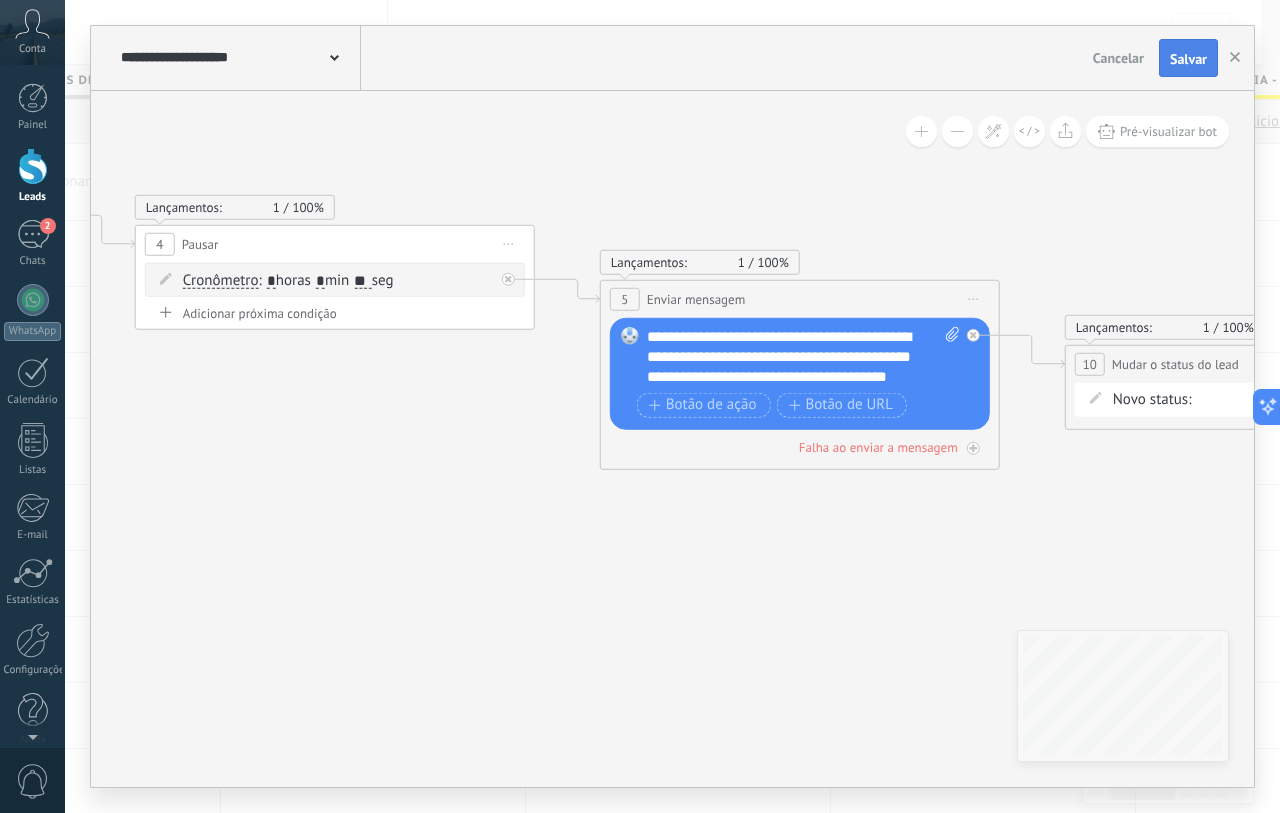 click on "Salvar" at bounding box center (1188, 58) 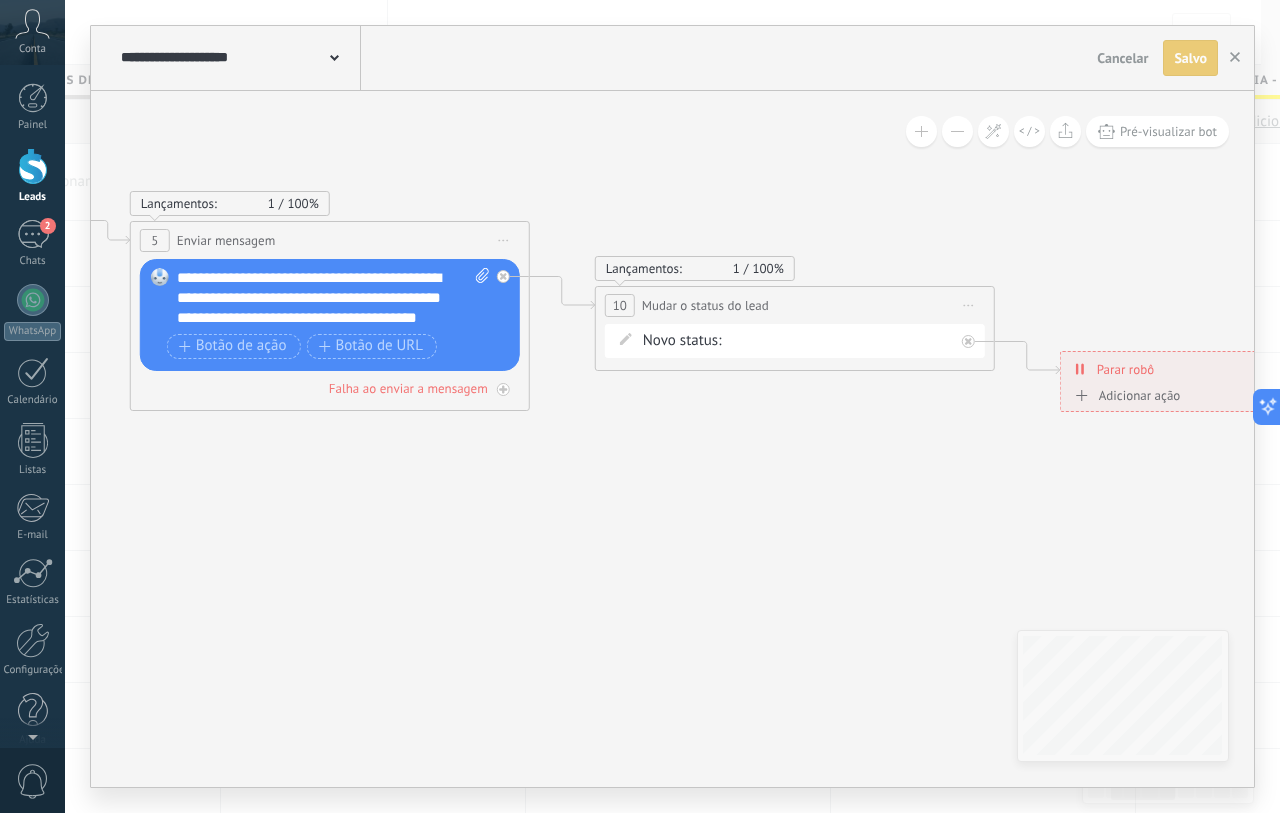 click 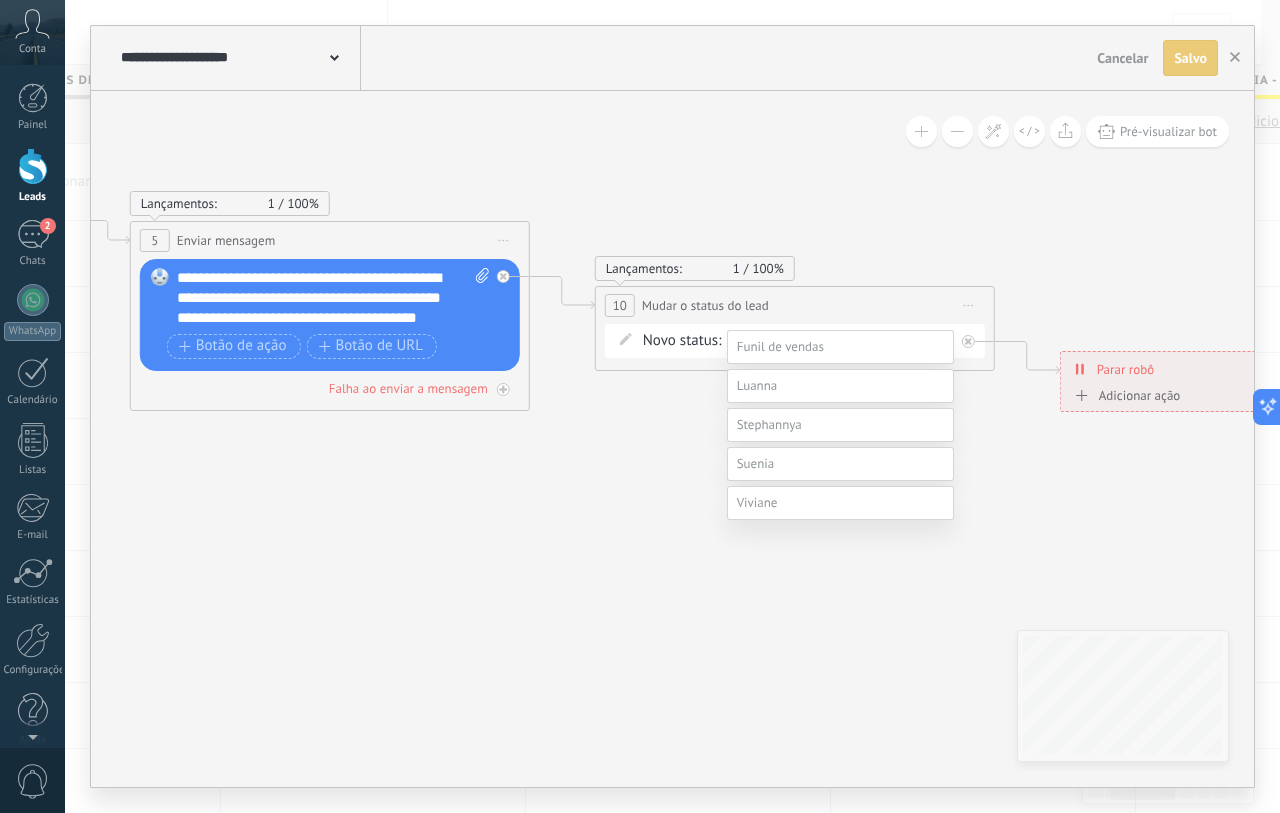 scroll, scrollTop: 38, scrollLeft: 0, axis: vertical 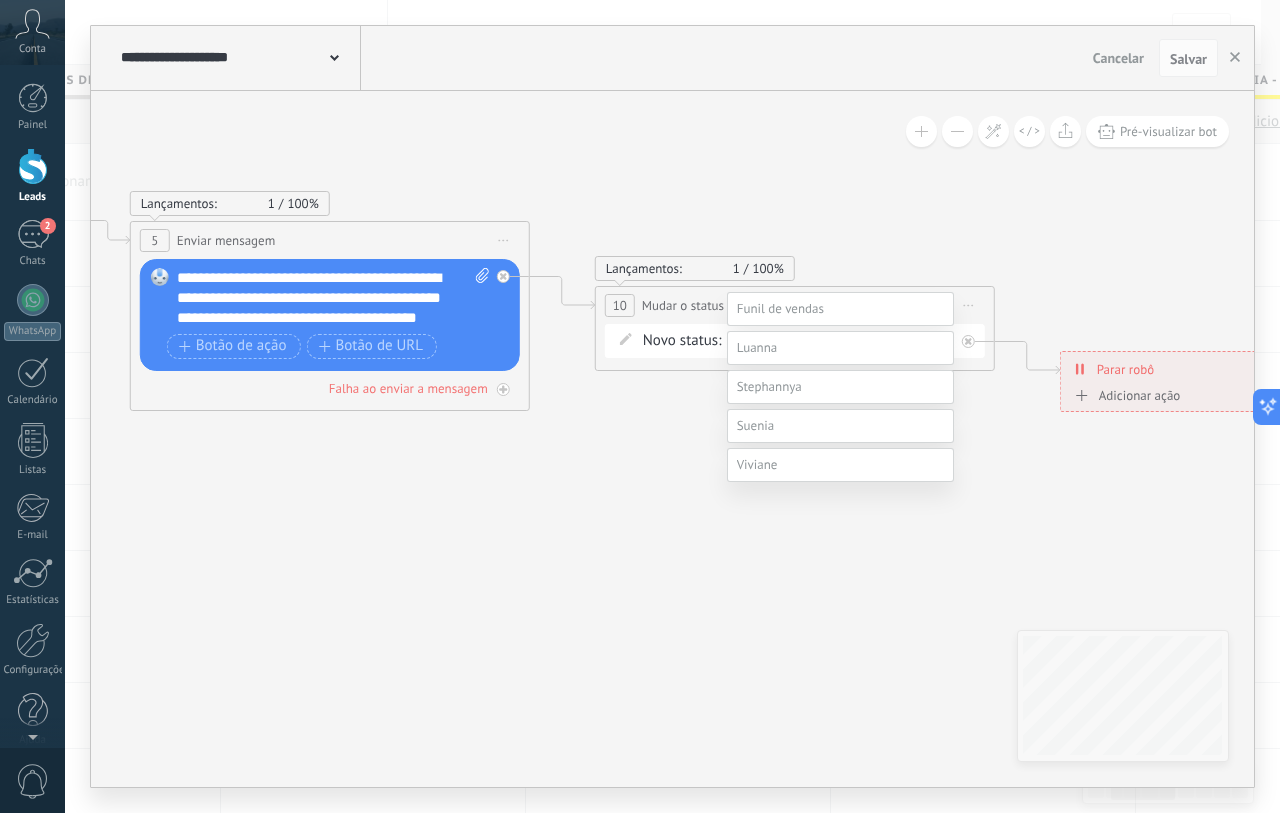 click at bounding box center (769, 386) 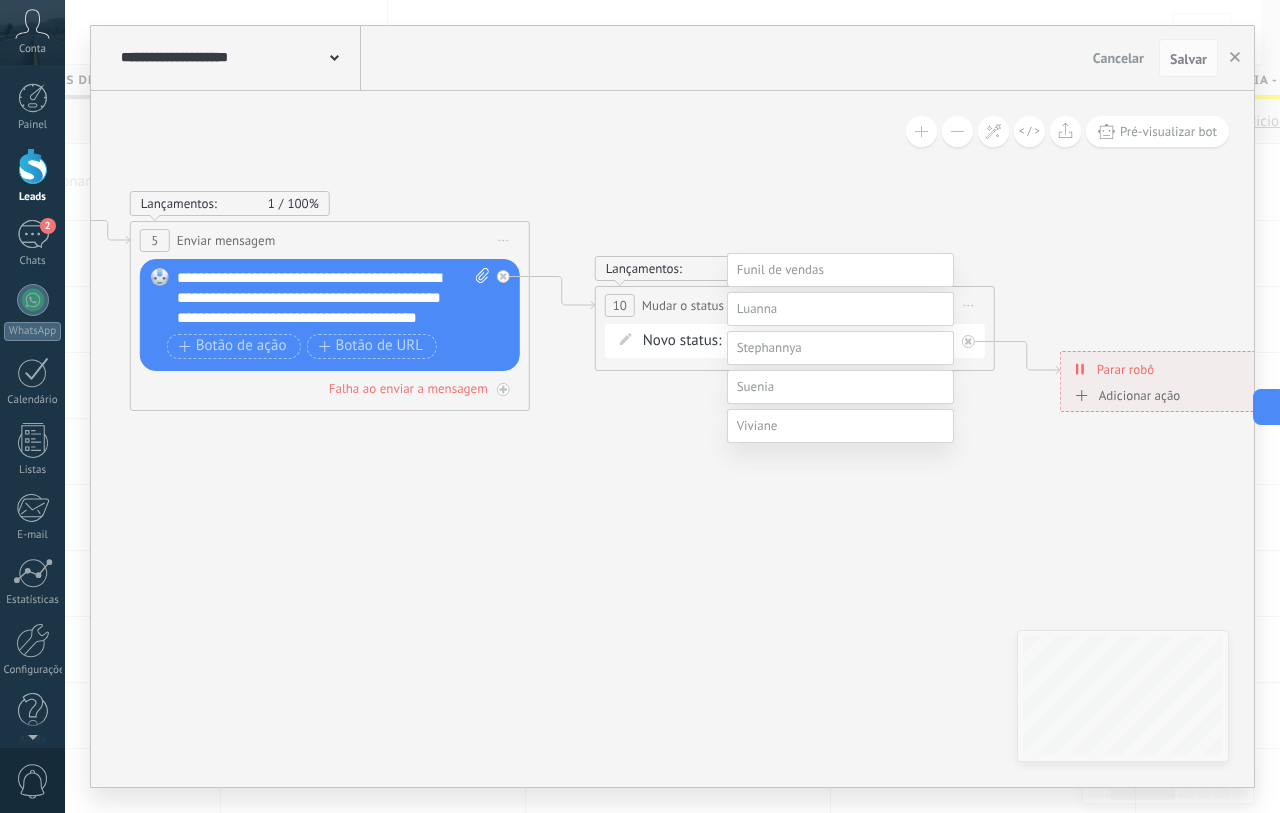 click on "Novidades" at bounding box center (0, 0) 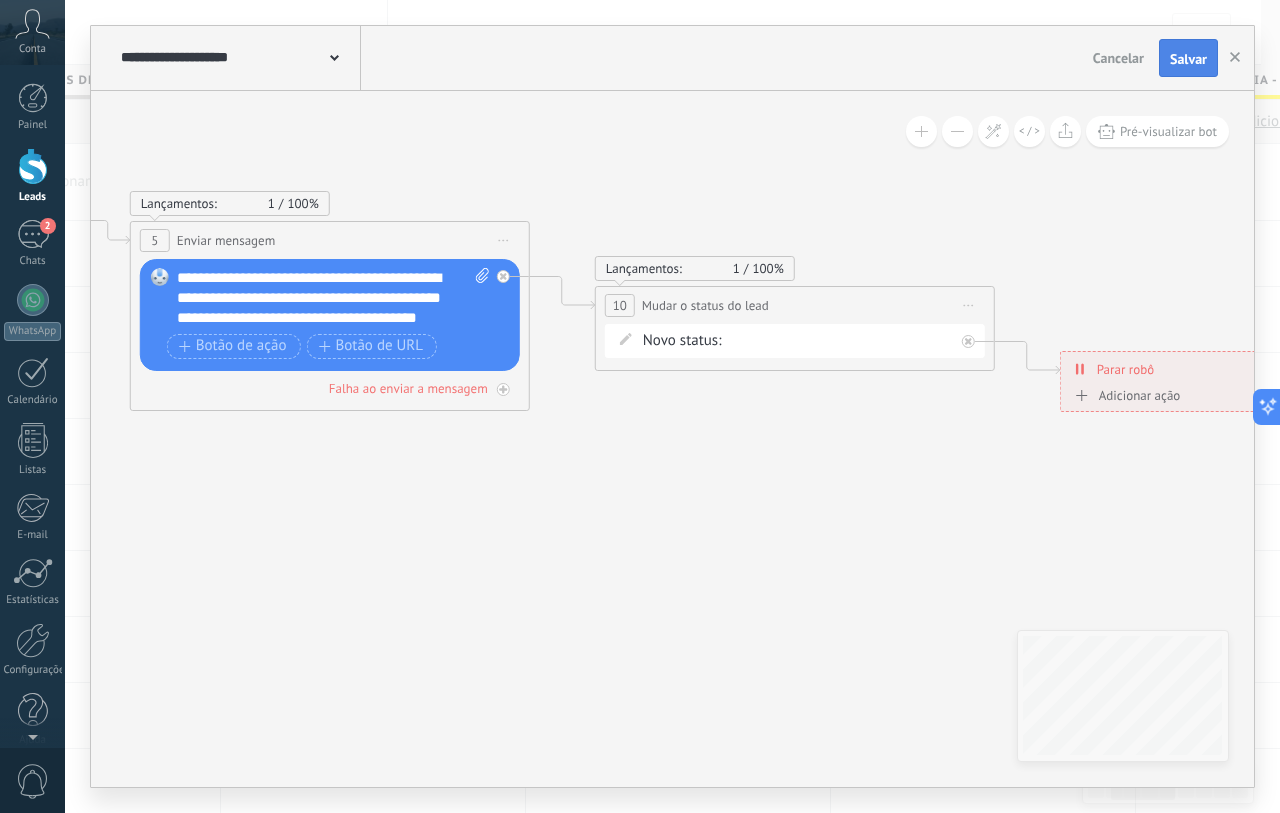 click on "Salvar" at bounding box center (1188, 58) 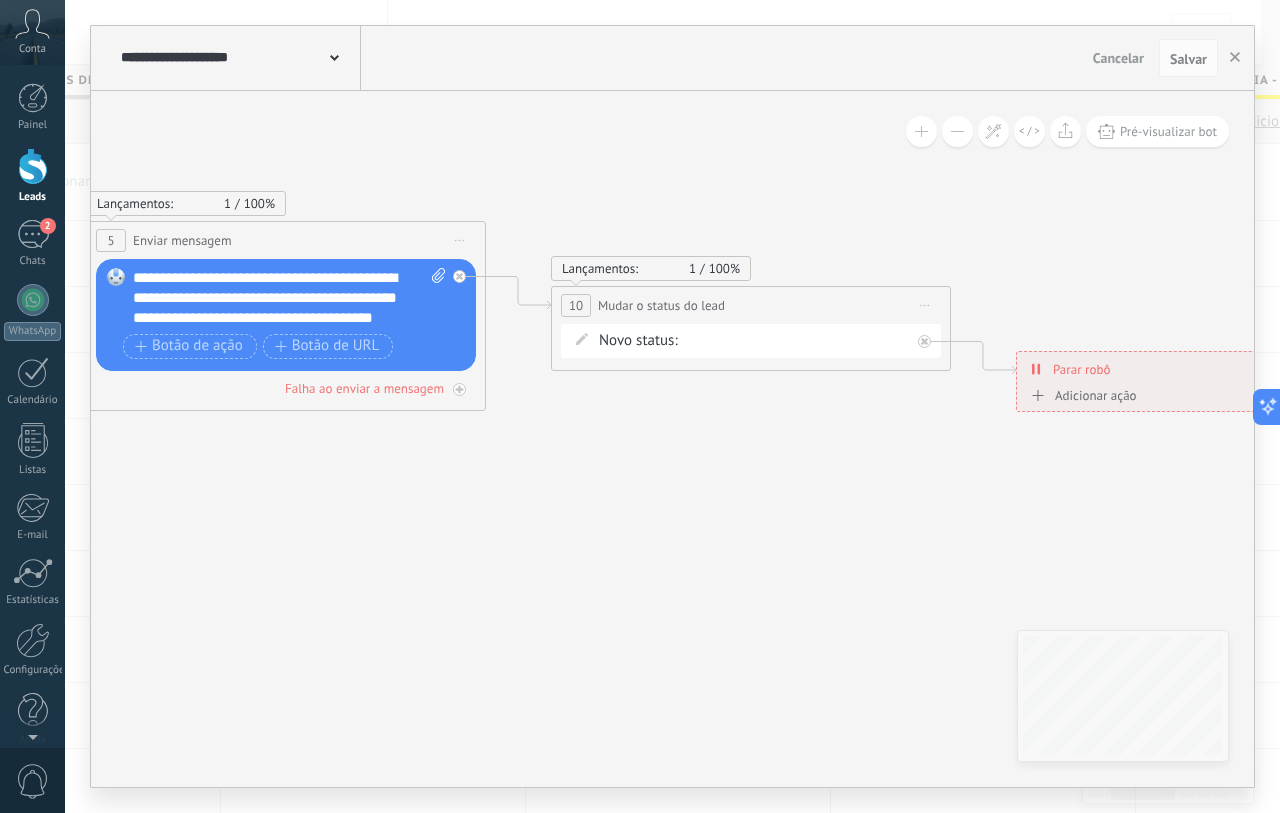 drag, startPoint x: 1100, startPoint y: 207, endPoint x: 978, endPoint y: 198, distance: 122.33152 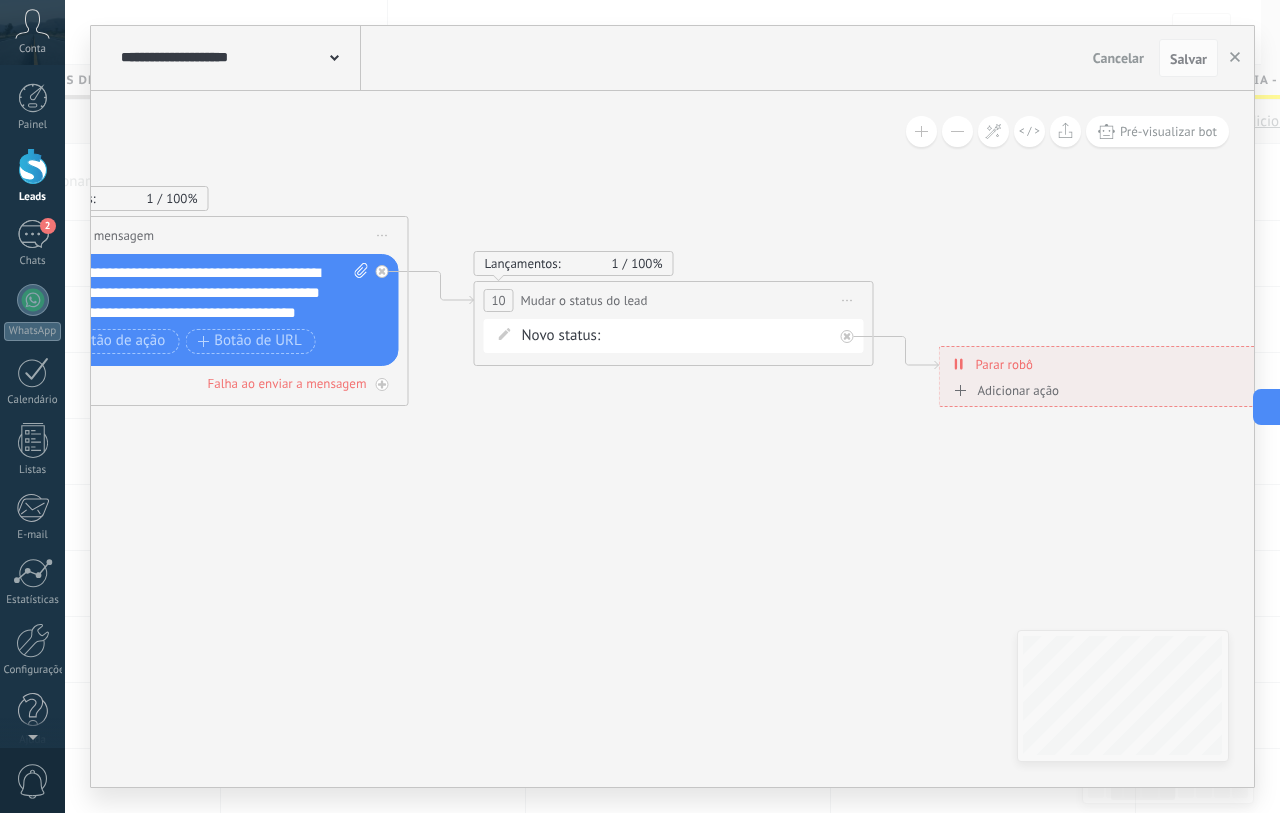 click 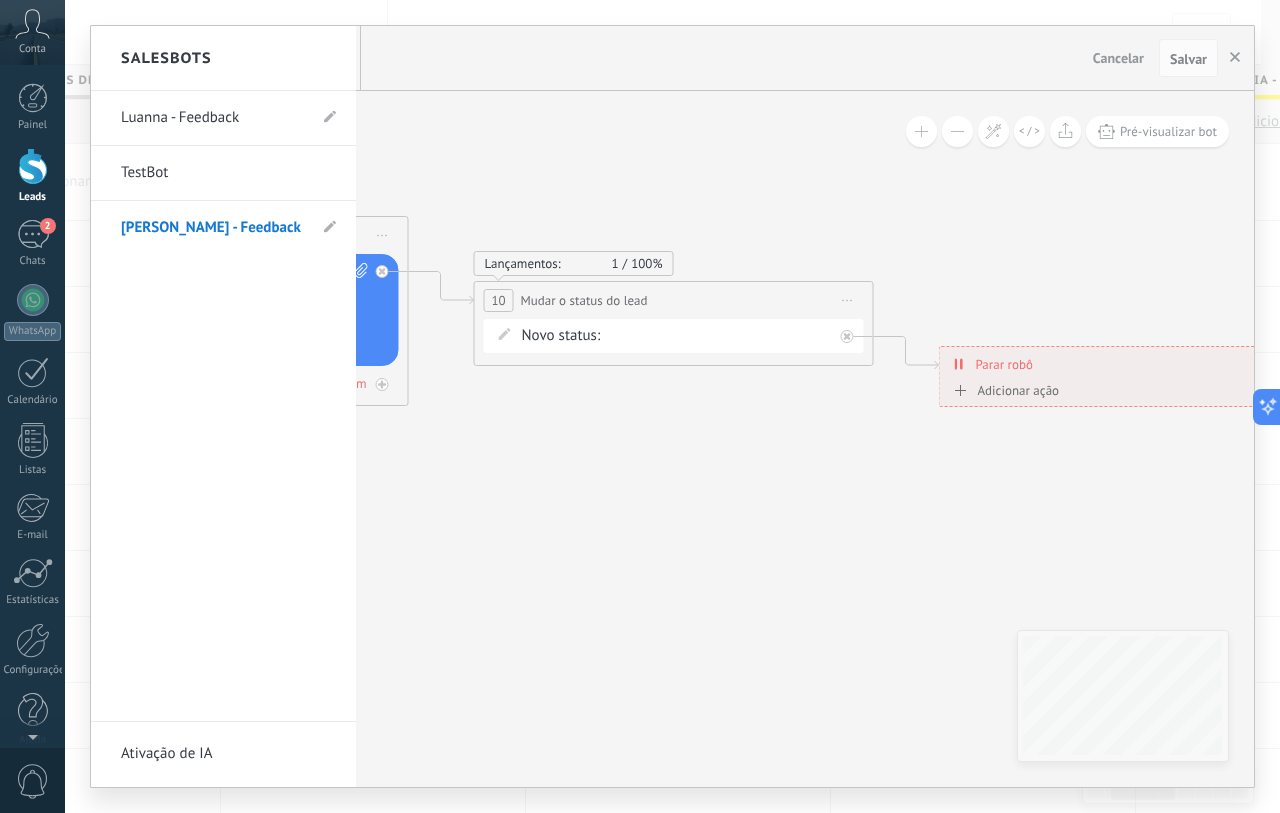 click on "TestBot" at bounding box center (213, 173) 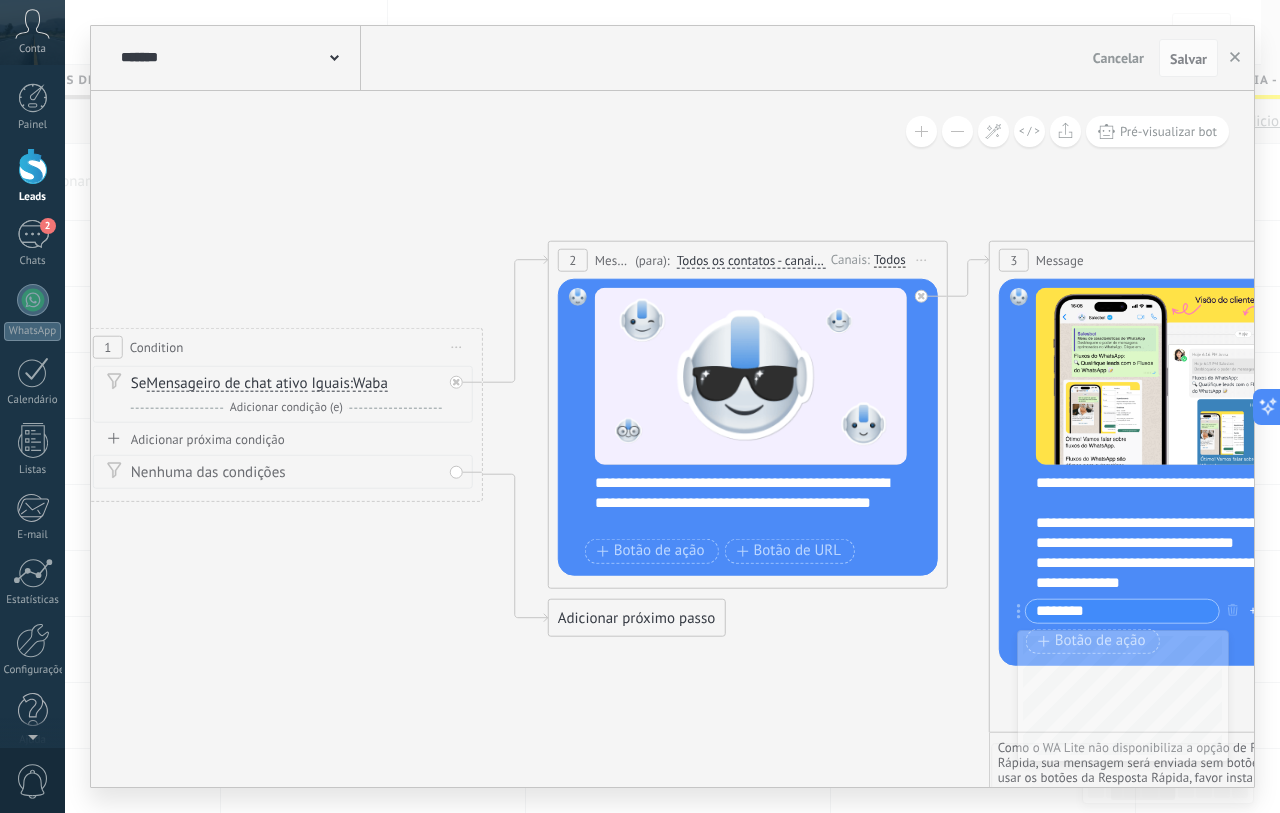 drag, startPoint x: 367, startPoint y: 551, endPoint x: 481, endPoint y: 663, distance: 159.8124 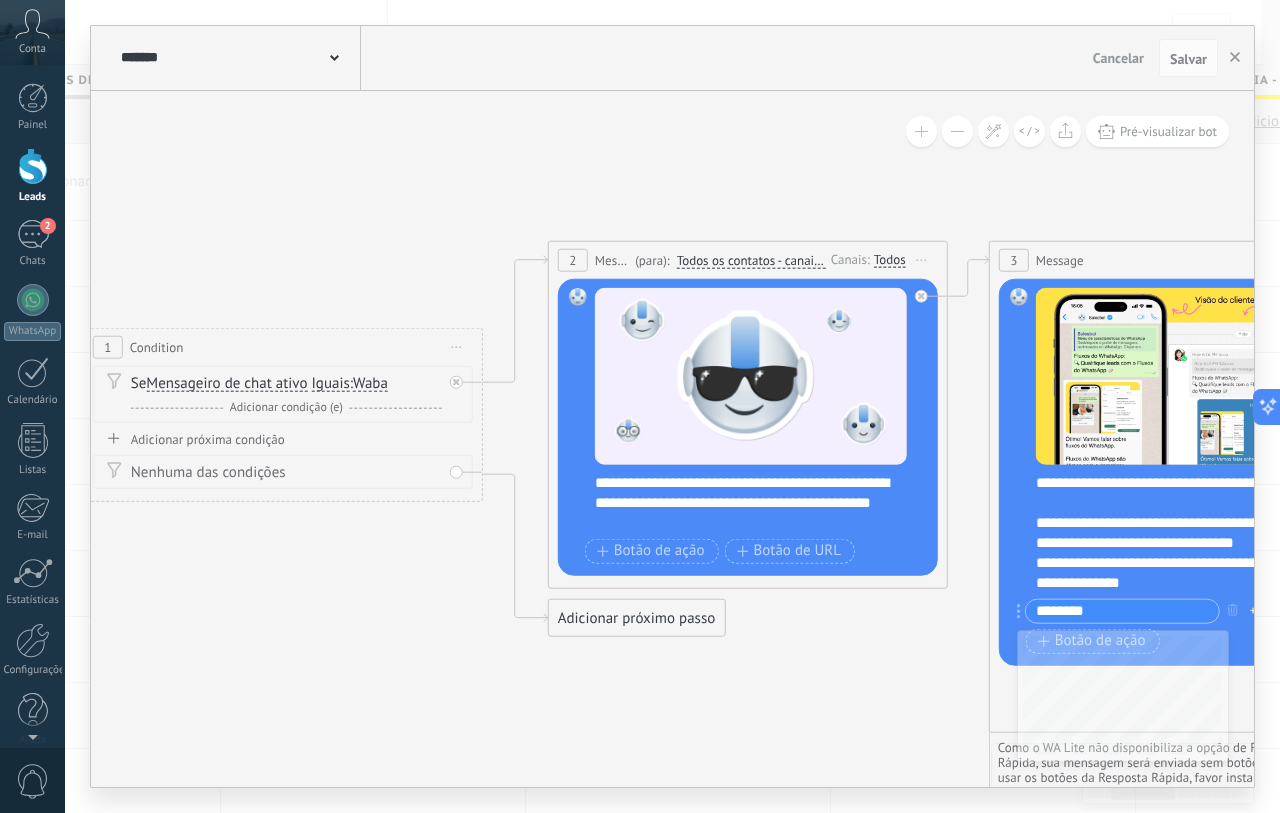 click on "6 Flows 7 List 8 Buttons 9 AI 10 Broadcast 11 Ads 12 Carousel 13 Verification 14 Get started 15 Get a demo 19 Close the bot" 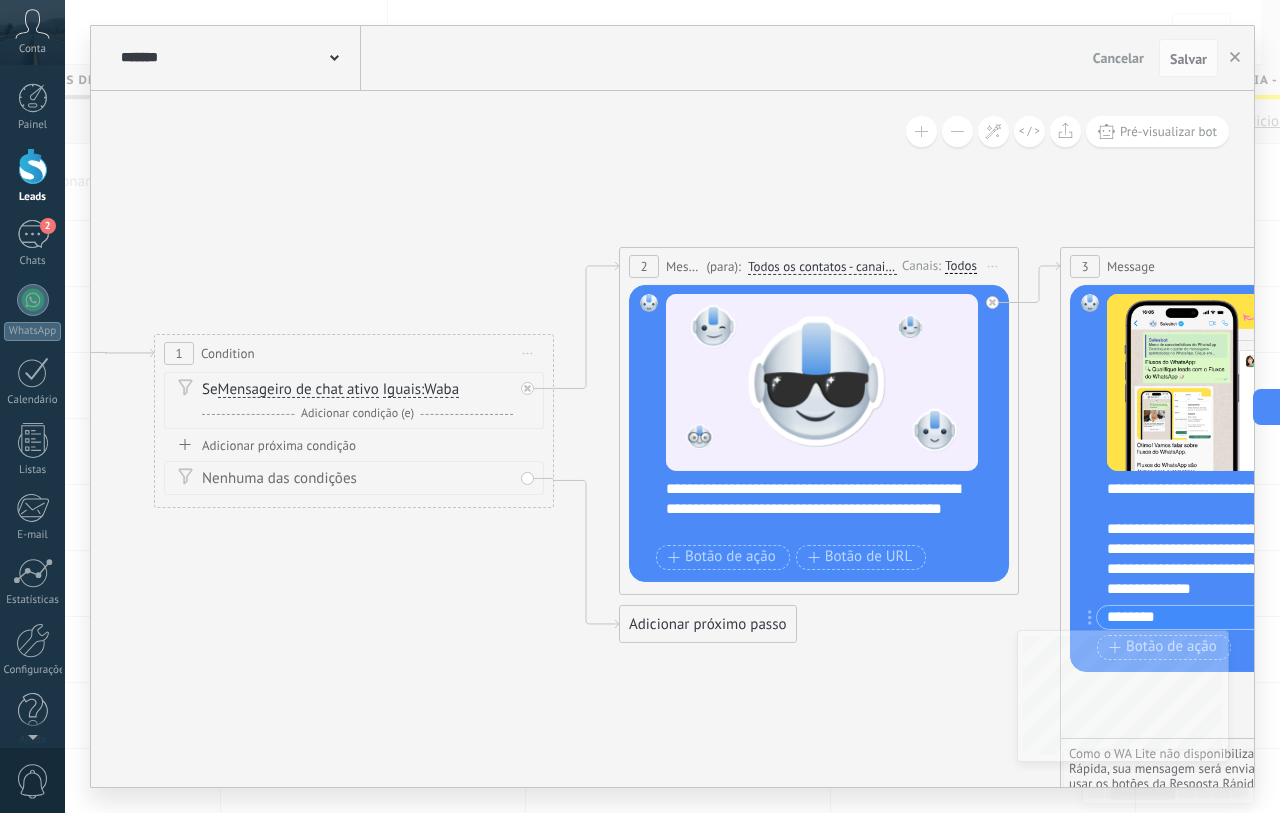 click on "6 Flows 7 List 8 Buttons 9 AI 10 Broadcast 11 Ads 12 Carousel 13 Verification 14 Get started 15 Get a demo 19 Close the bot" 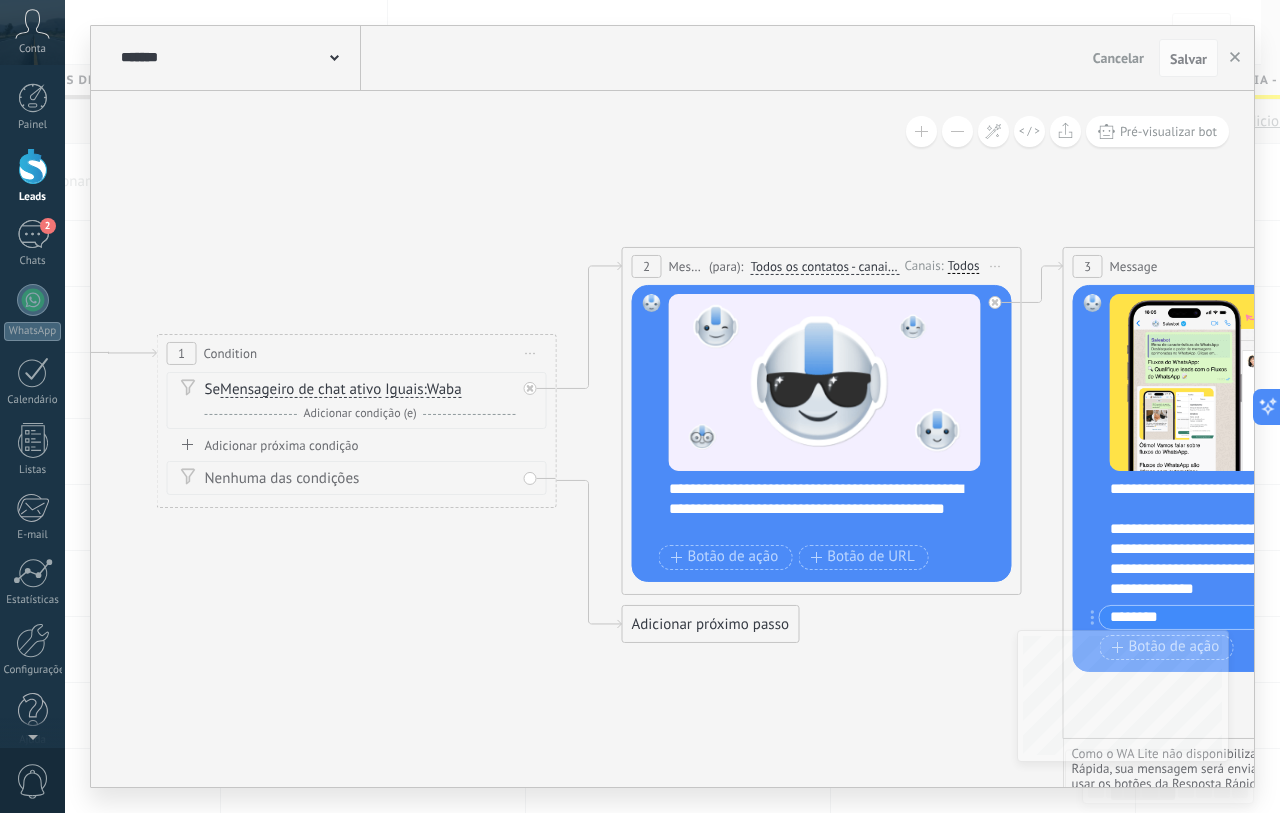click at bounding box center (334, 56) 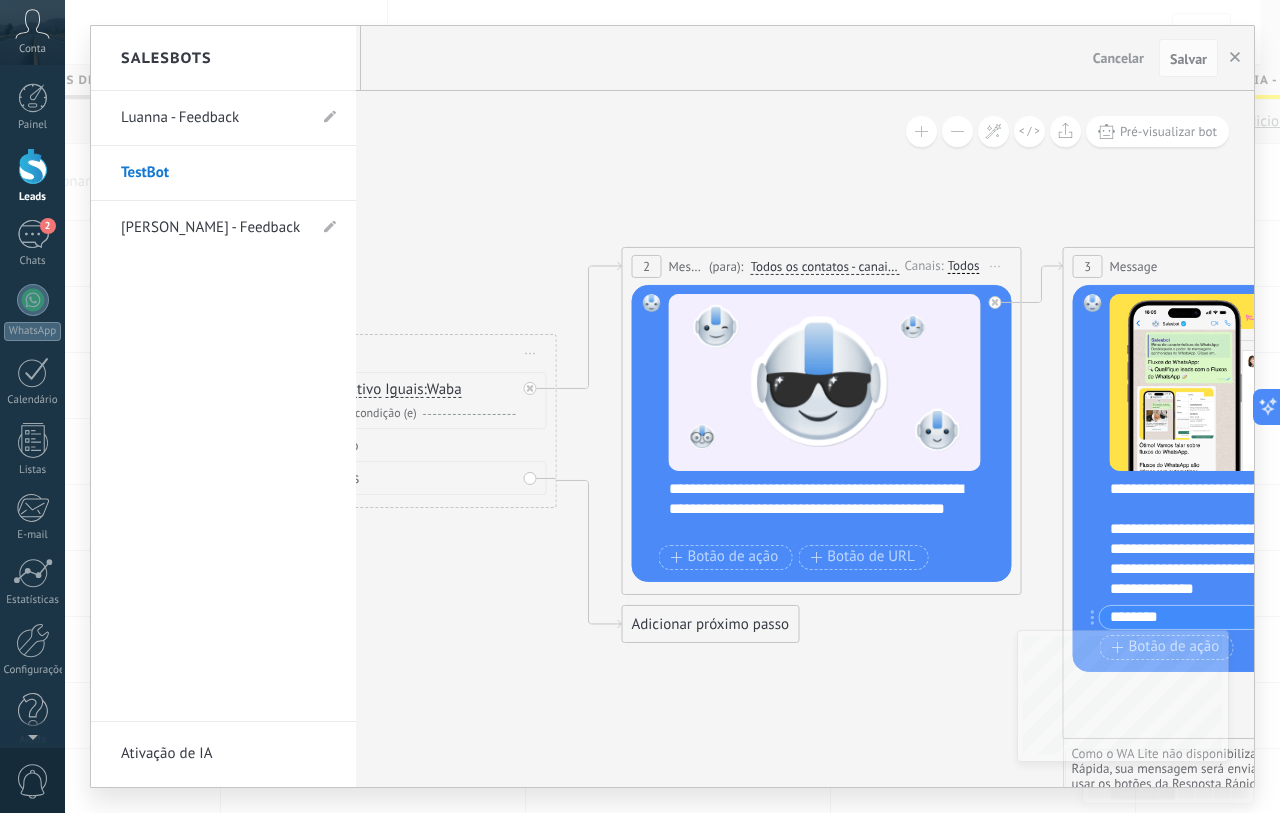 click on "[PERSON_NAME] - Feedback" at bounding box center (213, 228) 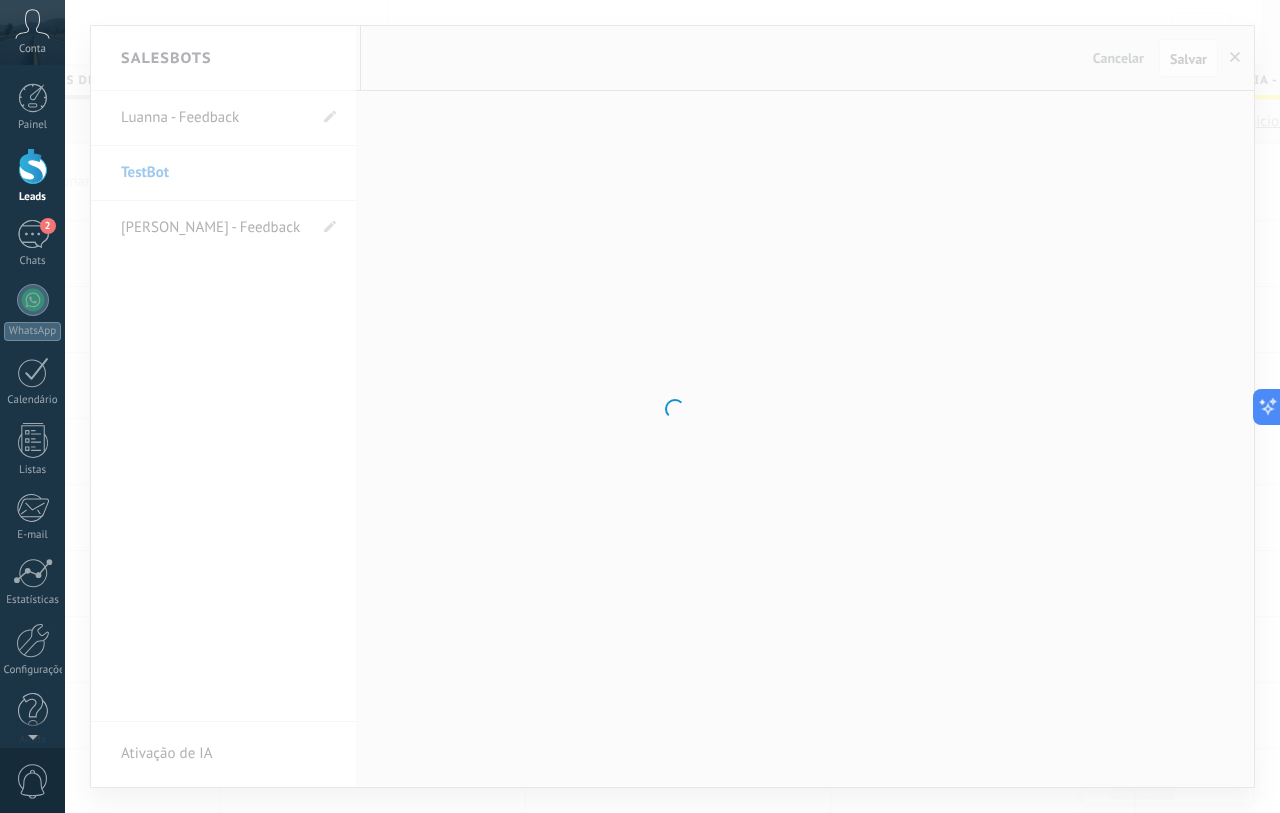 type on "**********" 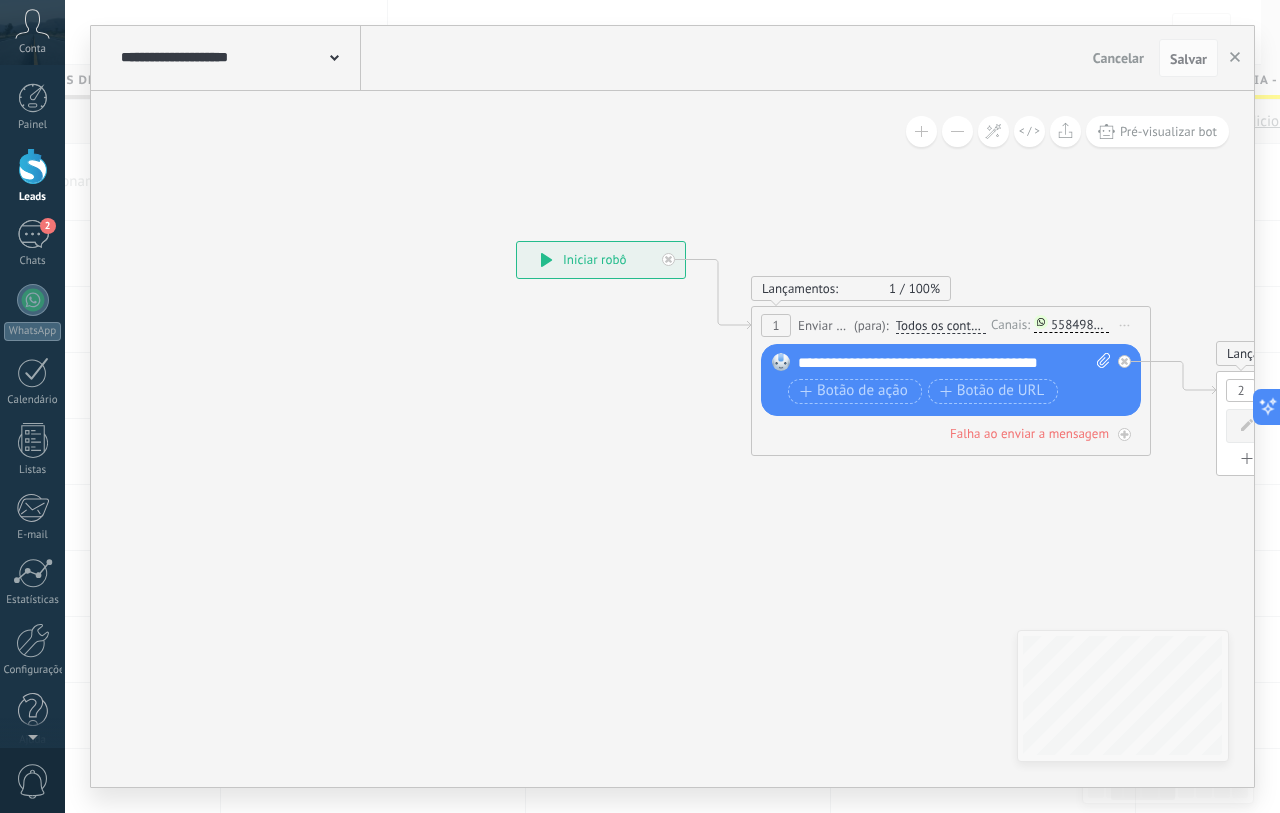 click 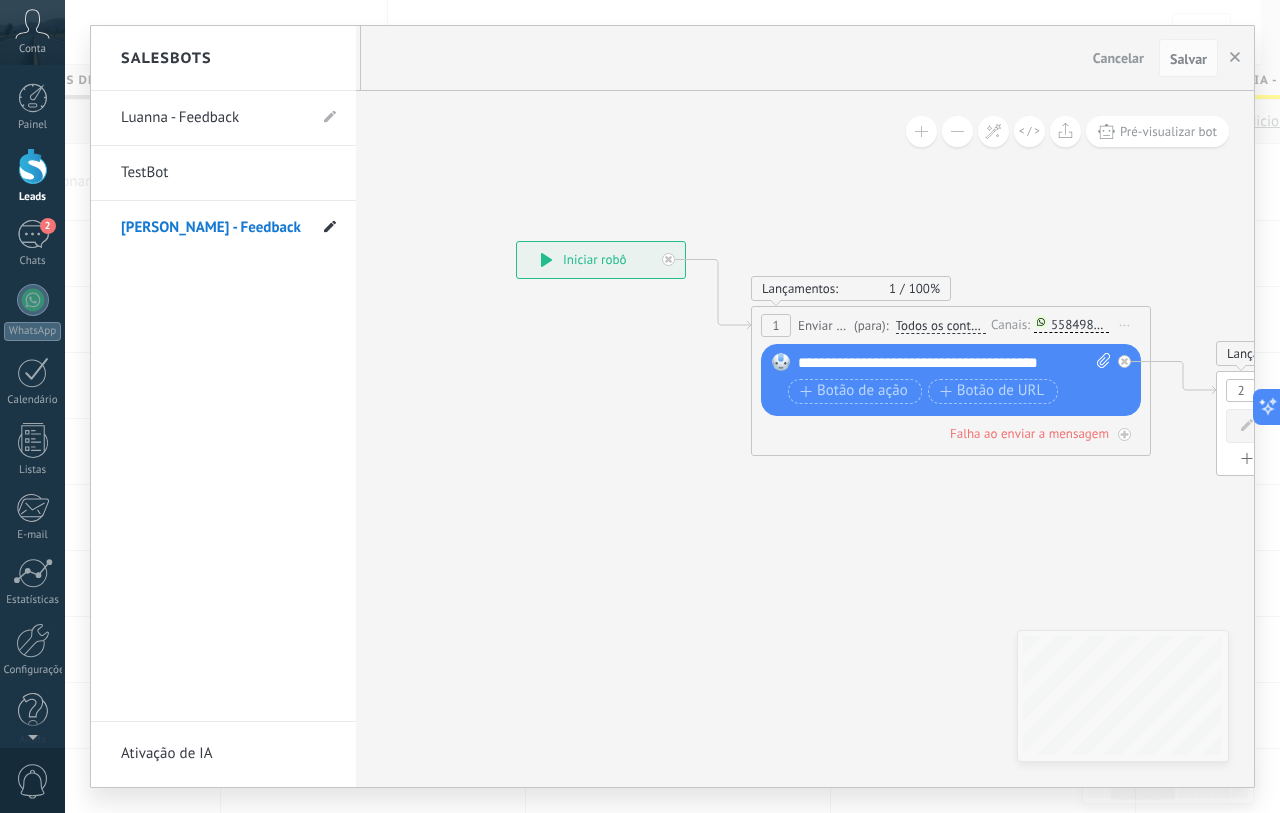 click 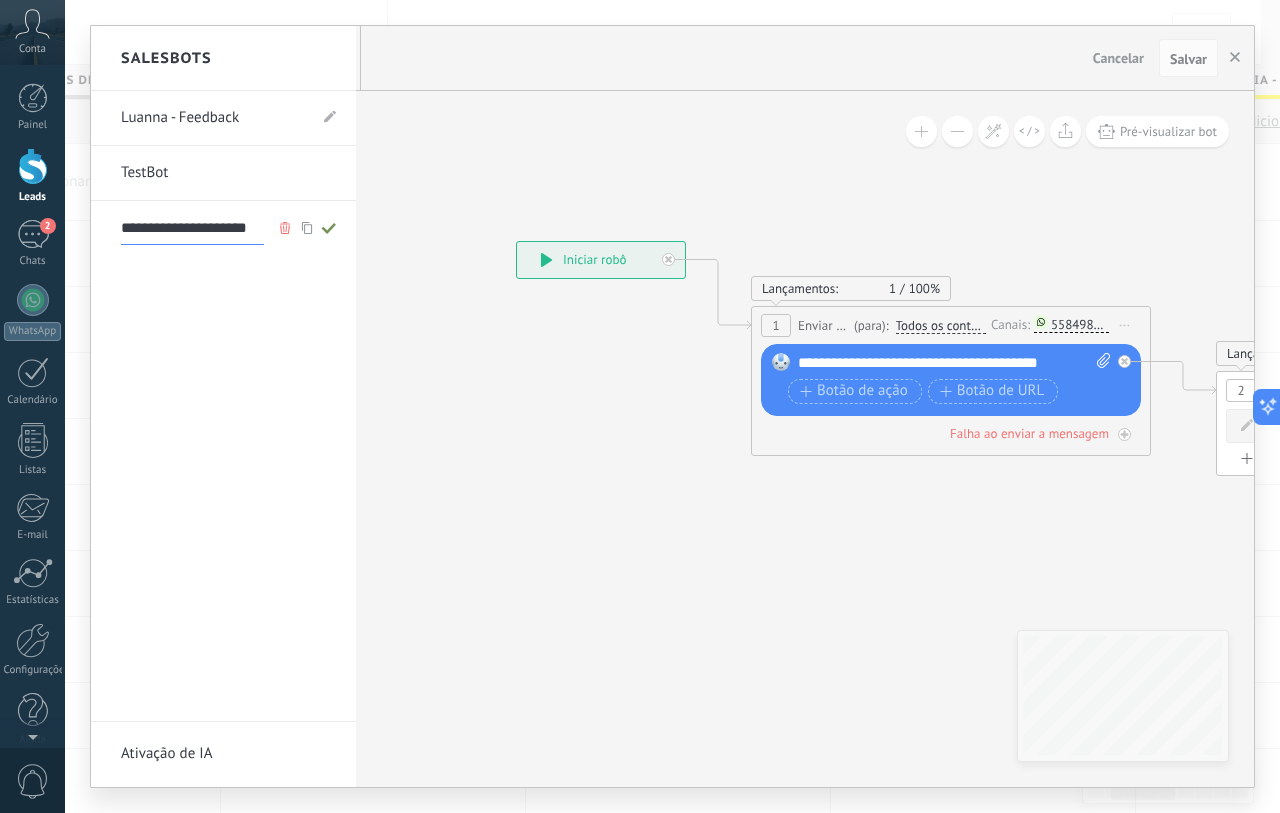 click 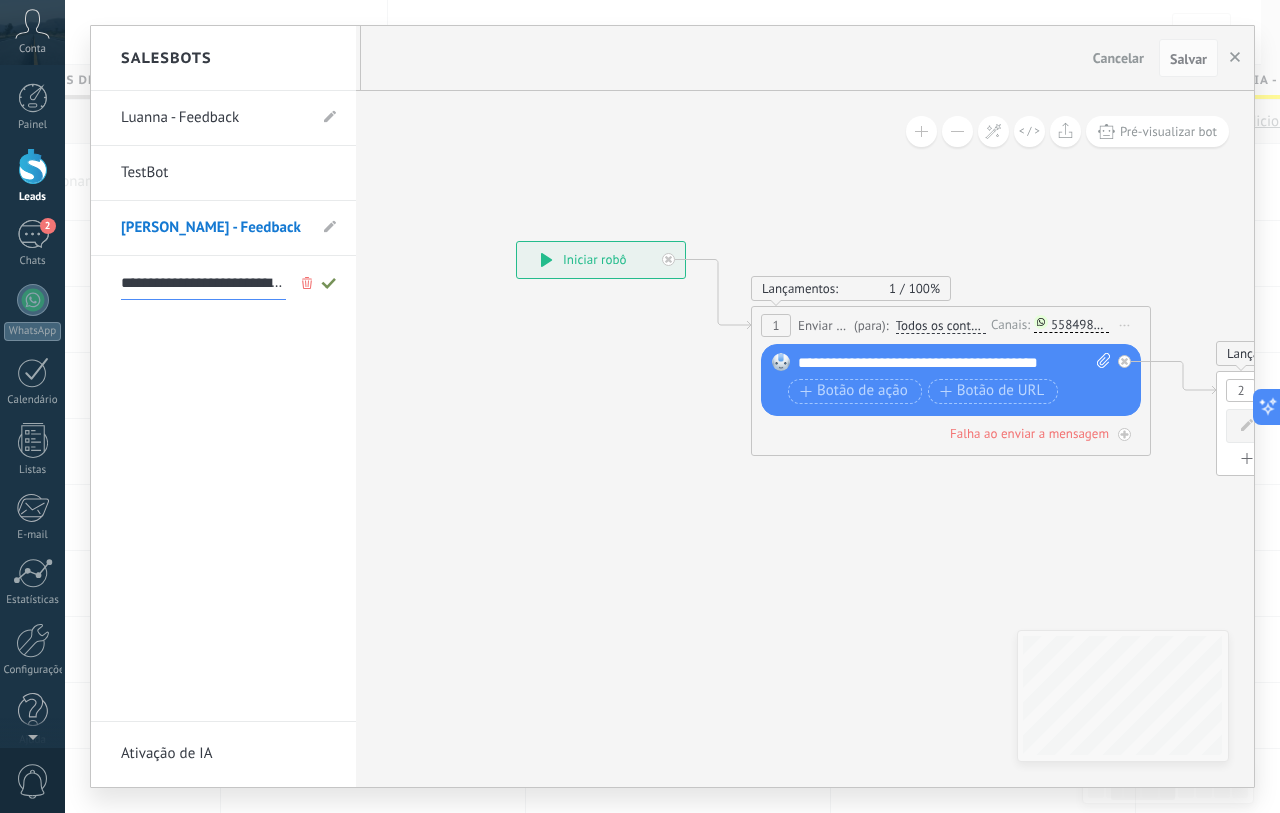 click on "**********" at bounding box center [203, 284] 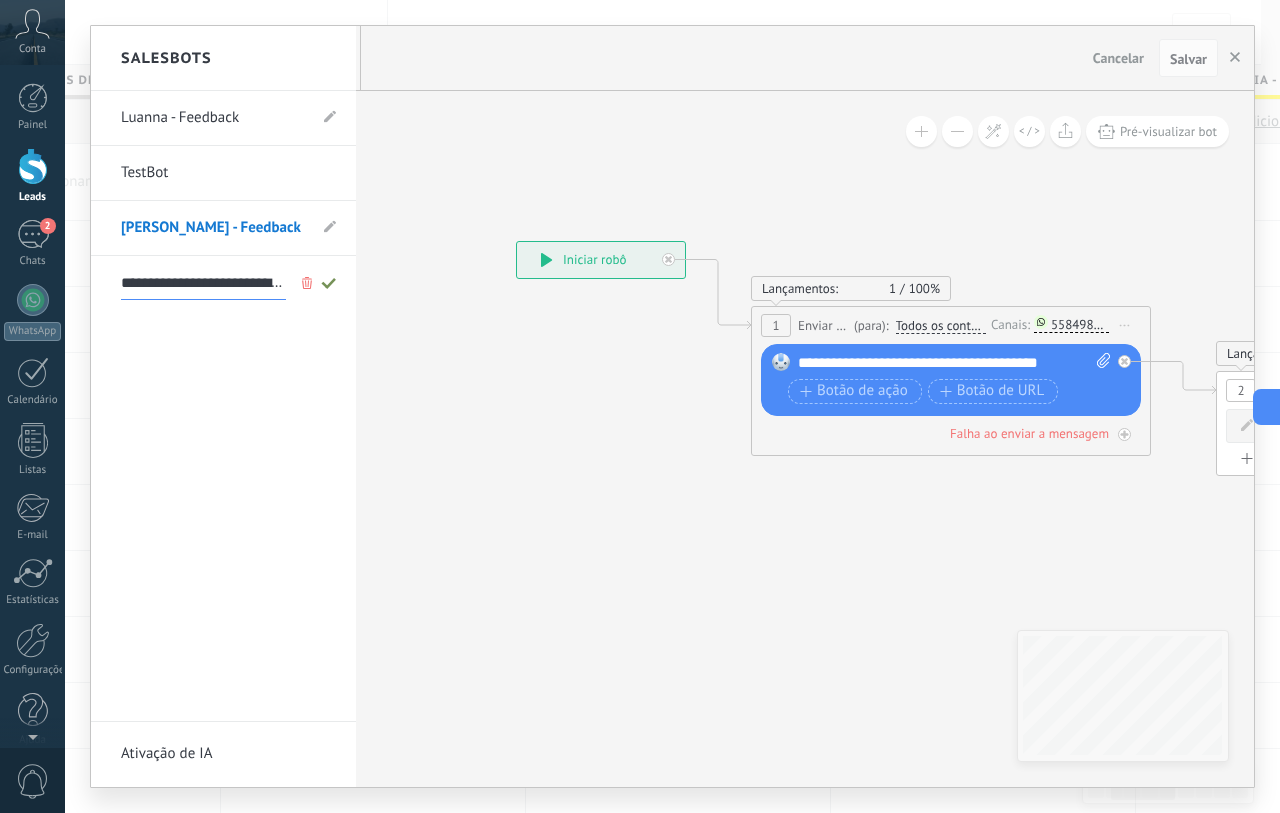 click on "**********" at bounding box center (203, 284) 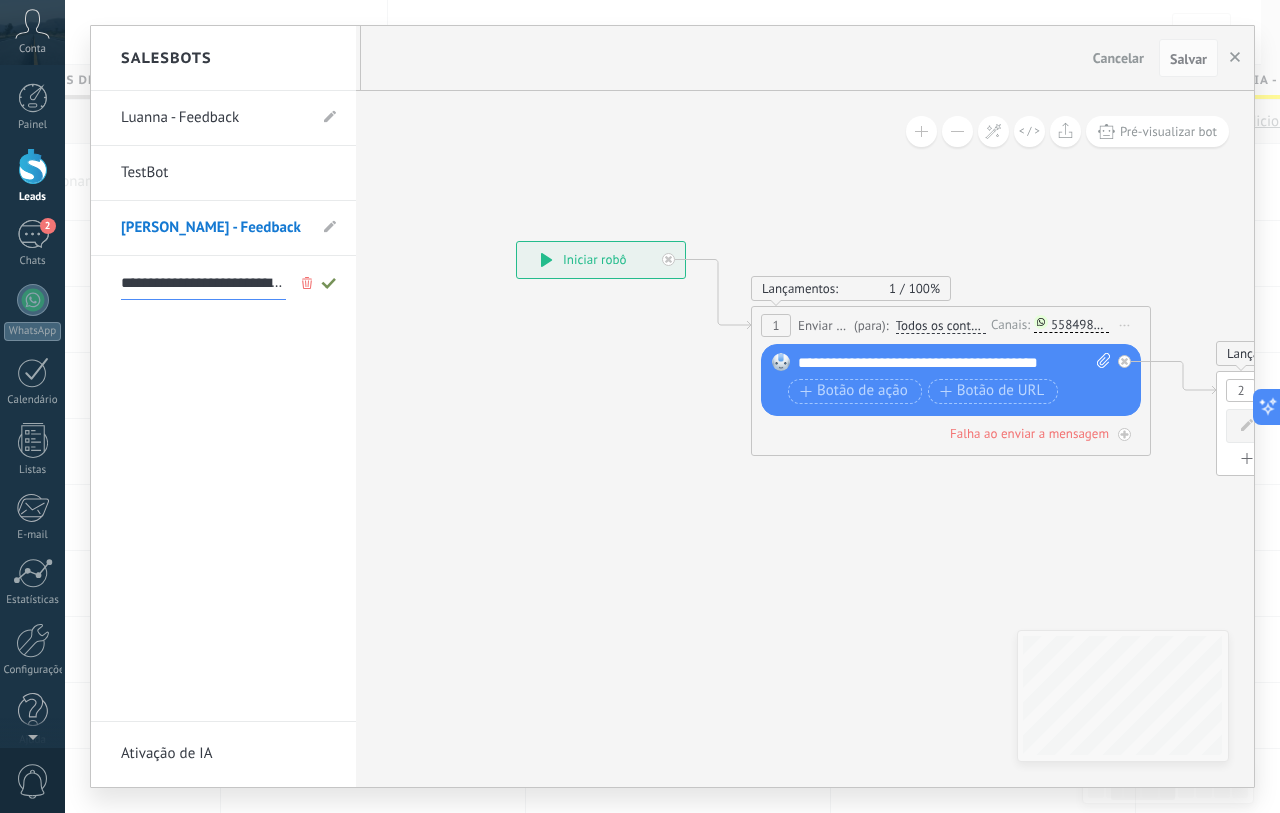 click on "**********" at bounding box center [203, 284] 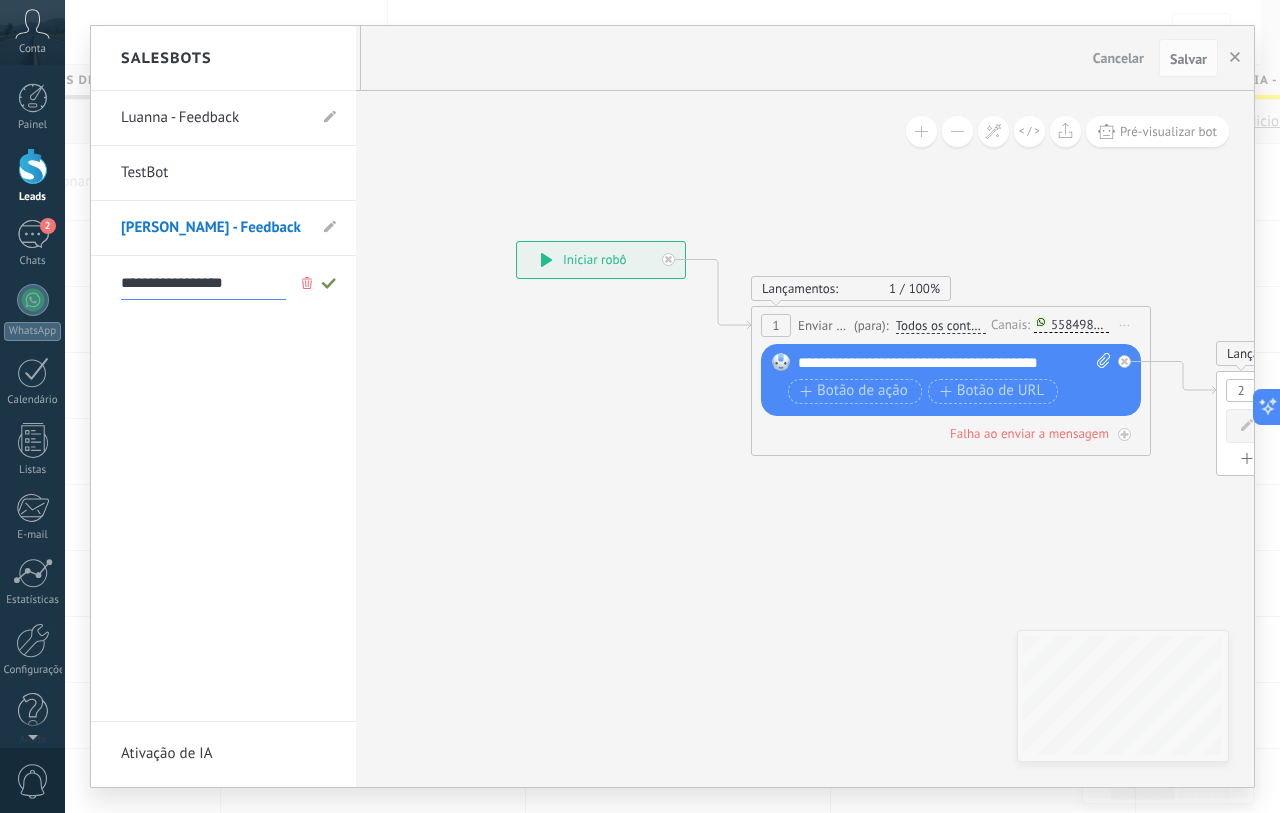 type on "**********" 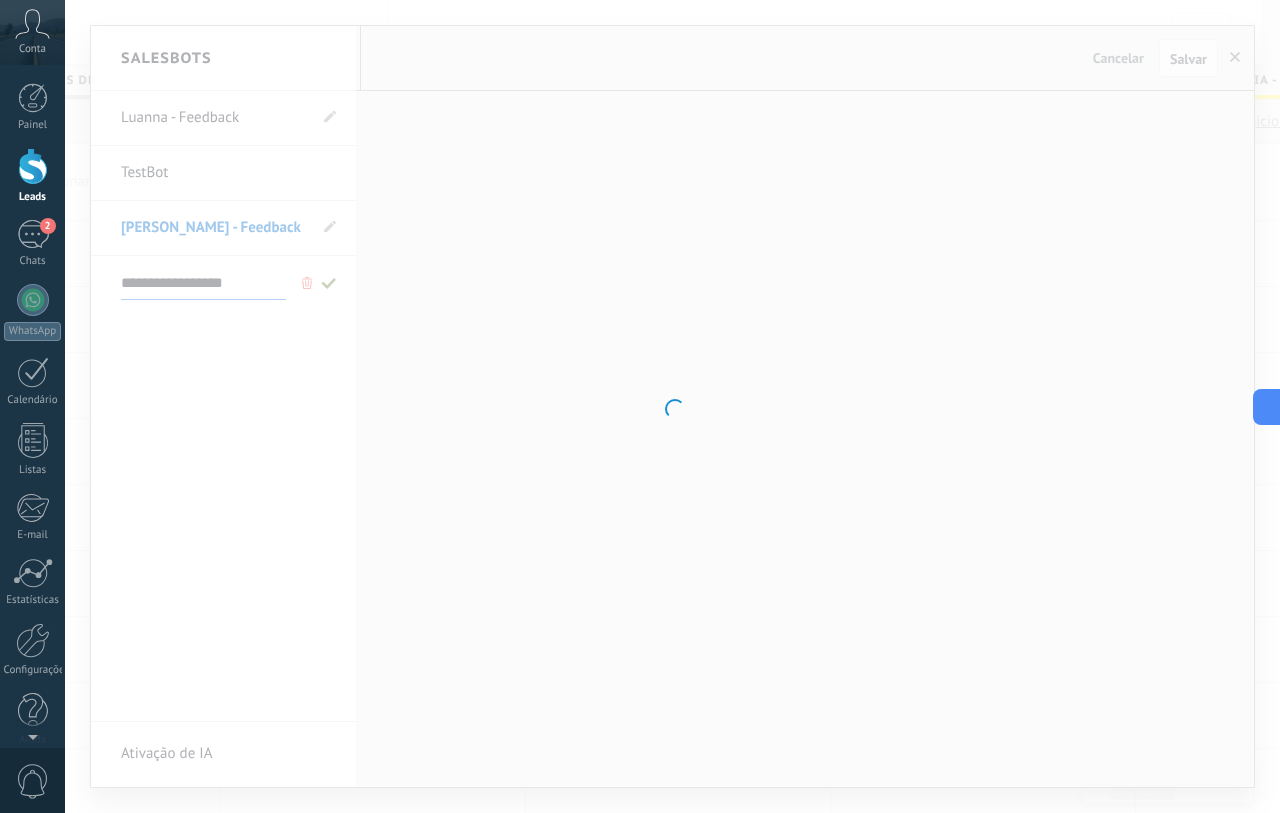 type on "**********" 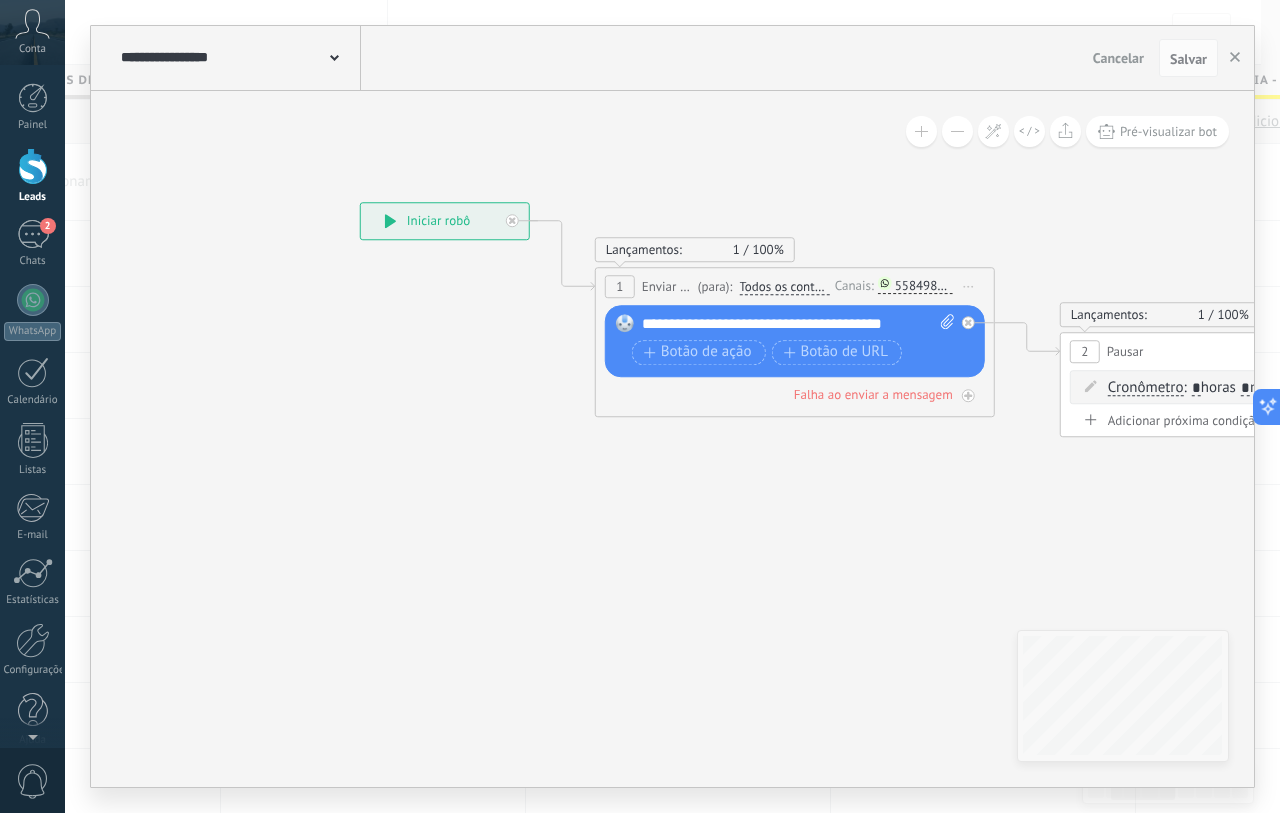 drag, startPoint x: 681, startPoint y: 595, endPoint x: 311, endPoint y: 601, distance: 370.04865 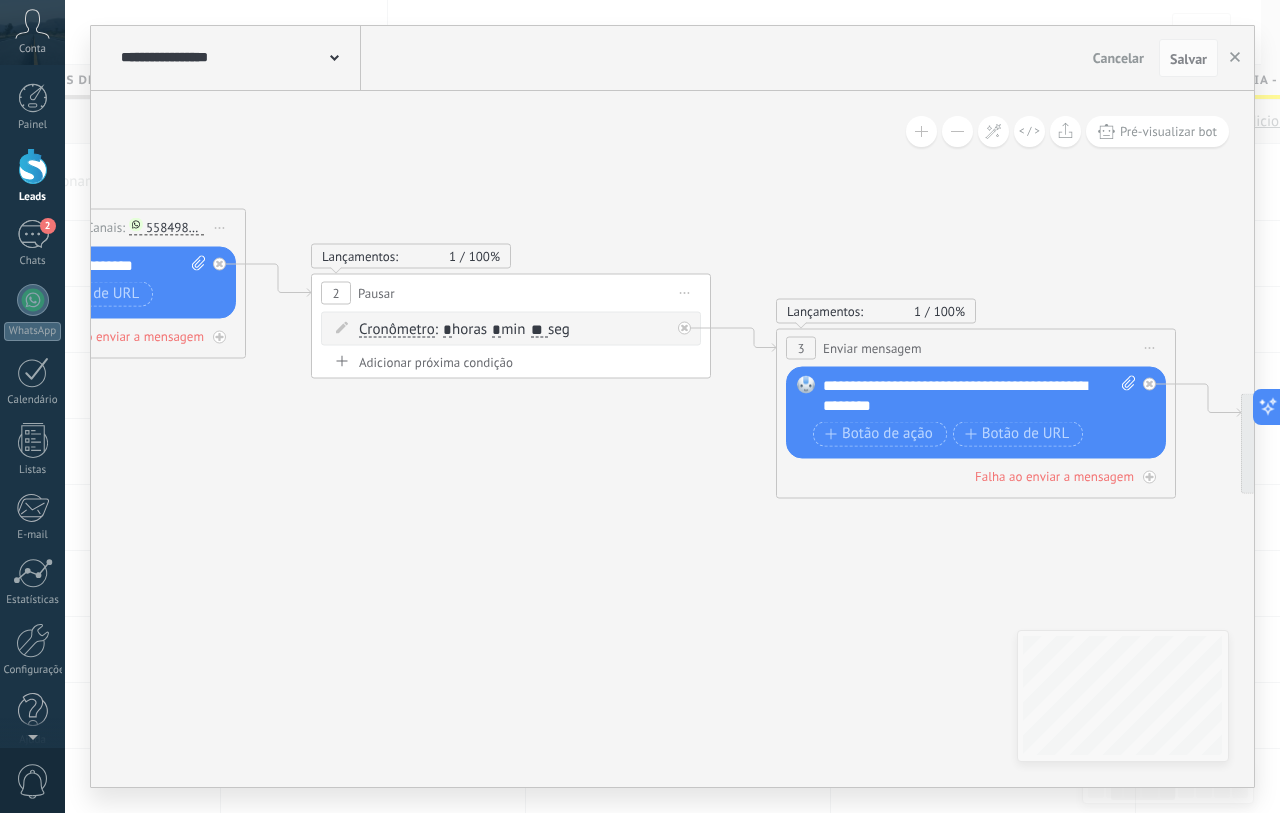 drag, startPoint x: 781, startPoint y: 588, endPoint x: 301, endPoint y: 522, distance: 484.51627 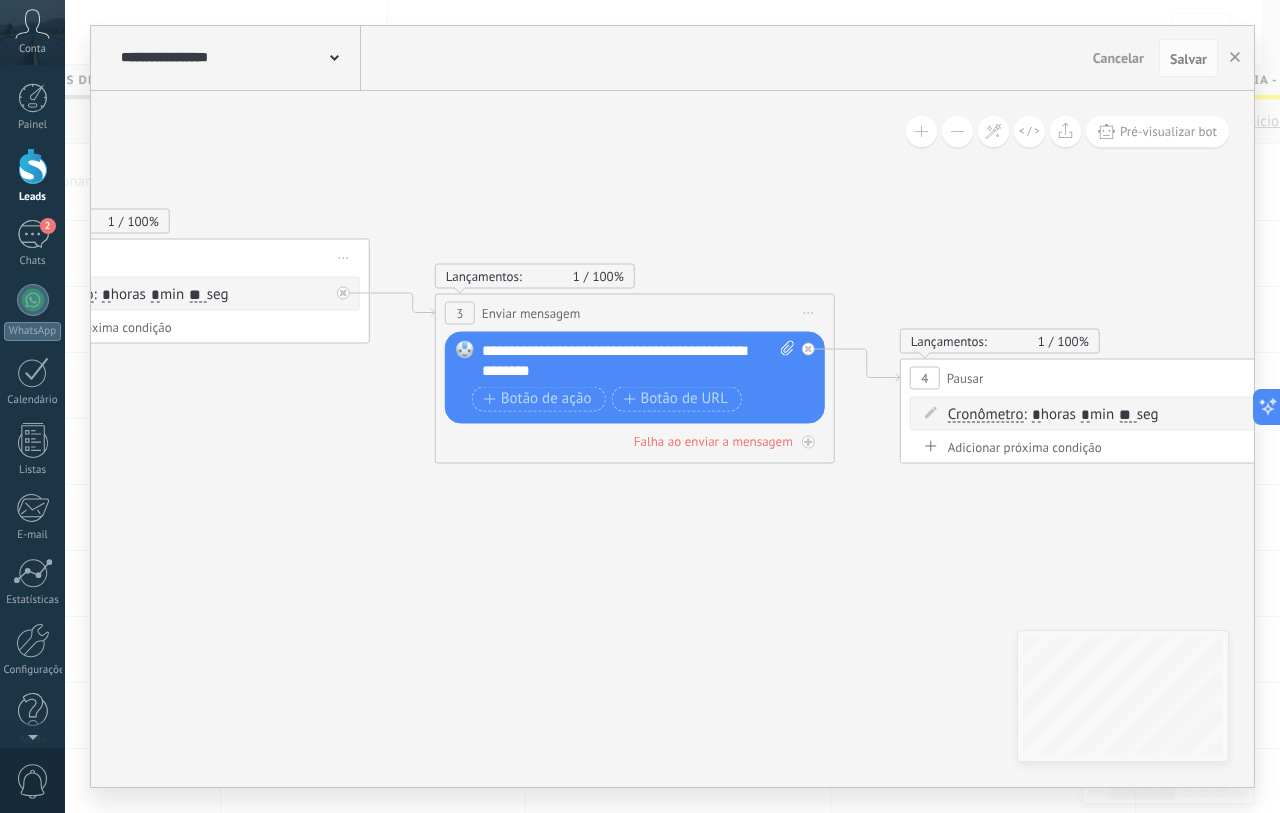 drag, startPoint x: 741, startPoint y: 560, endPoint x: 636, endPoint y: 555, distance: 105.11898 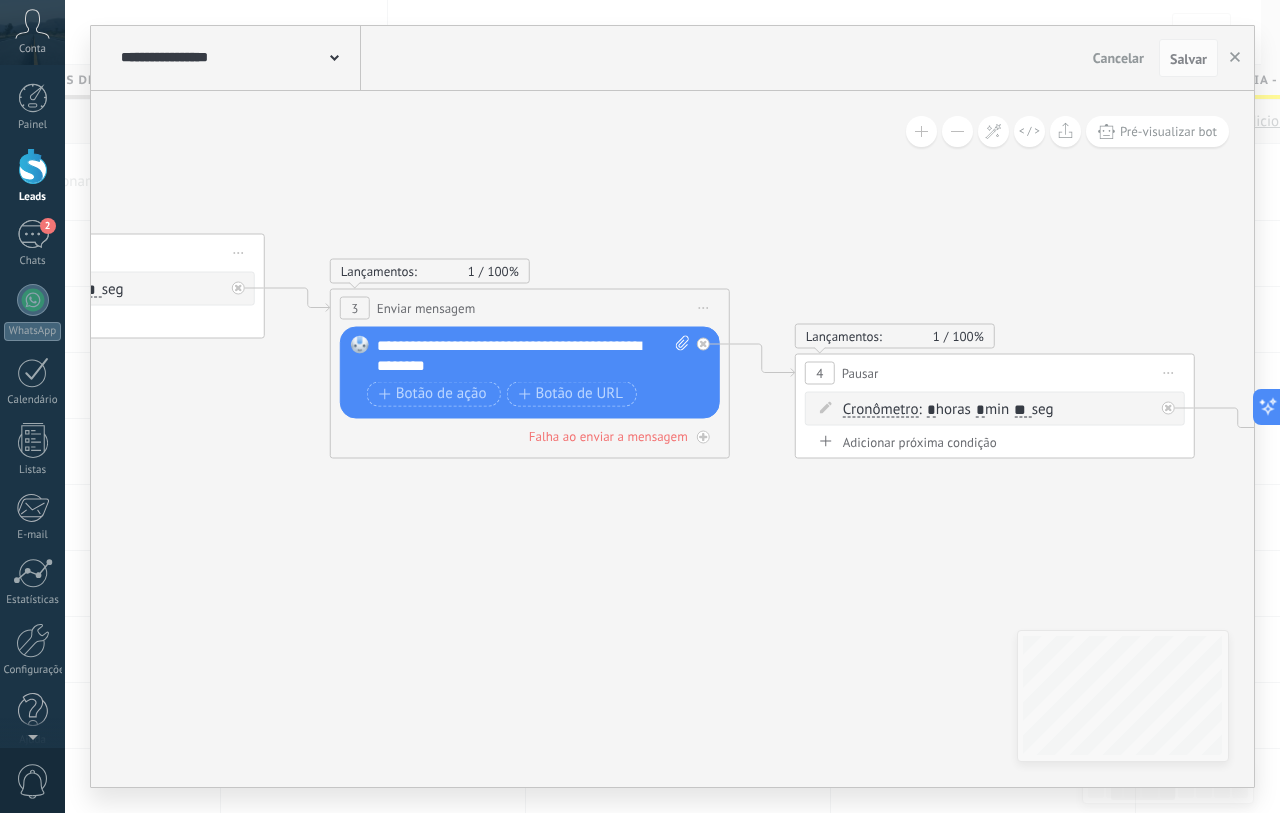 click on "**********" at bounding box center (533, 355) 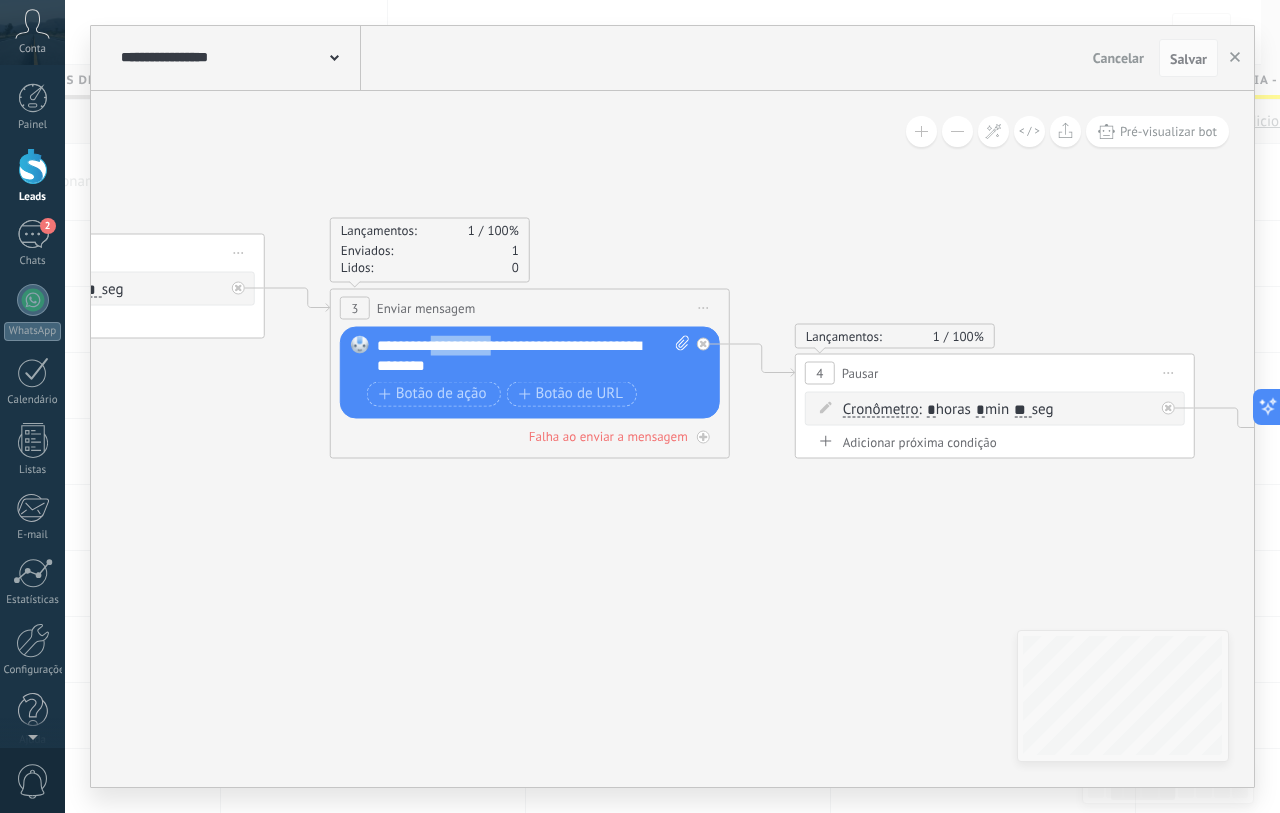 click on "**********" at bounding box center (533, 355) 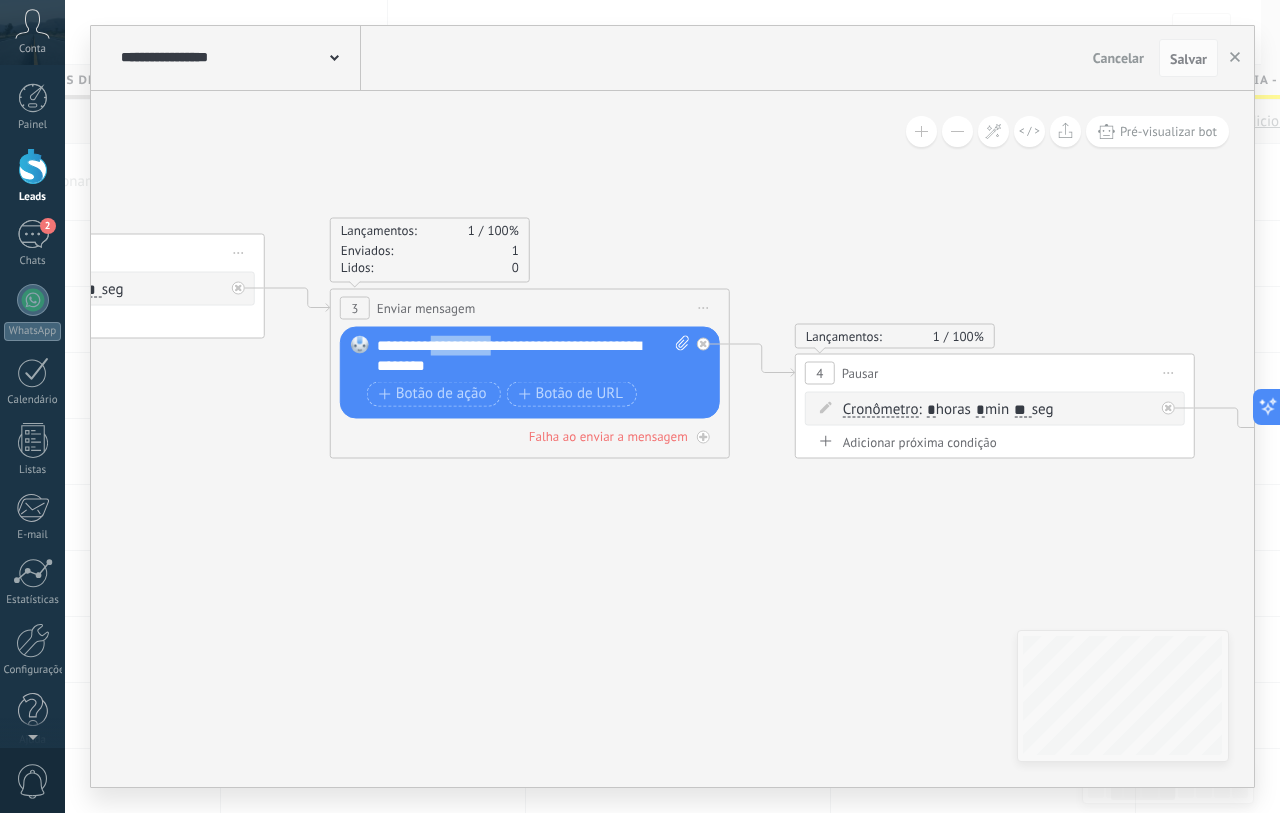 type 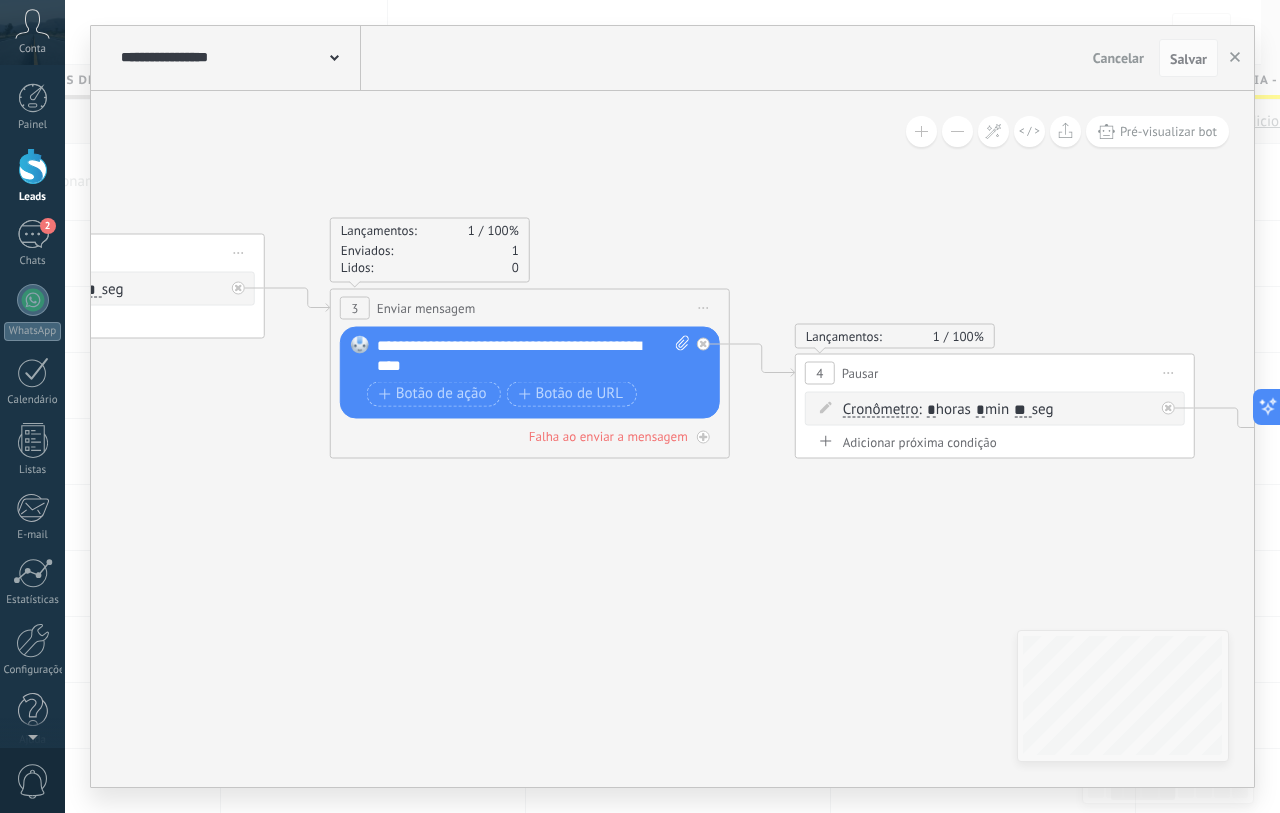 click on "**********" at bounding box center [533, 355] 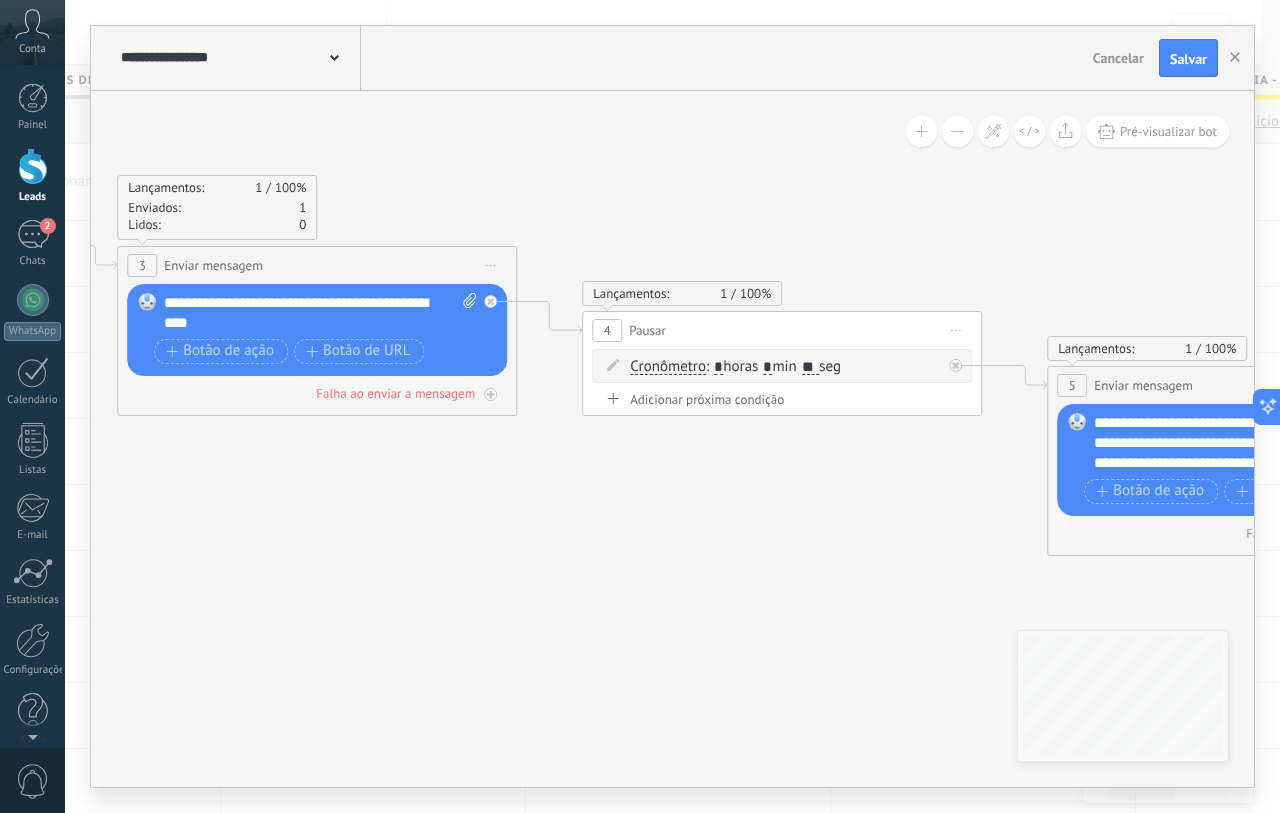 drag, startPoint x: 645, startPoint y: 613, endPoint x: 497, endPoint y: 593, distance: 149.34523 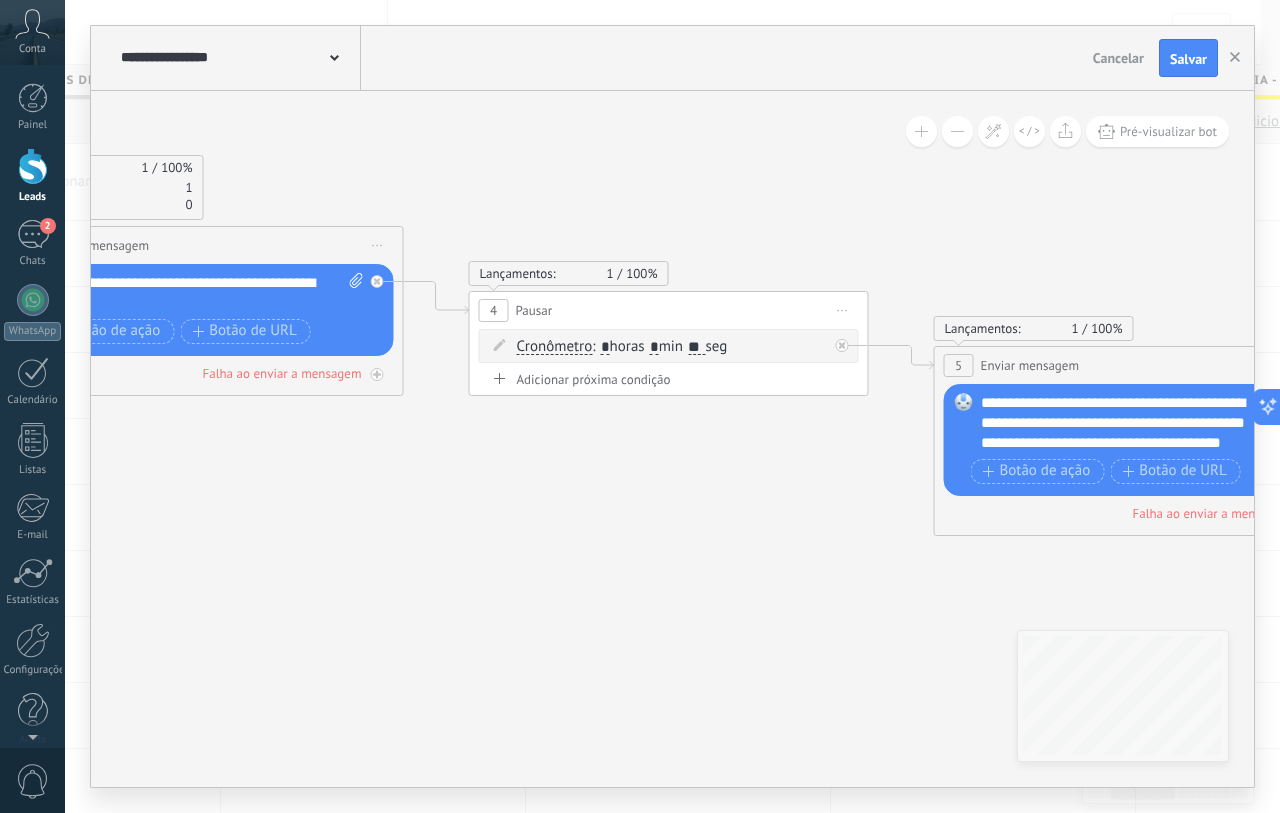 drag, startPoint x: 702, startPoint y: 576, endPoint x: 307, endPoint y: 498, distance: 402.62762 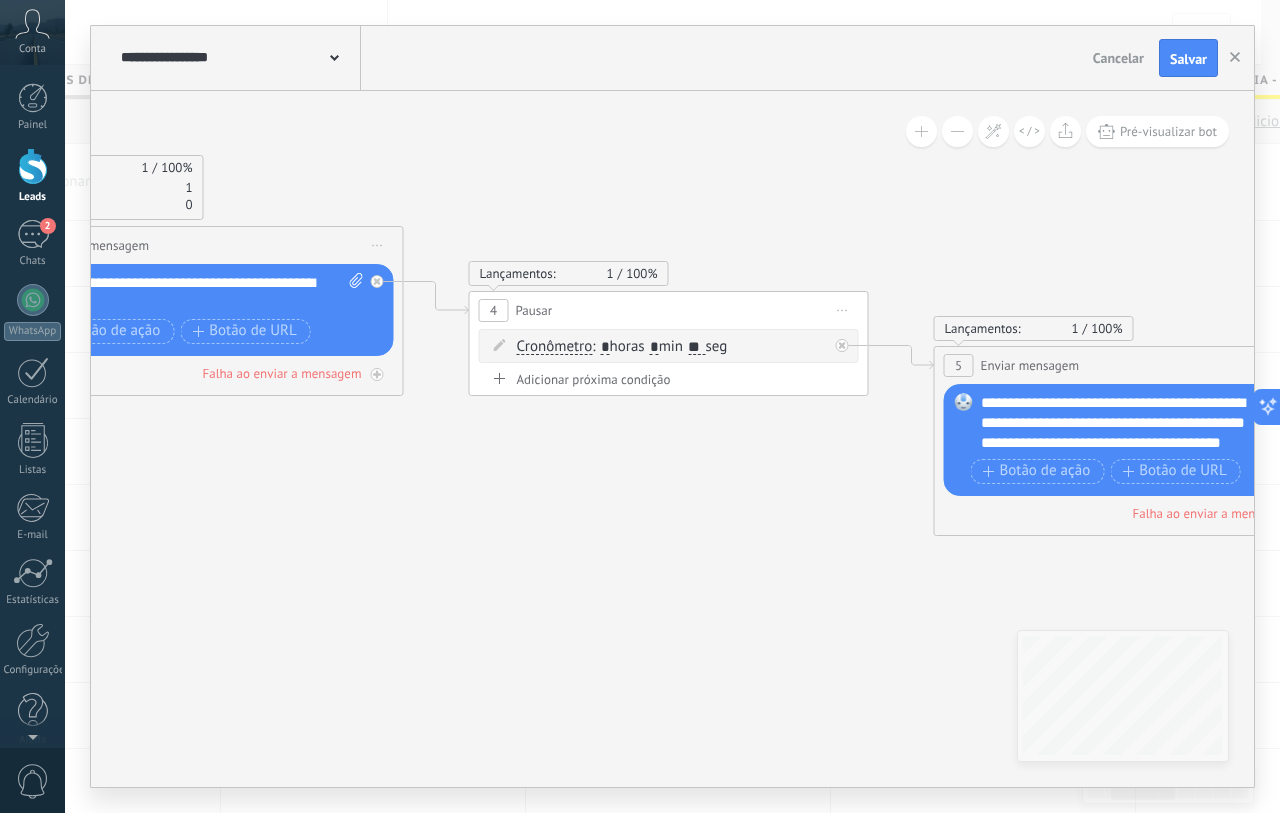 click 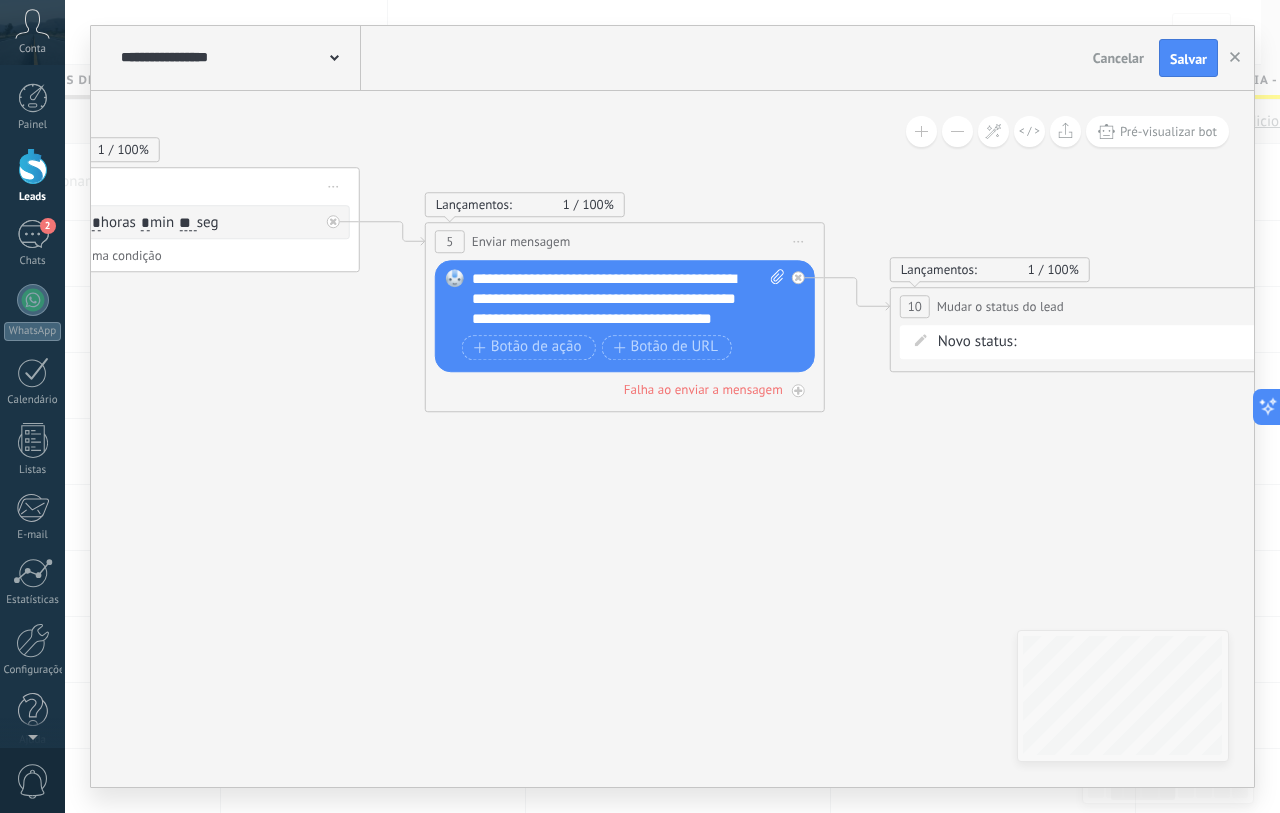 drag, startPoint x: 817, startPoint y: 591, endPoint x: 447, endPoint y: 492, distance: 383.01566 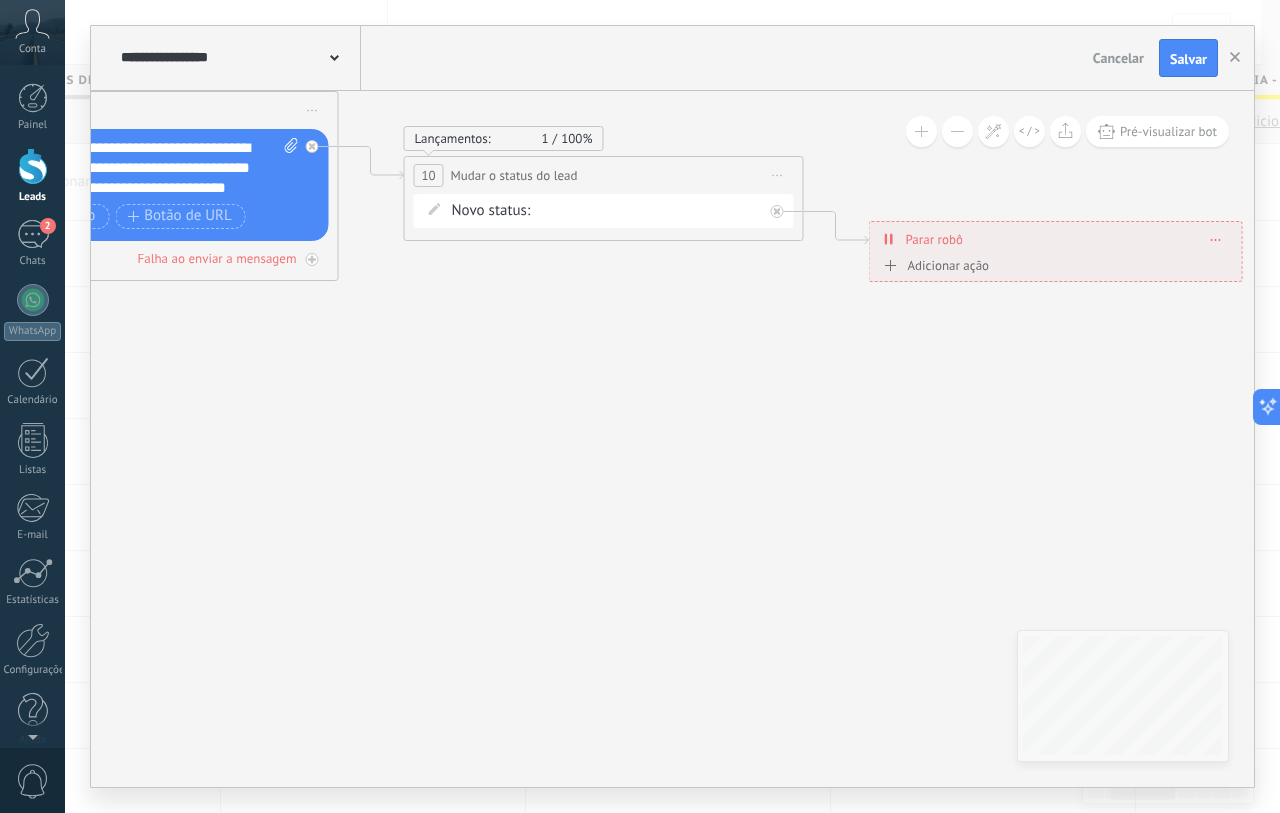 drag, startPoint x: 827, startPoint y: 477, endPoint x: 655, endPoint y: 391, distance: 192.30185 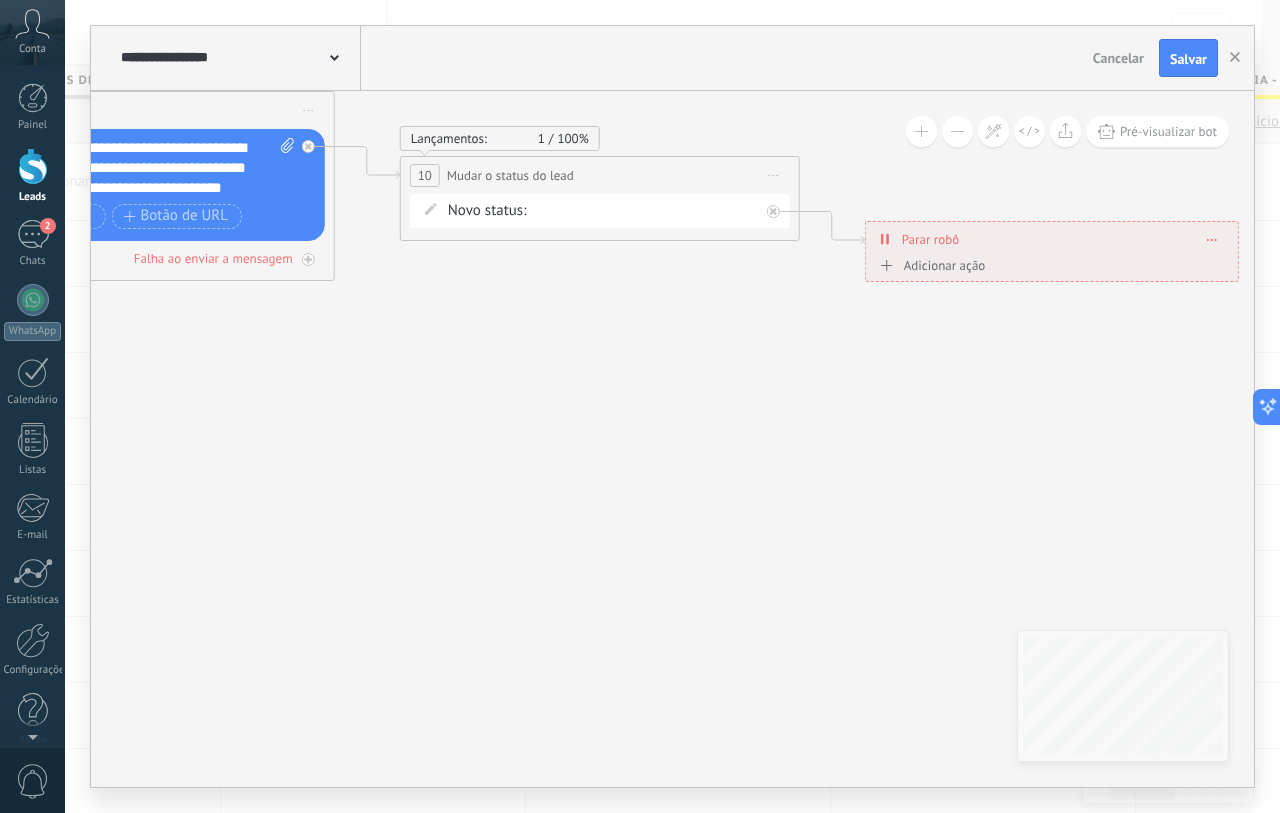 click on "Novidades Saudades Sem resposta Promoção Outros Venda ganha Venda perdida" at bounding box center (0, 0) 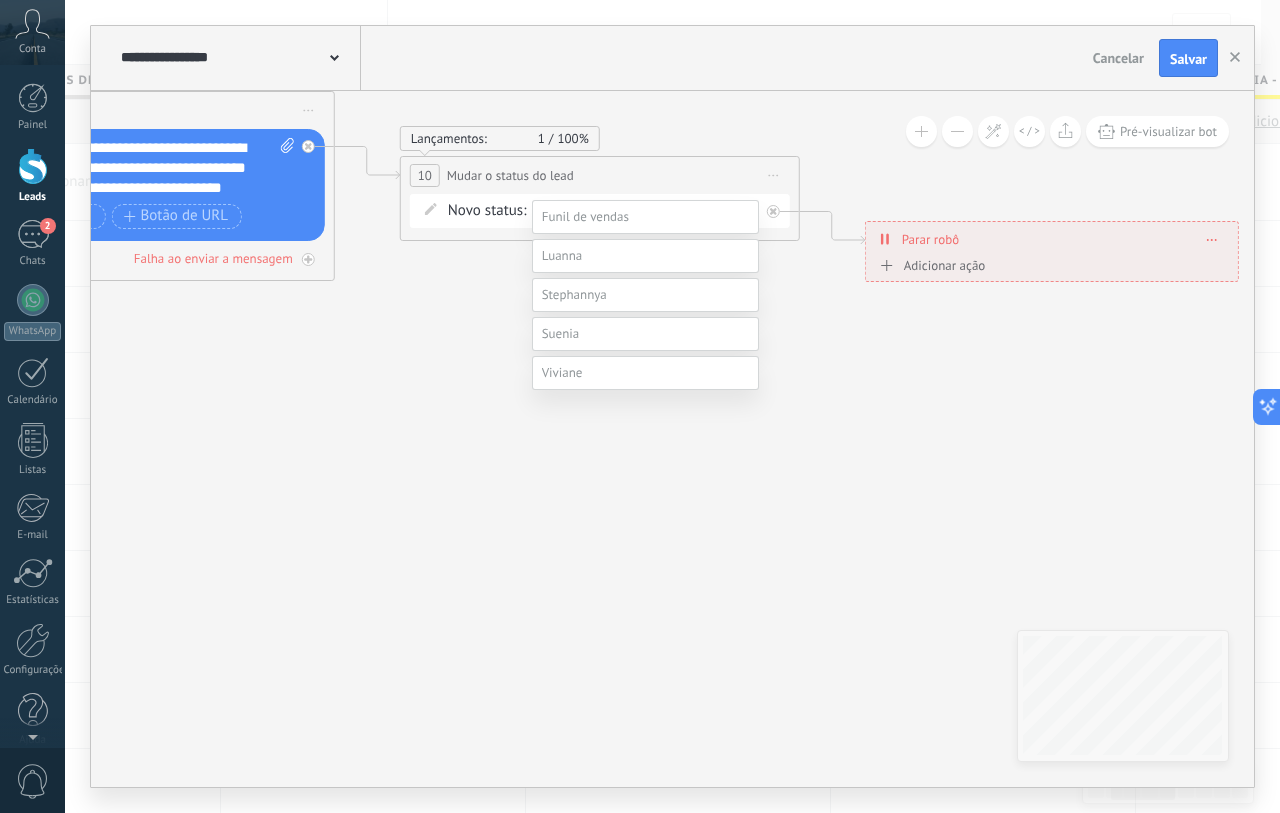 scroll, scrollTop: 77, scrollLeft: 0, axis: vertical 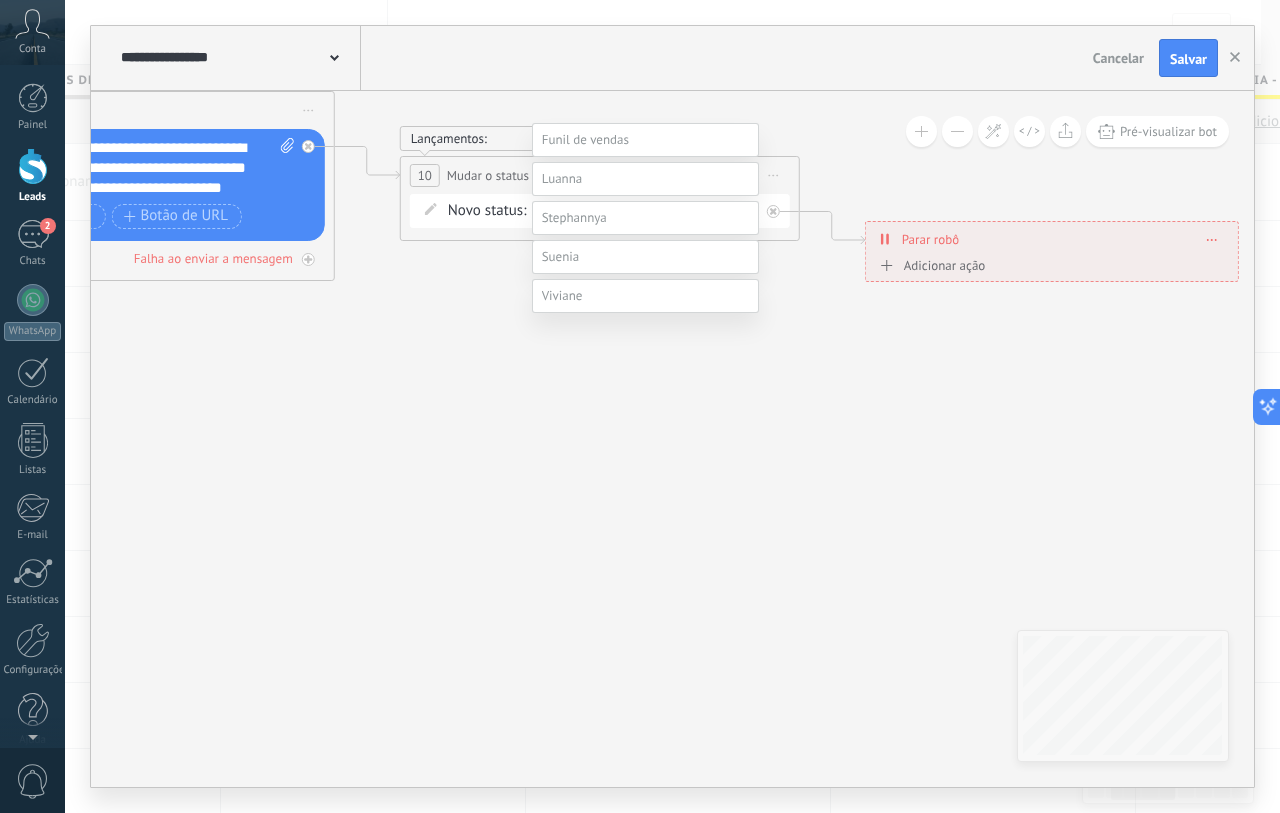 click at bounding box center (645, 257) 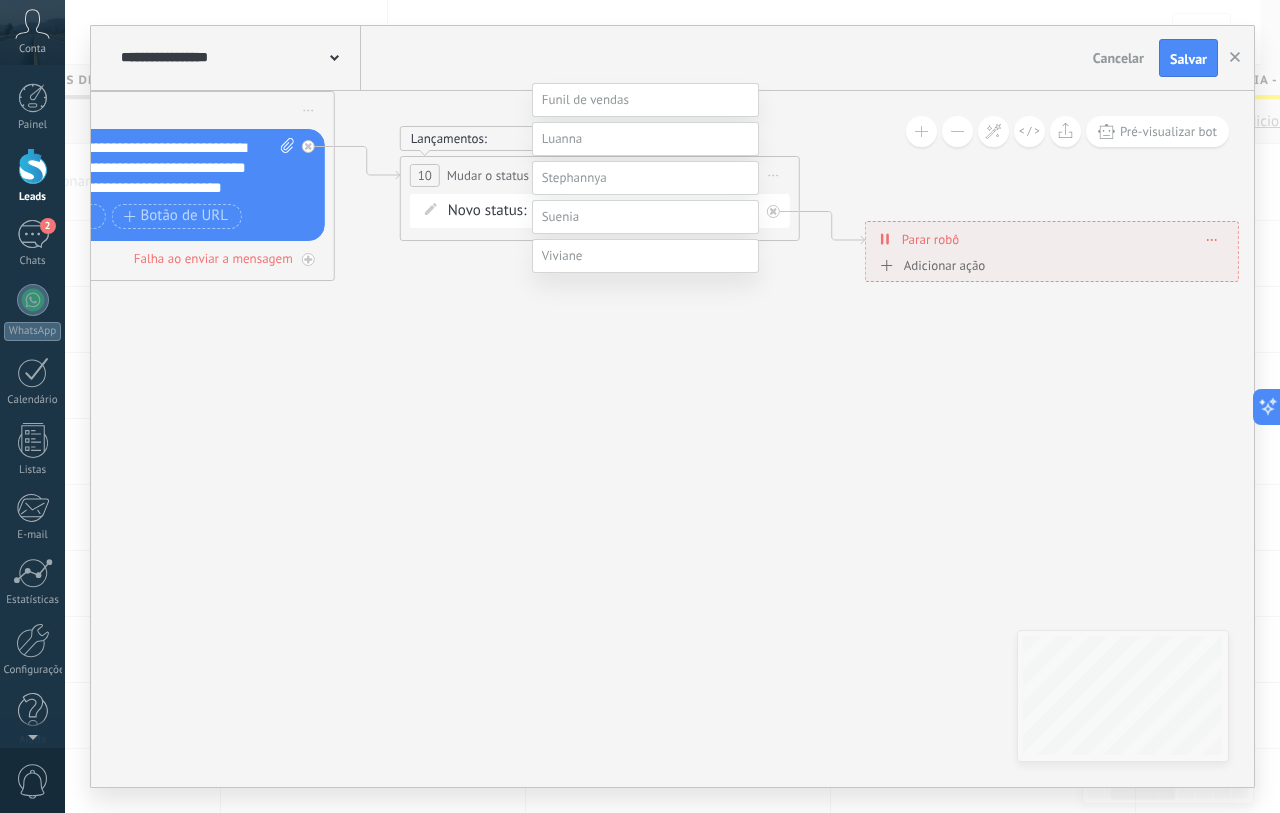 click on "Novidades" at bounding box center [0, 0] 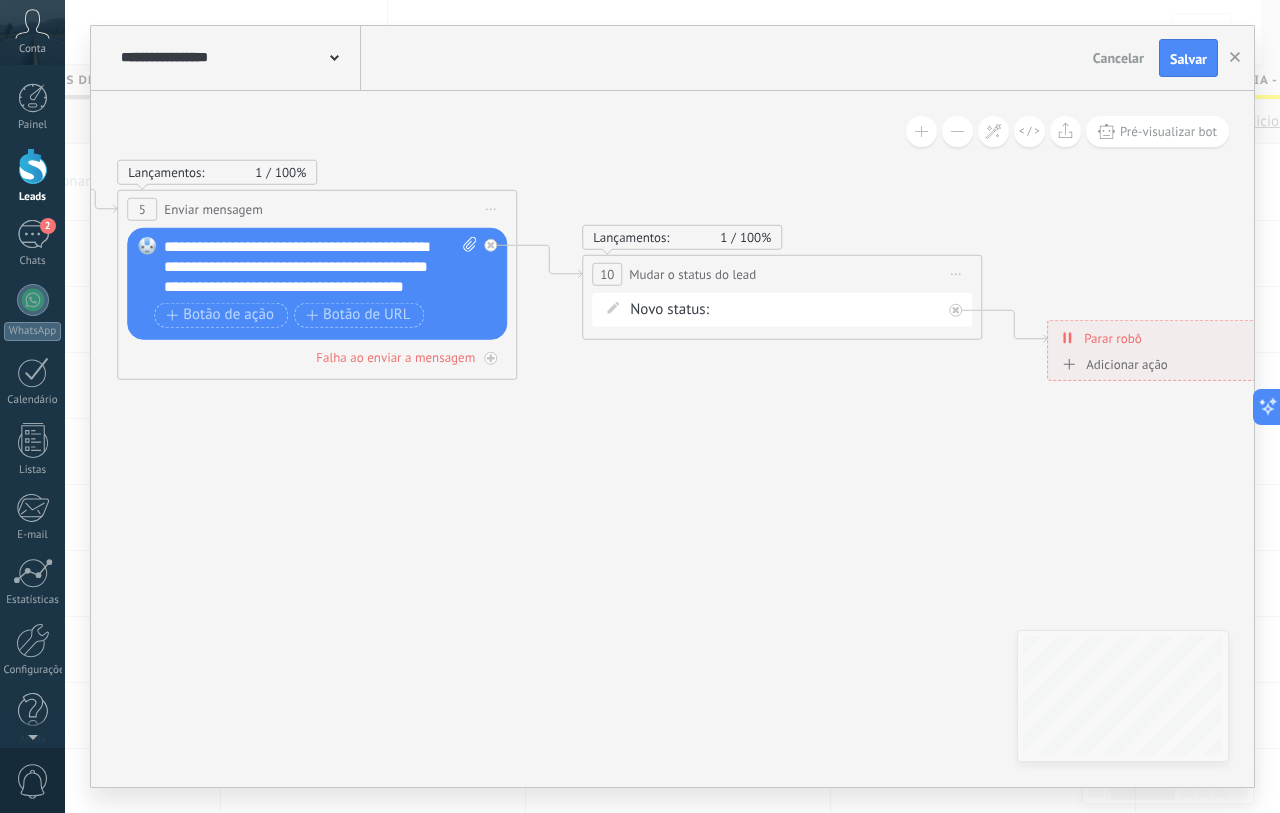 drag, startPoint x: 588, startPoint y: 443, endPoint x: 700, endPoint y: 496, distance: 123.90723 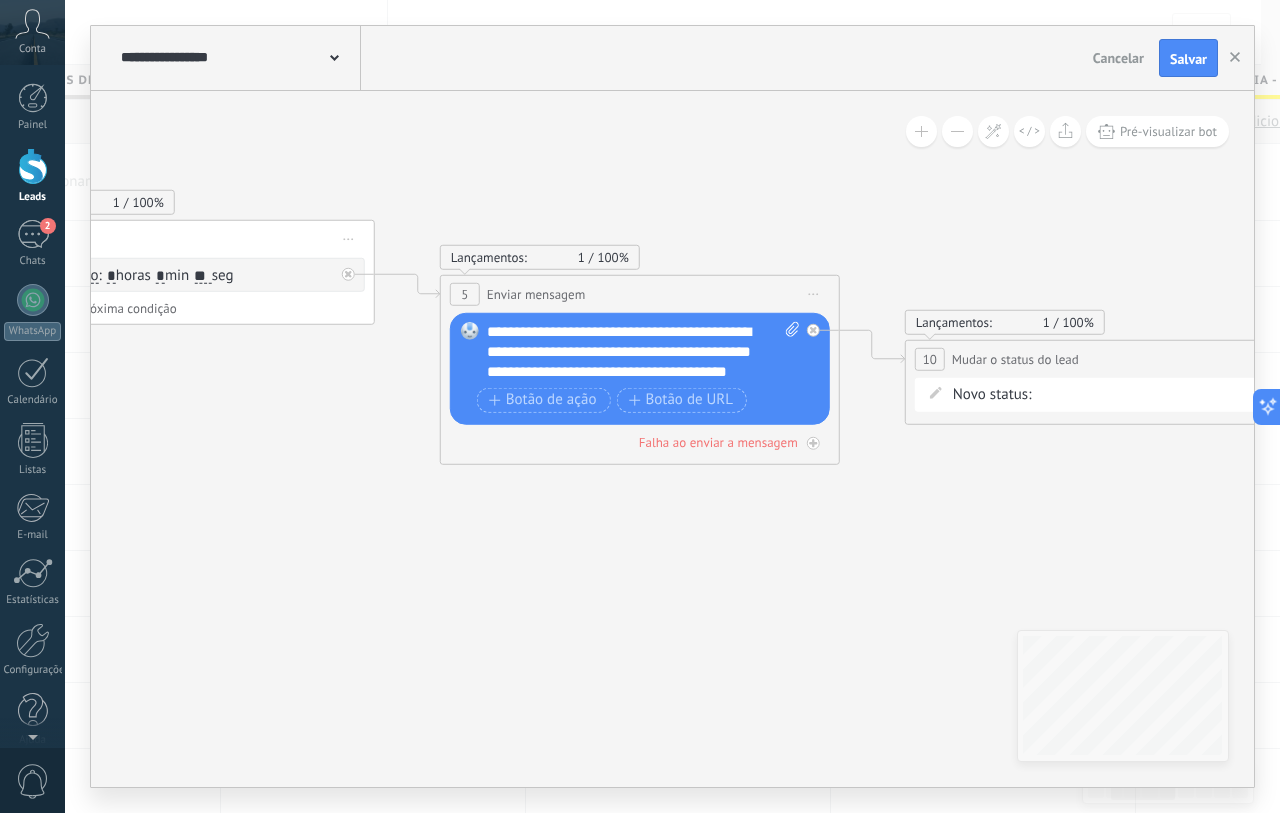 drag, startPoint x: 353, startPoint y: 447, endPoint x: 681, endPoint y: 532, distance: 338.83478 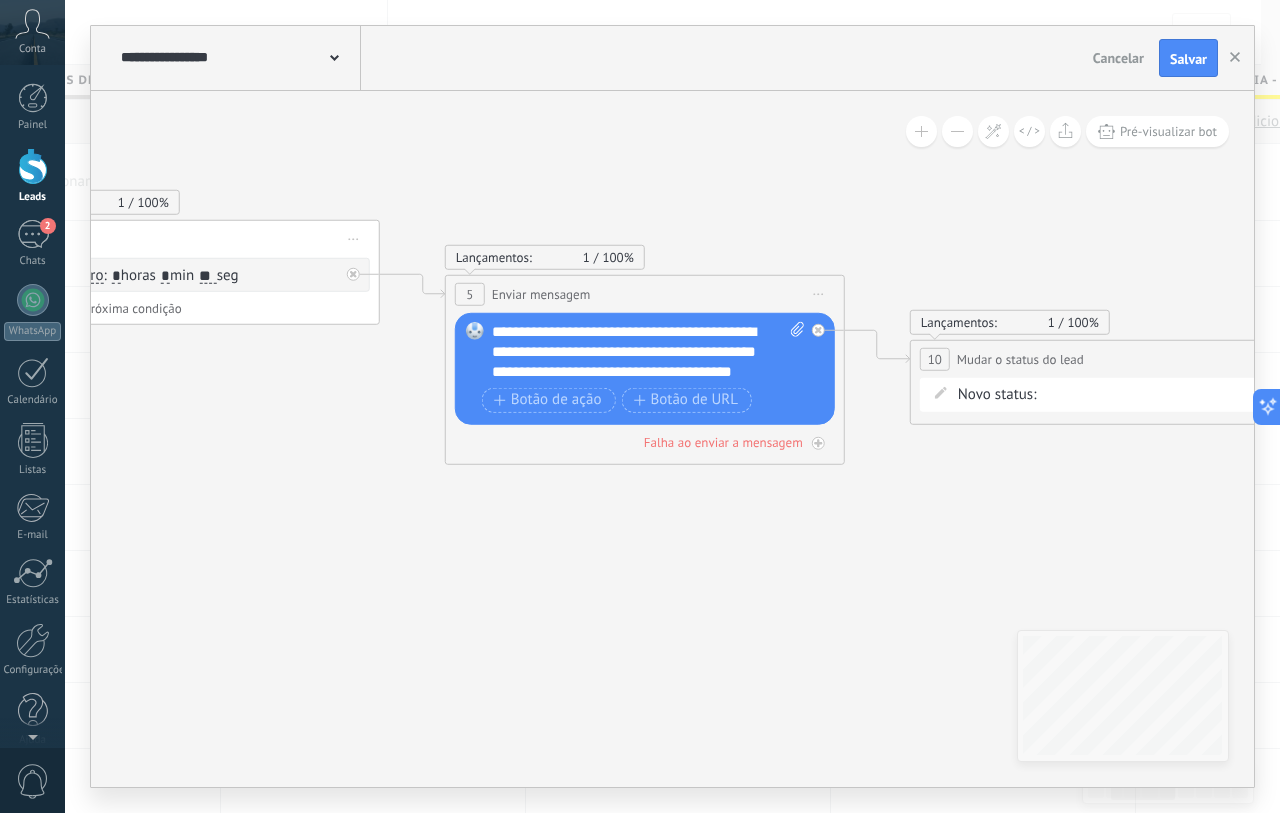 drag, startPoint x: 330, startPoint y: 541, endPoint x: 520, endPoint y: 592, distance: 196.7257 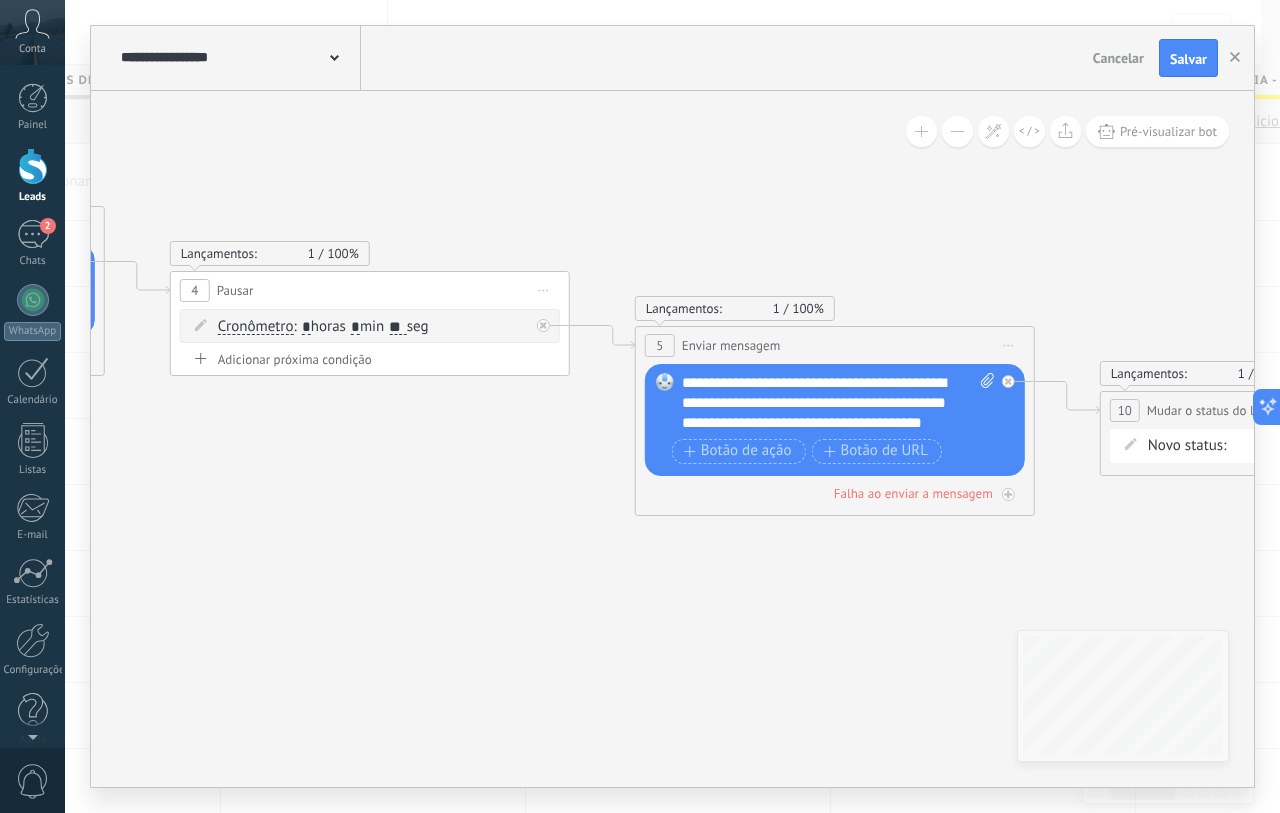 click on "**" at bounding box center (398, 327) 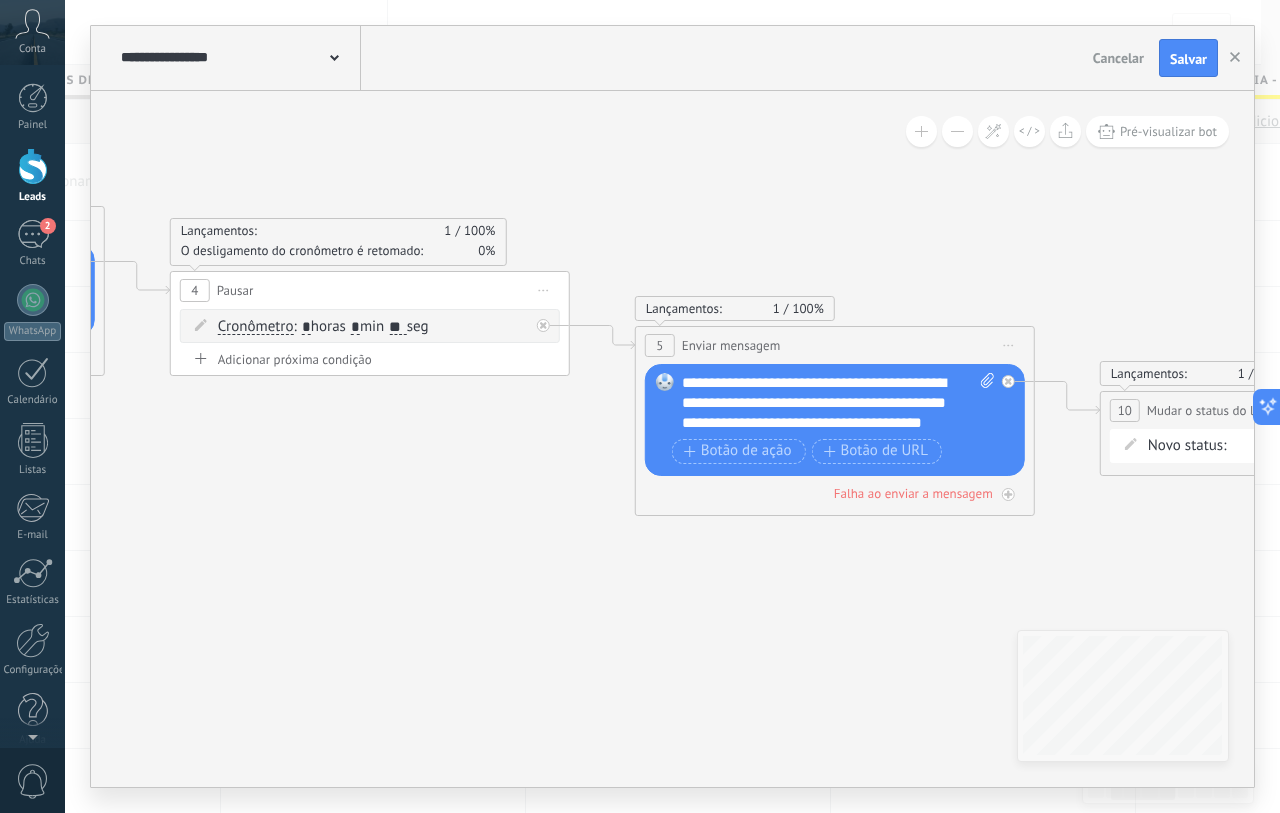 click on "**" at bounding box center (398, 327) 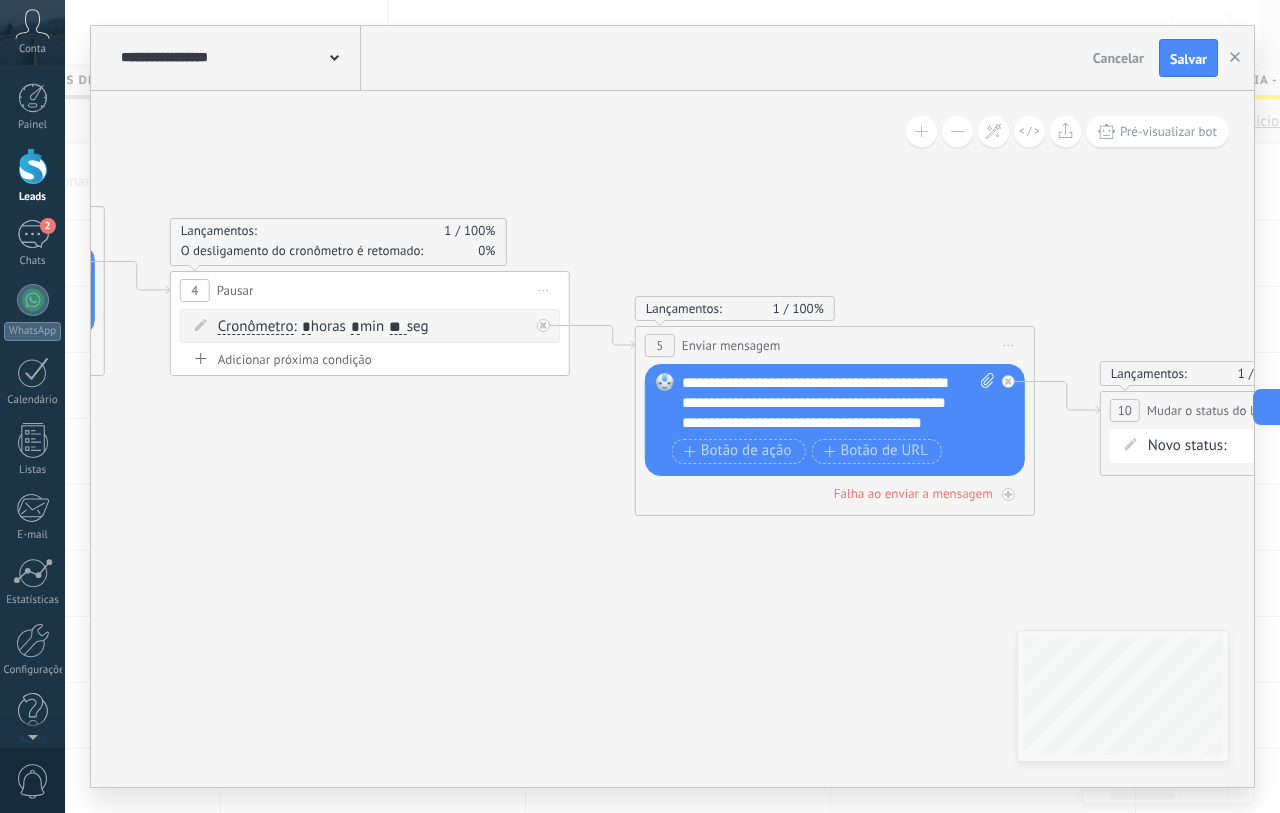 type on "**" 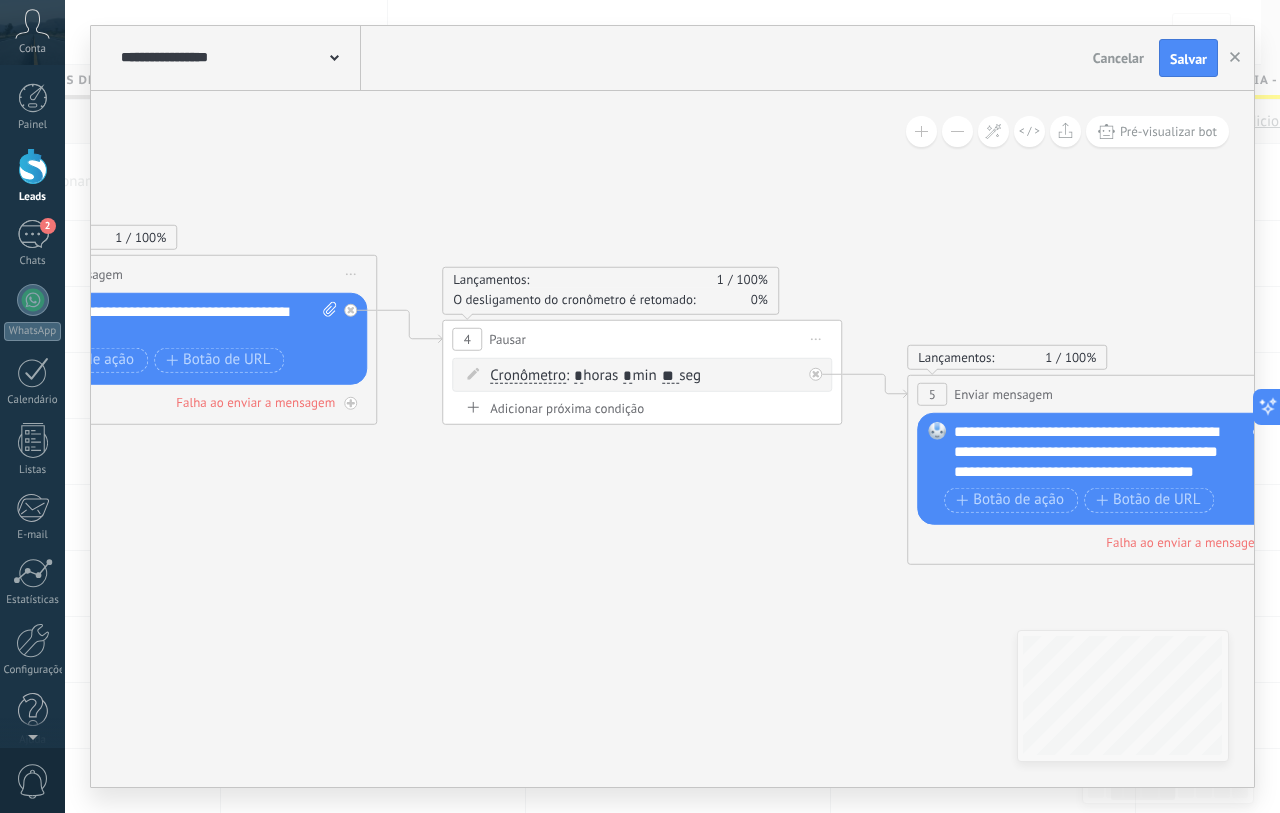 drag, startPoint x: 303, startPoint y: 523, endPoint x: 650, endPoint y: 576, distance: 351.0242 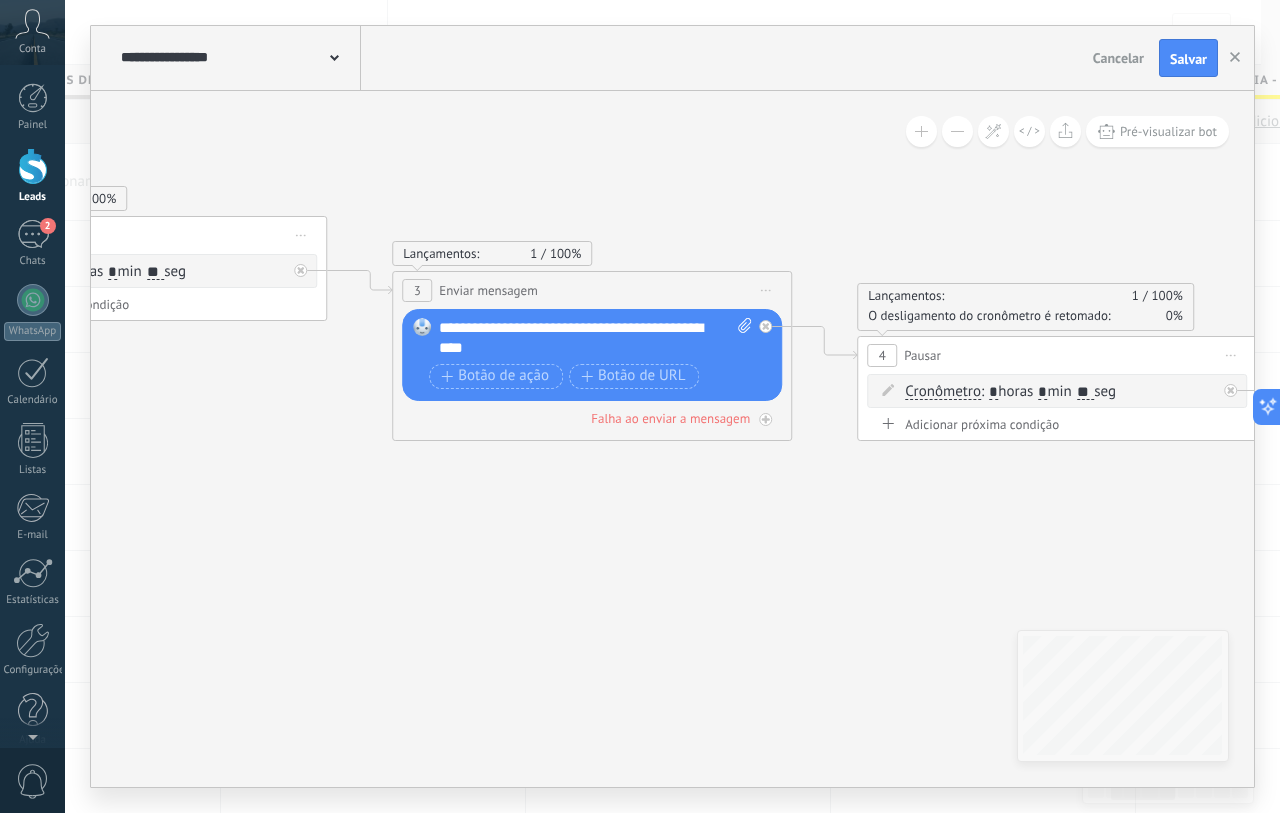 drag, startPoint x: 321, startPoint y: 588, endPoint x: 761, endPoint y: 587, distance: 440.00113 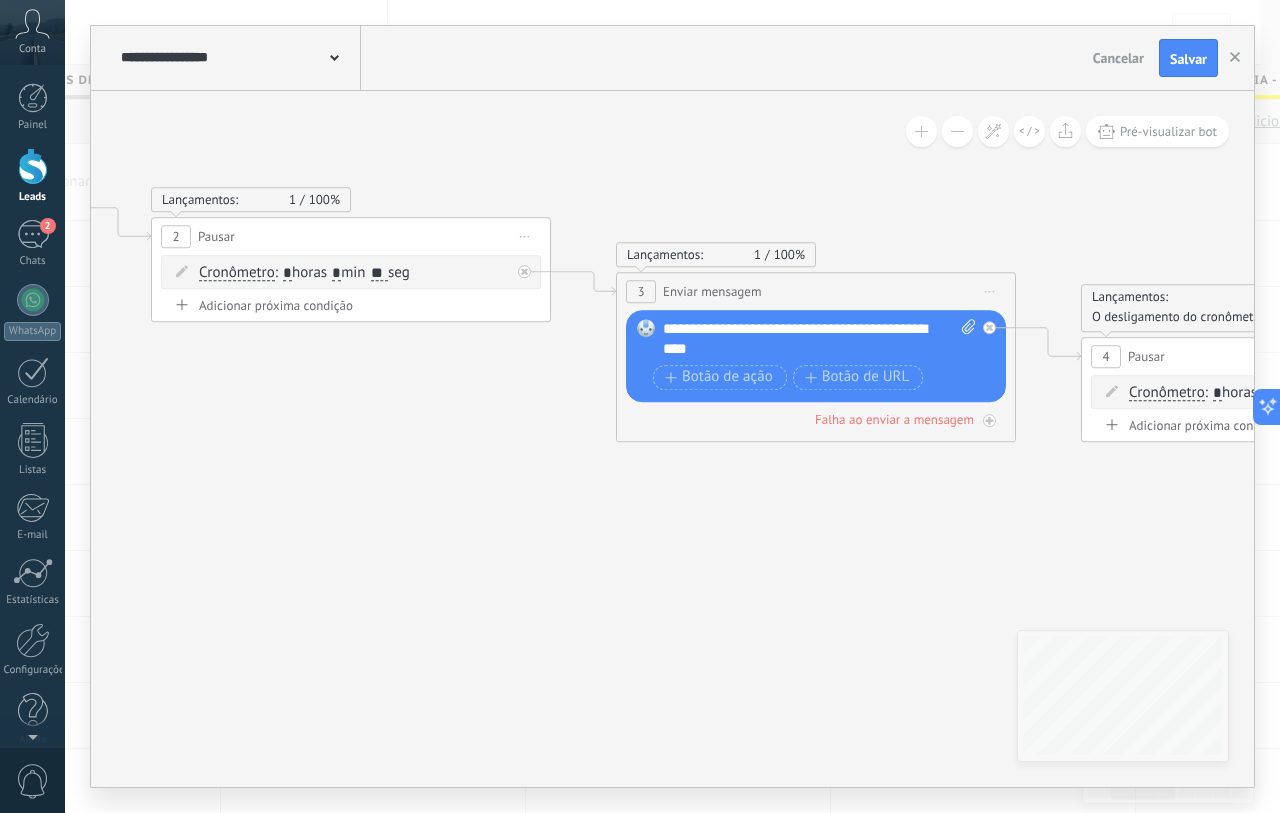 drag, startPoint x: 383, startPoint y: 595, endPoint x: 475, endPoint y: 600, distance: 92.13577 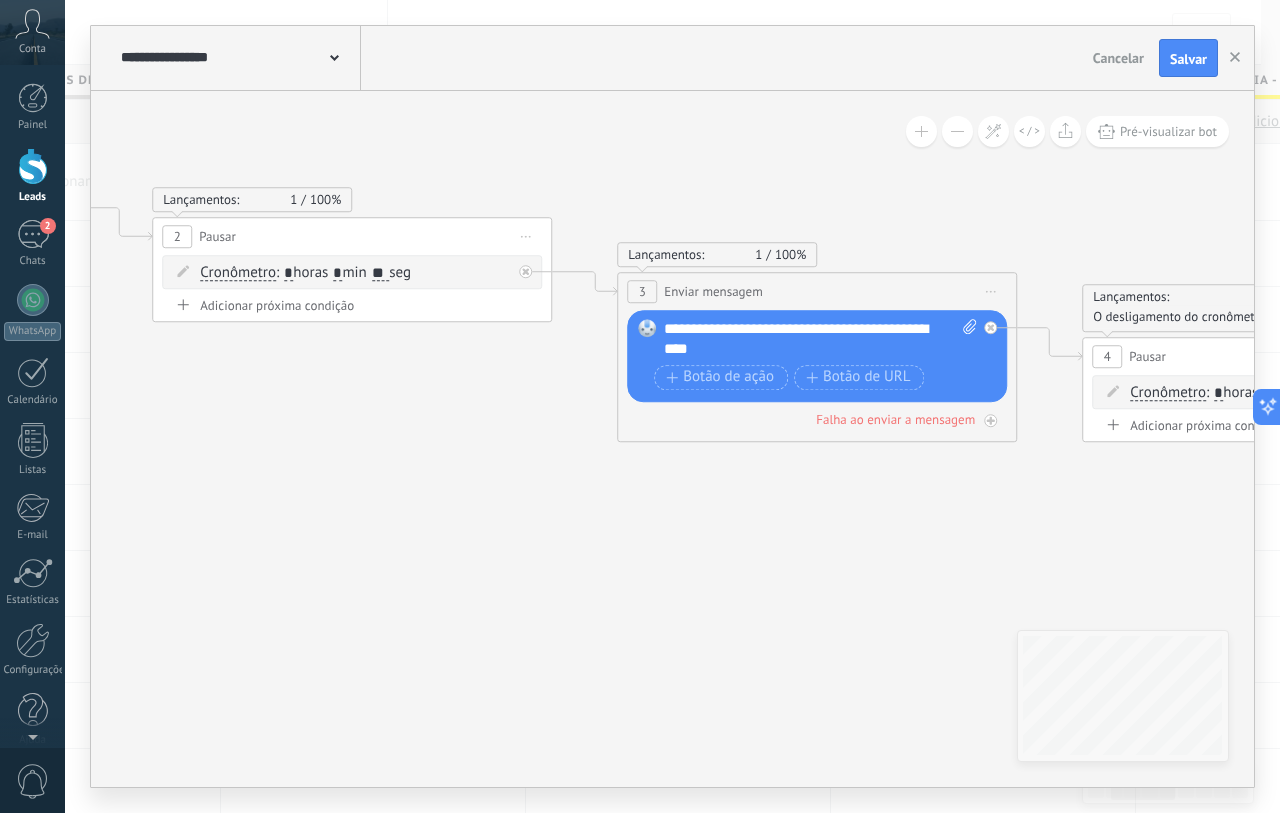 click on "**" at bounding box center [381, 274] 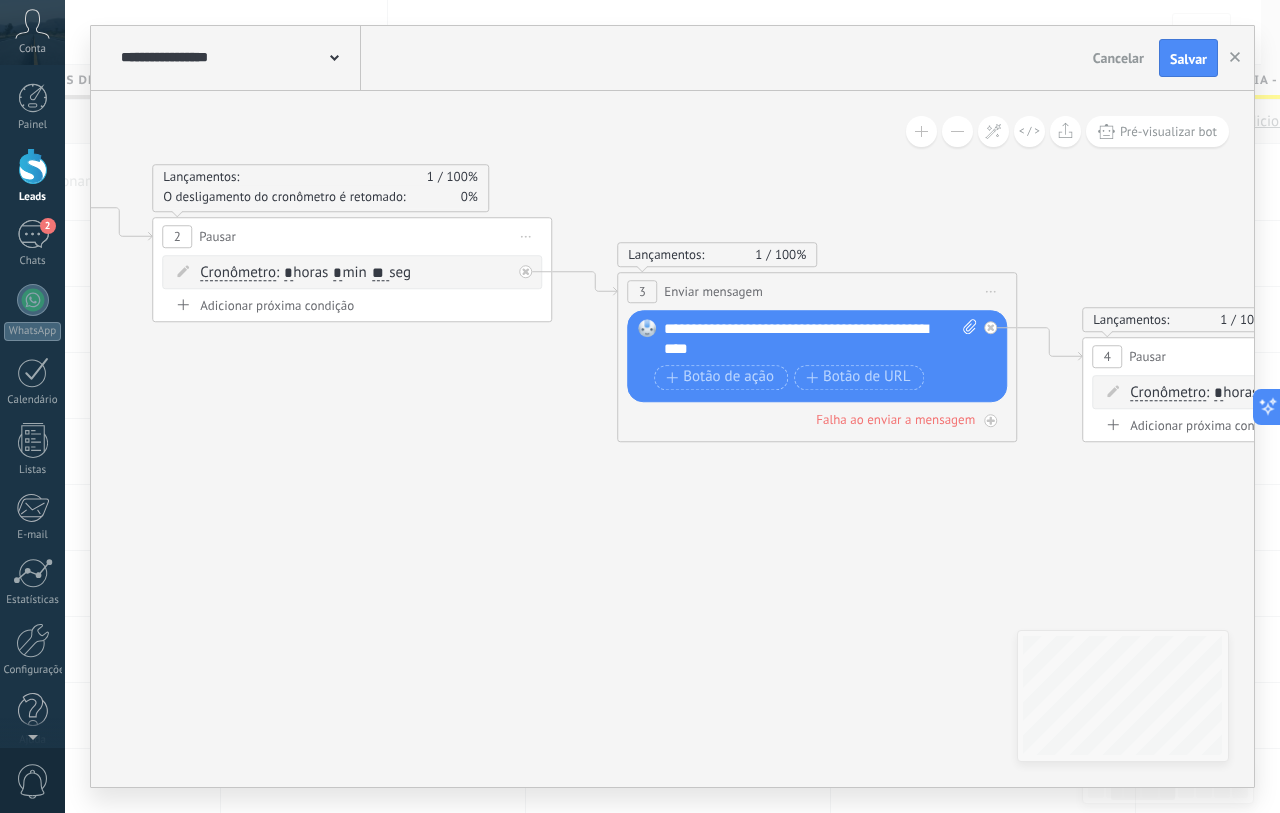 type on "**" 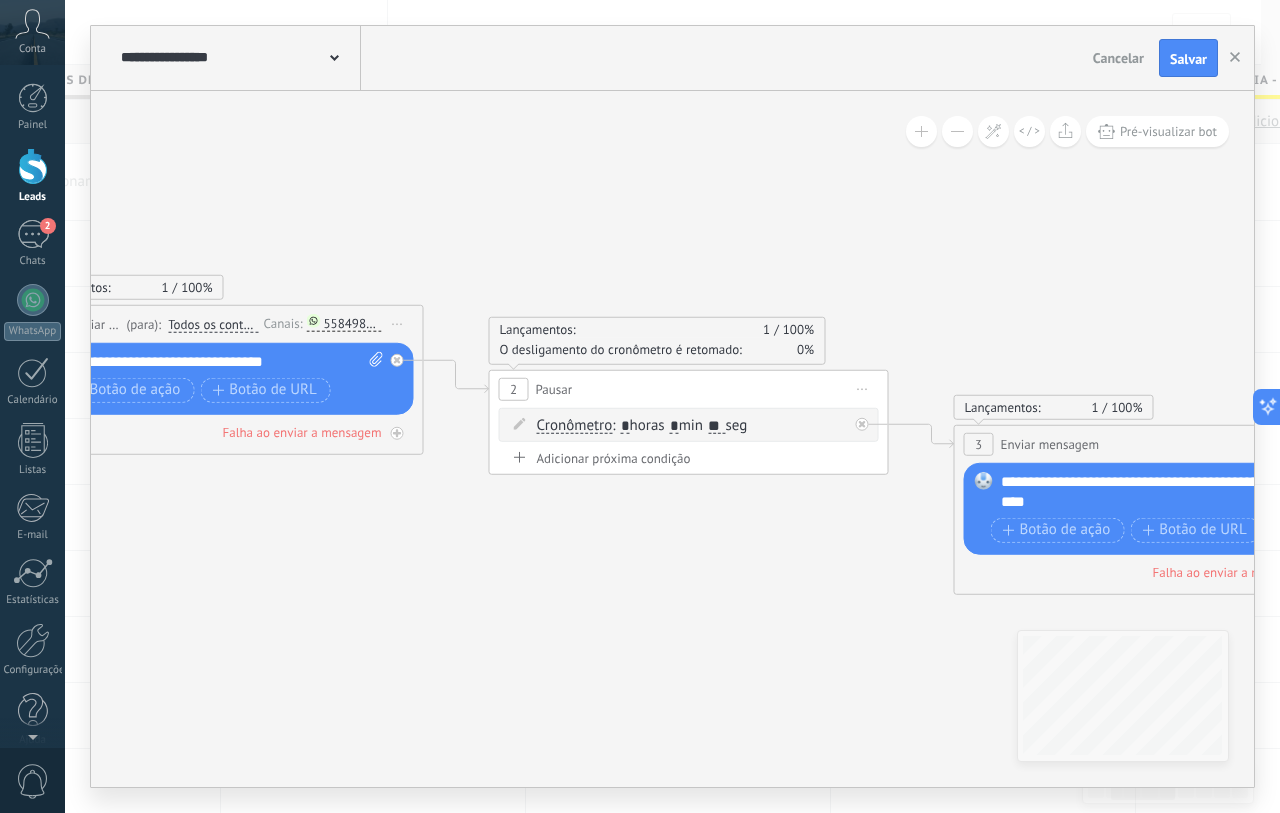 drag, startPoint x: 350, startPoint y: 467, endPoint x: 807, endPoint y: 636, distance: 487.24738 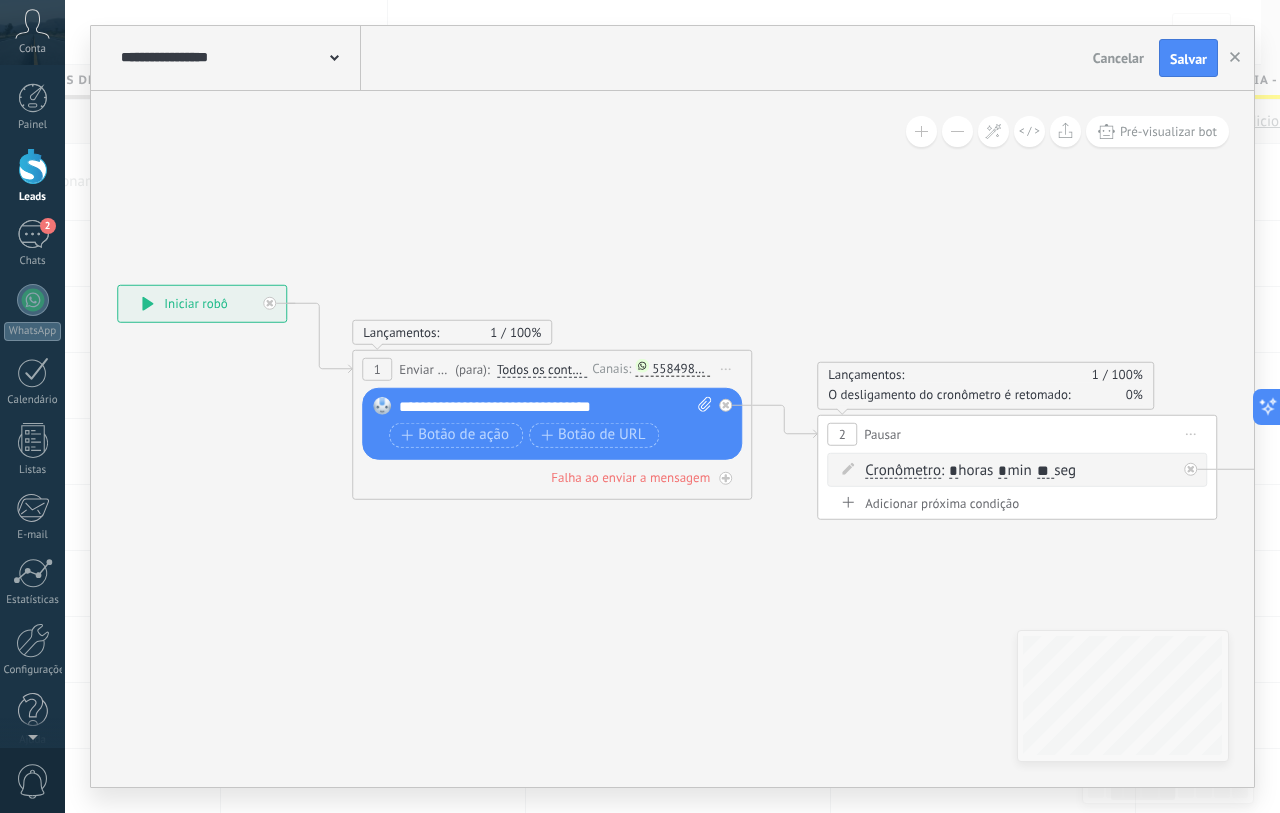 drag, startPoint x: 502, startPoint y: 623, endPoint x: 695, endPoint y: 546, distance: 207.79317 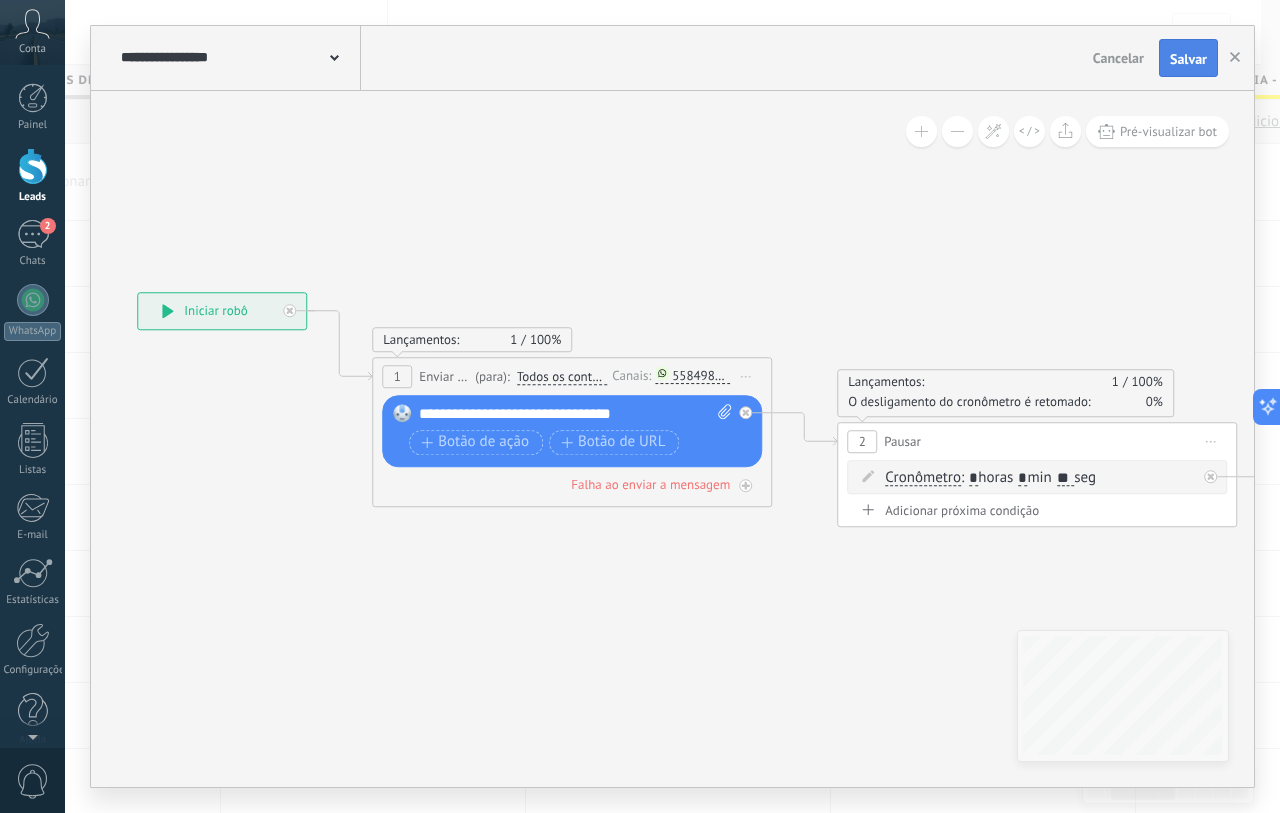 click on "Salvar" at bounding box center (1188, 59) 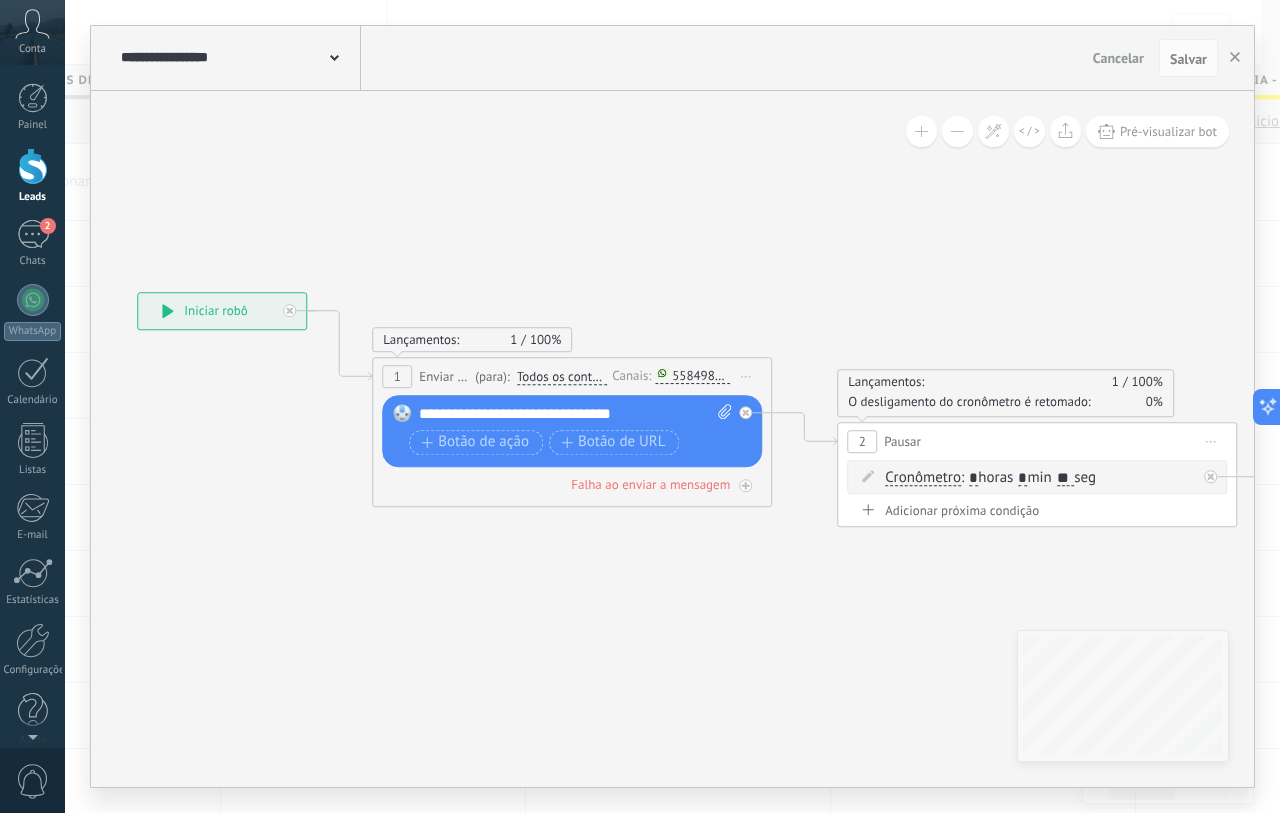 click on "**********" at bounding box center (238, 58) 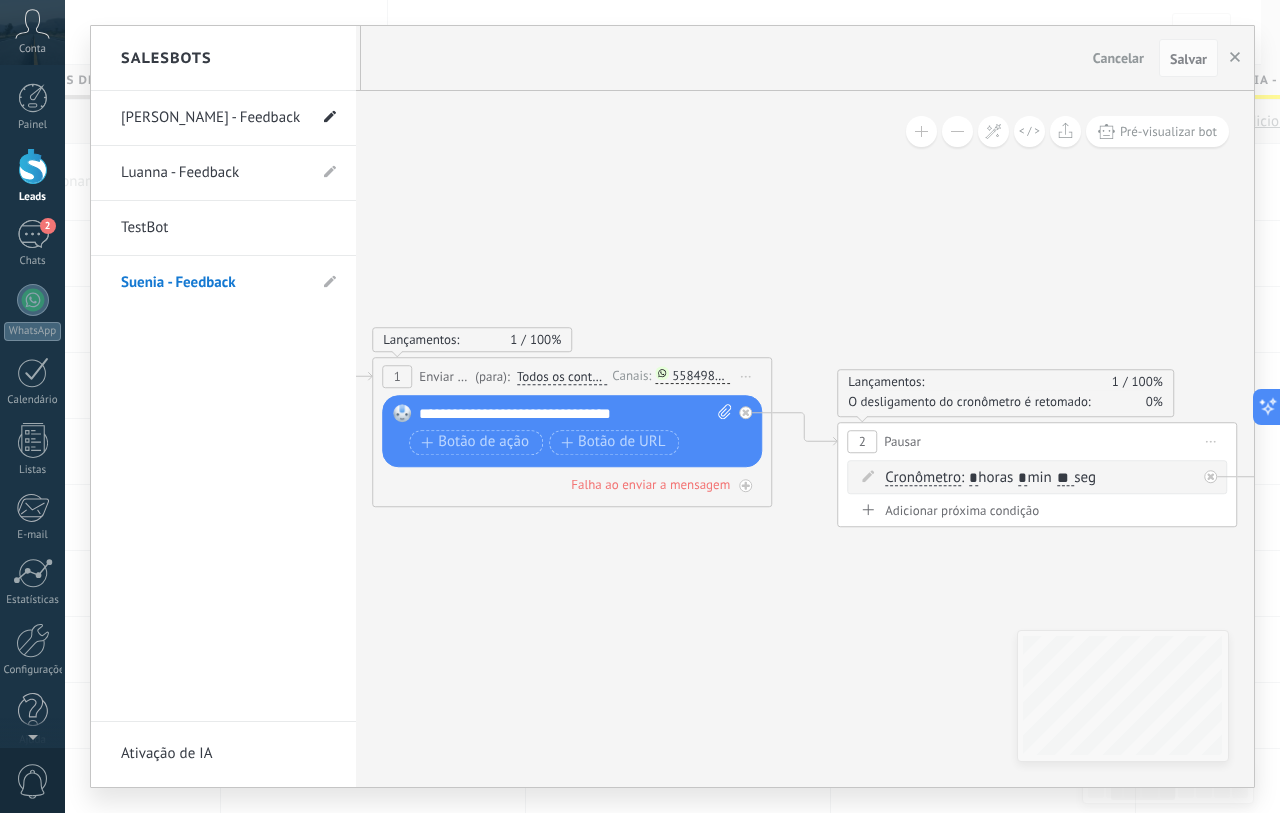 drag, startPoint x: 828, startPoint y: 266, endPoint x: 333, endPoint y: 111, distance: 518.7003 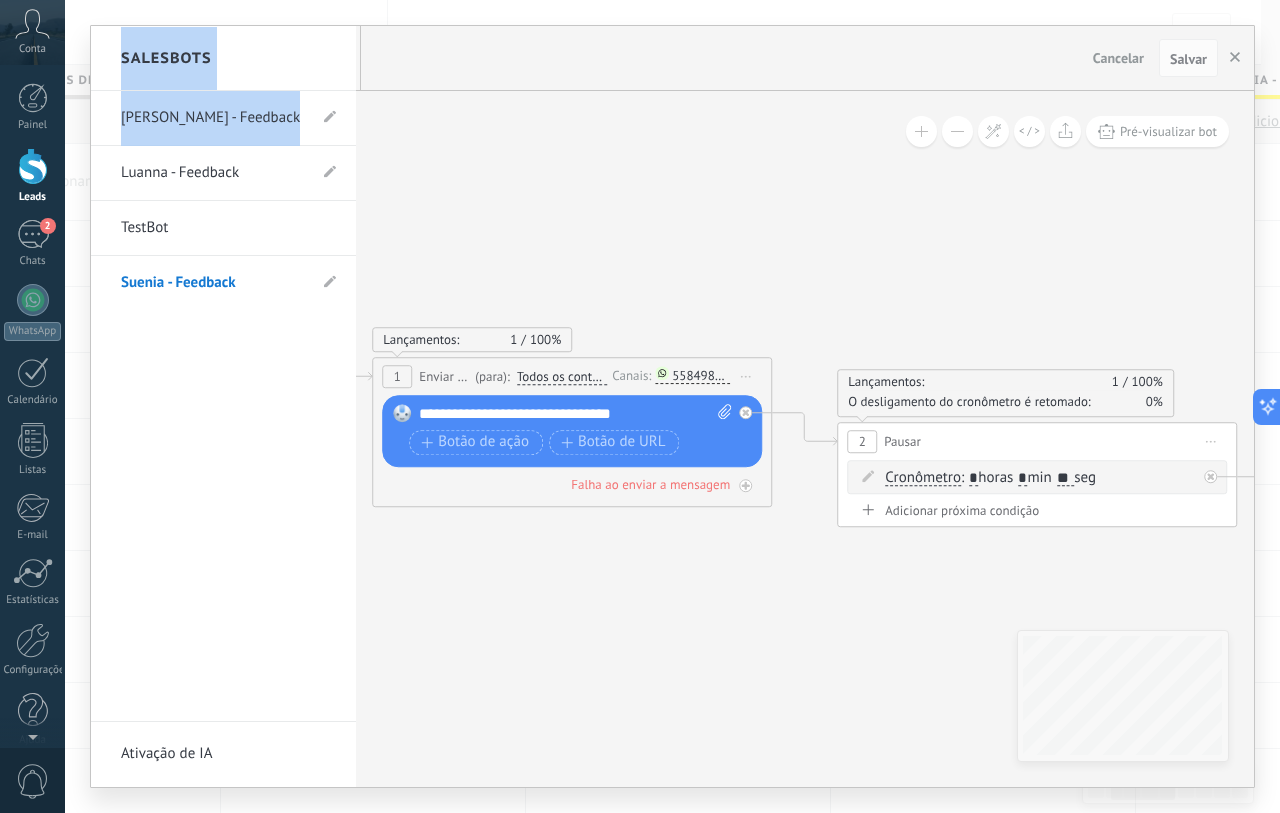 drag, startPoint x: 840, startPoint y: 272, endPoint x: 448, endPoint y: 216, distance: 395.9798 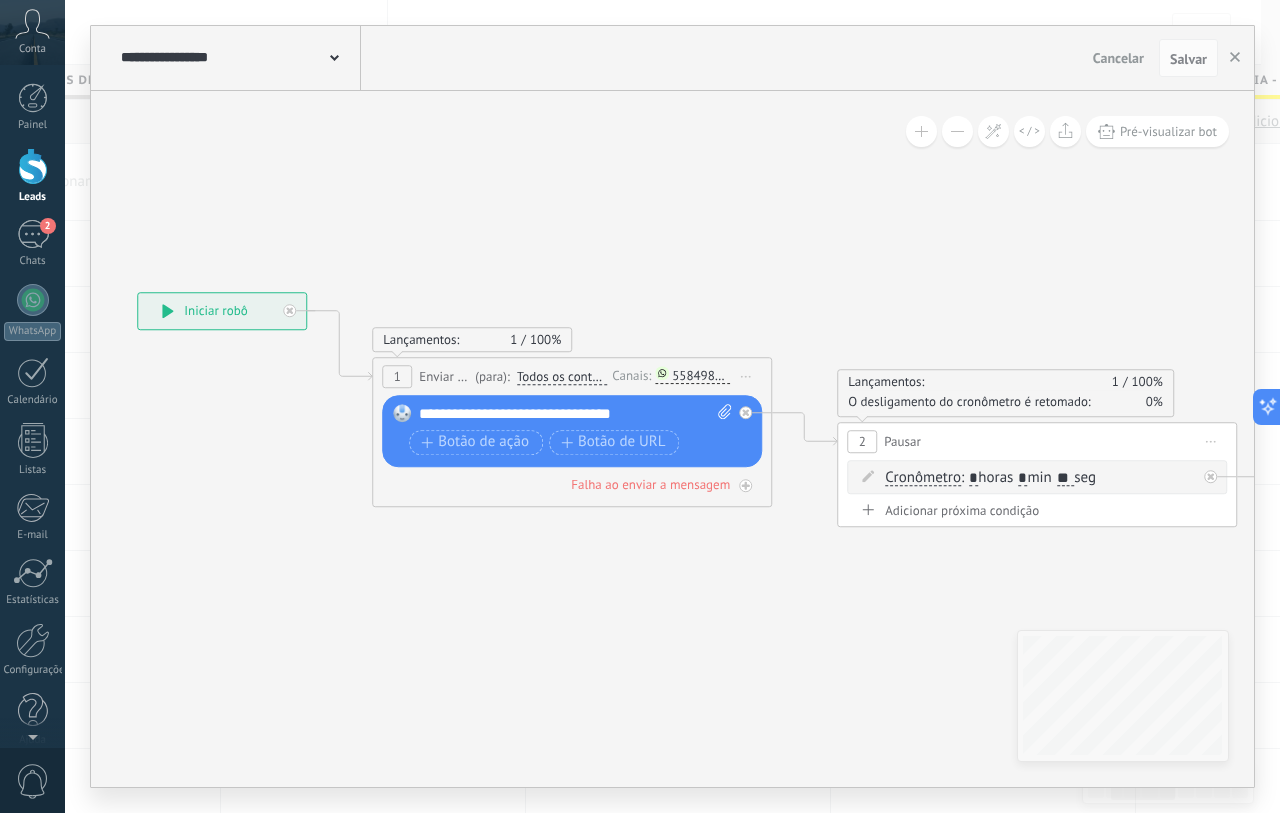 click on "**********" at bounding box center (238, 58) 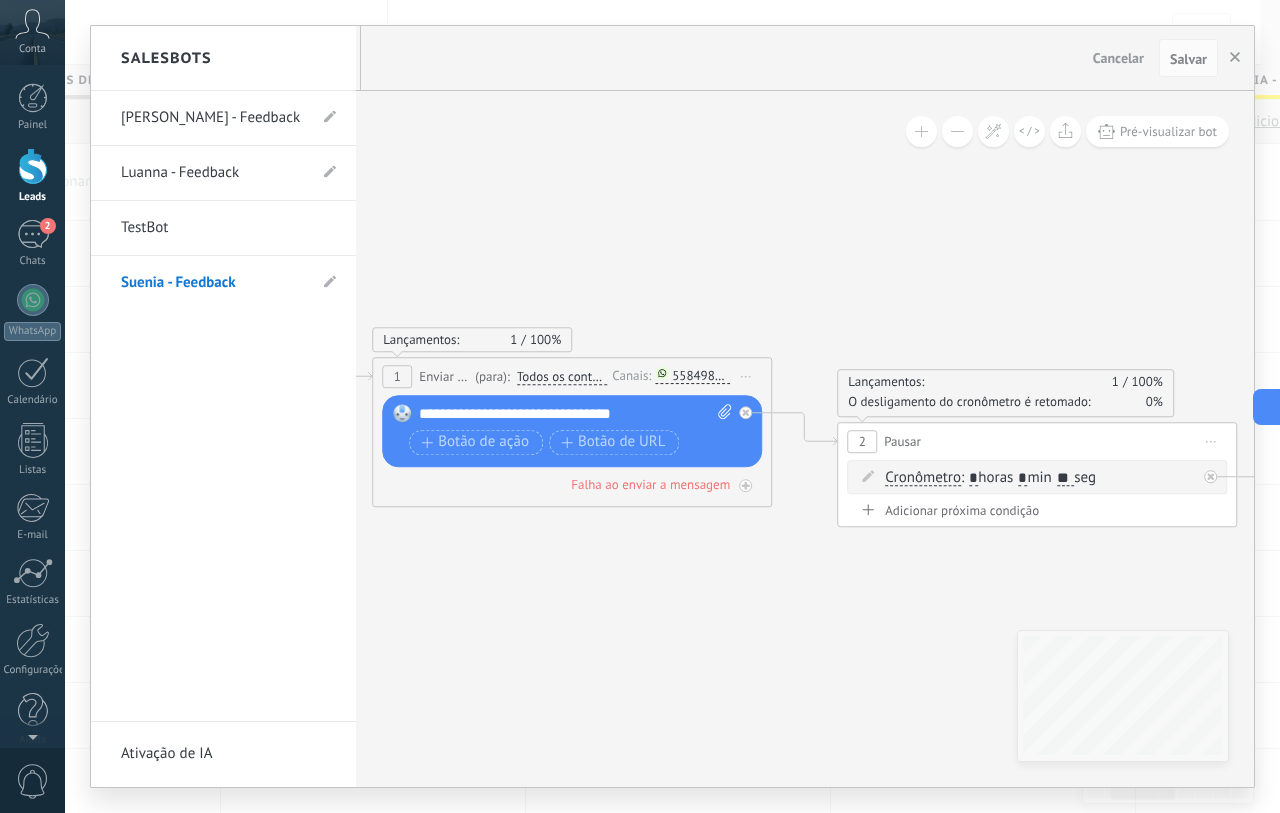 click on "[PERSON_NAME] - Feedback" at bounding box center (213, 118) 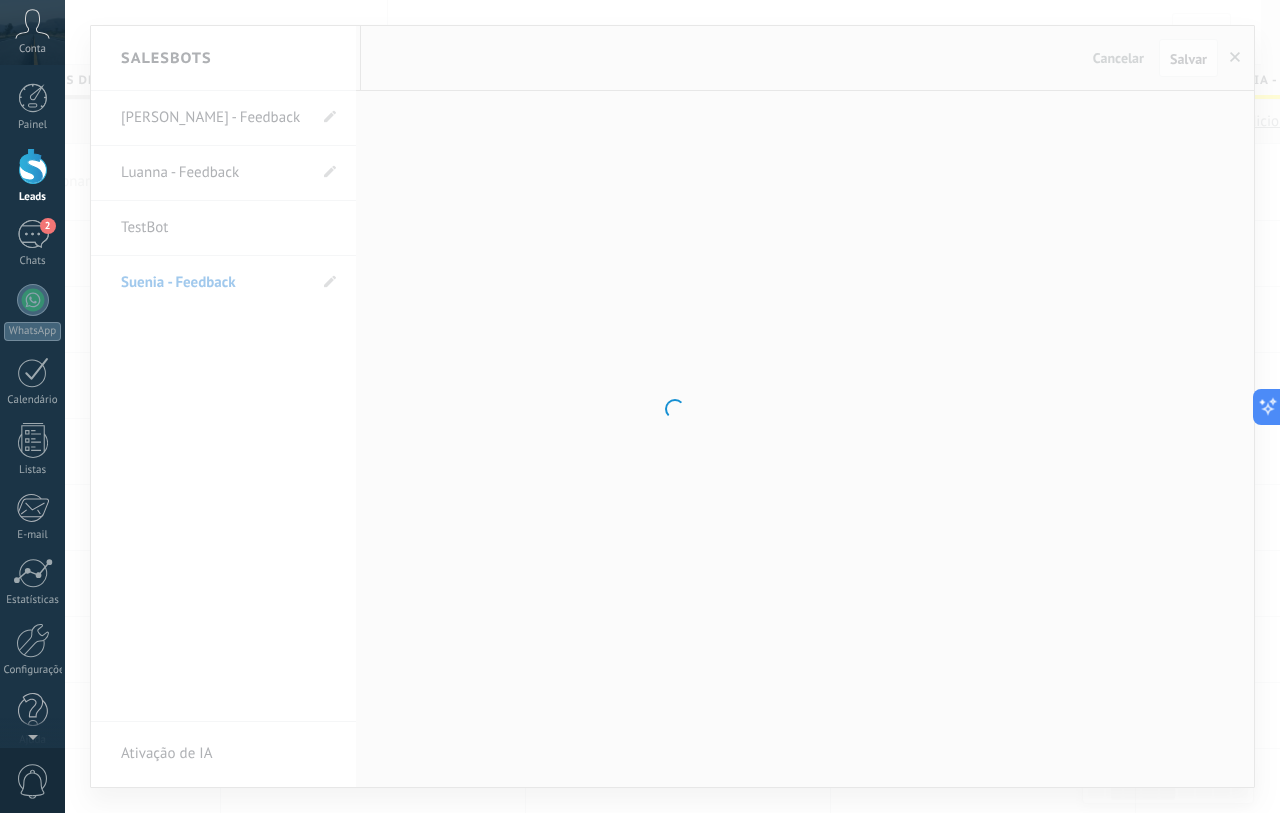 type on "**********" 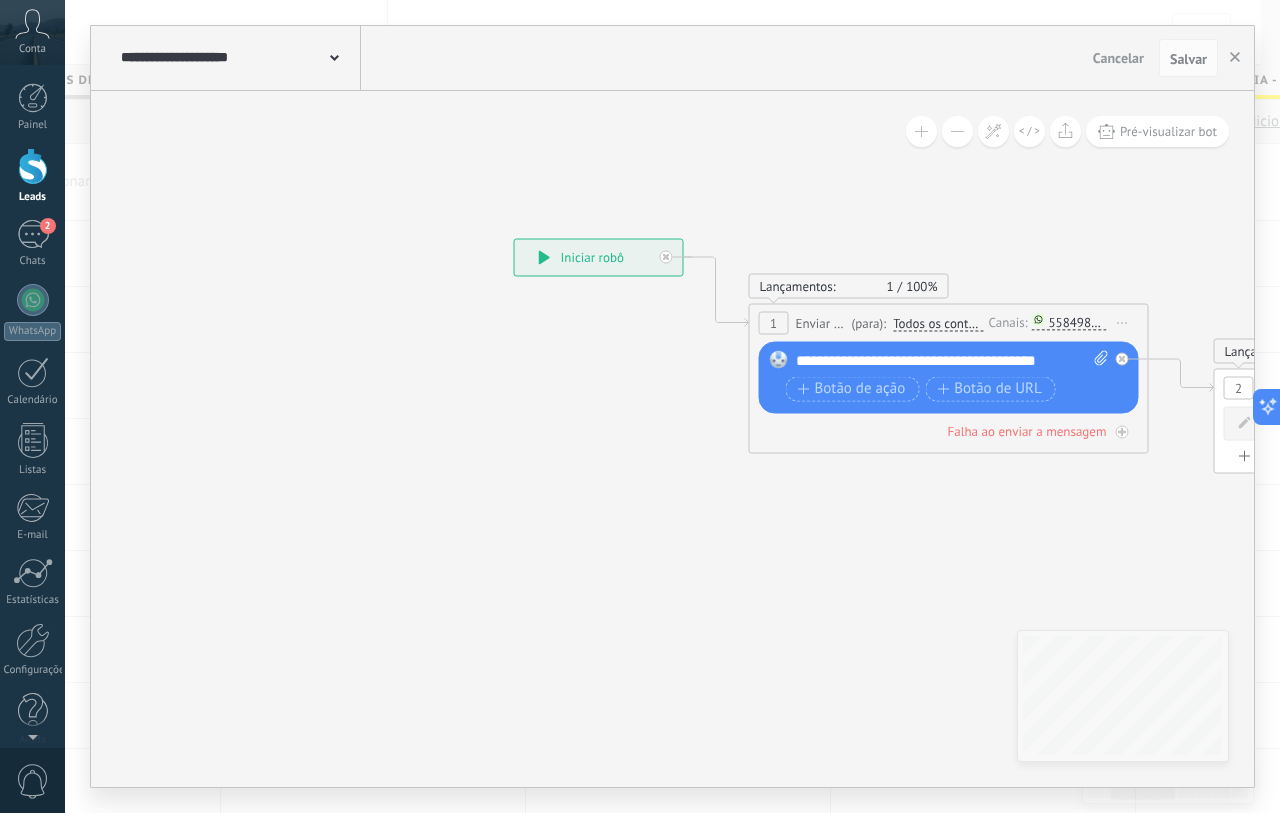drag, startPoint x: 906, startPoint y: 576, endPoint x: 317, endPoint y: 421, distance: 609.05334 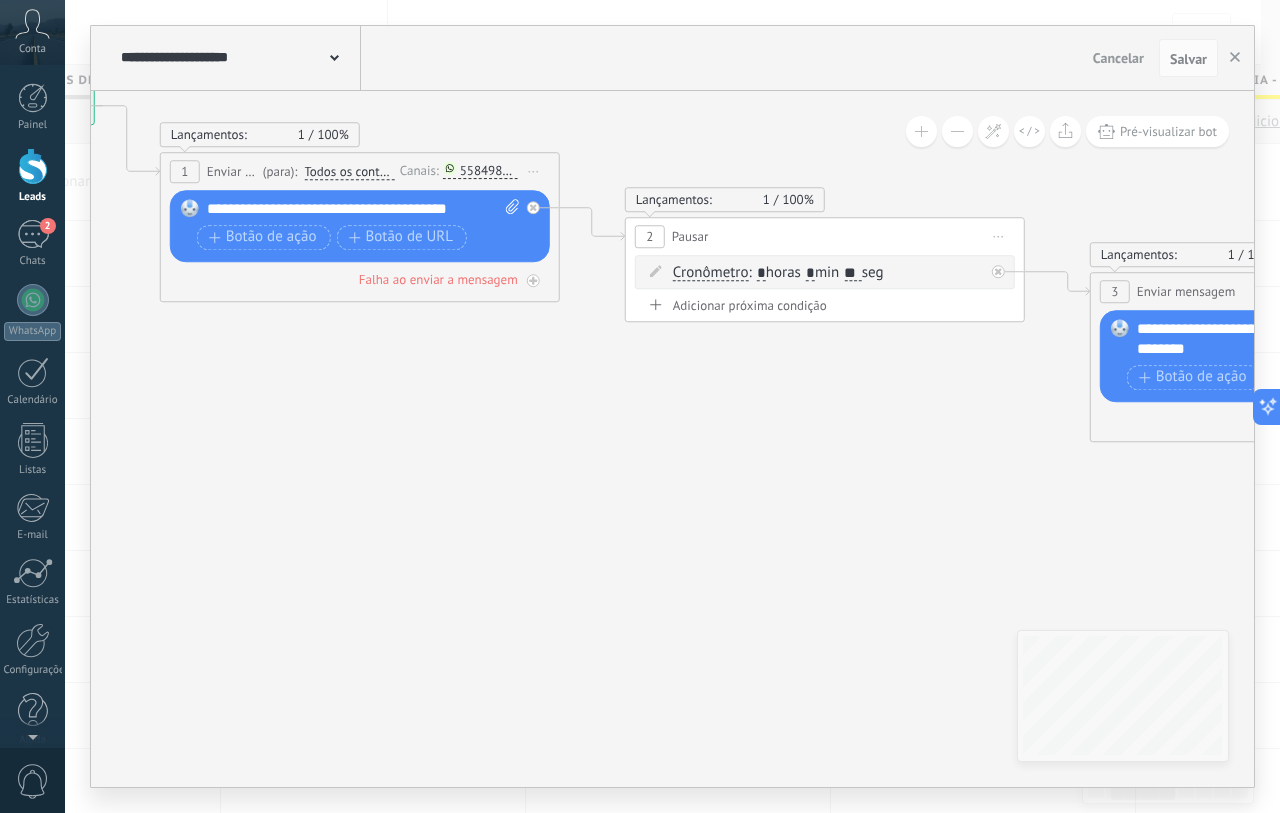 drag, startPoint x: 886, startPoint y: 455, endPoint x: 273, endPoint y: 396, distance: 615.83276 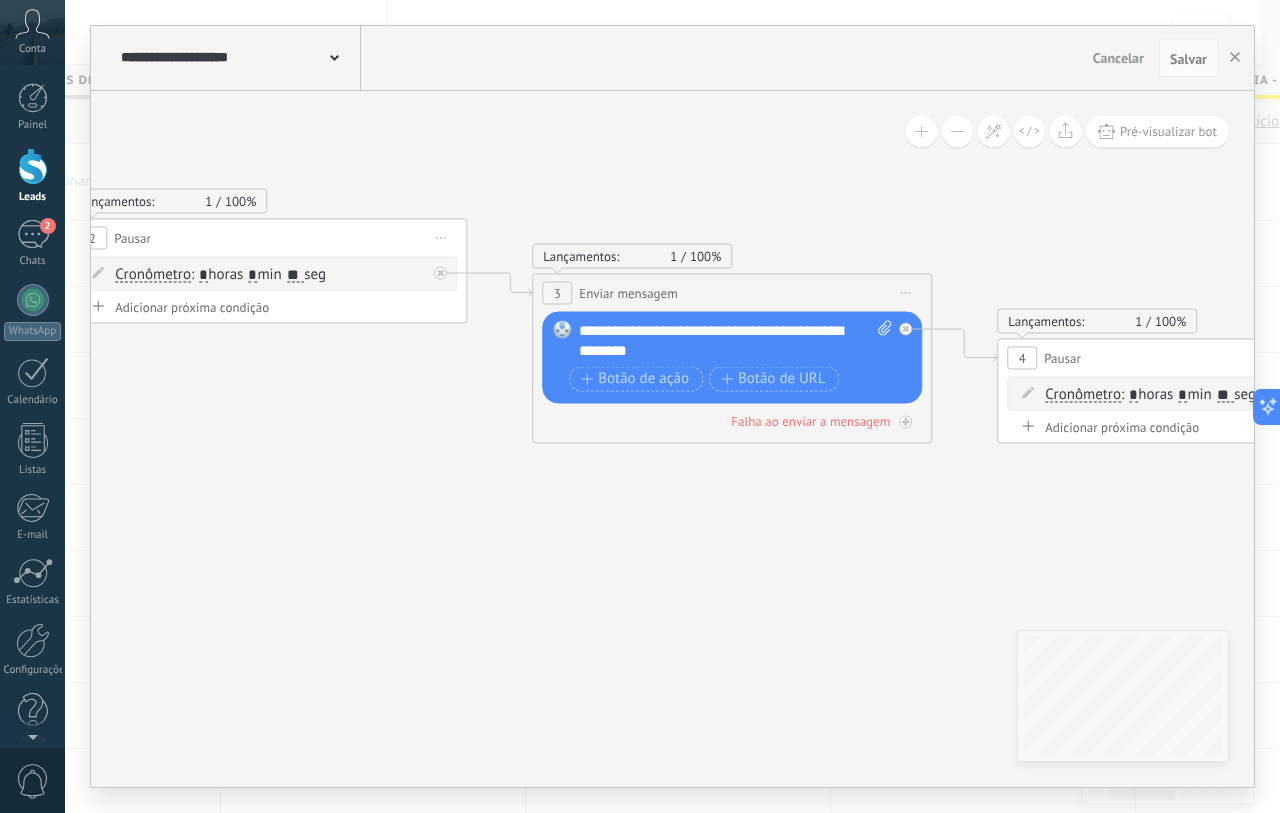 click 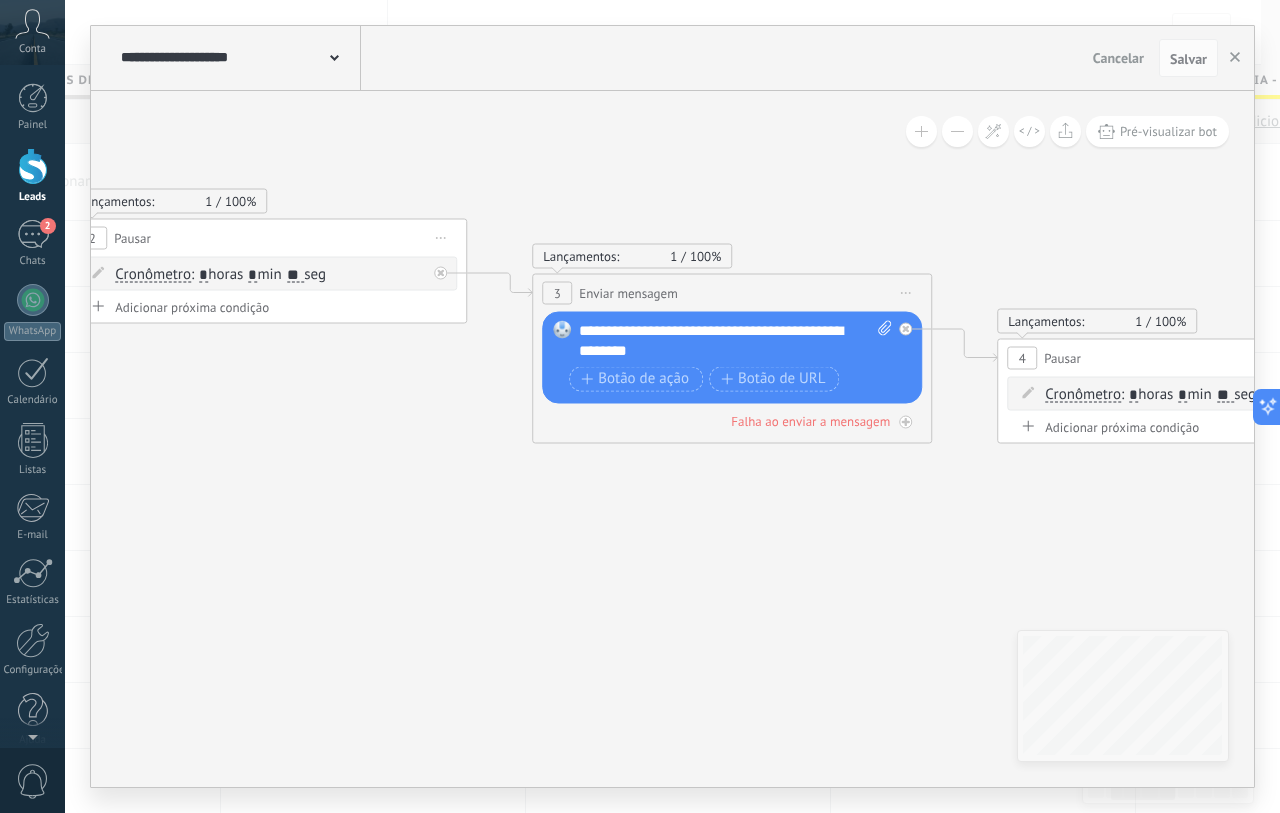 click on "**" at bounding box center [296, 275] 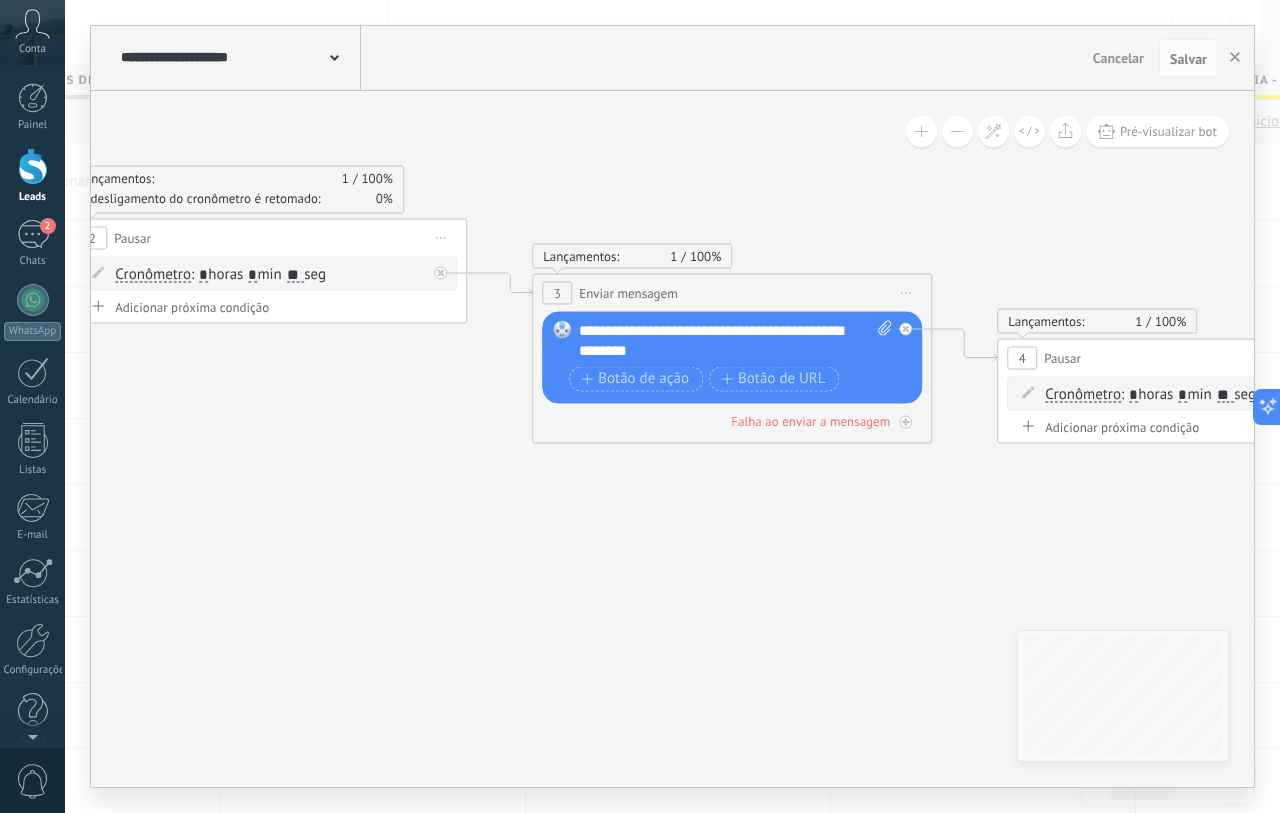 type on "**" 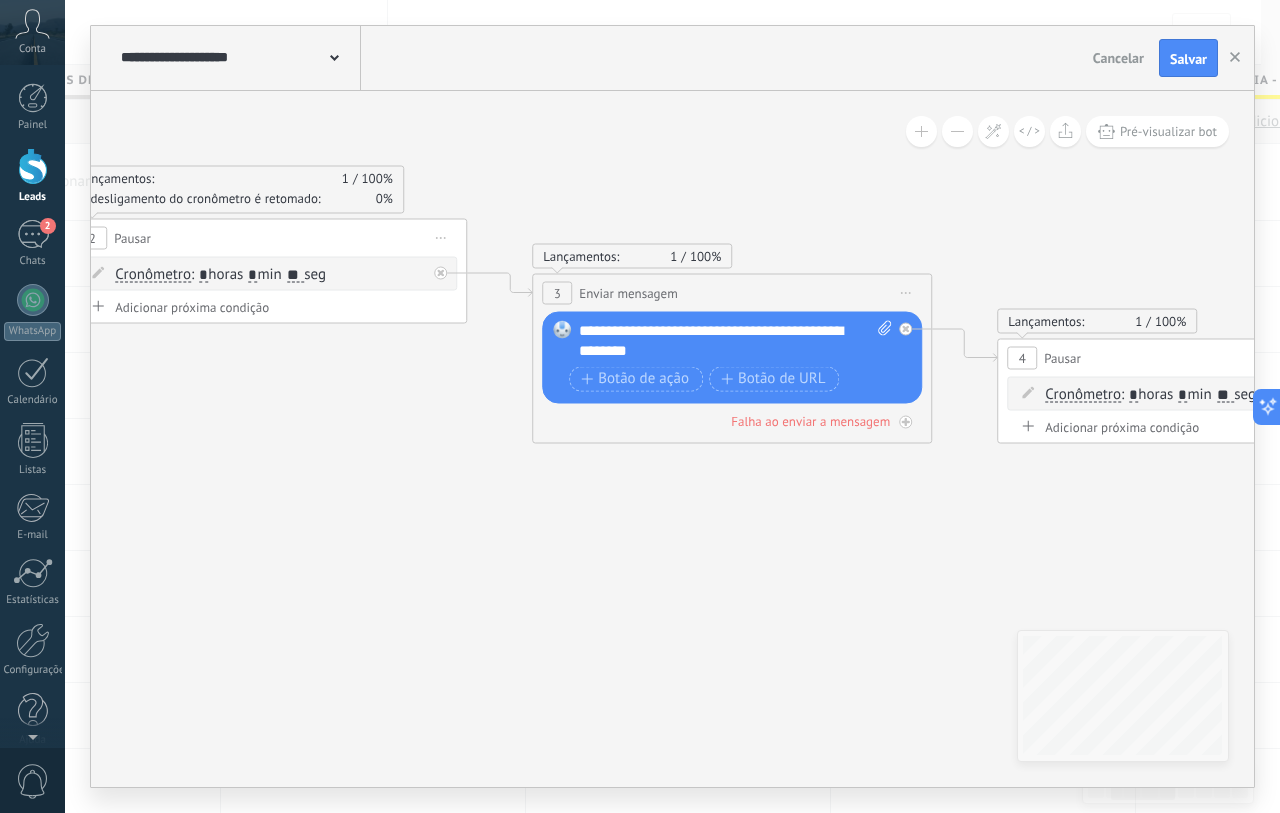 click 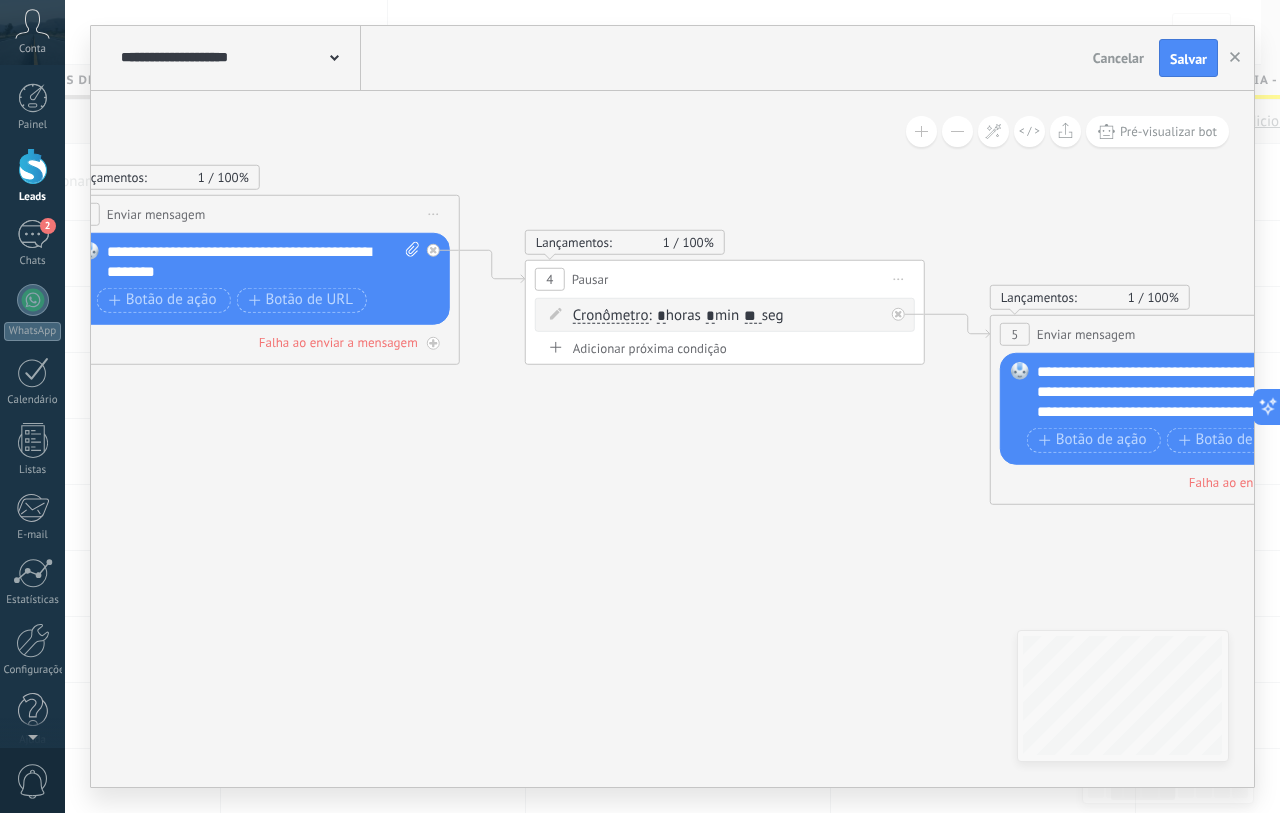 drag, startPoint x: 602, startPoint y: 576, endPoint x: 126, endPoint y: 451, distance: 492.13922 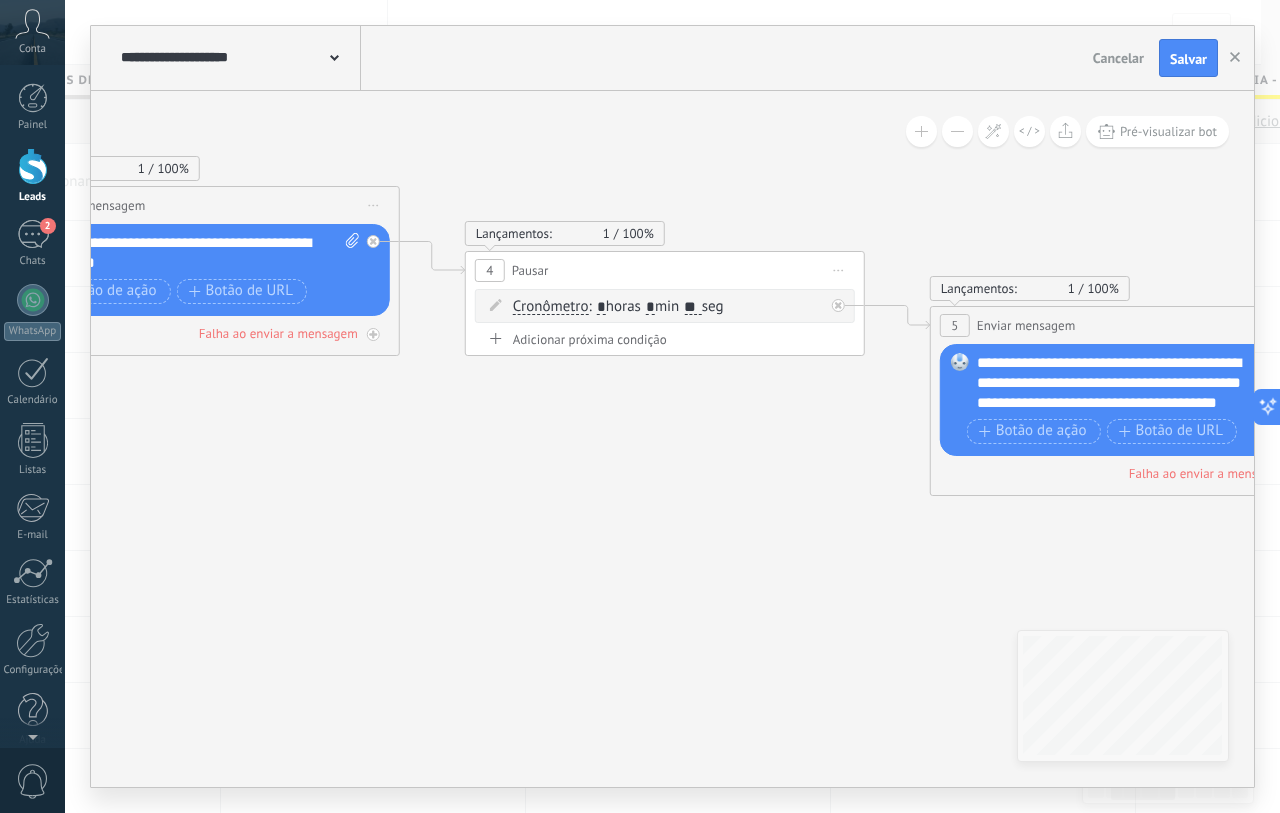 click on "**" at bounding box center (693, 307) 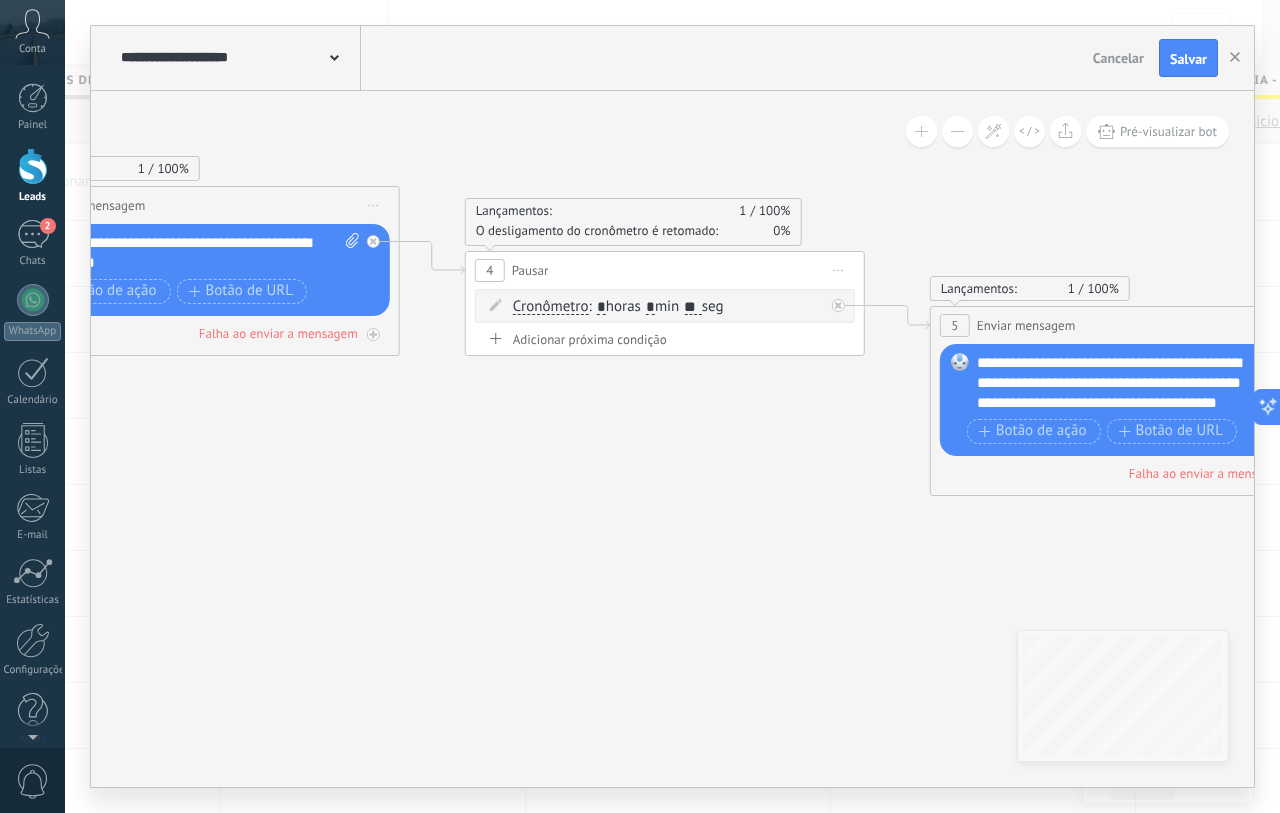 click on "**" at bounding box center (693, 307) 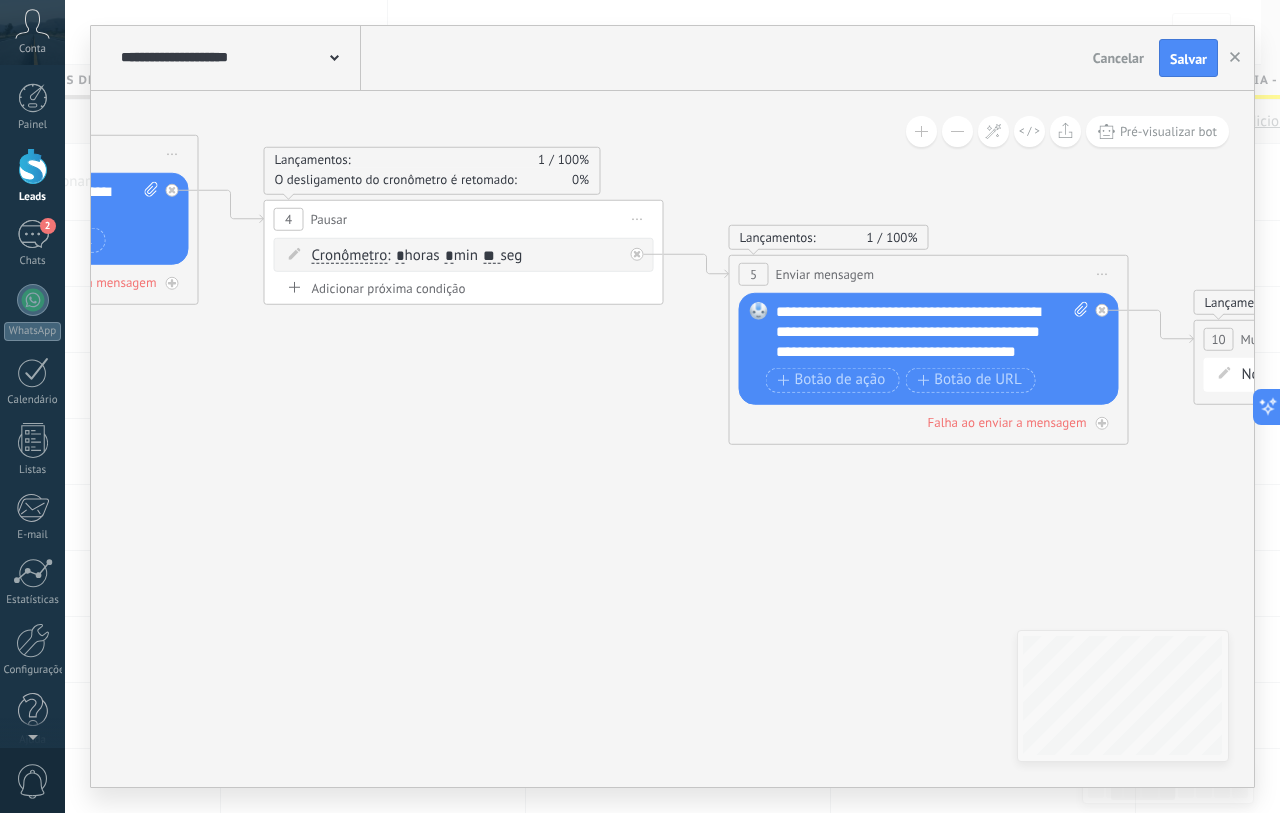 drag, startPoint x: 582, startPoint y: 491, endPoint x: 526, endPoint y: 455, distance: 66.573265 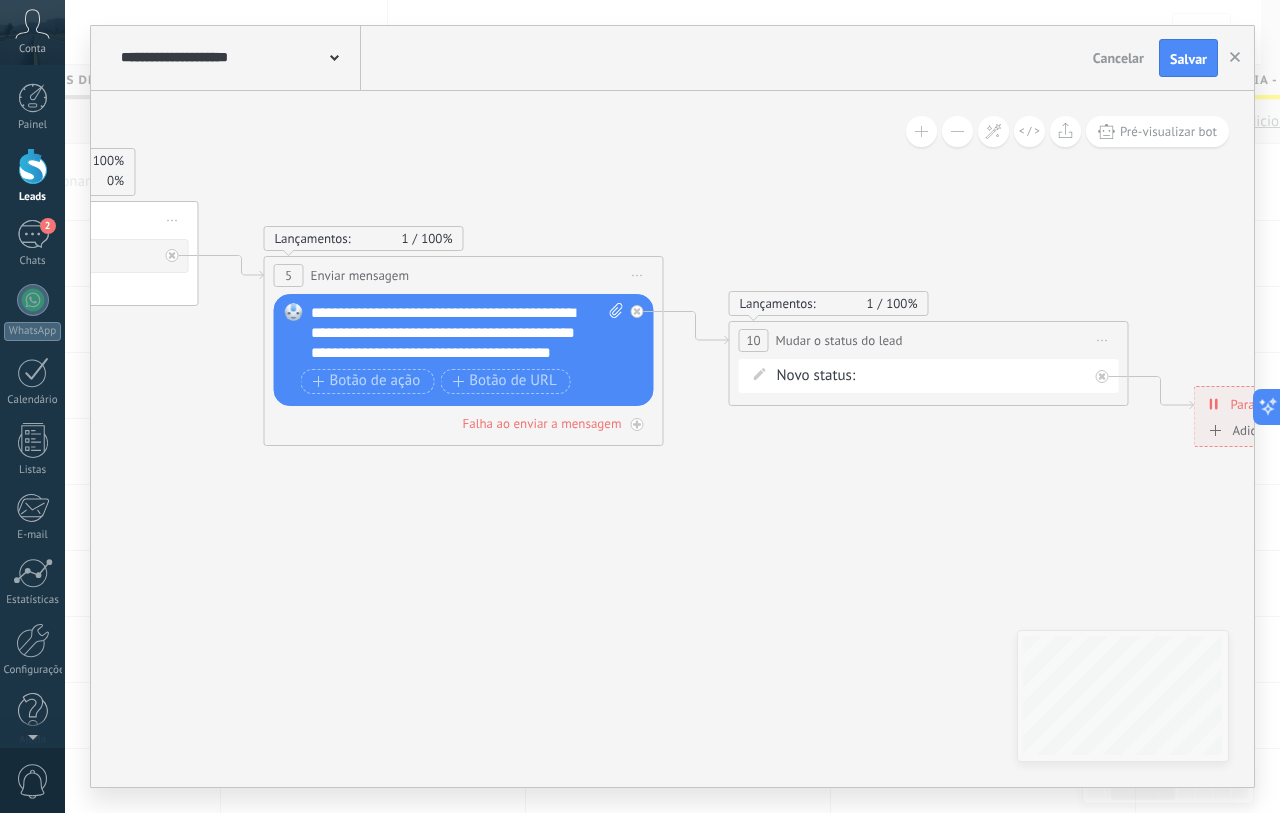 drag, startPoint x: 986, startPoint y: 491, endPoint x: 930, endPoint y: 397, distance: 109.41663 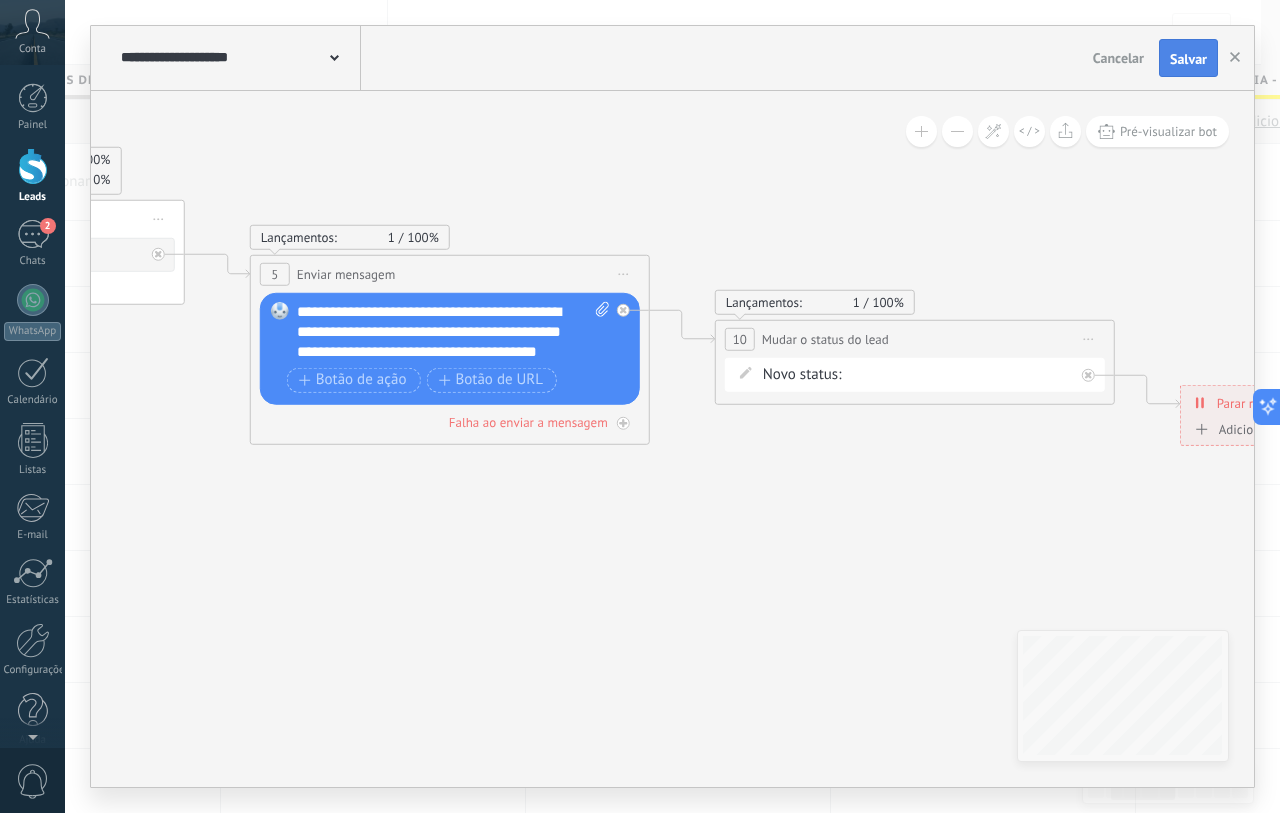 click on "Salvar" at bounding box center [1188, 58] 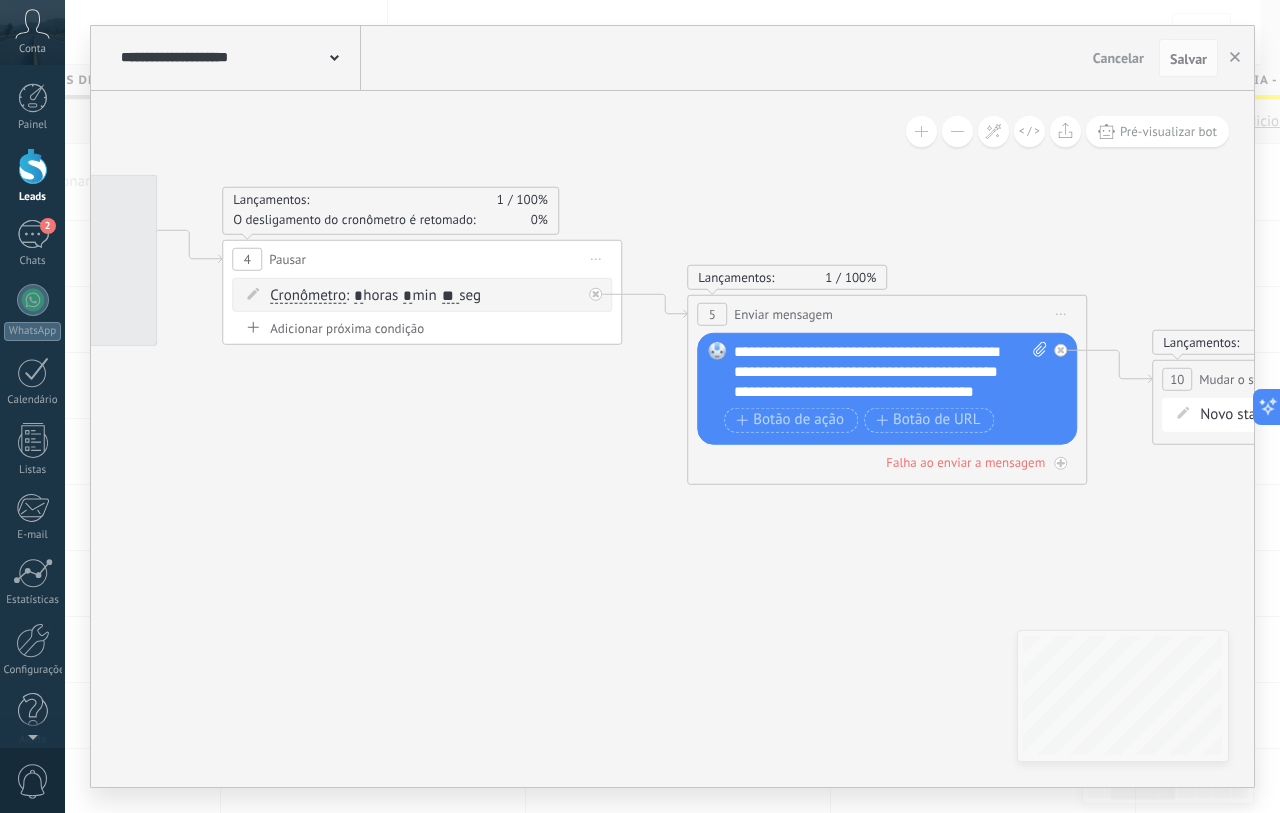 drag, startPoint x: 703, startPoint y: 156, endPoint x: 1033, endPoint y: 175, distance: 330.5465 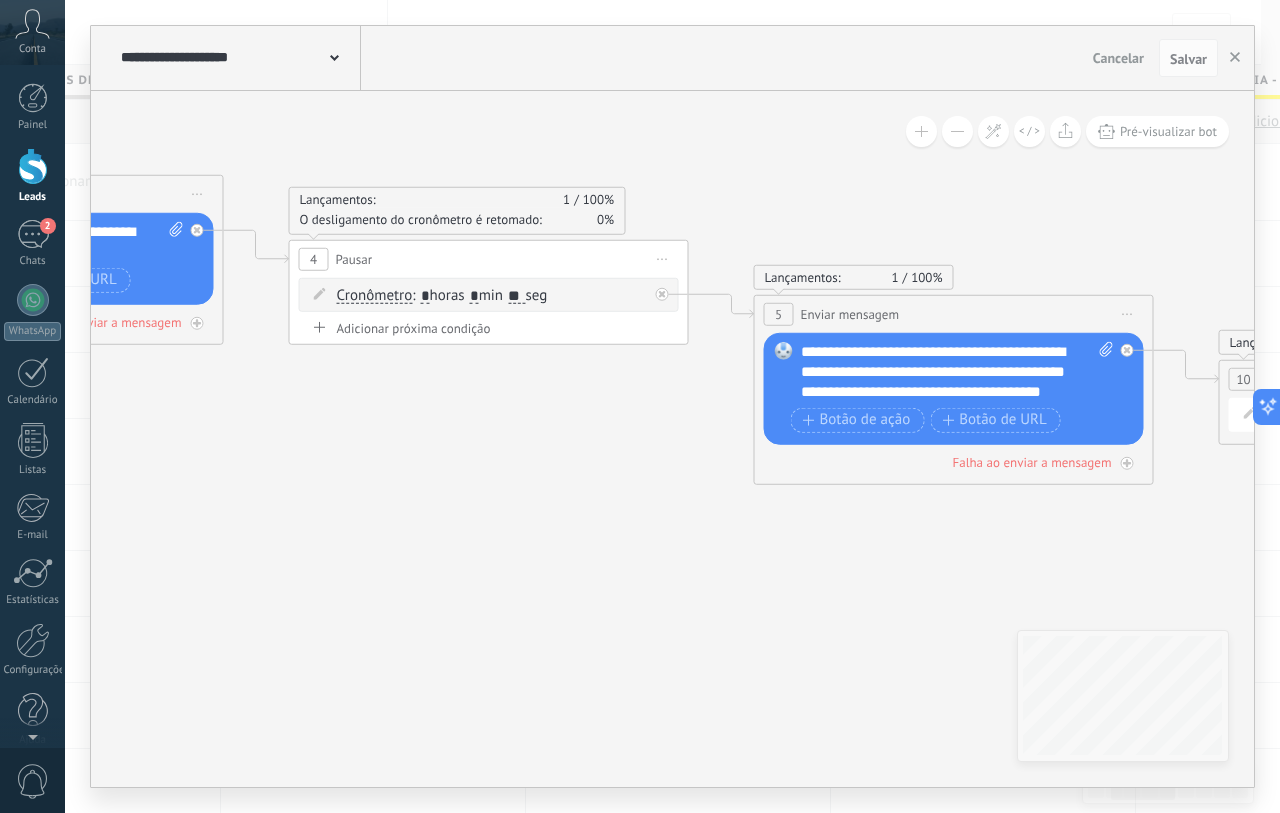 click at bounding box center [334, 56] 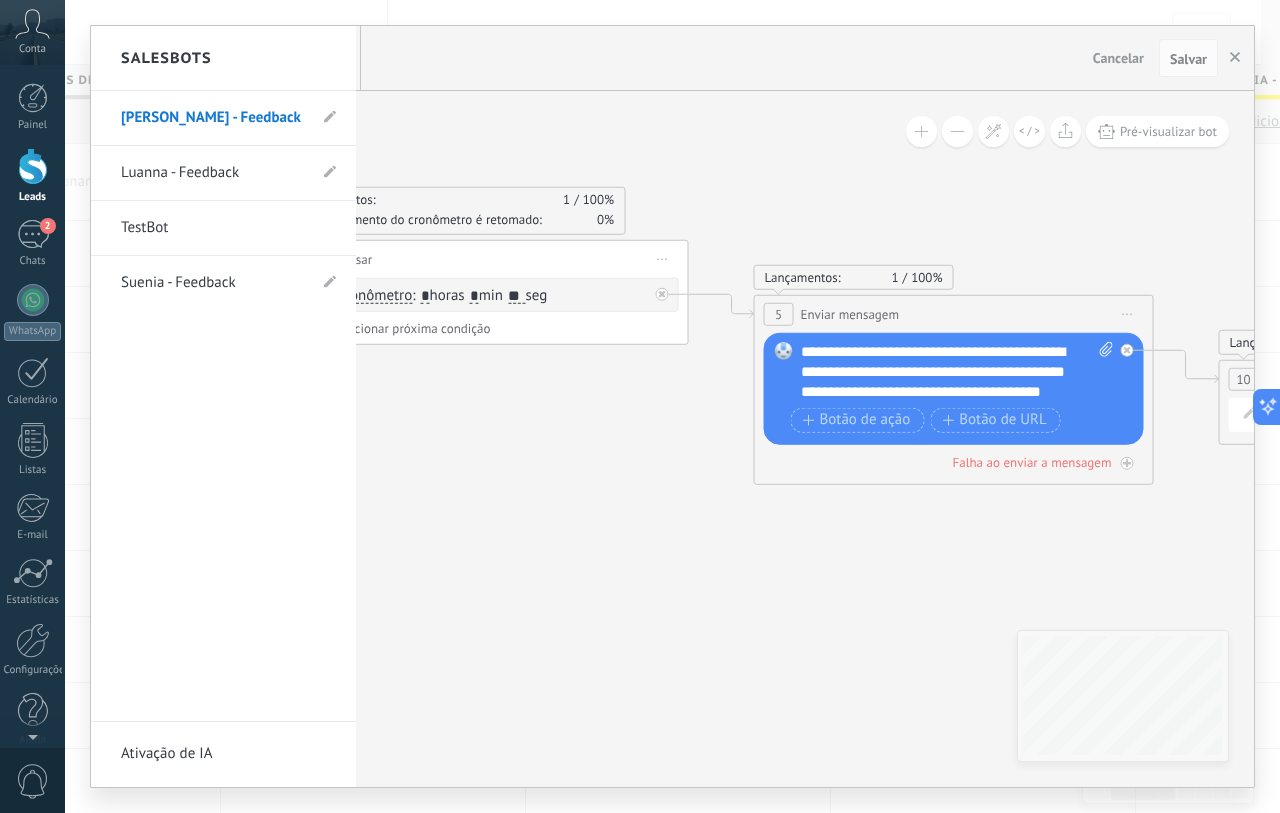 click on "Suenia - Feedback" at bounding box center [213, 283] 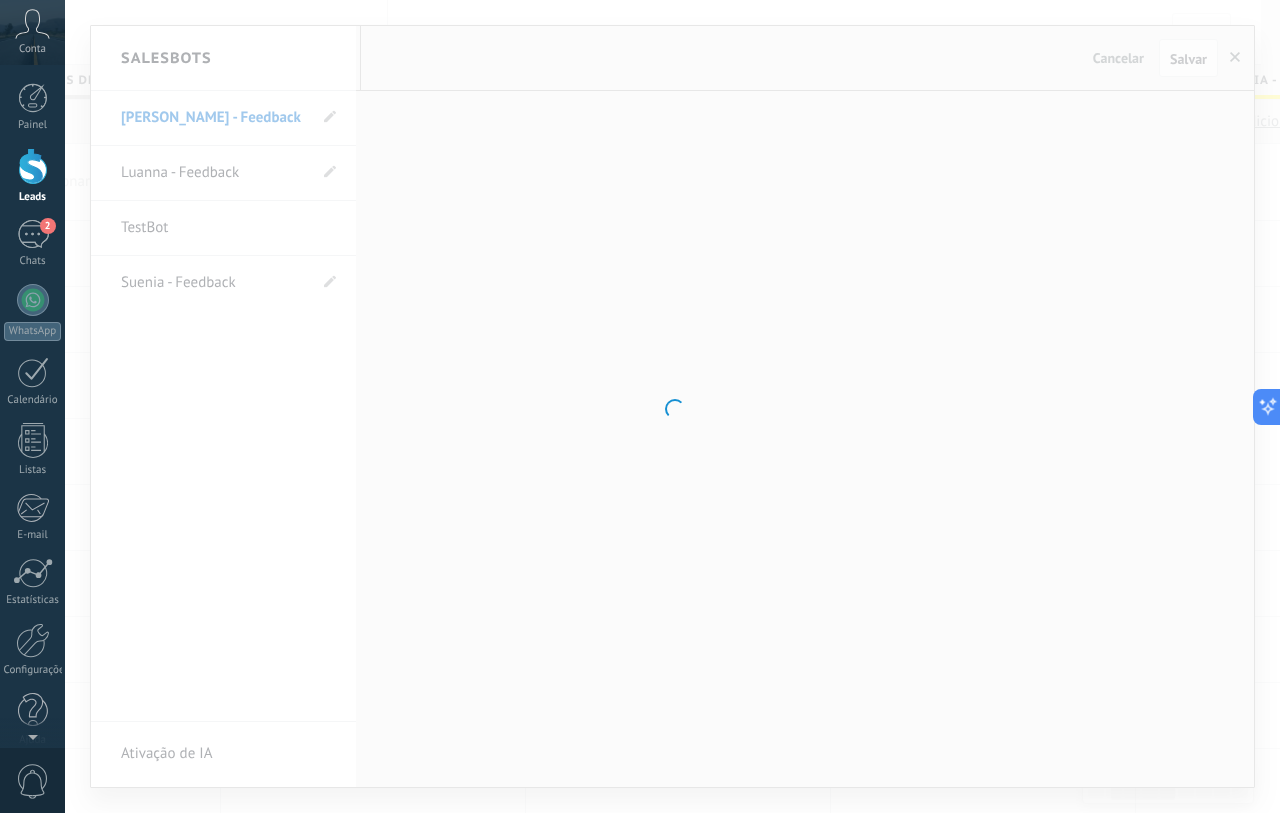 type on "**********" 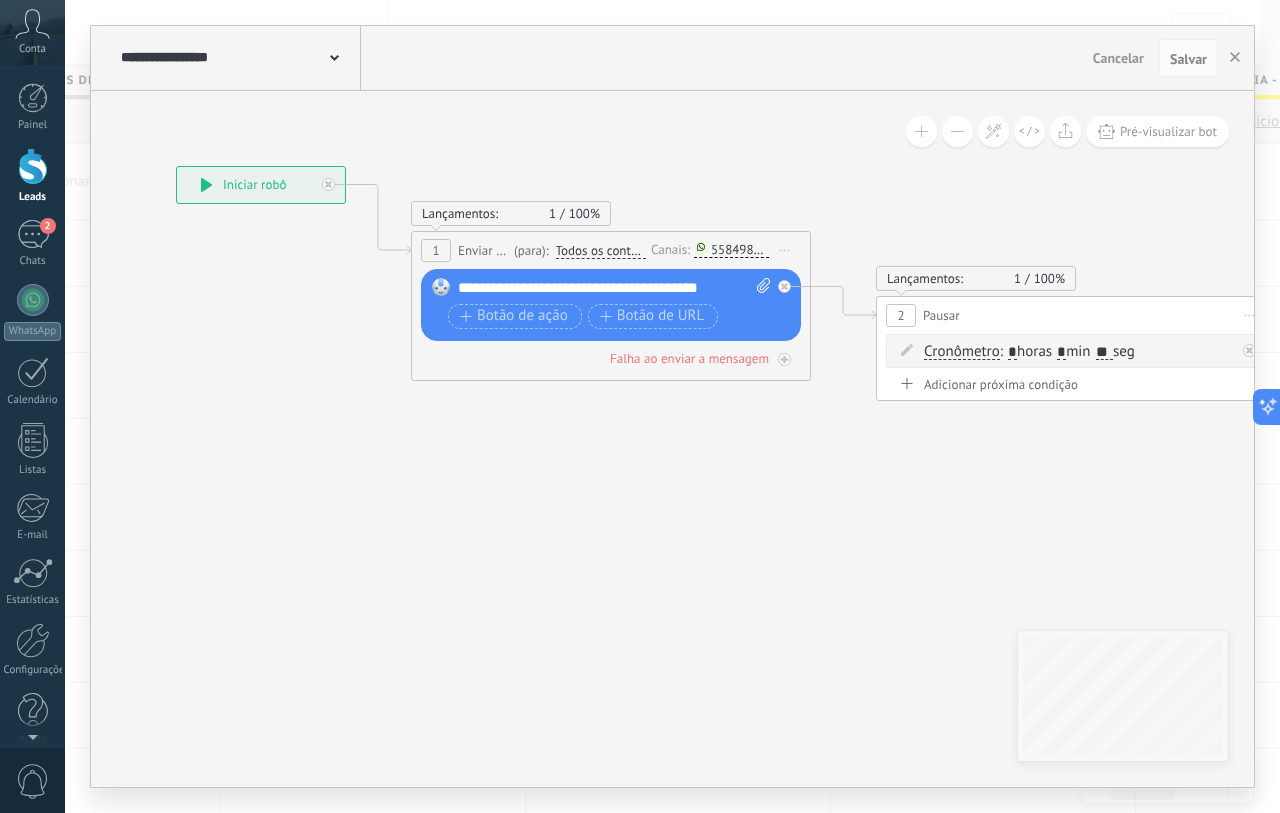 drag, startPoint x: 632, startPoint y: 472, endPoint x: 418, endPoint y: 431, distance: 217.89218 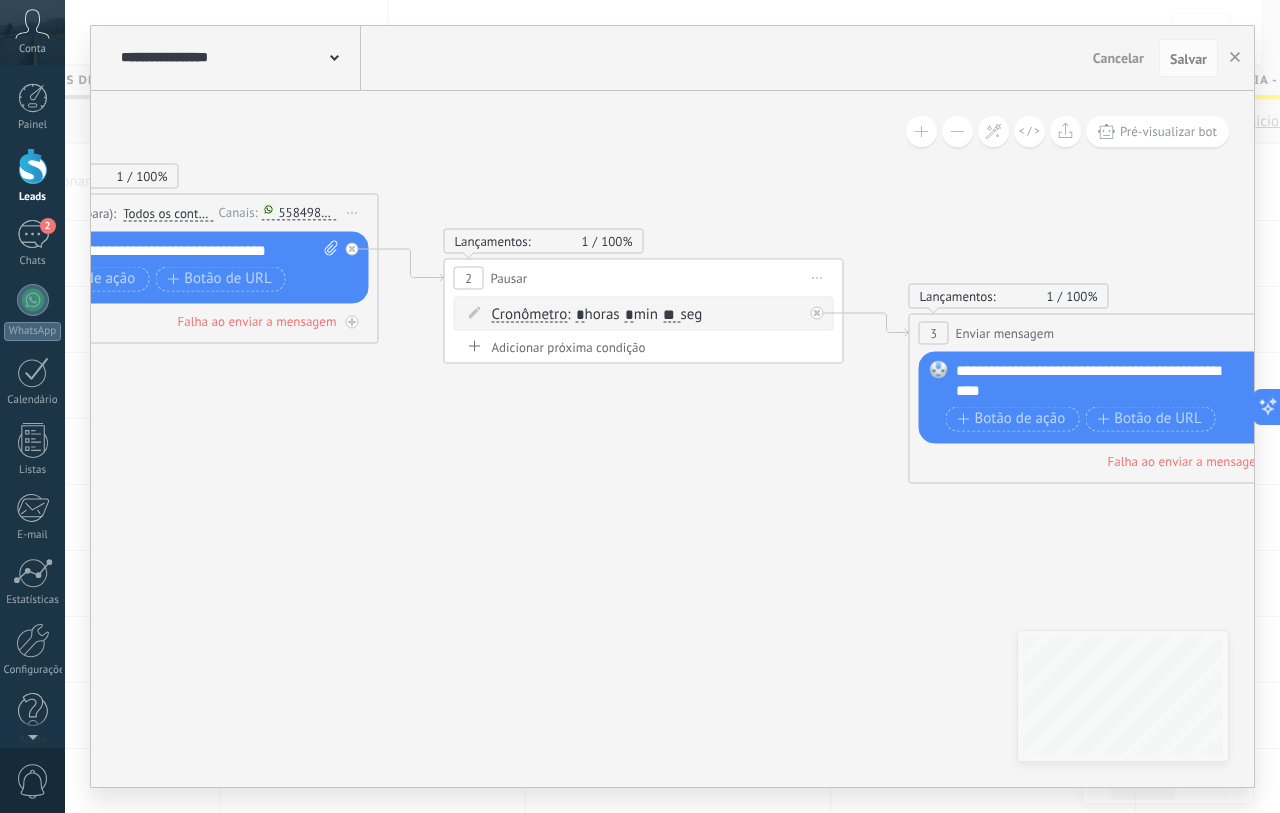 drag, startPoint x: 431, startPoint y: 388, endPoint x: 553, endPoint y: 383, distance: 122.10242 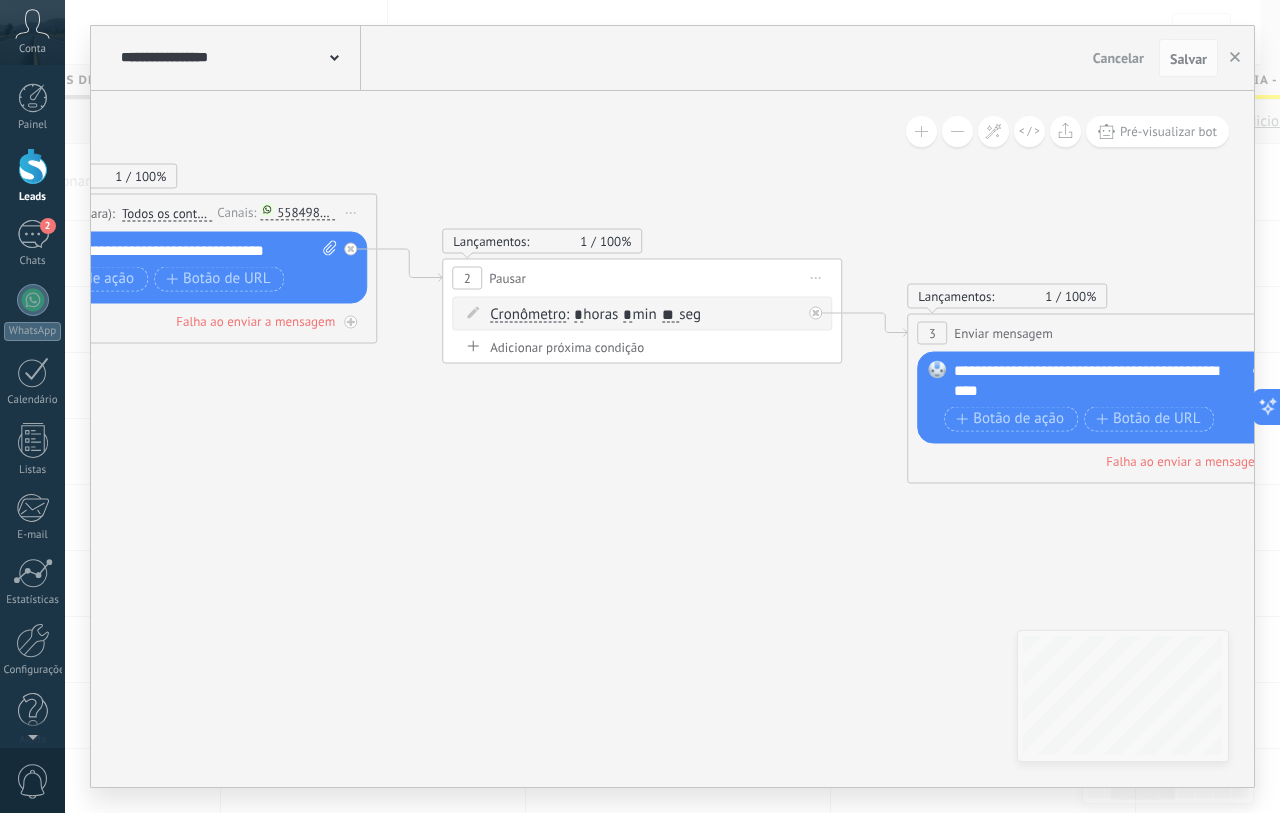 drag, startPoint x: 757, startPoint y: 465, endPoint x: 550, endPoint y: 413, distance: 213.43149 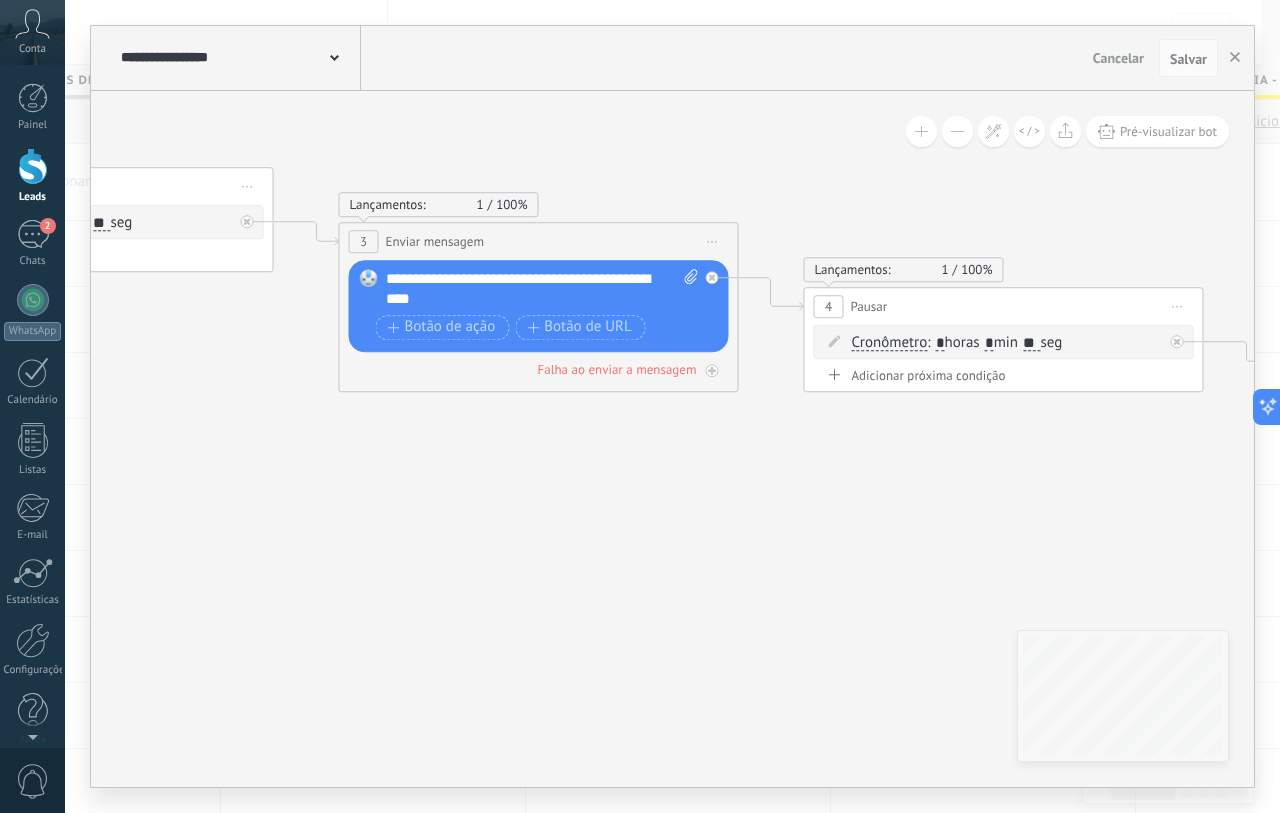 drag, startPoint x: 550, startPoint y: 450, endPoint x: 595, endPoint y: 456, distance: 45.39824 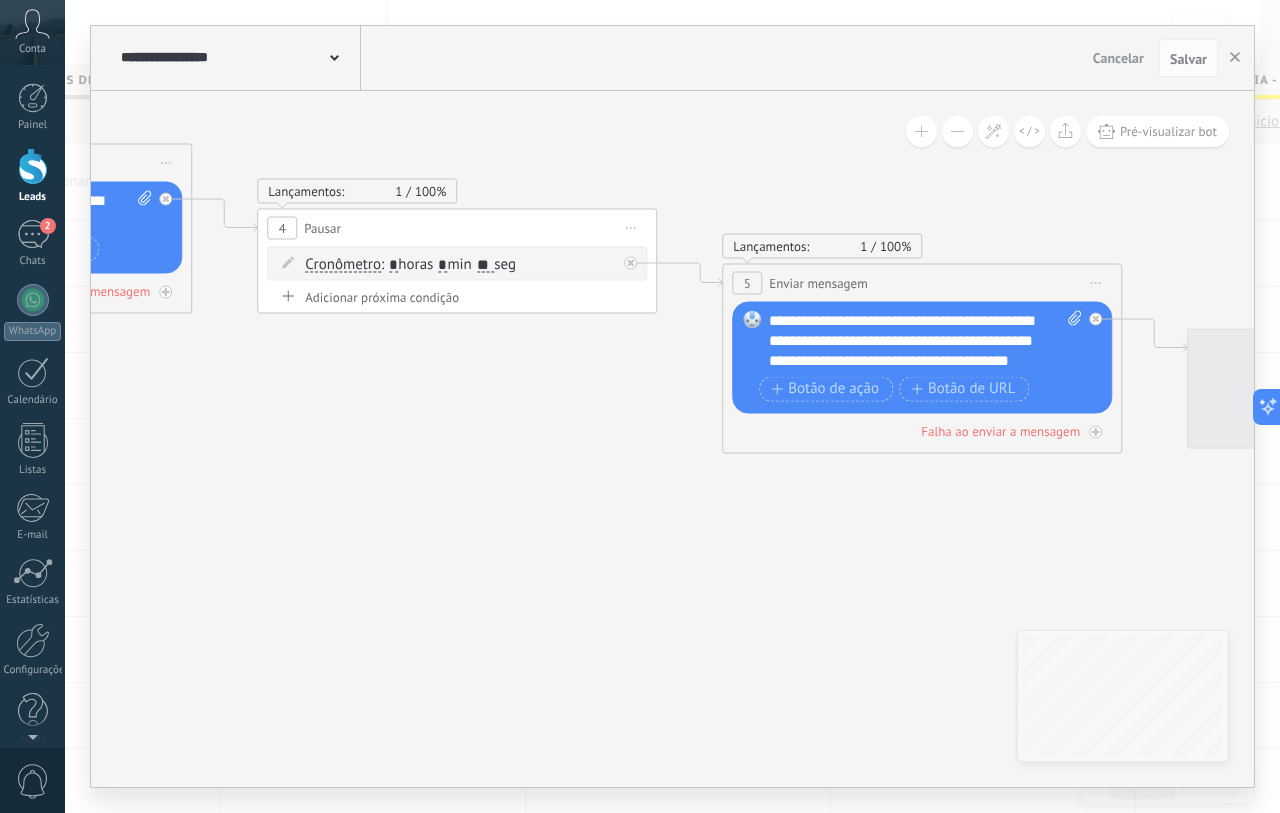 drag, startPoint x: 233, startPoint y: 436, endPoint x: 592, endPoint y: 440, distance: 359.02228 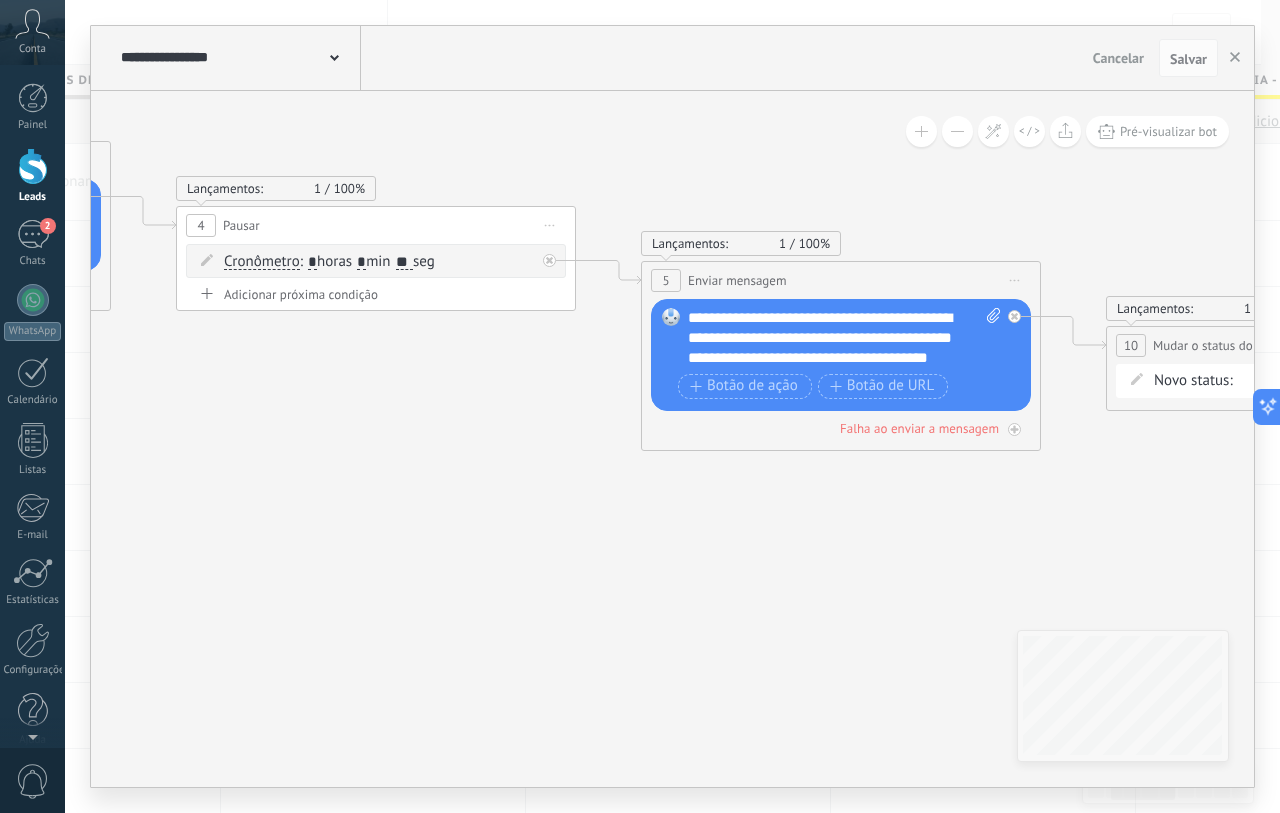 drag, startPoint x: 597, startPoint y: 451, endPoint x: 280, endPoint y: 431, distance: 317.63028 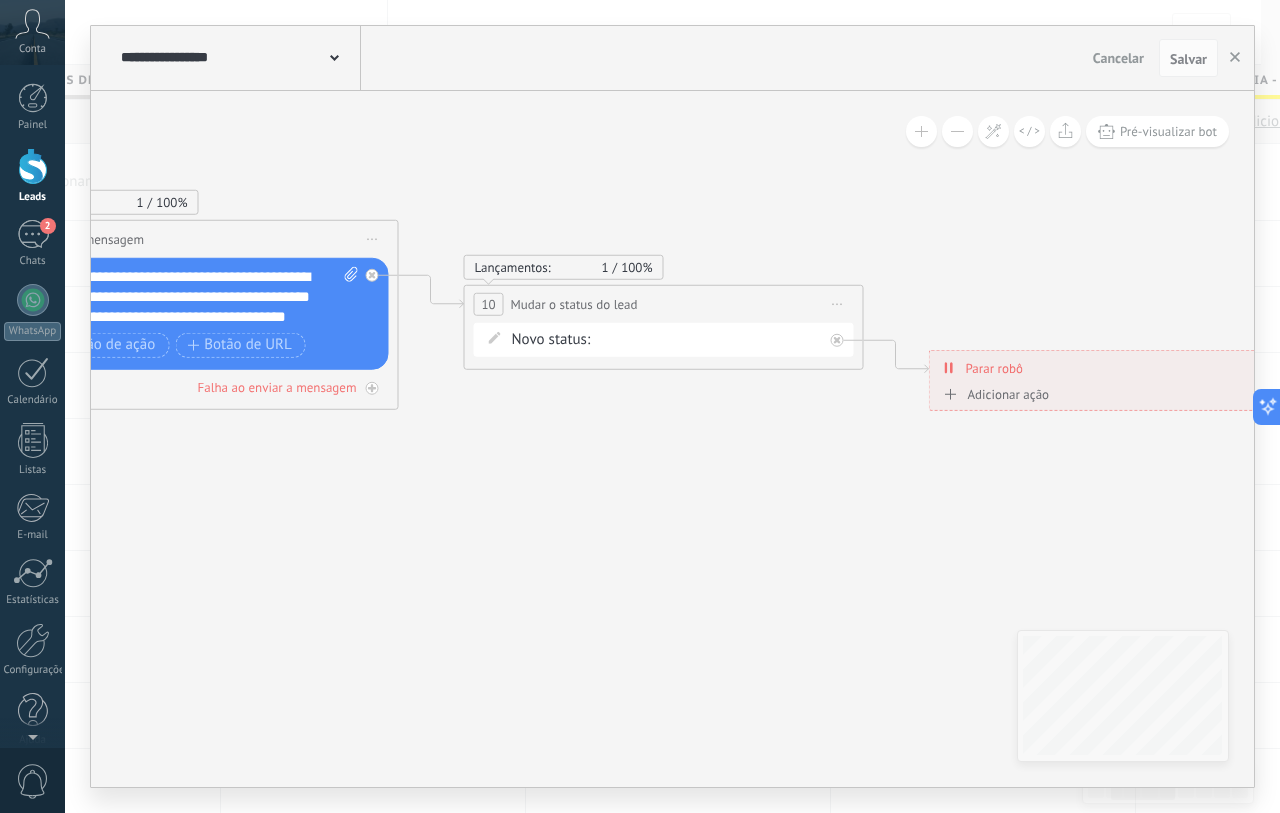 drag, startPoint x: 502, startPoint y: 478, endPoint x: 447, endPoint y: 461, distance: 57.567352 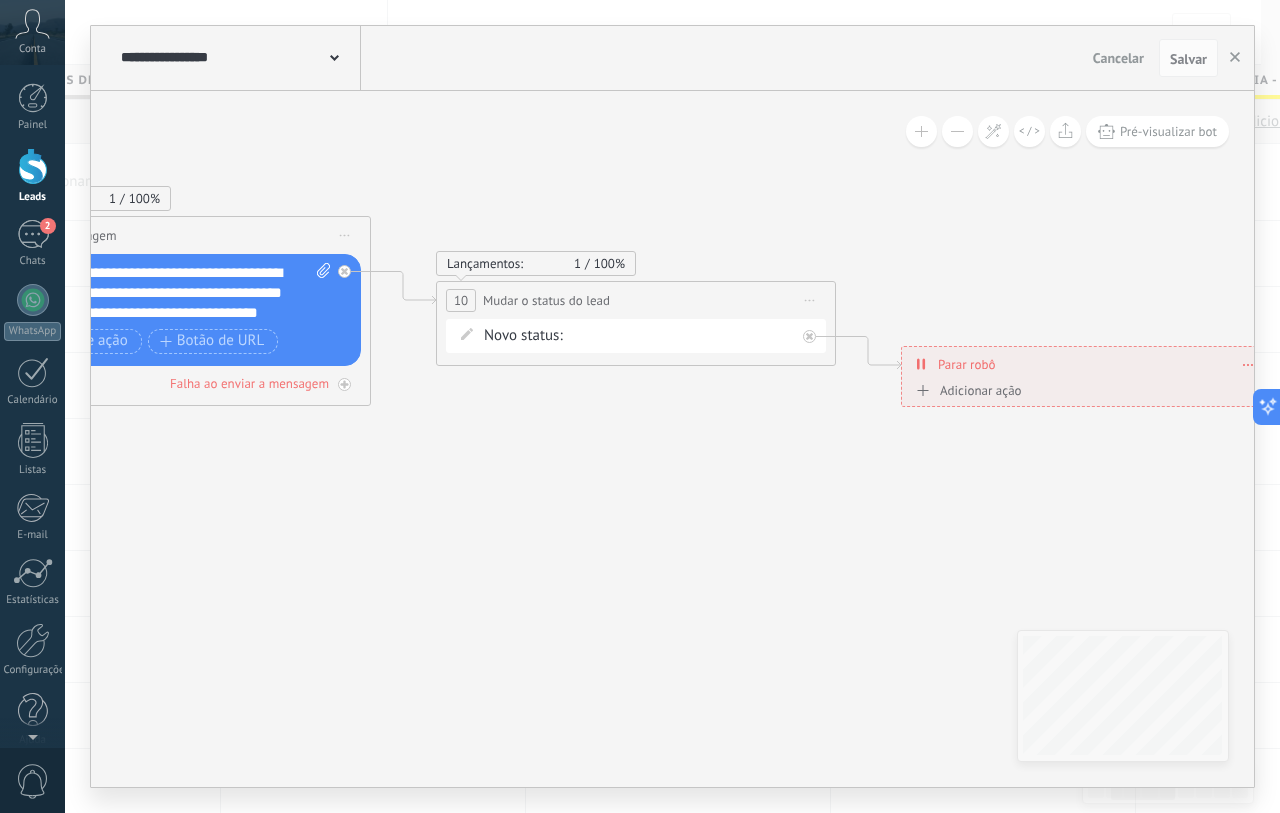 drag, startPoint x: 612, startPoint y: 460, endPoint x: 498, endPoint y: 505, distance: 122.56019 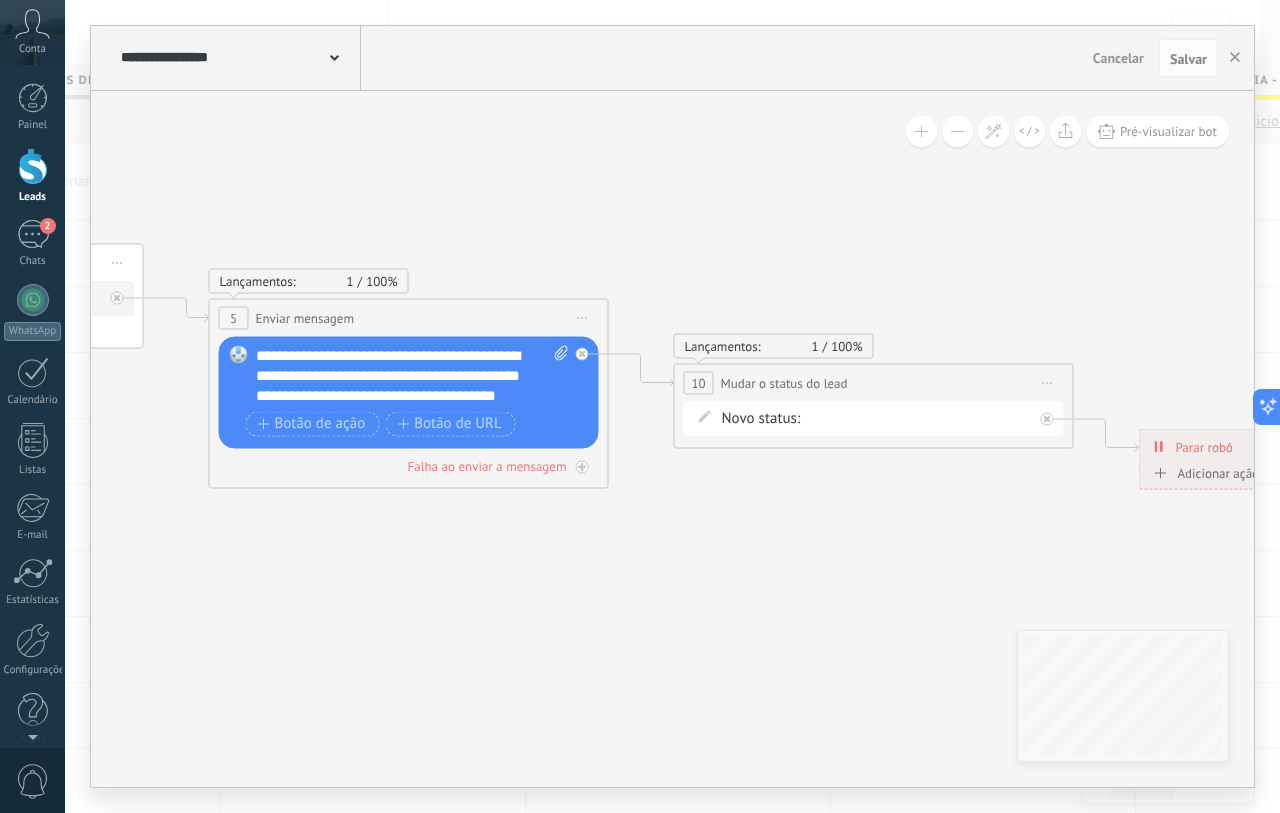 click 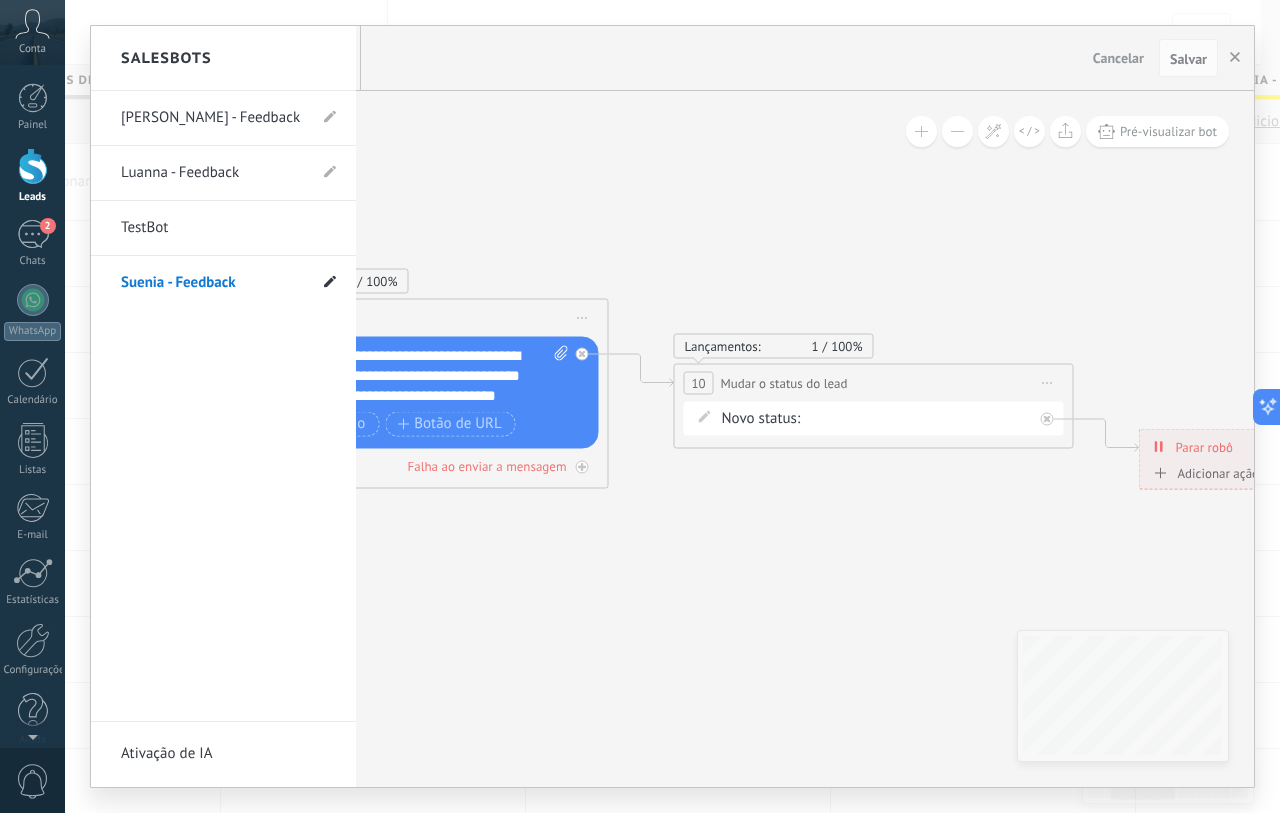 click 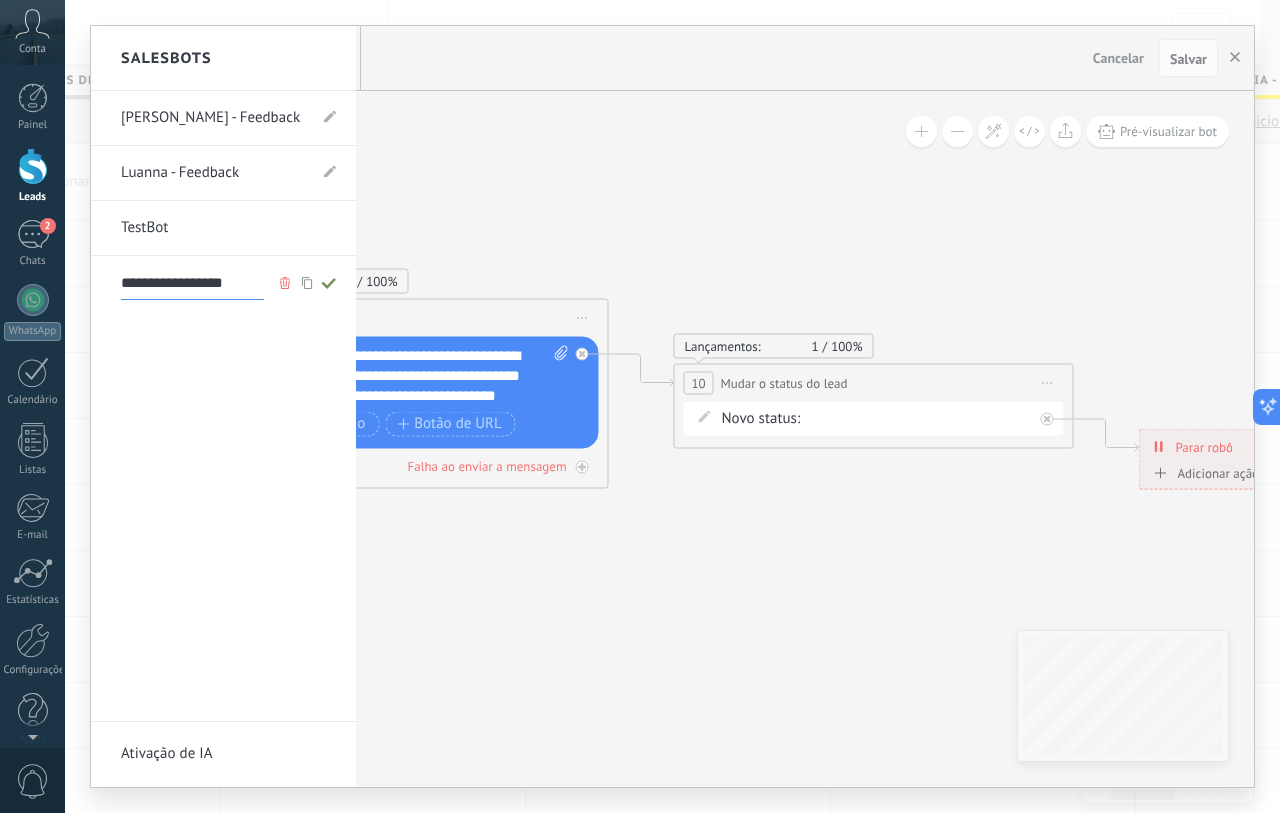 click 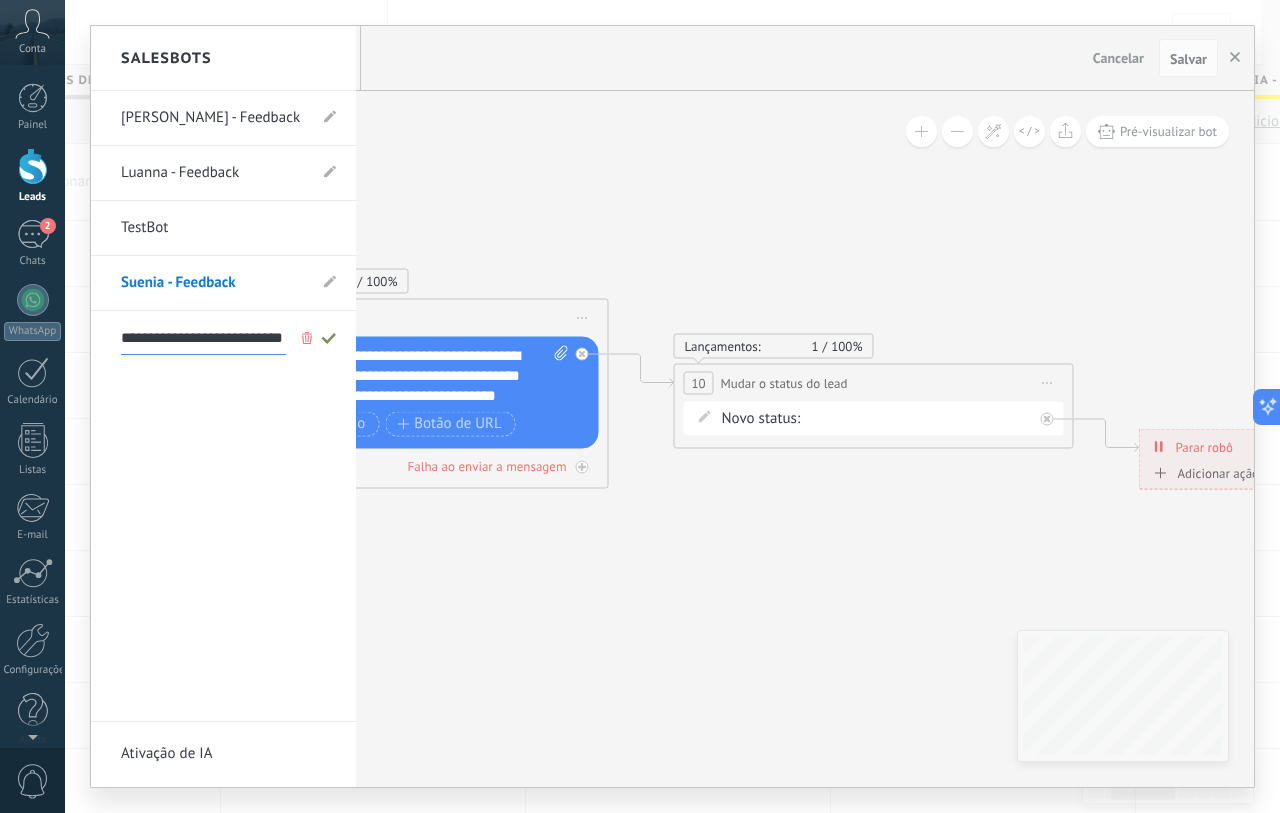 click on "**********" at bounding box center [203, 339] 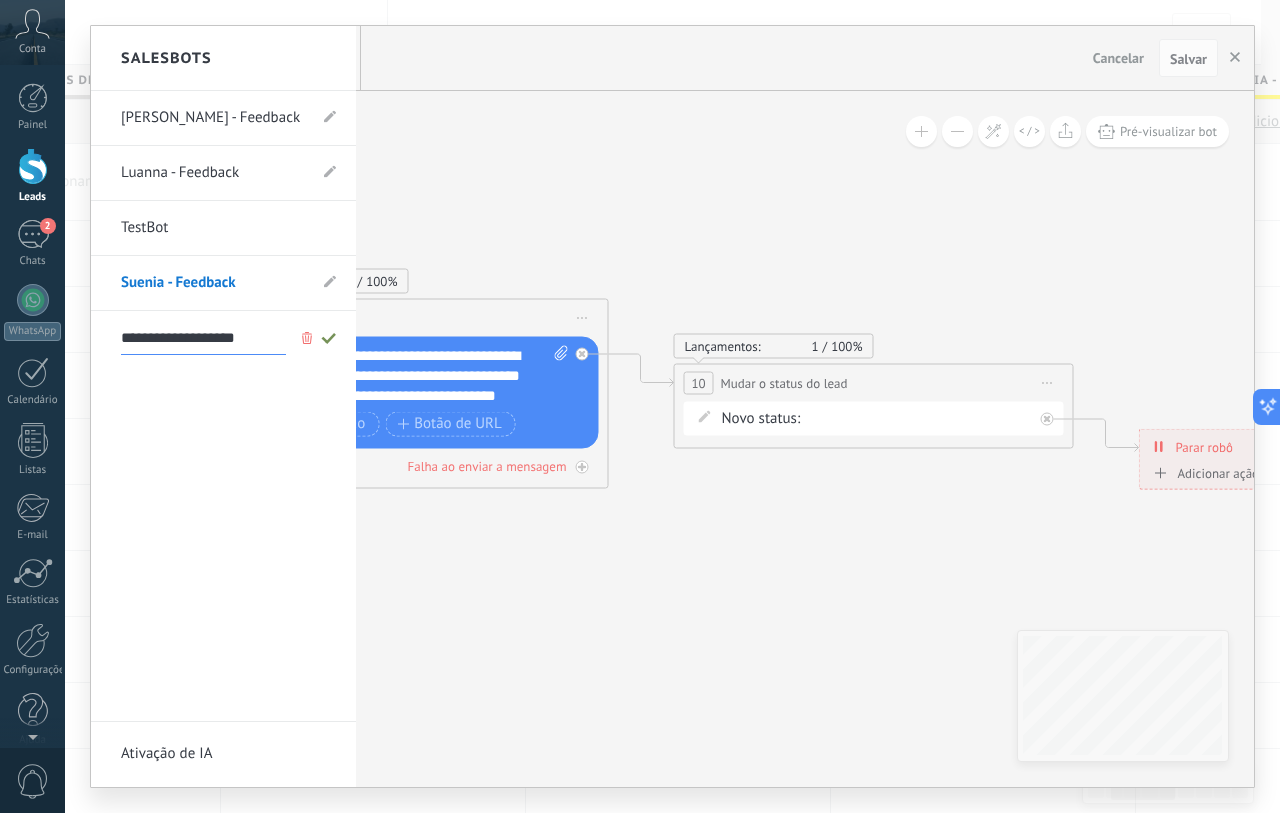type on "**********" 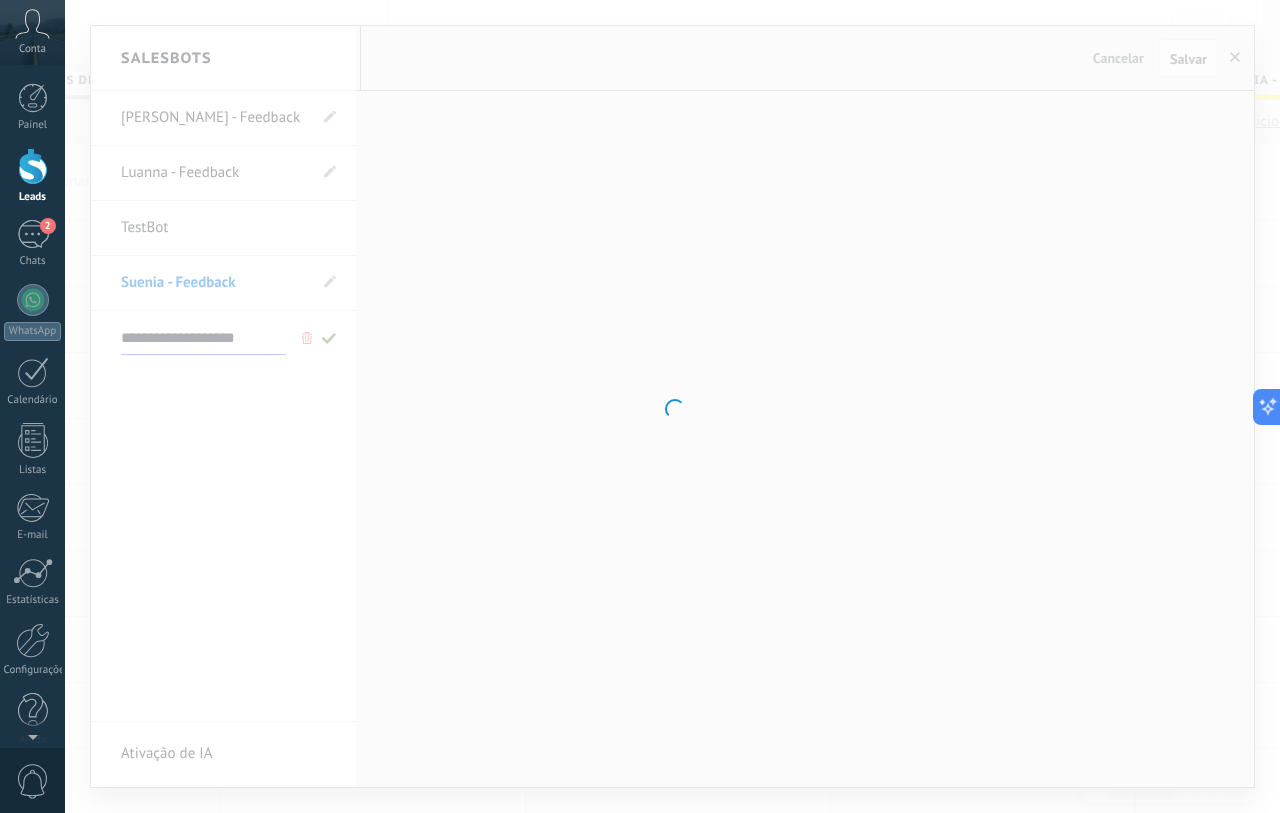 type on "**********" 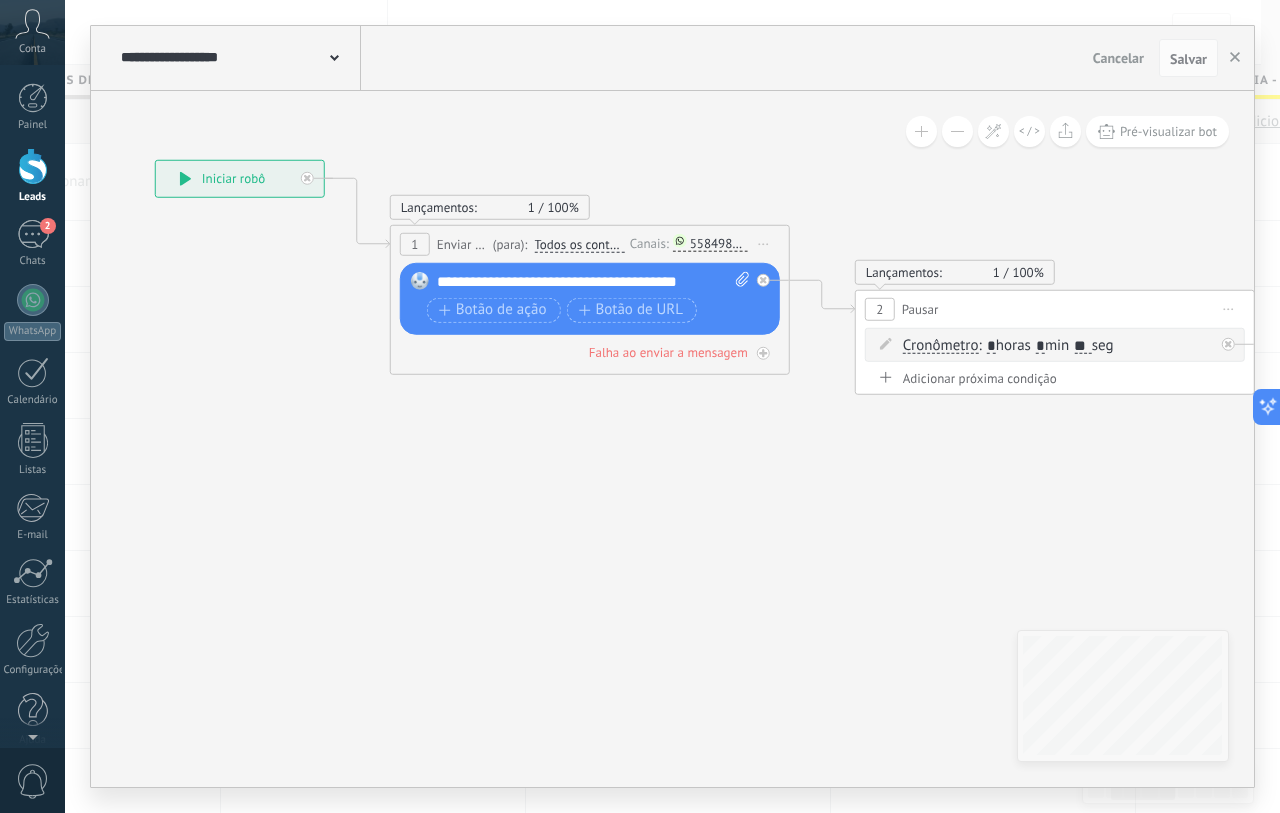 drag, startPoint x: 626, startPoint y: 421, endPoint x: 548, endPoint y: 402, distance: 80.280754 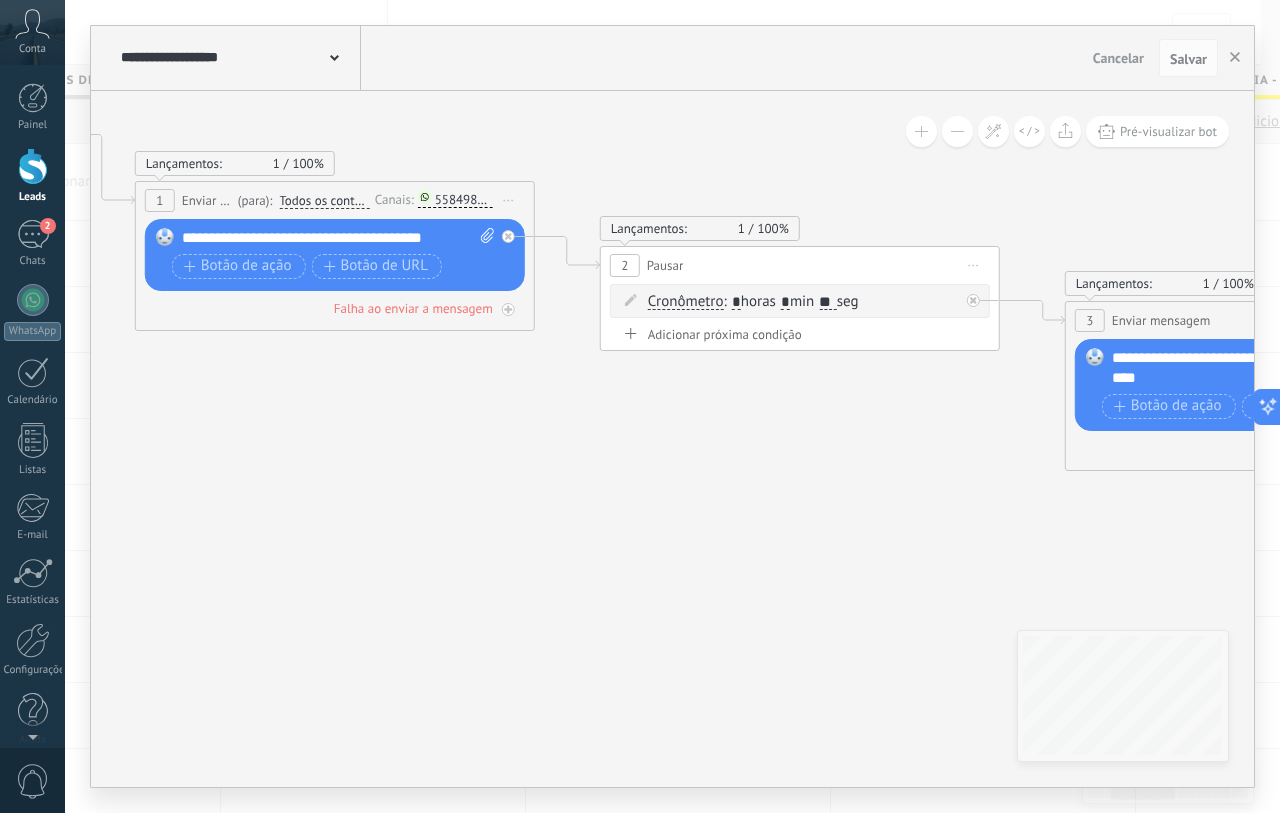 drag, startPoint x: 782, startPoint y: 471, endPoint x: 543, endPoint y: 408, distance: 247.16391 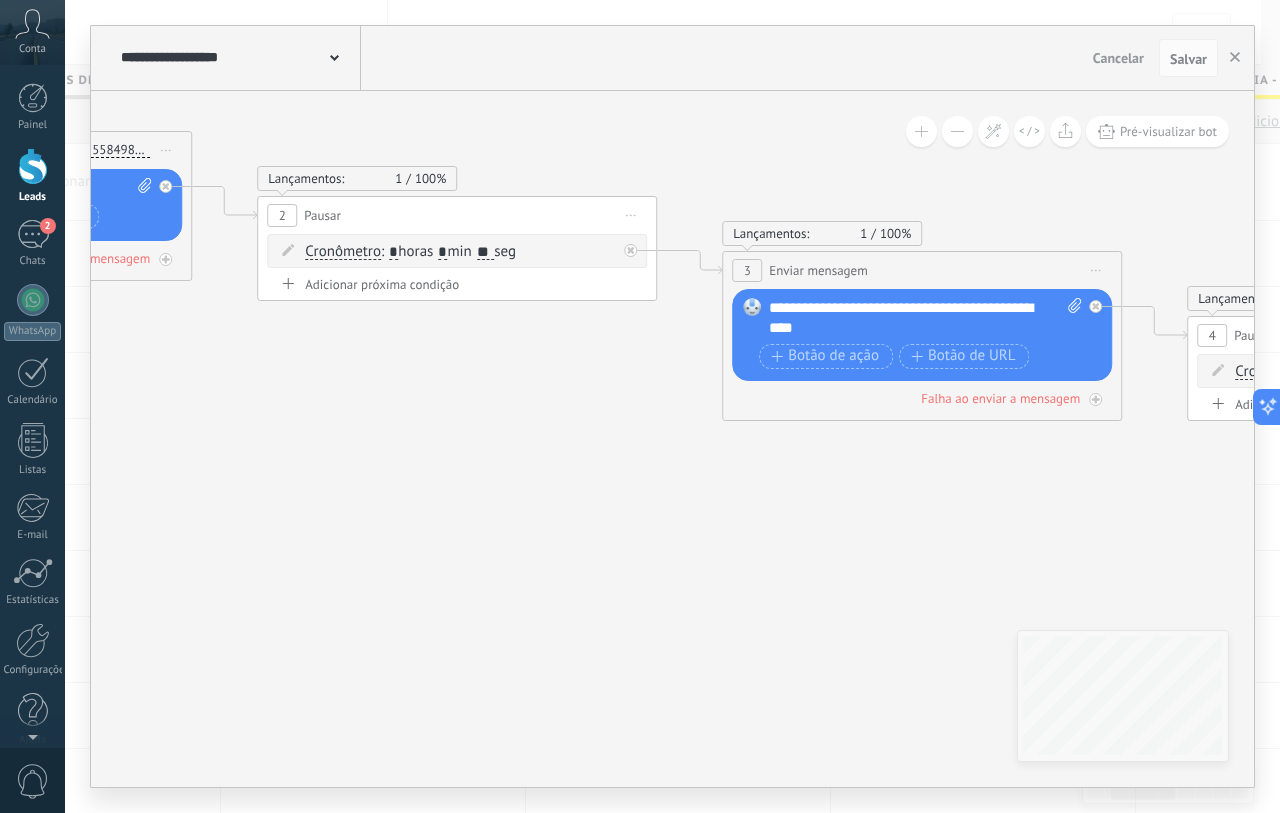 click on "**********" at bounding box center (925, 318) 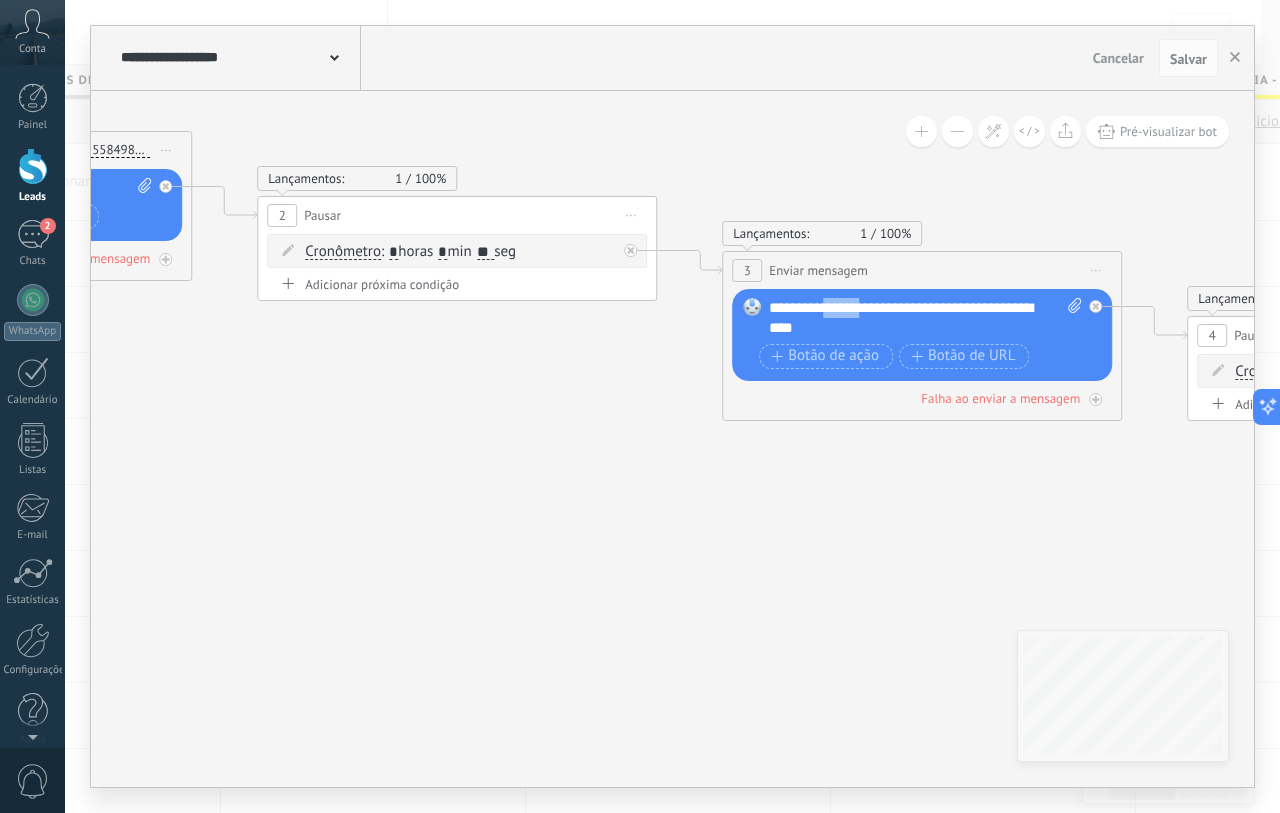 click on "**********" at bounding box center [925, 318] 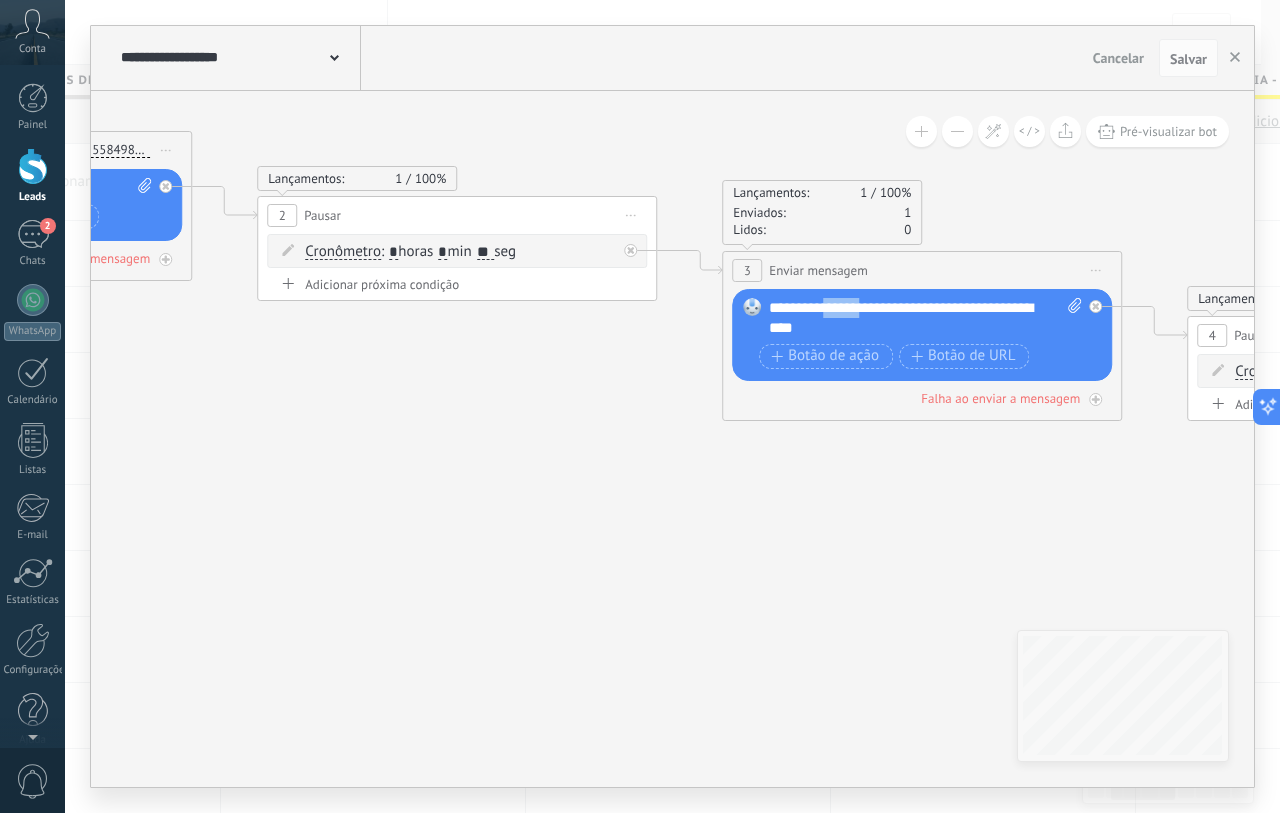 type 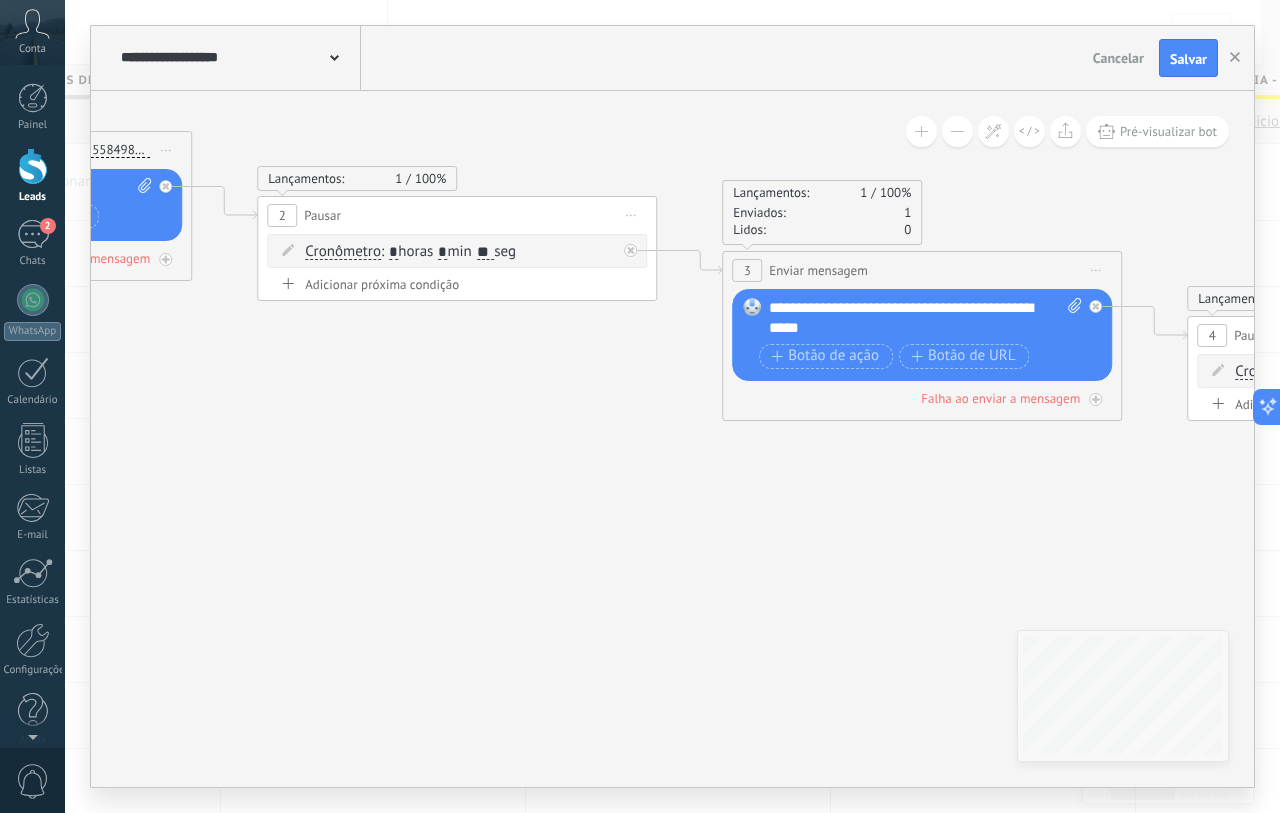 click 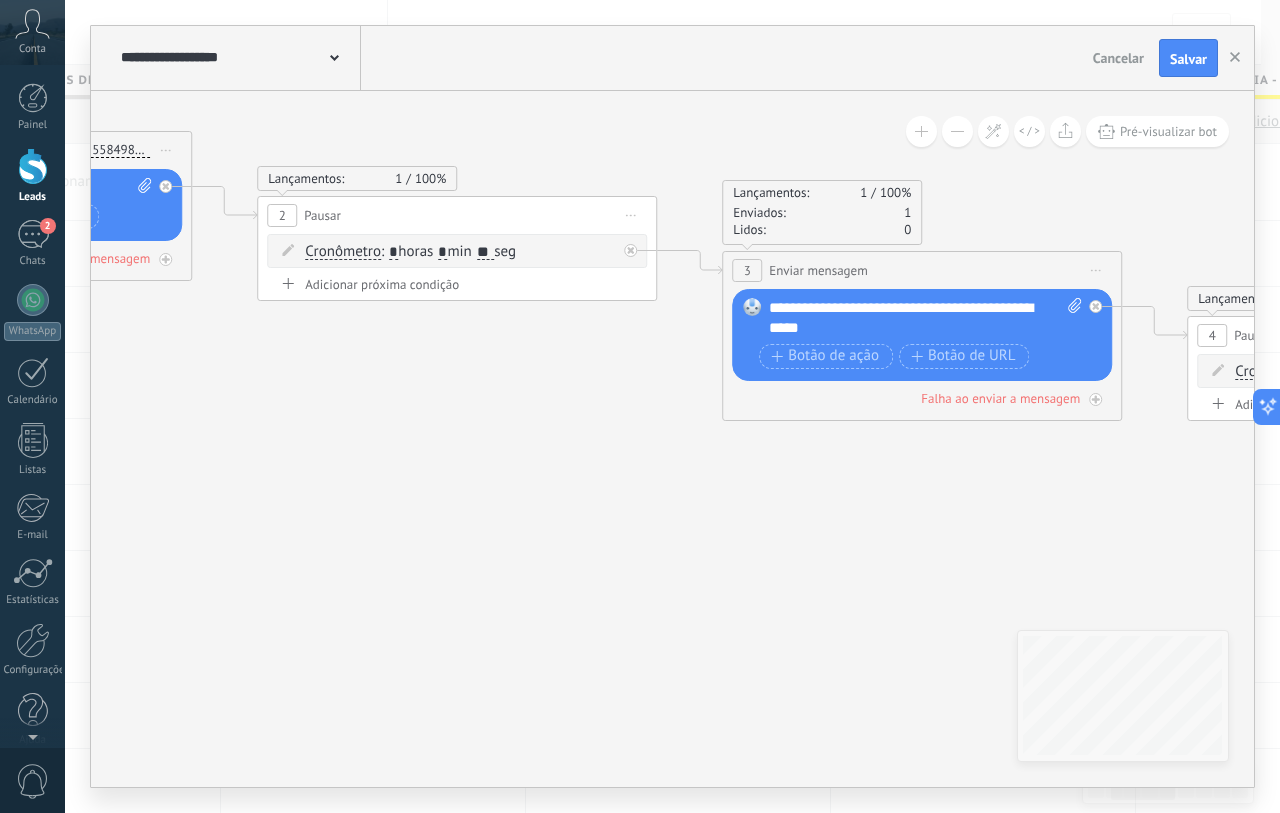 click on "**" at bounding box center [486, 252] 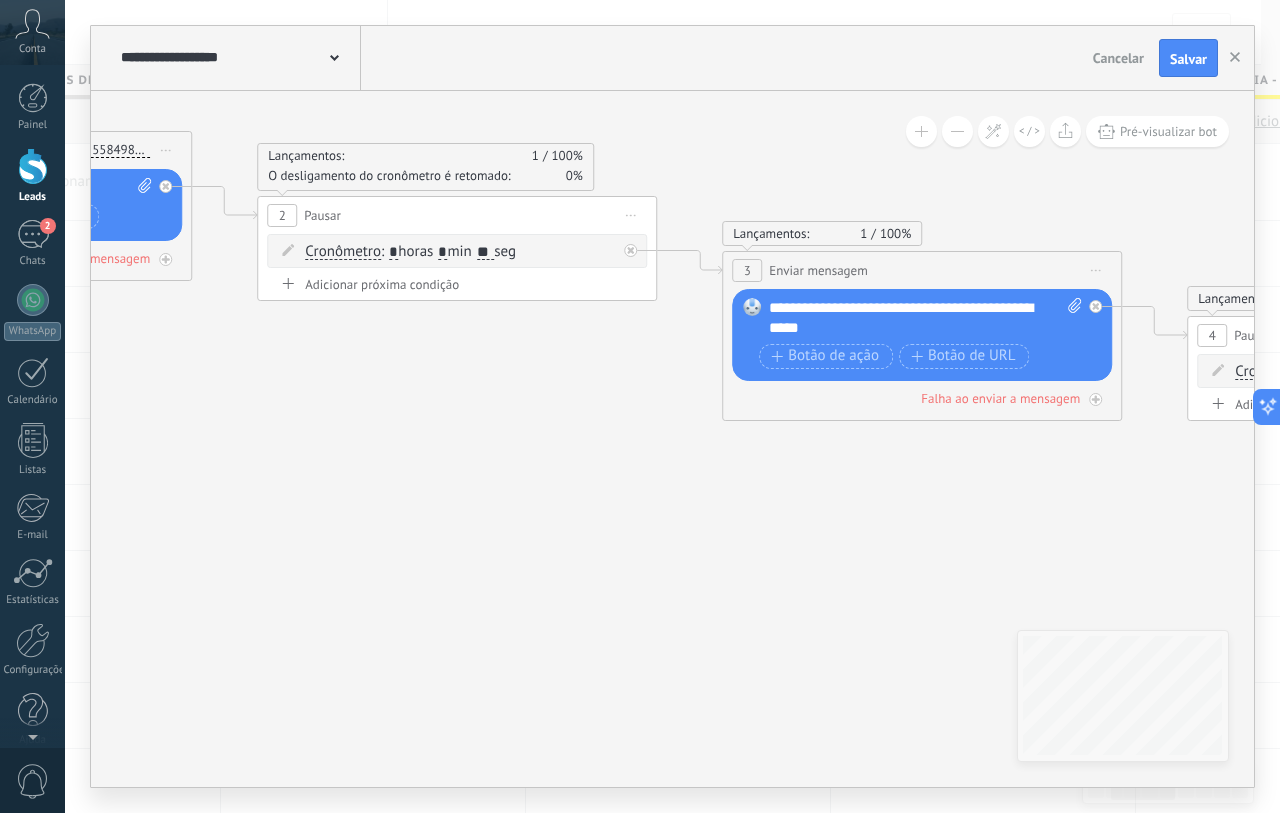 type on "**" 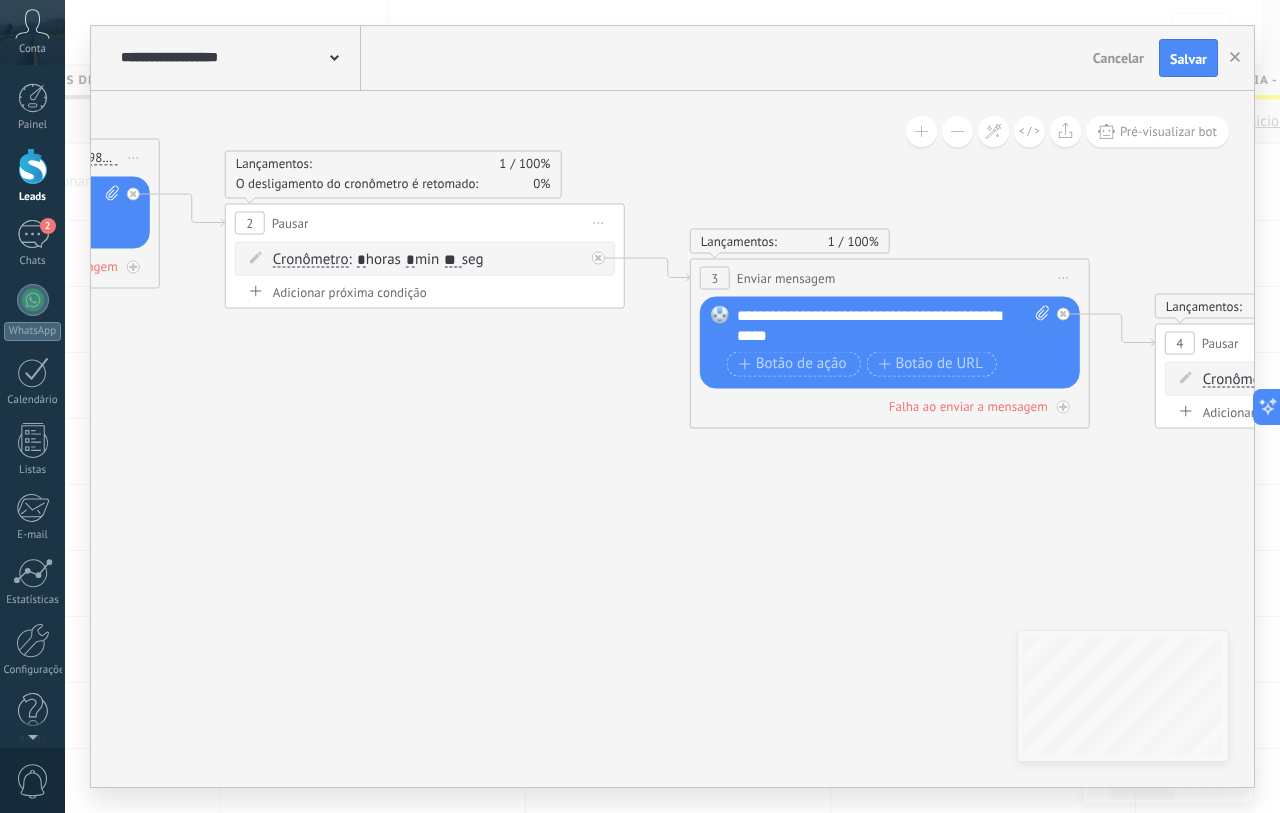 drag, startPoint x: 525, startPoint y: 417, endPoint x: 361, endPoint y: 387, distance: 166.72133 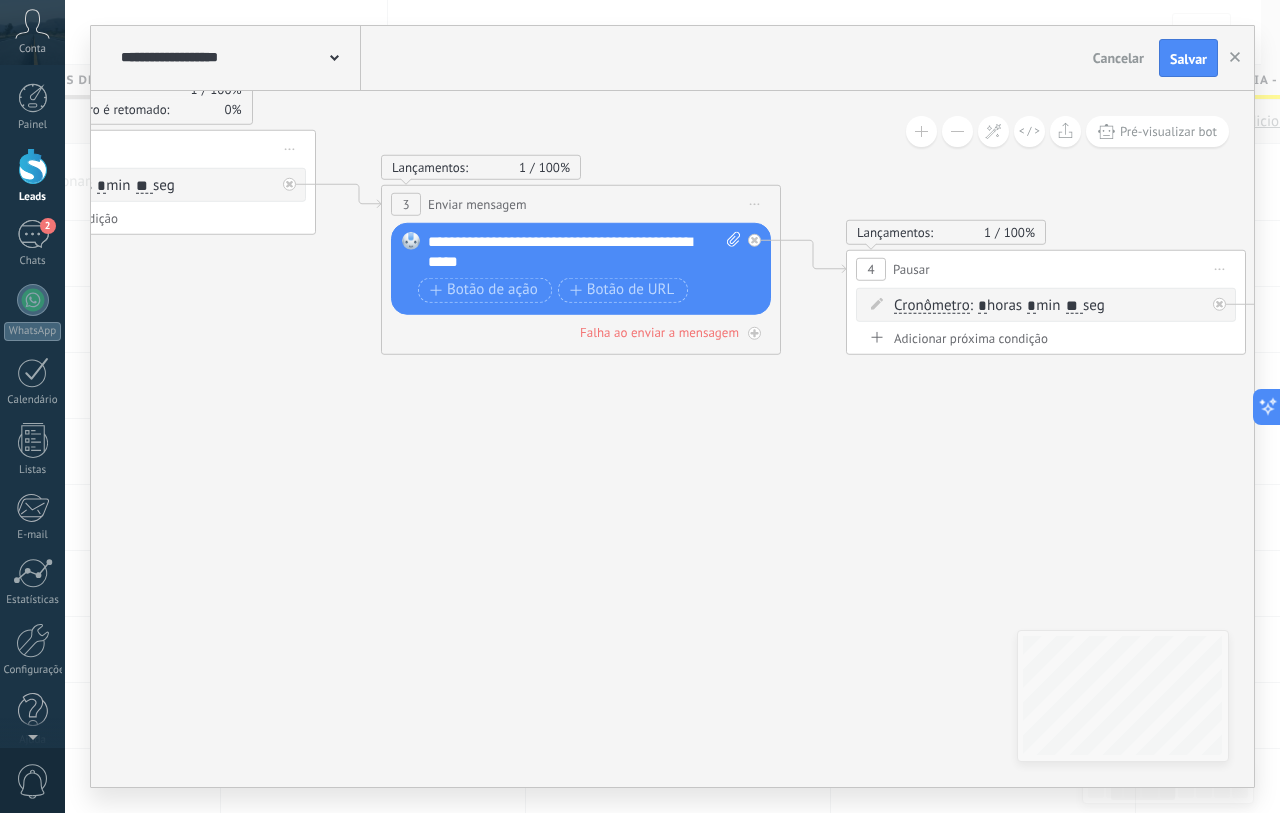 drag, startPoint x: 807, startPoint y: 460, endPoint x: 552, endPoint y: 448, distance: 255.2822 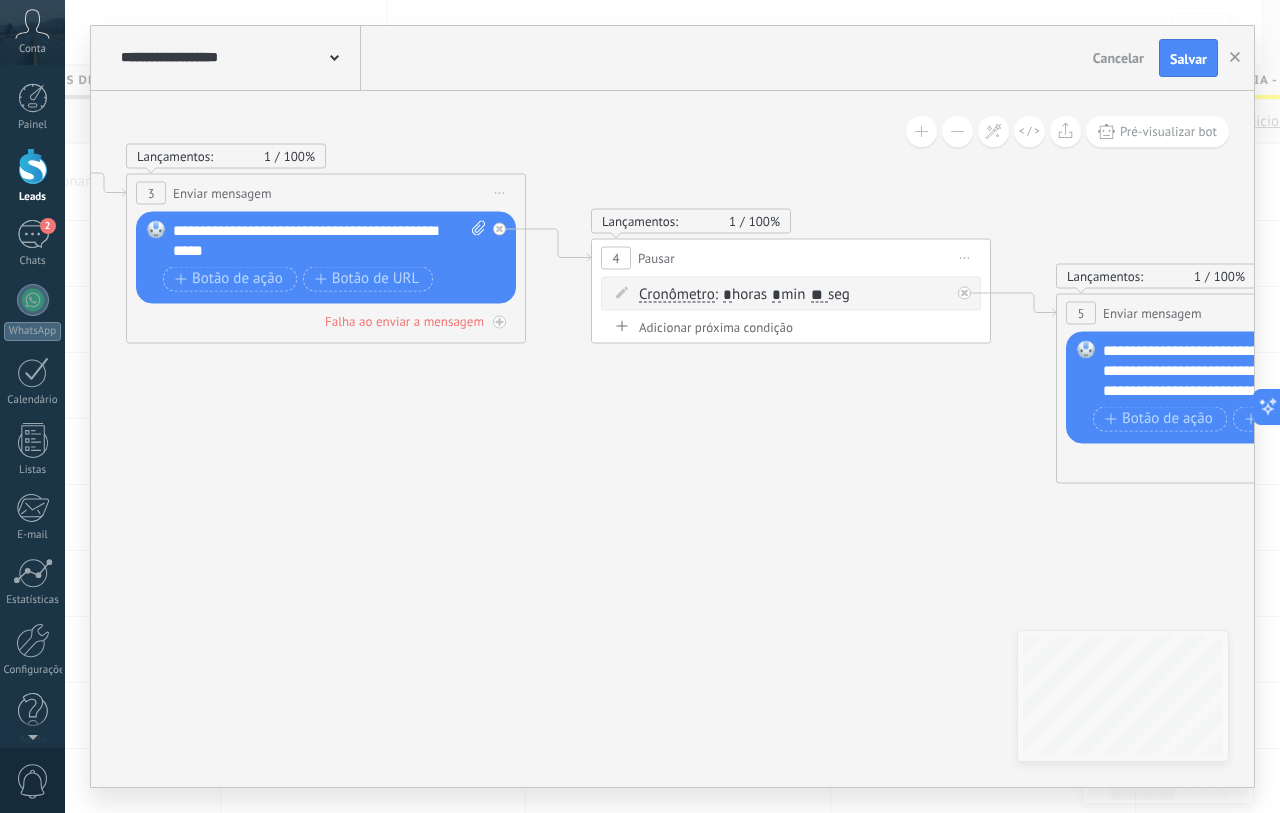 click on "**" at bounding box center (820, 295) 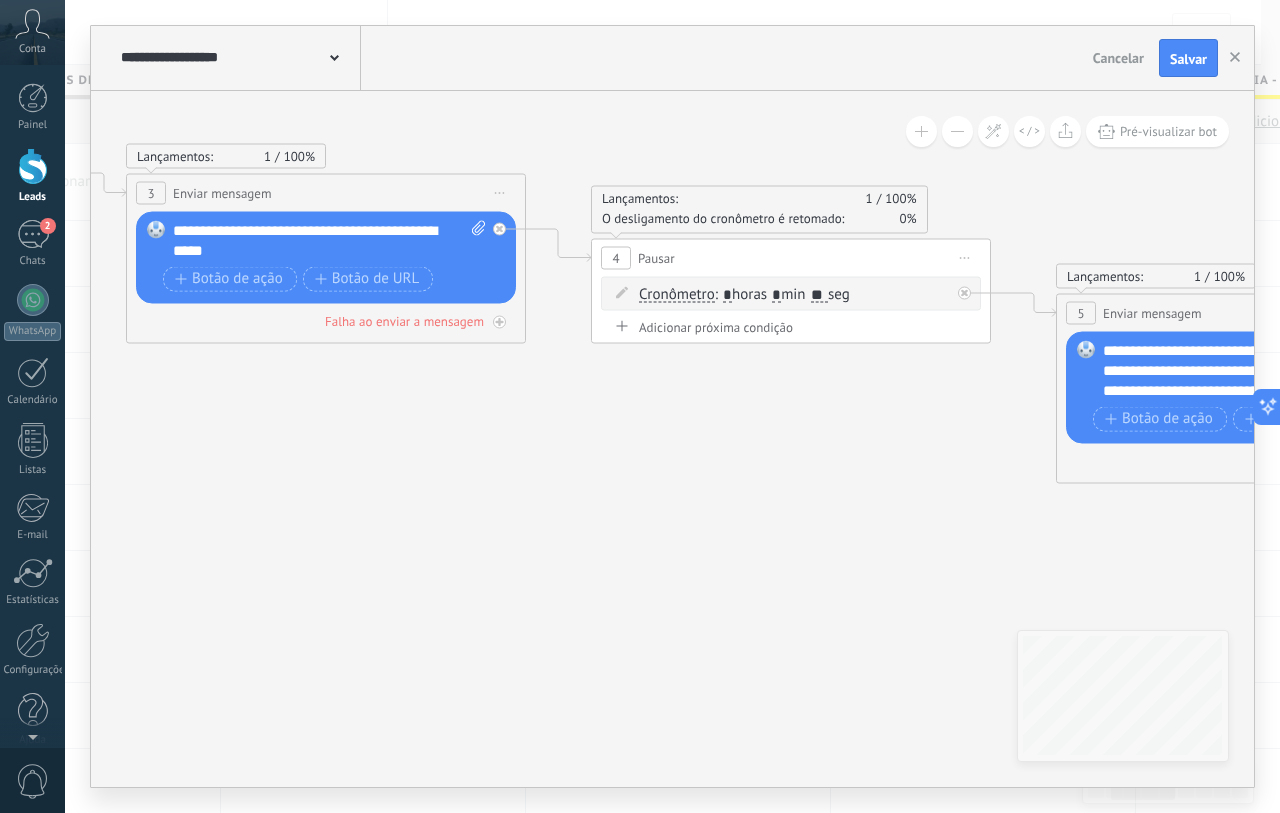 click on "**" at bounding box center (820, 295) 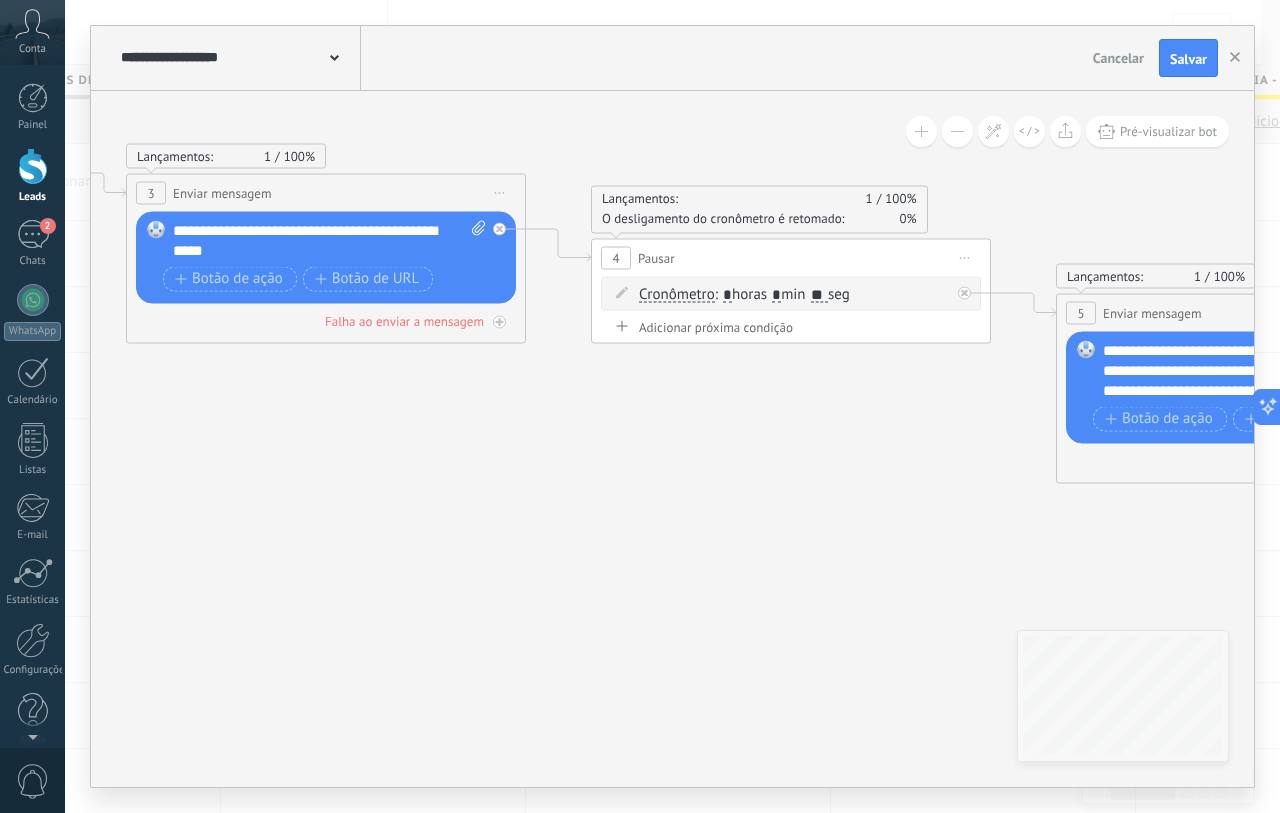 type on "**" 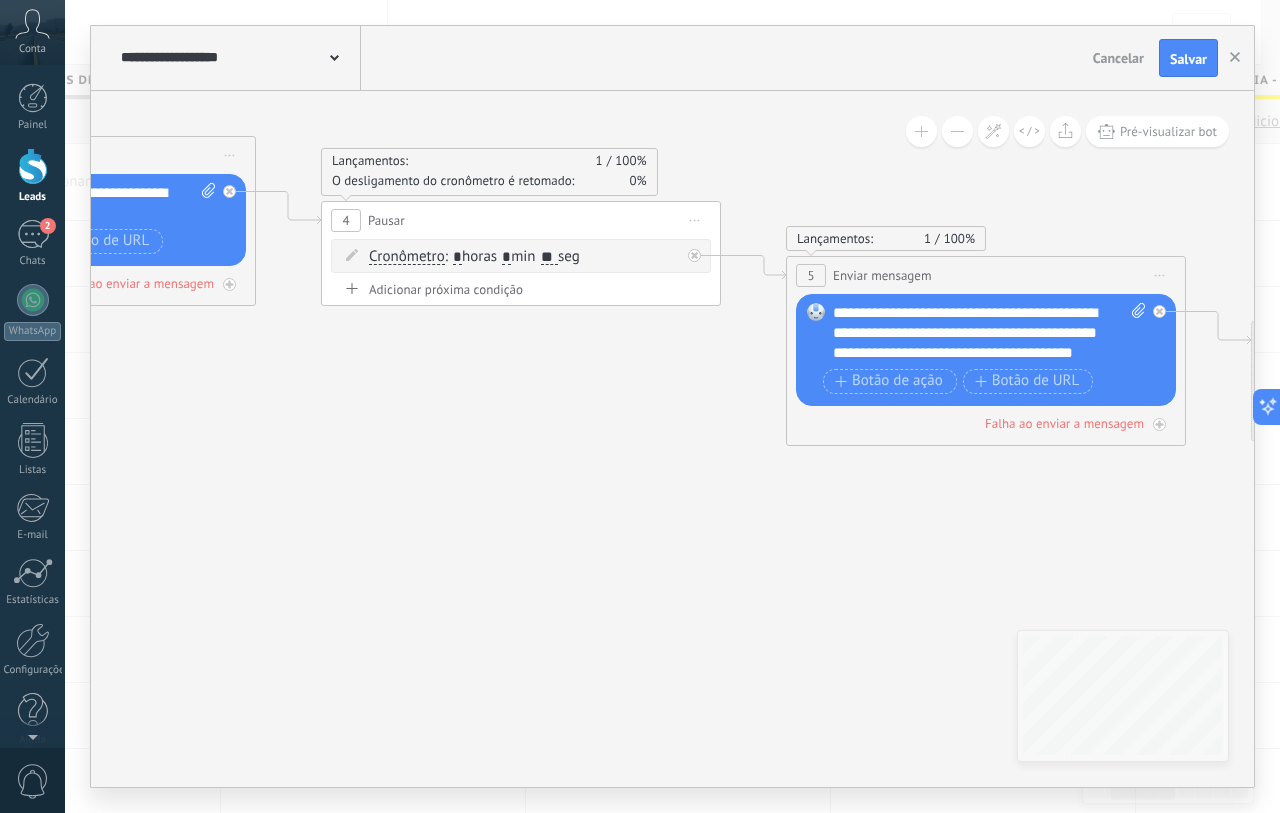 drag, startPoint x: 811, startPoint y: 491, endPoint x: 537, endPoint y: 452, distance: 276.76163 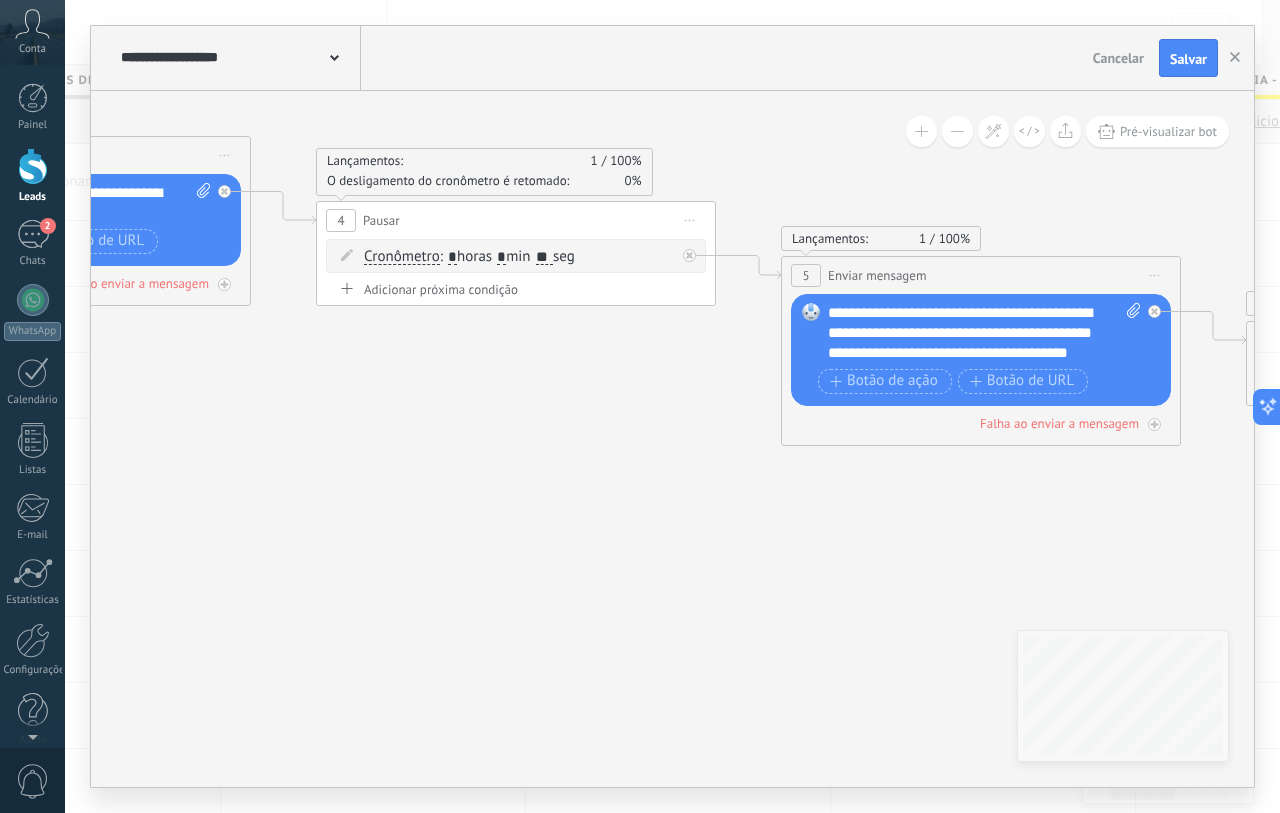 click 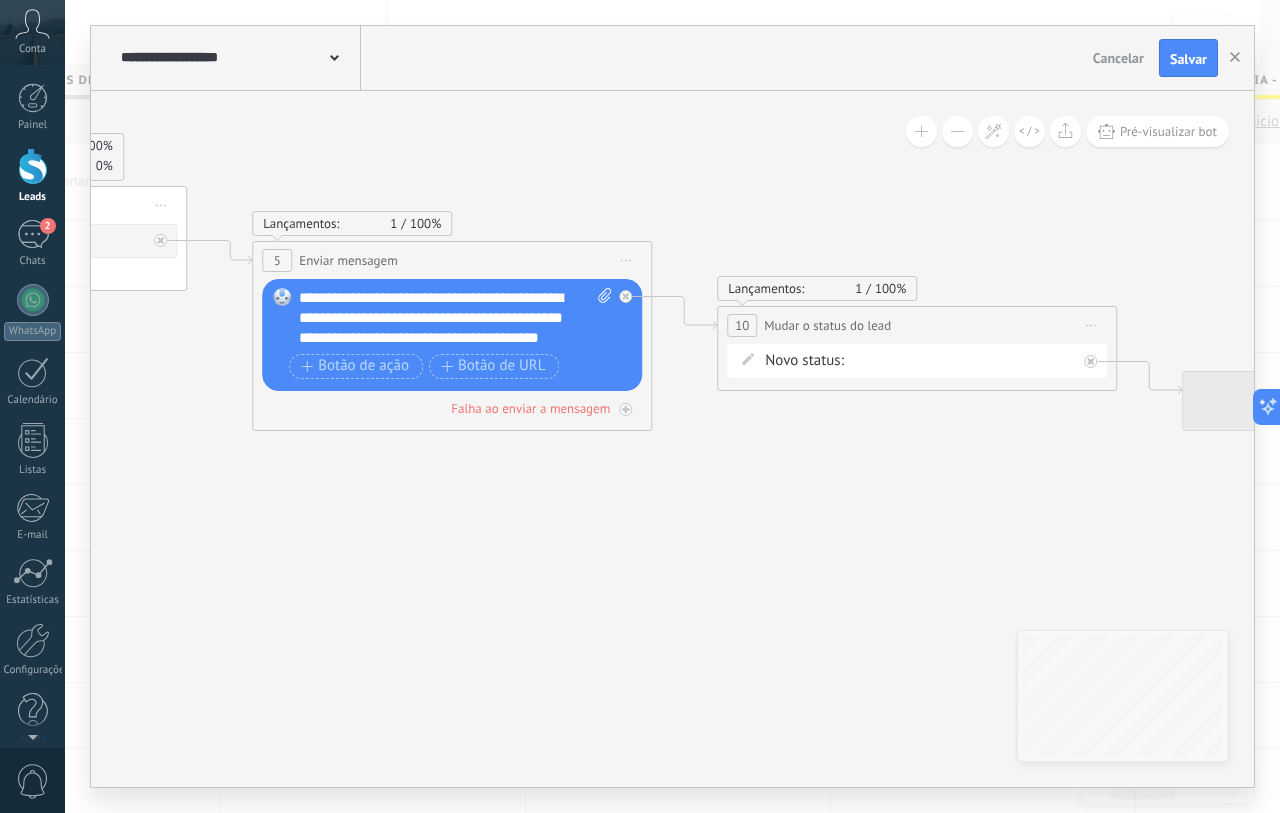drag, startPoint x: 497, startPoint y: 496, endPoint x: 226, endPoint y: 421, distance: 281.18677 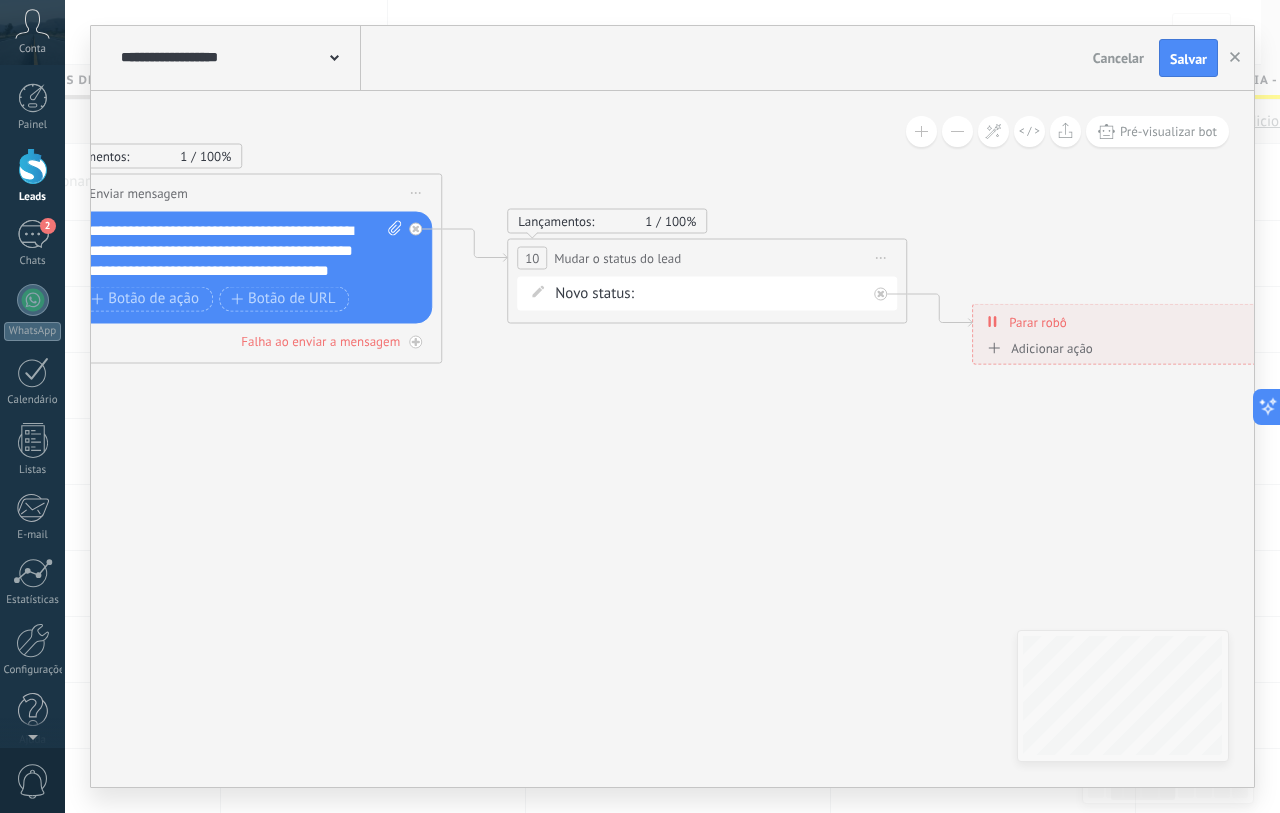 click on "Novidades Saudades Sem resposta Promoção Outros Venda ganha Venda perdida" at bounding box center [0, 0] 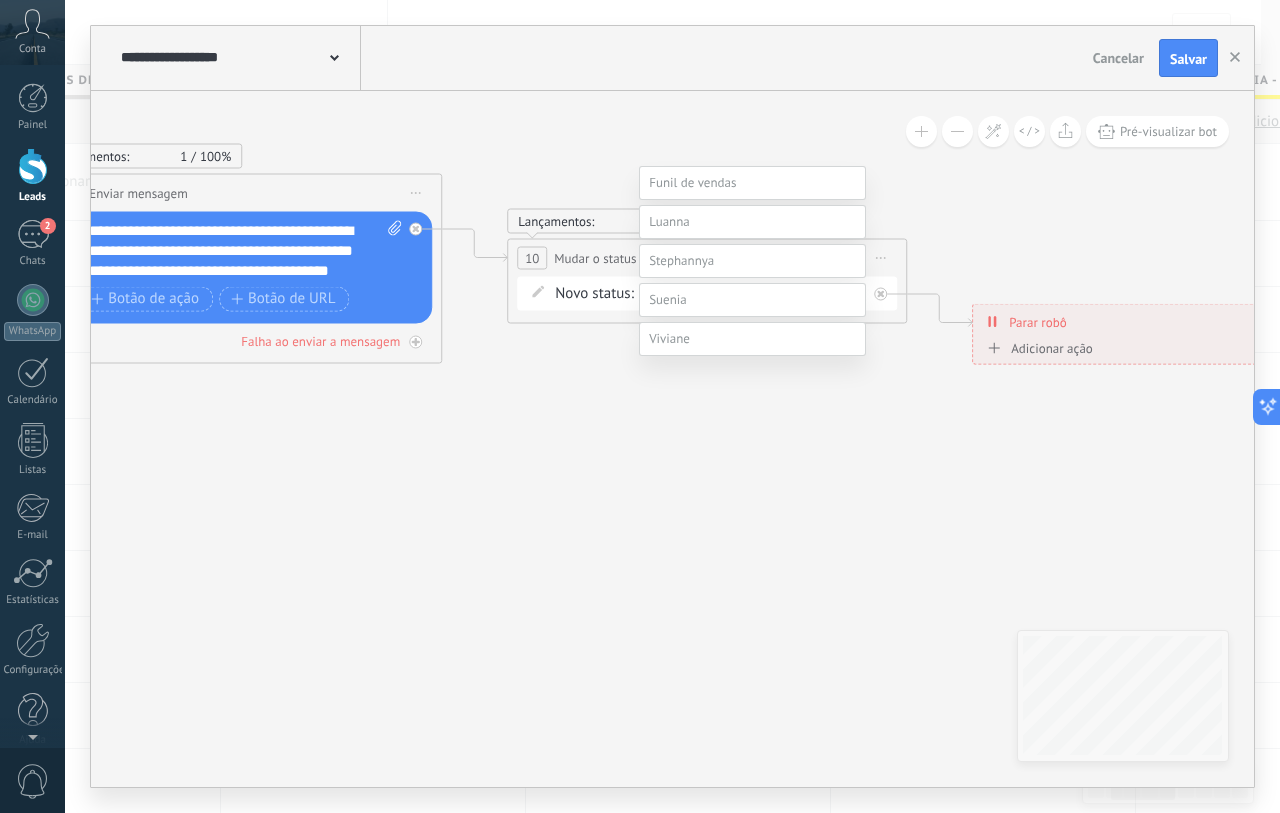drag, startPoint x: 678, startPoint y: 542, endPoint x: 673, endPoint y: 525, distance: 17.720045 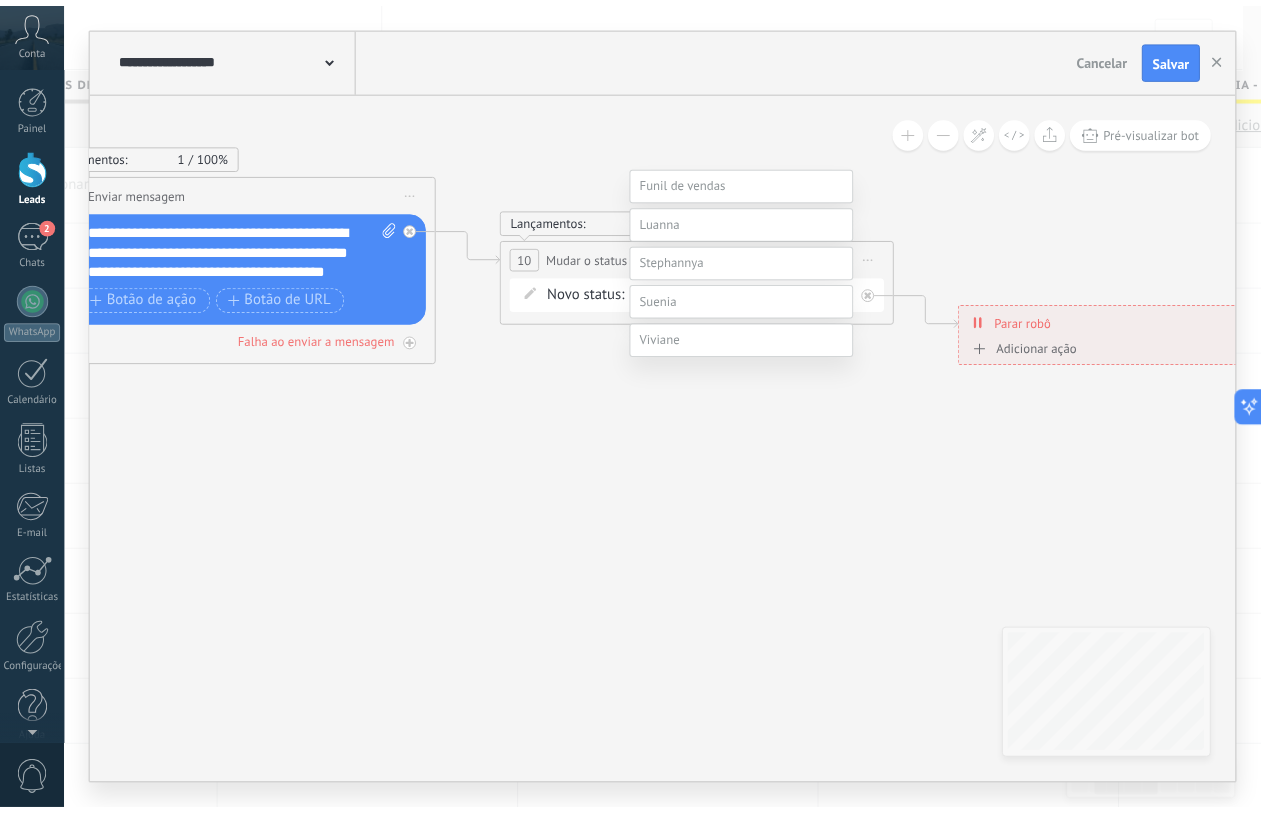 scroll, scrollTop: 156, scrollLeft: 0, axis: vertical 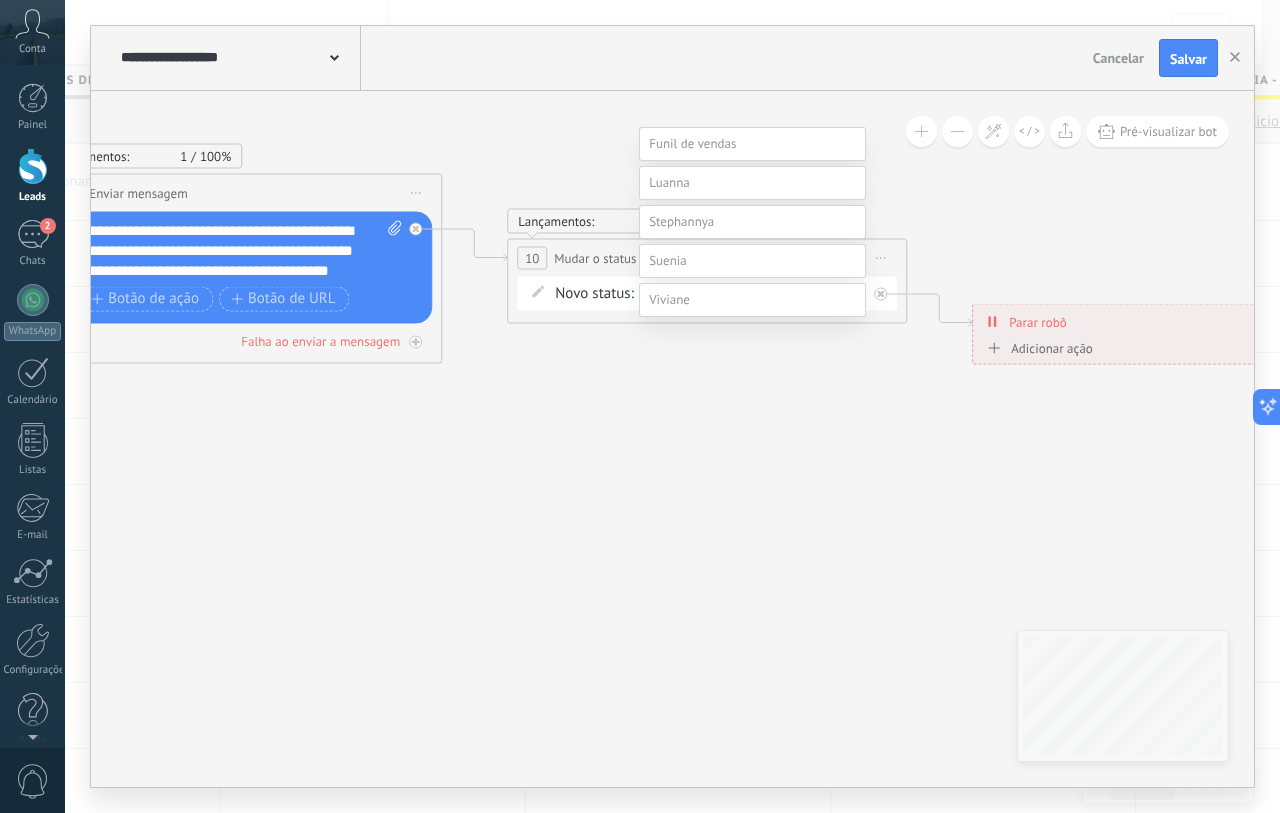 click on "Novidades" at bounding box center (0, 0) 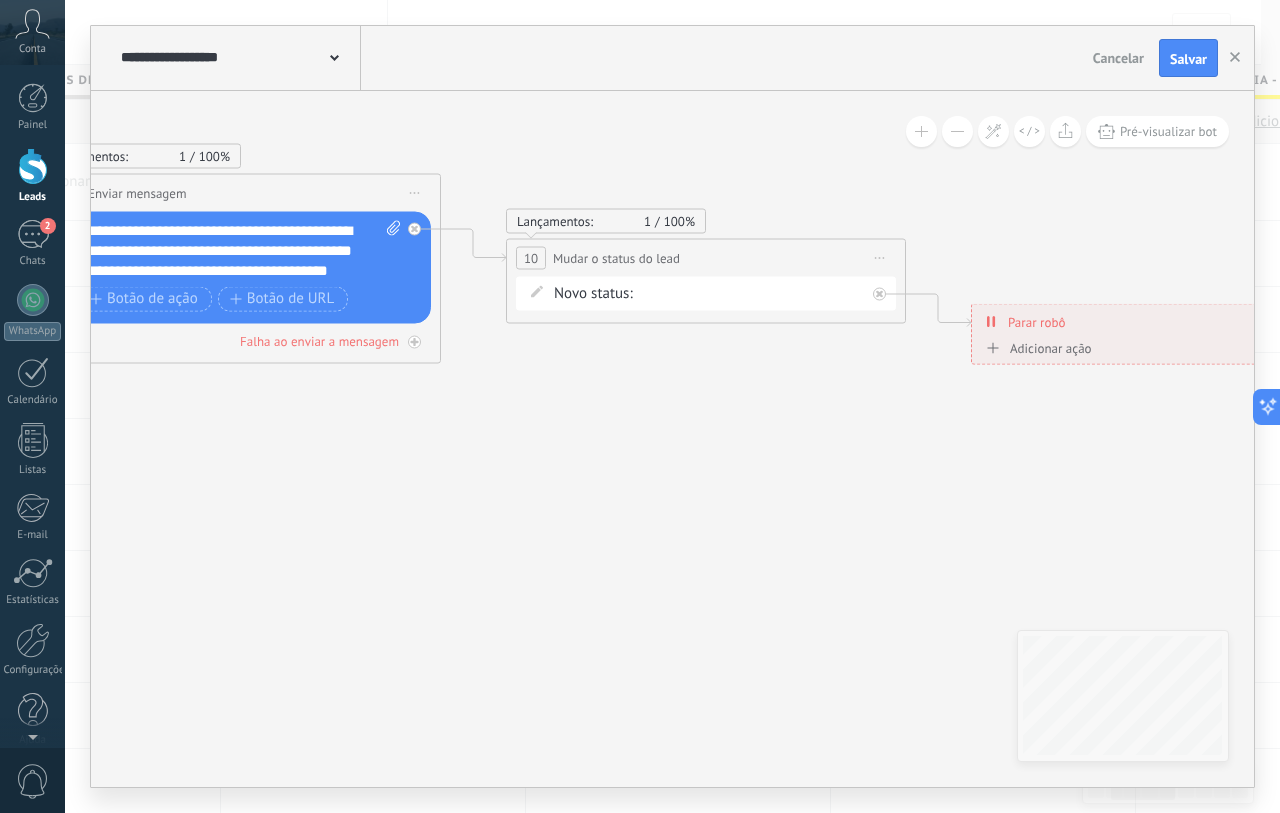 drag, startPoint x: 936, startPoint y: 527, endPoint x: 396, endPoint y: 486, distance: 541.55426 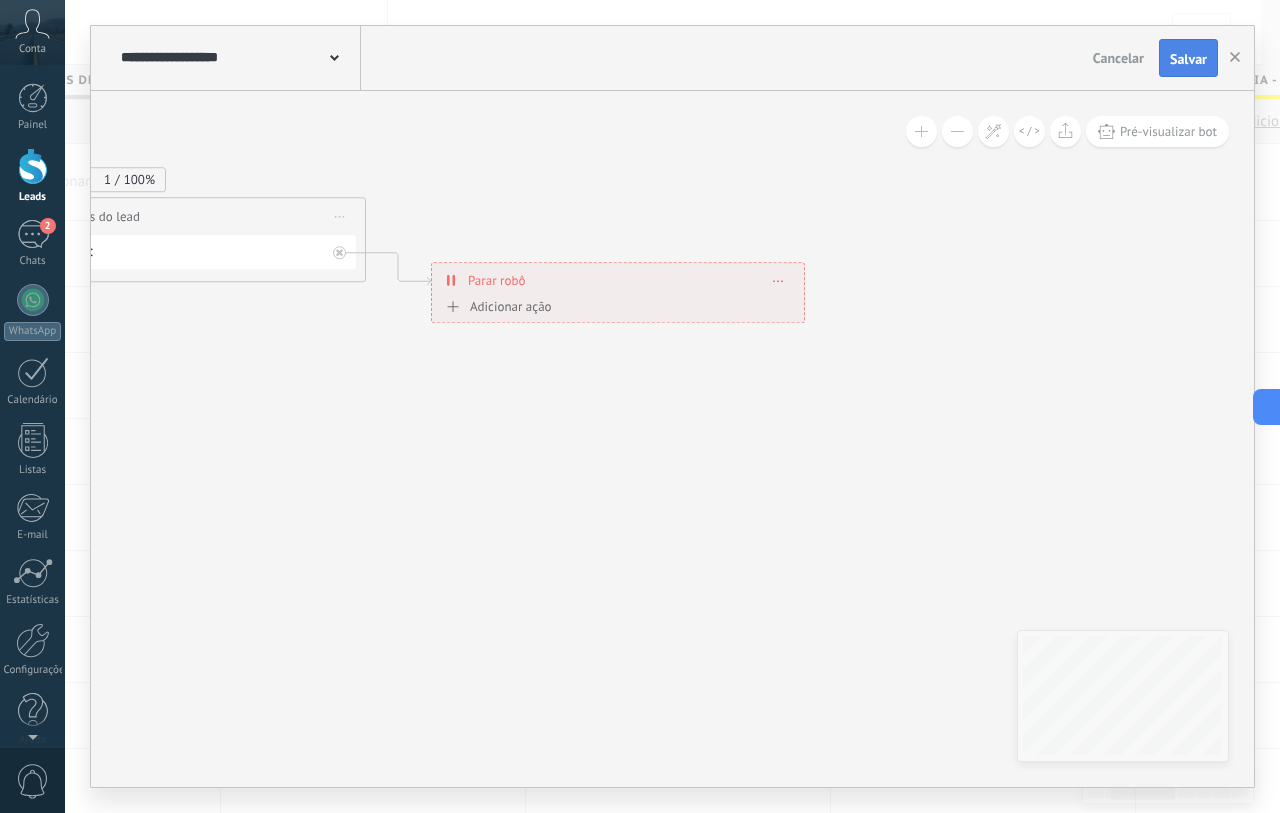 click on "Salvar" at bounding box center [1188, 59] 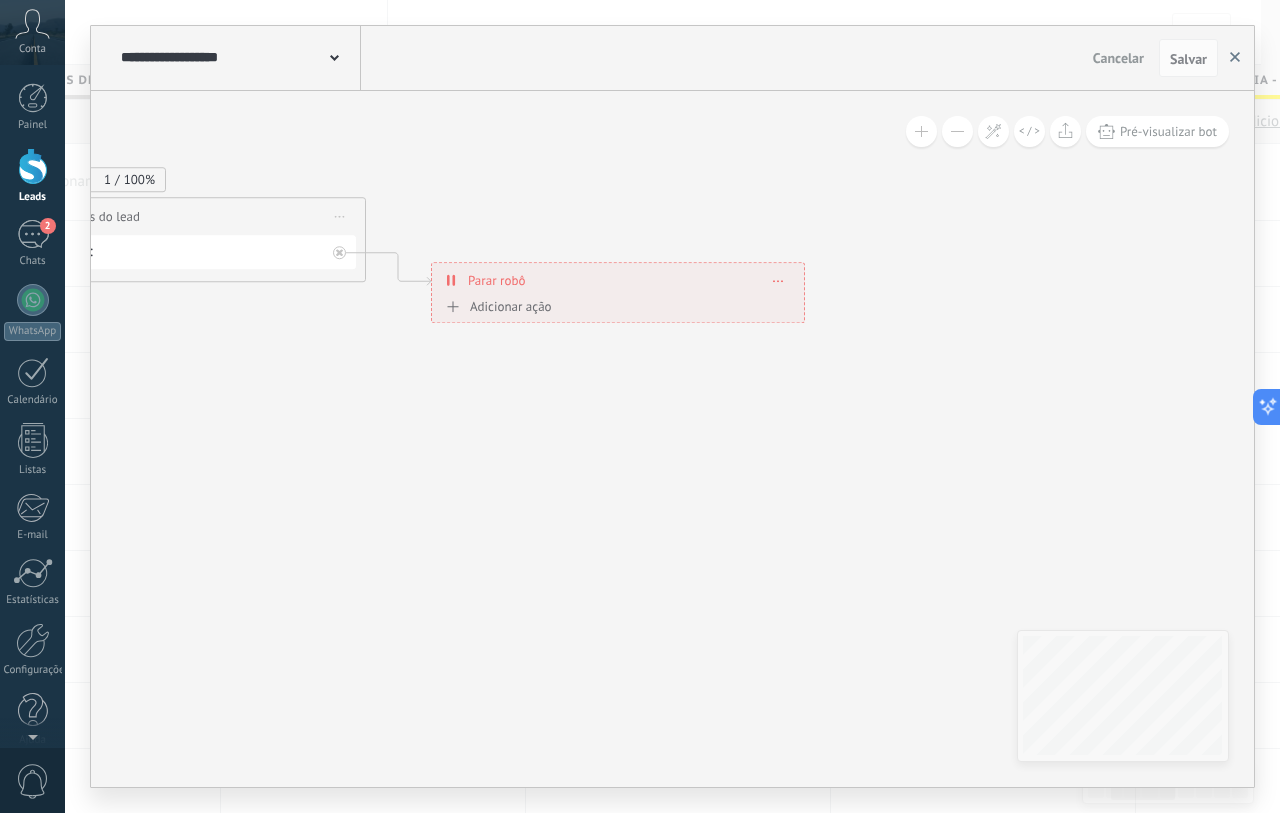 click 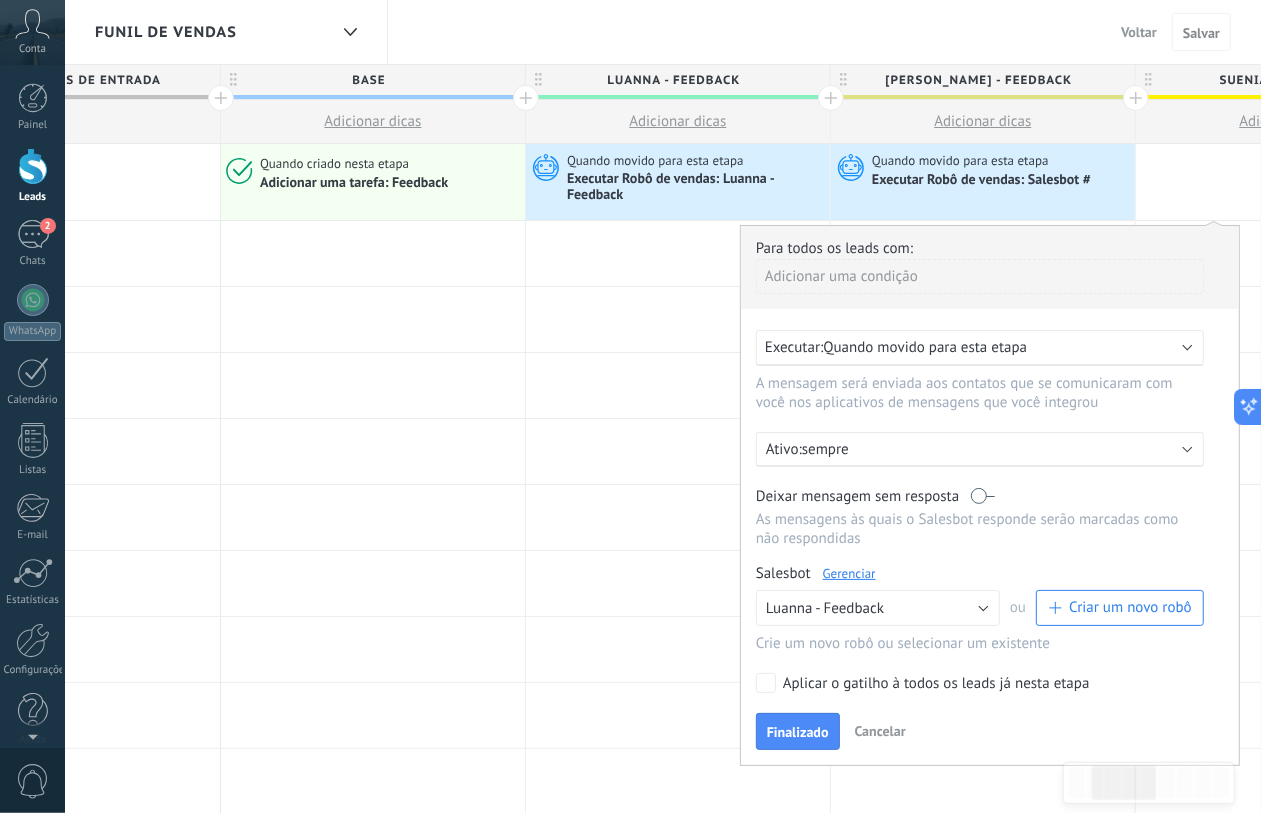 click on "Cancelar" at bounding box center (880, 731) 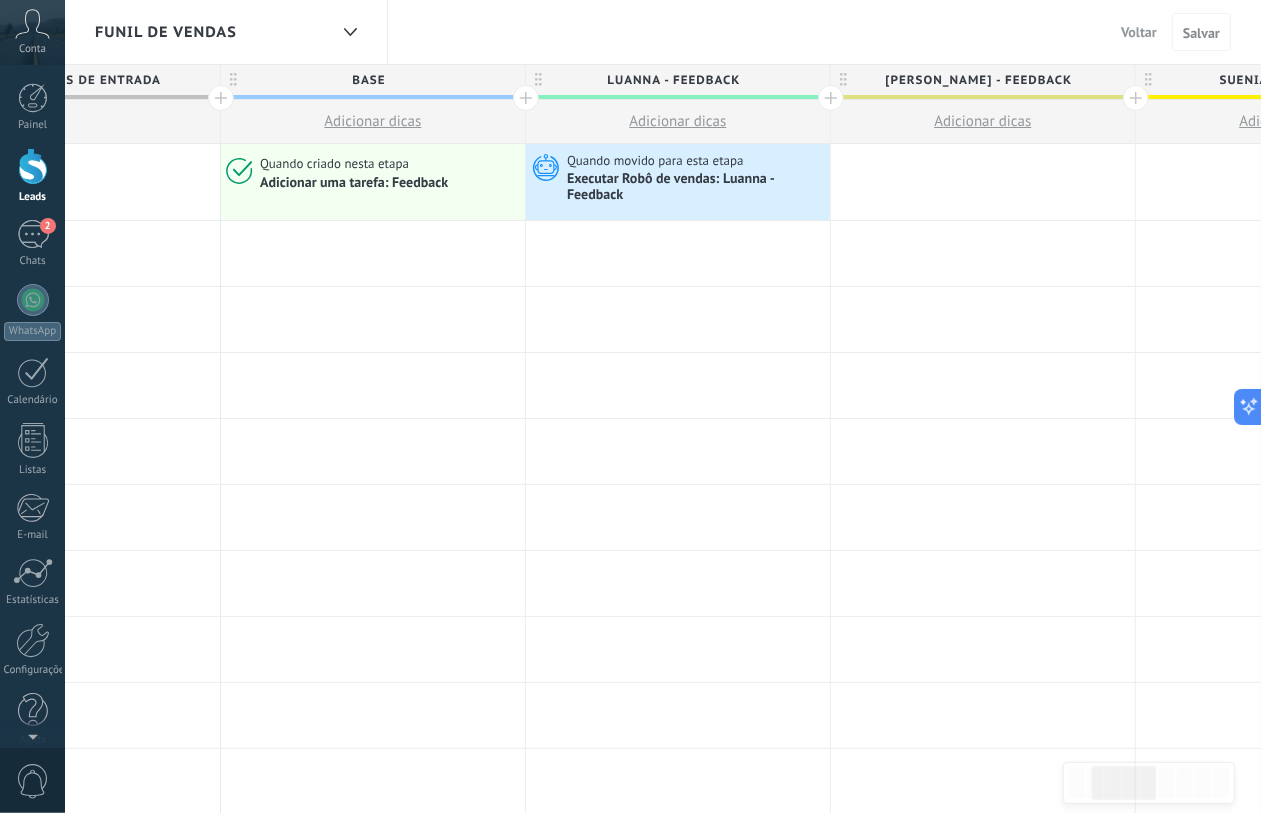 click at bounding box center (983, 182) 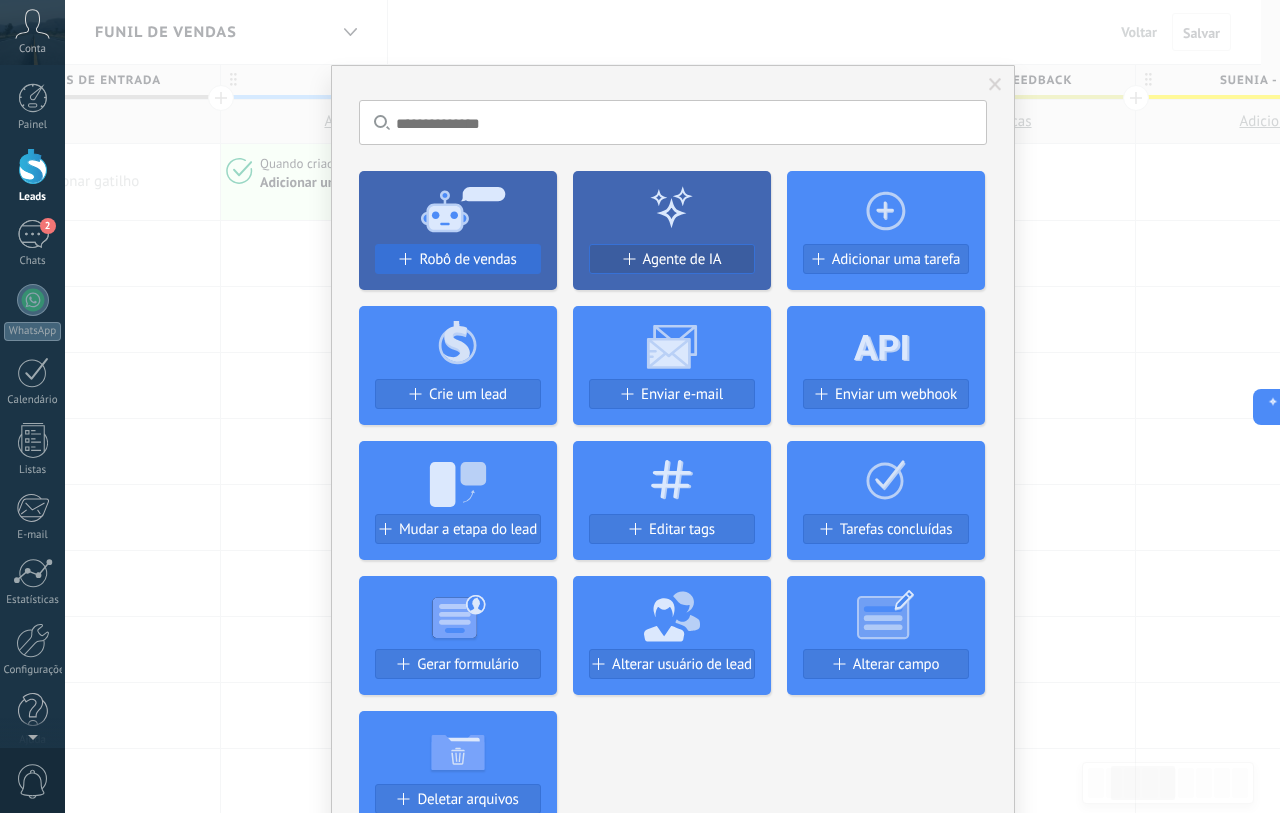 click on "Robô de vendas" at bounding box center (458, 267) 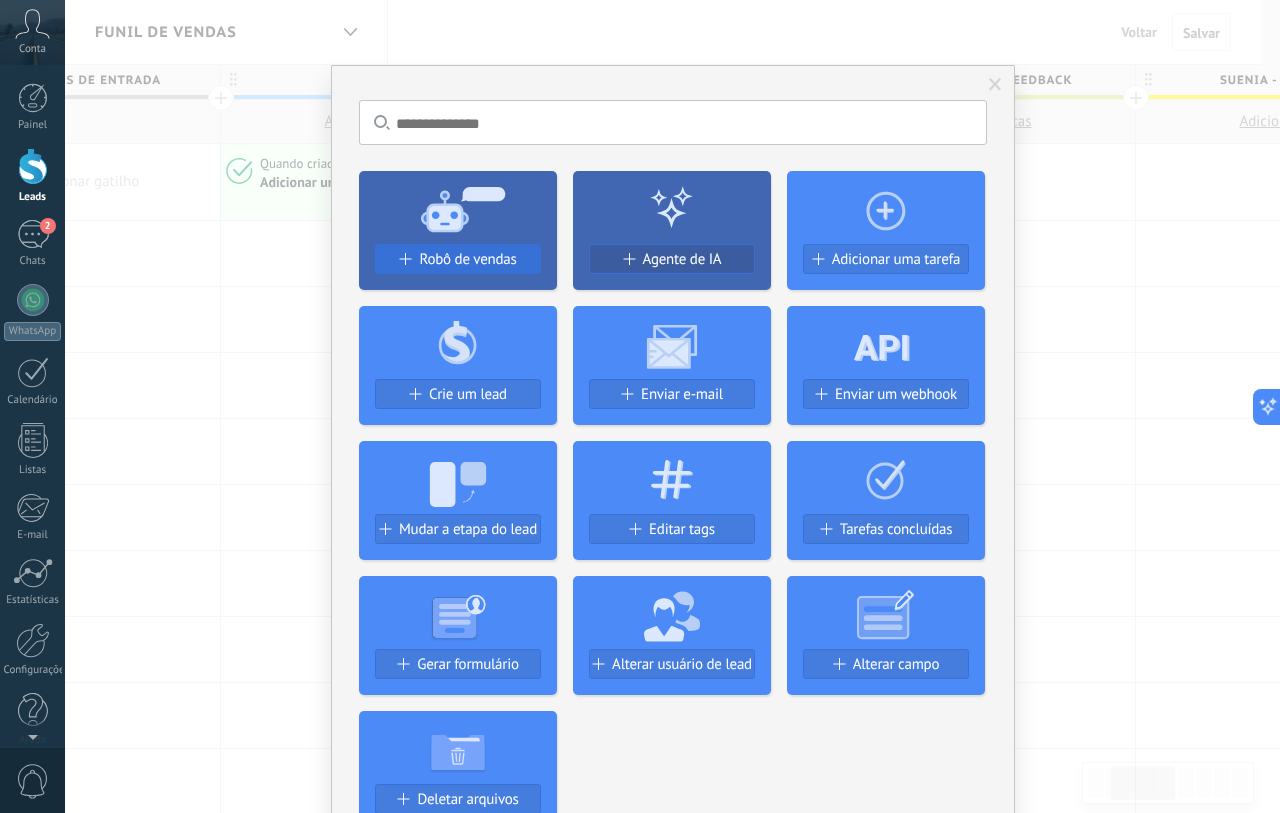 click on "Robô de vendas" at bounding box center [467, 259] 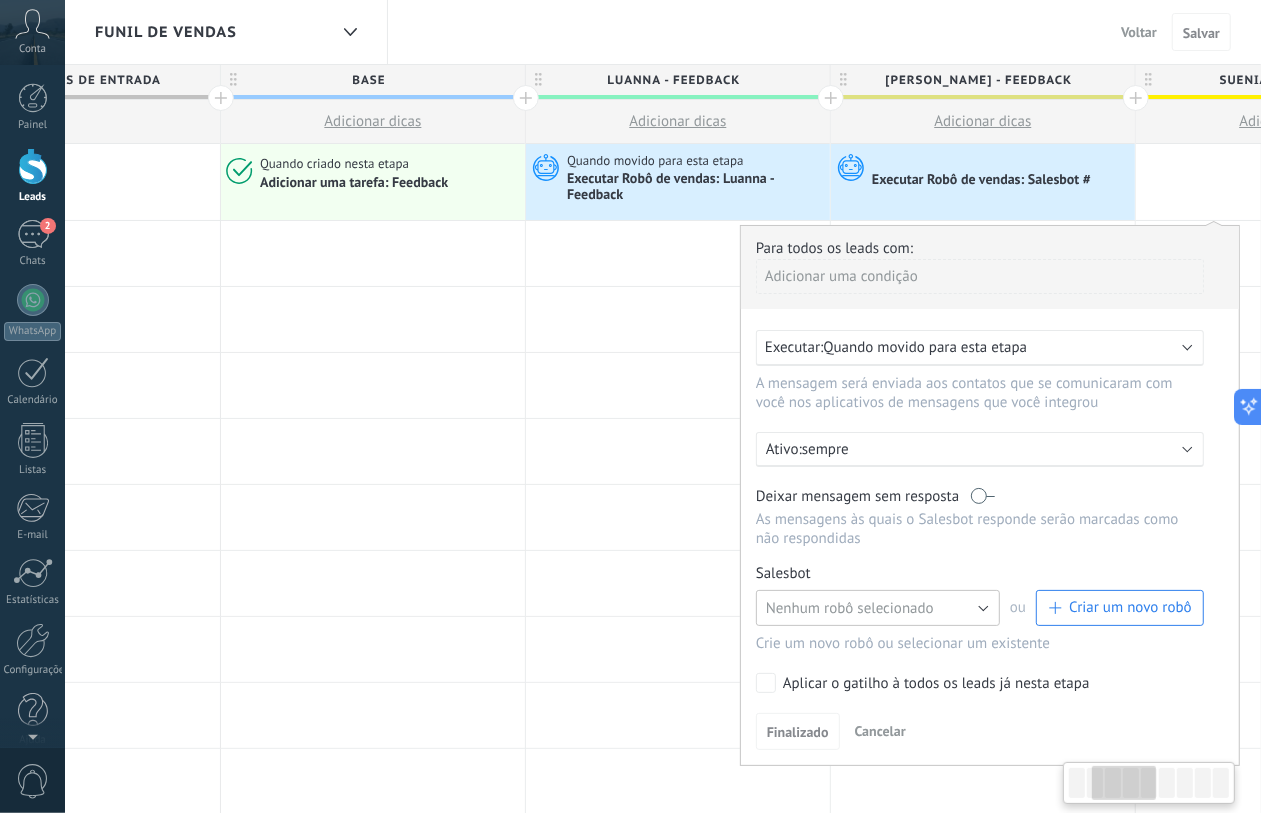 click on "Nenhum robô selecionado" at bounding box center [878, 608] 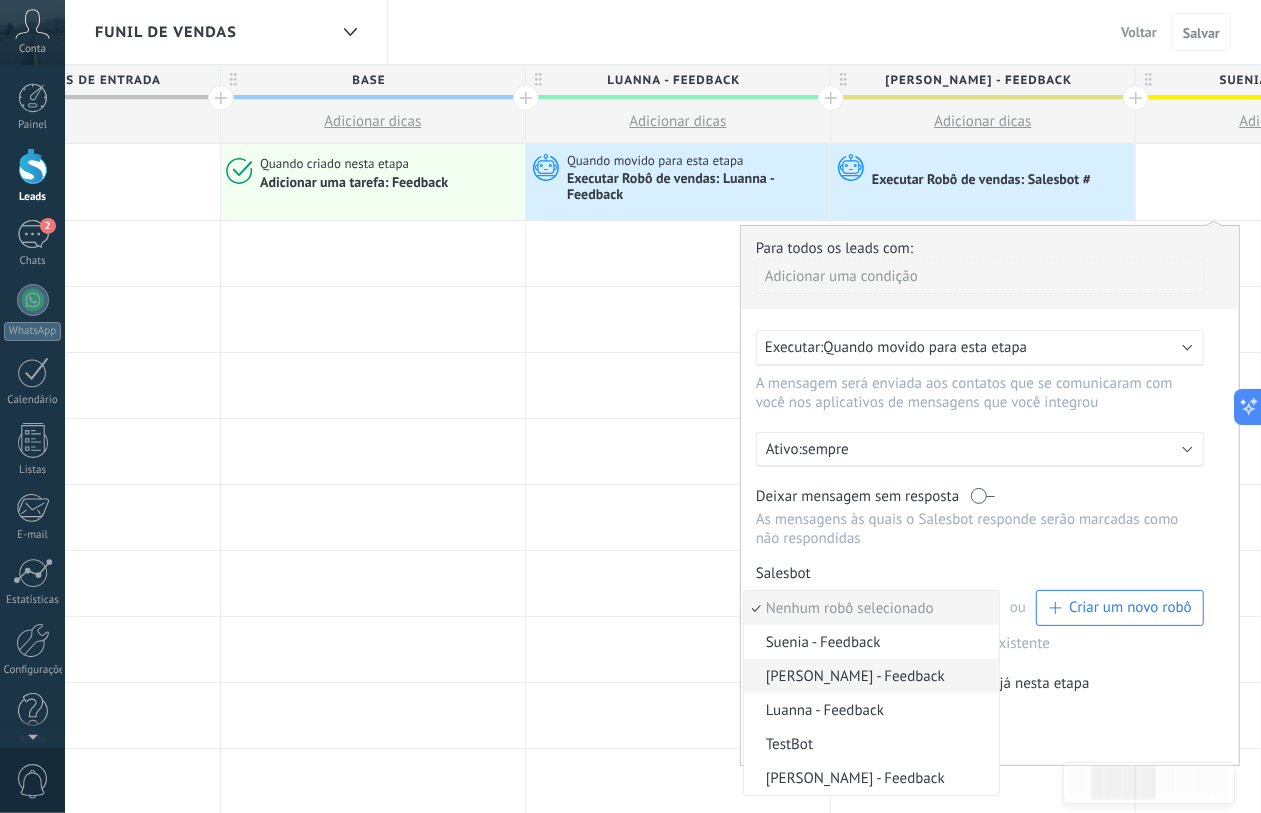 click on "[PERSON_NAME] - Feedback" at bounding box center [868, 676] 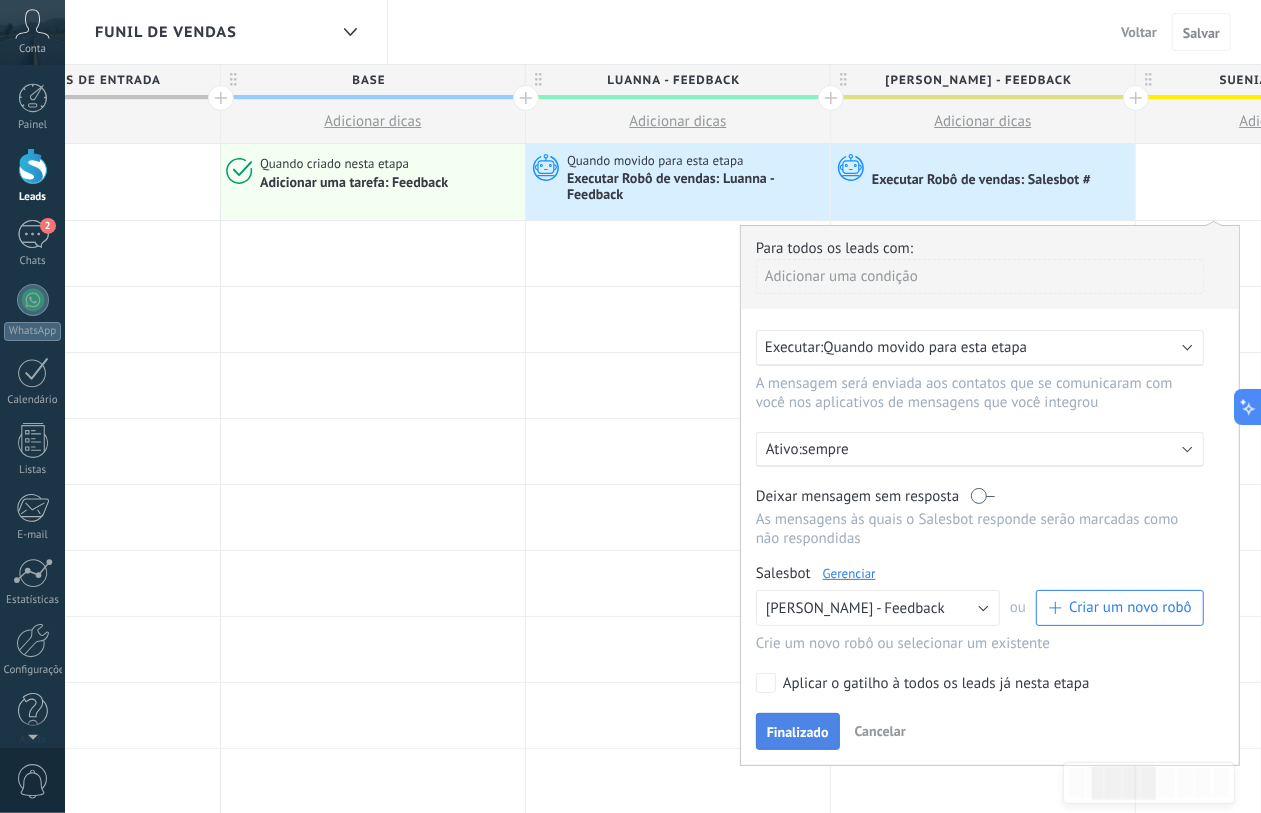 click on "Finalizado" at bounding box center (798, 732) 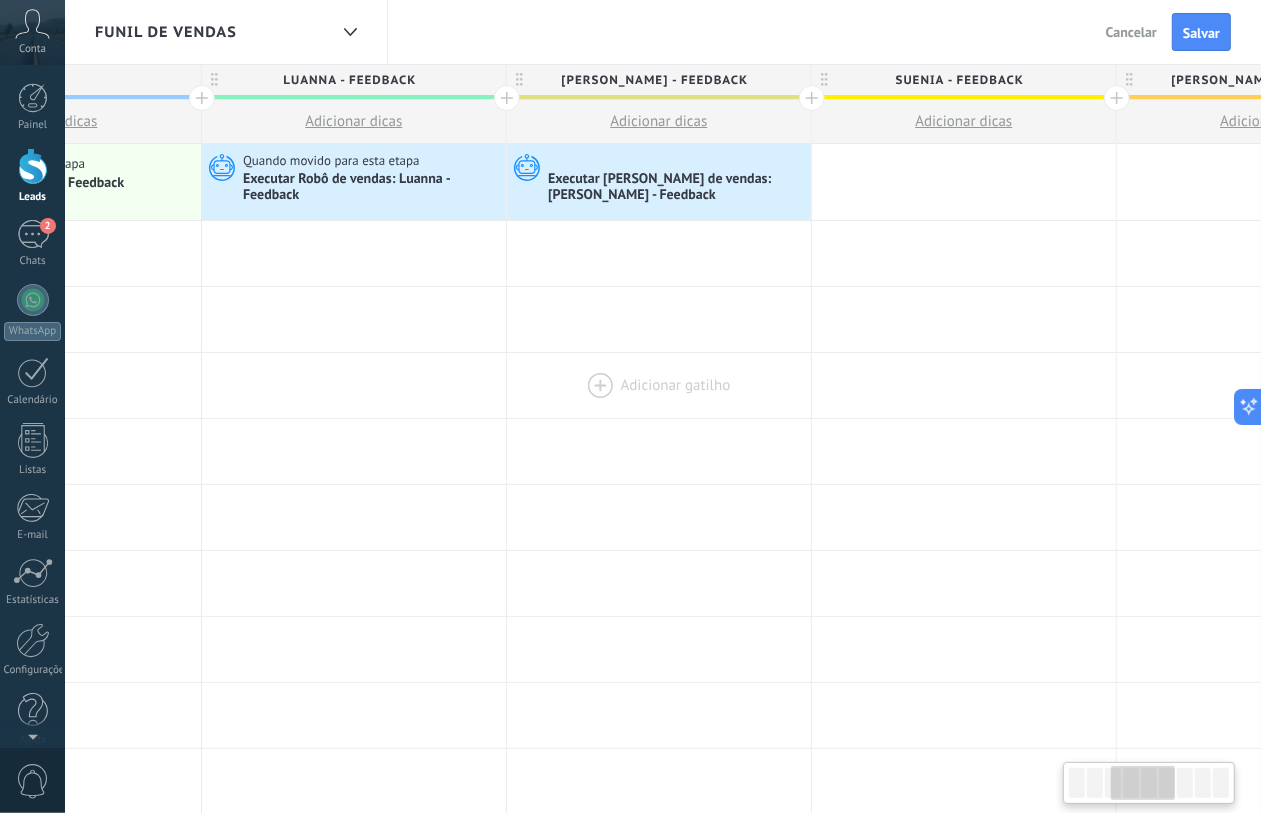drag, startPoint x: 686, startPoint y: 390, endPoint x: 491, endPoint y: 377, distance: 195.43285 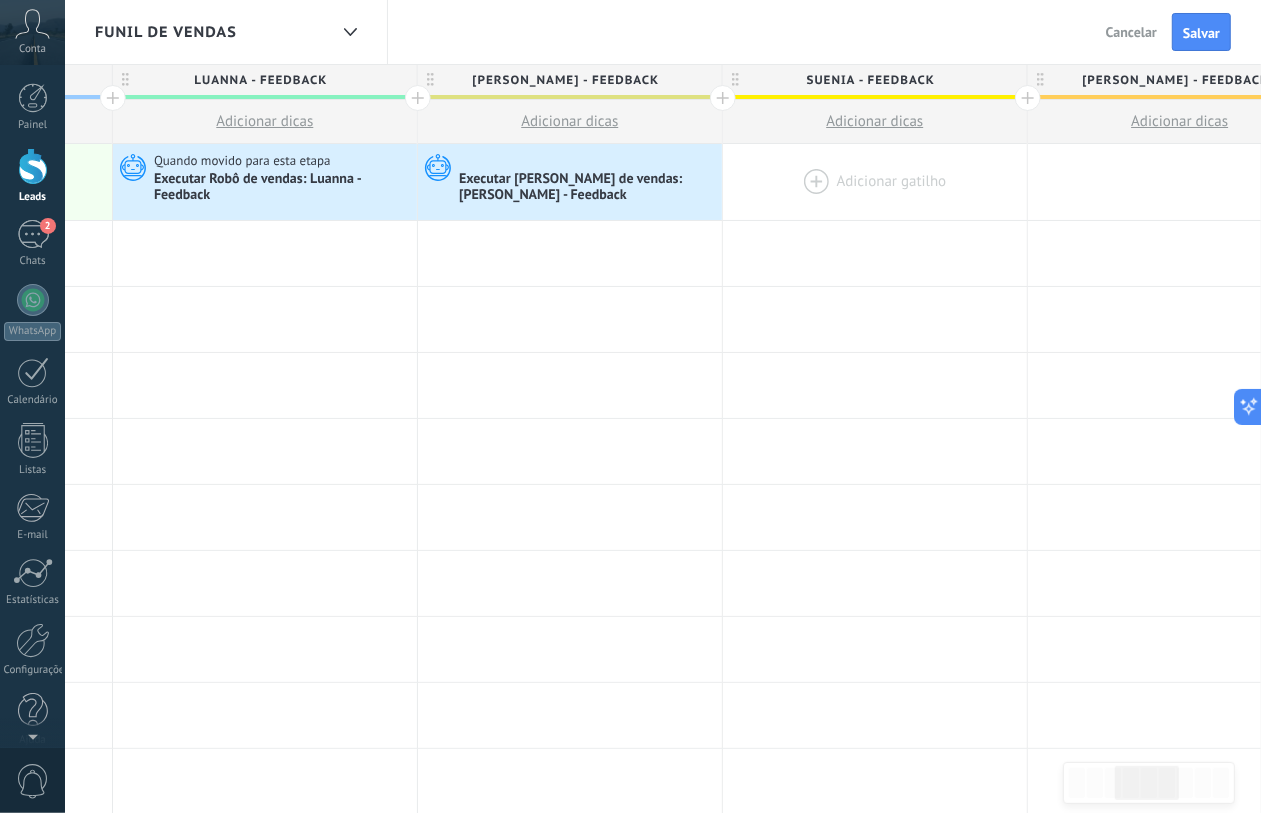 click at bounding box center (875, 182) 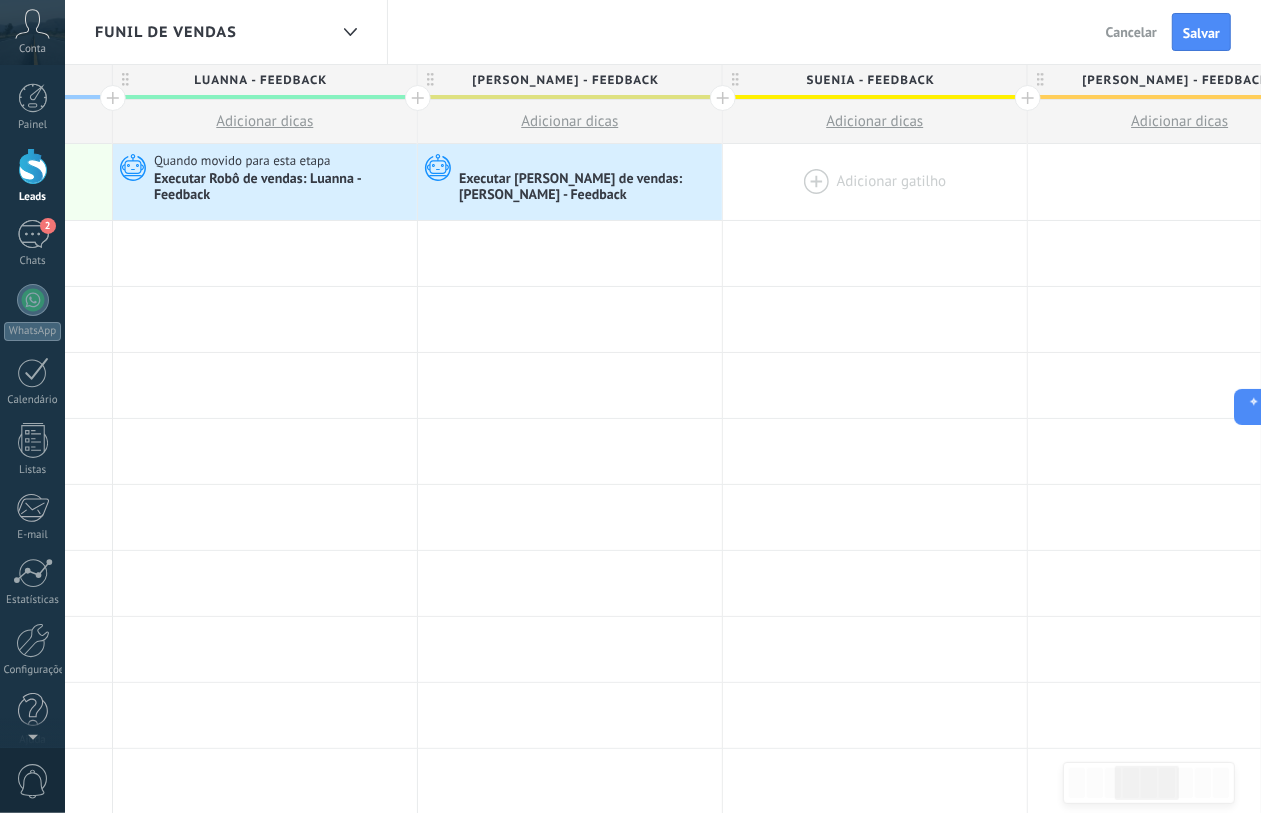 click at bounding box center [875, 182] 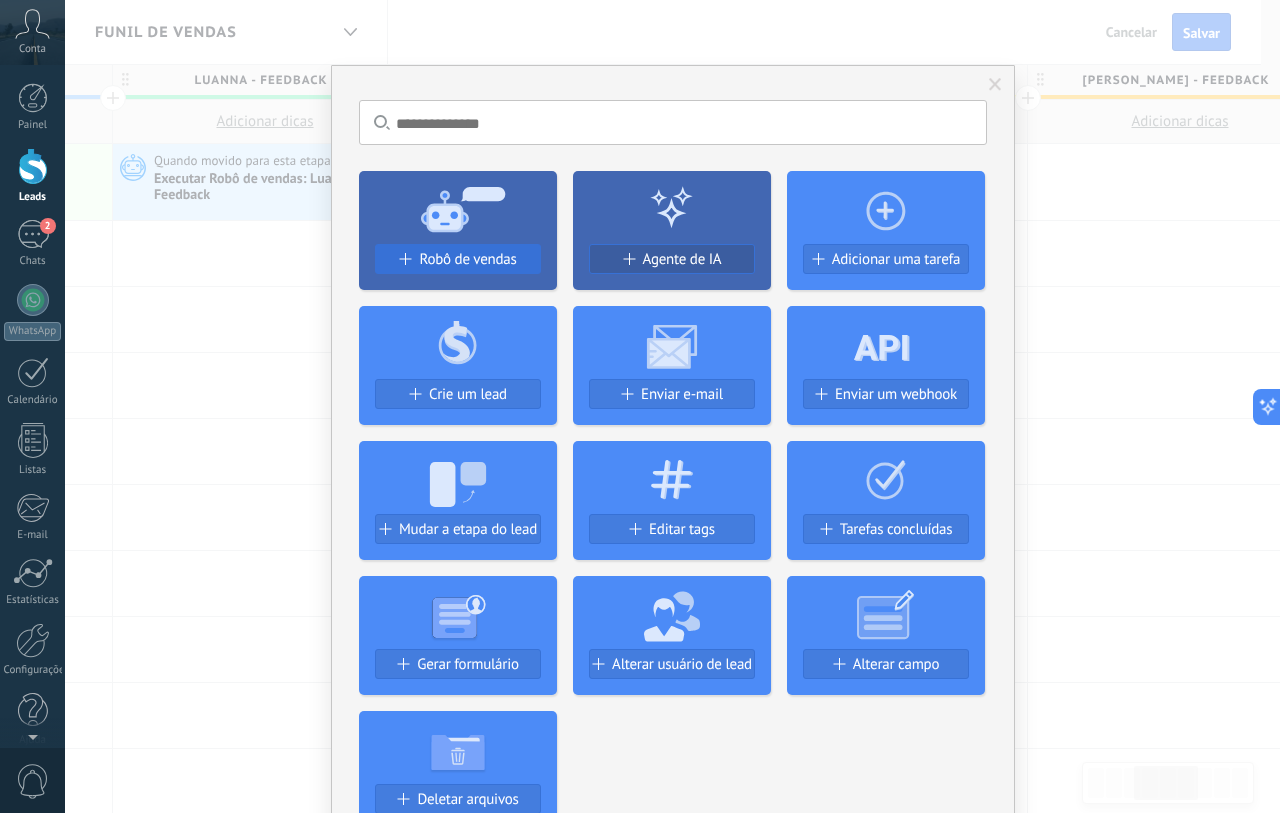 click on "Robô de vendas" at bounding box center [458, 259] 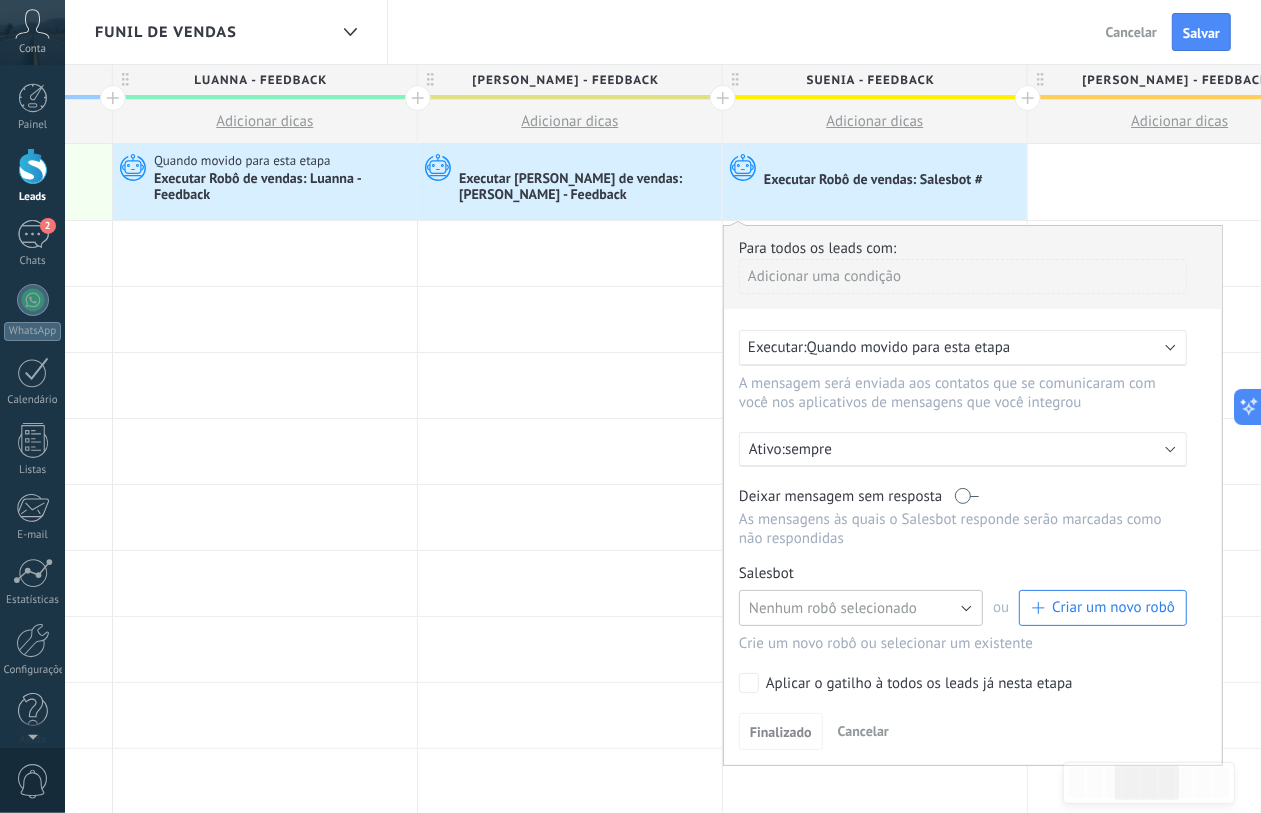 click on "Nenhum robô selecionado" at bounding box center (861, 608) 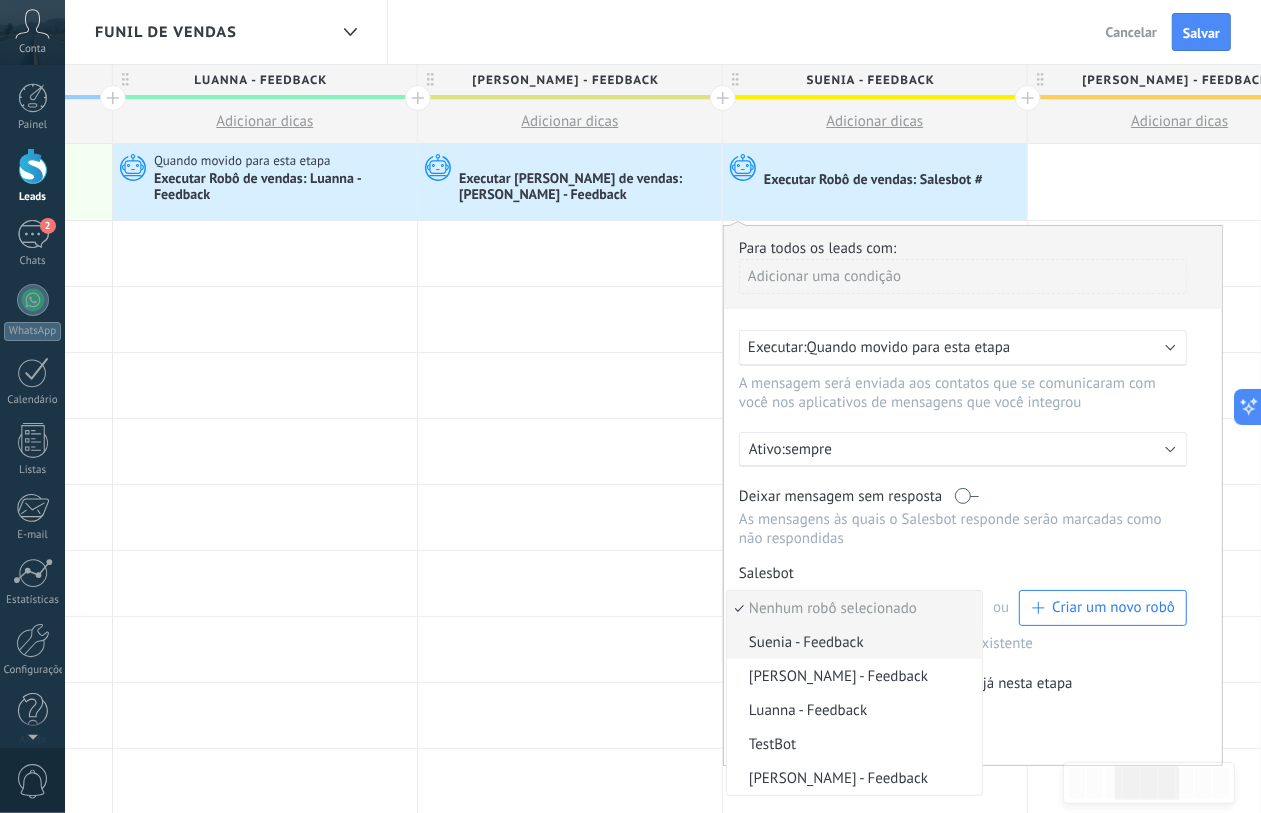 click on "Suenia - Feedback" at bounding box center (851, 642) 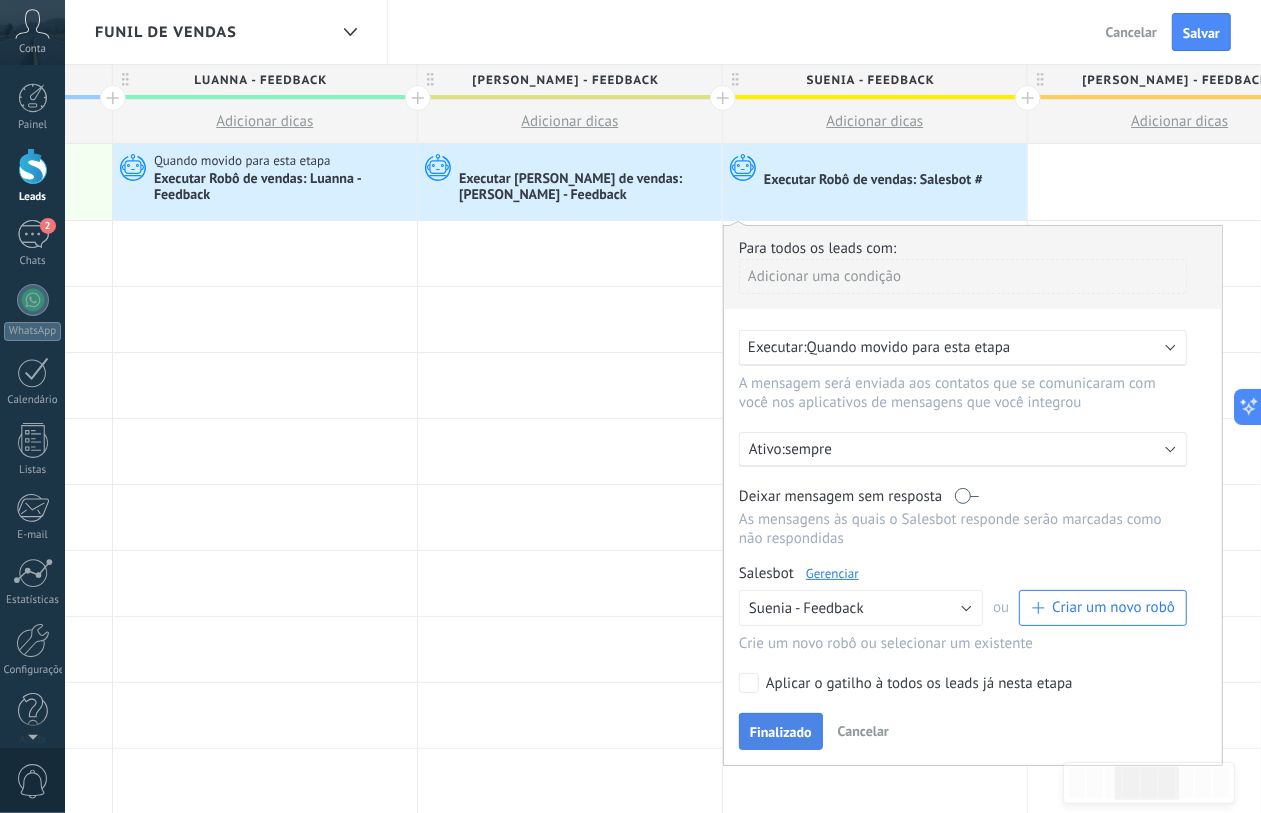 click on "Finalizado" at bounding box center (781, 732) 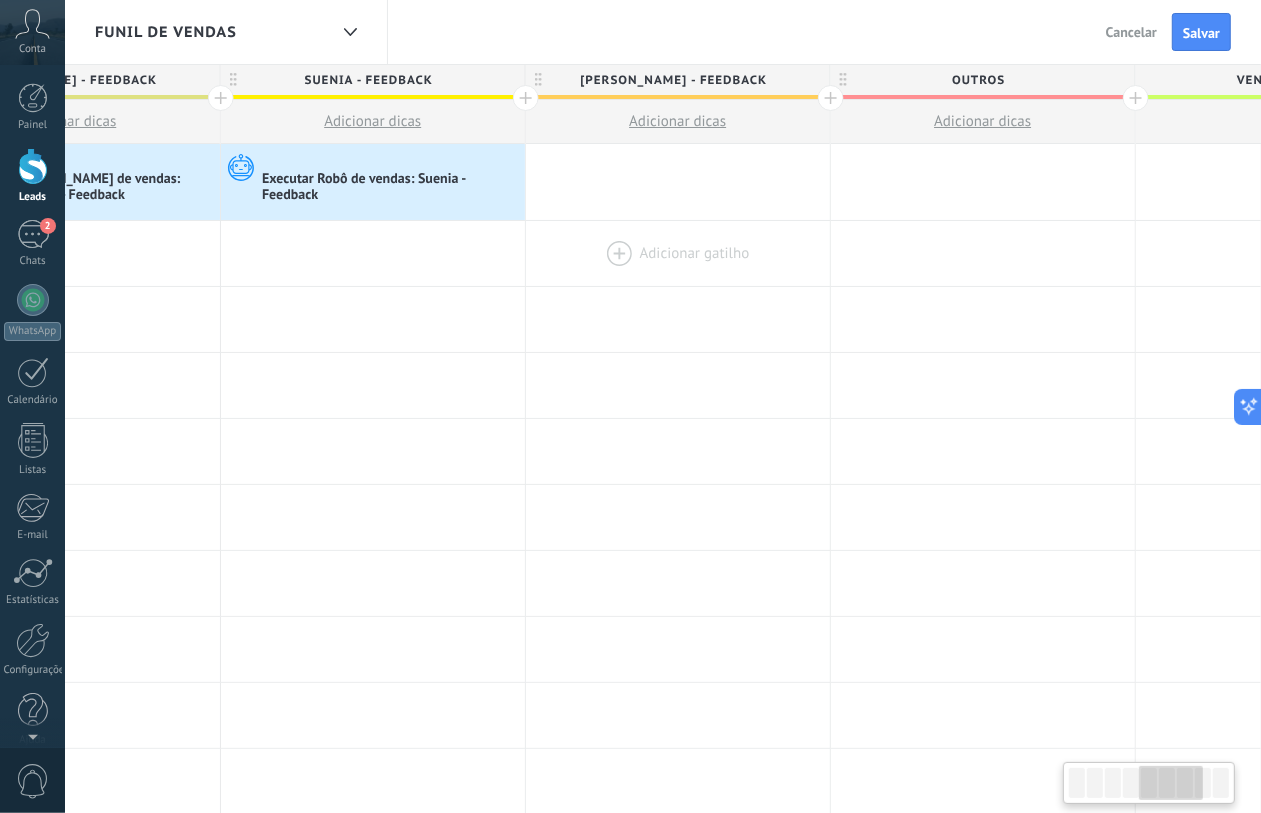 drag, startPoint x: 898, startPoint y: 372, endPoint x: 542, endPoint y: 272, distance: 369.77832 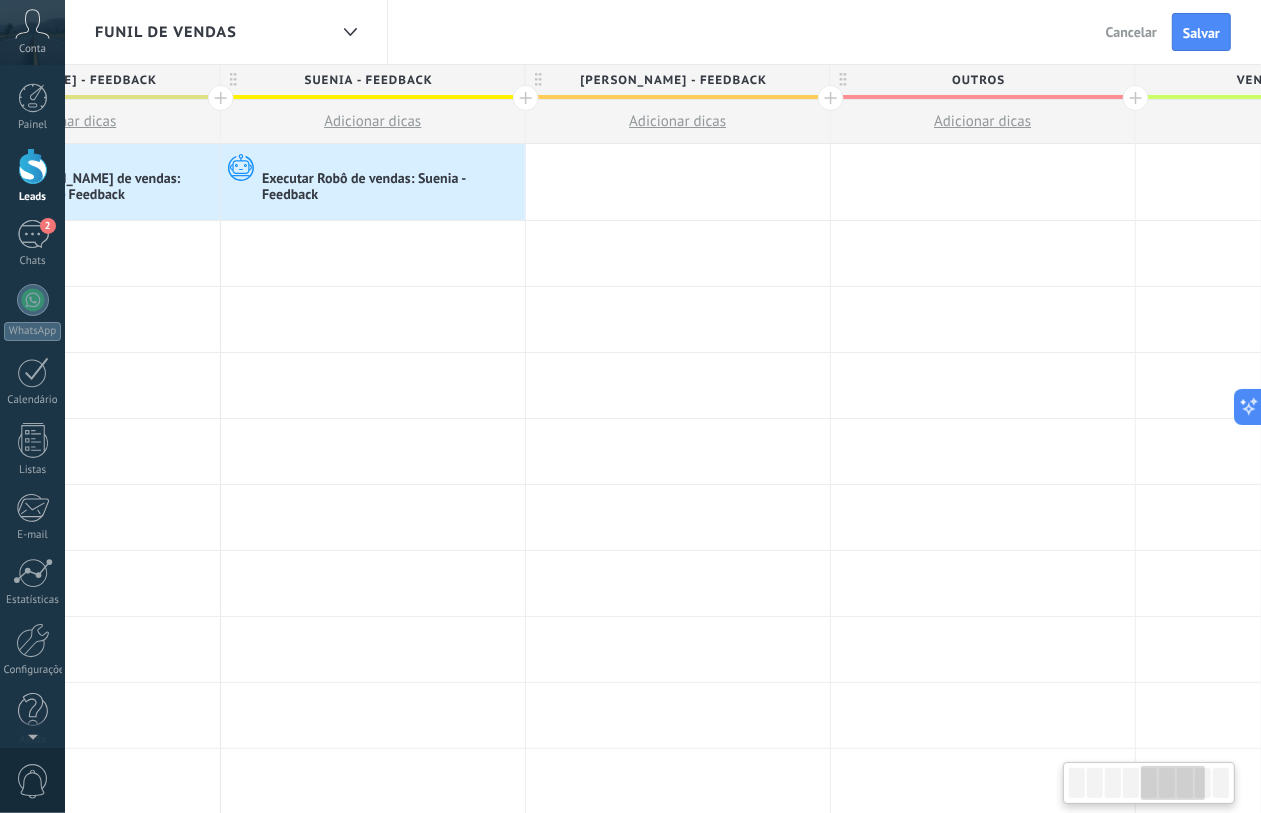 scroll, scrollTop: 0, scrollLeft: 1391, axis: horizontal 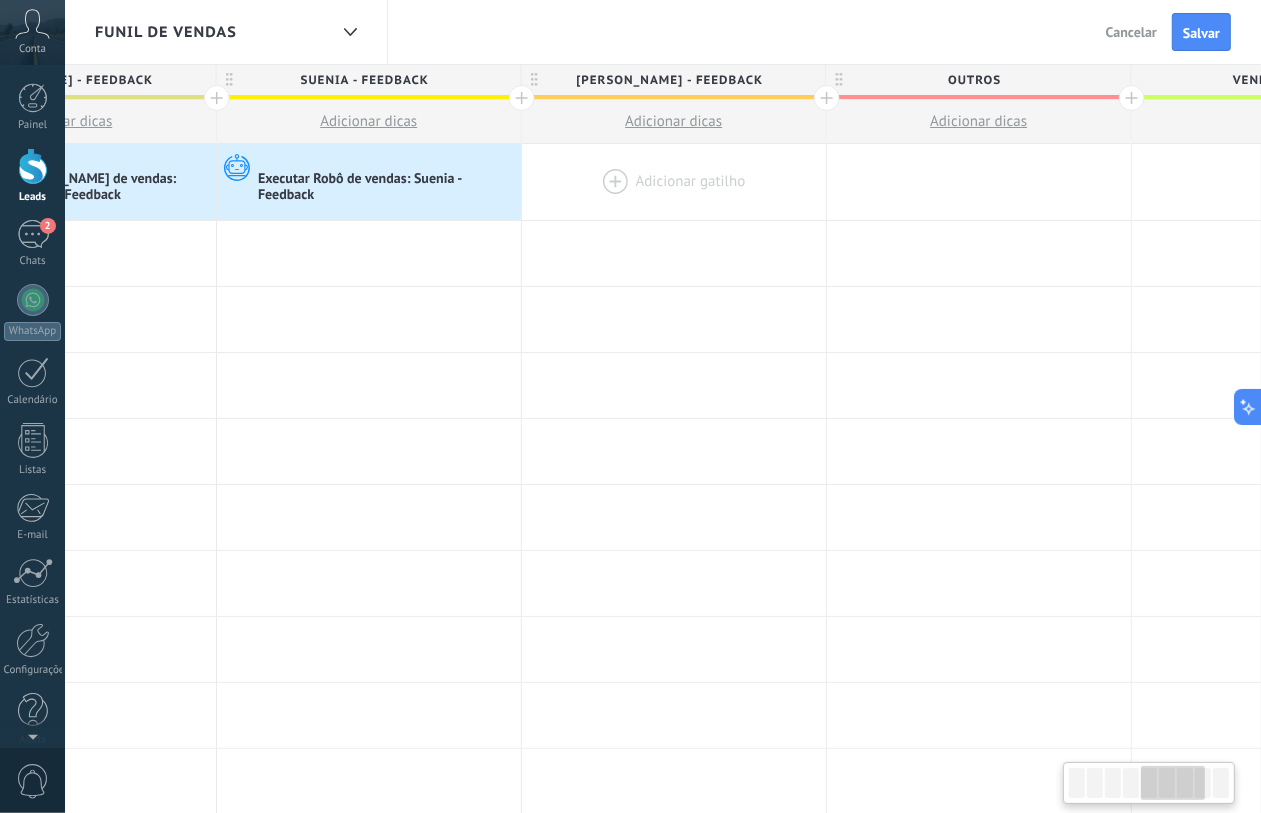 click at bounding box center (674, 182) 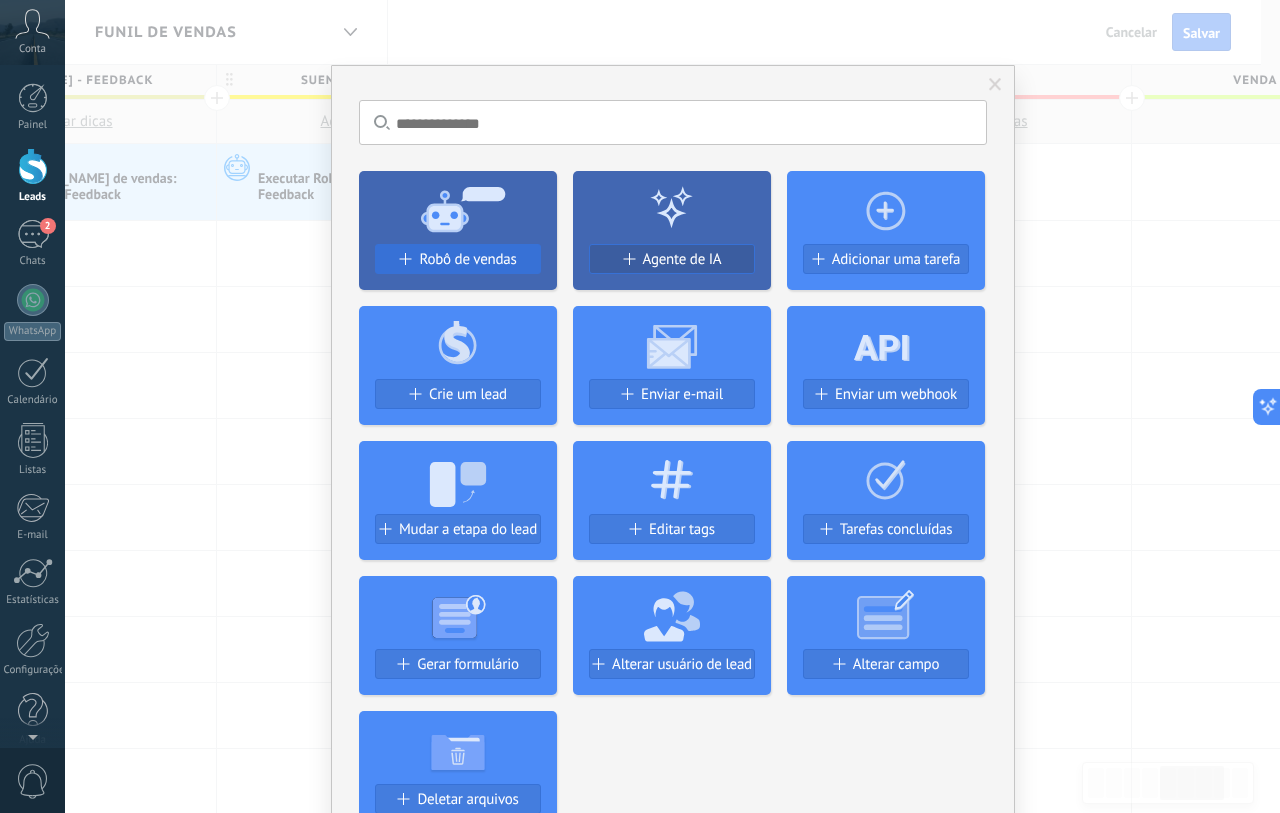 click on "Robô de vendas" at bounding box center [467, 259] 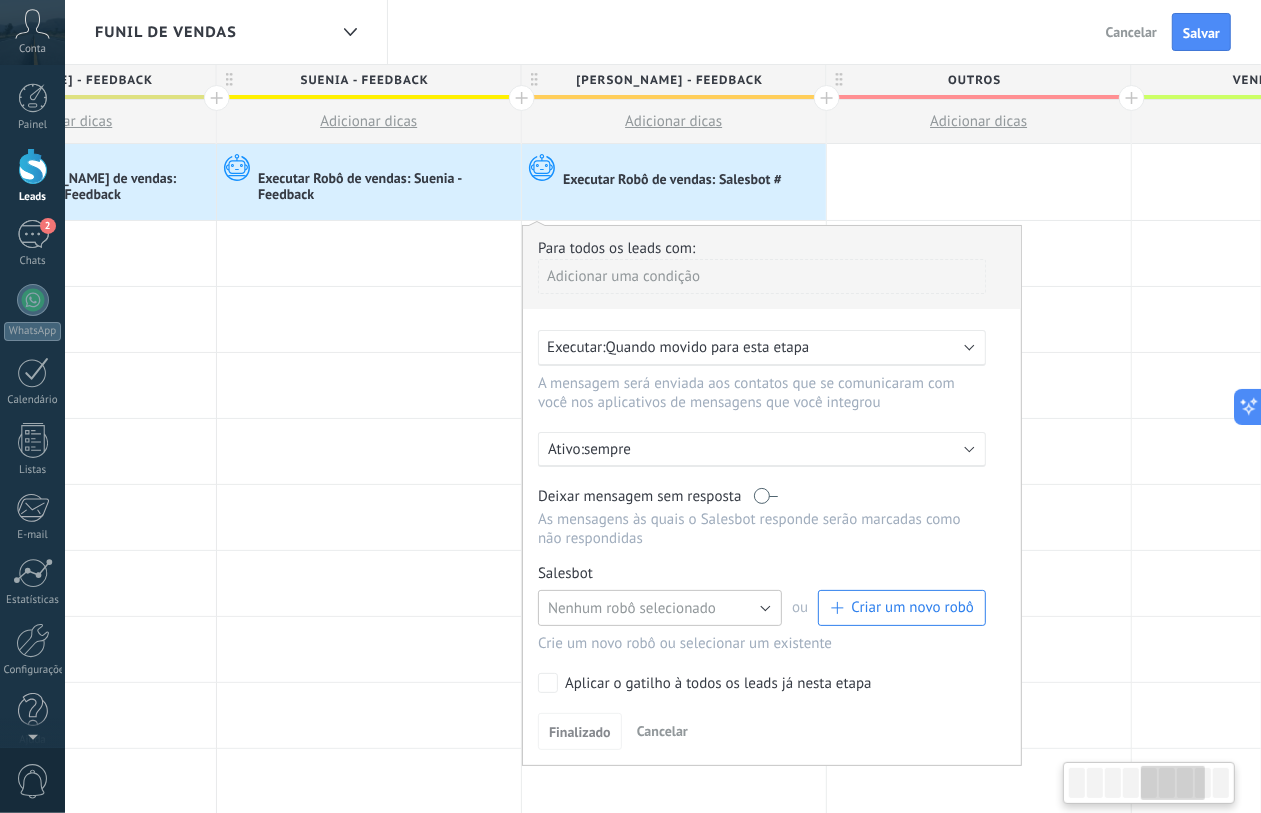 click on "Nenhum robô selecionado" at bounding box center (660, 608) 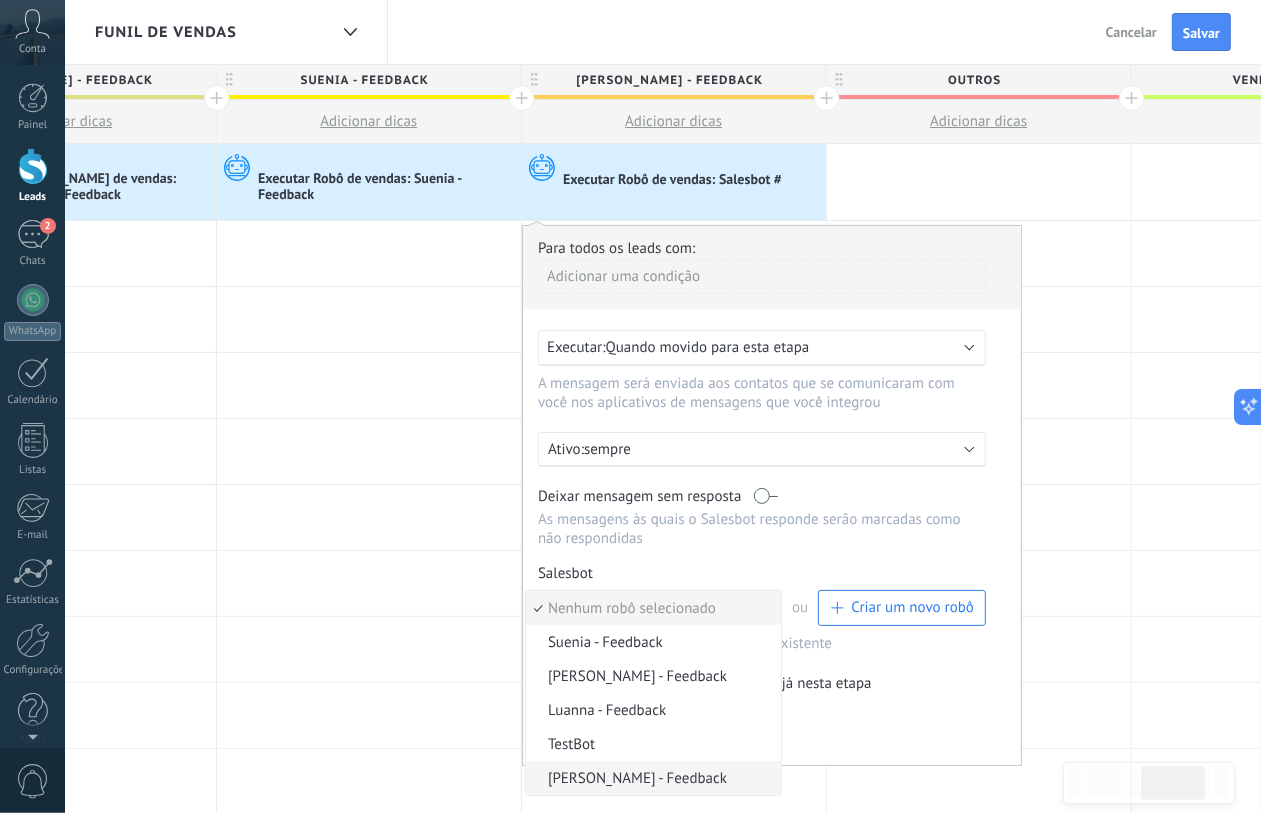 click on "Viviane -  Feedback" at bounding box center [653, 778] 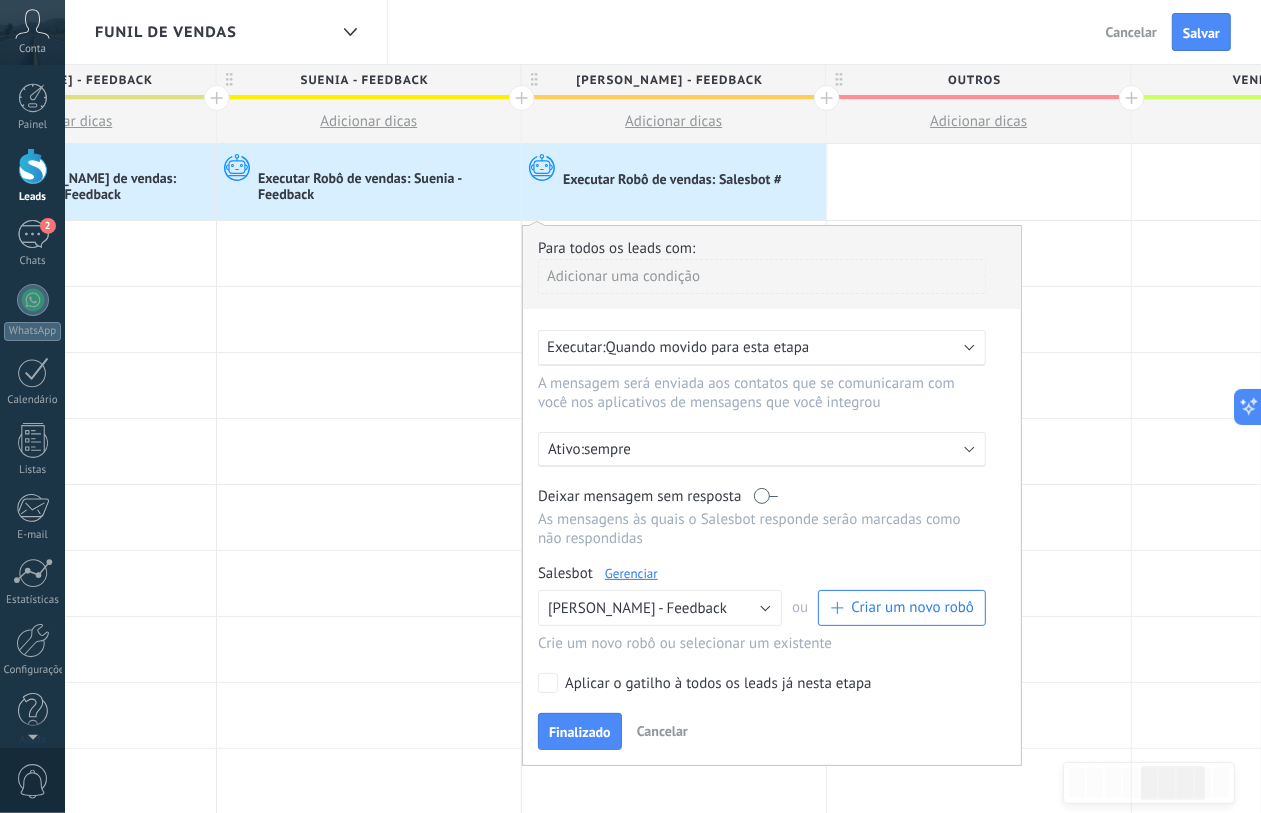 click on "Finalizado" at bounding box center (580, 732) 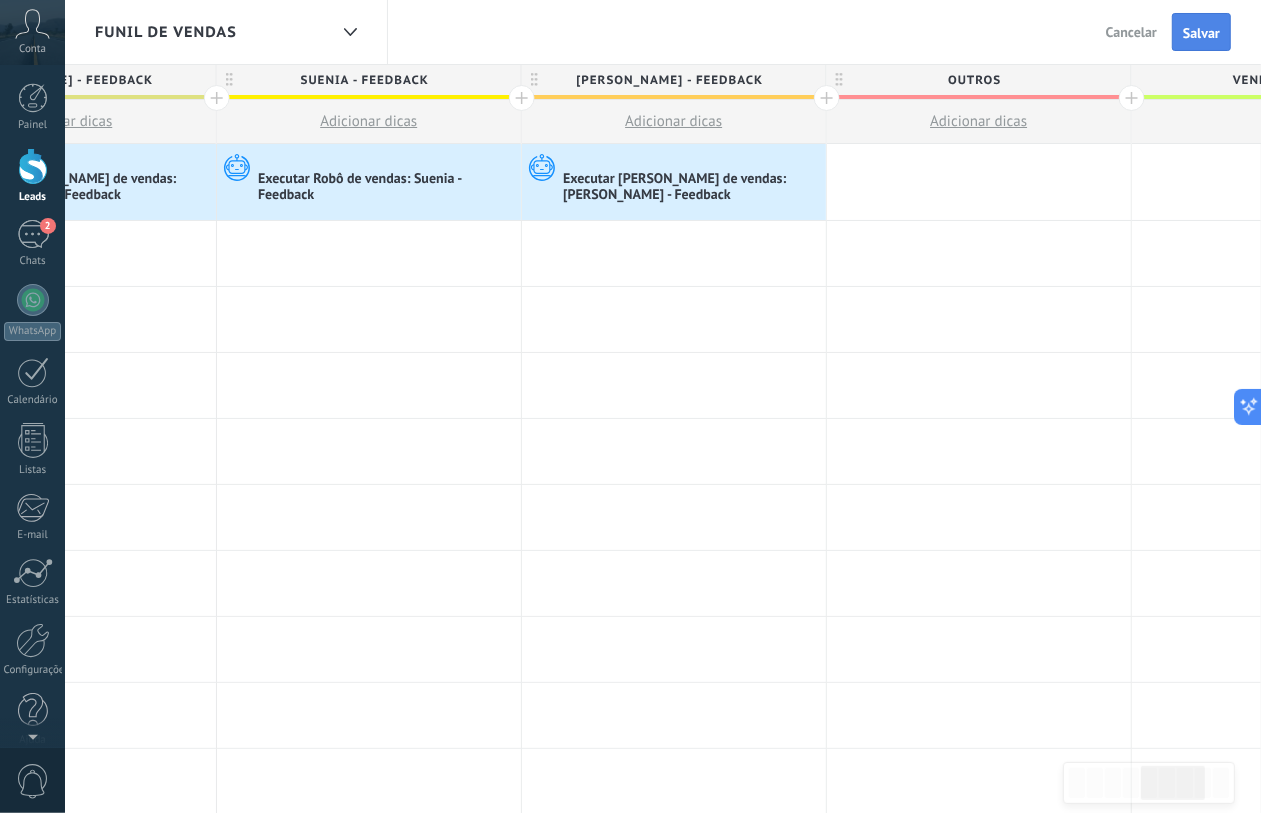 click on "Salvar" at bounding box center [1201, 32] 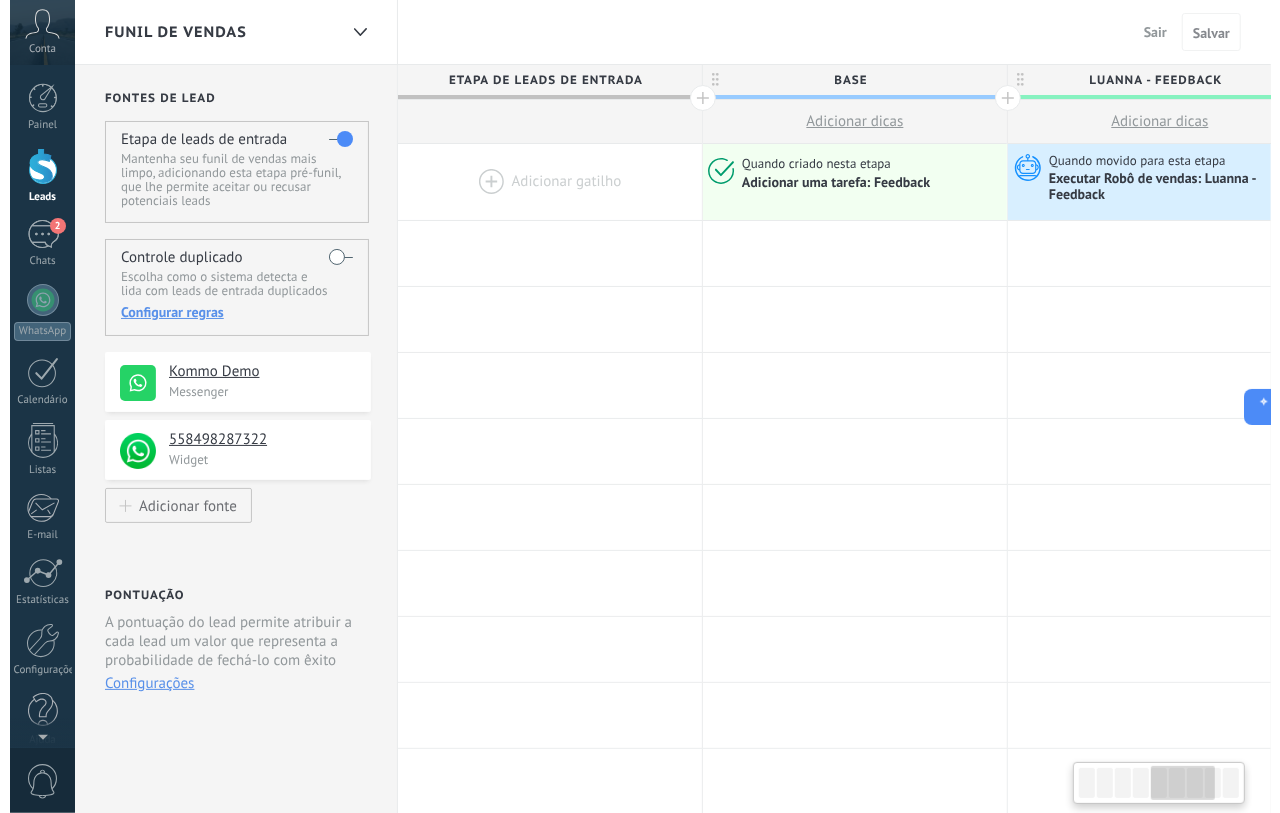 scroll, scrollTop: 0, scrollLeft: 1391, axis: horizontal 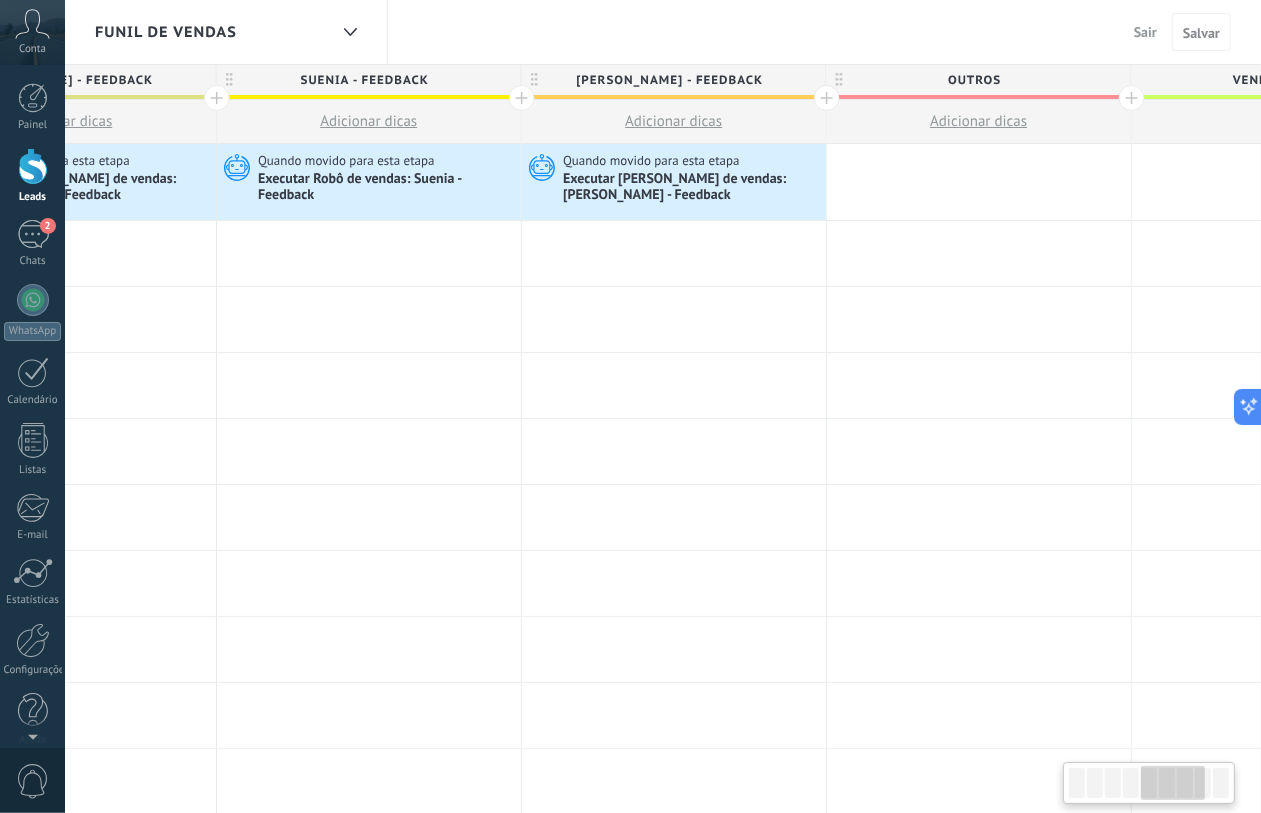 click on "Sair" at bounding box center [1145, 32] 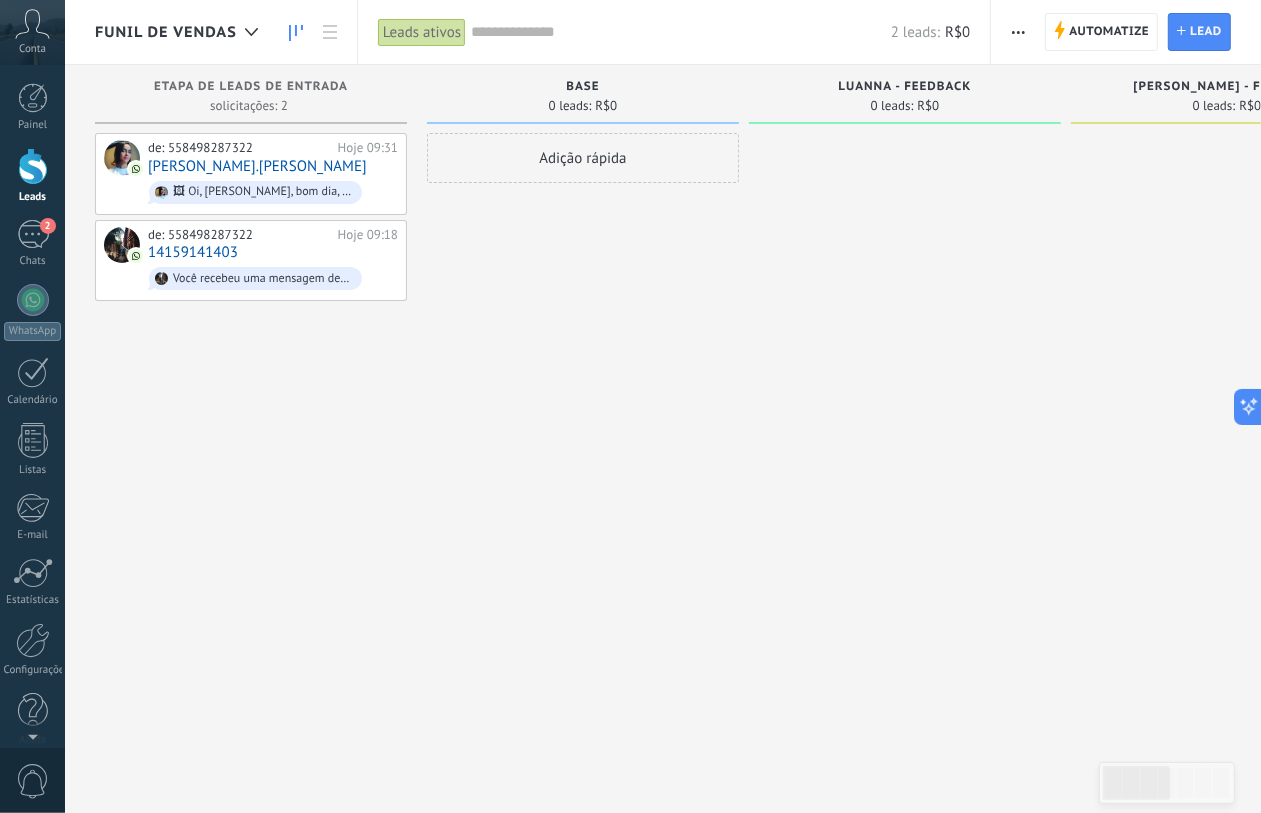 click on "Funil de vendas" at bounding box center (166, 32) 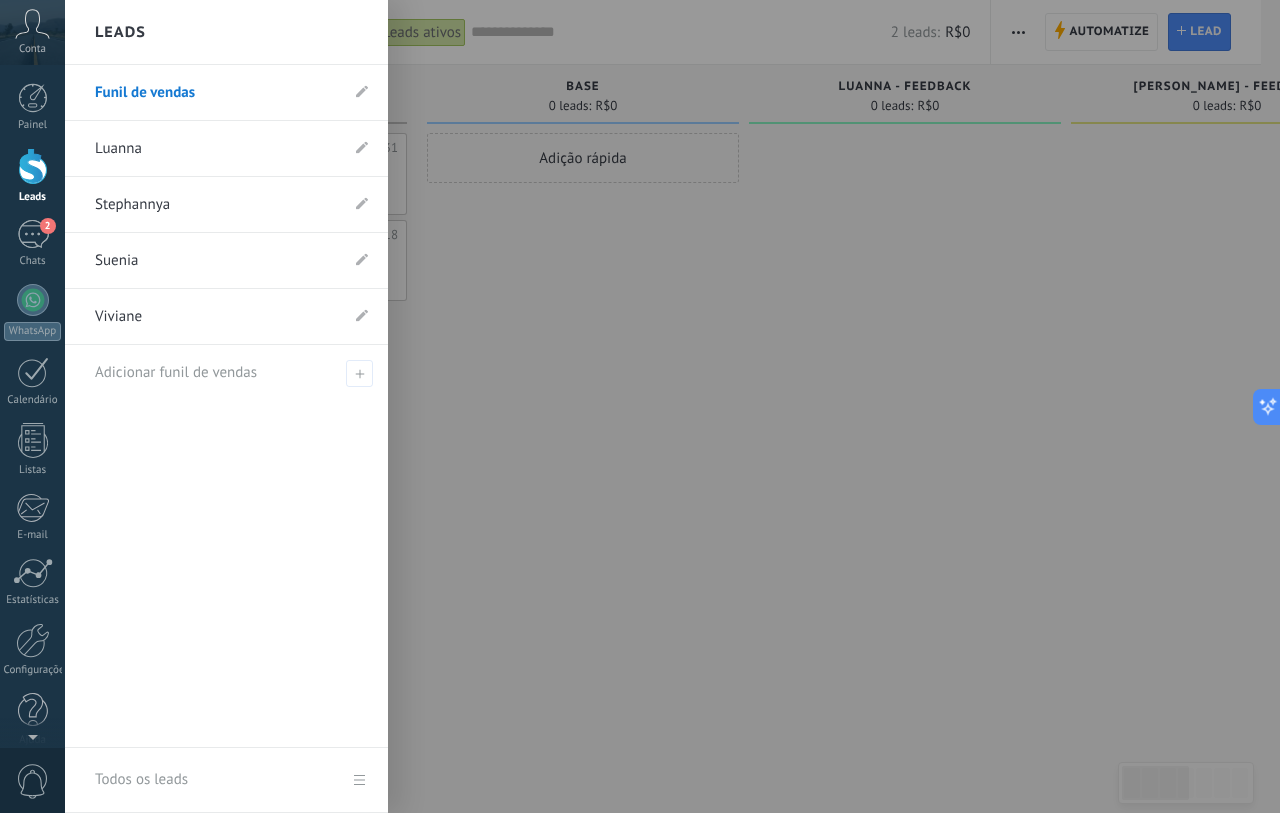 click on "Luanna" at bounding box center (216, 149) 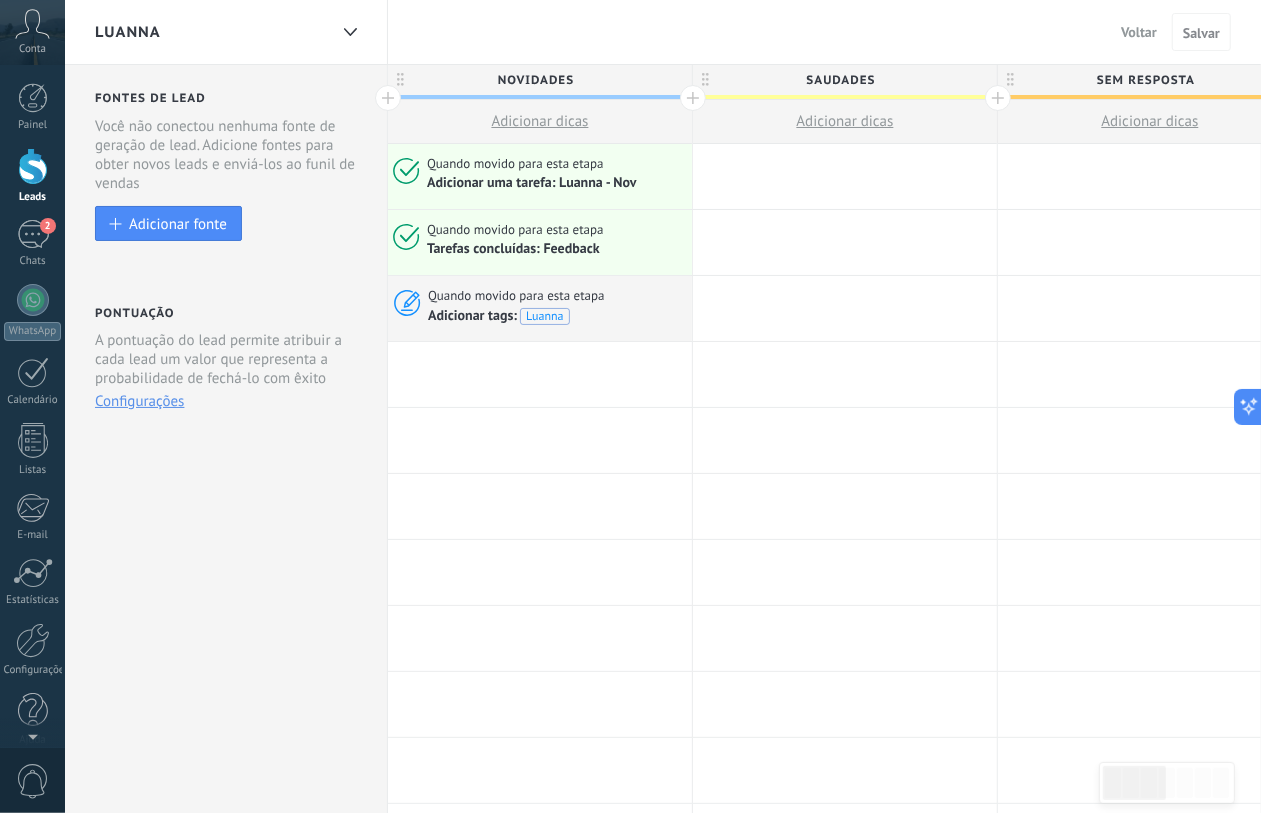 click on "Voltar Cancelar Salvar" at bounding box center (1172, 32) 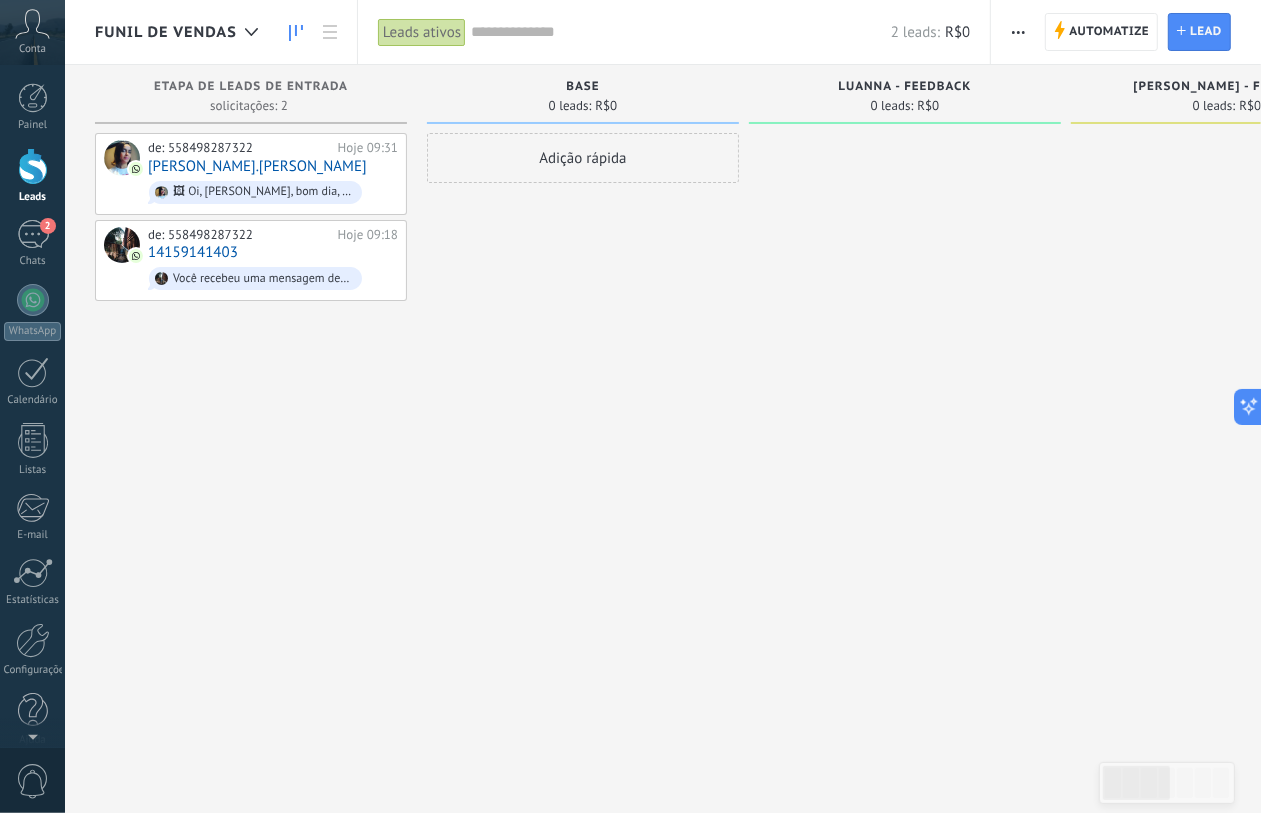click on "Funil de vendas" at bounding box center [181, 32] 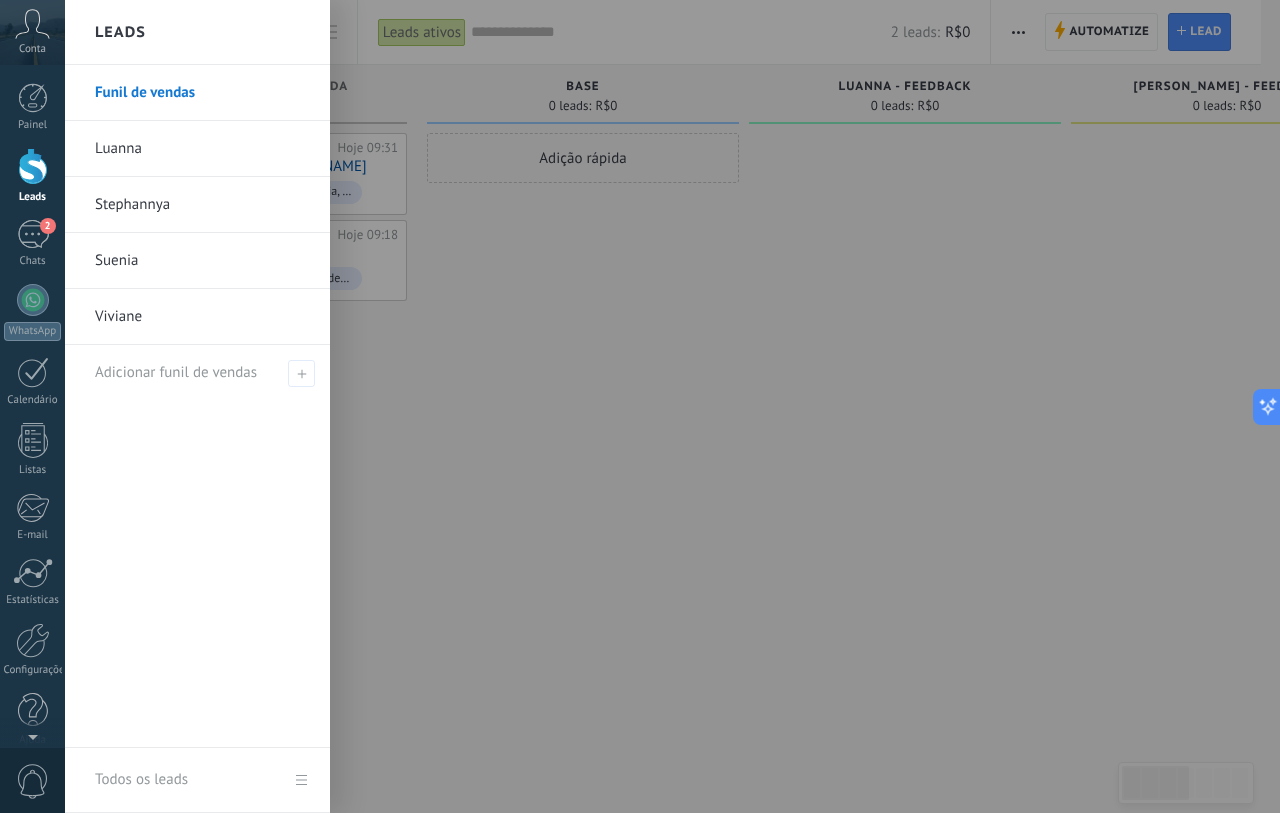 click on "Luanna" at bounding box center [202, 149] 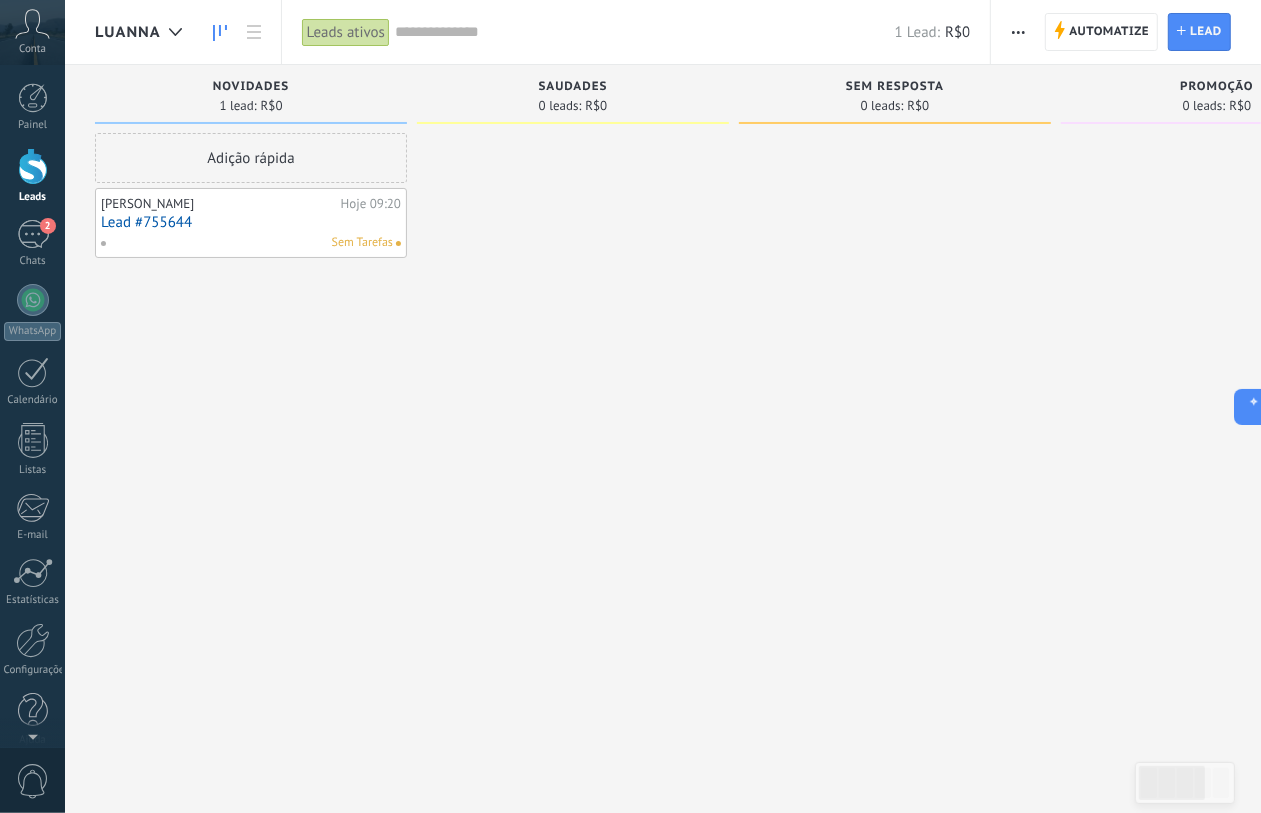click on "Luanna" at bounding box center (143, 32) 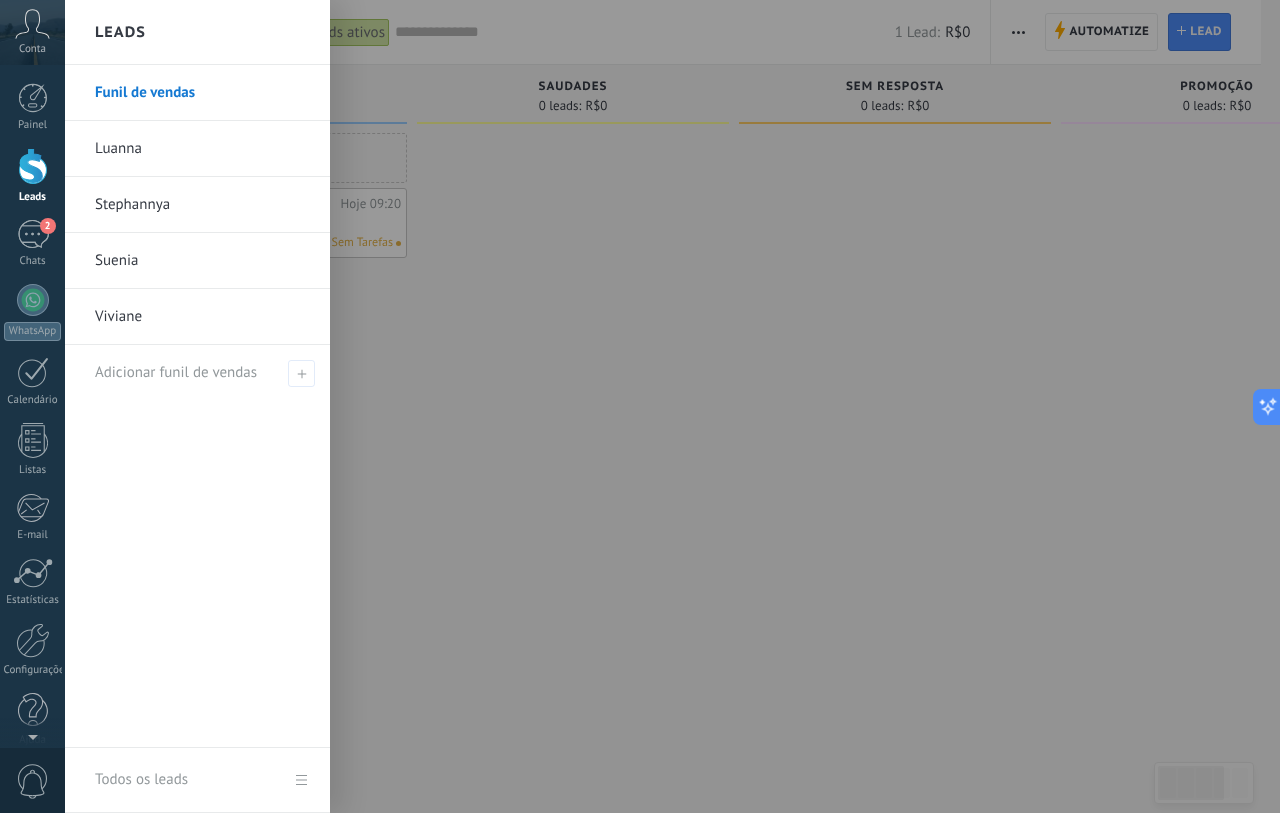 click on "Stephannya" at bounding box center (202, 205) 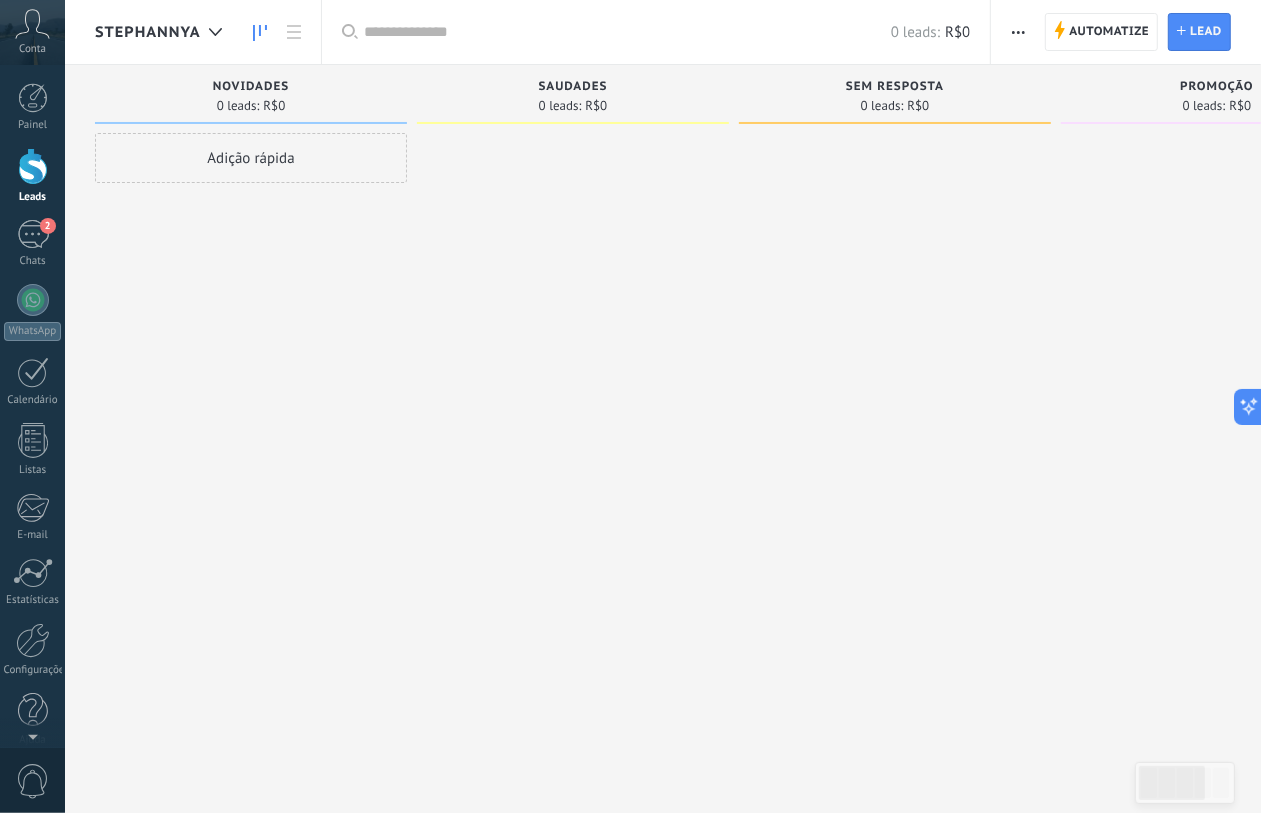 click on "Stephannya" at bounding box center (148, 32) 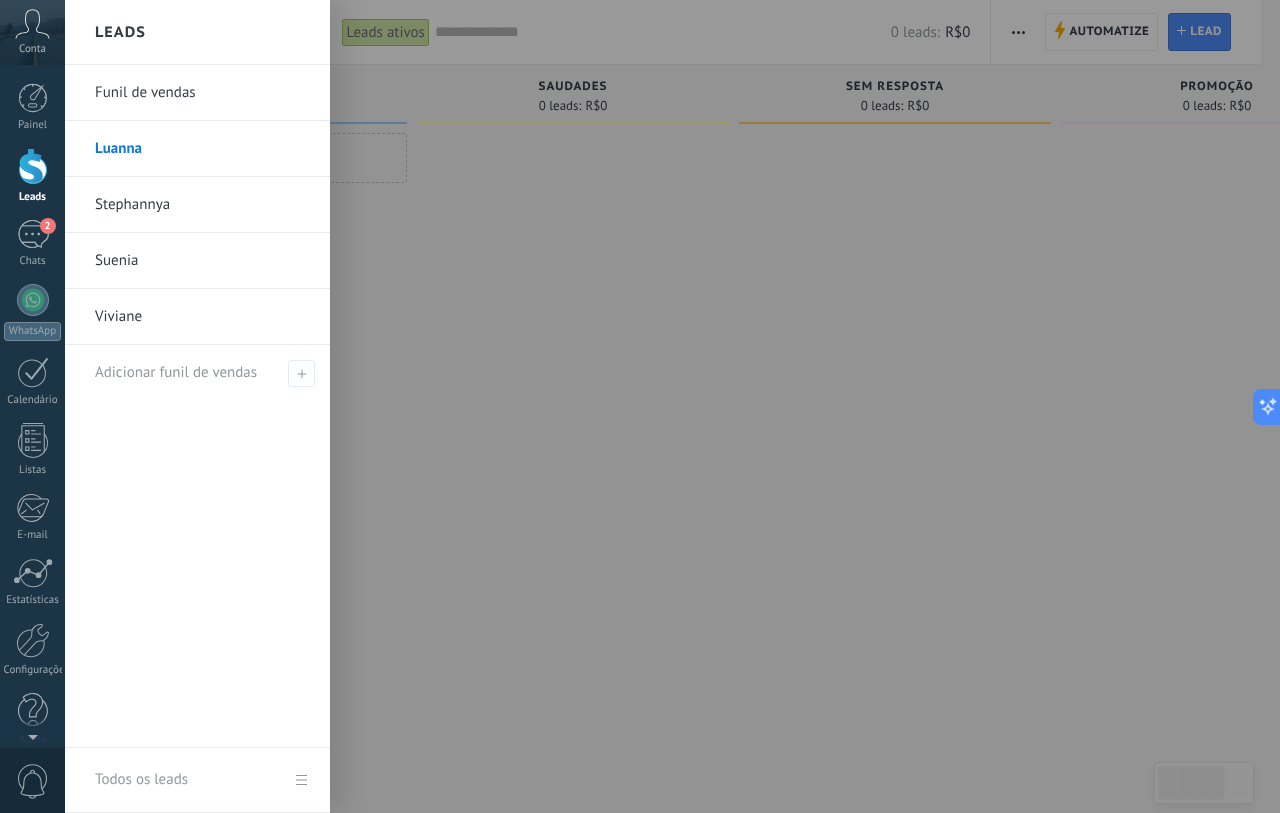 click on "Viviane" at bounding box center [202, 317] 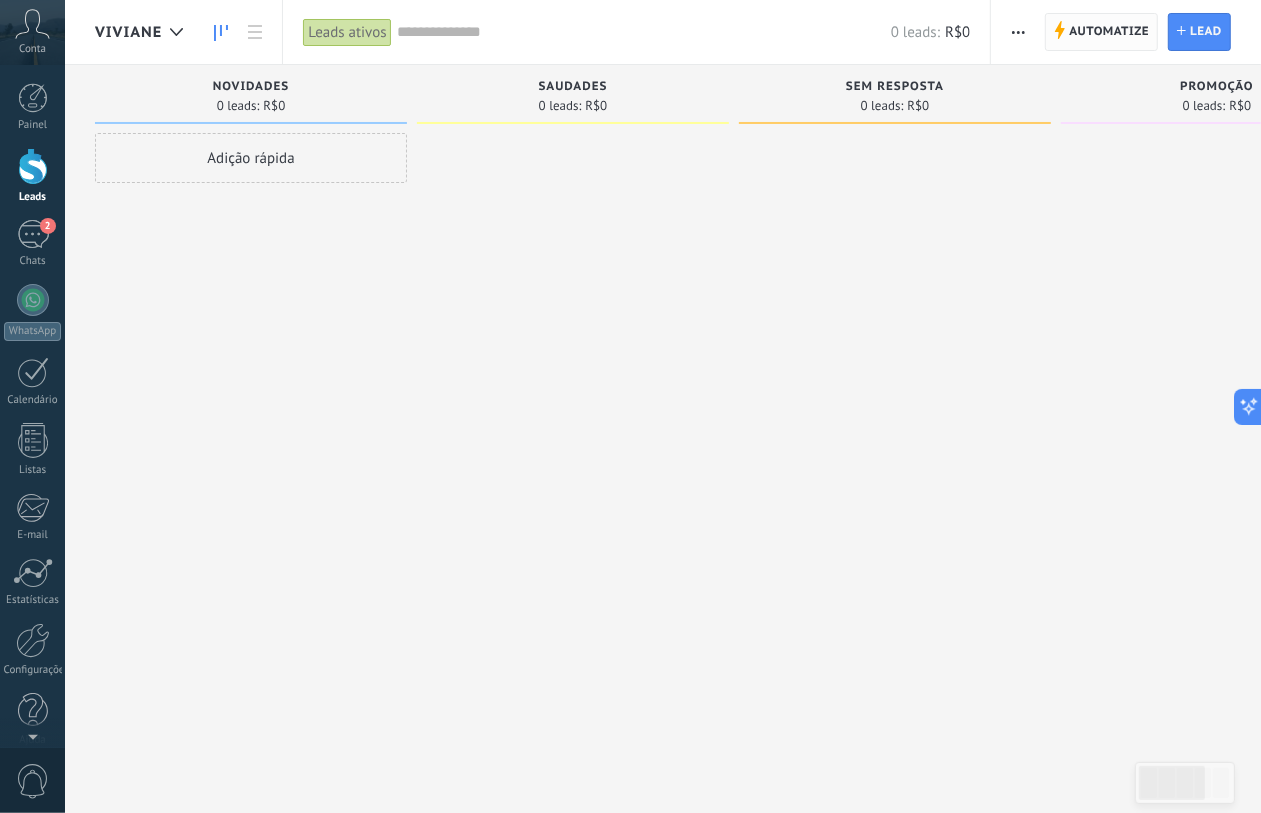 click on "Automatize" at bounding box center (1109, 32) 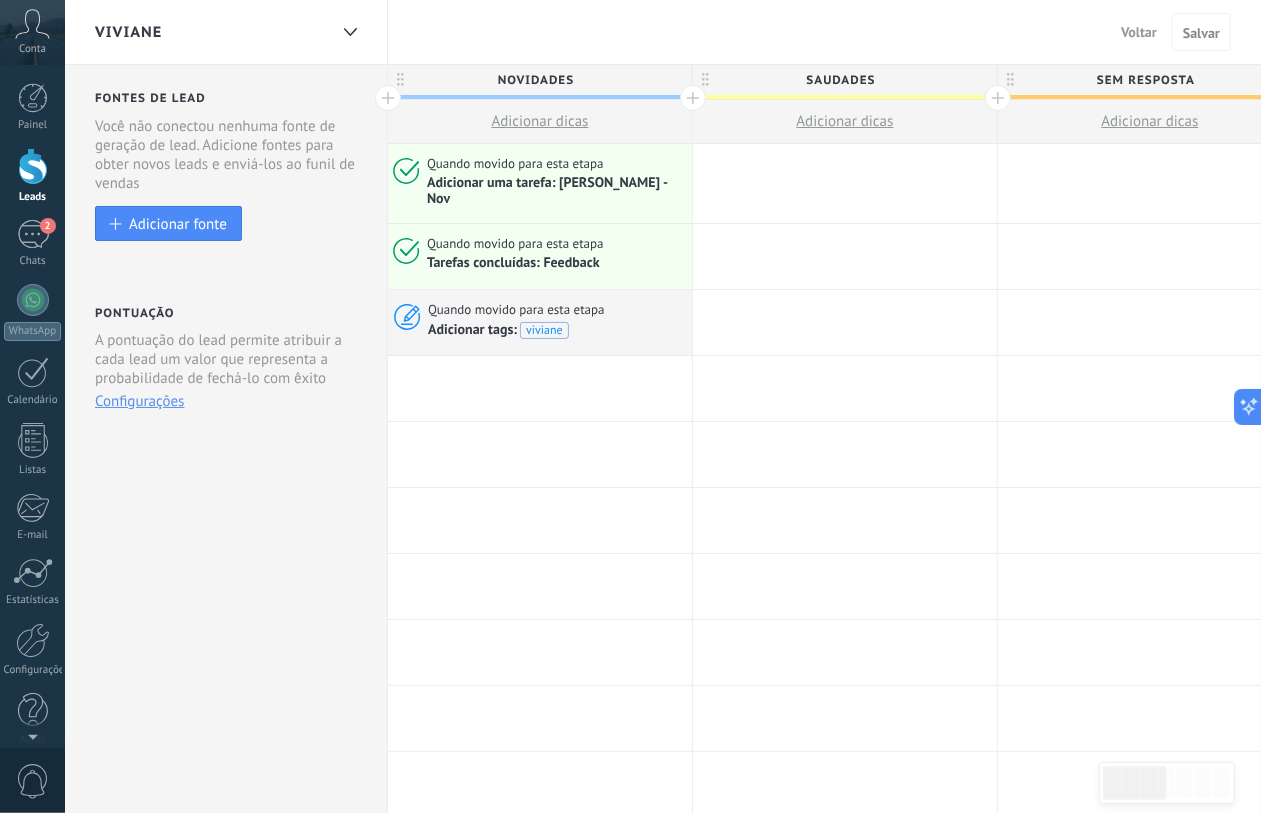 click on "Voltar" at bounding box center [1139, 32] 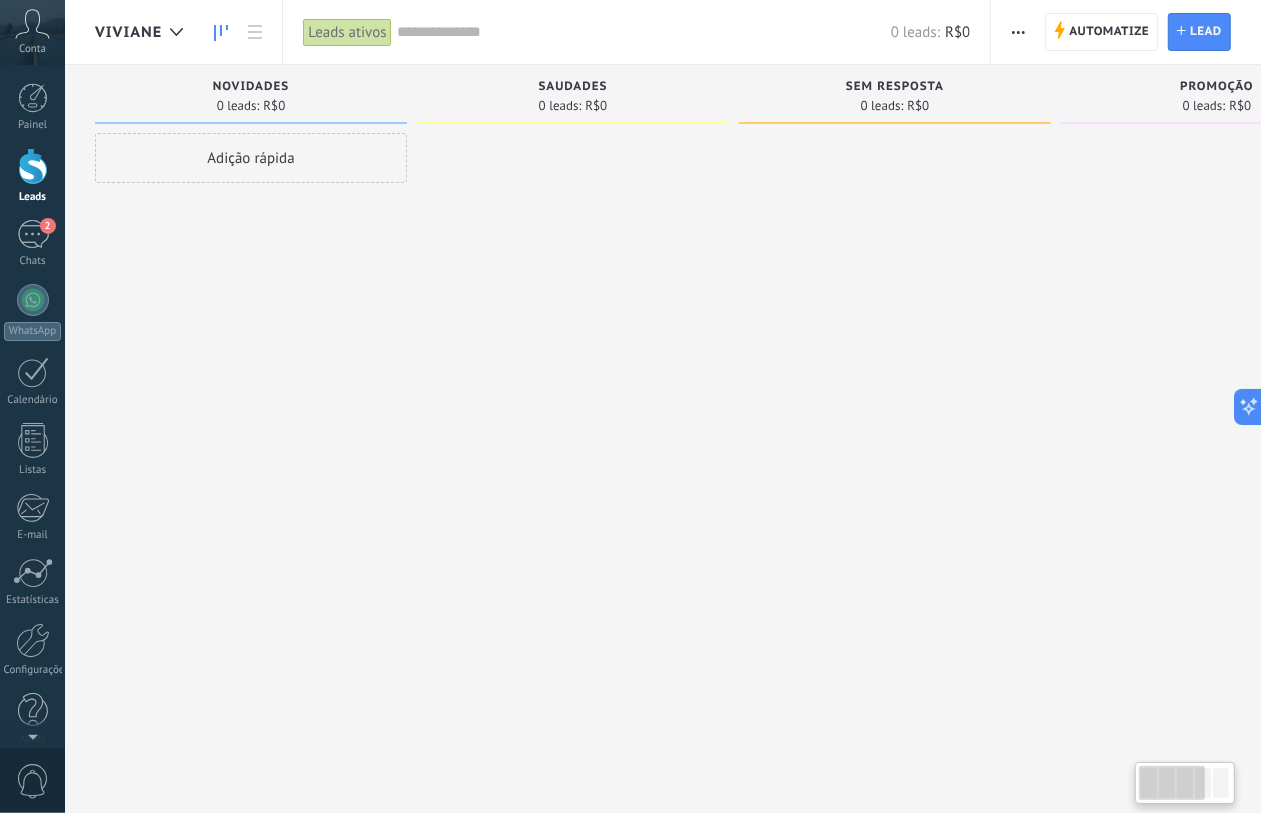 click on "Viviane" at bounding box center (144, 32) 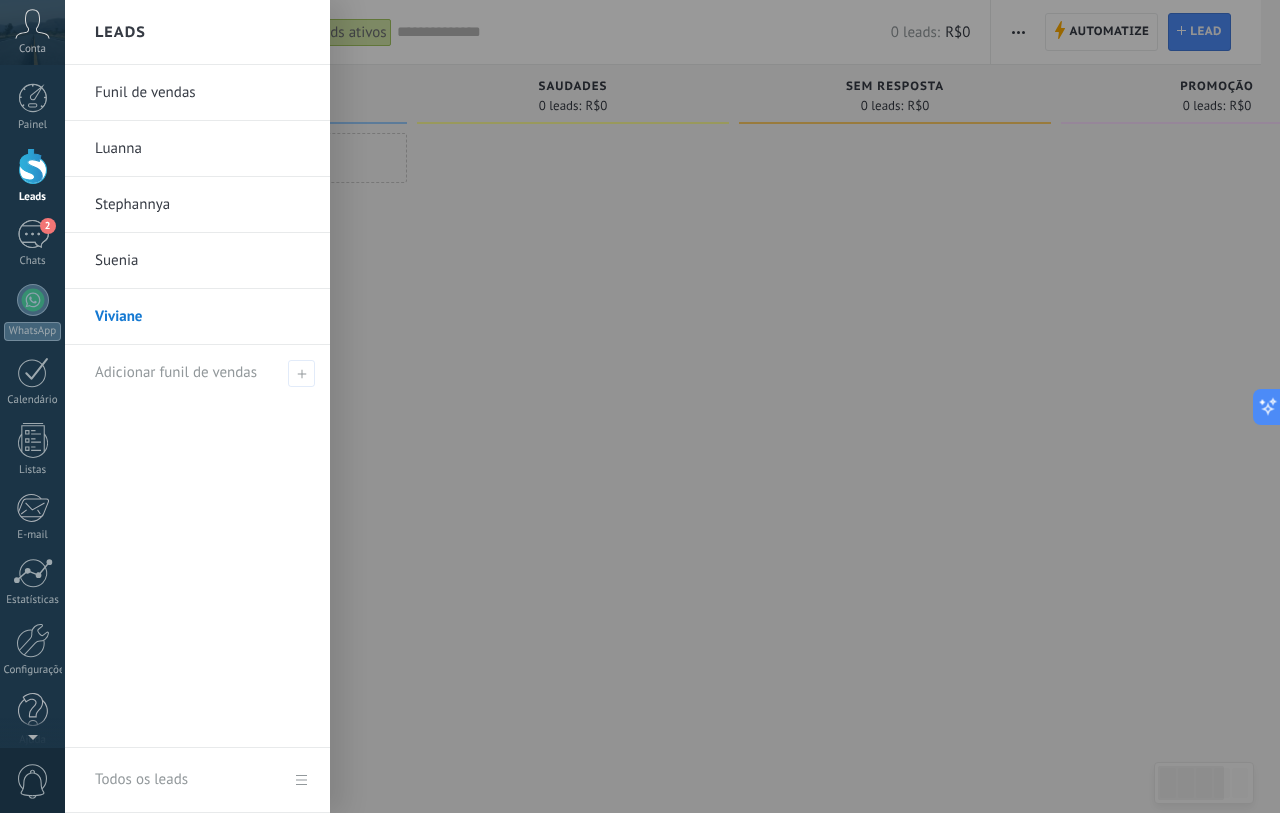 click on "Funil de vendas" at bounding box center [202, 93] 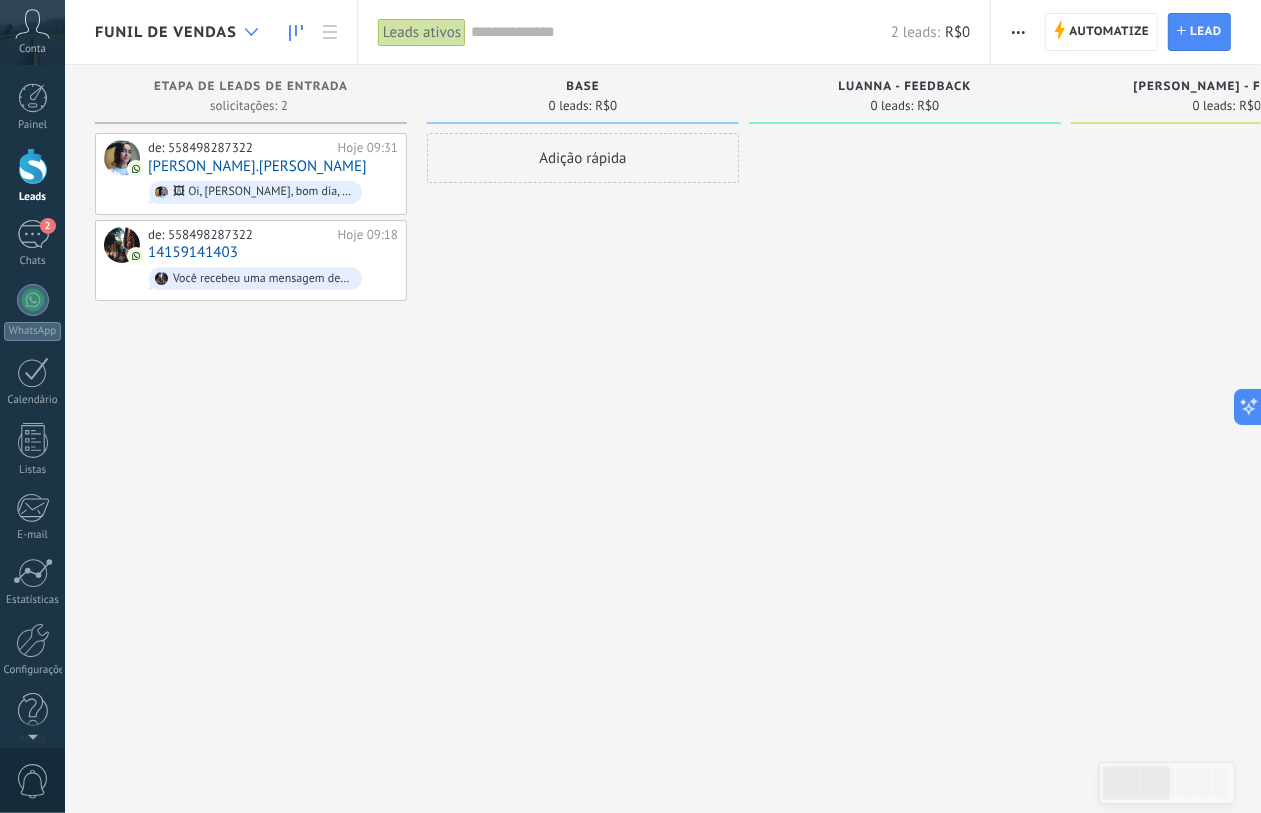 click at bounding box center (251, 32) 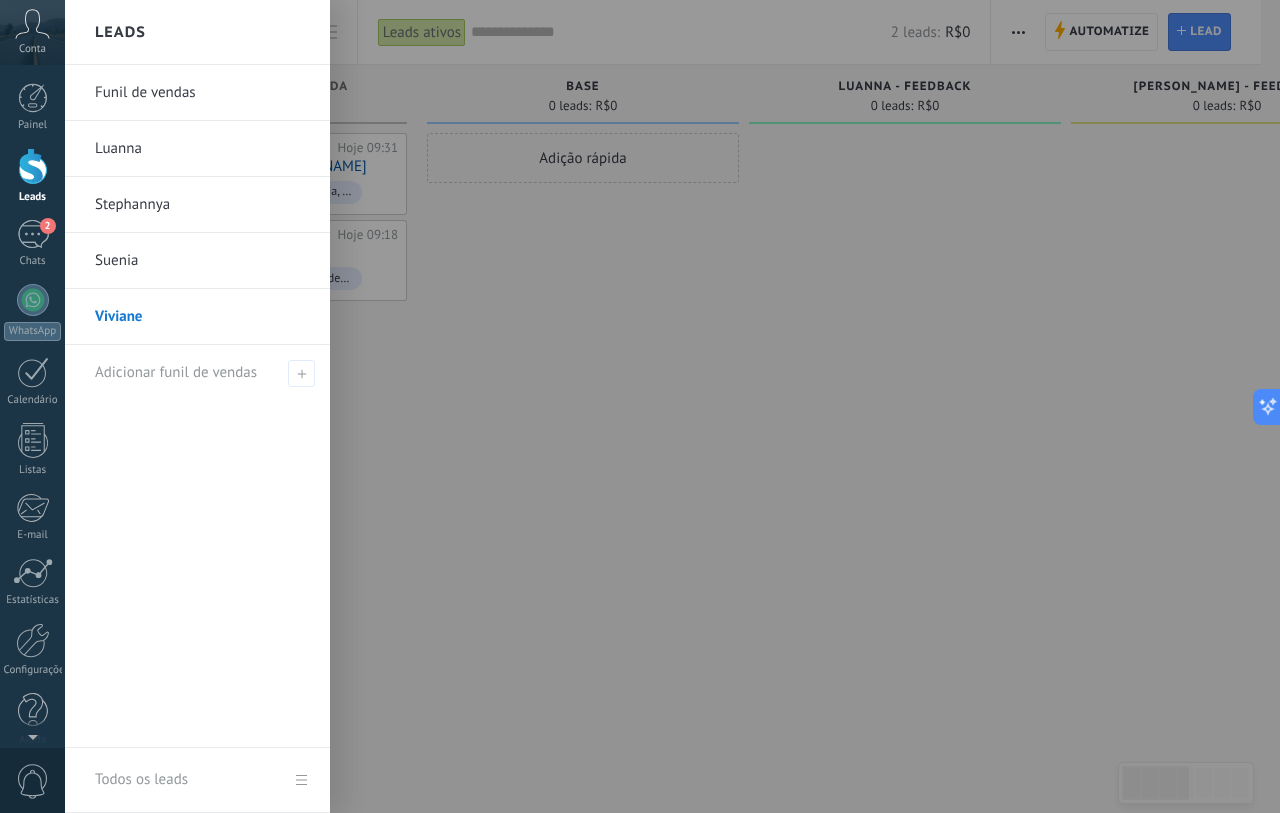 click on "Luanna" at bounding box center (202, 149) 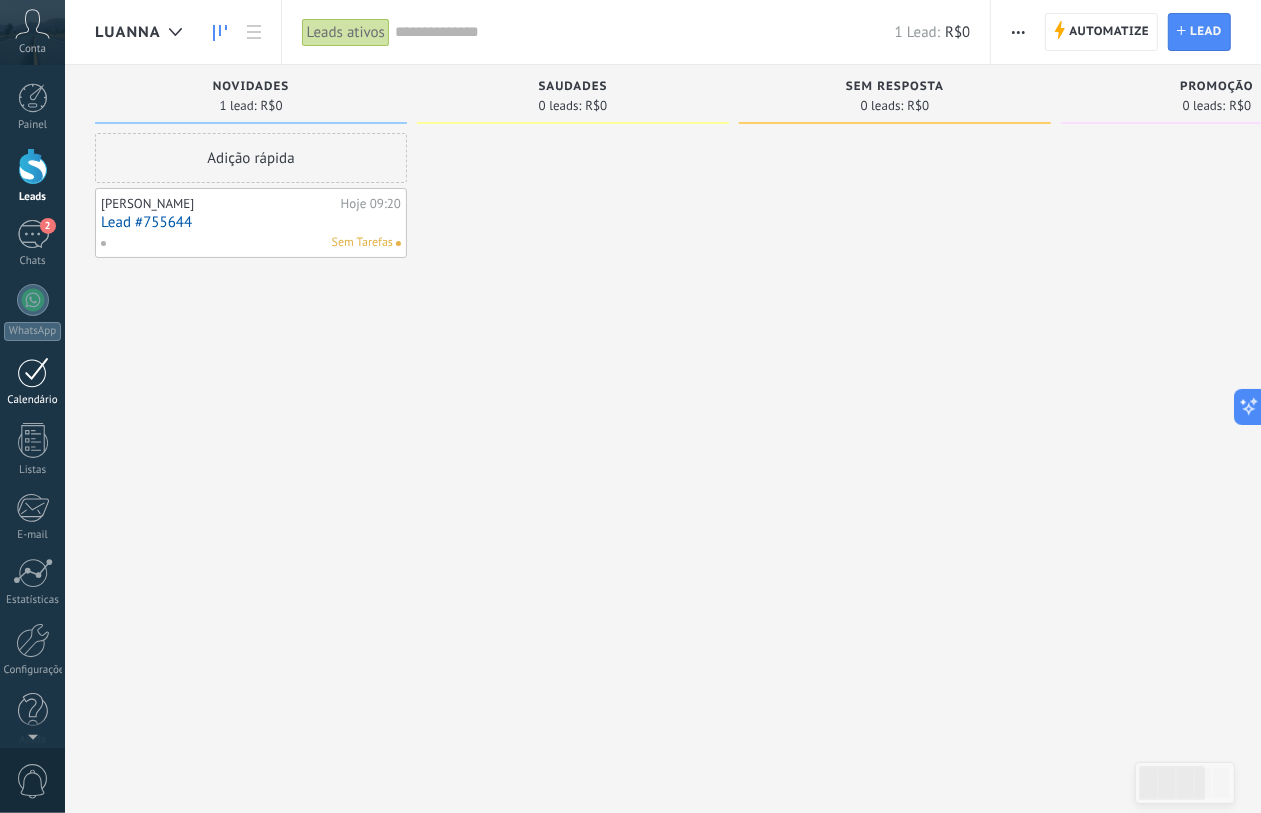 click at bounding box center [33, 372] 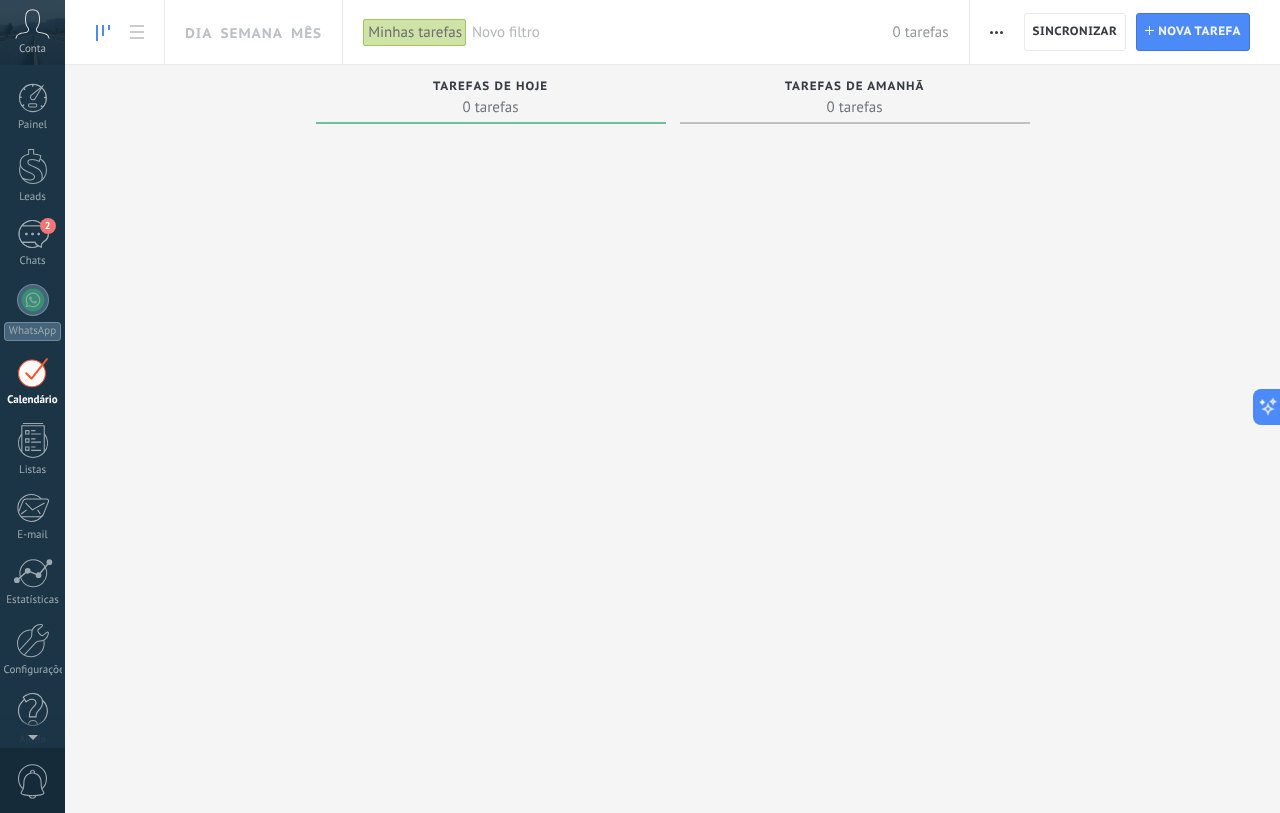 click on "Painel
Leads
2
Chats
WhatsApp
Clientes" at bounding box center (32, 425) 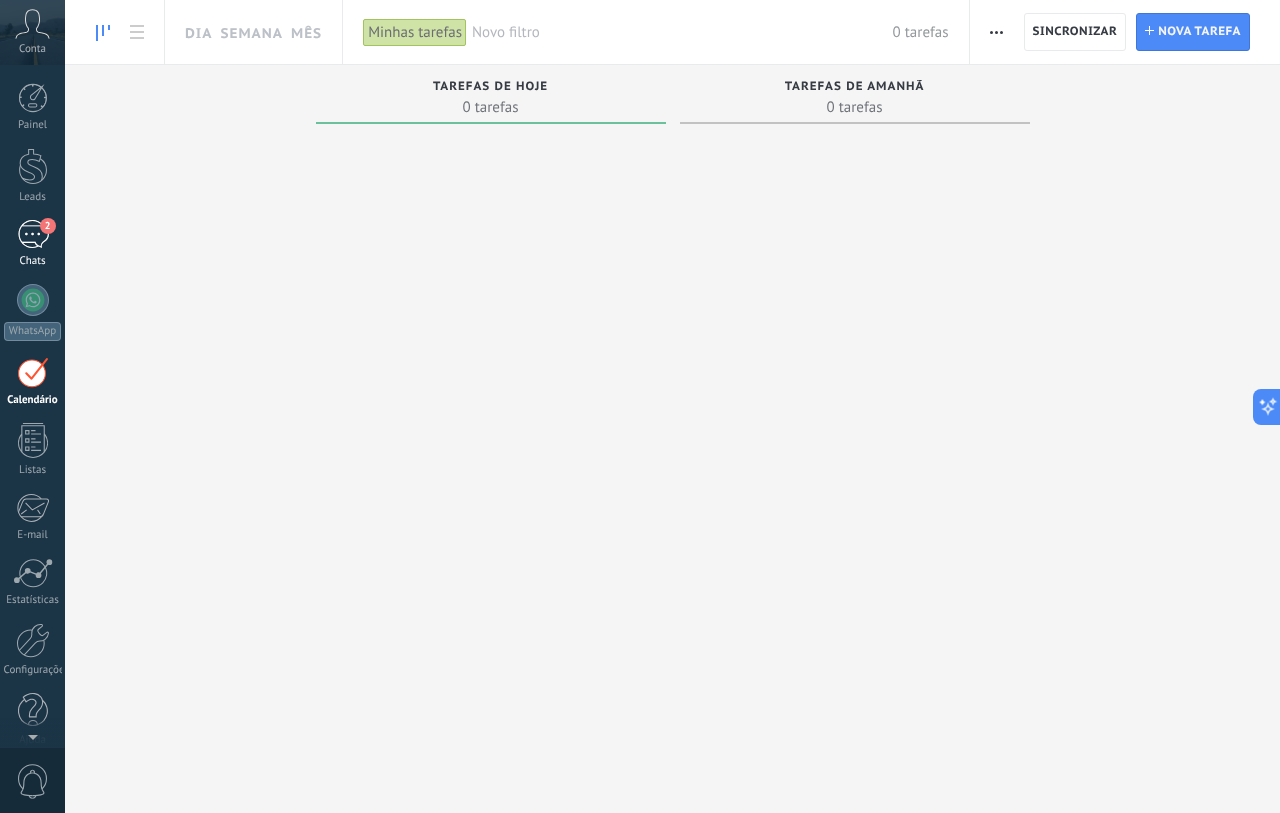click on "2" at bounding box center [33, 234] 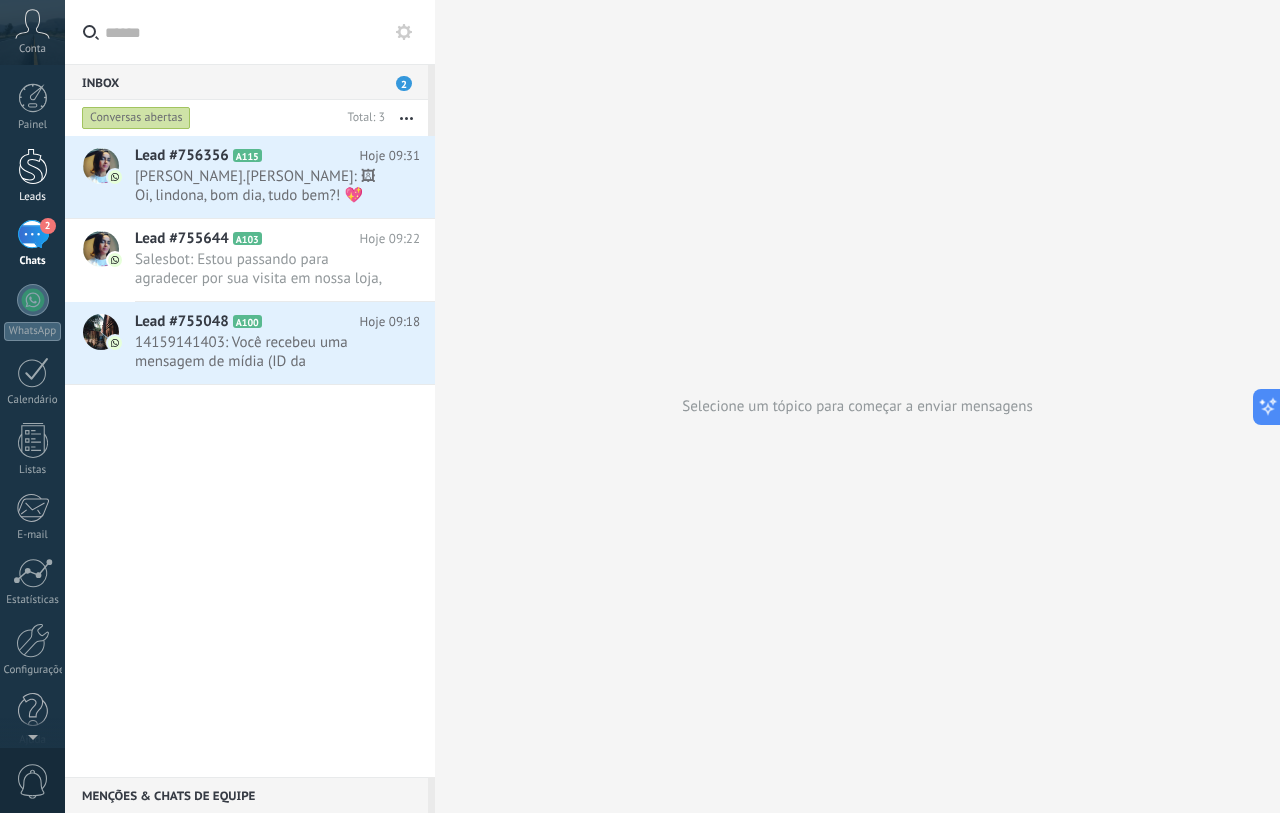 click on "Leads" at bounding box center [32, 176] 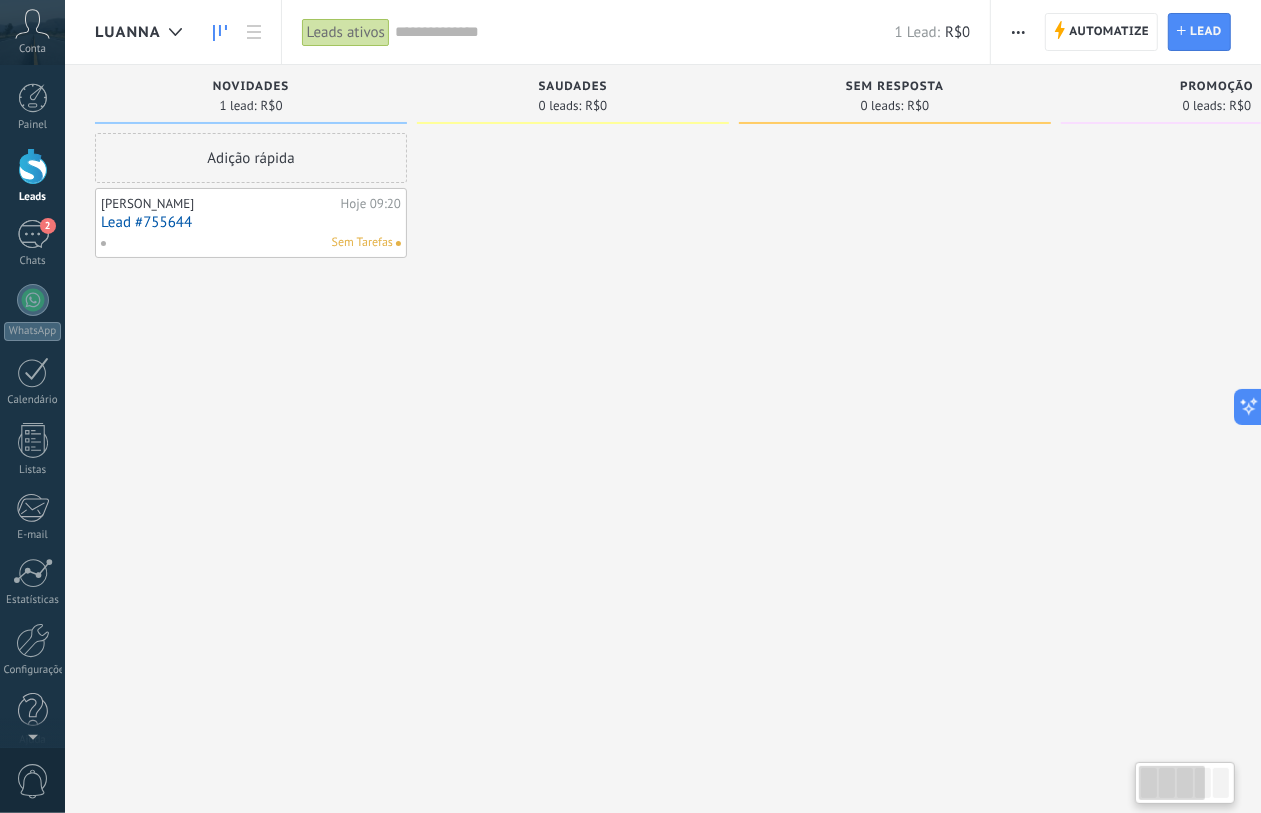 click on "Lead #755644" at bounding box center [251, 222] 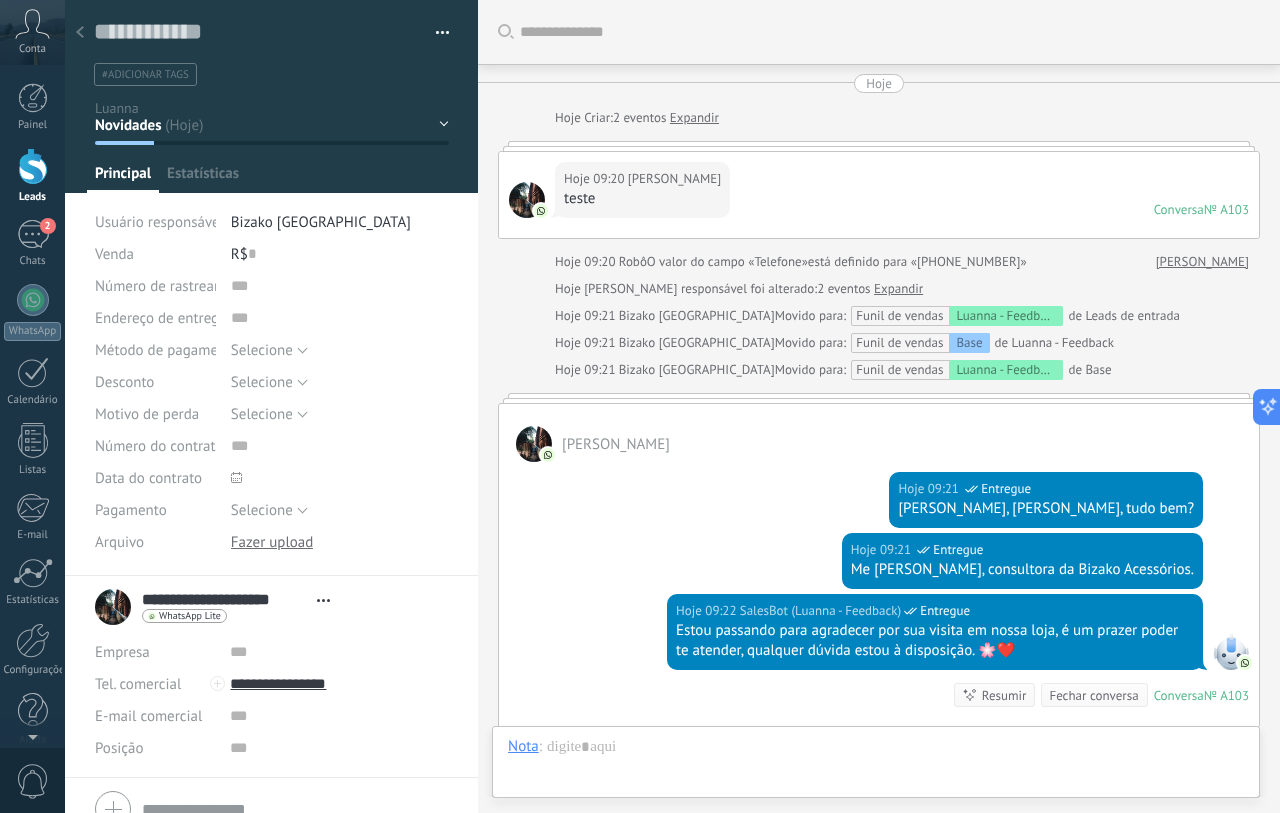 scroll, scrollTop: 30, scrollLeft: 0, axis: vertical 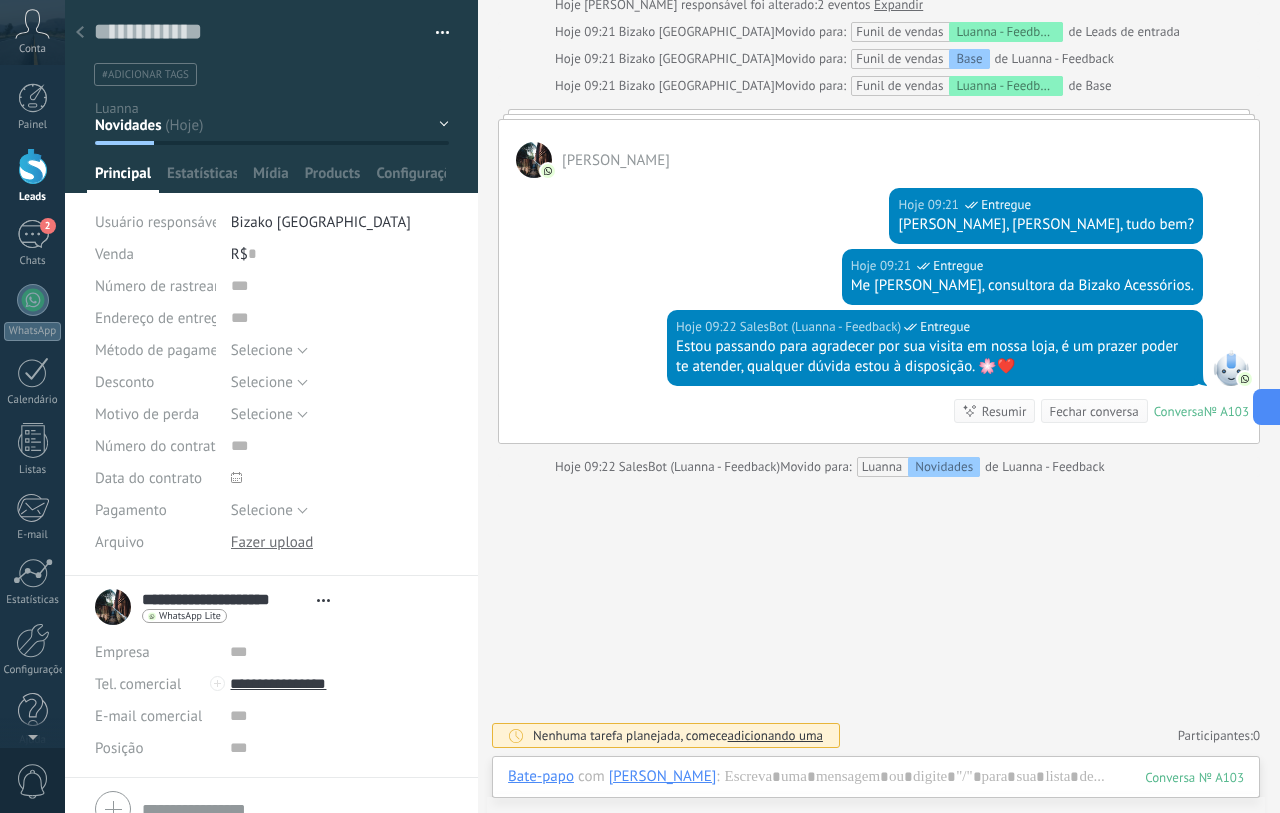 click on "Novidades
Saudades
Sem resposta
Promoção
Outros
Venda ganha
Venda perdida" at bounding box center (0, 0) 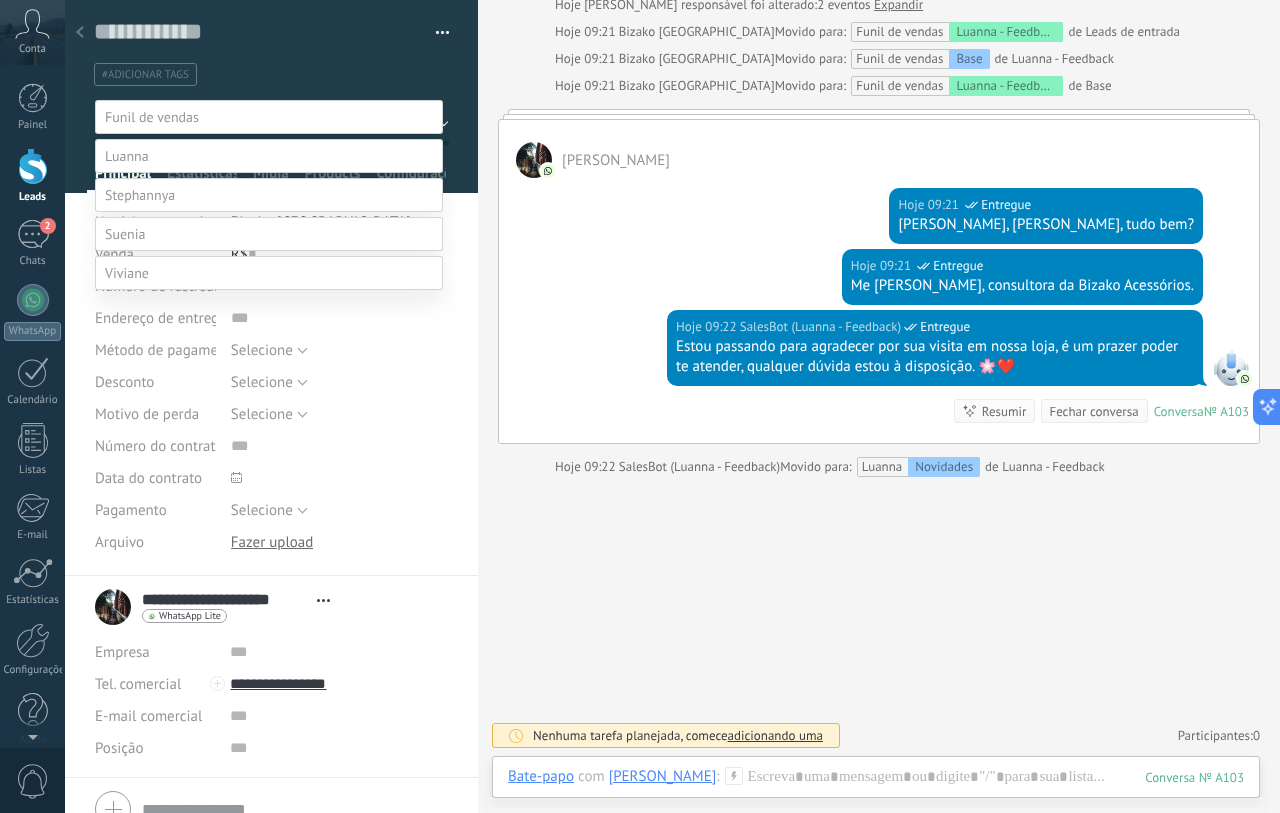 scroll, scrollTop: 38, scrollLeft: 0, axis: vertical 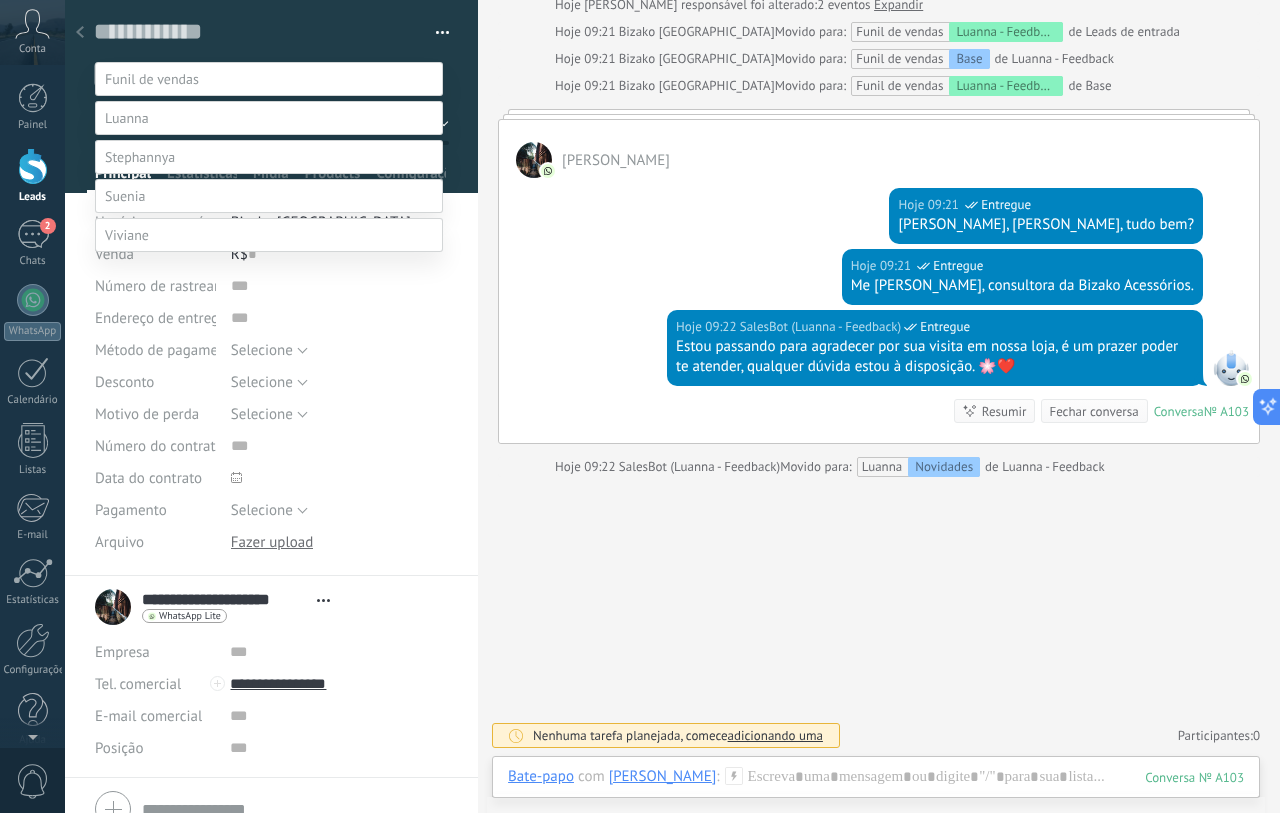 click at bounding box center (269, 79) 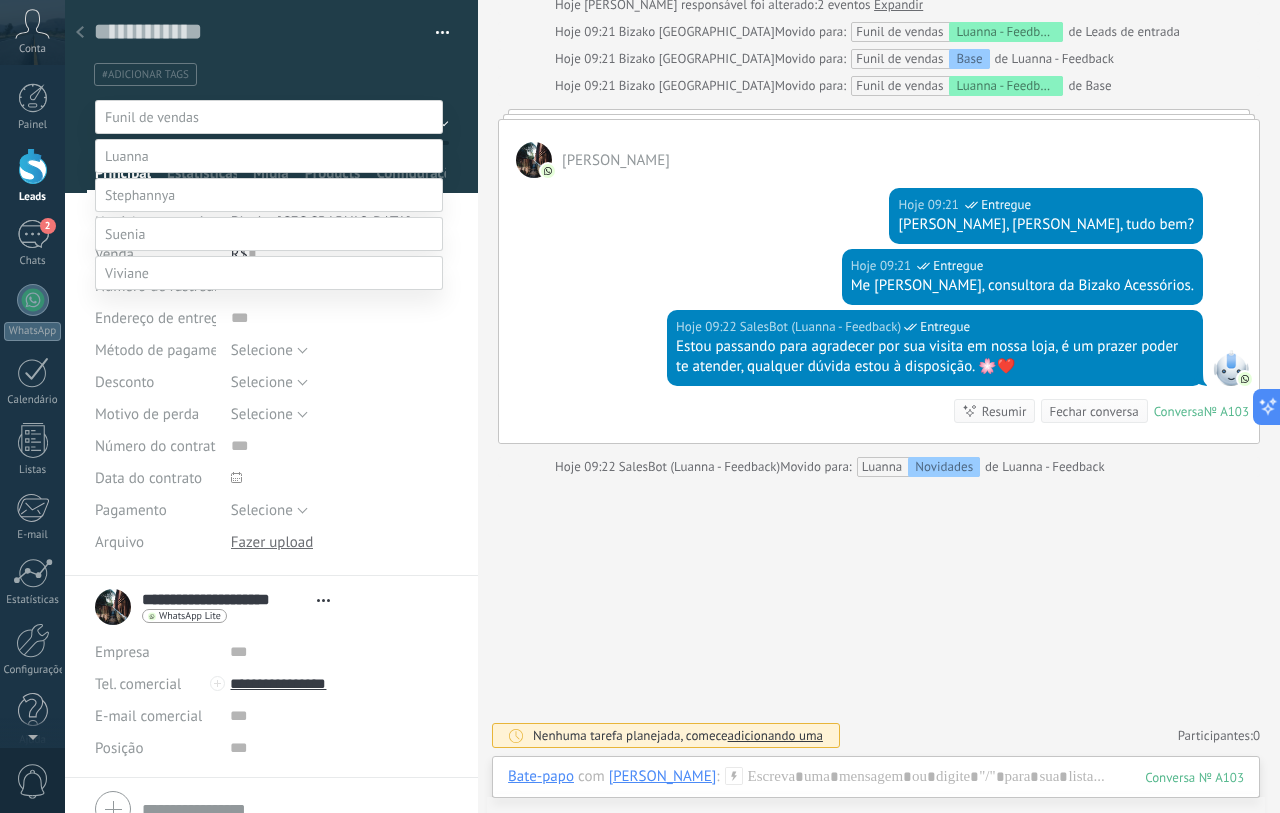 click on "Base" at bounding box center (0, 0) 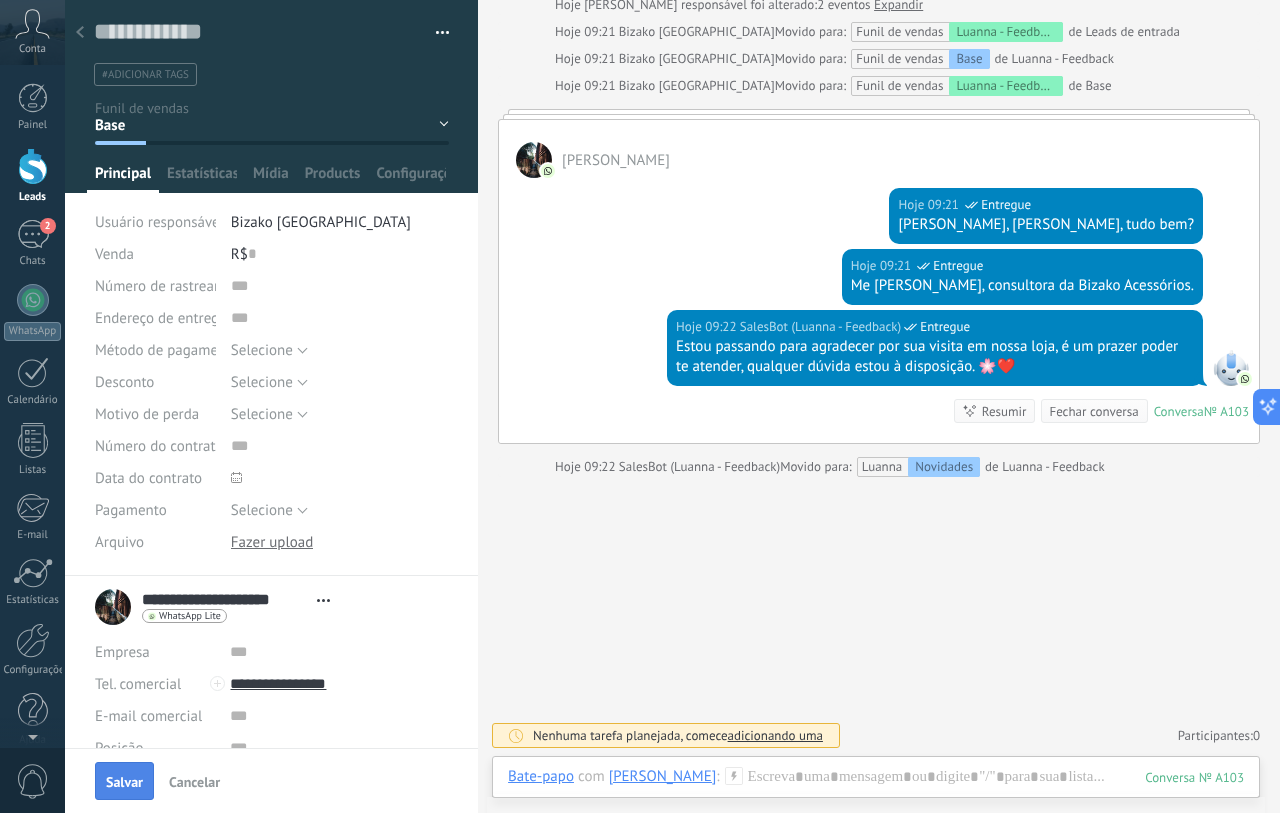 click on "Salvar" at bounding box center [124, 782] 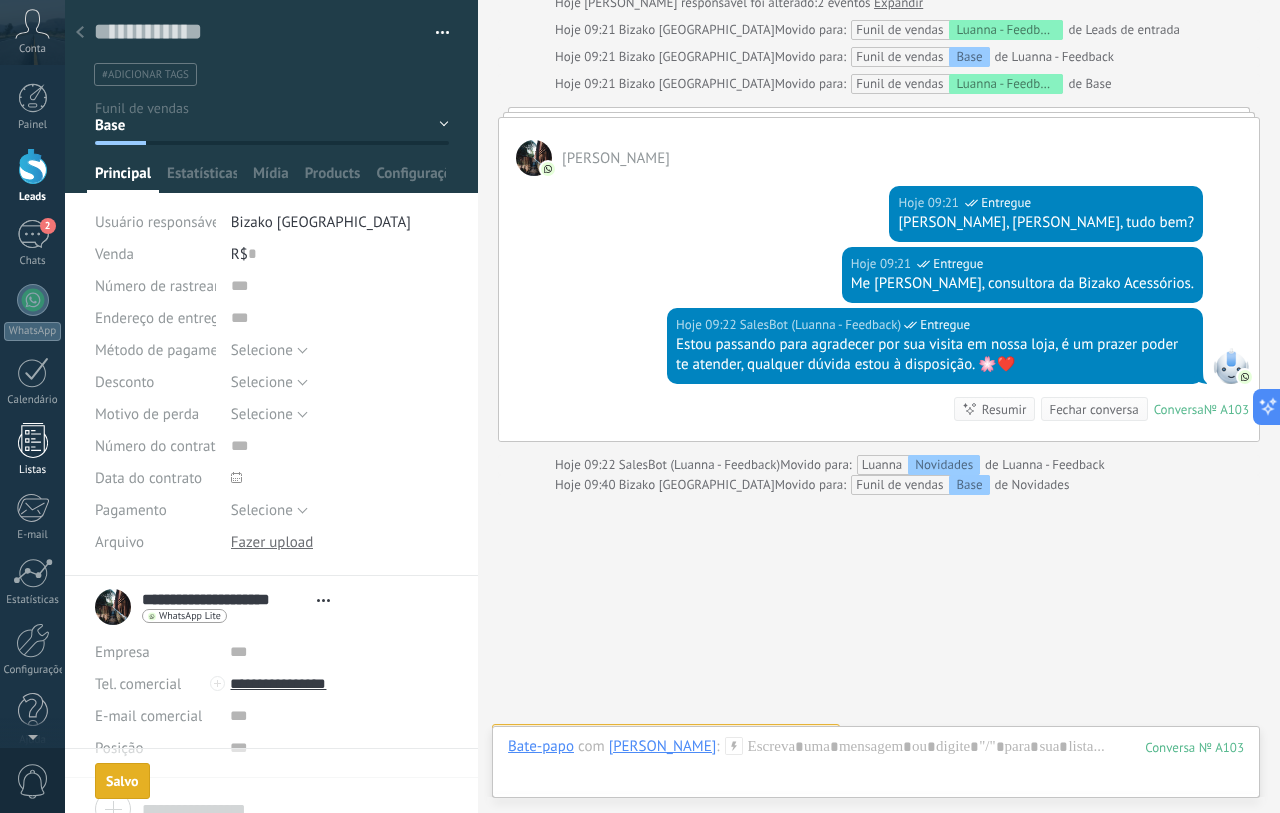 scroll, scrollTop: 320, scrollLeft: 0, axis: vertical 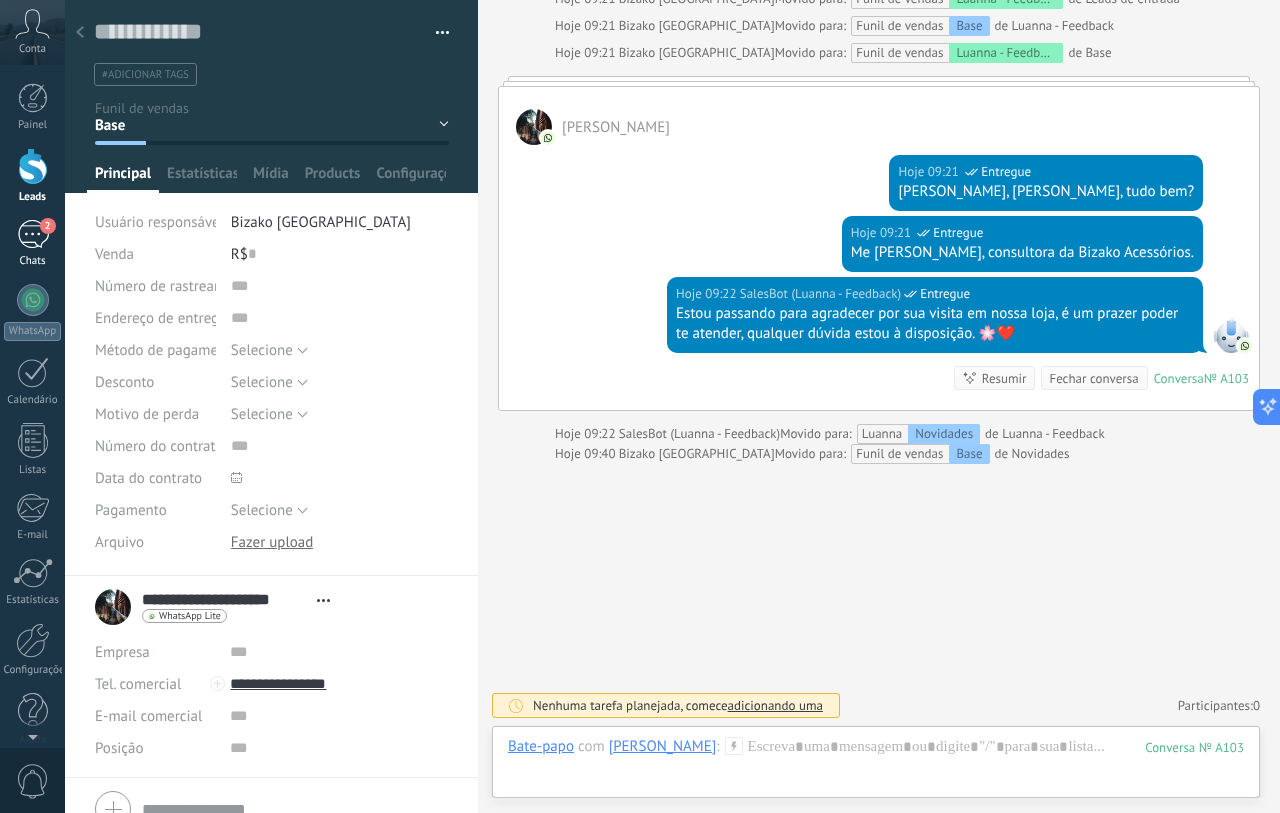 click on "2
Chats" at bounding box center [32, 244] 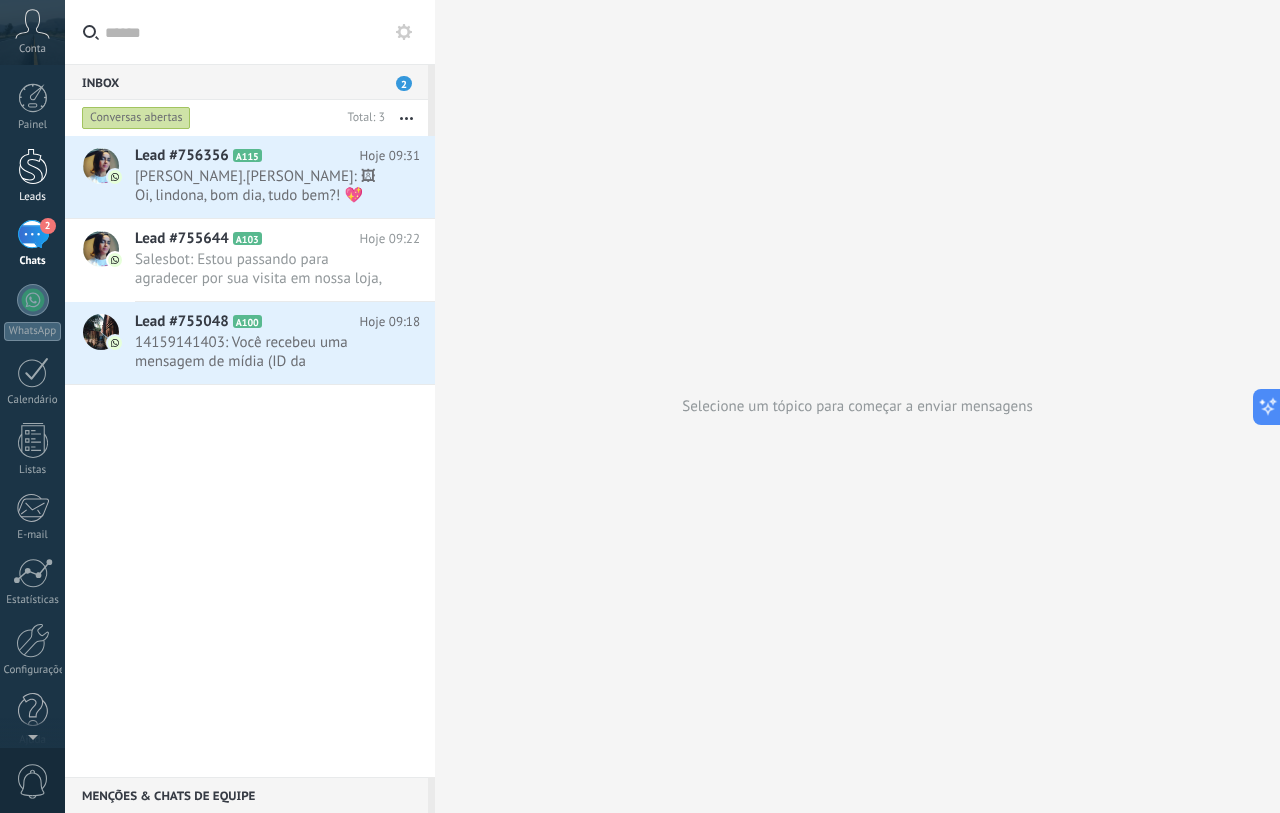 click at bounding box center (33, 166) 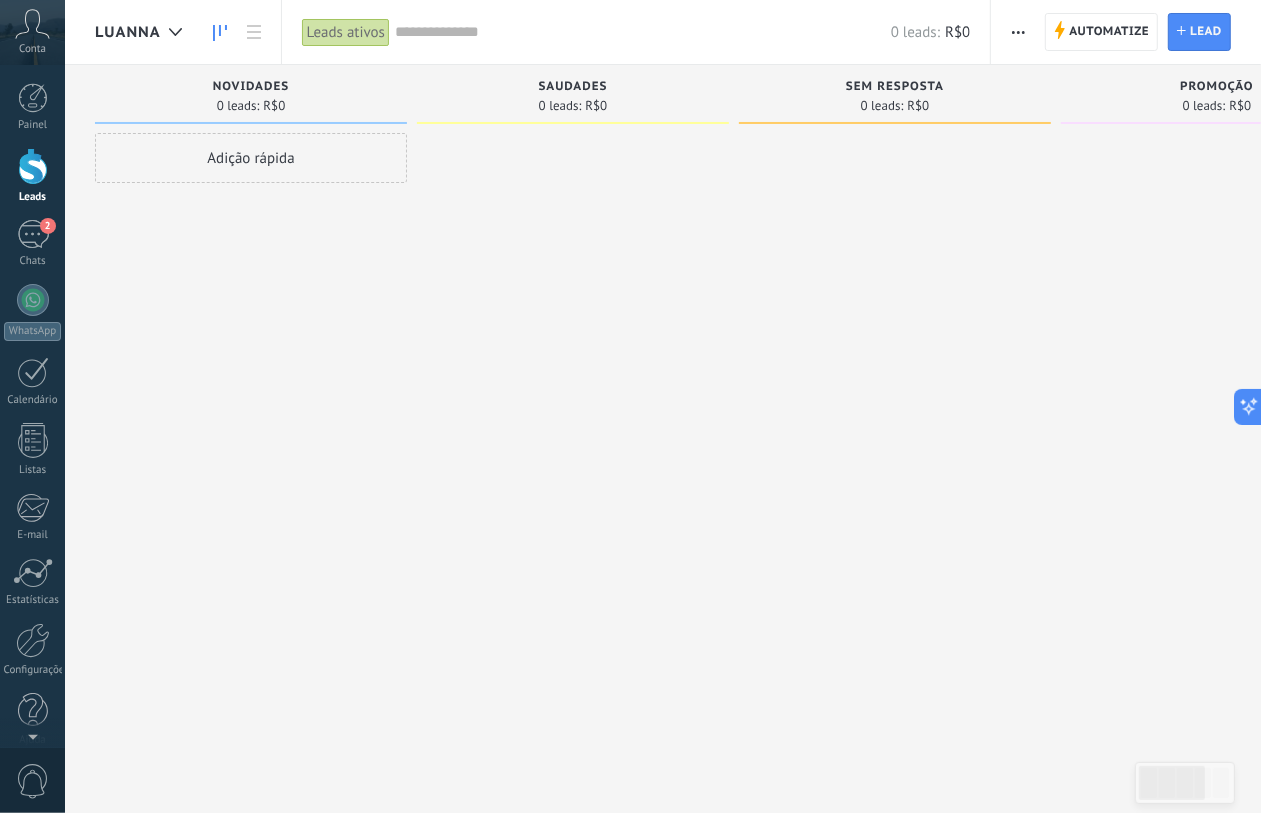 click on "Luanna" at bounding box center [143, 32] 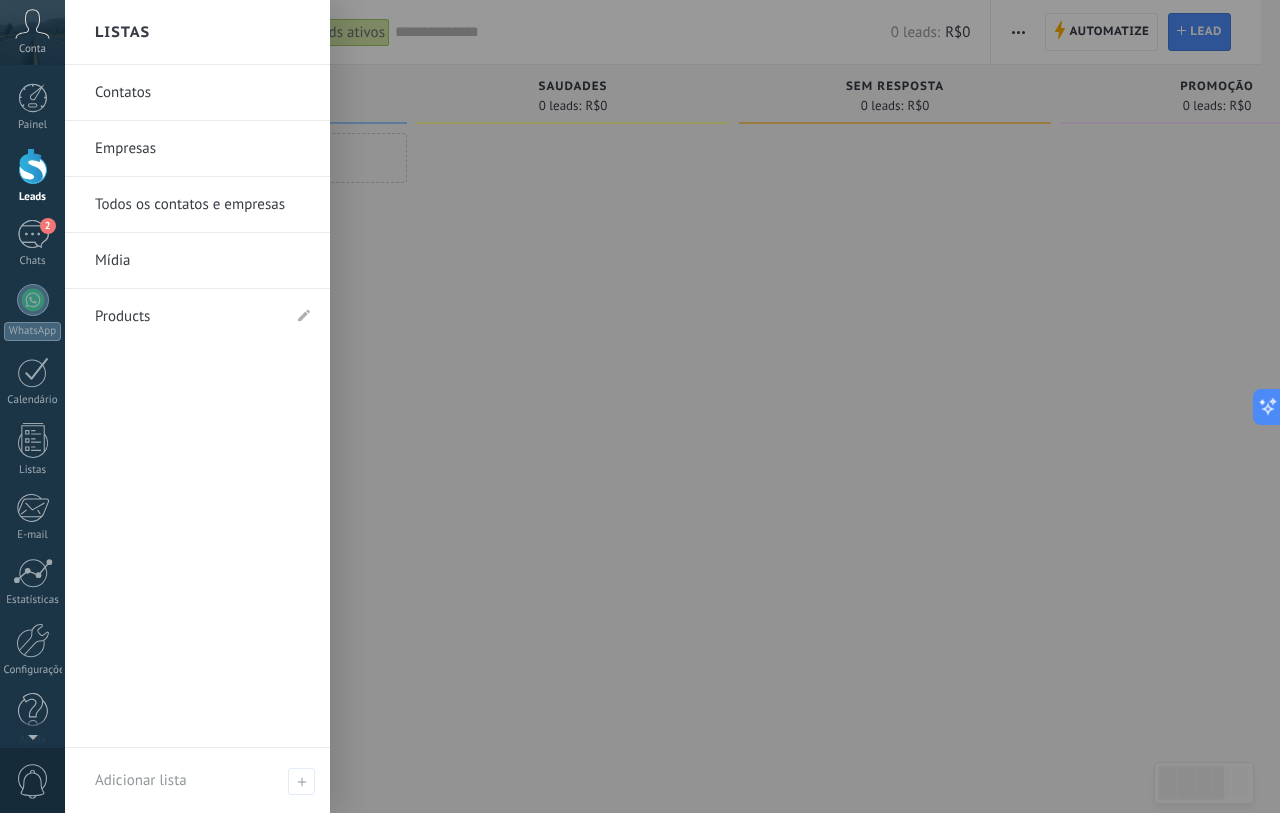 click at bounding box center (705, 406) 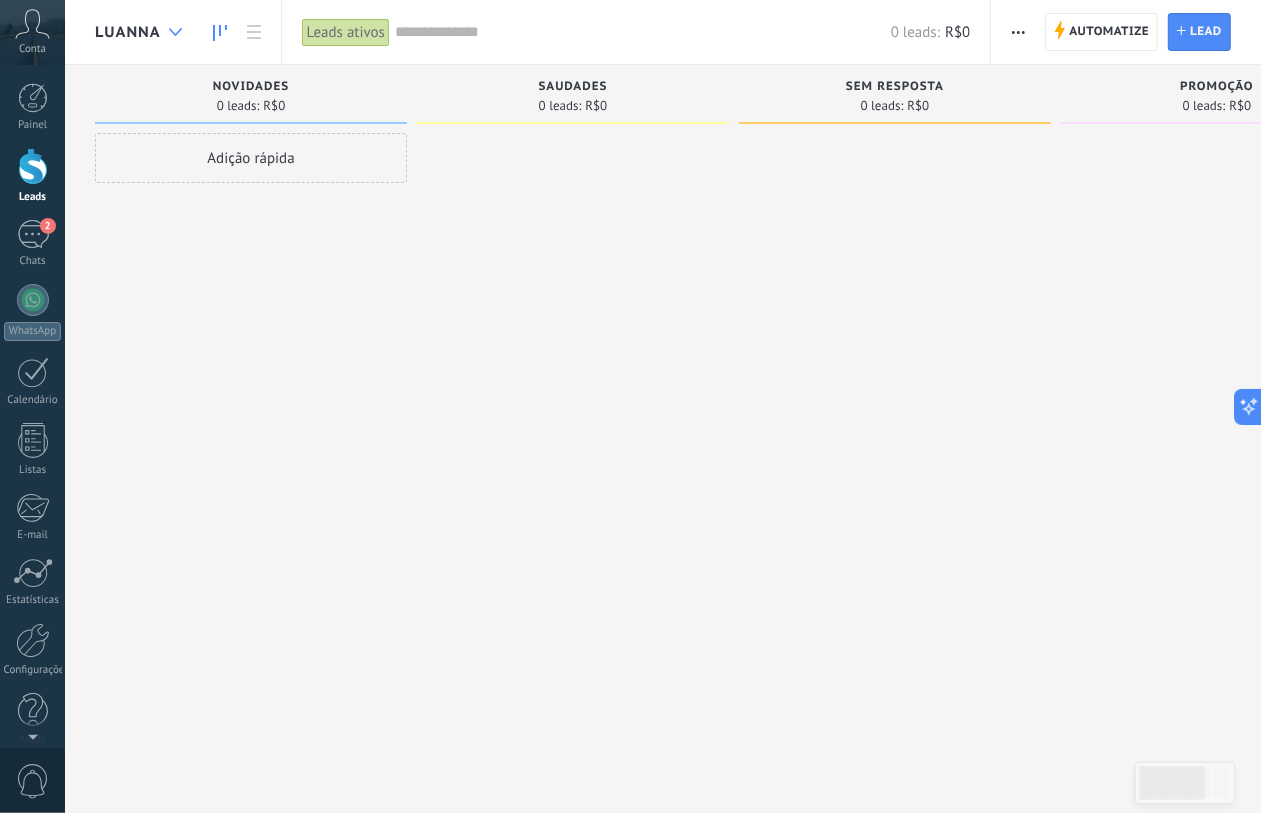 click at bounding box center (175, 32) 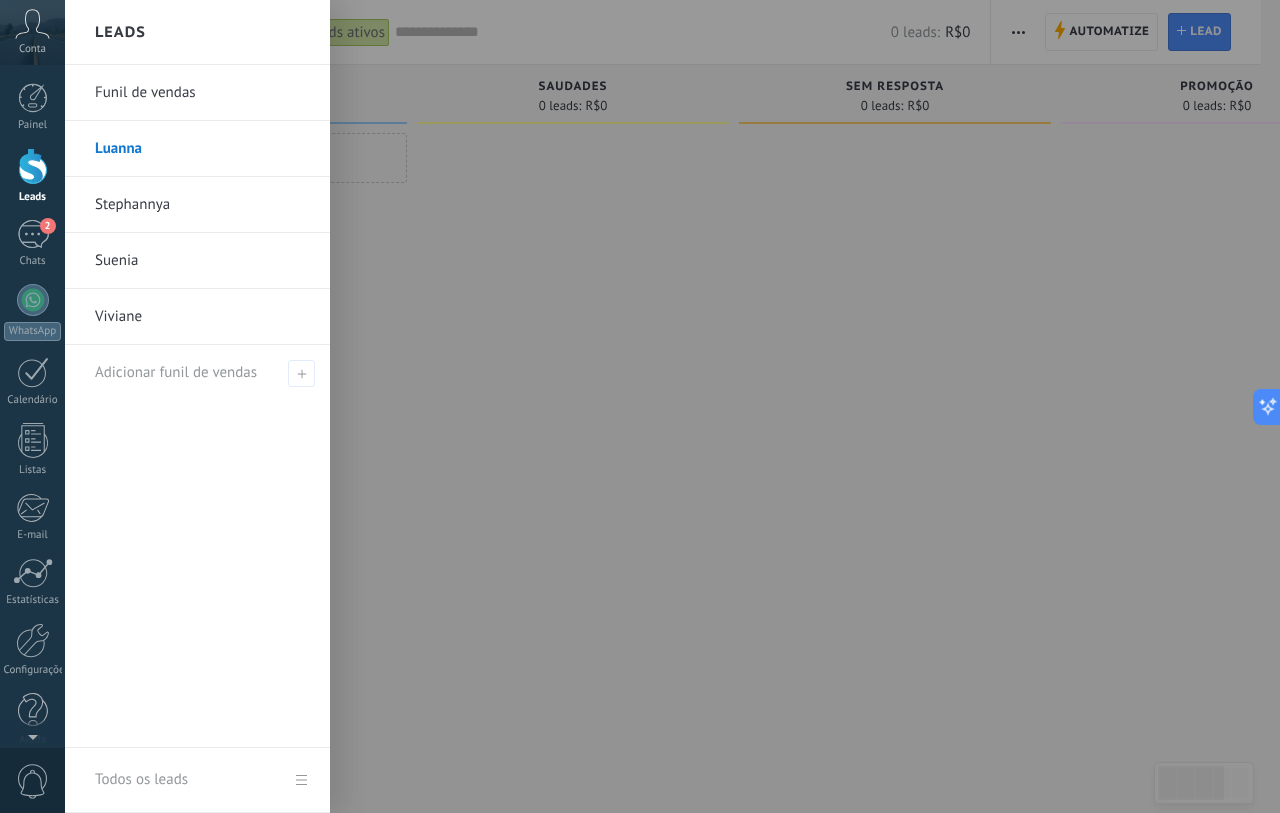 click on "Funil de vendas" at bounding box center [202, 93] 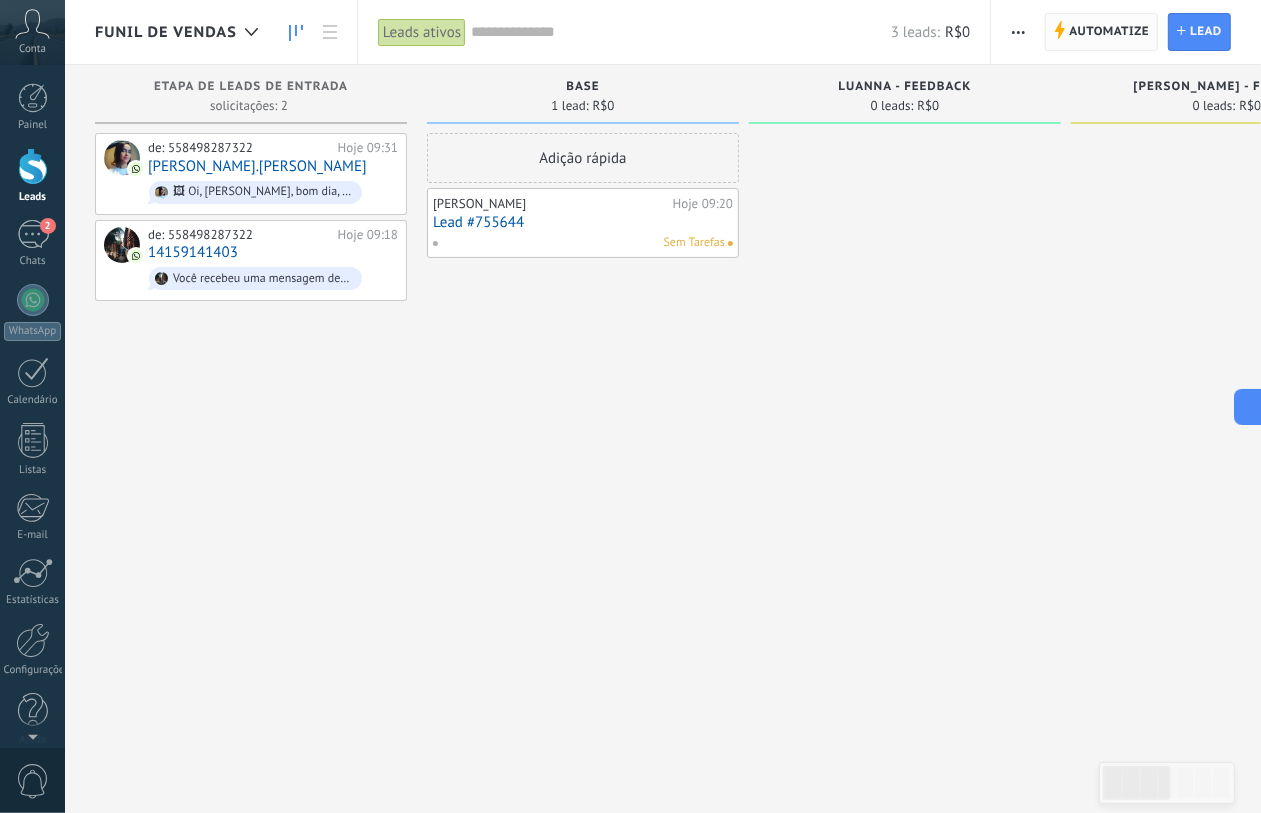 click on "Automatize" at bounding box center [1109, 32] 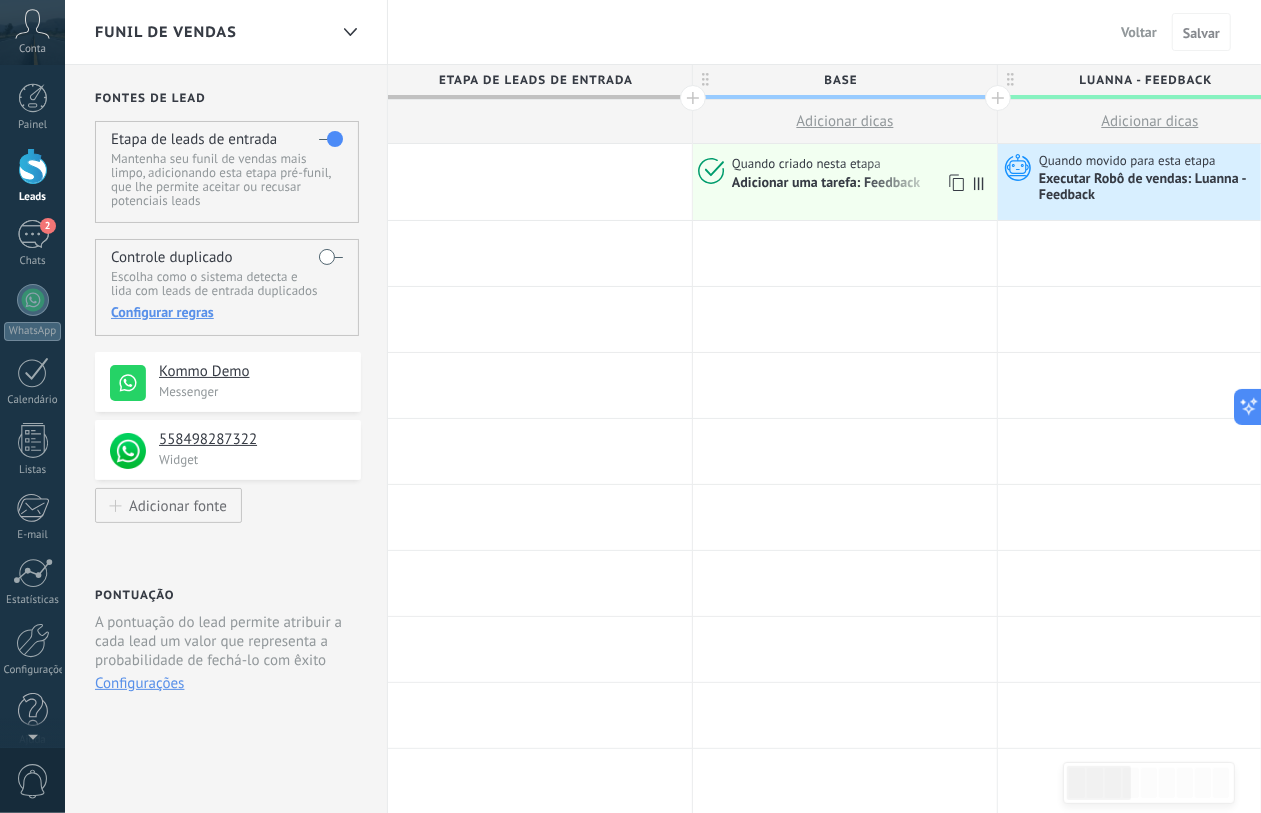 click on "Quando criado nesta etapa" at bounding box center [808, 164] 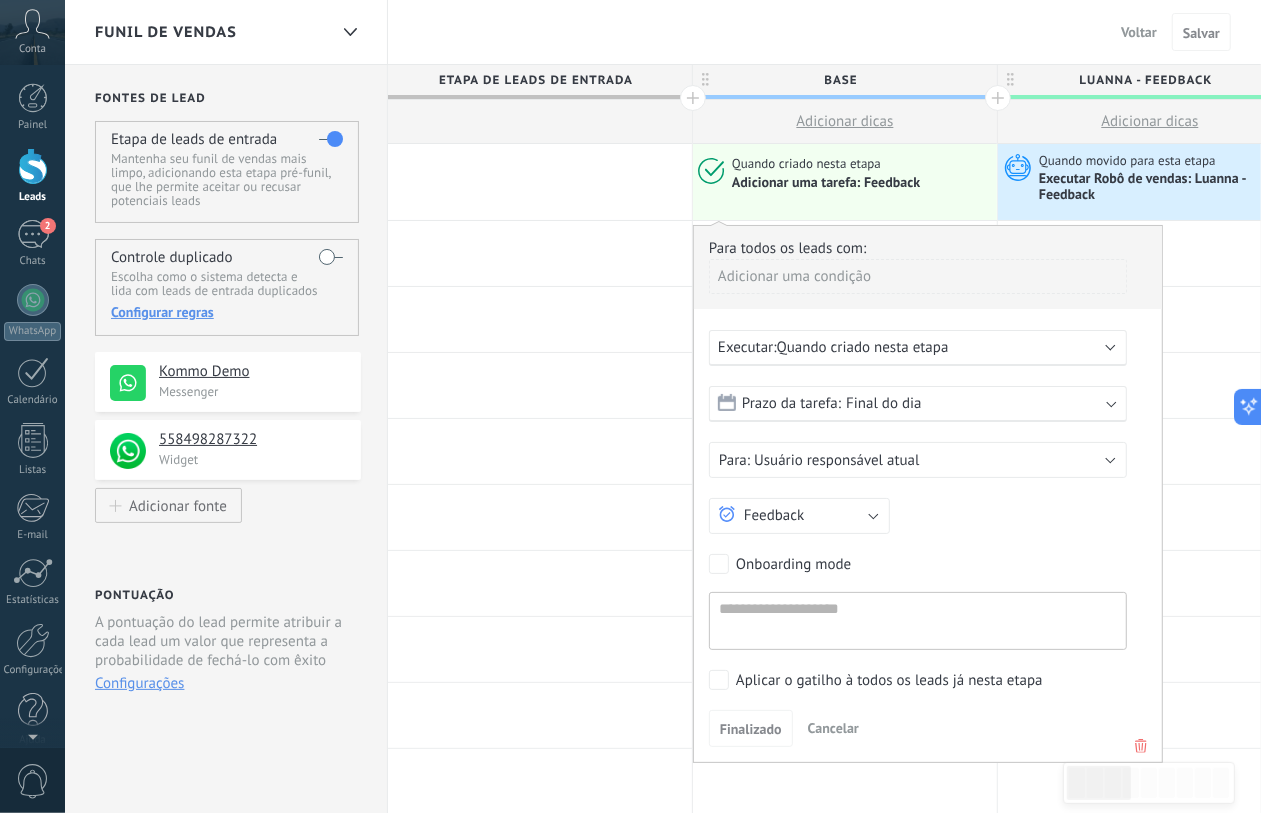 click on "Aplicar o gatilho à todos os leads já nesta etapa" at bounding box center [889, 681] 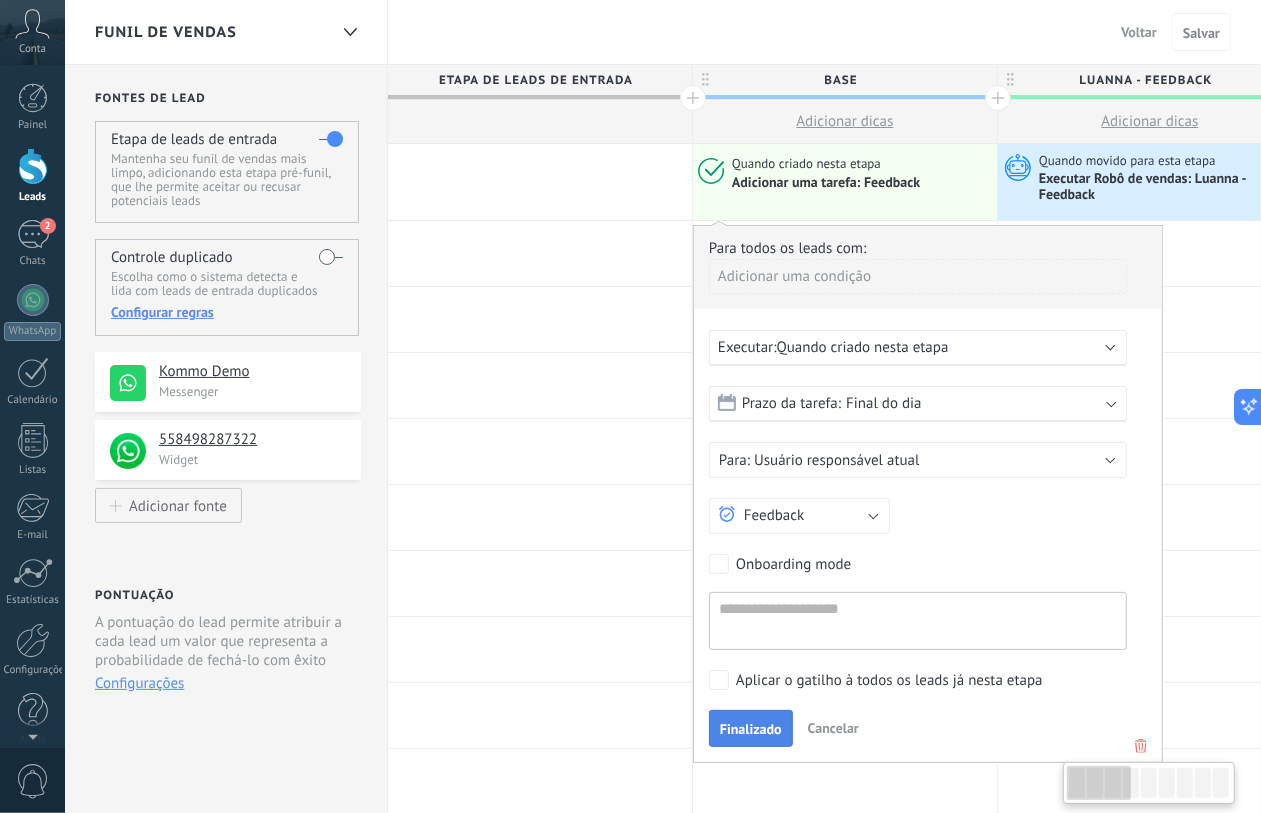 click on "Finalizado" at bounding box center (751, 729) 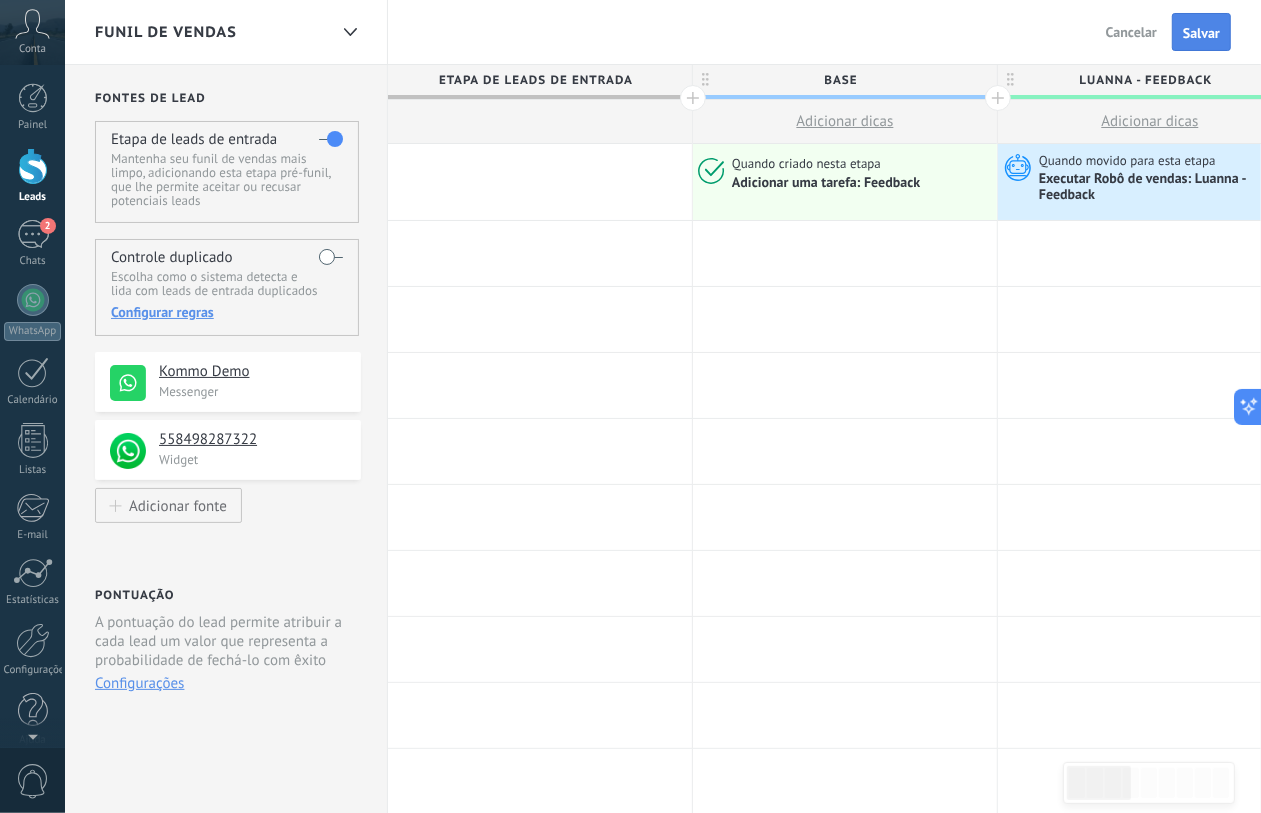 click on "Salvar" at bounding box center (1201, 32) 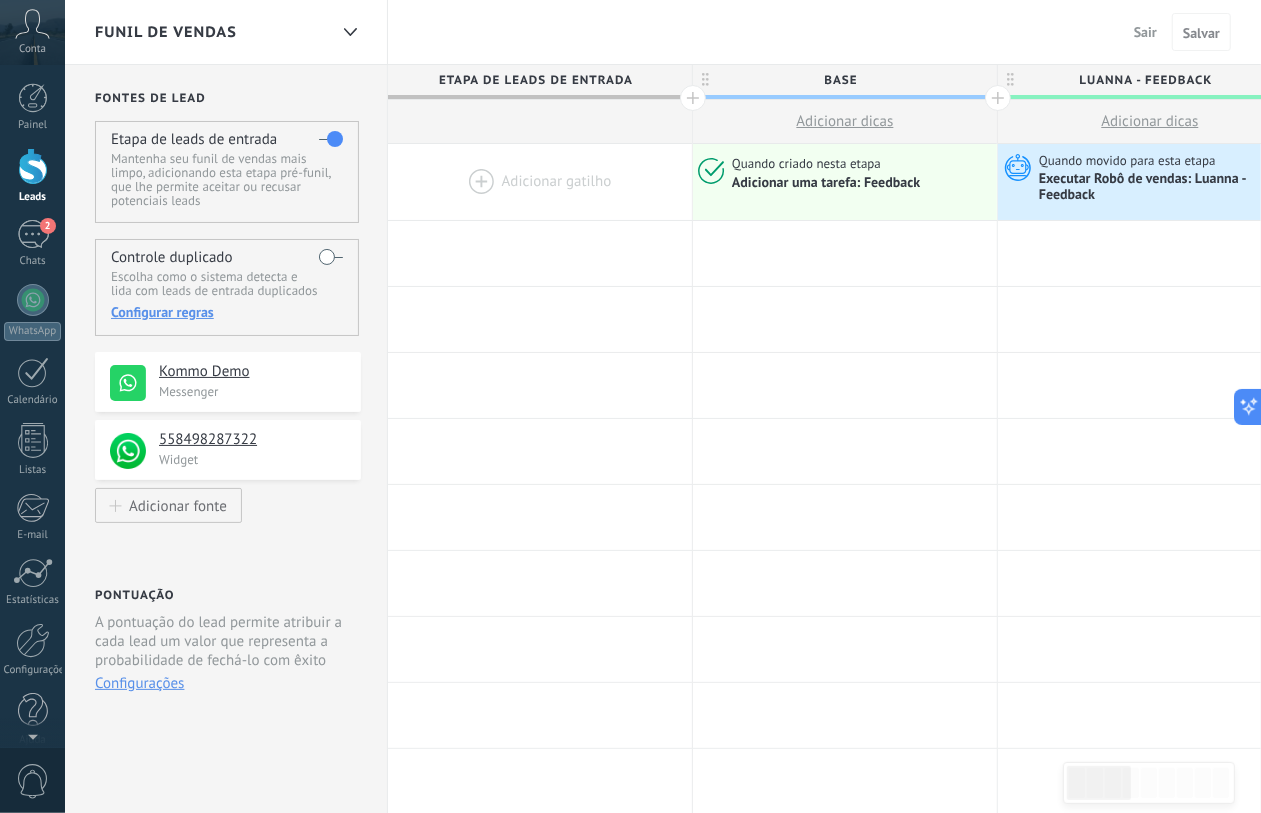 click on "Sair" at bounding box center [1145, 32] 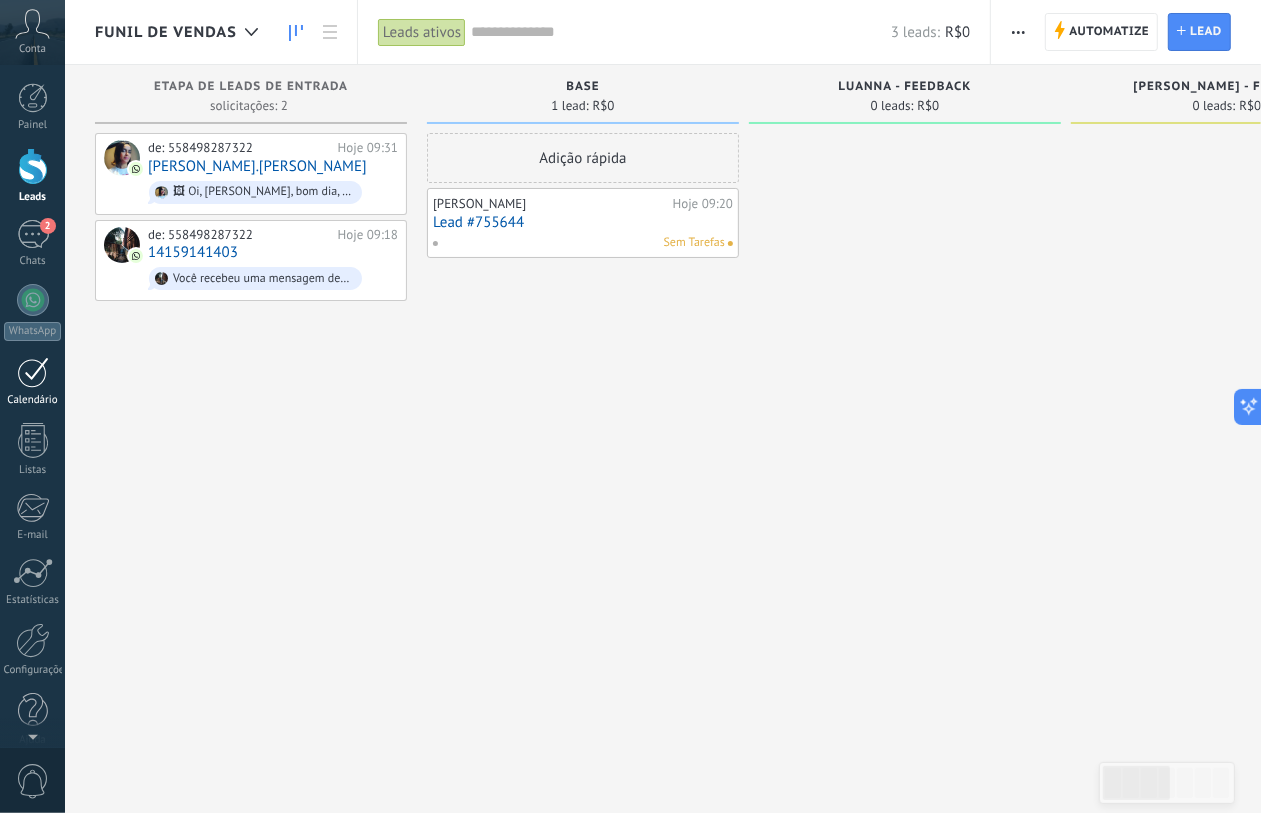 click on "Calendário" at bounding box center [33, 400] 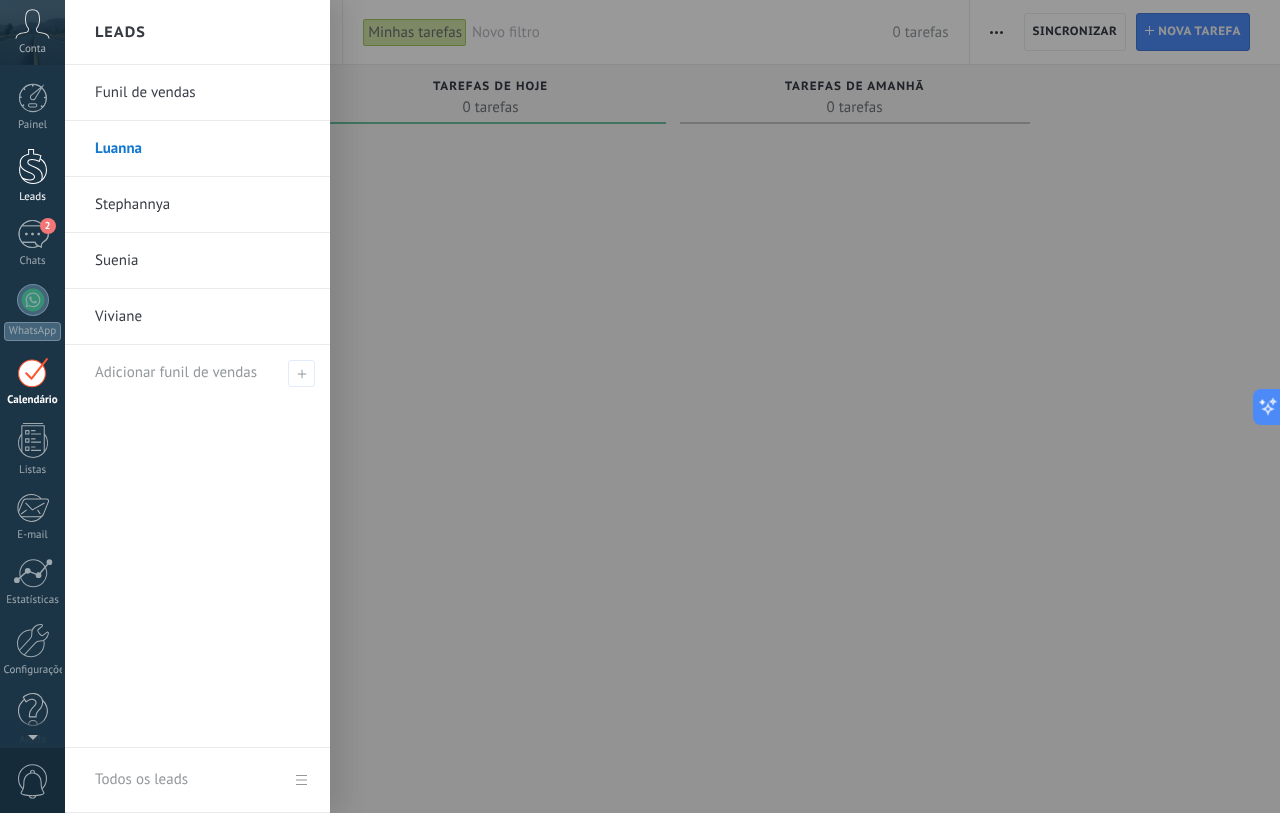 click on "Leads" at bounding box center (33, 197) 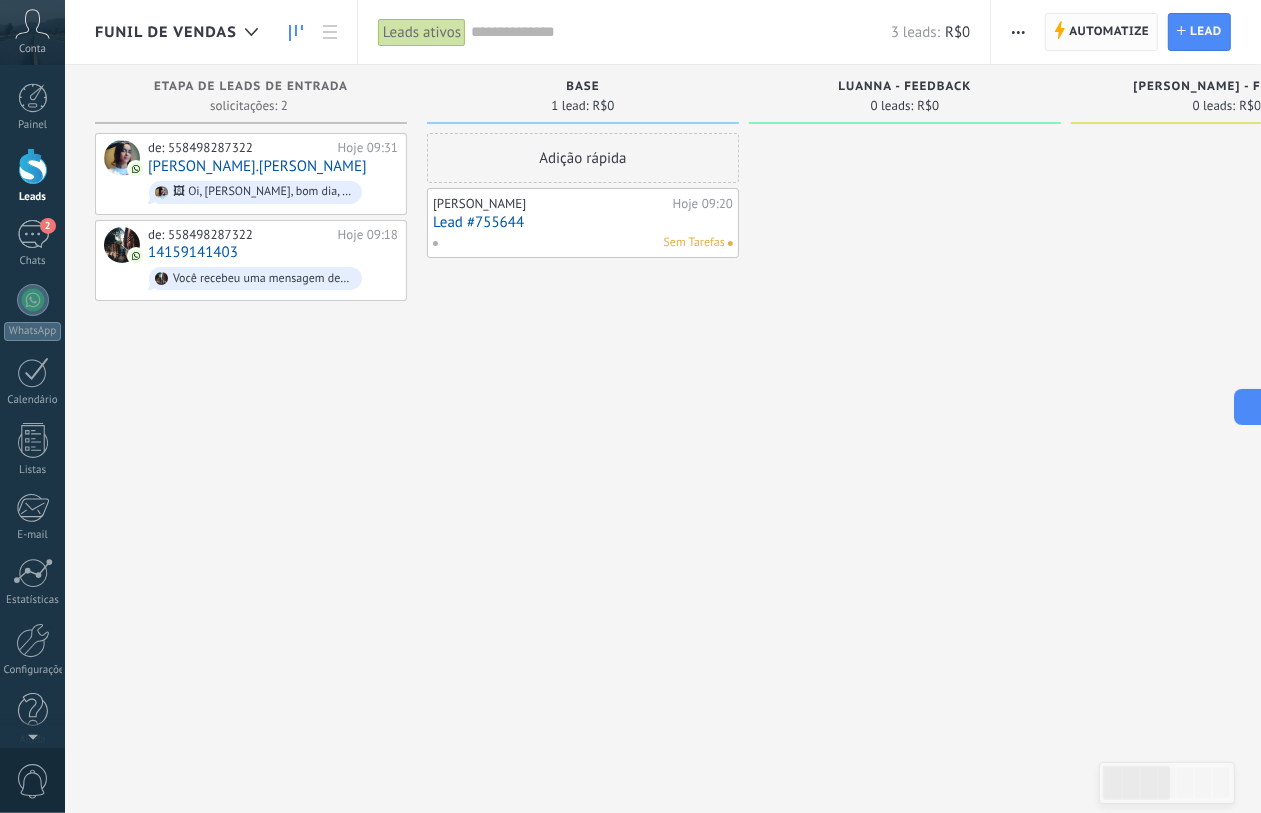click on "Automatize" at bounding box center [1109, 32] 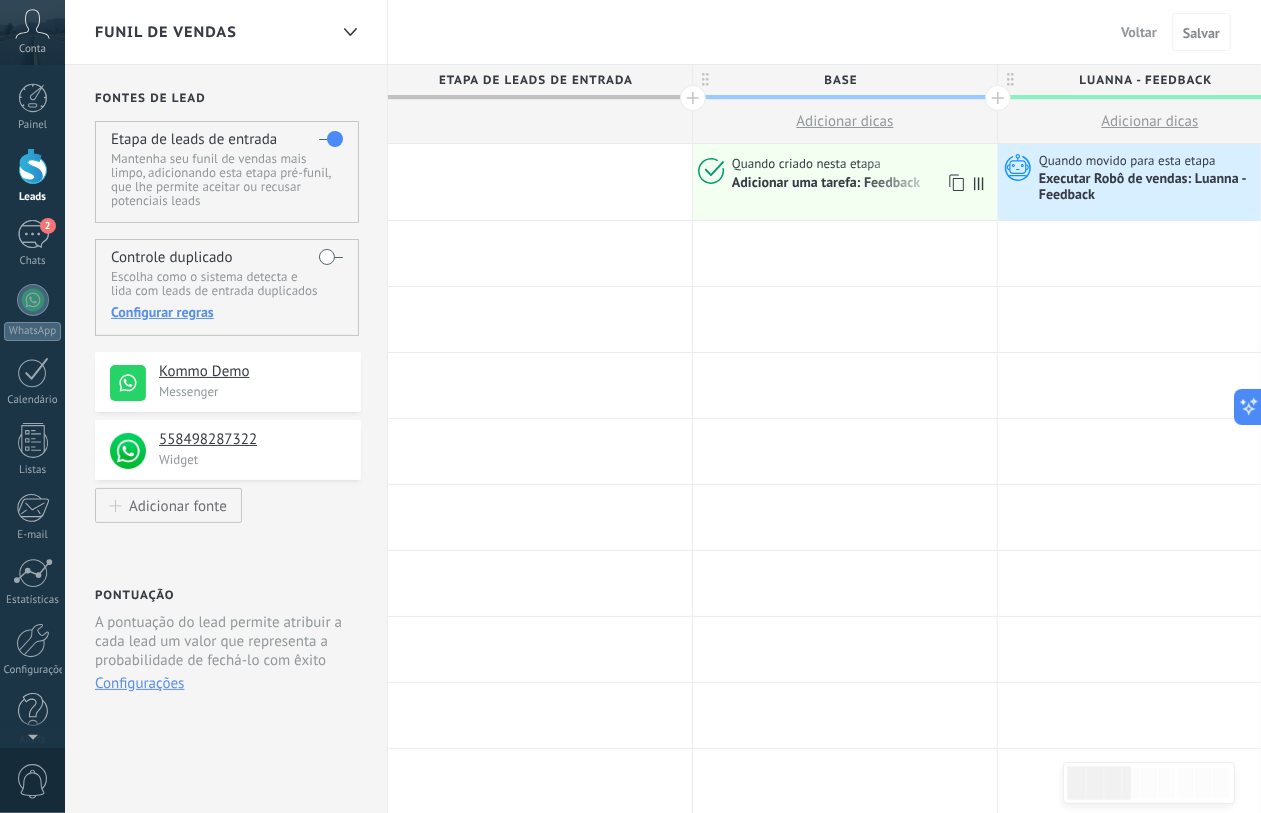 click on "Quando criado nesta etapa" at bounding box center (808, 164) 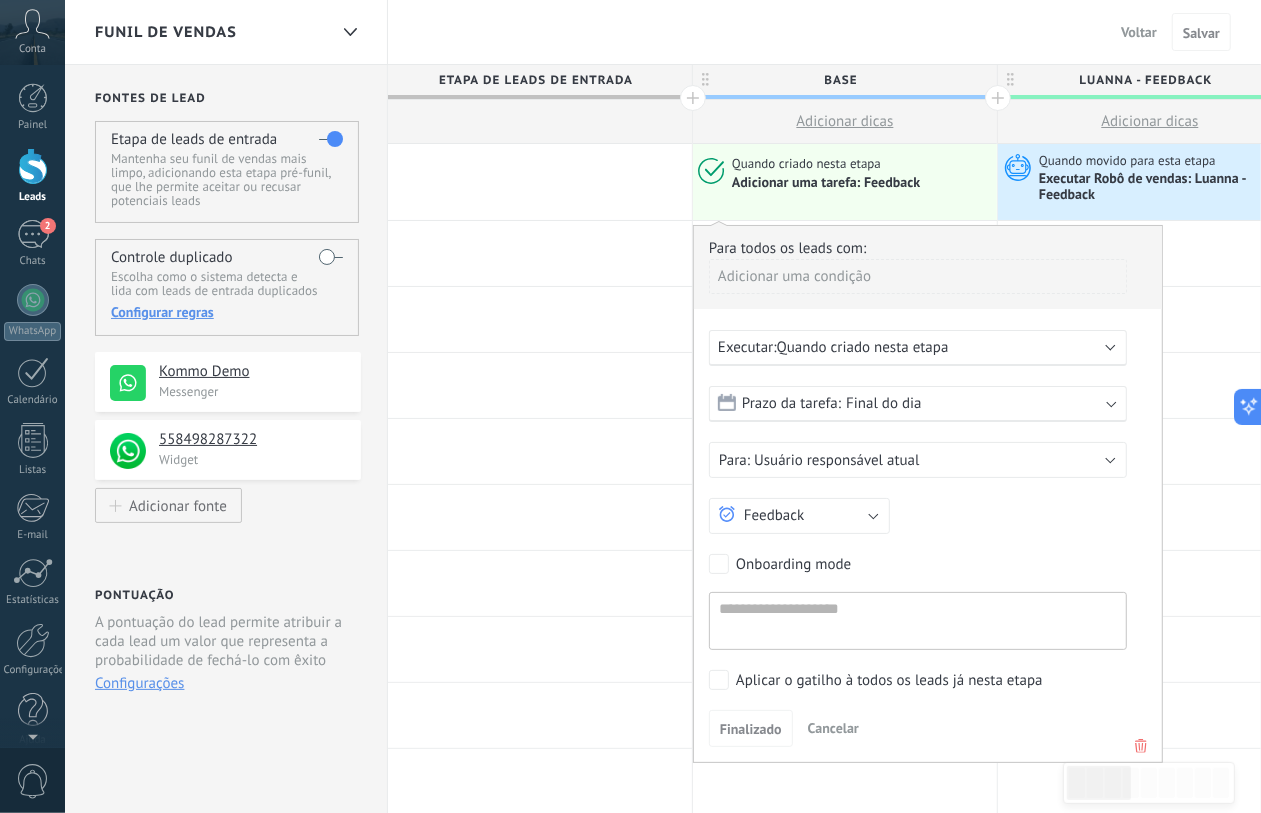 click on "Quando criado nesta etapa" at bounding box center [863, 347] 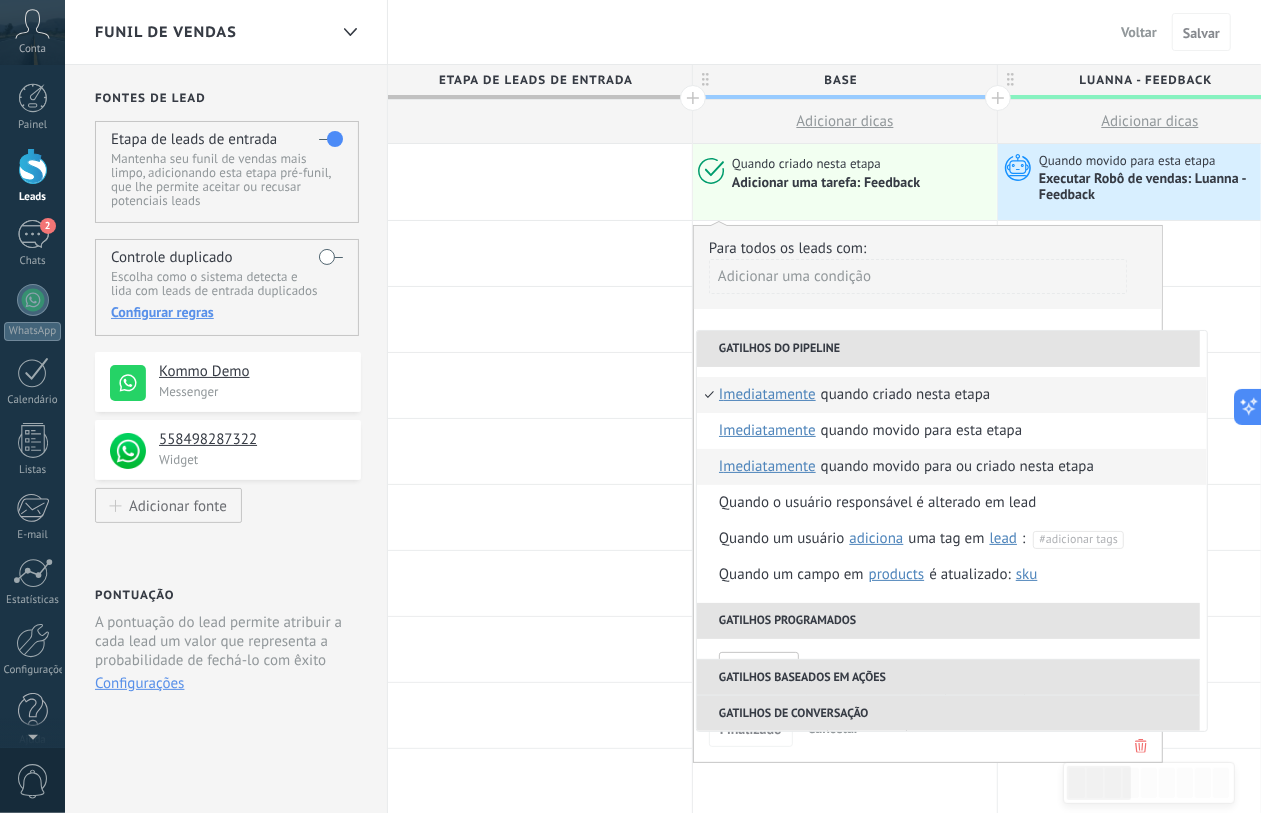click on "Quando movido para ou criado nesta etapa" at bounding box center [957, 467] 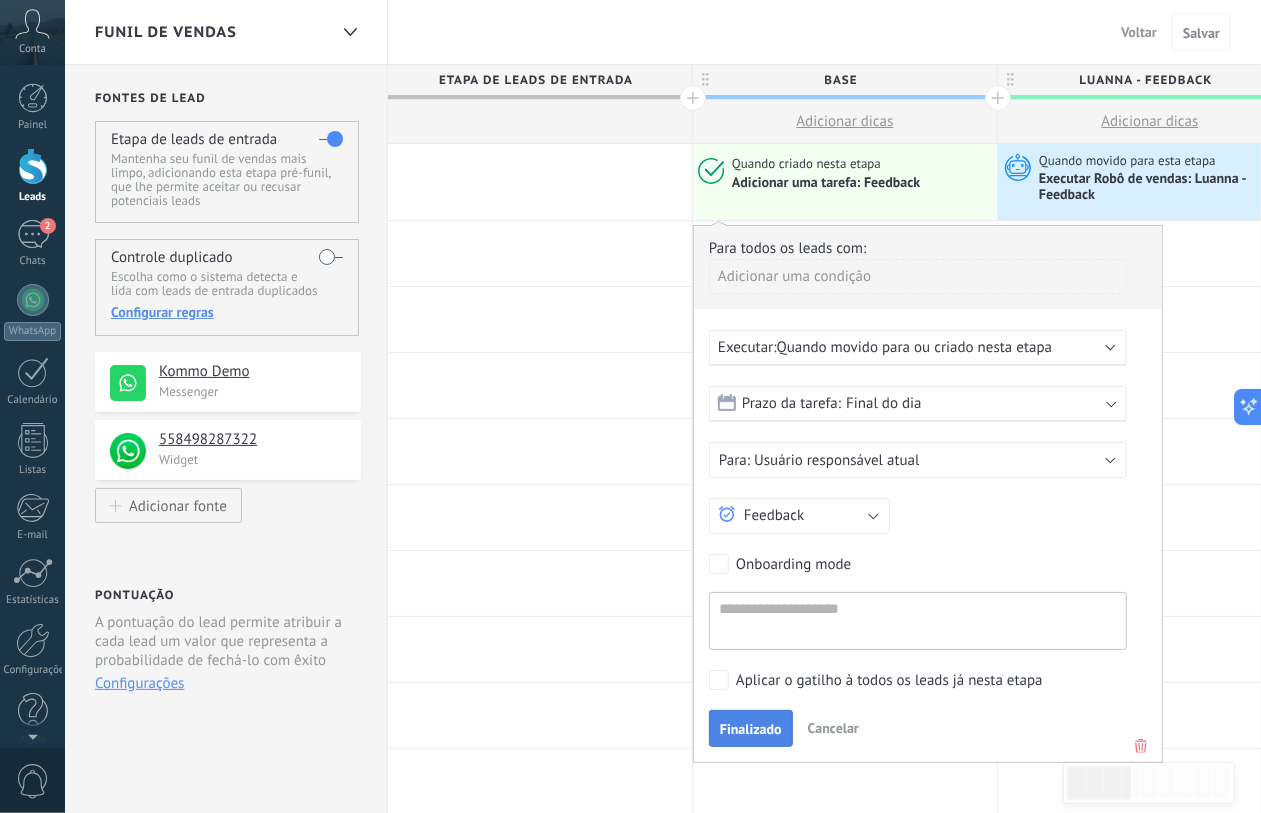 click on "Finalizado" at bounding box center (751, 729) 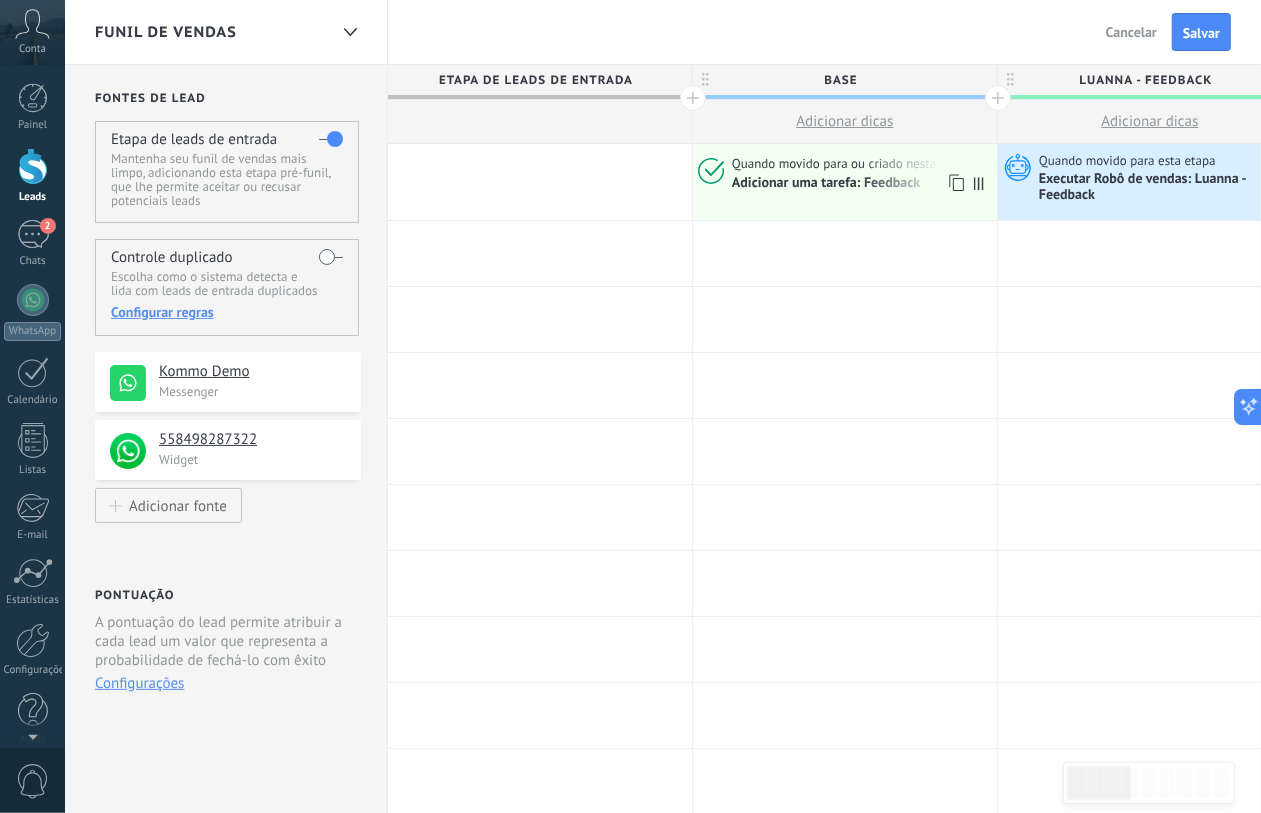 click on "Adicionar uma tarefa: Feedback" at bounding box center (826, 183) 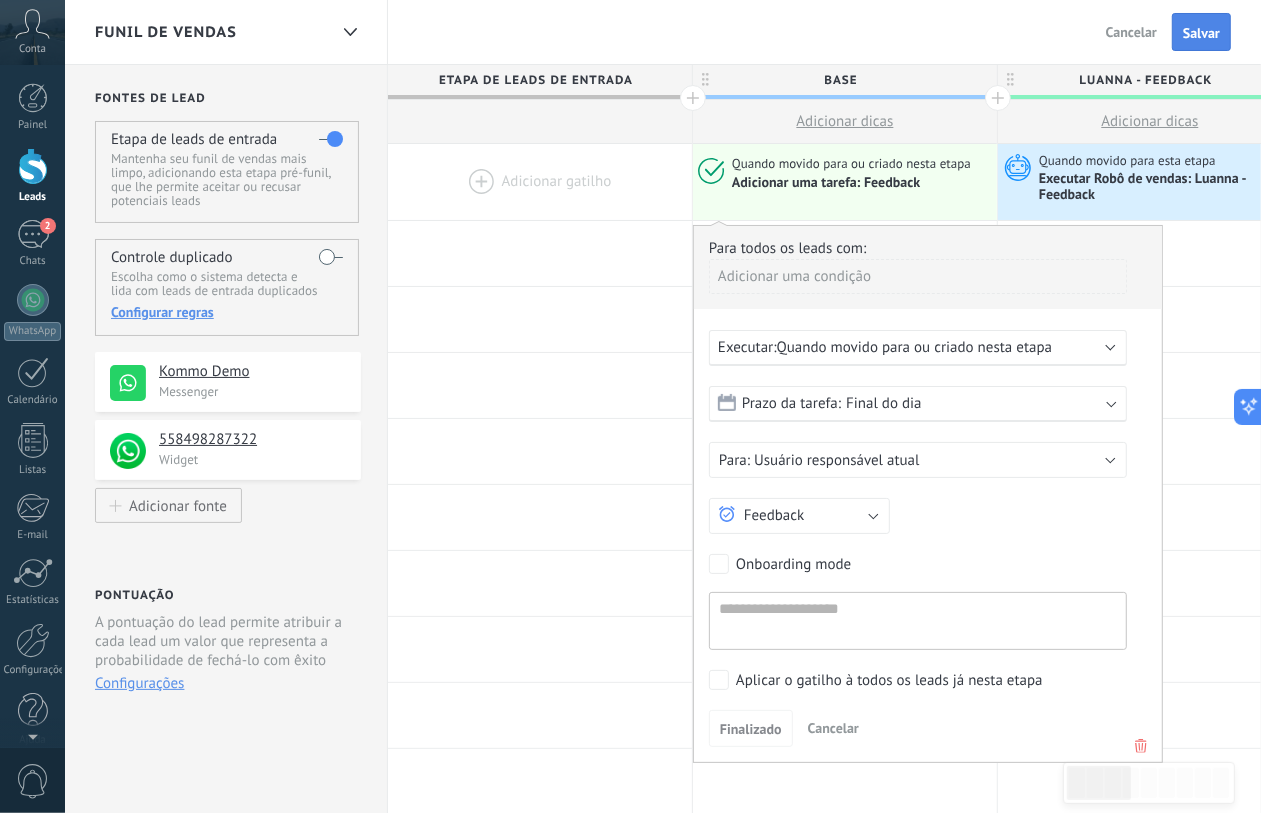 click on "Salvar" at bounding box center (1201, 33) 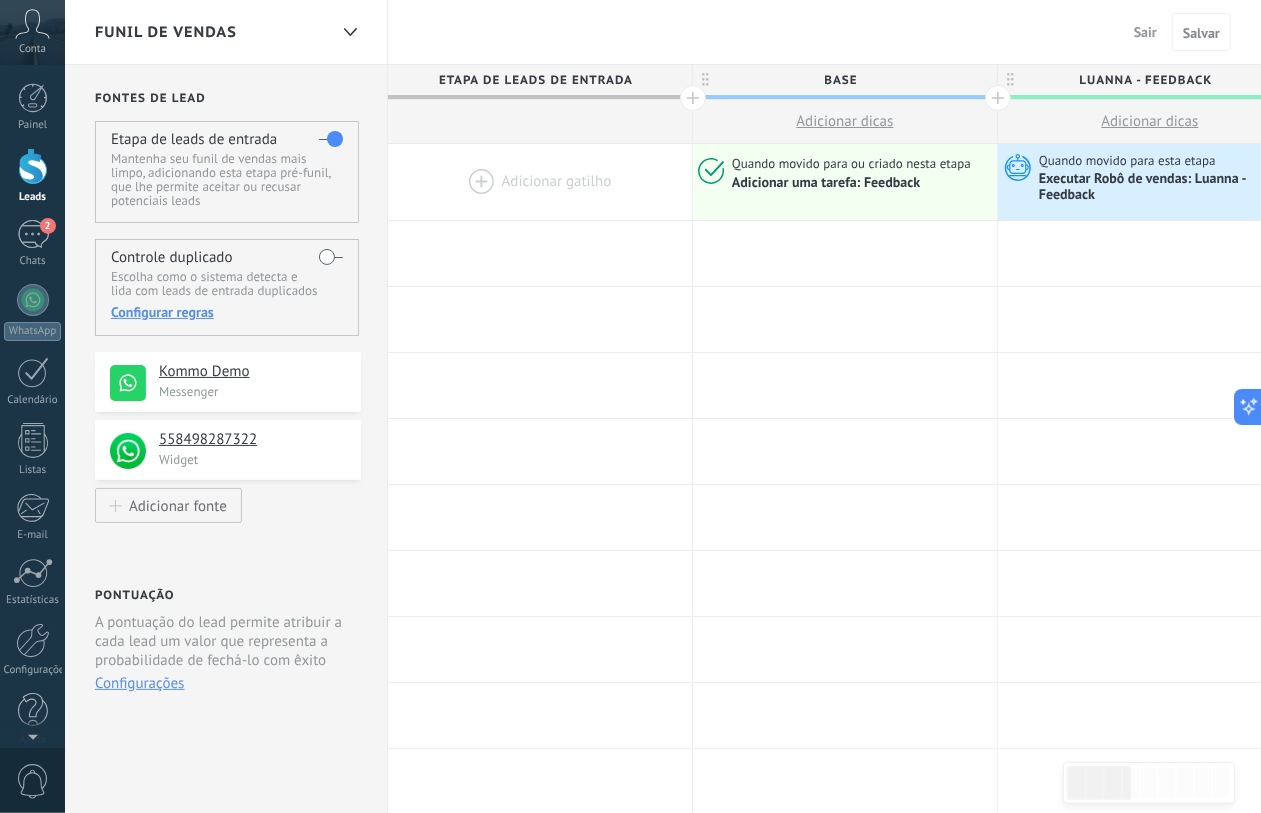 click on "Sair" at bounding box center [1145, 32] 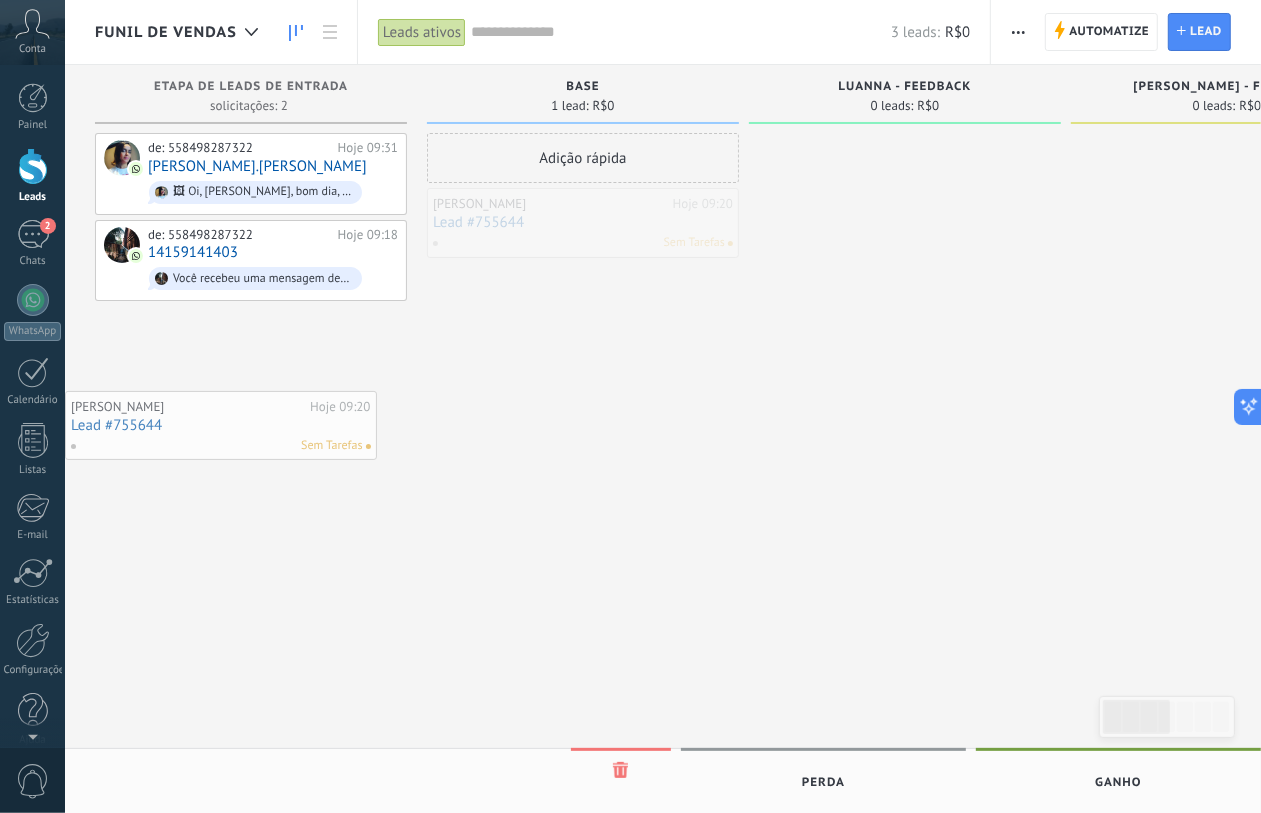 drag, startPoint x: 565, startPoint y: 220, endPoint x: 202, endPoint y: 411, distance: 410.1829 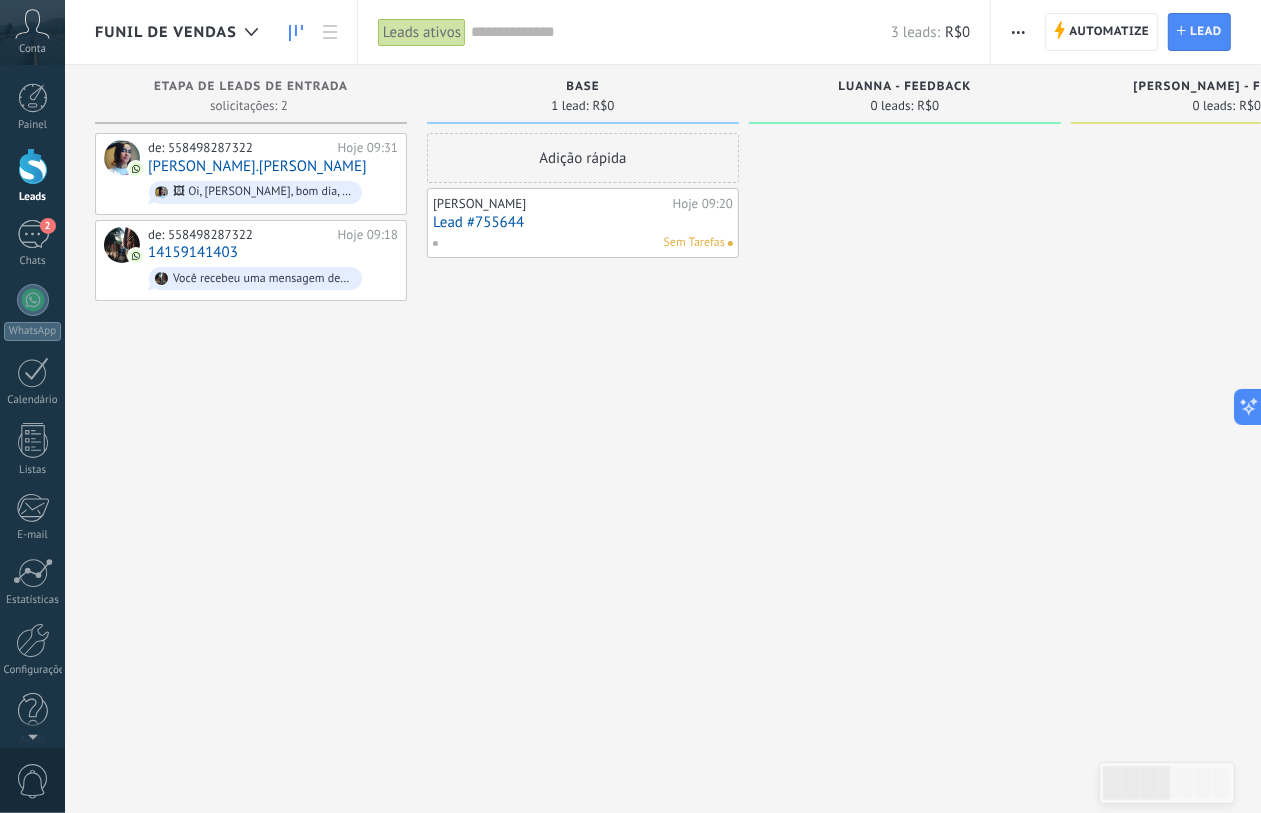 click on "Lead #755644" at bounding box center [583, 222] 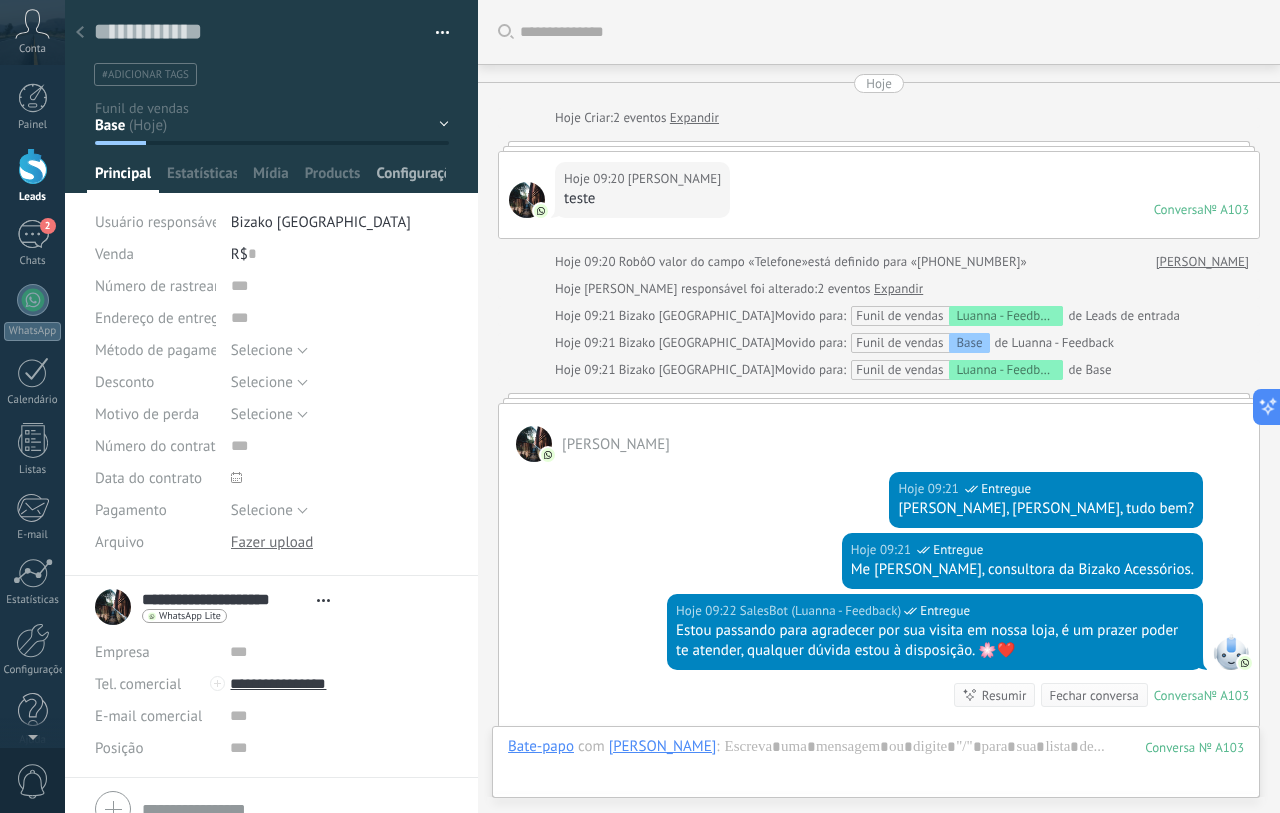 scroll, scrollTop: 30, scrollLeft: 0, axis: vertical 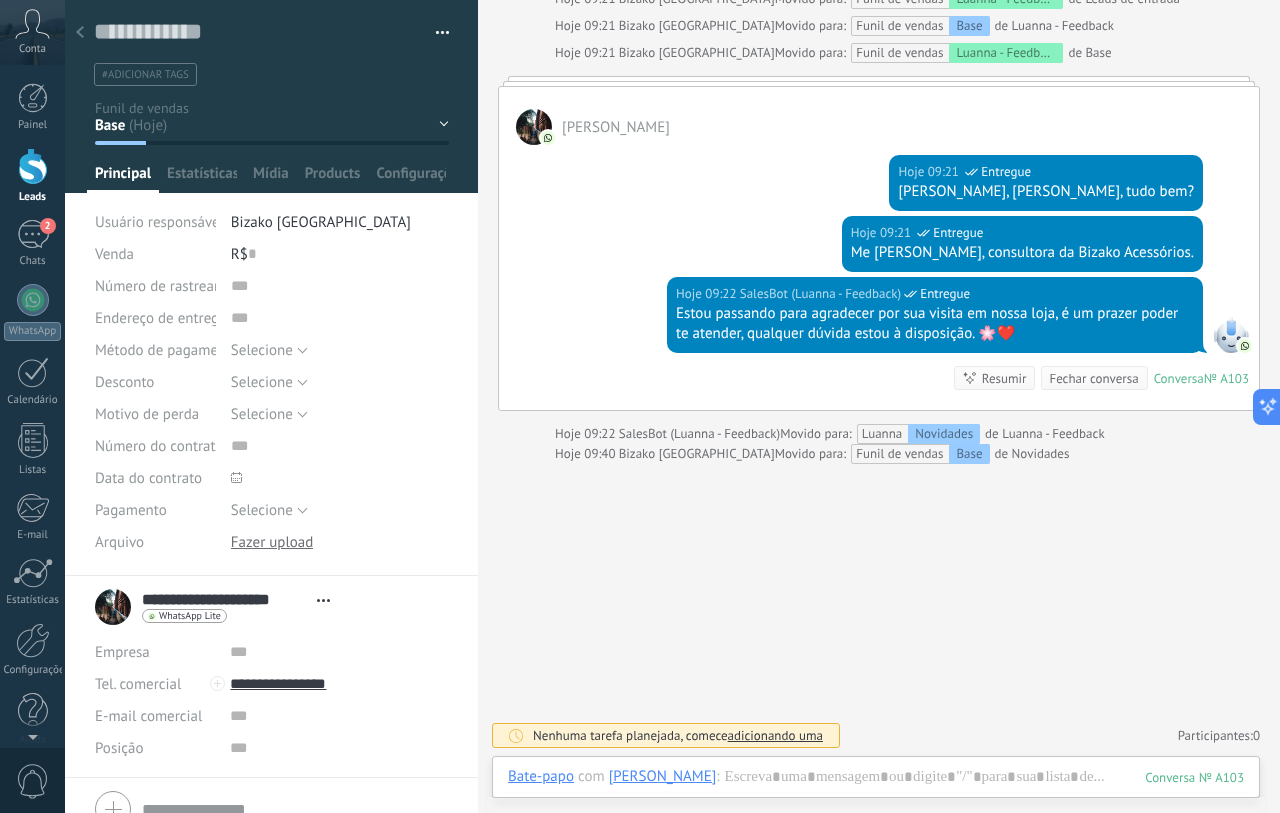 click on "Base
Luanna - Feedback
[PERSON_NAME] - Feedback
Suenia - Feedback
[PERSON_NAME] - Feedback
Outros" at bounding box center [0, 0] 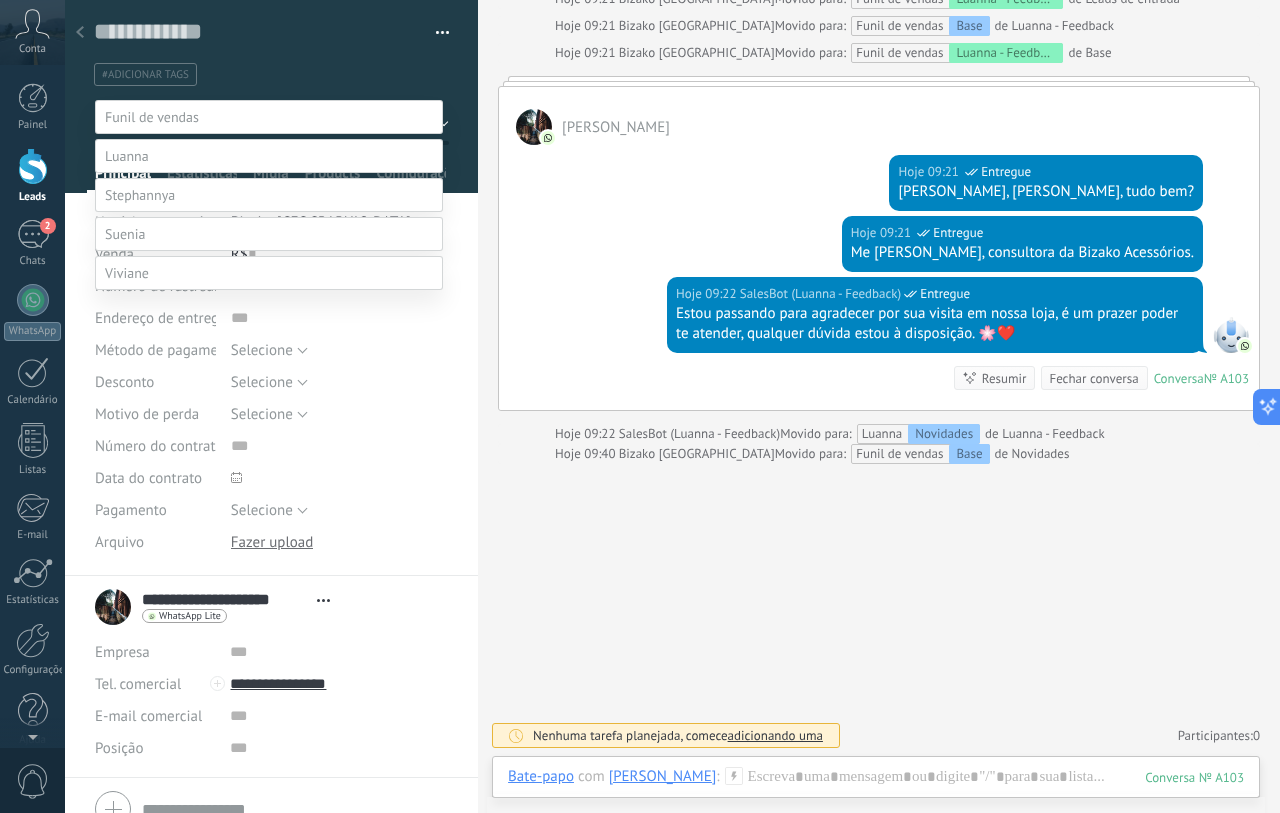 click at bounding box center [127, 156] 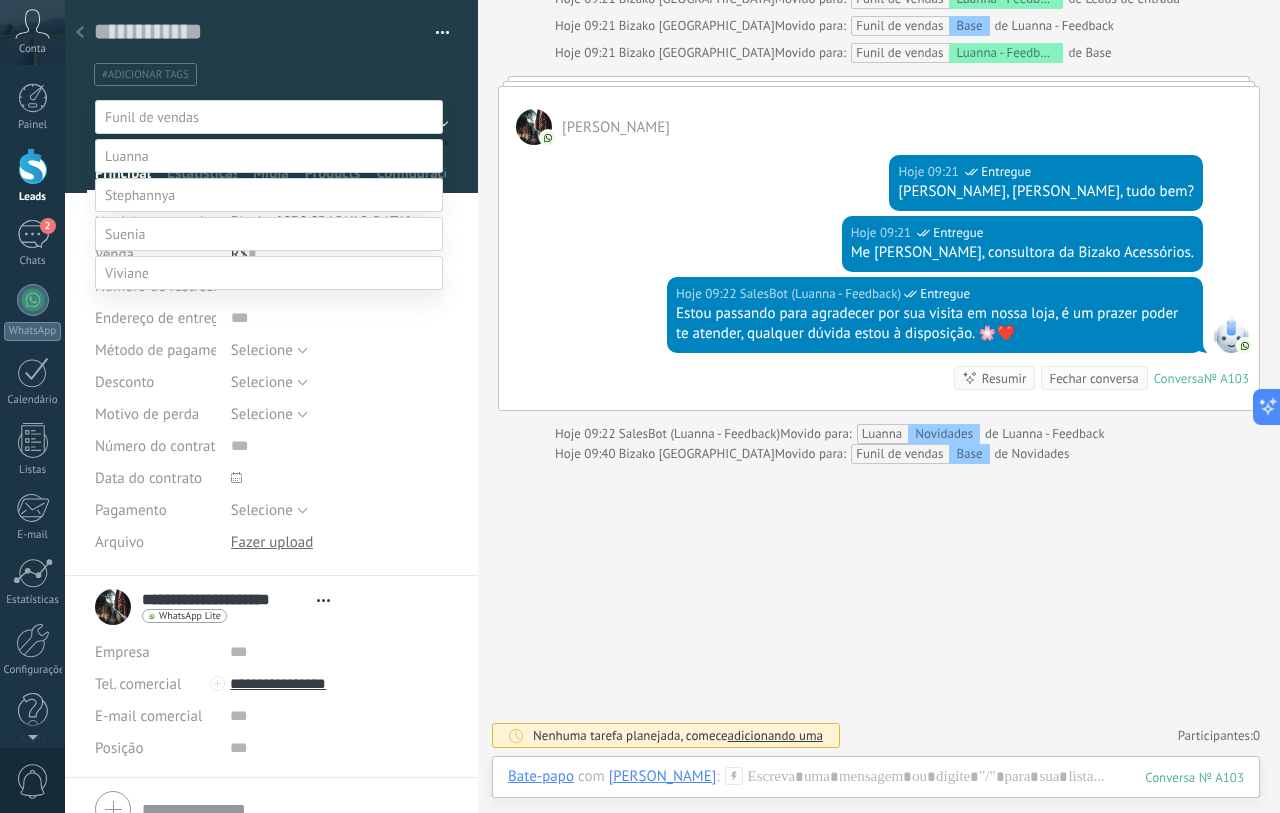 scroll, scrollTop: 38, scrollLeft: 0, axis: vertical 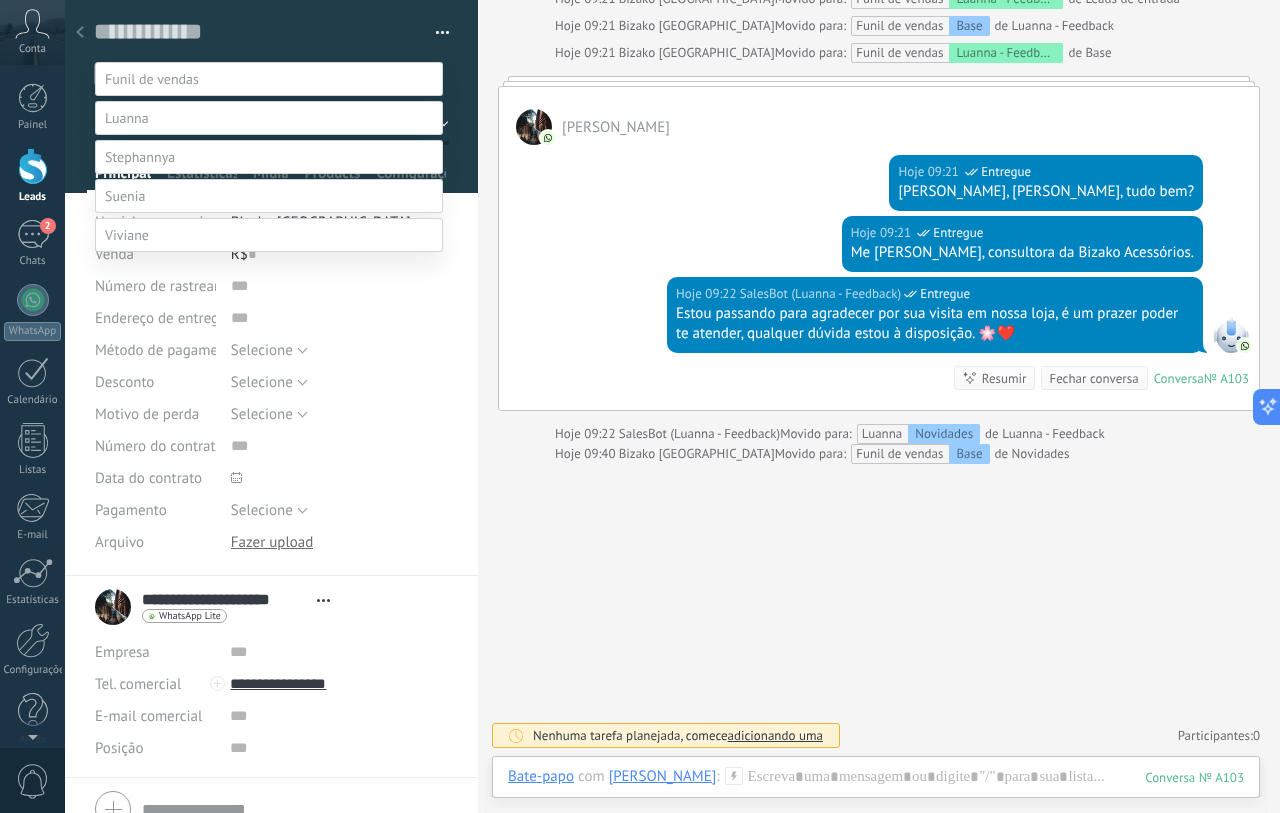 click at bounding box center [152, 79] 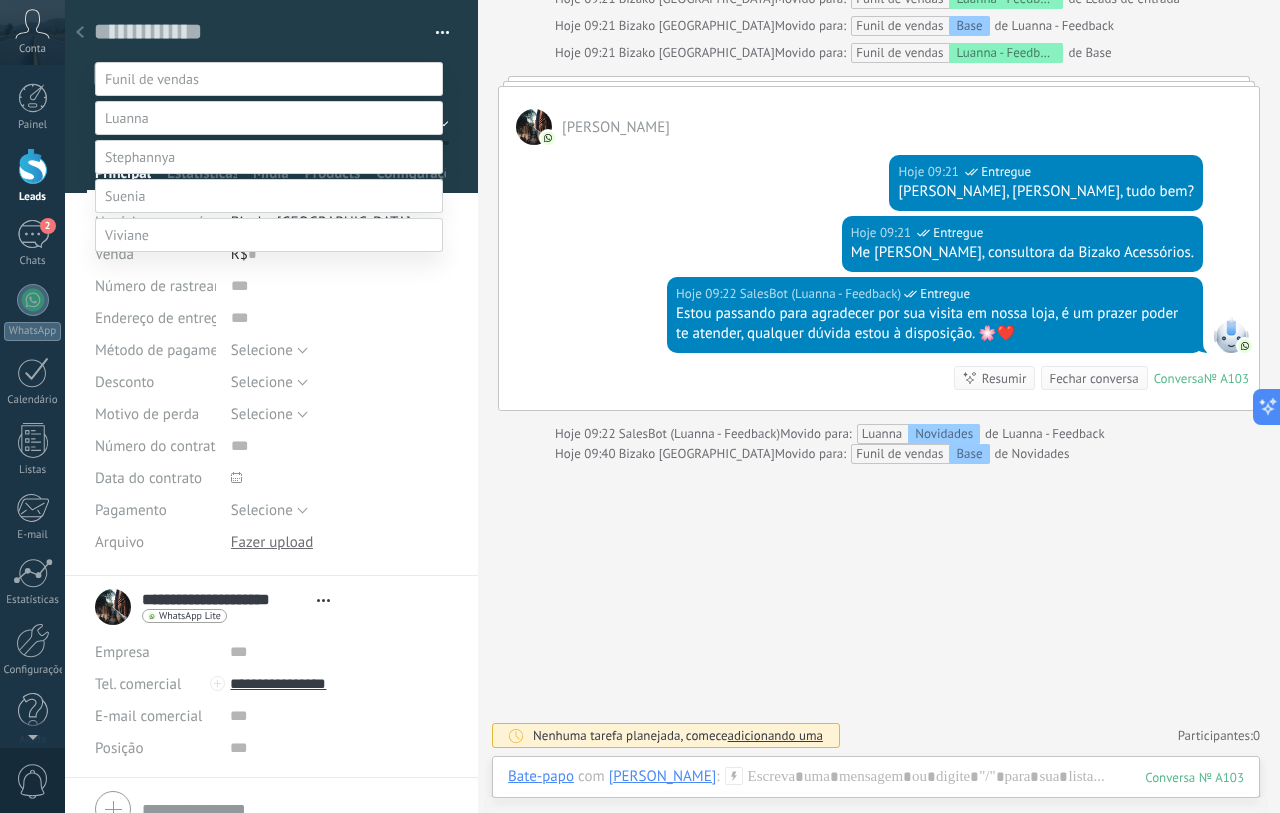 scroll, scrollTop: 0, scrollLeft: 0, axis: both 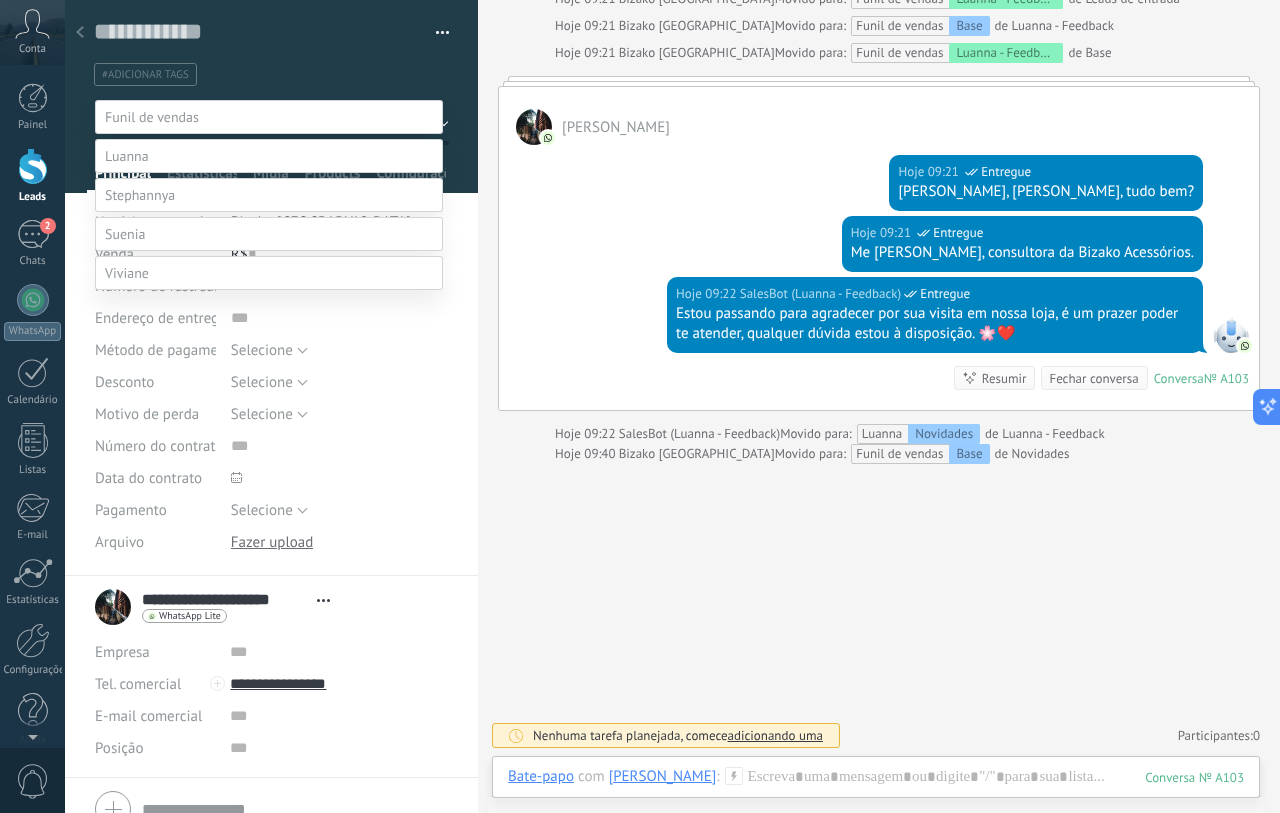 click on "Outros" at bounding box center [0, 0] 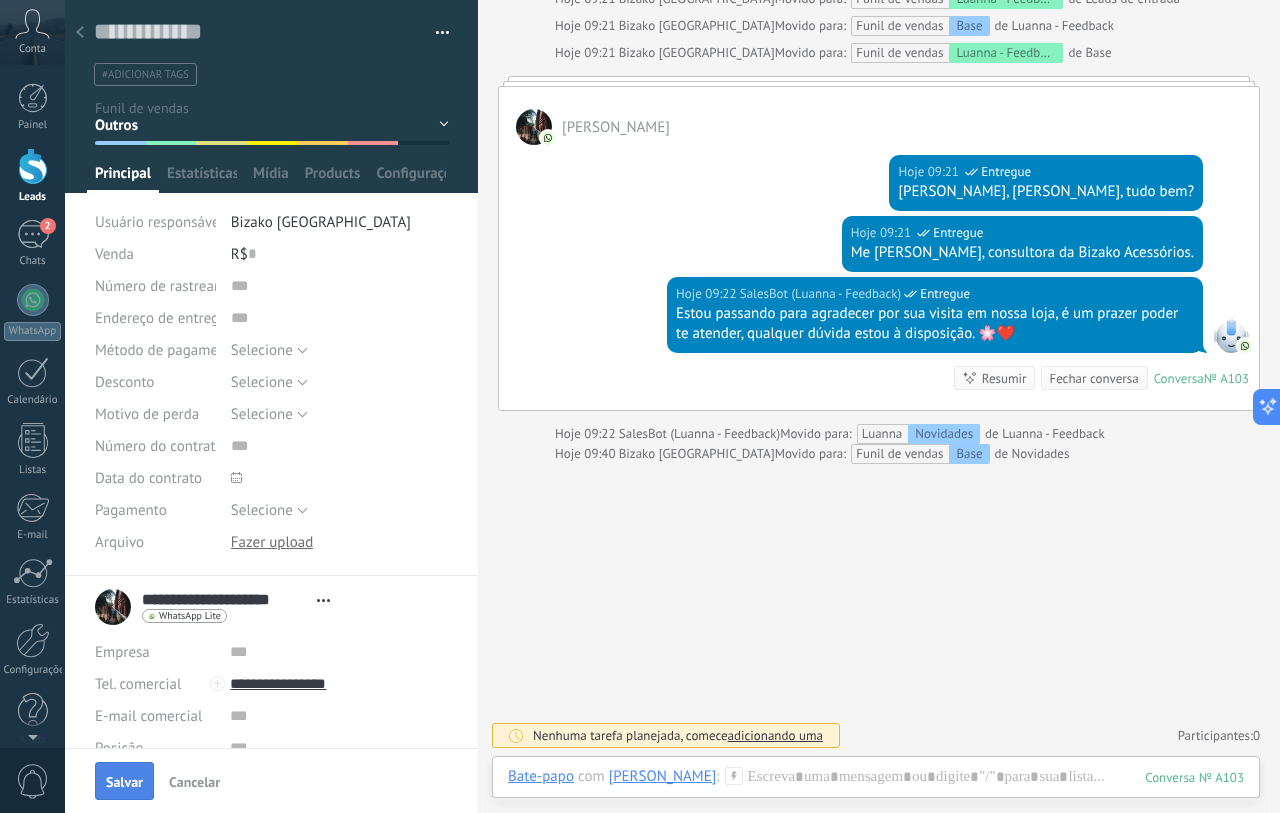 click on "Salvar" at bounding box center (124, 781) 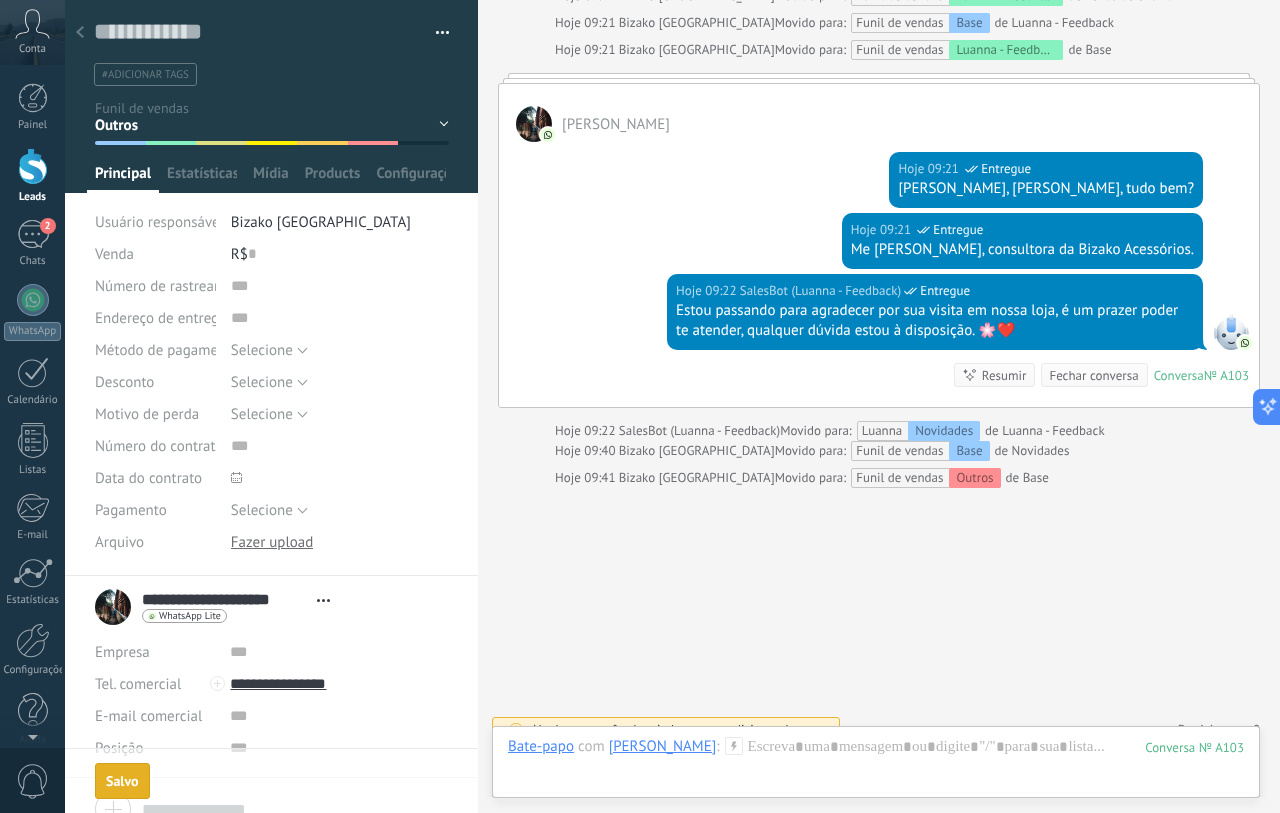 scroll, scrollTop: 346, scrollLeft: 0, axis: vertical 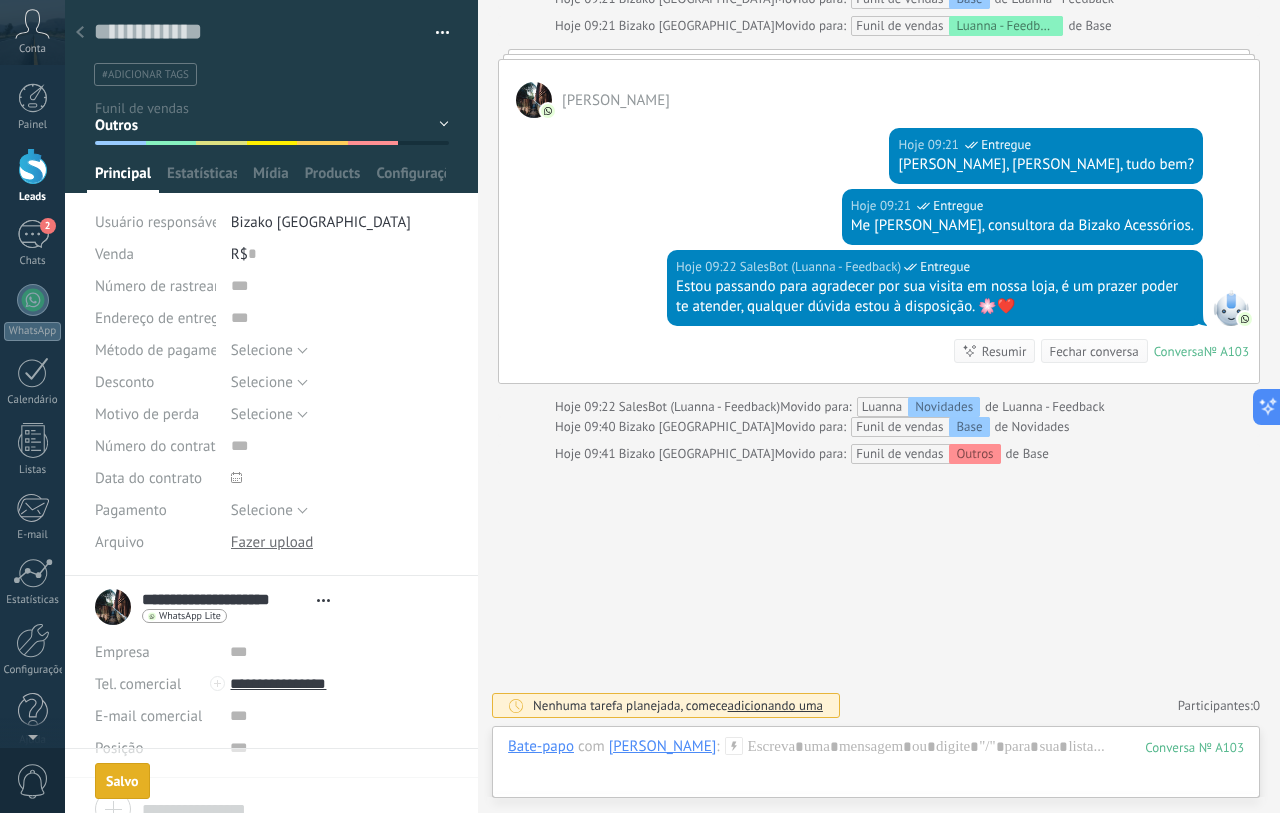 click on "Base
Luanna - Feedback
[PERSON_NAME] - Feedback
Suenia - Feedback
[PERSON_NAME] - Feedback
Outros" at bounding box center (0, 0) 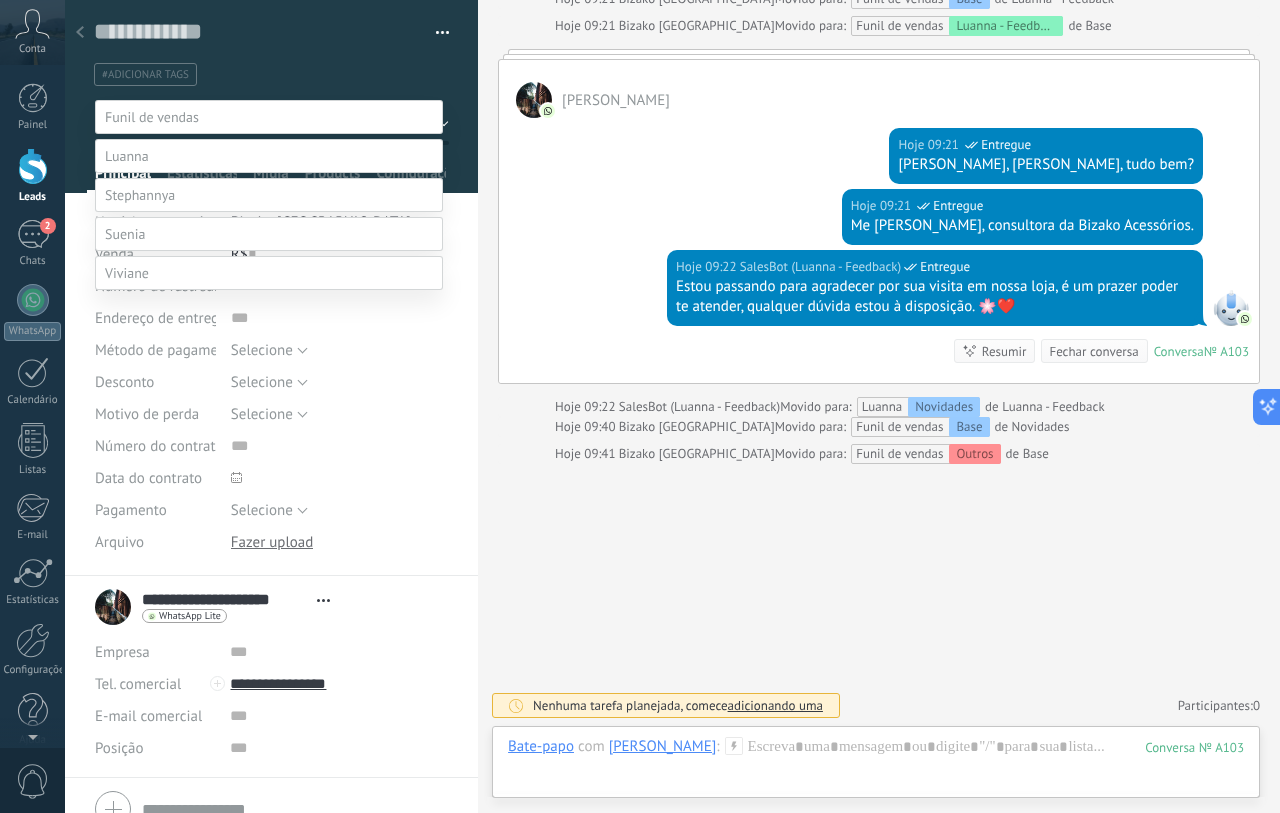 click on "Base" at bounding box center [0, 0] 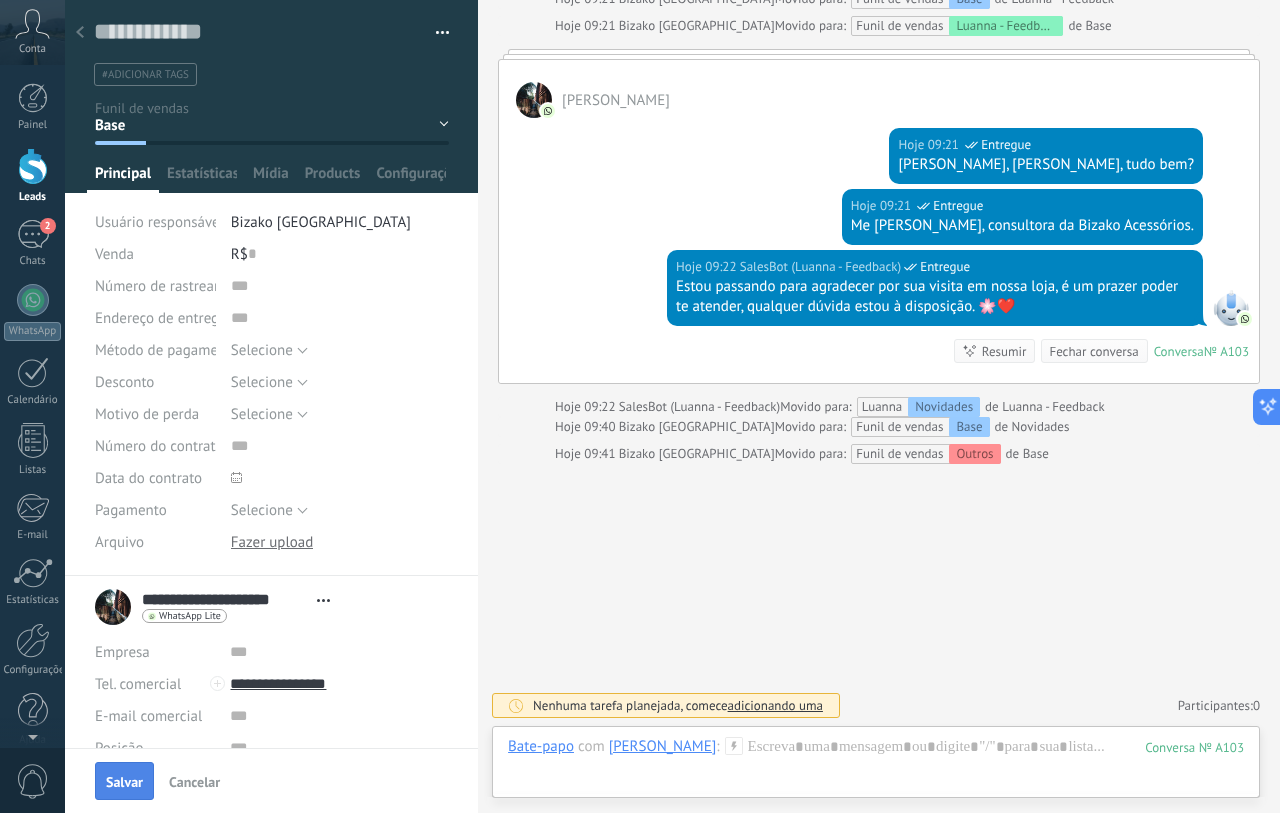 click on "Salvar" at bounding box center [124, 782] 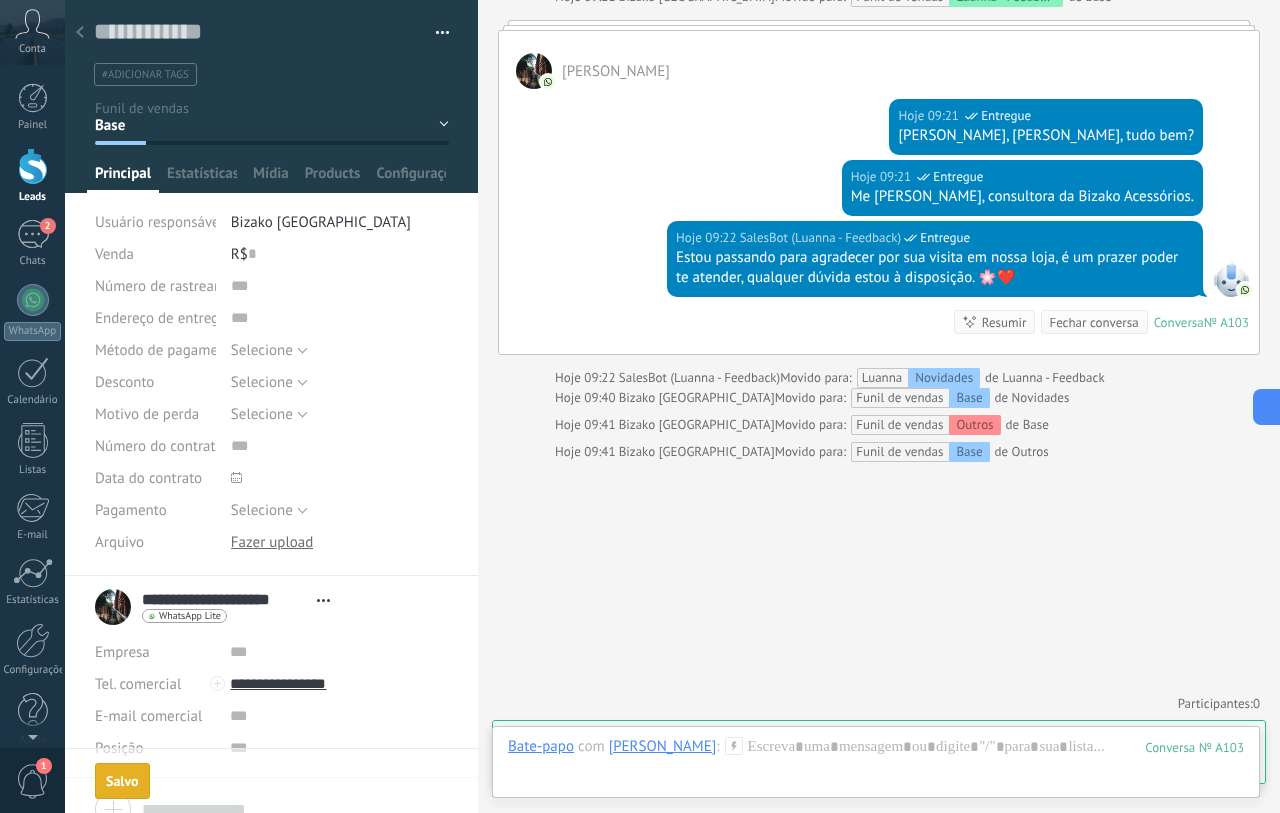 scroll, scrollTop: 443, scrollLeft: 0, axis: vertical 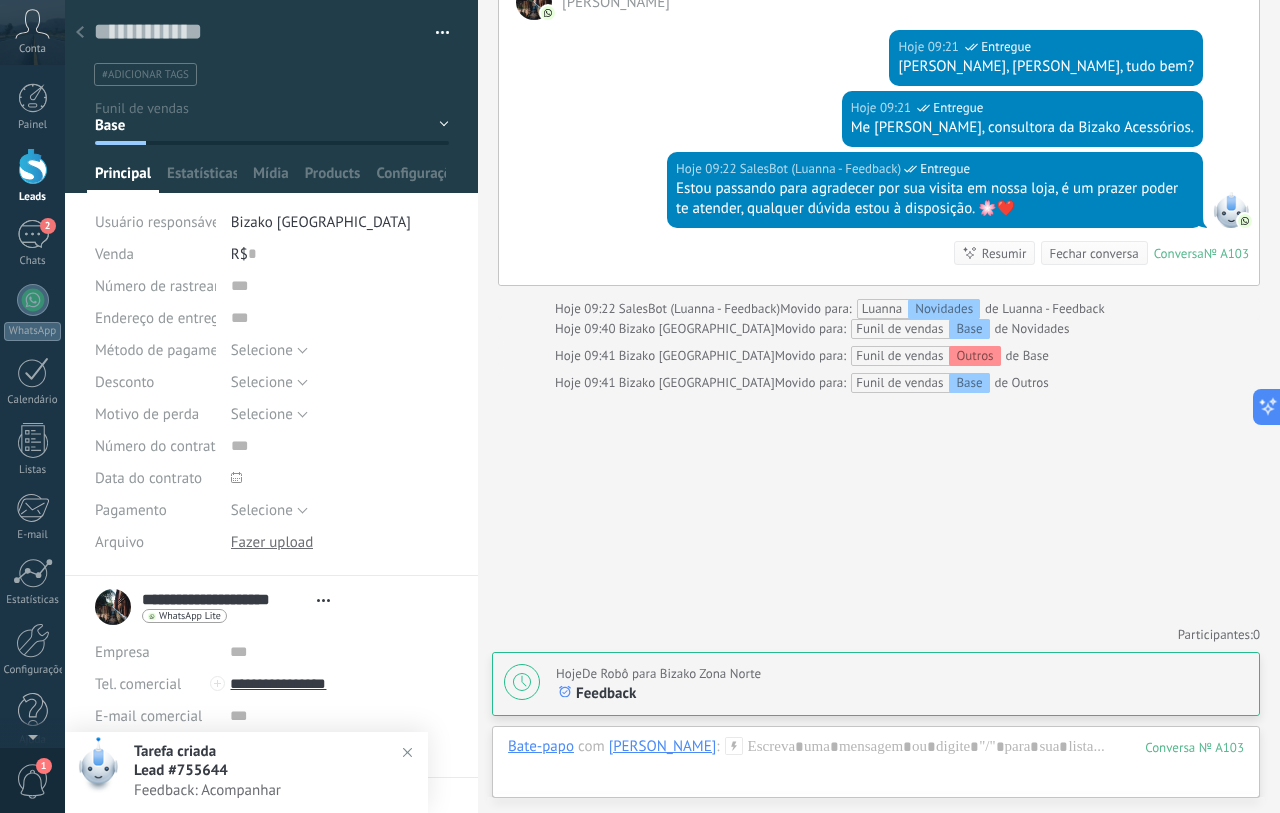click 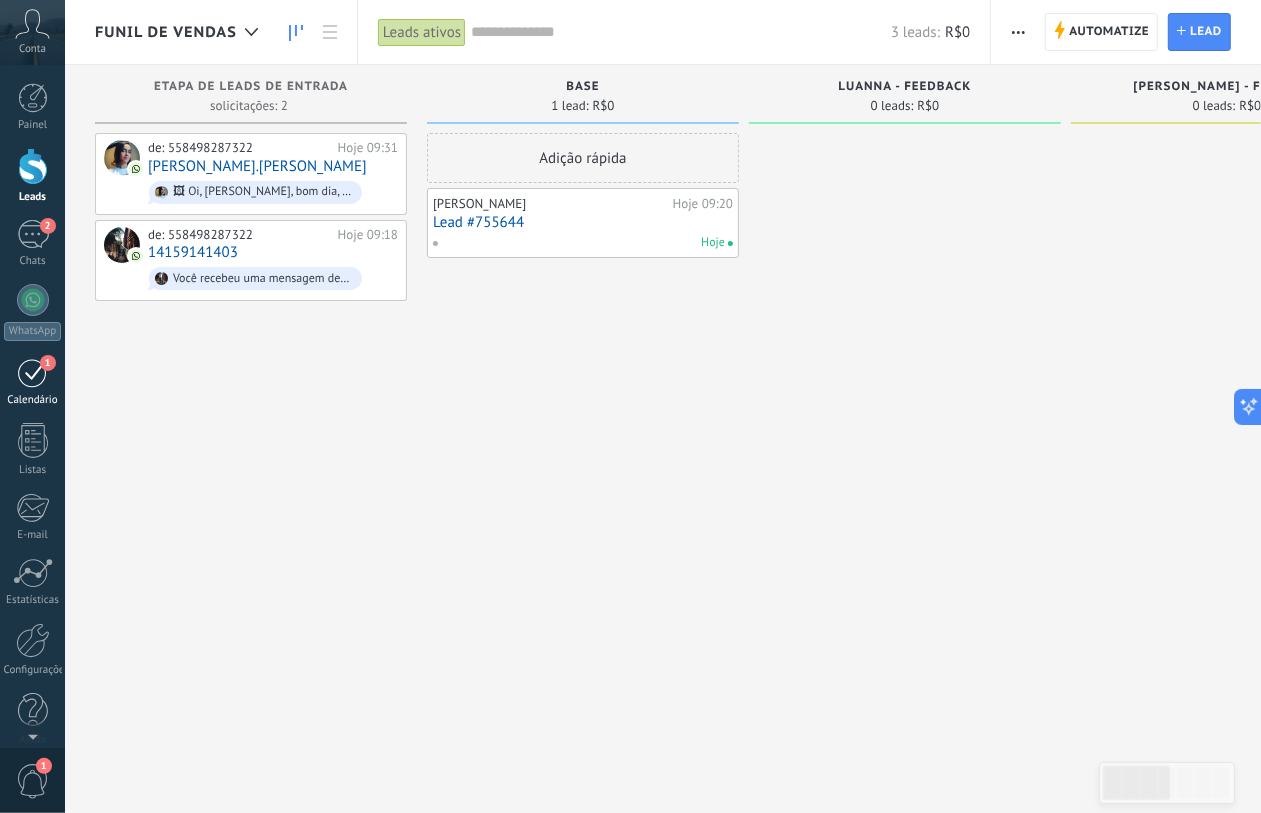 click on "1" at bounding box center (33, 372) 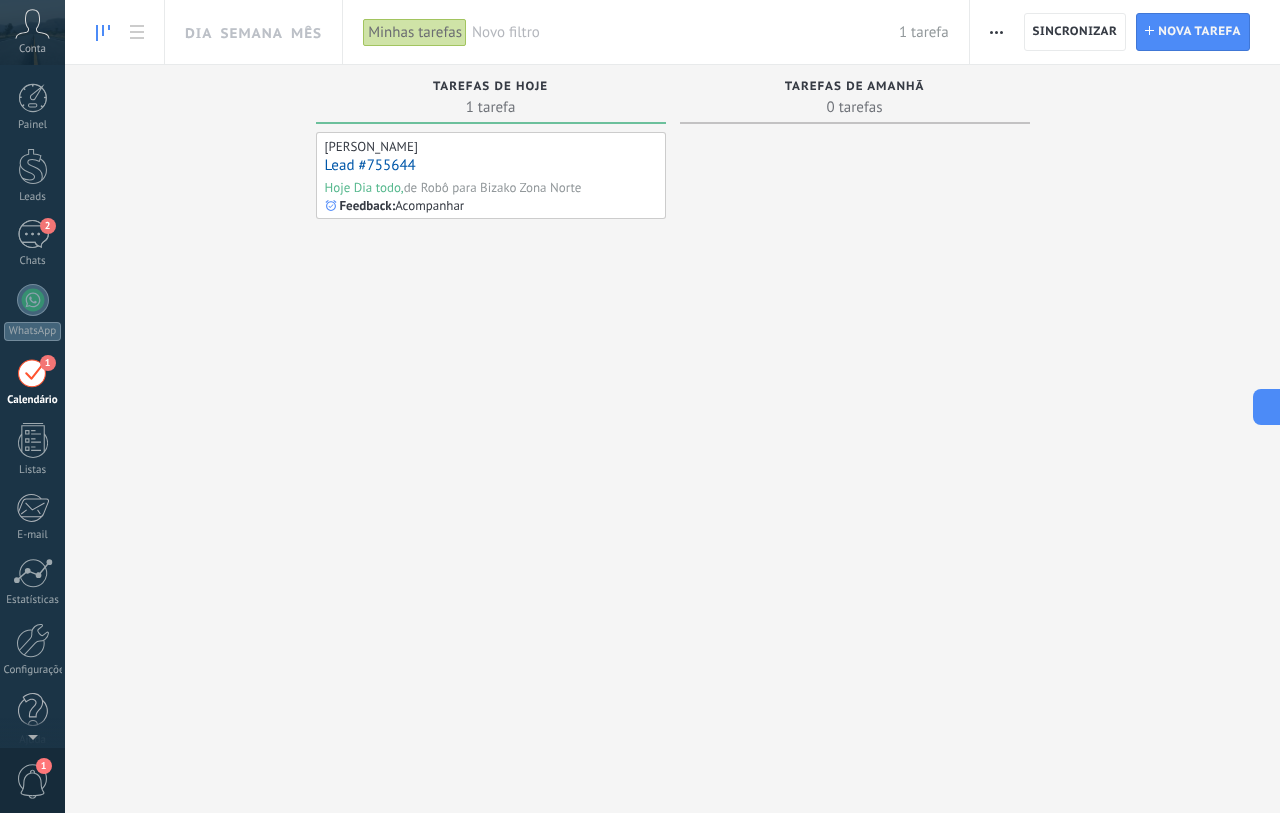click on "de Robô para Bizako Zona Norte" at bounding box center (493, 187) 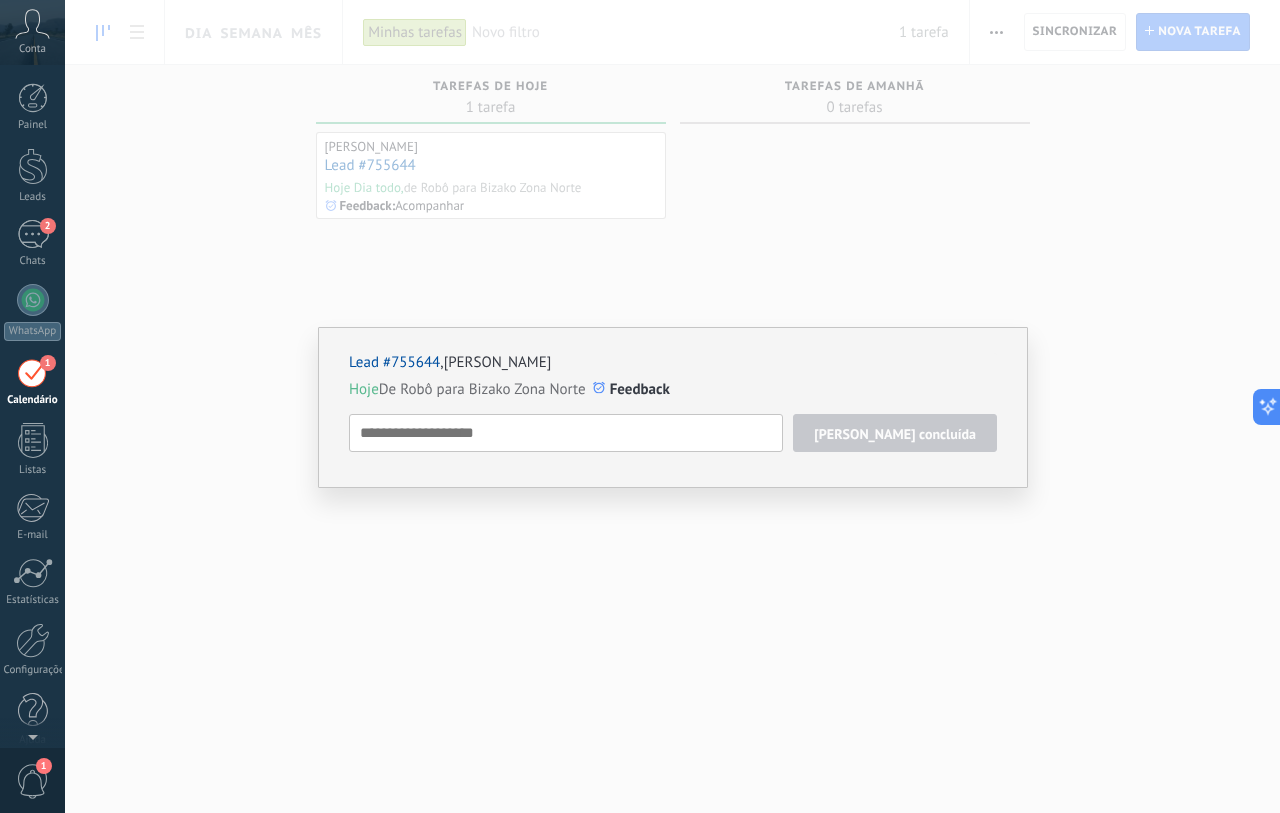 click on "Lead #755644 ,  Luis Eduardo Mendonça Hoje  De Robô para Bizako Zona Norte Feedback Tarefa concluída Feedback Acompanhar Reunião Feedback Luanna - Nov Stephanny - Nov Suenia - Nov Viviane - Nov Personalizar amanhã em 7 dias em 30 dias Excluir" at bounding box center (672, 406) 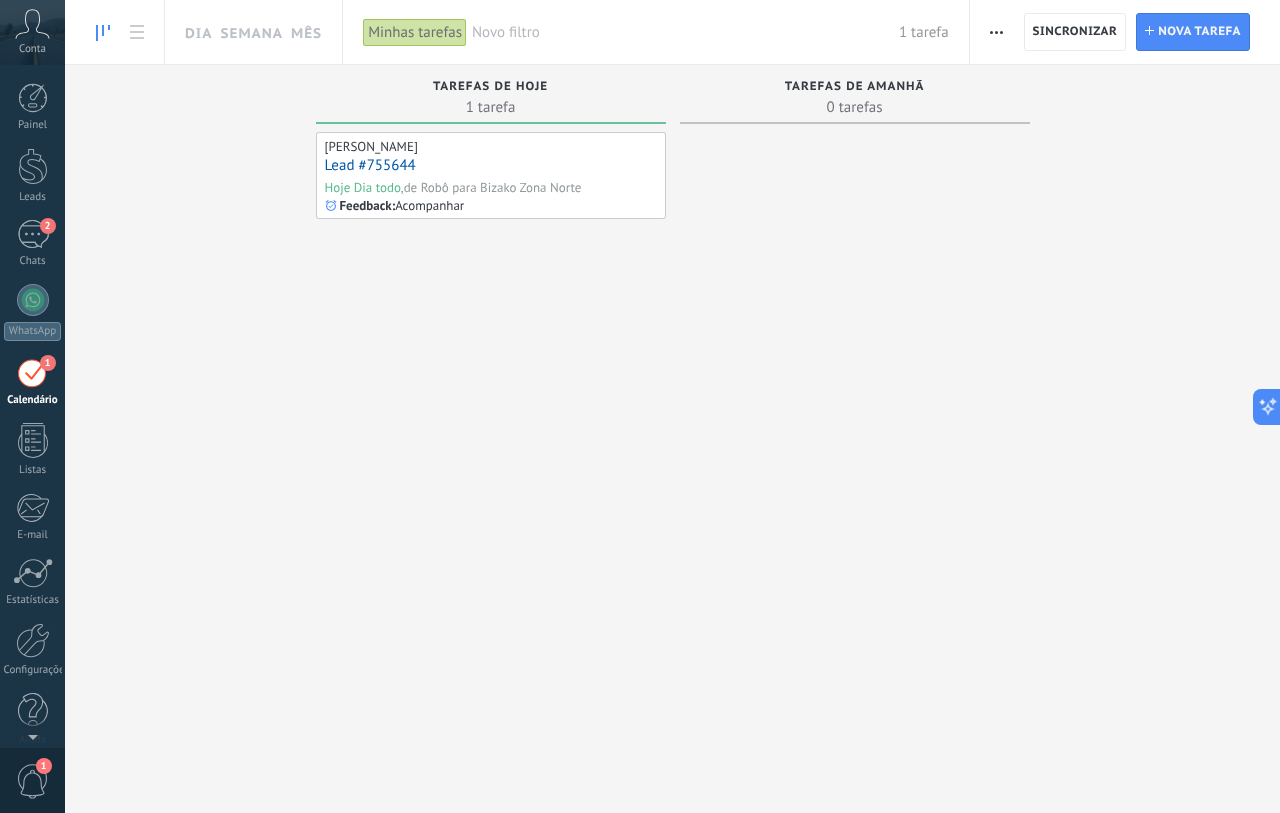click on "Lead #755644" at bounding box center [370, 165] 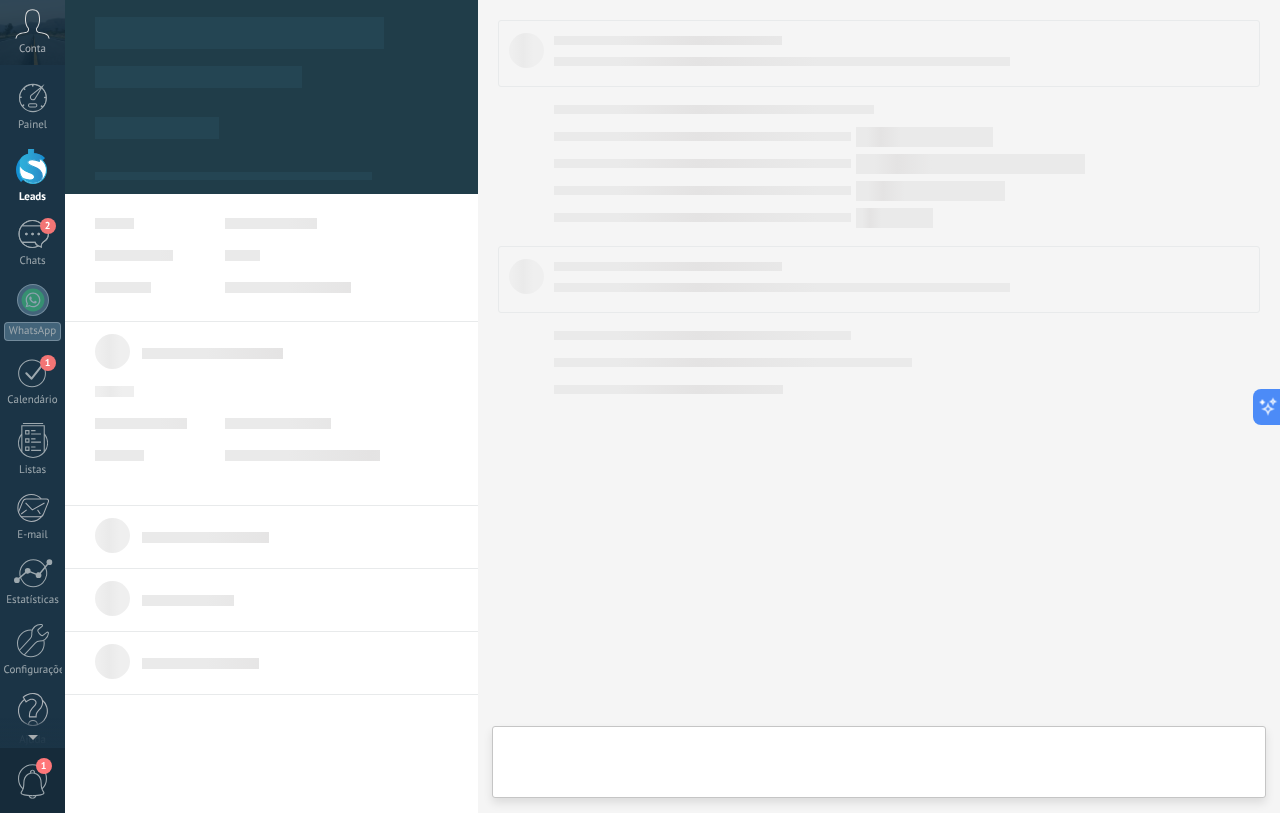 type on "**********" 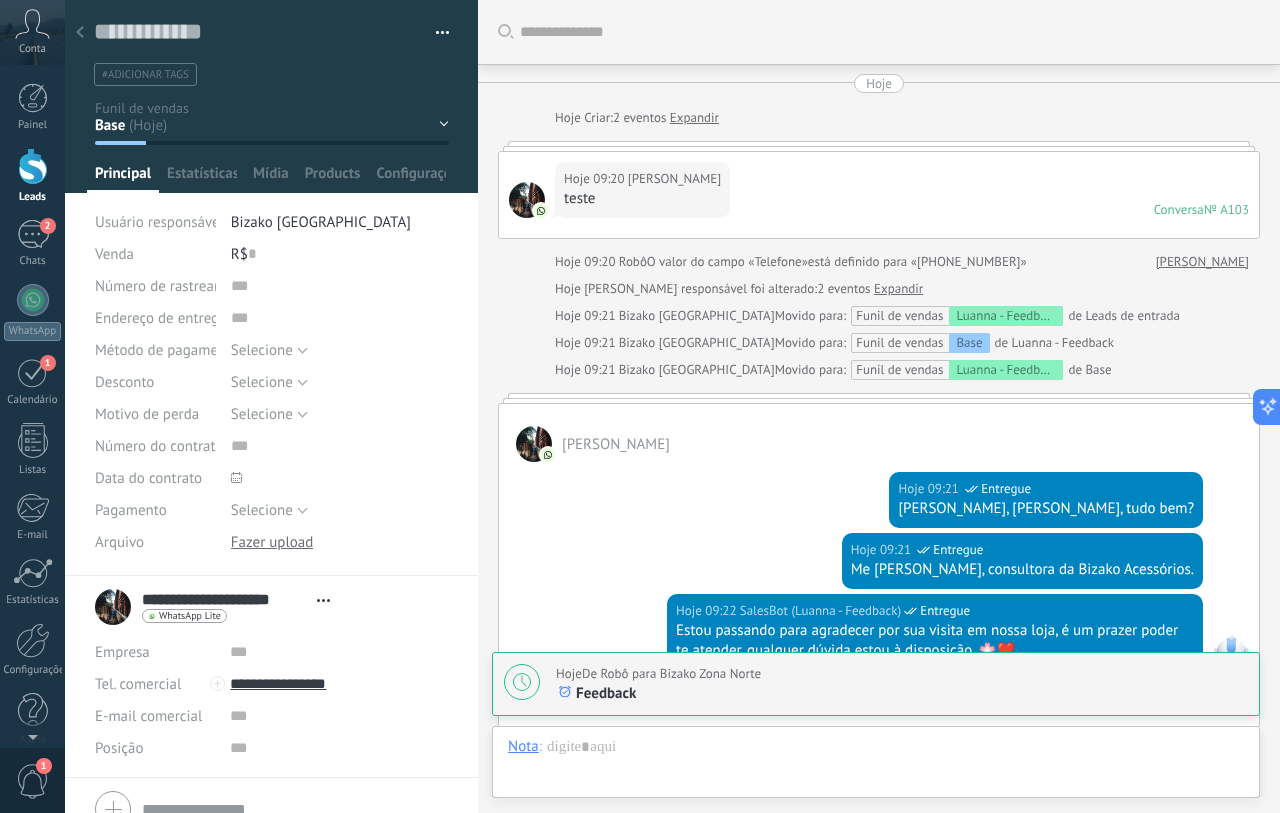 scroll, scrollTop: 30, scrollLeft: 0, axis: vertical 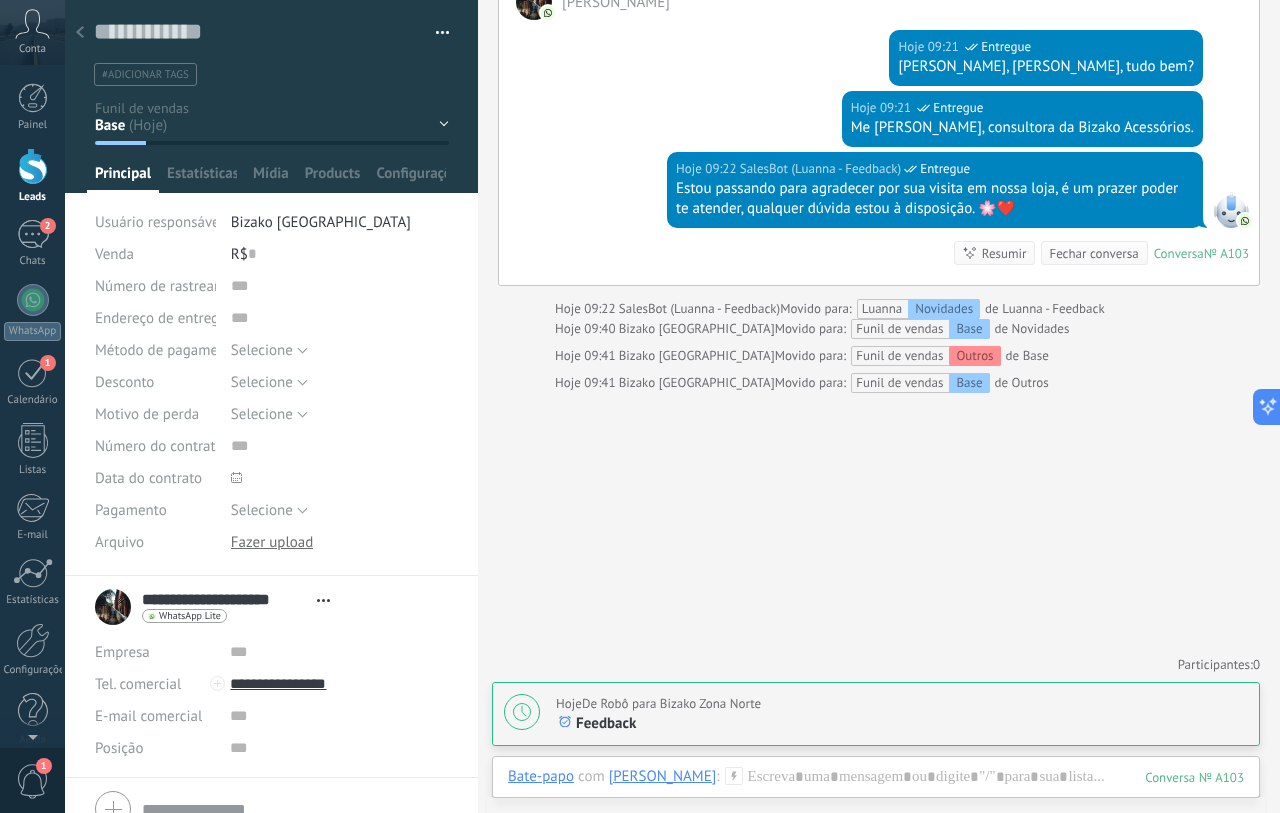 click on "Base
Luanna - Feedback
[PERSON_NAME] - Feedback
Suenia - Feedback
[PERSON_NAME] - Feedback
Outros" at bounding box center [0, 0] 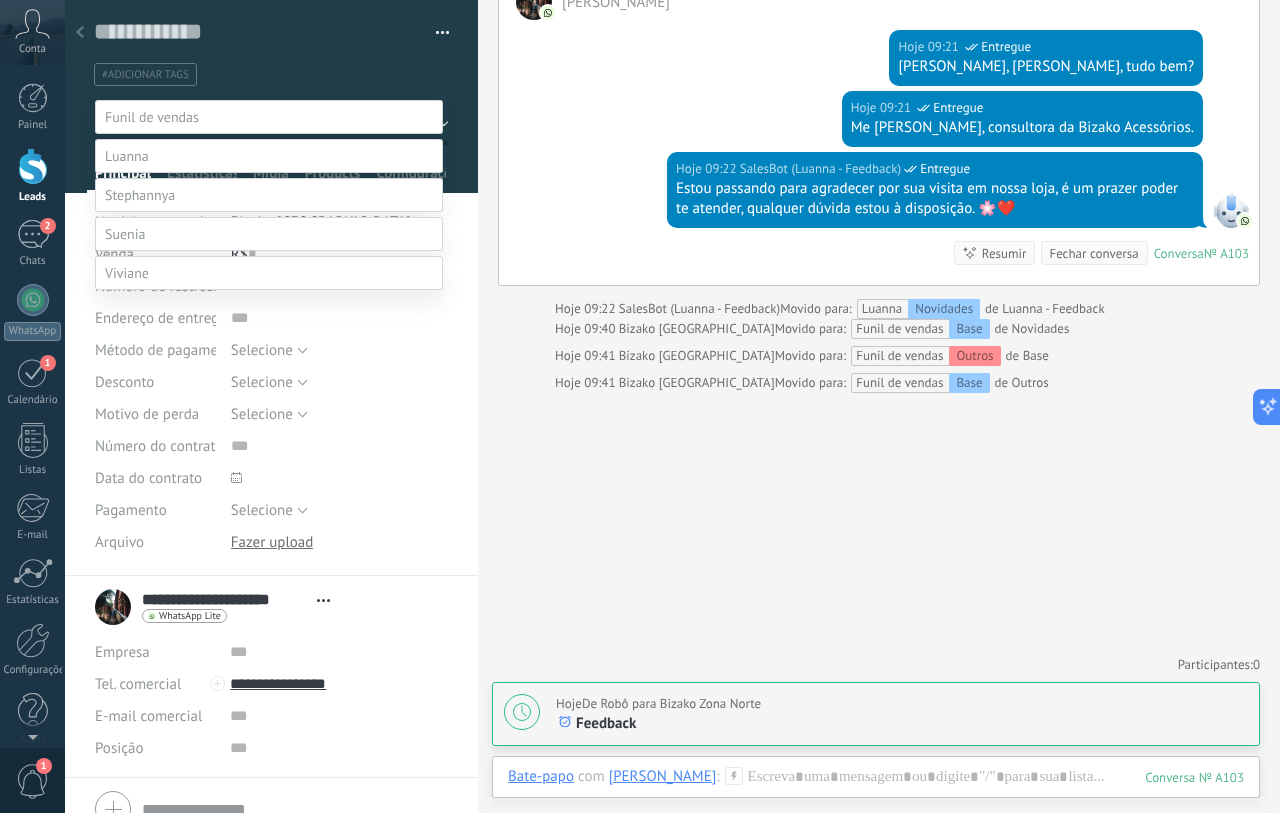 click on "Luanna - Feedback" at bounding box center [0, 0] 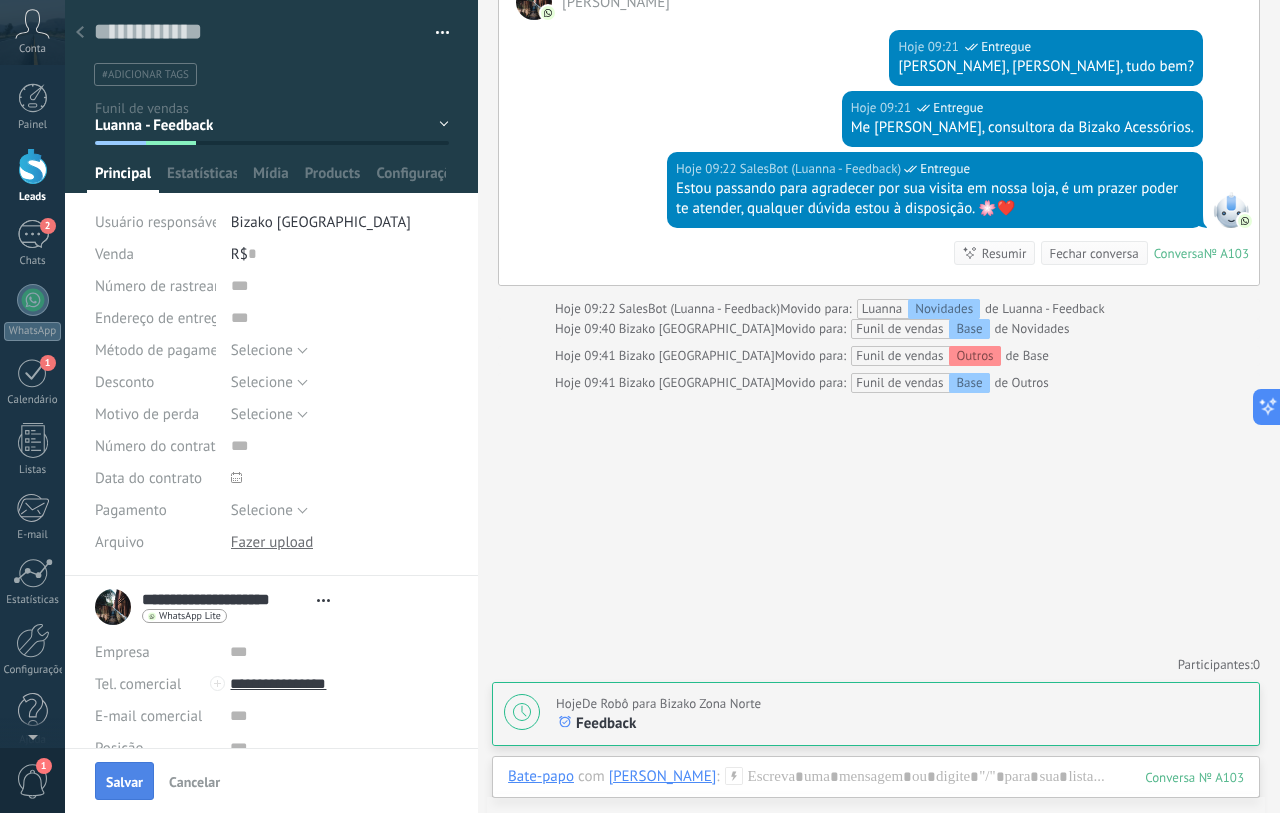 click on "Salvar" at bounding box center [124, 781] 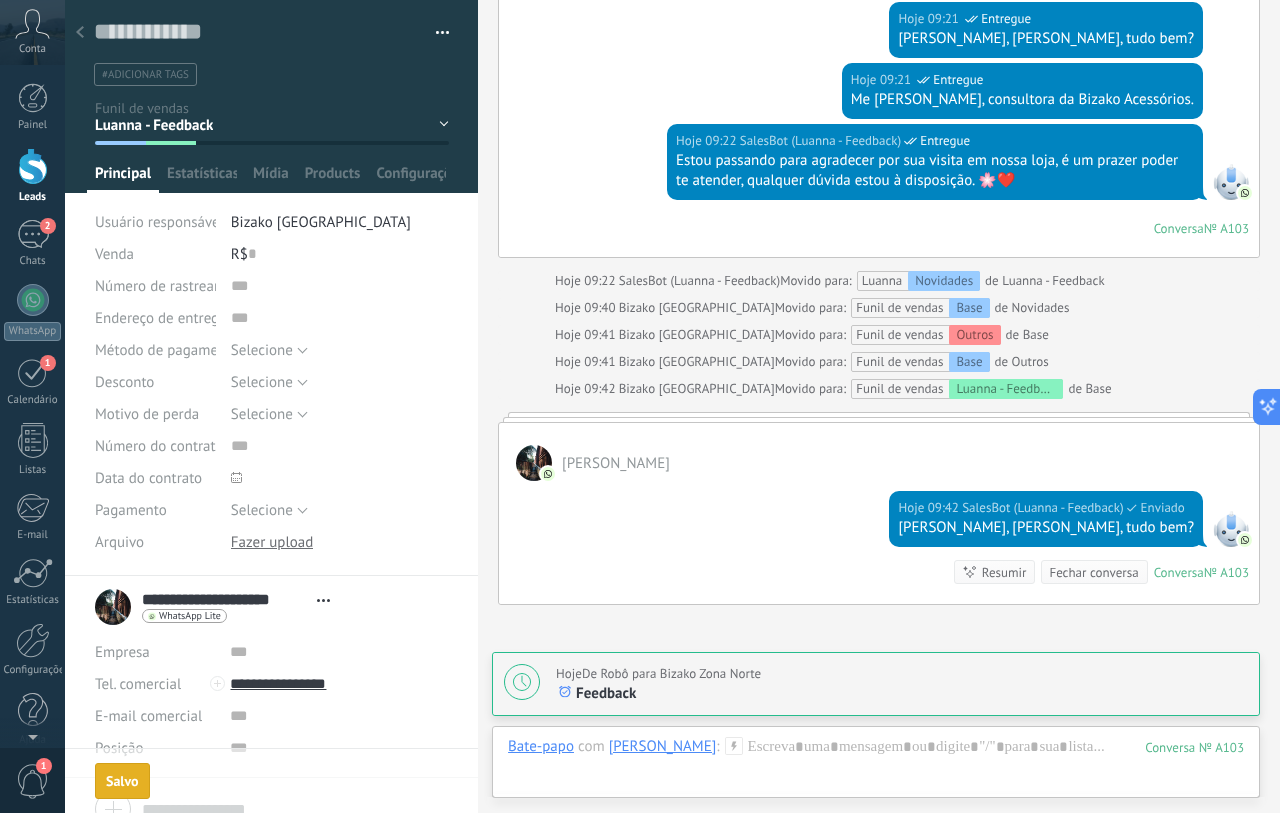 scroll, scrollTop: 465, scrollLeft: 0, axis: vertical 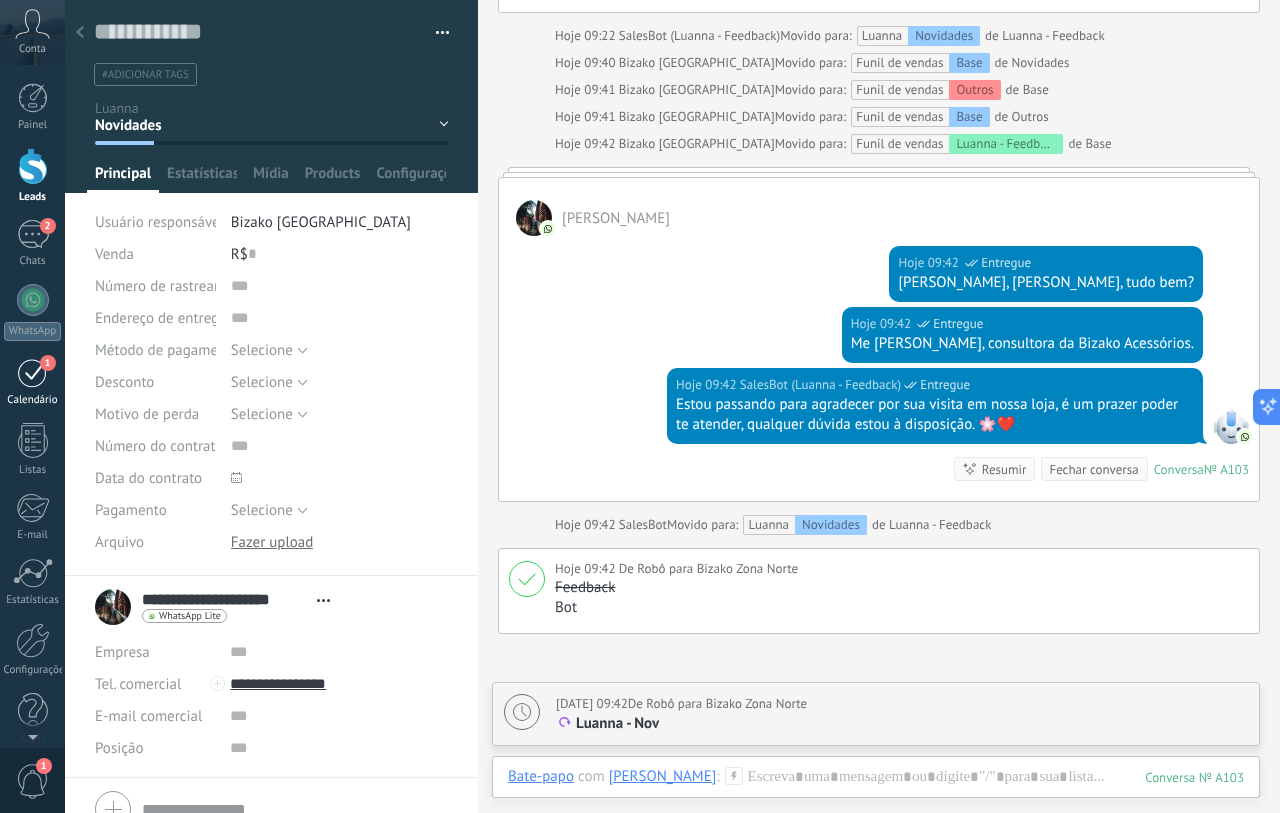 click on "1" at bounding box center [48, 363] 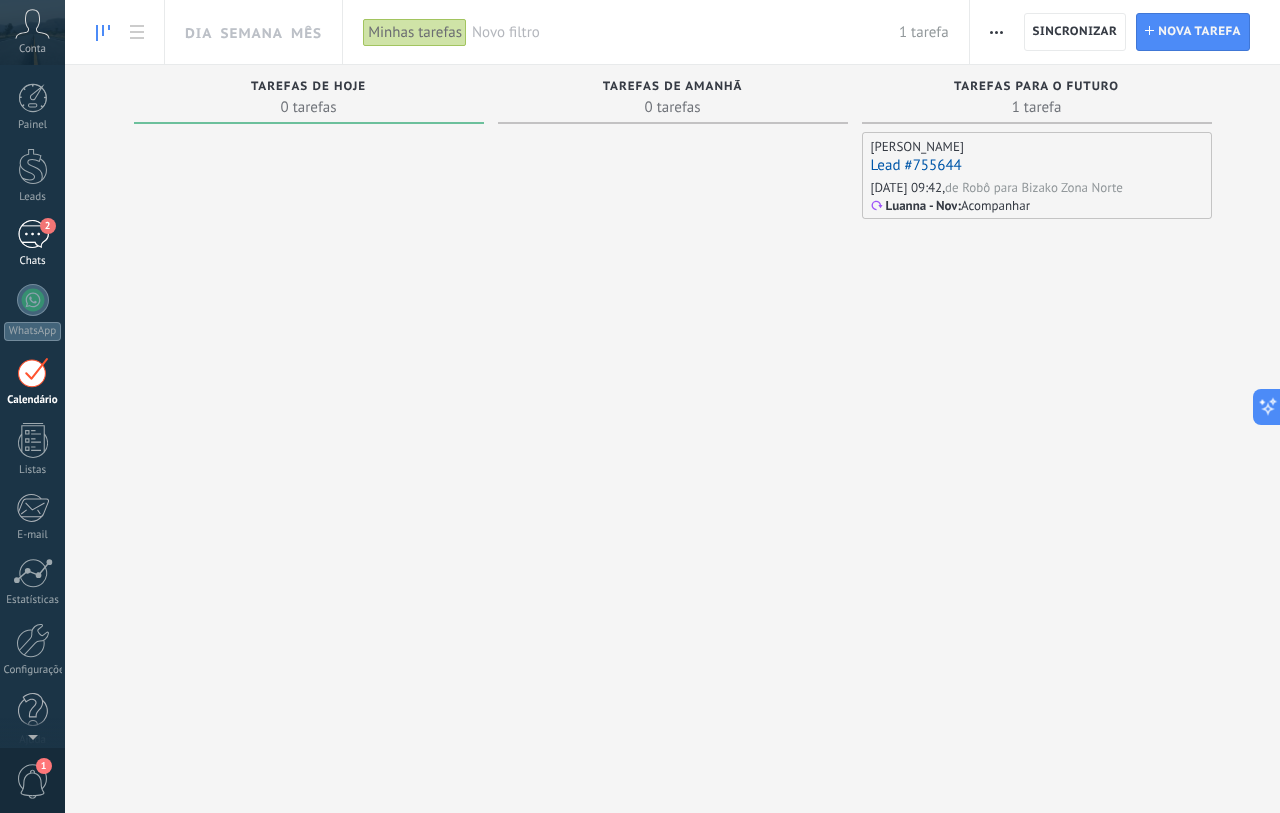 click on "2
Chats" at bounding box center [32, 244] 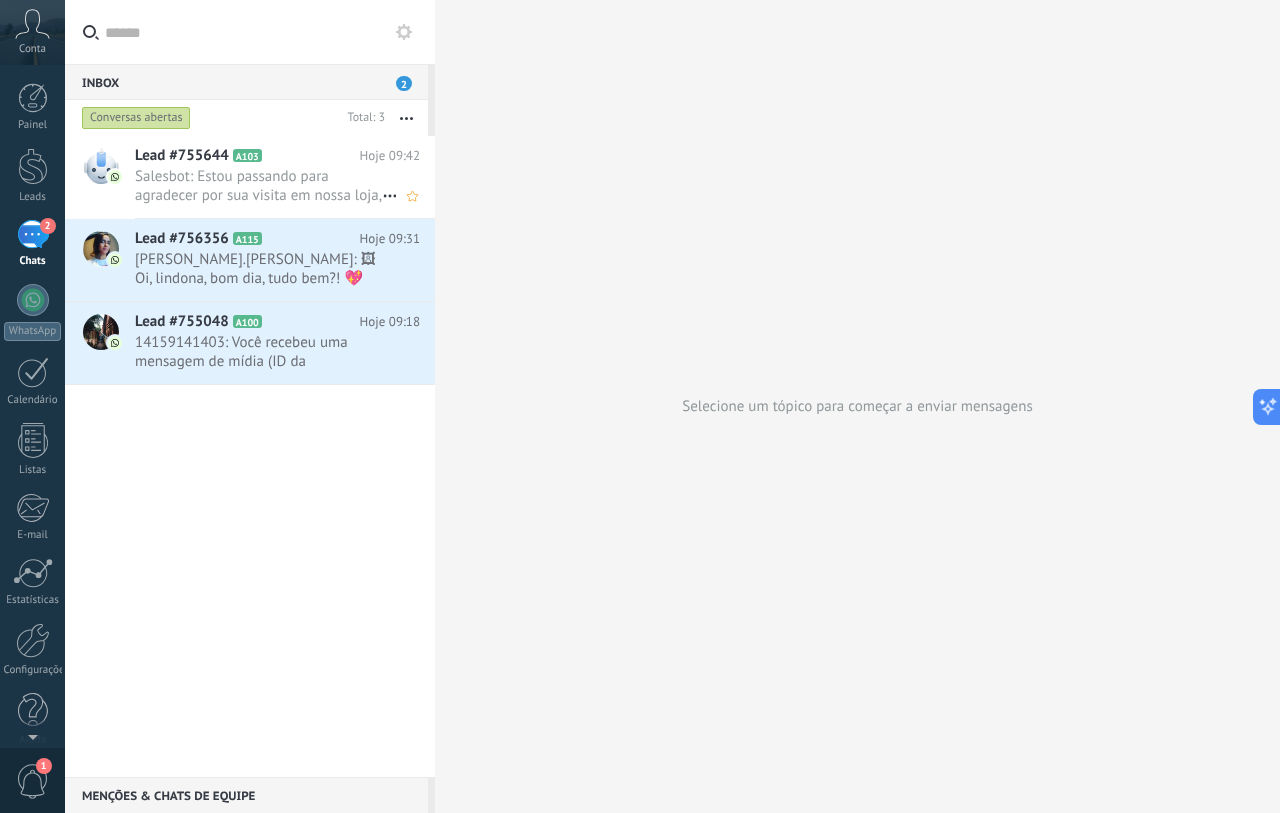click on "Lead #755644
A103" at bounding box center (247, 156) 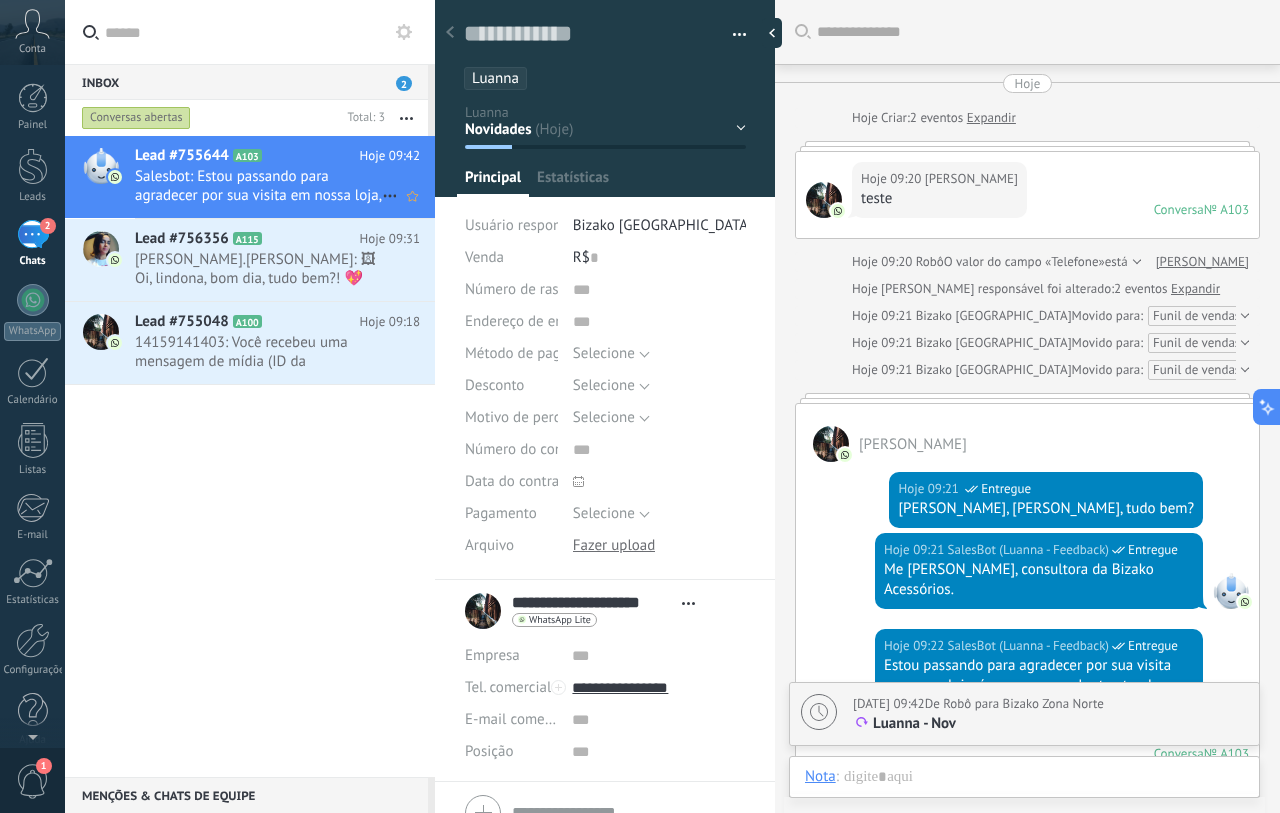 type on "**********" 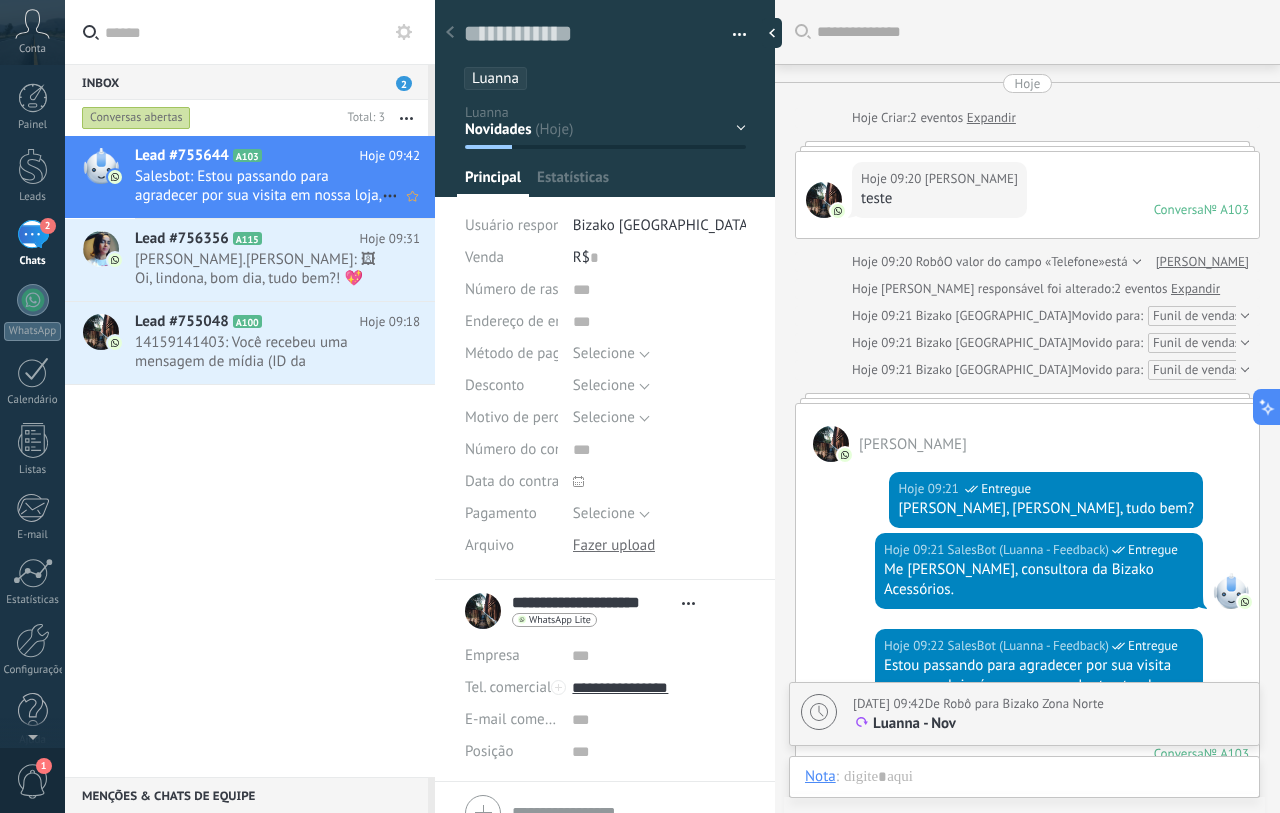 scroll, scrollTop: 830, scrollLeft: 0, axis: vertical 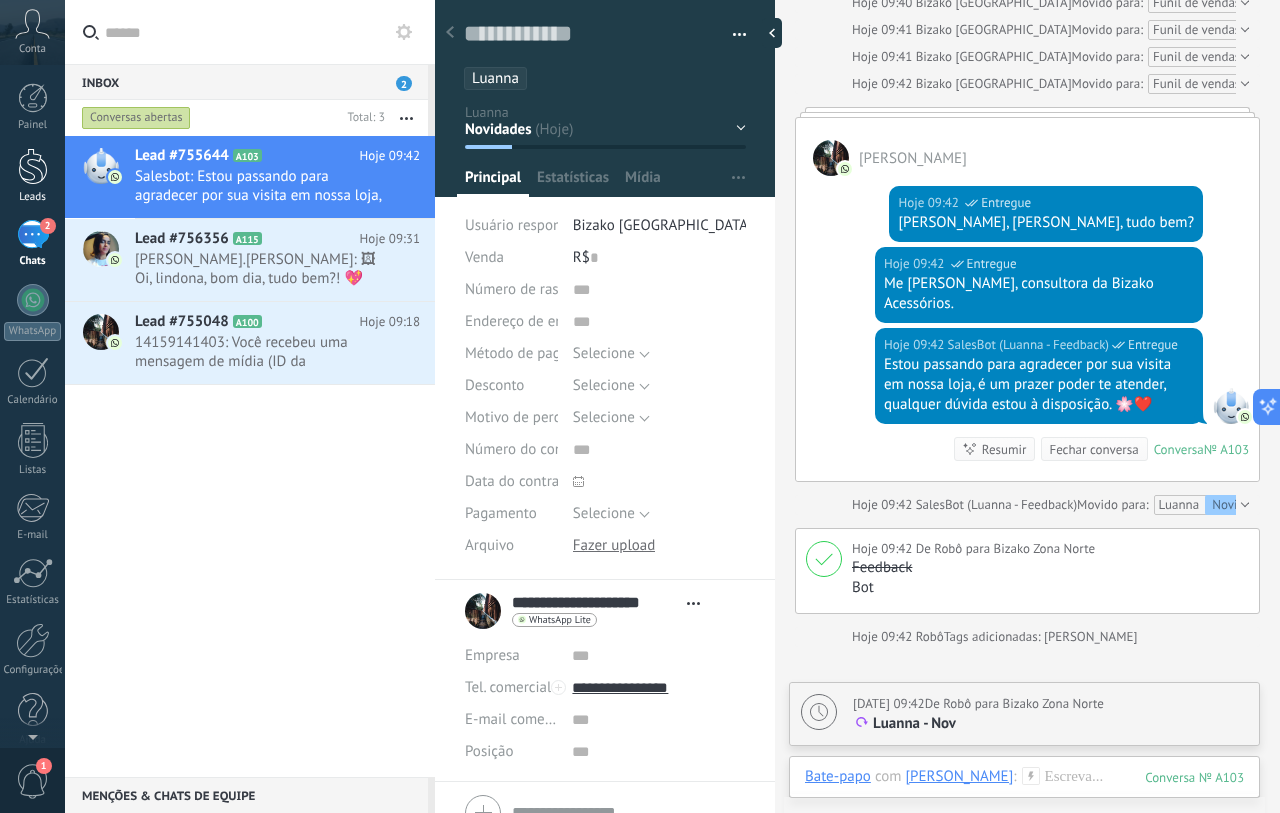 click at bounding box center [33, 166] 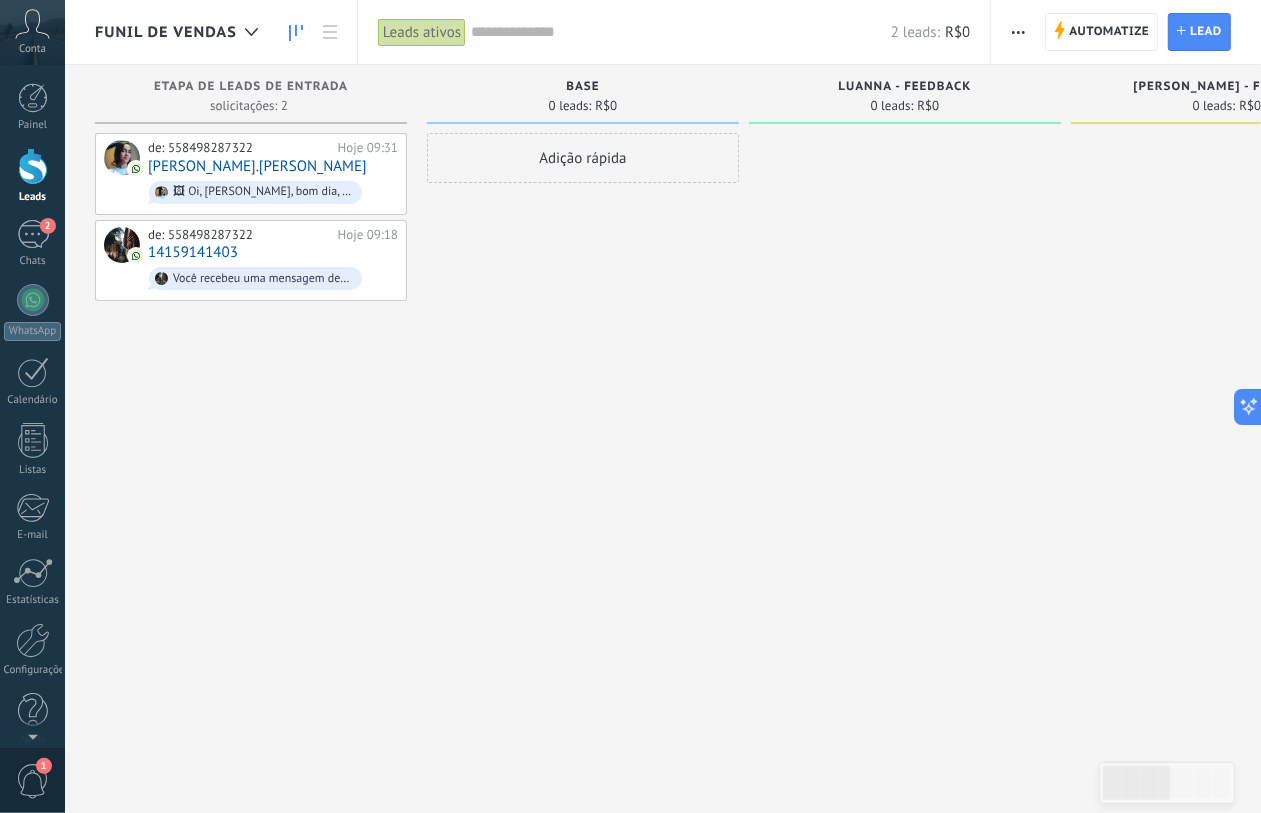 click at bounding box center (1018, 32) 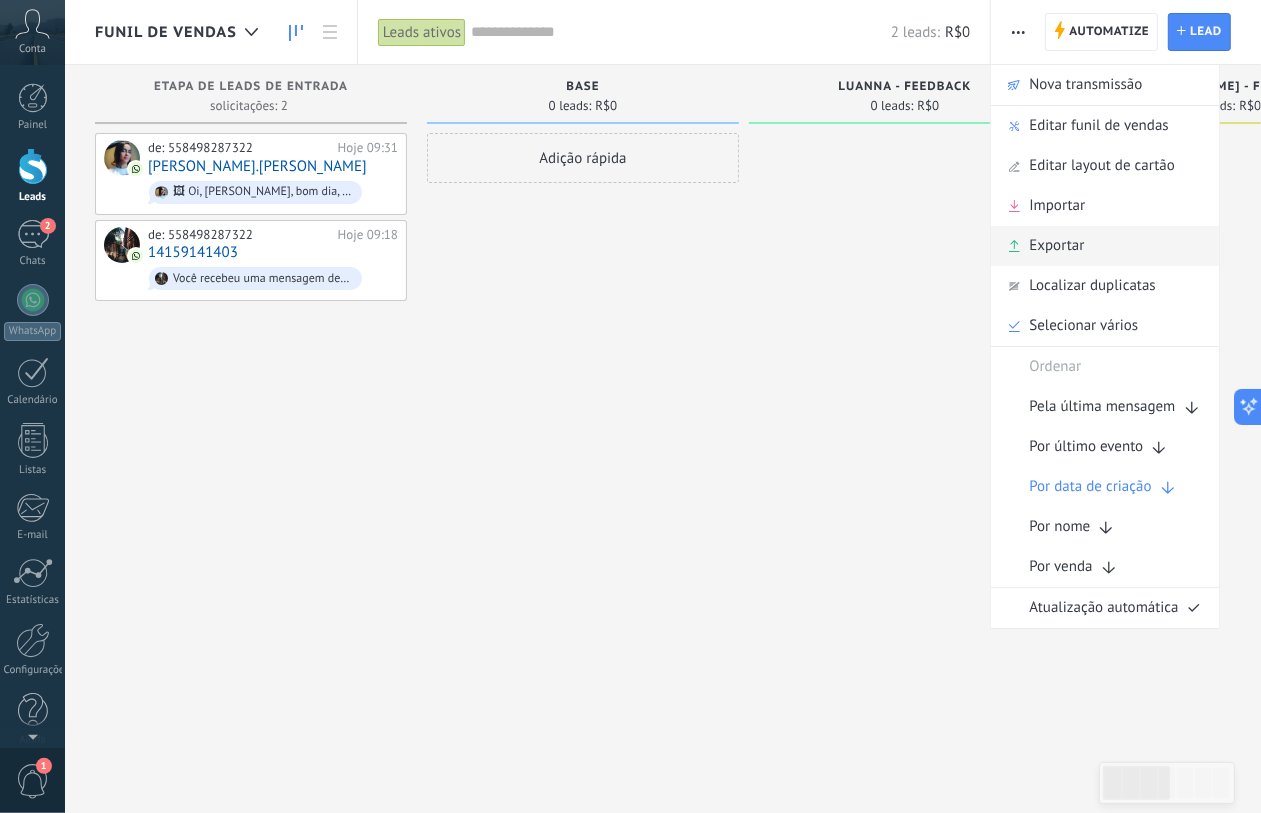click on "Exportar" at bounding box center [1056, 246] 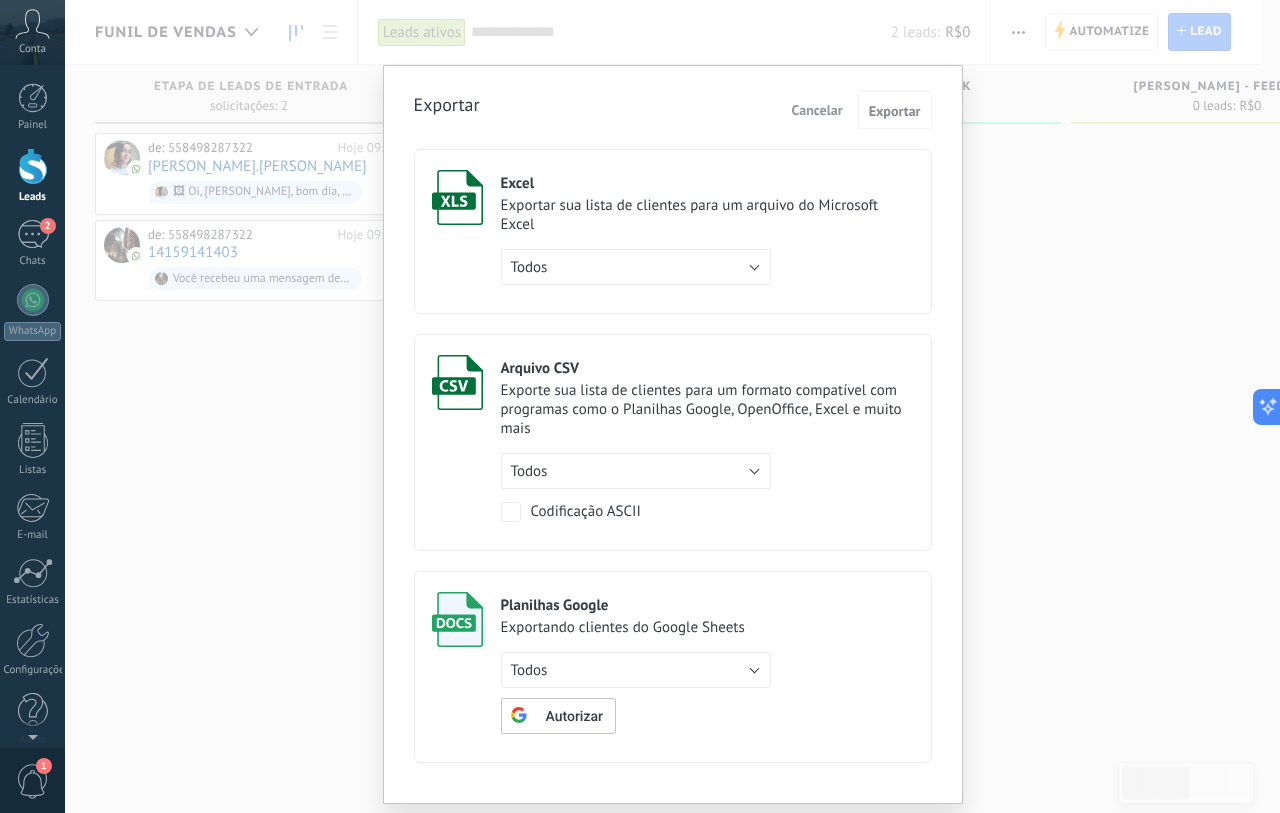 click on "Cancelar" at bounding box center [817, 110] 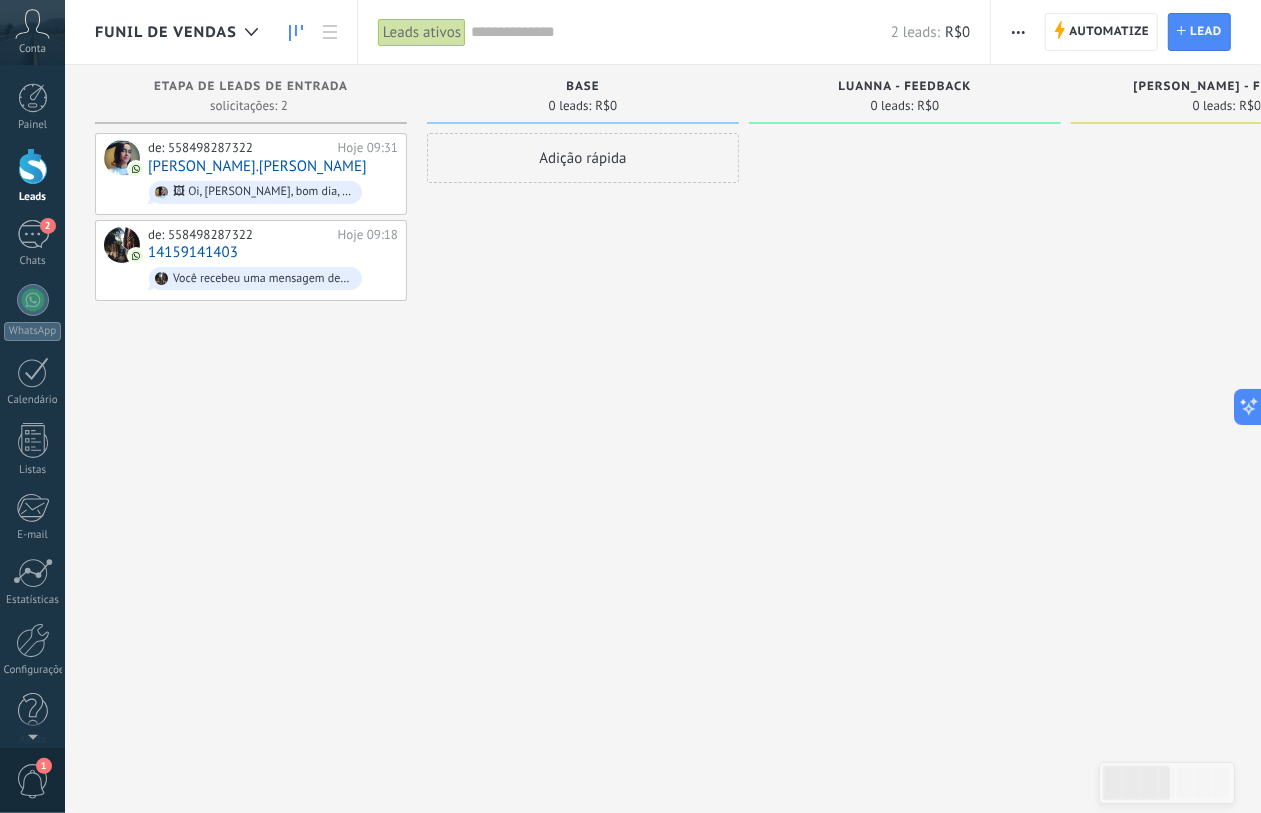 click at bounding box center [1018, 32] 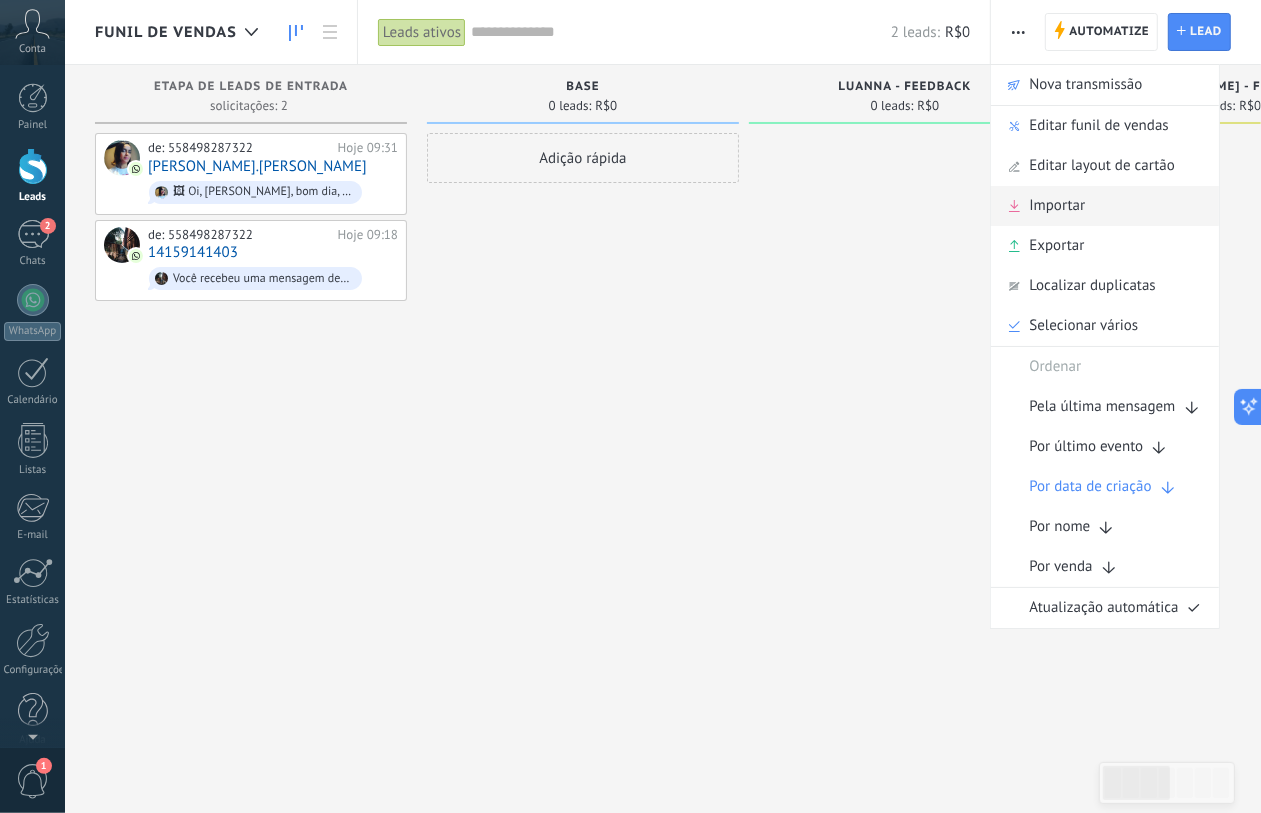 click on "Importar" at bounding box center [1057, 206] 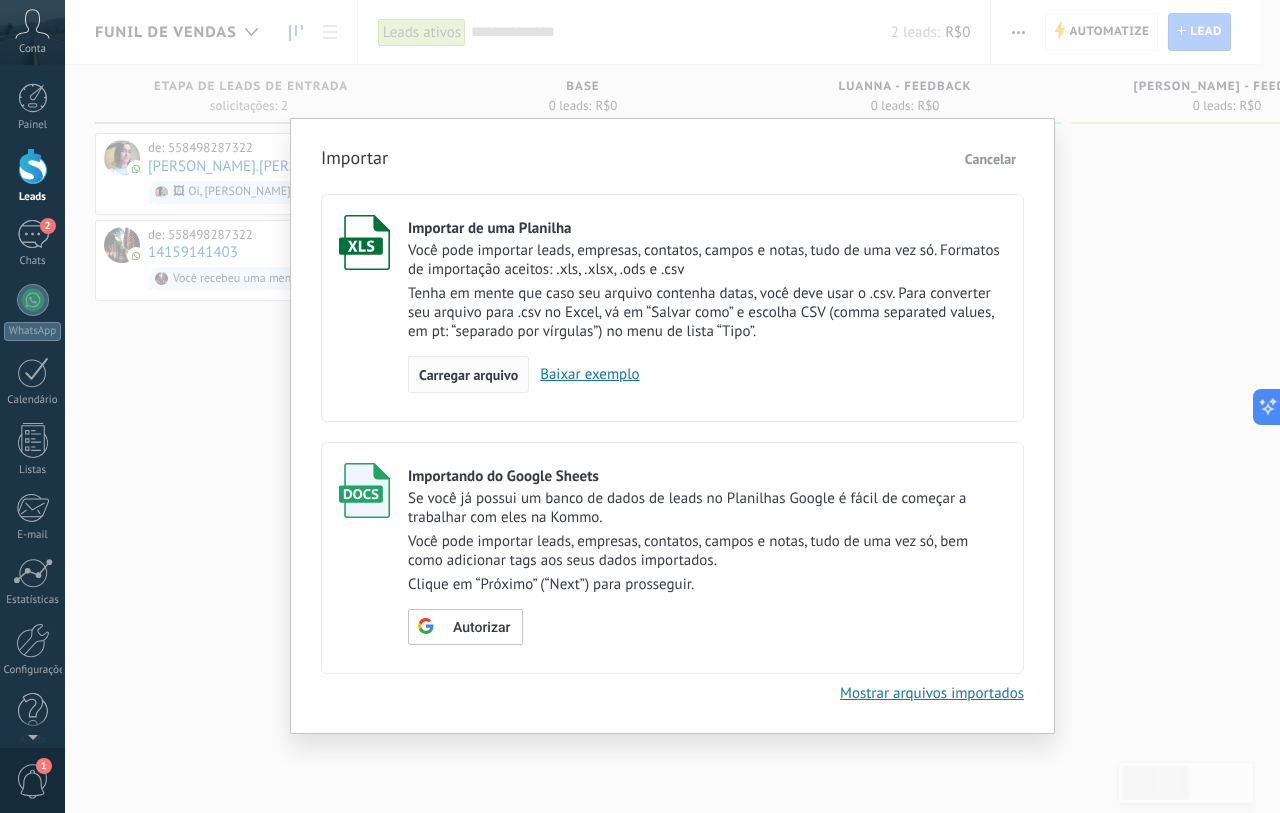 click on "Carregar arquivo" at bounding box center (468, 375) 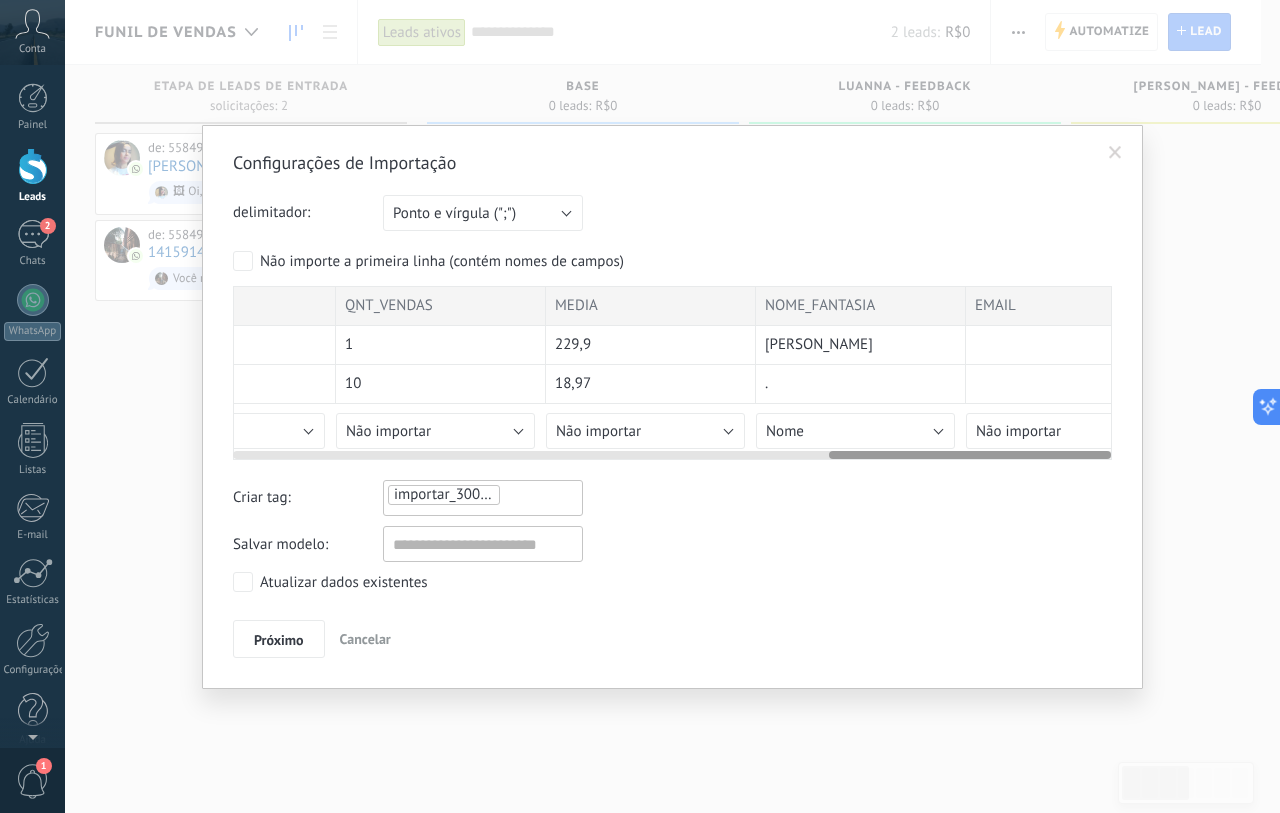 scroll, scrollTop: 0, scrollLeft: 1851, axis: horizontal 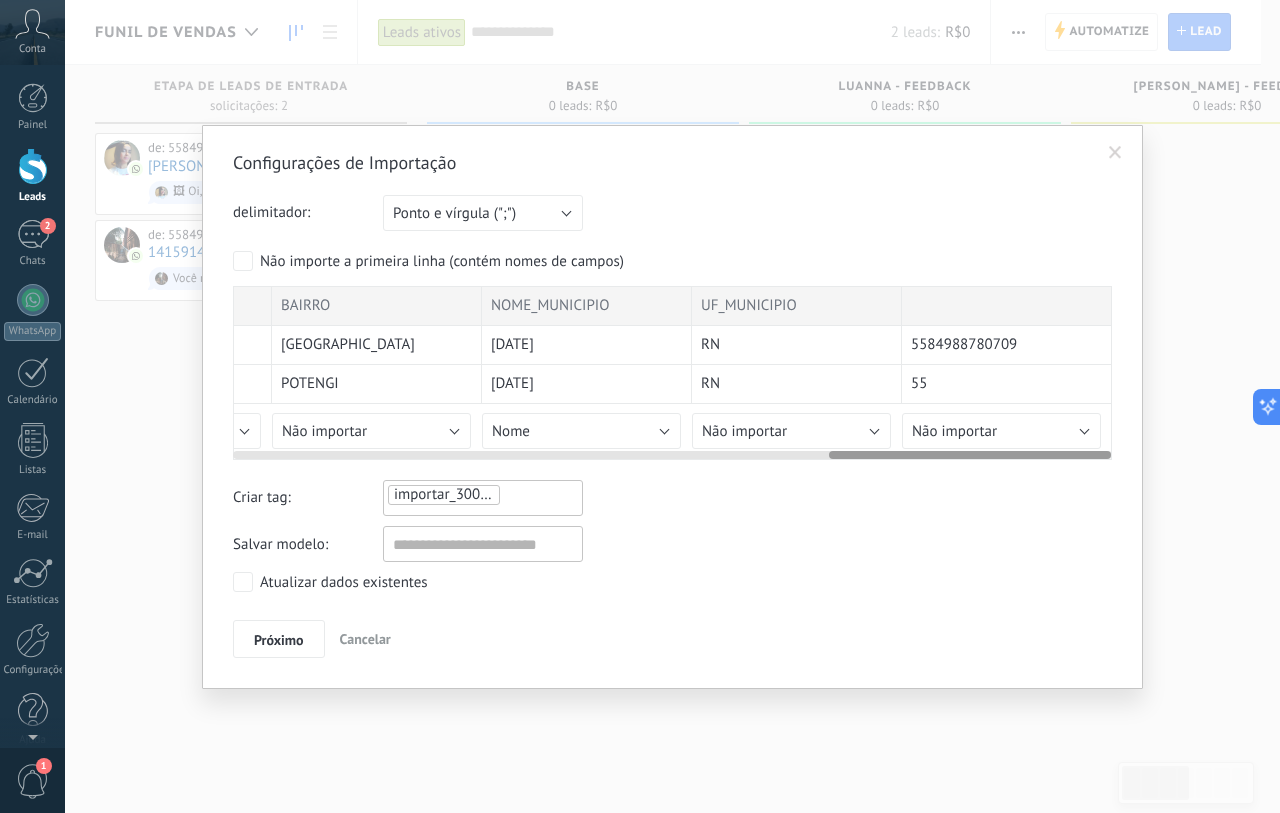 drag, startPoint x: 452, startPoint y: 452, endPoint x: 1278, endPoint y: 480, distance: 826.4744 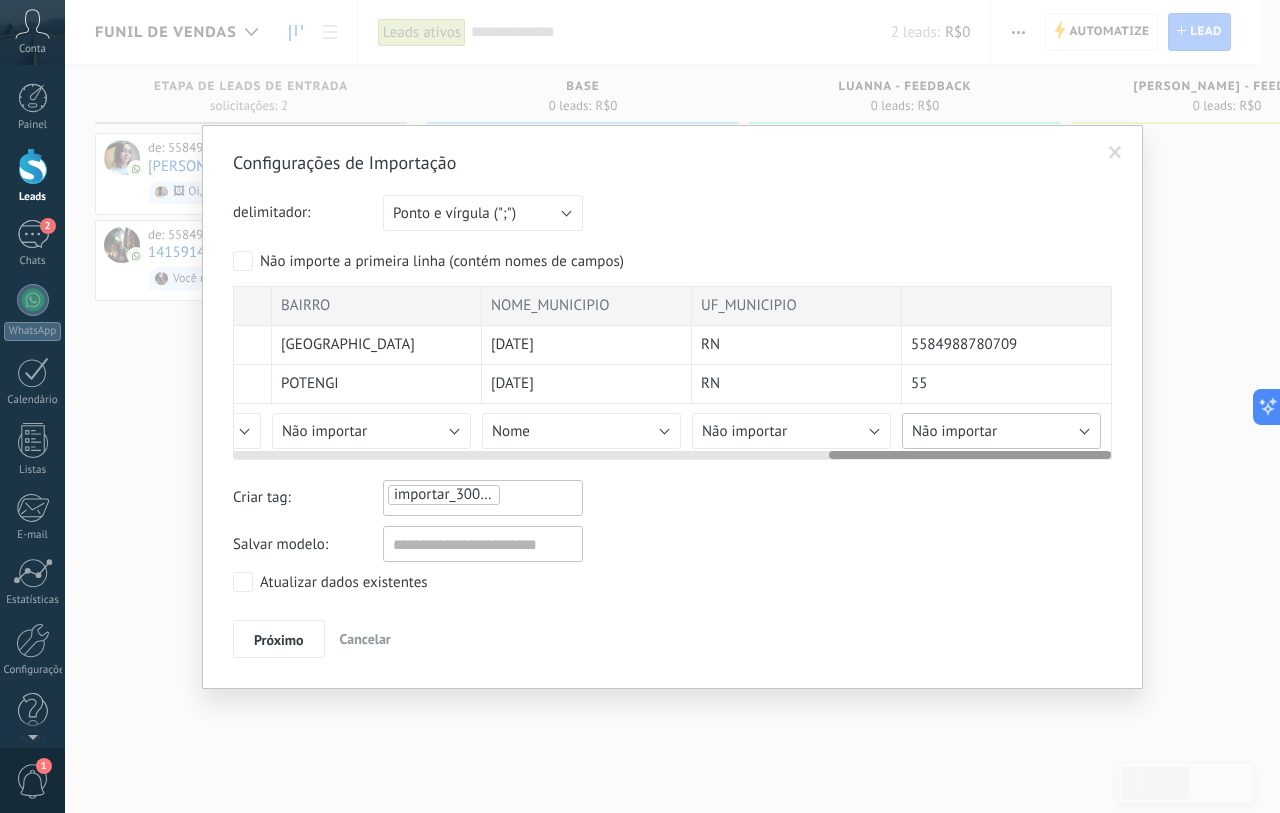 click on "Não importar" at bounding box center [1001, 431] 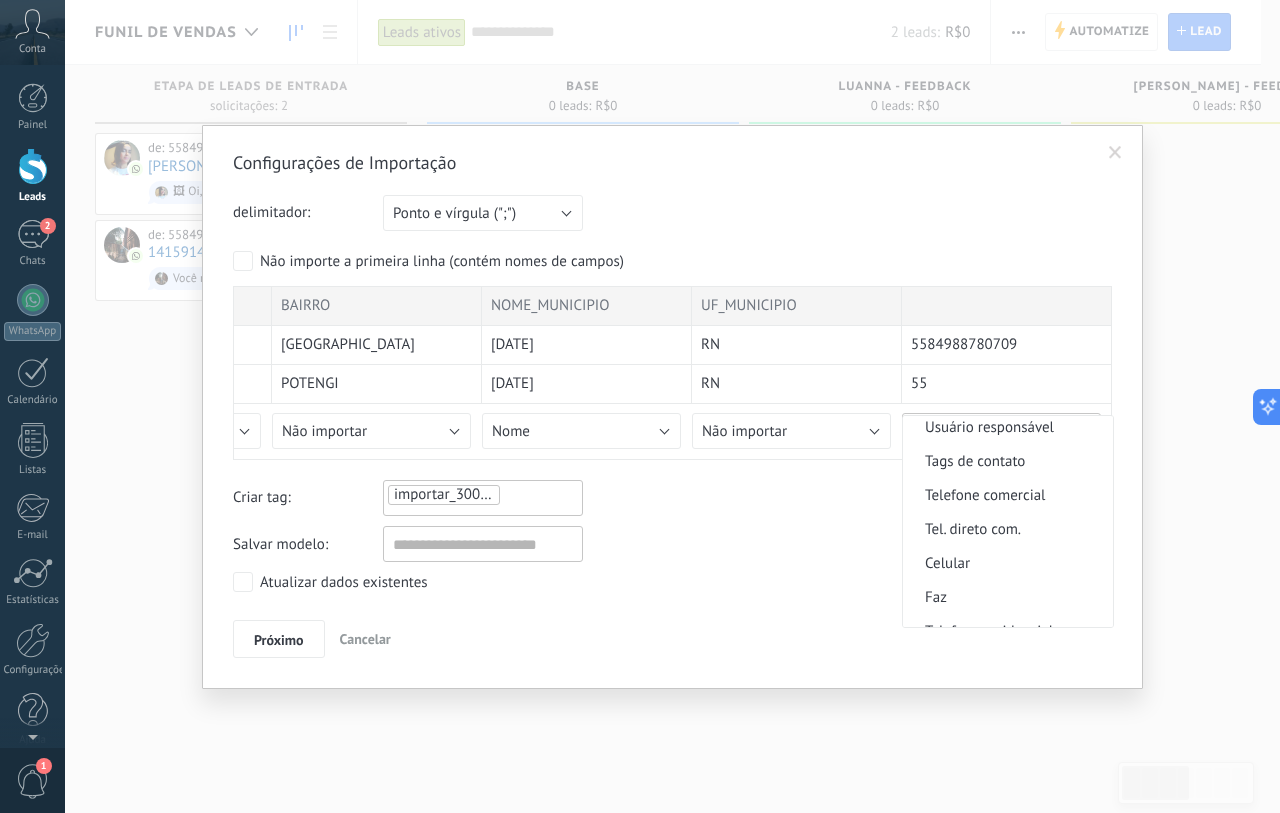 scroll, scrollTop: 500, scrollLeft: 0, axis: vertical 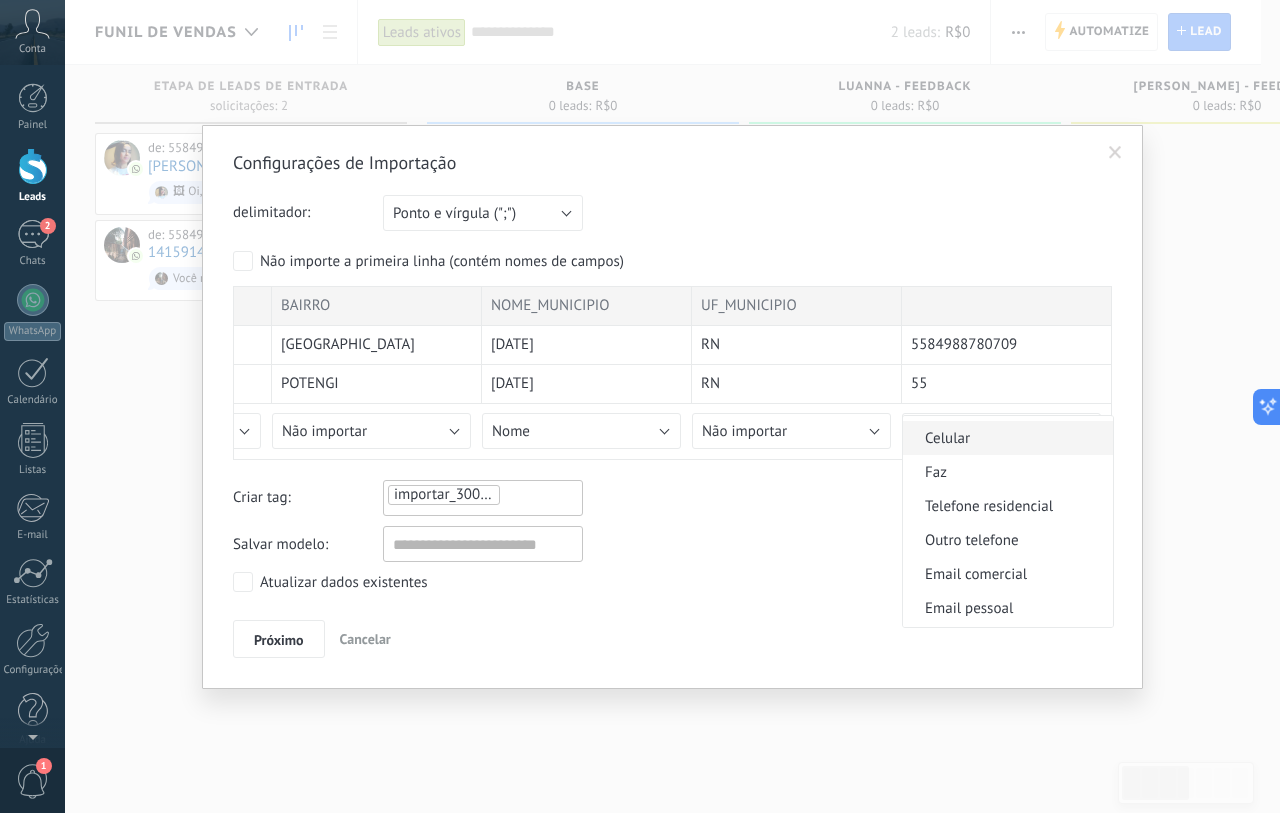 click on "Celular" at bounding box center (1005, 438) 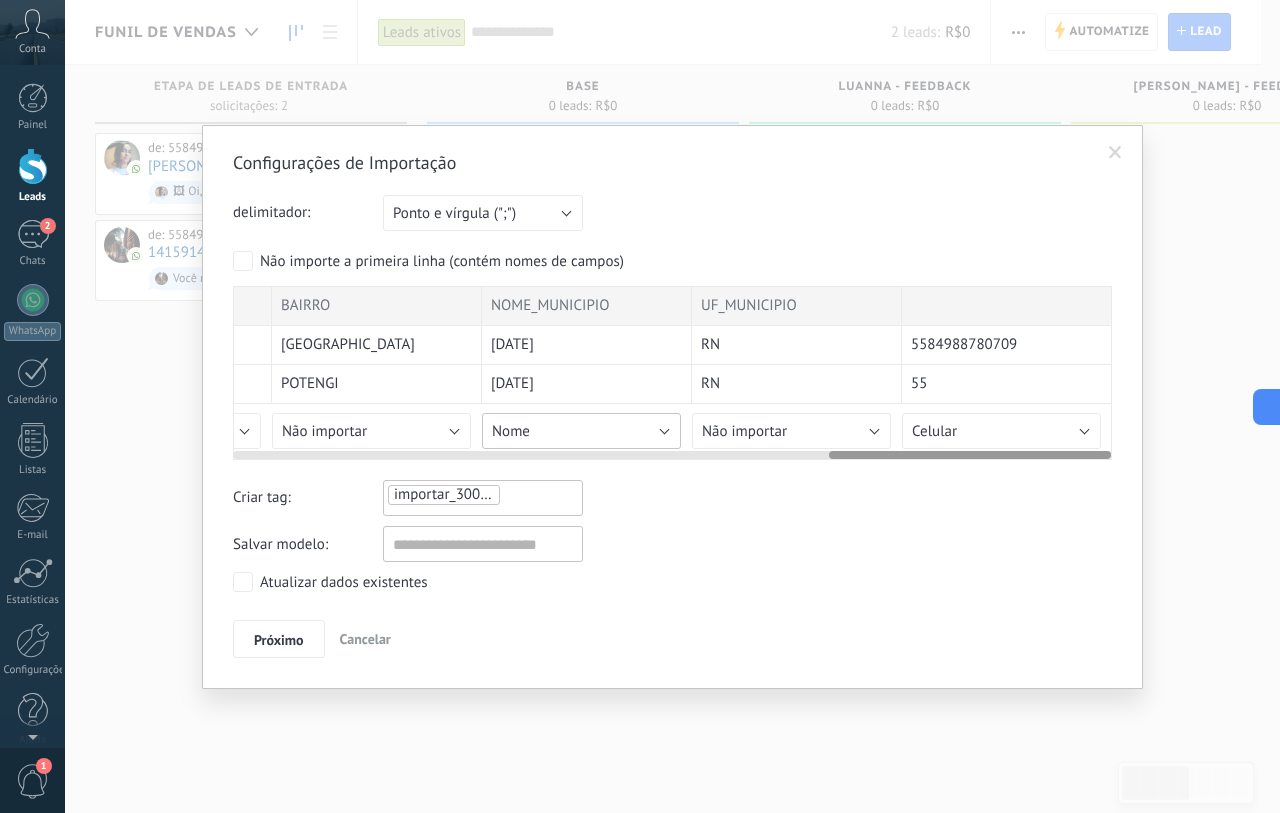 click on "Nome" at bounding box center (581, 431) 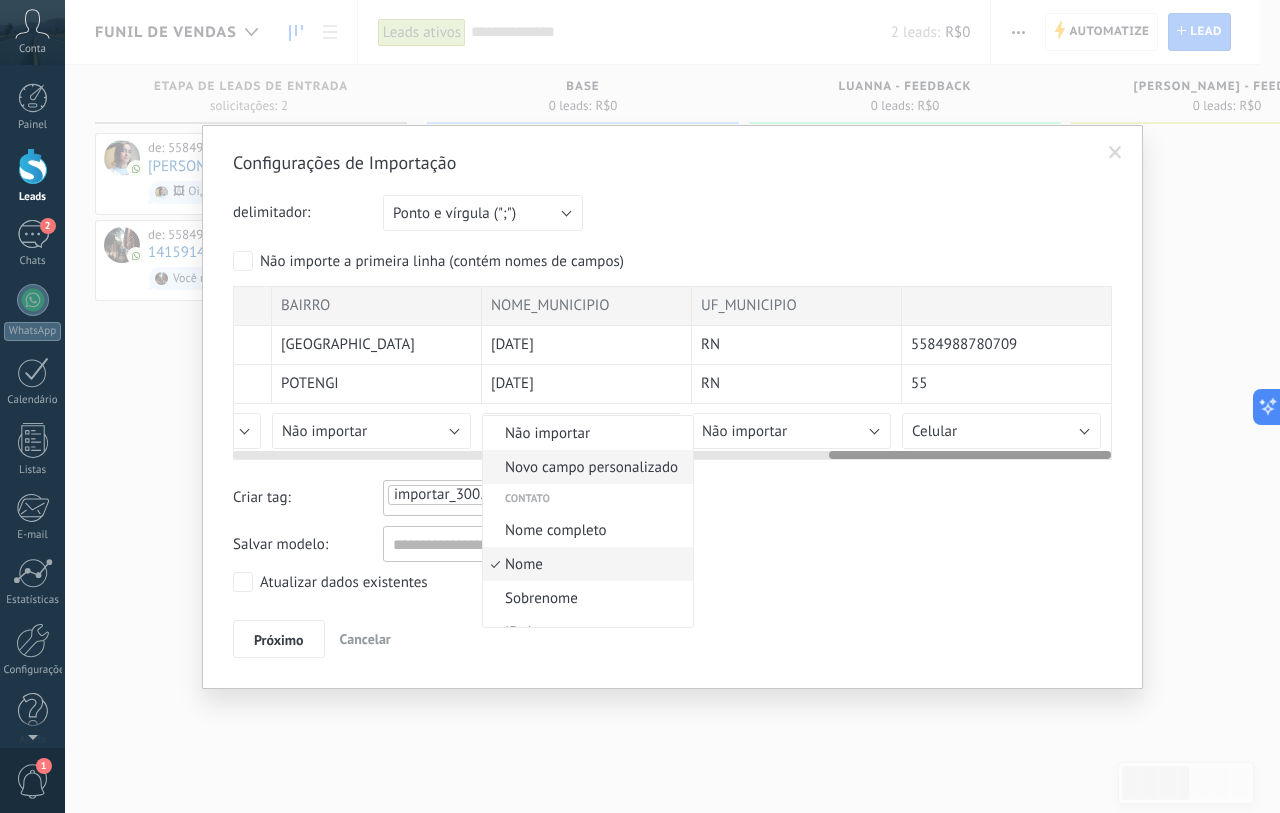 scroll, scrollTop: 43, scrollLeft: 0, axis: vertical 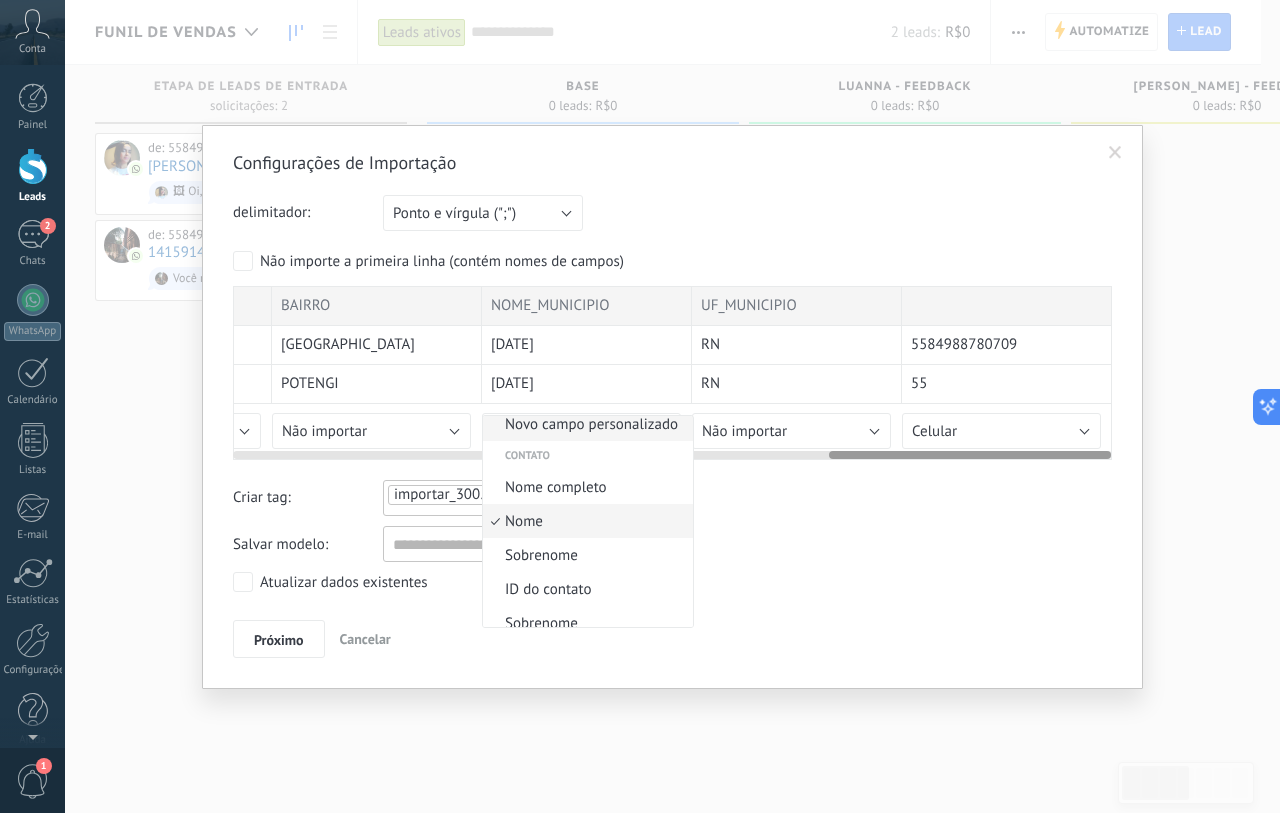 click on "Novo campo personalizado" at bounding box center (588, 424) 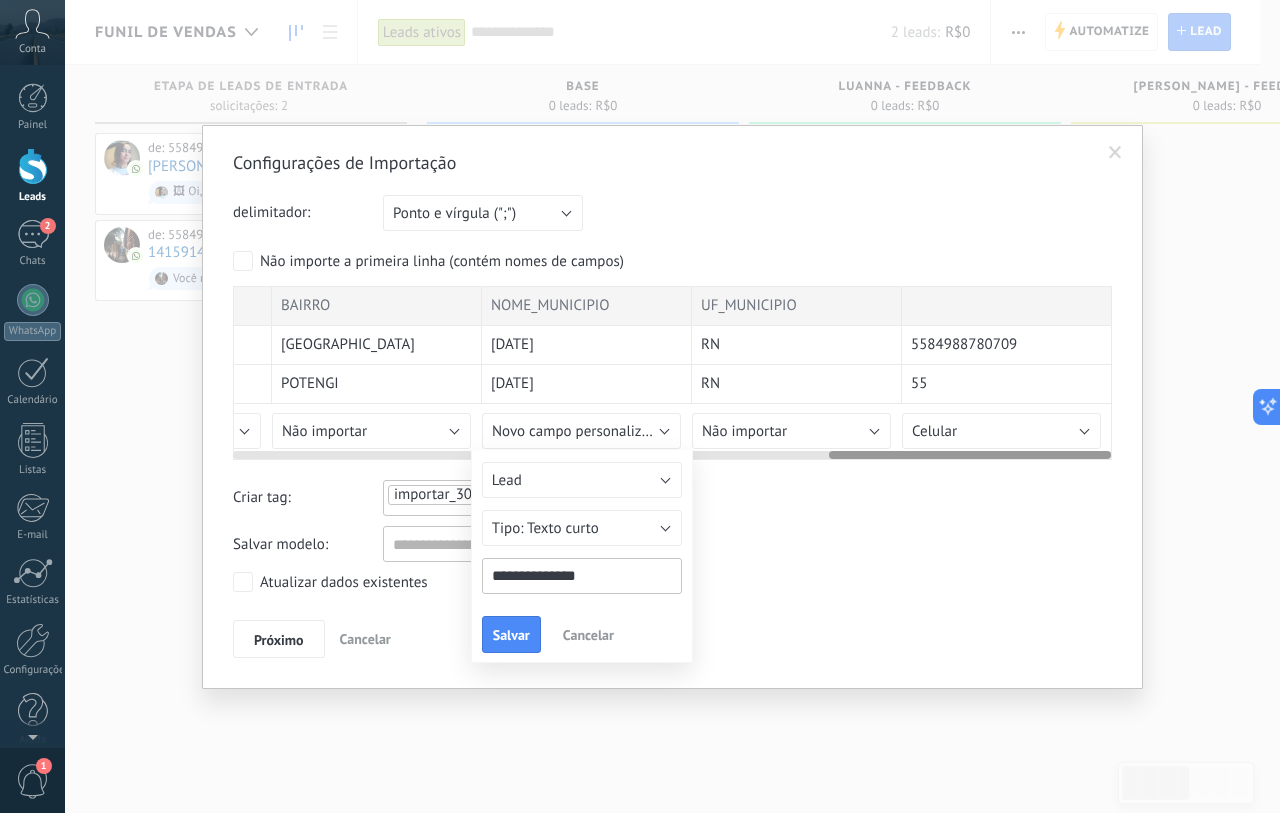 click at bounding box center [672, 373] 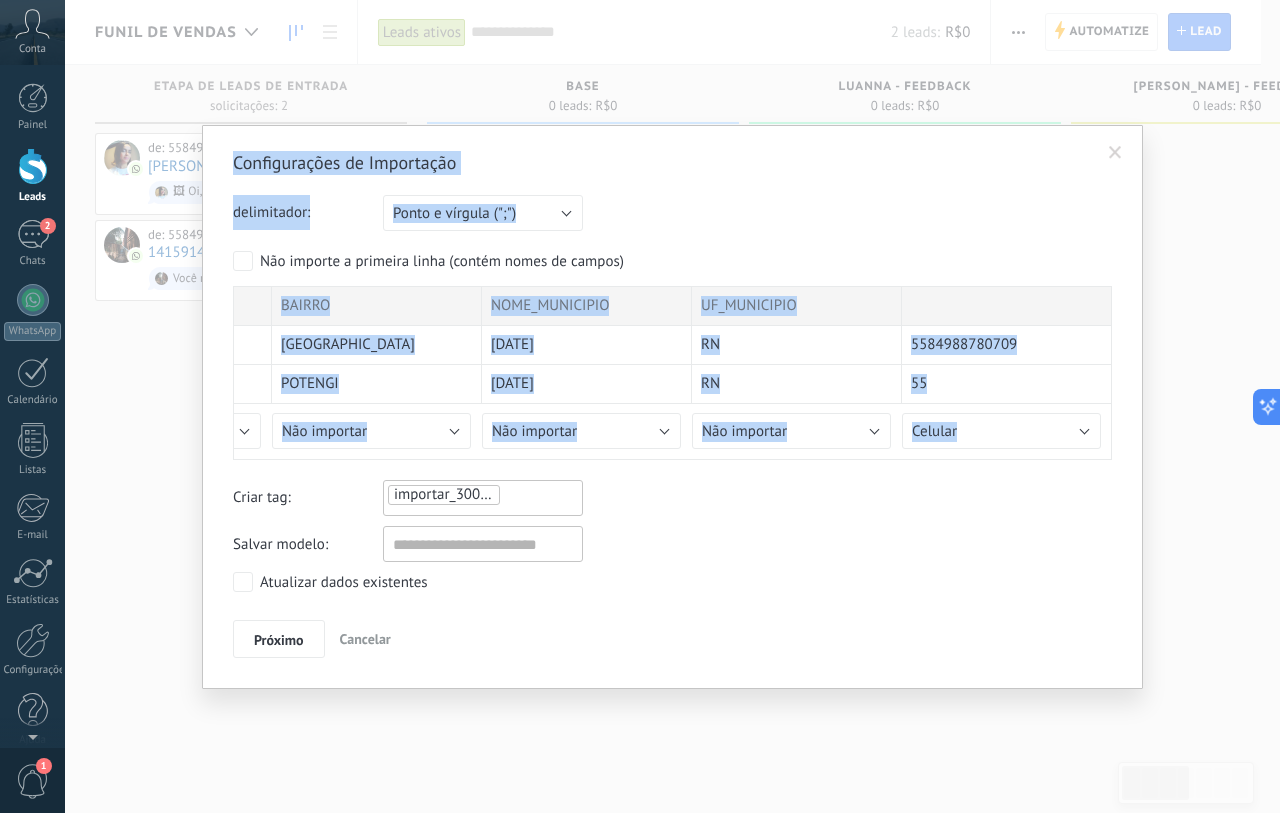drag, startPoint x: 303, startPoint y: 455, endPoint x: 152, endPoint y: 475, distance: 152.31874 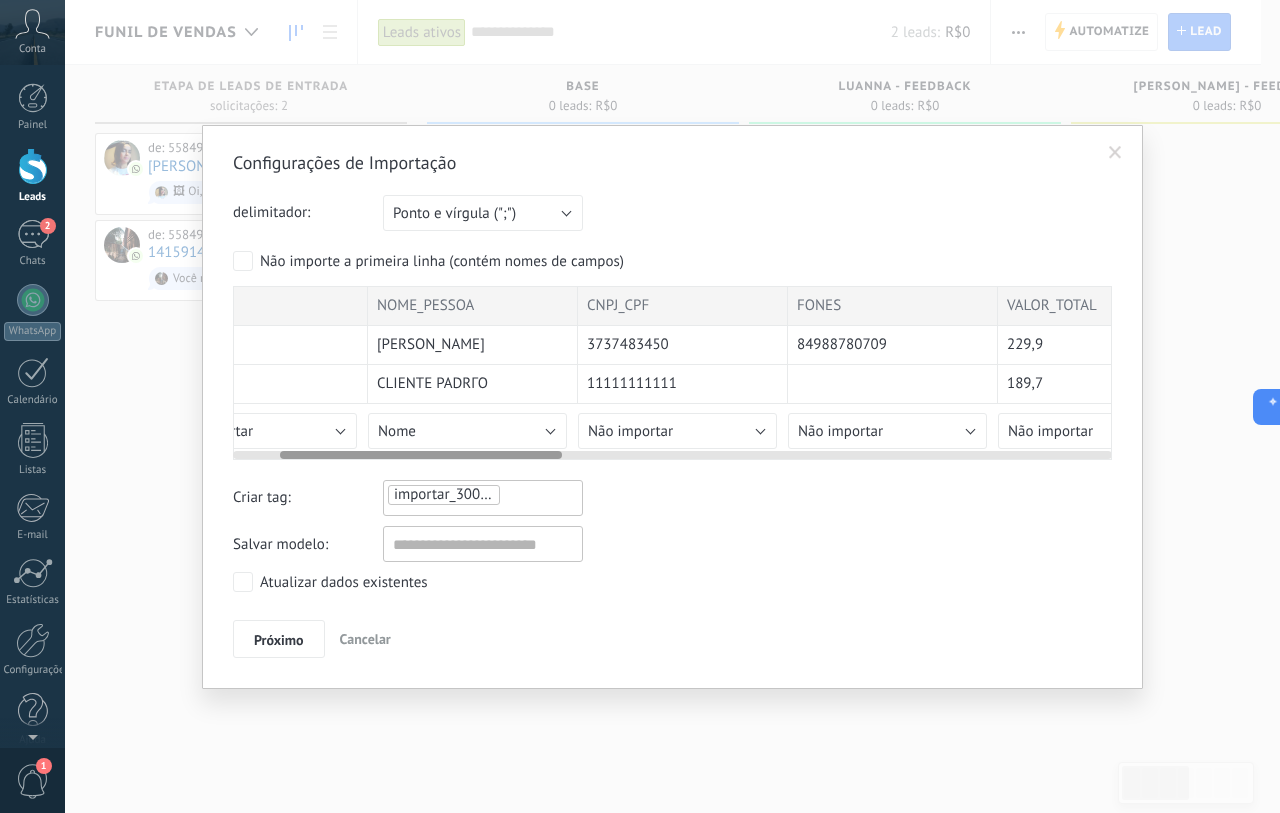 scroll, scrollTop: 0, scrollLeft: 0, axis: both 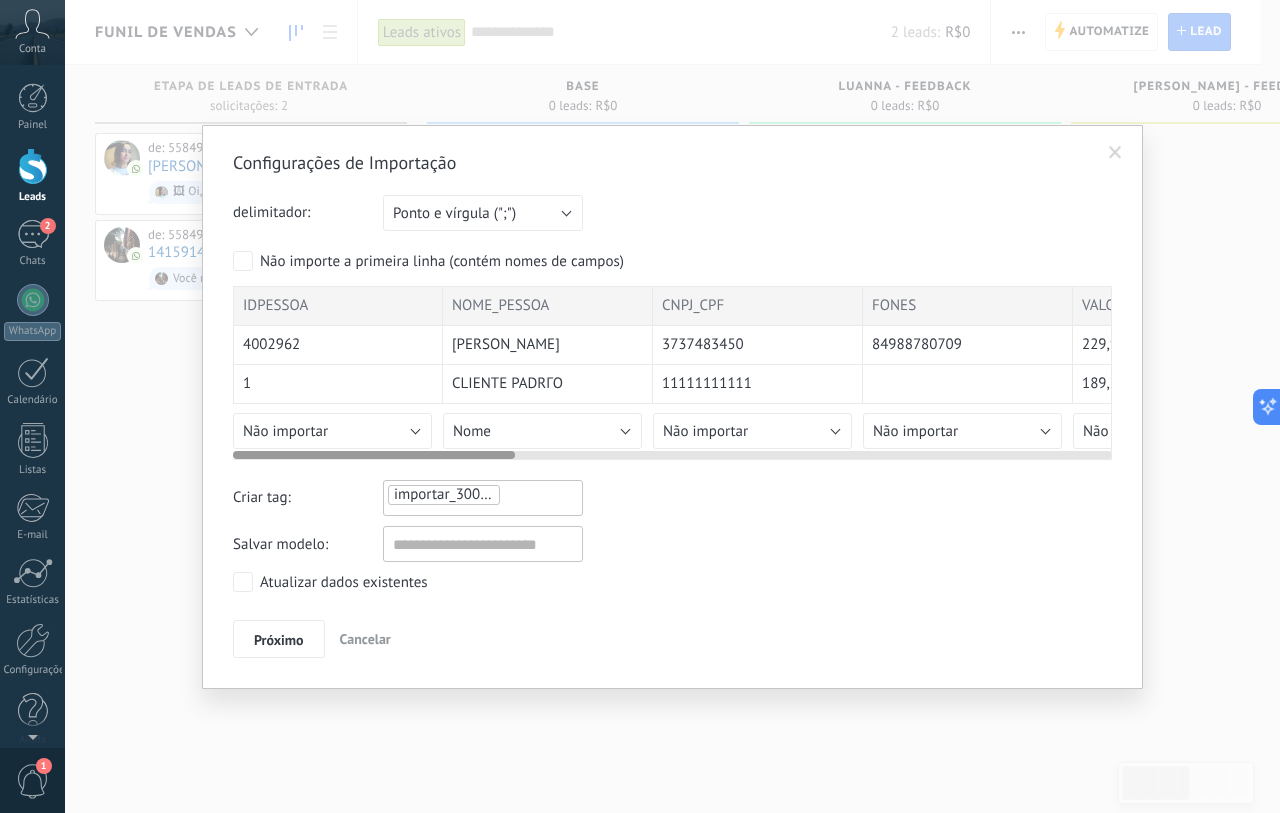 drag, startPoint x: 1022, startPoint y: 458, endPoint x: 277, endPoint y: 466, distance: 745.04297 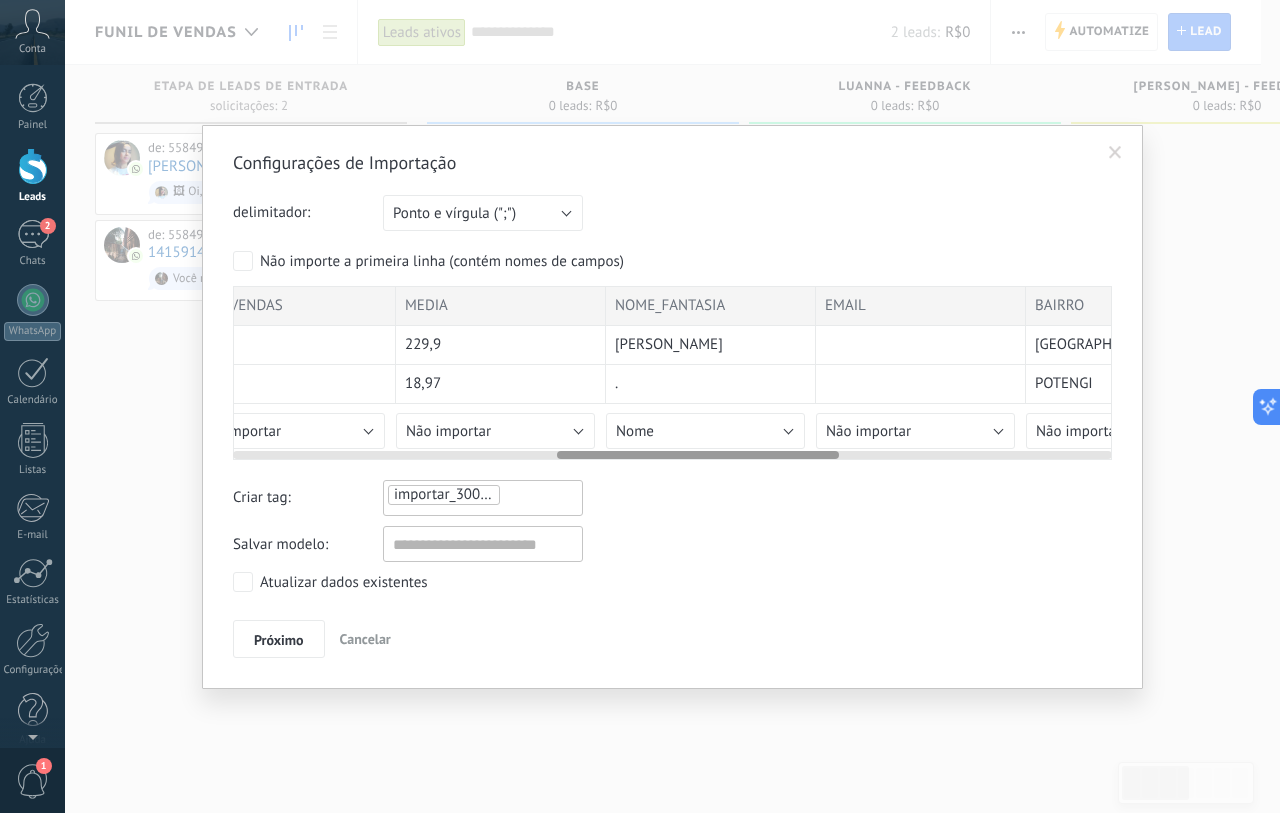 scroll, scrollTop: 0, scrollLeft: 1121, axis: horizontal 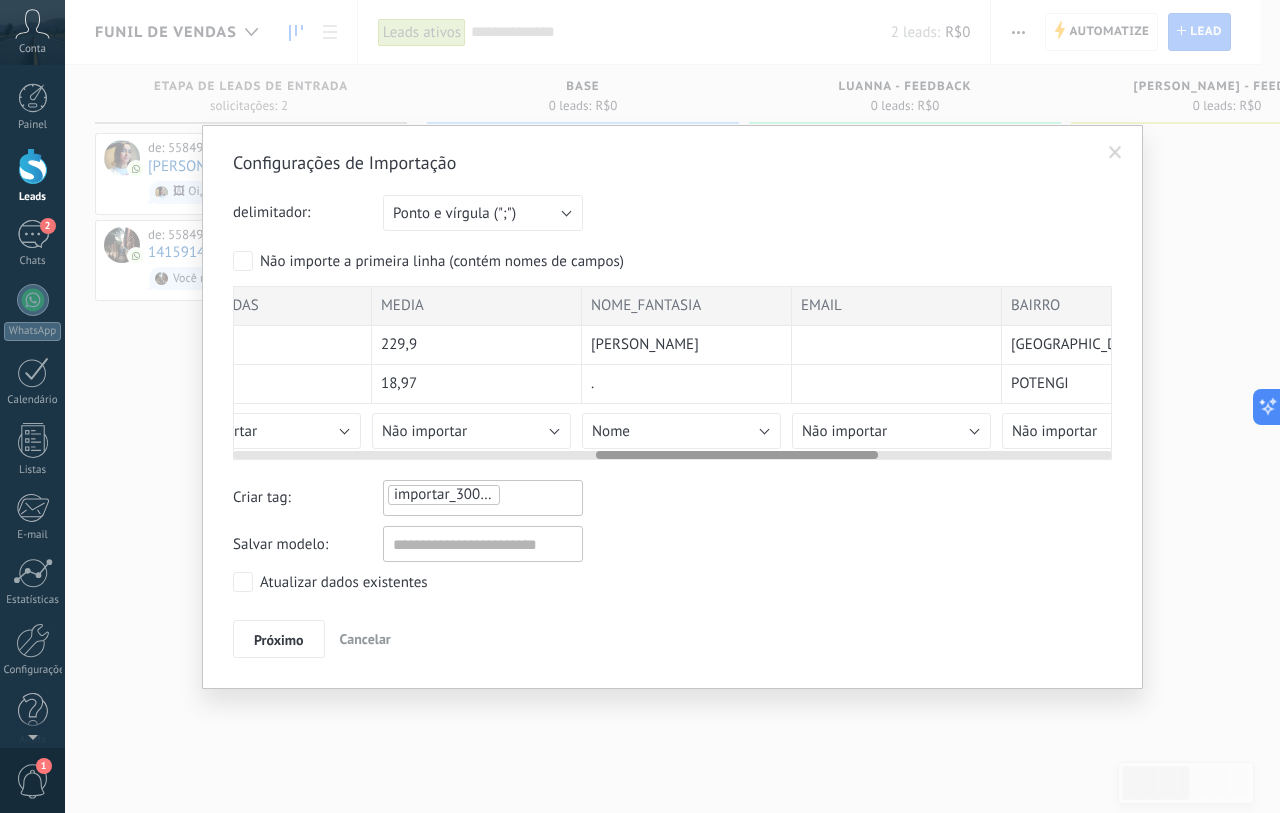 drag, startPoint x: 297, startPoint y: 456, endPoint x: 660, endPoint y: 471, distance: 363.30978 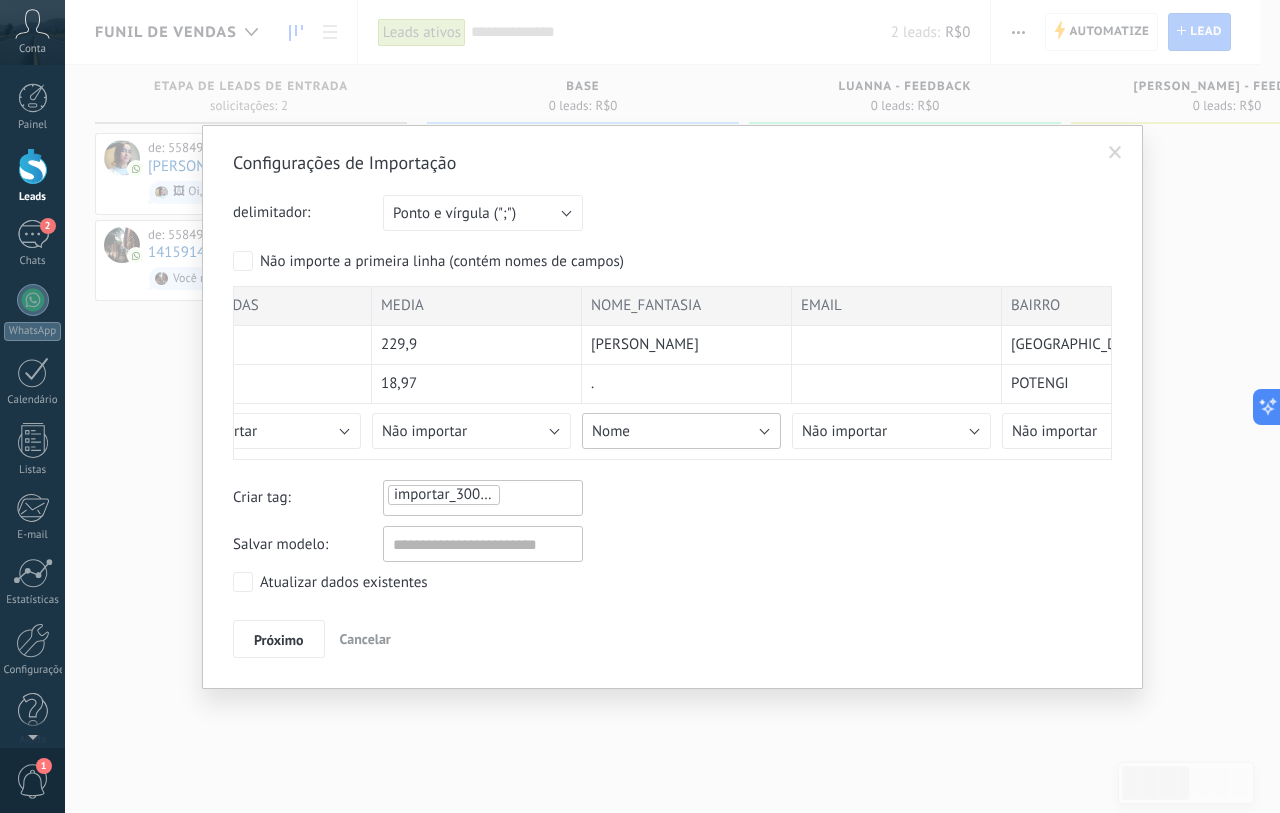 click on "Nome" at bounding box center (681, 431) 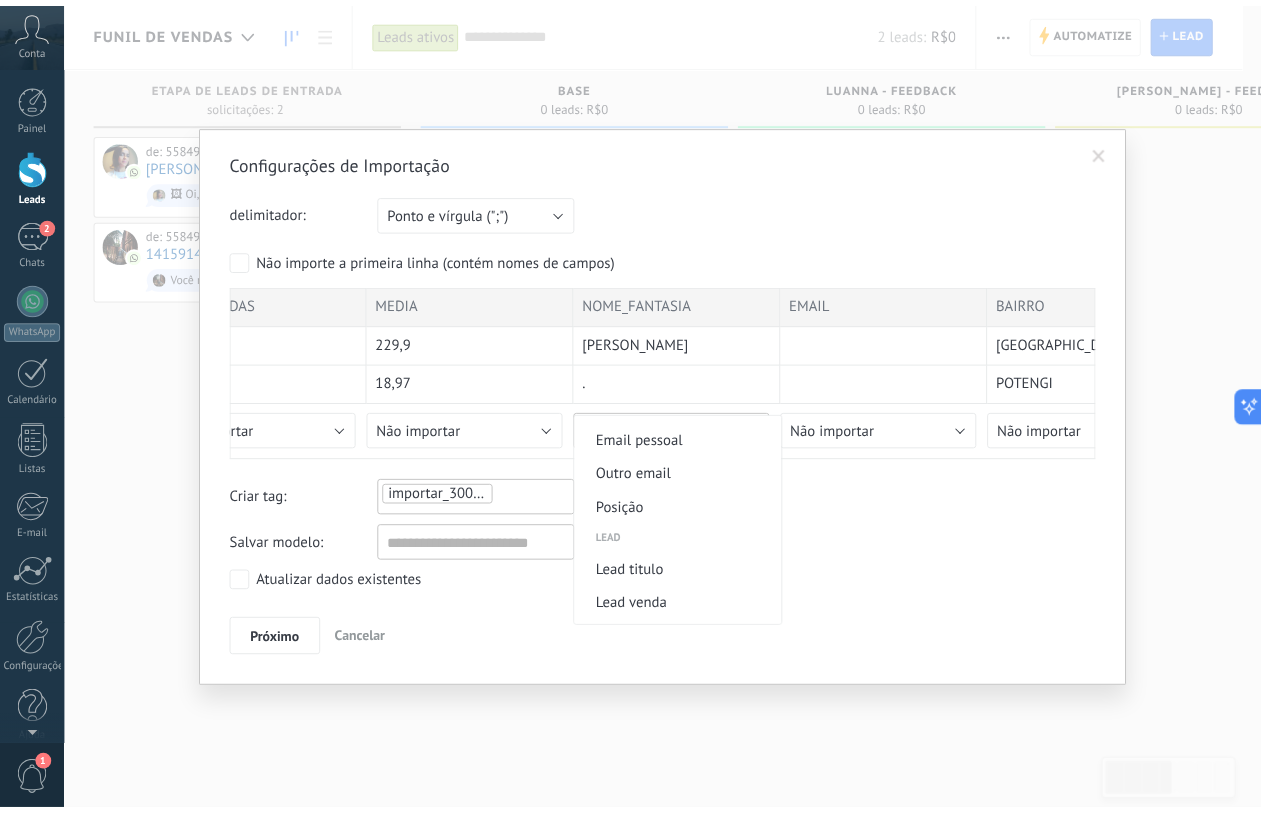 scroll, scrollTop: 793, scrollLeft: 0, axis: vertical 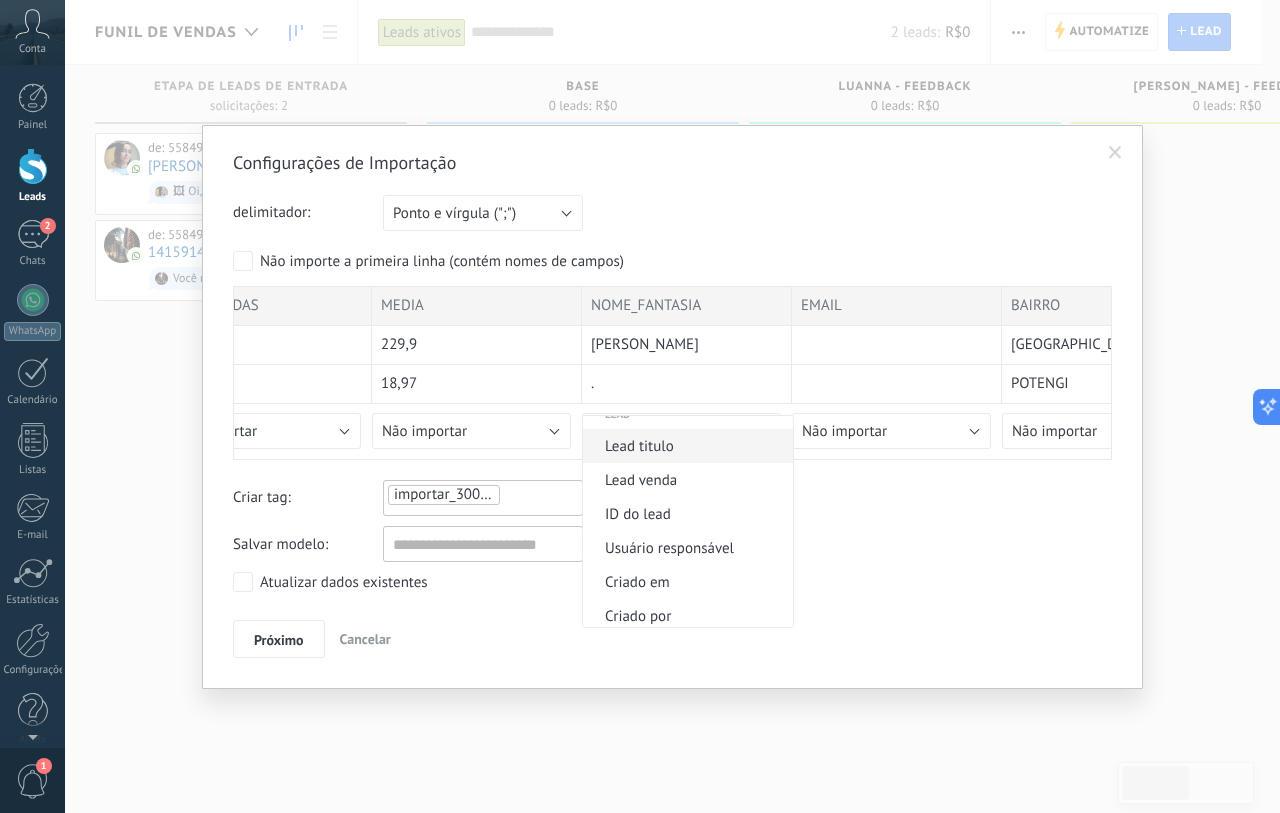 click on "Lead titulo" at bounding box center [685, 446] 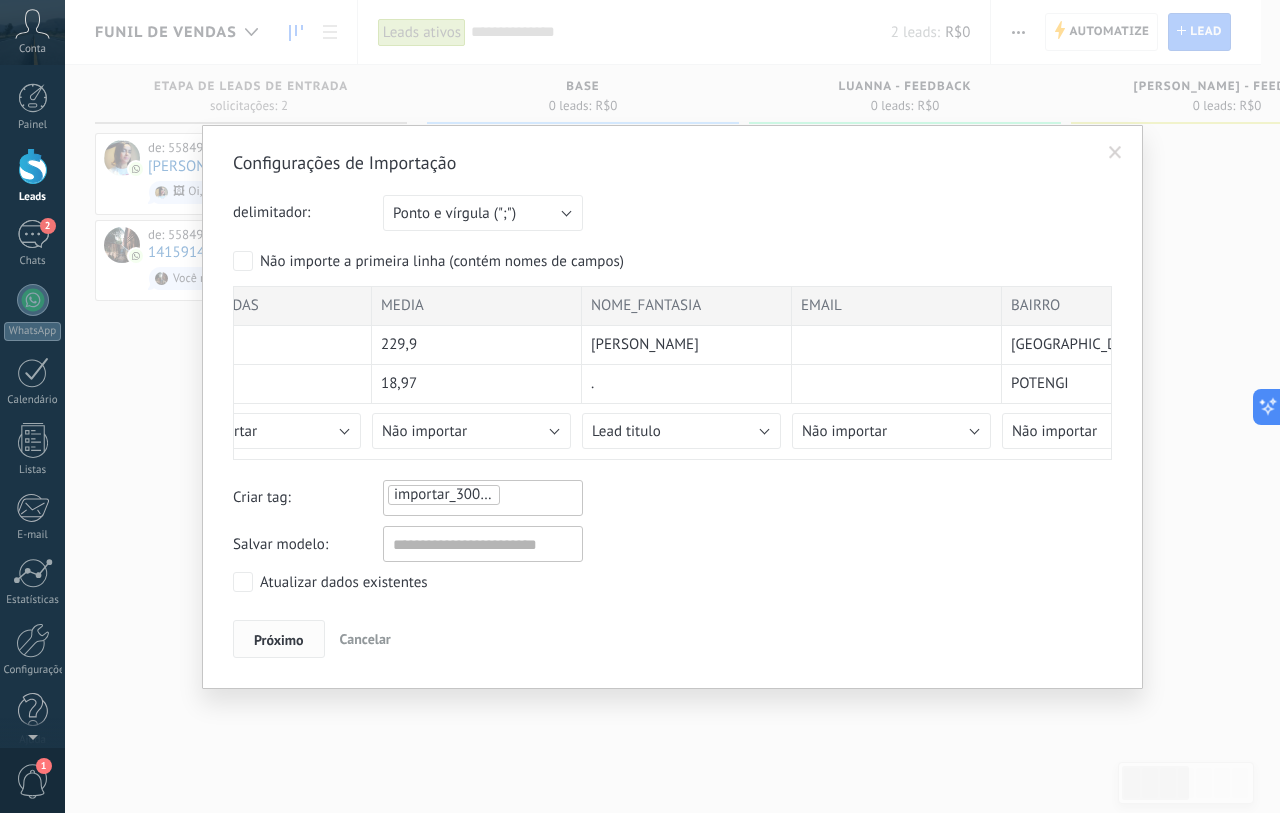 click on "Próximo" at bounding box center (279, 639) 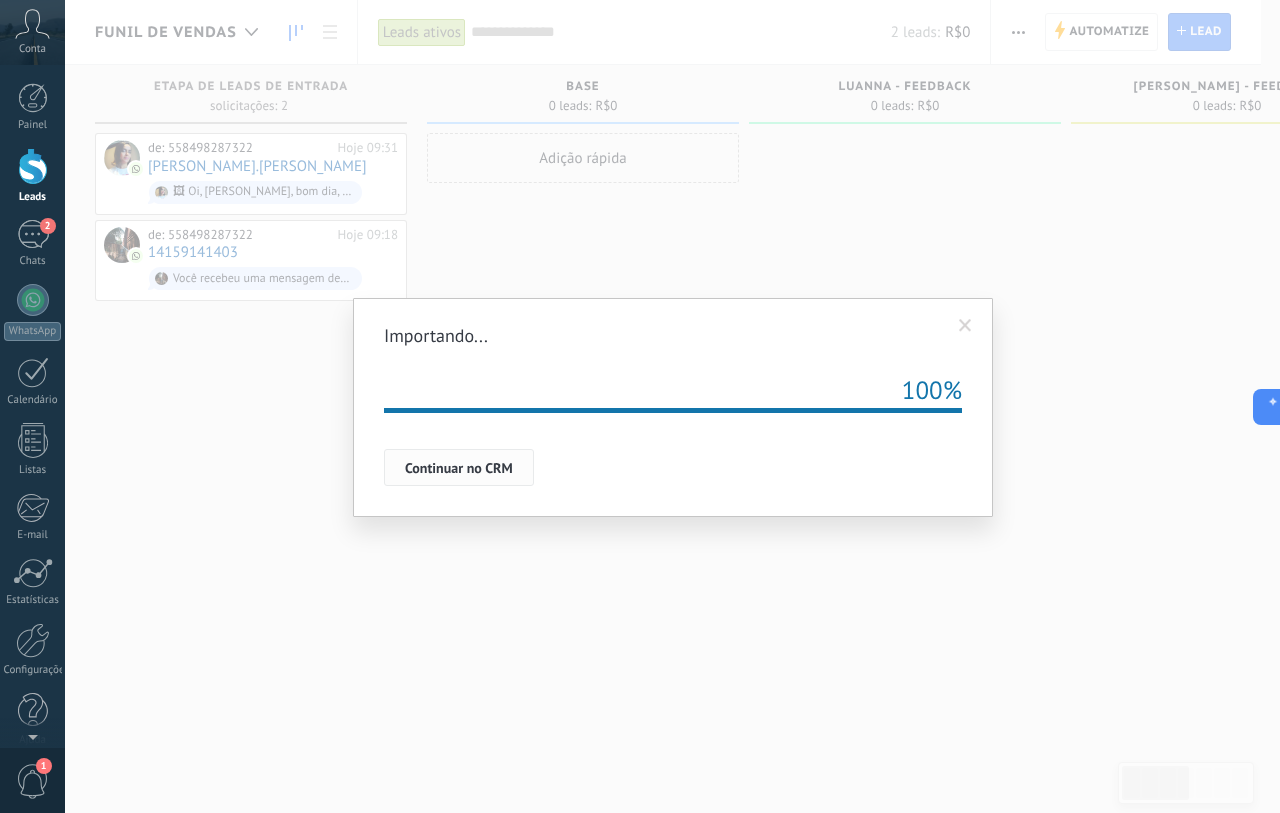 click on "Continuar no CRM" at bounding box center (459, 468) 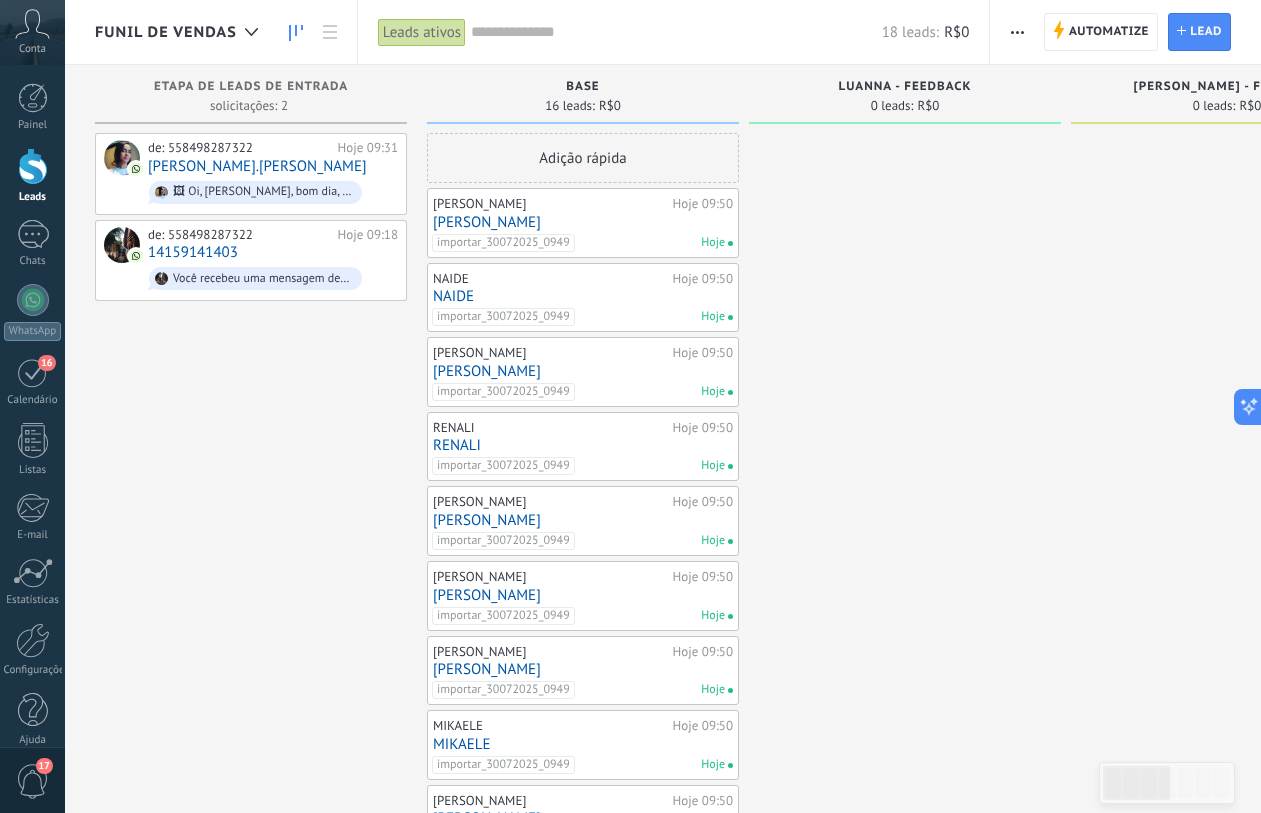 scroll, scrollTop: 0, scrollLeft: 0, axis: both 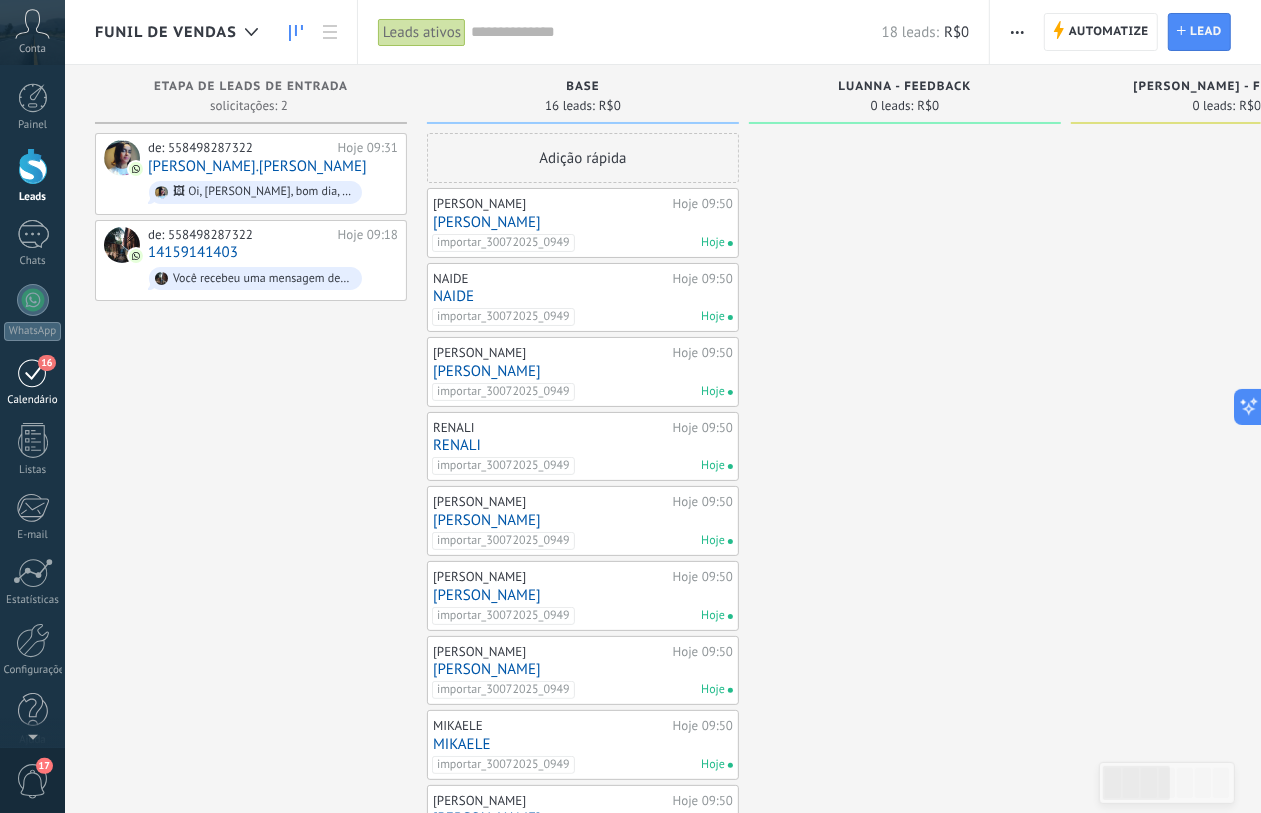click on "16" at bounding box center (33, 372) 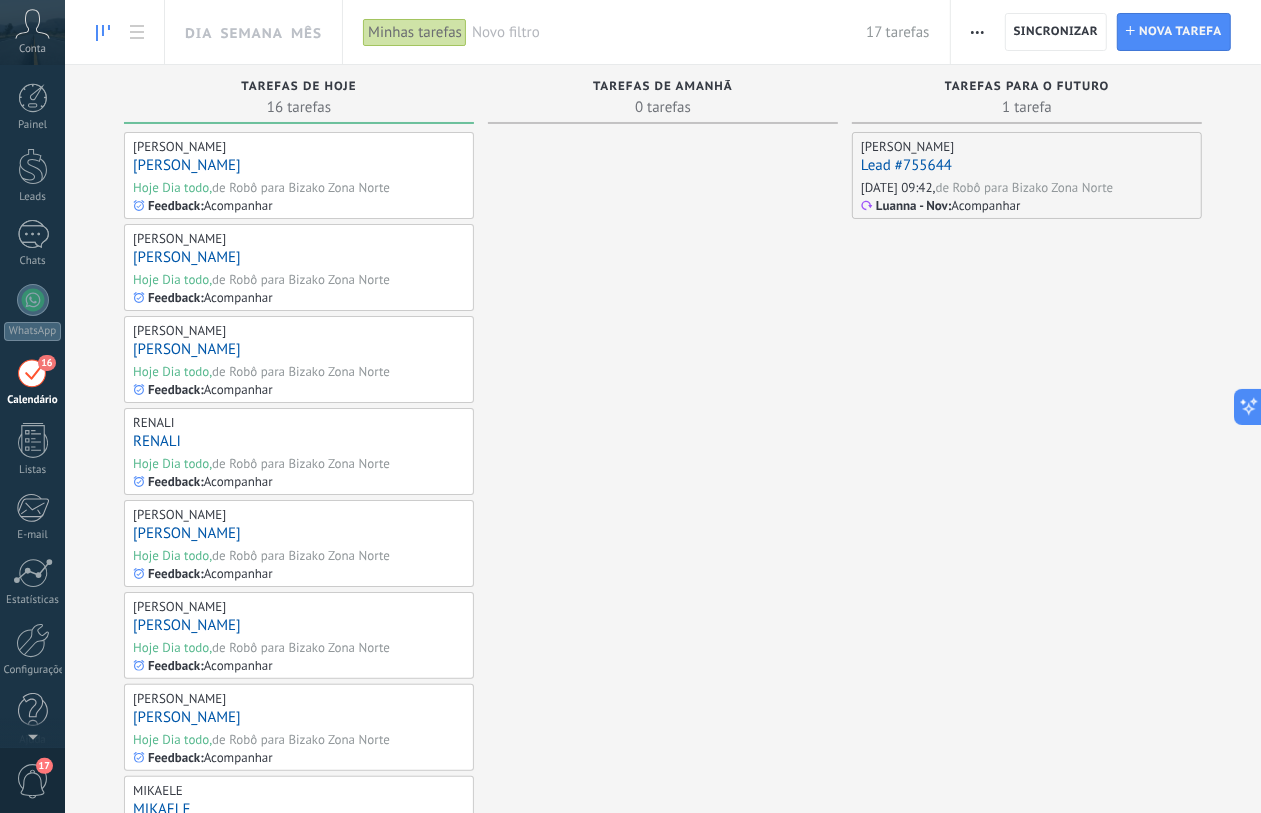click on "[PERSON_NAME]" at bounding box center [187, 165] 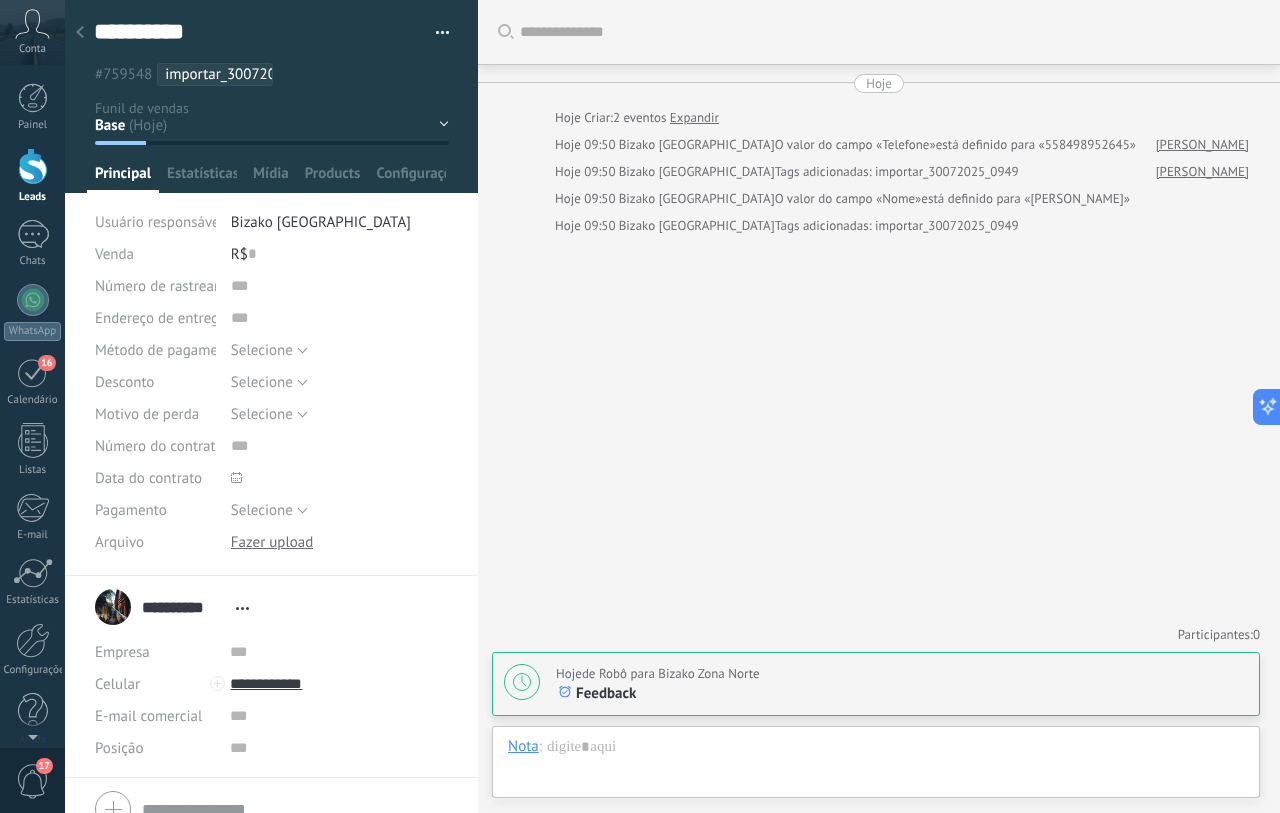 scroll, scrollTop: 30, scrollLeft: 0, axis: vertical 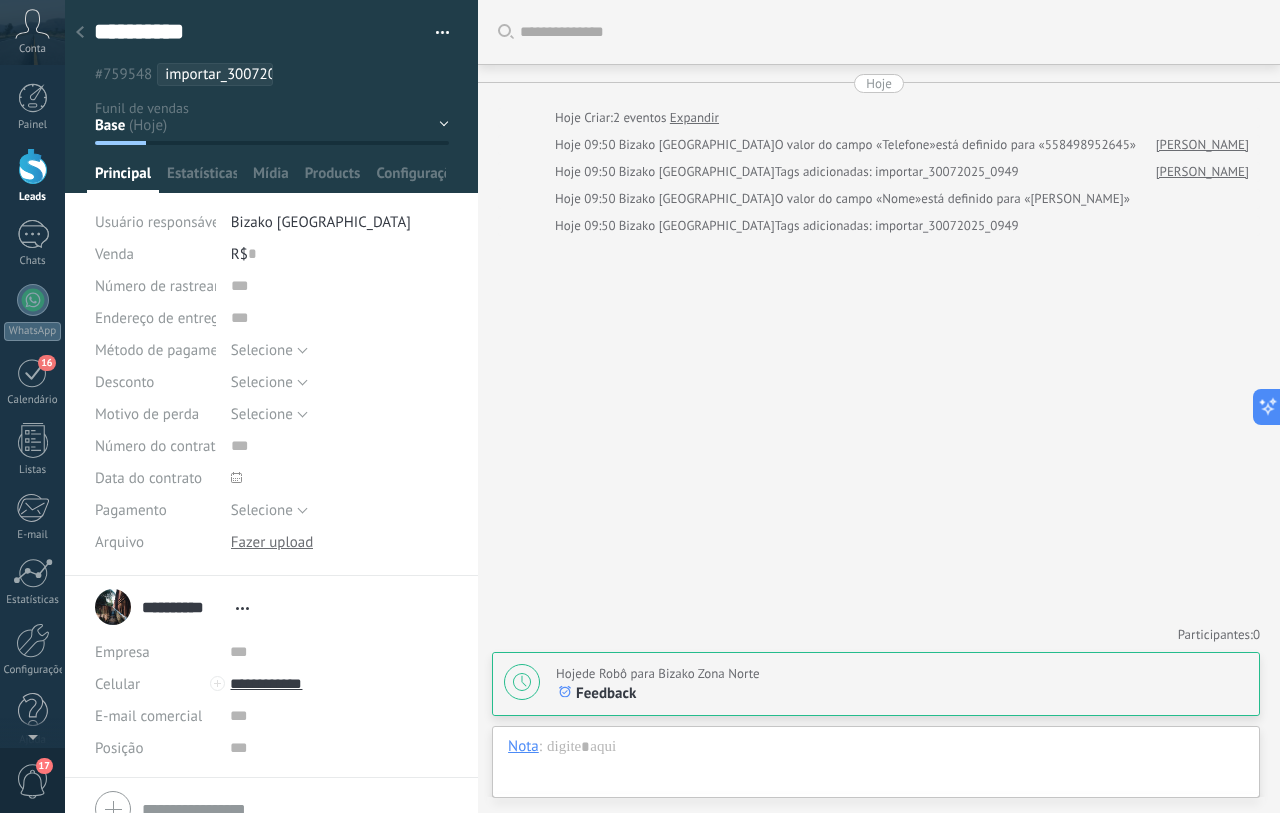 click on "Base
Luanna - Feedback
[PERSON_NAME] - Feedback
Suenia - Feedback
[PERSON_NAME] - Feedback
Outros" at bounding box center [0, 0] 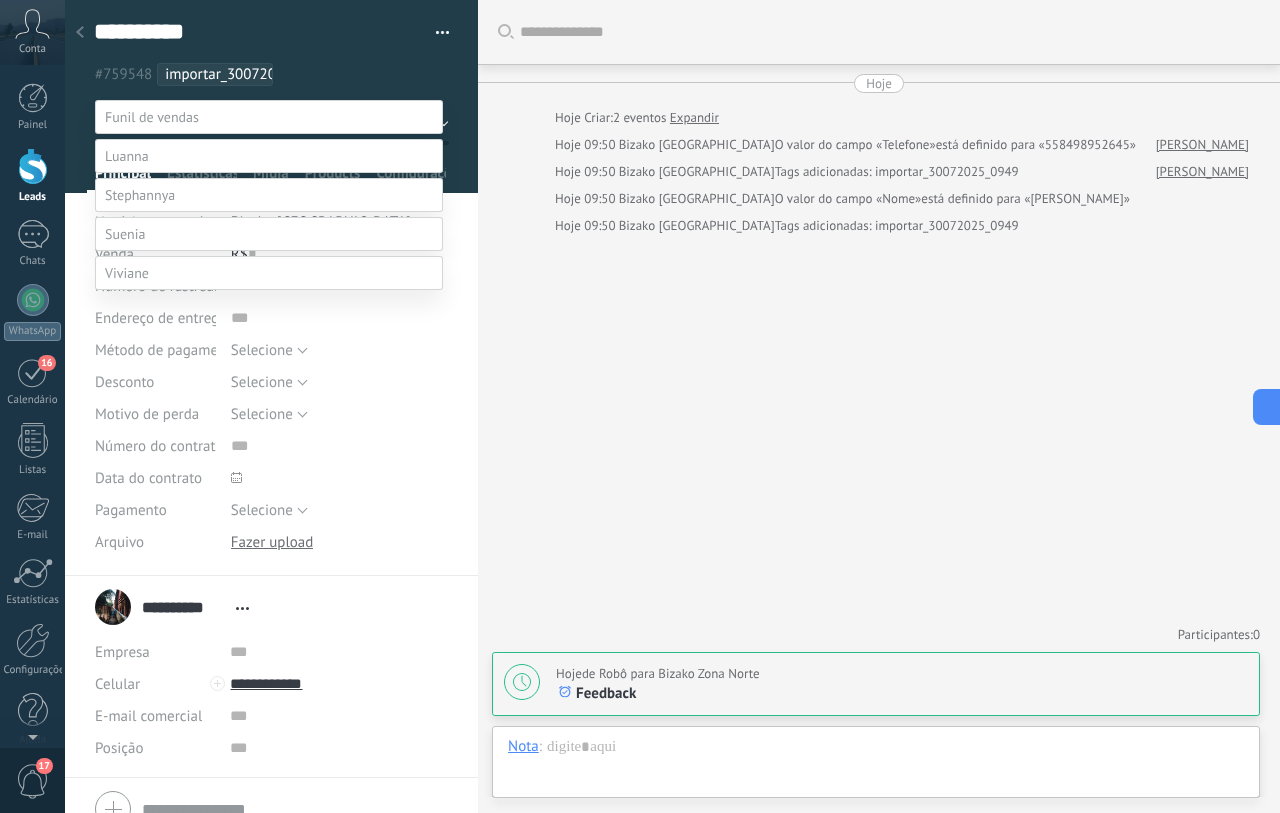 click on "Luanna - Feedback" at bounding box center [0, 0] 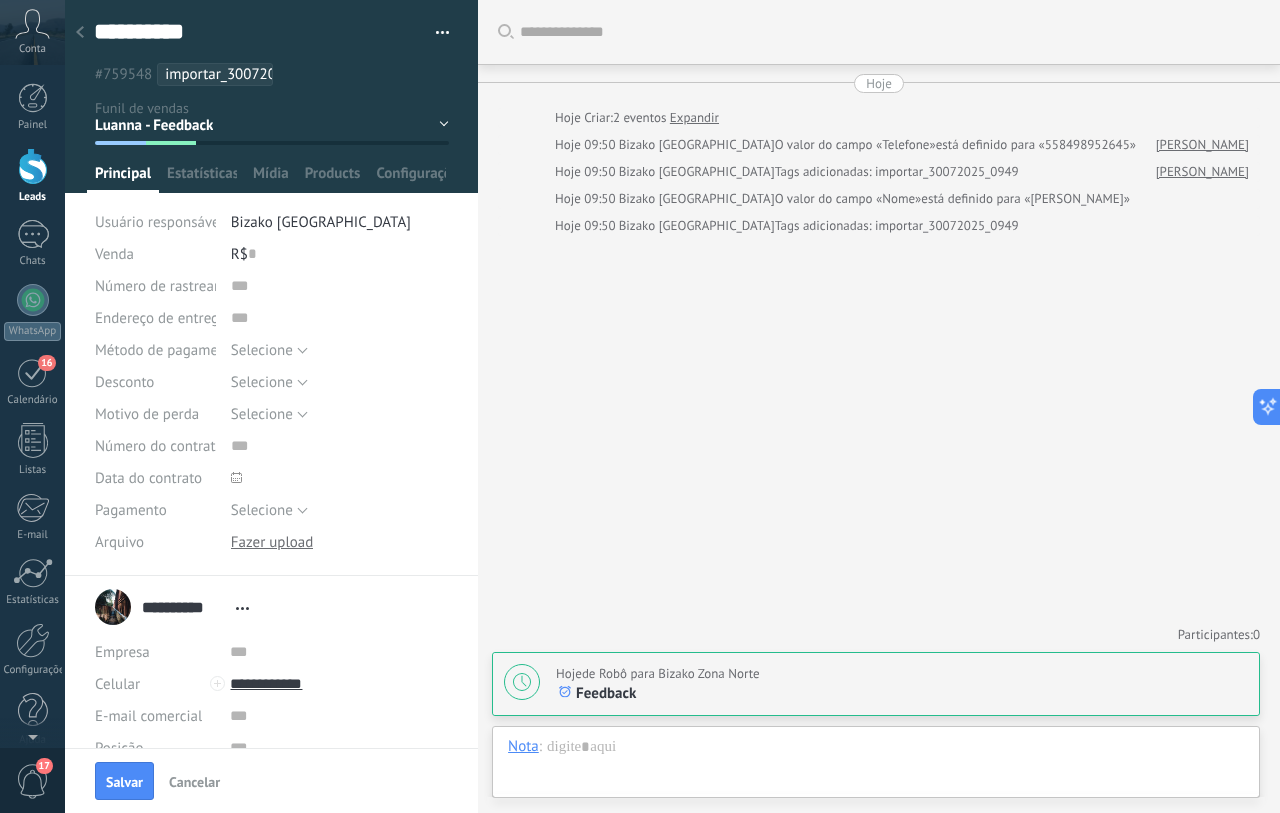 scroll, scrollTop: 0, scrollLeft: 0, axis: both 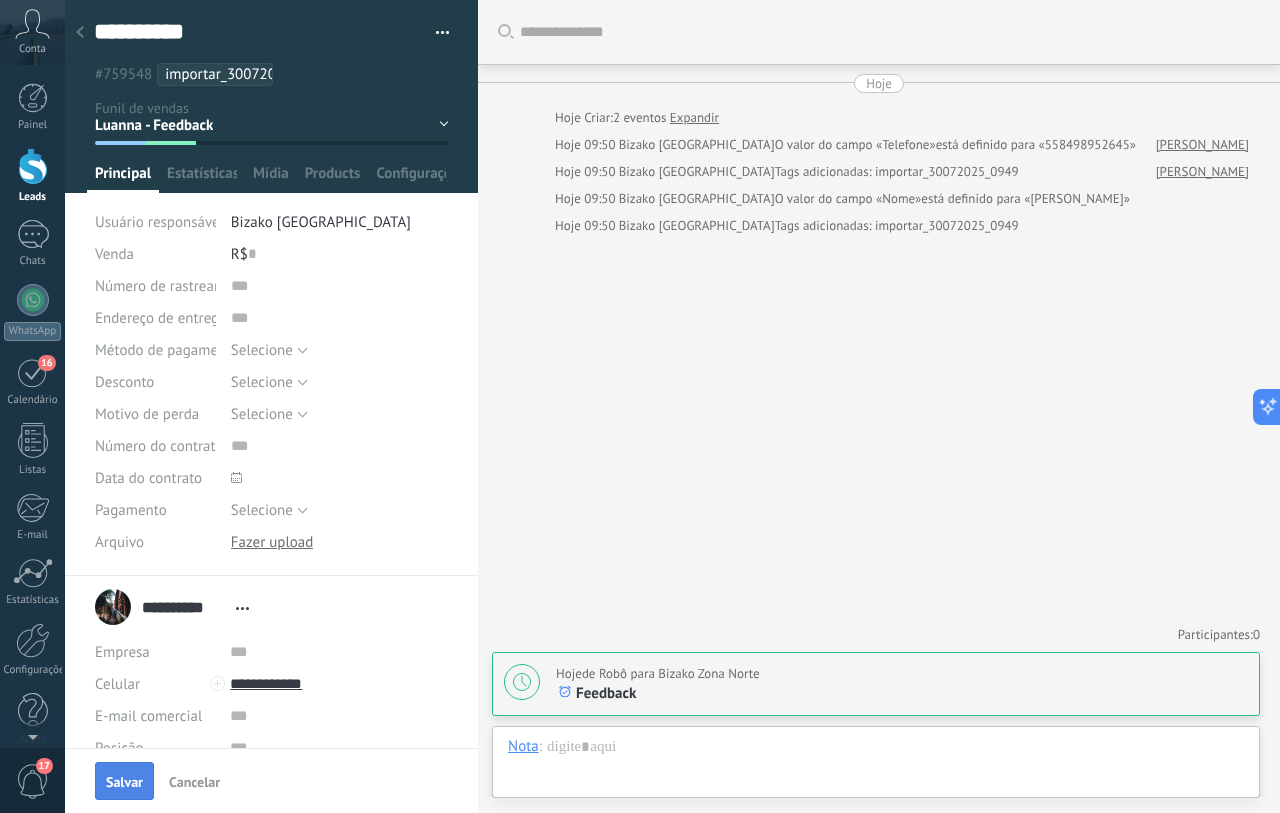 click on "Salvar" at bounding box center (124, 782) 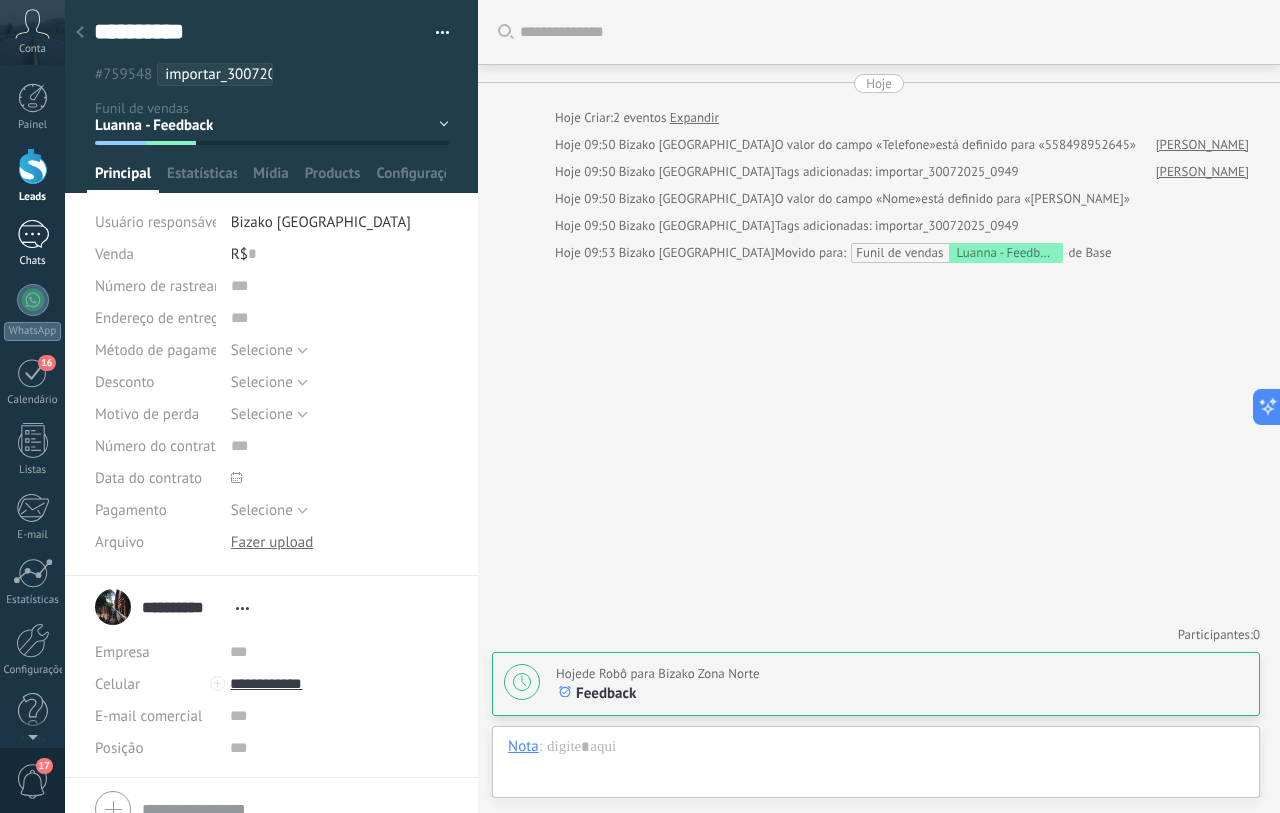 click at bounding box center [33, 234] 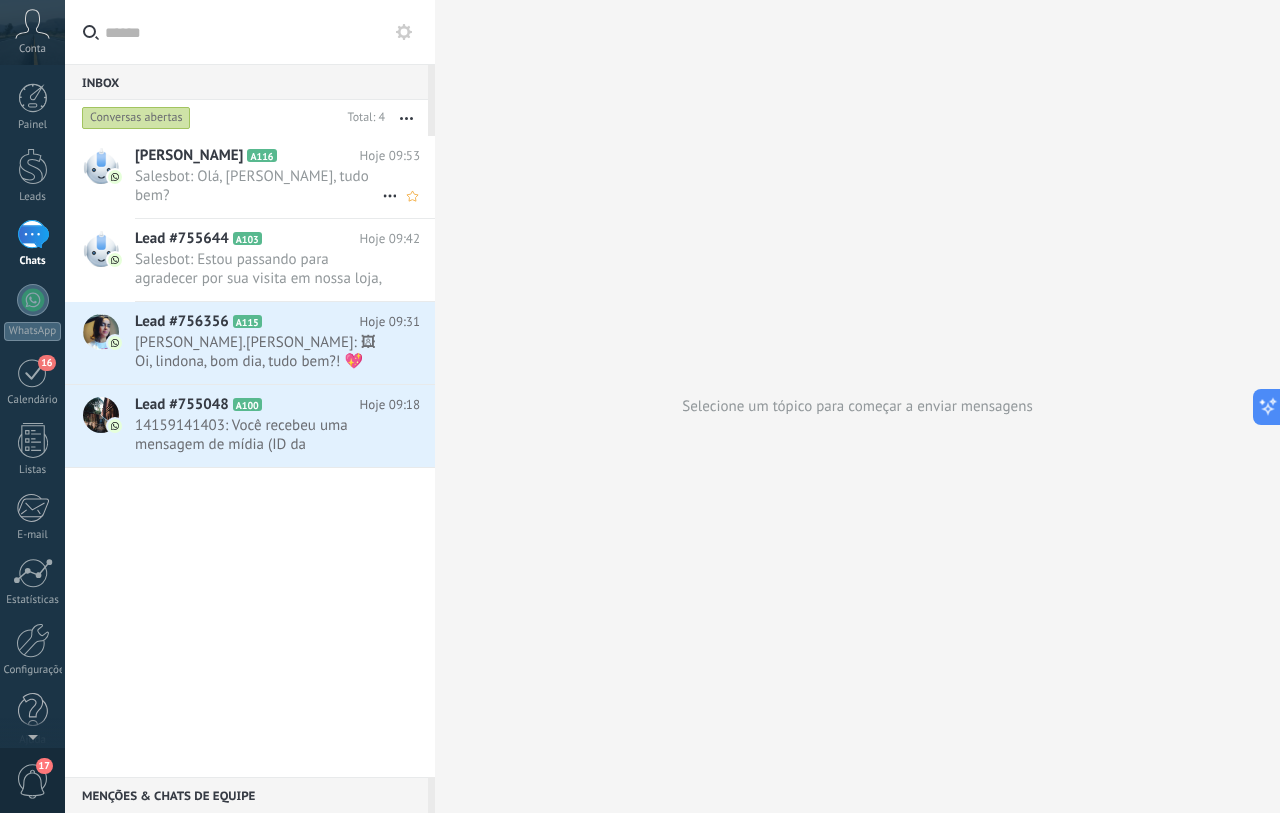 click on "Salesbot: Olá, [PERSON_NAME], tudo bem?" at bounding box center [258, 186] 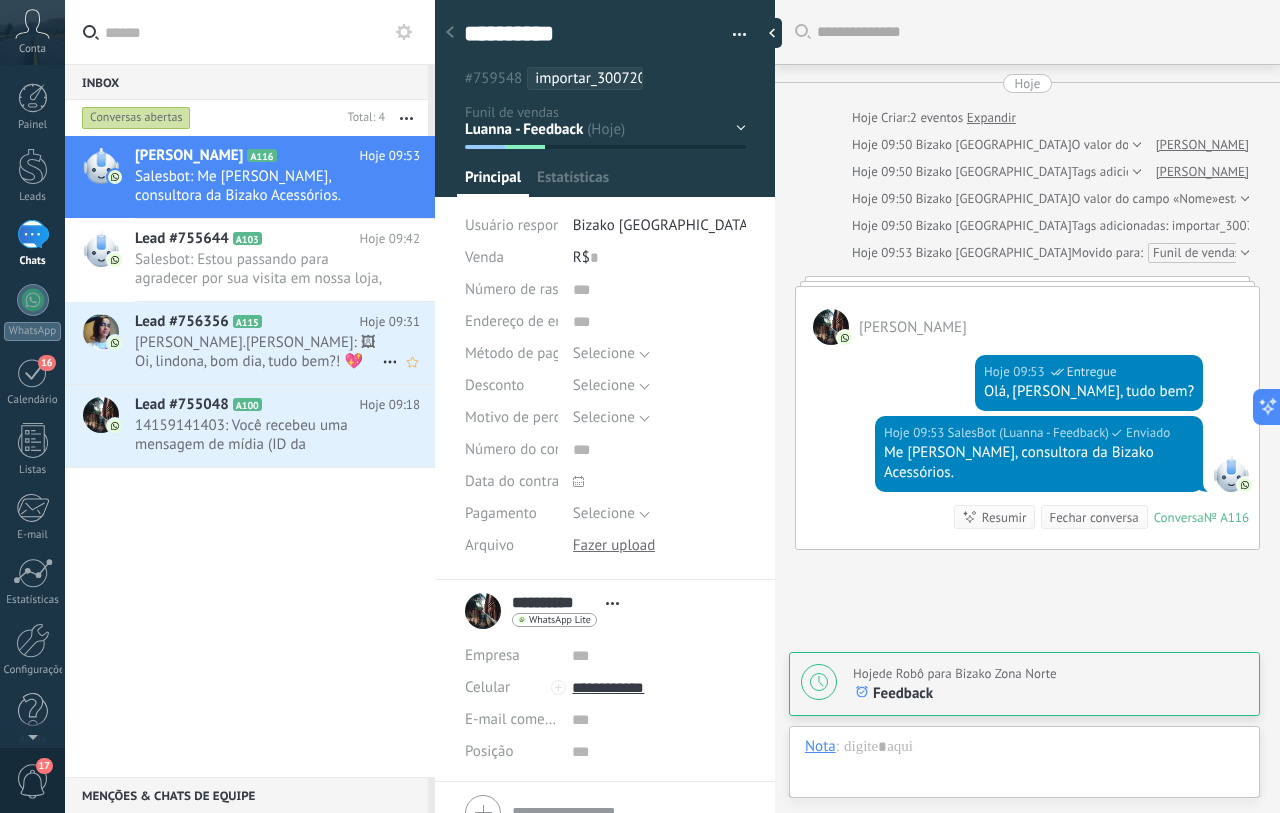 scroll, scrollTop: 30, scrollLeft: 0, axis: vertical 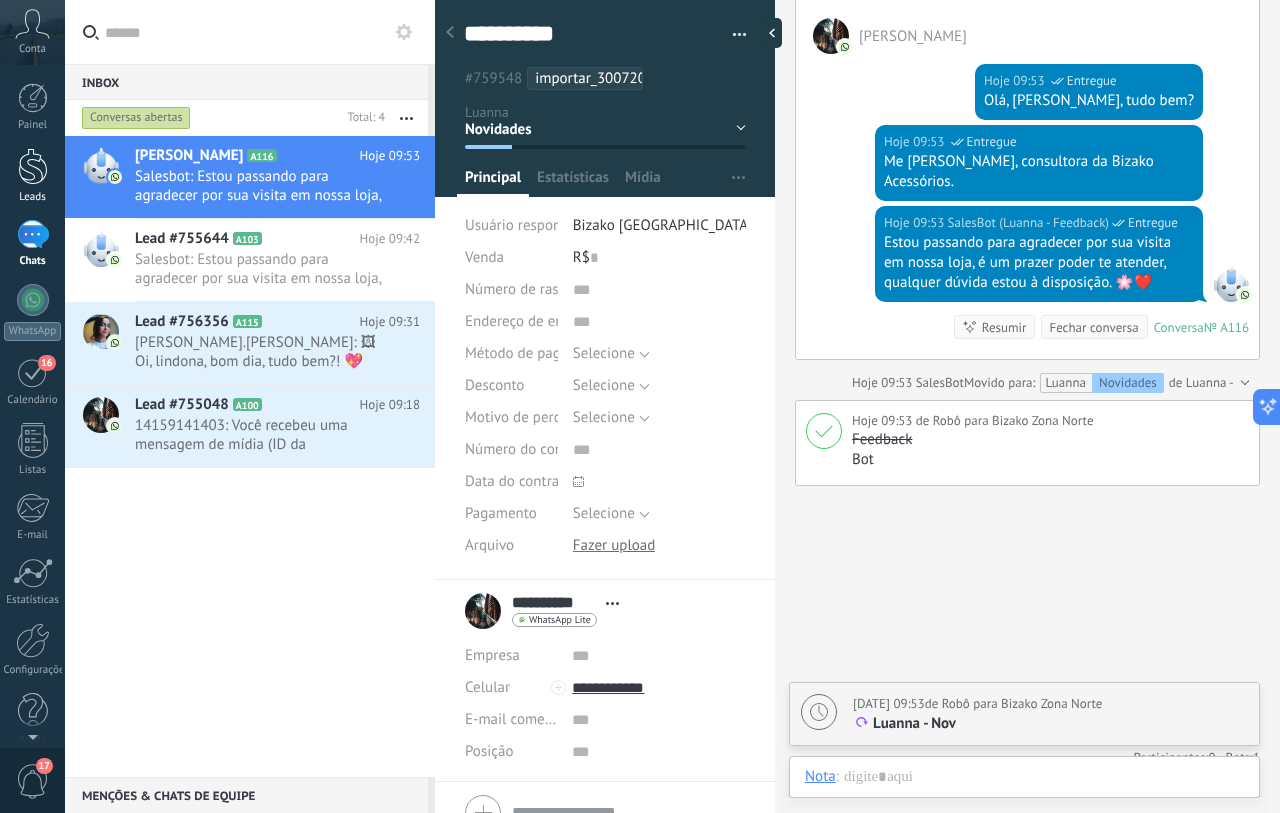 click at bounding box center [33, 166] 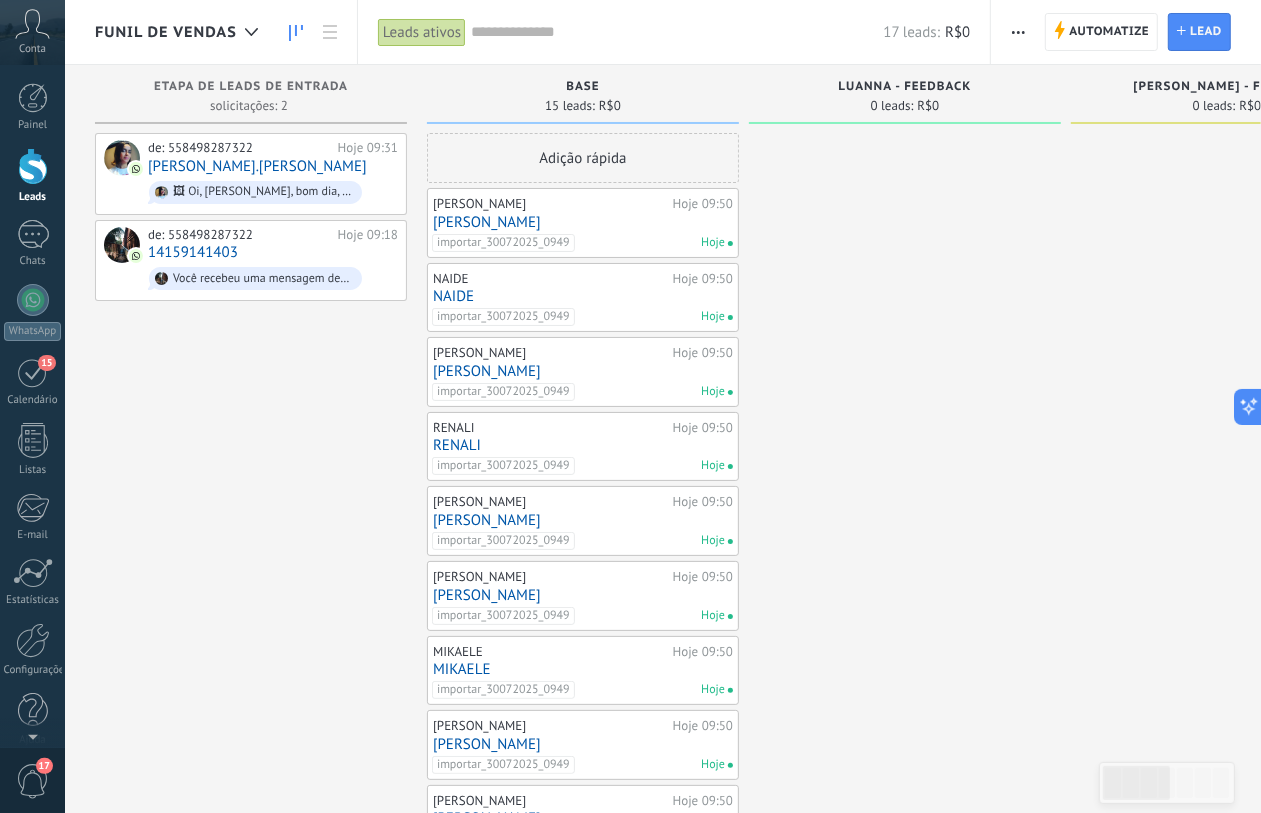 click on "Funil de vendas" at bounding box center (181, 32) 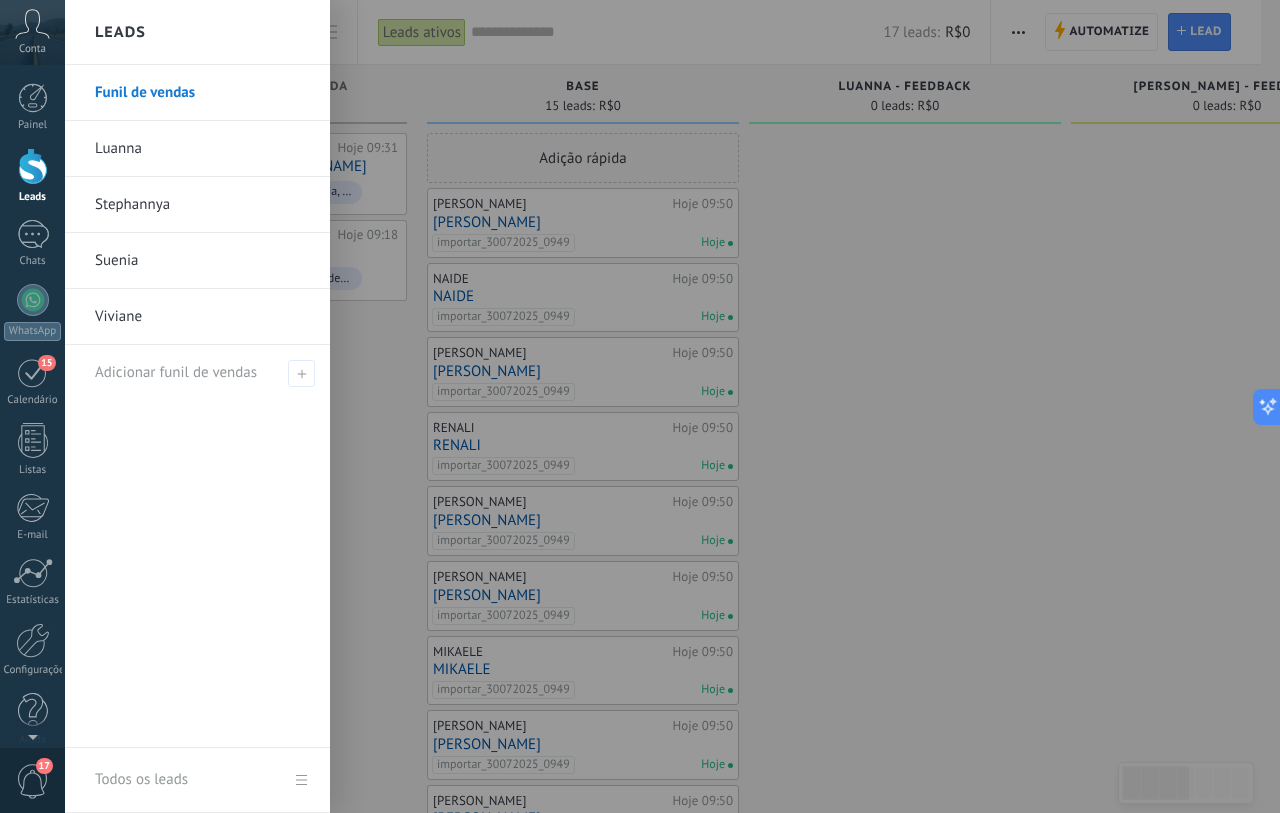 click on "Luanna" at bounding box center [202, 149] 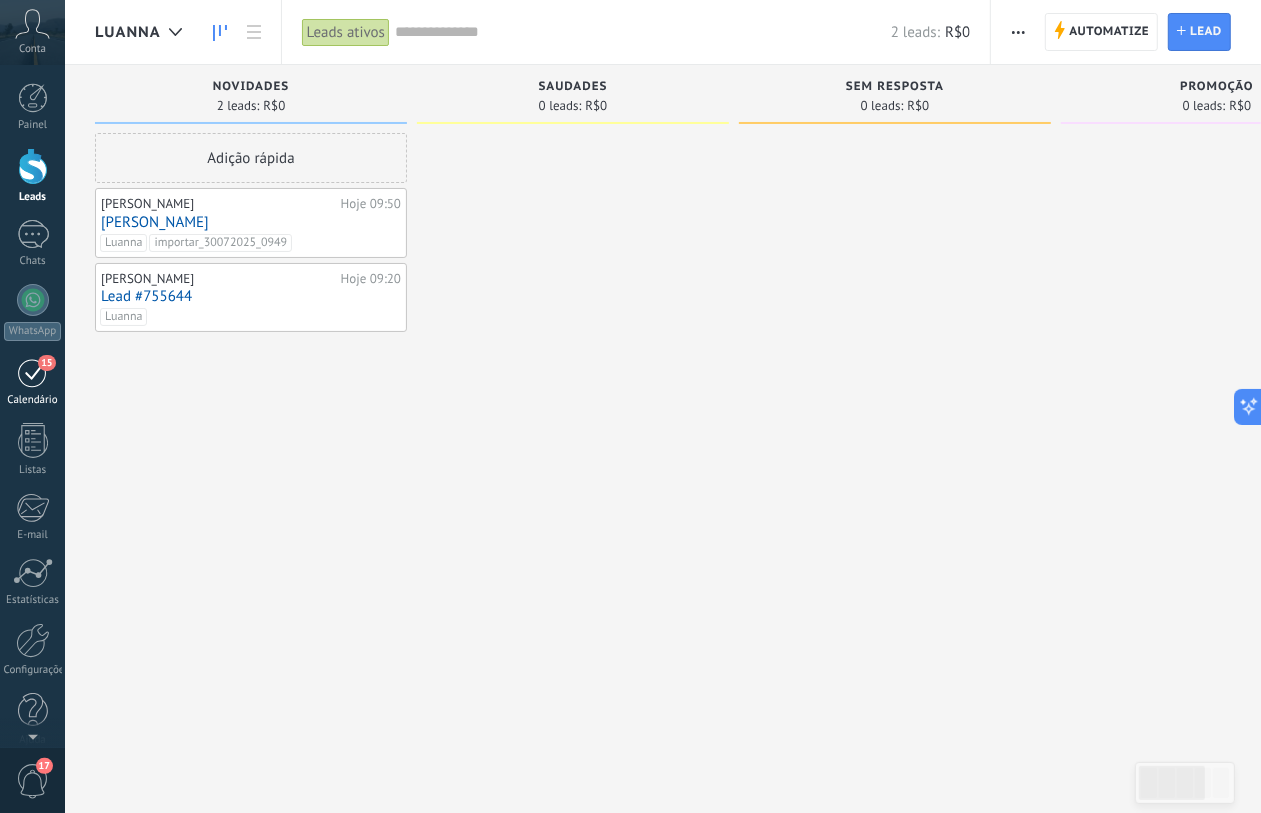 click on "15" at bounding box center (33, 372) 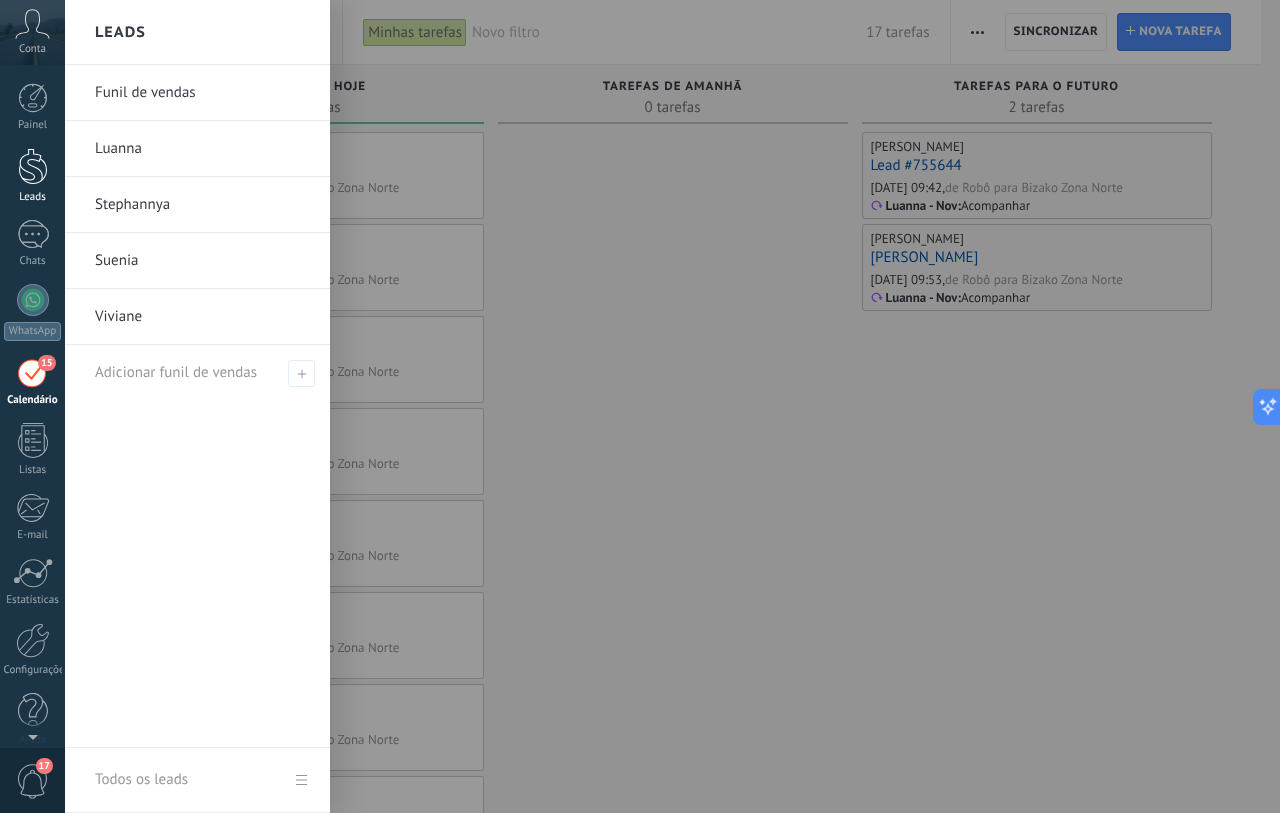click at bounding box center [33, 166] 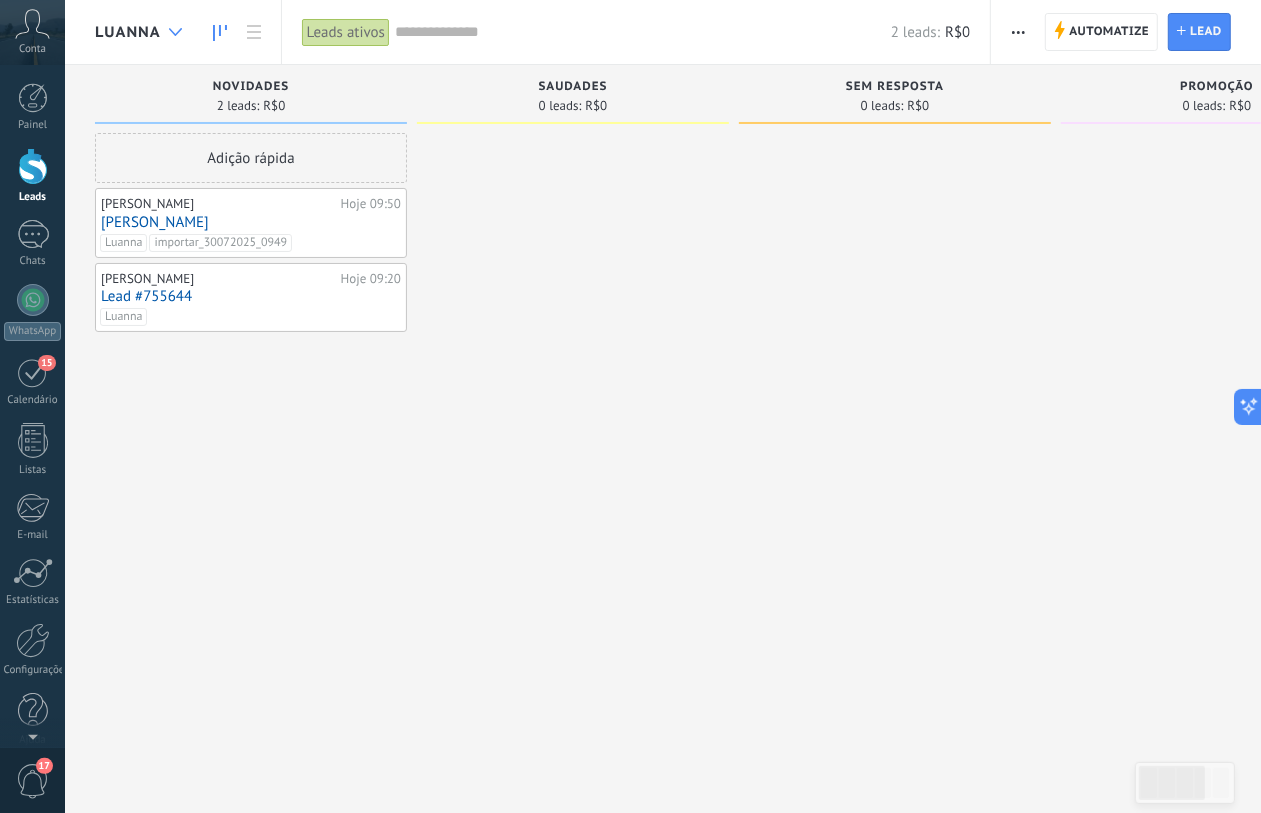 click at bounding box center [175, 32] 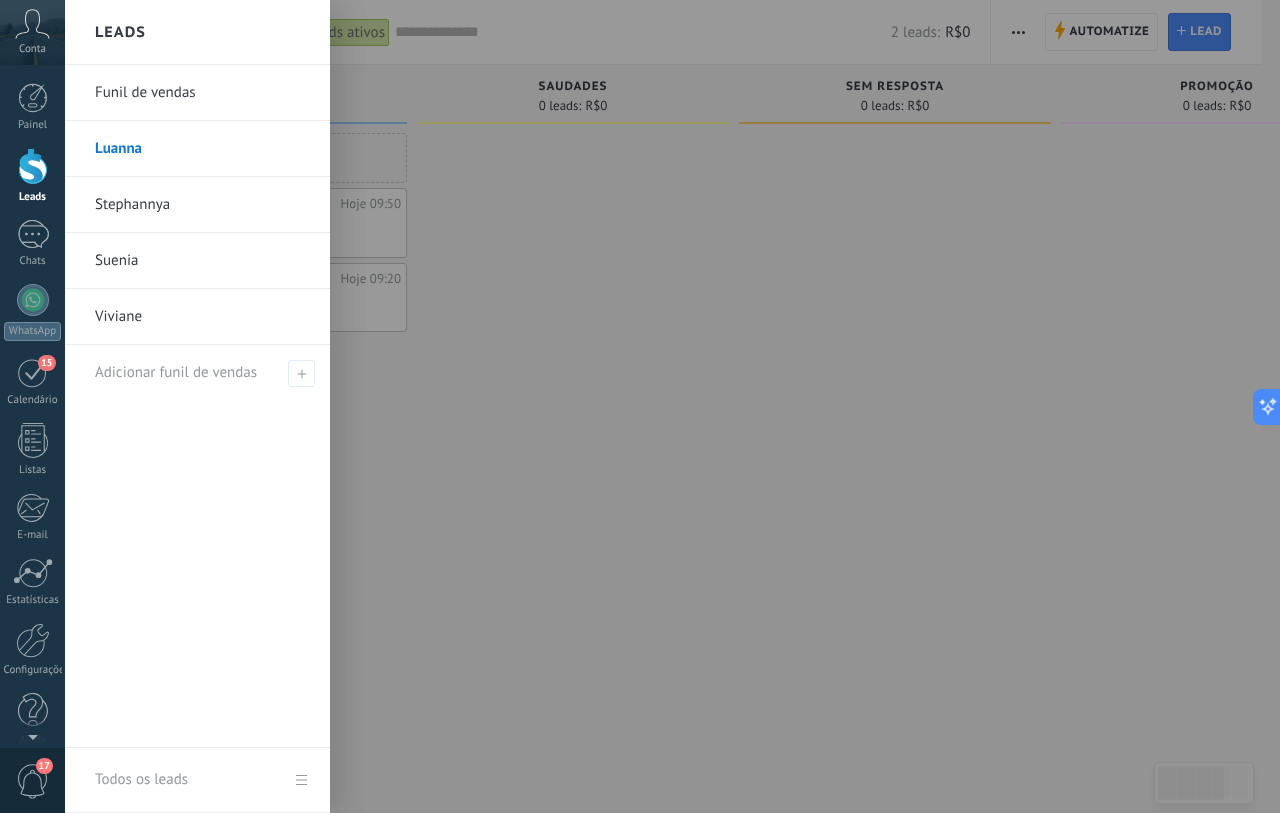 click on "Funil de vendas" at bounding box center (202, 93) 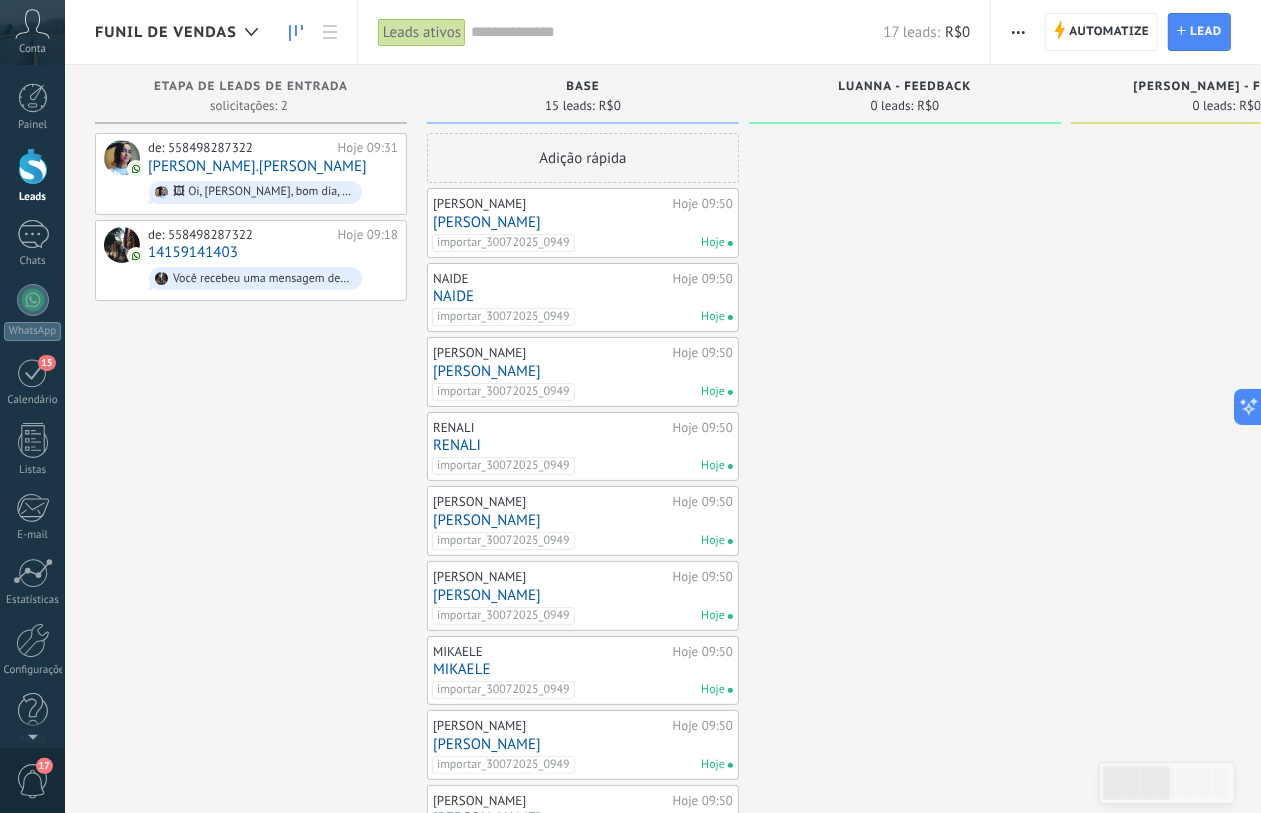 click at bounding box center (1018, 32) 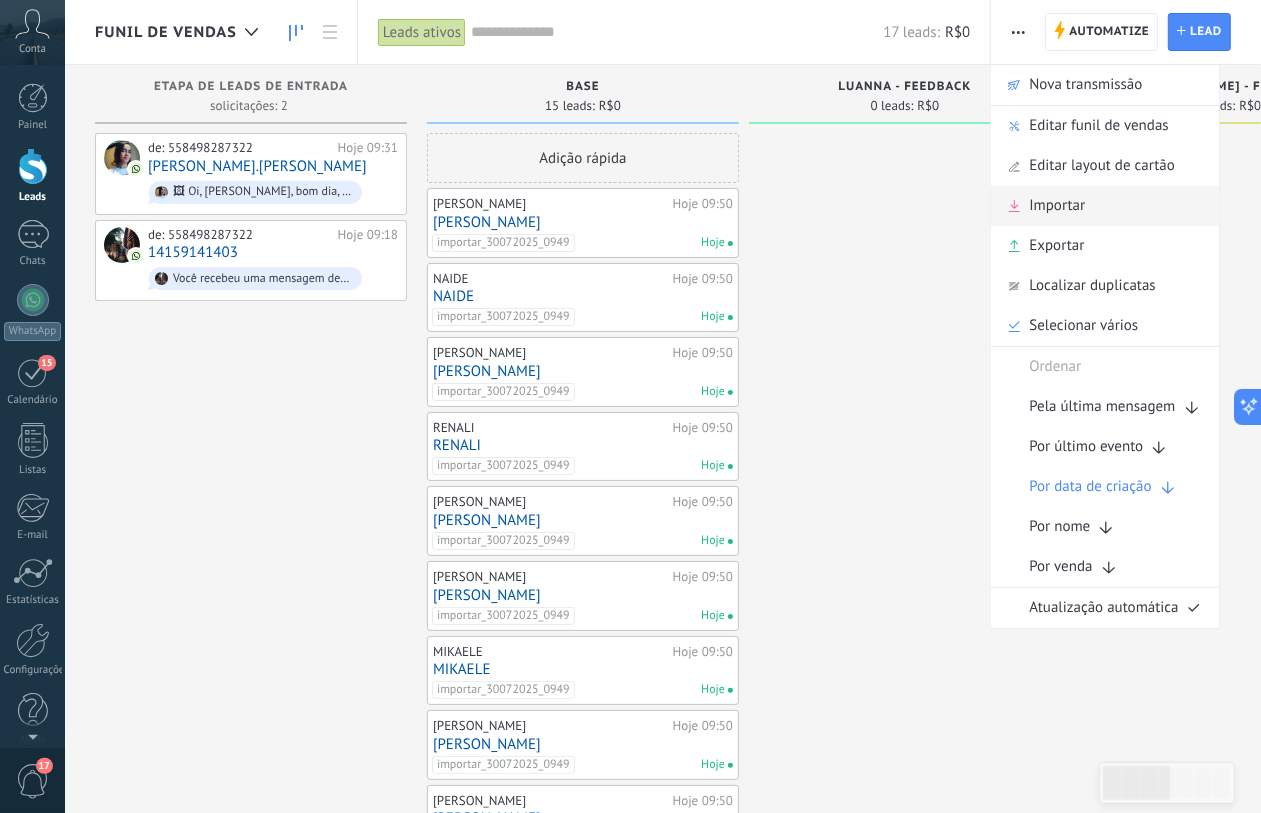 click on "Importar" at bounding box center [1057, 206] 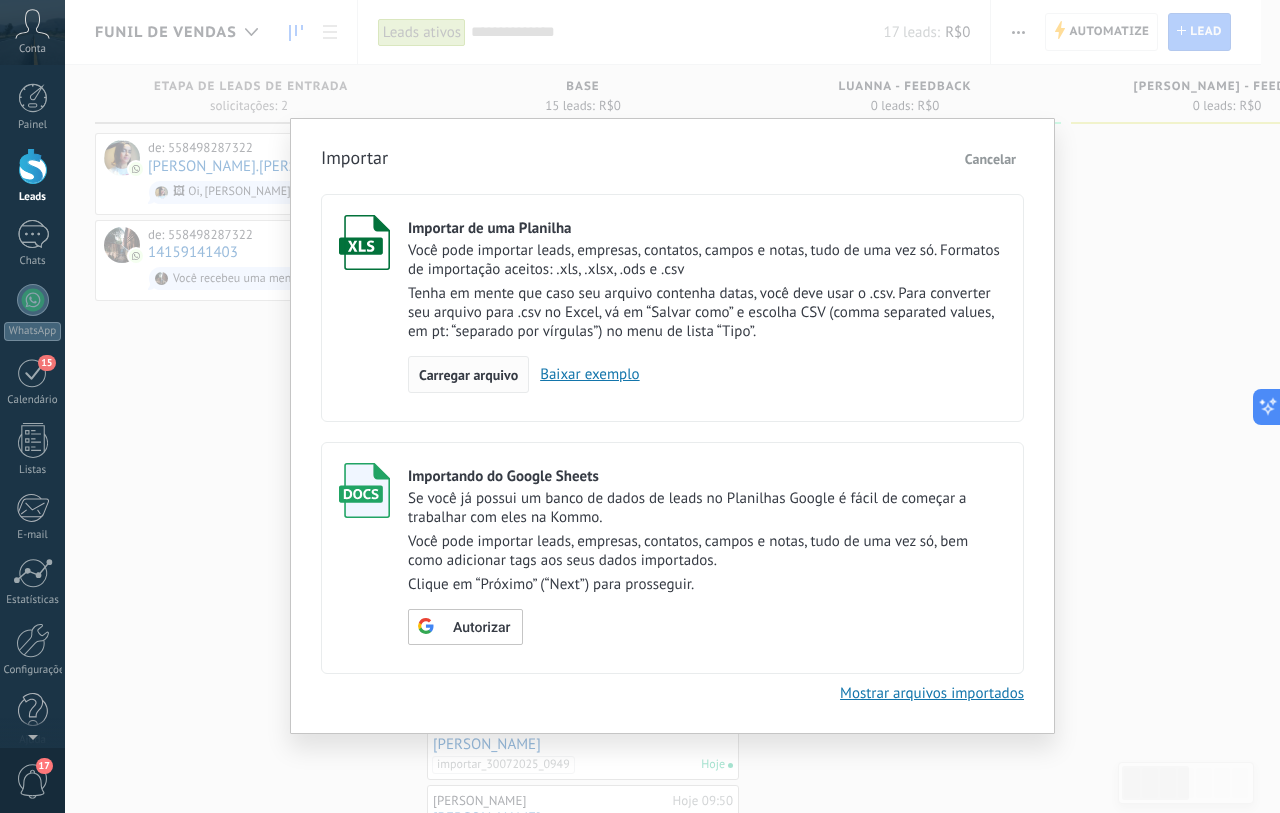click on "Carregar arquivo" at bounding box center [468, 375] 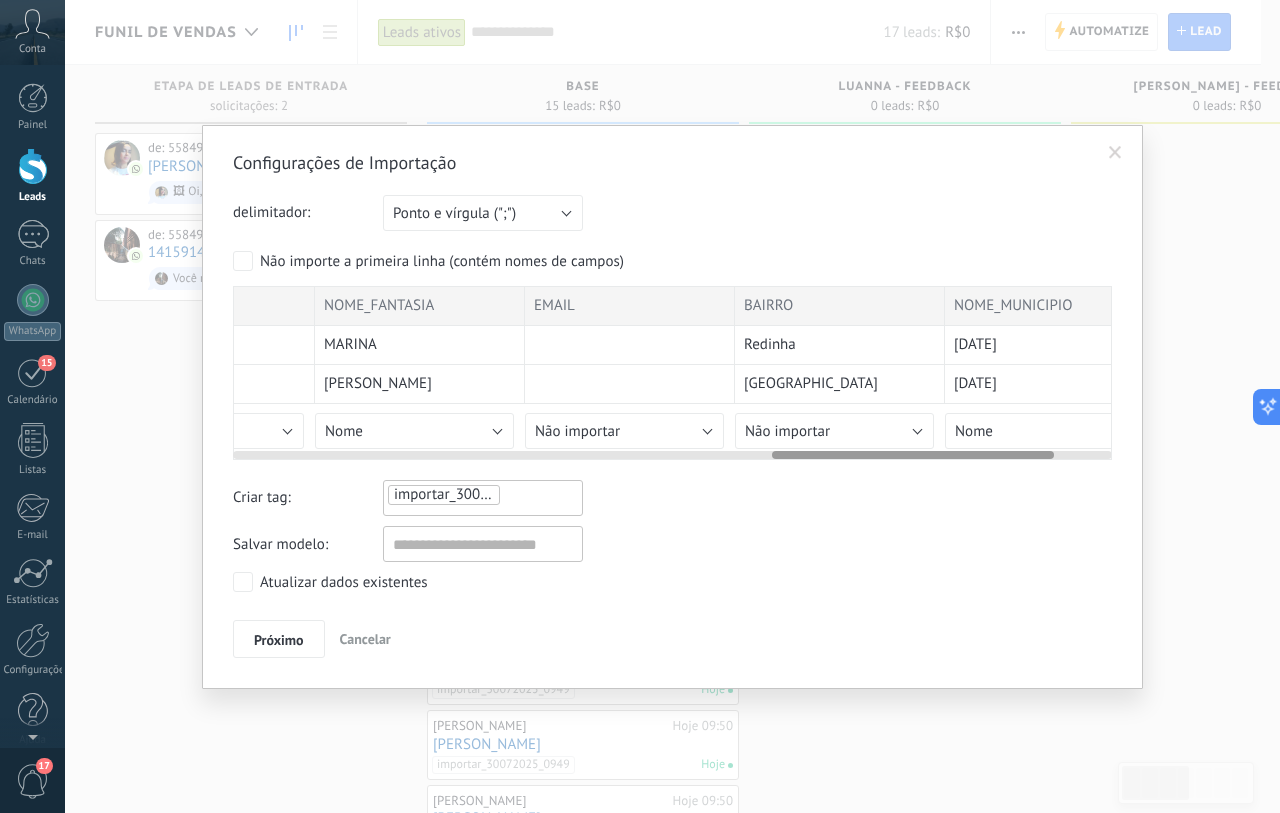 scroll, scrollTop: 0, scrollLeft: 1851, axis: horizontal 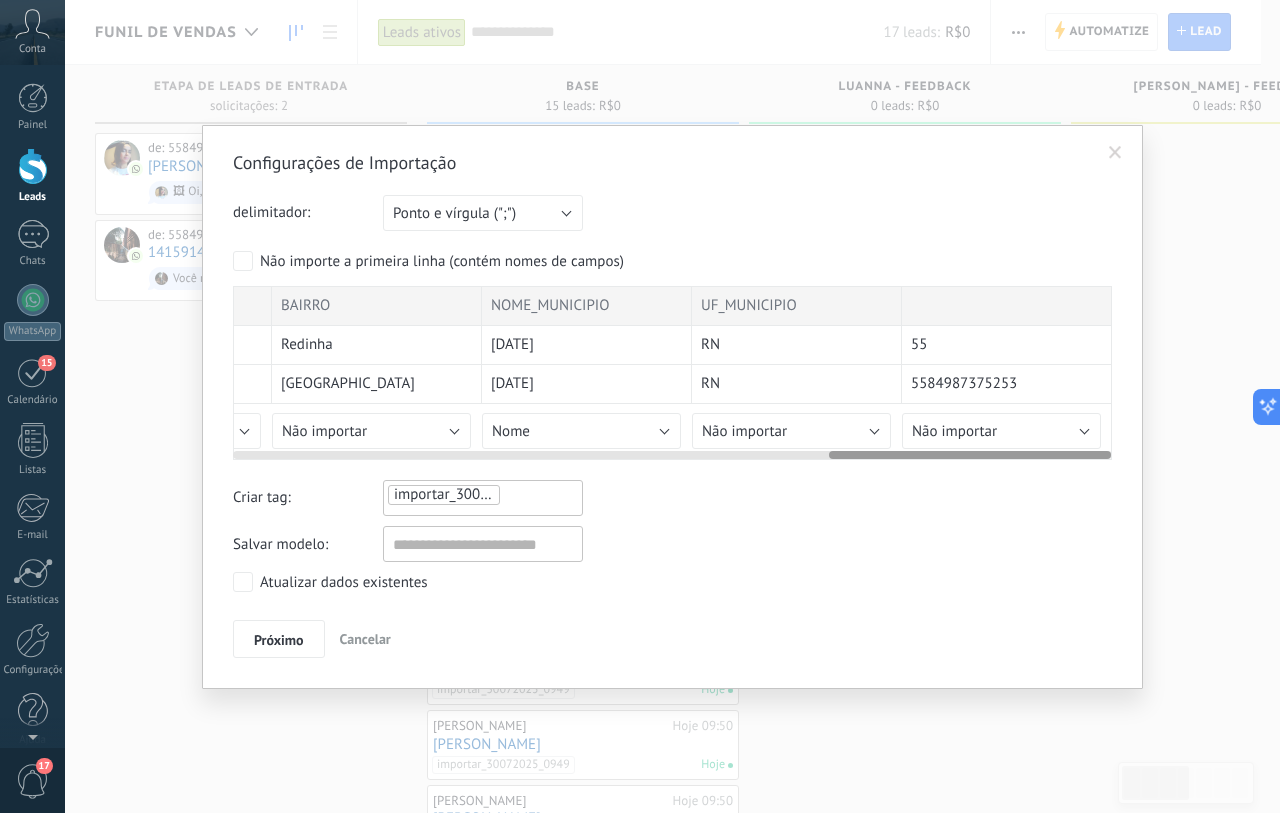 drag, startPoint x: 491, startPoint y: 457, endPoint x: 1156, endPoint y: 500, distance: 666.3888 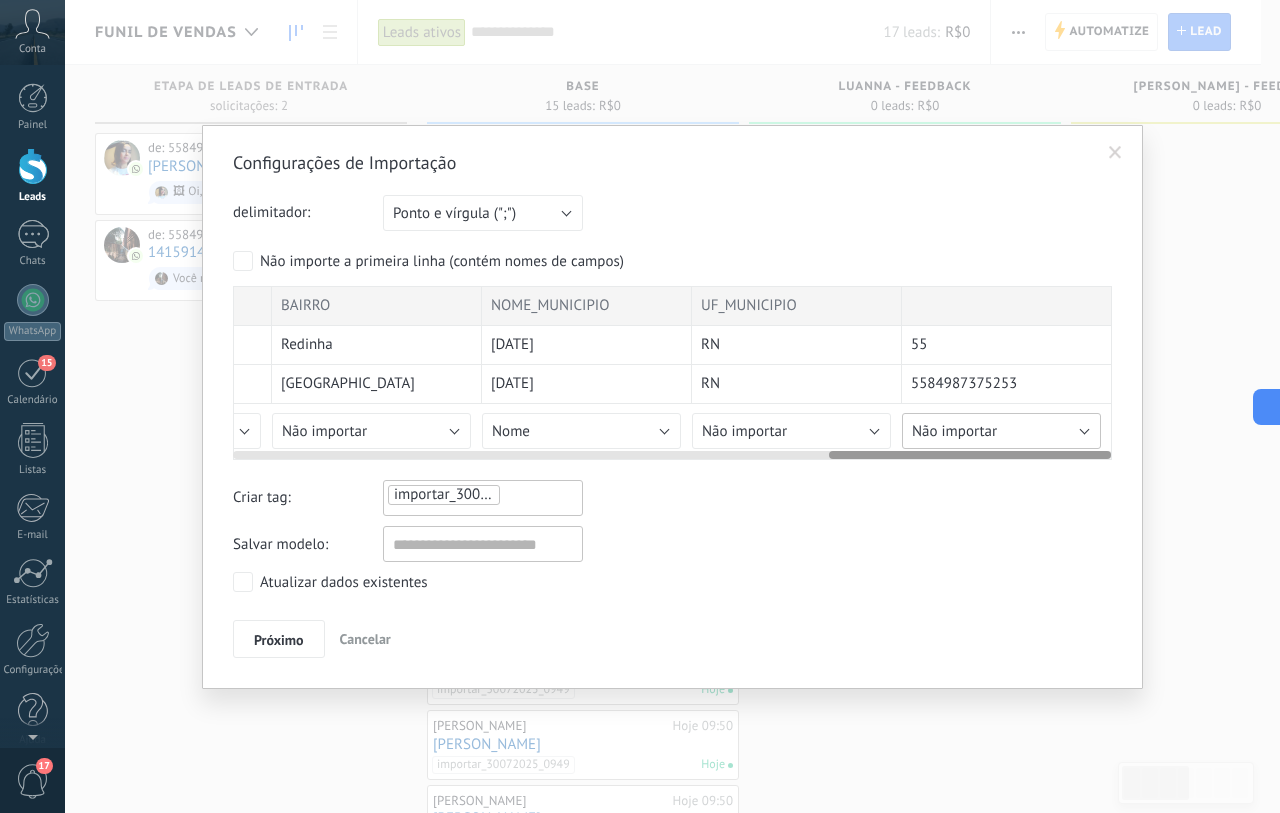click on "Não importar" at bounding box center [1001, 431] 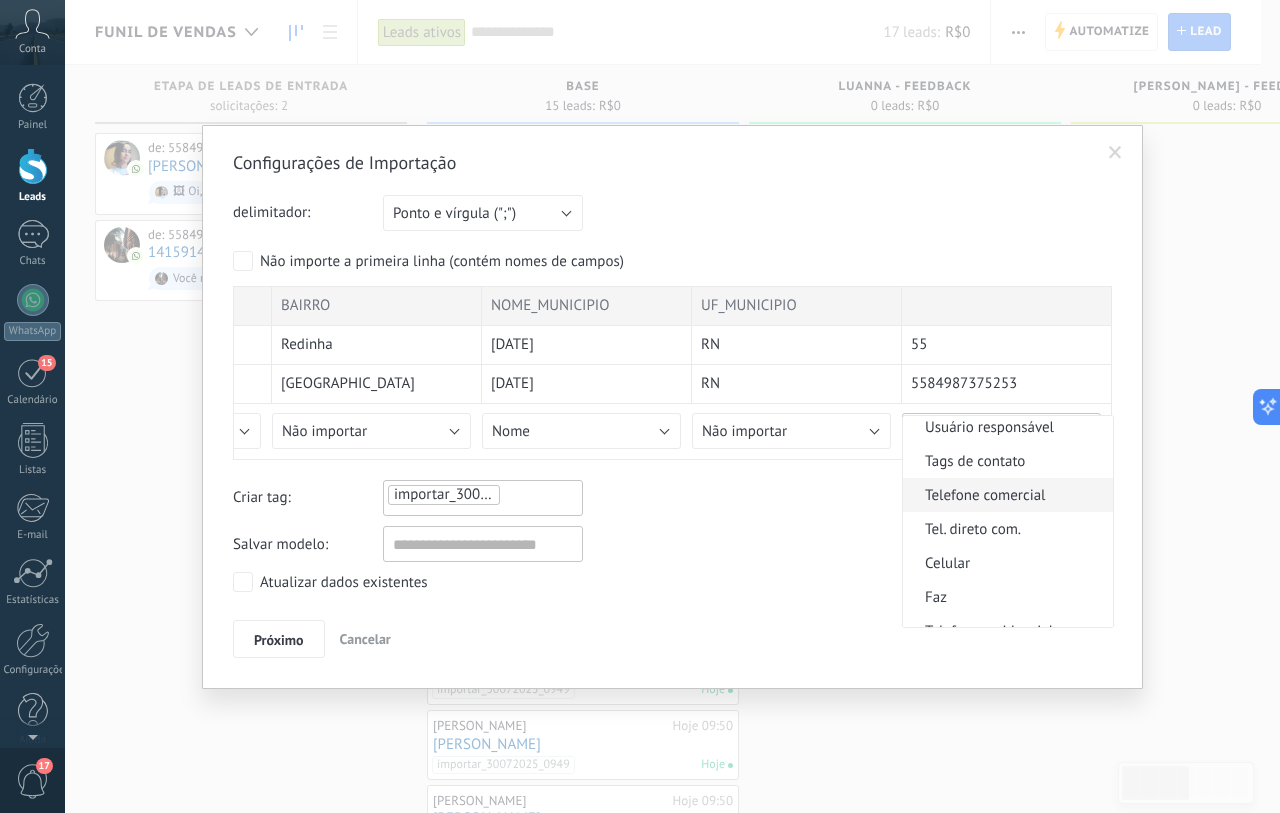 scroll, scrollTop: 500, scrollLeft: 0, axis: vertical 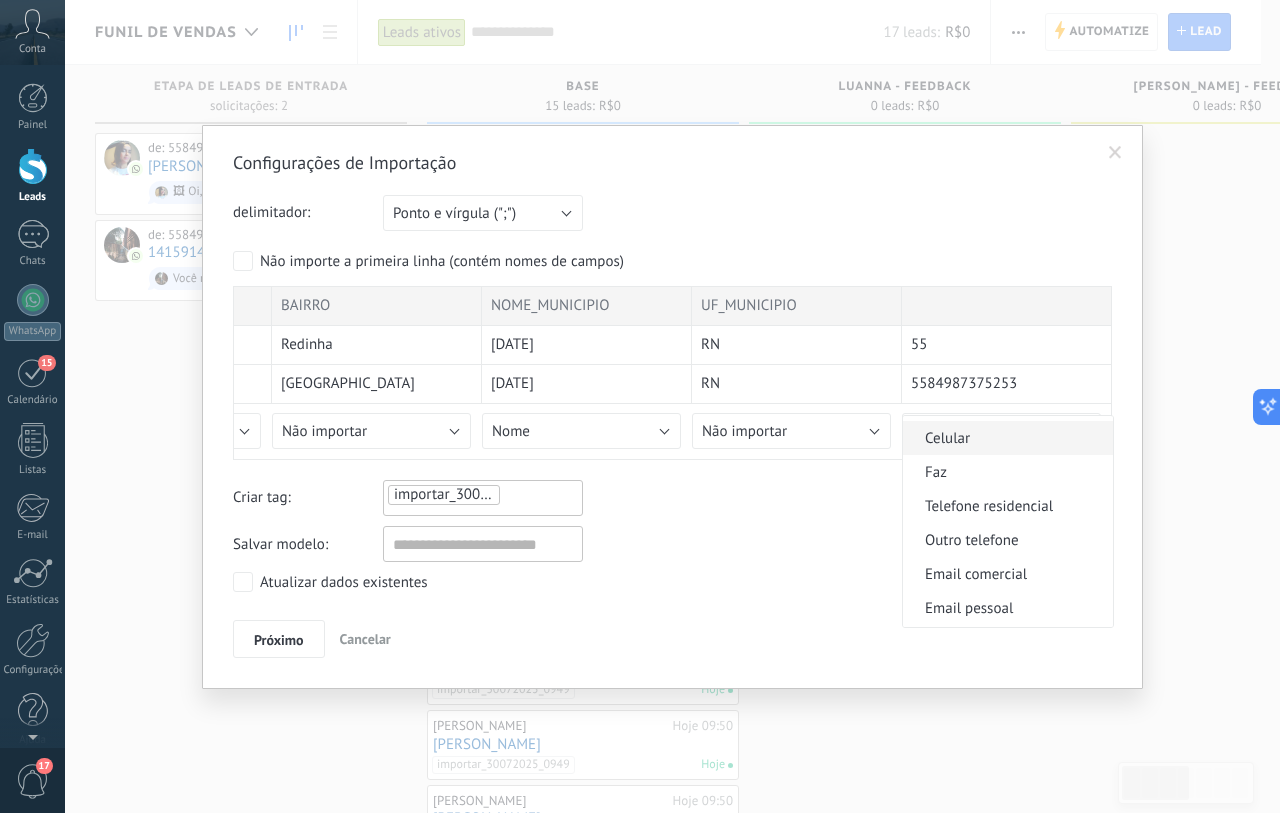 click on "Celular" at bounding box center (1005, 438) 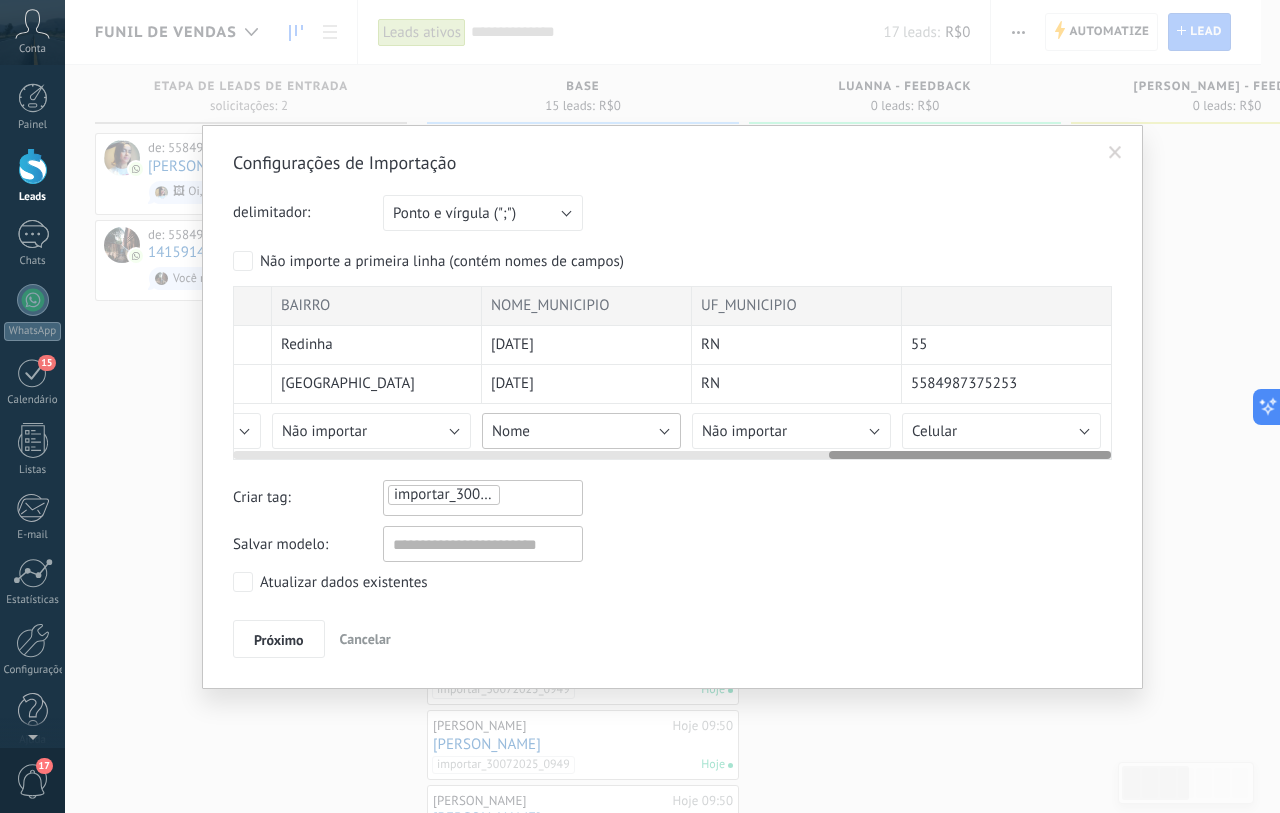 click on "Nome" at bounding box center (581, 431) 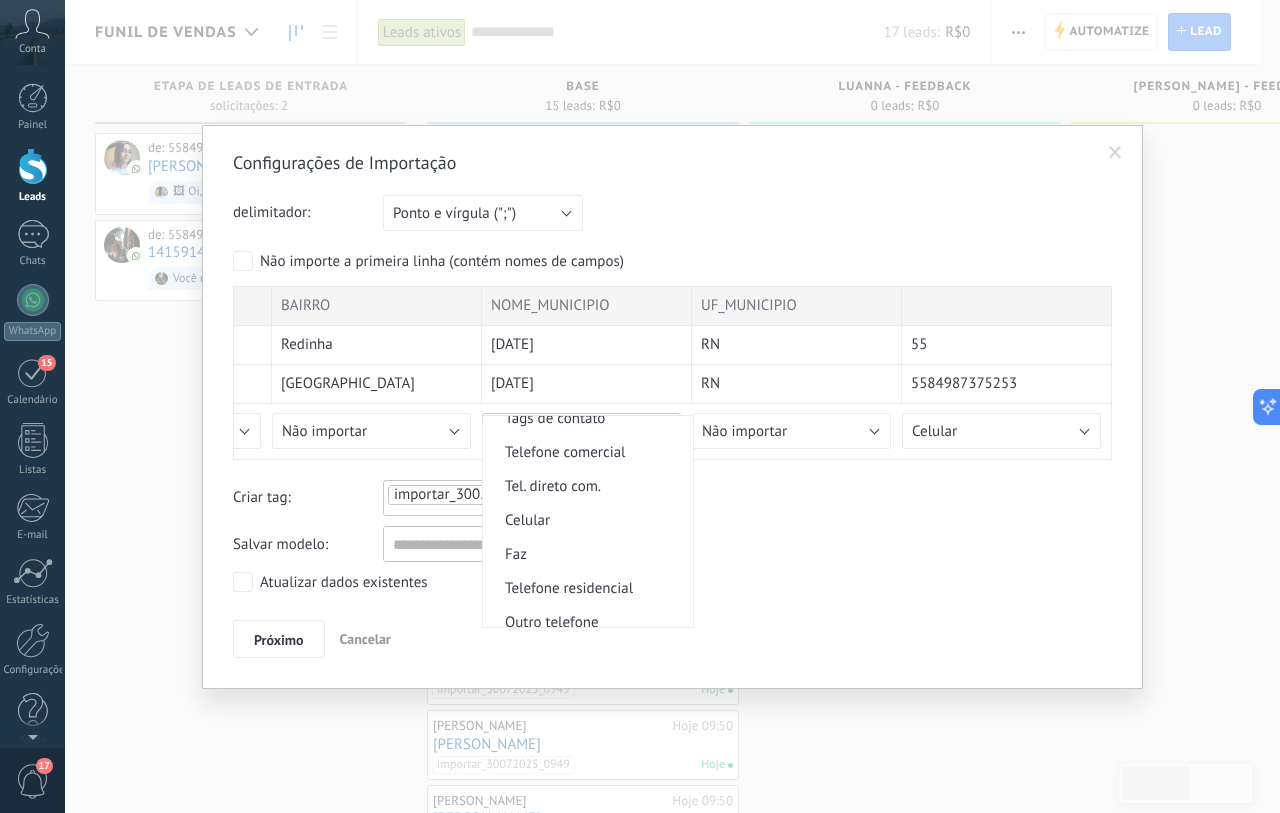 scroll, scrollTop: 0, scrollLeft: 0, axis: both 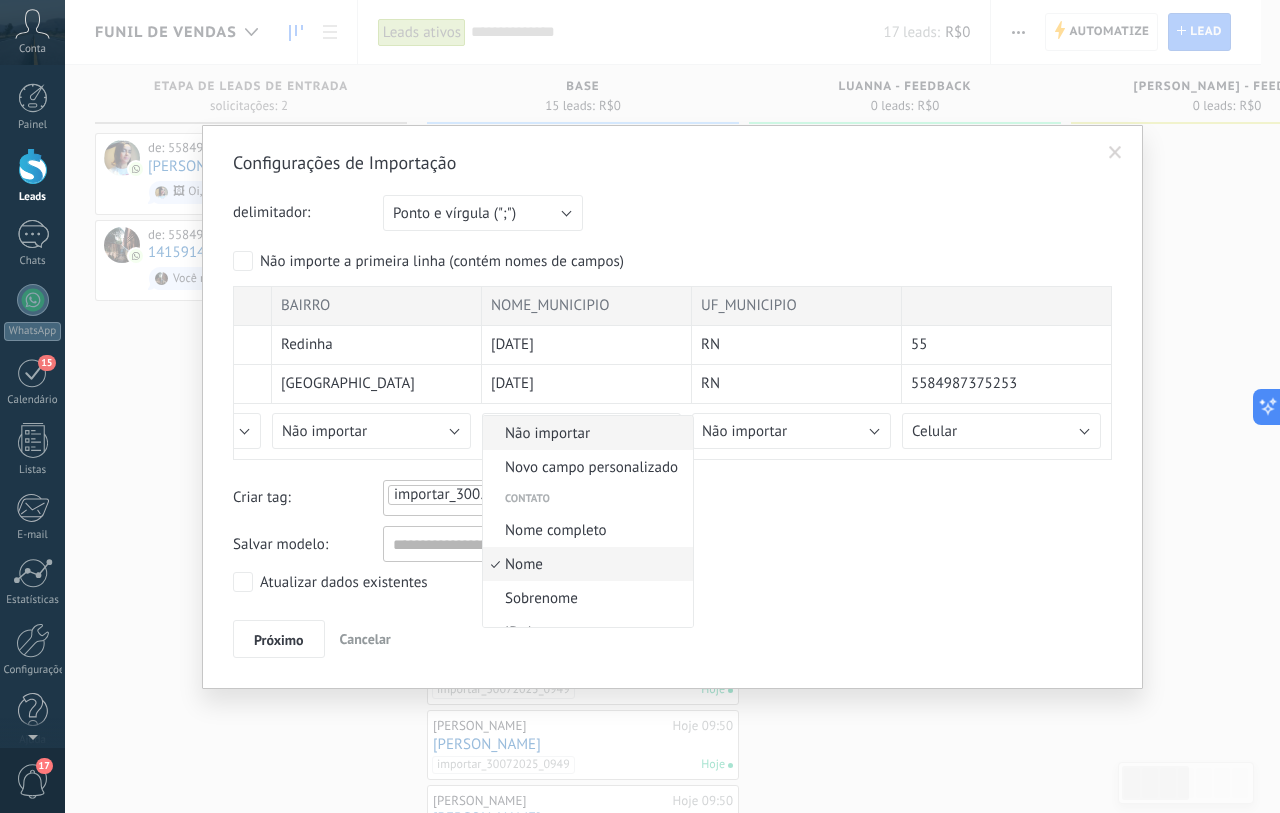 click on "Não importar" at bounding box center (585, 433) 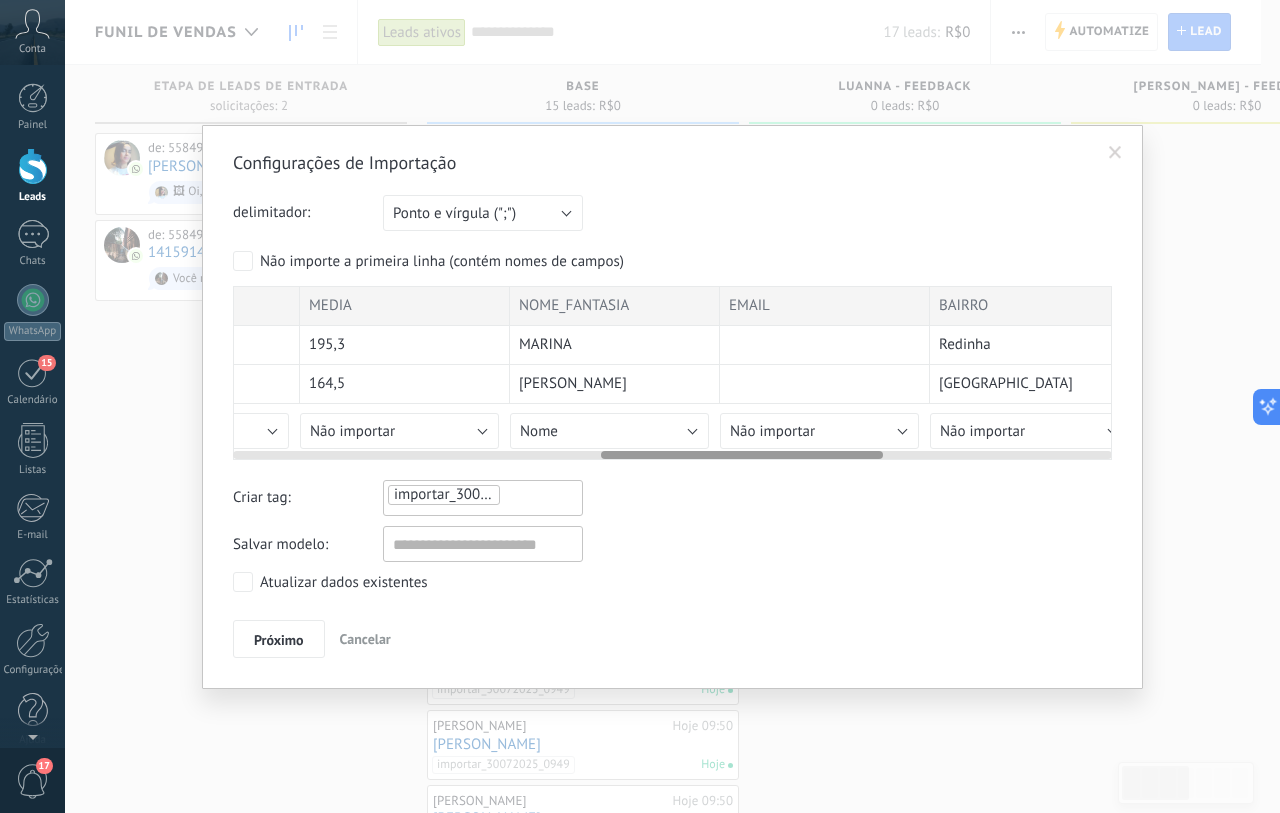 scroll, scrollTop: 0, scrollLeft: 1127, axis: horizontal 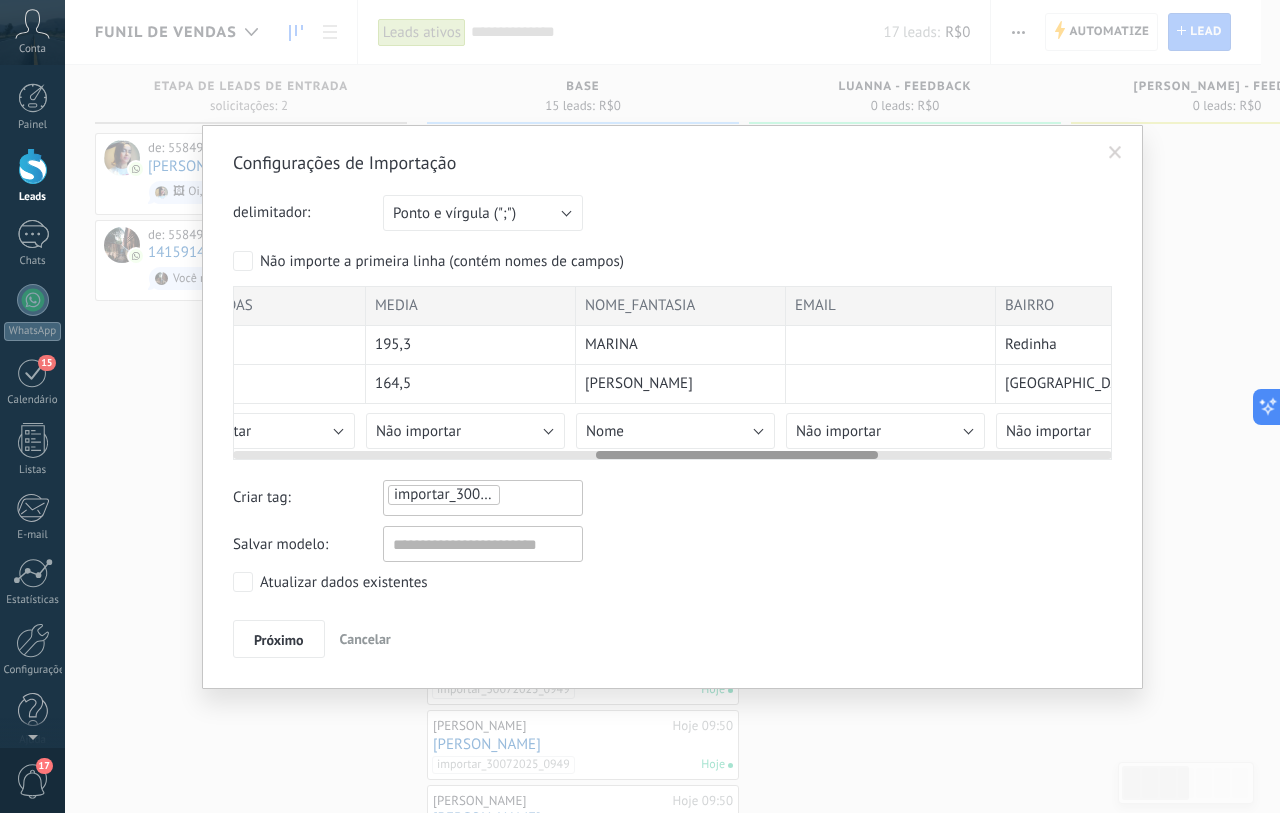 drag, startPoint x: 843, startPoint y: 456, endPoint x: 610, endPoint y: 461, distance: 233.05363 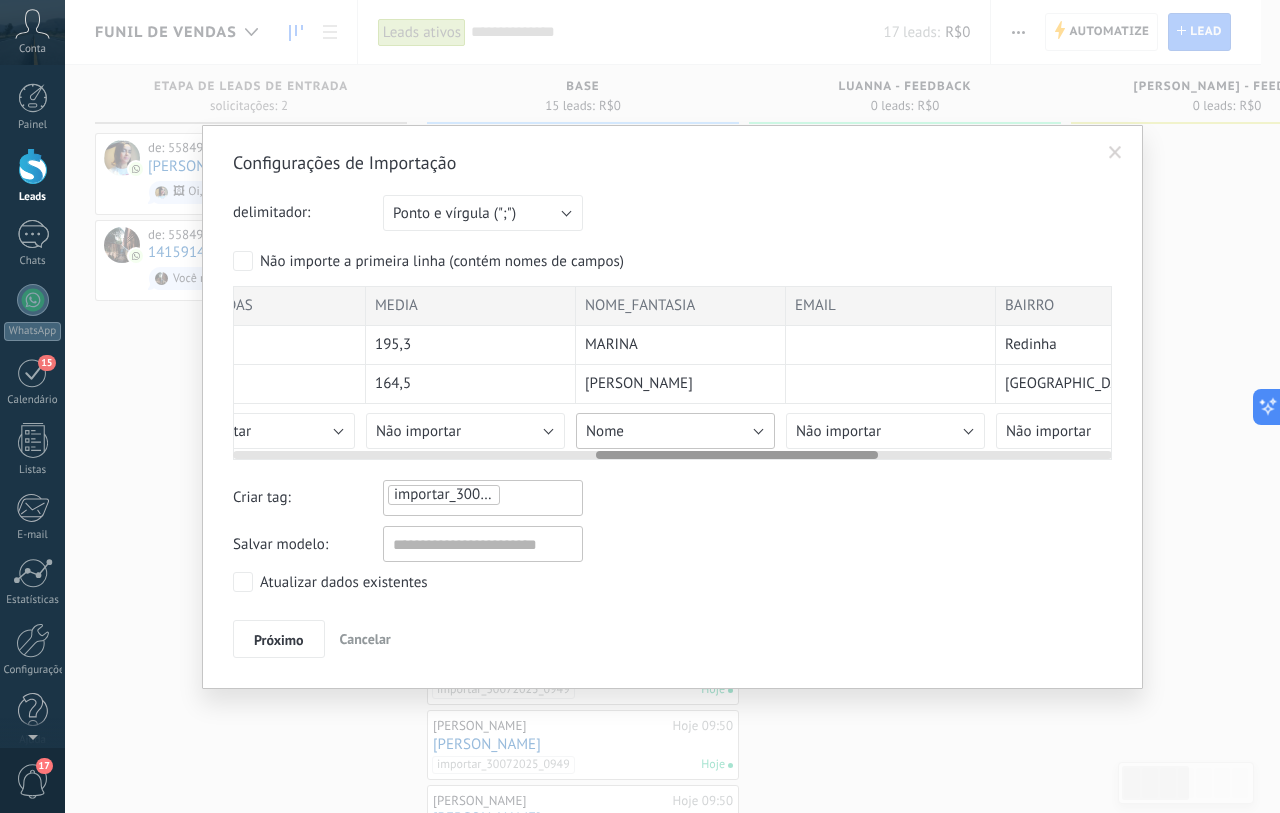 click on "Nome" at bounding box center (675, 431) 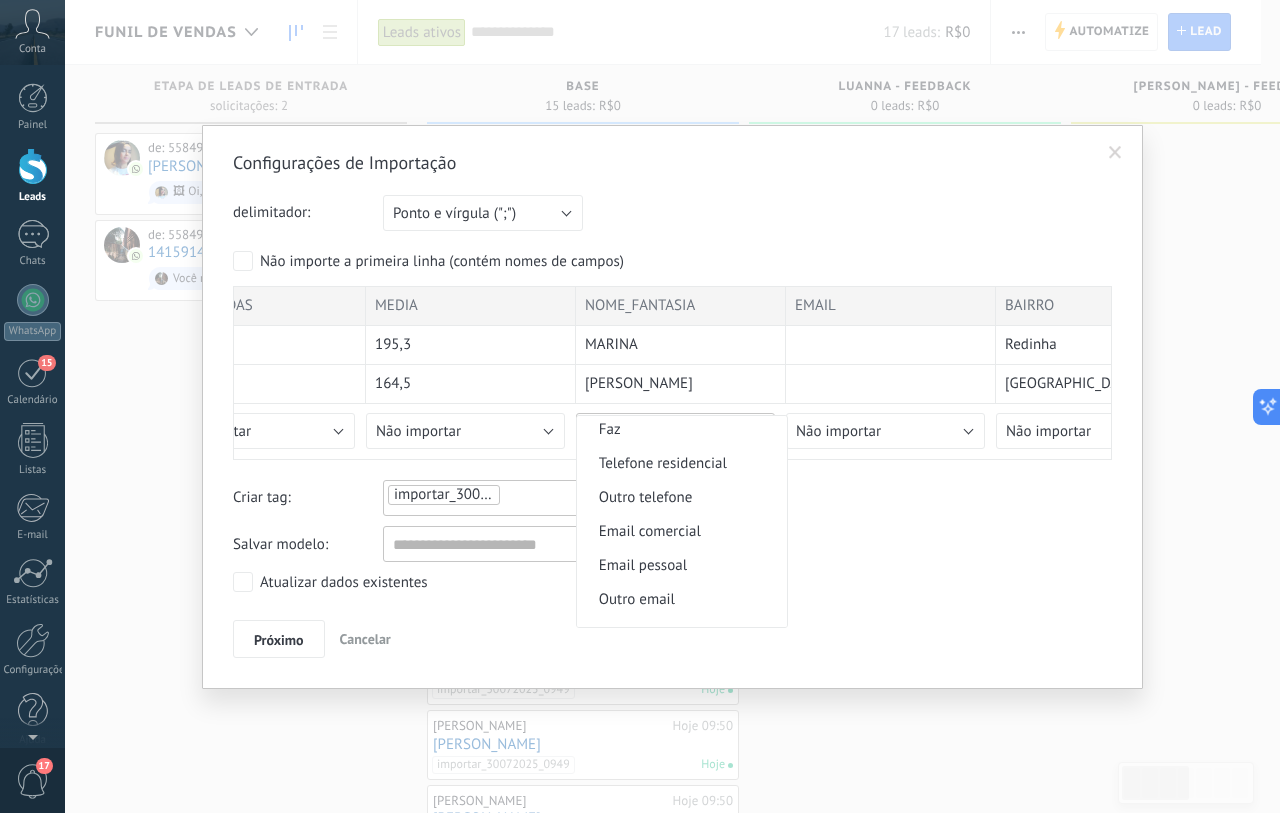 scroll, scrollTop: 668, scrollLeft: 0, axis: vertical 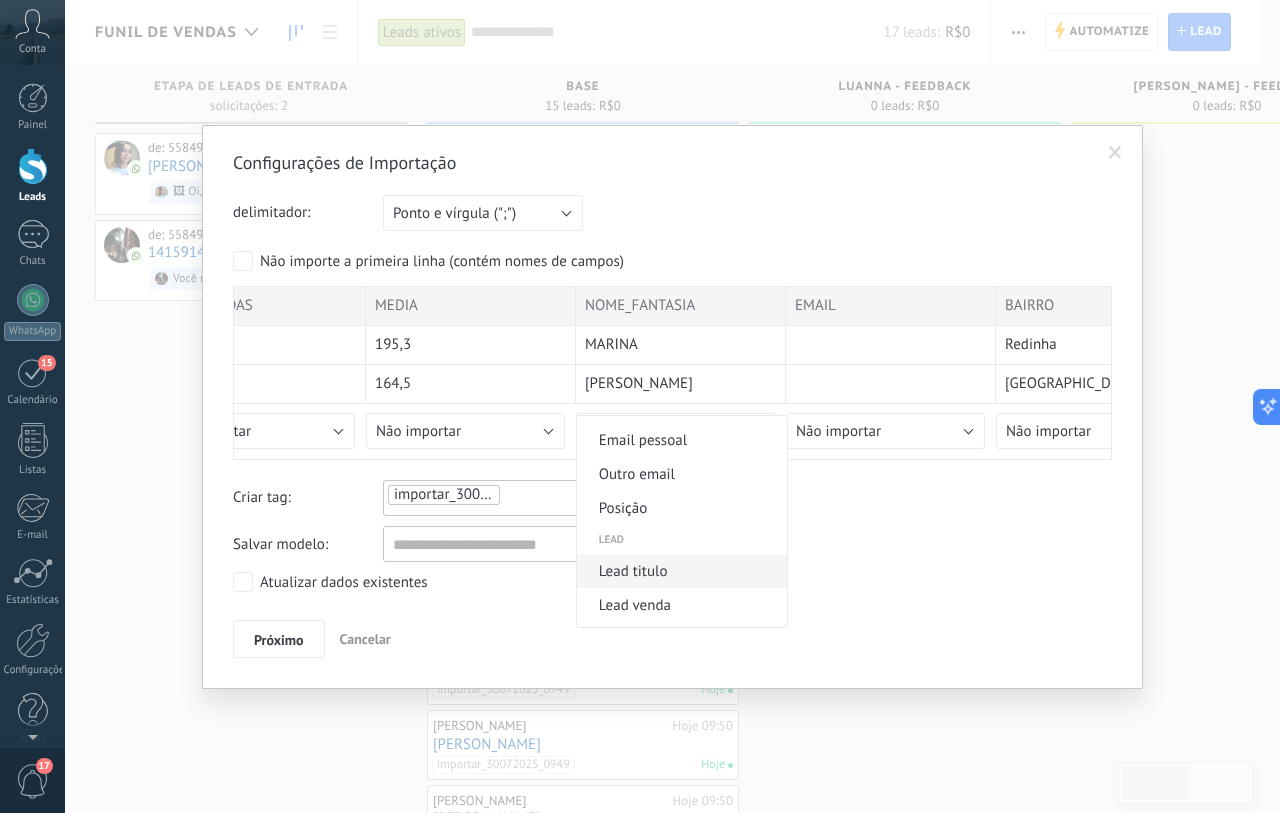 click on "Lead titulo" at bounding box center (682, 571) 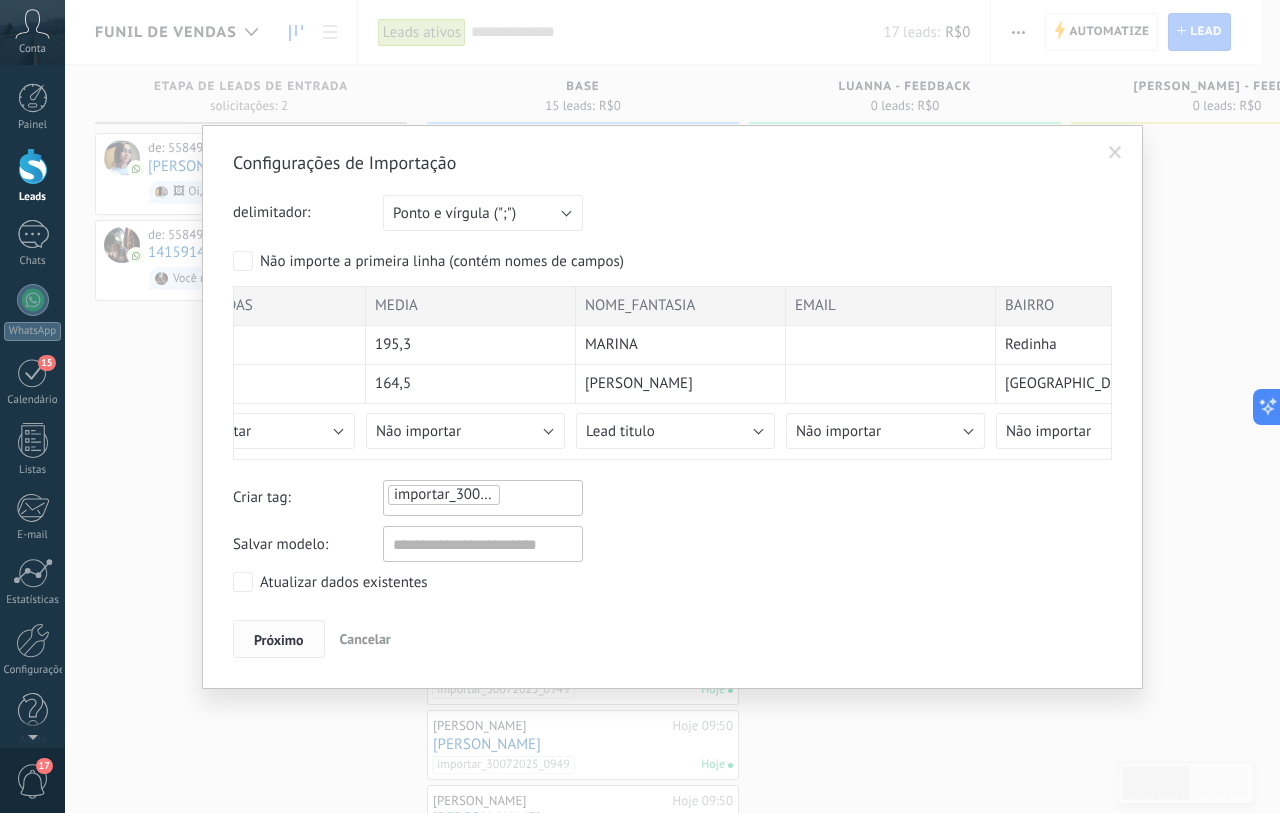 click on "Próximo" at bounding box center (279, 639) 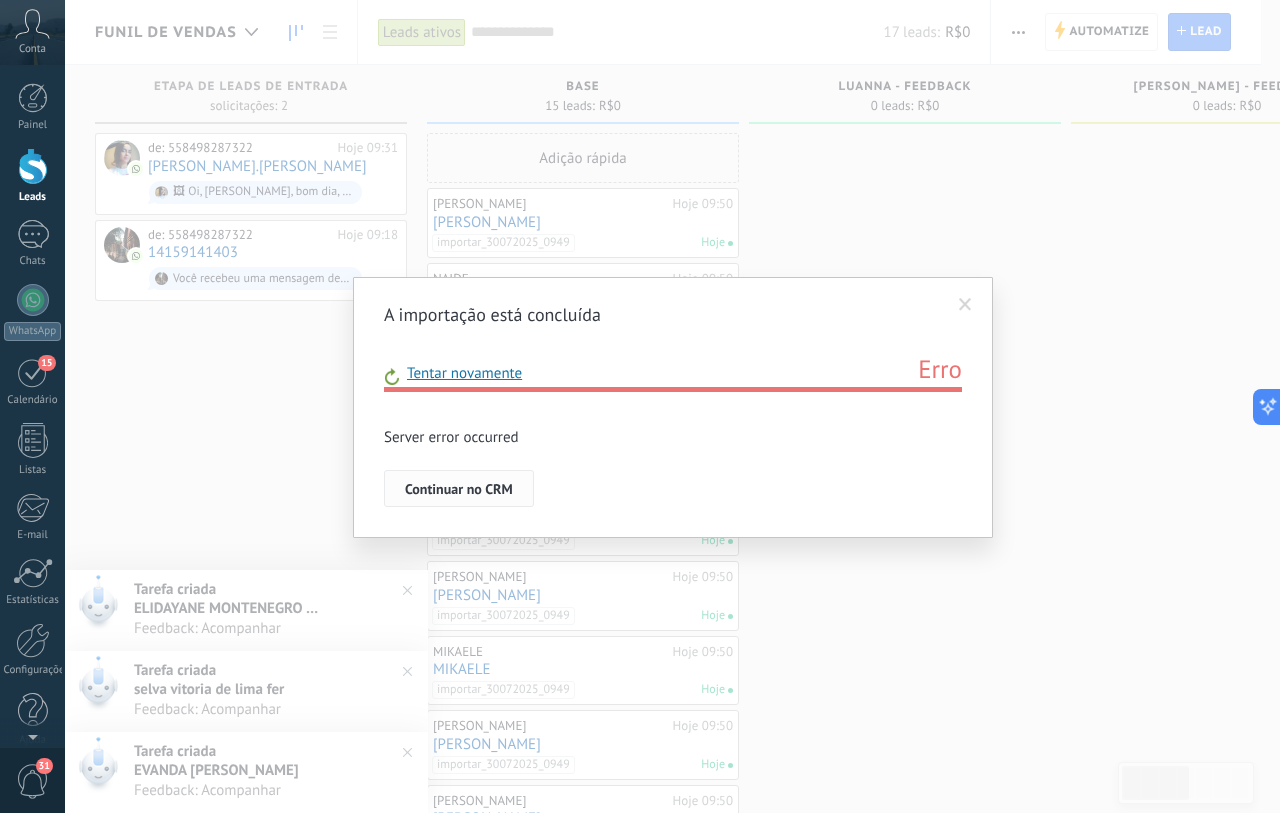 click on "Continuar no CRM" at bounding box center [459, 489] 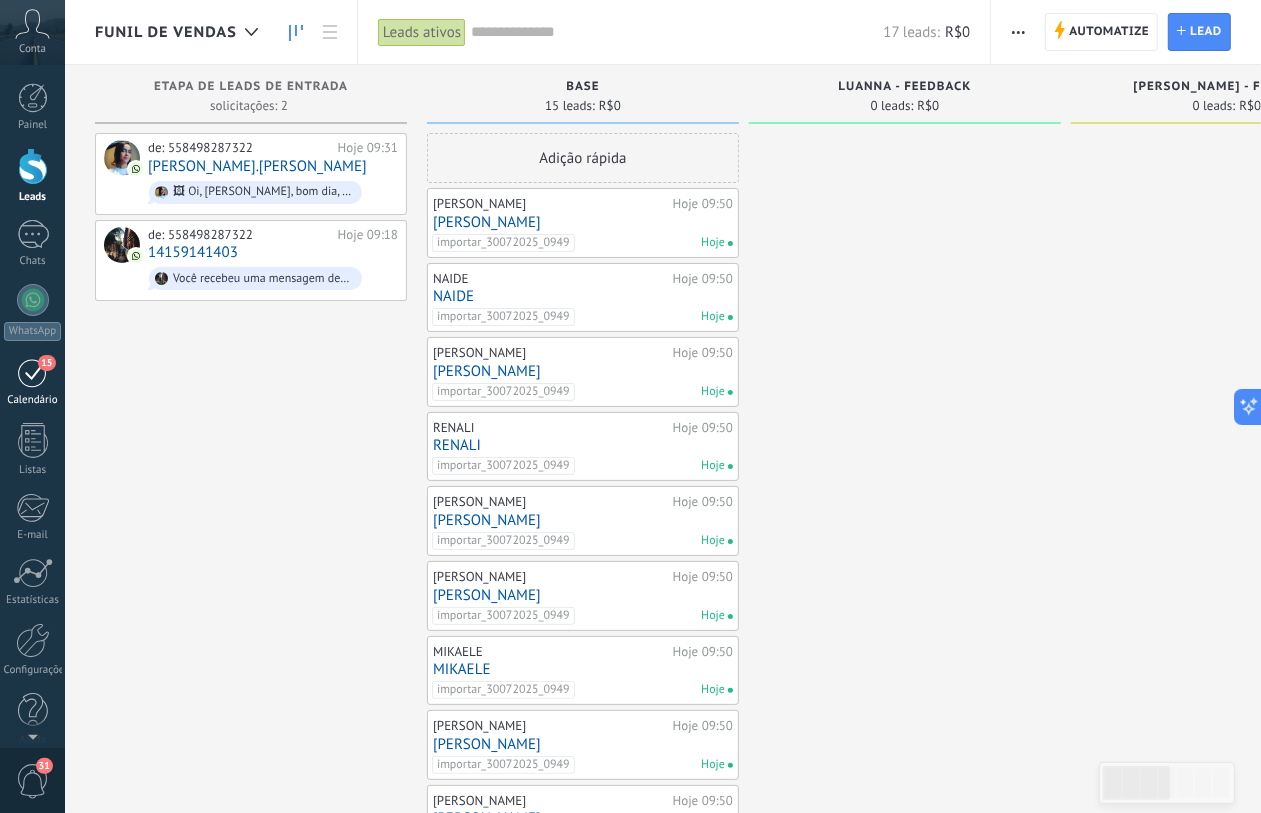 click on "15
[GEOGRAPHIC_DATA]" at bounding box center (32, 382) 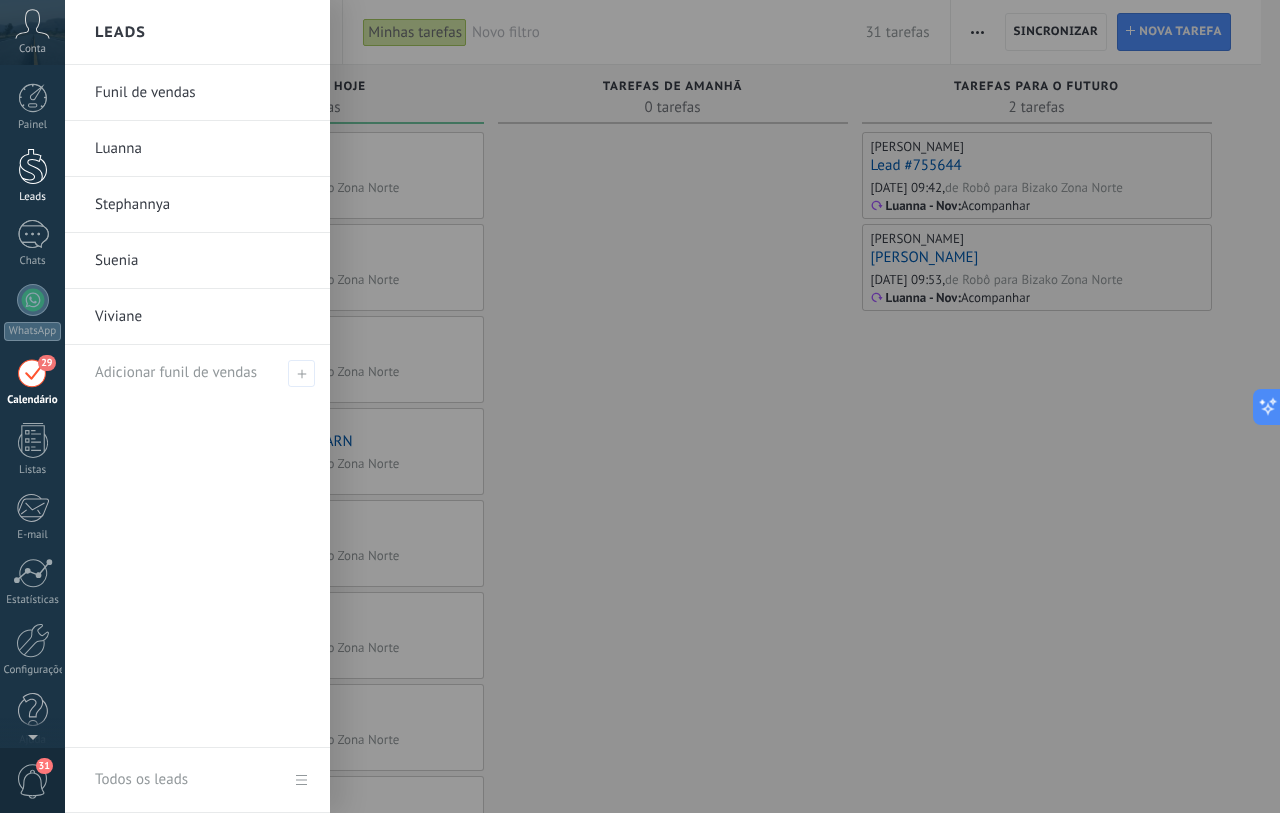 click on "Leads" at bounding box center [32, 176] 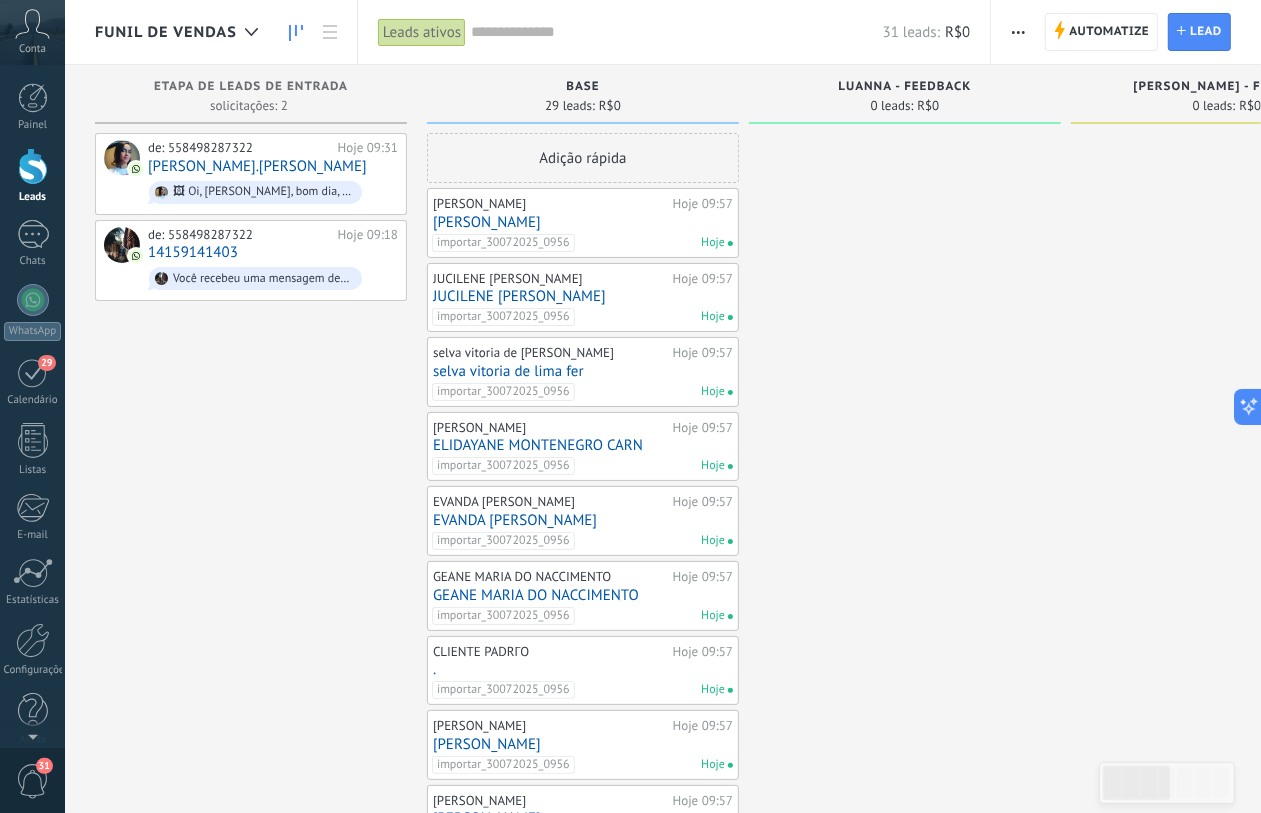 click at bounding box center (1018, 32) 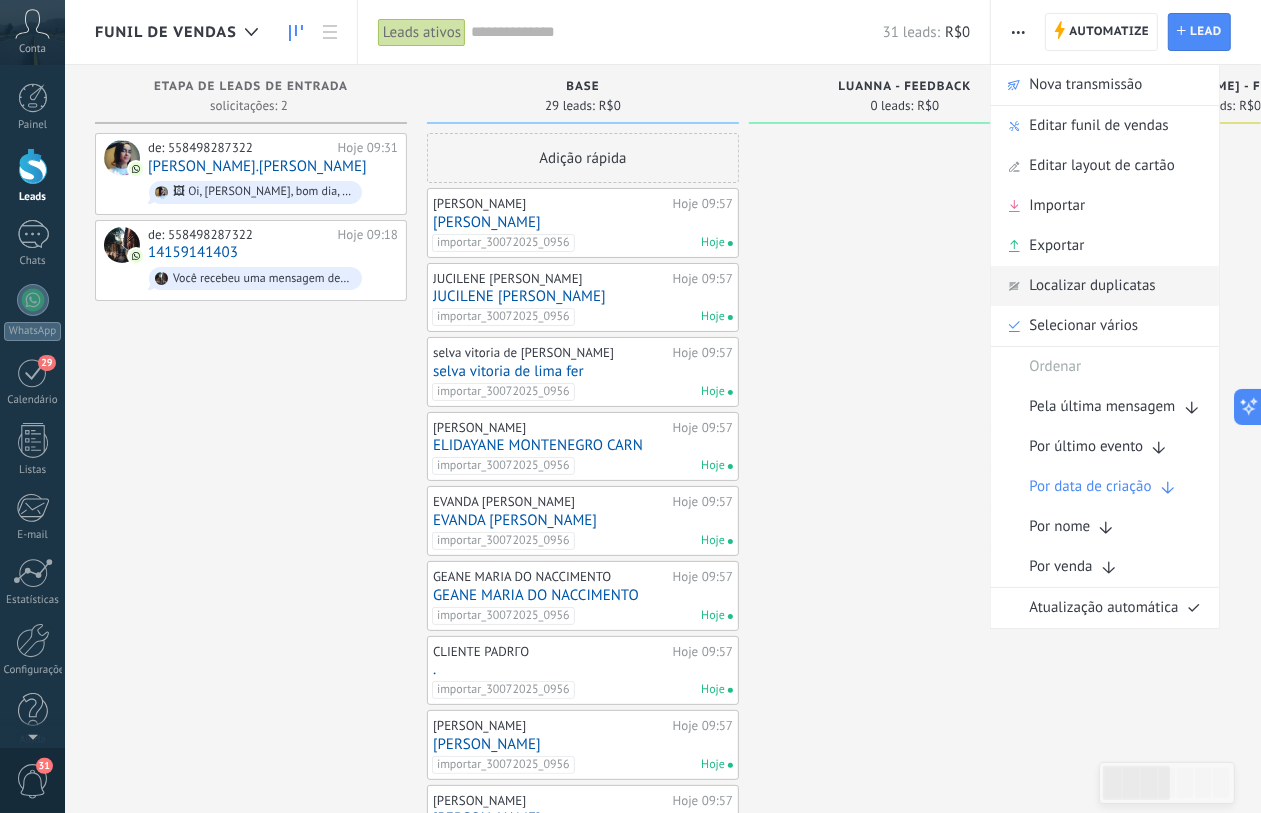 click on "Localizar duplicatas" at bounding box center [1092, 286] 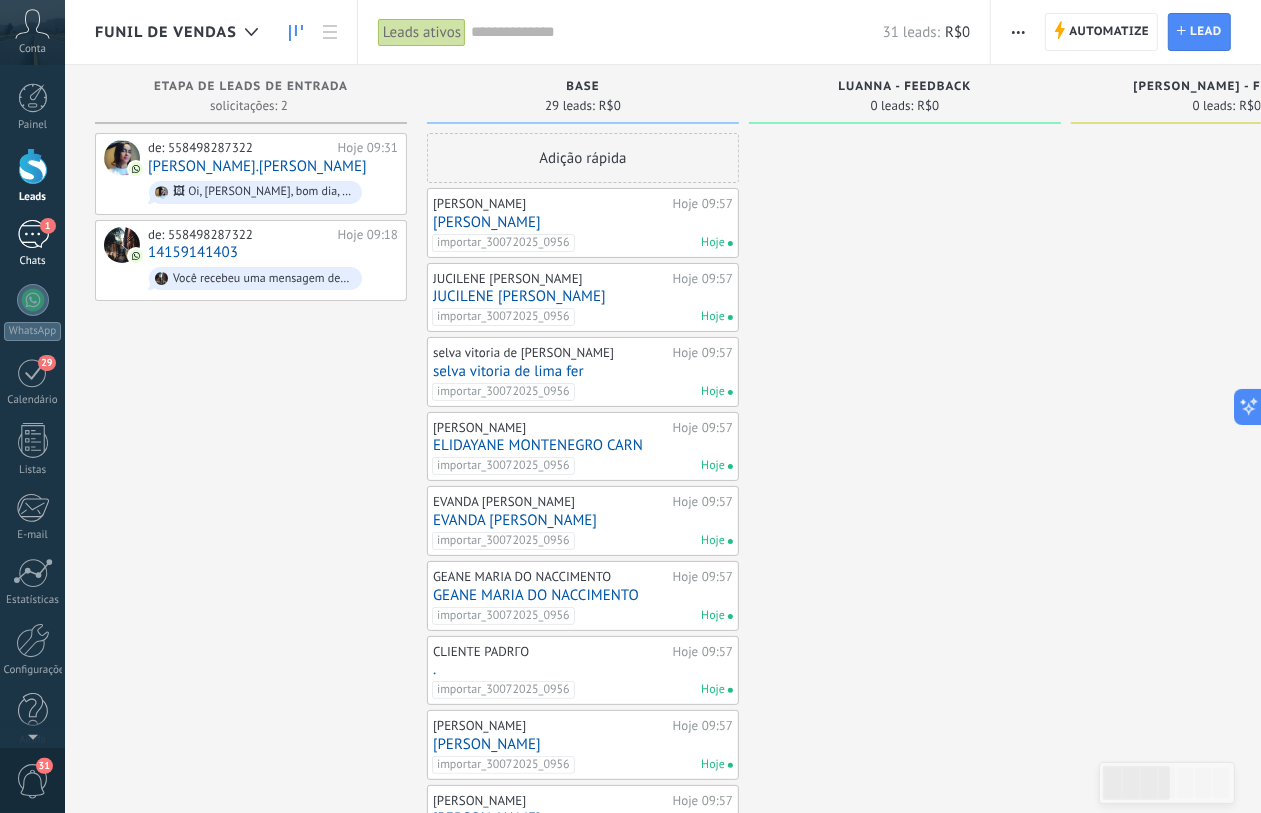 click on "1" at bounding box center (33, 234) 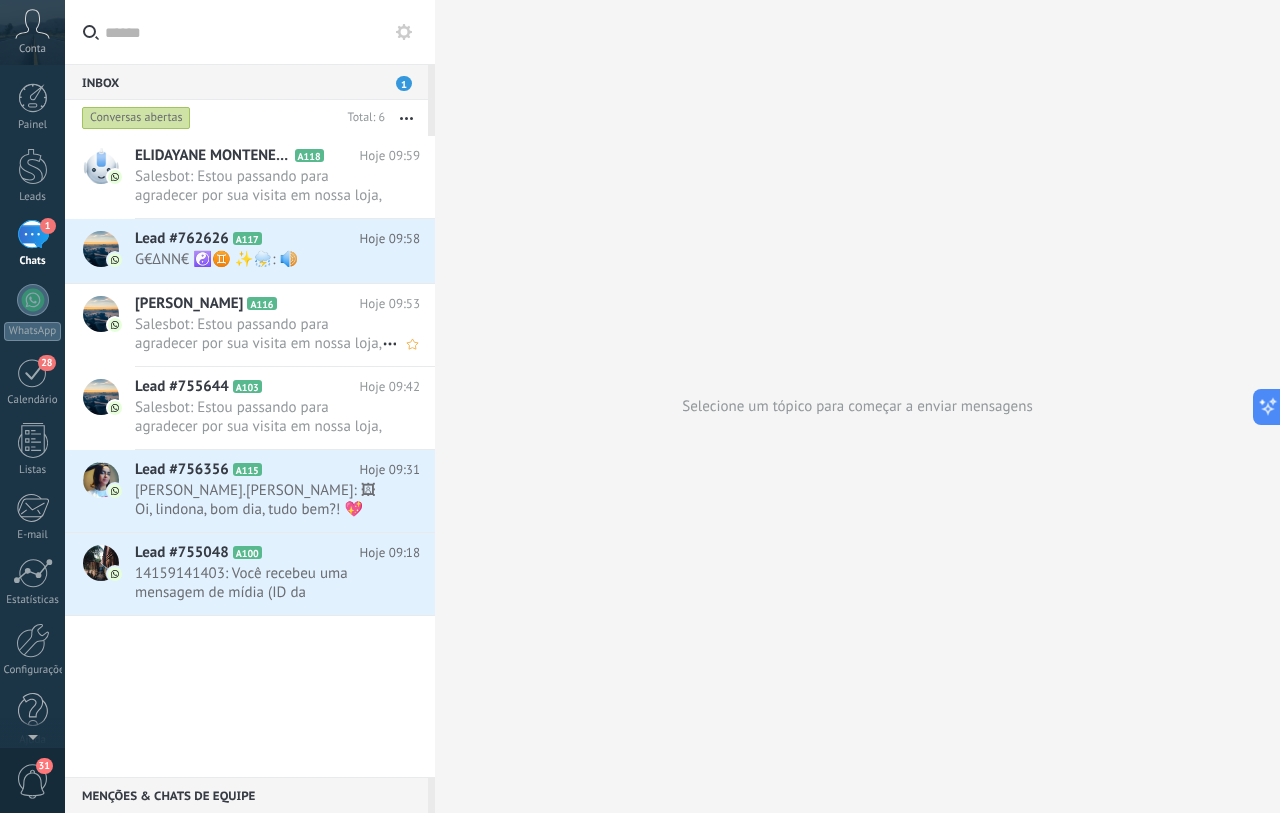 click on "Salesbot: Estou passando para agradecer por sua visita em nossa loja, é um prazer poder te atender, qualquer dúvida esto..." at bounding box center [258, 334] 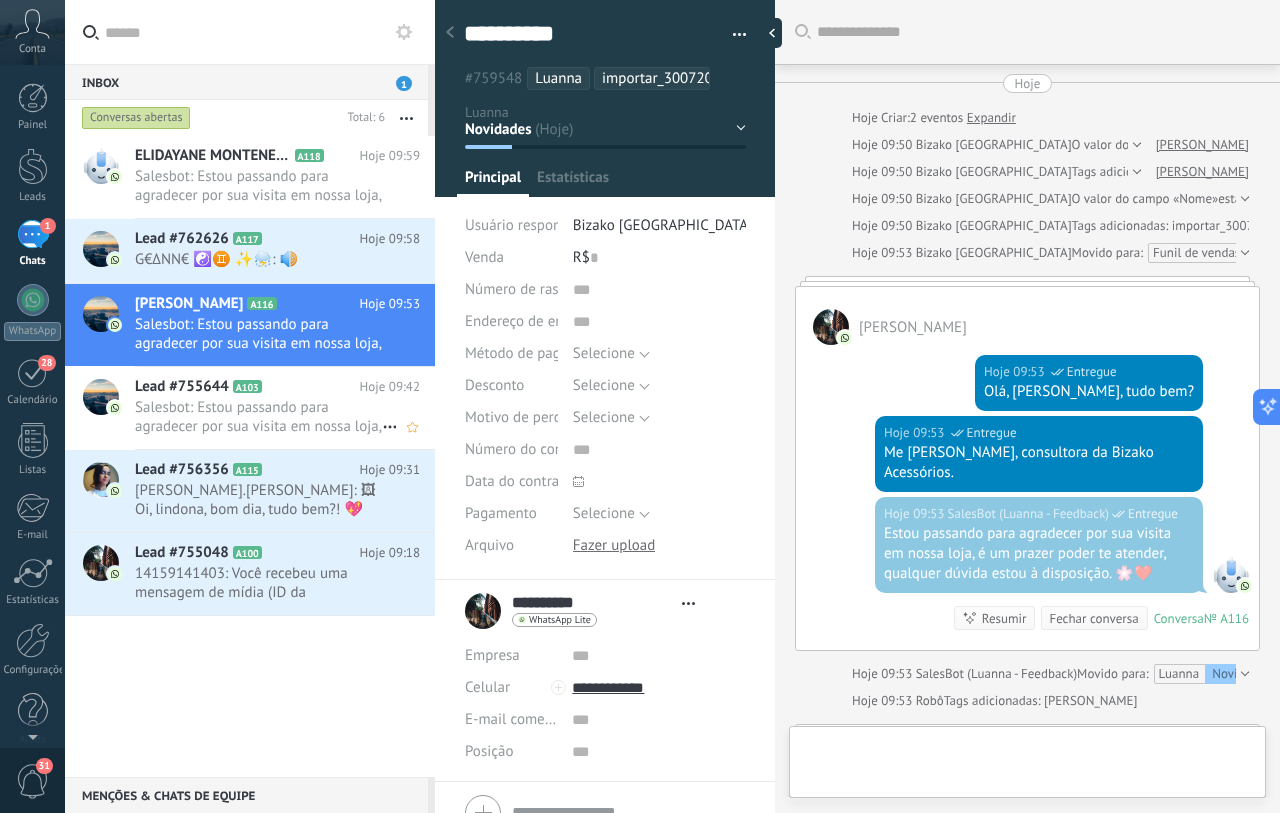 type on "**********" 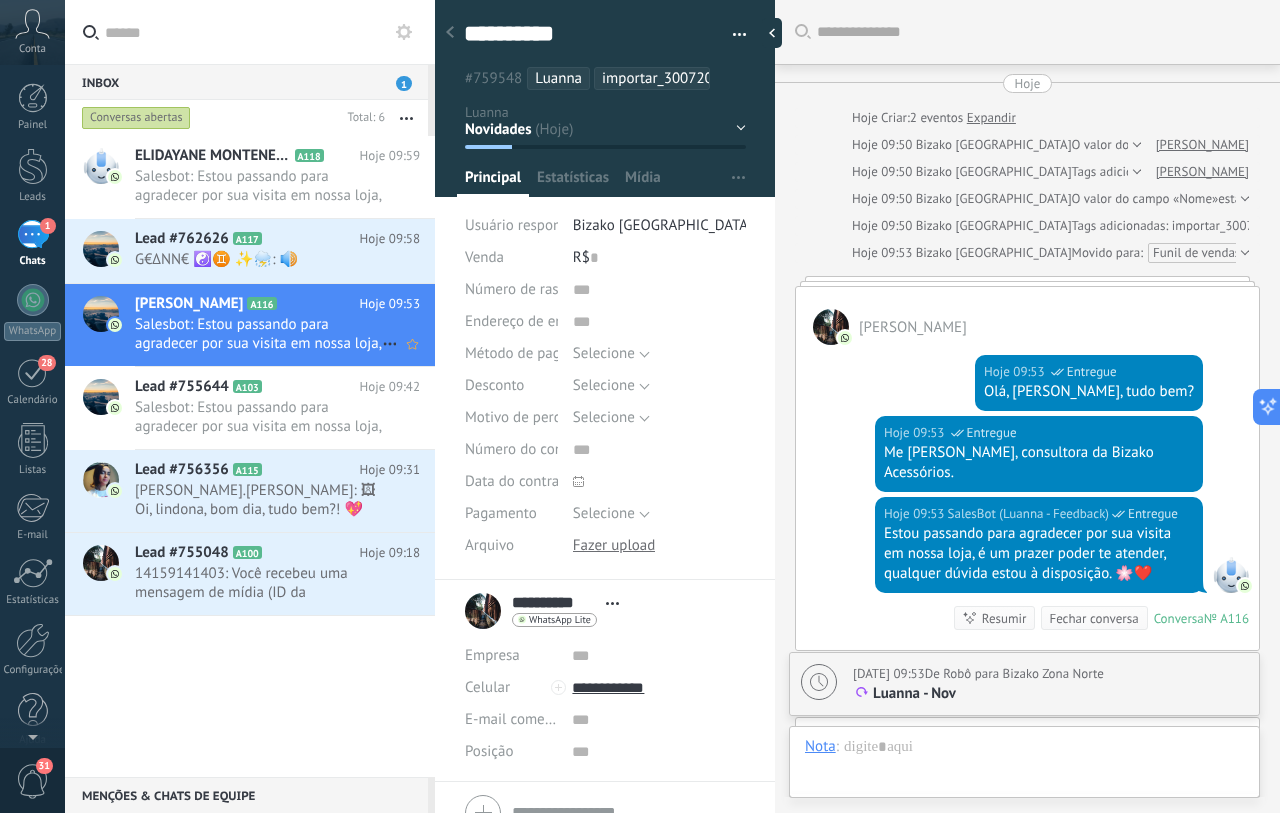 scroll, scrollTop: 30, scrollLeft: 0, axis: vertical 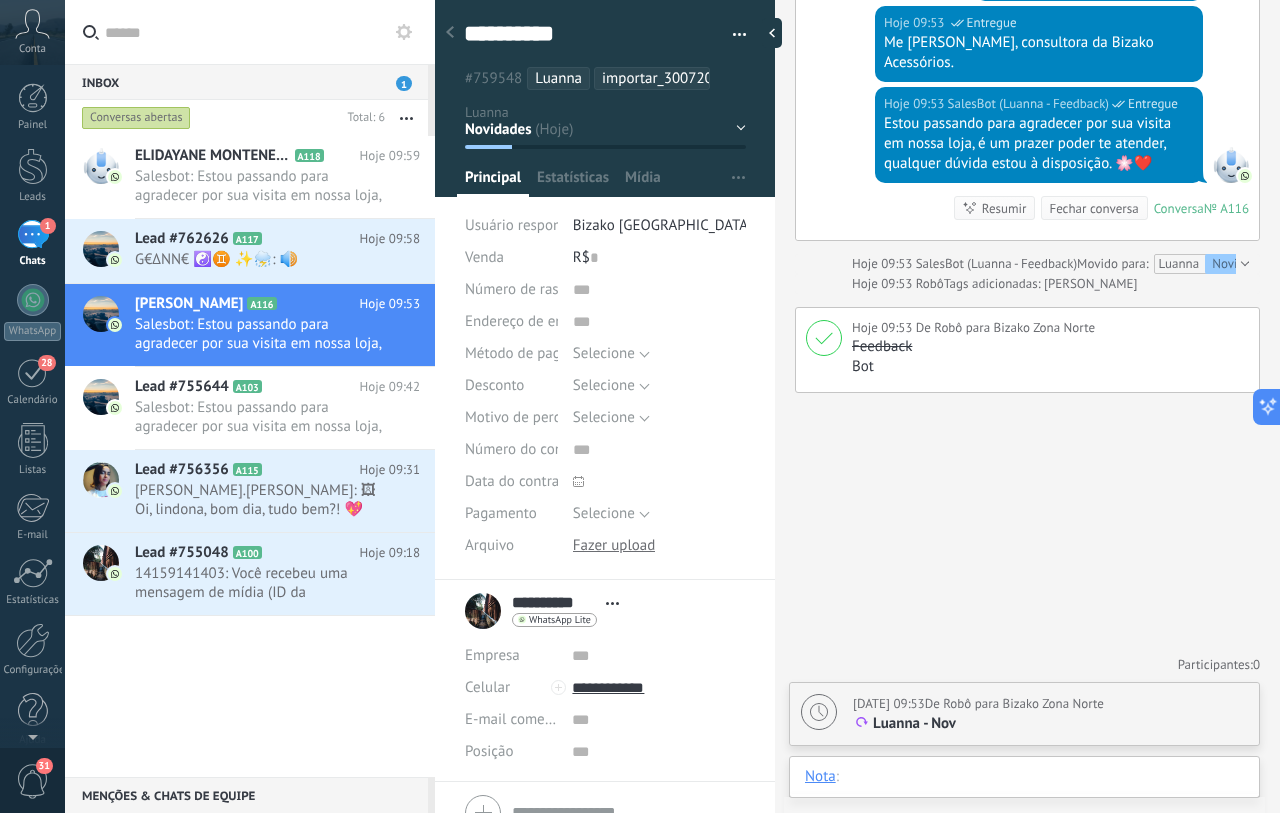 click at bounding box center (1024, 797) 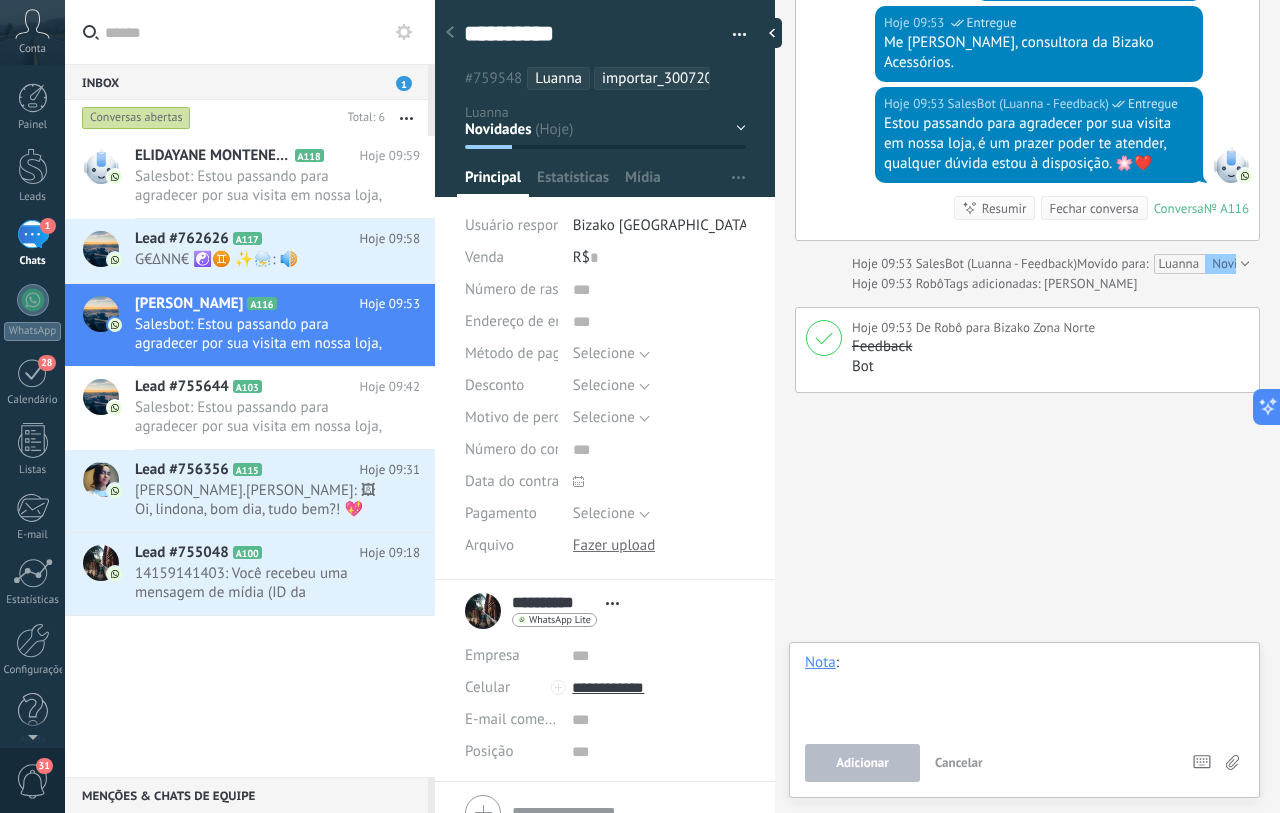 type 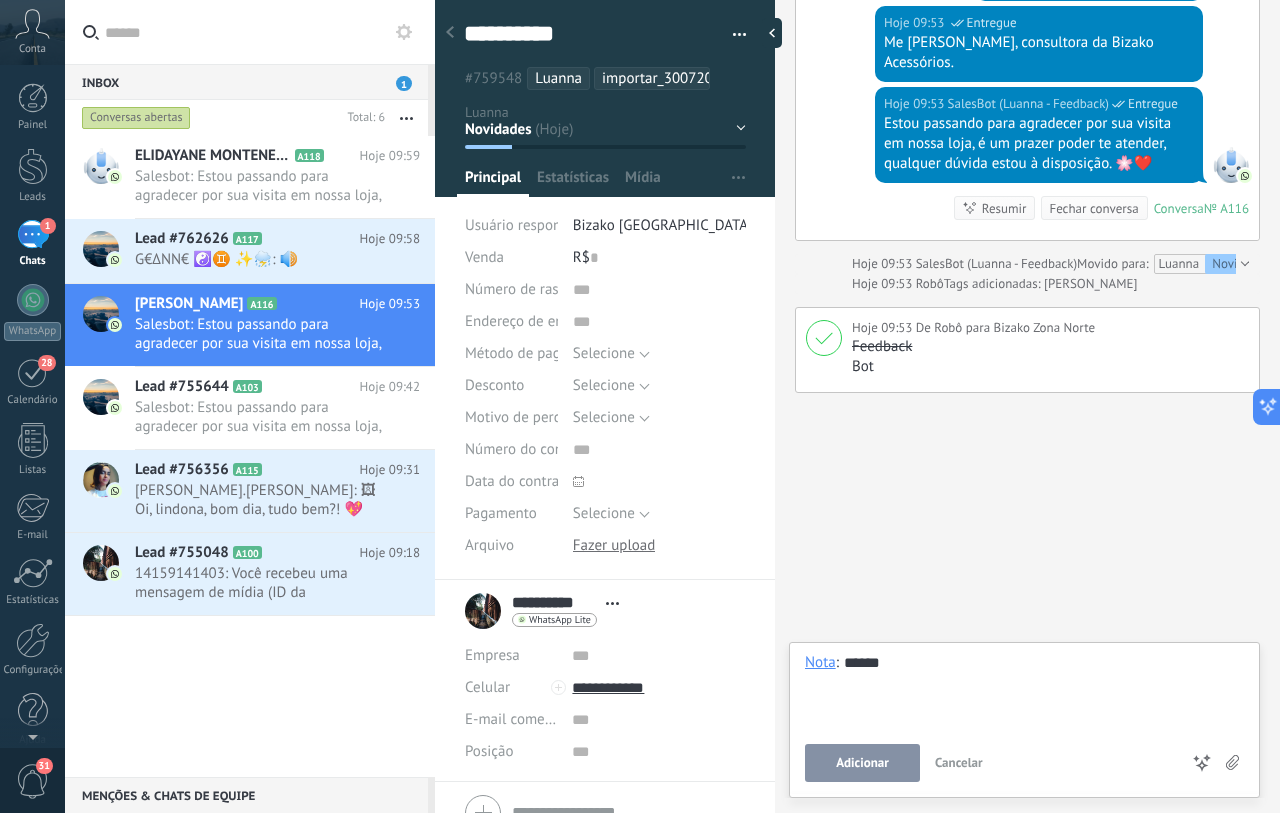 click on "Adicionar" at bounding box center (862, 763) 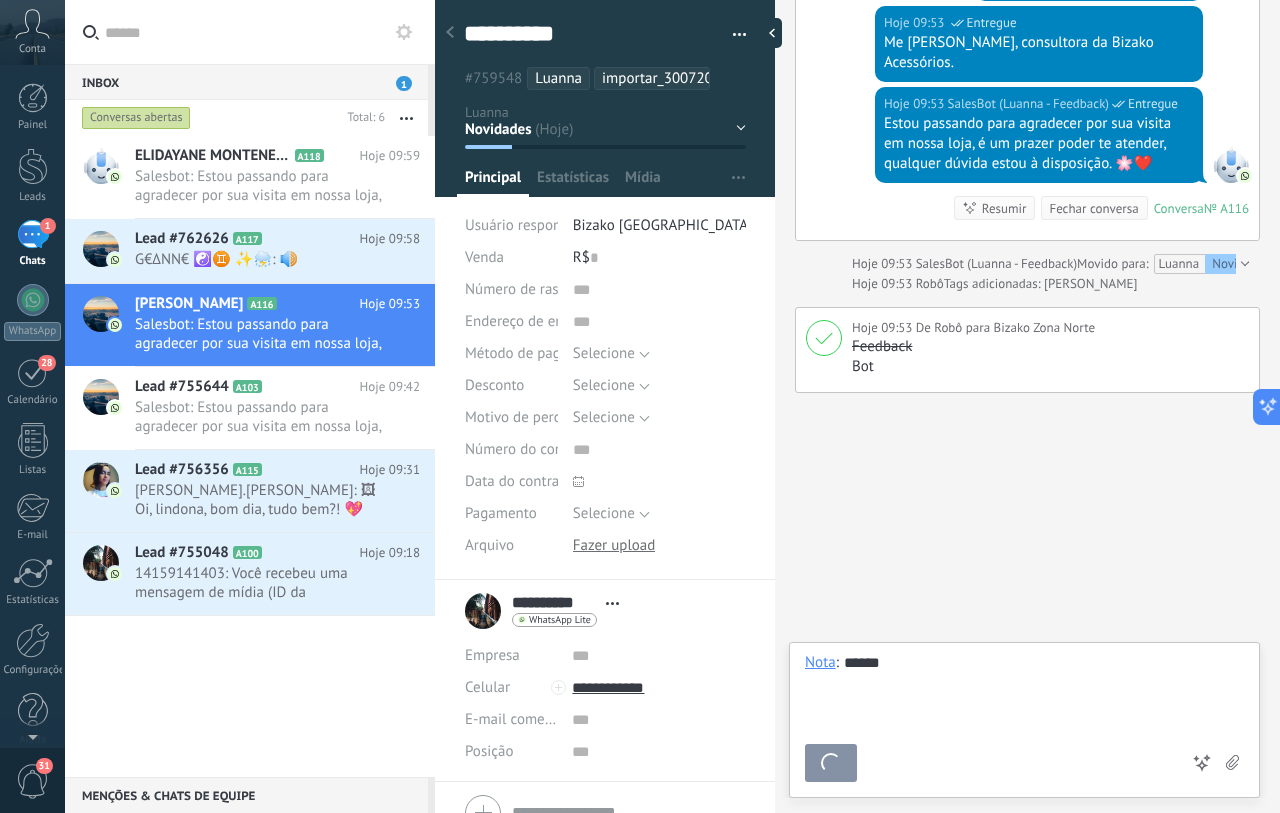 scroll, scrollTop: 498, scrollLeft: 0, axis: vertical 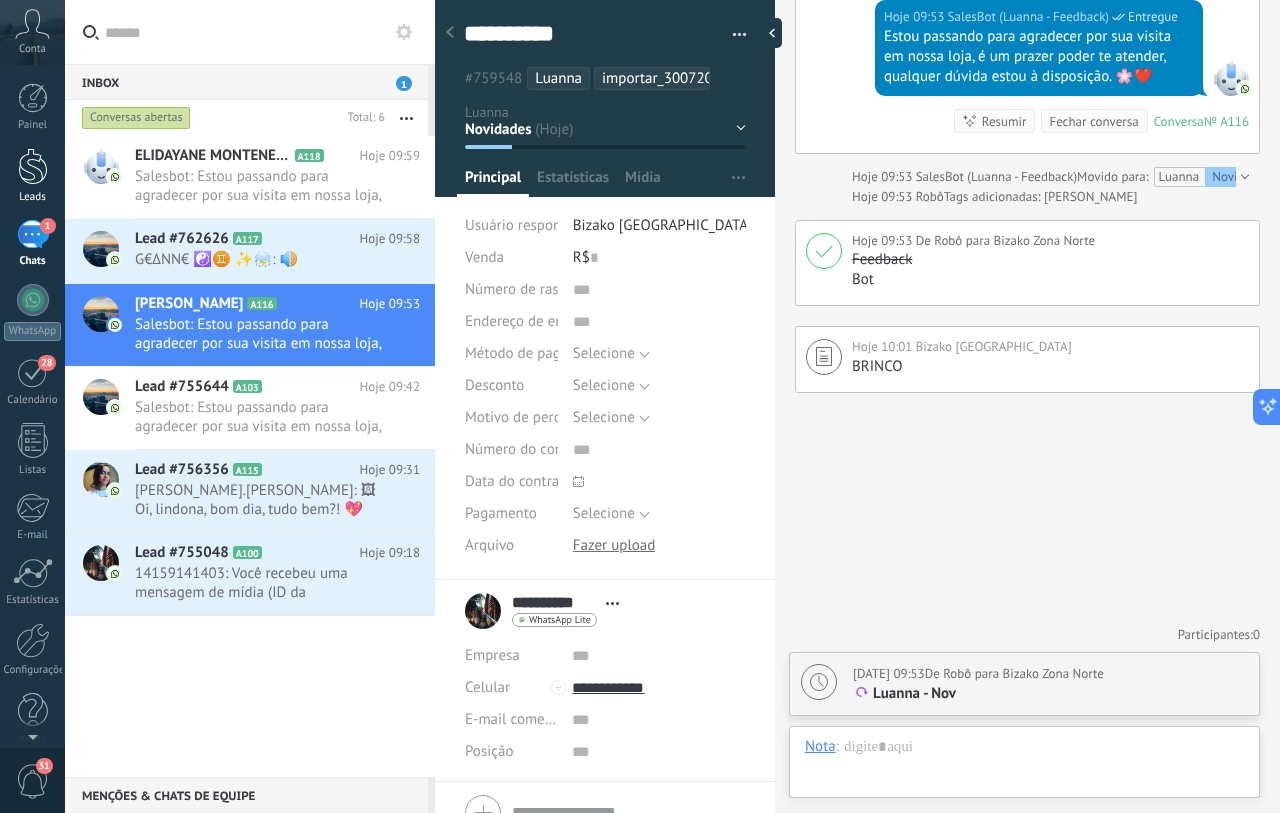click at bounding box center (33, 166) 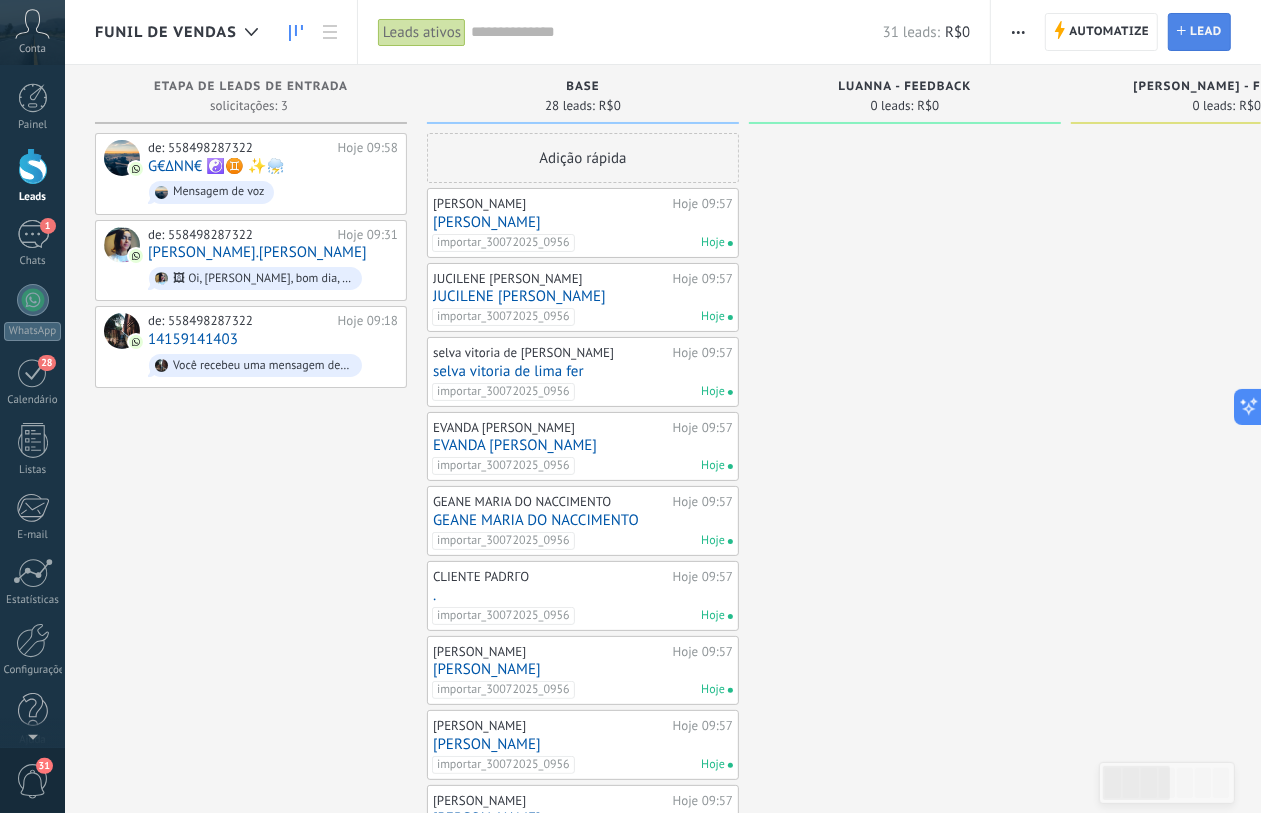 click on "Lead" at bounding box center (1206, 32) 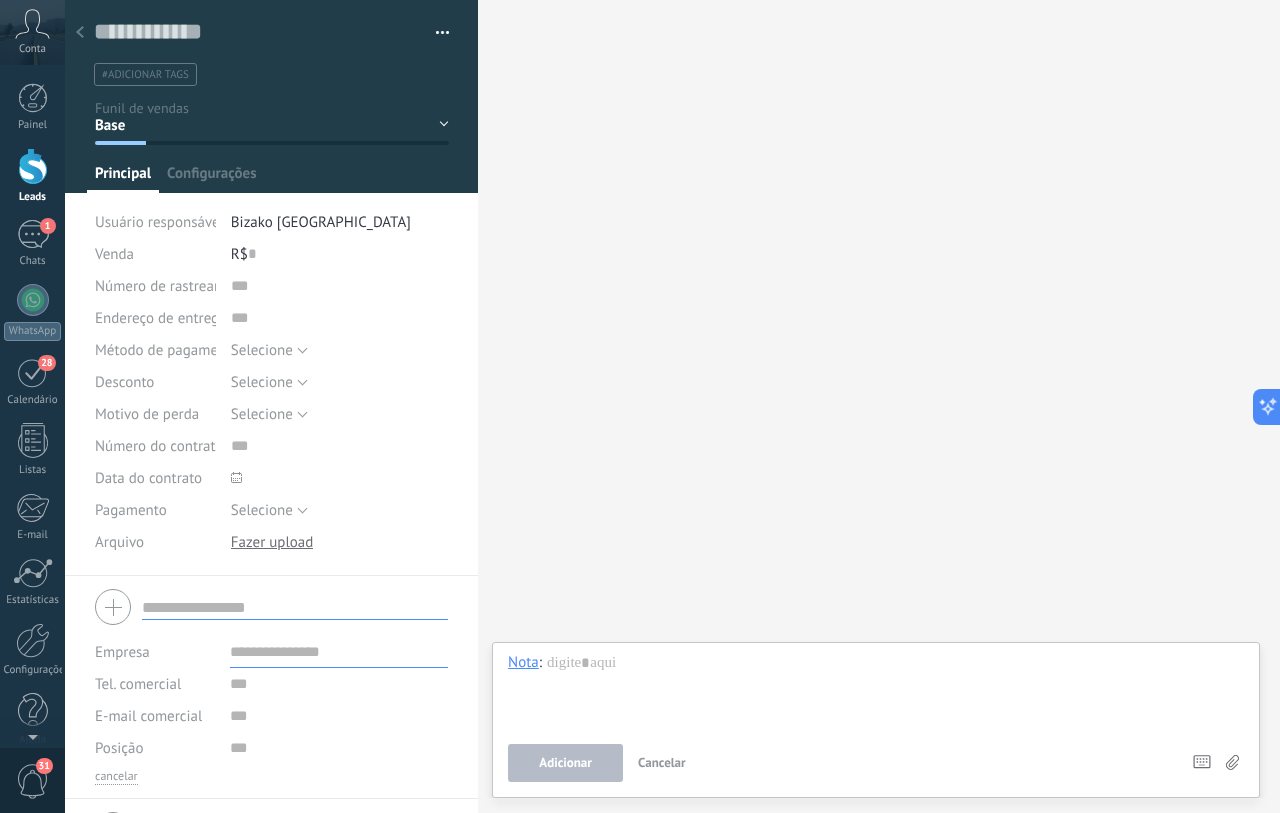 scroll, scrollTop: 50, scrollLeft: 0, axis: vertical 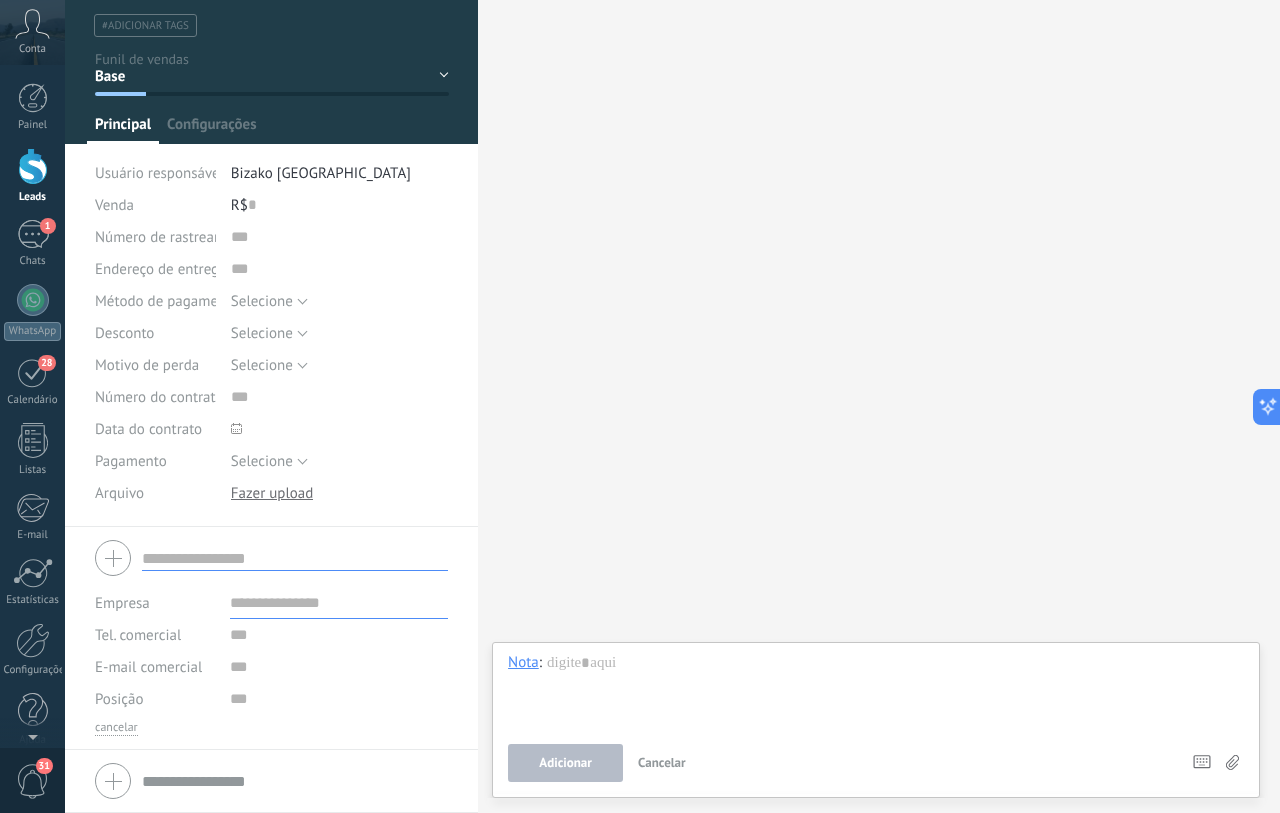 click at bounding box center [295, 558] 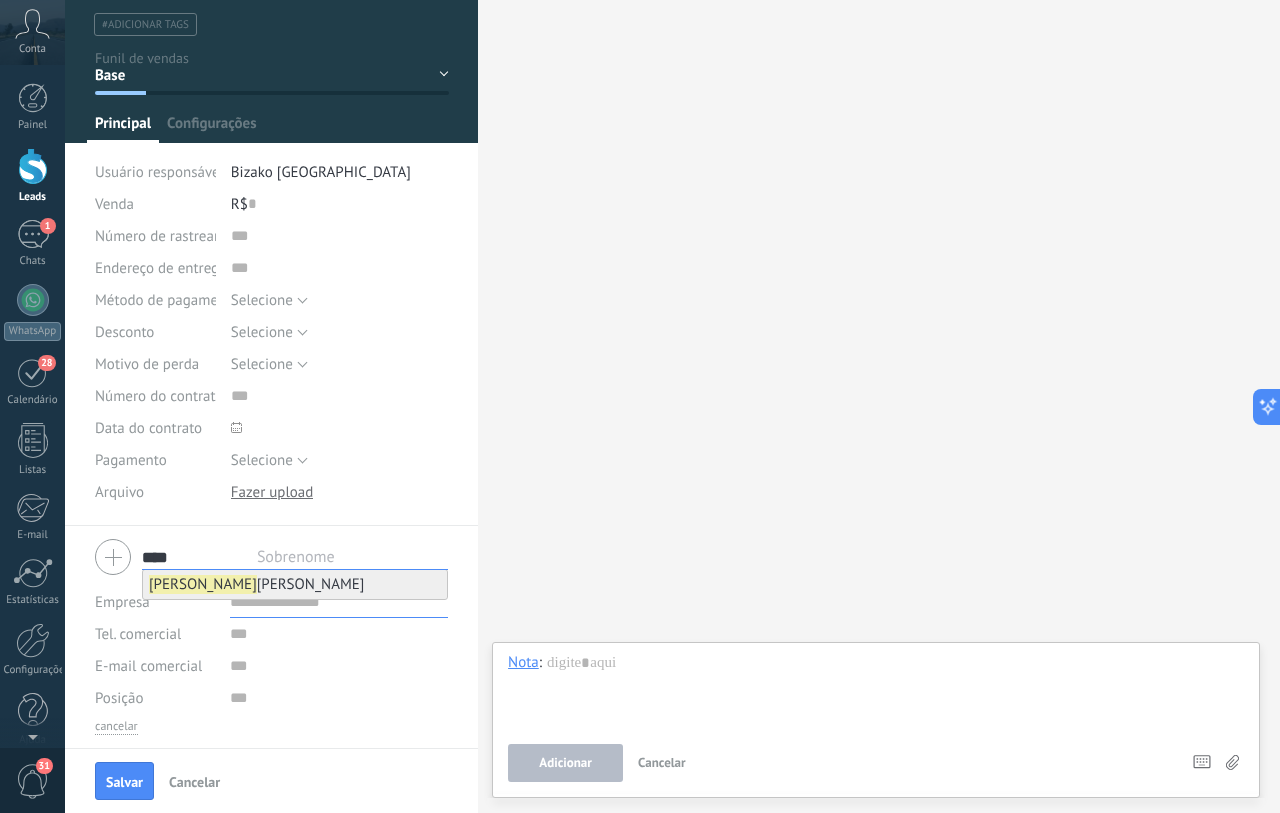 type on "****" 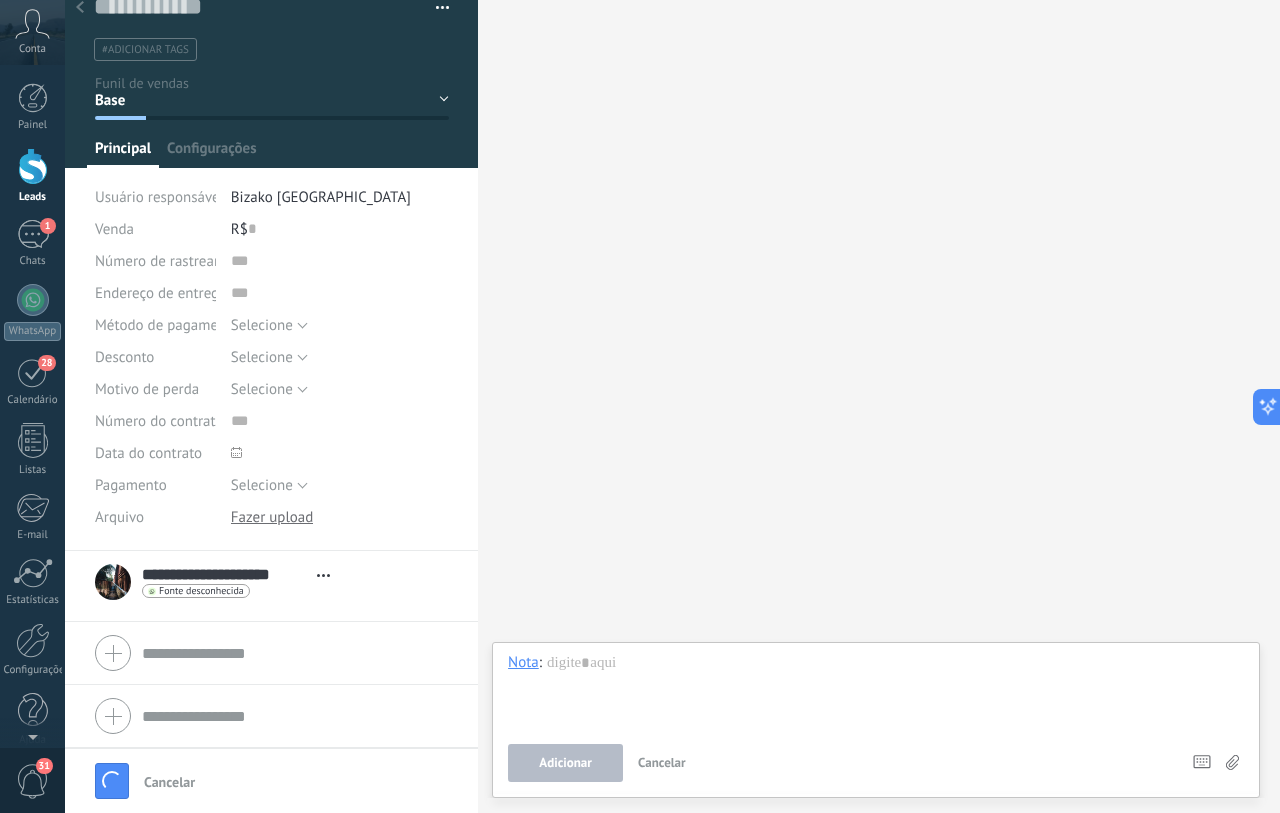 scroll, scrollTop: 0, scrollLeft: 0, axis: both 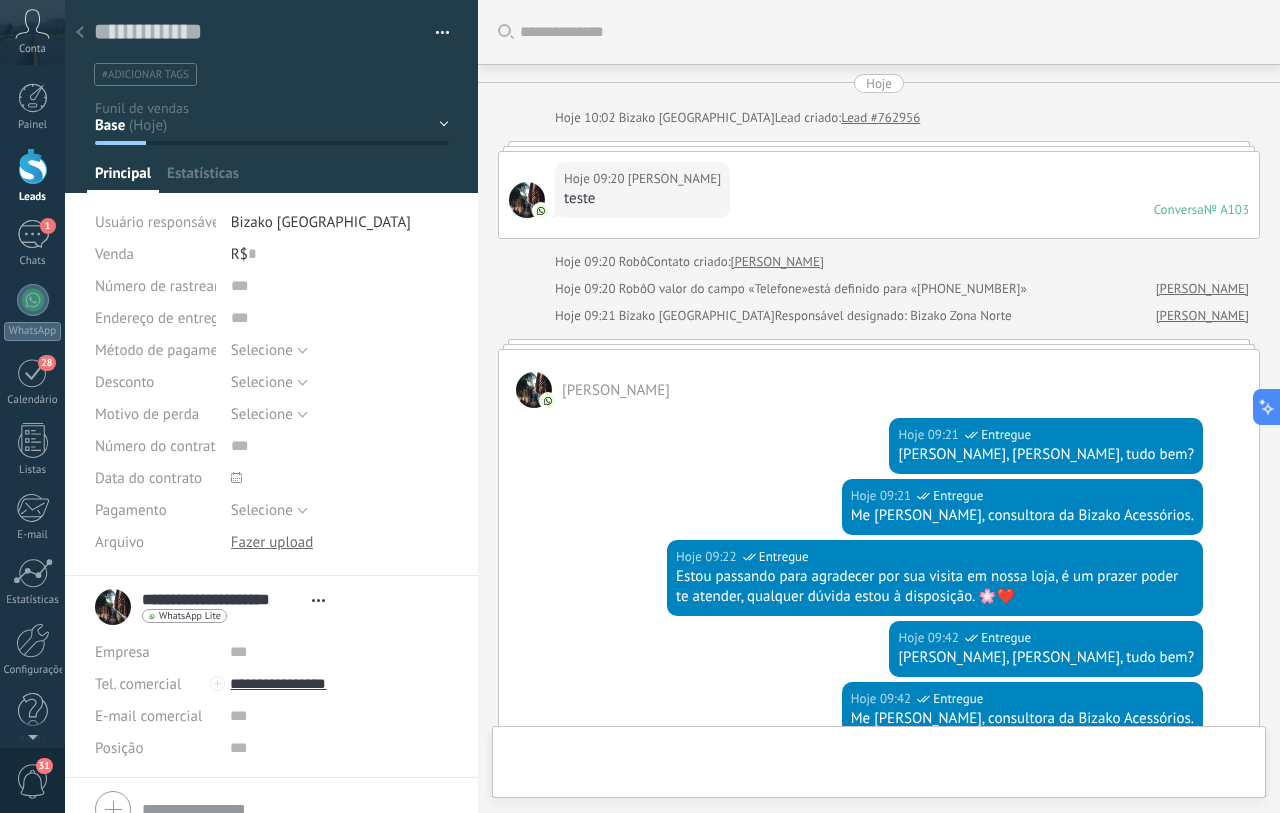 type on "**********" 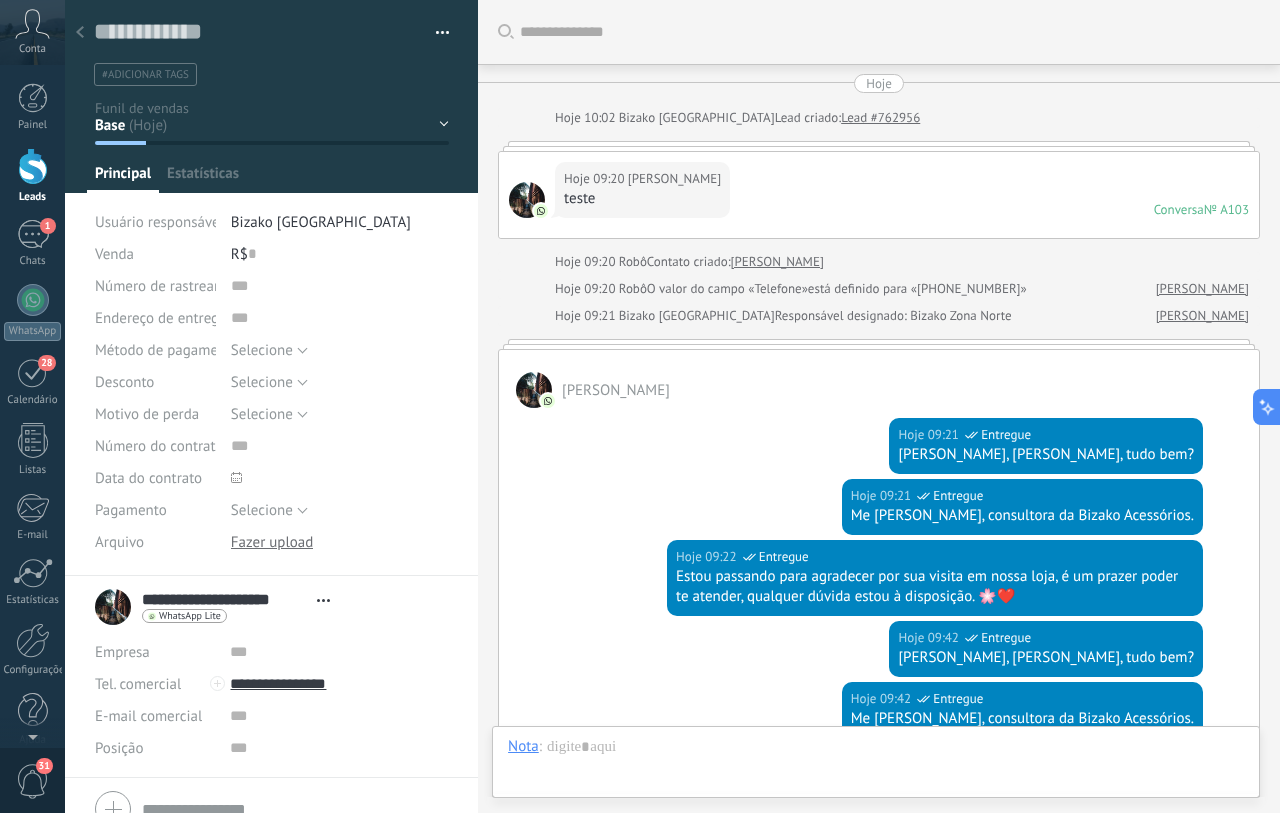 scroll, scrollTop: 30, scrollLeft: 0, axis: vertical 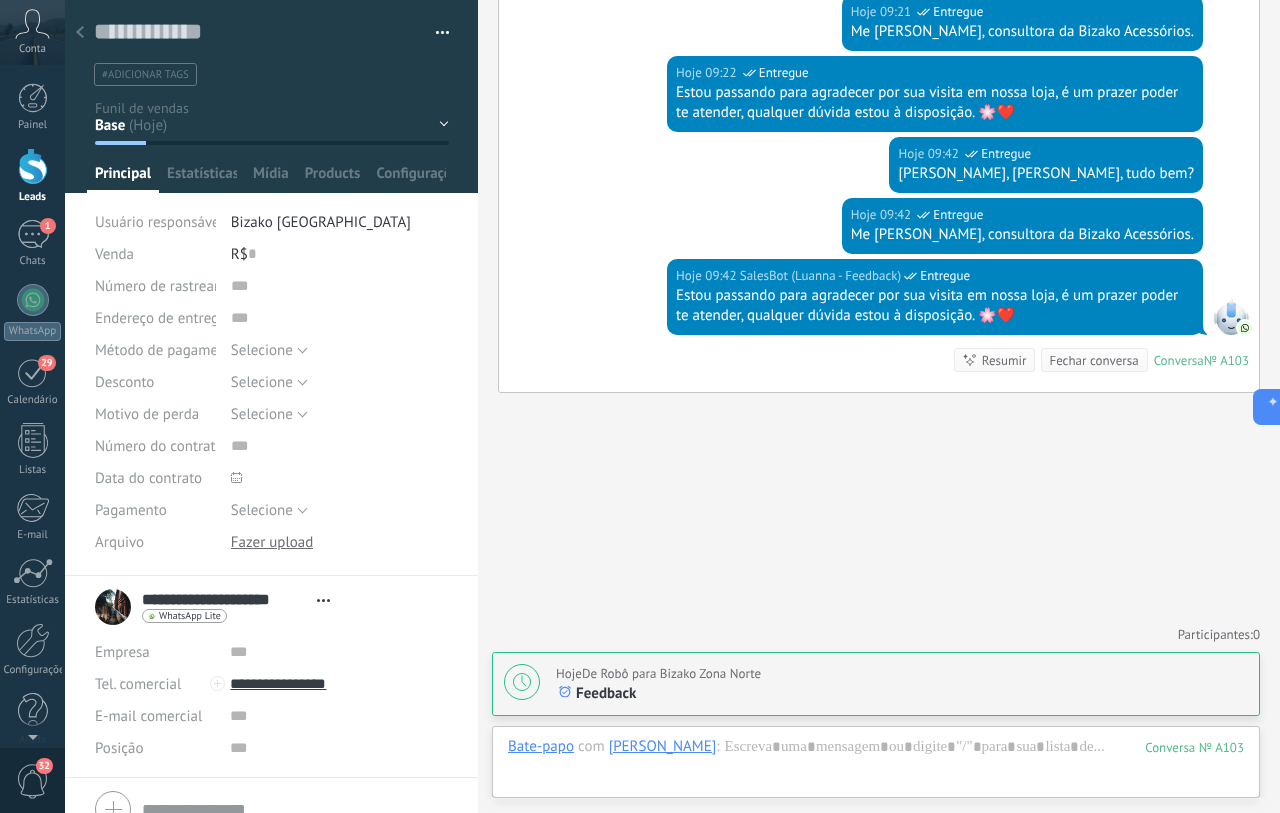 click at bounding box center [80, 33] 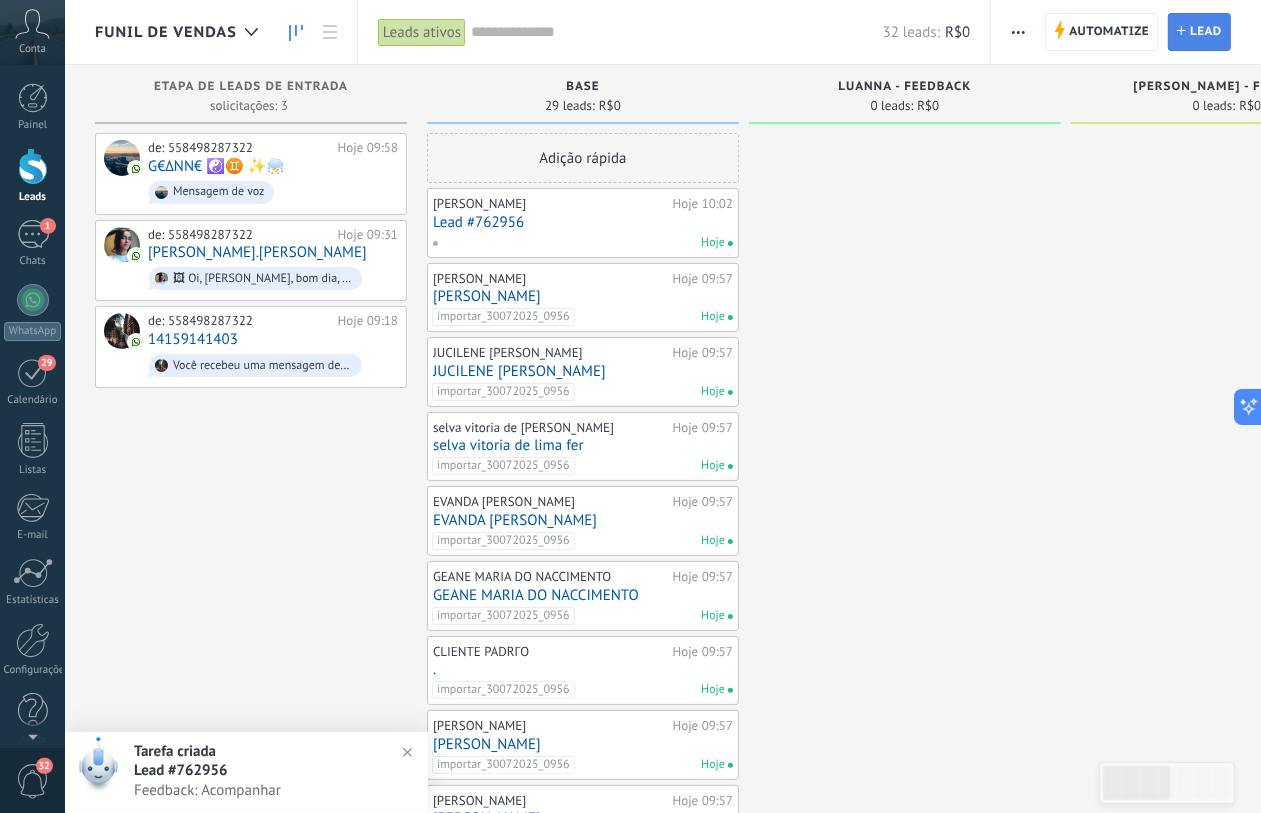click on "Lead" at bounding box center (1206, 32) 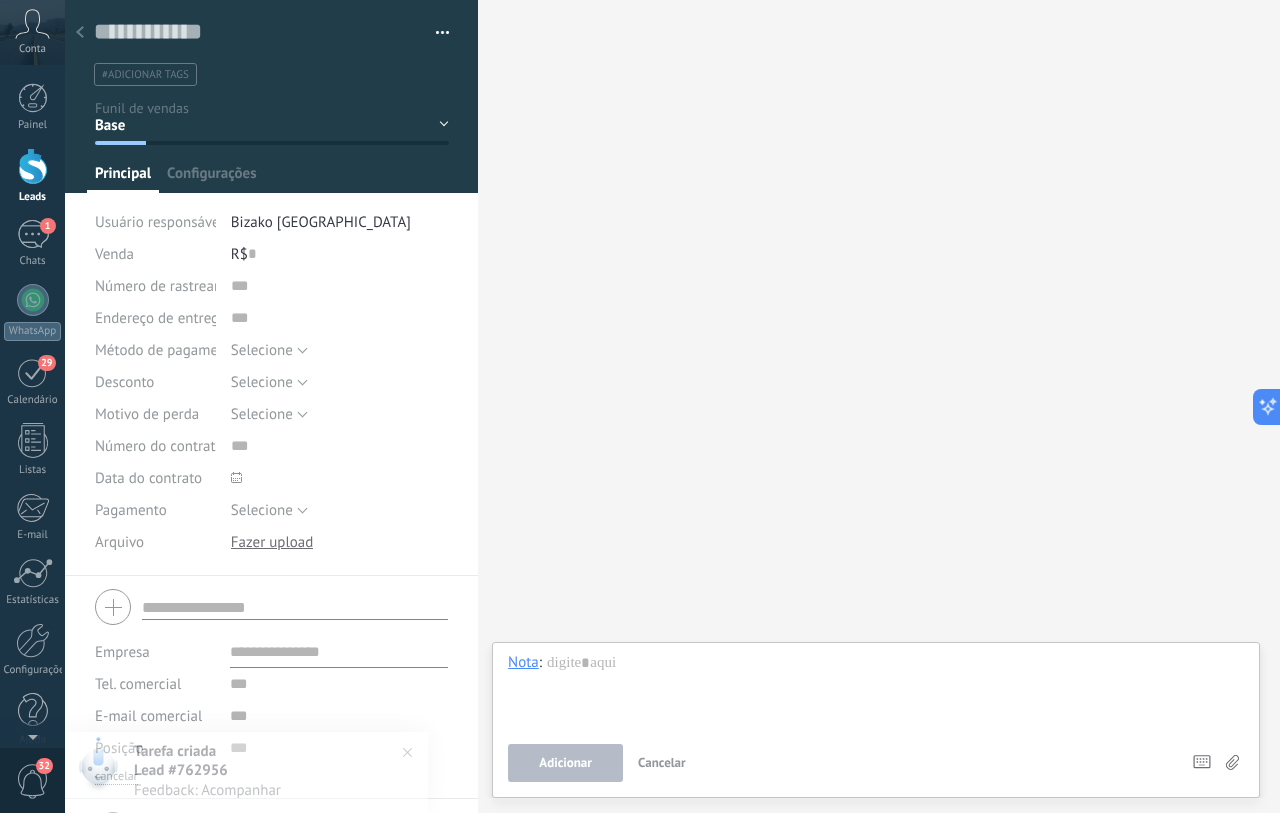 scroll, scrollTop: 50, scrollLeft: 0, axis: vertical 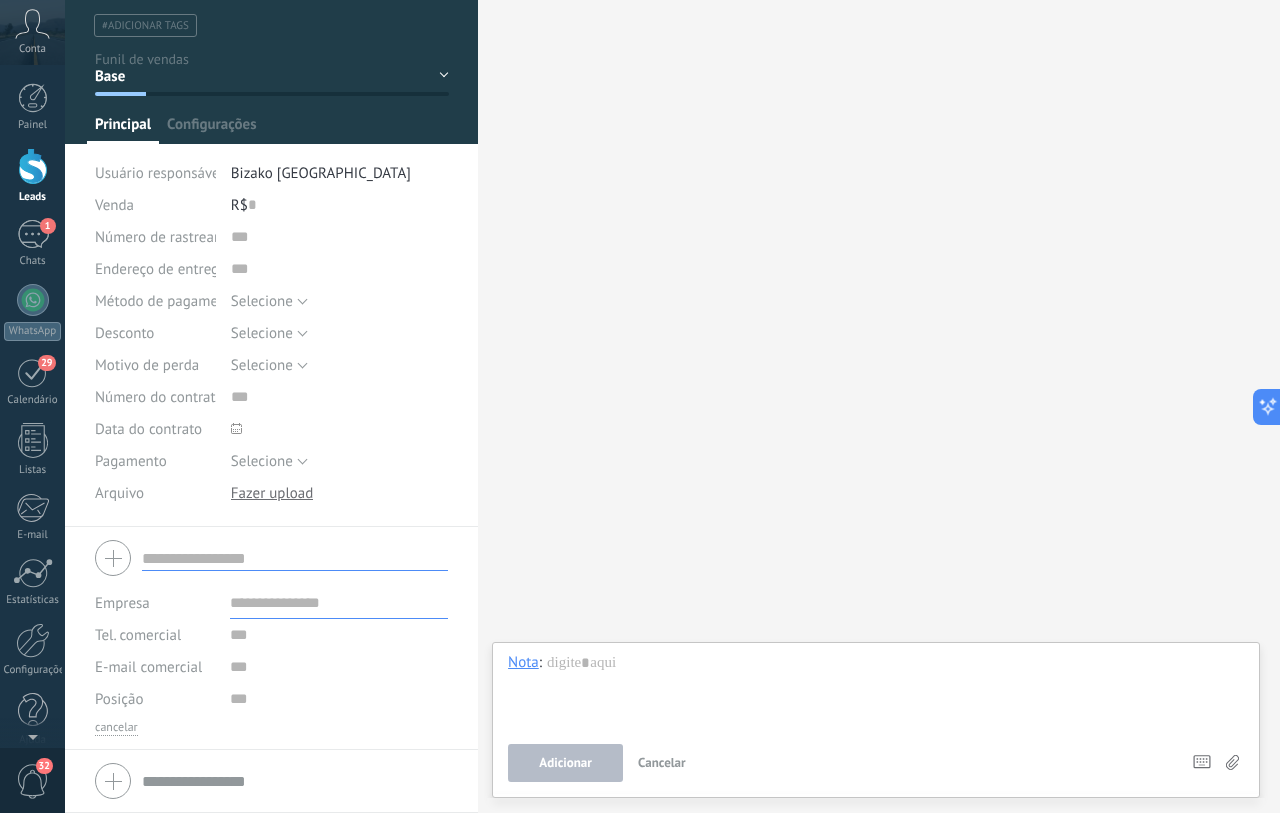 click at bounding box center [295, 558] 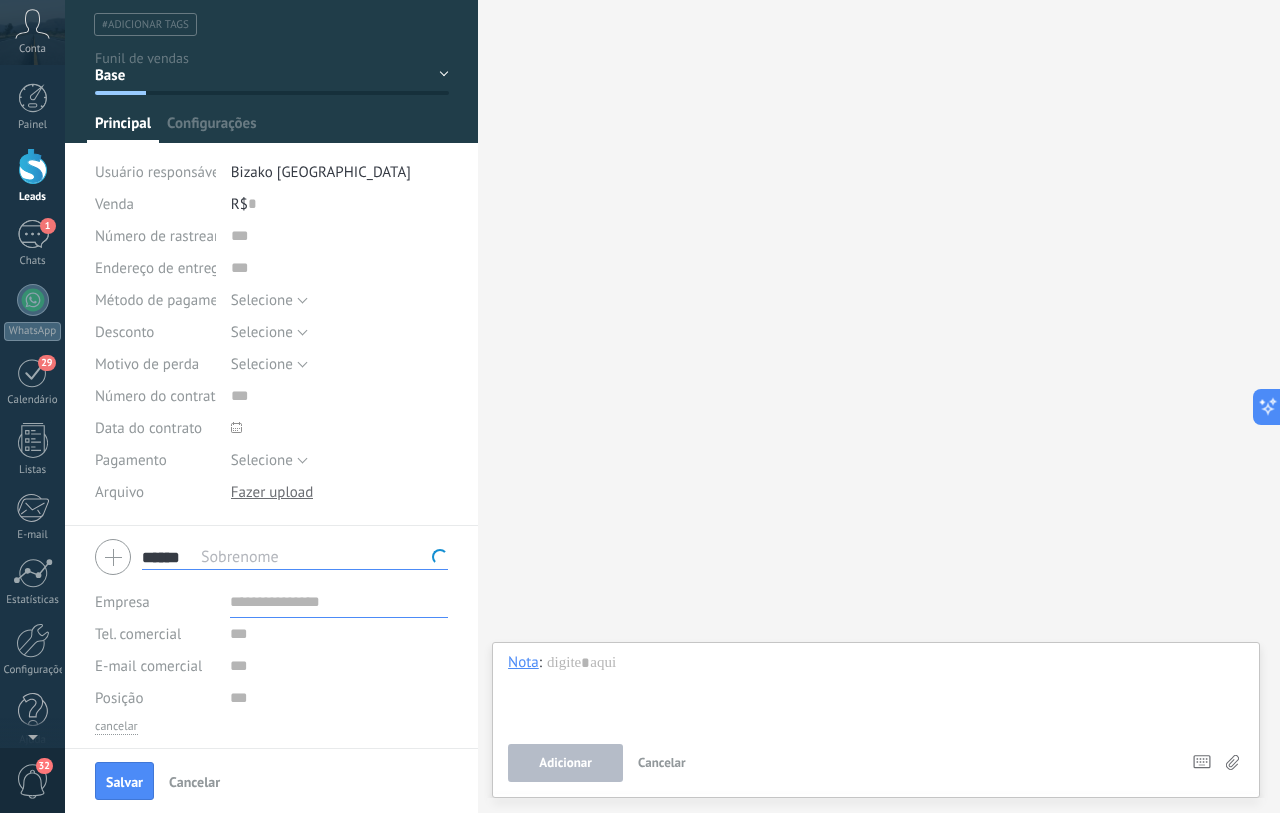 type on "******" 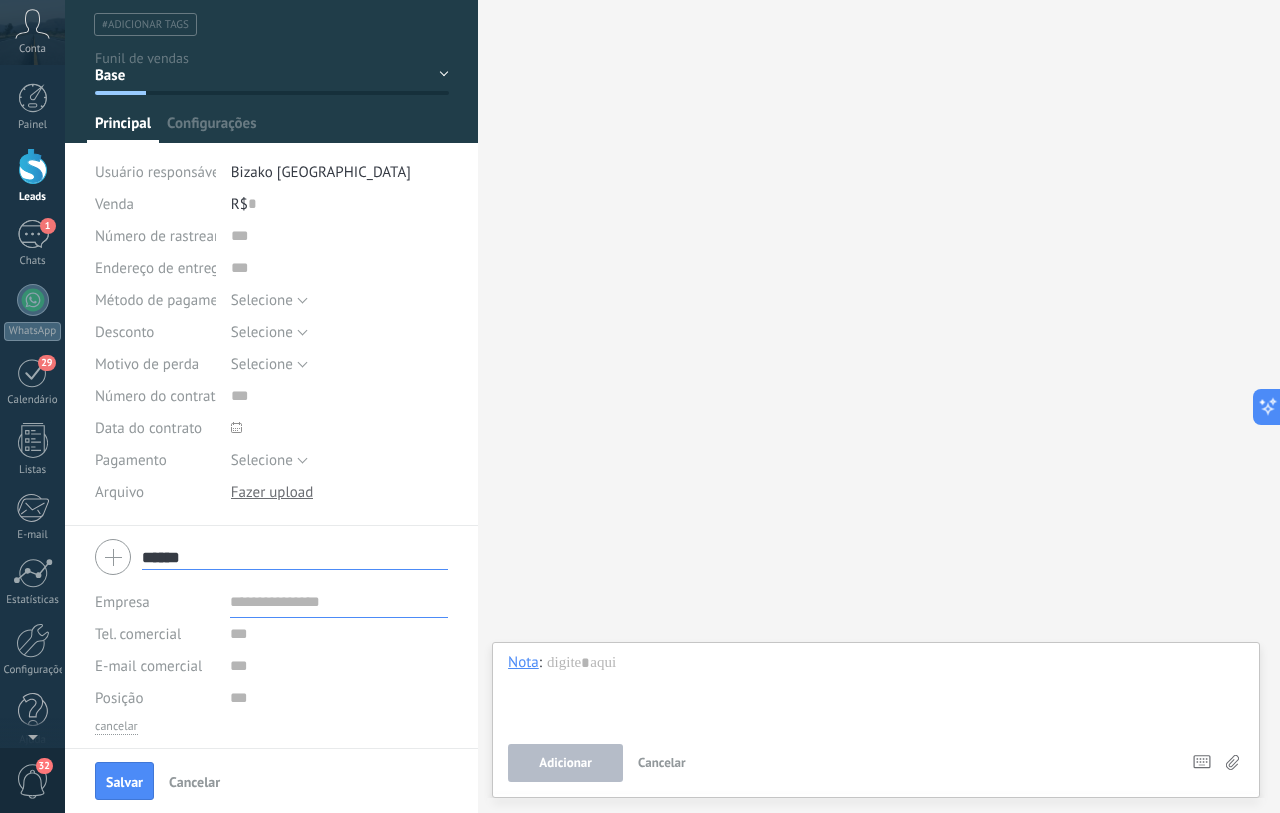 click on "Tel. comercial
Comercial direto
Celular
Faz
Casa
Outros
Tel. comercial" at bounding box center (155, 634) 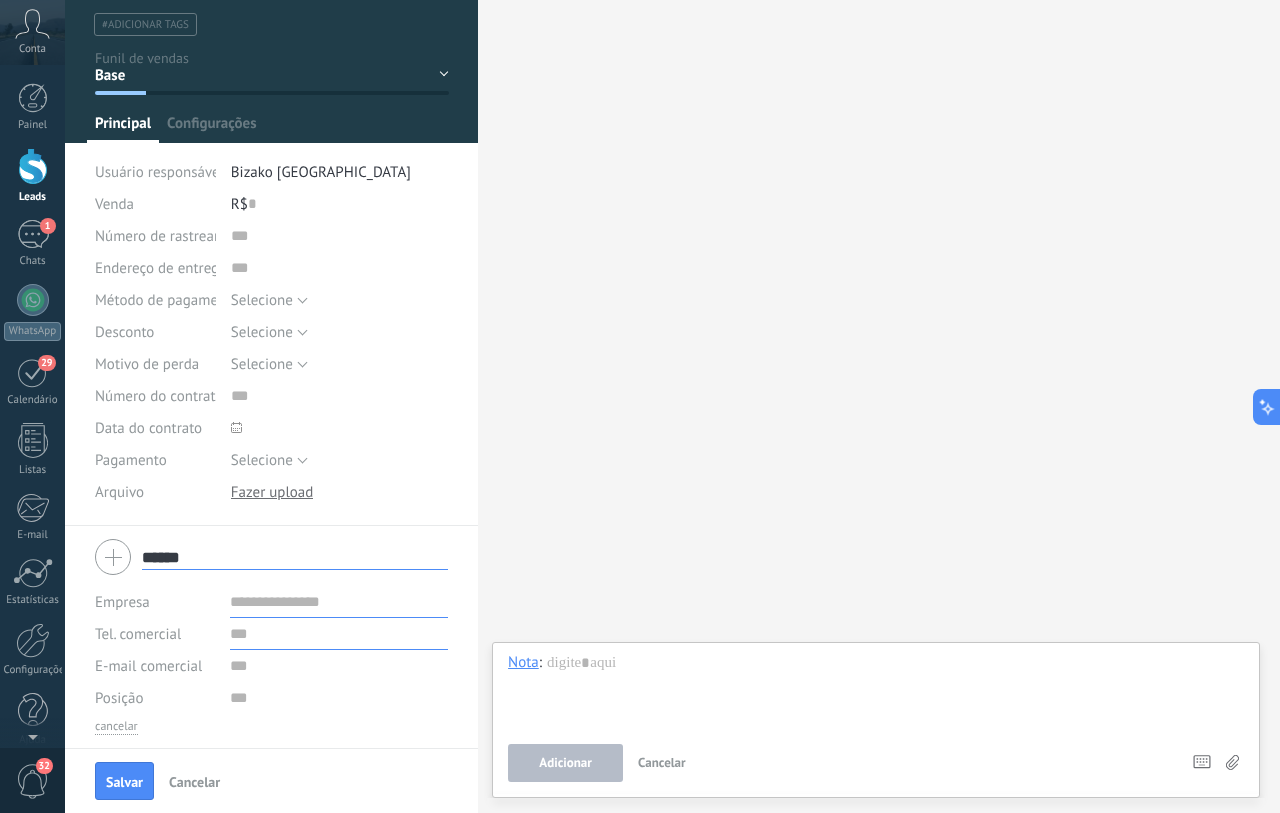 click at bounding box center [339, 634] 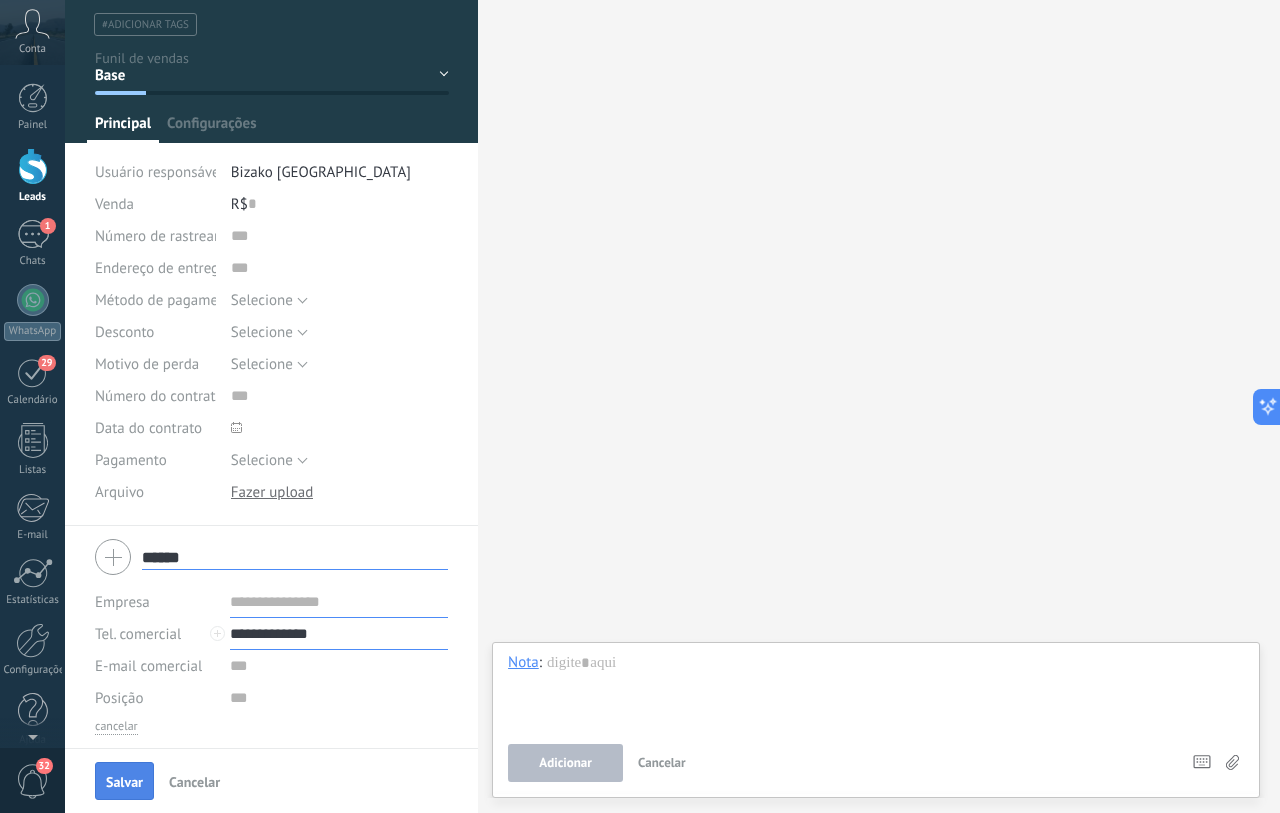 type on "**********" 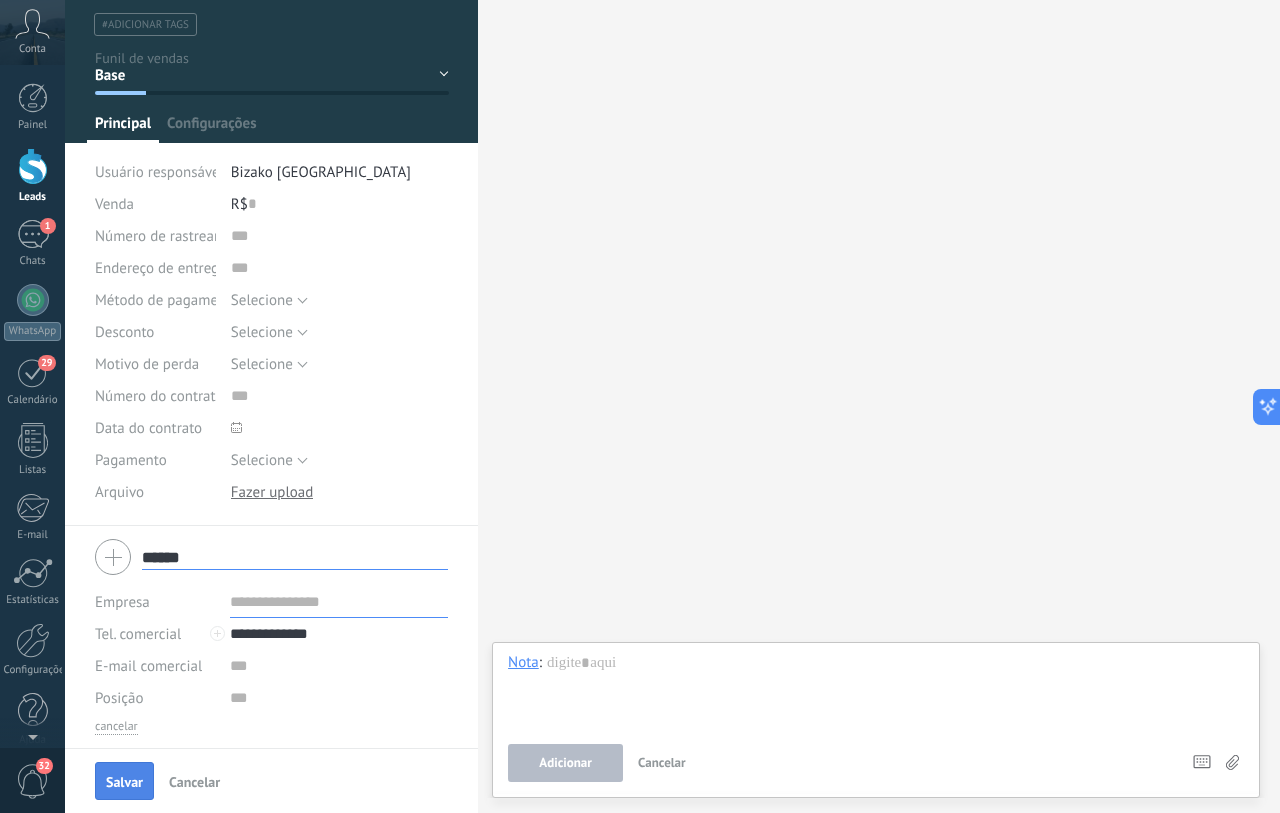 click on "Salvar" at bounding box center (124, 781) 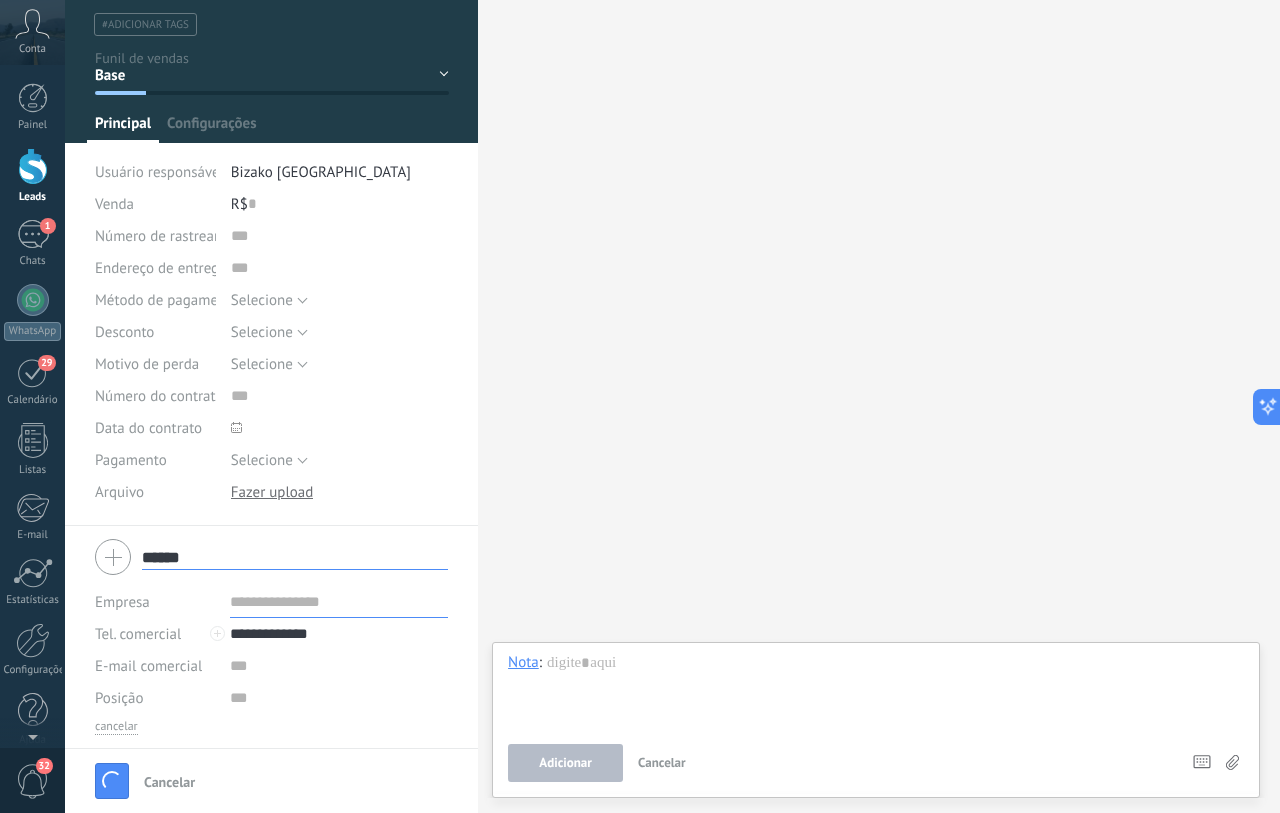 type 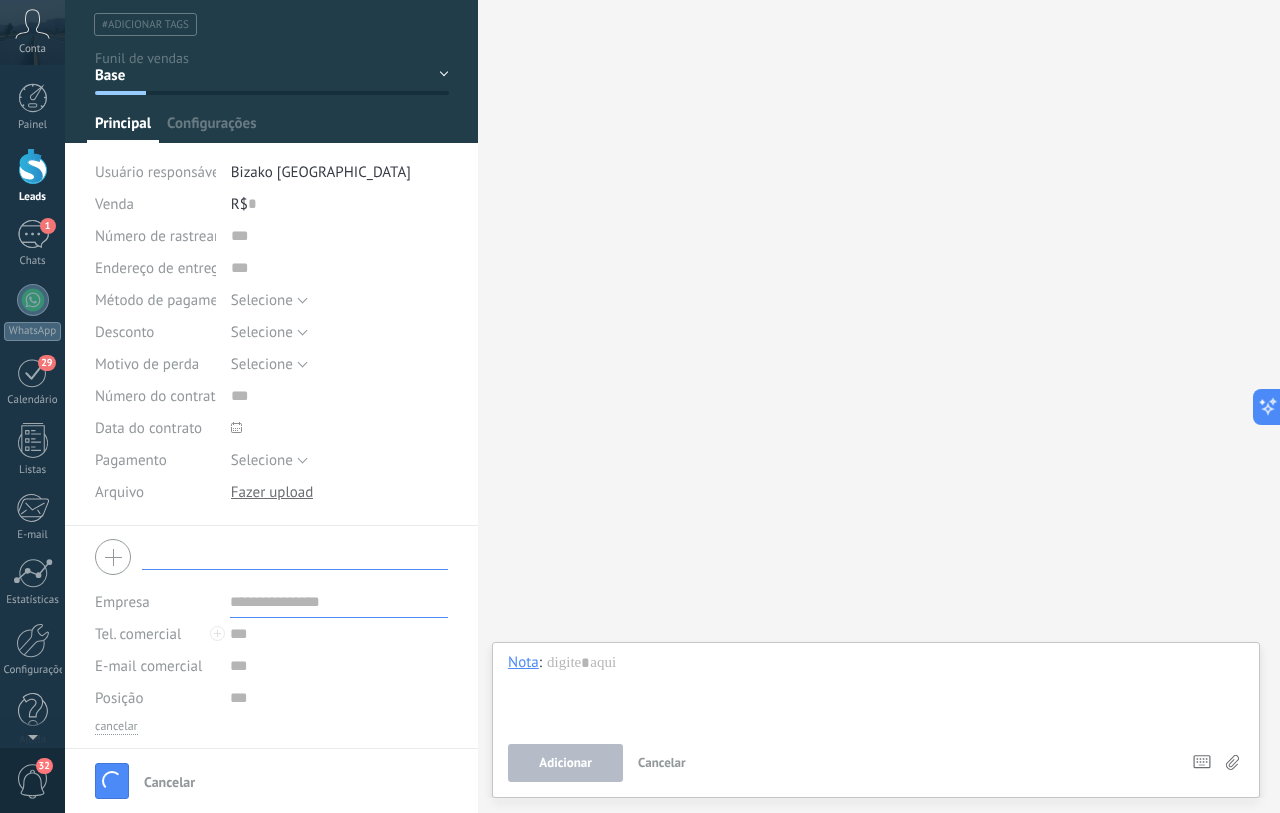 scroll, scrollTop: 0, scrollLeft: 0, axis: both 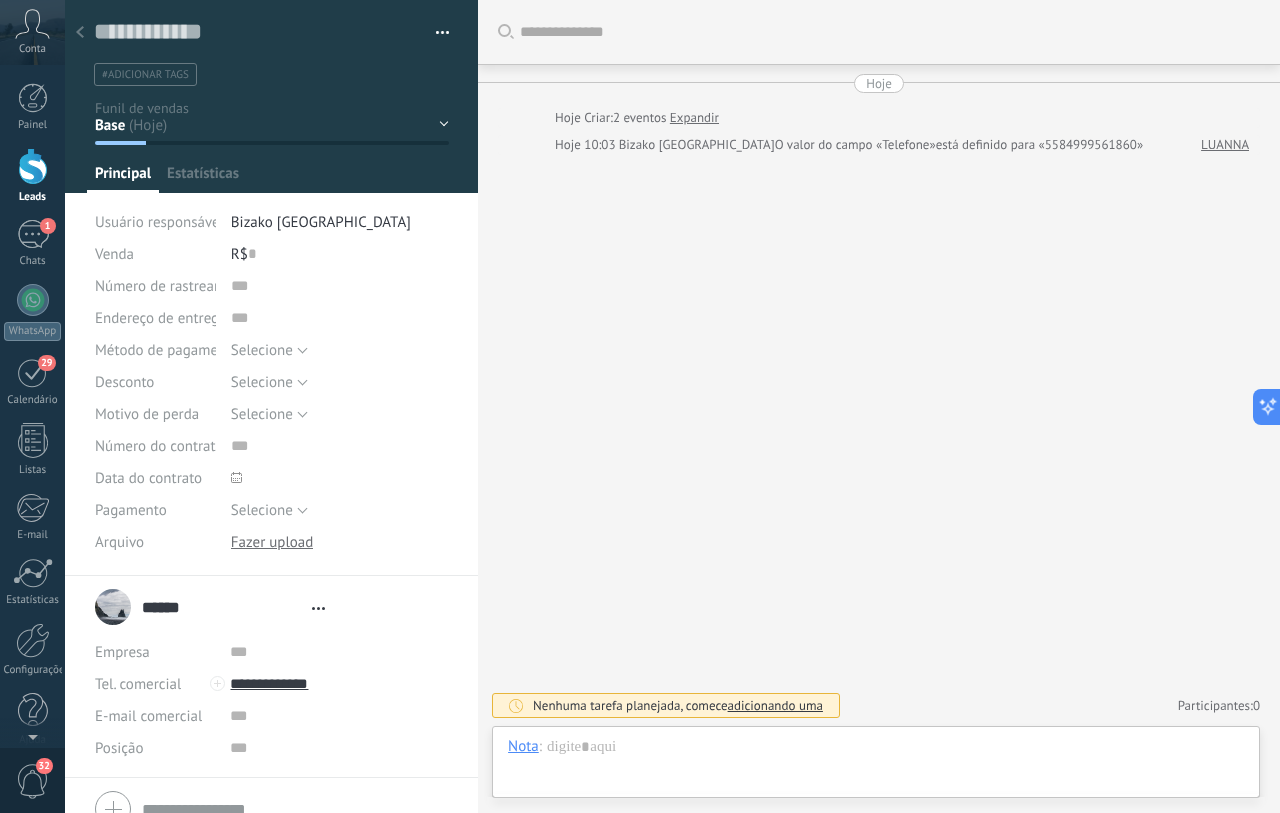 type on "**********" 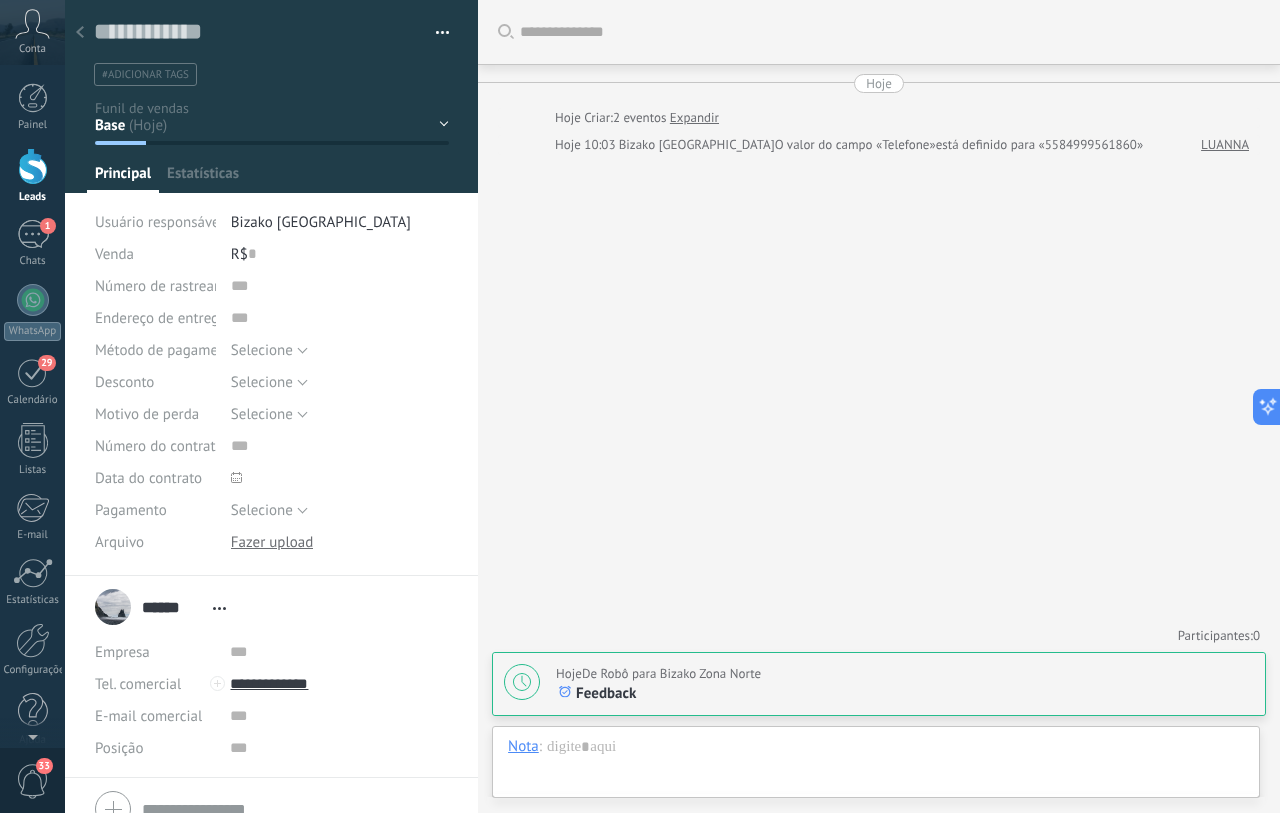 scroll, scrollTop: 30, scrollLeft: 0, axis: vertical 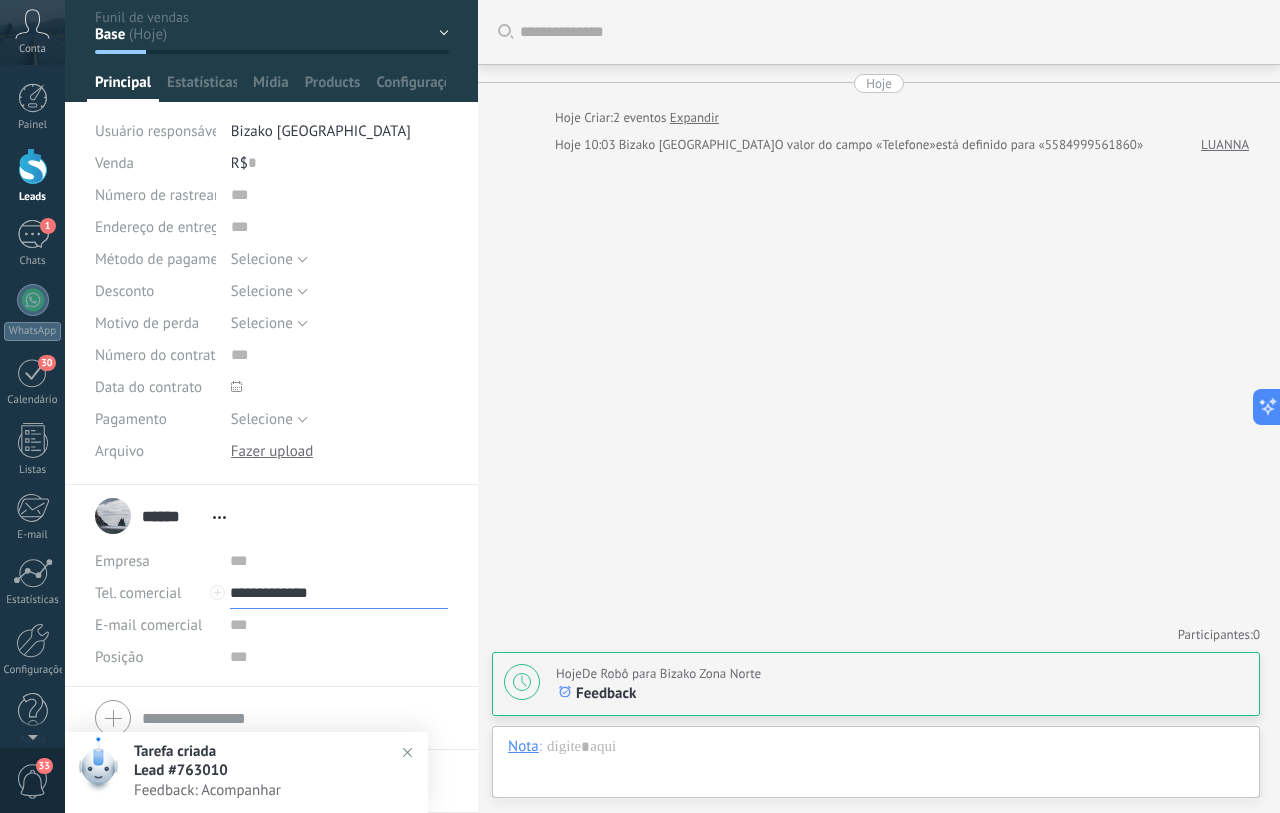 click on "**********" at bounding box center (339, 593) 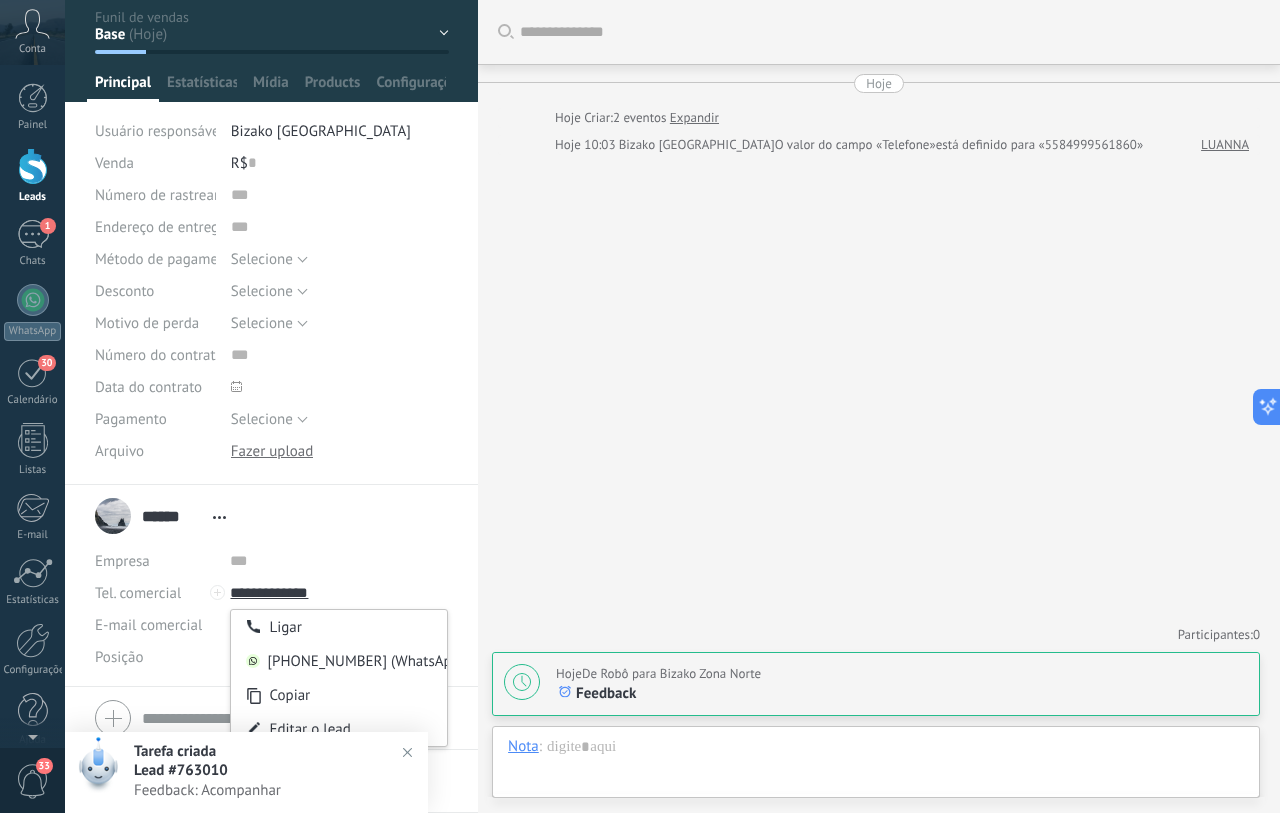 click on "[PHONE_NUMBER] (WhatsApp)" at bounding box center [339, 661] 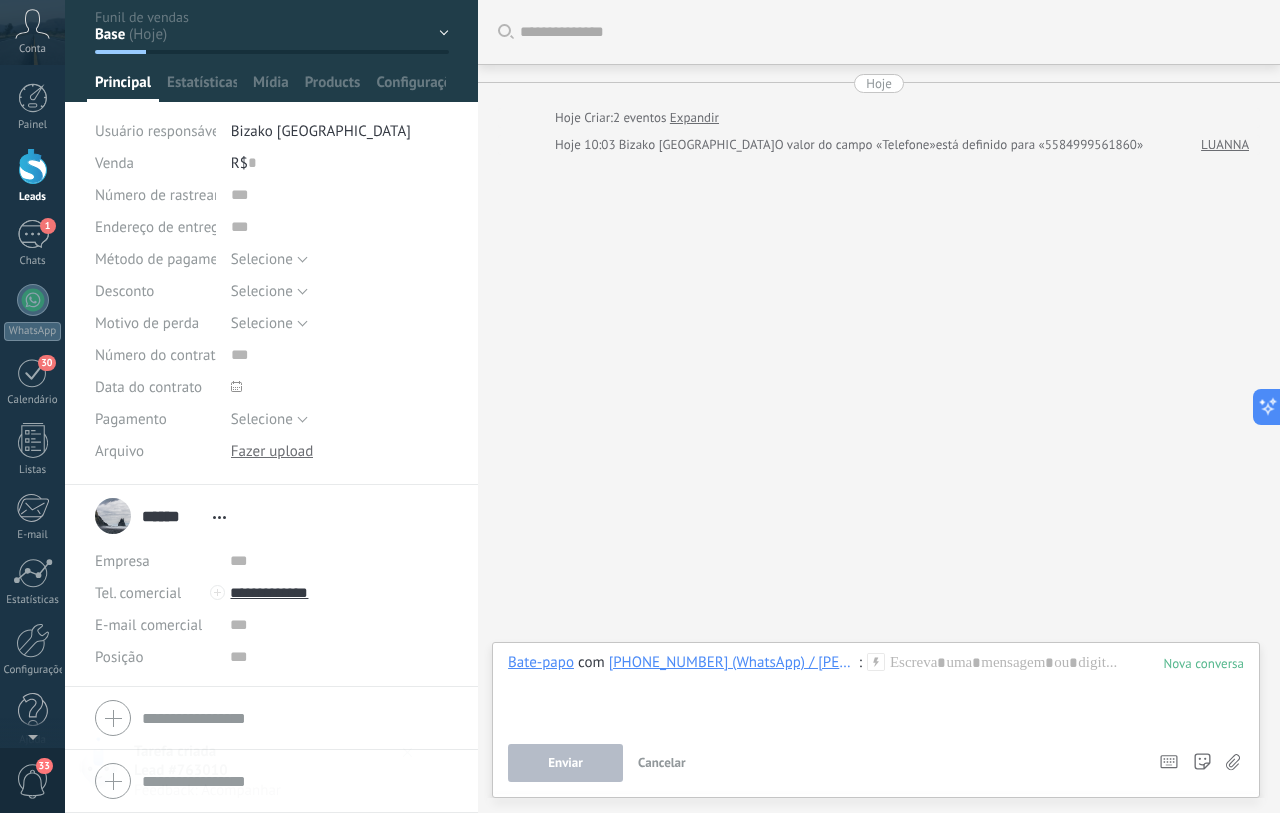 type 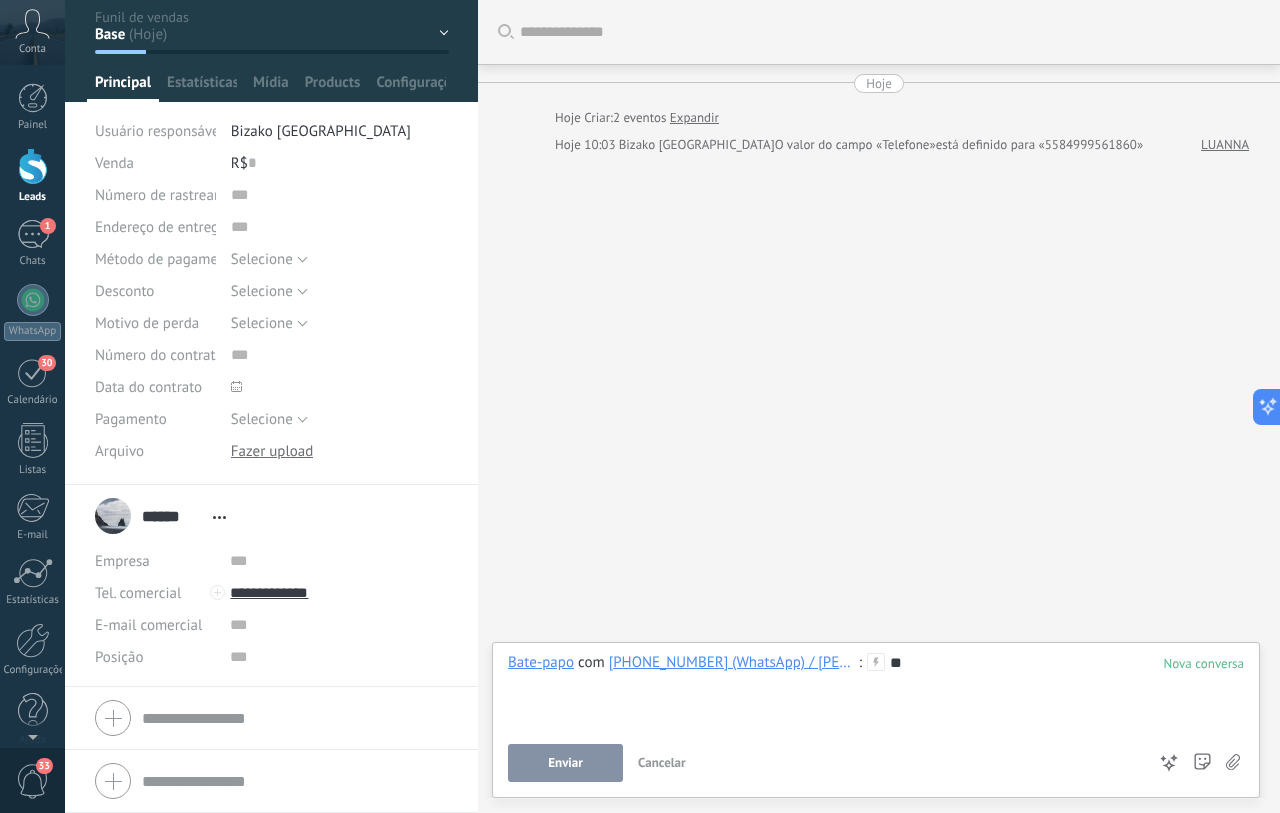 click on "Enviar" at bounding box center [565, 763] 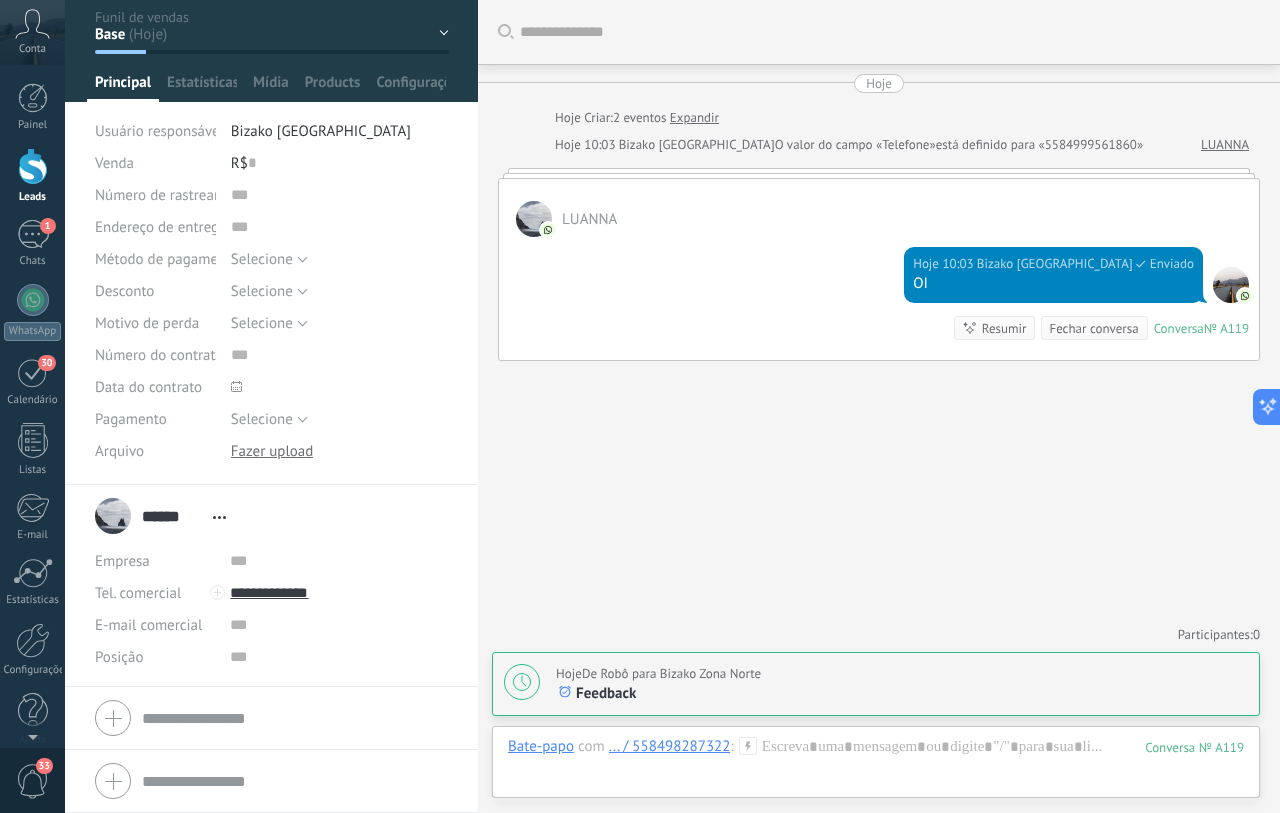 click on "Participantes:  0 Adicionar membro Bots:  0" at bounding box center (879, 634) 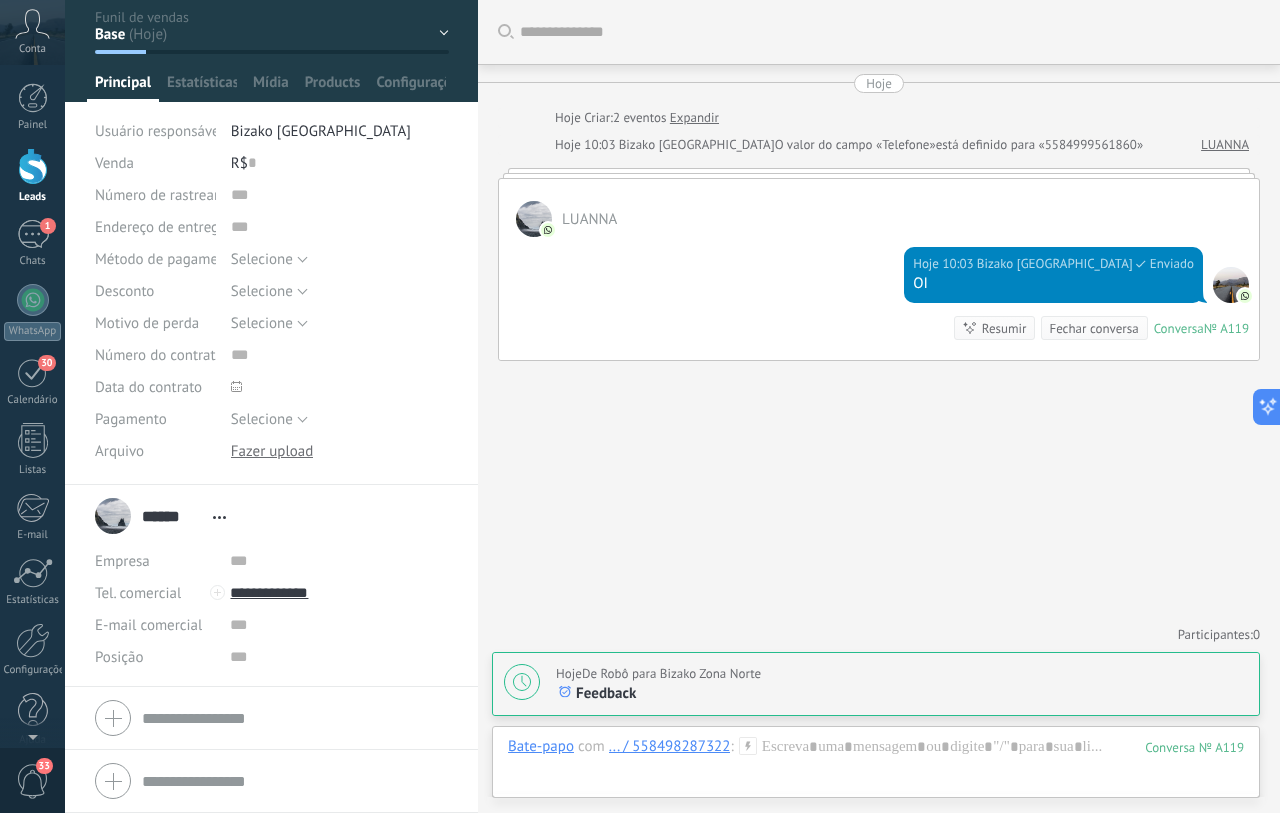 click on "Hoje  De Robô para Bizako Zona Norte" at bounding box center [902, 674] 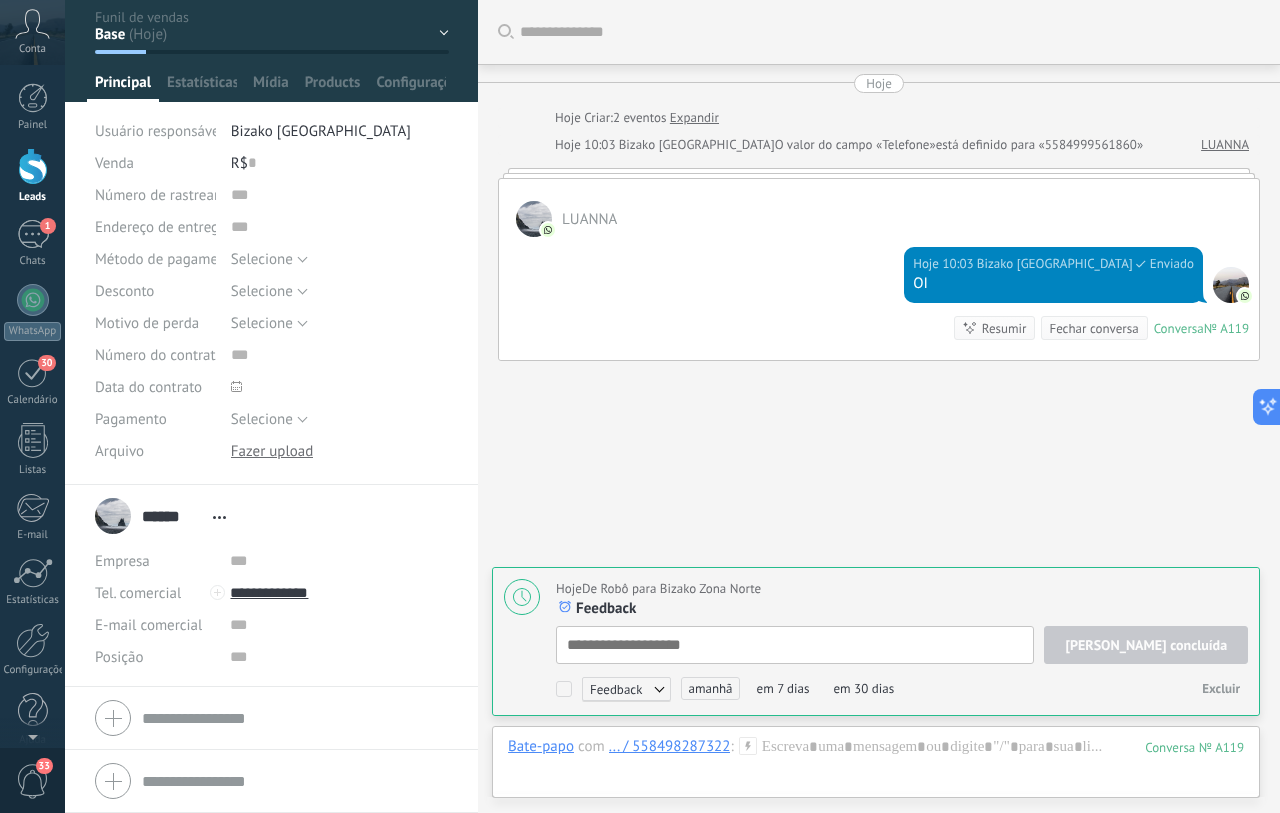 scroll, scrollTop: 53, scrollLeft: 0, axis: vertical 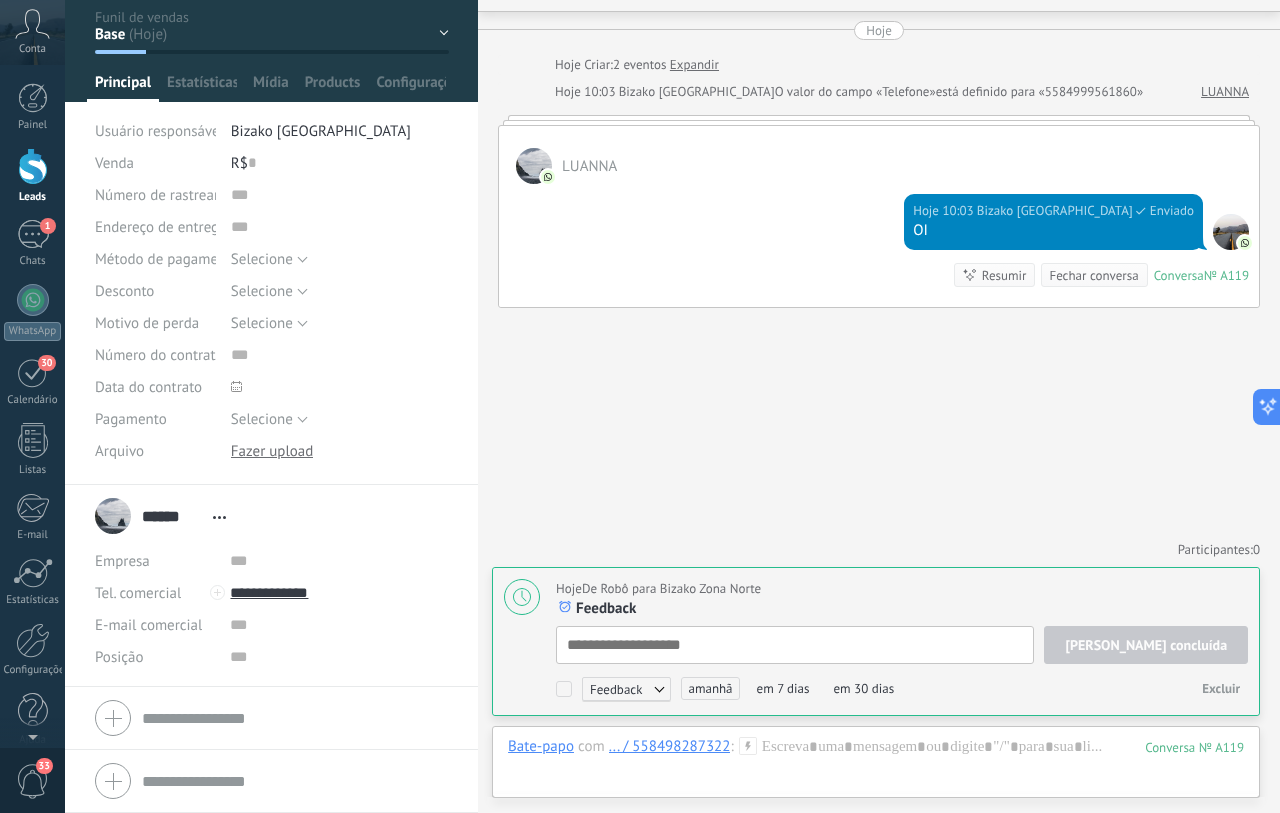 click on "Excluir" at bounding box center (1221, 688) 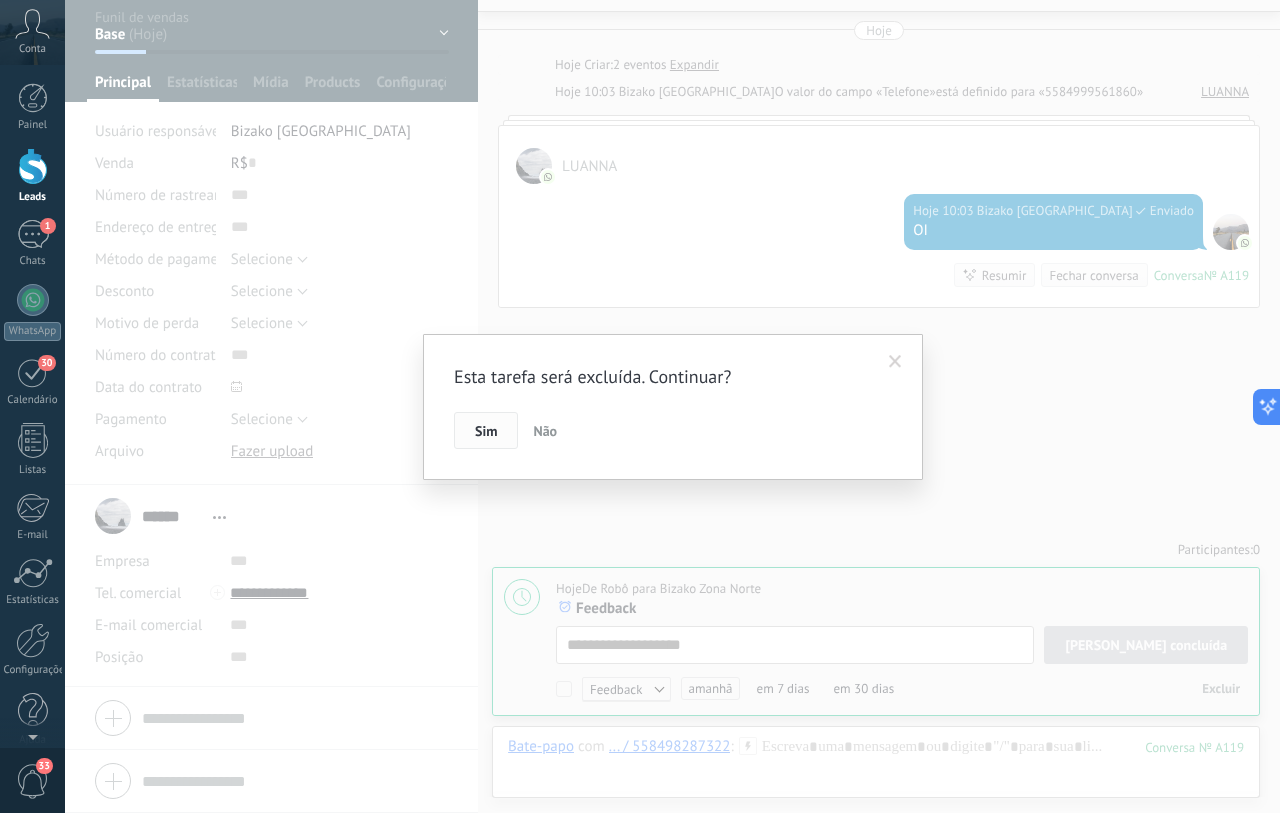click on "Sim" at bounding box center [486, 431] 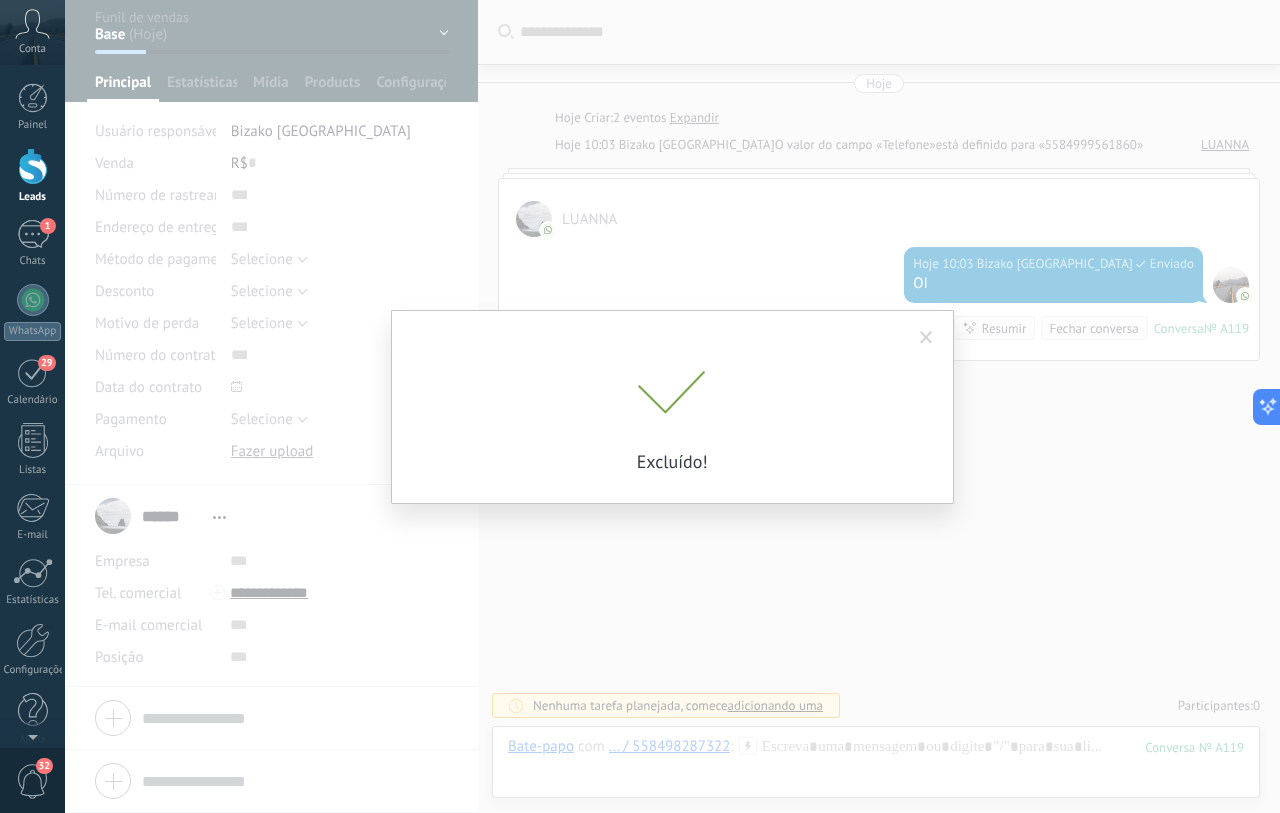 scroll, scrollTop: 0, scrollLeft: 0, axis: both 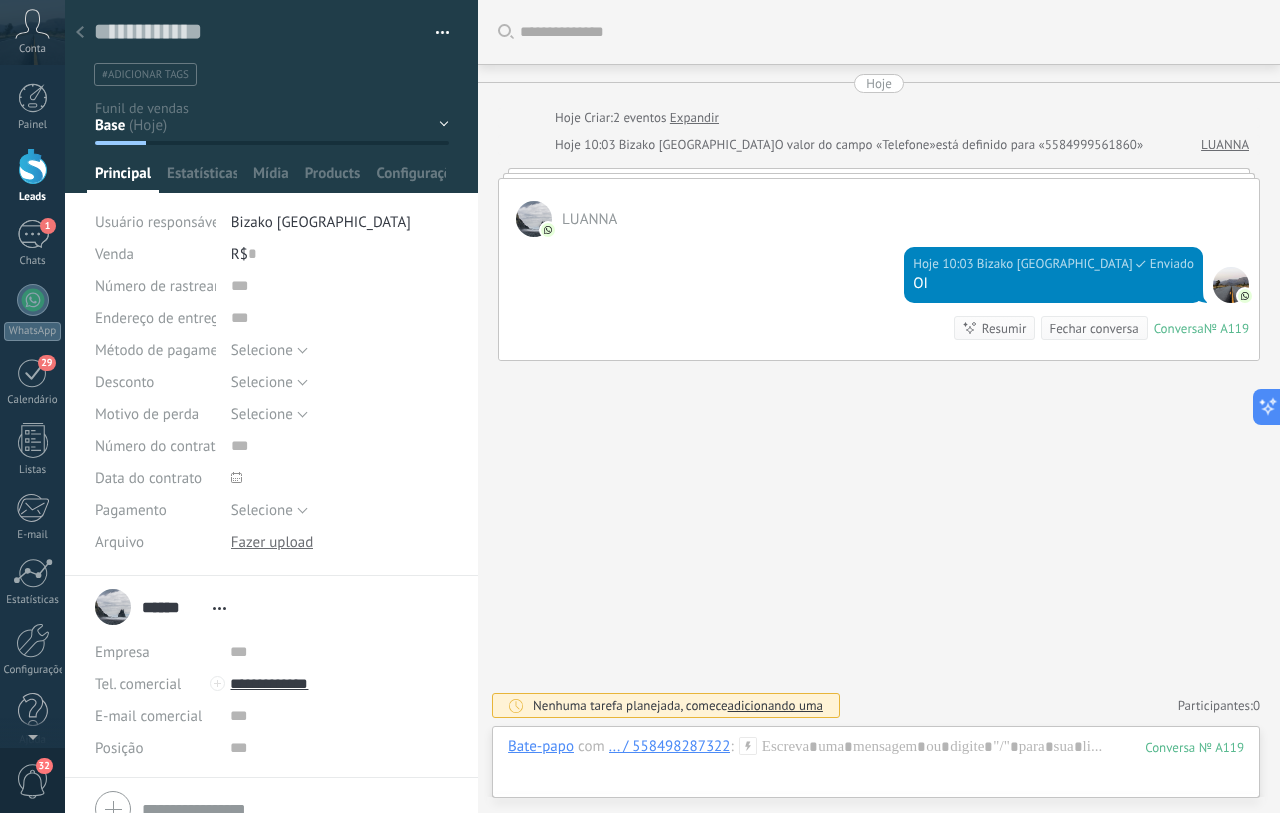 click at bounding box center (80, 33) 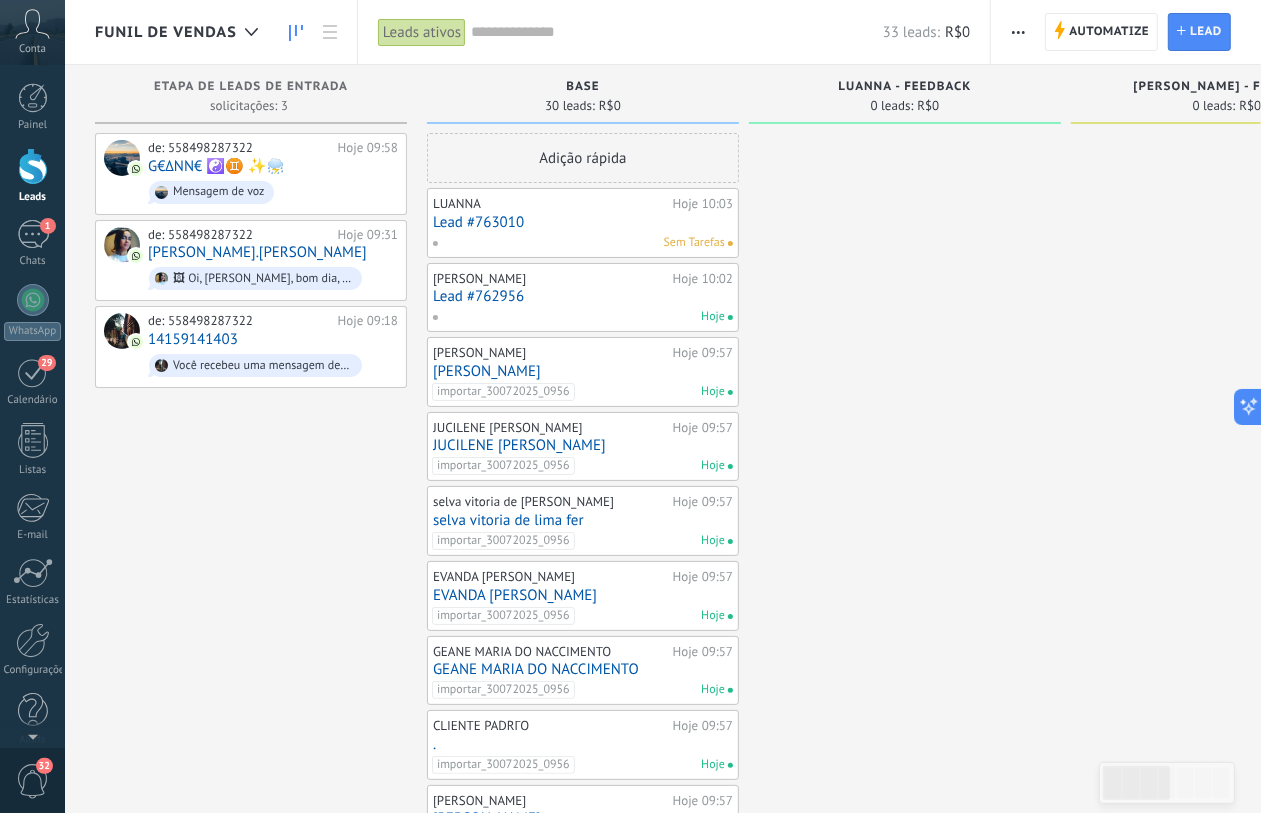 click on "Lead #762956" at bounding box center (583, 296) 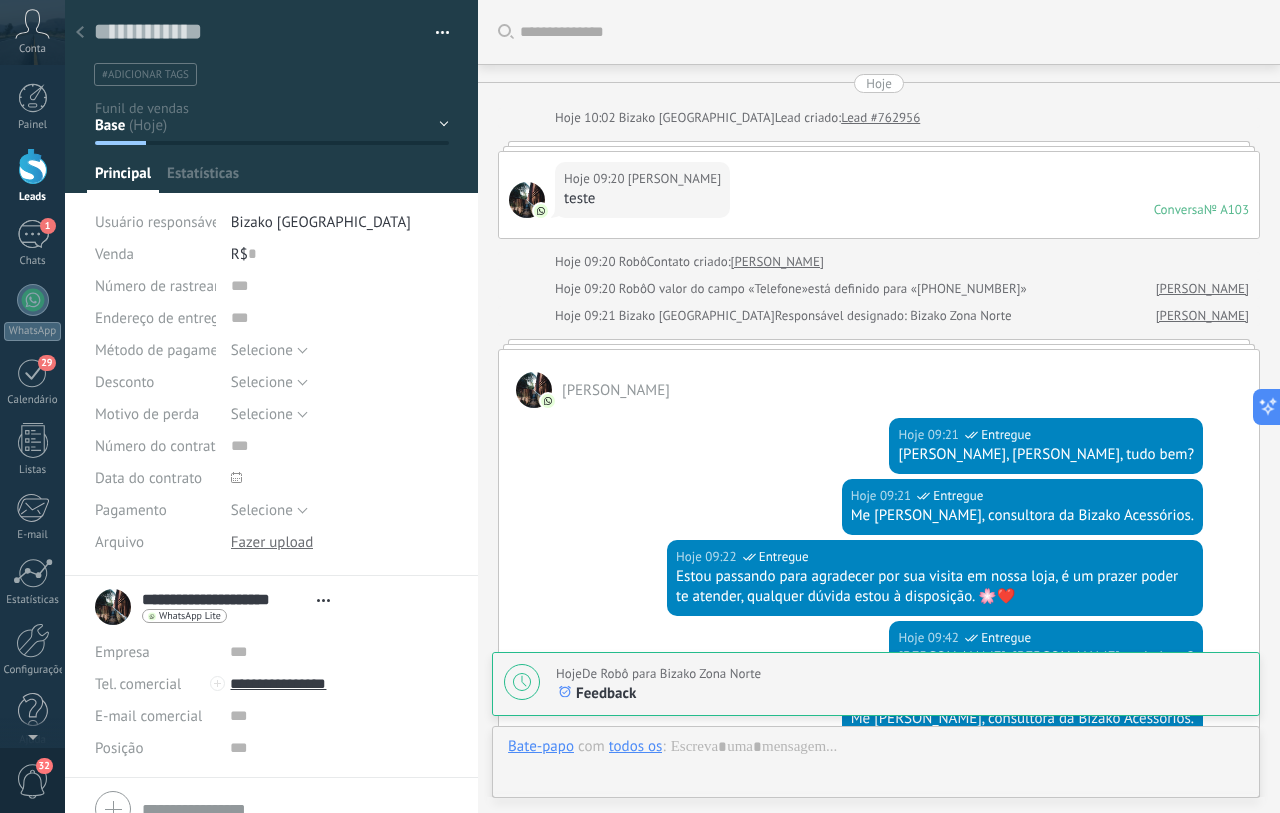 scroll, scrollTop: 30, scrollLeft: 0, axis: vertical 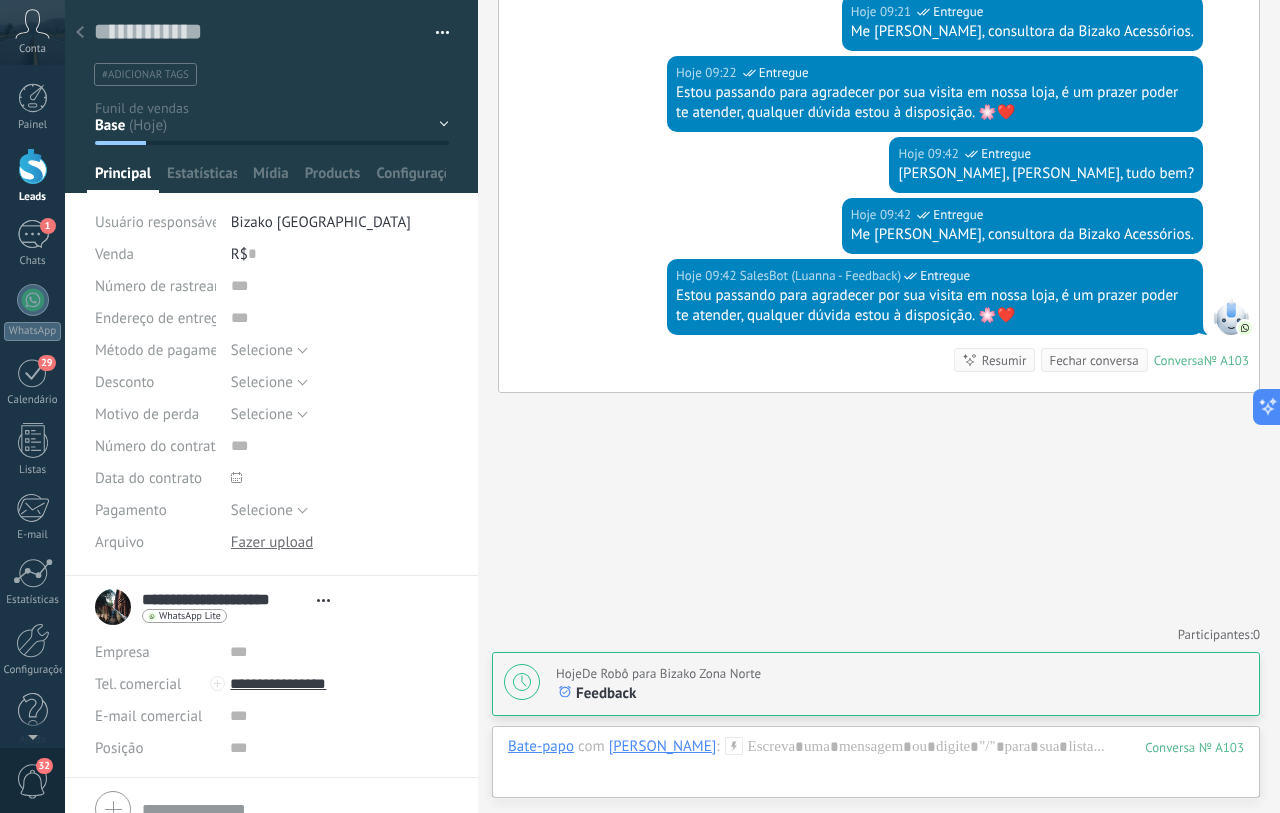 click on "Base
Luanna - Feedback
[PERSON_NAME] - Feedback
Suenia - Feedback
[PERSON_NAME] - Feedback
Outros" at bounding box center (0, 0) 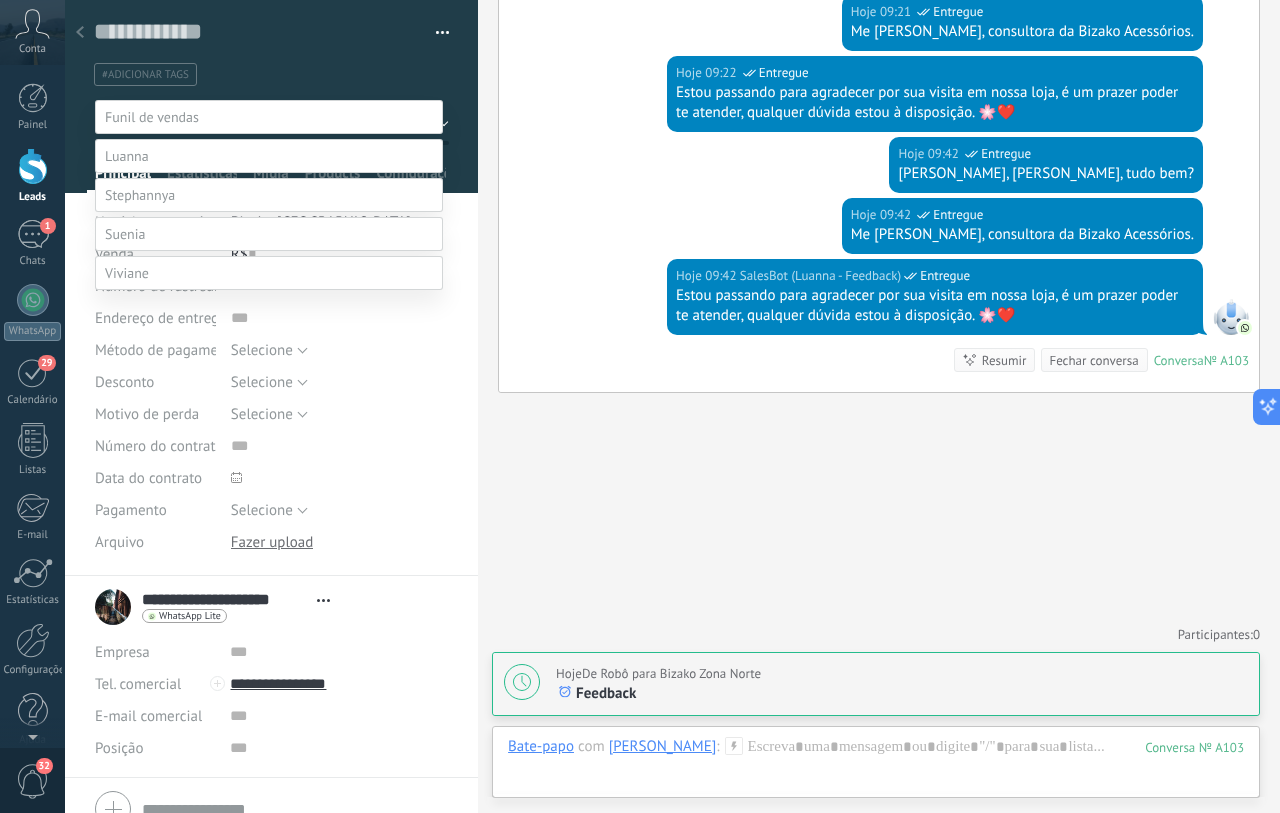 click at bounding box center [269, 156] 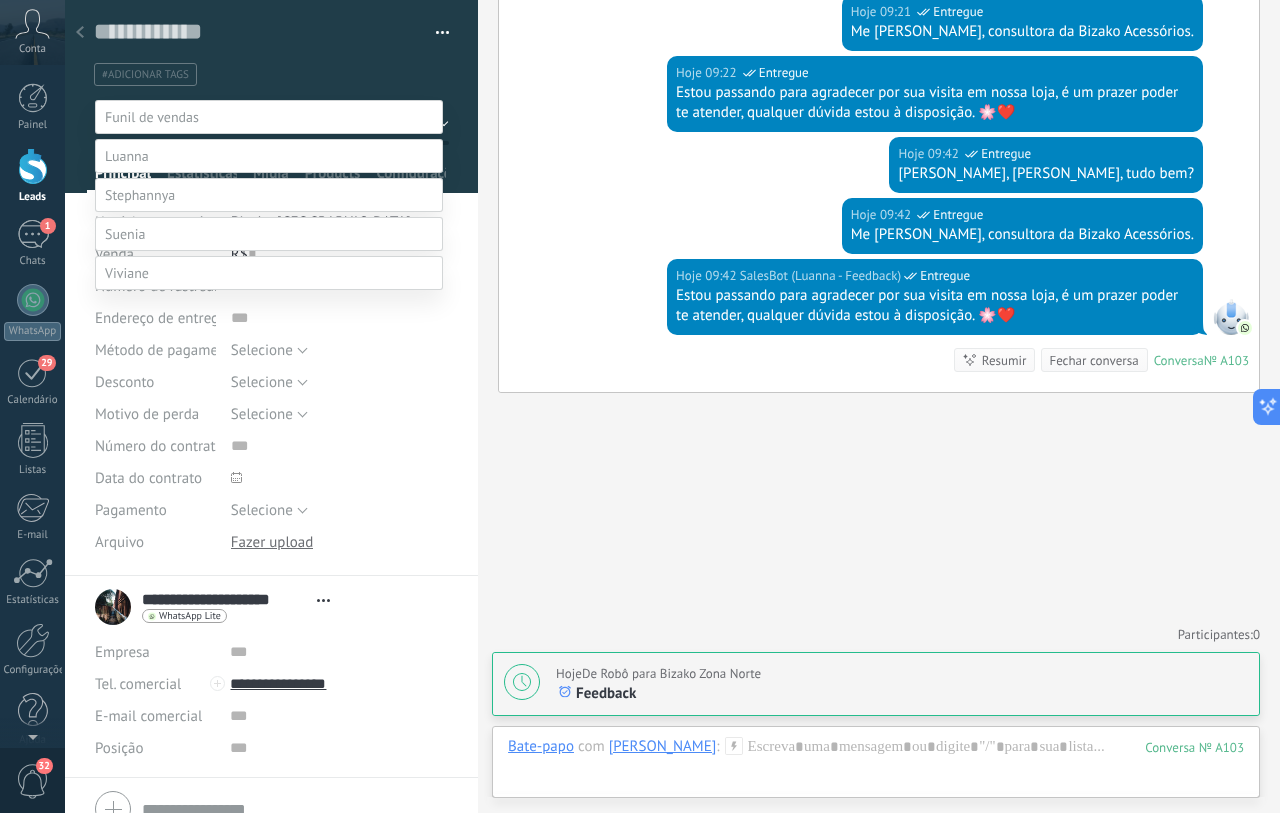 scroll, scrollTop: 38, scrollLeft: 0, axis: vertical 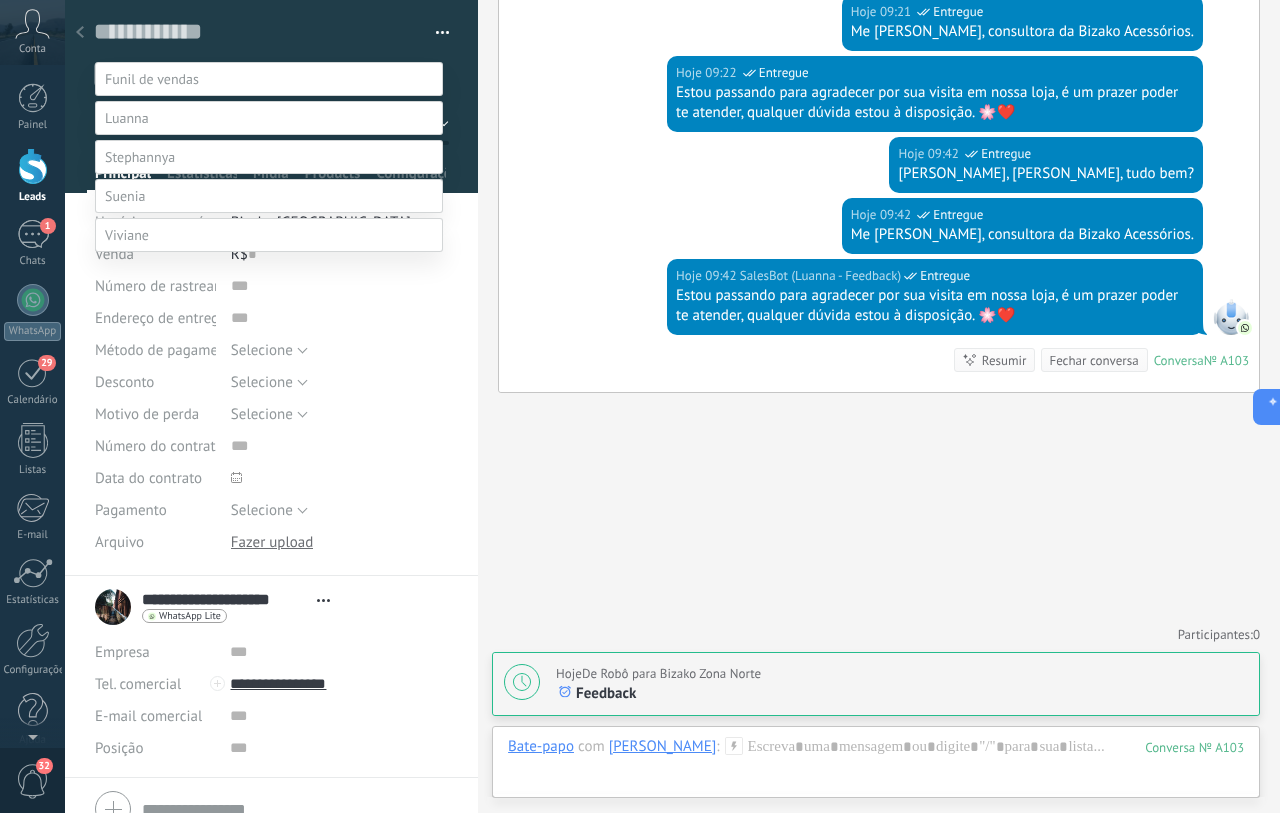 click on "Novidades" at bounding box center (0, 0) 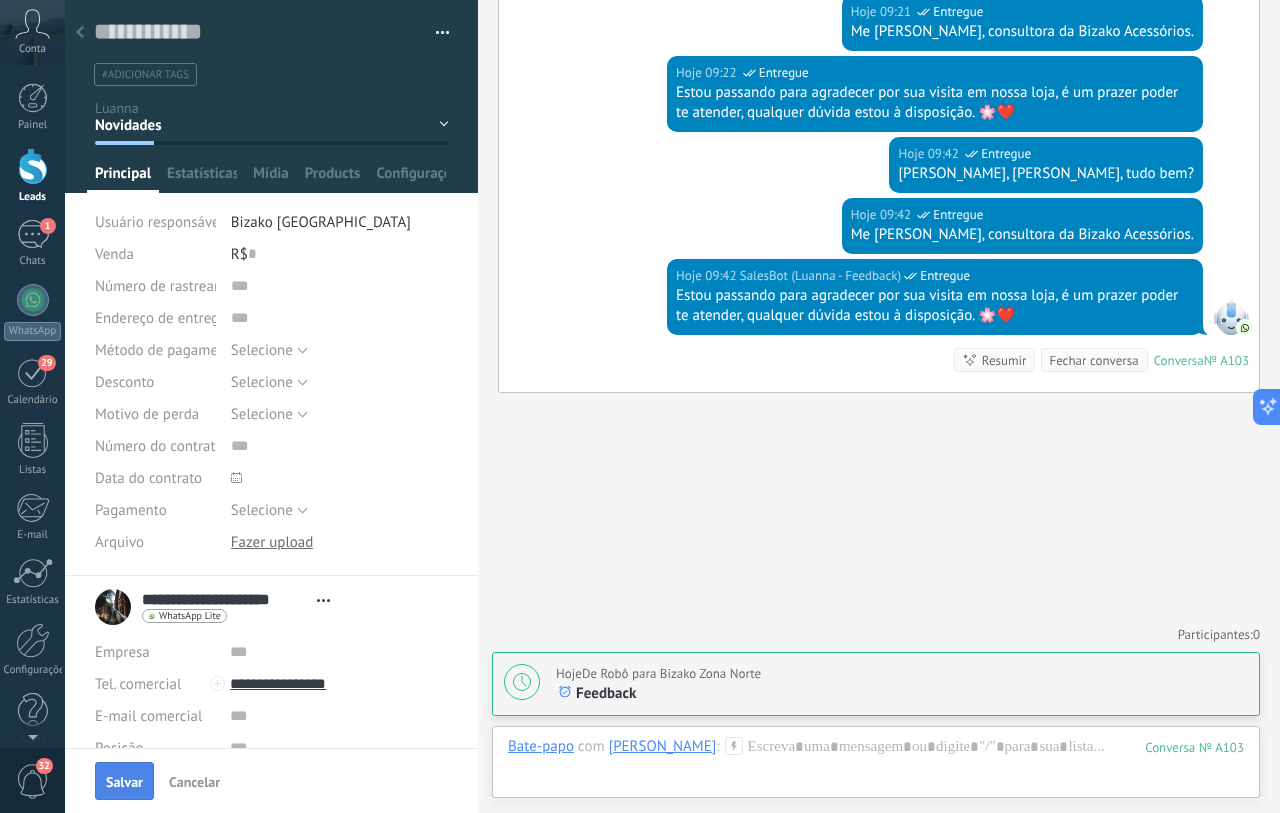 click on "Salvar" at bounding box center [124, 782] 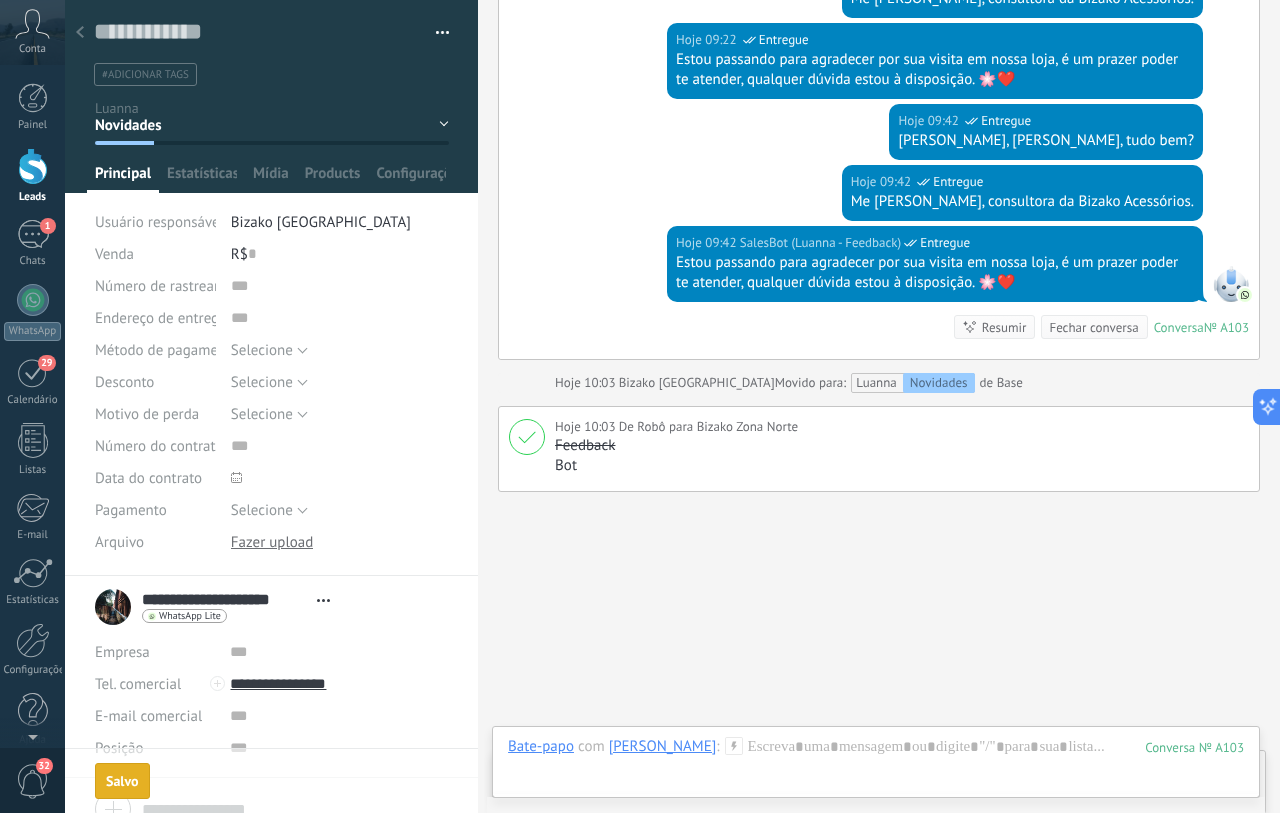 scroll, scrollTop: 587, scrollLeft: 0, axis: vertical 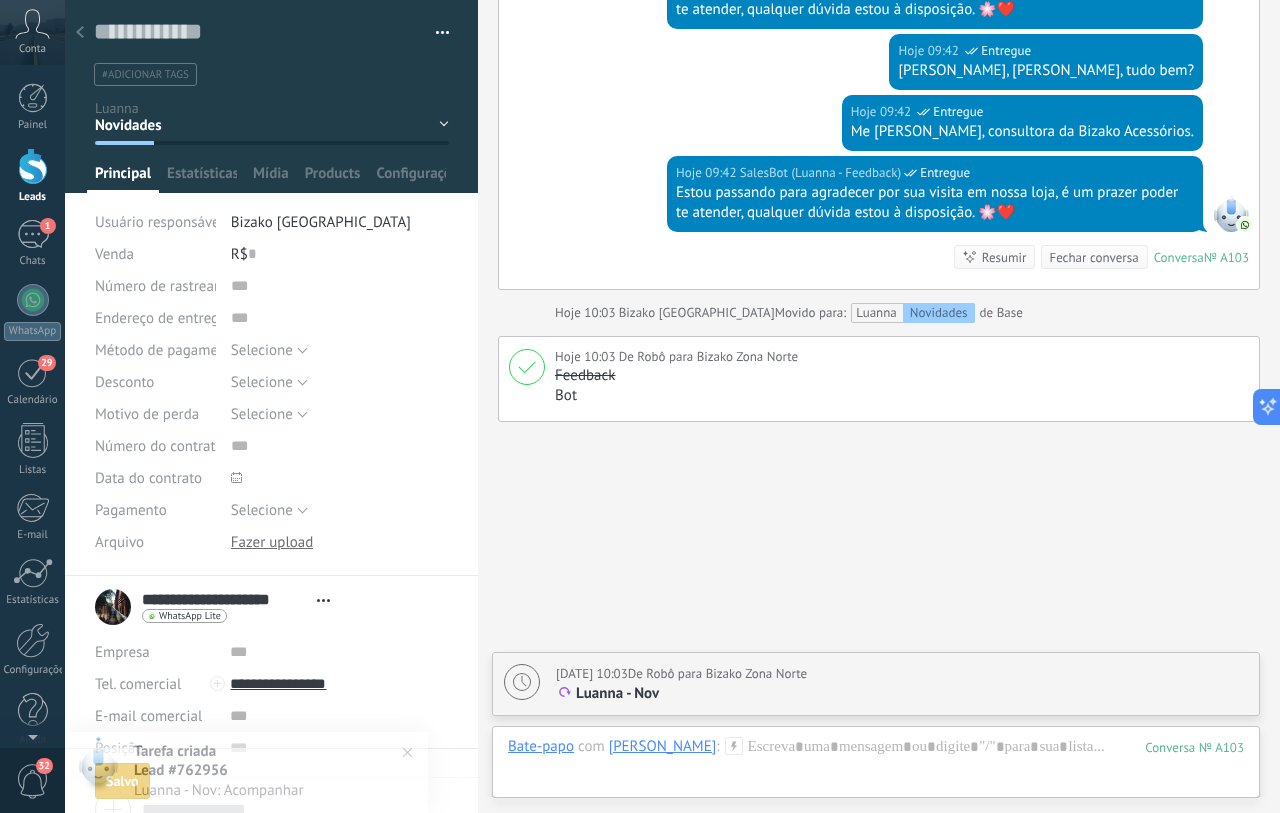 click 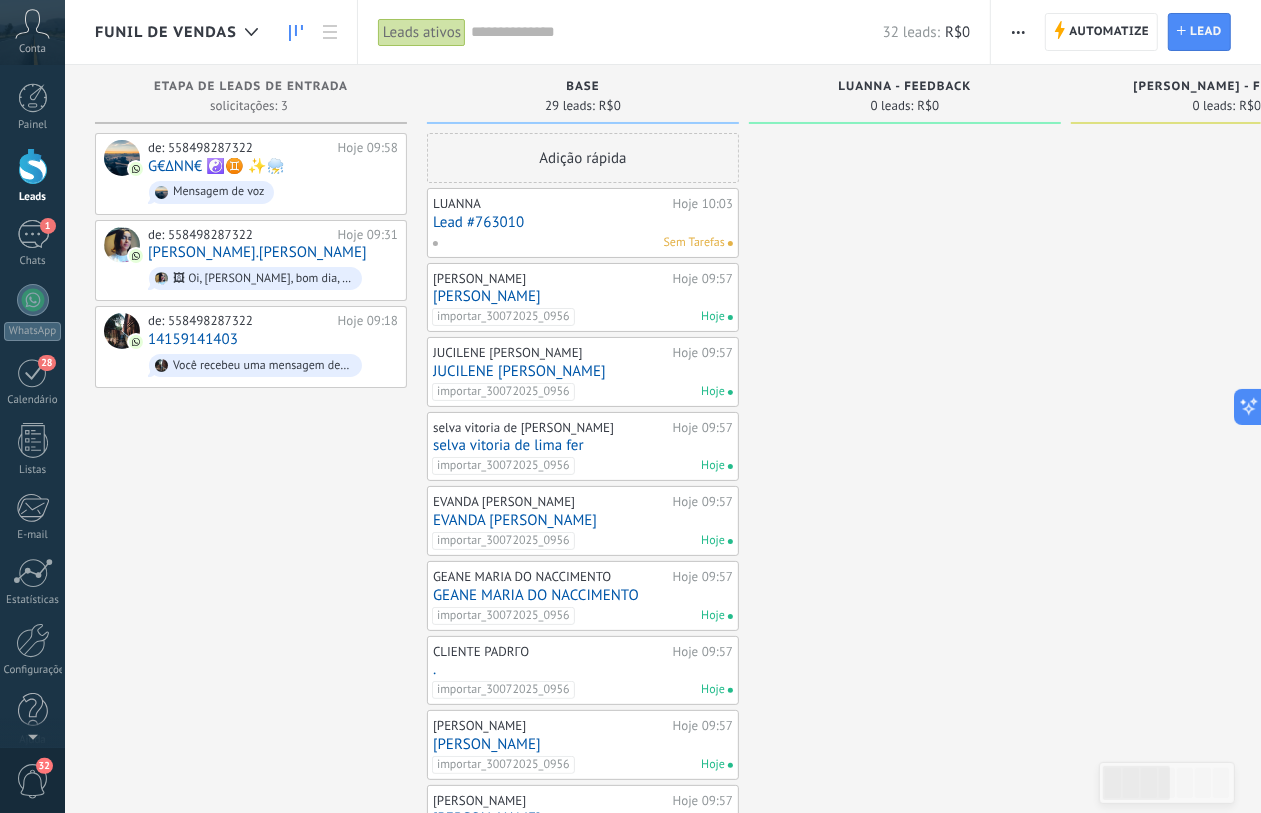 click on "Lead #763010" at bounding box center (583, 222) 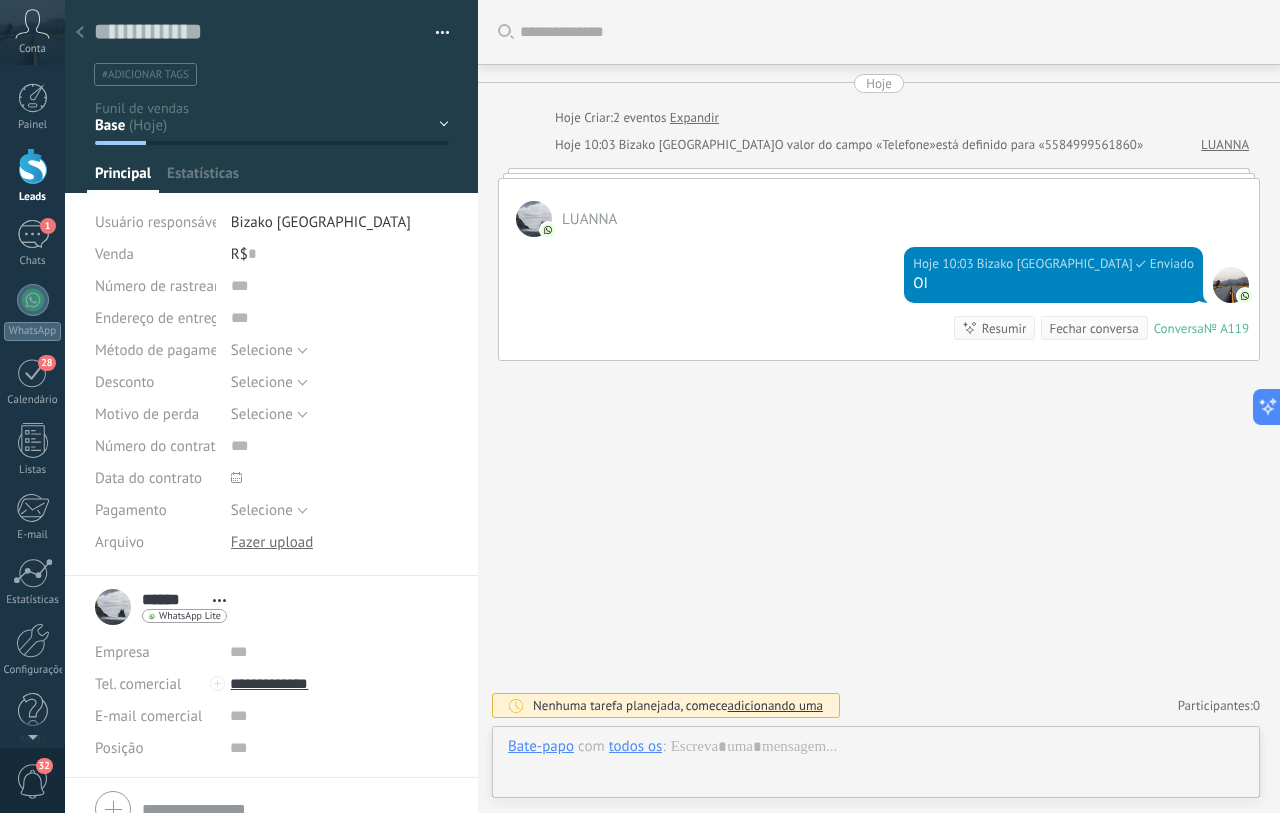 scroll, scrollTop: 30, scrollLeft: 0, axis: vertical 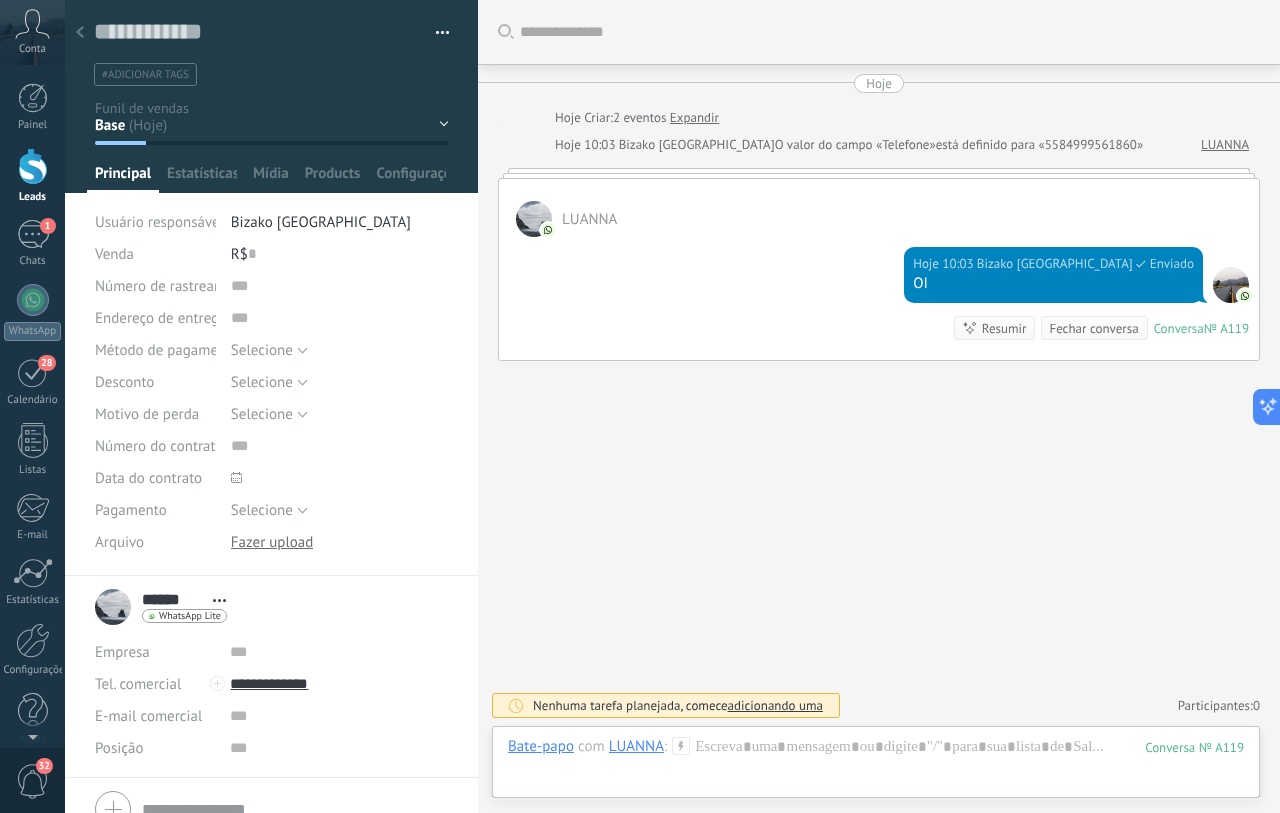 click on "Base
Luanna - Feedback
[PERSON_NAME] - Feedback
Suenia - Feedback
[PERSON_NAME] - Feedback
Outros" at bounding box center [0, 0] 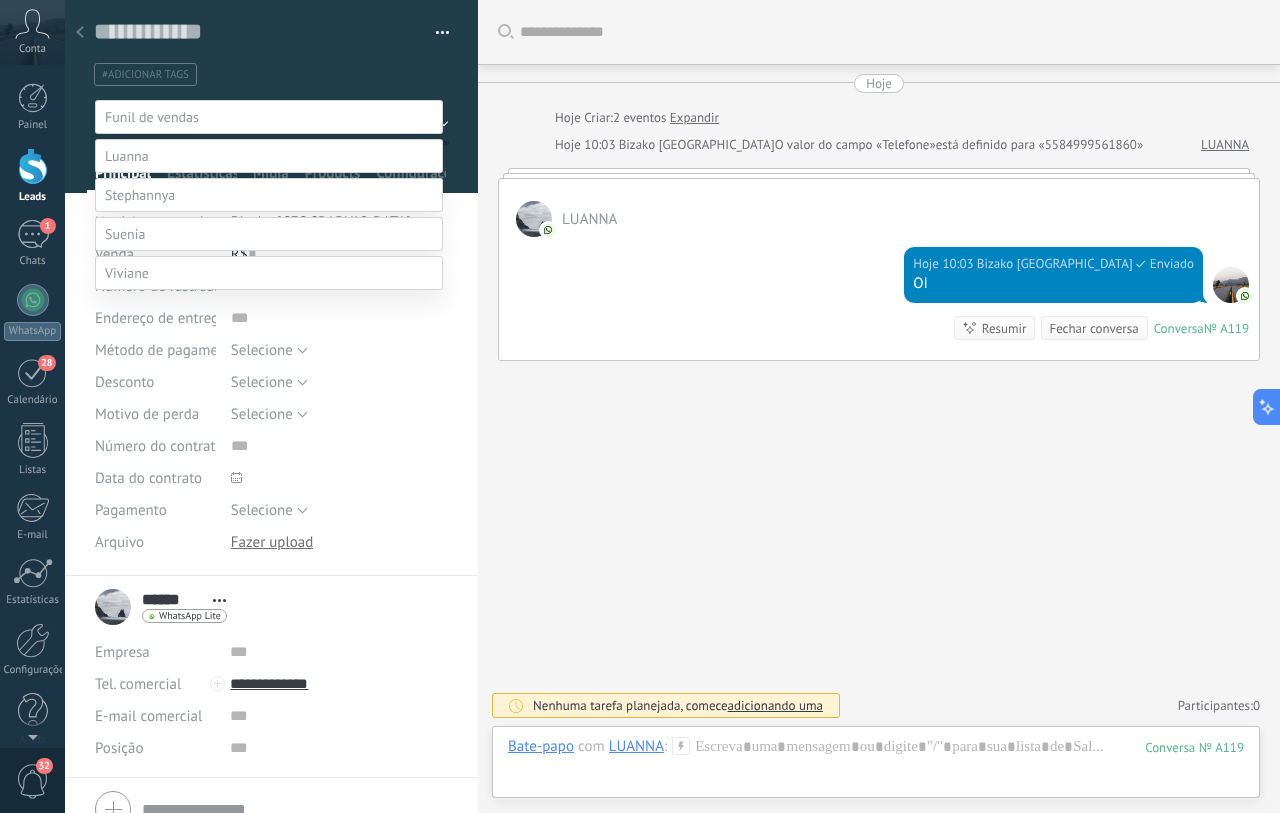 click on "Luanna - Feedback" at bounding box center [0, 0] 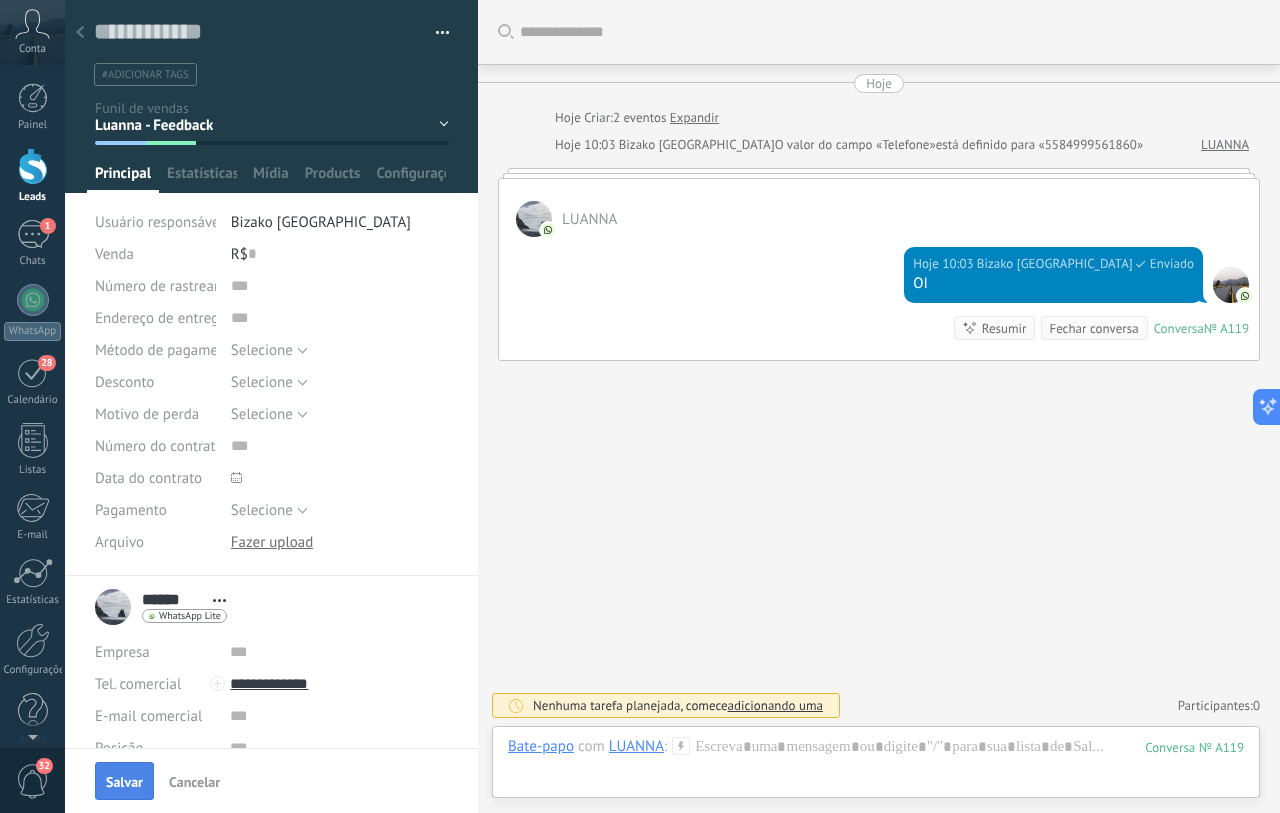 click on "Salvar" at bounding box center (124, 782) 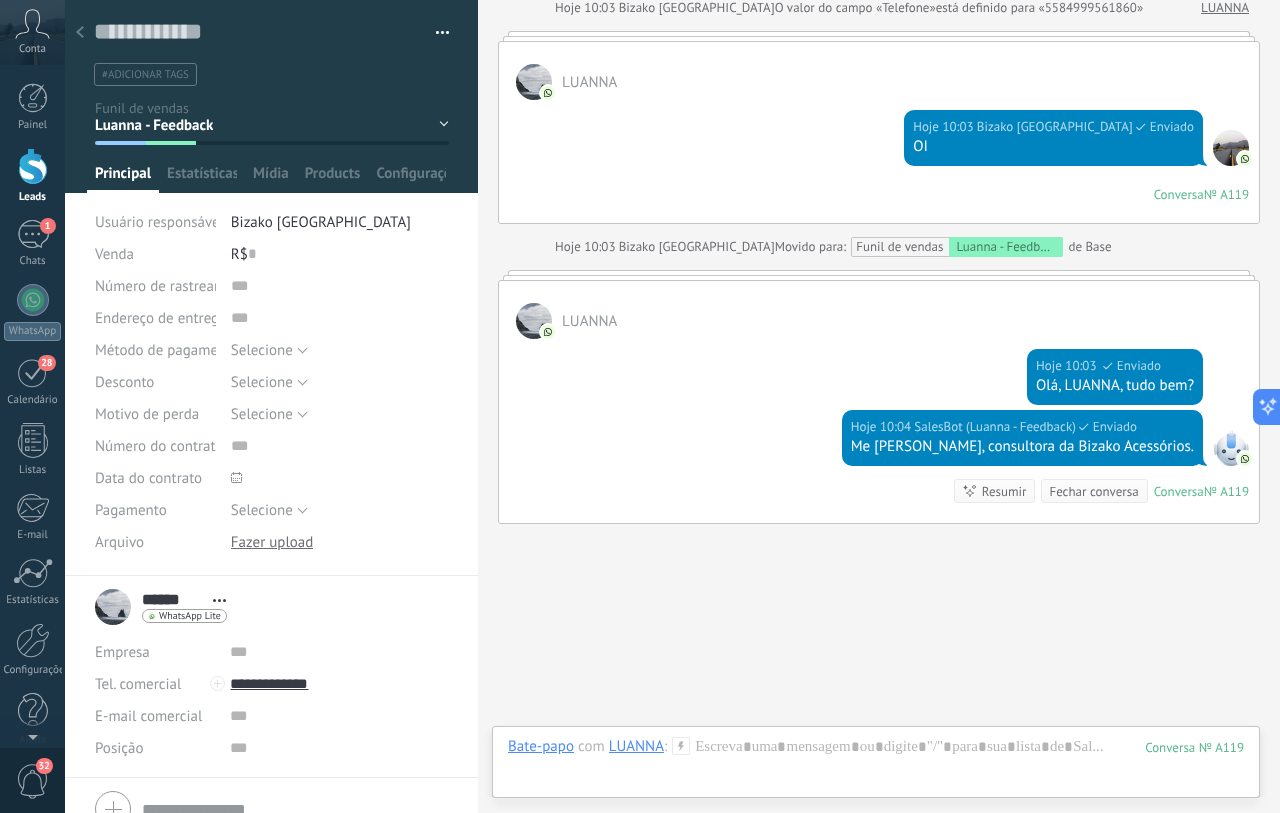 scroll, scrollTop: 200, scrollLeft: 0, axis: vertical 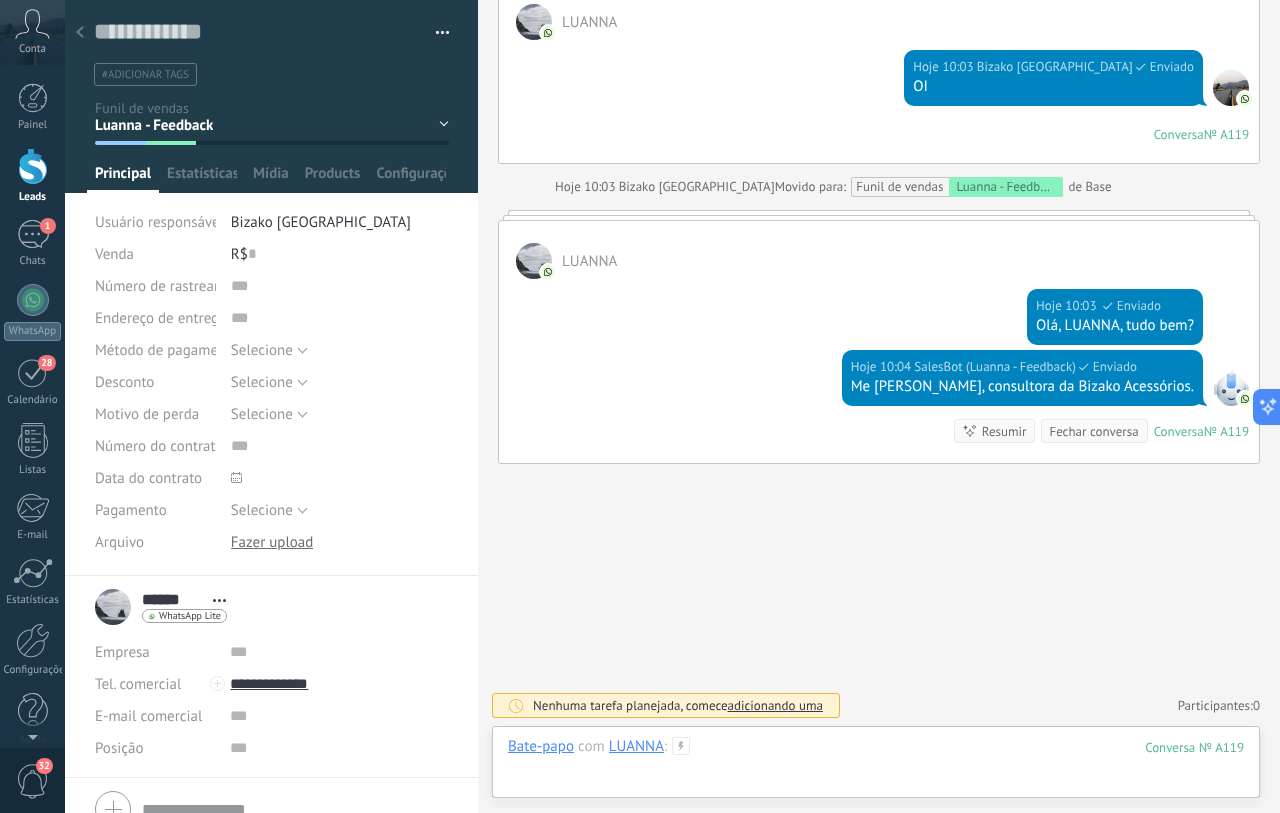 click at bounding box center (876, 767) 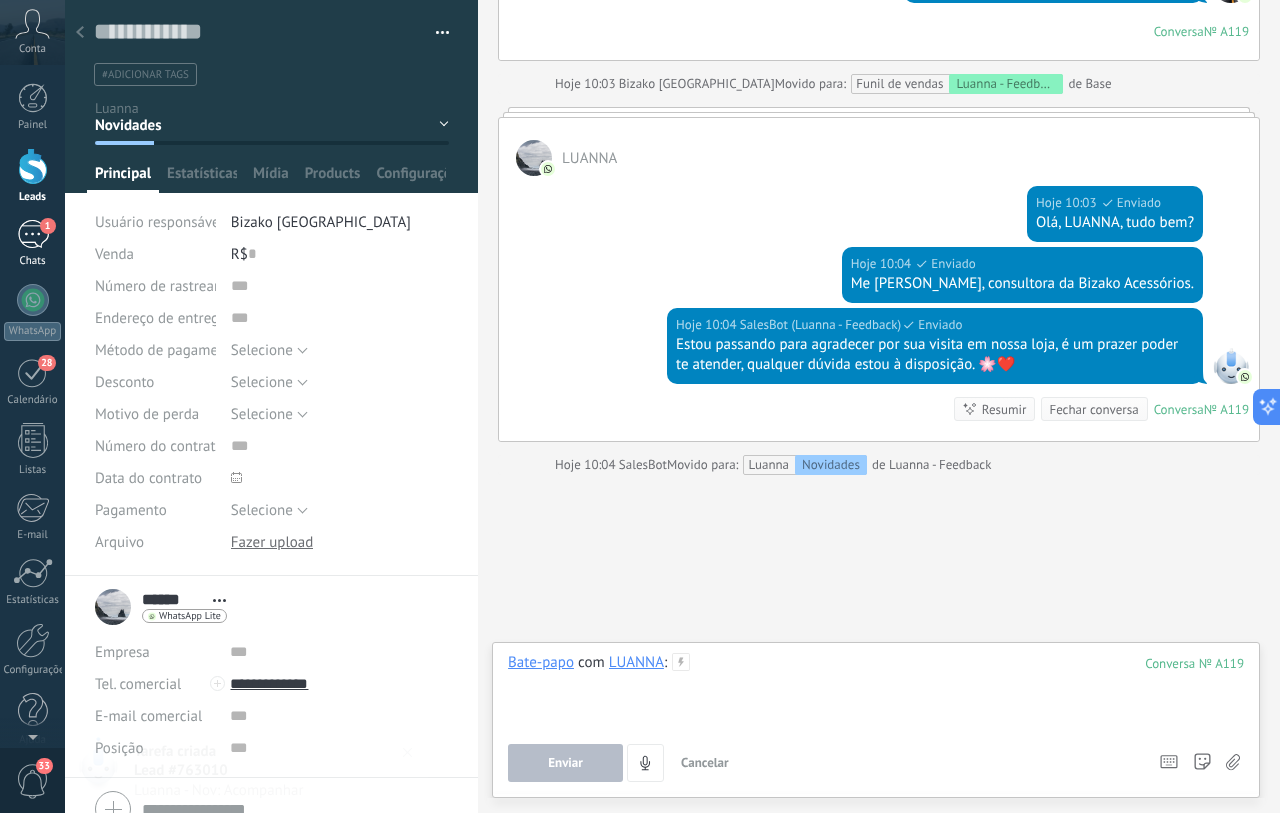 scroll, scrollTop: 370, scrollLeft: 0, axis: vertical 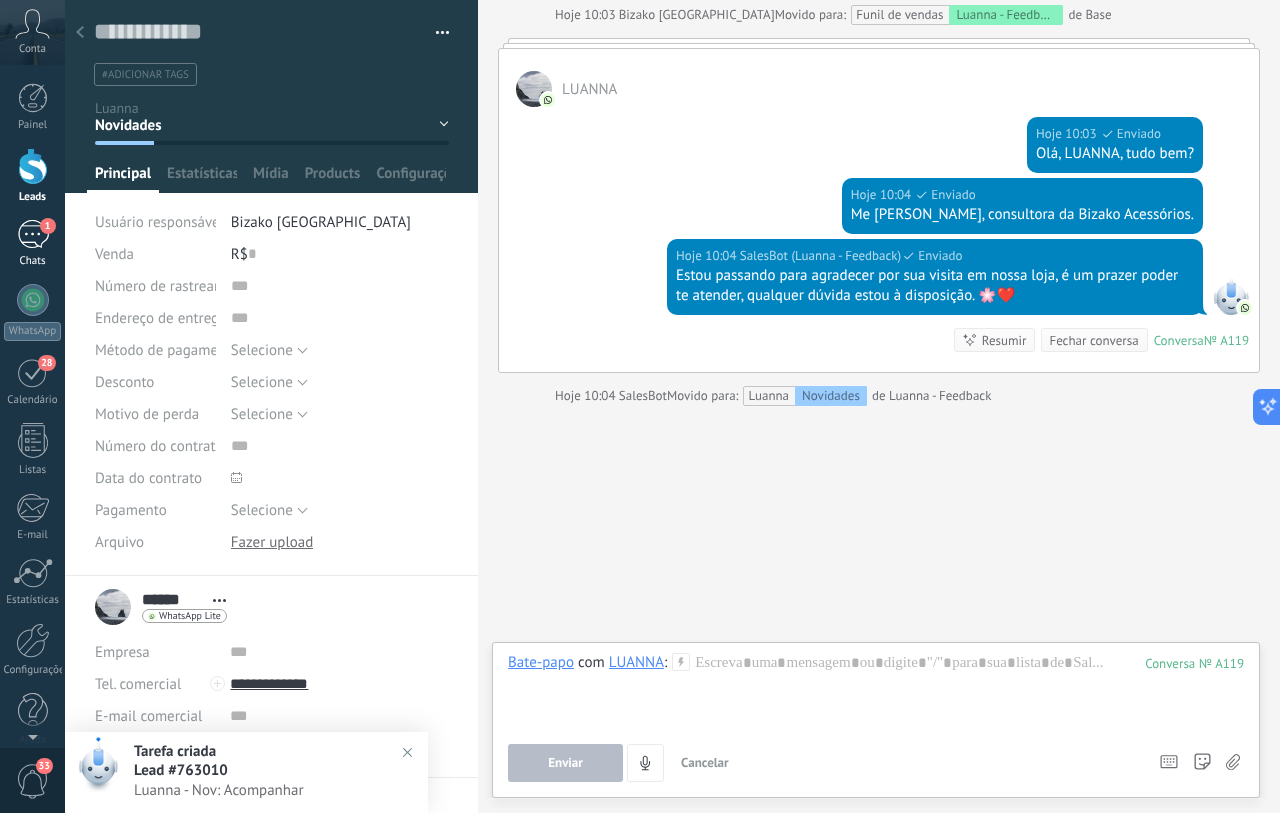 click on "1" at bounding box center (33, 234) 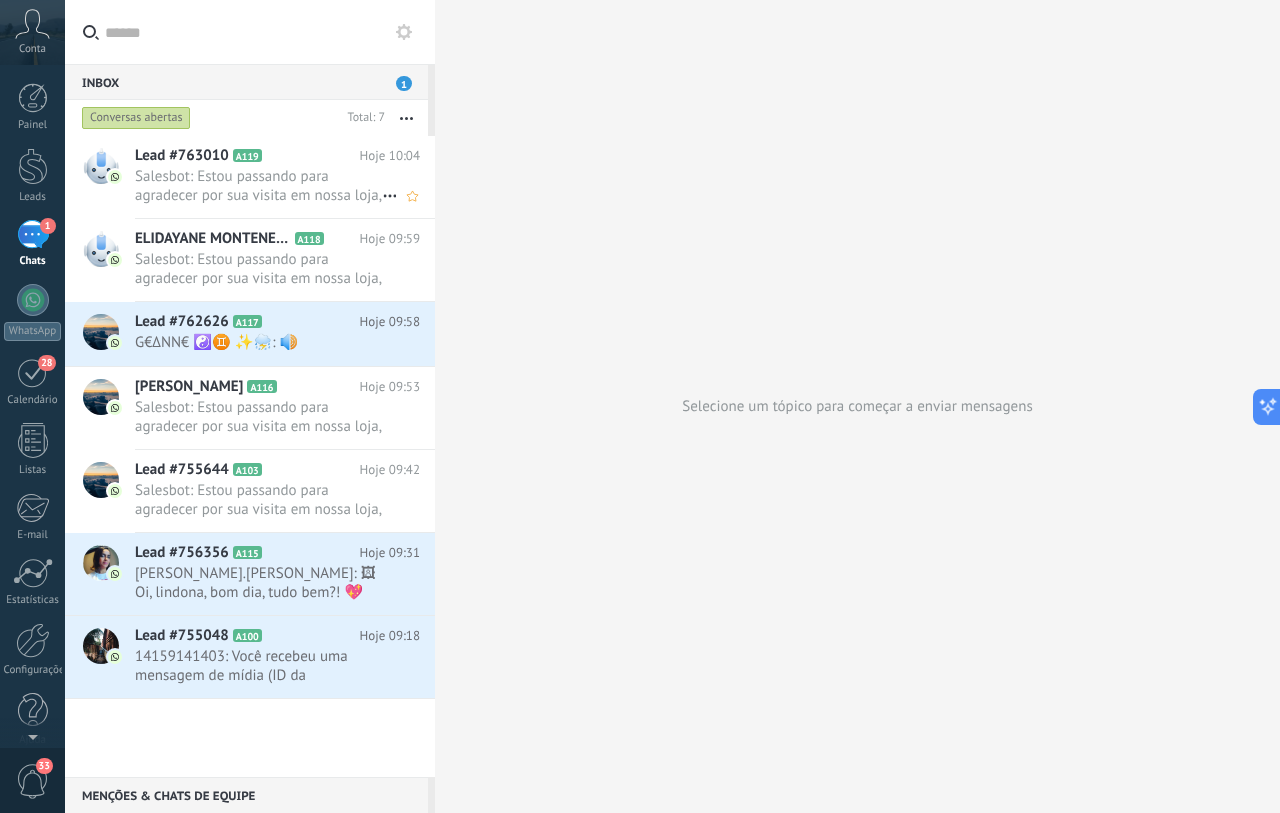 click on "Salesbot: Estou passando para agradecer por sua visita em nossa loja, é um prazer poder te atender, qualquer dúvida esto..." at bounding box center (258, 186) 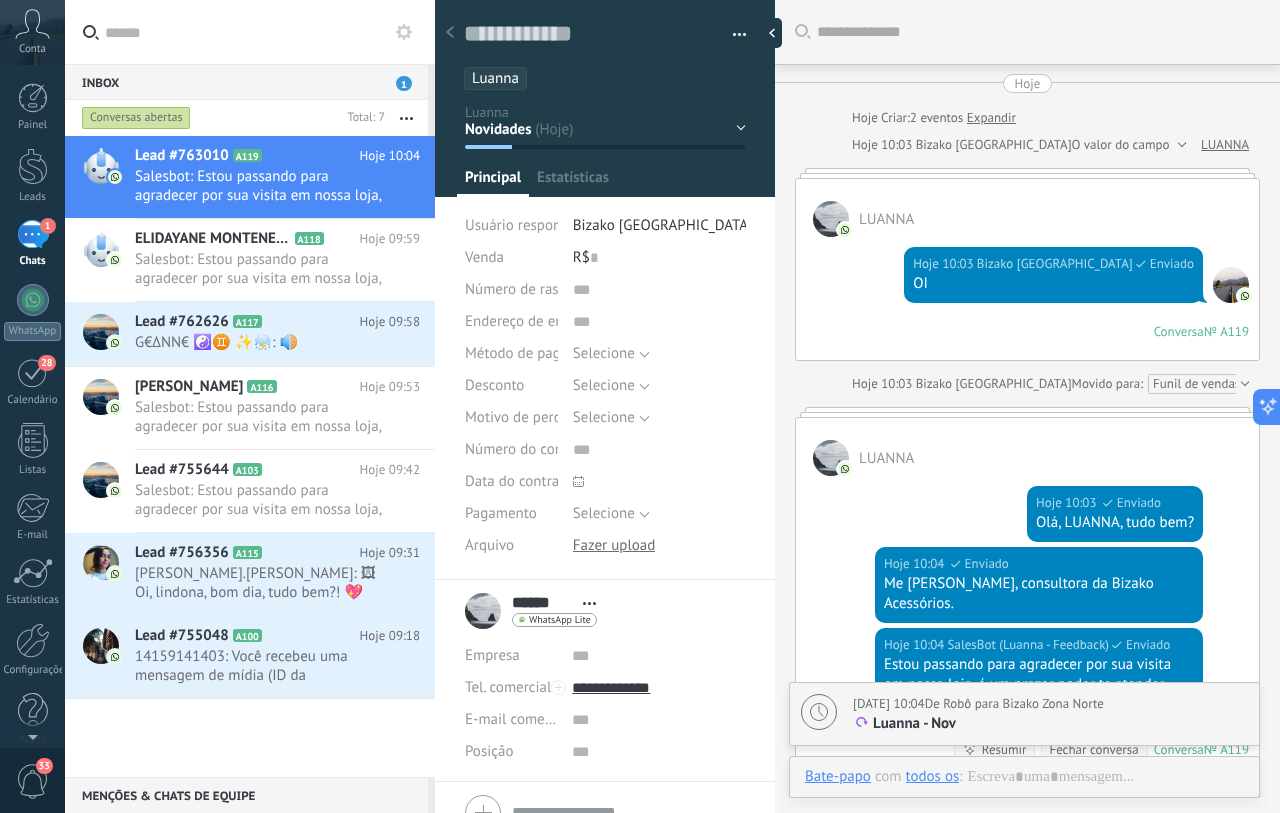 scroll, scrollTop: 30, scrollLeft: 0, axis: vertical 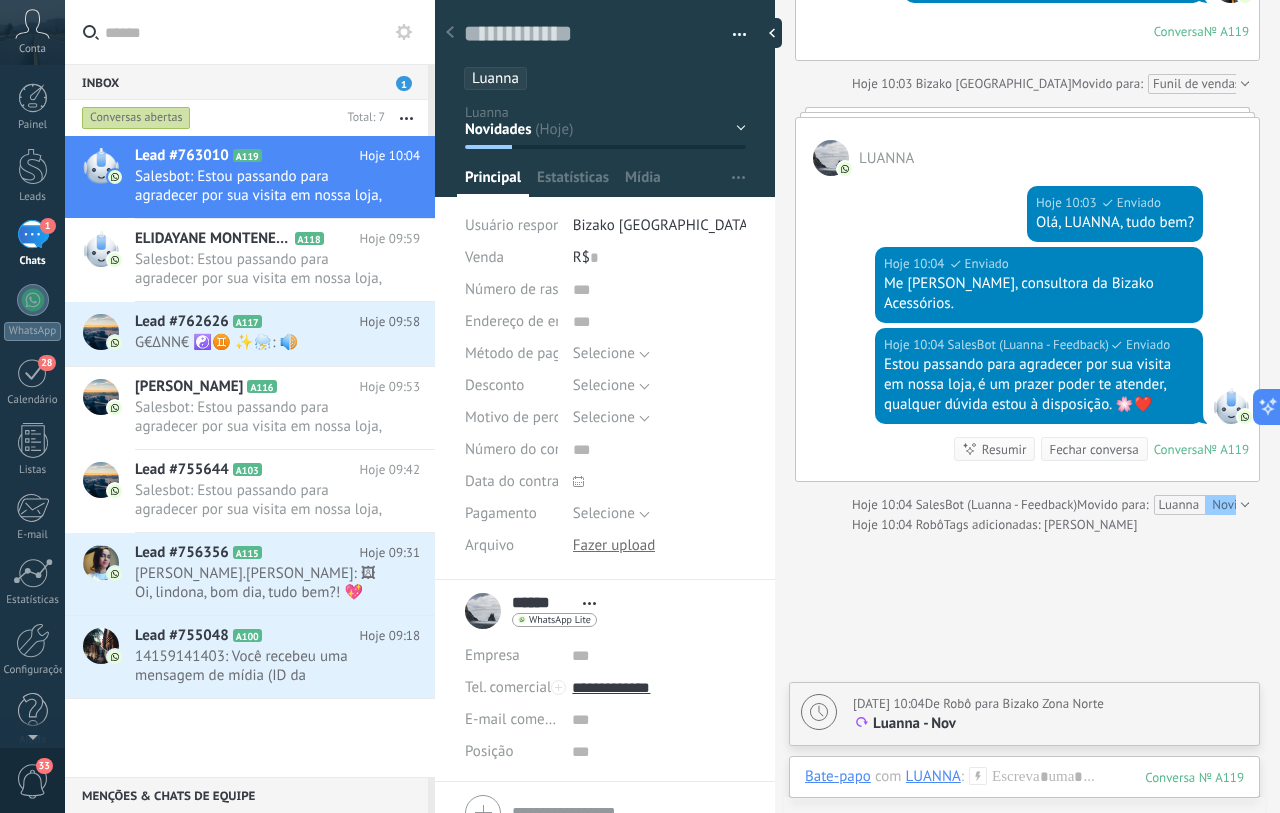 click on "LUANNA" at bounding box center [933, 776] 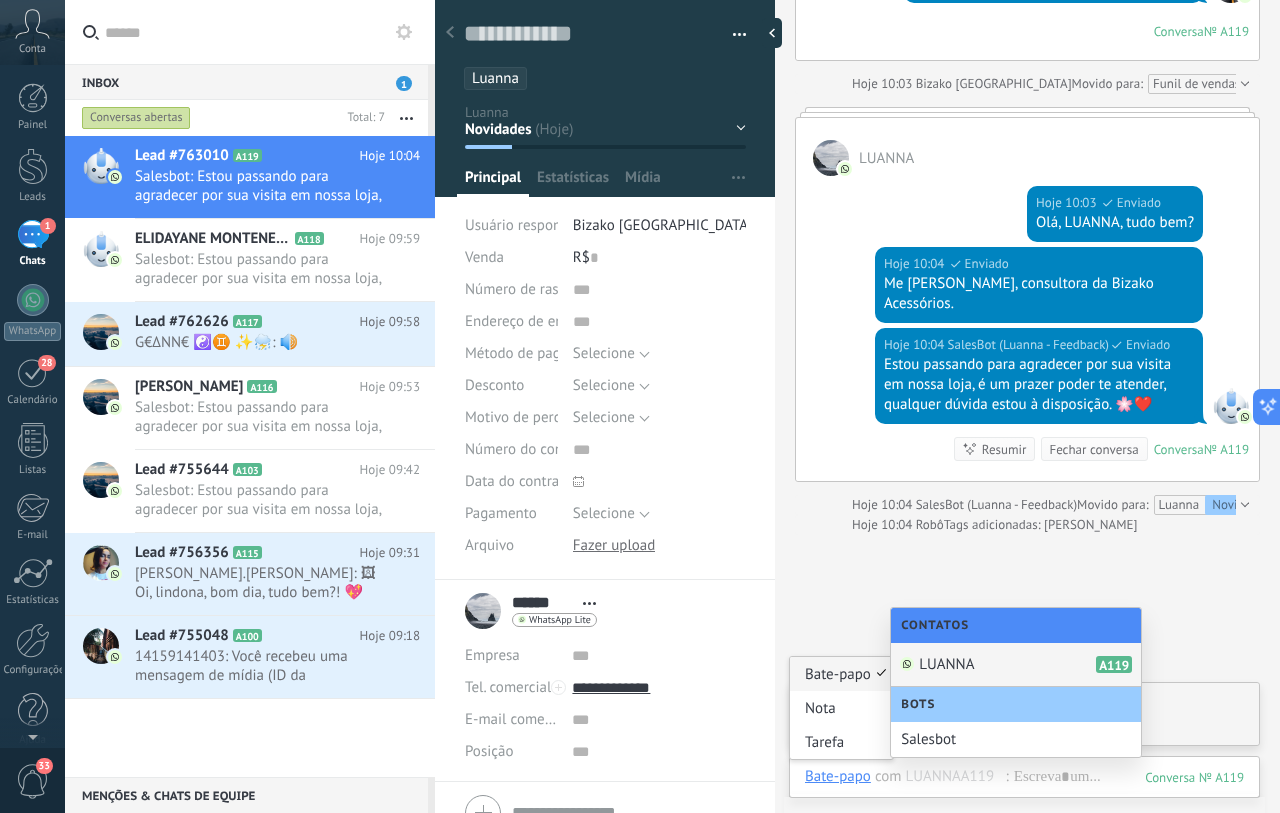 click on "Bate-papo" at bounding box center [838, 776] 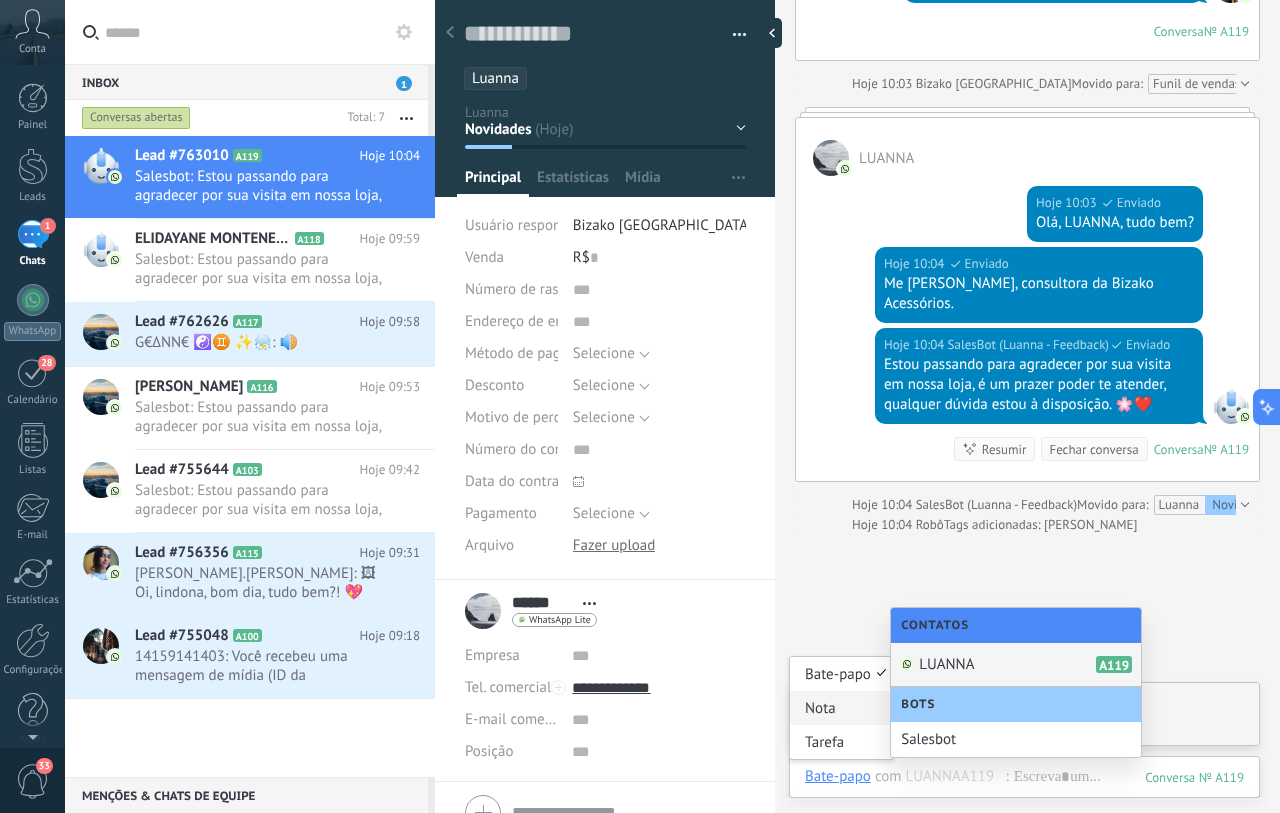 click on "Nota" at bounding box center [841, 708] 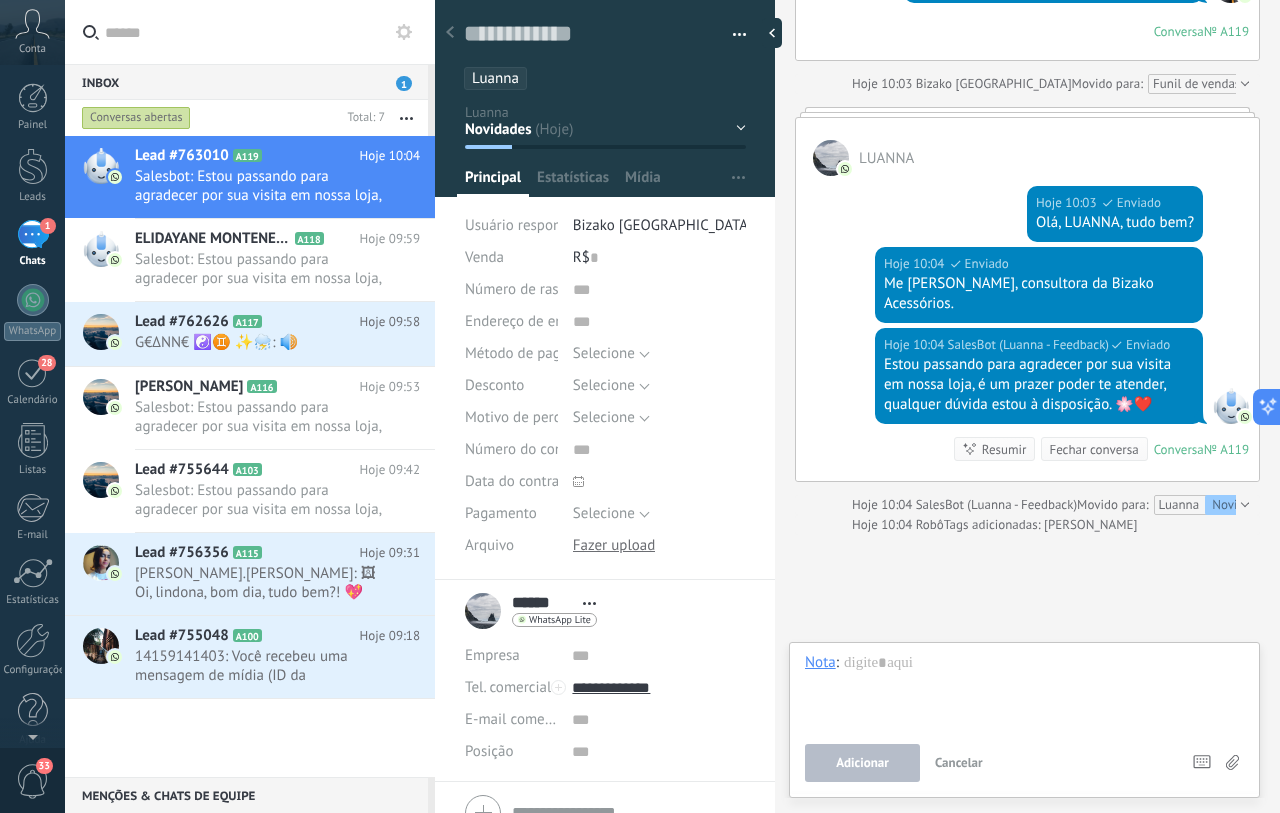 click at bounding box center [1024, 691] 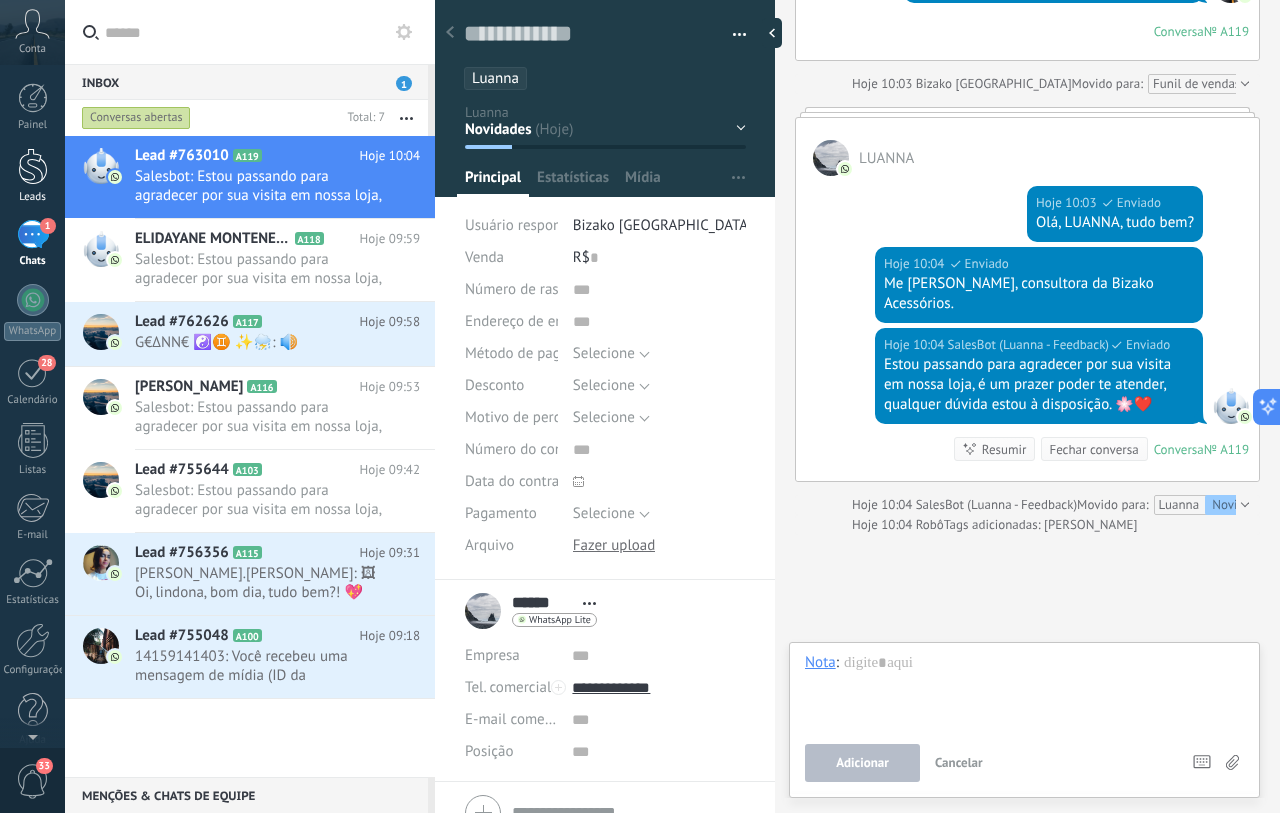 click at bounding box center (33, 166) 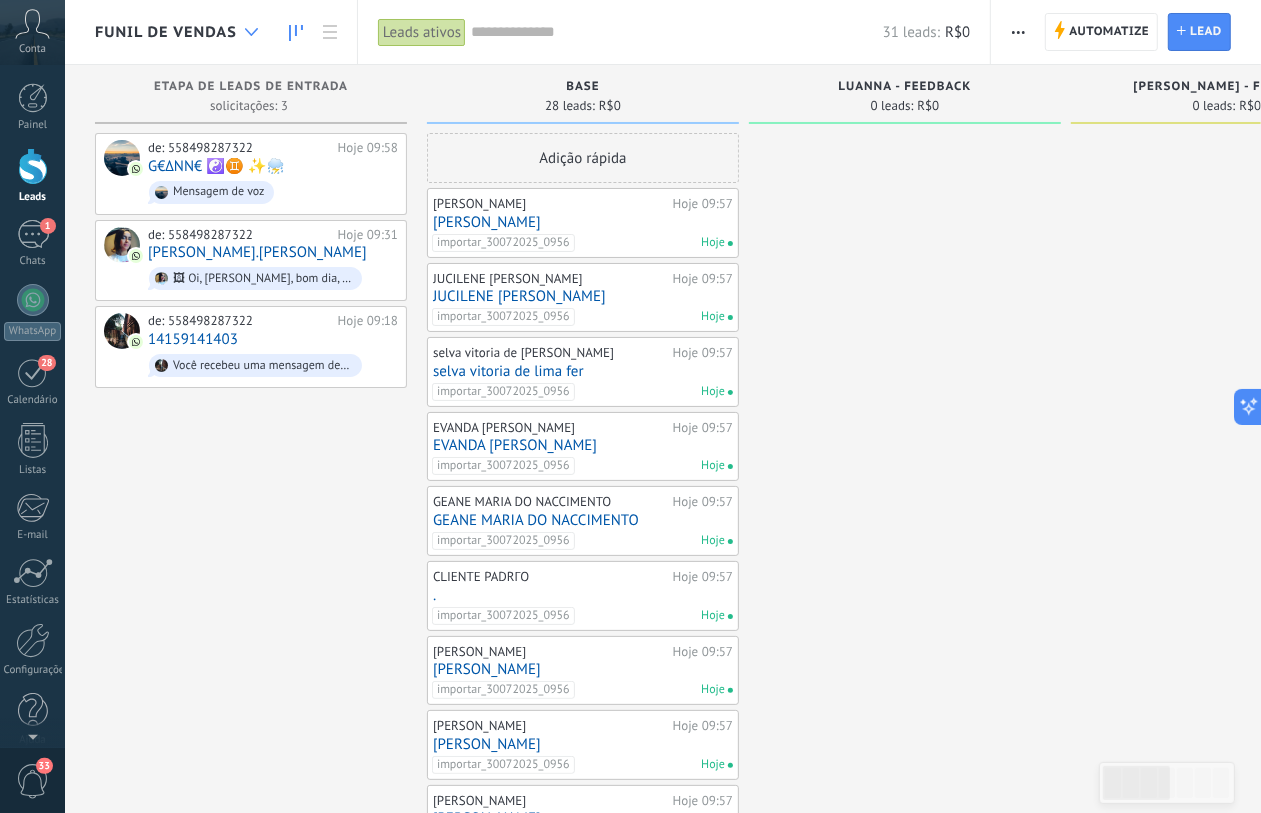 click at bounding box center [251, 32] 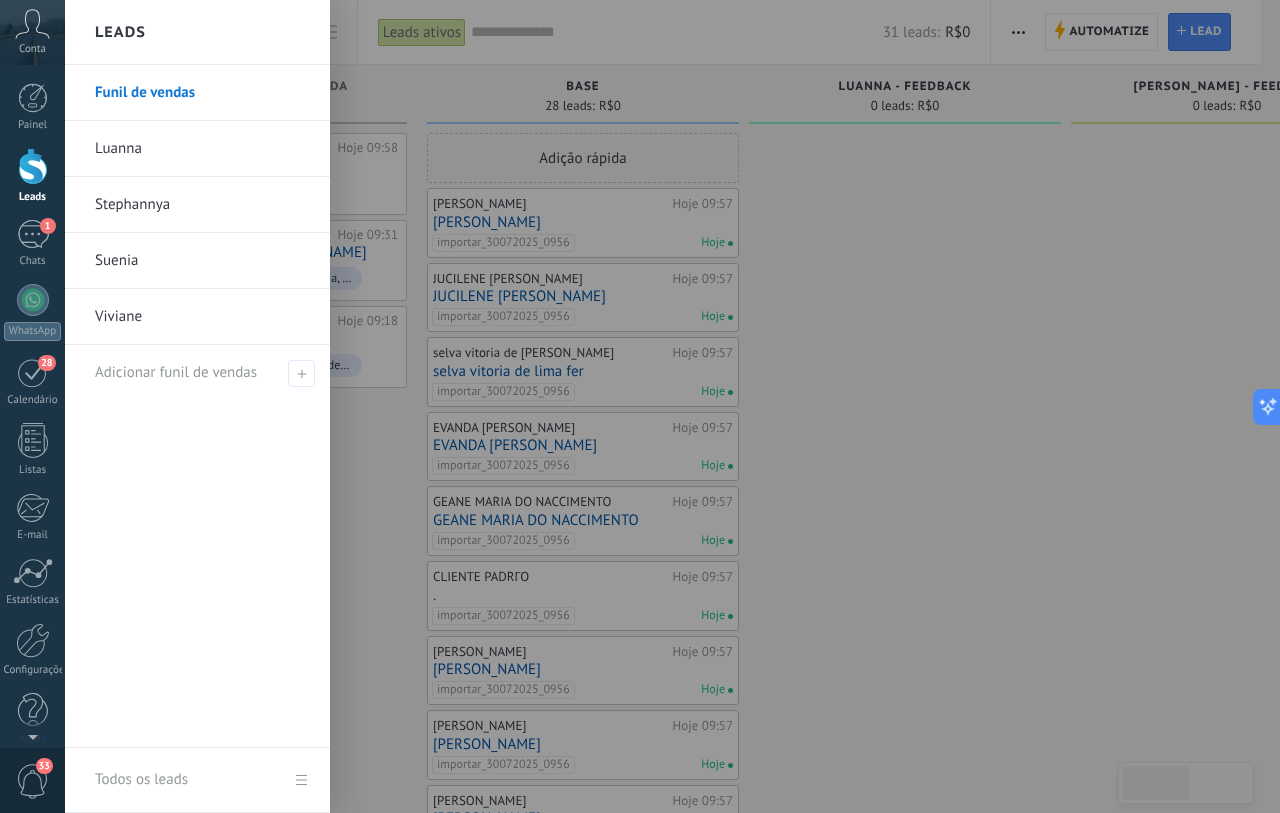click on "Luanna" at bounding box center (202, 149) 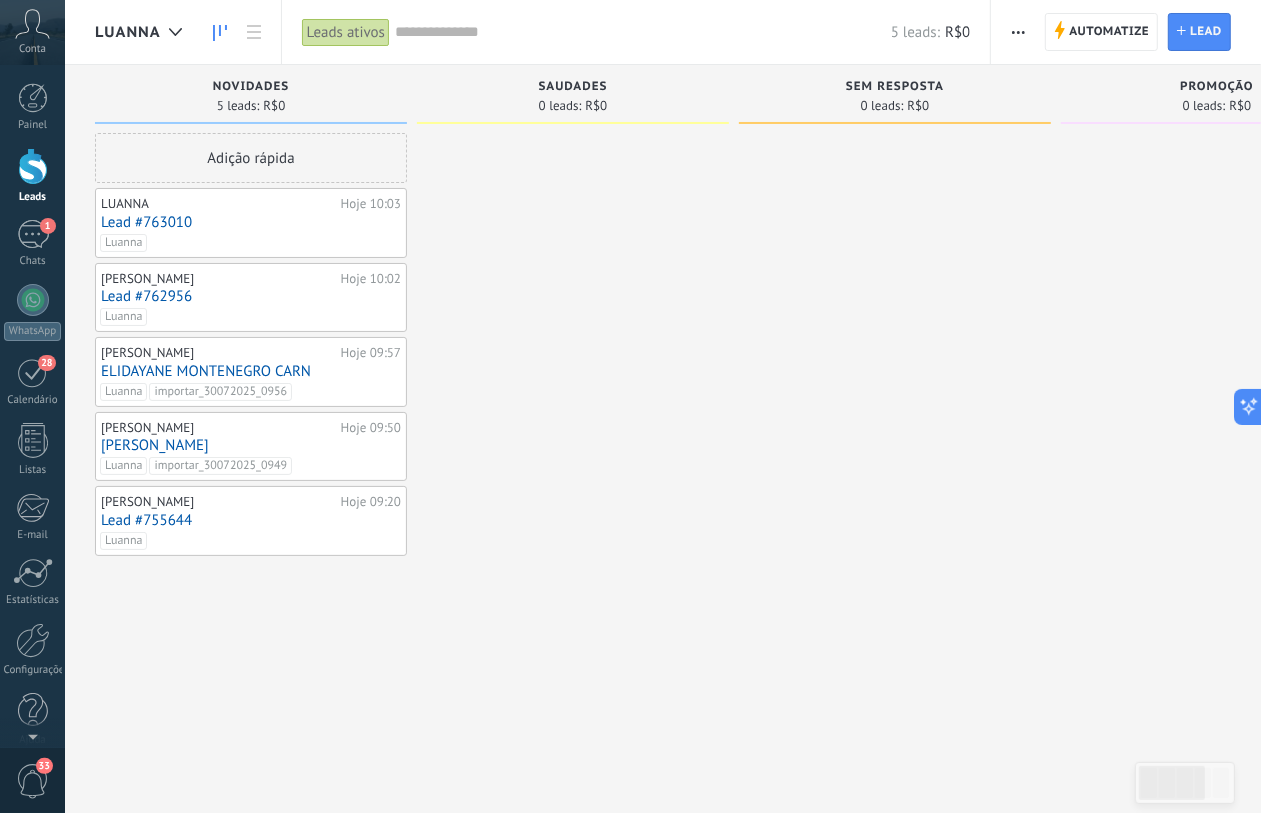 click 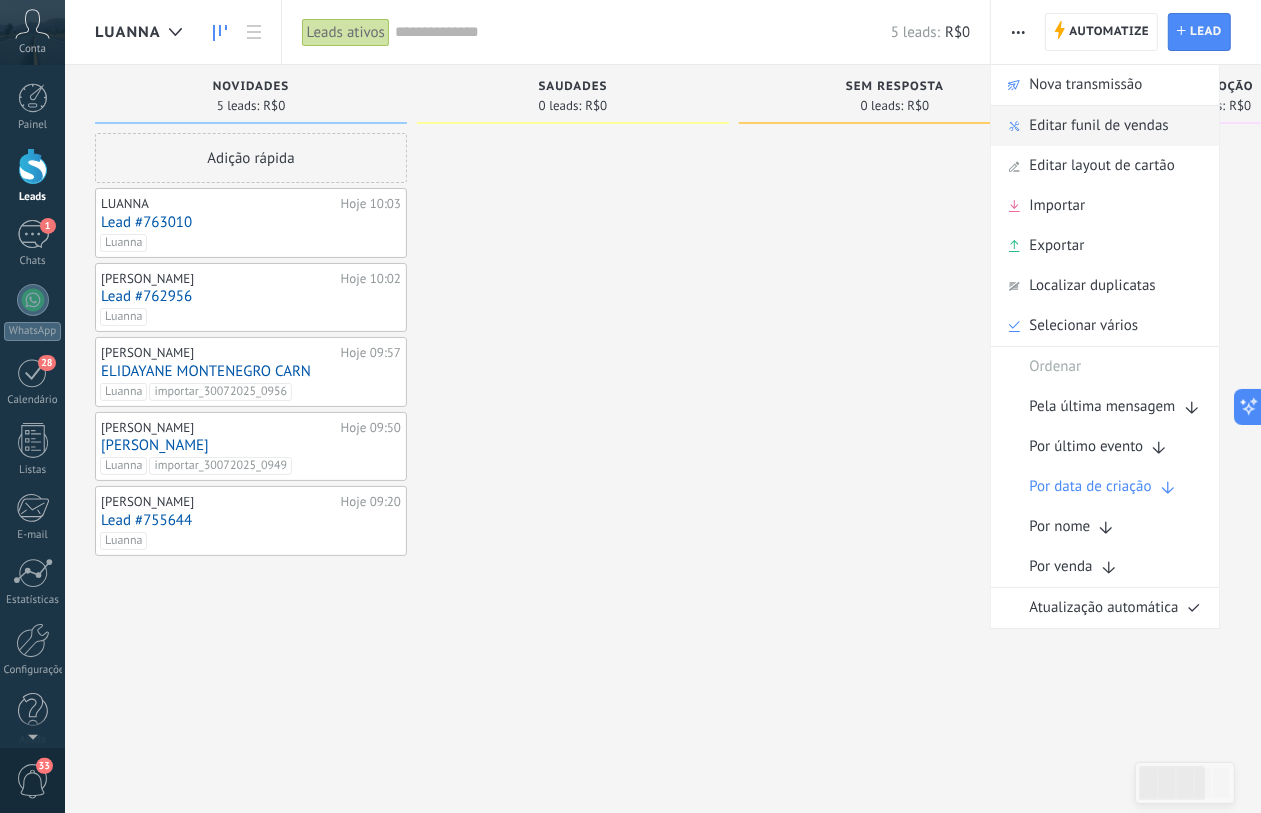 click on "Editar funil de vendas" at bounding box center (1098, 126) 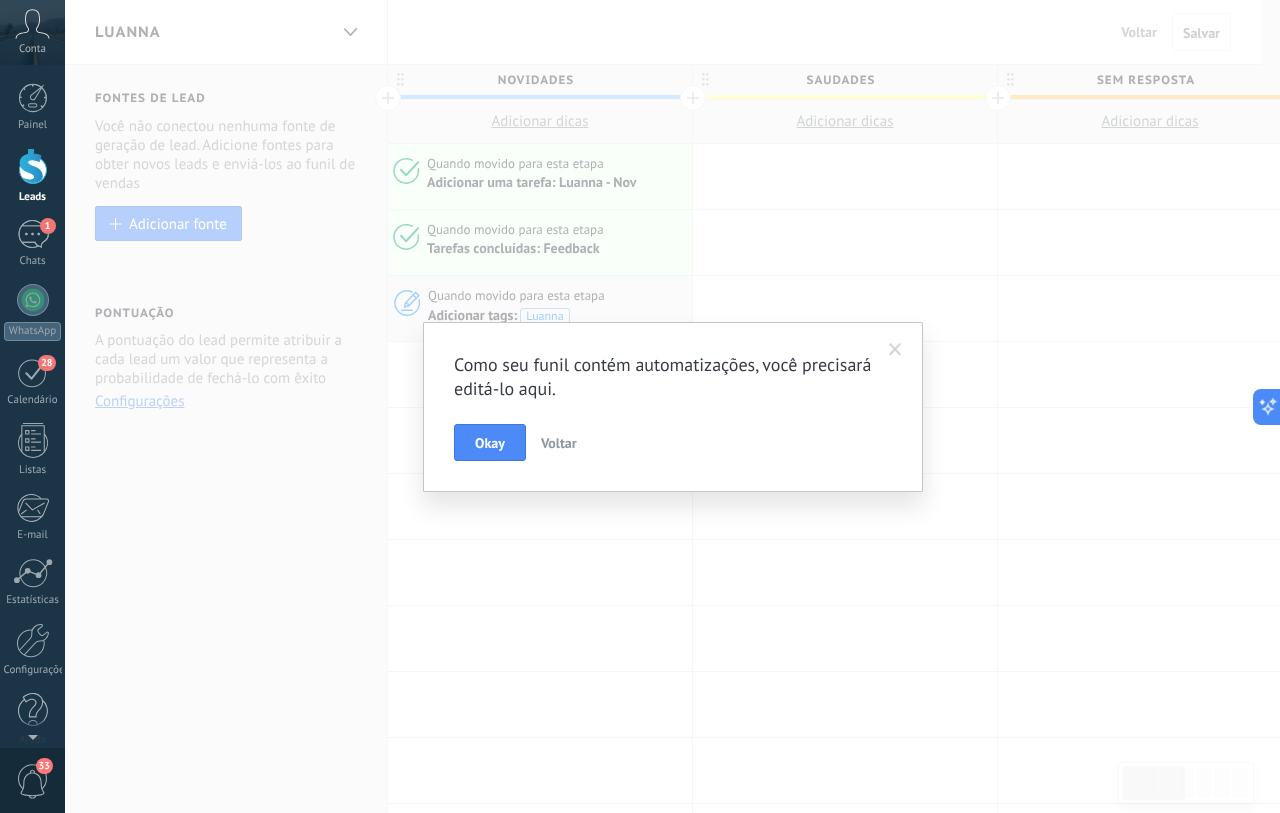 click on "Voltar" at bounding box center [559, 443] 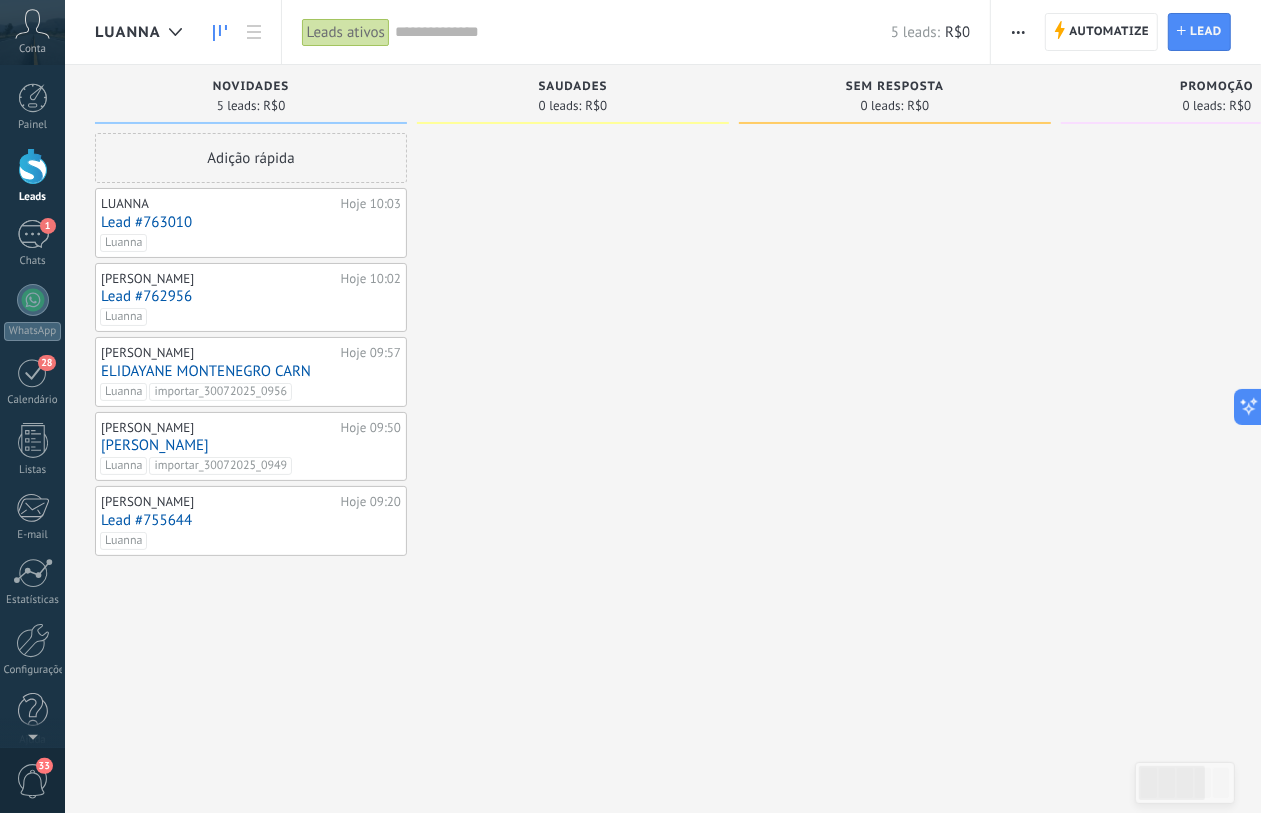 click at bounding box center [1018, 32] 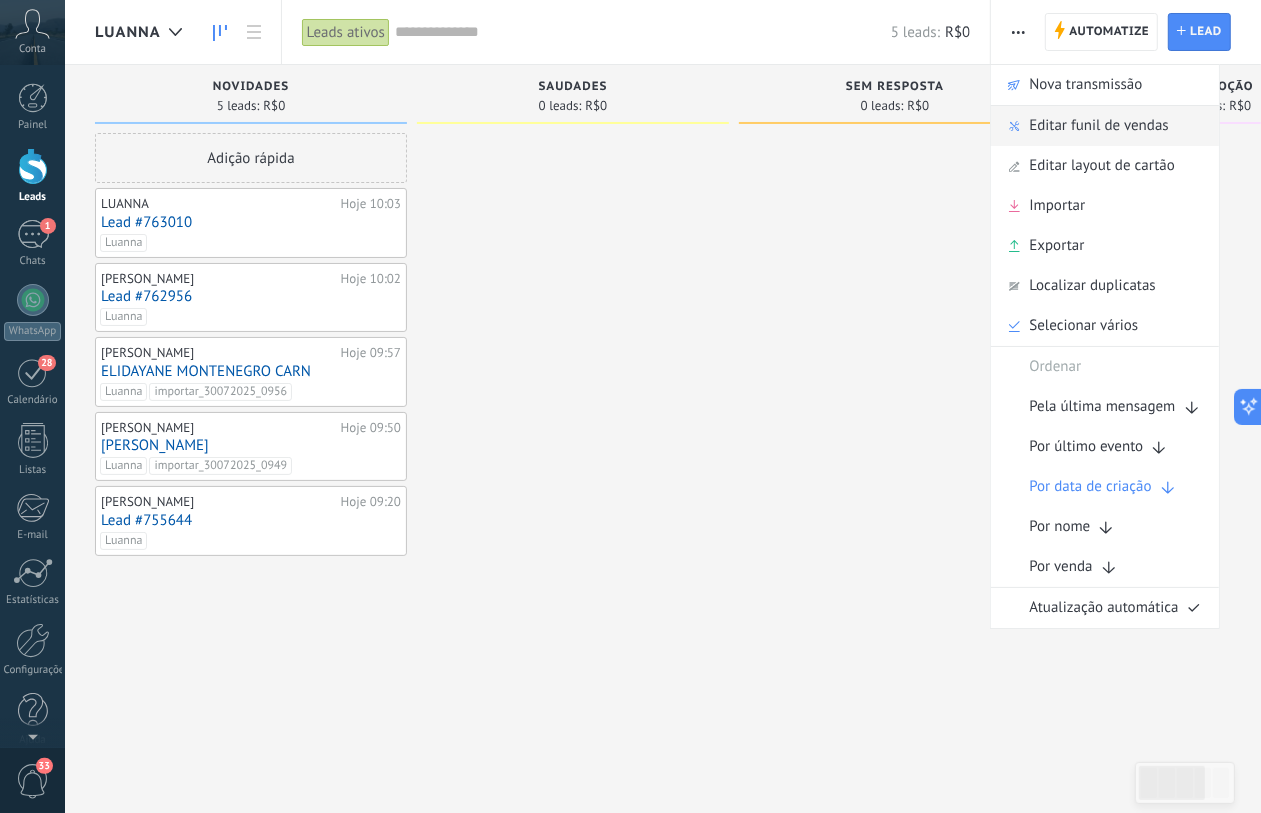click on "Editar funil de vendas" at bounding box center [1098, 126] 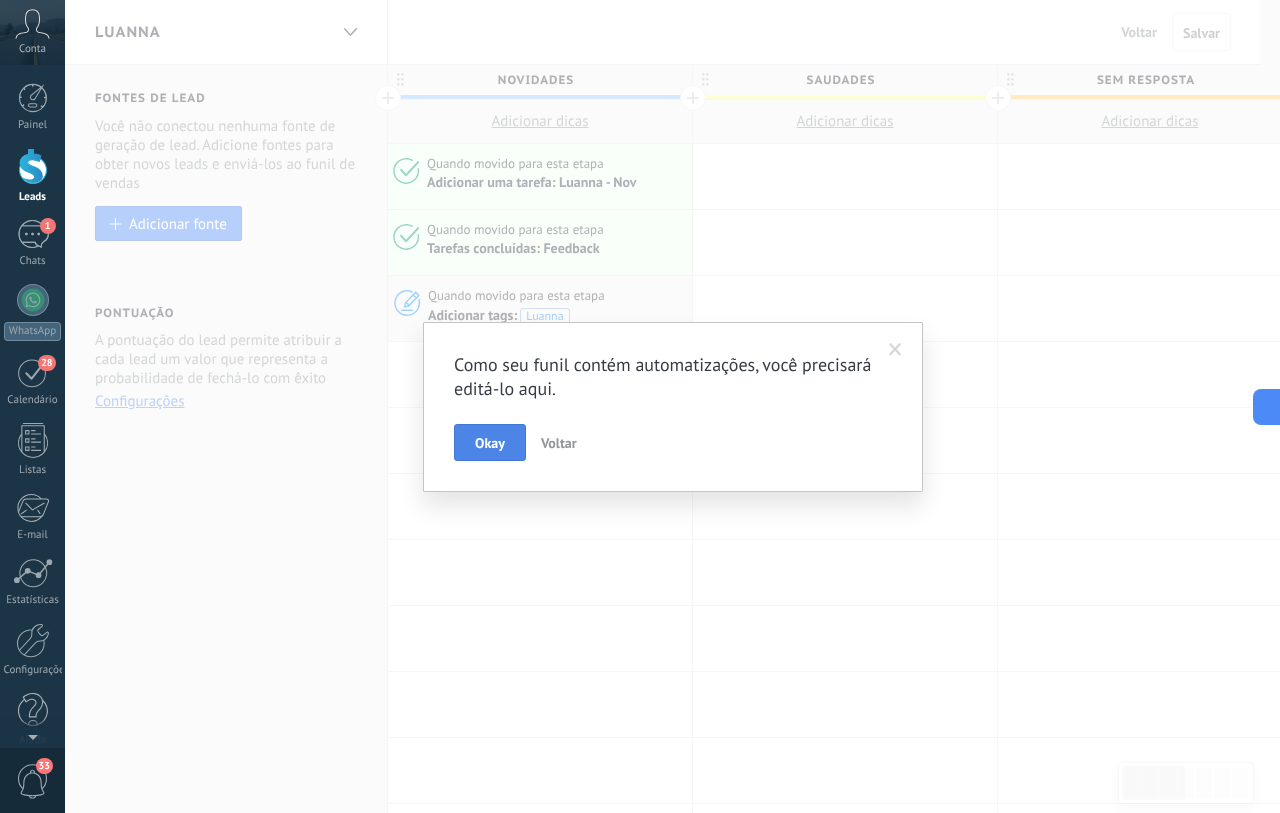 click on "Okay" at bounding box center (490, 443) 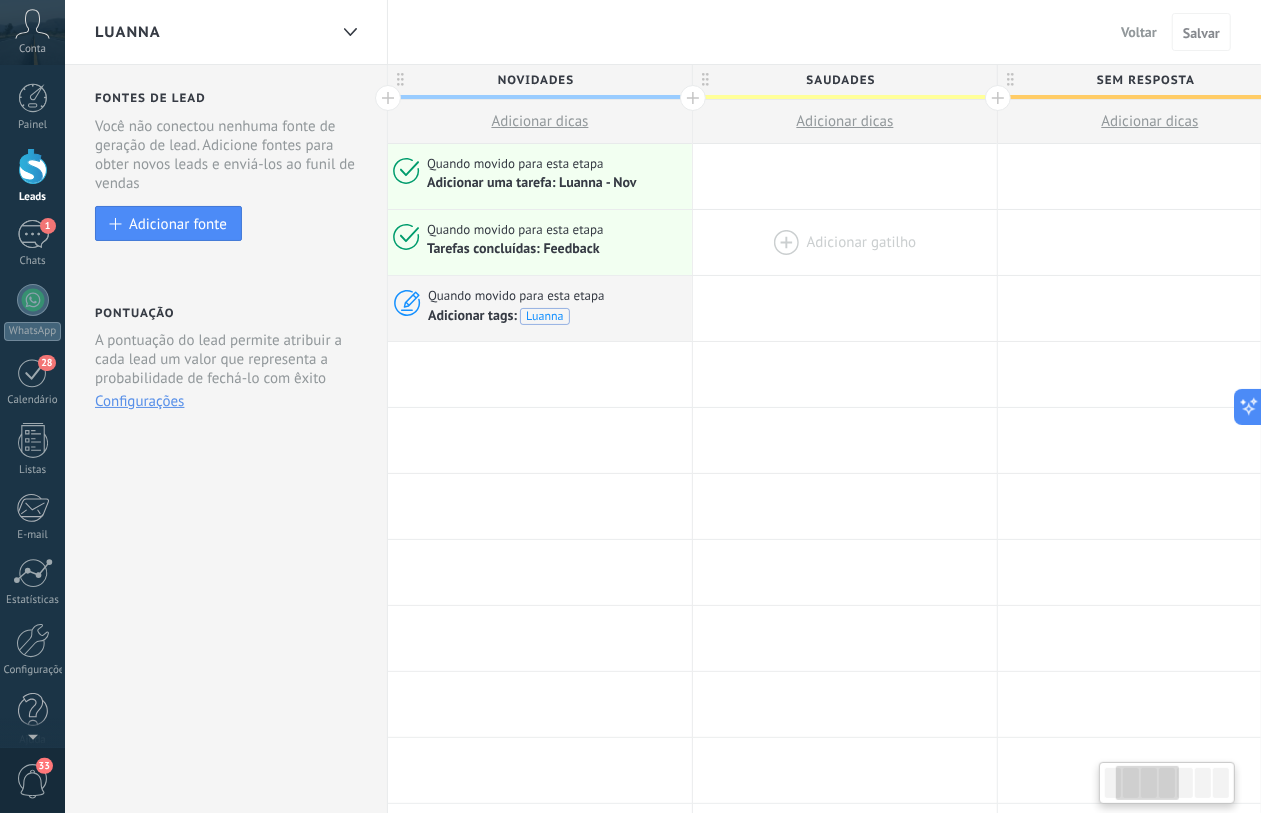 scroll, scrollTop: 0, scrollLeft: 475, axis: horizontal 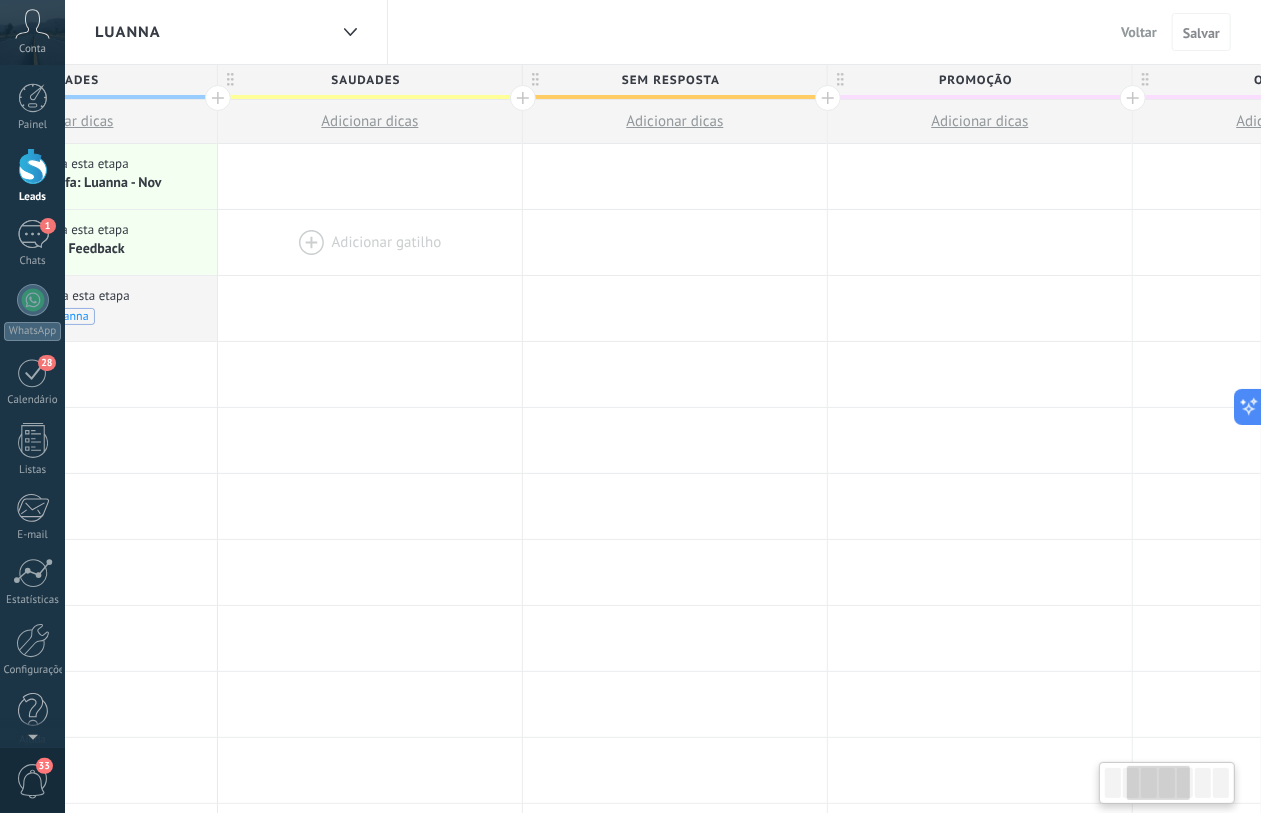 drag, startPoint x: 727, startPoint y: 246, endPoint x: 505, endPoint y: 258, distance: 222.32408 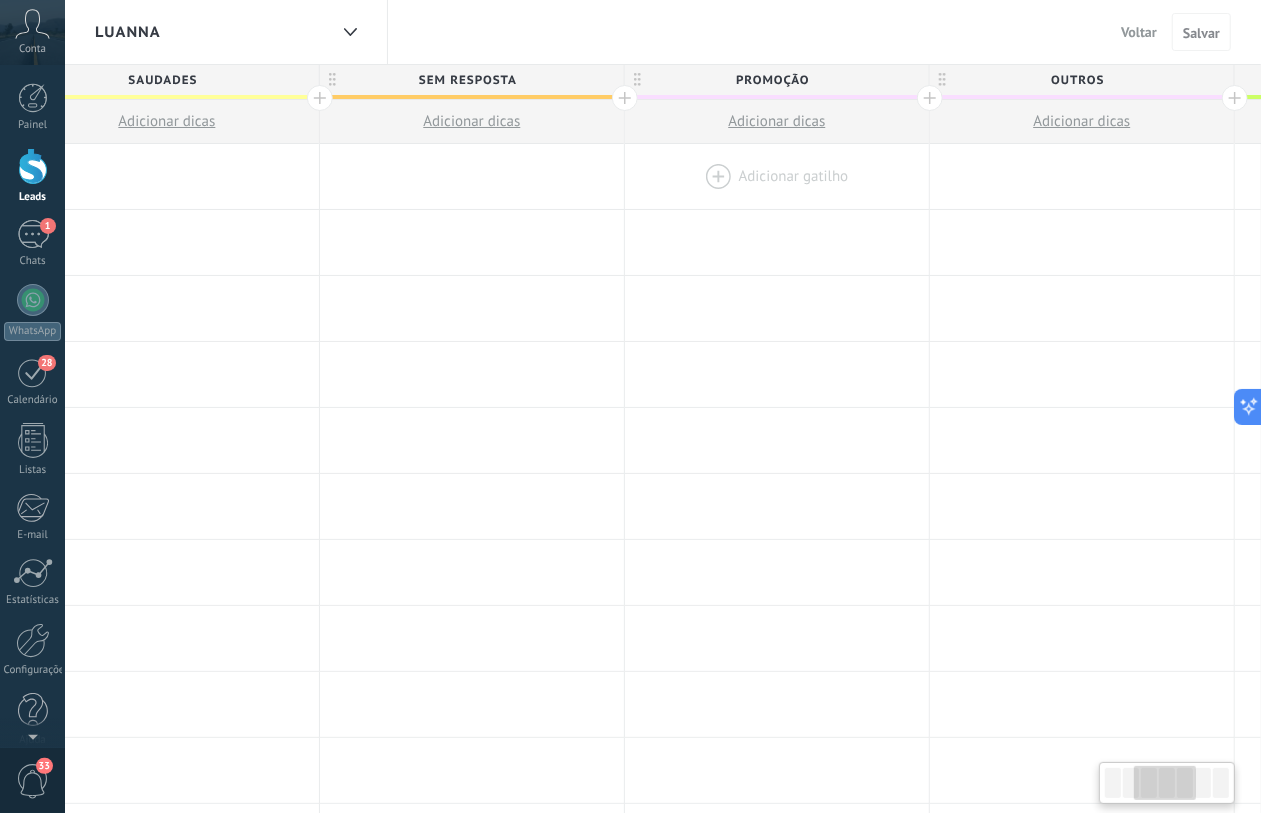 drag, startPoint x: 902, startPoint y: 268, endPoint x: 881, endPoint y: 186, distance: 84.646324 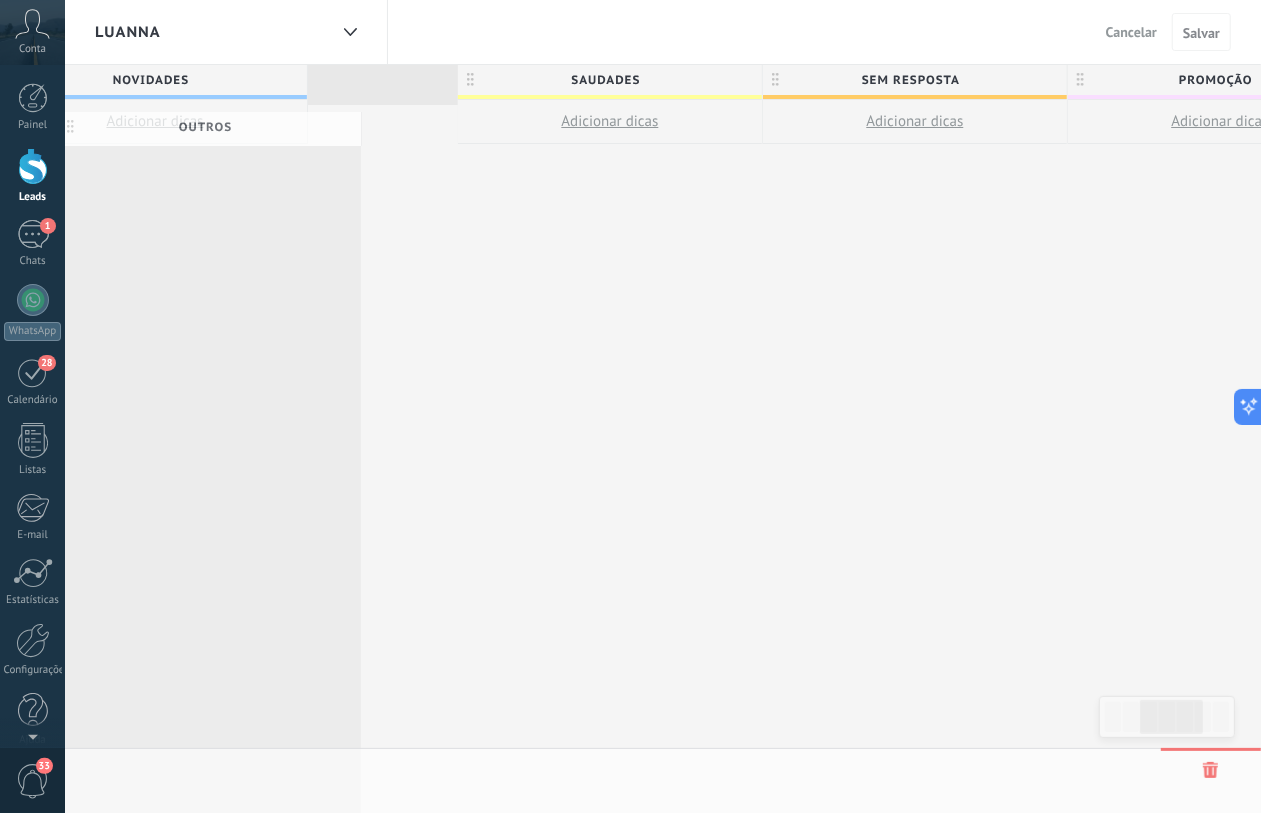 scroll, scrollTop: 0, scrollLeft: 300, axis: horizontal 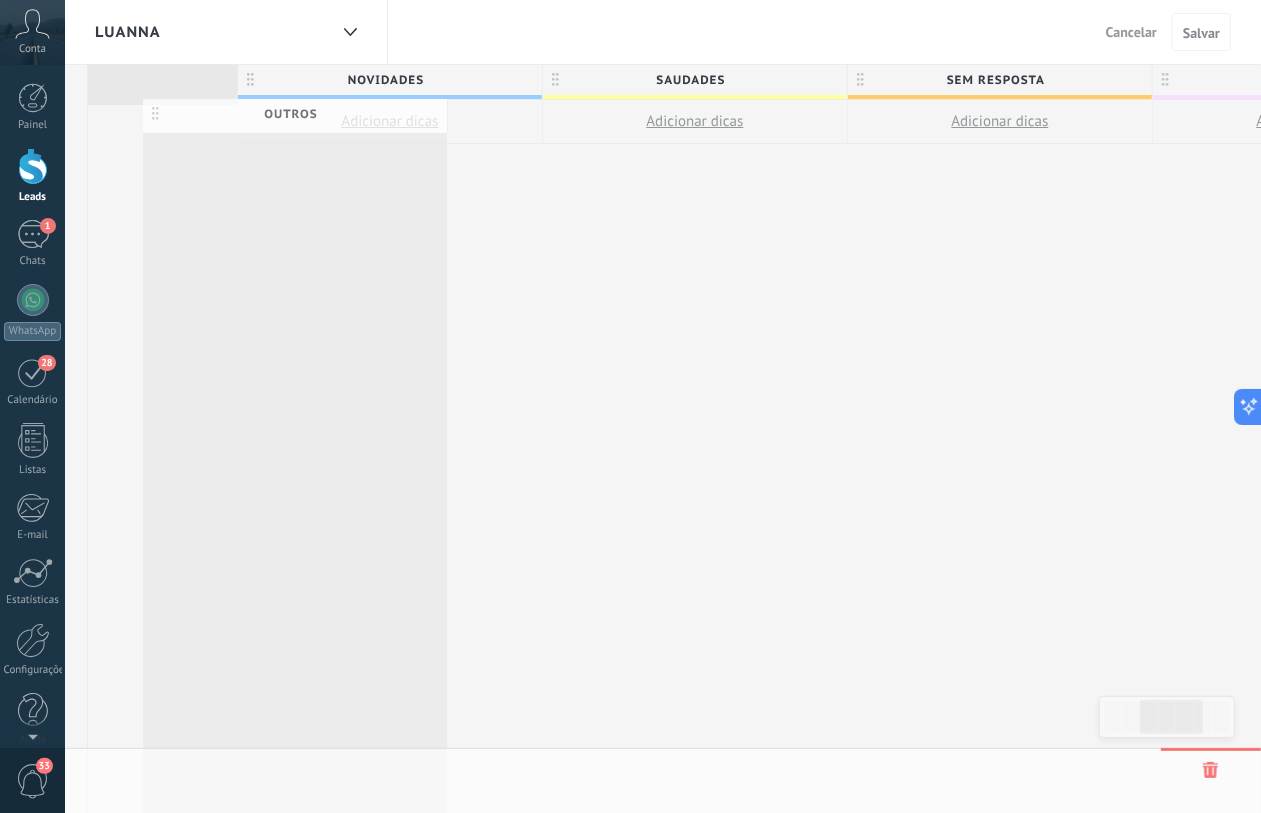 drag, startPoint x: 898, startPoint y: 81, endPoint x: 150, endPoint y: 110, distance: 748.56195 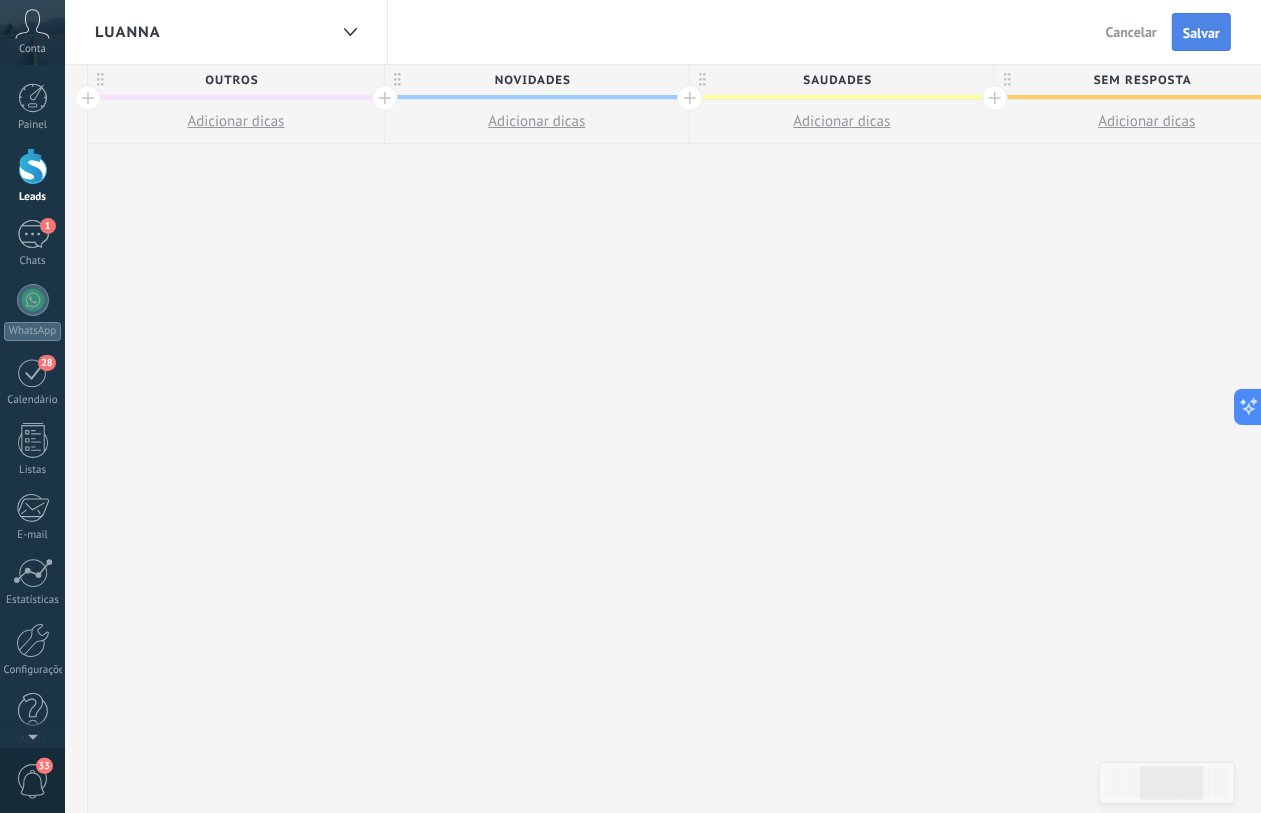 click on "Salvar" at bounding box center [1201, 32] 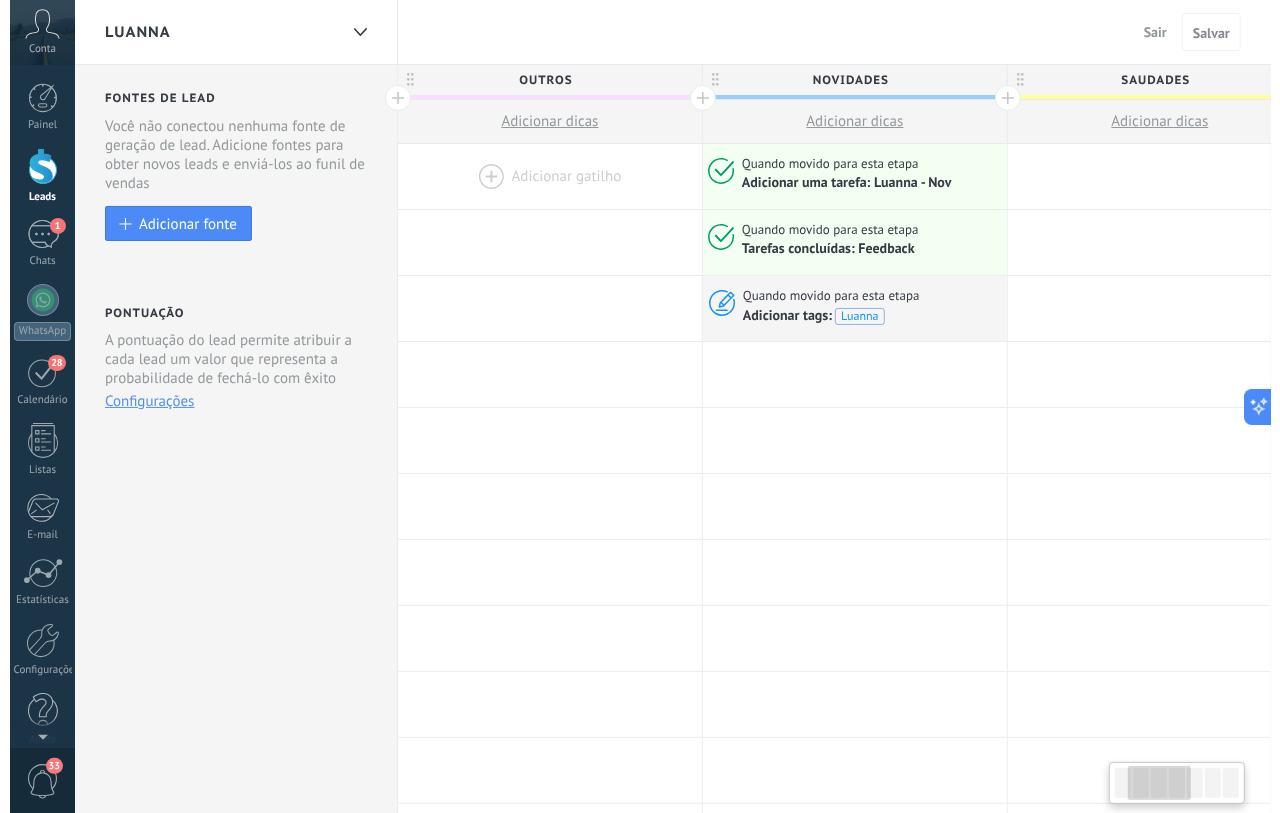 scroll, scrollTop: 0, scrollLeft: 300, axis: horizontal 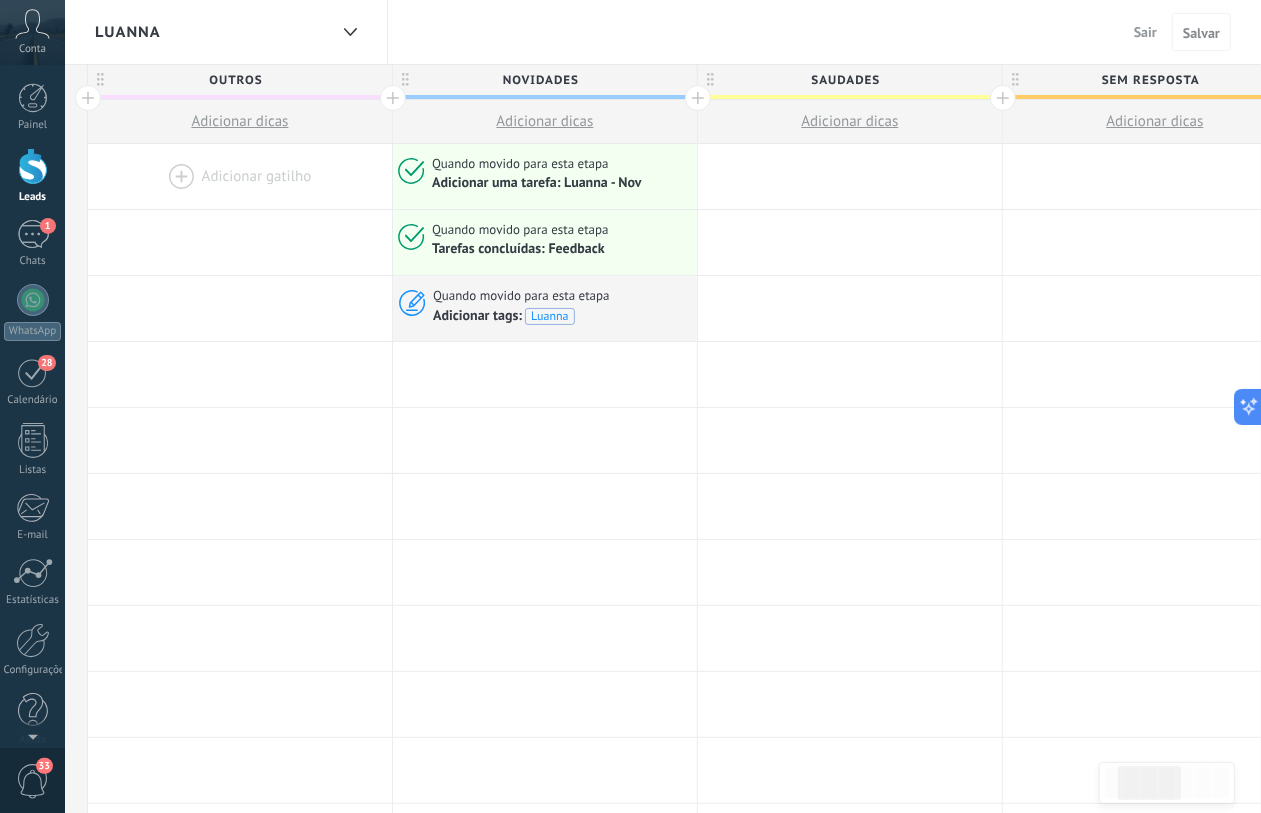 click on "Sair" at bounding box center (1145, 32) 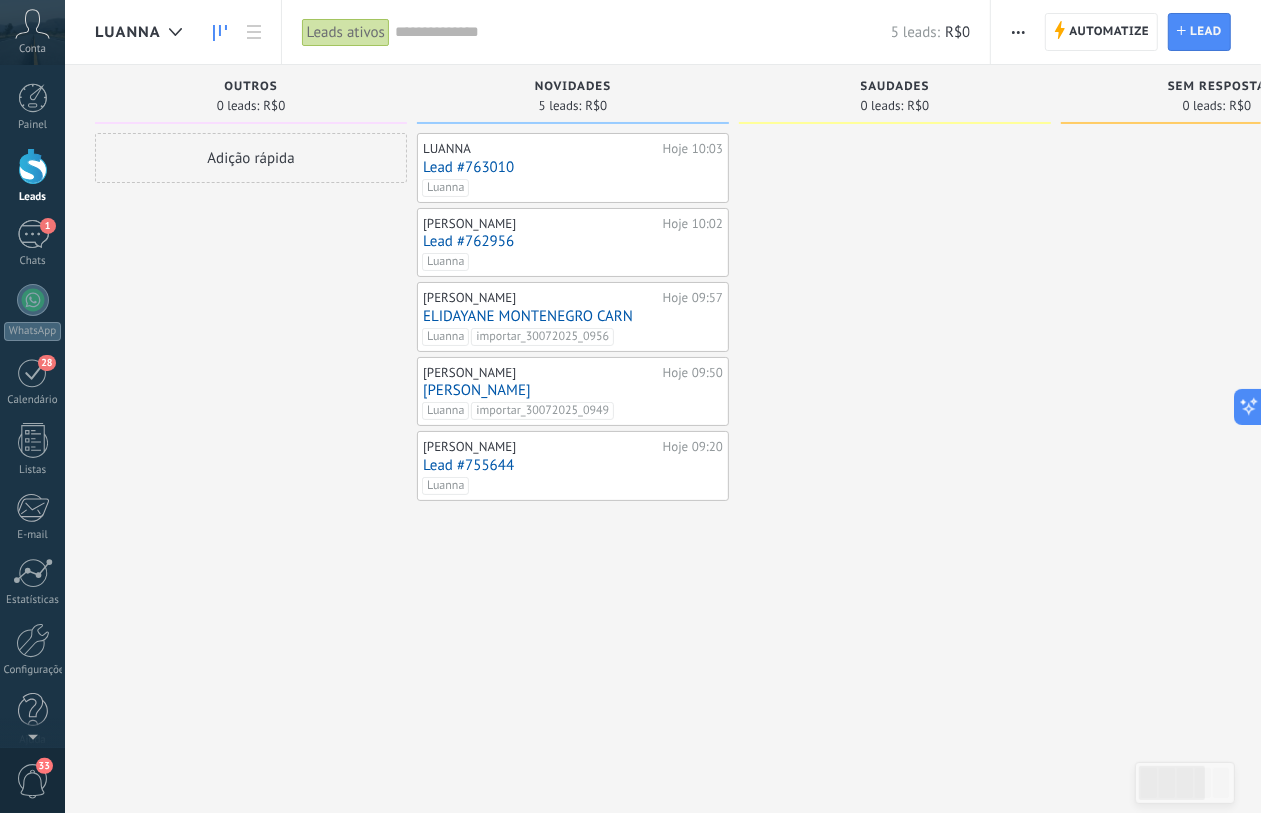 click on "Luanna" at bounding box center [143, 32] 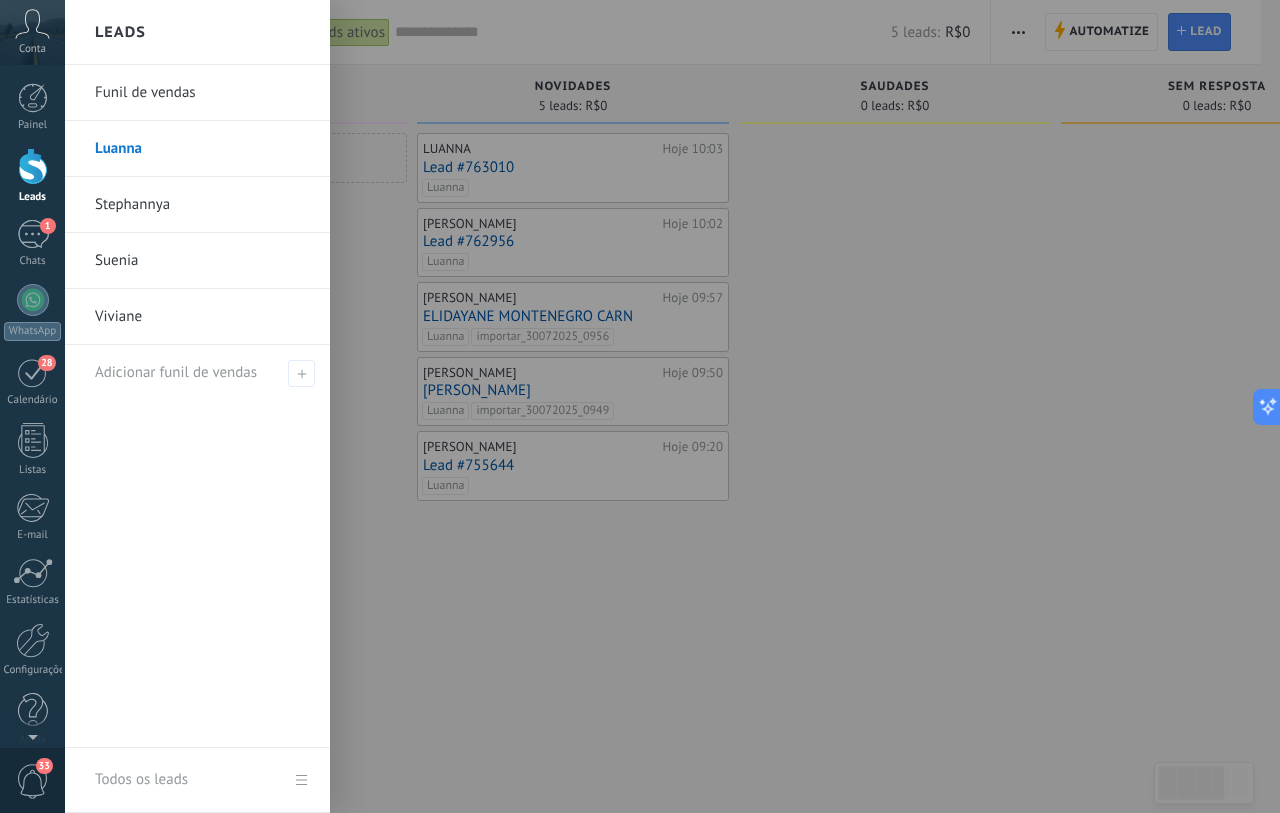 click on "Funil de vendas" at bounding box center (202, 93) 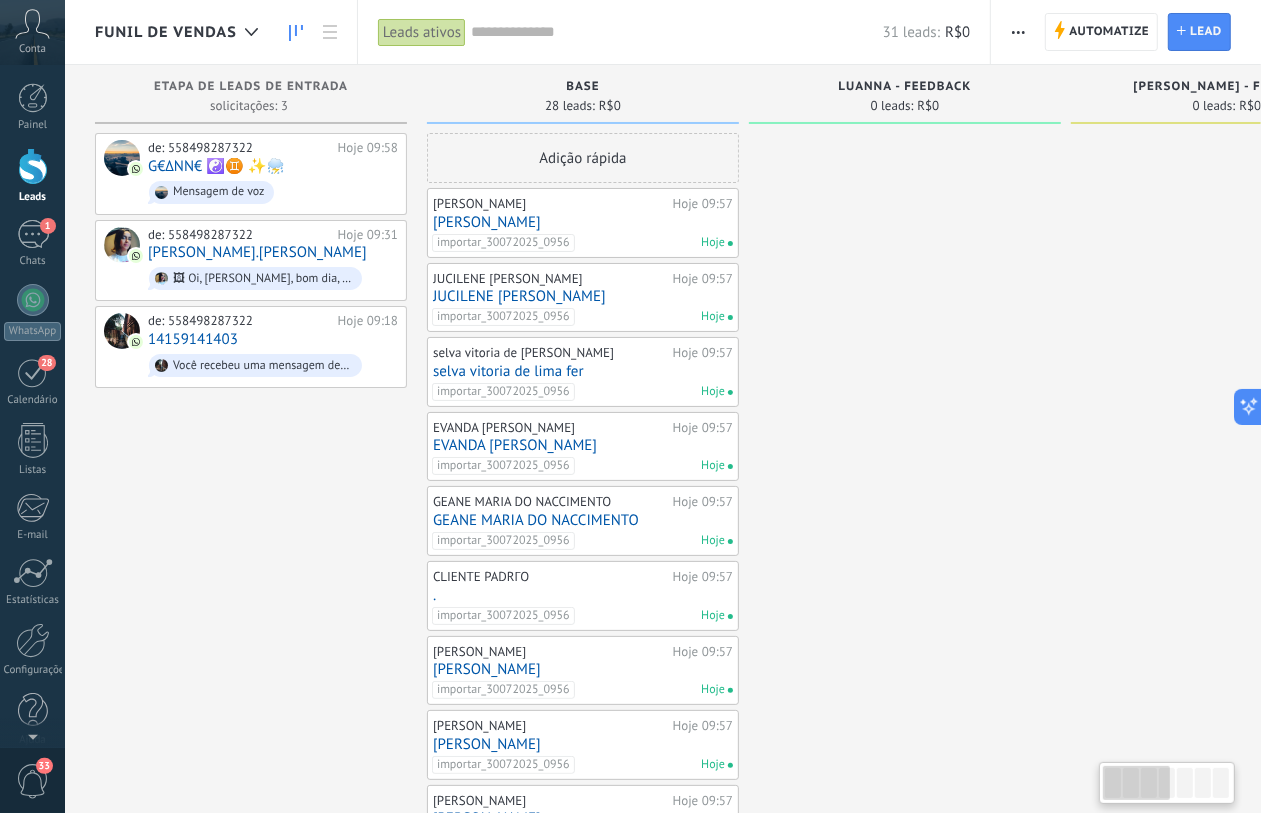 click on "Funil de vendas" at bounding box center [166, 32] 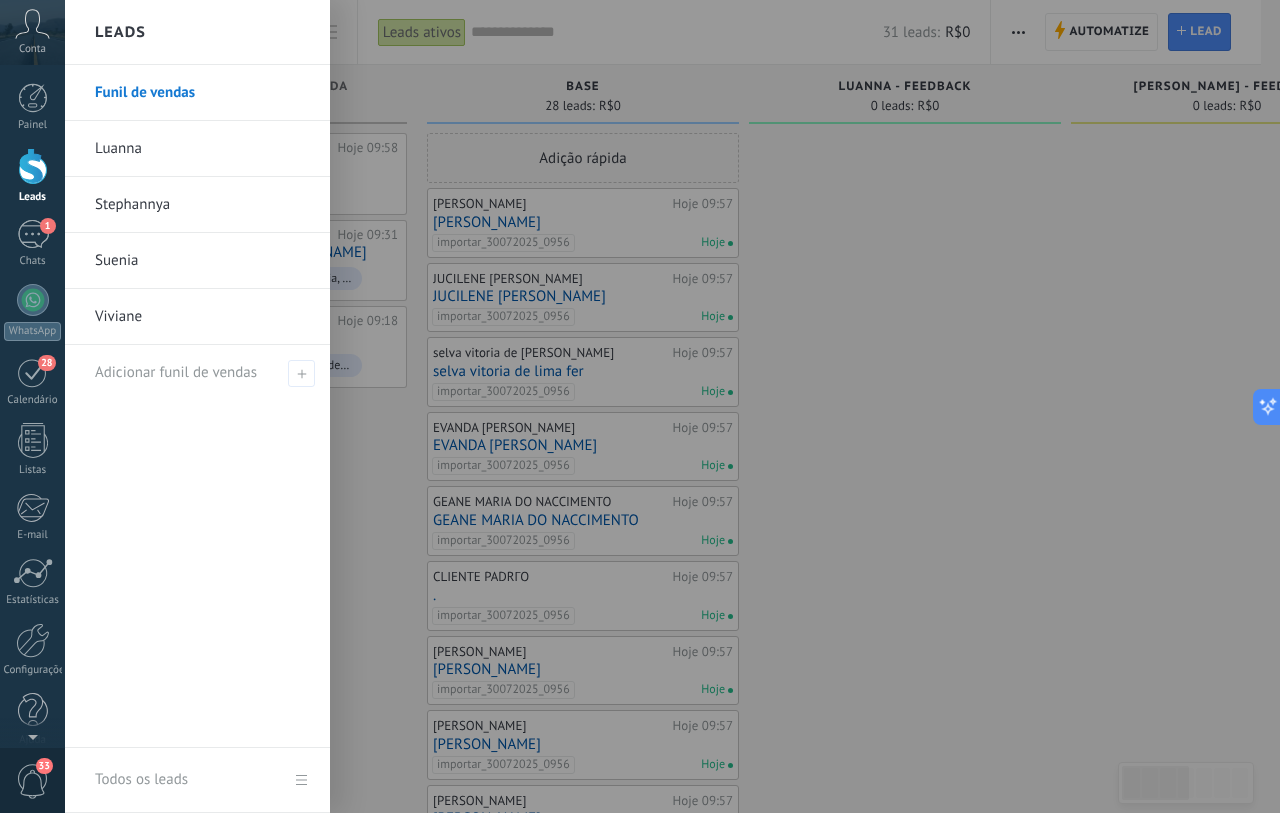 click on "Luanna" at bounding box center (202, 149) 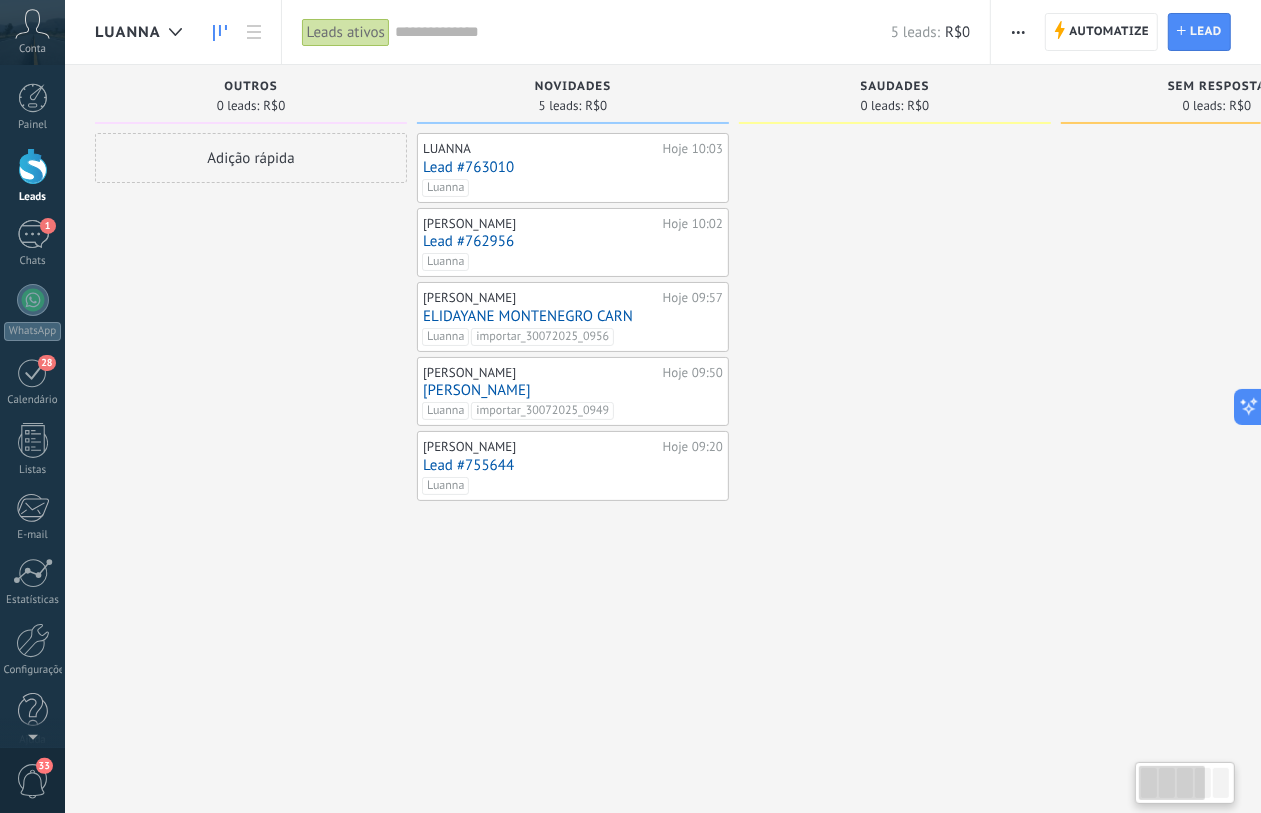 click on "Adição rápida" at bounding box center (251, 158) 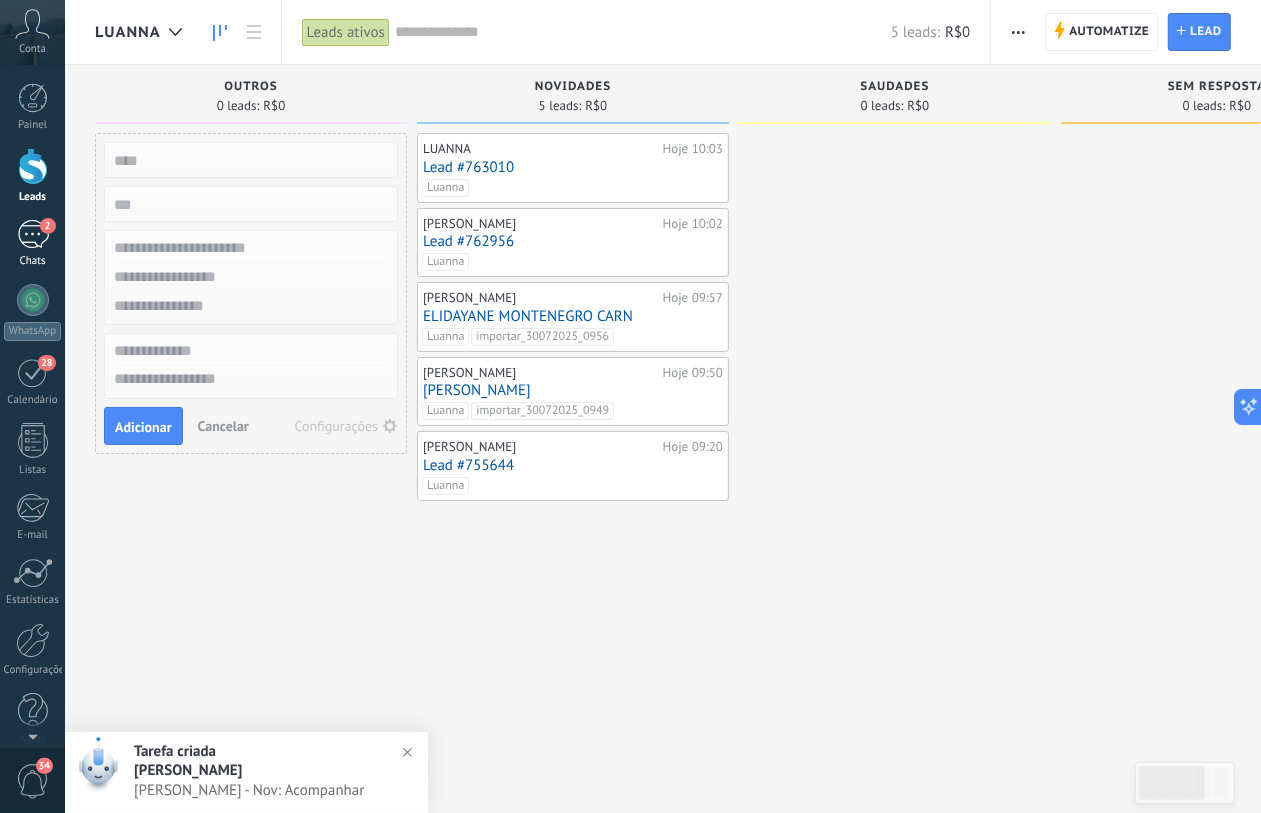 click on "2" at bounding box center (33, 234) 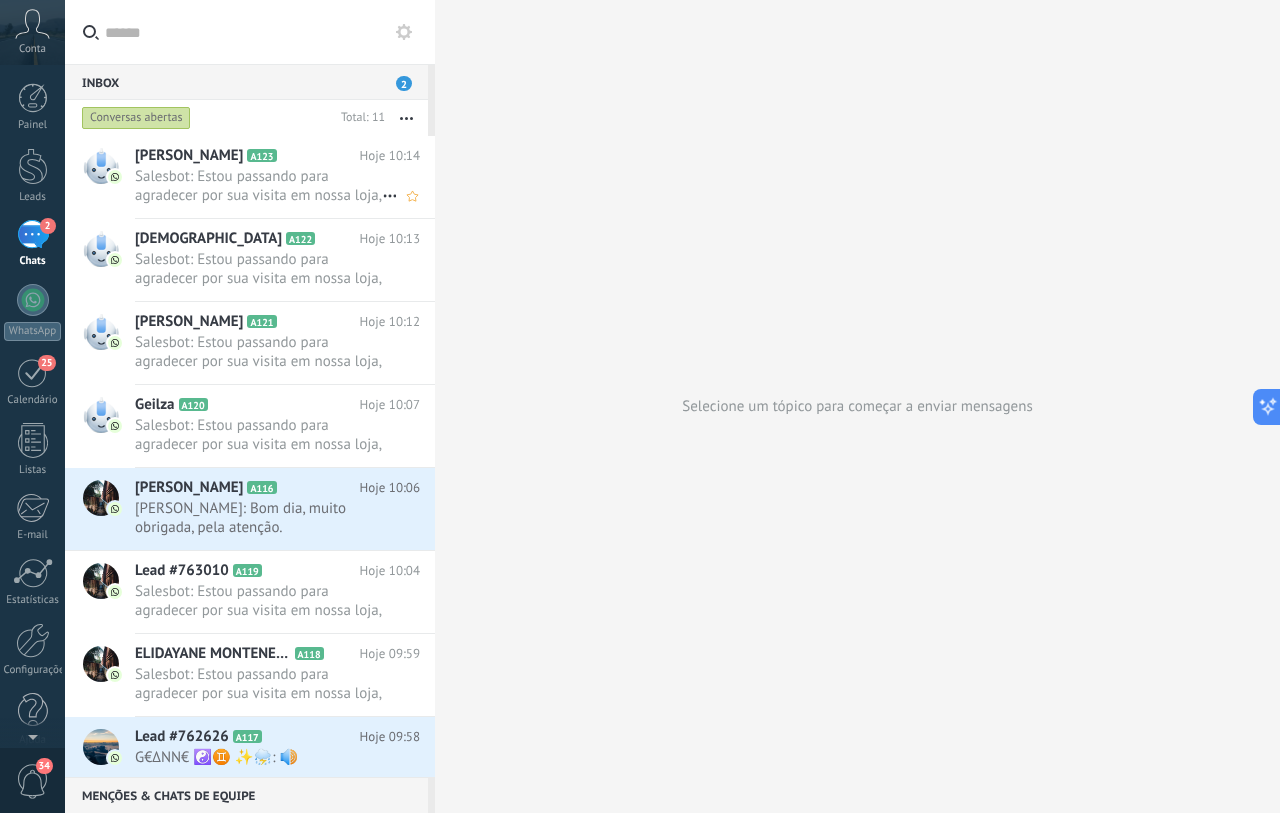 click on "Salesbot: Estou passando para agradecer por sua visita em nossa loja, é um prazer poder te atender, qualquer dúvida esto..." at bounding box center [258, 186] 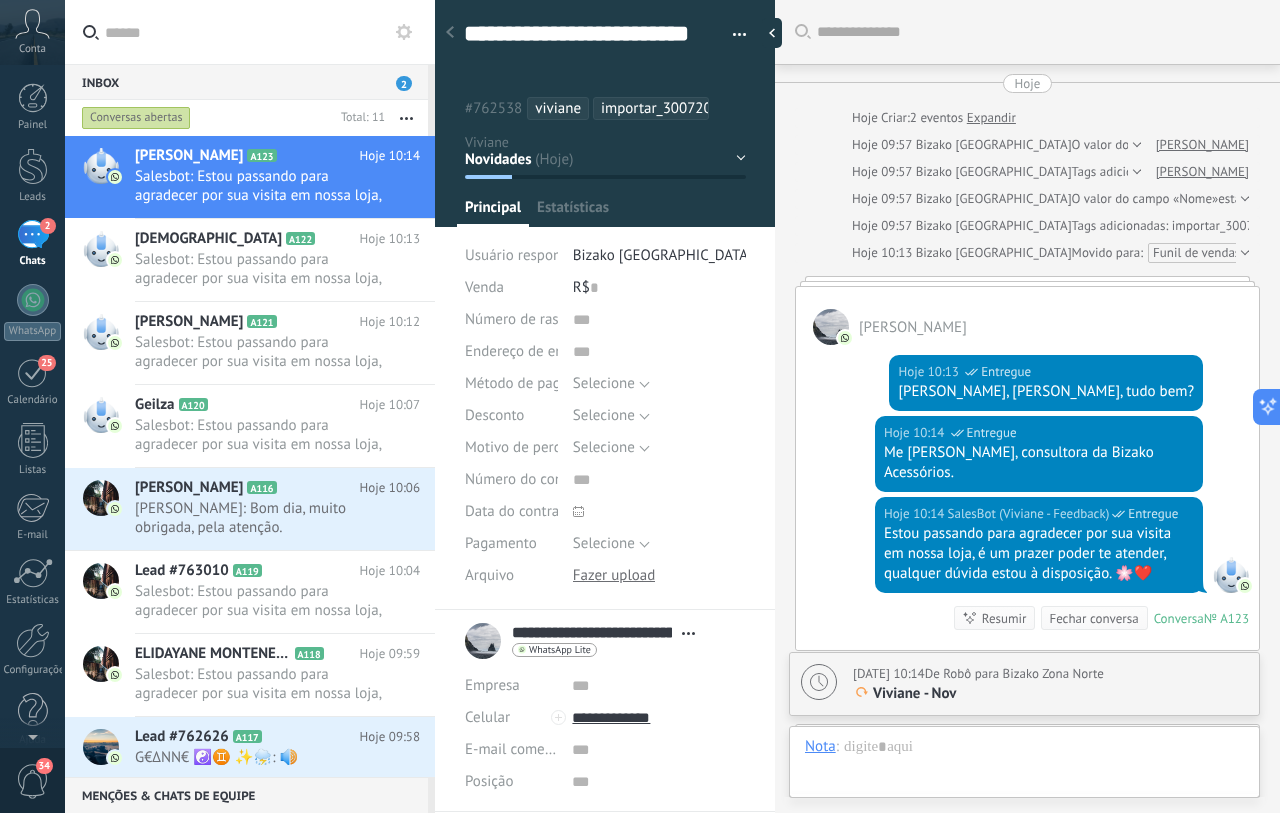type on "**********" 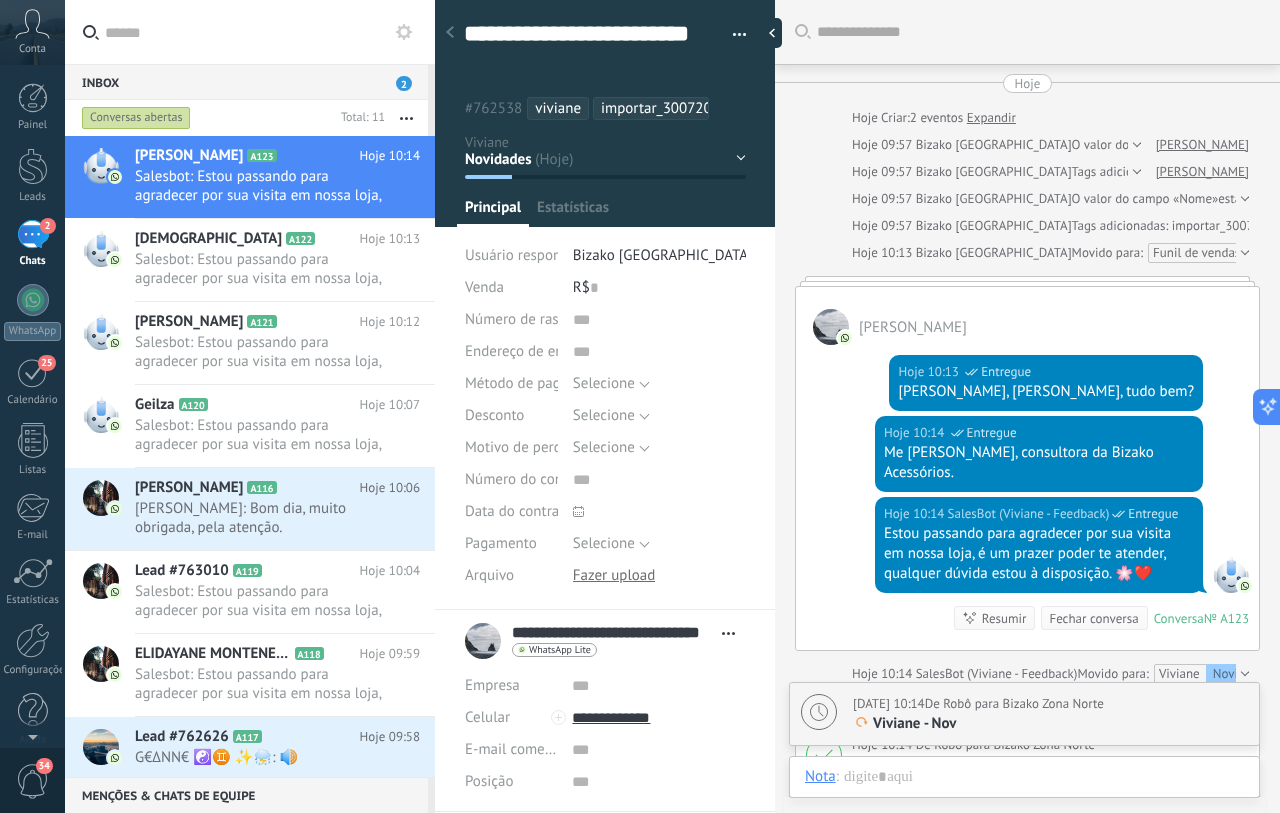 scroll, scrollTop: 60, scrollLeft: 0, axis: vertical 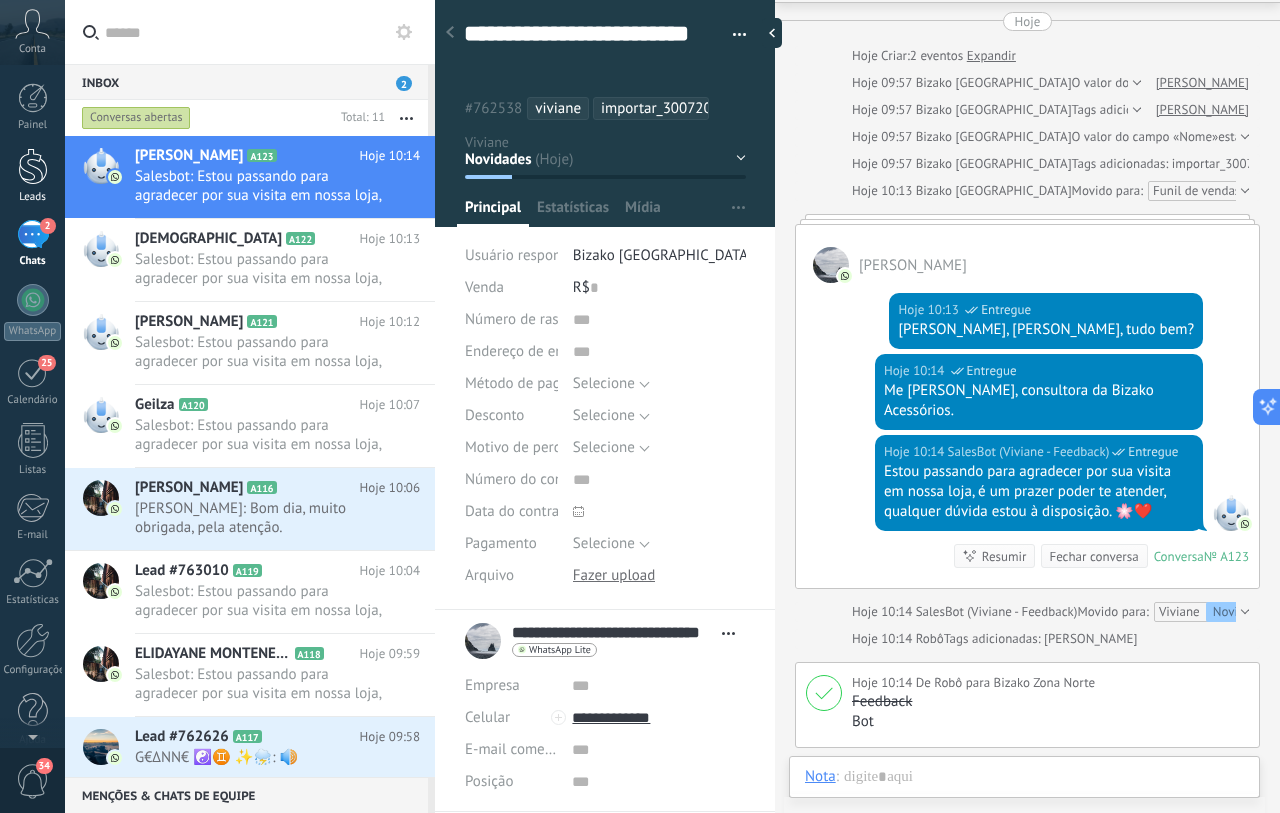 click at bounding box center [33, 166] 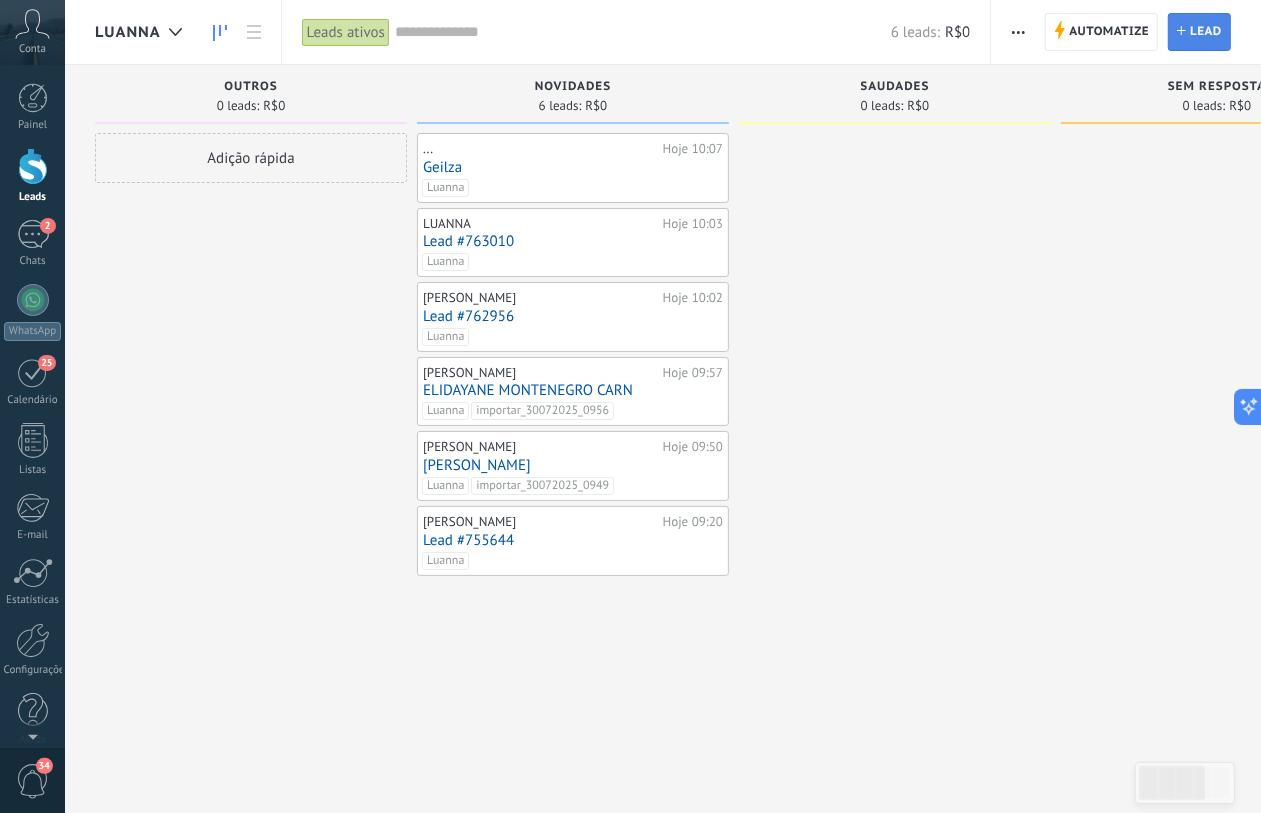 click on "Lead" at bounding box center [1206, 32] 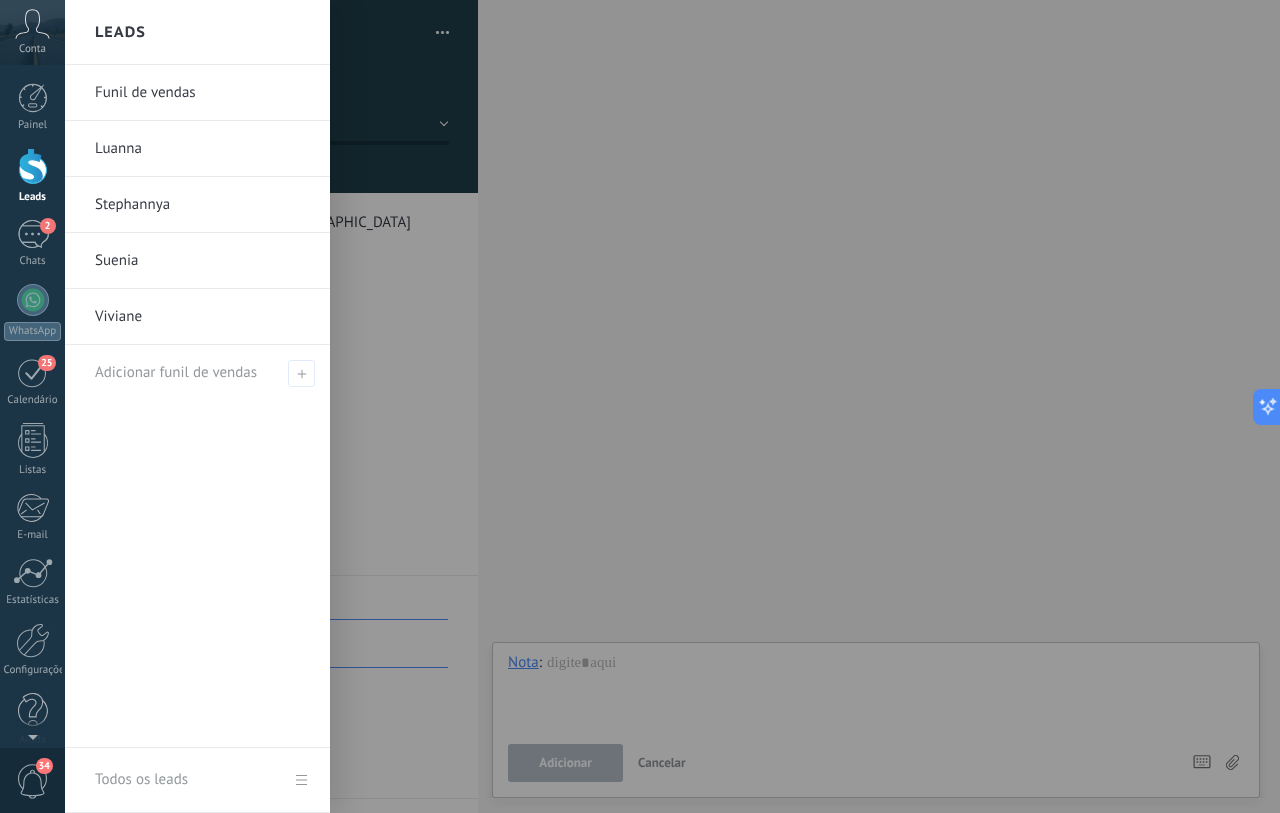 click at bounding box center (33, 166) 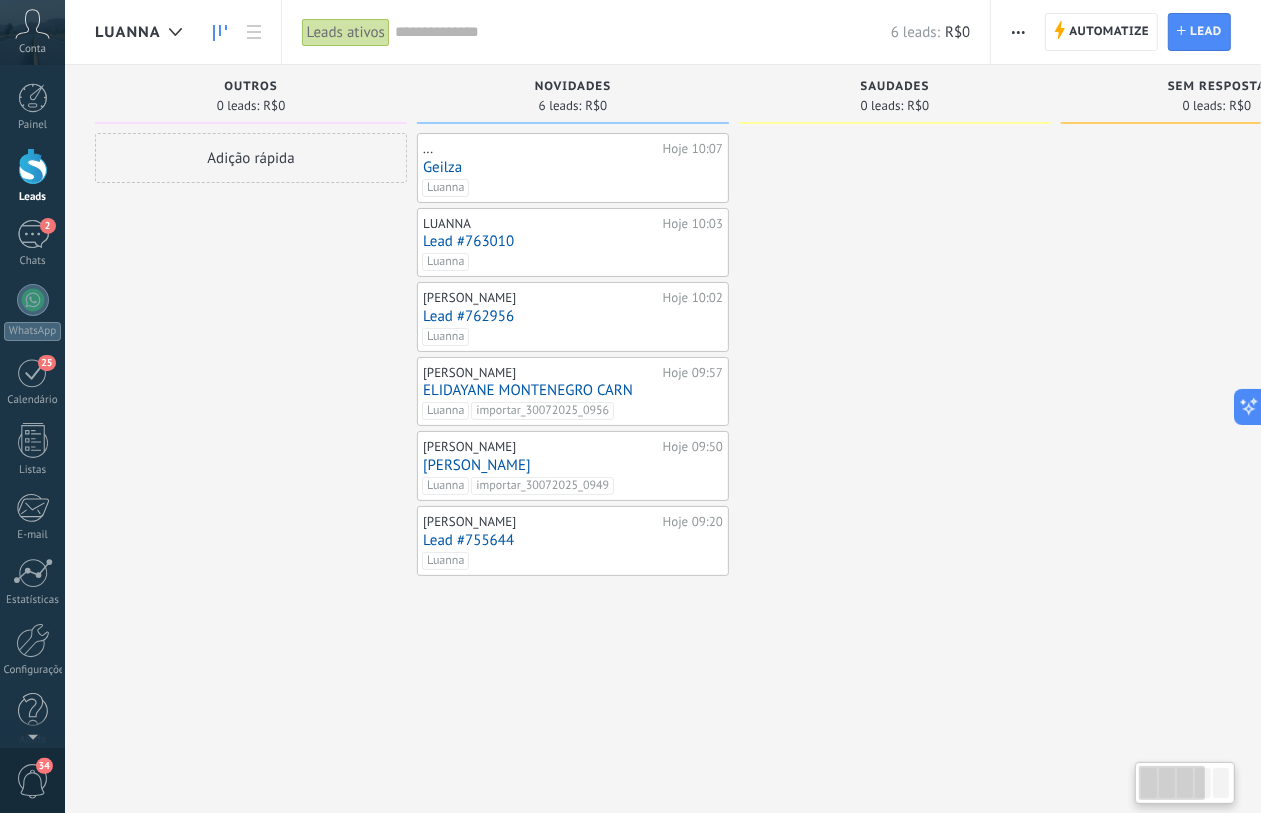 click at bounding box center (1018, 32) 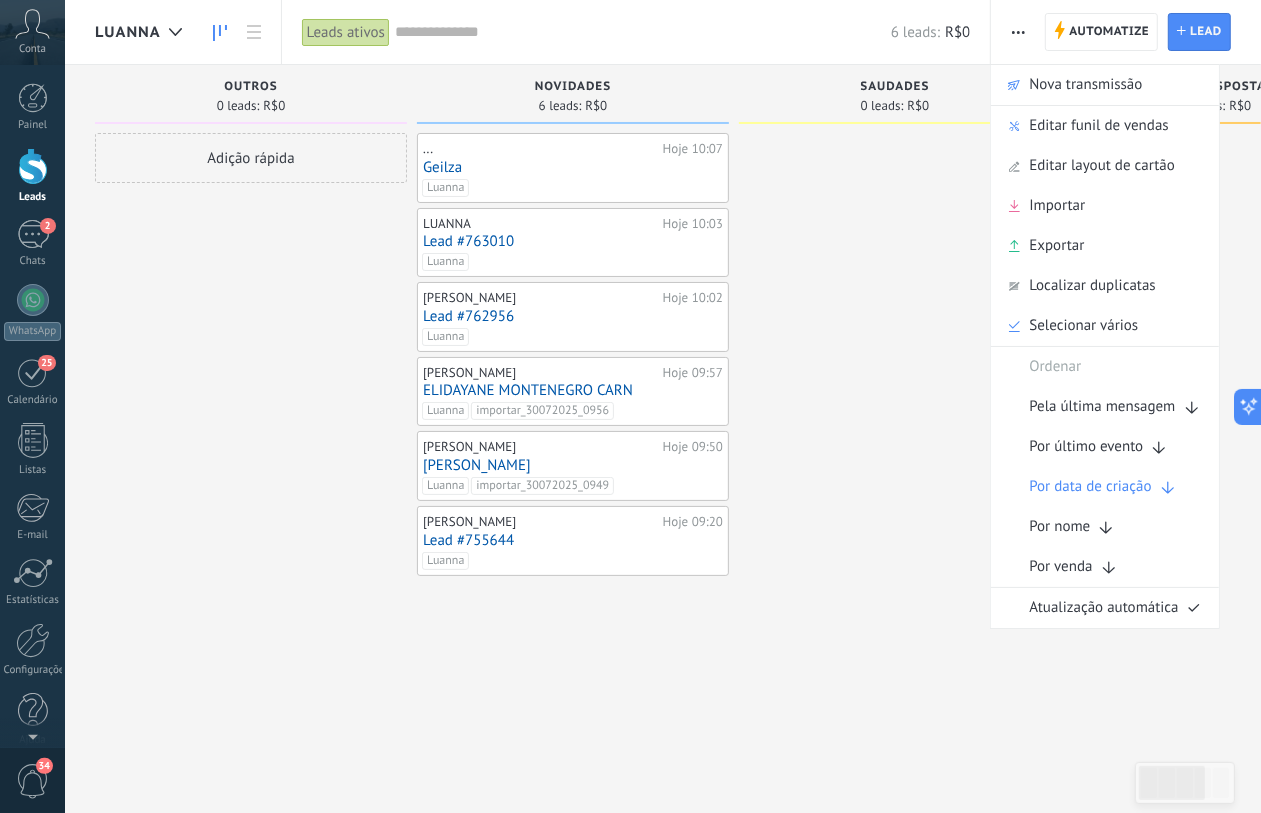 click at bounding box center (895, 409) 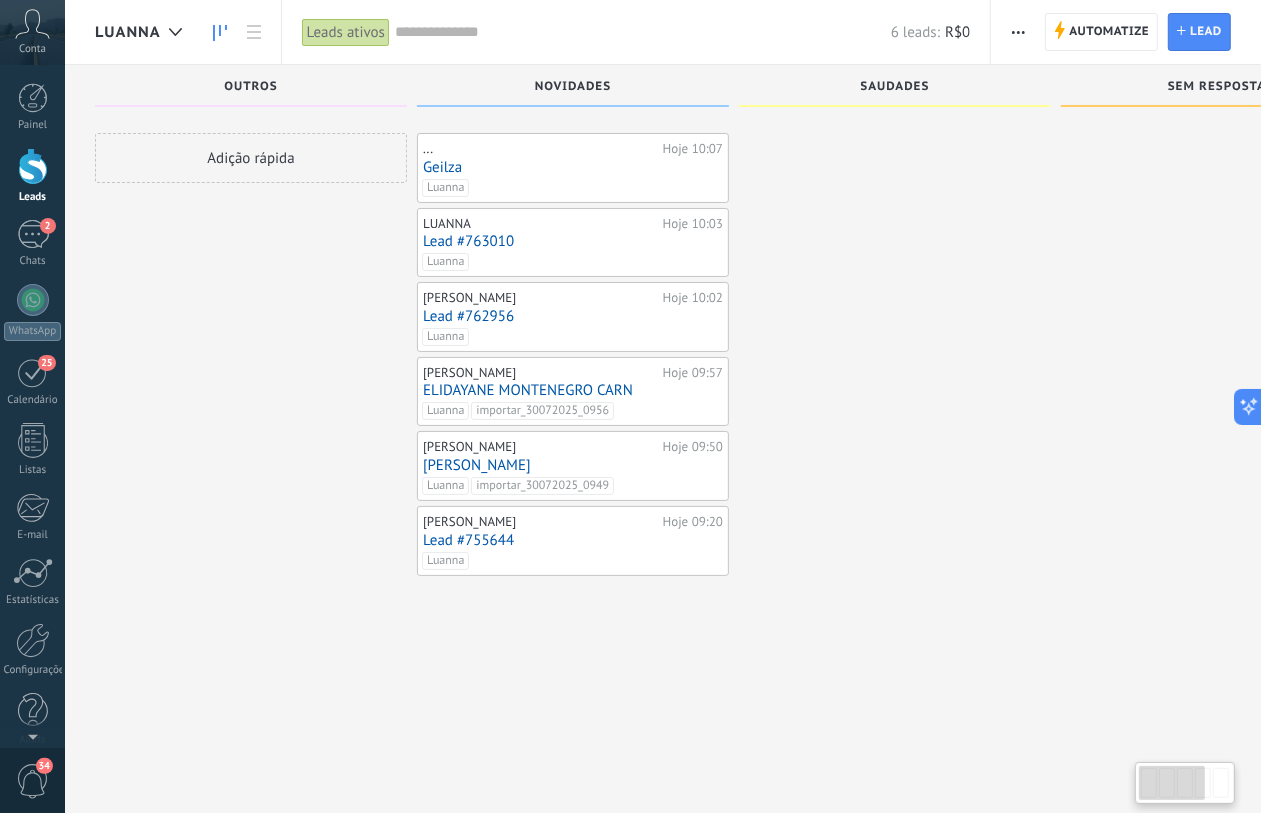 scroll, scrollTop: 33, scrollLeft: 0, axis: vertical 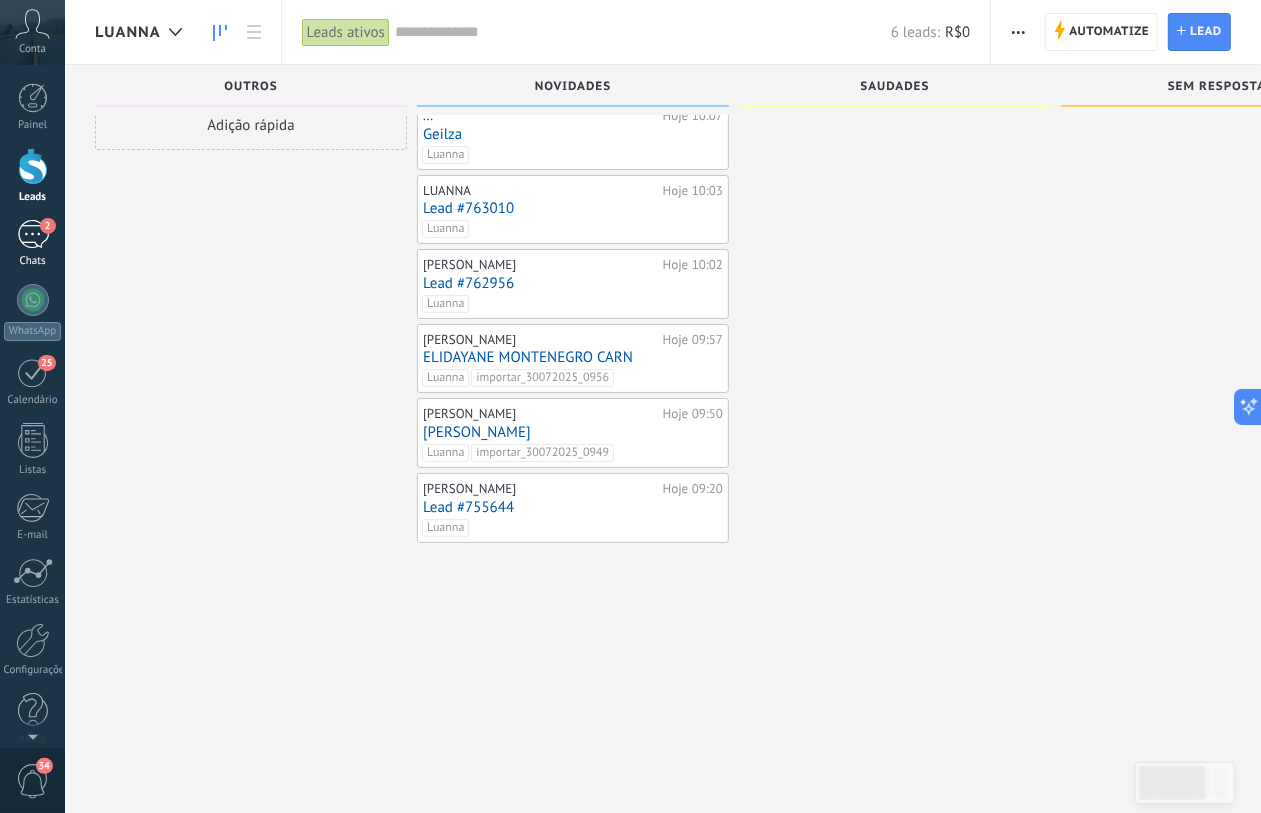 click on "2
Chats" at bounding box center (32, 244) 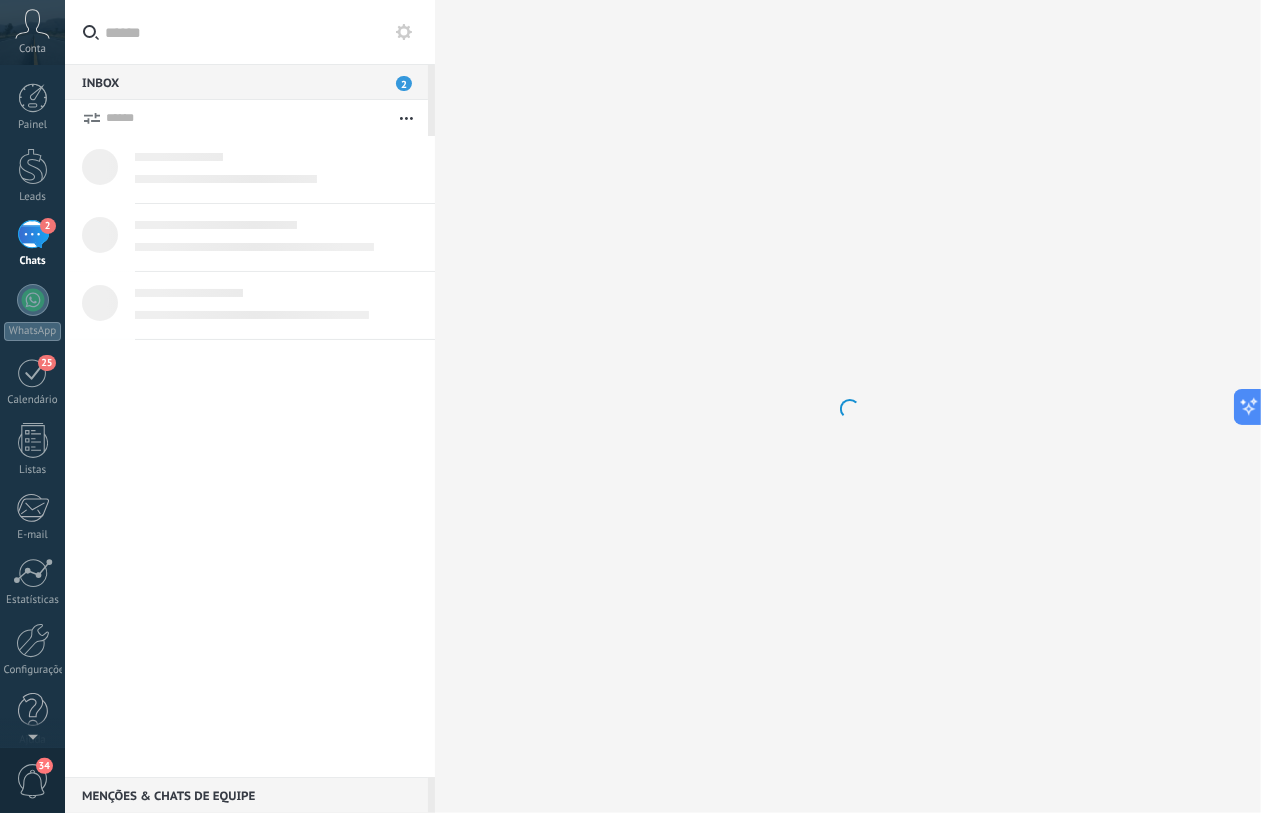 scroll, scrollTop: 0, scrollLeft: 0, axis: both 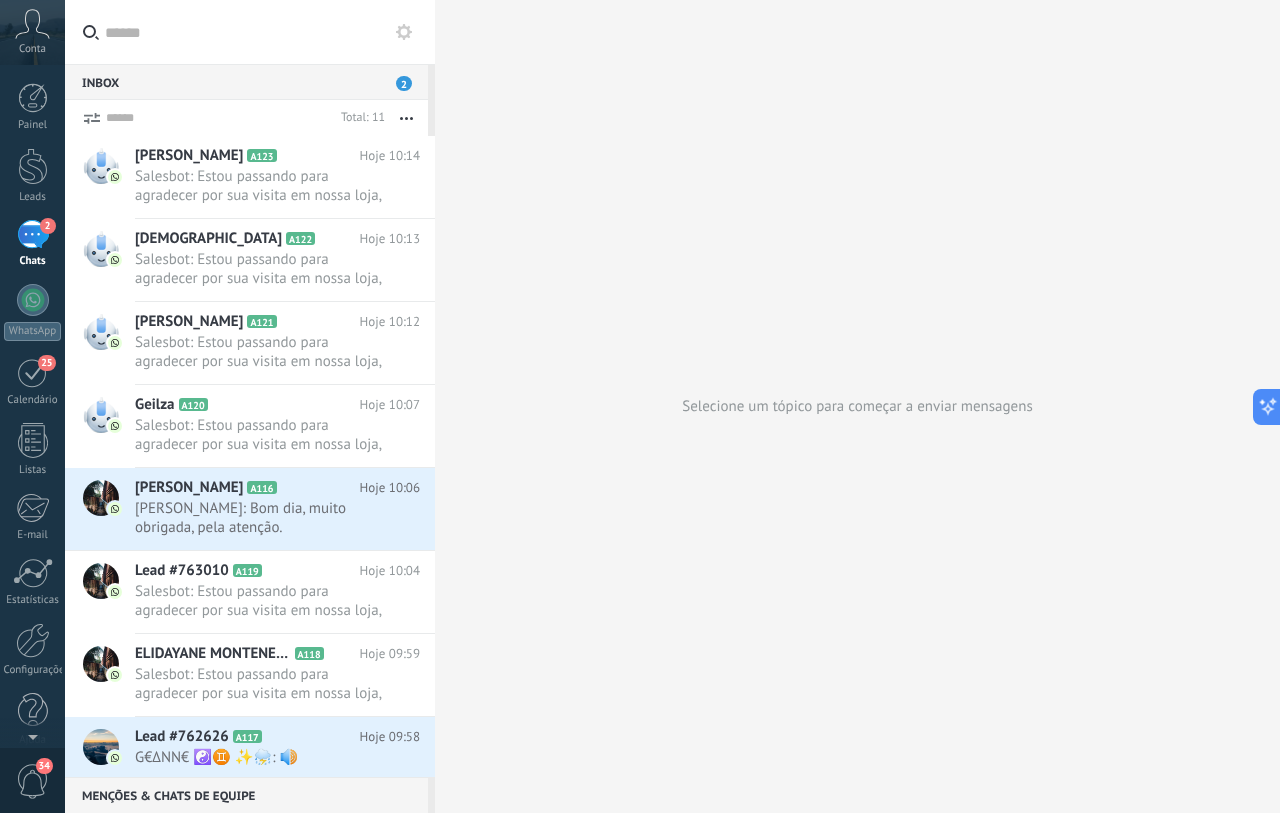 click on "25" at bounding box center (33, 372) 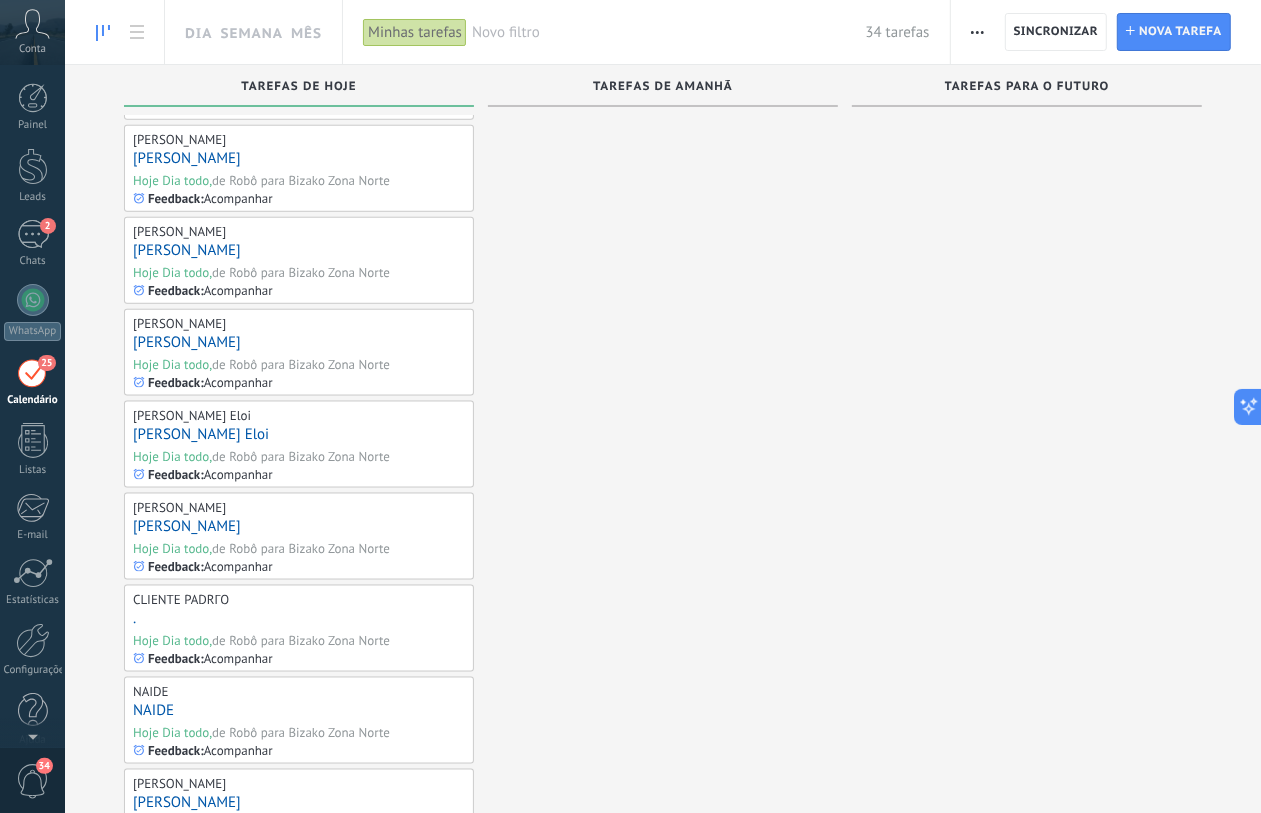 scroll, scrollTop: 1636, scrollLeft: 0, axis: vertical 